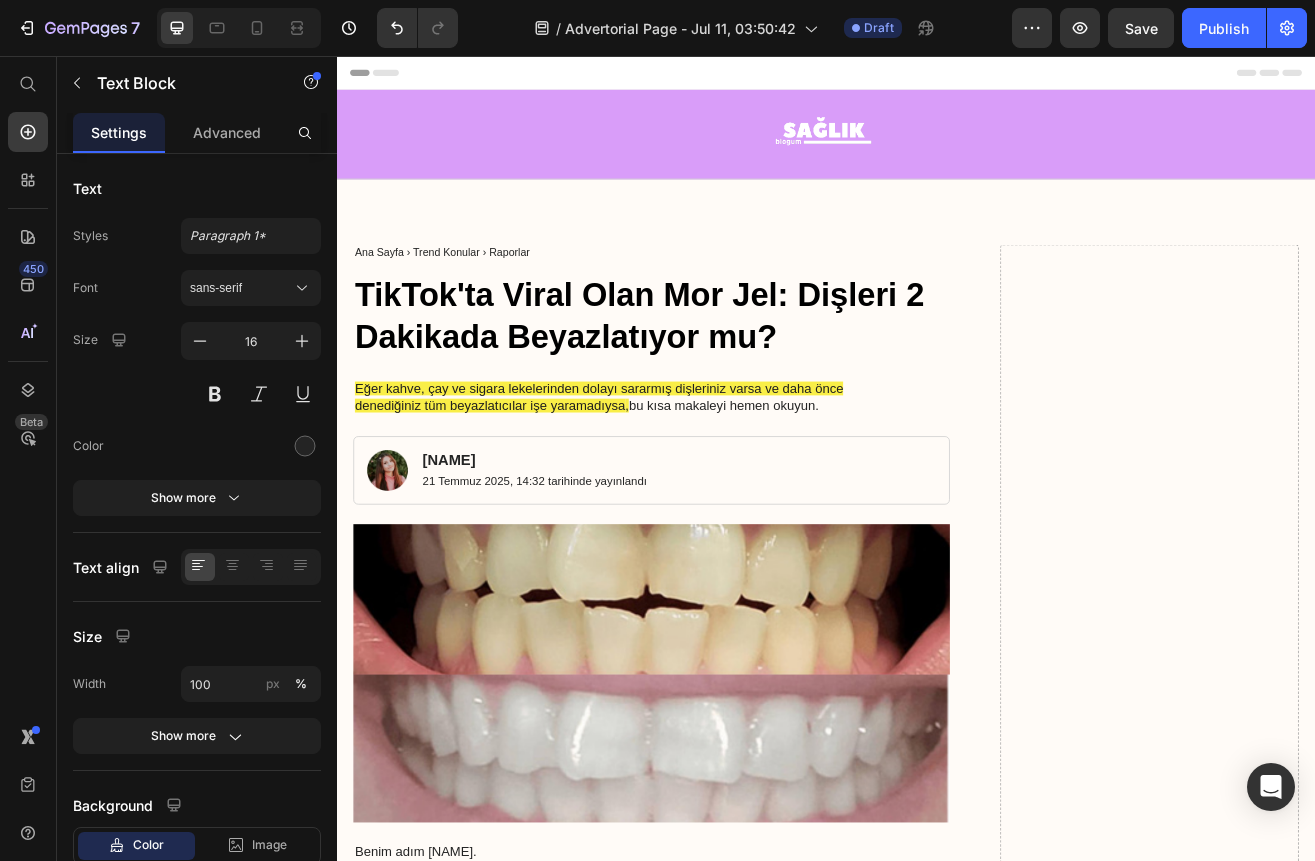 scroll, scrollTop: 5235, scrollLeft: 0, axis: vertical 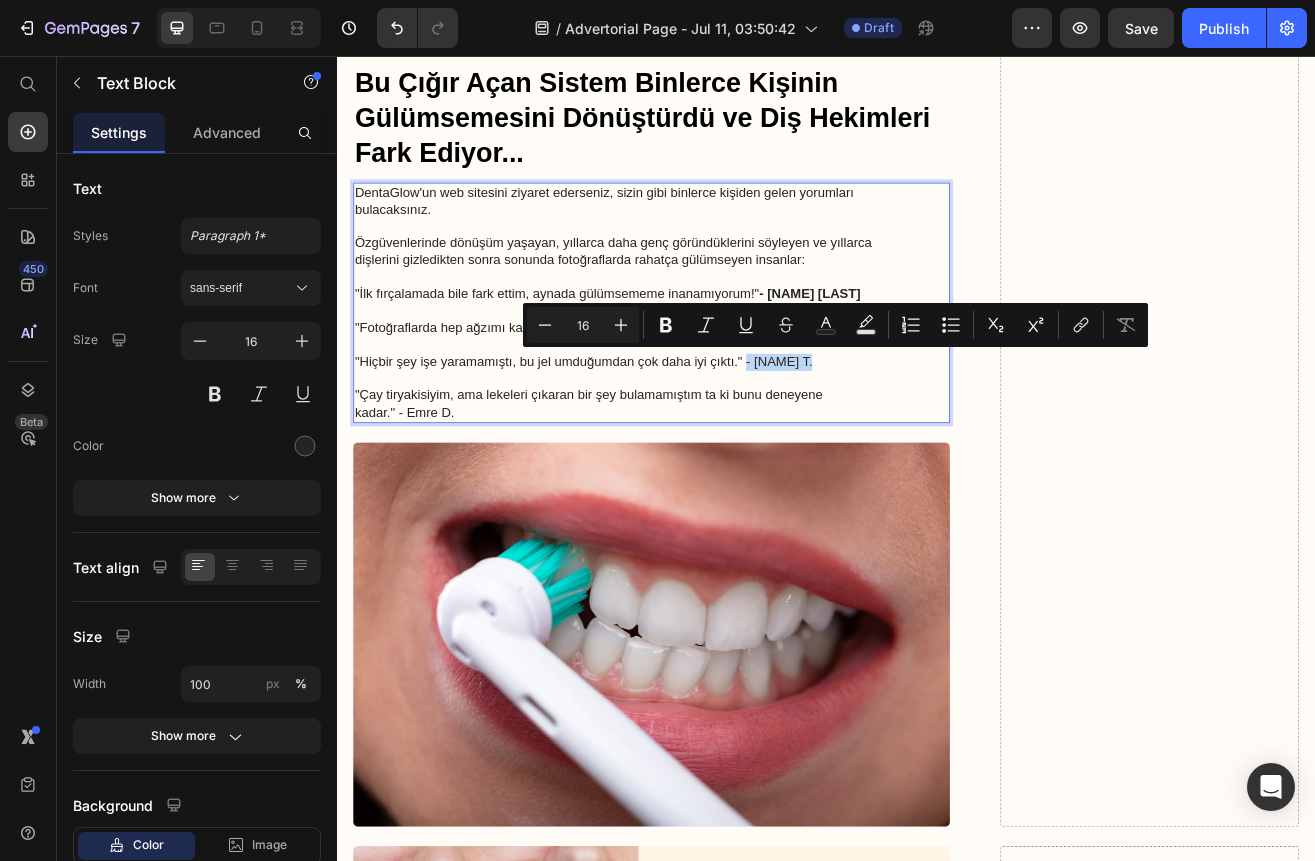 click on ""Hiçbir şey işe yaramamıştı, bu jel umduğumdan çok daha iyi çıktı." - [NAME] T." at bounding box center (723, 442) 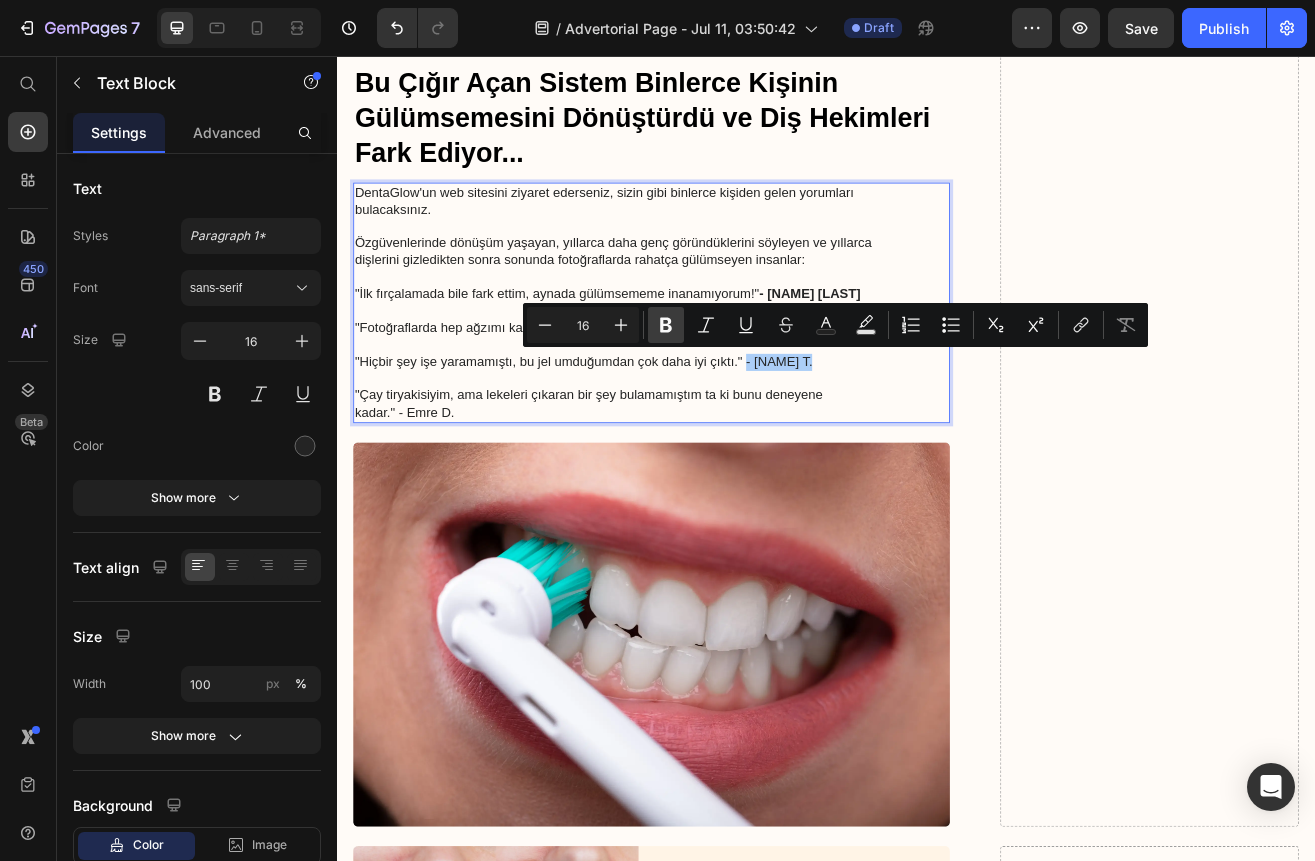 click 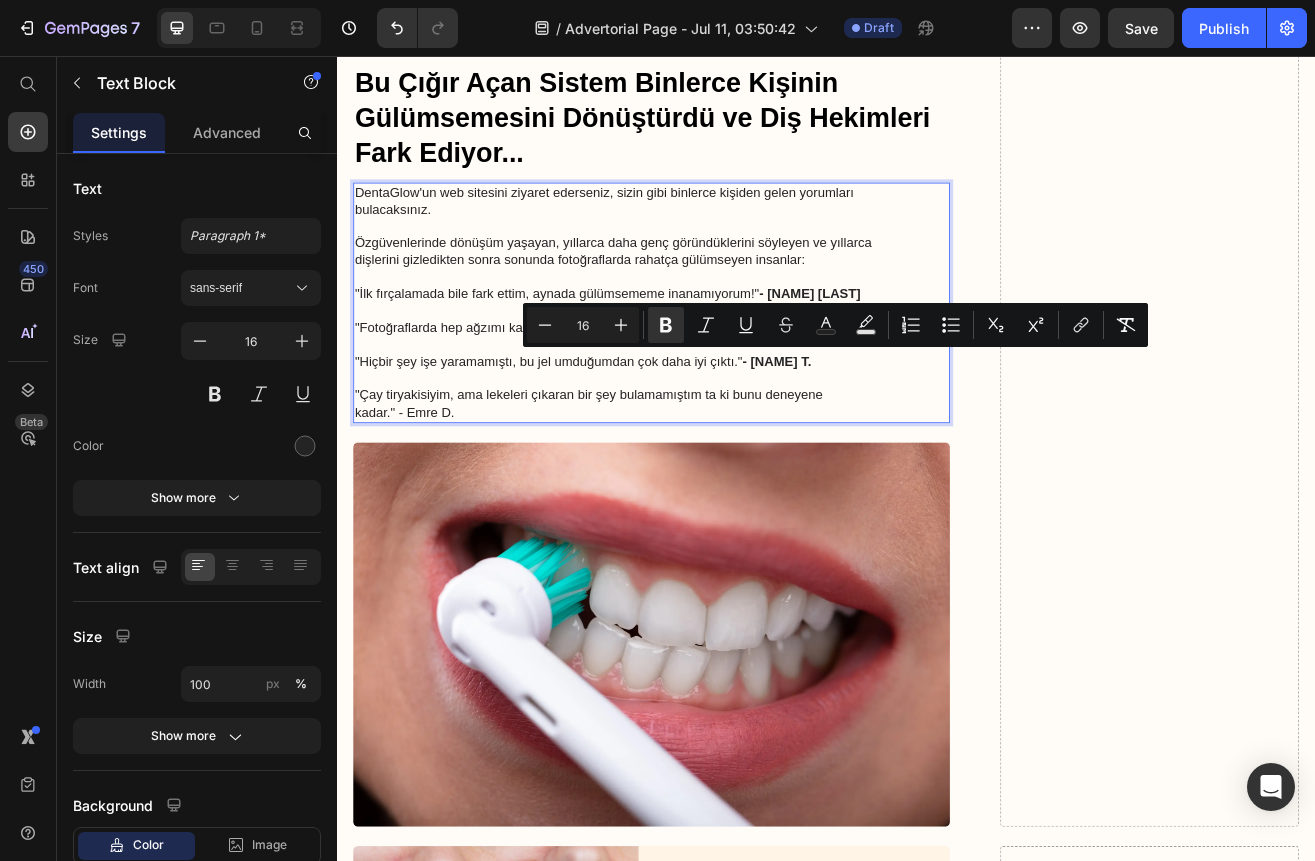 click on ""Çay tiryakisiyim, ama lekeleri çıkaran bir şey bulamamıştım ta ki bunu deneyene kadar." - Emre D." at bounding box center [723, 483] 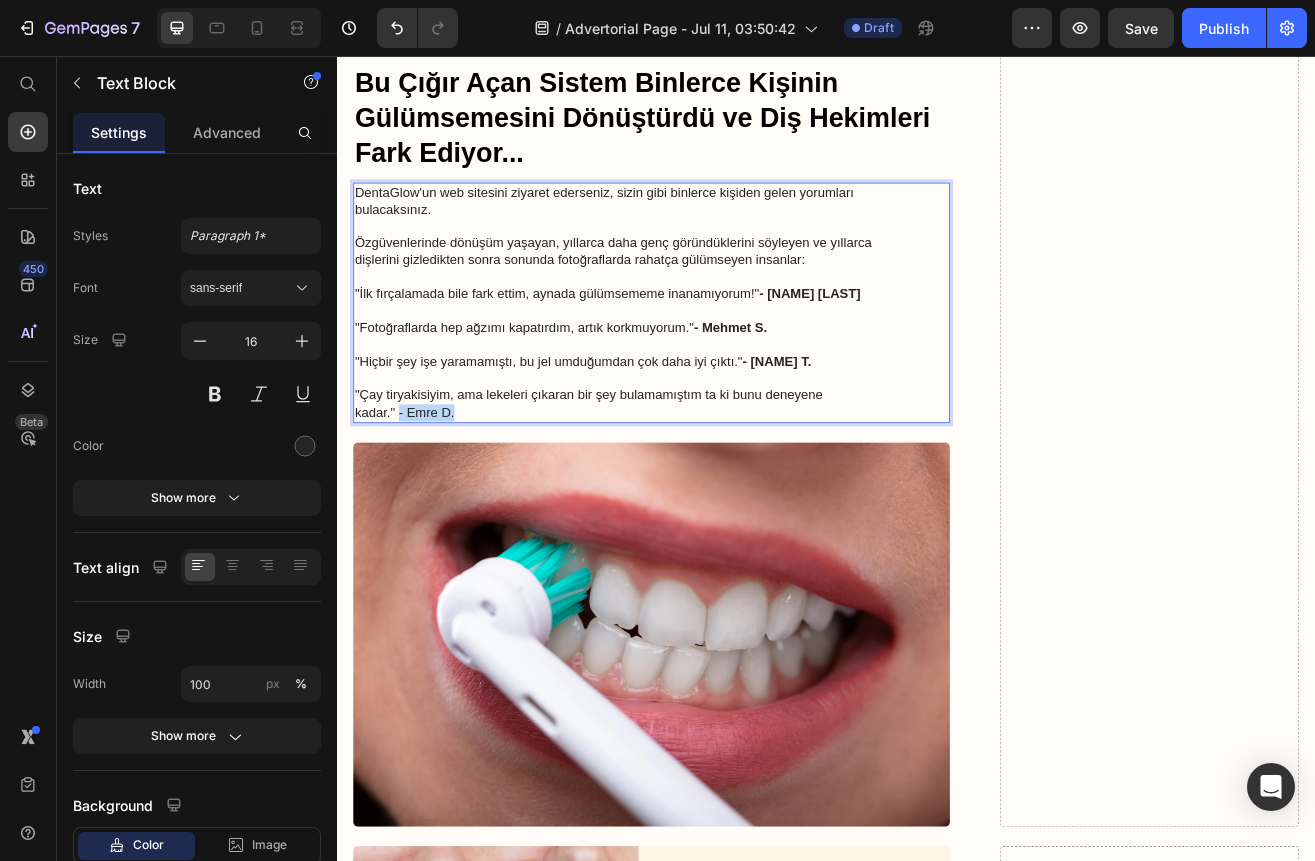 drag, startPoint x: 456, startPoint y: 491, endPoint x: 414, endPoint y: 490, distance: 42.0119 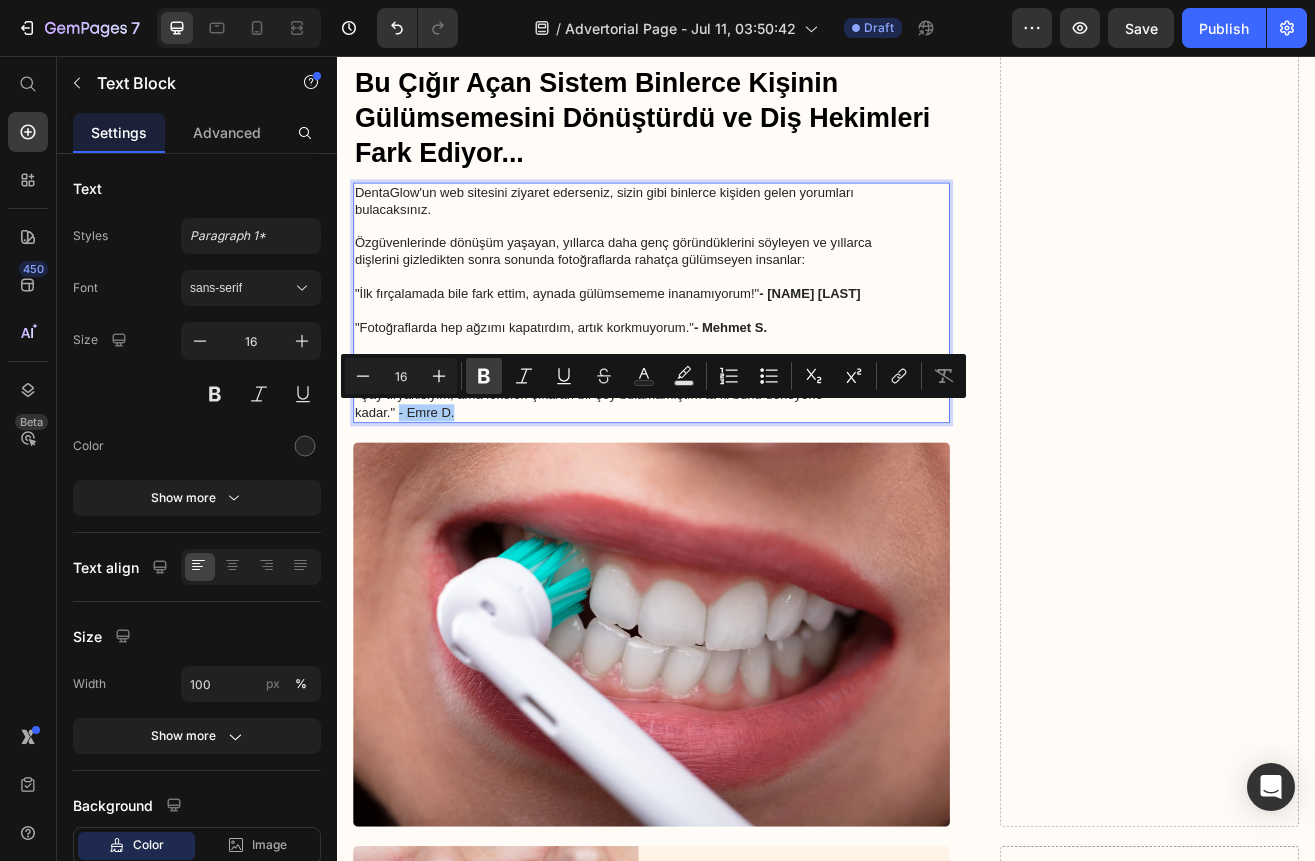 click 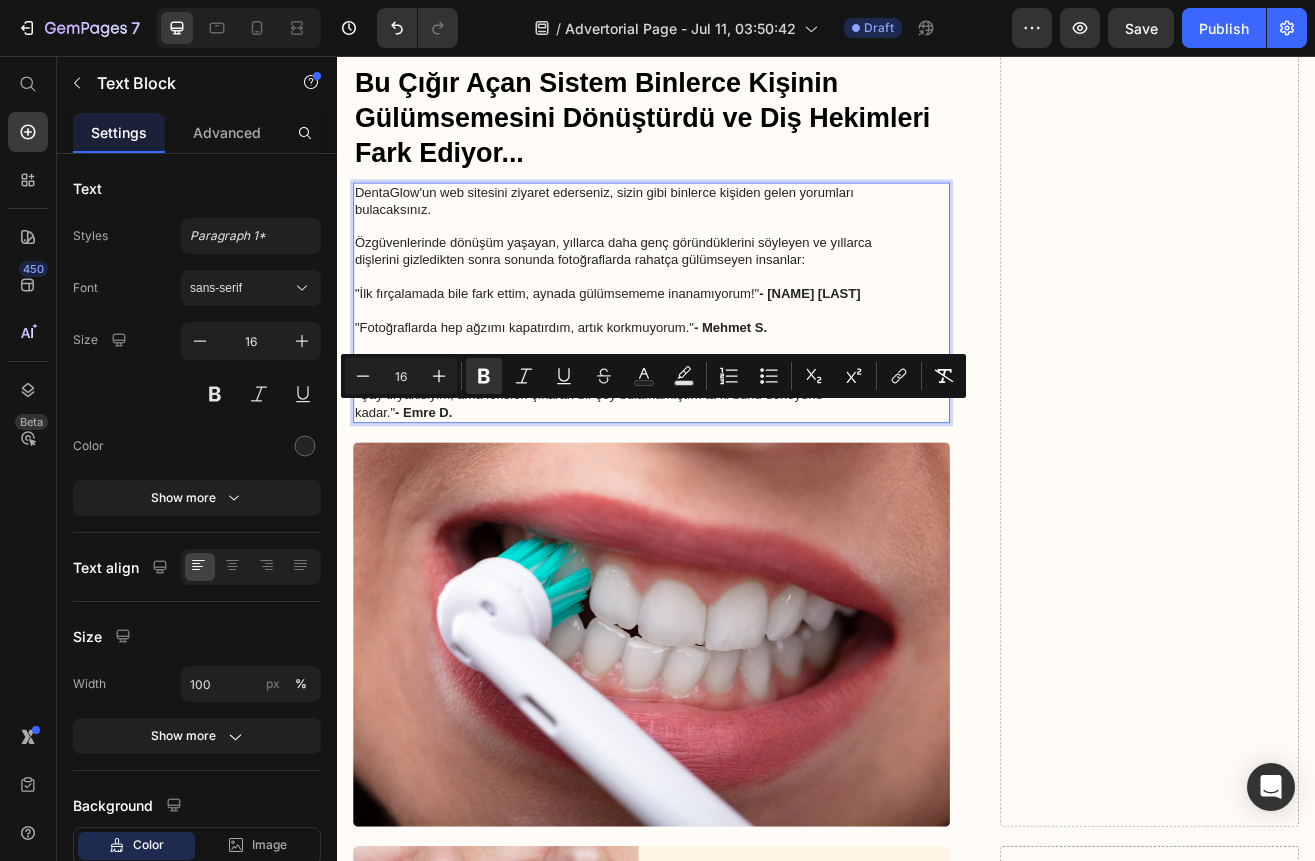 click on "Ana Sayfa › Trend Konular › Raporlar Text Block TikTok'ta Viral Olan Mor Jel: Dişleri 2 Dakikada Beyazlatıyor mu? Heading Eğer kahve, çay ve sigara lekelerinden dolayı sararmış dişleriniz varsa ve daha önce denediğiniz tüm beyazlatıcılar işe yaramadıysa ,  bu kısa makaleyi hemen okuyun. Text Block Image Dr. [LAST] Text Block 21 Temmuz 2025, 14:32 tarihinde yayınlandı Text Block Row Image Benim adım Dr. [LAST]. Son 12 yılda 2.500'den fazla hastama diş estetiği konusunda yardım ettikten sonra... Çay tiryakilerinden sigara içenlere, yaşlanmayla gelen sararmalarla mücadele edenlere kadar... ⁠⁠⁠⁠⁠⁠⁠ Hepsini gördüm. Text Block Sarı Dişler Hakkında Şok Edici Gerçek Heading Ya size dişlerinizdeki sararmanın asıl sebebinin sandığınız şey olmadığını söylesem? Doğru.  Gülümsediğinizde gördüğünüz renk değişikliğinin, çoğu beyazlatıcı ürünün hedeflediği şeyle çok az ilgisi var. Text Block Image Heading ❌ Mine çatlakları" at bounding box center [937, -1974] 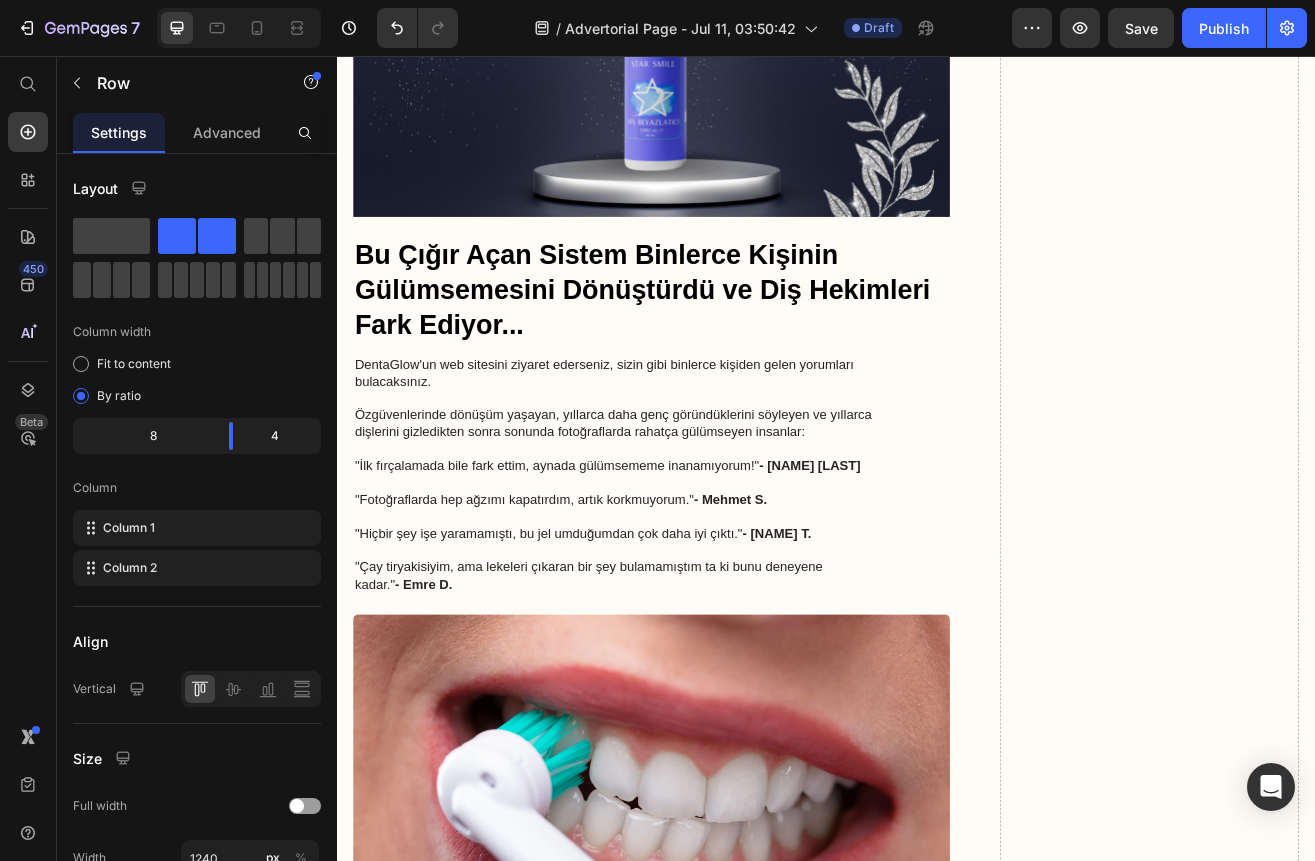 scroll, scrollTop: 5324, scrollLeft: 0, axis: vertical 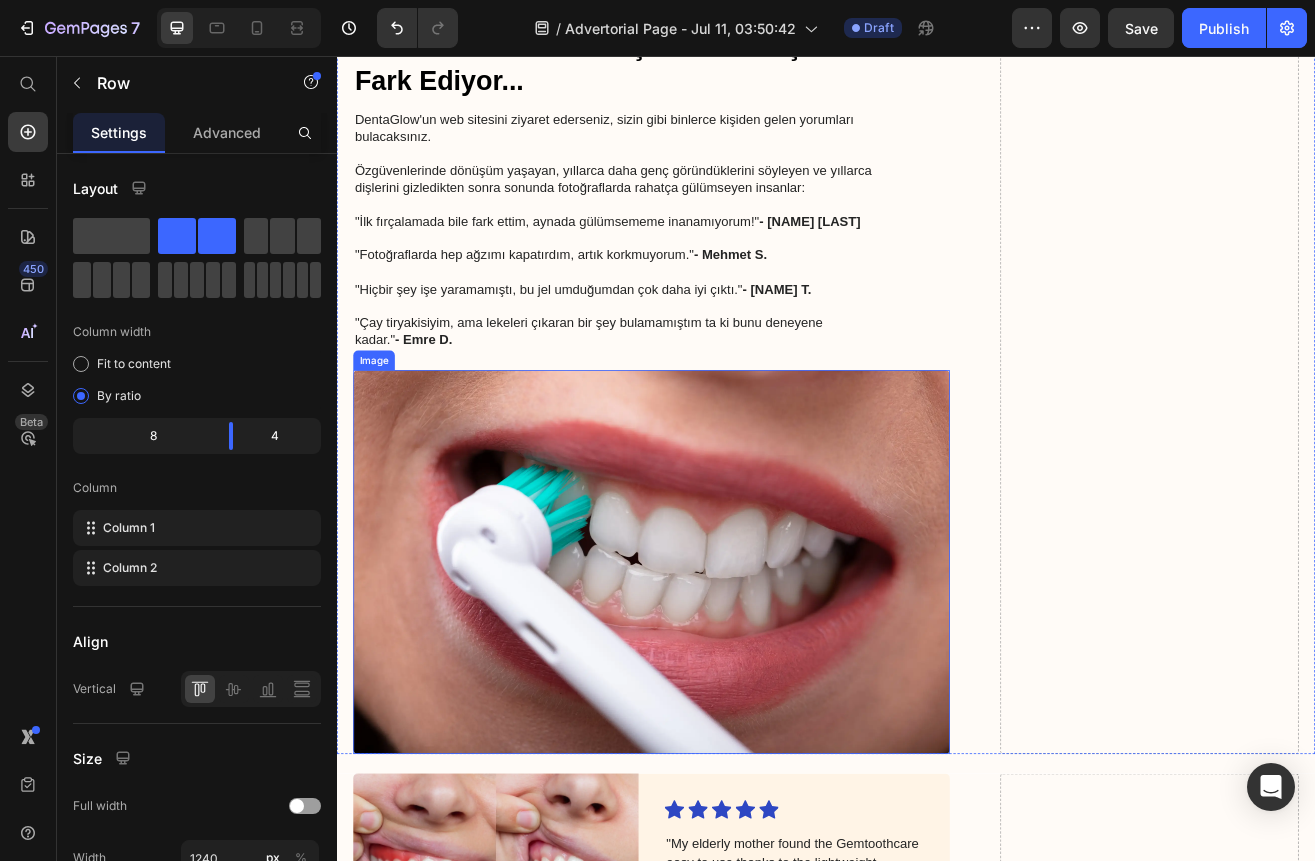 click at bounding box center [723, 676] 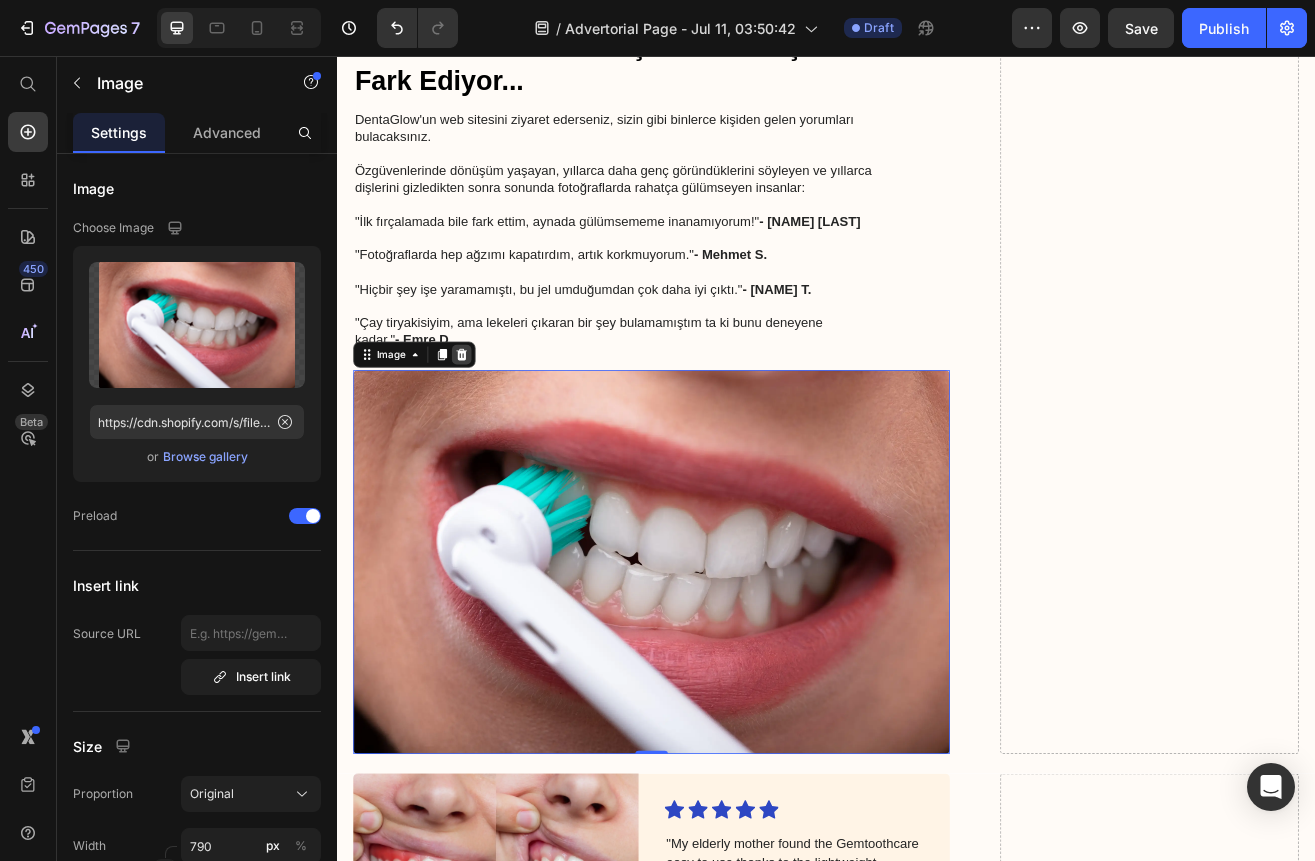 click 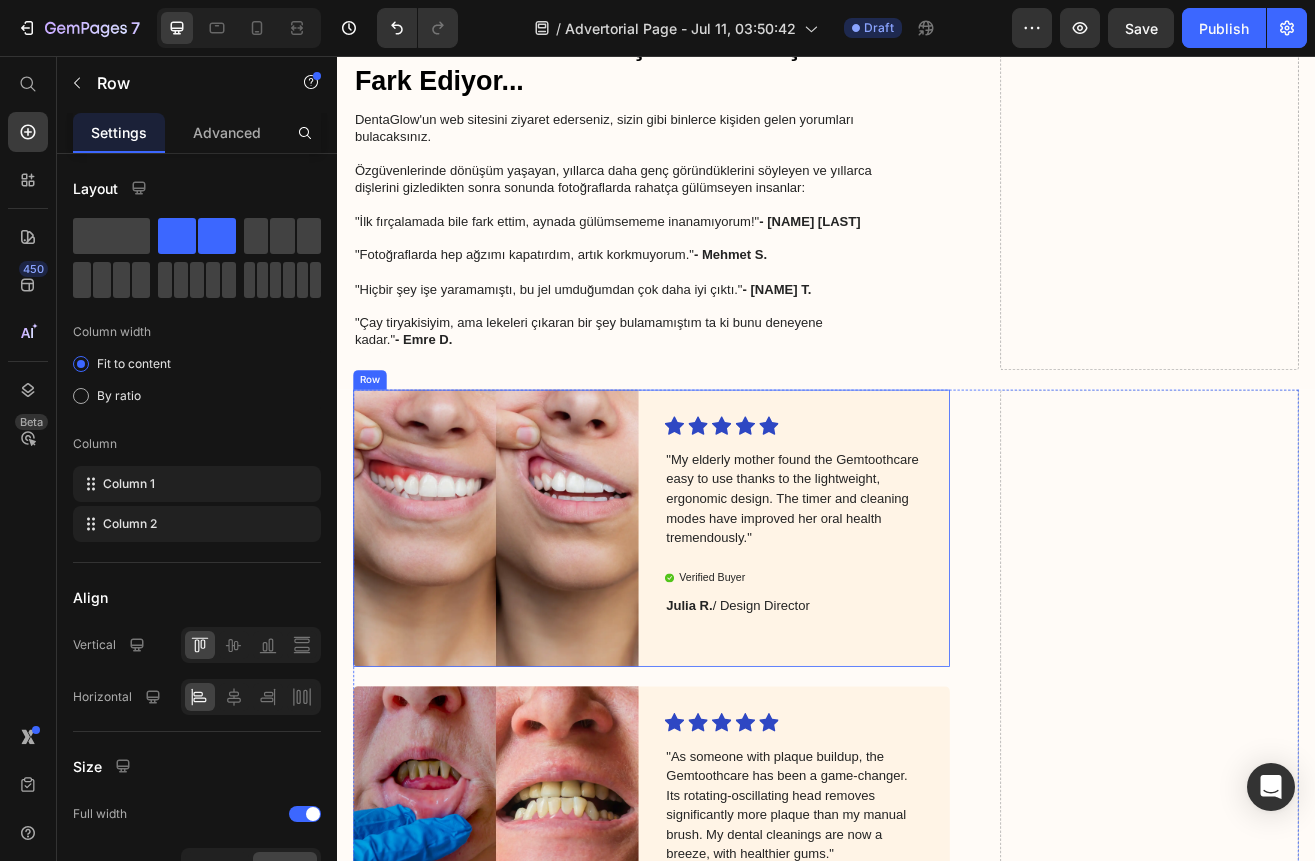 click on "Icon
Icon
Icon
Icon
Icon Icon List "My elderly mother found the Gemtoothcare easy to use thanks to the lightweight, ergonomic design. The timer and cleaning modes have improved her oral health tremendously."  Text Block
Verified Buyer Item List Julia R.  / Design Director Text Block" at bounding box center [914, 635] 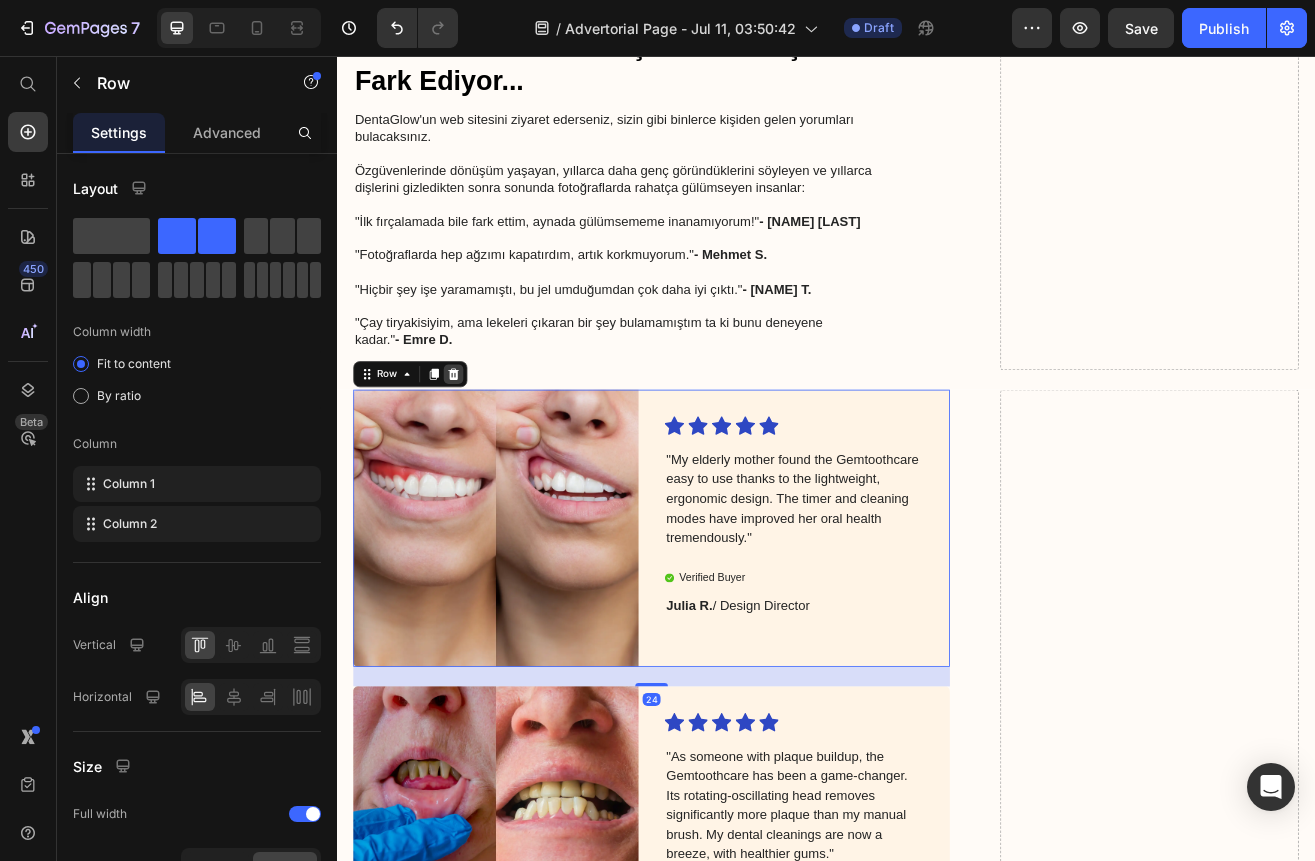 click 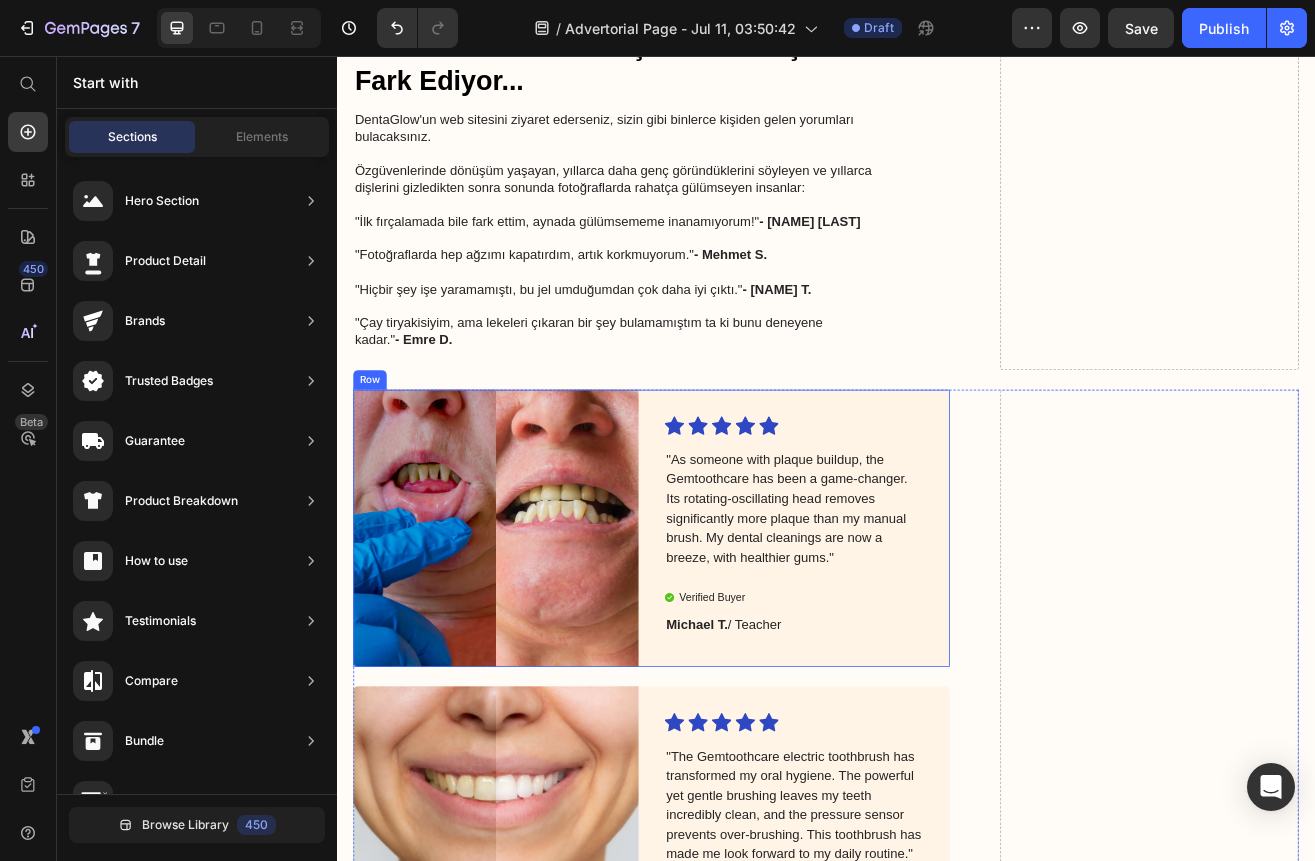 click on "Icon
Icon
Icon
Icon
Icon Icon List "As someone with plaque buildup, the Gemtoothcare has been a game-changer. Its rotating-oscillating head removes significantly more plaque than my manual brush. My dental cleanings are now a breeze, with healthier gums."  Text Block
Verified Buyer Item List Michael T.  / Teacher Text Block" at bounding box center (914, 635) 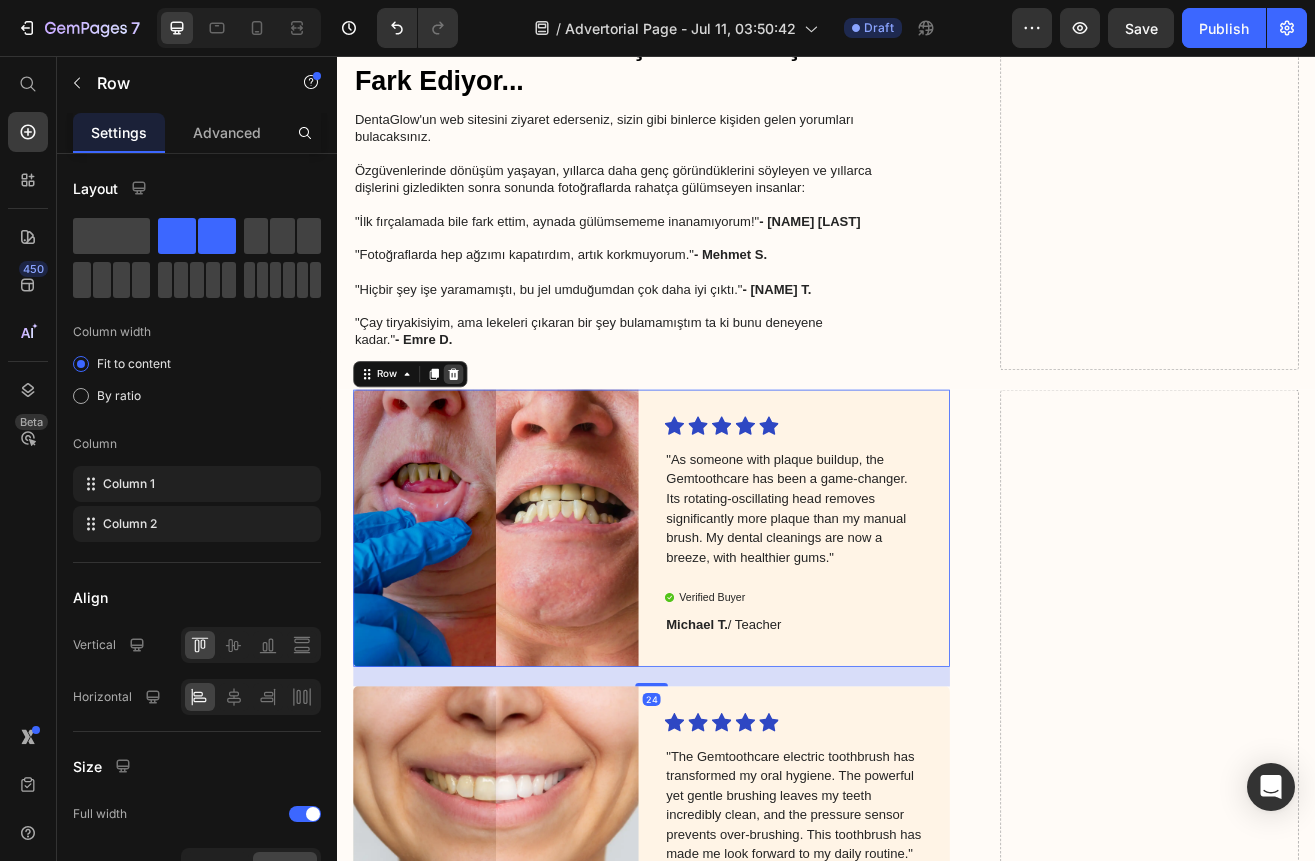 click 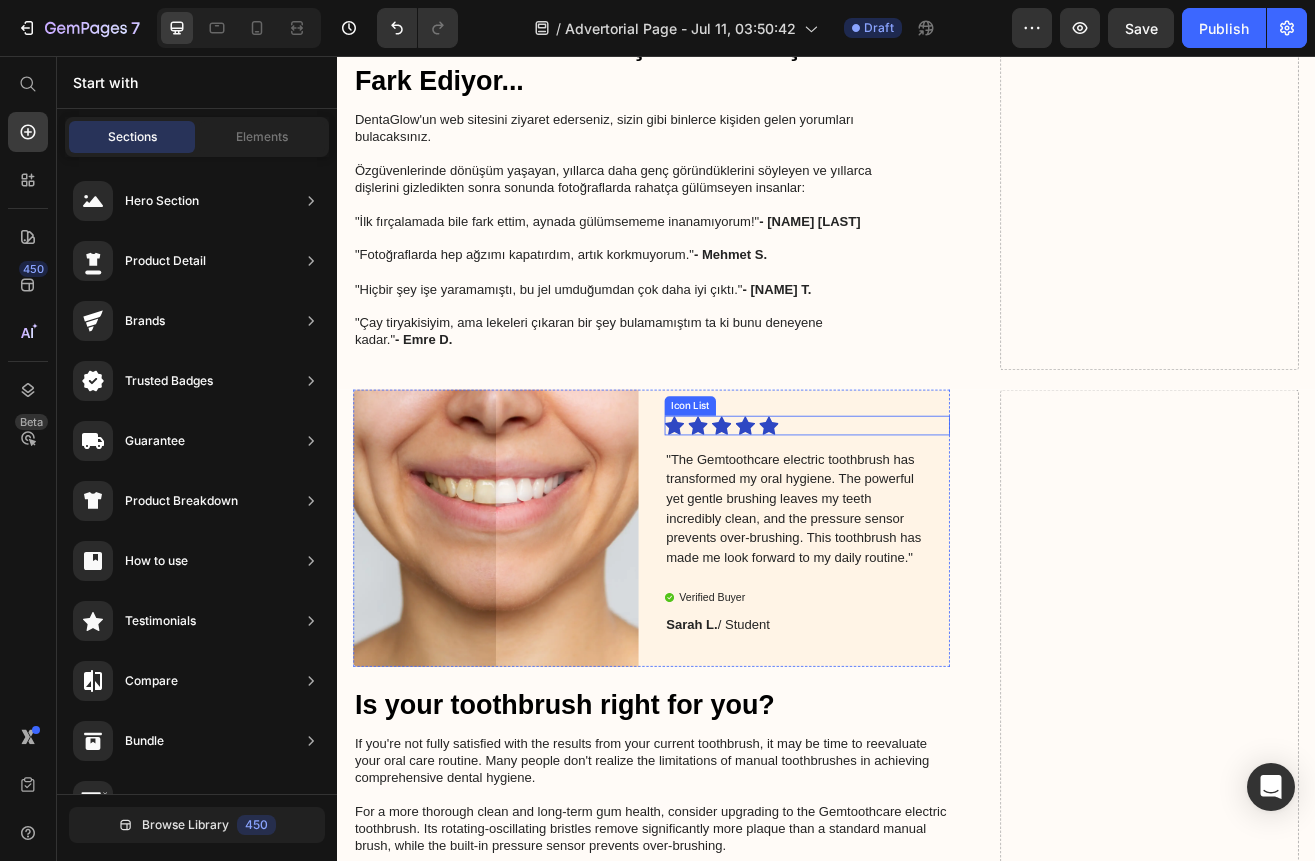 click on "Icon
Icon
Icon
Icon
Icon" at bounding box center [898, 509] 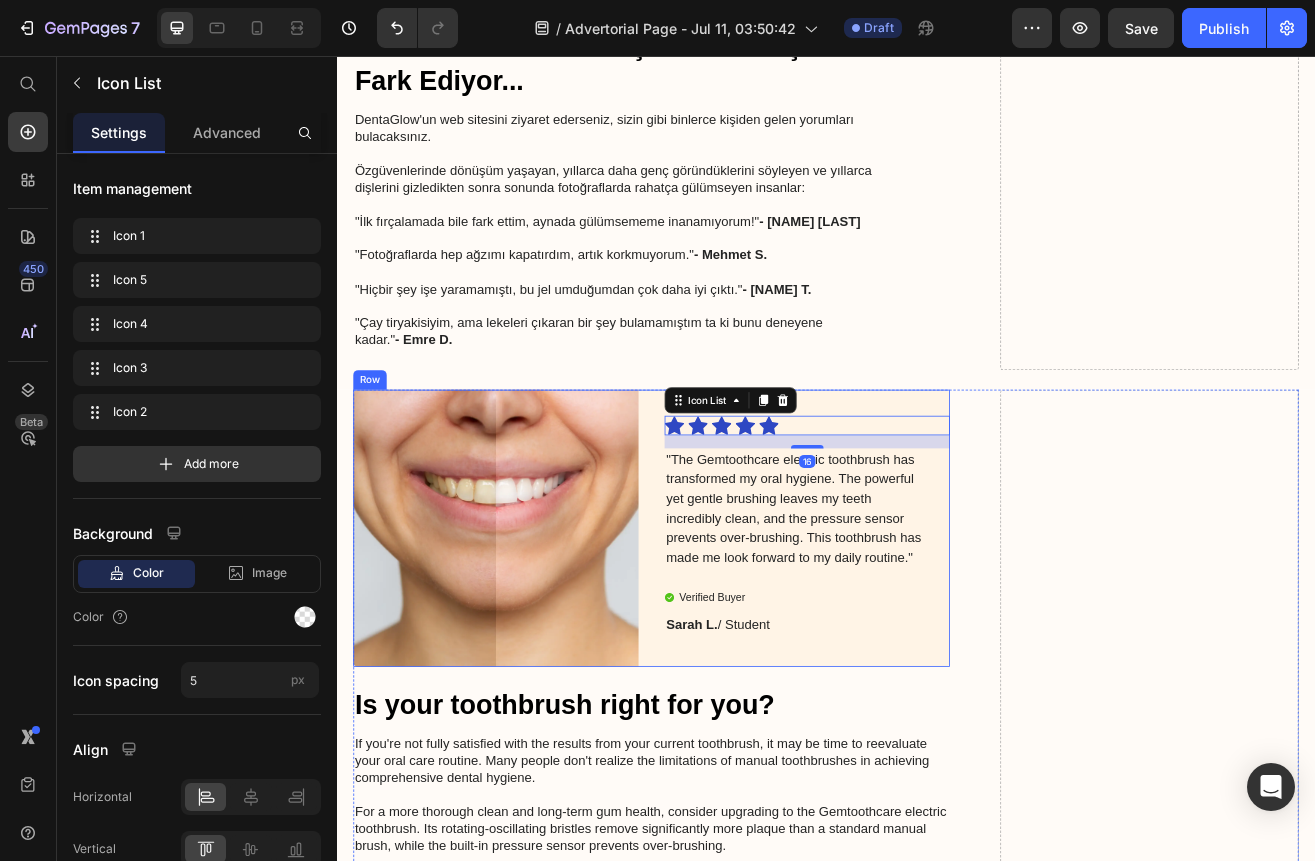 click on "Icon
Icon
Icon
Icon
Icon Icon List   16 "The Gemtoothcare electric toothbrush has transformed my oral hygiene. The powerful yet gentle brushing leaves my teeth incredibly clean, and the pressure sensor prevents over-brushing. This toothbrush has made me look forward to my daily routine." Text Block
Verified Buyer Item List [NAME] [LAST] / Student Text Block" at bounding box center [914, 635] 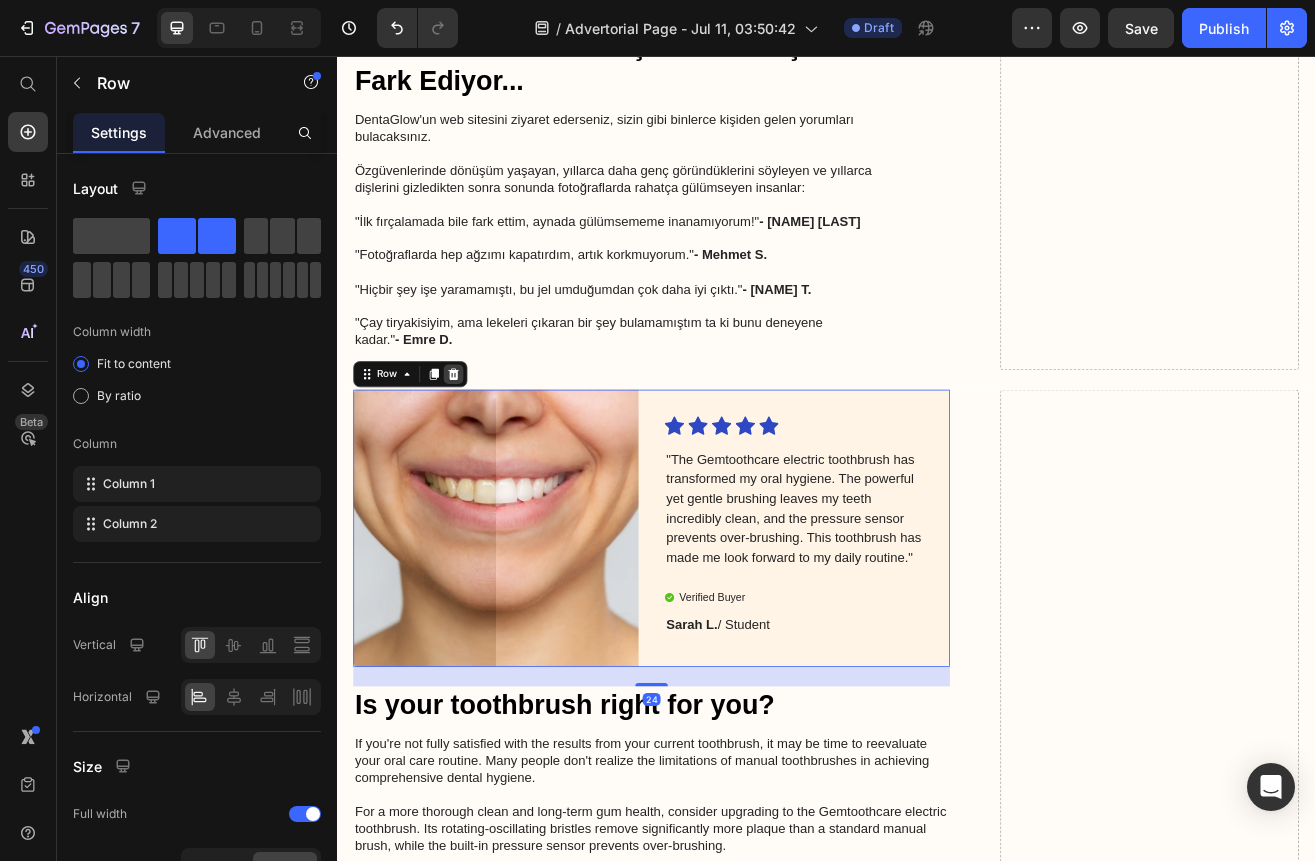 click 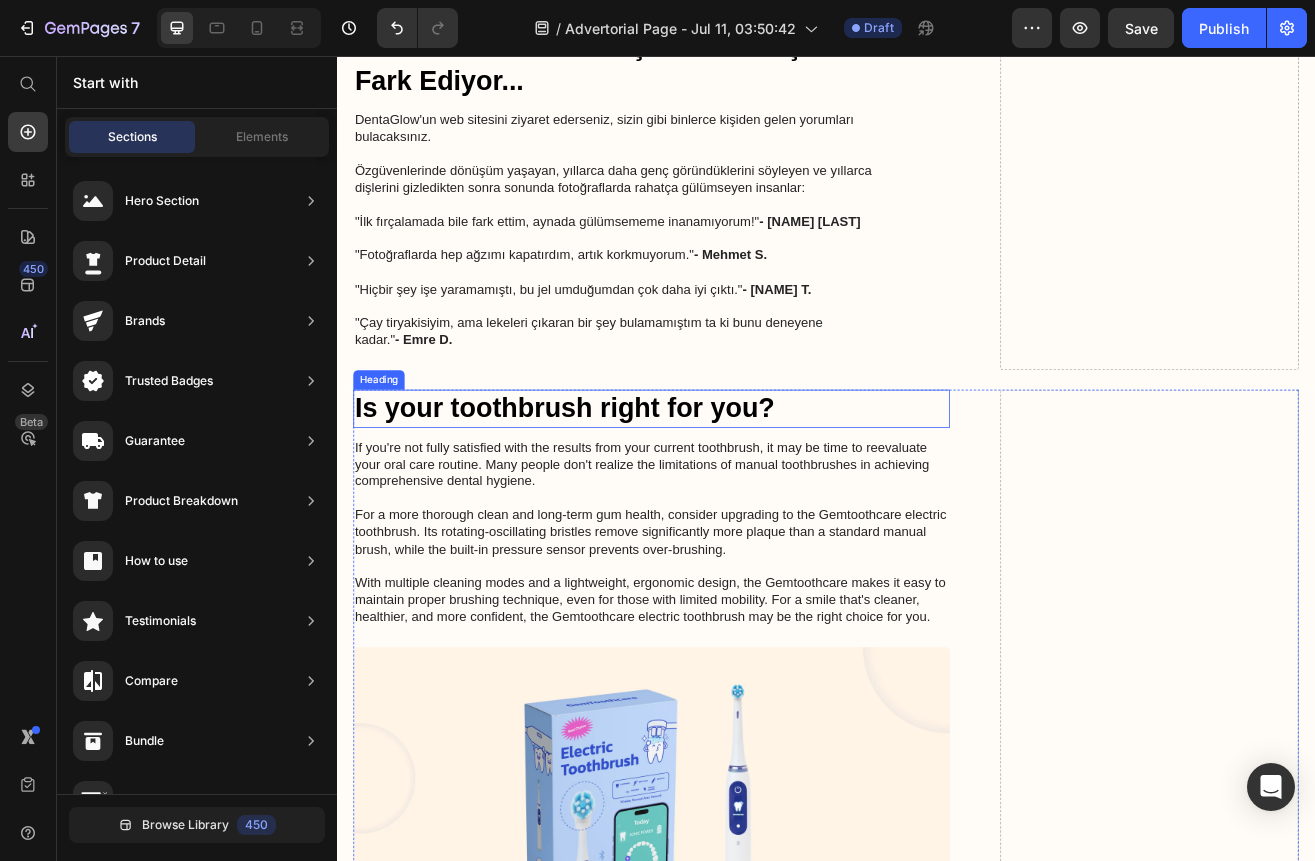 click on "Is your toothbrush right for you?" at bounding box center [723, 488] 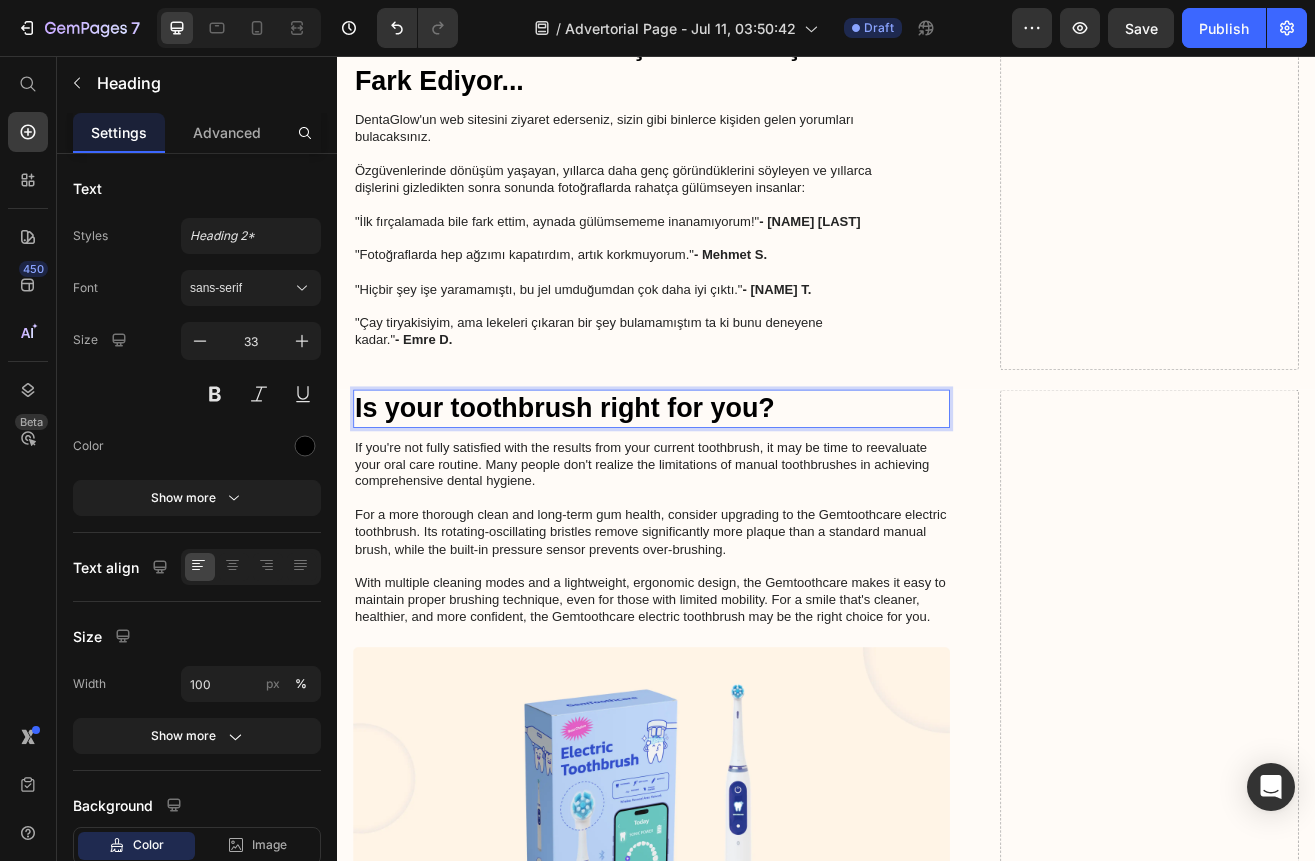 click on "Is your toothbrush right for you?" at bounding box center (723, 488) 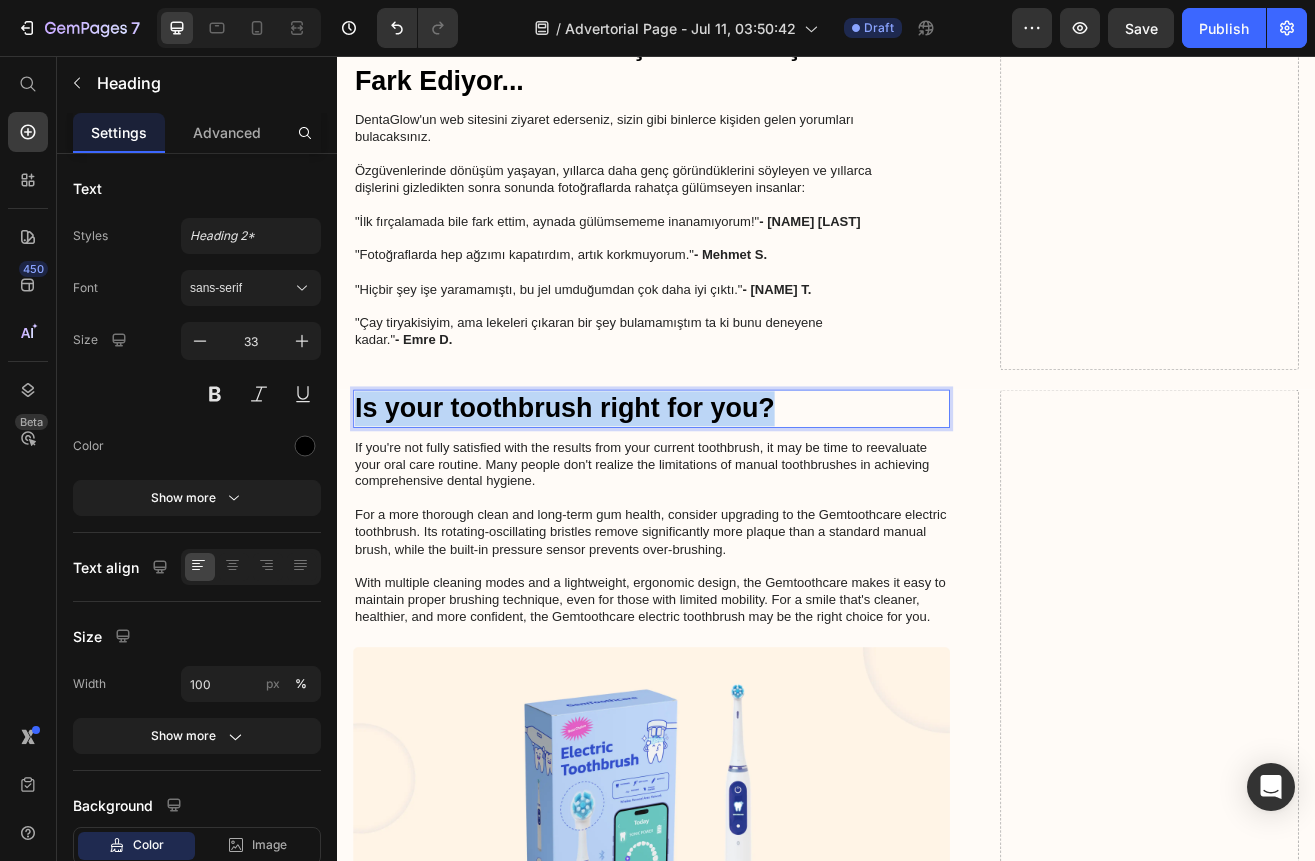 click on "Is your toothbrush right for you?" at bounding box center [723, 488] 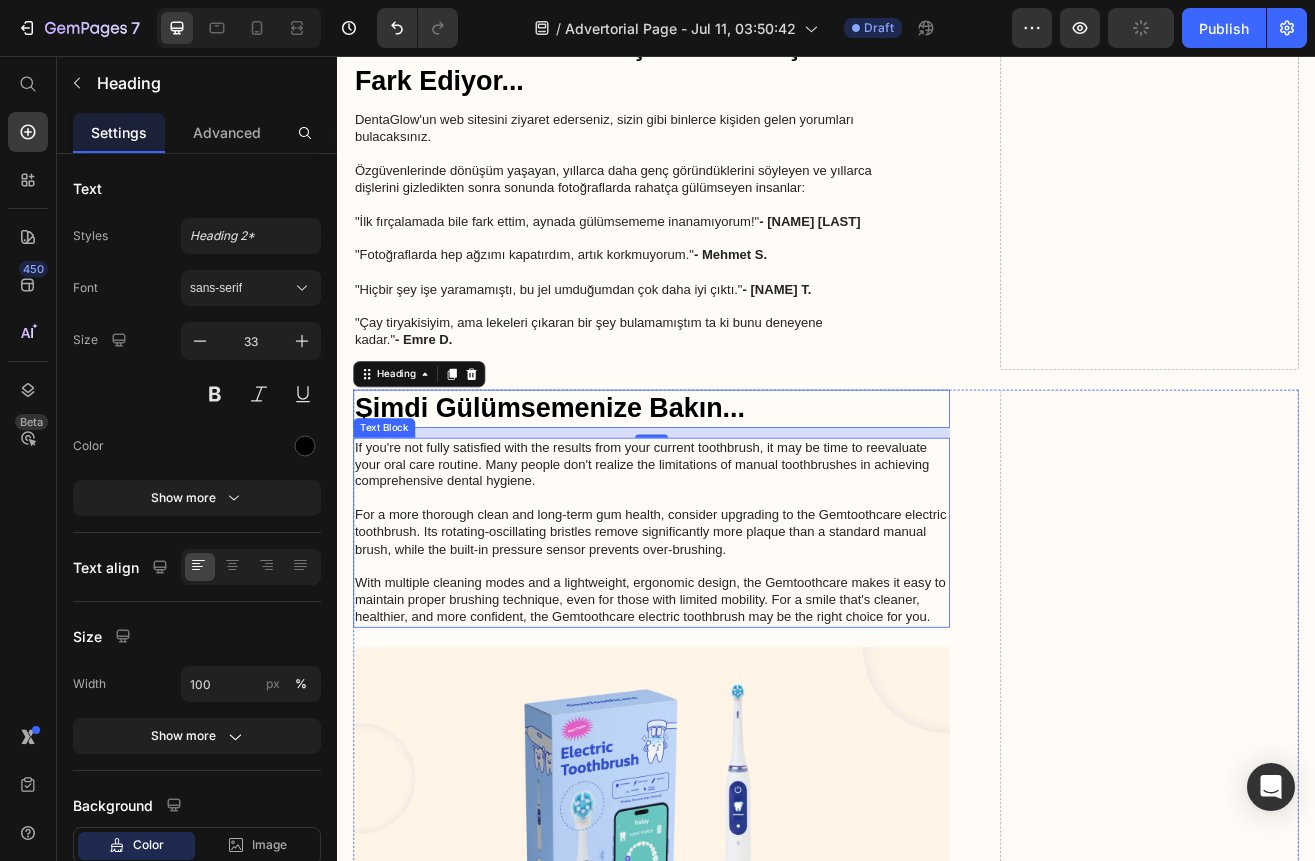 click on "If you're not fully satisfied with the results from your current toothbrush, it may be time to reevaluate your oral care routine. Many people don't realize the limitations of manual toothbrushes in achieving comprehensive dental hygiene.  For a more thorough clean and long-term gum health, consider upgrading to the Gemtoothcare electric toothbrush. Its rotating-oscillating bristles remove significantly more plaque than a standard manual brush, while the built-in pressure sensor prevents over-brushing.  With multiple cleaning modes and a lightweight, ergonomic design, the Gemtoothcare makes it easy to maintain proper brushing technique, even for those with limited mobility. For a smile that's cleaner, healthier, and more confident, the Gemtoothcare electric toothbrush may be the right choice for you." at bounding box center [723, 640] 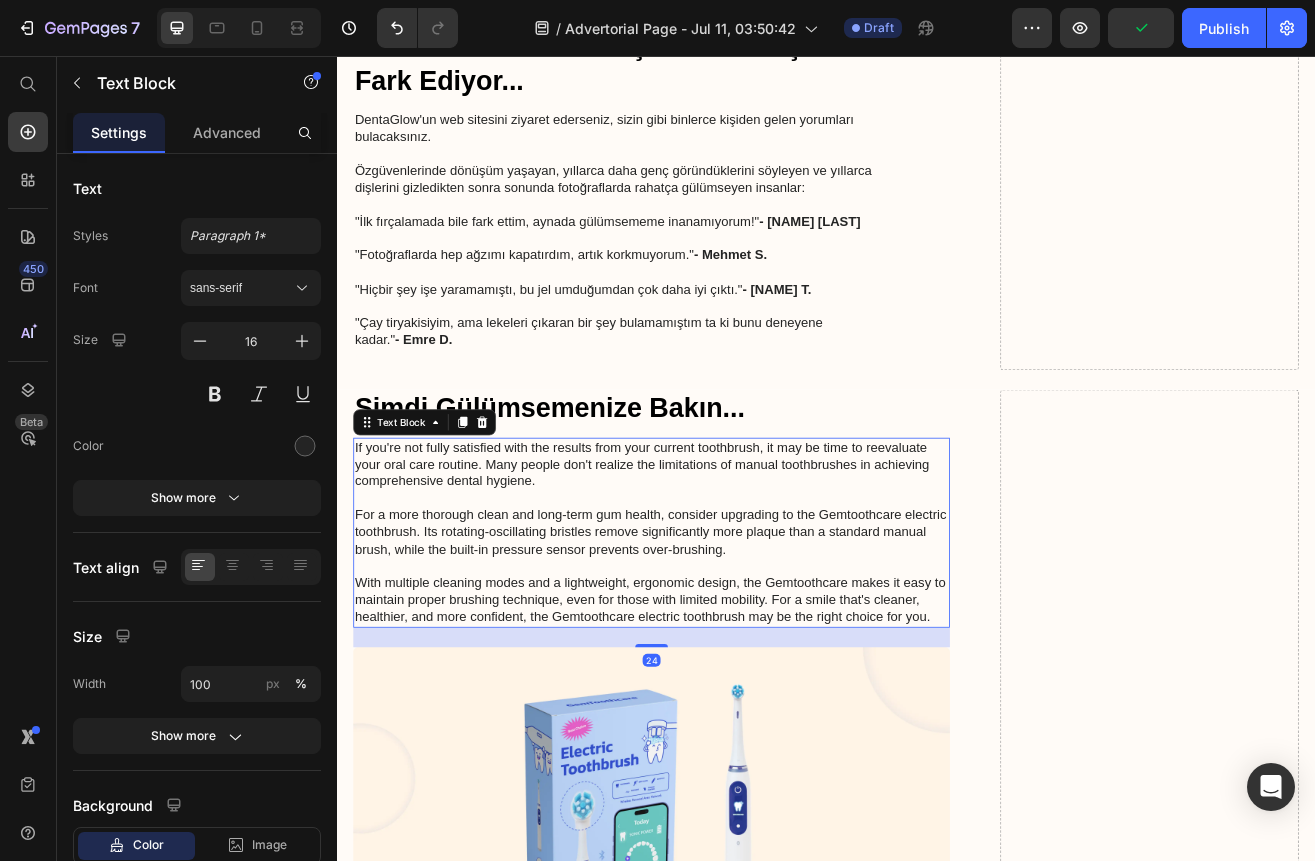click on "If you're not fully satisfied with the results from your current toothbrush, it may be time to reevaluate your oral care routine. Many people don't realize the limitations of manual toothbrushes in achieving comprehensive dental hygiene.  For a more thorough clean and long-term gum health, consider upgrading to the Gemtoothcare electric toothbrush. Its rotating-oscillating bristles remove significantly more plaque than a standard manual brush, while the built-in pressure sensor prevents over-brushing.  With multiple cleaning modes and a lightweight, ergonomic design, the Gemtoothcare makes it easy to maintain proper brushing technique, even for those with limited mobility. For a smile that's cleaner, healthier, and more confident, the Gemtoothcare electric toothbrush may be the right choice for you." at bounding box center [723, 640] 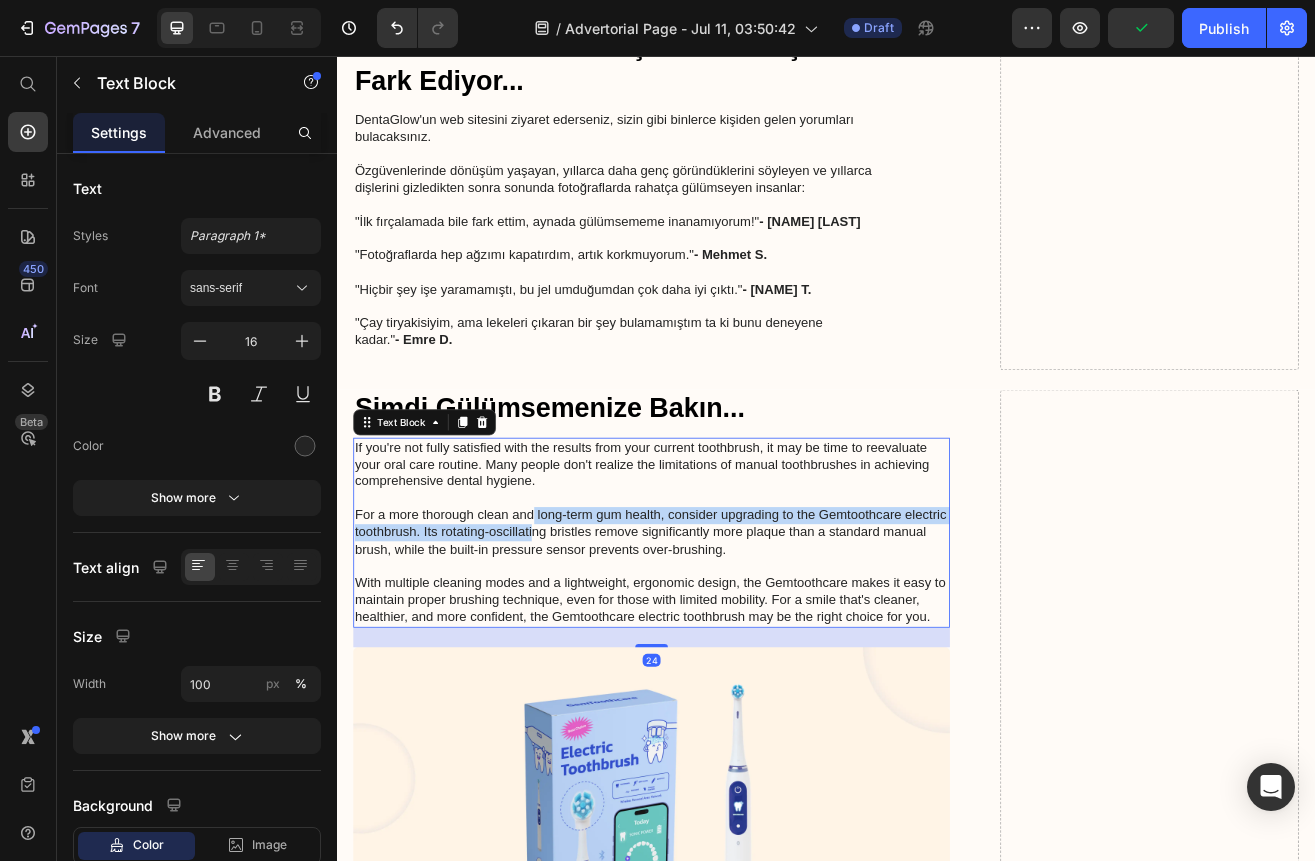 click on "If you're not fully satisfied with the results from your current toothbrush, it may be time to reevaluate your oral care routine. Many people don't realize the limitations of manual toothbrushes in achieving comprehensive dental hygiene.  For a more thorough clean and long-term gum health, consider upgrading to the Gemtoothcare electric toothbrush. Its rotating-oscillating bristles remove significantly more plaque than a standard manual brush, while the built-in pressure sensor prevents over-brushing.  With multiple cleaning modes and a lightweight, ergonomic design, the Gemtoothcare makes it easy to maintain proper brushing technique, even for those with limited mobility. For a smile that's cleaner, healthier, and more confident, the Gemtoothcare electric toothbrush may be the right choice for you." at bounding box center [723, 640] 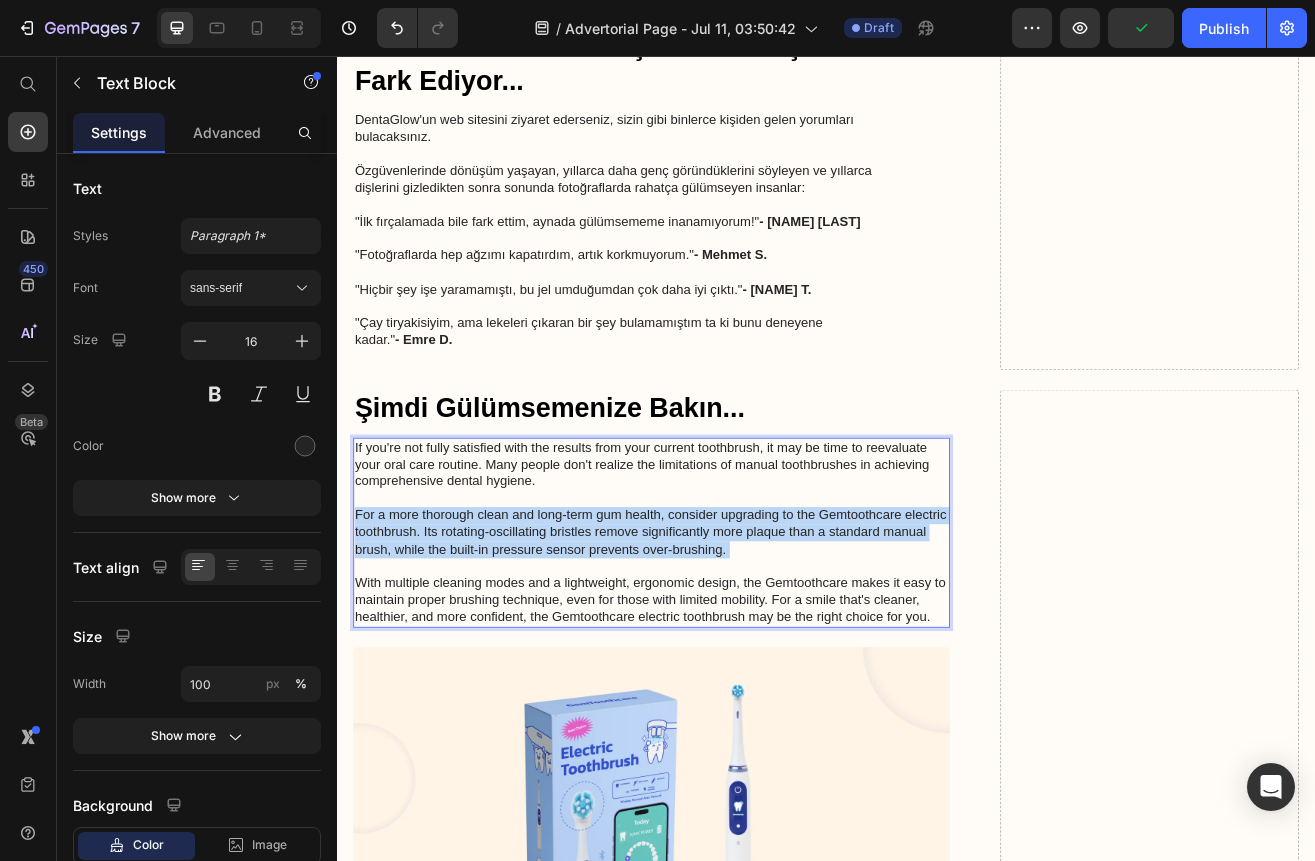 click on "If you're not fully satisfied with the results from your current toothbrush, it may be time to reevaluate your oral care routine. Many people don't realize the limitations of manual toothbrushes in achieving comprehensive dental hygiene.  For a more thorough clean and long-term gum health, consider upgrading to the Gemtoothcare electric toothbrush. Its rotating-oscillating bristles remove significantly more plaque than a standard manual brush, while the built-in pressure sensor prevents over-brushing.  With multiple cleaning modes and a lightweight, ergonomic design, the Gemtoothcare makes it easy to maintain proper brushing technique, even for those with limited mobility. For a smile that's cleaner, healthier, and more confident, the Gemtoothcare electric toothbrush may be the right choice for you." at bounding box center (723, 640) 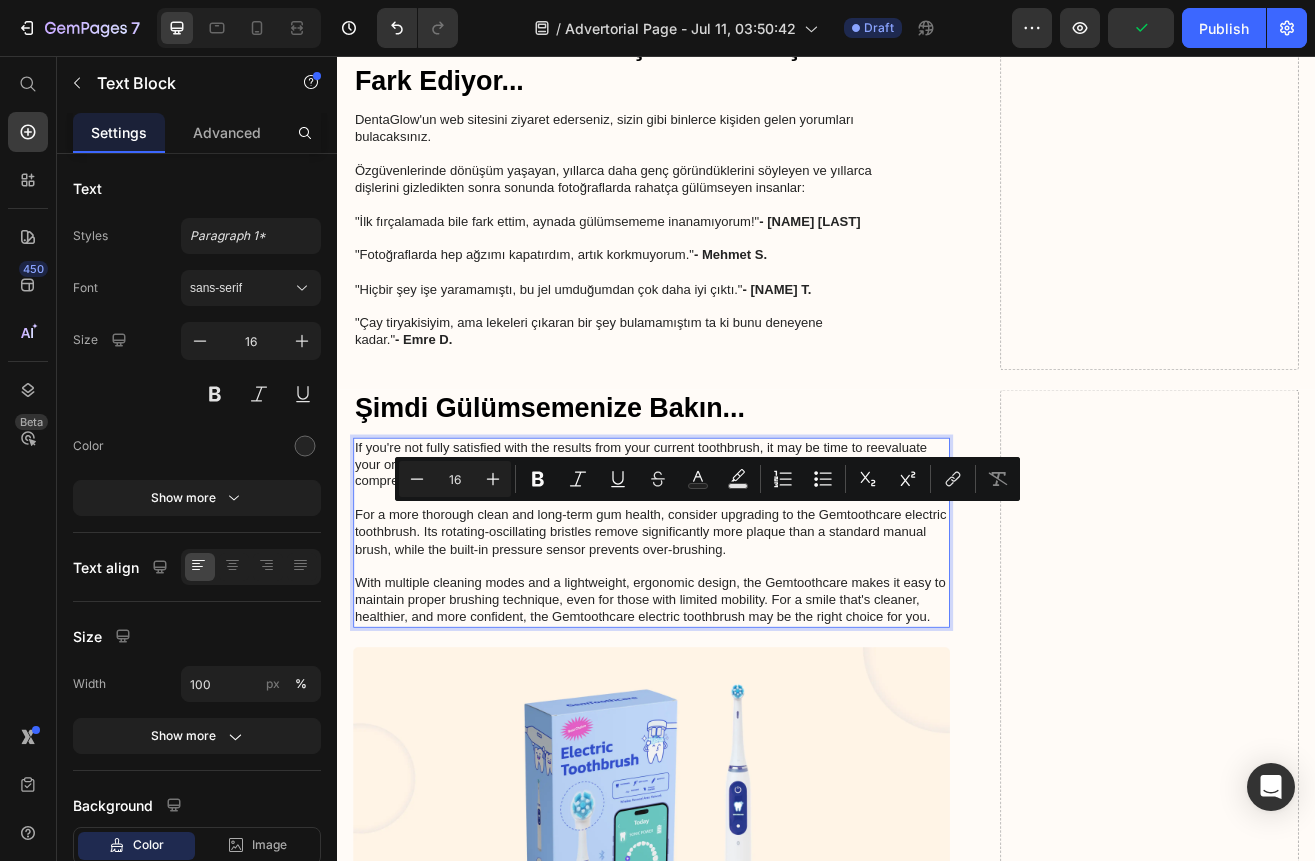 click on "If you're not fully satisfied with the results from your current toothbrush, it may be time to reevaluate your oral care routine. Many people don't realize the limitations of manual toothbrushes in achieving comprehensive dental hygiene.  For a more thorough clean and long-term gum health, consider upgrading to the Gemtoothcare electric toothbrush. Its rotating-oscillating bristles remove significantly more plaque than a standard manual brush, while the built-in pressure sensor prevents over-brushing.  With multiple cleaning modes and a lightweight, ergonomic design, the Gemtoothcare makes it easy to maintain proper brushing technique, even for those with limited mobility. For a smile that's cleaner, healthier, and more confident, the Gemtoothcare electric toothbrush may be the right choice for you." at bounding box center [723, 640] 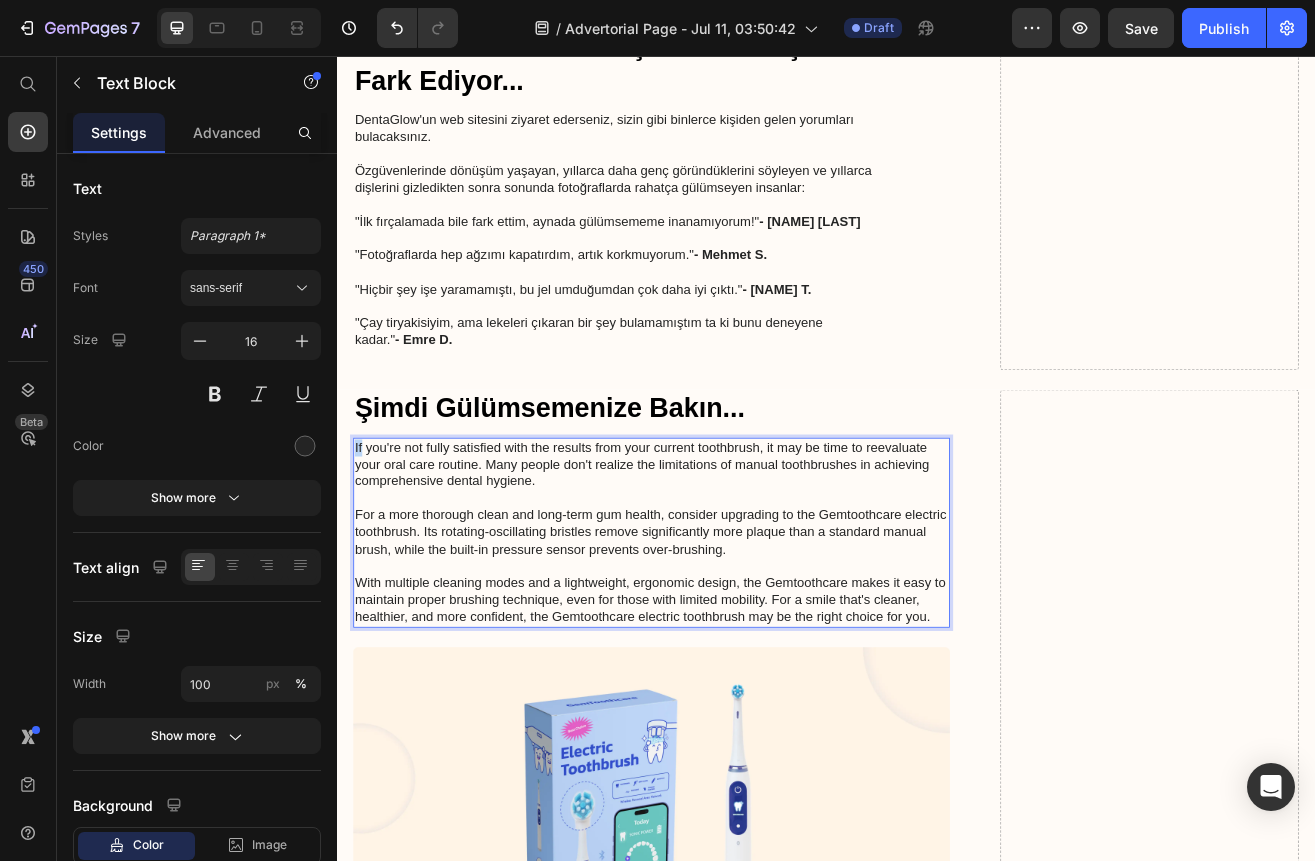 click on "If you're not fully satisfied with the results from your current toothbrush, it may be time to reevaluate your oral care routine. Many people don't realize the limitations of manual toothbrushes in achieving comprehensive dental hygiene.  For a more thorough clean and long-term gum health, consider upgrading to the Gemtoothcare electric toothbrush. Its rotating-oscillating bristles remove significantly more plaque than a standard manual brush, while the built-in pressure sensor prevents over-brushing.  With multiple cleaning modes and a lightweight, ergonomic design, the Gemtoothcare makes it easy to maintain proper brushing technique, even for those with limited mobility. For a smile that's cleaner, healthier, and more confident, the Gemtoothcare electric toothbrush may be the right choice for you." at bounding box center (723, 640) 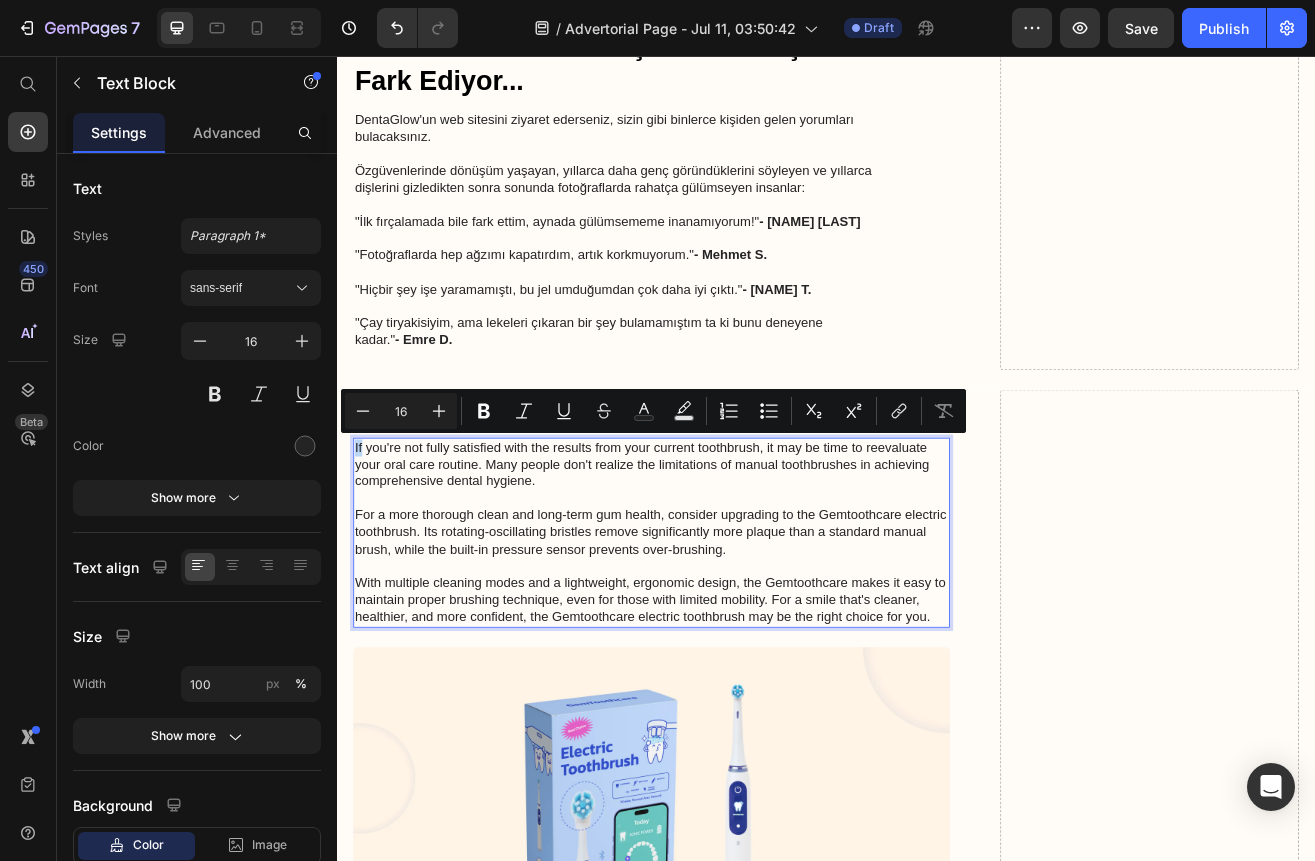 click on "If you're not fully satisfied with the results from your current toothbrush, it may be time to reevaluate your oral care routine. Many people don't realize the limitations of manual toothbrushes in achieving comprehensive dental hygiene.  For a more thorough clean and long-term gum health, consider upgrading to the Gemtoothcare electric toothbrush. Its rotating-oscillating bristles remove significantly more plaque than a standard manual brush, while the built-in pressure sensor prevents over-brushing.  With multiple cleaning modes and a lightweight, ergonomic design, the Gemtoothcare makes it easy to maintain proper brushing technique, even for those with limited mobility. For a smile that's cleaner, healthier, and more confident, the Gemtoothcare electric toothbrush may be the right choice for you." at bounding box center (723, 640) 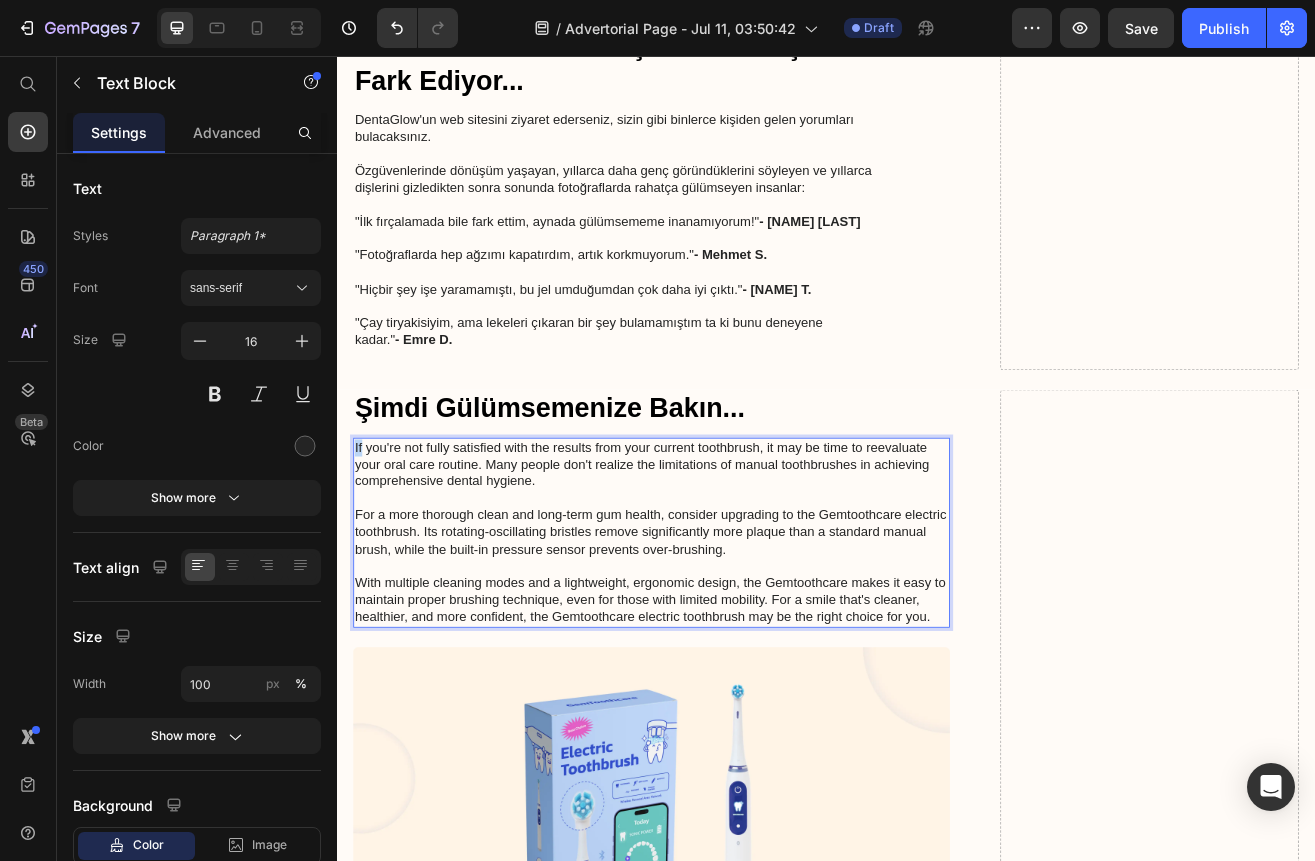 click on "If you're not fully satisfied with the results from your current toothbrush, it may be time to reevaluate your oral care routine. Many people don't realize the limitations of manual toothbrushes in achieving comprehensive dental hygiene.  For a more thorough clean and long-term gum health, consider upgrading to the Gemtoothcare electric toothbrush. Its rotating-oscillating bristles remove significantly more plaque than a standard manual brush, while the built-in pressure sensor prevents over-brushing.  With multiple cleaning modes and a lightweight, ergonomic design, the Gemtoothcare makes it easy to maintain proper brushing technique, even for those with limited mobility. For a smile that's cleaner, healthier, and more confident, the Gemtoothcare electric toothbrush may be the right choice for you." at bounding box center (723, 640) 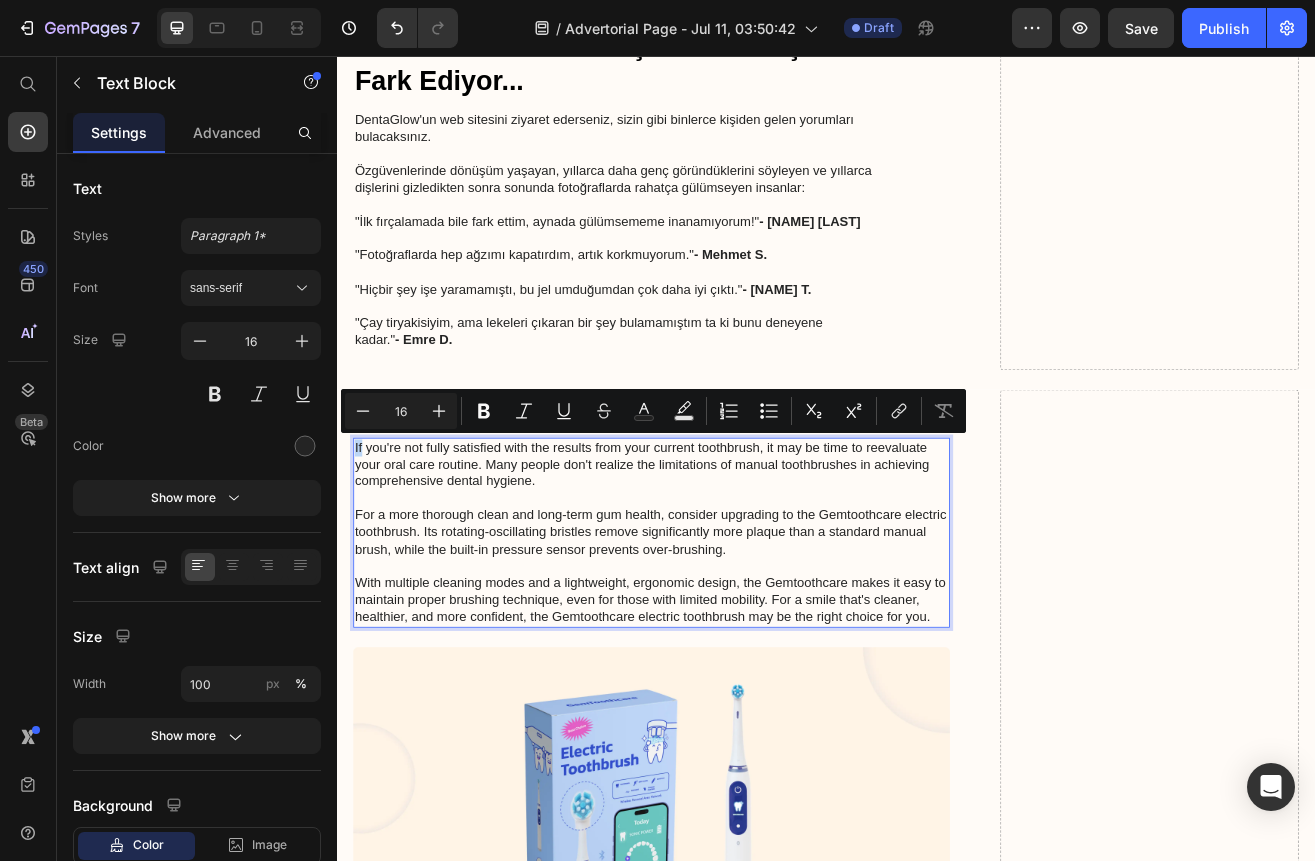 click on "If you're not fully satisfied with the results from your current toothbrush, it may be time to reevaluate your oral care routine. Many people don't realize the limitations of manual toothbrushes in achieving comprehensive dental hygiene.  For a more thorough clean and long-term gum health, consider upgrading to the Gemtoothcare electric toothbrush. Its rotating-oscillating bristles remove significantly more plaque than a standard manual brush, while the built-in pressure sensor prevents over-brushing.  With multiple cleaning modes and a lightweight, ergonomic design, the Gemtoothcare makes it easy to maintain proper brushing technique, even for those with limited mobility. For a smile that's cleaner, healthier, and more confident, the Gemtoothcare electric toothbrush may be the right choice for you." at bounding box center [723, 640] 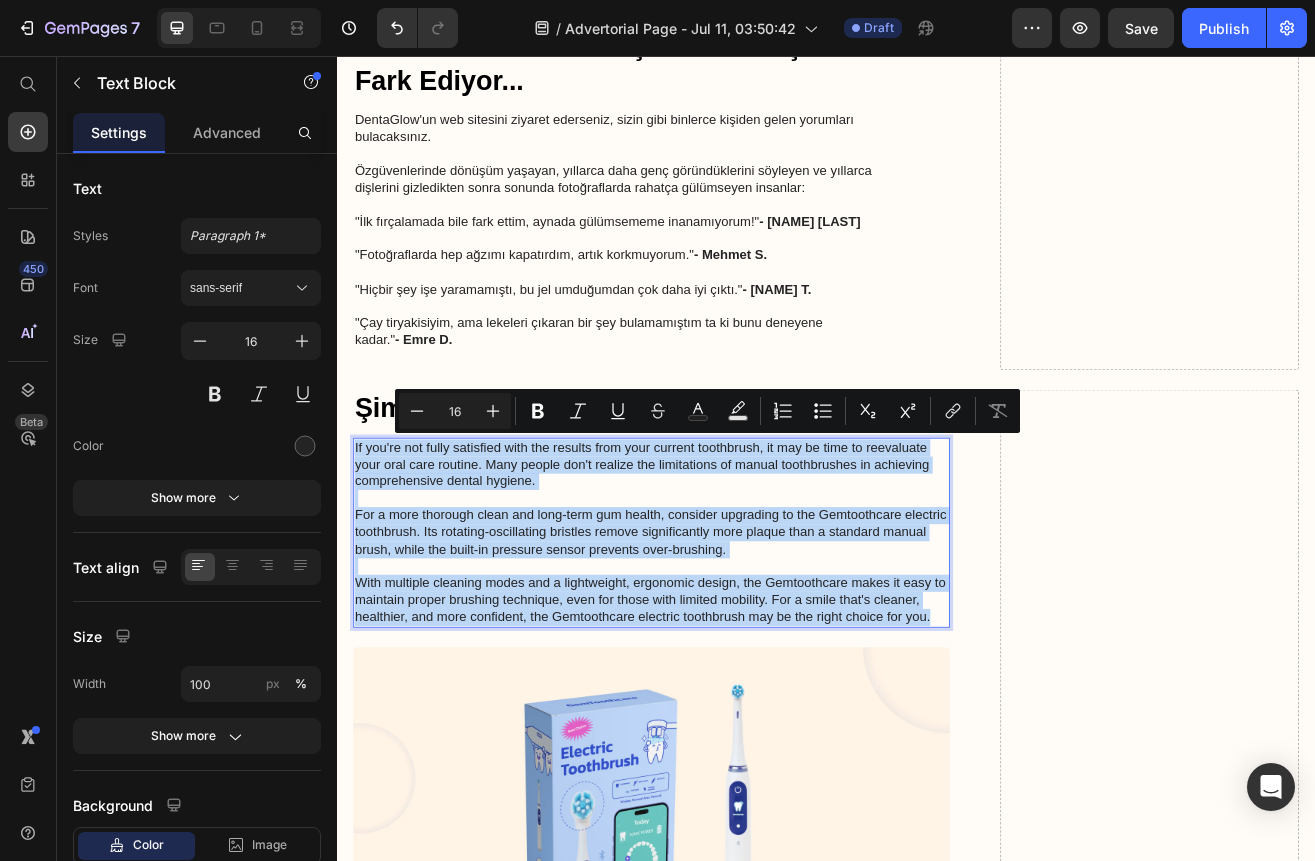 drag, startPoint x: 360, startPoint y: 538, endPoint x: 1073, endPoint y: 754, distance: 745 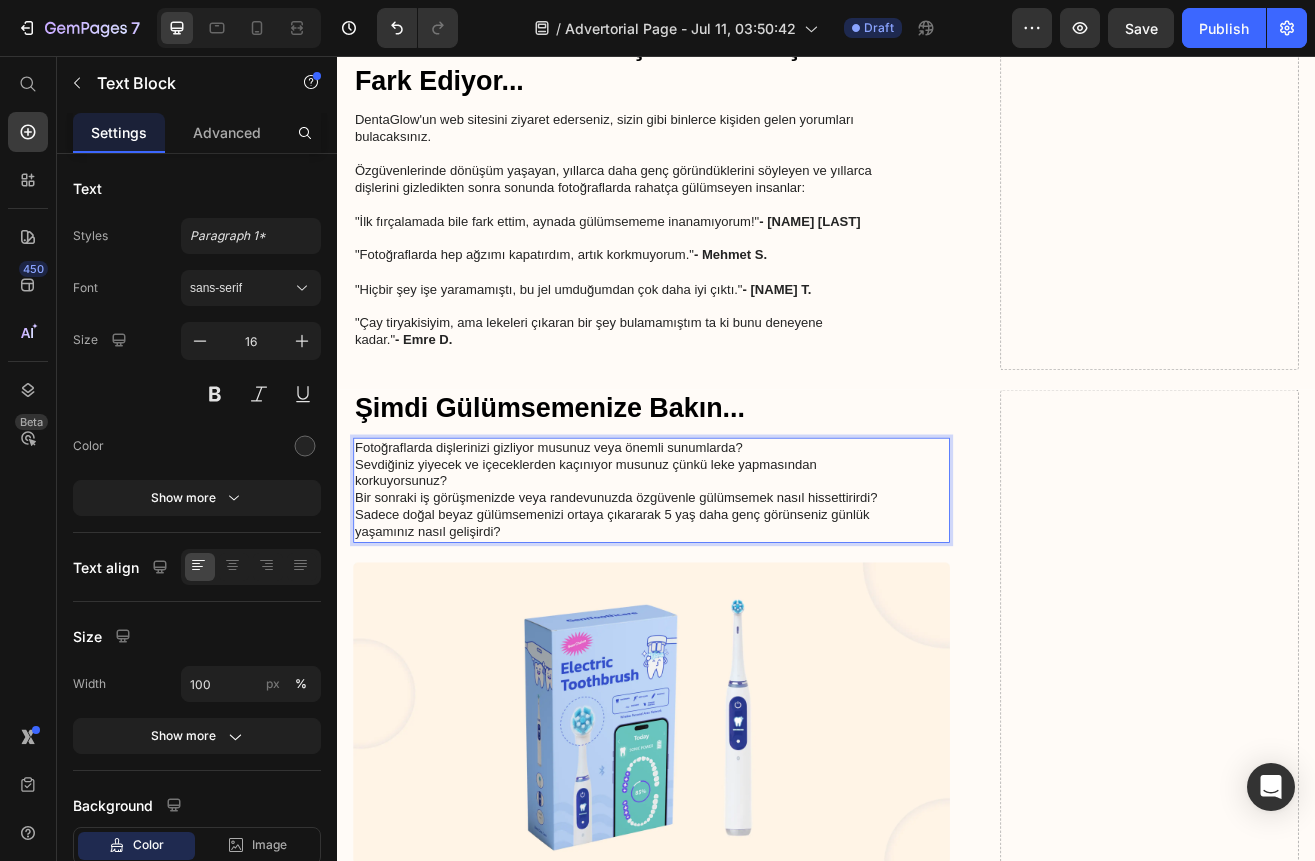 click on "Fotoğraflarda dişlerinizi gizliyor musunuz veya önemli sunumlarda? Sevdiğiniz yiyecek ve içeceklerden kaçınıyor musunuz çünkü leke yapmasından korkuyorsunuz? Bir sonraki iş görüşmenizde veya randevunuzda özgüvenle gülümsemek nasıl hissettirirdi? Sadece doğal beyaz gülümsemenizi ortaya çıkararak 5 yaş daha genç görünseniz günlük yaşamınız nasıl gelişirdi?" at bounding box center (723, 588) 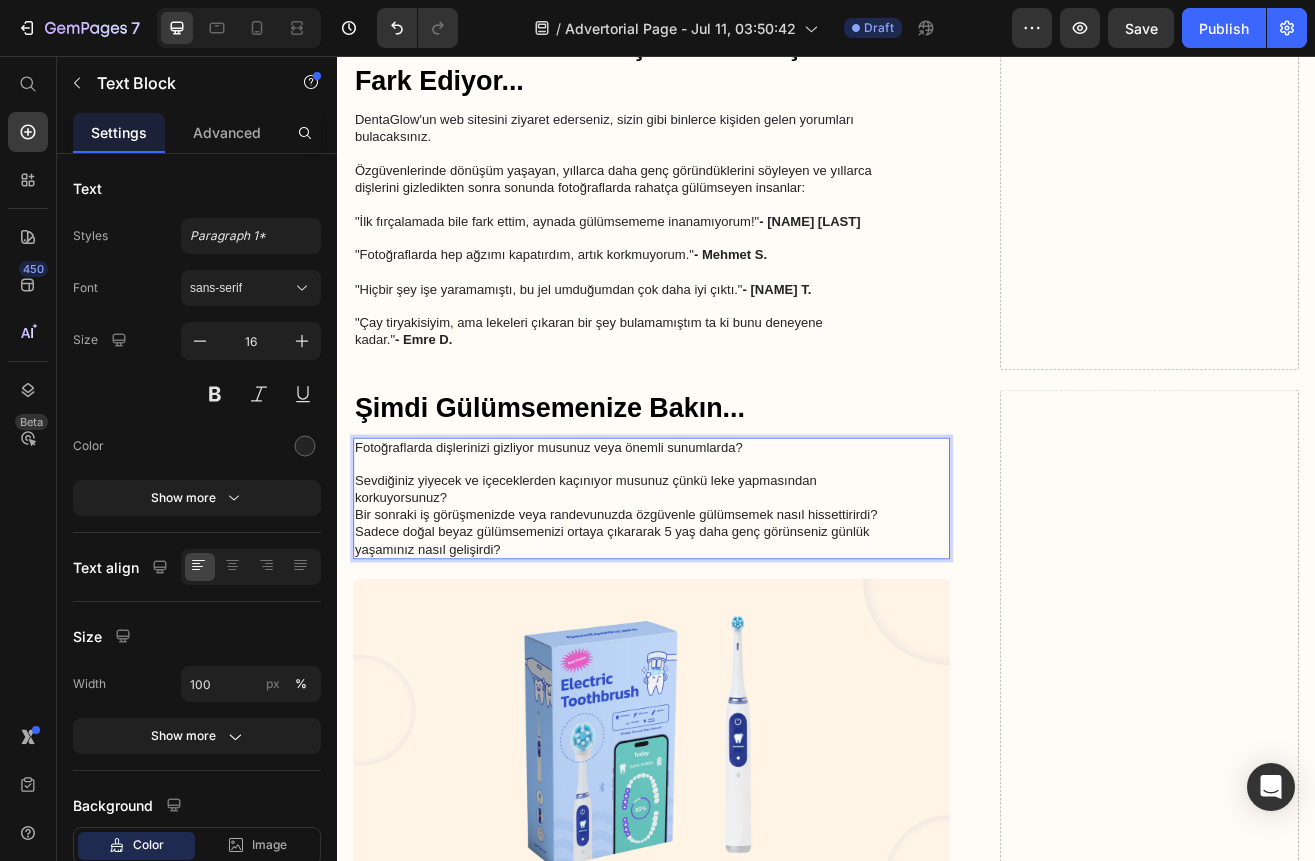 click on "⁠⁠⁠⁠⁠⁠⁠ Sevdiğiniz yiyecek ve içeceklerden kaçınıyor musunuz çünkü leke yapmasından korkuyorsunuz? Bir sonraki iş görüşmenizde veya randevunuzda özgüvenle gülümsemek nasıl hissettirirdi? Sadece doğal beyaz gülümsemenizi ortaya çıkararak 5 yaş daha genç görünseniz günlük yaşamınız nasıl gelişirdi?" at bounding box center (723, 609) 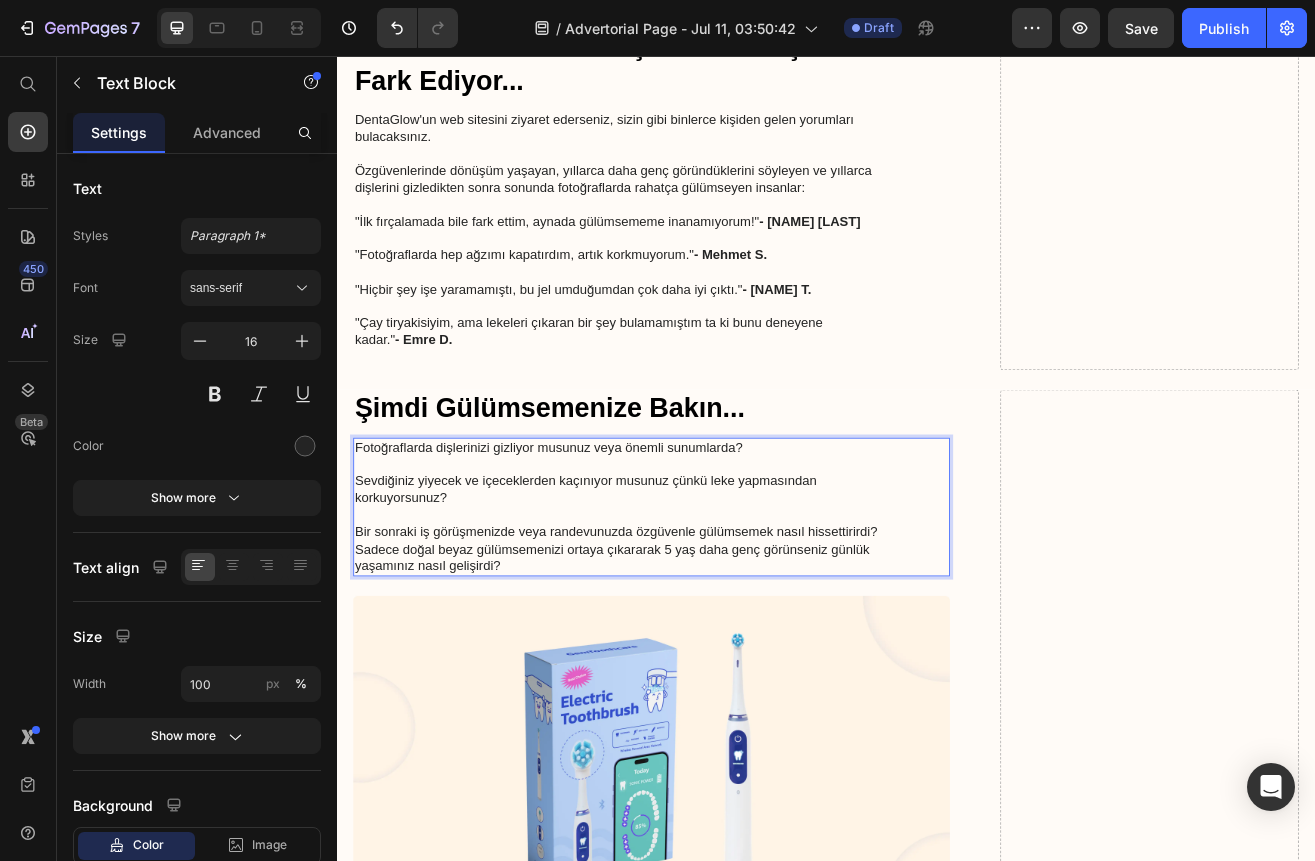 click on "⁠⁠⁠⁠⁠⁠⁠ Bir sonraki iş görüşmenizde veya randevunuzda özgüvenle gülümsemek nasıl hissettirirdi? Sadece doğal beyaz gülümsemenizi ortaya çıkararak 5 yaş daha genç görünseniz günlük yaşamınız nasıl gelişirdi?" at bounding box center [723, 650] 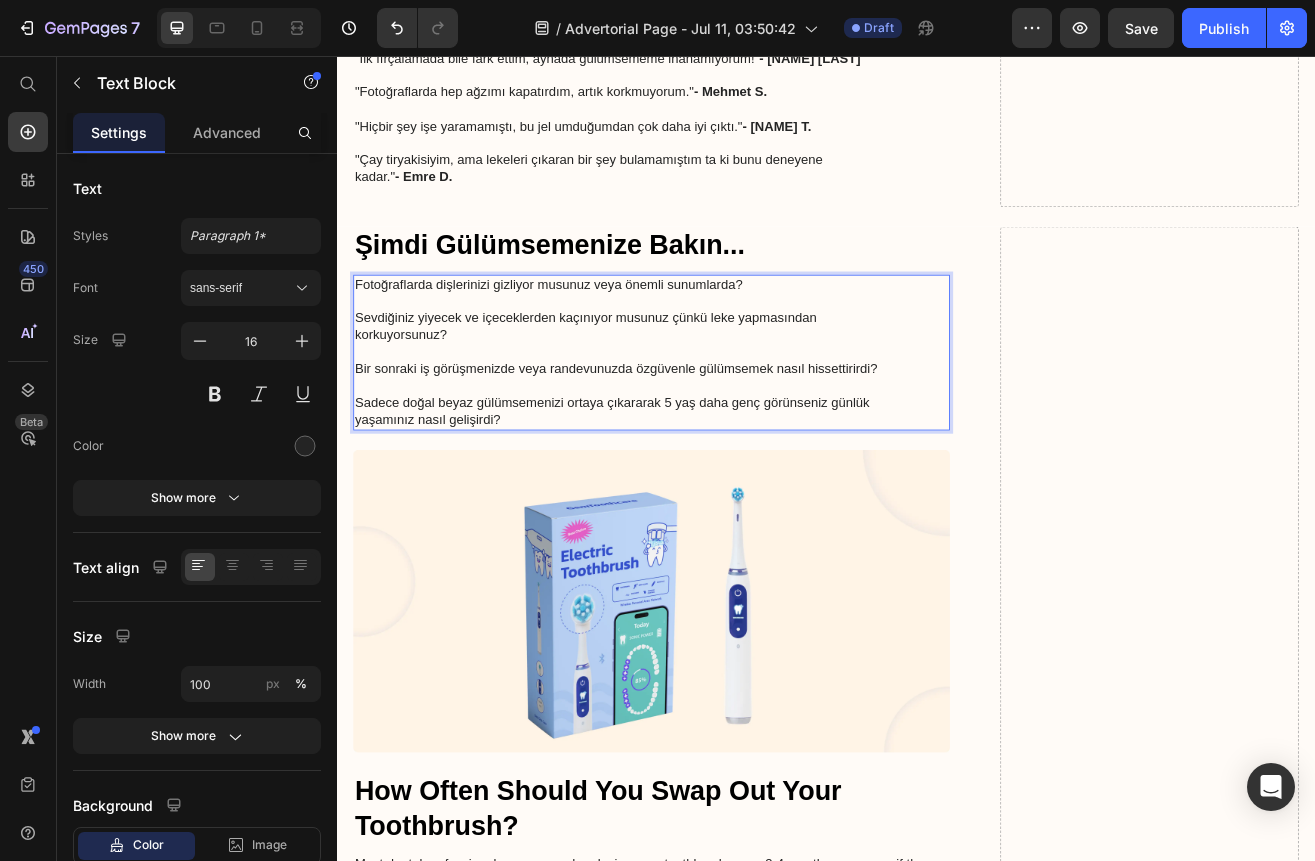 scroll, scrollTop: 5624, scrollLeft: 0, axis: vertical 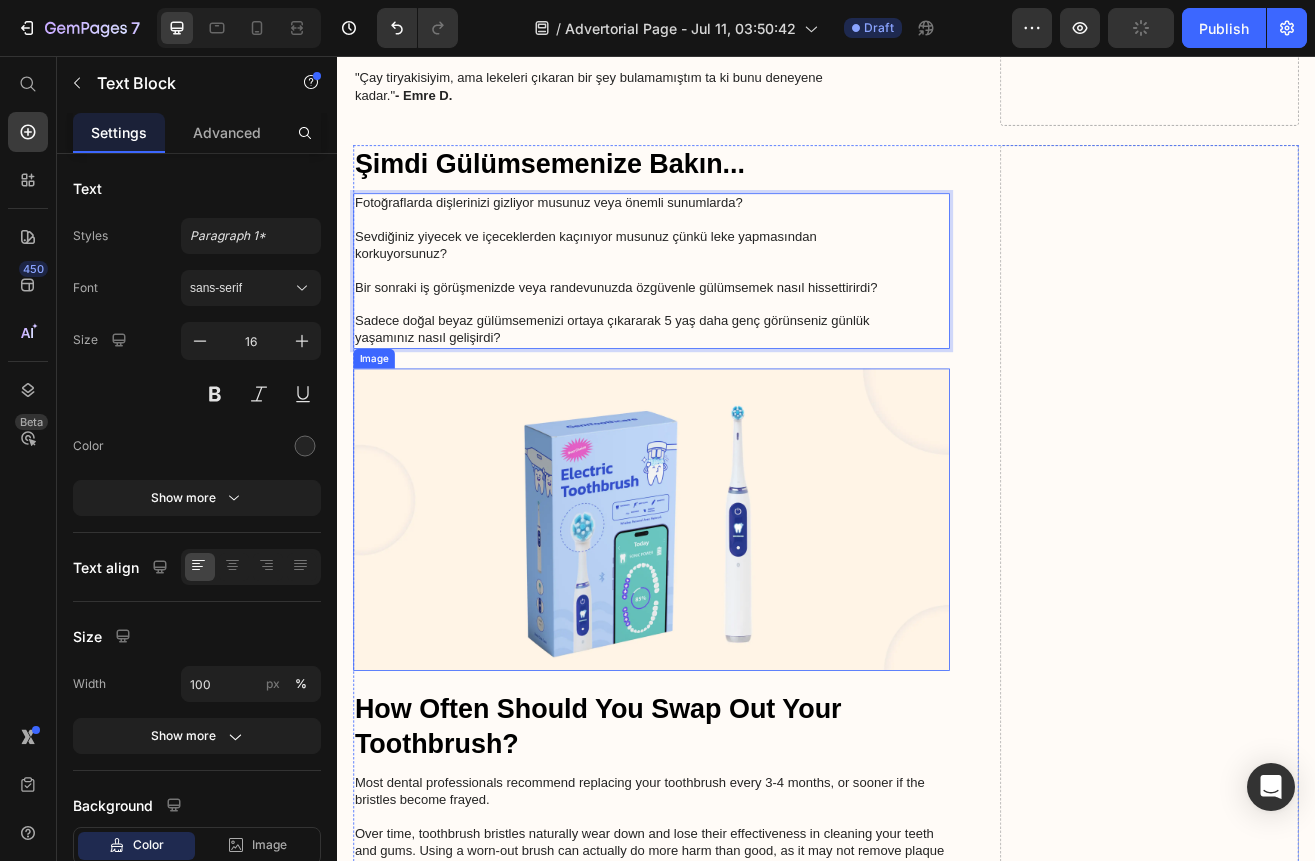click at bounding box center [723, 624] 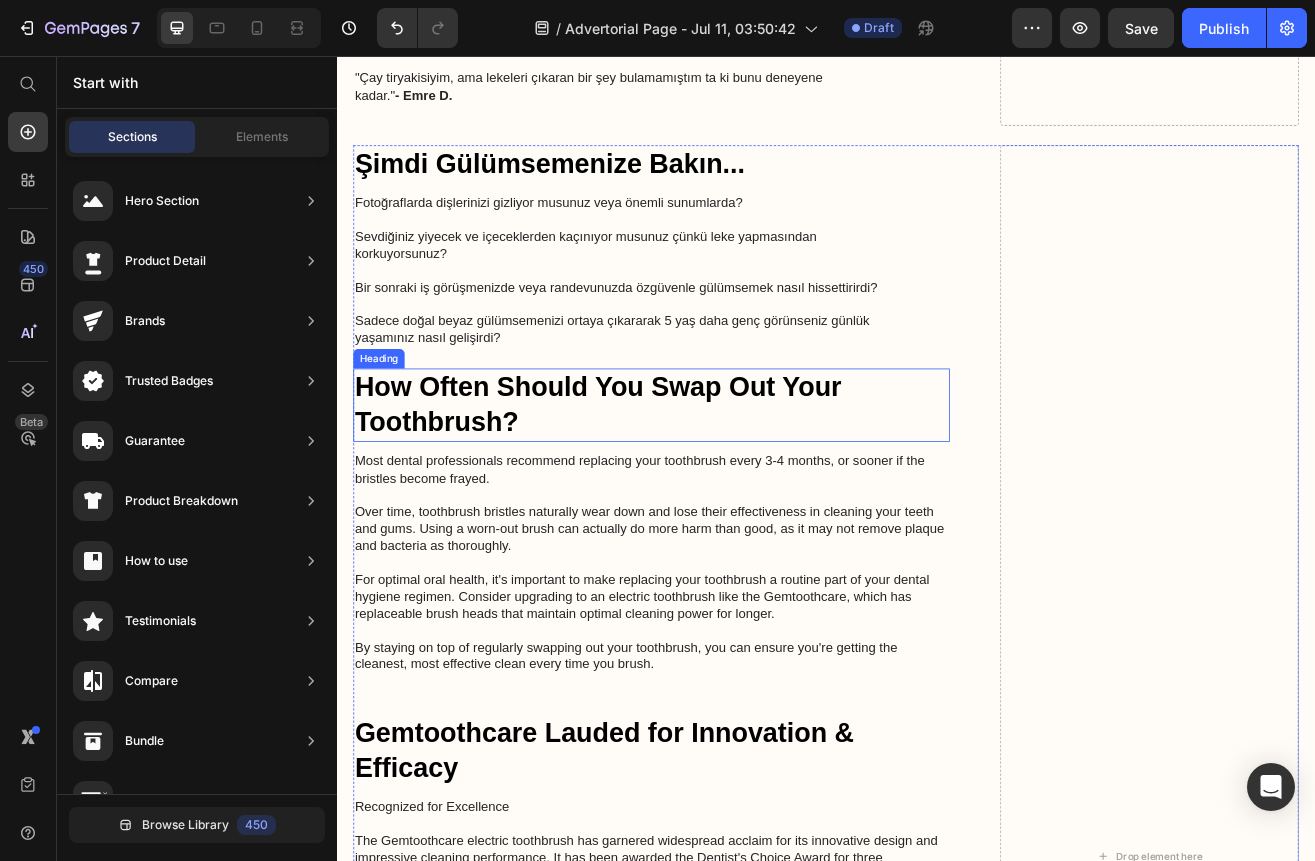 click on "How Often Should You Swap Out Your Toothbrush?" at bounding box center (723, 484) 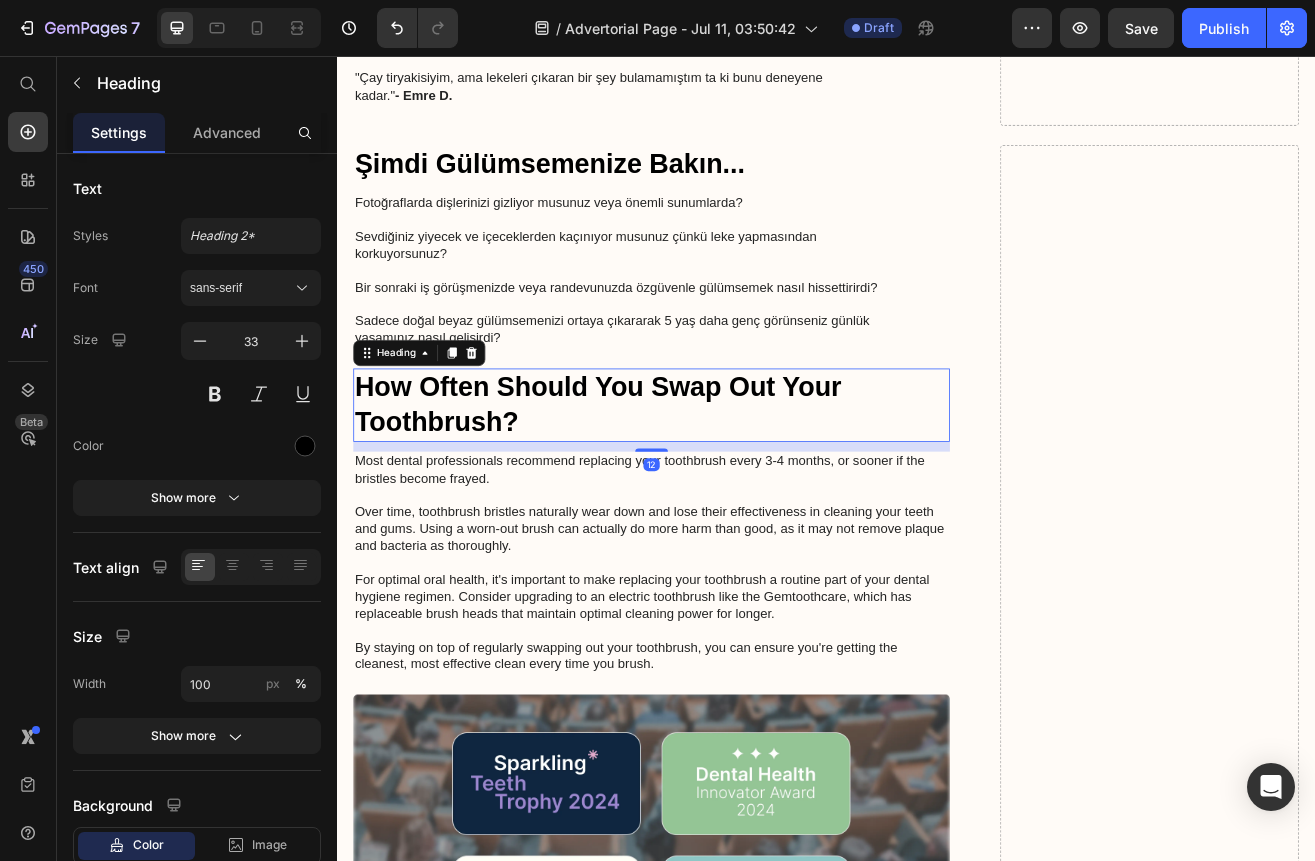 click on "How Often Should You Swap Out Your Toothbrush?" at bounding box center [723, 484] 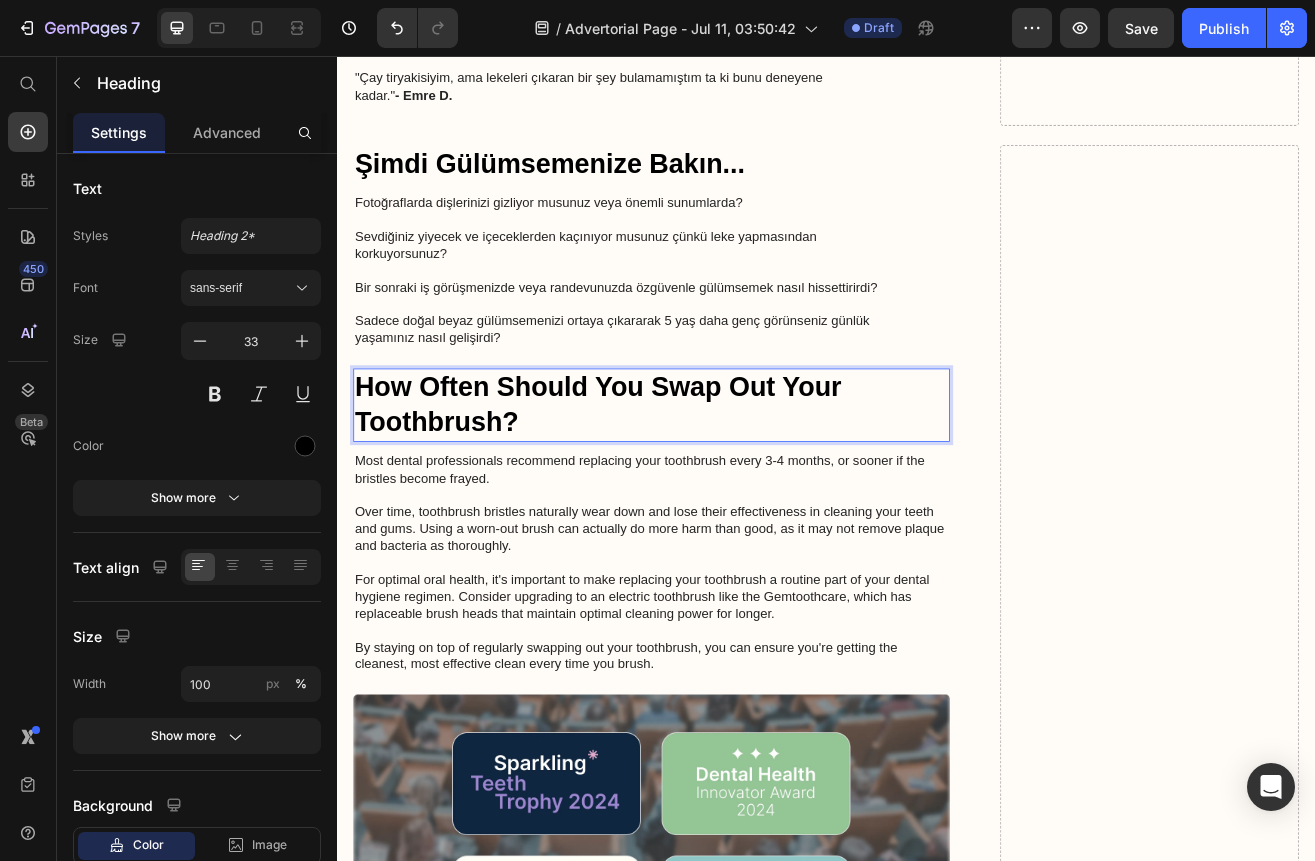 click on "How Often Should You Swap Out Your Toothbrush?" at bounding box center (723, 484) 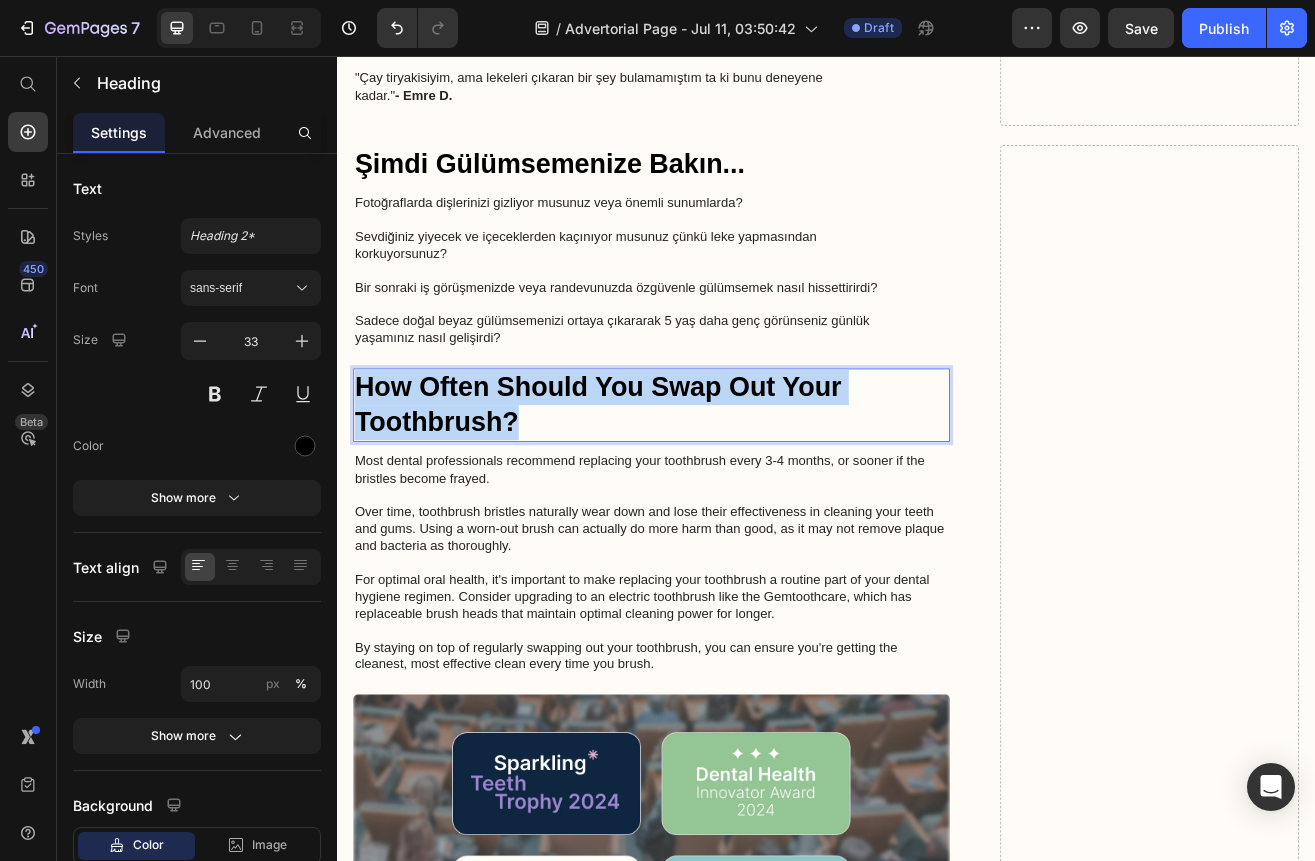 click on "How Often Should You Swap Out Your Toothbrush?" at bounding box center (723, 484) 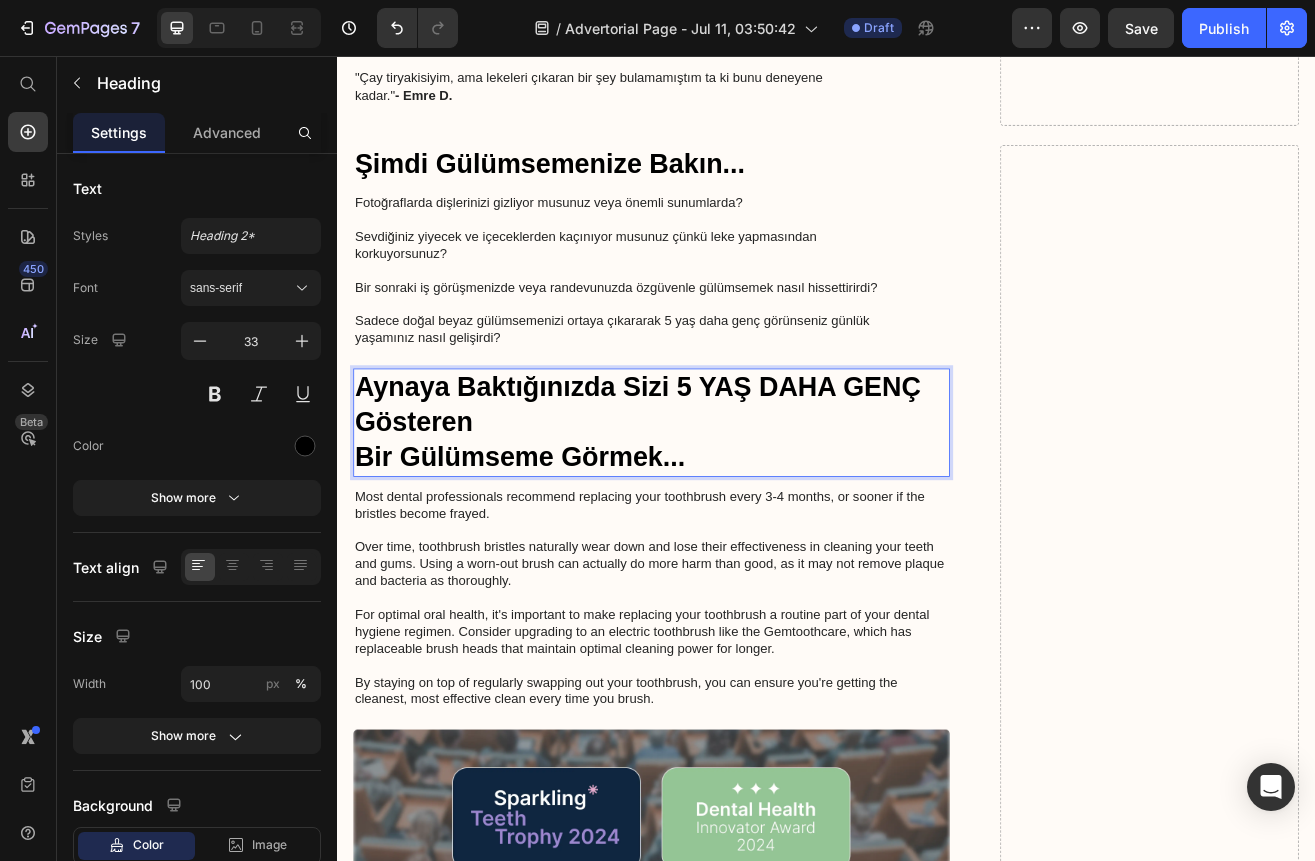 click on "Aynaya Baktığınızda Sizi 5 YAŞ DAHA GENÇ Gösteren Bir Gülümseme Görmek..." at bounding box center (723, 505) 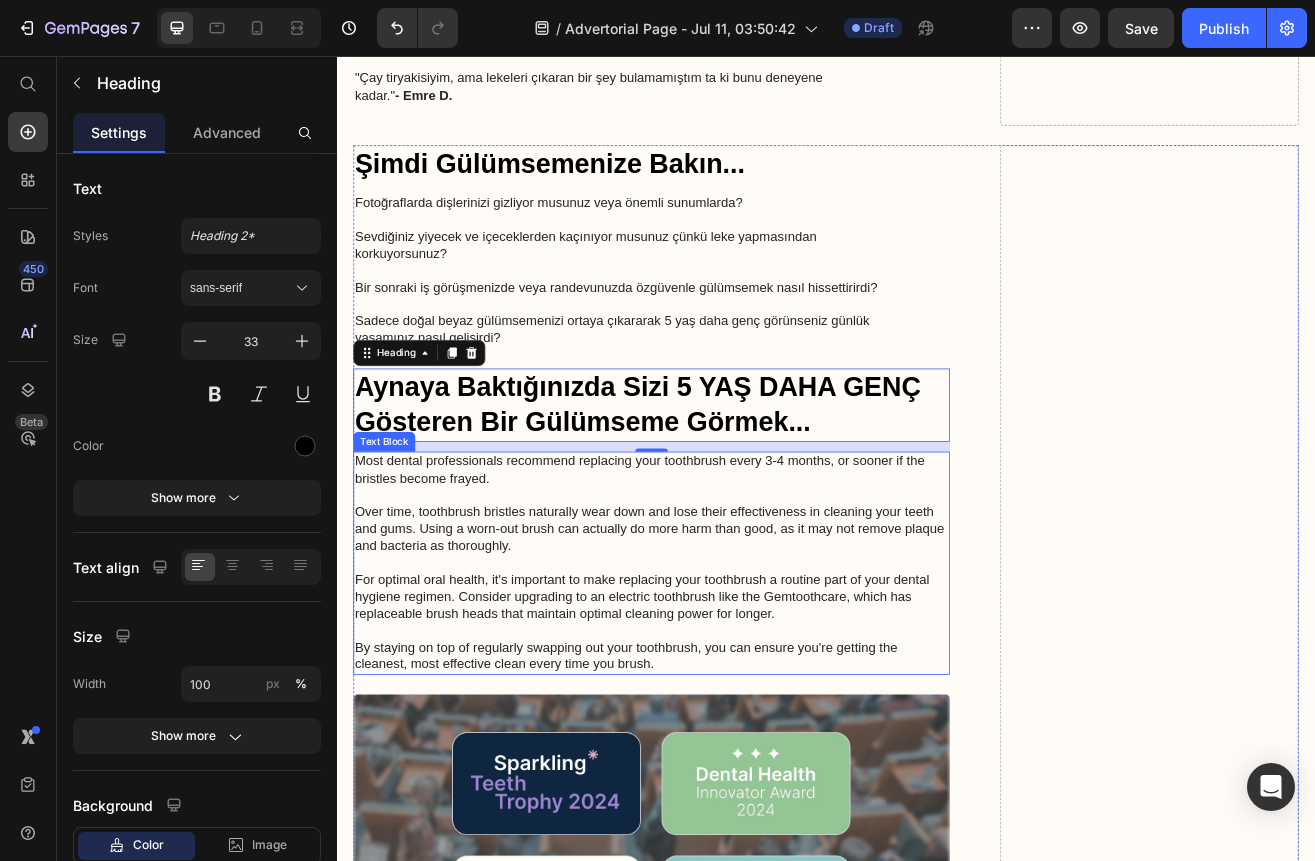 click on "Most dental professionals recommend replacing your toothbrush every 3-4 months, or sooner if the bristles become frayed.  Over time, toothbrush bristles naturally wear down and lose their effectiveness in cleaning your teeth and gums. Using a worn-out brush can actually do more harm than good, as it may not remove plaque and bacteria as thoroughly.  For optimal oral health, it's important to make replacing your toothbrush a routine part of your dental hygiene regimen. Consider upgrading to an electric toothbrush like the Gemtoothcare, which has replaceable brush heads that maintain optimal cleaning power for longer.  By staying on top of regularly swapping out your toothbrush, you can ensure you're getting the cleanest, most effective clean every time you brush." at bounding box center [723, 678] 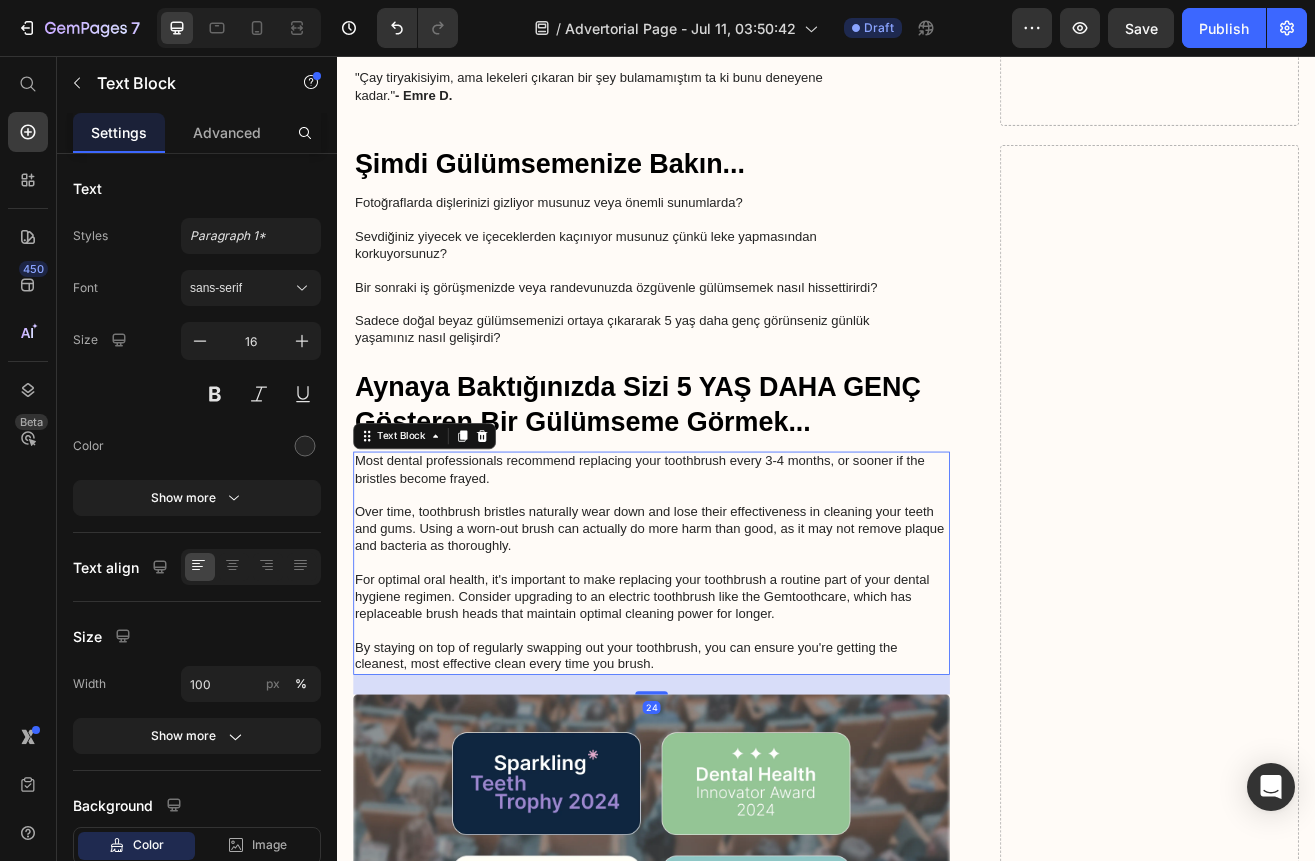click on "Most dental professionals recommend replacing your toothbrush every 3-4 months, or sooner if the bristles become frayed.  Over time, toothbrush bristles naturally wear down and lose their effectiveness in cleaning your teeth and gums. Using a worn-out brush can actually do more harm than good, as it may not remove plaque and bacteria as thoroughly.  For optimal oral health, it's important to make replacing your toothbrush a routine part of your dental hygiene regimen. Consider upgrading to an electric toothbrush like the Gemtoothcare, which has replaceable brush heads that maintain optimal cleaning power for longer.  By staying on top of regularly swapping out your toothbrush, you can ensure you're getting the cleanest, most effective clean every time you brush." at bounding box center [723, 678] 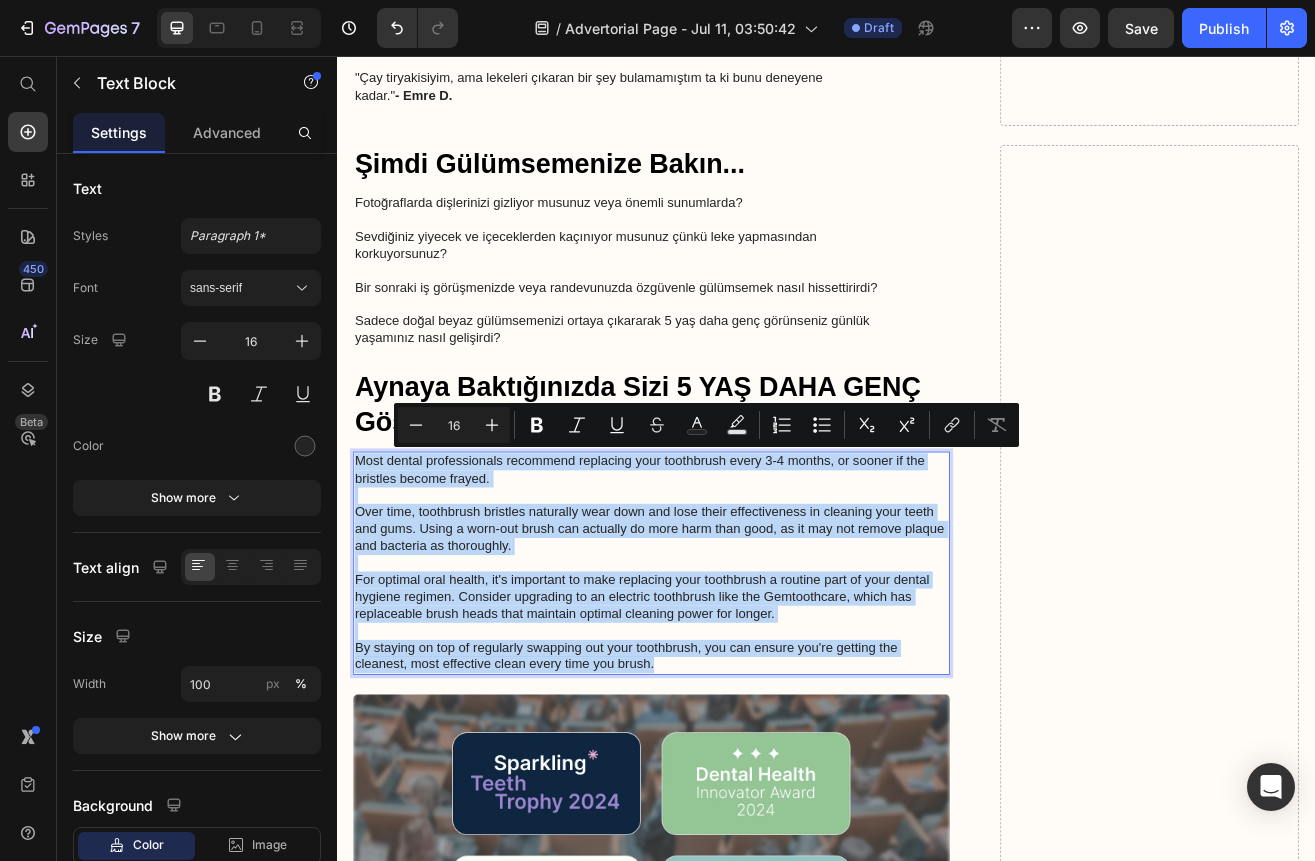 drag, startPoint x: 360, startPoint y: 554, endPoint x: 802, endPoint y: 804, distance: 507.8031 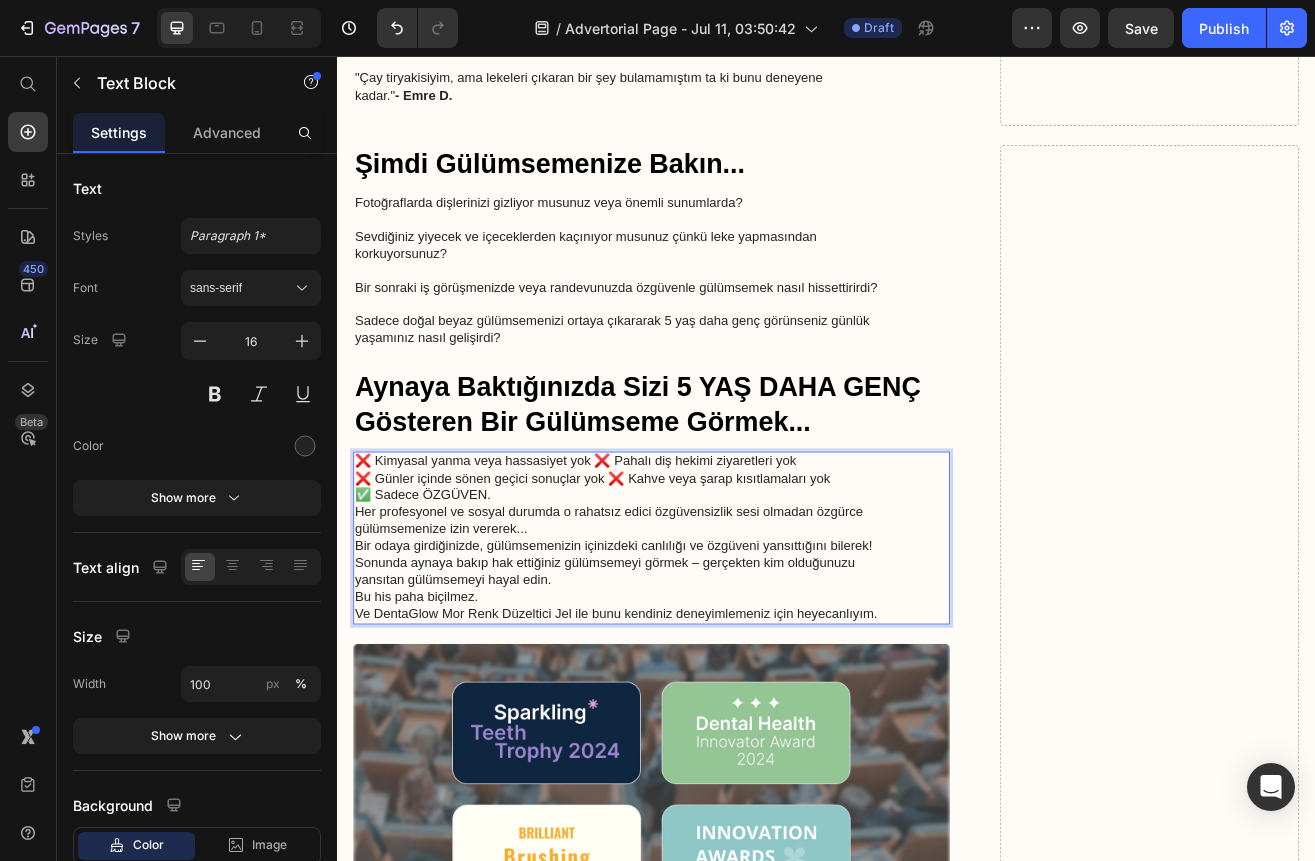 click on "❌ Kimyasal yanma veya hassasiyet yok ❌ Pahalı diş hekimi ziyaretleri yok ❌ Günler içinde sönen geçici sonuçlar yok ❌ Kahve veya şarap kısıtlamaları yok ✅ Sadece ÖZGÜVEN. Her profesyonel ve sosyal durumda o rahatsız edici özgüvensizlik sesi olmadan özgürce gülümsemenize izin vererek... Bir odaya girdiğinizde, gülümsemenizin içinizdeki canlılığı ve özgüveni yansıttığını bilerek! Sonunda aynaya bakıp hak ettiğiniz gülümsemeyi görmek – gerçekten kim olduğunuzu yansıtan gülümsemeyi hayal edin. Bu his paha biçilmez. Ve DentaGlow Mor Renk Düzeltici Jel ile bunu kendiniz deneyimlemeniz için heyecanlıyım." at bounding box center (723, 647) 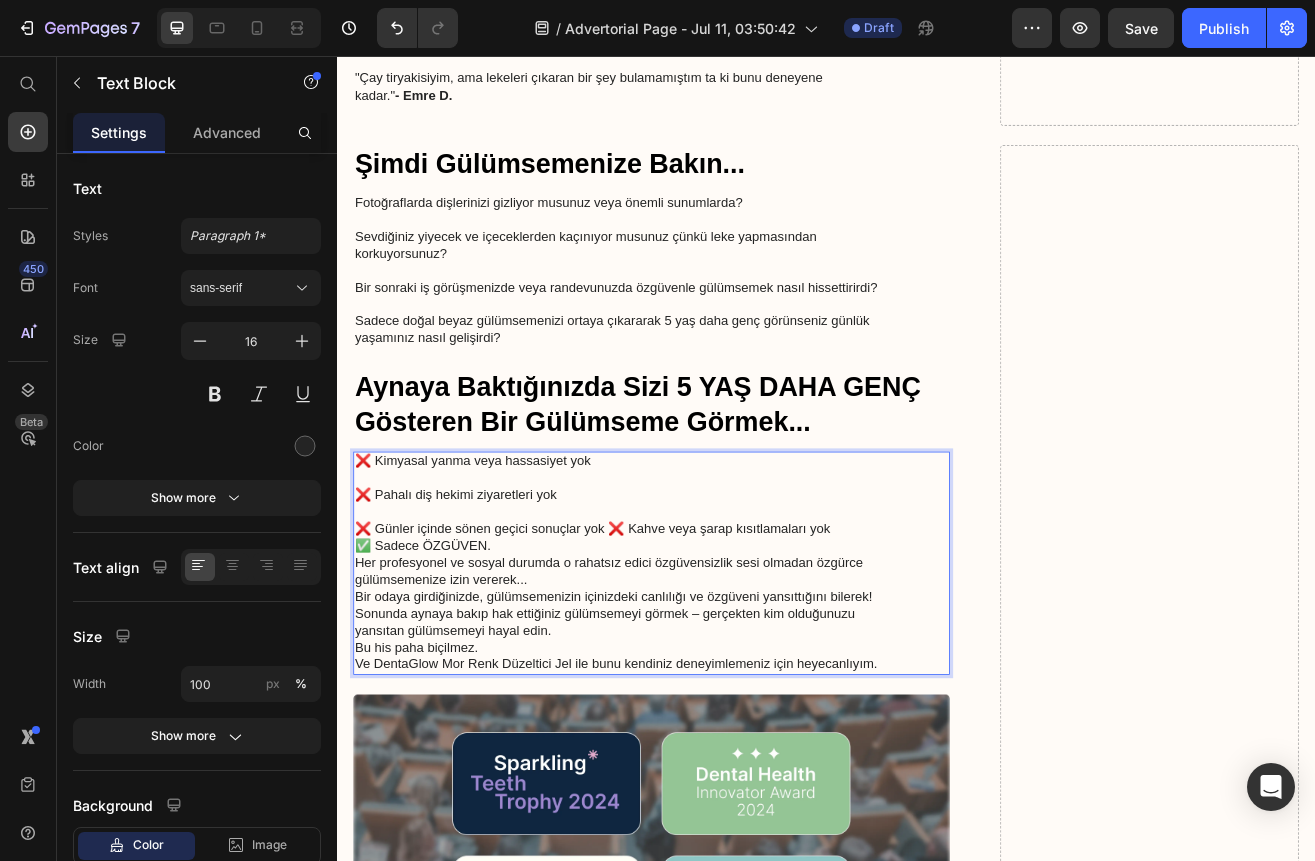 click on "❌ Günler içinde sönen geçici sonuçlar yok ❌ Kahve veya şarap kısıtlamaları yok ✅ Sadece ÖZGÜVEN. Her profesyonel ve sosyal durumda o rahatsız edici özgüvensizlik sesi olmadan özgürce gülümsemenize izin vererek... Bir odaya girdiğinizde, gülümsemenizin içinizdeki canlılığı ve özgüveni yansıttığını bilerek! Sonunda aynaya bakıp hak ettiğiniz gülümsemeyi görmek – gerçekten kim olduğunuzu yansıtan gülümsemeyi hayal edin. Bu his paha biçilmez. Ve DentaGlow Mor Renk Düzeltici Jel ile bunu kendiniz deneyimlemeniz için heyecanlıyım." at bounding box center (723, 719) 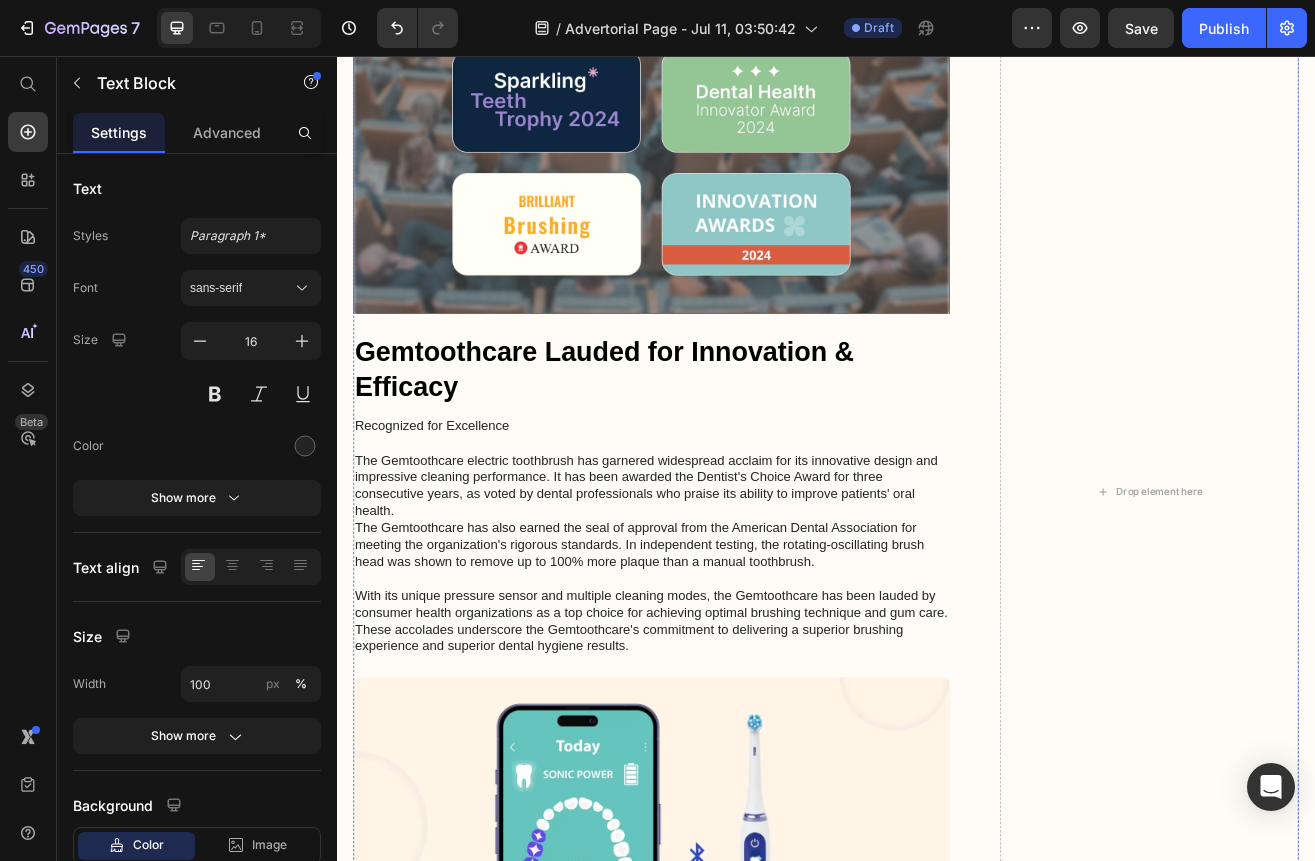 scroll, scrollTop: 6224, scrollLeft: 0, axis: vertical 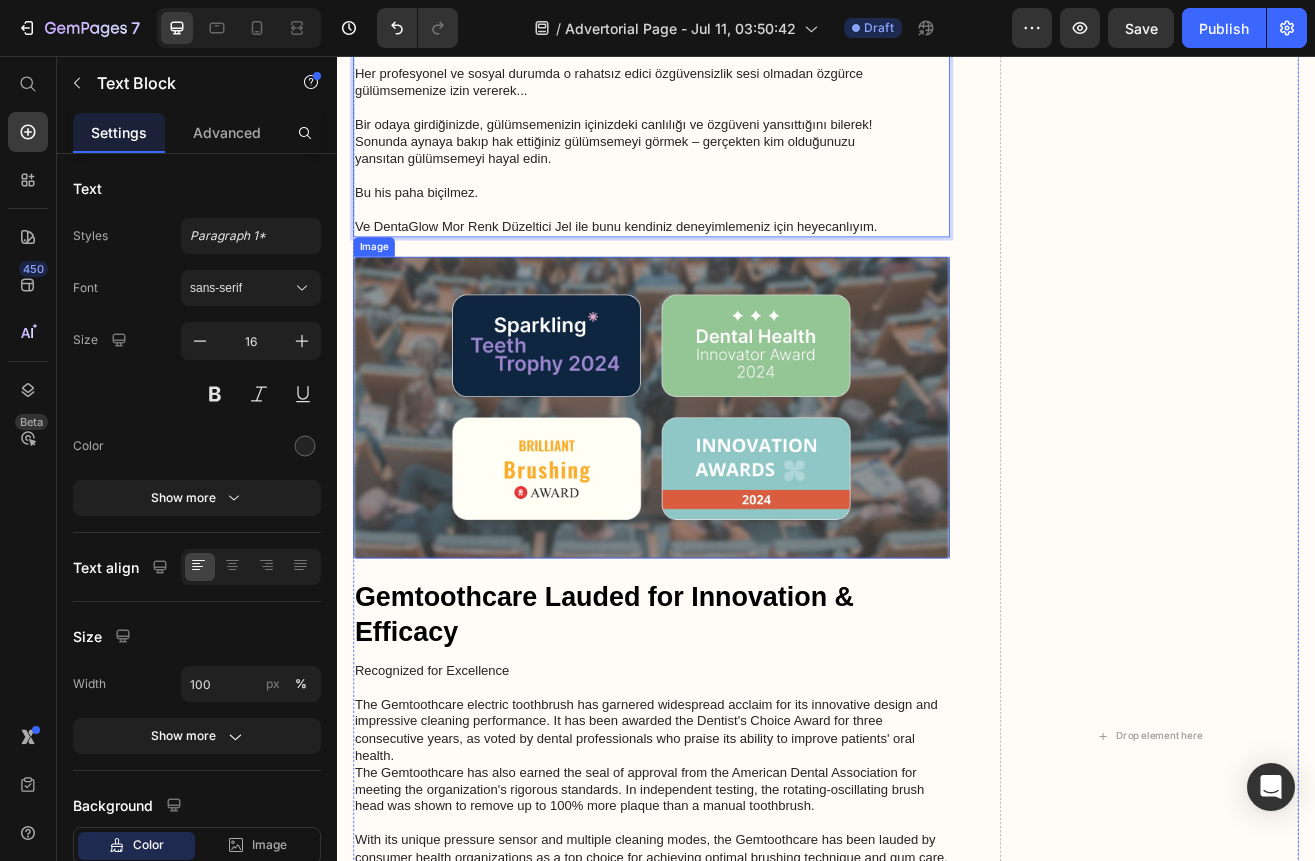 click at bounding box center (723, 487) 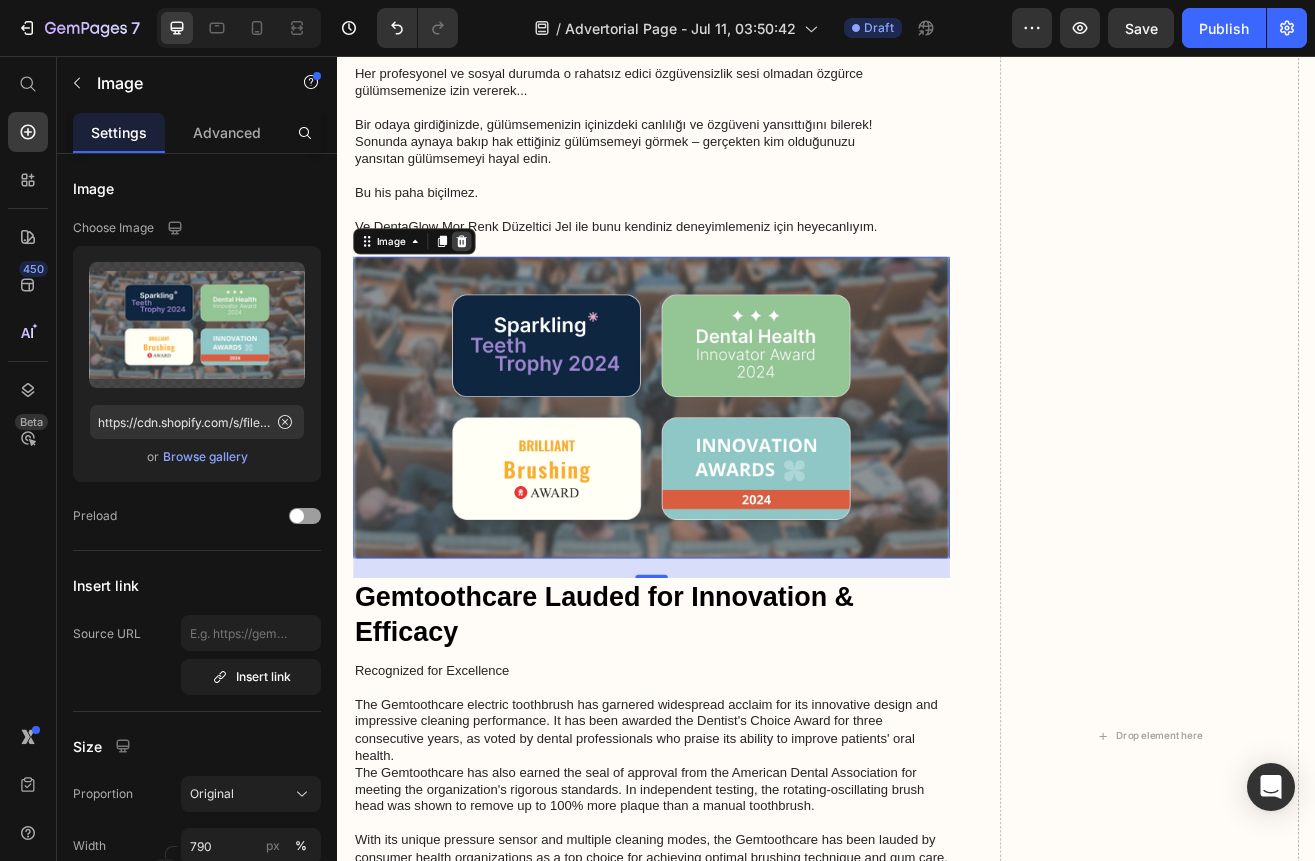 click 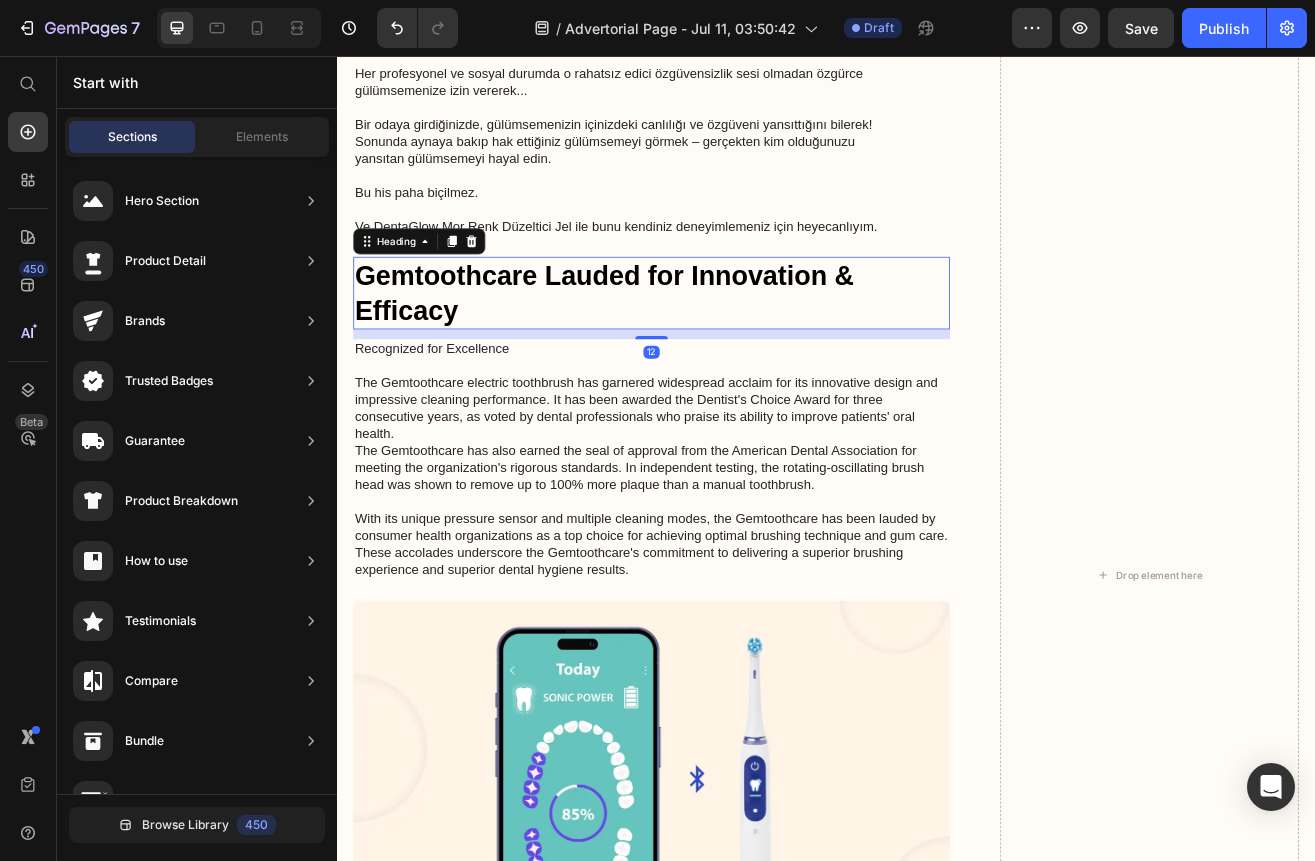 click on "Gemtoothcare Lauded for Innovation & Efficacy" at bounding box center (723, 347) 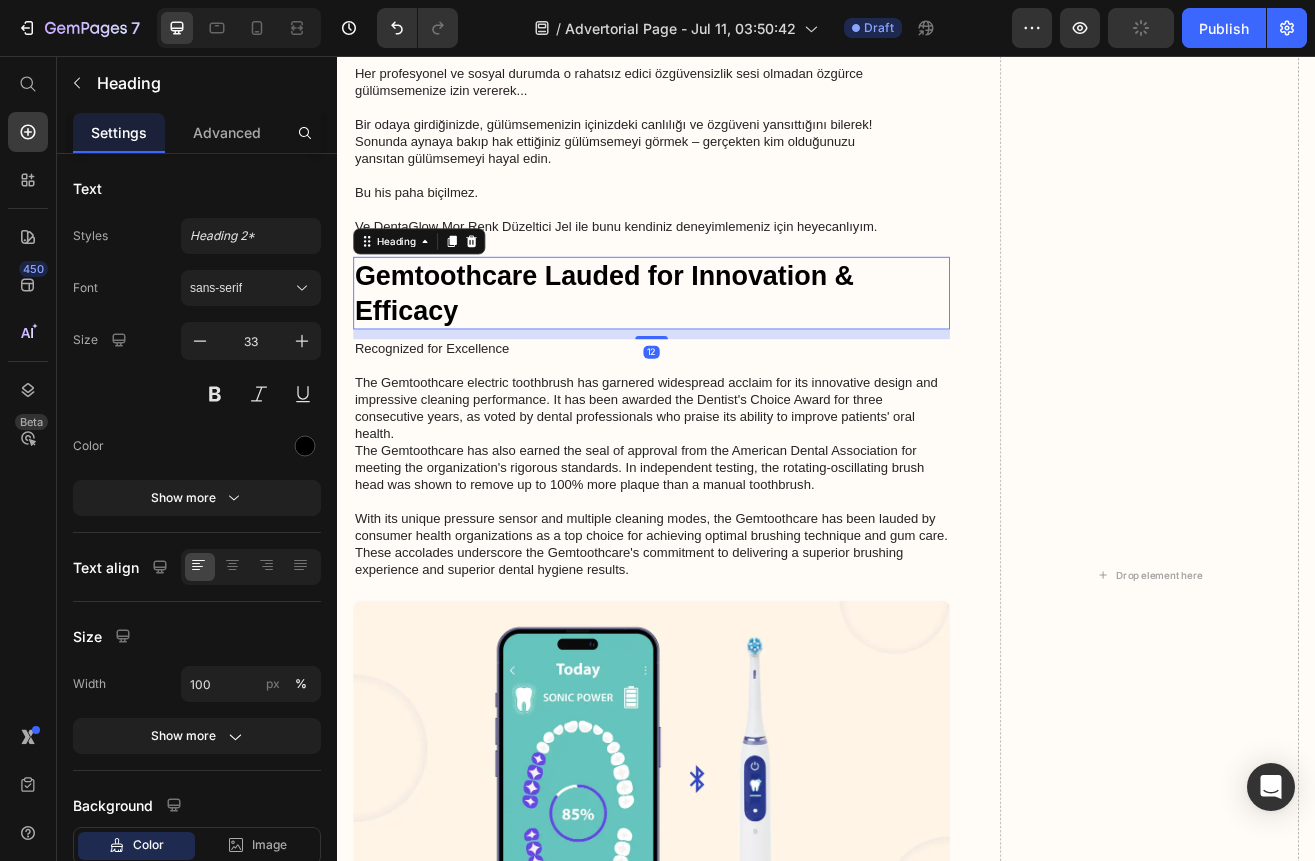click on "Gemtoothcare Lauded for Innovation & Efficacy" at bounding box center [723, 347] 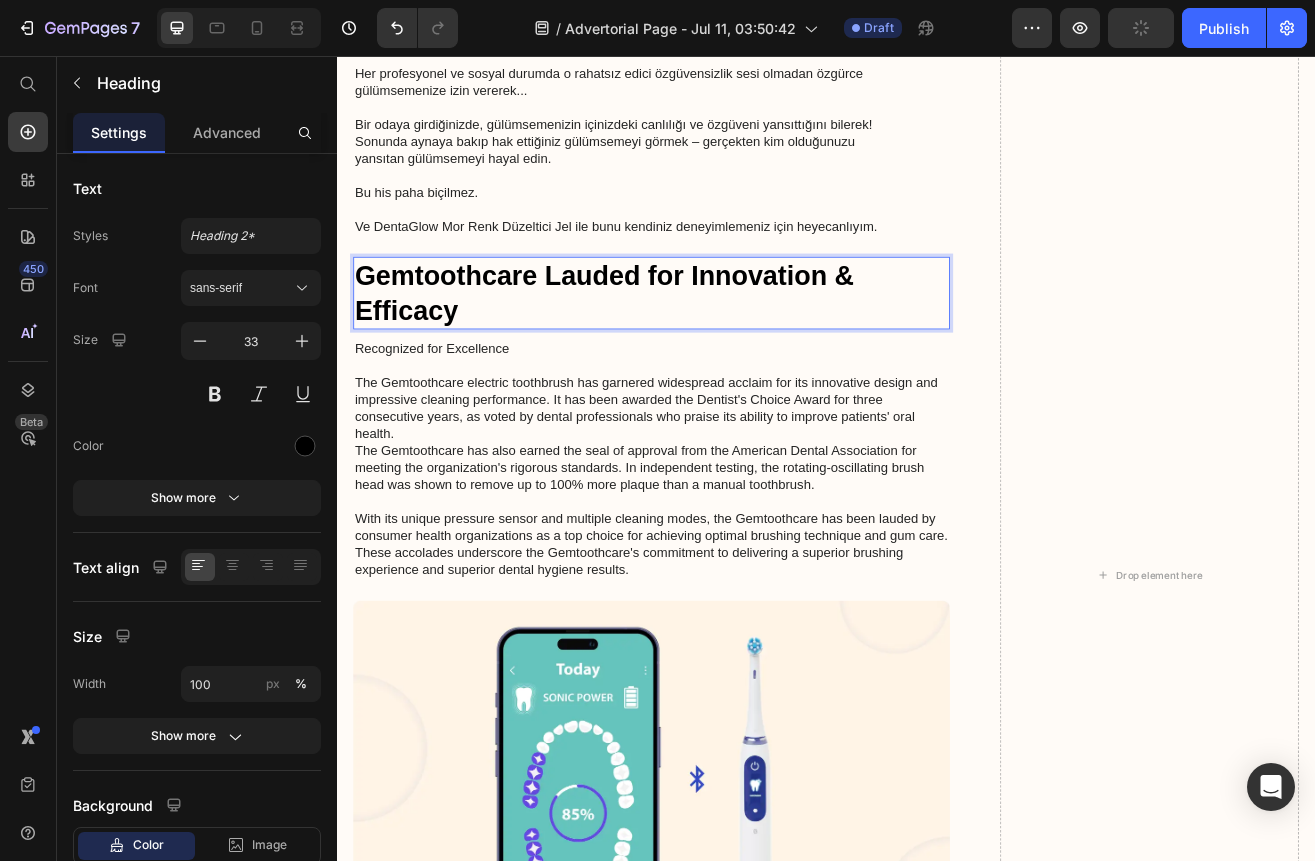 click on "Gemtoothcare Lauded for Innovation & Efficacy" at bounding box center [723, 347] 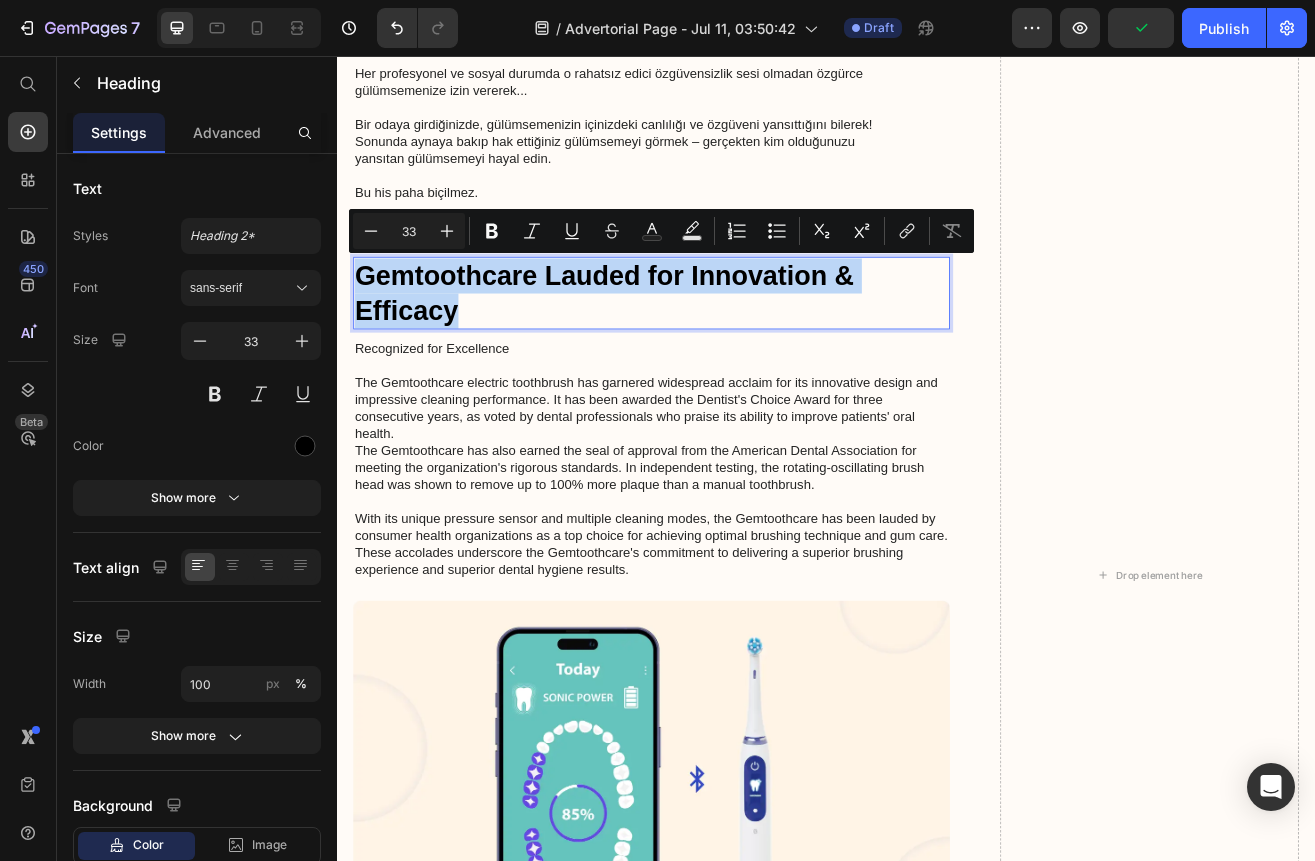 drag, startPoint x: 490, startPoint y: 370, endPoint x: 361, endPoint y: 324, distance: 136.95619 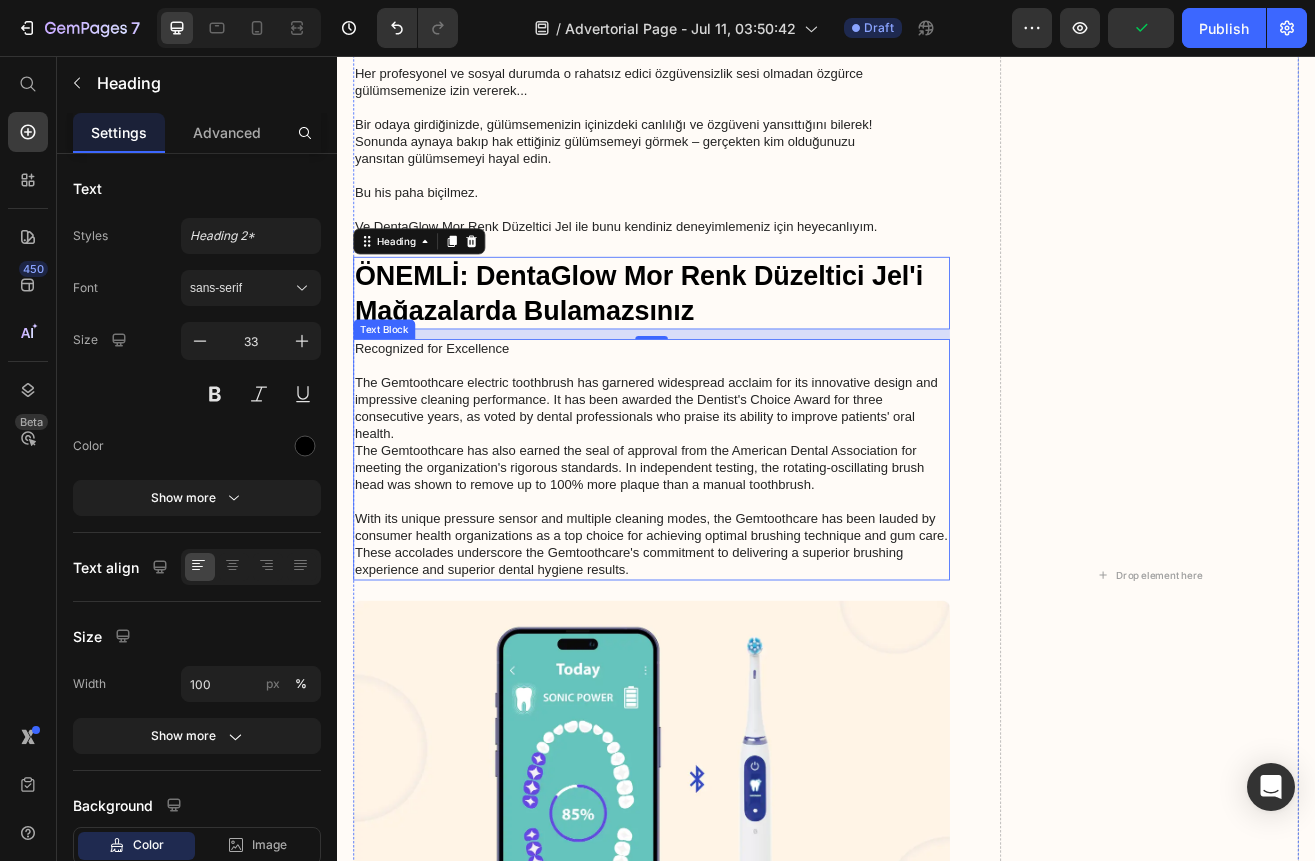 click on "Recognized for Excellence The Gemtoothcare electric toothbrush has garnered widespread acclaim for its innovative design and impressive cleaning performance. It has been awarded the Dentist's Choice Award for three consecutive years, as voted by dental professionals who praise its ability to improve patients' oral health.  The Gemtoothcare has also earned the seal of approval from the American Dental Association for meeting the organization's rigorous standards. In independent testing, the rotating-oscillating brush head was shown to remove up to 100% more plaque than a manual toothbrush.  With its unique pressure sensor and multiple cleaning modes, the Gemtoothcare has been lauded by consumer health organizations as a top choice for achieving optimal brushing technique and gum care. These accolades underscore the Gemtoothcare's commitment to delivering a superior brushing experience and superior dental hygiene results." at bounding box center (723, 550) 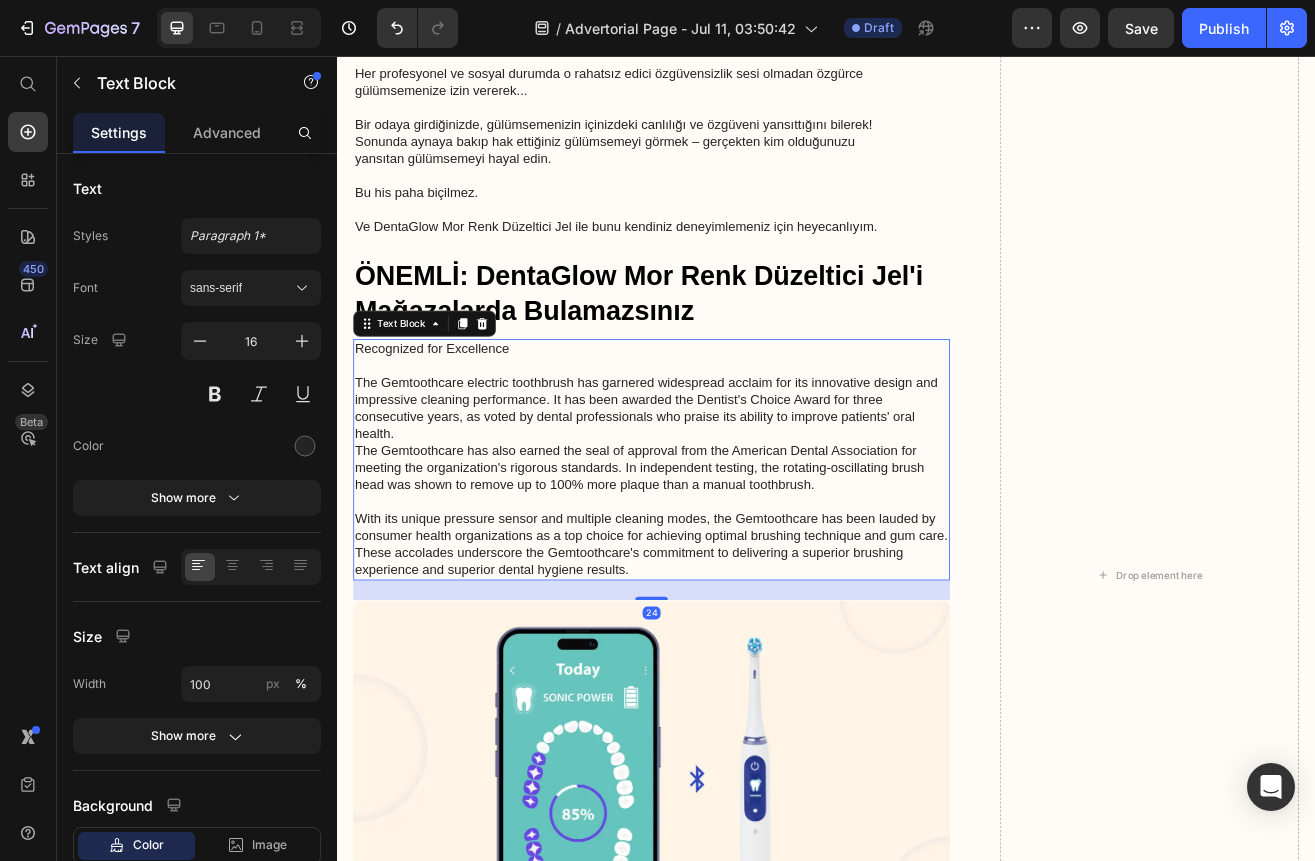 click on "Recognized for Excellence The Gemtoothcare electric toothbrush has garnered widespread acclaim for its innovative design and impressive cleaning performance. It has been awarded the Dentist's Choice Award for three consecutive years, as voted by dental professionals who praise its ability to improve patients' oral health.  The Gemtoothcare has also earned the seal of approval from the American Dental Association for meeting the organization's rigorous standards. In independent testing, the rotating-oscillating brush head was shown to remove up to 100% more plaque than a manual toothbrush.  With its unique pressure sensor and multiple cleaning modes, the Gemtoothcare has been lauded by consumer health organizations as a top choice for achieving optimal brushing technique and gum care. These accolades underscore the Gemtoothcare's commitment to delivering a superior brushing experience and superior dental hygiene results." at bounding box center [723, 550] 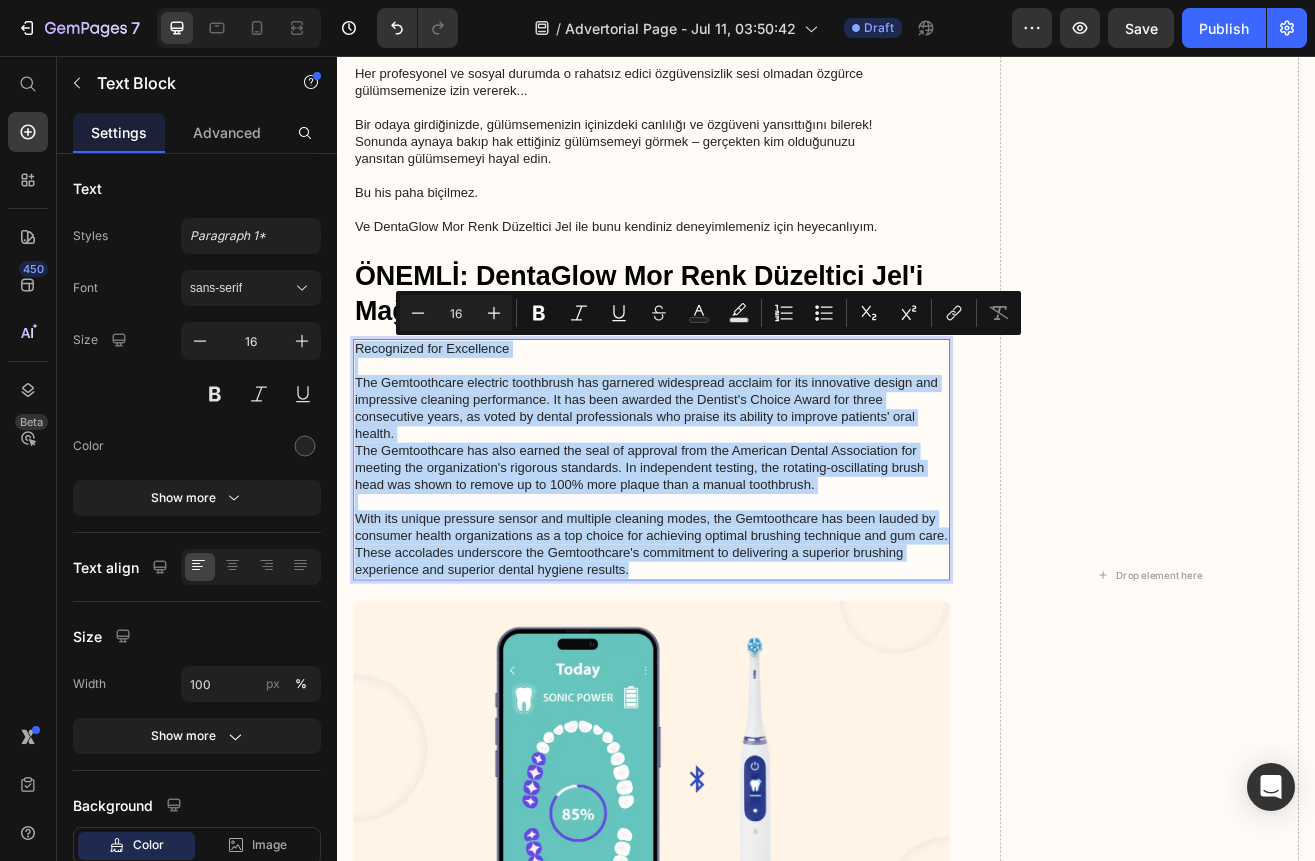 drag, startPoint x: 361, startPoint y: 413, endPoint x: 727, endPoint y: 685, distance: 456.0044 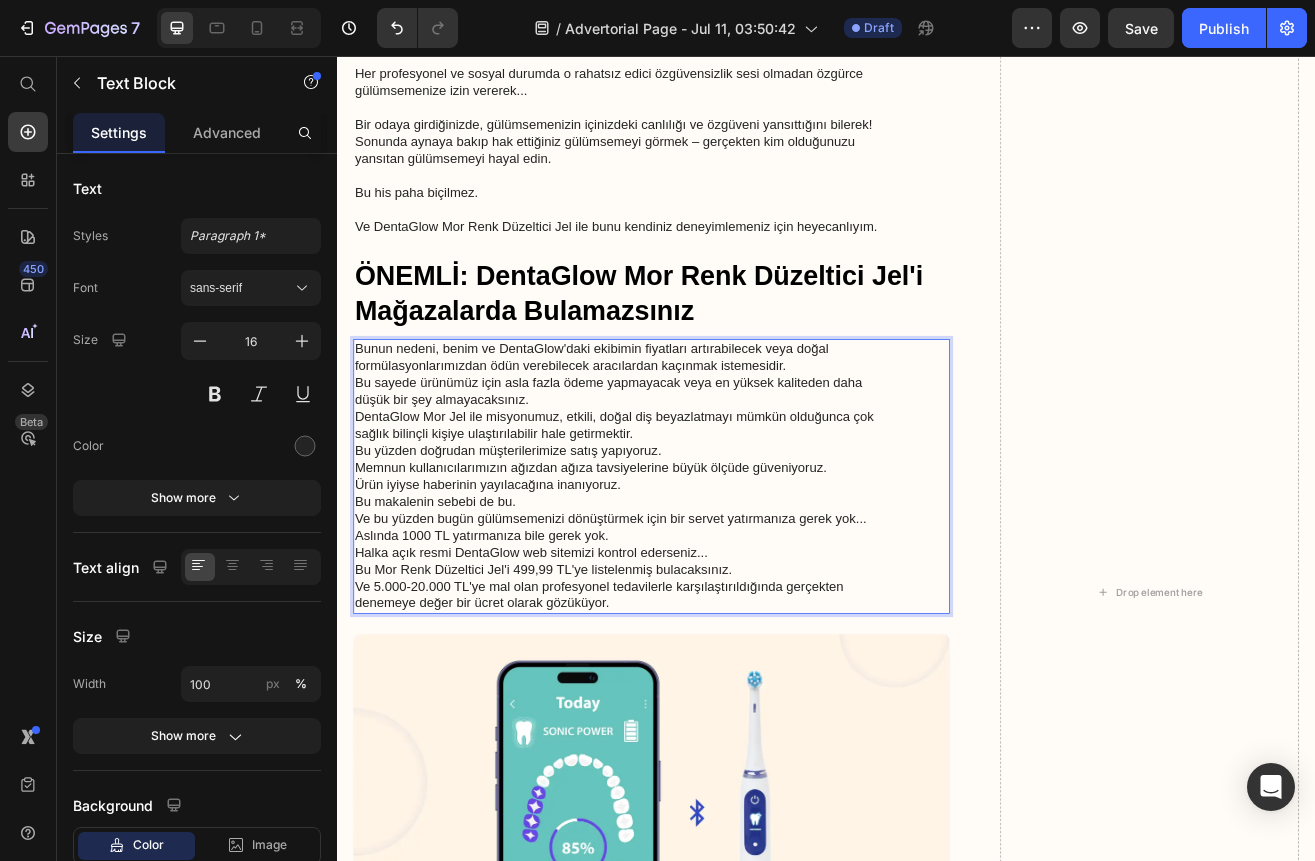 click on "Bunun nedeni, benim ve DentaGlow'daki ekibimin fiyatları artırabilecek veya doğal formülasyonlarımızdan ödün verebilecek aracılardan kaçınmak istemesidir. Bu sayede ürünümüz için asla fazla ödeme yapmayacak veya en yüksek kaliteden daha düşük bir şey almayacaksınız. DentaGlow Mor Jel ile misyonumuz, etkili, doğal diş beyazlatmayı mümkün olduğunca çok sağlık bilinçli kişiye ulaştırılabilir hale getirmektir. Bu yüzden doğrudan müşterilerimize satış yapıyoruz. Memnun kullanıcılarımızın ağızdan ağıza tavsiyelerine büyük ölçüde güveniyoruz. Ürün iyiyse haberinin yayılacağına inanıyoruz. Bu makalenin sebebi de bu. Ve bu yüzden bugün gülümsemenizi dönüştürmek için bir servet yatırmanıza gerek yok... Aslında 1000 TL yatırmanıza bile gerek yok. Halka açık resmi DentaGlow web sitemizi kontrol ederseniz... Bu Mor Renk Düzeltici Jel'i 499,99 TL'ye listelenmiş bulacaksınız. denemeye değer bir ücret olarak gözüküyor." at bounding box center (723, 571) 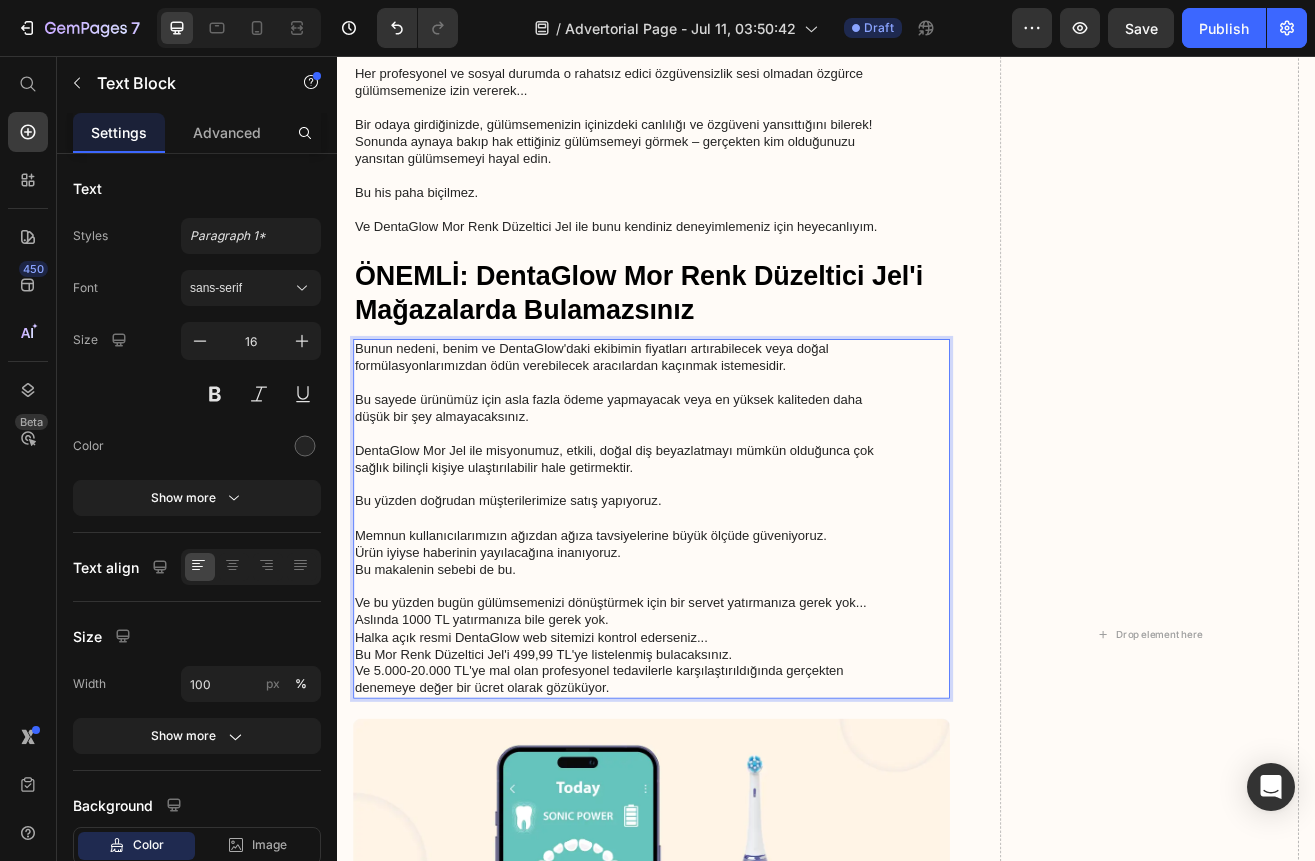 scroll, scrollTop: 6324, scrollLeft: 0, axis: vertical 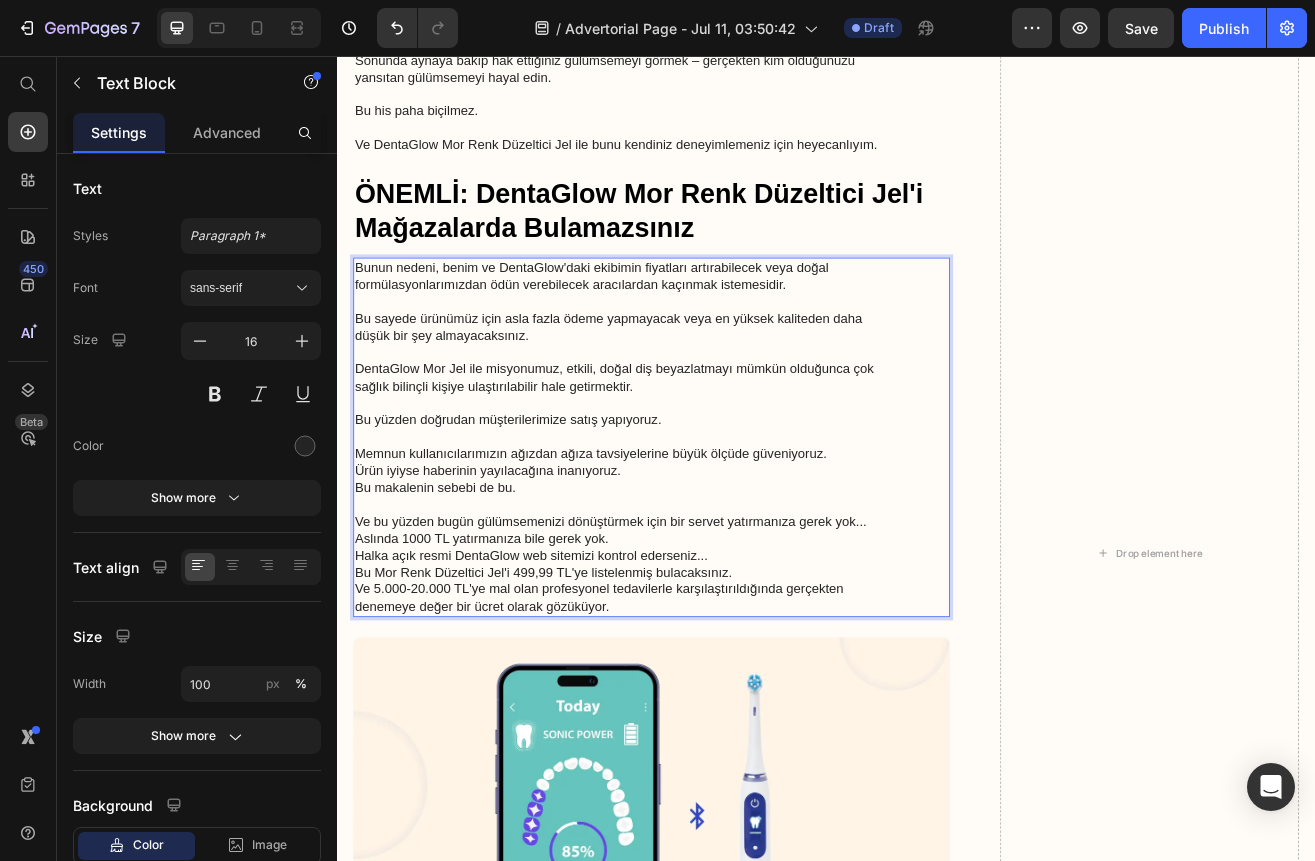 click on "Aslında 1000 TL yatırmanıza bile gerek yok. Halka açık resmi DentaGlow web sitemizi kontrol ederseniz... Bu Mor Renk Düzeltici Jel'i 499,99 TL'ye listelenmiş bulacaksınız. Ve 5.000-20.000 TL'ye mal olan profesyonel tedavilerle karşılaştırıldığında gerçekten denemeye değer bir ücret olarak gözüküyor." at bounding box center (723, 679) 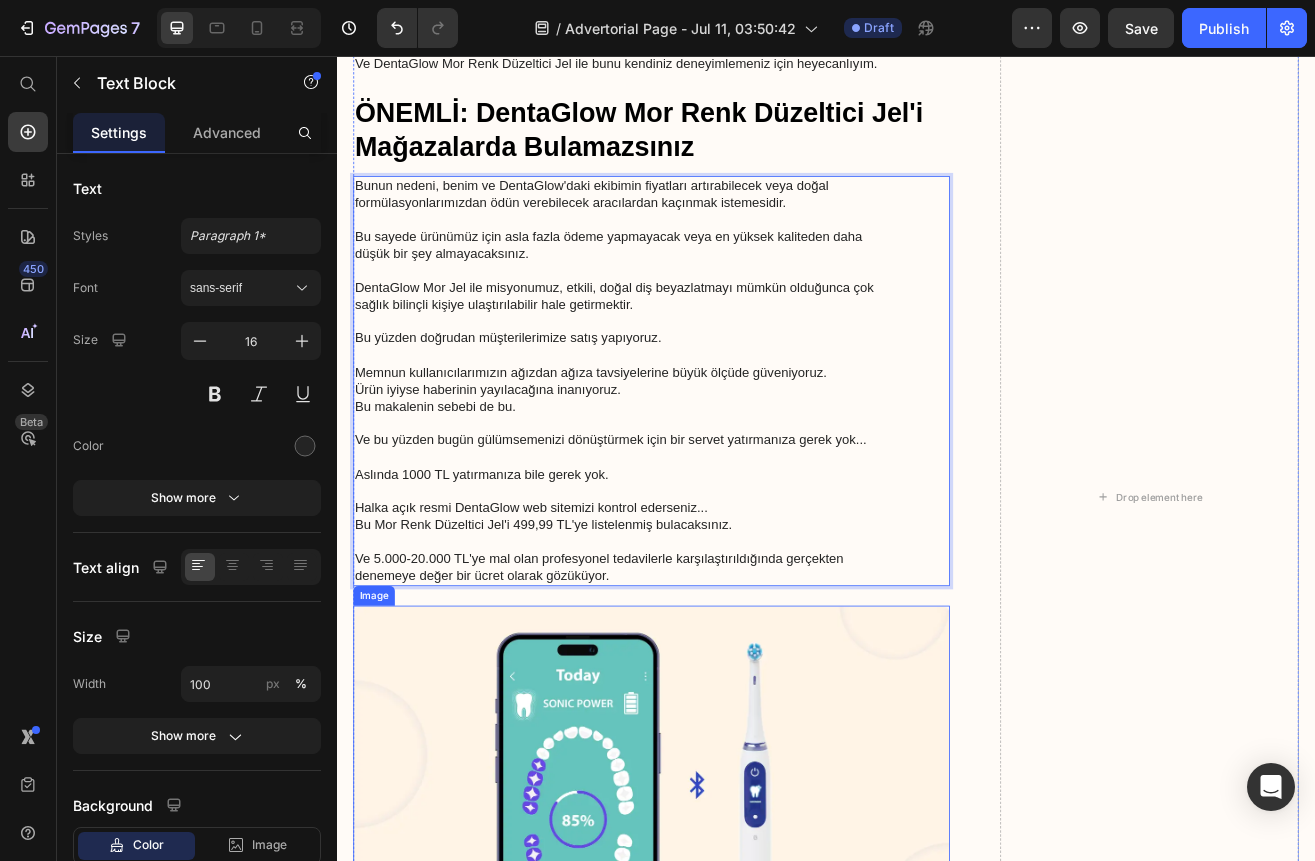 scroll, scrollTop: 6524, scrollLeft: 0, axis: vertical 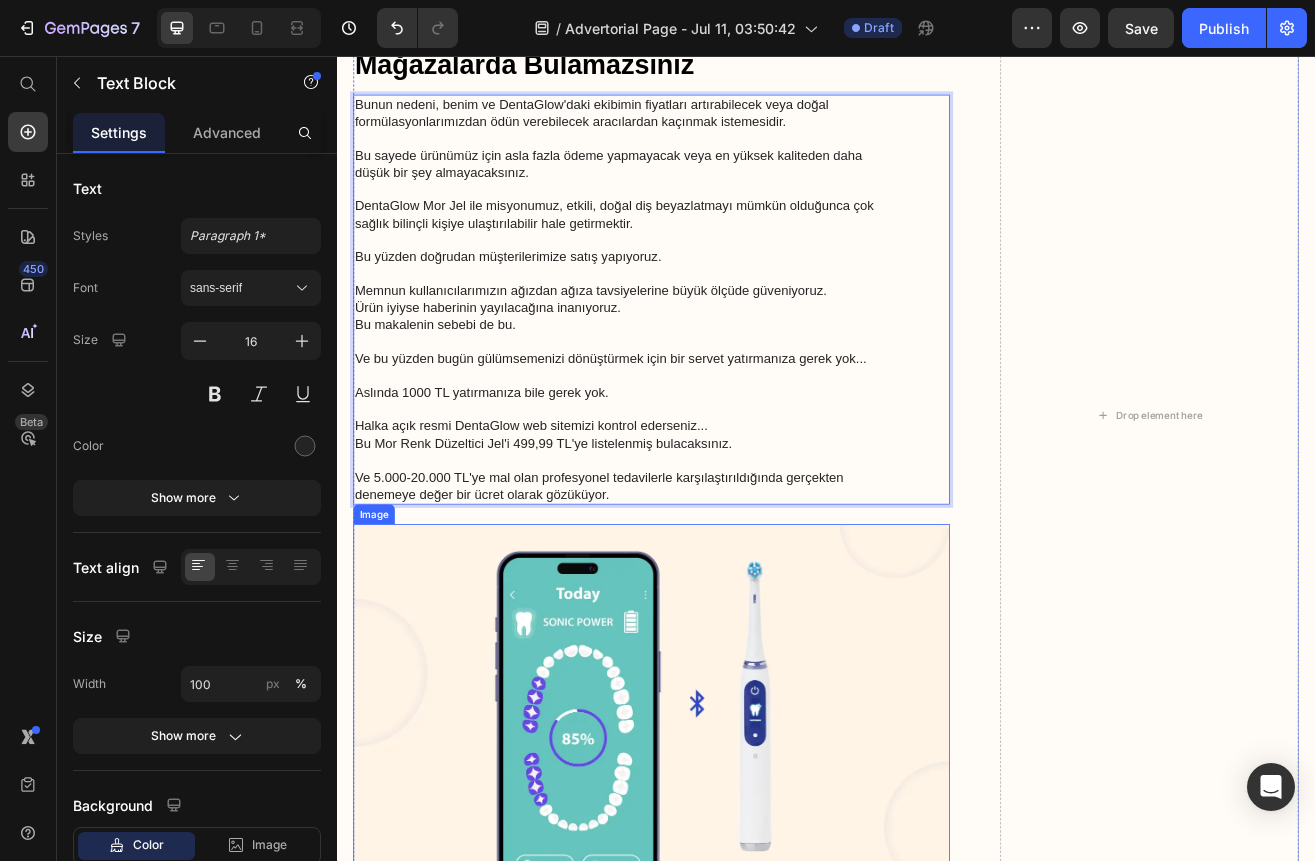 click at bounding box center (723, 866) 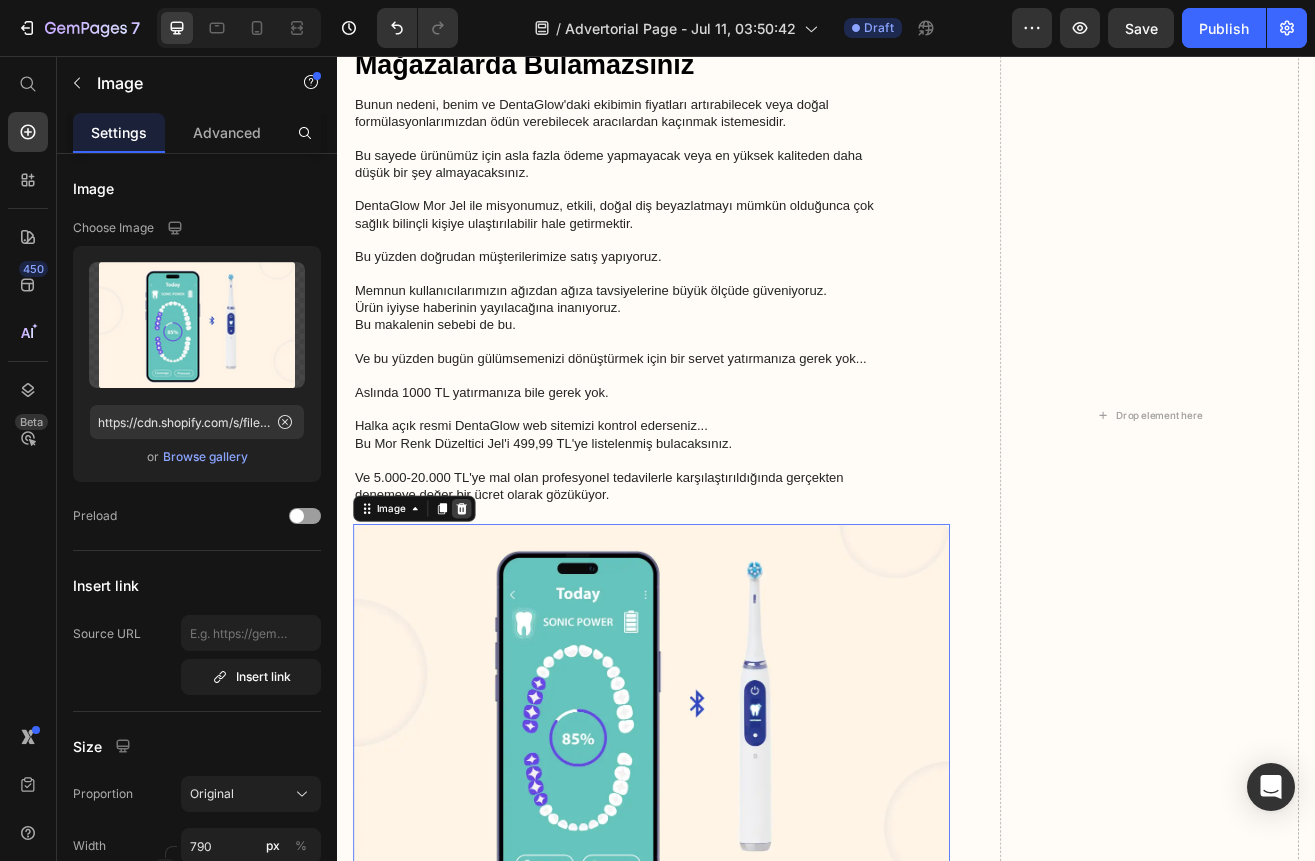 click 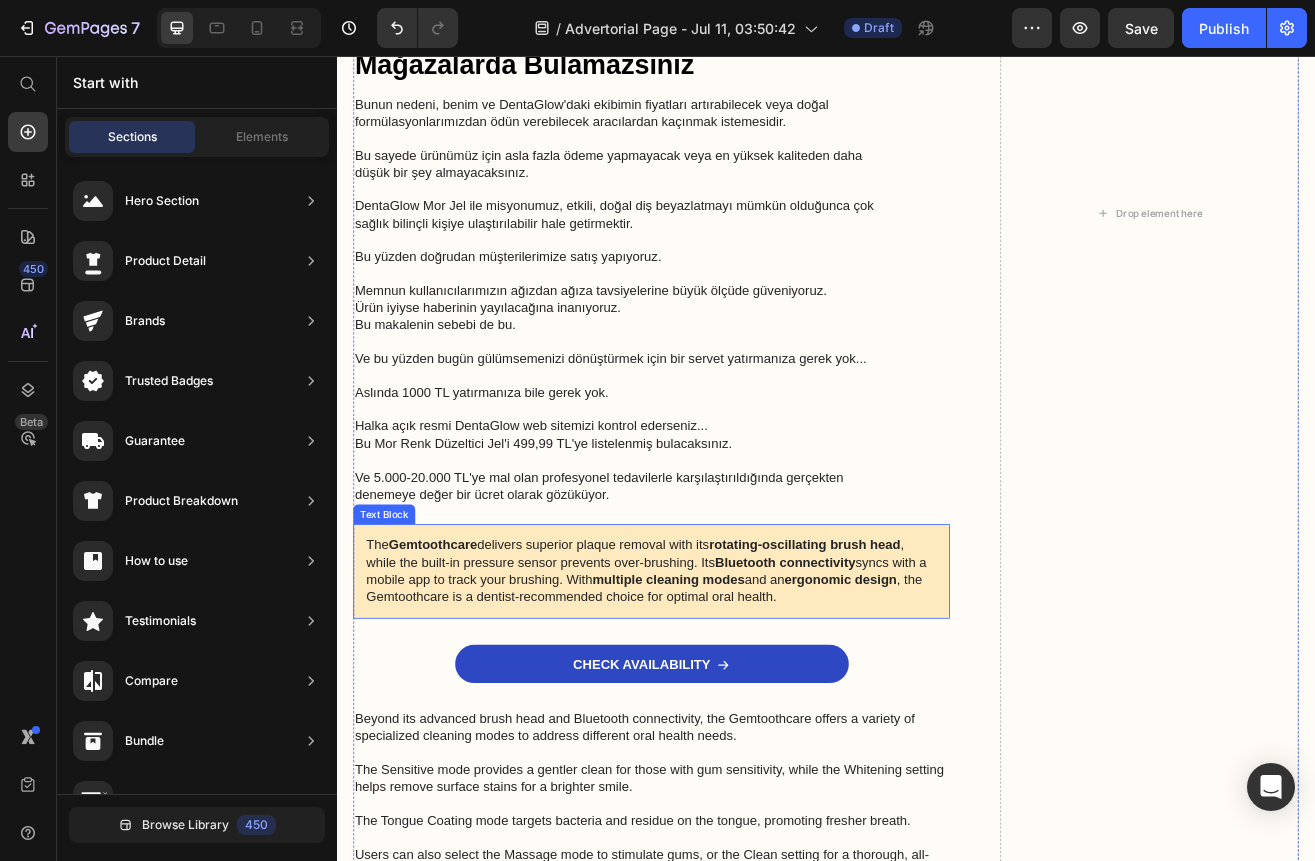 click on "The  Gemtoothcare  delivers superior plaque removal with its  rotating-oscillating brush head , while the built-in pressure sensor prevents over-brushing. Its  Bluetooth connectivity  syncs with a mobile app to track your brushing. With  multiple cleaning modes  and an  ergonomic design , the Gemtoothcare is a dentist-recommended choice for optimal oral health." at bounding box center [723, 687] 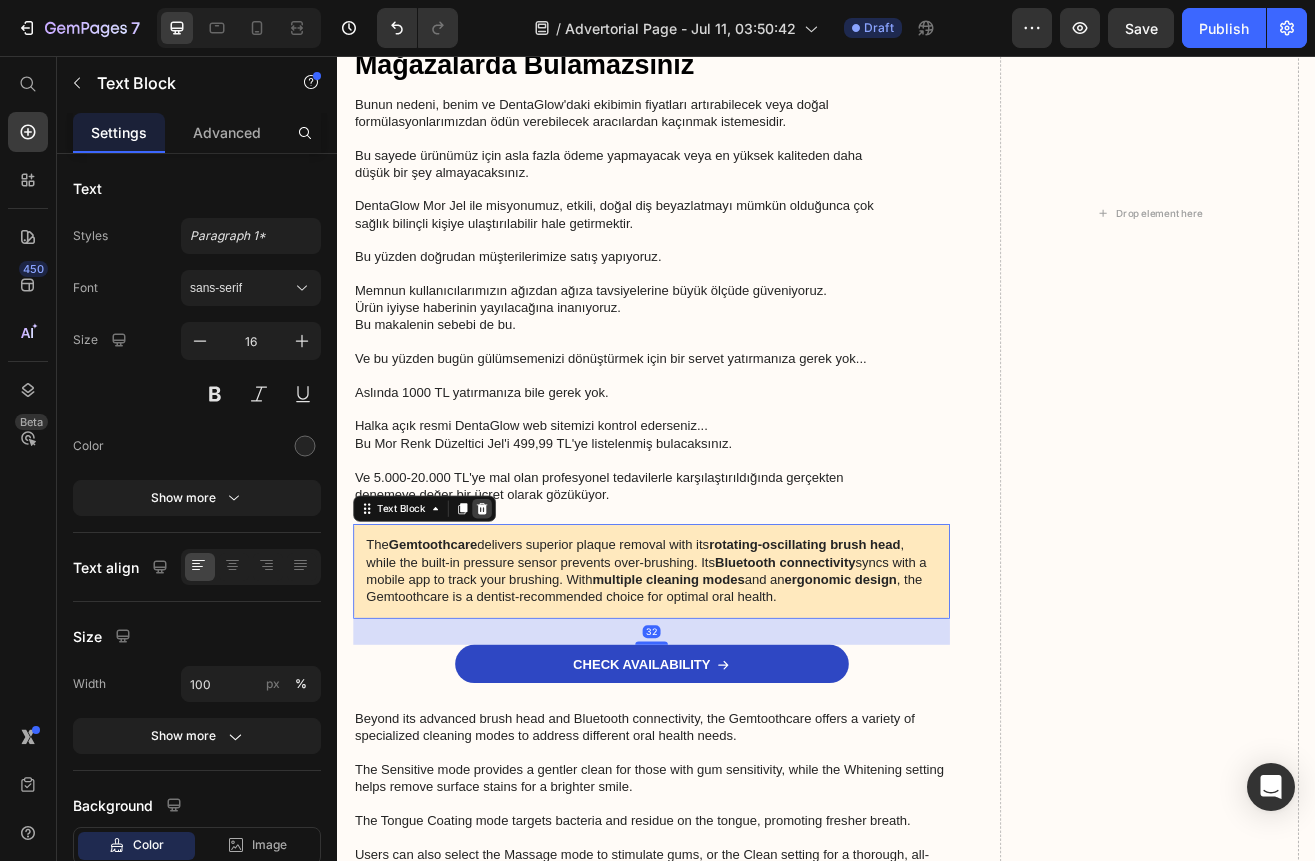 click at bounding box center (515, 611) 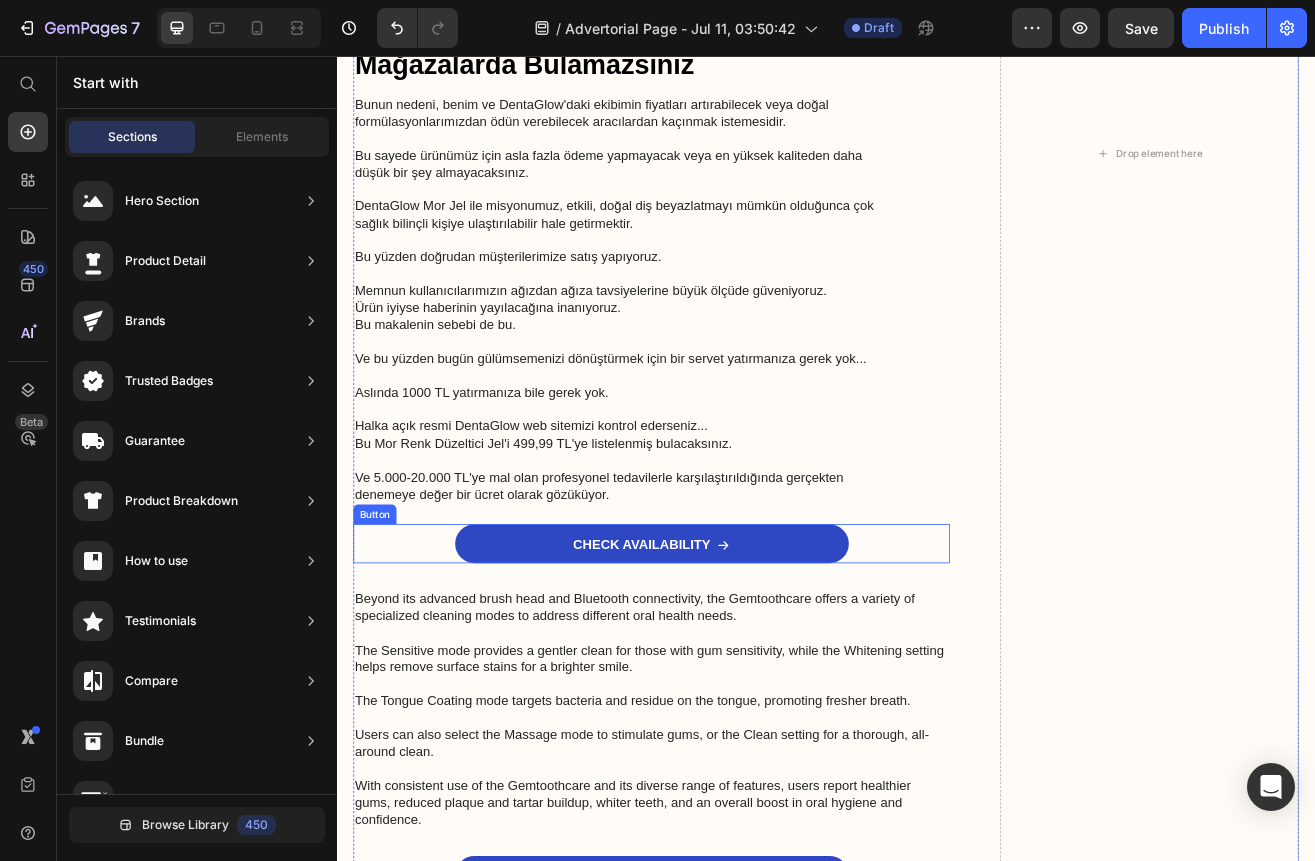 click on "CHECK AVAILABILITY Button" at bounding box center (723, 654) 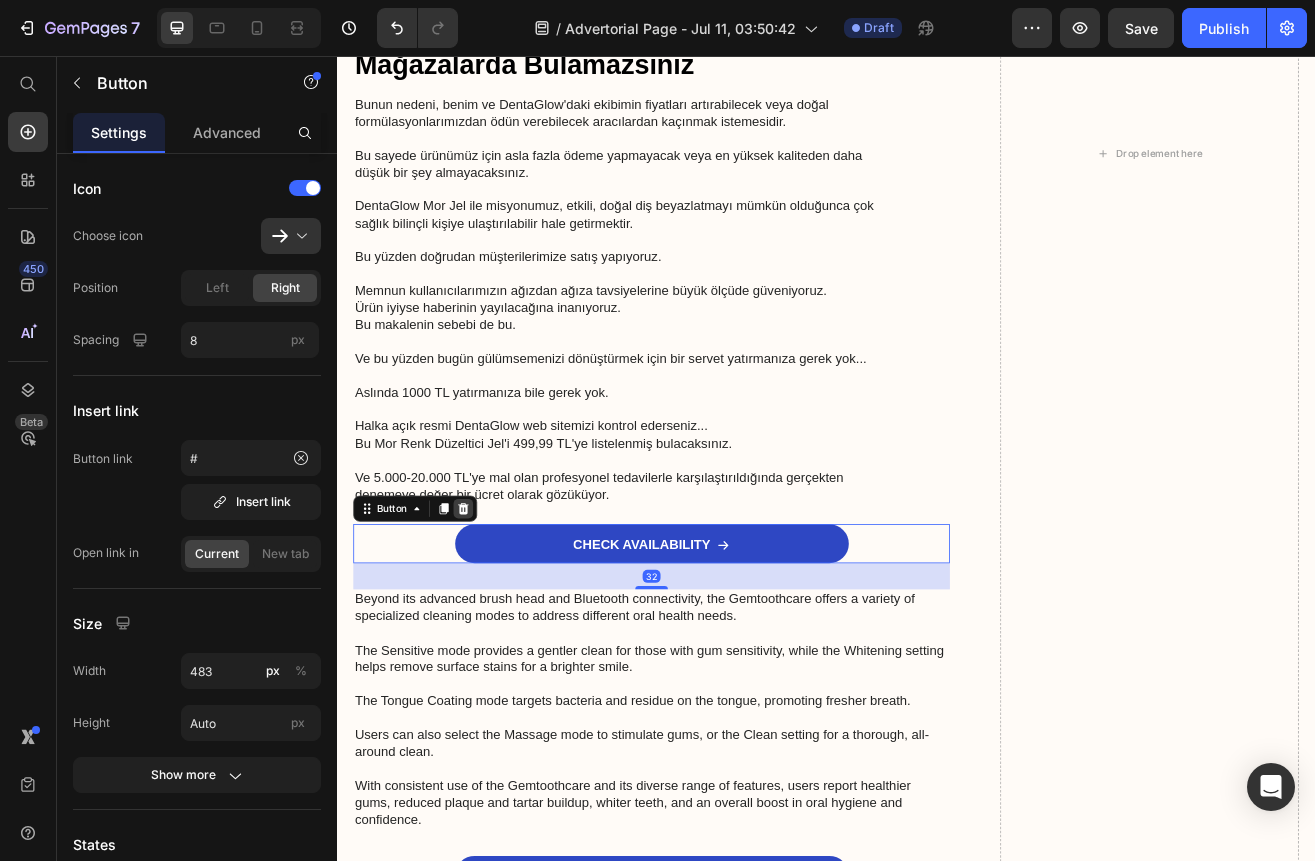 click 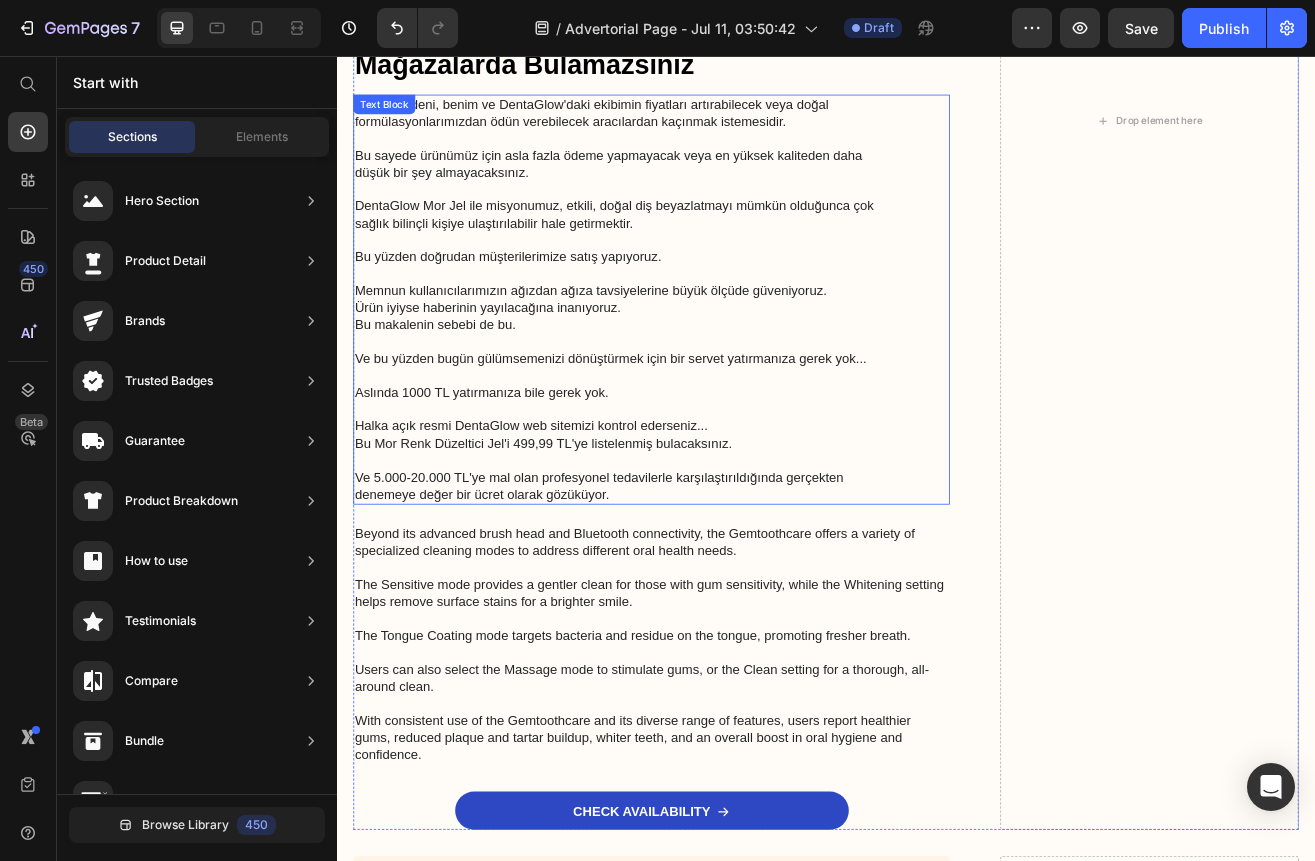 scroll, scrollTop: 6324, scrollLeft: 0, axis: vertical 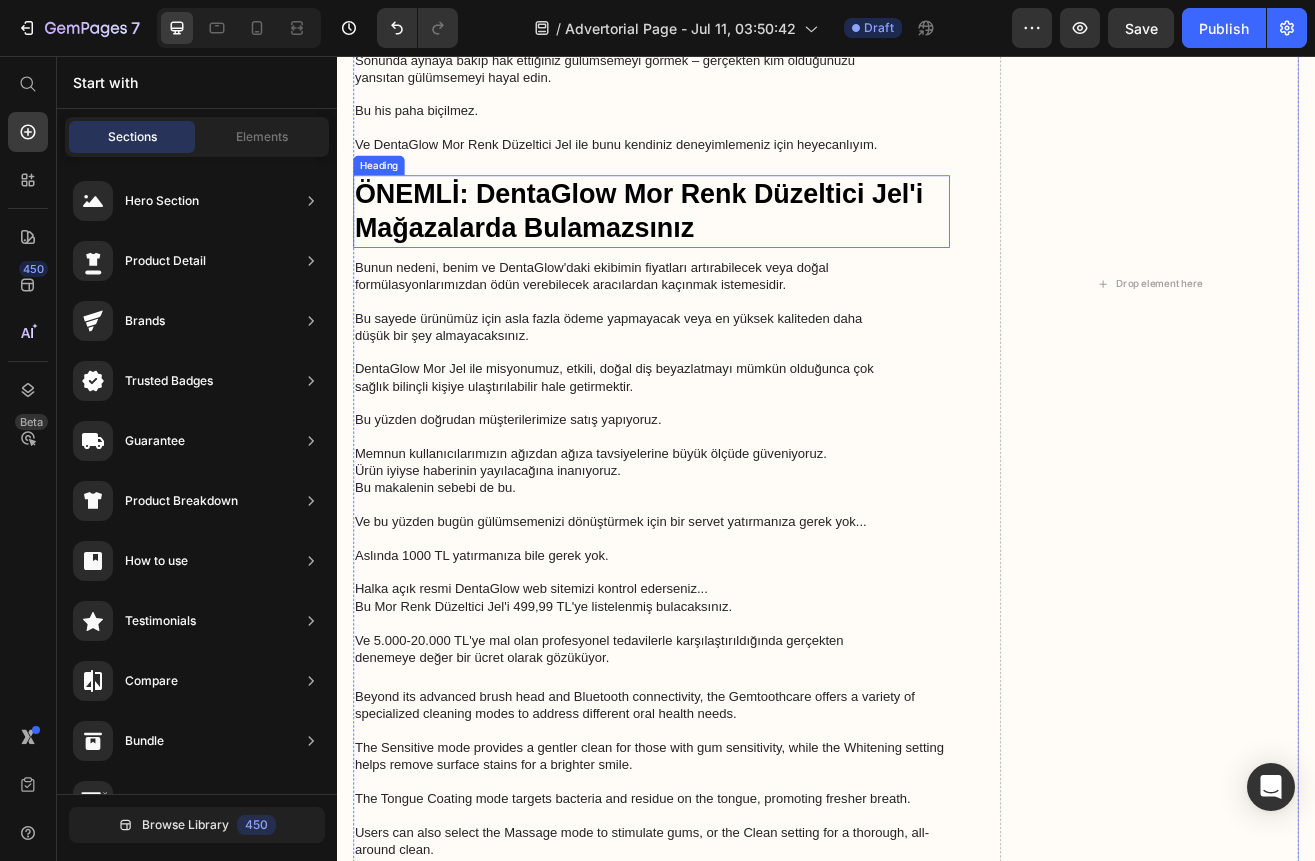 click on "ÖNEMLİ: DentaGlow Mor Renk Düzeltici Jel'i Mağazalarda Bulamazsınız" at bounding box center (723, 247) 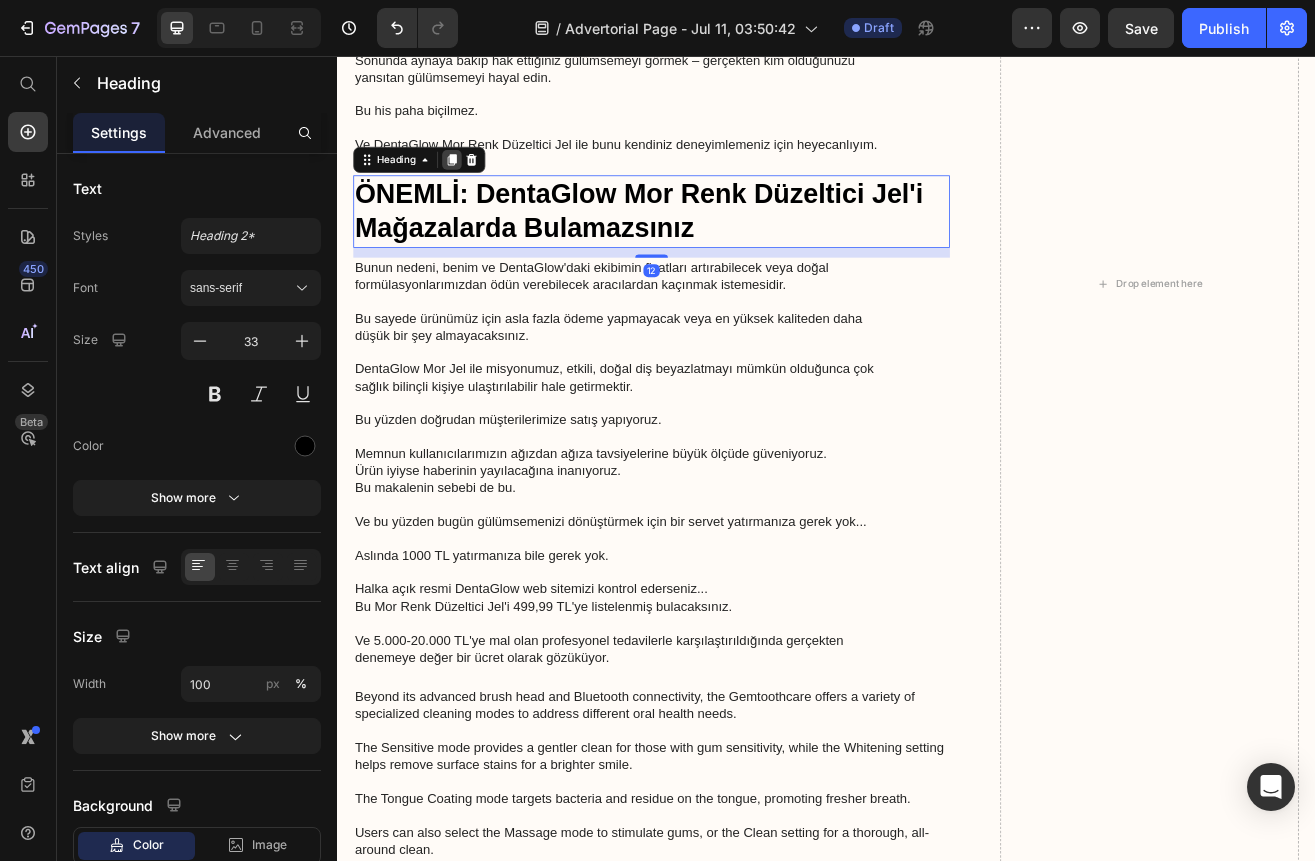 click 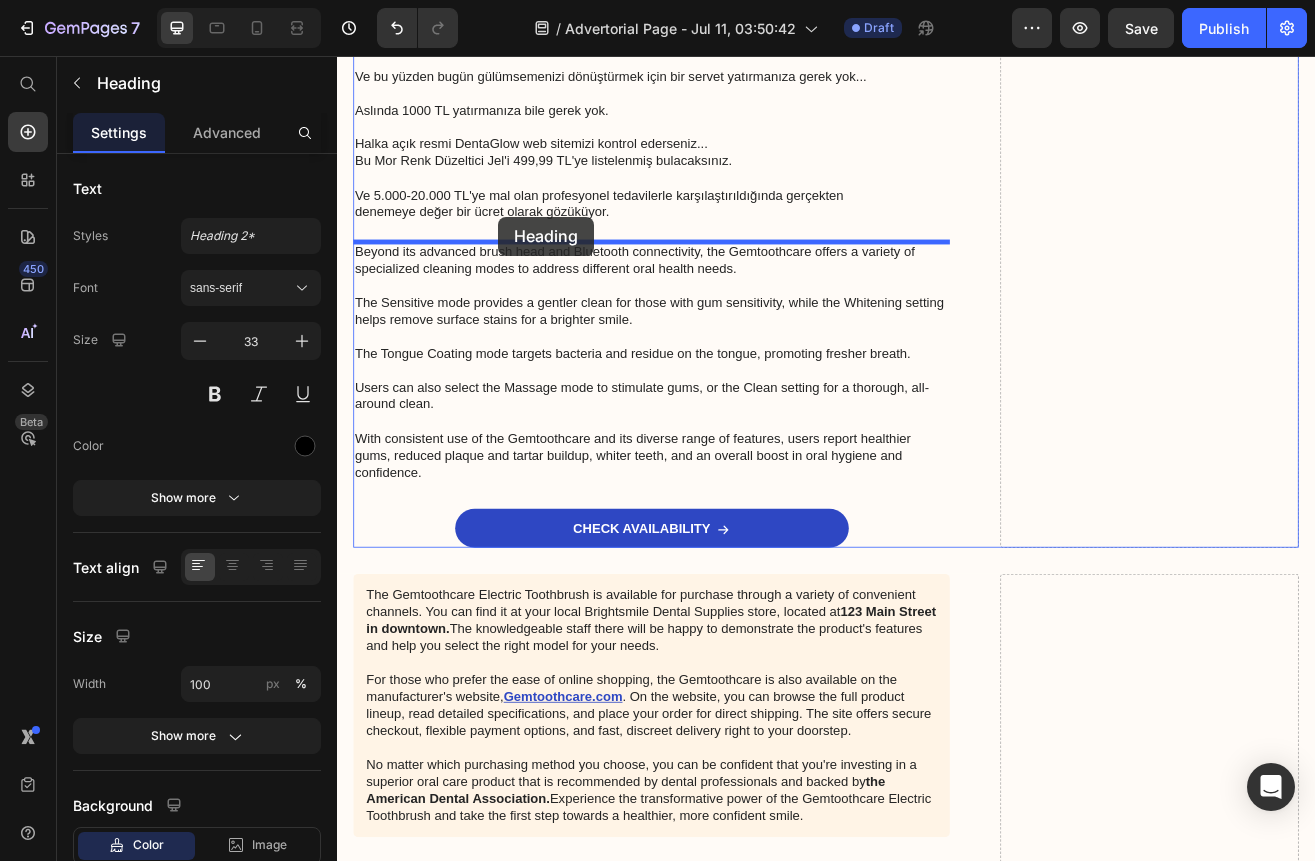 drag, startPoint x: 370, startPoint y: 284, endPoint x: 535, endPoint y: 253, distance: 167.88687 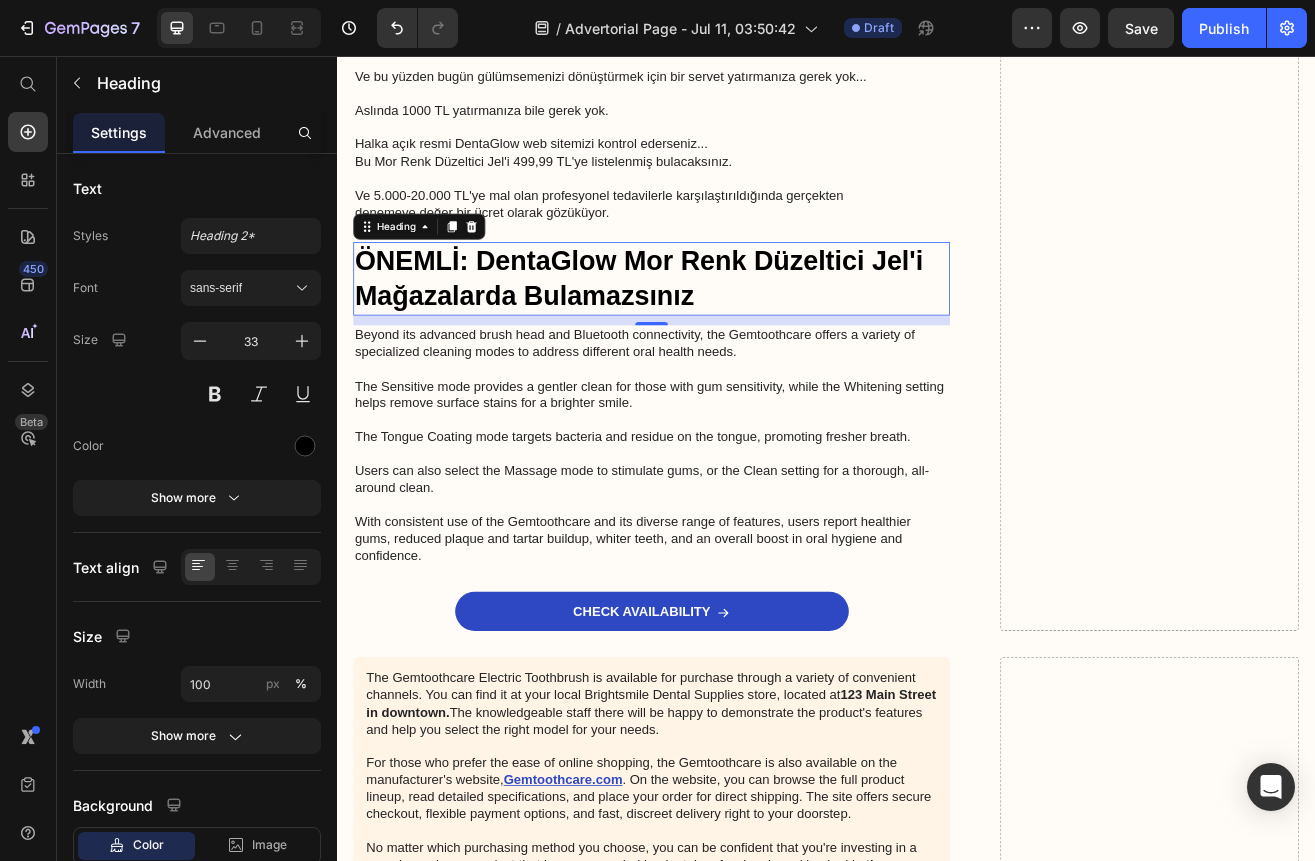 click on "ÖNEMLİ: DentaGlow Mor Renk Düzeltici Jel'i Mağazalarda Bulamazsınız" at bounding box center (723, 329) 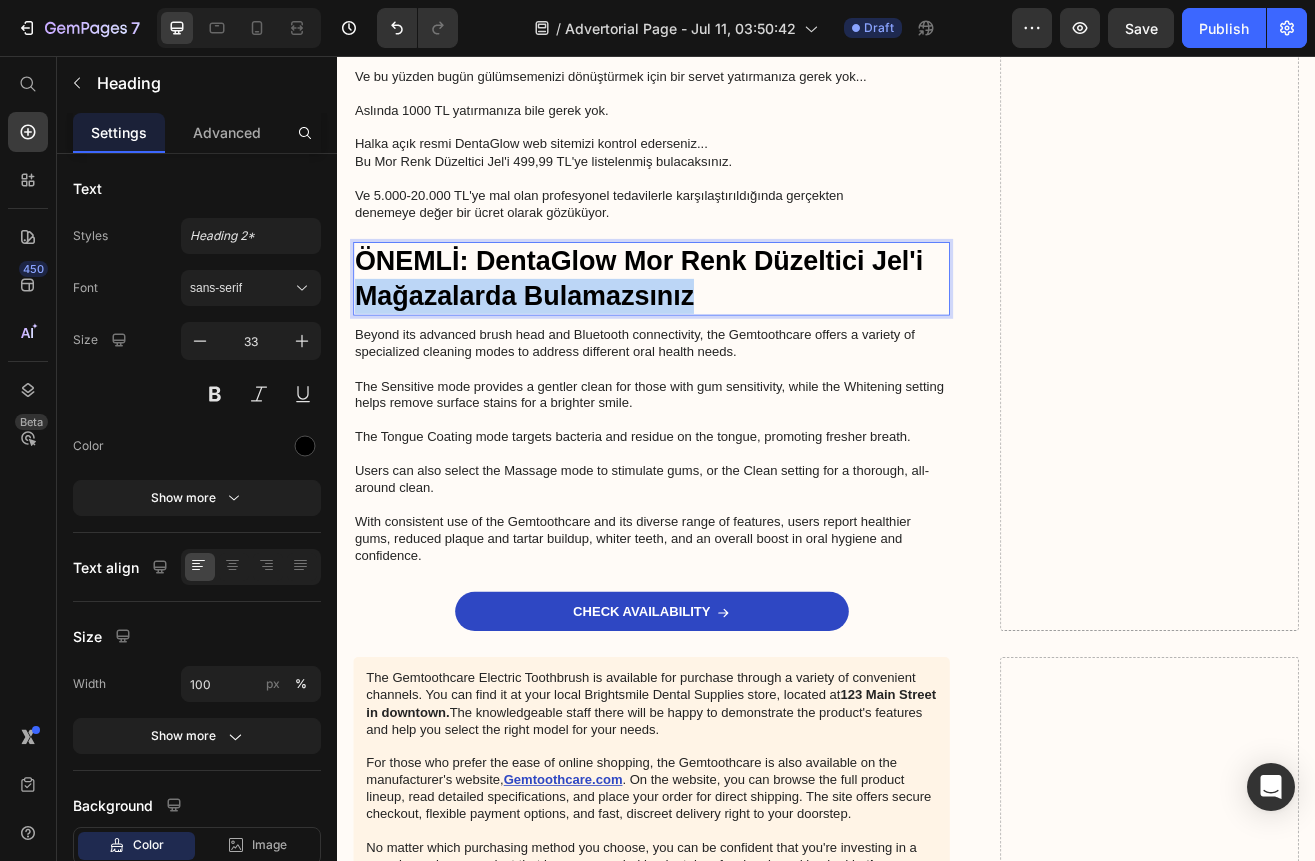 click on "ÖNEMLİ: DentaGlow Mor Renk Düzeltici Jel'i Mağazalarda Bulamazsınız" at bounding box center (723, 329) 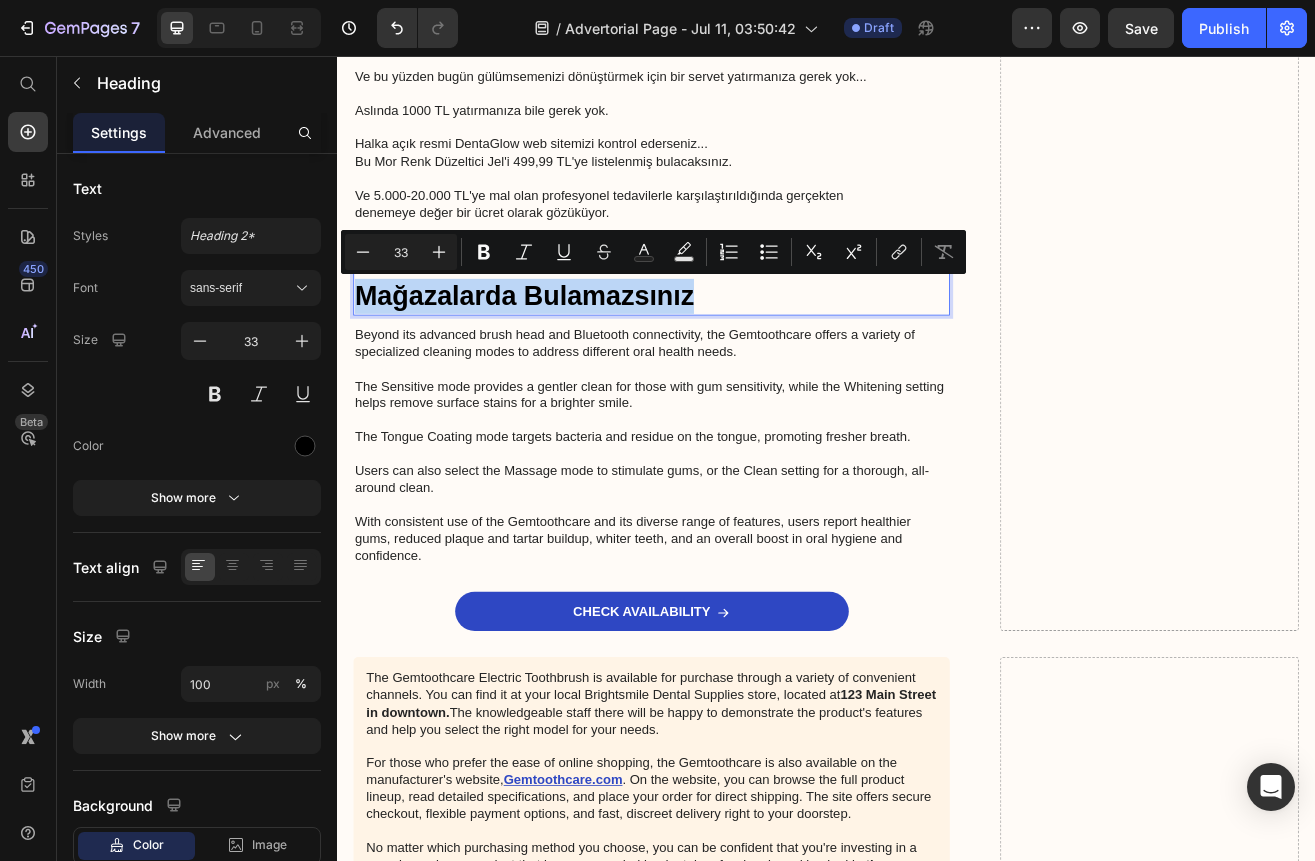 click on "ÖNEMLİ: DentaGlow Mor Renk Düzeltici Jel'i Mağazalarda Bulamazsınız" at bounding box center (723, 329) 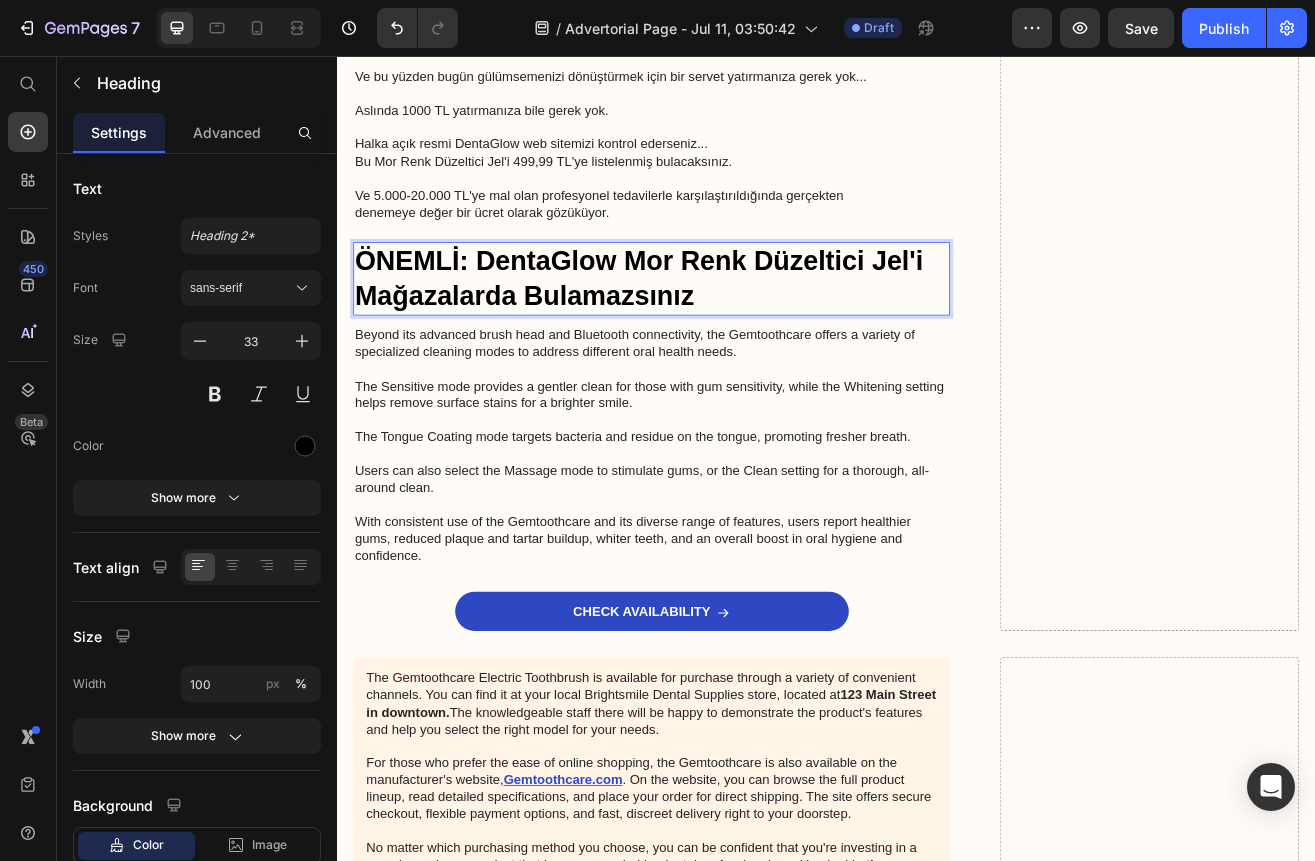 click on "ÖNEMLİ: DentaGlow Mor Renk Düzeltici Jel'i Mağazalarda Bulamazsınız" at bounding box center (723, 329) 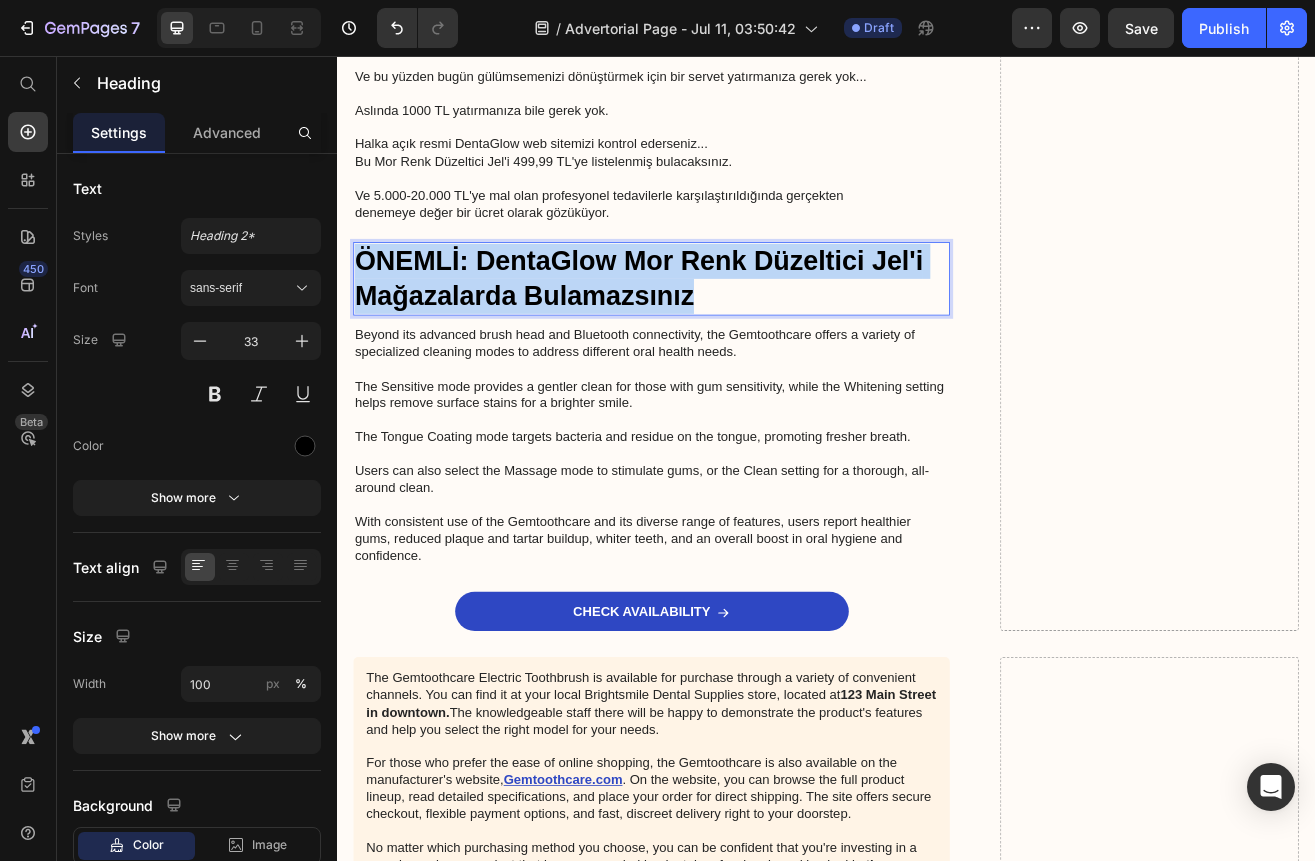 drag, startPoint x: 795, startPoint y: 348, endPoint x: 365, endPoint y: 306, distance: 432.0463 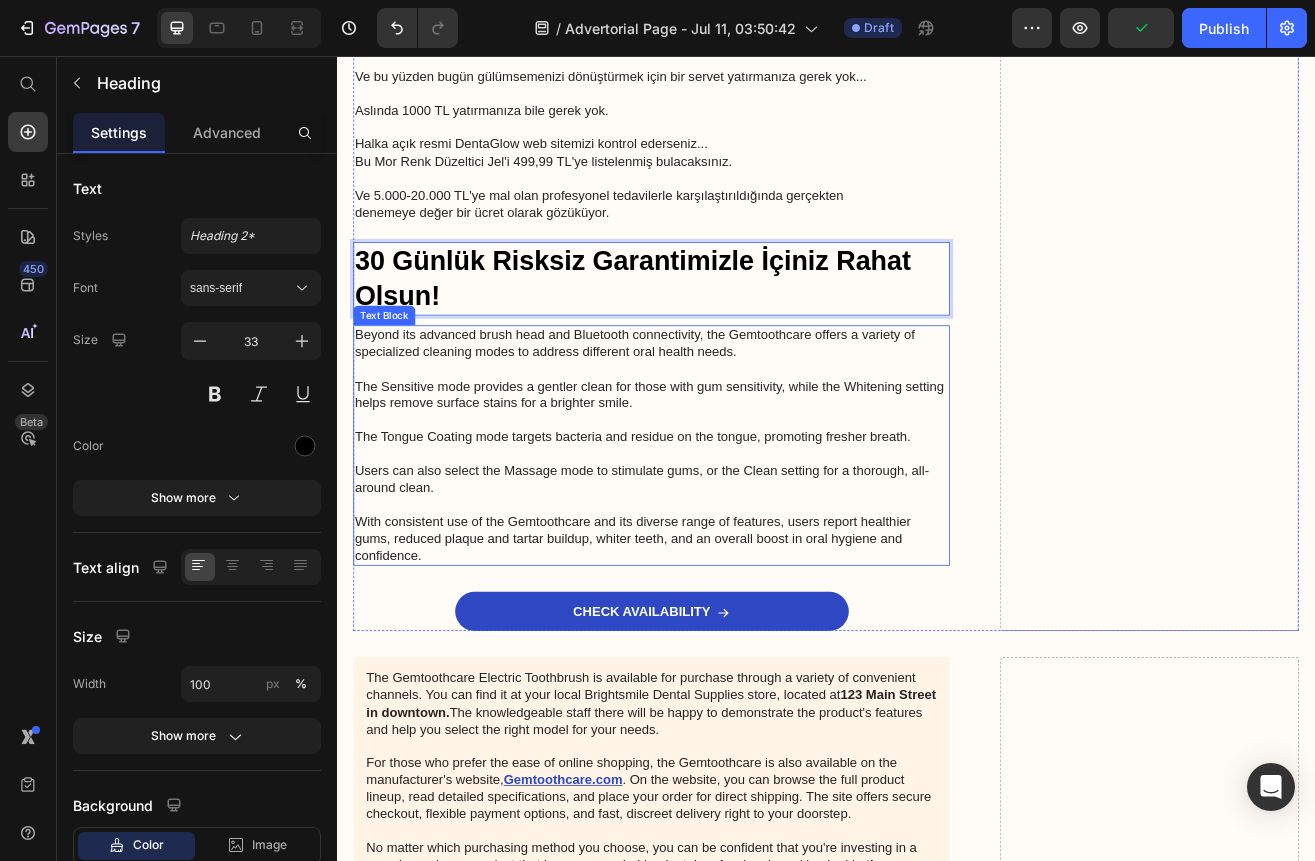 click on "Beyond its advanced brush head and Bluetooth connectivity, the Gemtoothcare offers a variety of specialized cleaning modes to address different oral health needs.  The Sensitive mode provides a gentler clean for those with gum sensitivity, while the Whitening setting helps remove surface stains for a brighter smile.  The Tongue Coating mode targets bacteria and residue on the tongue, promoting fresher breath.  Users can also select the Massage mode to stimulate gums, or the Clean setting for a thorough, all-around clean.  With consistent use of the Gemtoothcare and its diverse range of features, users report healthier gums, reduced plaque and tartar buildup, whiter teeth, and an overall boost in oral hygiene and confidence." at bounding box center [723, 533] 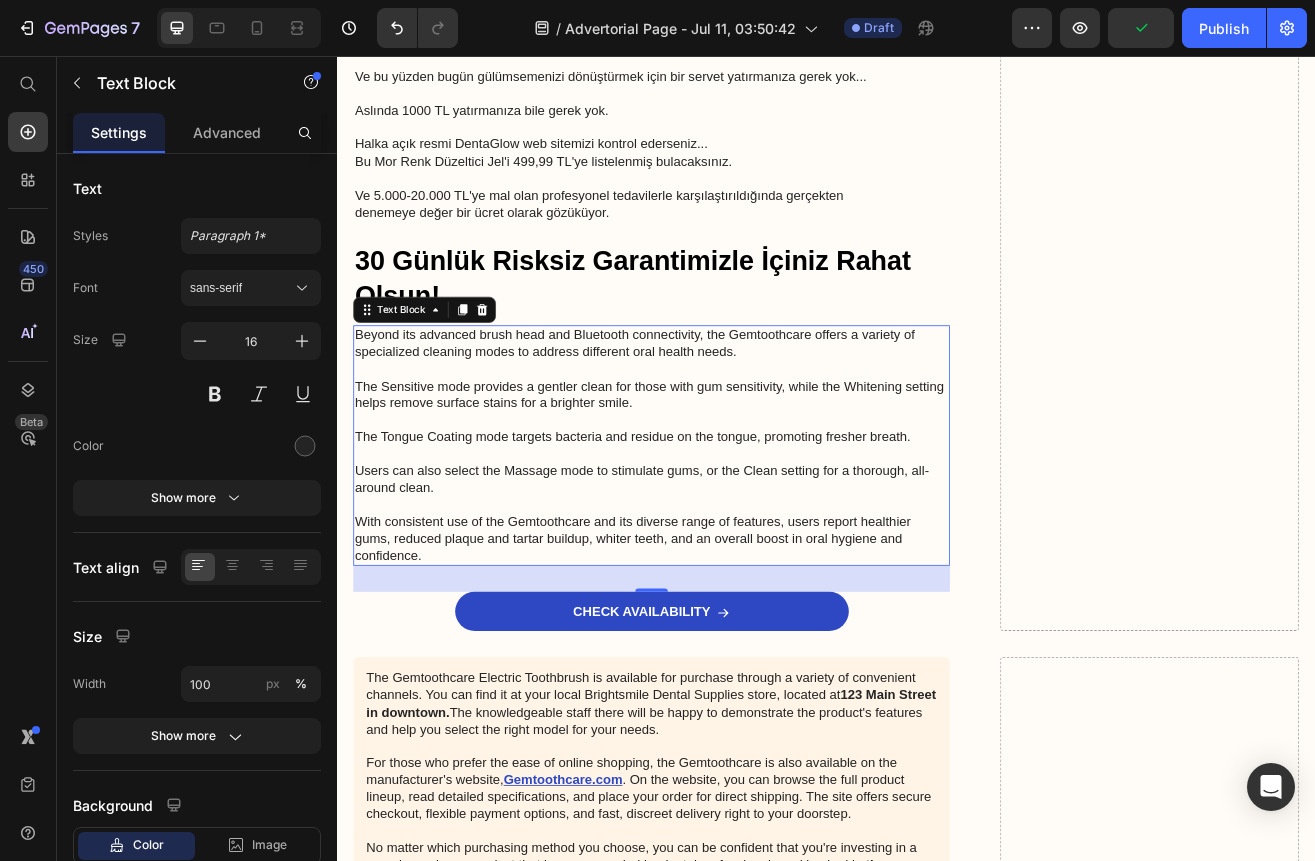 click on "Beyond its advanced brush head and Bluetooth connectivity, the Gemtoothcare offers a variety of specialized cleaning modes to address different oral health needs.  The Sensitive mode provides a gentler clean for those with gum sensitivity, while the Whitening setting helps remove surface stains for a brighter smile.  The Tongue Coating mode targets bacteria and residue on the tongue, promoting fresher breath.  Users can also select the Massage mode to stimulate gums, or the Clean setting for a thorough, all-around clean.  With consistent use of the Gemtoothcare and its diverse range of features, users report healthier gums, reduced plaque and tartar buildup, whiter teeth, and an overall boost in oral hygiene and confidence." at bounding box center [723, 533] 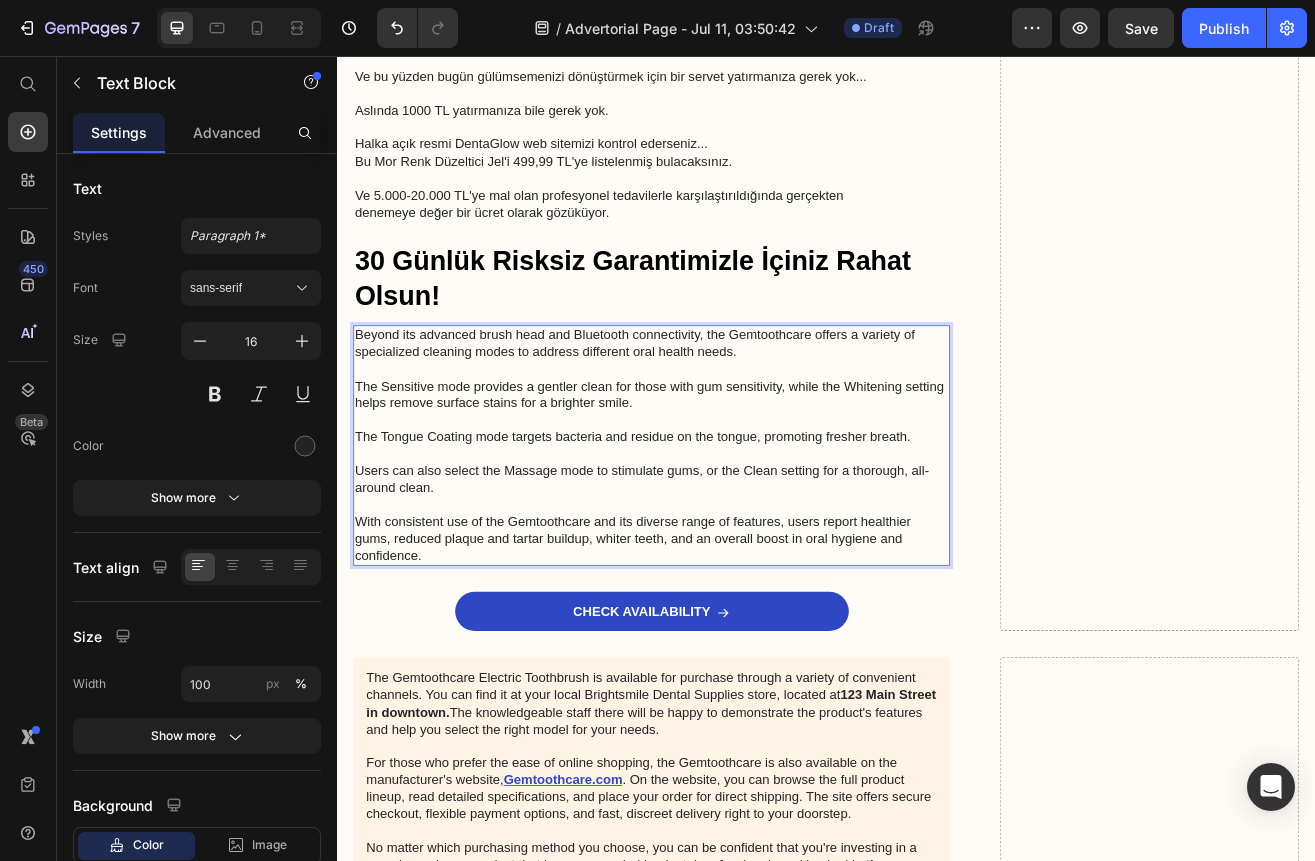 drag, startPoint x: 357, startPoint y: 658, endPoint x: 381, endPoint y: 659, distance: 24.020824 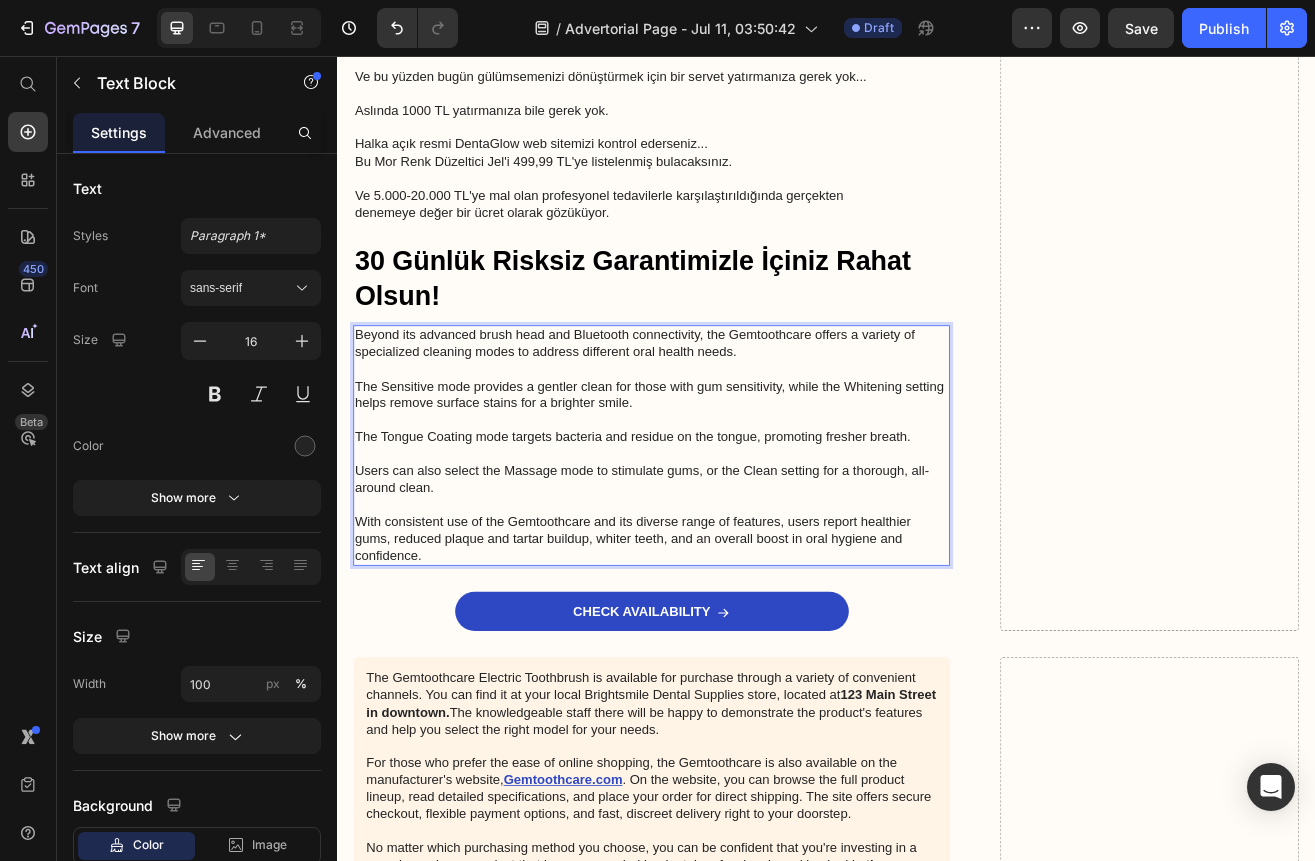 click on "Beyond its advanced brush head and Bluetooth connectivity, the Gemtoothcare offers a variety of specialized cleaning modes to address different oral health needs.  The Sensitive mode provides a gentler clean for those with gum sensitivity, while the Whitening setting helps remove surface stains for a brighter smile.  The Tongue Coating mode targets bacteria and residue on the tongue, promoting fresher breath.  Users can also select the Massage mode to stimulate gums, or the Clean setting for a thorough, all-around clean.  With consistent use of the Gemtoothcare and its diverse range of features, users report healthier gums, reduced plaque and tartar buildup, whiter teeth, and an overall boost in oral hygiene and confidence." at bounding box center [723, 533] 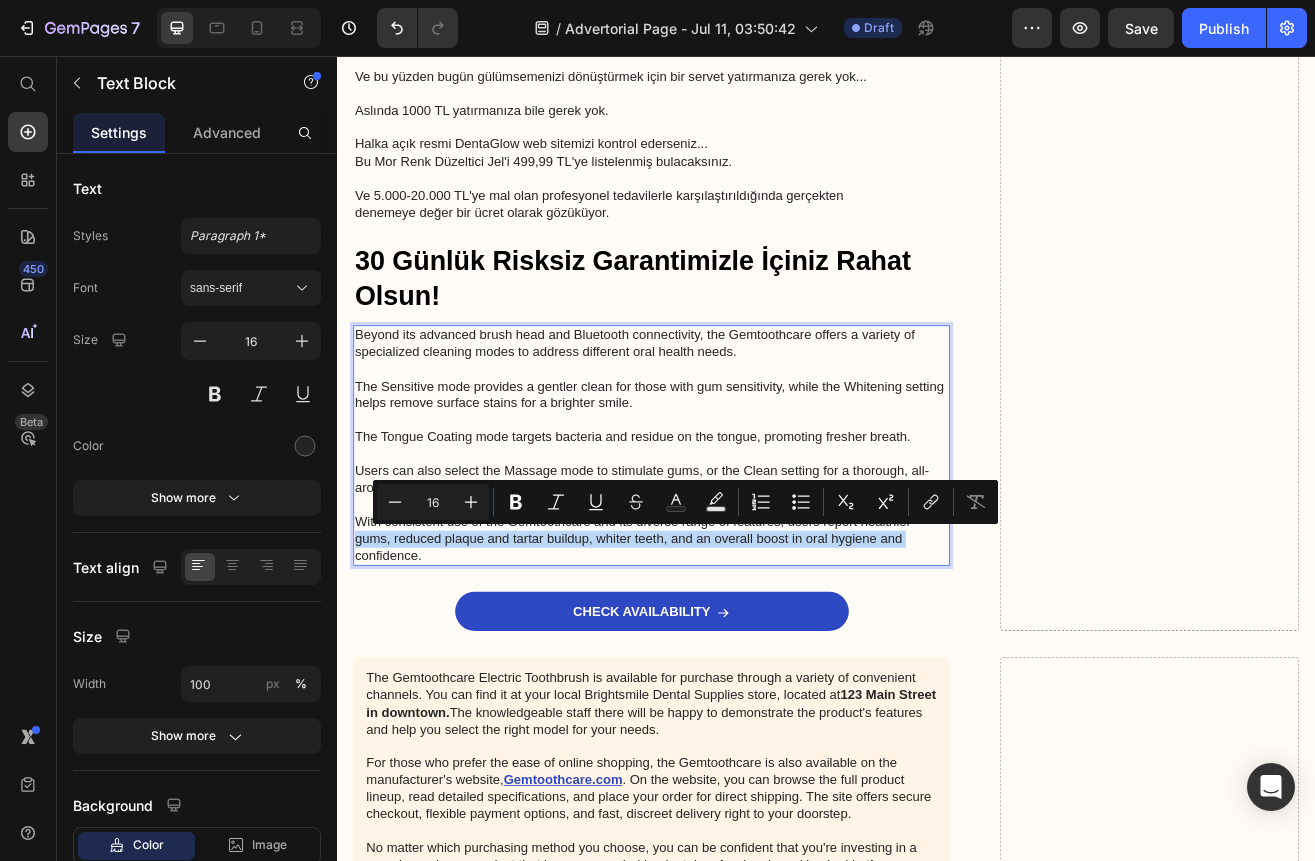 click on "Beyond its advanced brush head and Bluetooth connectivity, the Gemtoothcare offers a variety of specialized cleaning modes to address different oral health needs.  The Sensitive mode provides a gentler clean for those with gum sensitivity, while the Whitening setting helps remove surface stains for a brighter smile.  The Tongue Coating mode targets bacteria and residue on the tongue, promoting fresher breath.  Users can also select the Massage mode to stimulate gums, or the Clean setting for a thorough, all-around clean.  With consistent use of the Gemtoothcare and its diverse range of features, users report healthier gums, reduced plaque and tartar buildup, whiter teeth, and an overall boost in oral hygiene and confidence." at bounding box center (723, 533) 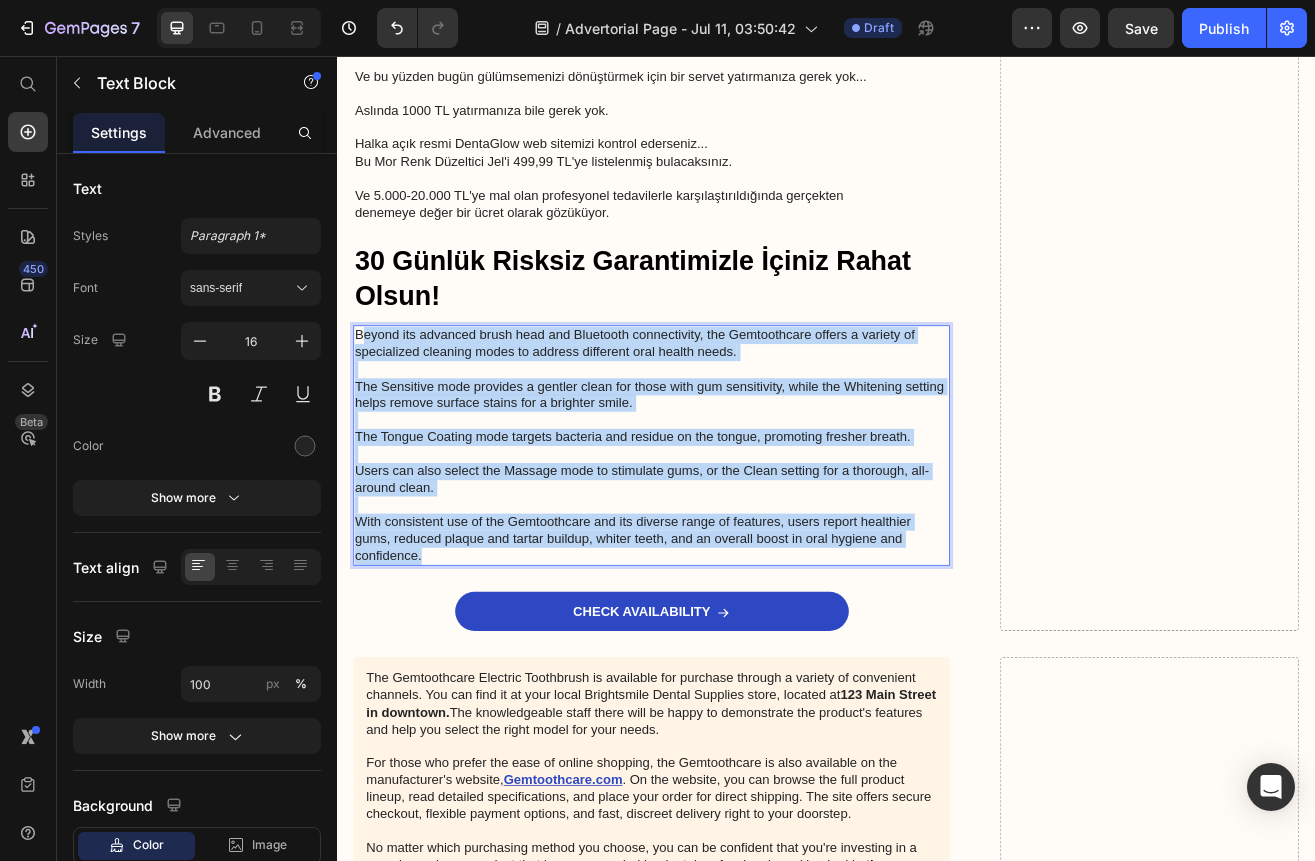 drag, startPoint x: 454, startPoint y: 671, endPoint x: 368, endPoint y: 388, distance: 295.77863 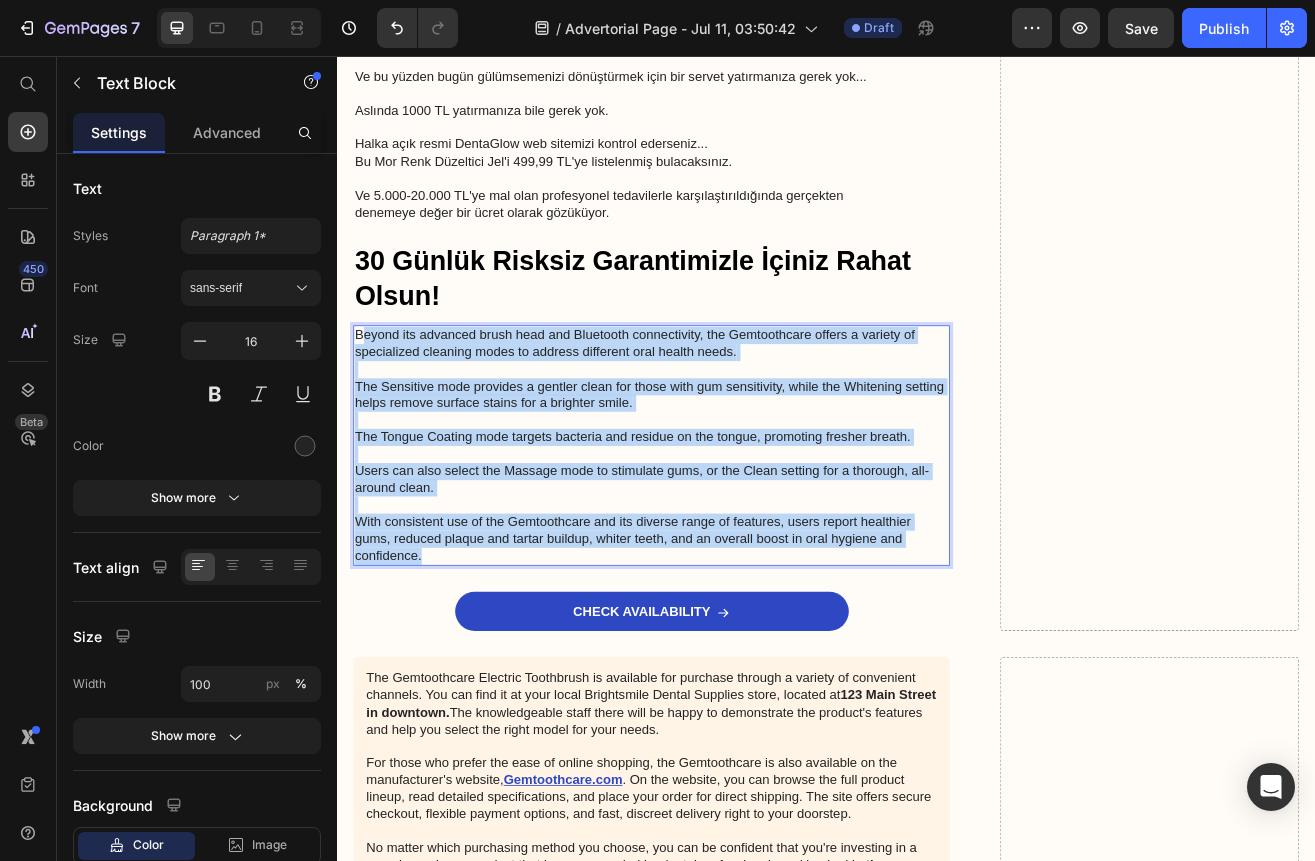 click on "Beyond its advanced brush head and Bluetooth connectivity, the Gemtoothcare offers a variety of specialized cleaning modes to address different oral health needs.  The Sensitive mode provides a gentler clean for those with gum sensitivity, while the Whitening setting helps remove surface stains for a brighter smile.  The Tongue Coating mode targets bacteria and residue on the tongue, promoting fresher breath.  Users can also select the Massage mode to stimulate gums, or the Clean setting for a thorough, all-around clean.  With consistent use of the Gemtoothcare and its diverse range of features, users report healthier gums, reduced plaque and tartar buildup, whiter teeth, and an overall boost in oral hygiene and confidence." at bounding box center [723, 533] 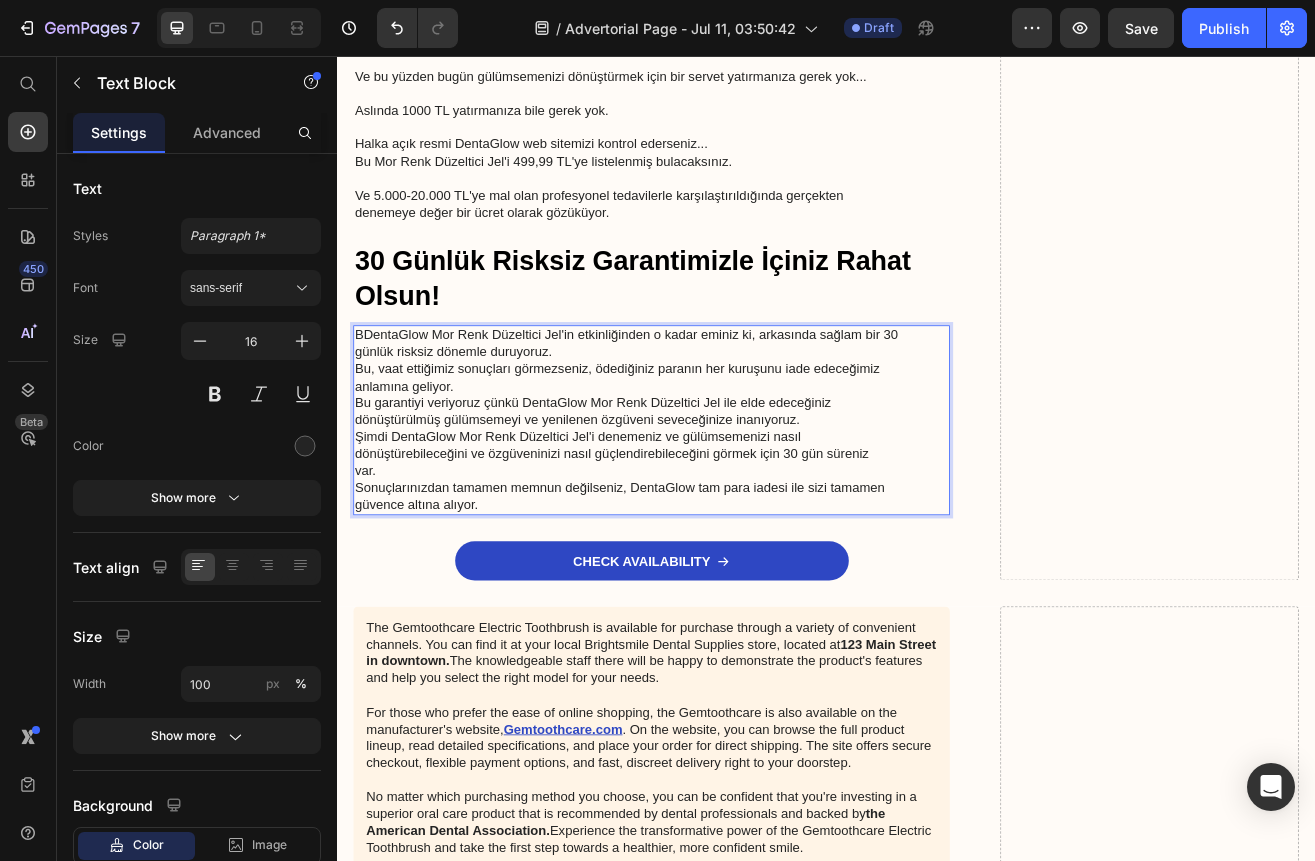 click on "BDentaGlow Mor Renk Düzeltici Jel'in etkinliğinden o kadar eminiz ki, arkasında sağlam bir 30 günlük risksiz dönemle duruyoruz. Bu, vaat ettiğimiz sonuçları görmezseniz, ödediğiniz paranın her kuruşunu iade edeceğimiz anlamına geliyor. Bu garantiyi veriyoruz çünkü DentaGlow Mor Renk Düzeltici Jel ile elde edeceğiniz dönüştürülmüş gülümsemeyi ve yenilenen özgüveni seveceğinize inanıyoruz. Şimdi DentaGlow Mor Renk Düzeltici Jel'i denemeniz ve gülümsemenizi nasıl dönüştürebileceğini ve özgüveninizi nasıl güçlendirebileceğini görmek için 30 gün süreniz var. Sonuçlarınızdan tamamen memnun değilseniz, DentaGlow tam para iadesi ile sizi tamamen güvence altına alıyor." at bounding box center (723, 502) 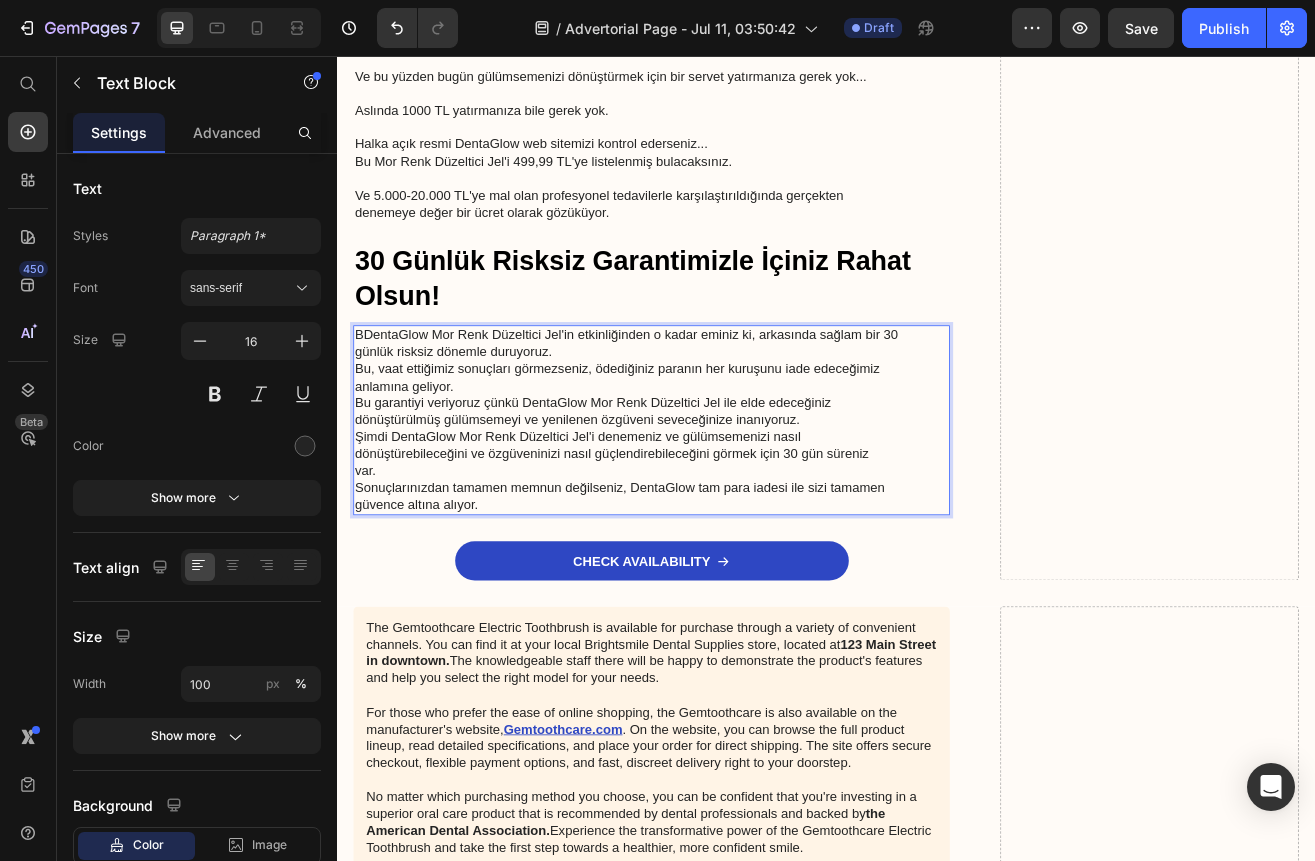 click on "BDentaGlow Mor Renk Düzeltici Jel'in etkinliğinden o kadar eminiz ki, arkasında sağlam bir 30 günlük risksiz dönemle duruyoruz. Bu, vaat ettiğimiz sonuçları görmezseniz, ödediğiniz paranın her kuruşunu iade edeceğimiz anlamına geliyor. Bu garantiyi veriyoruz çünkü DentaGlow Mor Renk Düzeltici Jel ile elde edeceğiniz dönüştürülmüş gülümsemeyi ve yenilenen özgüveni seveceğinize inanıyoruz. Şimdi DentaGlow Mor Renk Düzeltici Jel'i denemeniz ve gülümsemenizi nasıl dönüştürebileceğini ve özgüveninizi nasıl güçlendirebileceğini görmek için 30 gün süreniz var. Sonuçlarınızdan tamamen memnun değilseniz, DentaGlow tam para iadesi ile sizi tamamen güvence altına alıyor." at bounding box center (723, 502) 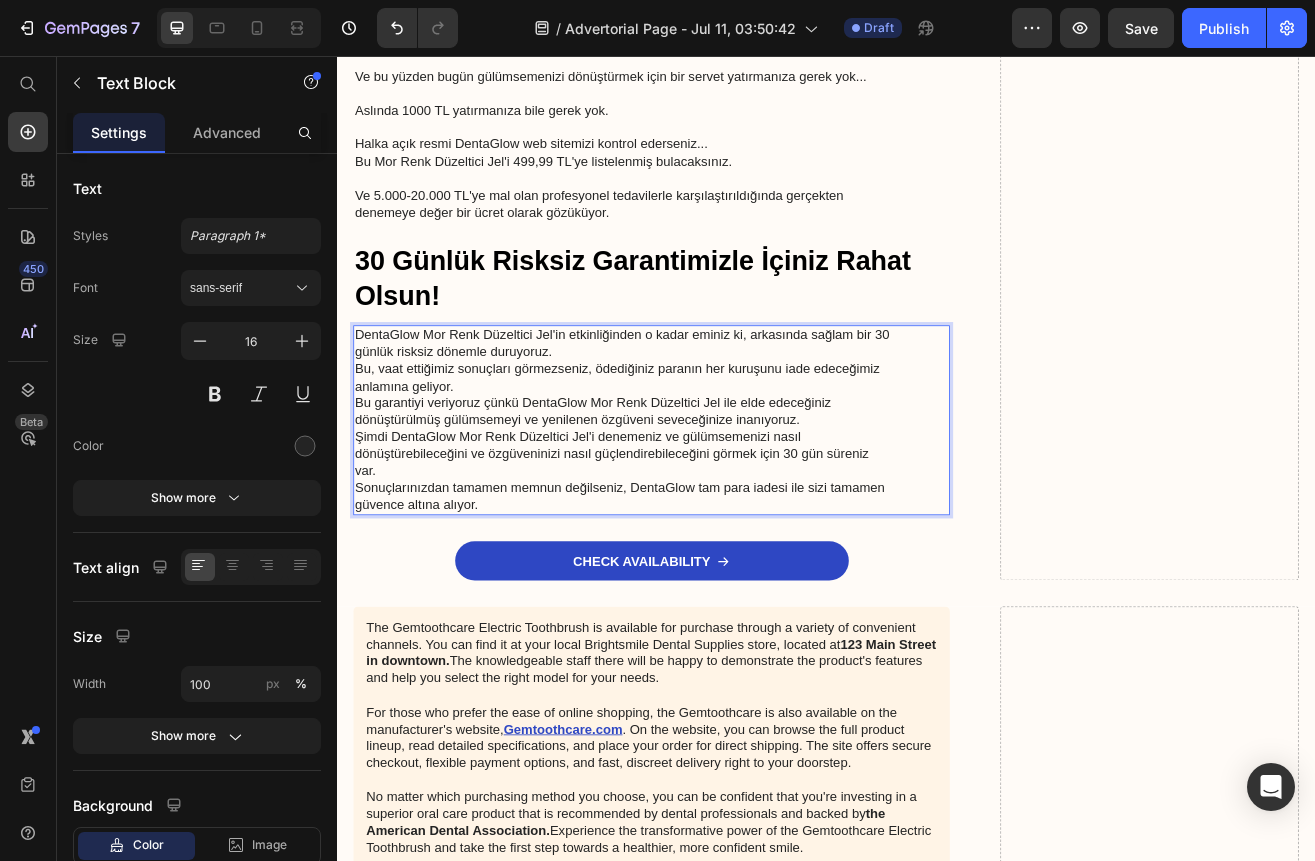 click on "DentaGlow Mor Renk Düzeltici Jel'in etkinliğinden o kadar eminiz ki, arkasında sağlam bir 30 günlük risksiz dönemle duruyoruz. Bu, vaat ettiğimiz sonuçları görmezseniz, ödediğiniz paranın her kuruşunu iade edeceğimiz anlamına geliyor. Bu garantiyi veriyoruz çünkü DentaGlow Mor Renk Düzeltici Jel ile elde edeceğiniz dönüştürülmüş gülümsemeyi ve yenilenen özgüveni seveceğinize inanıyoruz. Şimdi DentaGlow Mor Renk Düzeltici Jel'i denemeniz ve gülümsemenizi nasıl dönüştürebileceğini ve özgüveninizi nasıl güçlendirebileceğini görmek için 30 gün süreniz var. Sonuçlarınızdan tamamen memnun değilseniz, DentaGlow tam para iadesi ile sizi tamamen güvence altına alıyor." at bounding box center (723, 502) 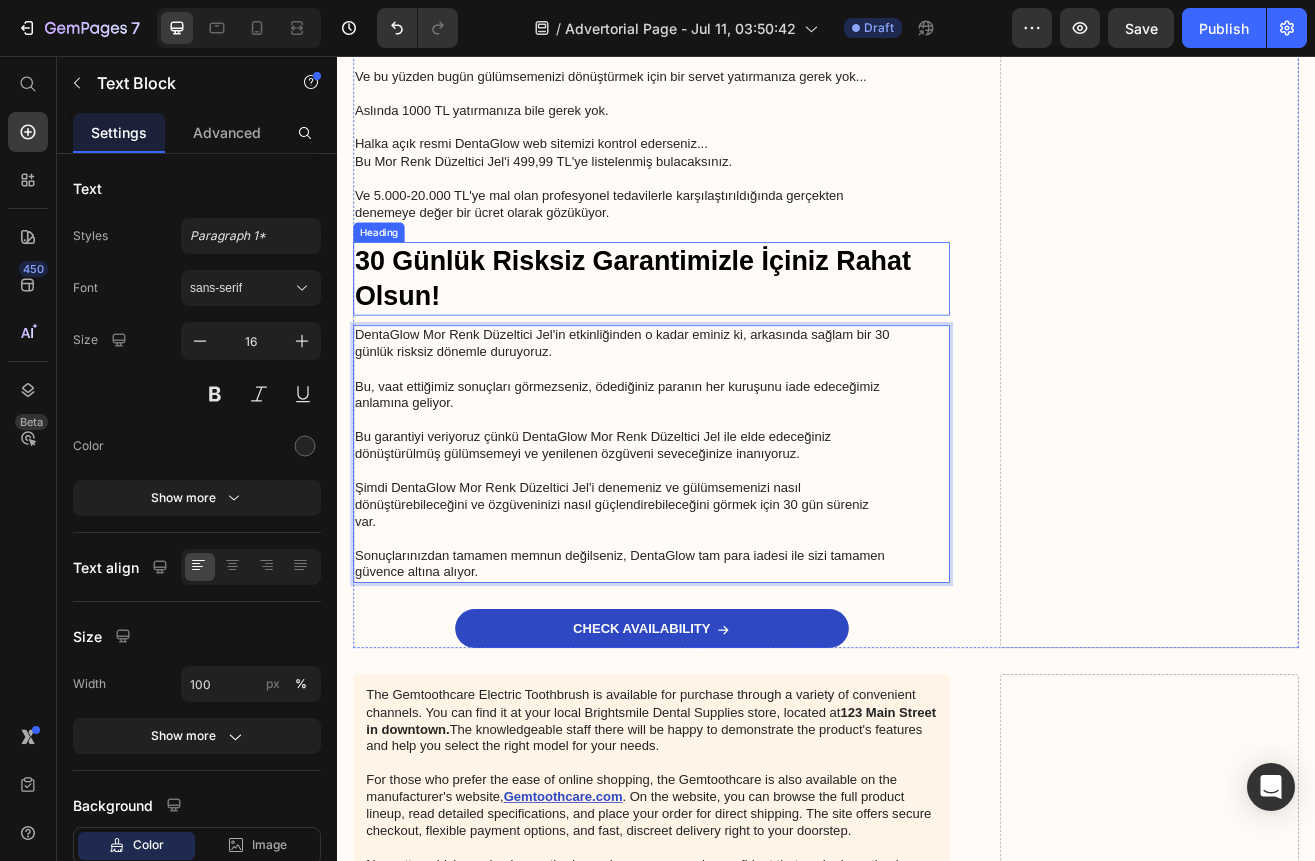 click on "30 Günlük Risksiz Garantimizle İçiniz Rahat Olsun!" at bounding box center (723, 329) 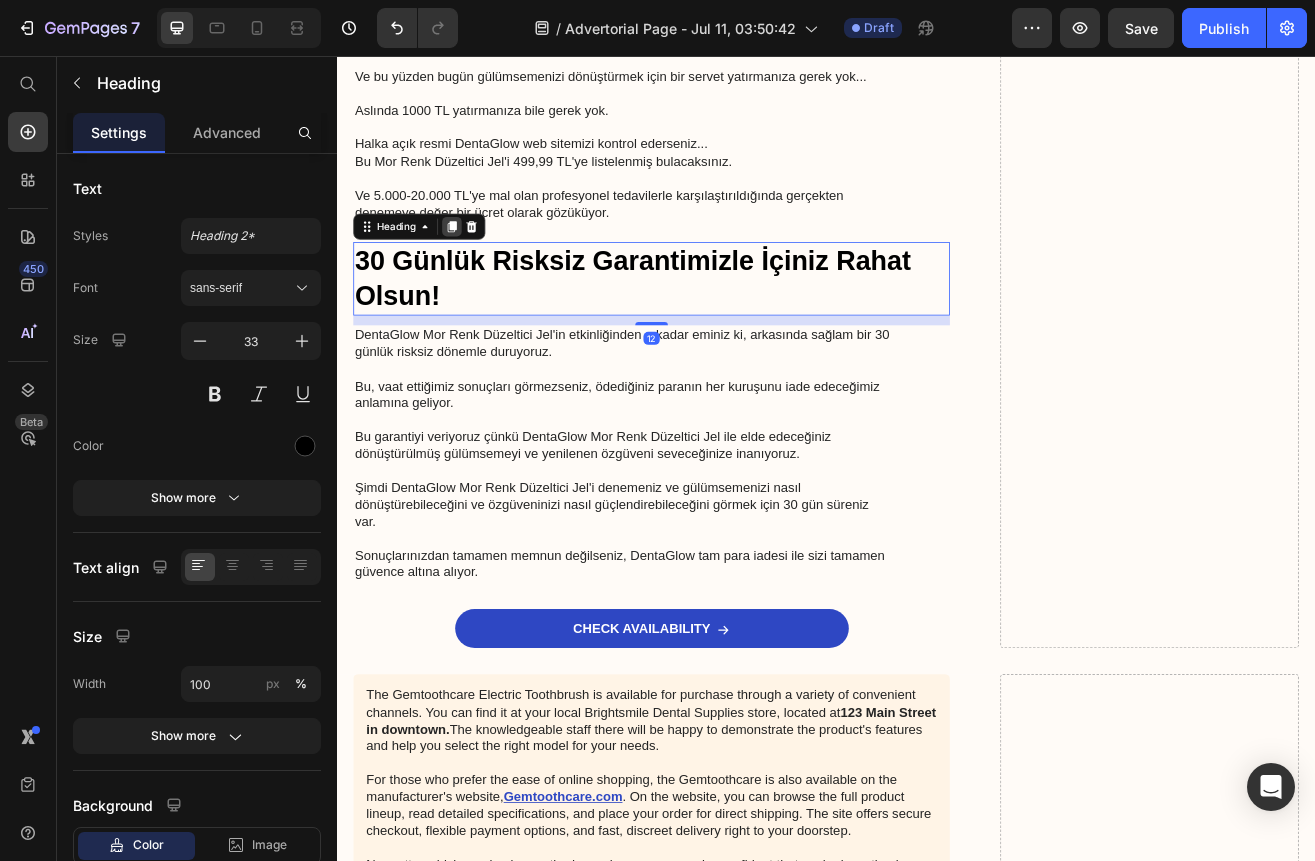 click 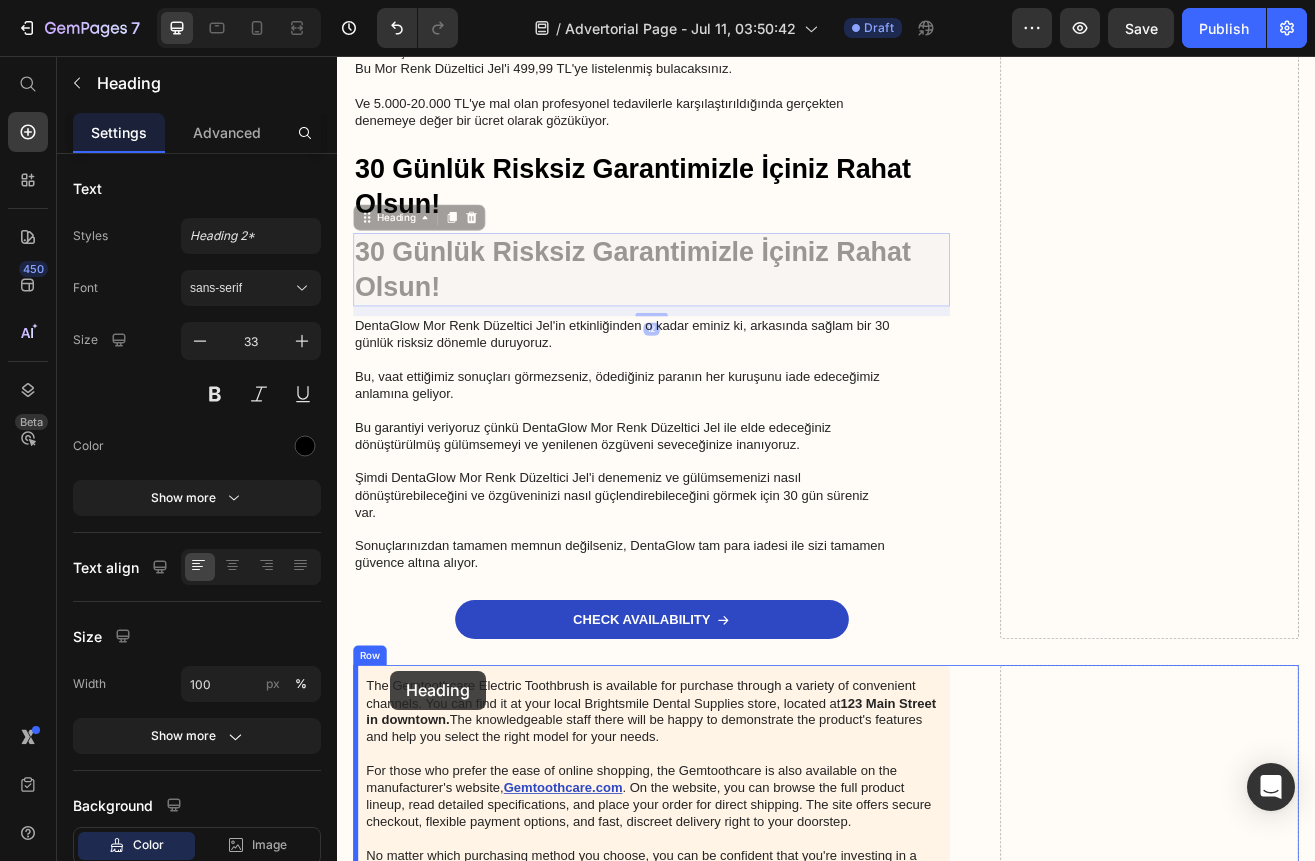 scroll, scrollTop: 7014, scrollLeft: 0, axis: vertical 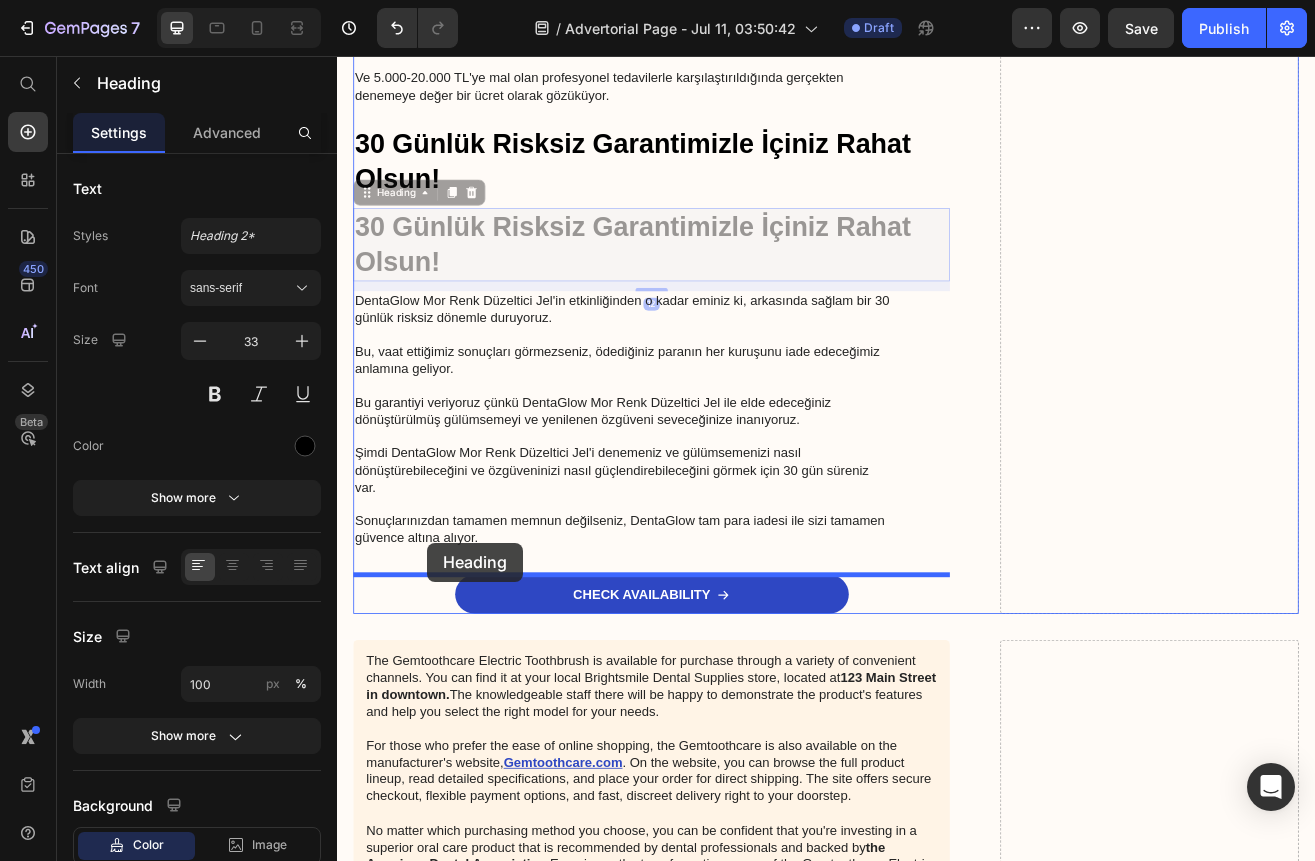 drag, startPoint x: 373, startPoint y: 372, endPoint x: 448, endPoint y: 653, distance: 290.83673 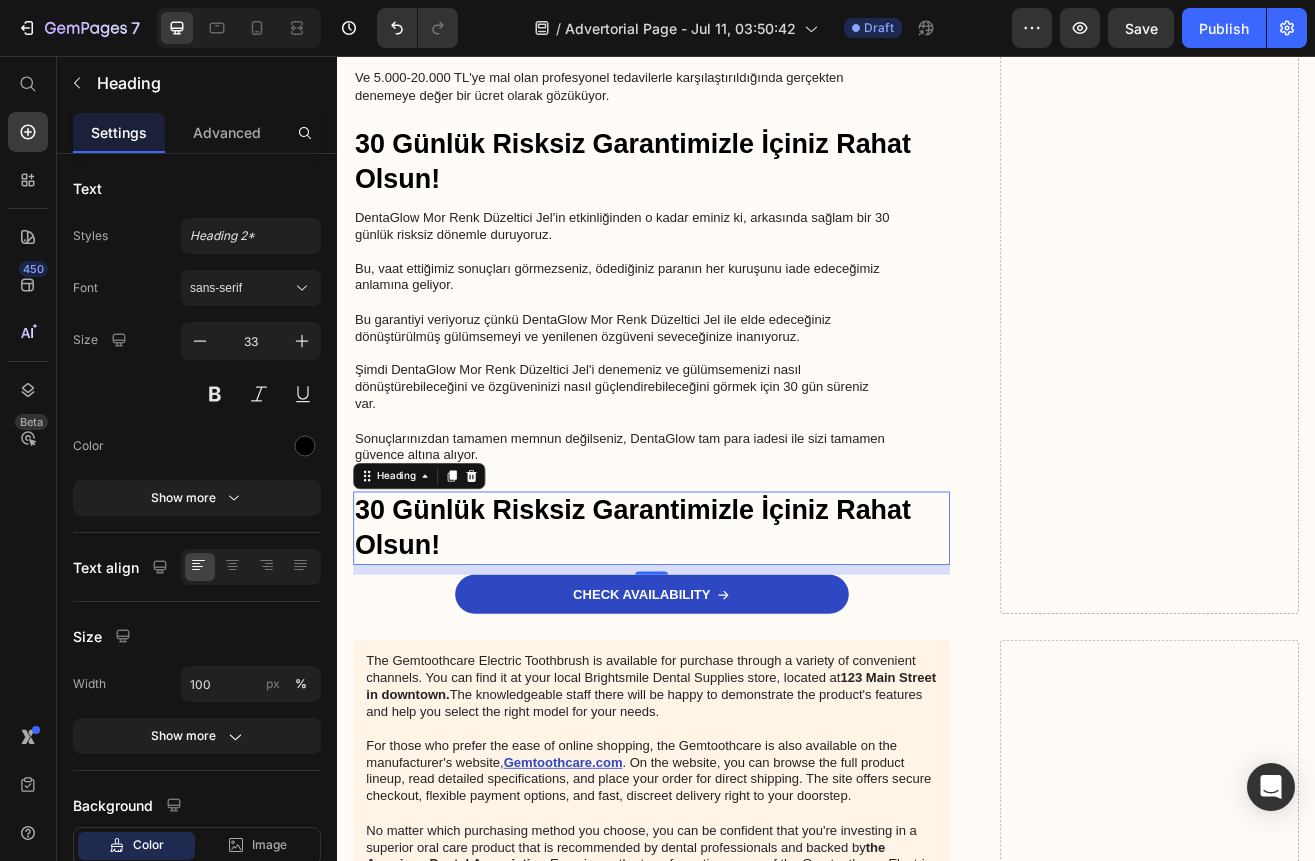 click on "30 Günlük Risksiz Garantimizle İçiniz Rahat Olsun!" at bounding box center [723, 635] 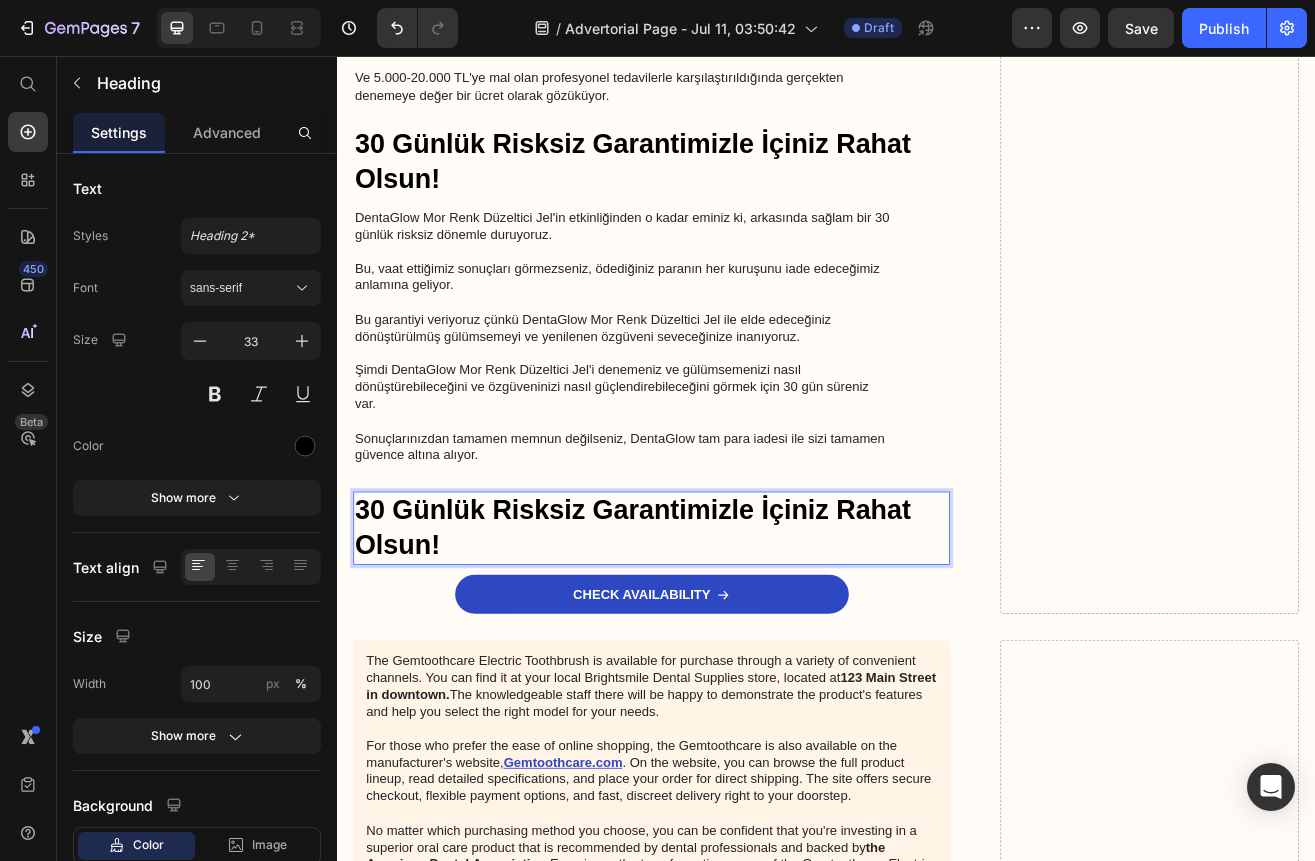 click on "30 Günlük Risksiz Garantimizle İçiniz Rahat Olsun!" at bounding box center [723, 635] 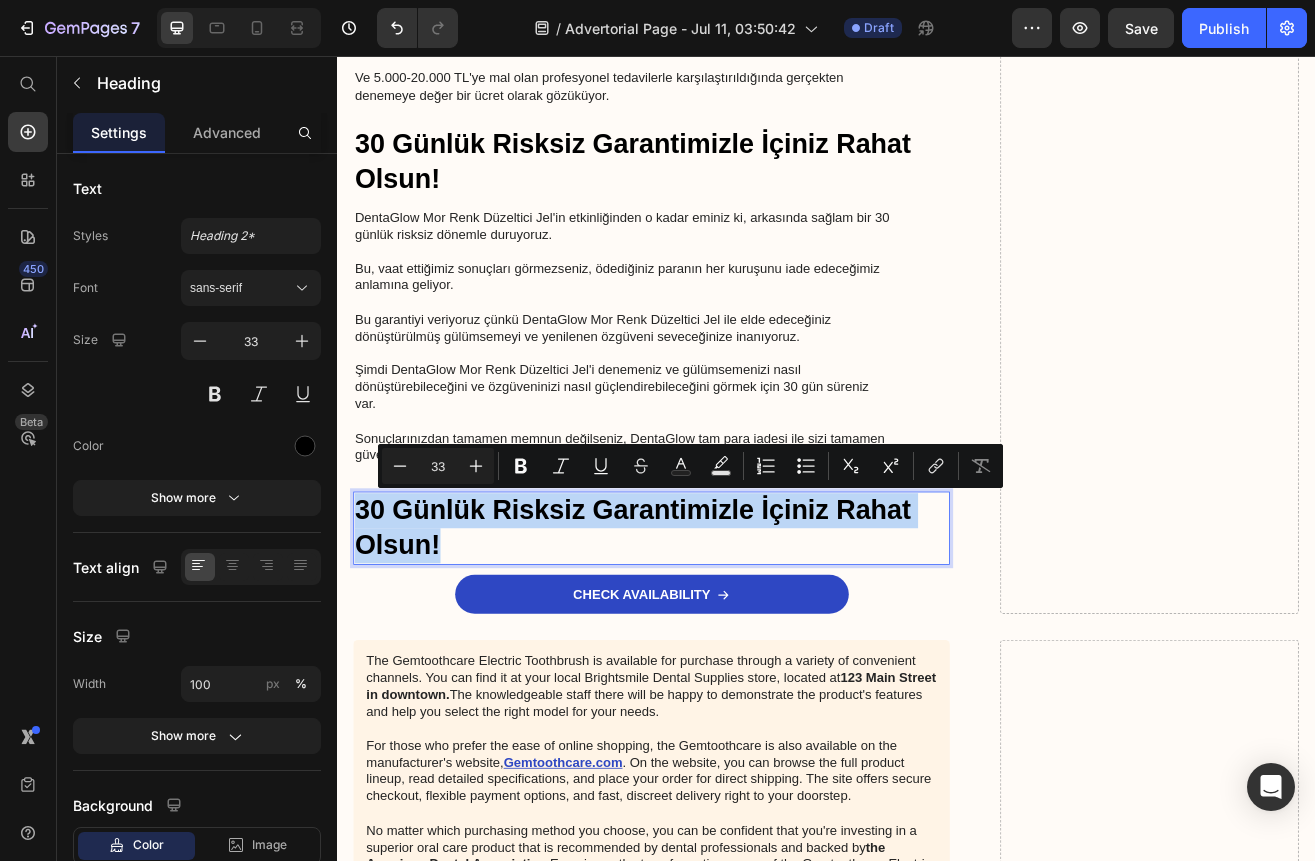drag, startPoint x: 471, startPoint y: 659, endPoint x: 366, endPoint y: 611, distance: 115.45129 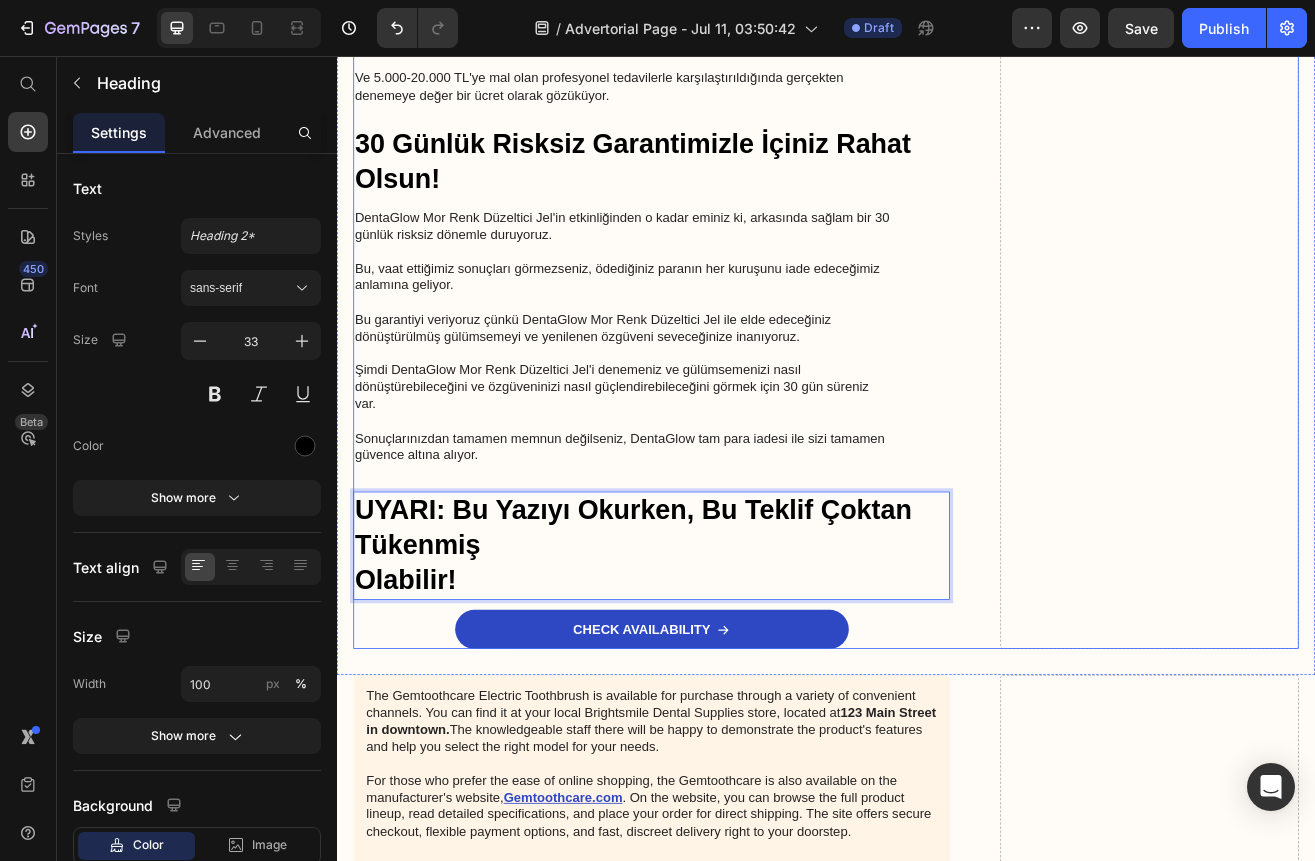click on "Şimdi DentaGlow Mor Renk Düzeltici Jel'i denemeniz ve gülümsemenizi nasıl dönüştürebileceğini ve özgüveninizi nasıl güçlendirebileceğini görmek için 30 gün süreniz var." at bounding box center (723, 472) 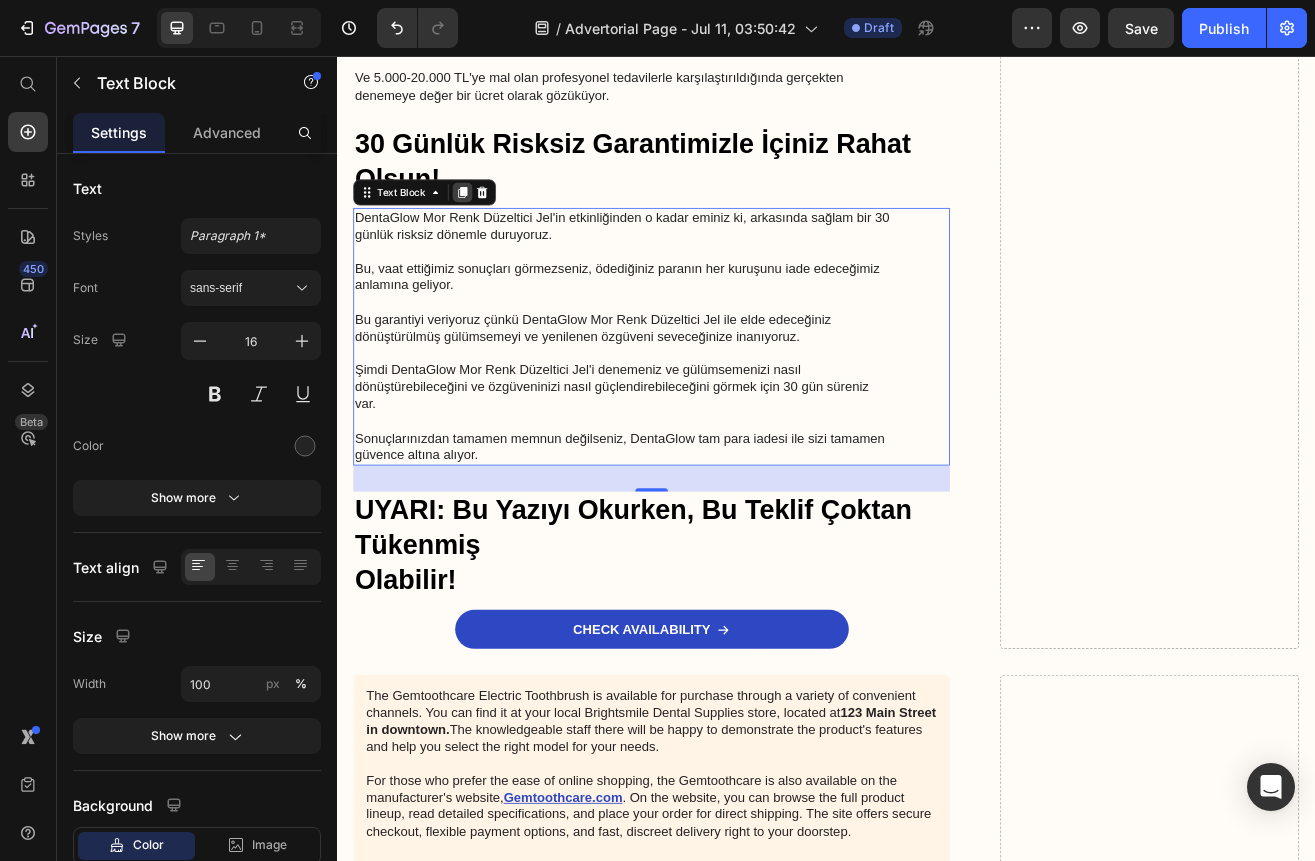 click 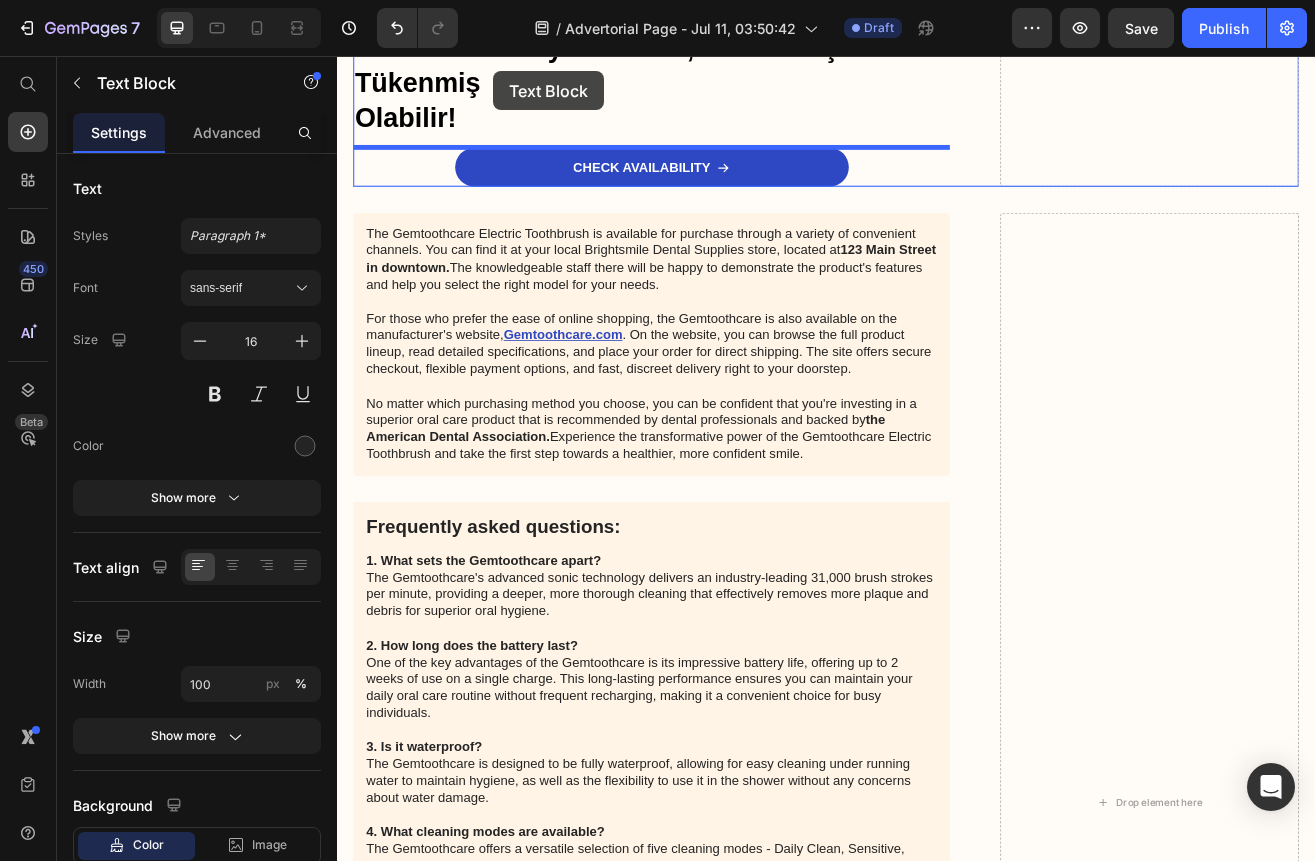 scroll, scrollTop: 7815, scrollLeft: 0, axis: vertical 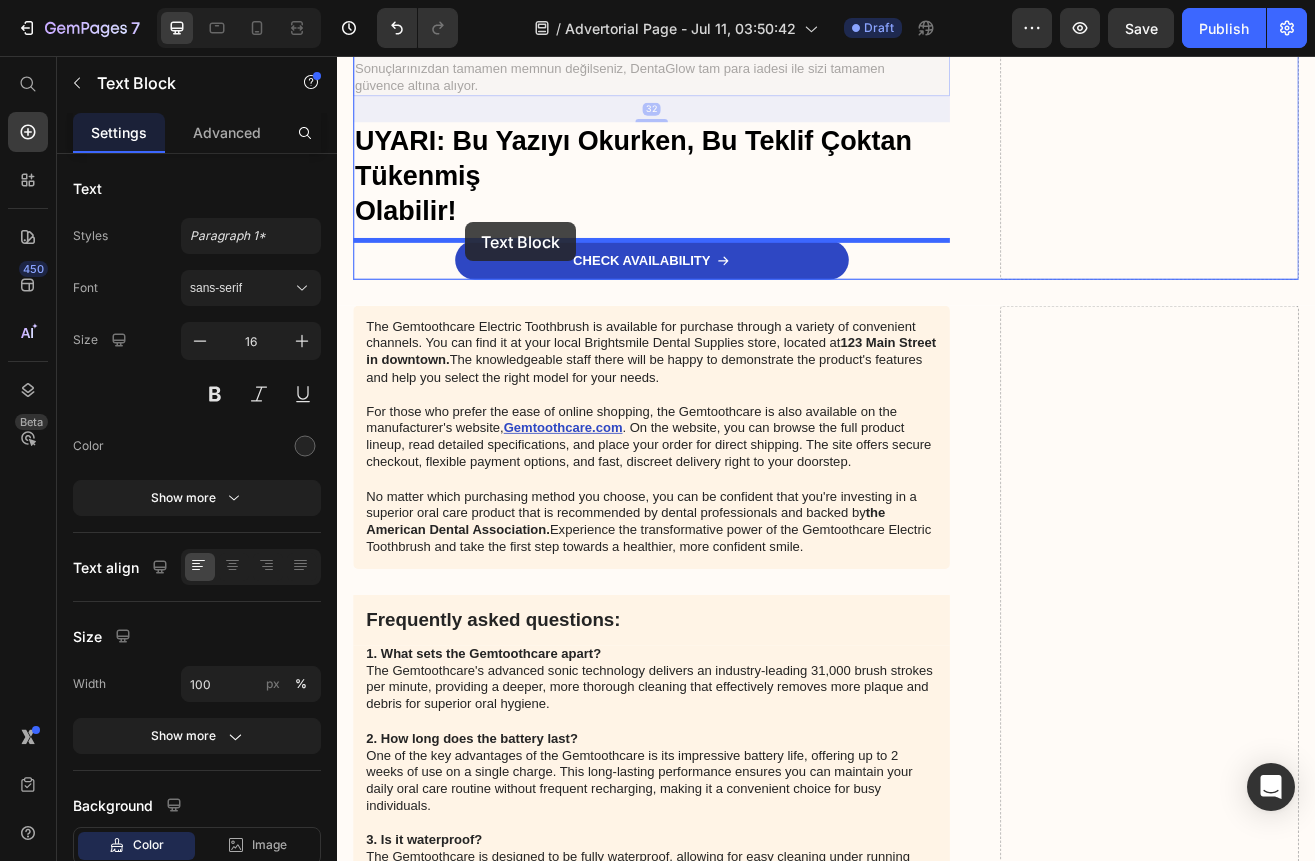 drag, startPoint x: 373, startPoint y: 577, endPoint x: 492, endPoint y: 262, distance: 336.72836 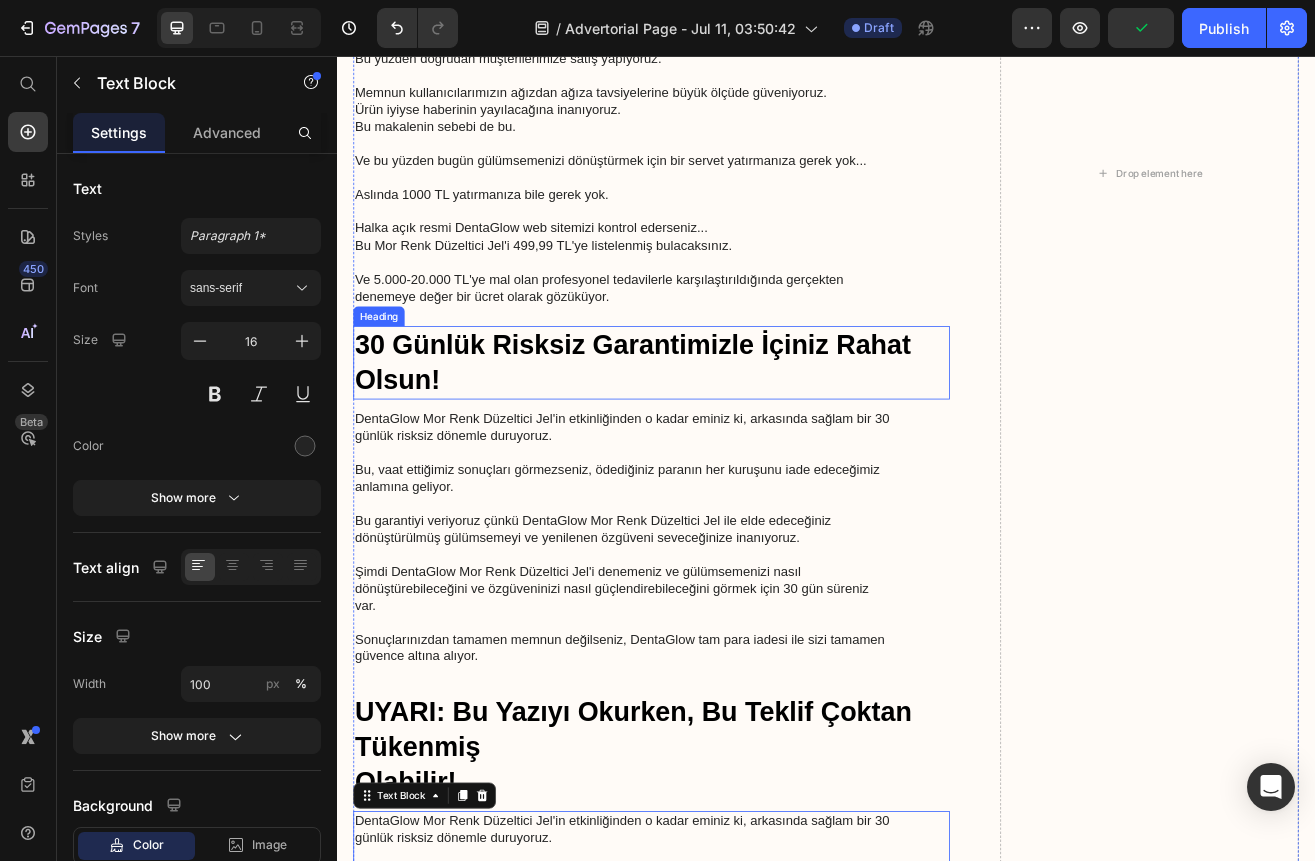 scroll, scrollTop: 7167, scrollLeft: 0, axis: vertical 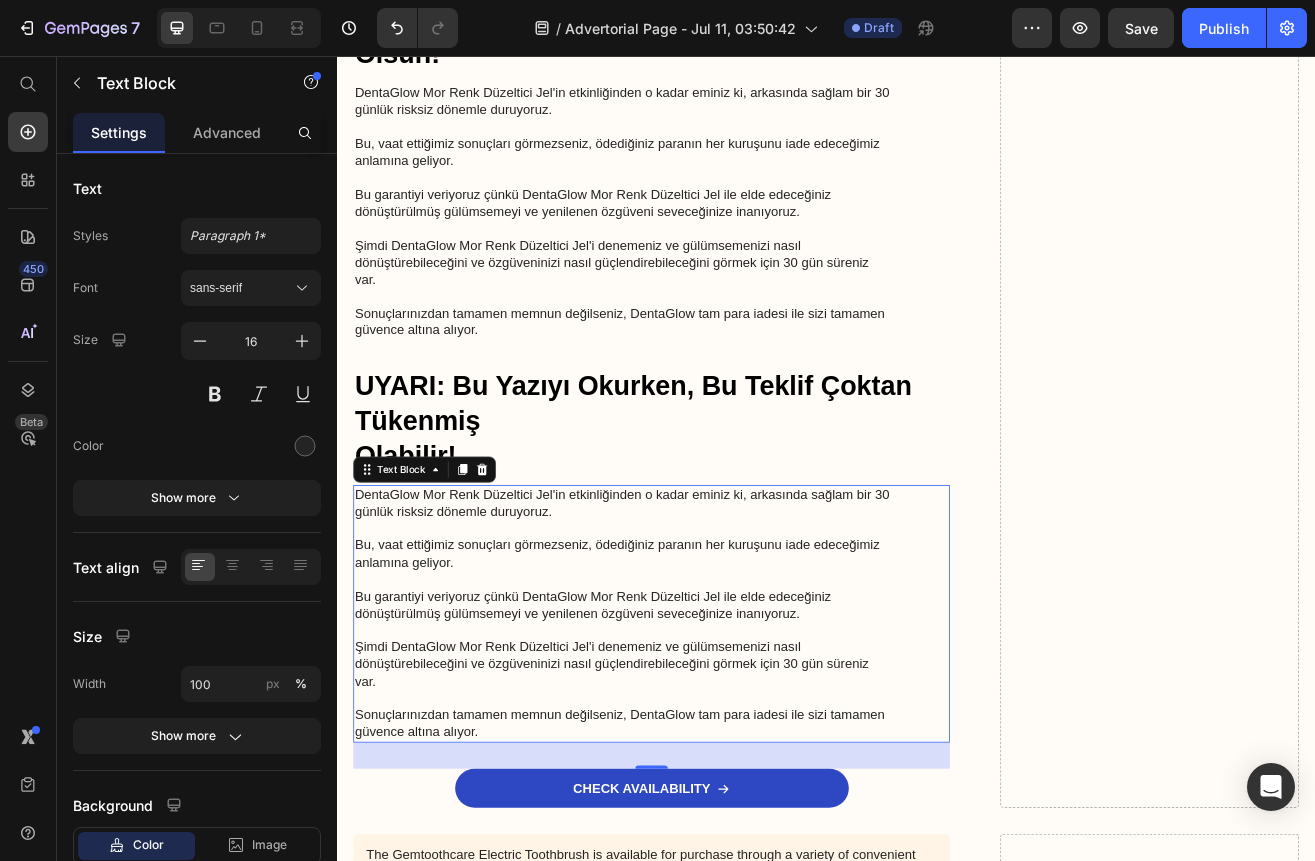 click on "Bu garantiyi veriyoruz çünkü DentaGlow Mor Renk Düzeltici Jel ile elde edeceğiniz dönüştürülmüş gülümsemeyi ve yenilenen özgüveni seveceğinize inanıyoruz." at bounding box center (723, 740) 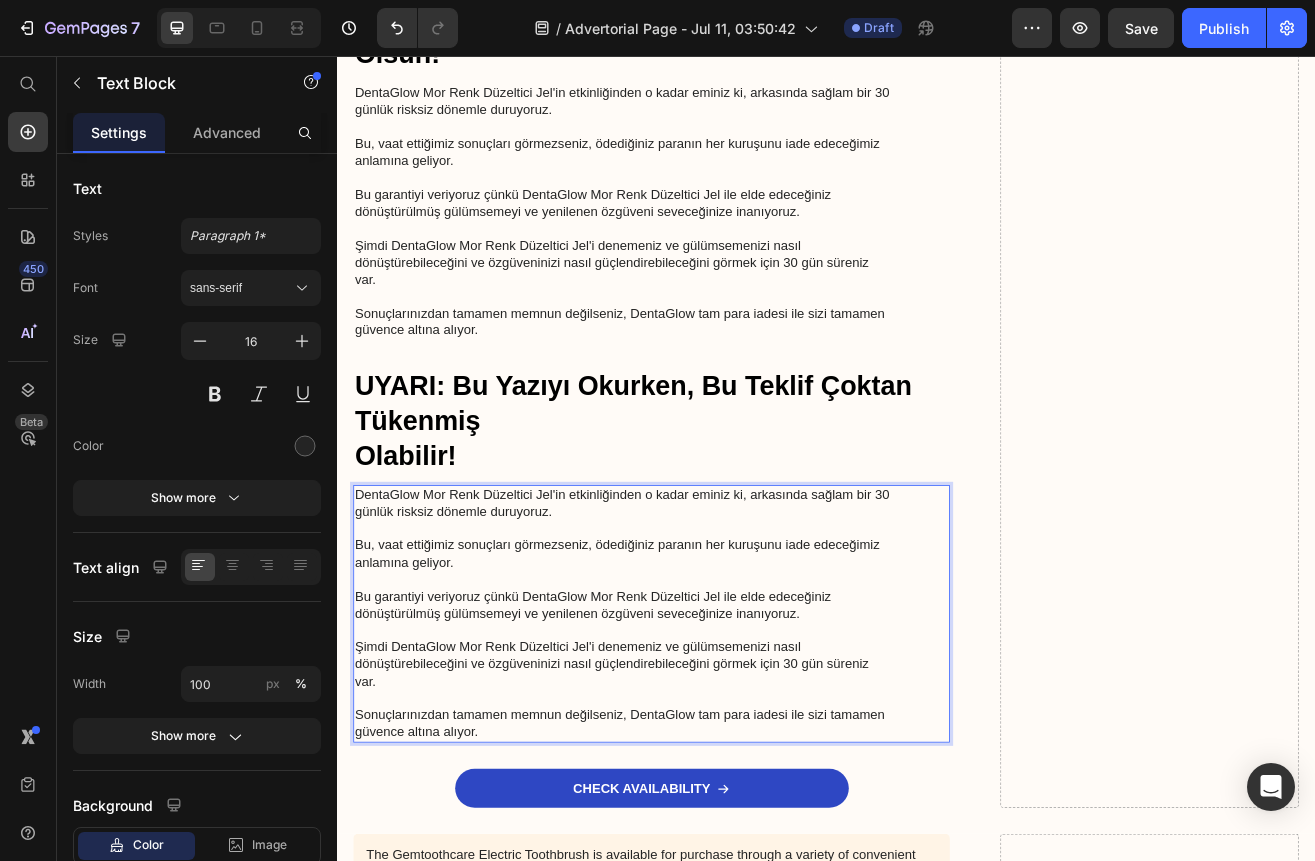 click on "Sonuçlarınızdan tamamen memnun değilseniz, DentaGlow tam para iadesi ile sizi tamamen güvence altına alıyor." at bounding box center (723, 875) 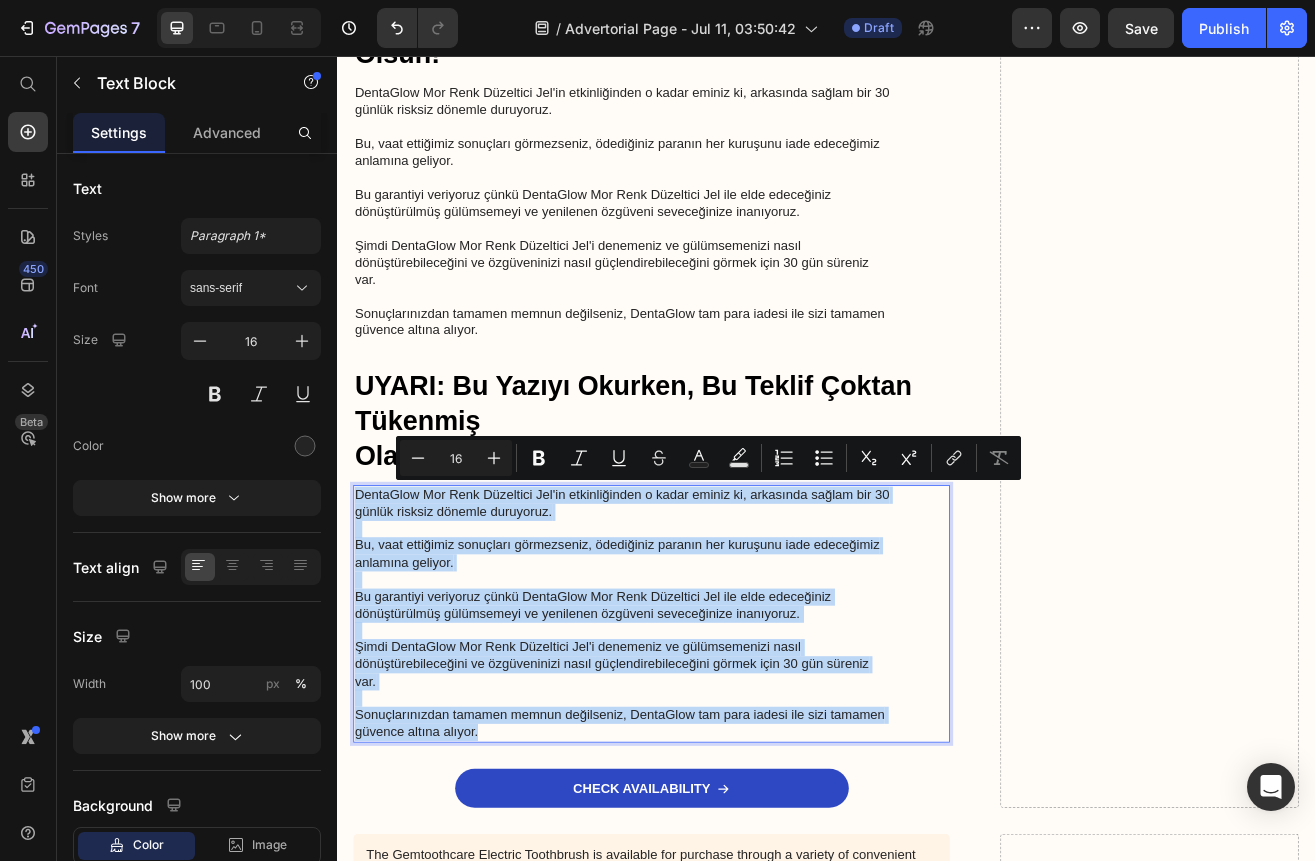 drag, startPoint x: 521, startPoint y: 887, endPoint x: 362, endPoint y: 588, distance: 338.6473 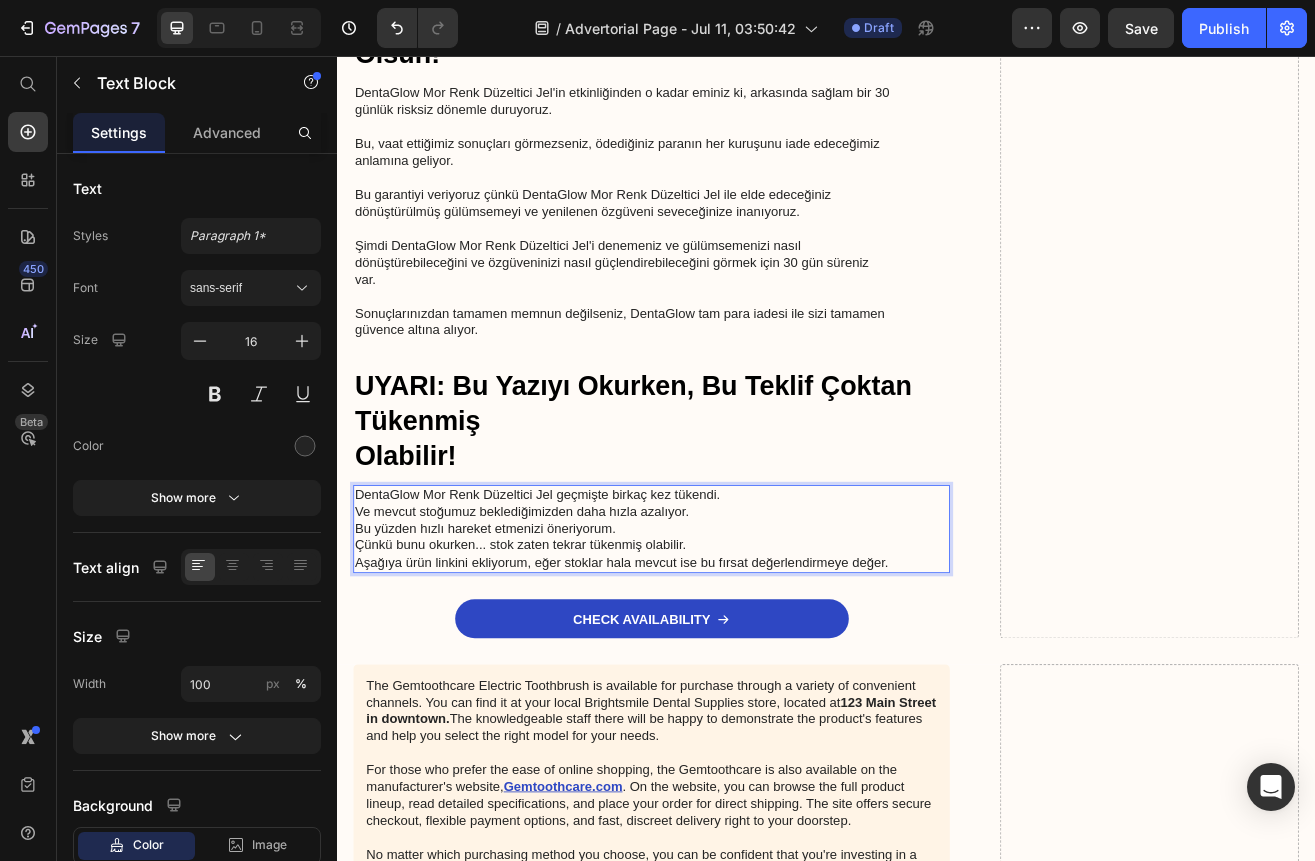 click on "DentaGlow Mor Renk Düzeltici Jel geçmişte birkaç kez tükendi. Ve mevcut stoğumuz beklediğimizden daha hızla azalıyor. Bu yüzden hızlı hareket etmenizi öneriyorum. Çünkü bunu okurken... stok zaten tekrar tükenmiş olabilir. Aşağıya ürün linkini ekliyorum, eğer stoklar hala mevcut ise bu fırsat değerlendirmeye değer." at bounding box center [723, 636] 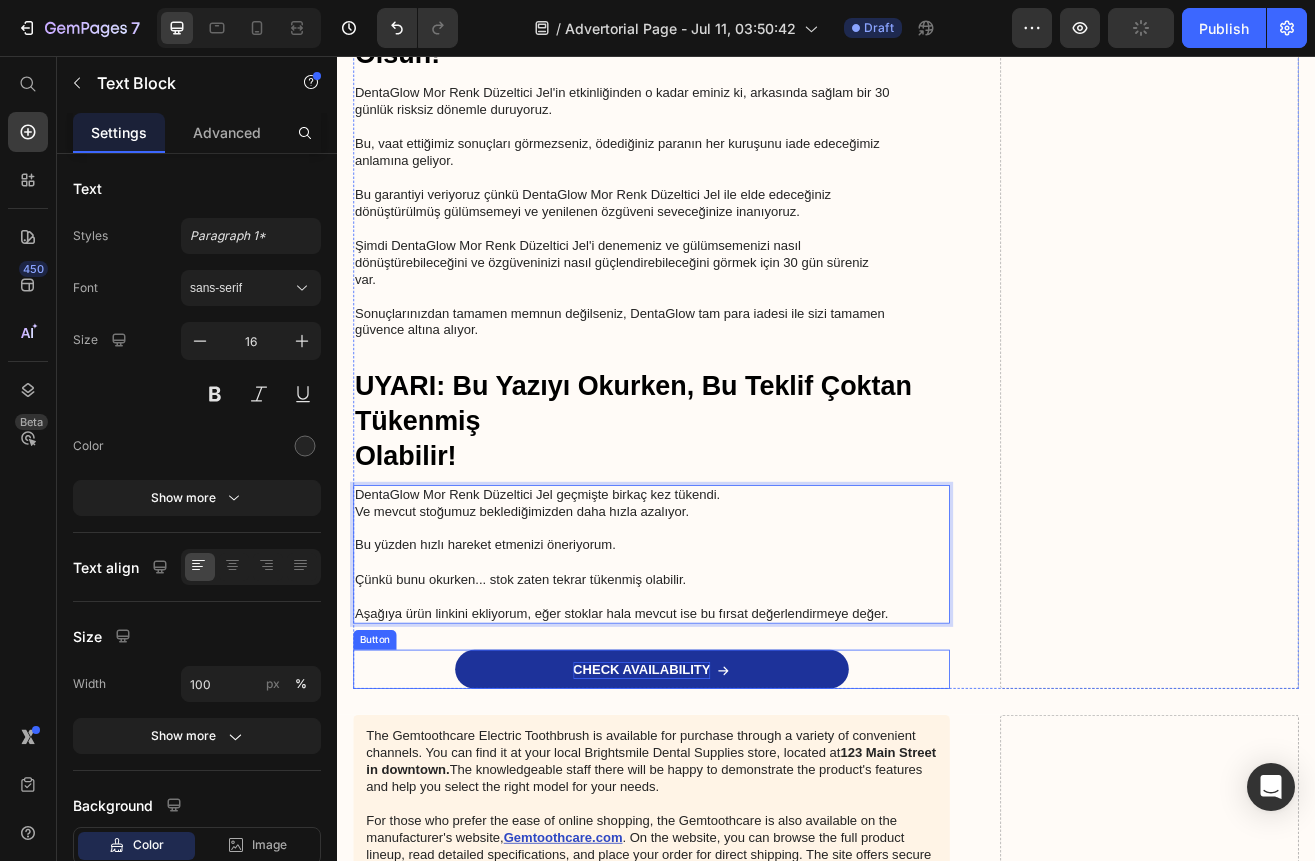 click on "CHECK AVAILABILITY" at bounding box center (711, 809) 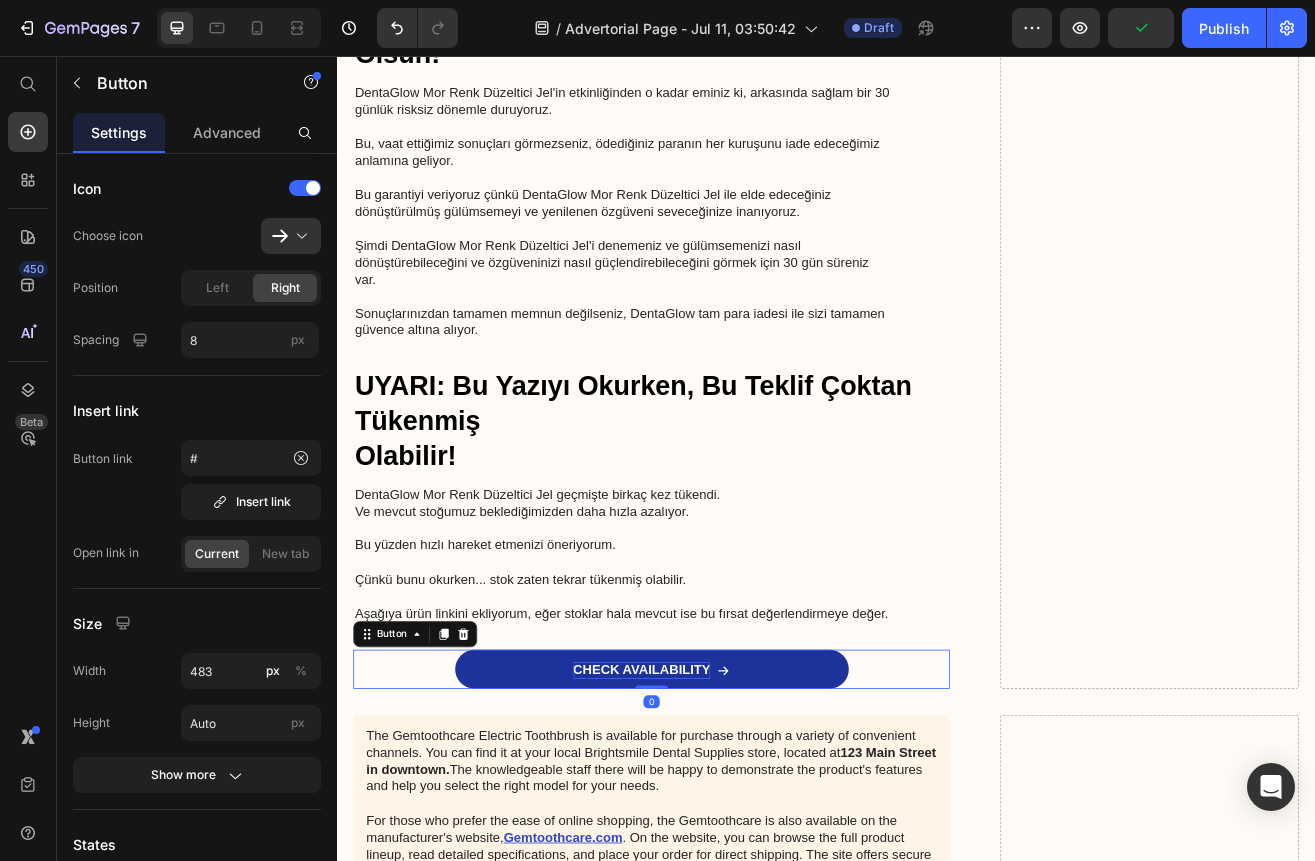 click on "CHECK AVAILABILITY" at bounding box center (711, 809) 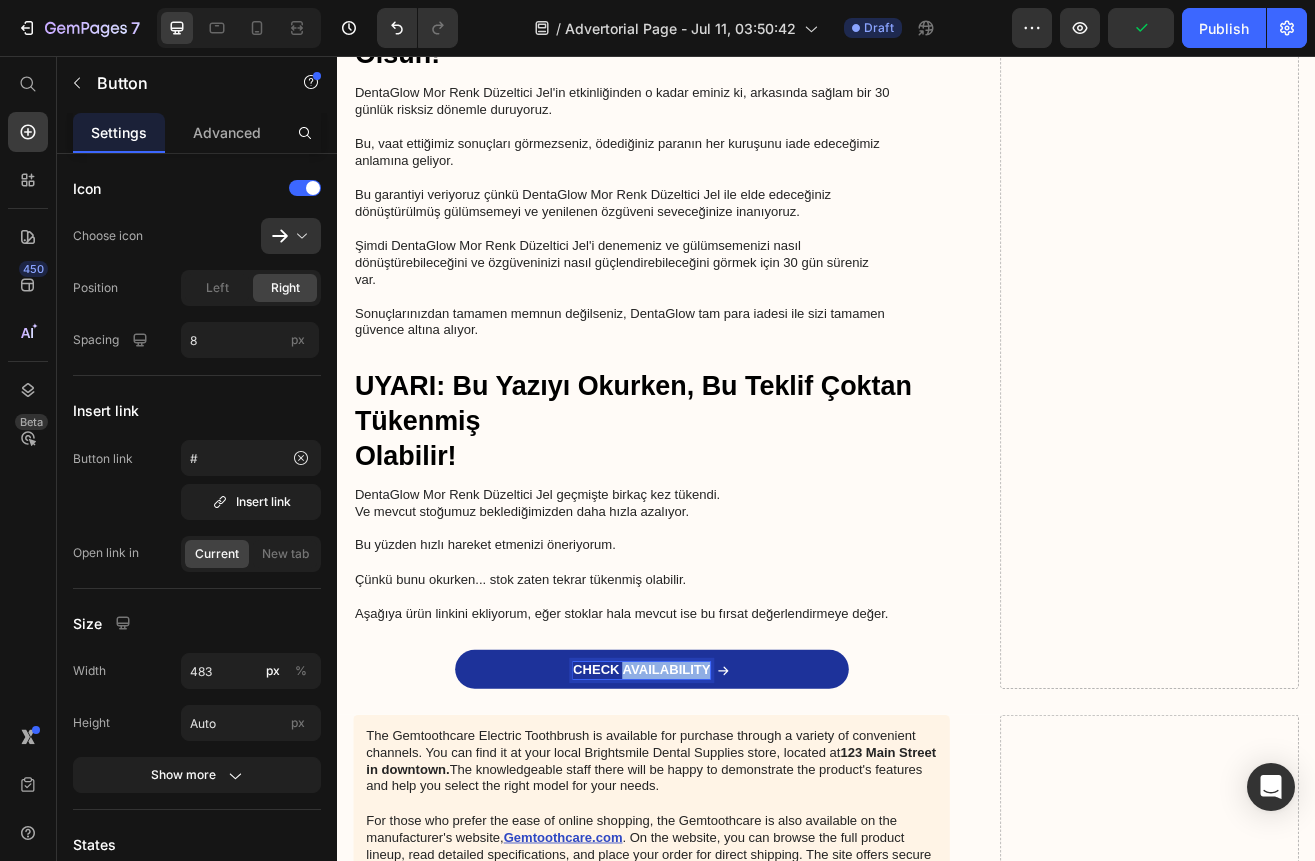 click on "CHECK AVAILABILITY" at bounding box center (711, 809) 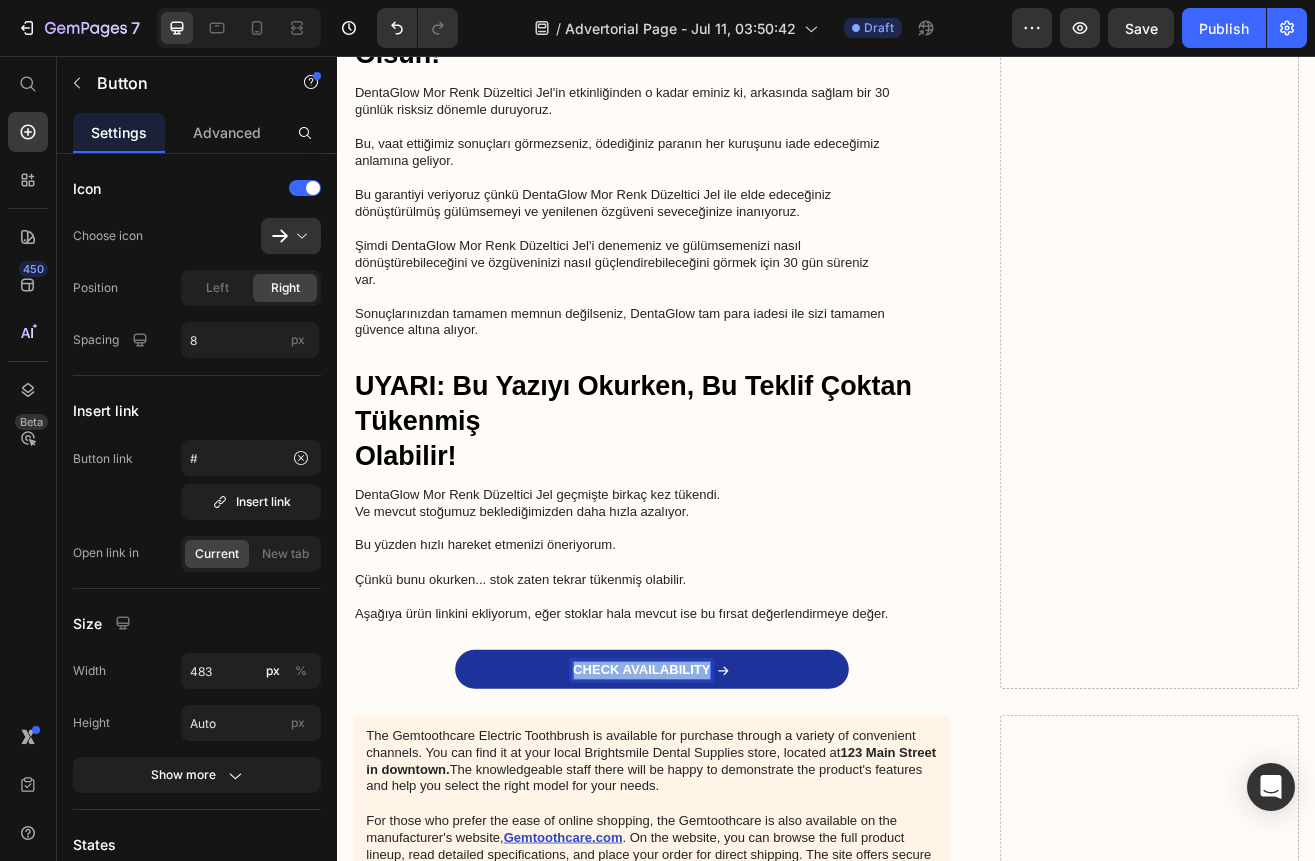 click on "CHECK AVAILABILITY" at bounding box center [711, 809] 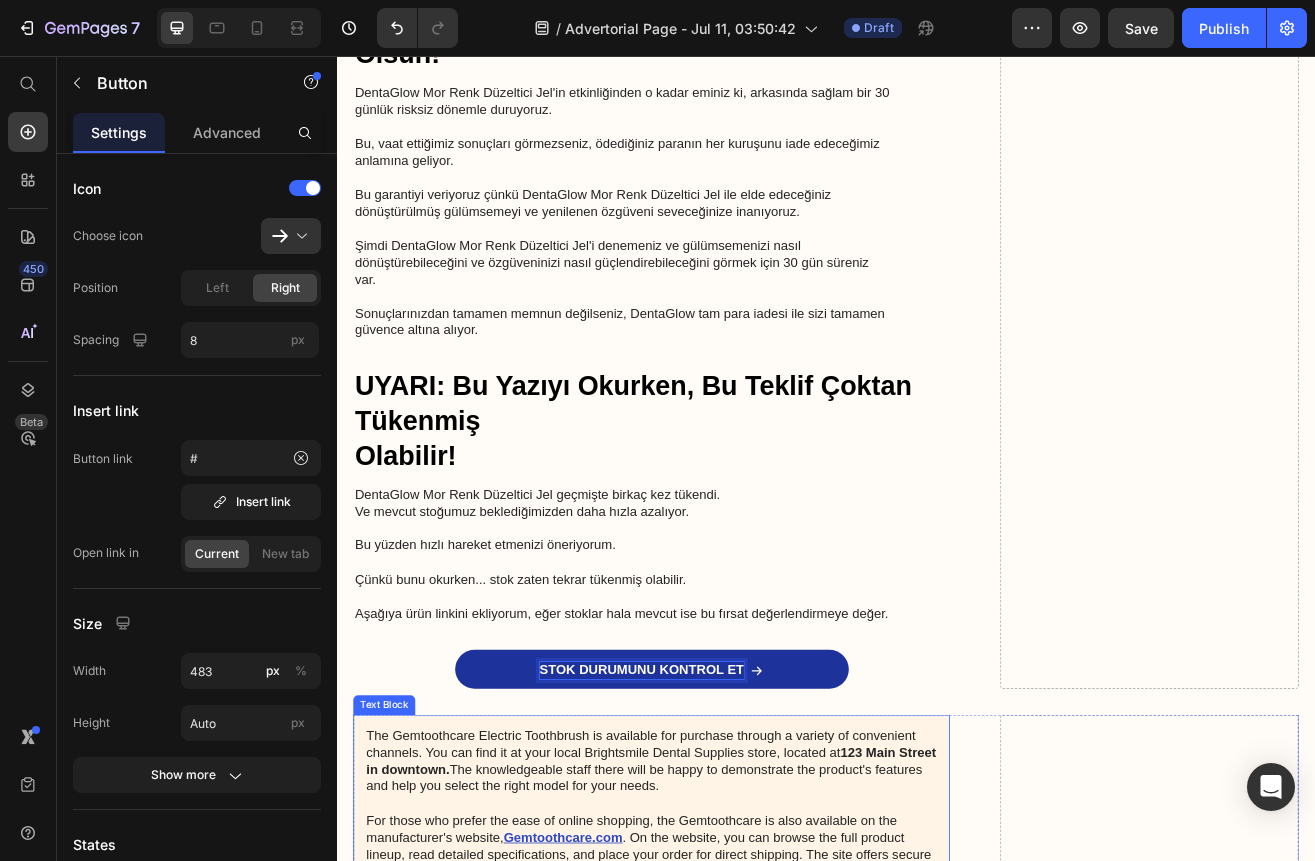 click on "The Gemtoothcare Electric Toothbrush is available for purchase through a variety of convenient channels. You can find it at your local Brightsmile Dental Supplies store, located at [NUMBER] [STREET] in downtown. The knowledgeable staff there will be happy to demonstrate the product's features and help you select the right model for your needs. For those who prefer the ease of online shopping, the Gemtoothcare is also available on the manufacturer's website, Gemtoothcare.com. On the website, you can browse the full product lineup, read detailed specifications, and place your order for direct shipping. The site offers secure checkout, flexible payment options, and fast, discreet delivery right to your doorstep. No matter which purchasing method you choose, you can be confident that you're investing in a superior oral care product that is recommended by dental professionals and backed by the American Dental Association." at bounding box center (723, 1025) 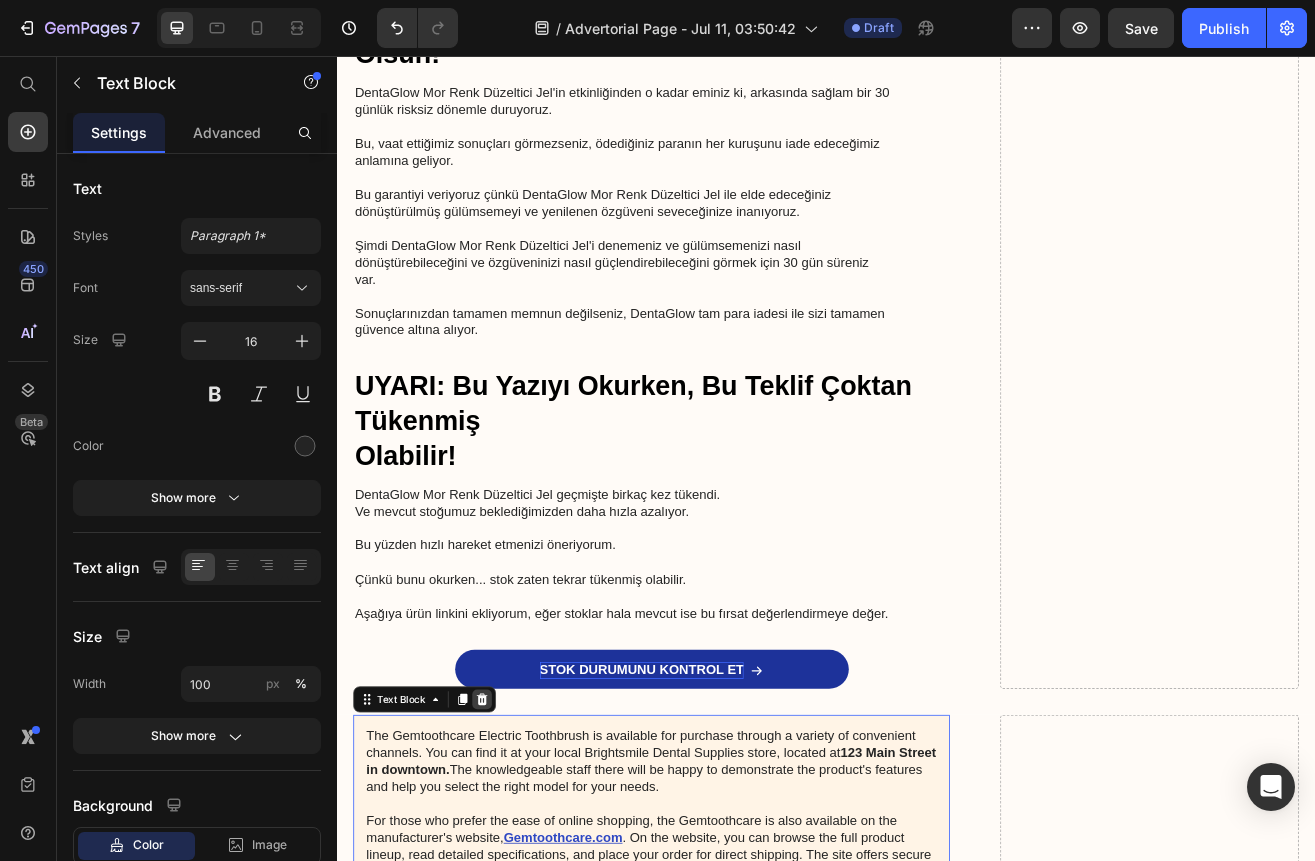 click 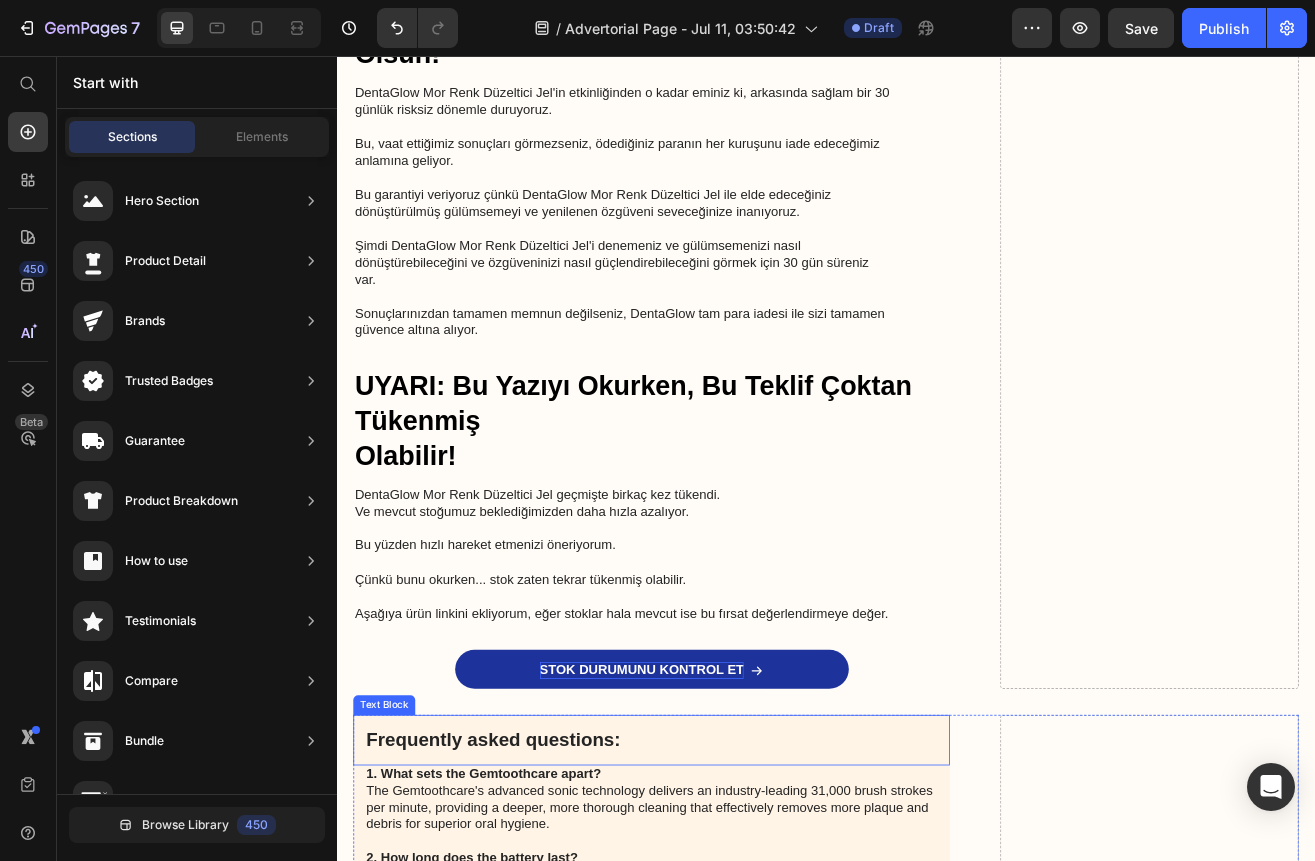 click on "Frequently asked questions:" at bounding box center (723, 895) 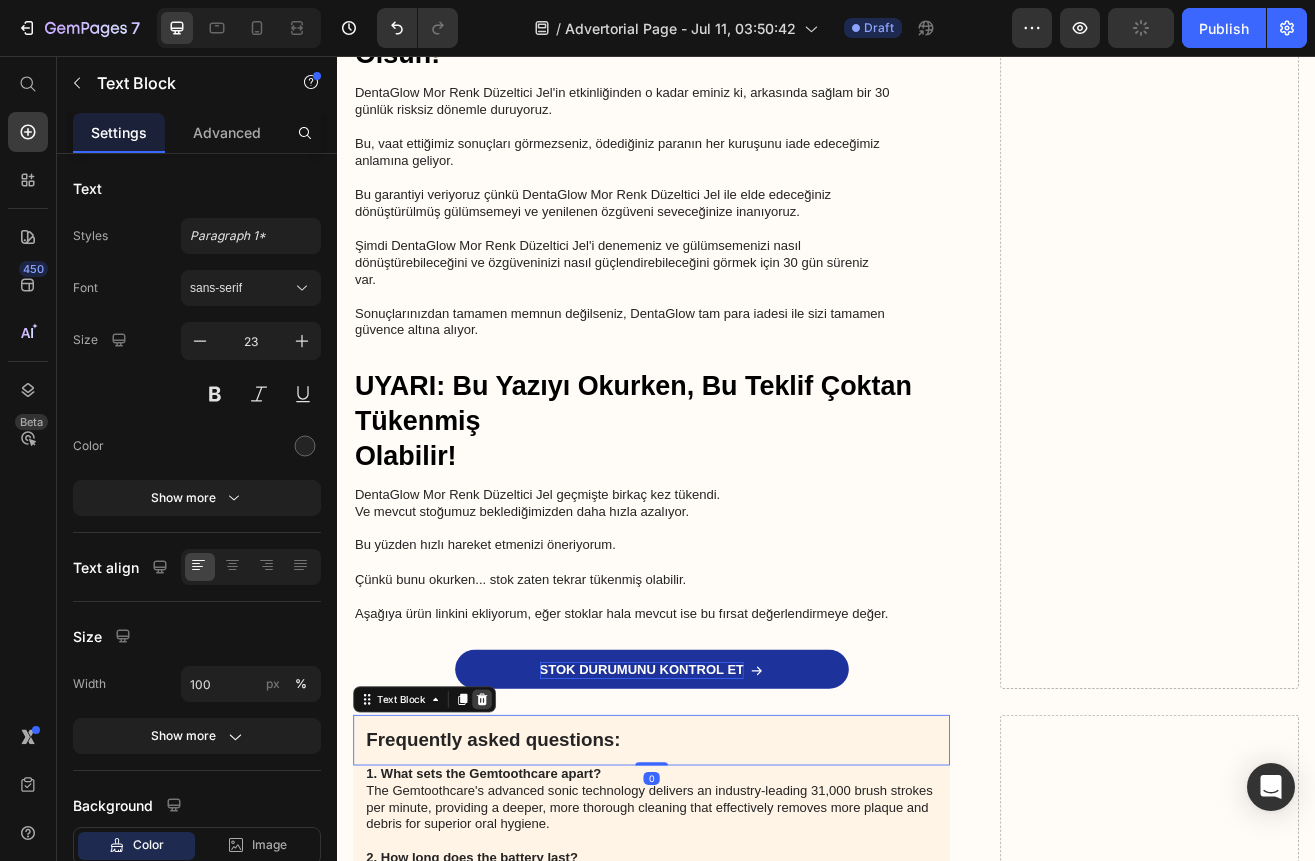 click 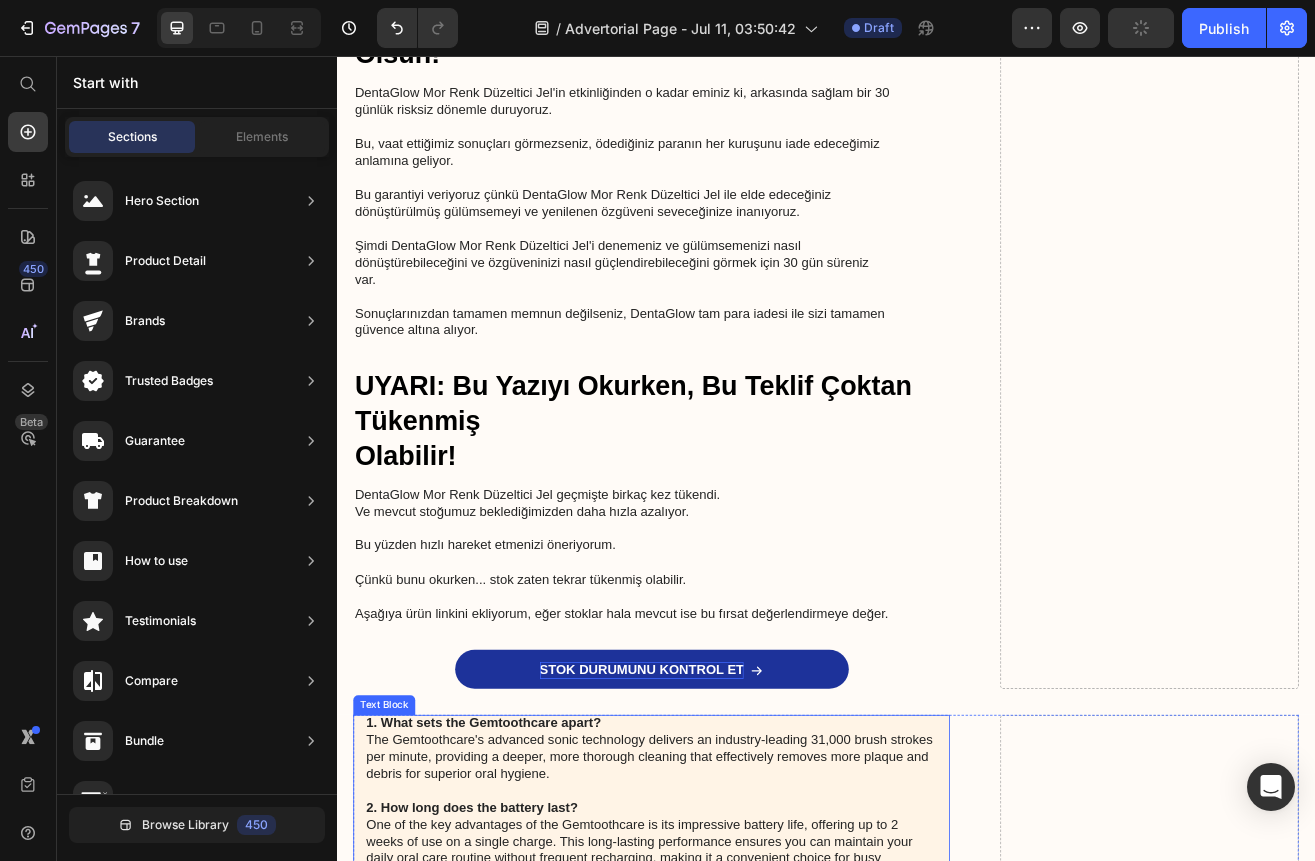 click on "1. What sets the Gemtoothcare apart? The Gemtoothcare's advanced sonic technology delivers an industry-leading 31,000 brush strokes per minute, providing a deeper, more thorough cleaning that effectively removes more plaque and debris for superior oral hygiene. 2. How long does the battery last? One of the key advantages of the Gemtoothcare is its impressive battery life, offering up to 2 weeks of use on a single charge. This long-lasting performance ensures you can maintain your daily oral care routine without frequent recharging, making it a convenient choice for busy individuals. 3. Is it waterproof? The Gemtoothcare is designed to be fully waterproof, allowing for easy cleaning under running water to maintain hygiene, as well as the flexibility to use it in the shower without any concerns about water damage. 4. What cleaning modes are available? 5. Does it have a warranty?" at bounding box center [723, 1113] 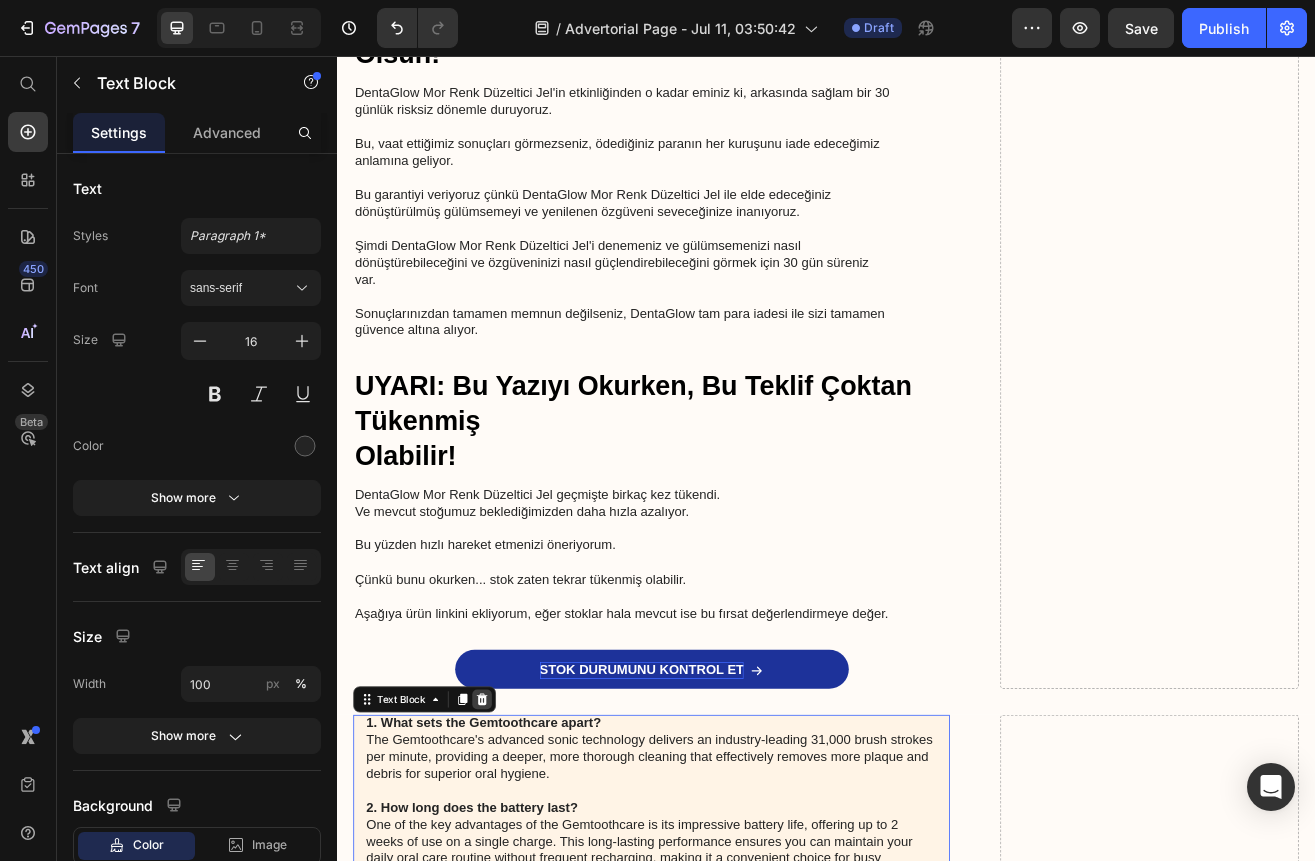click 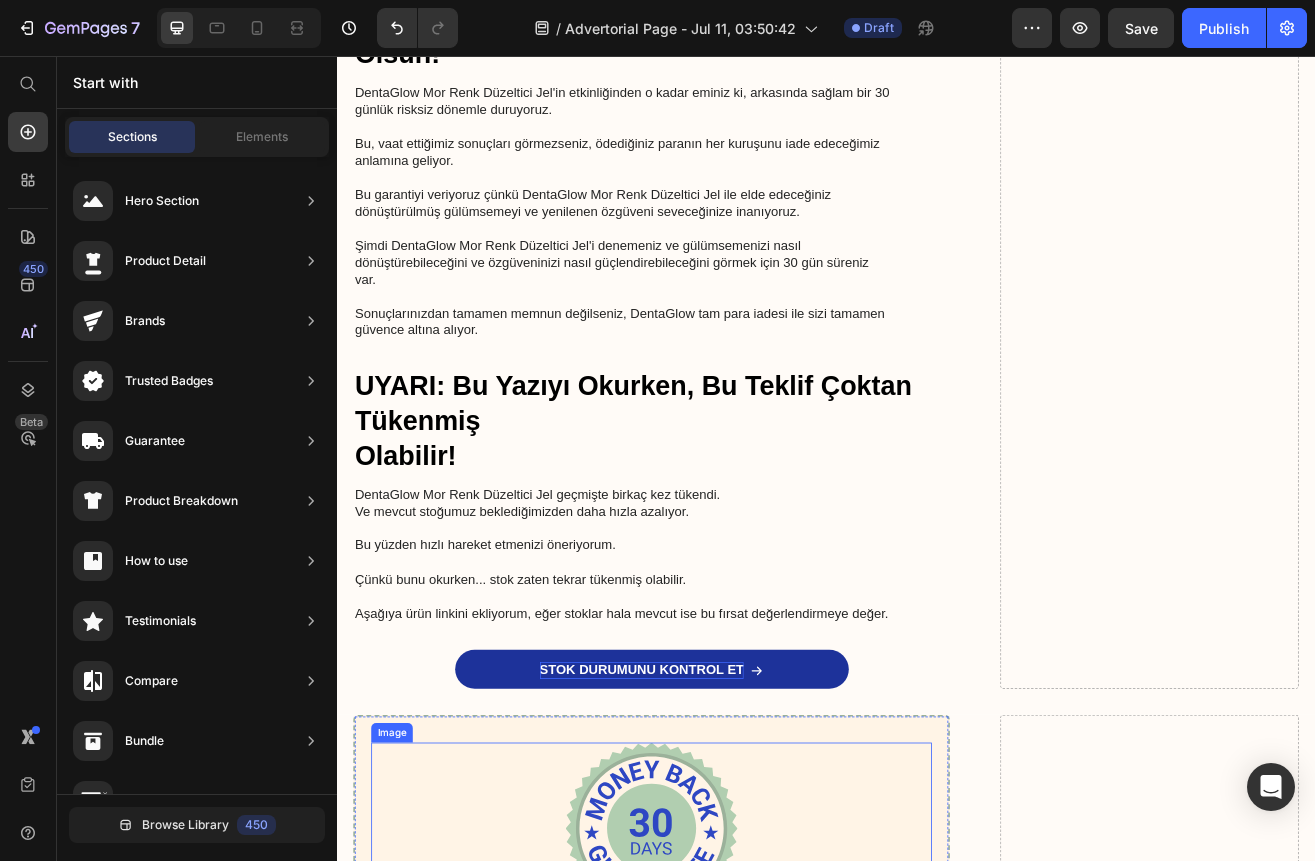 scroll, scrollTop: 7367, scrollLeft: 0, axis: vertical 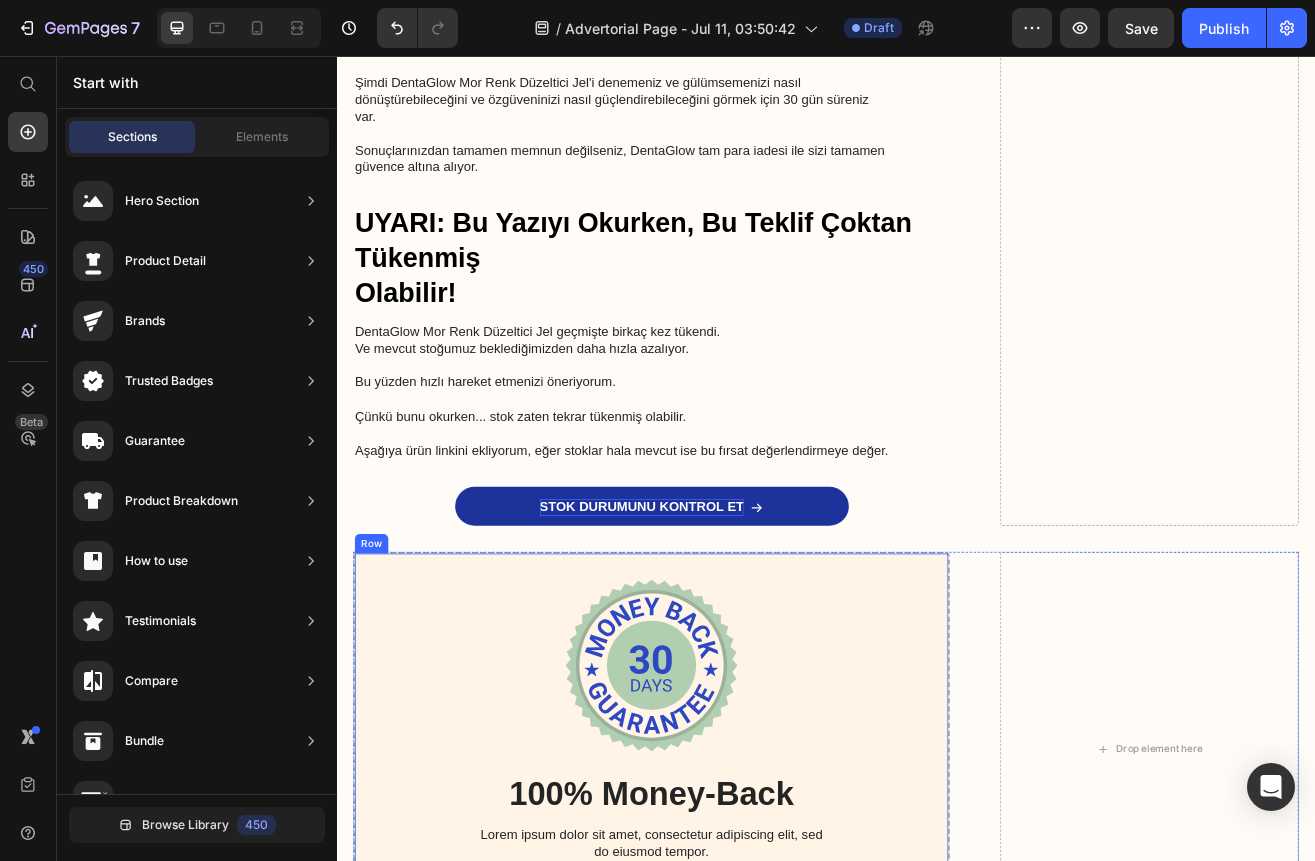 click on "Image 100% Money-Back Heading Lorem ipsum dolor sit amet, consectetur adipiscing elit, sed do eiusmod tempor. Text Block
CHECK AVAILABILITY Button Row" at bounding box center (723, 906) 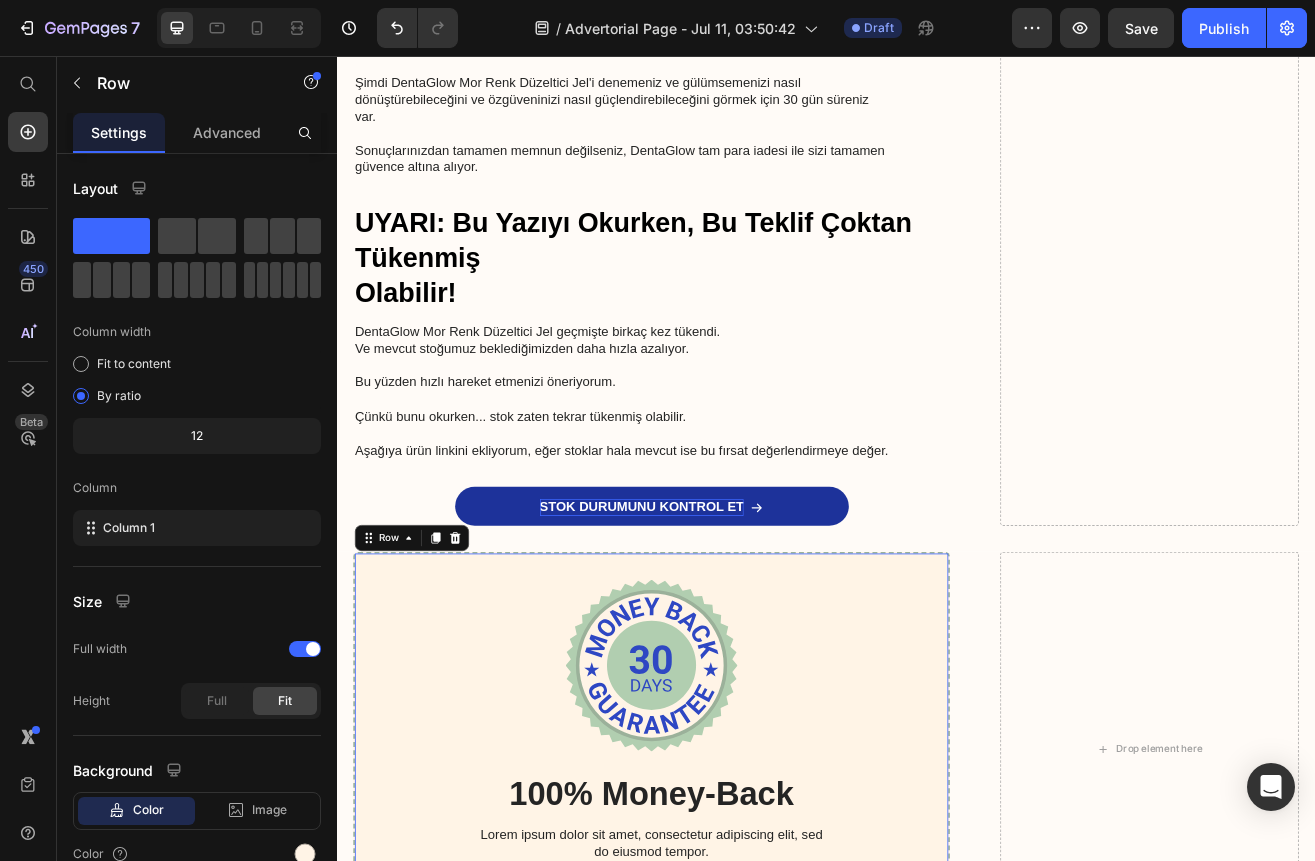click on "Image 100% Money-Back Heading Lorem ipsum dolor sit amet, consectetur adipiscing elit, sed do eiusmod tempor. Text Block
CHECK AVAILABILITY Button Row   0" at bounding box center (723, 906) 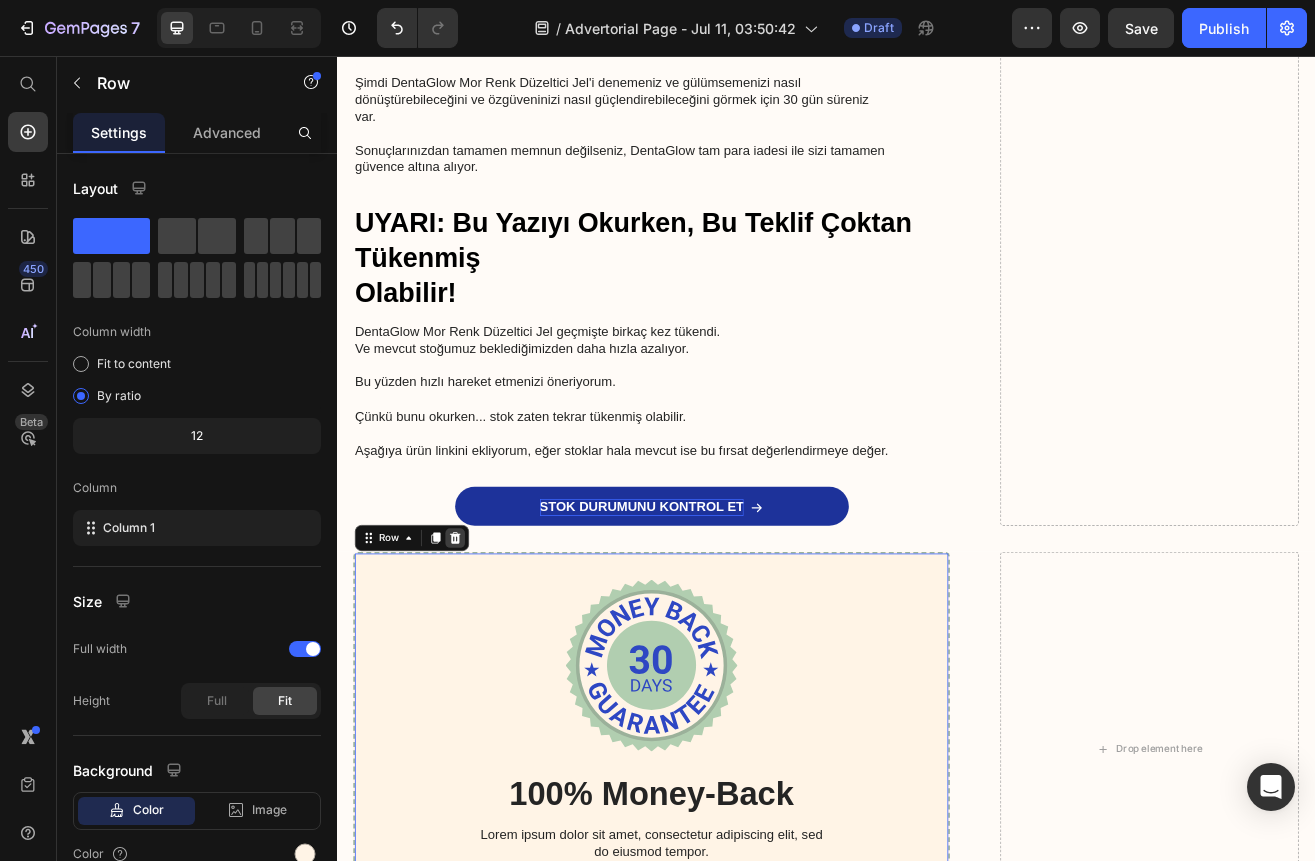 click at bounding box center (482, 647) 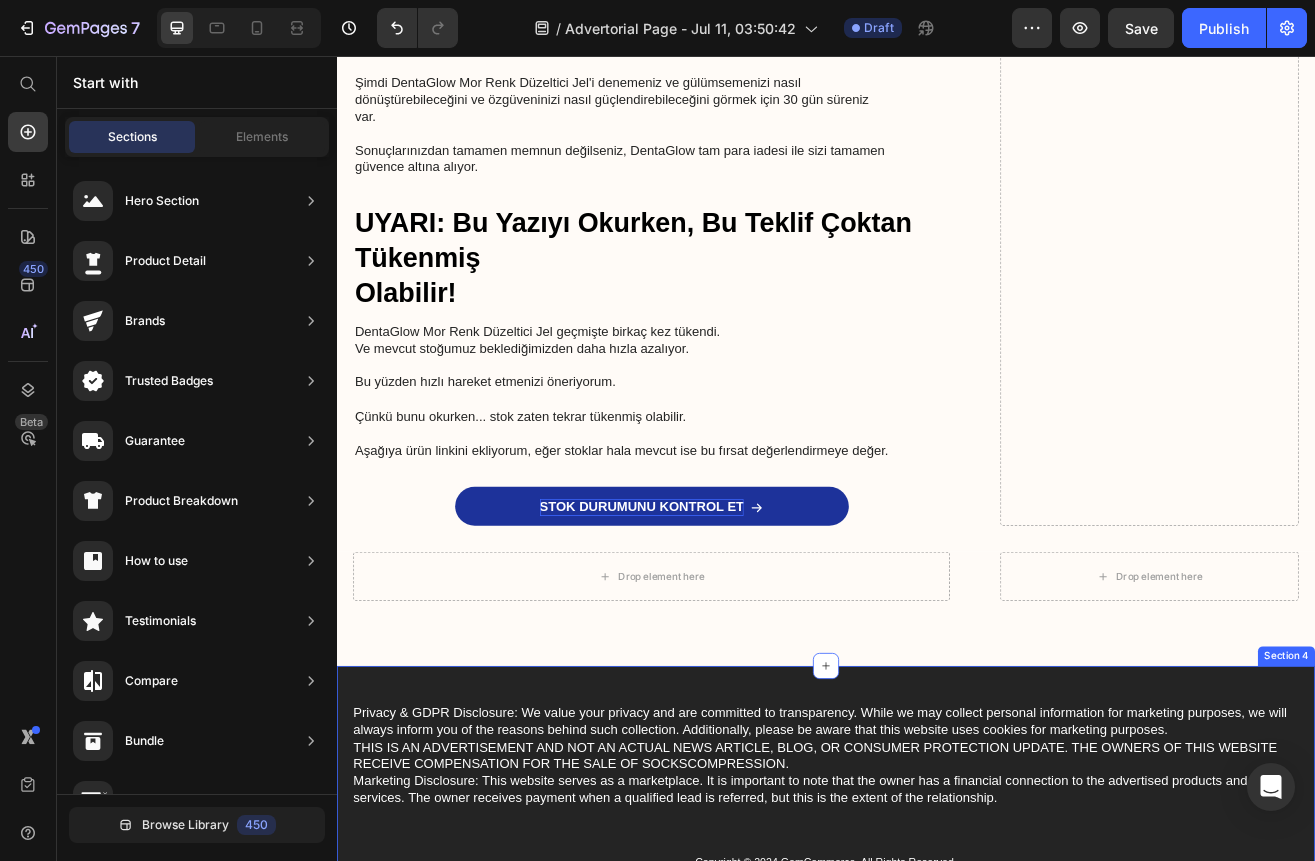 click on "Privacy & GDPR Disclosure: We value your privacy and are committed to transparency. While we may collect personal information for marketing purposes, we will always inform you of the reasons behind such collection. Additionally, please be aware that this website uses cookies for marketing purposes. THIS IS AN ADVERTISEMENT AND NOT AN ACTUAL NEWS ARTICLE, BLOG, OR CONSUMER PROTECTION UPDATE. THE OWNERS OF THIS WEBSITE RECEIVE COMPENSATION FOR THE SALE OF SOCKSCOMPRESSION. Marketing Disclosure: This website serves as a marketplace. It is important to note that the owner has a financial connection to the advertised products and services. The owner receives payment when a qualified lead is referred, but this is the extent of the relationship. Text Block Copyright © 2024 GemCommerce. All Rights Reserved. Text Block Section 4" at bounding box center [937, 935] 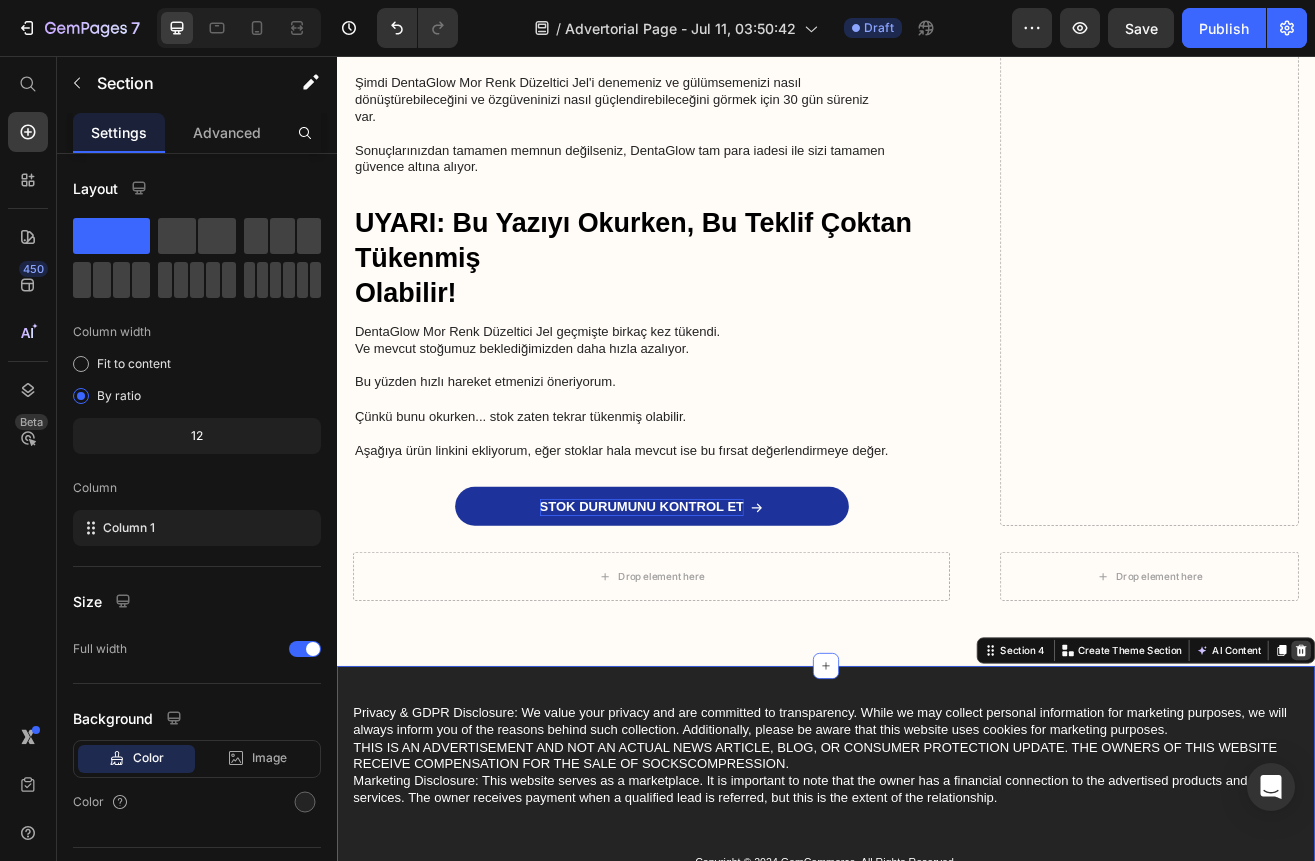 click 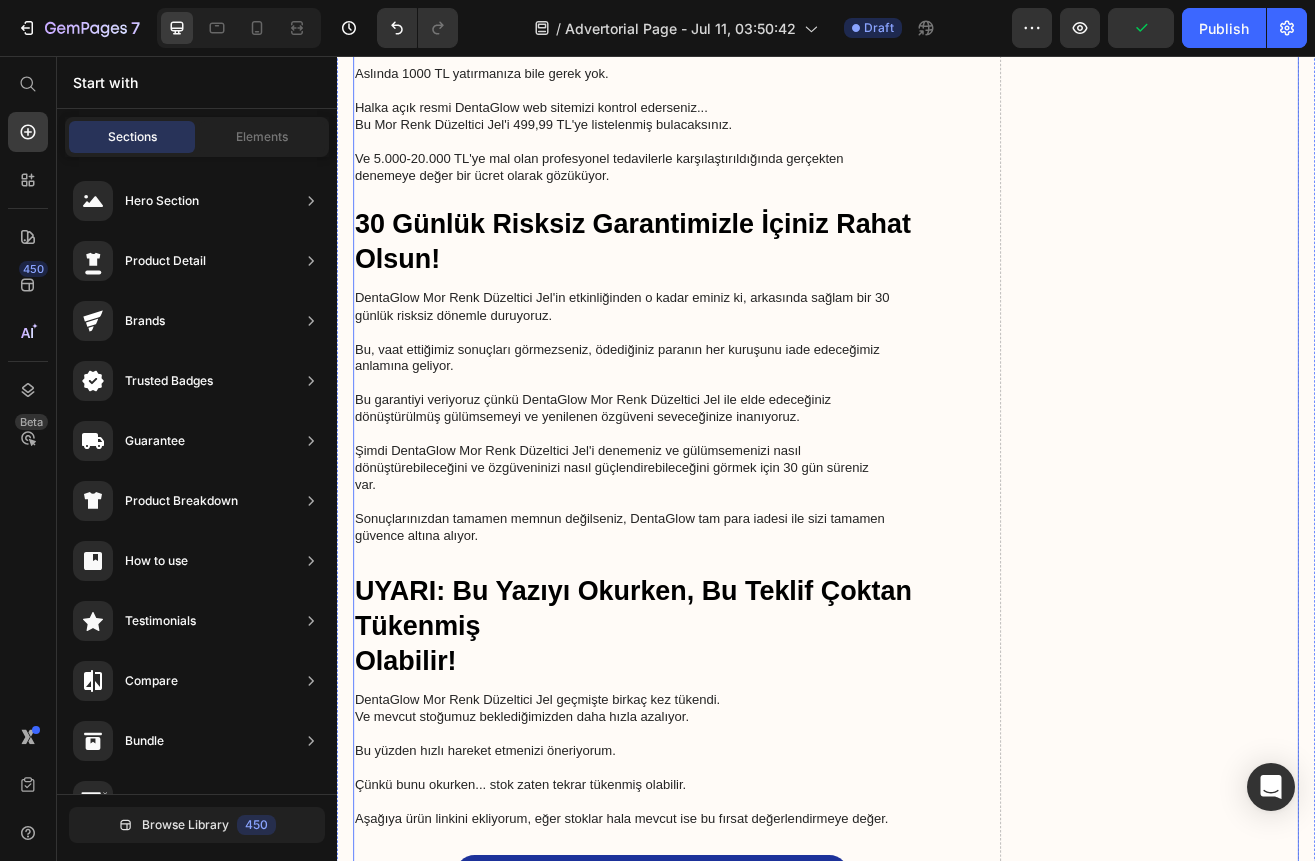 scroll, scrollTop: 7415, scrollLeft: 0, axis: vertical 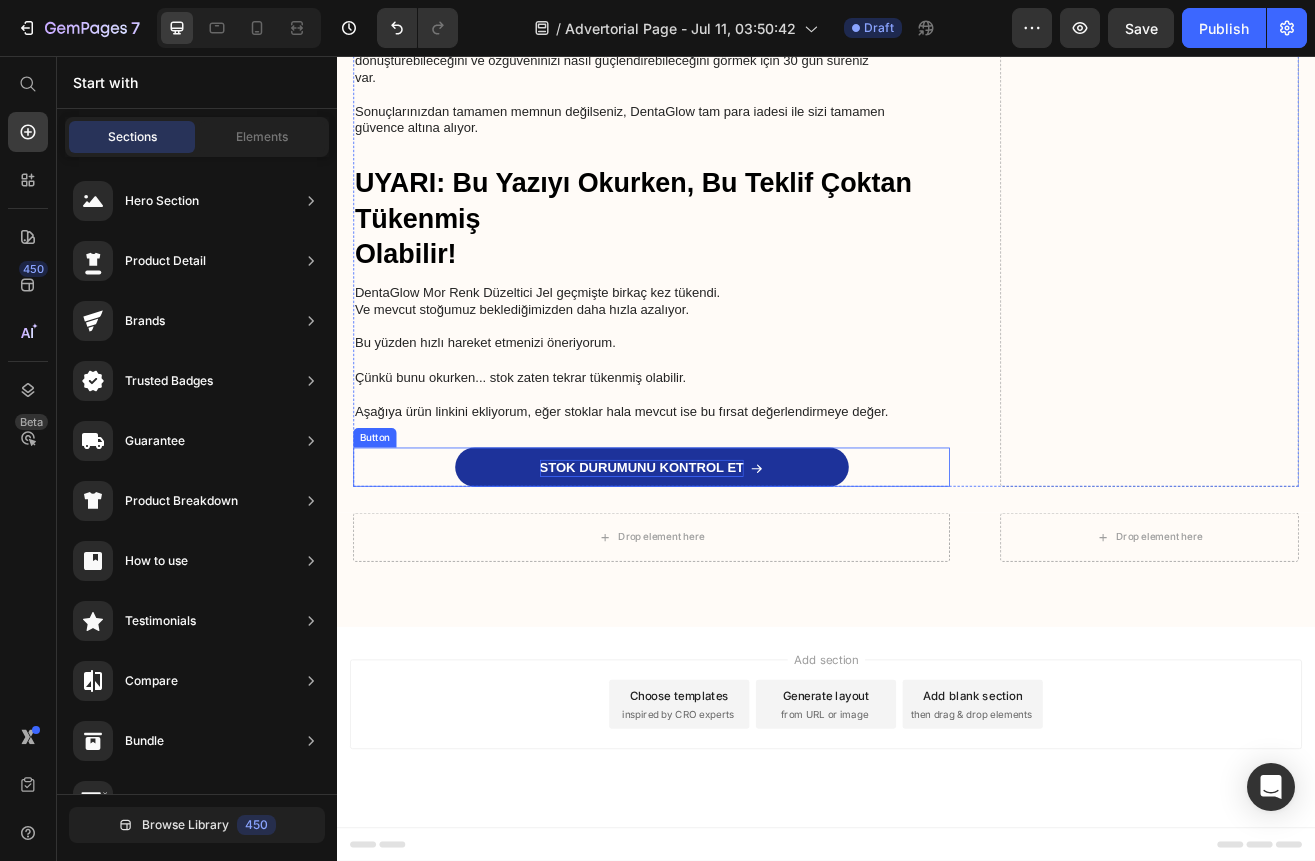 click on "STOK DURUMUNU KONTROL ET" at bounding box center [723, 560] 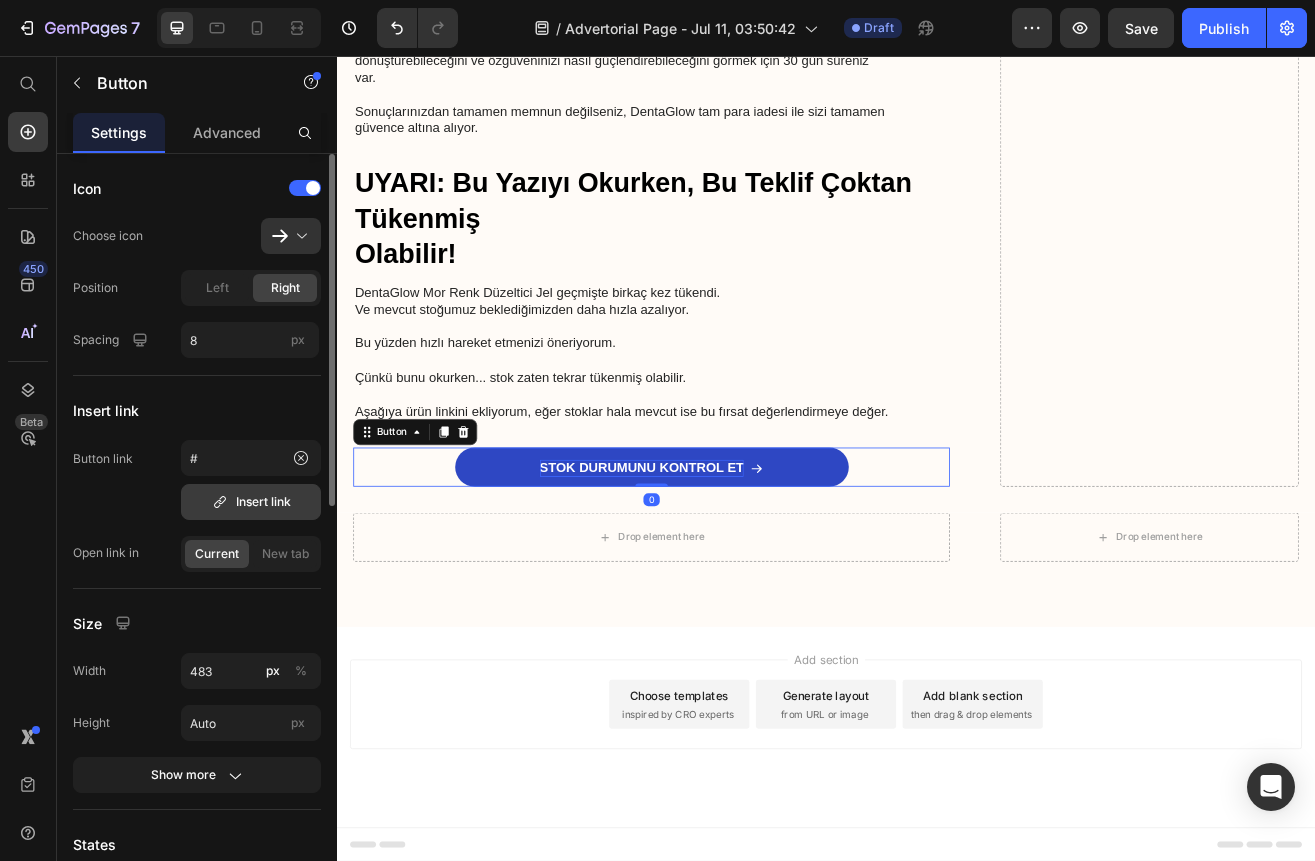 click on "Insert link" at bounding box center (251, 502) 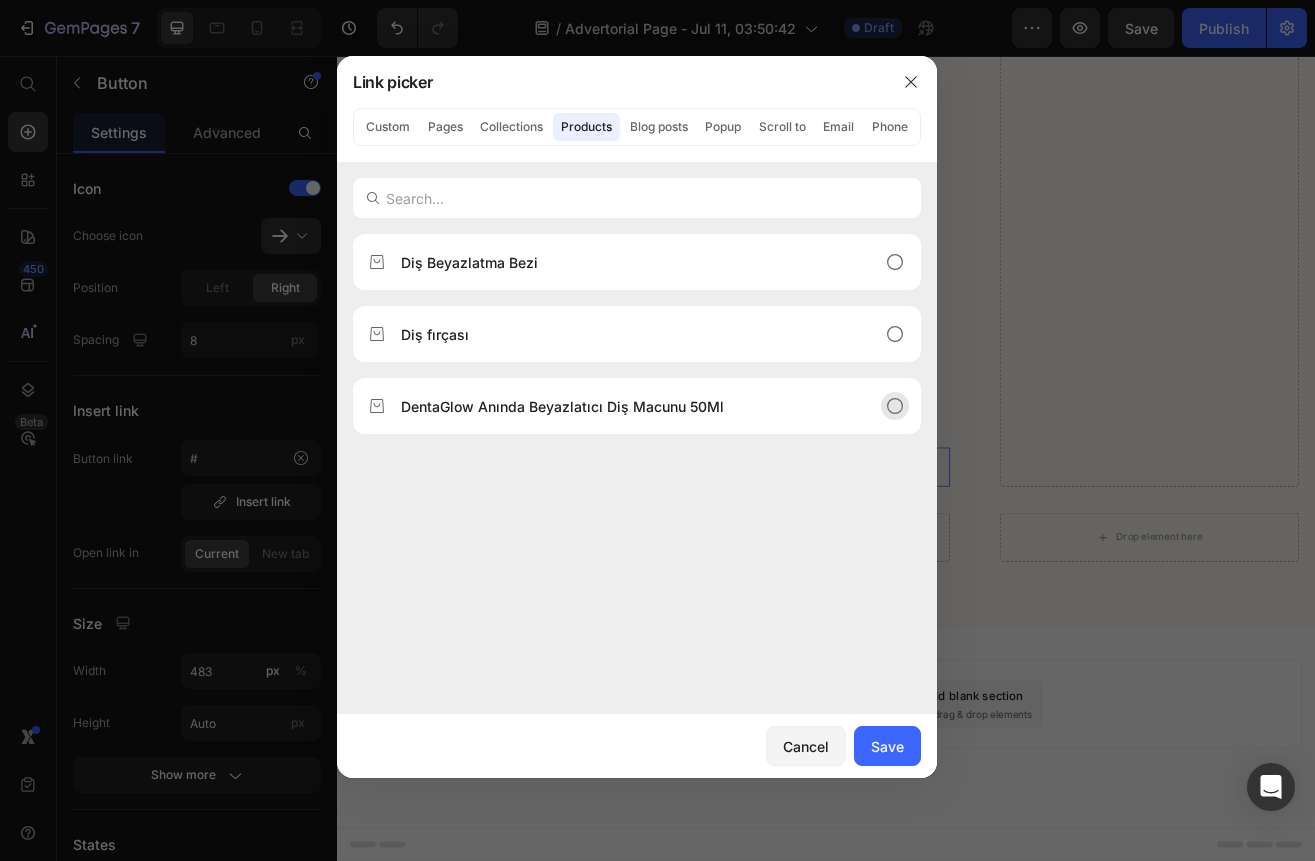 click on "DentaGlow Anında Beyazlatıcı Diş Macunu 50Ml" at bounding box center (562, 406) 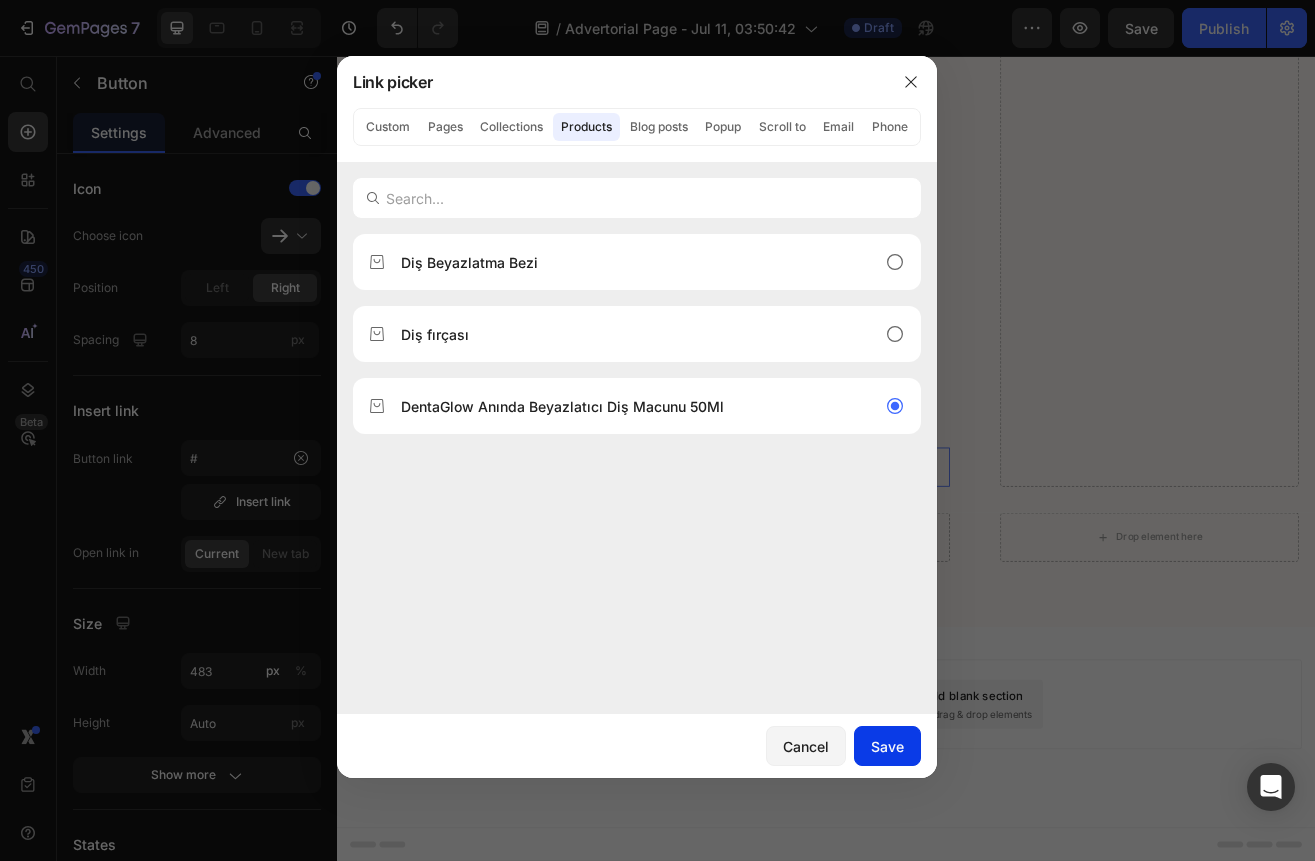 click on "Save" 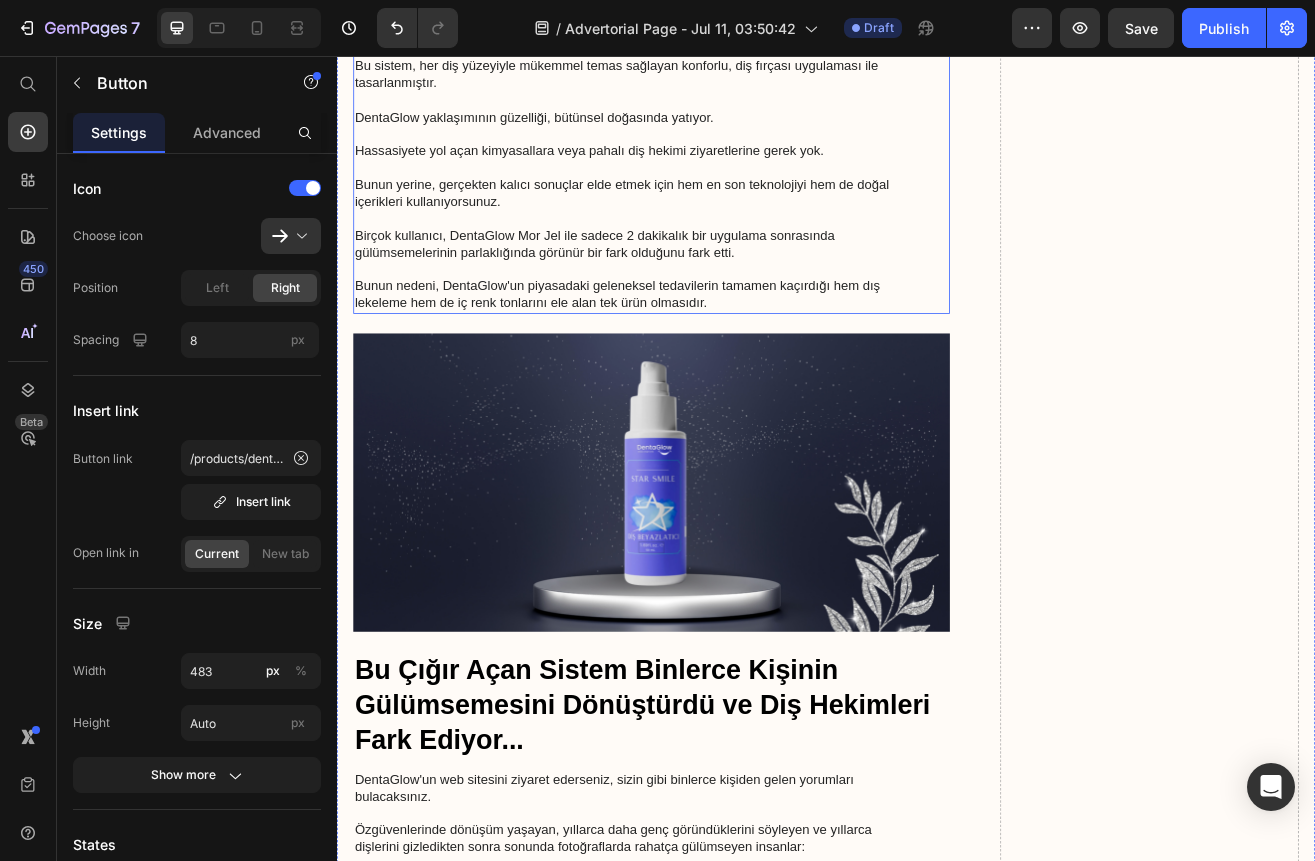 scroll, scrollTop: 4215, scrollLeft: 0, axis: vertical 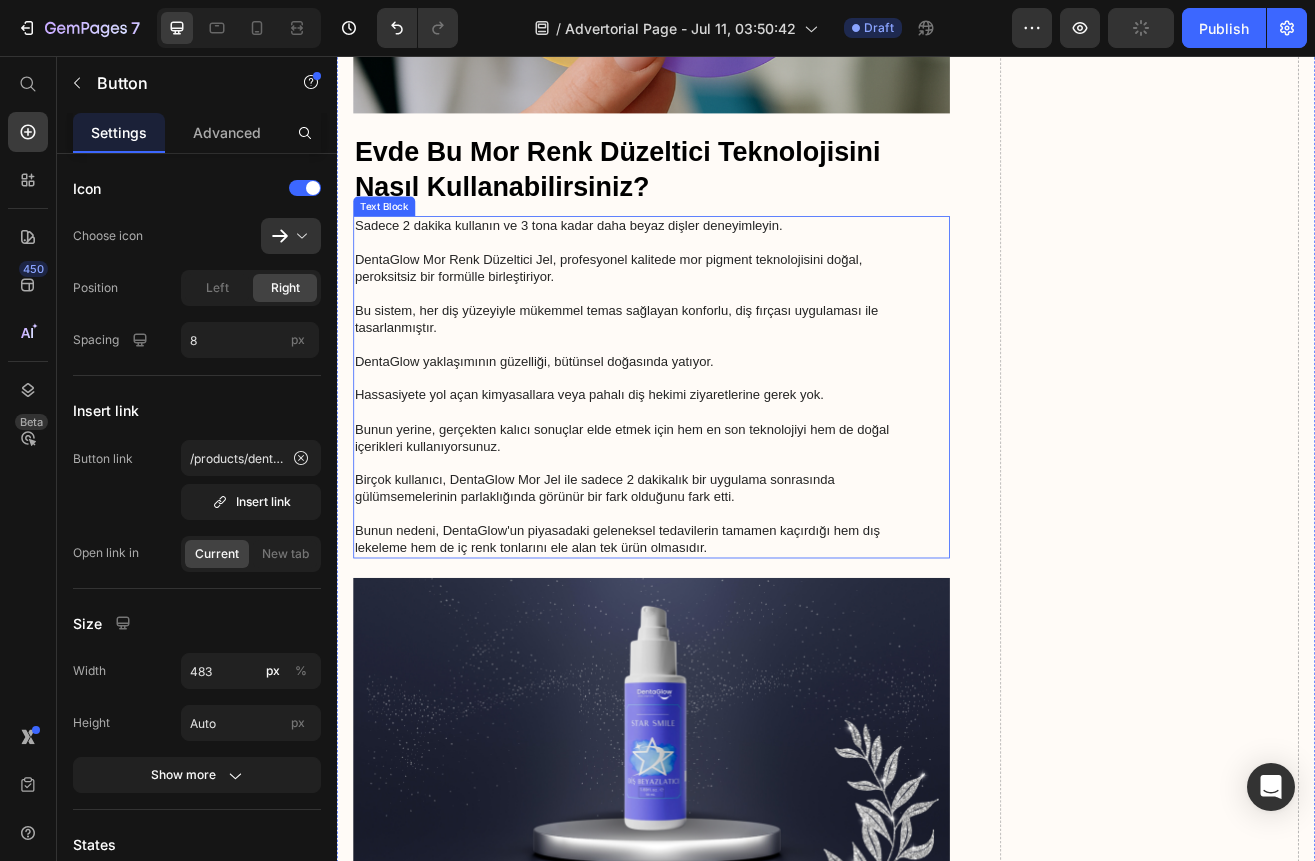 click on "DentaGlow Mor Renk Düzeltici Jel, profesyonel kalitede mor pigment teknolojisini doğal, peroksitsiz bir formülle birleştiriyor." at bounding box center [723, 327] 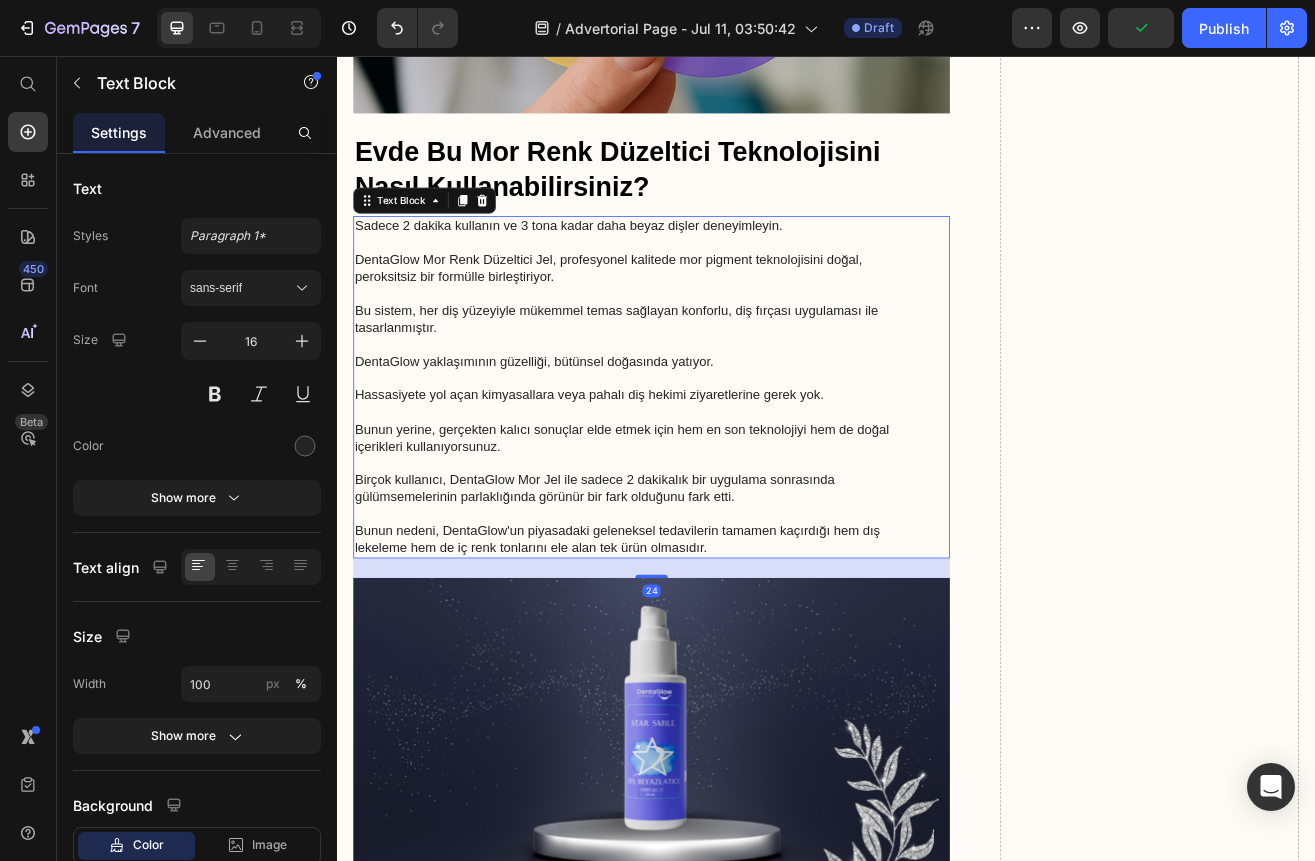 click on "DentaGlow Mor Renk Düzeltici Jel, profesyonel kalitede mor pigment teknolojisini doğal, peroksitsiz bir formülle birleştiriyor." at bounding box center [723, 327] 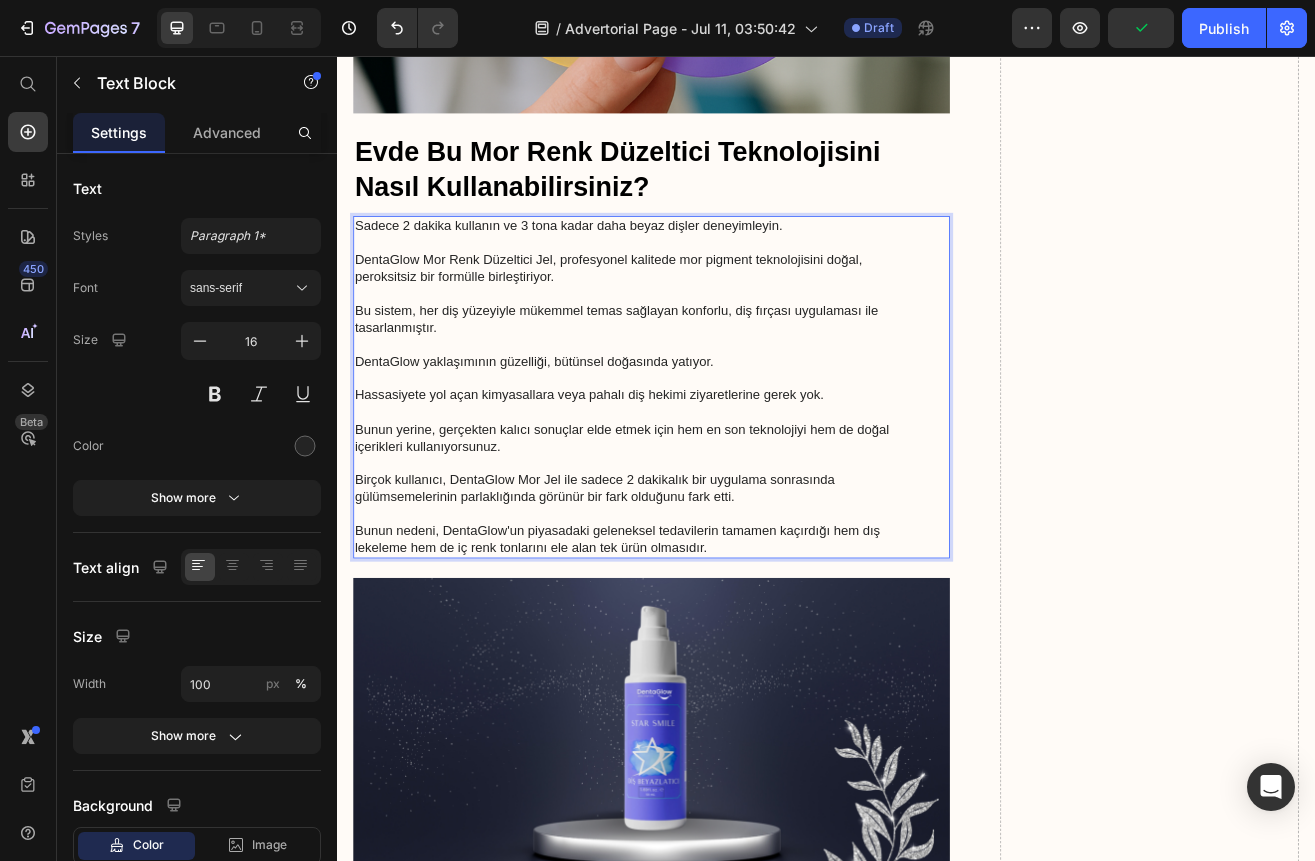 click on "DentaGlow Mor Renk Düzeltici Jel, profesyonel kalitede mor pigment teknolojisini doğal, peroksitsiz bir formülle birleştiriyor." at bounding box center (723, 327) 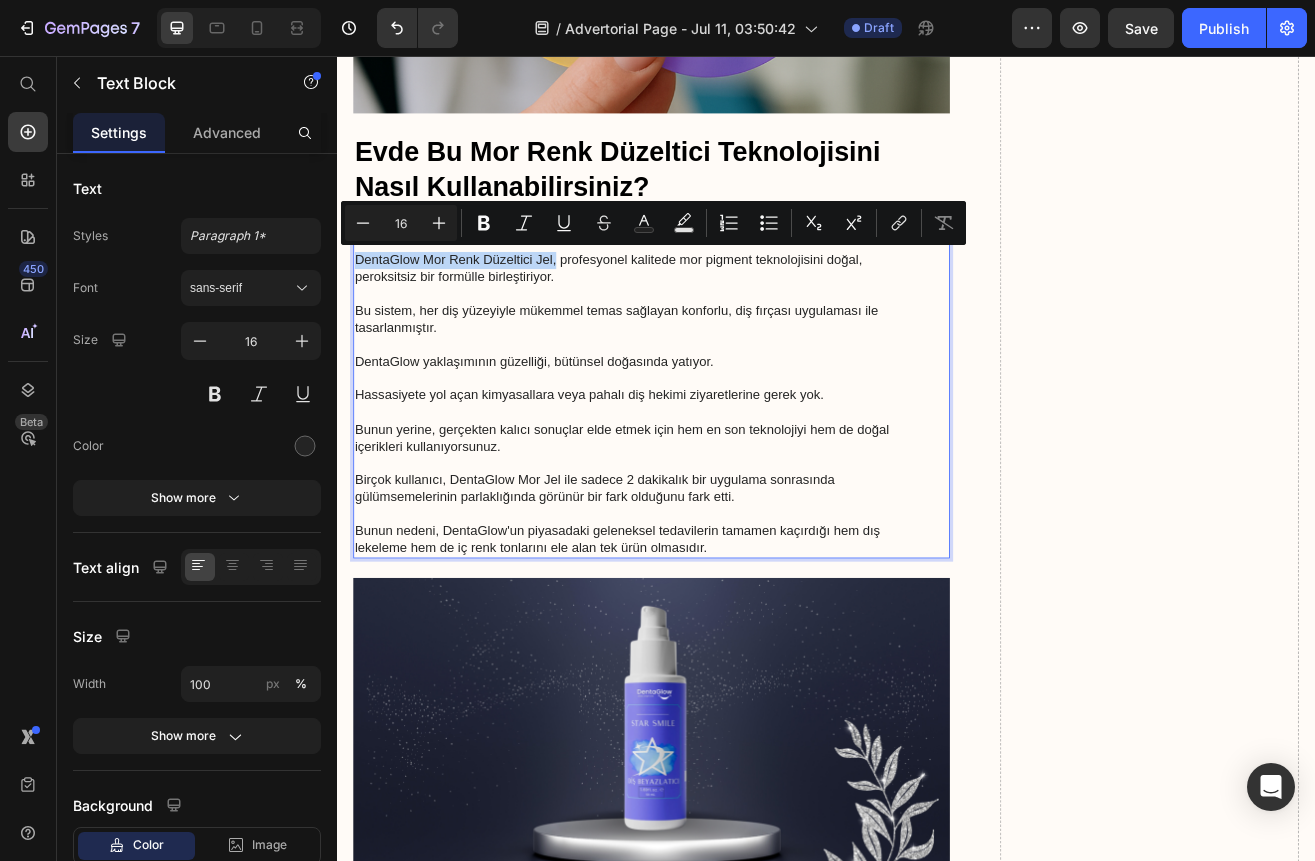 drag, startPoint x: 360, startPoint y: 305, endPoint x: 600, endPoint y: 308, distance: 240.01875 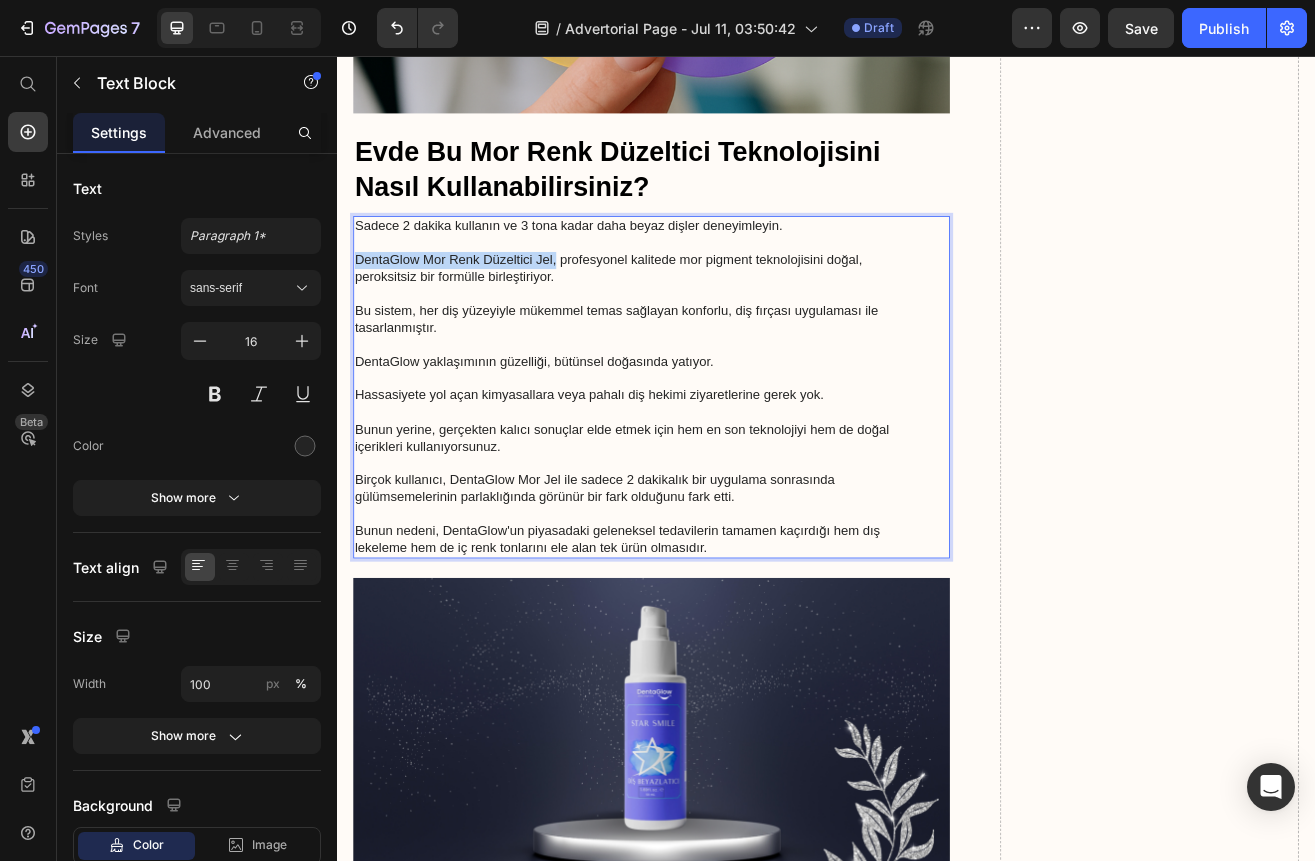 click on "Sadece 2 dakika kullanın ve 3 tona kadar daha beyaz dişler deneyimleyin." at bounding box center (723, 275) 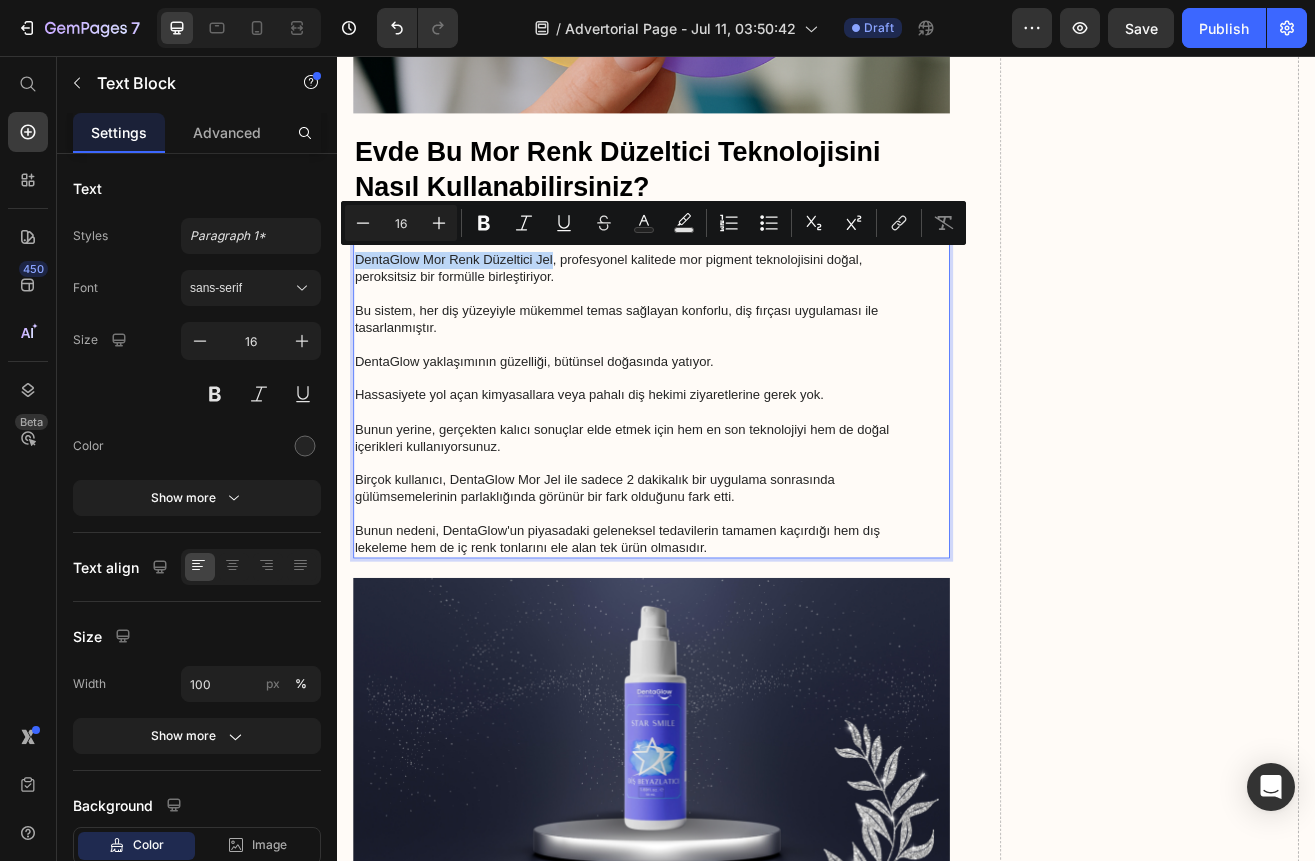drag, startPoint x: 603, startPoint y: 305, endPoint x: 363, endPoint y: 309, distance: 240.03333 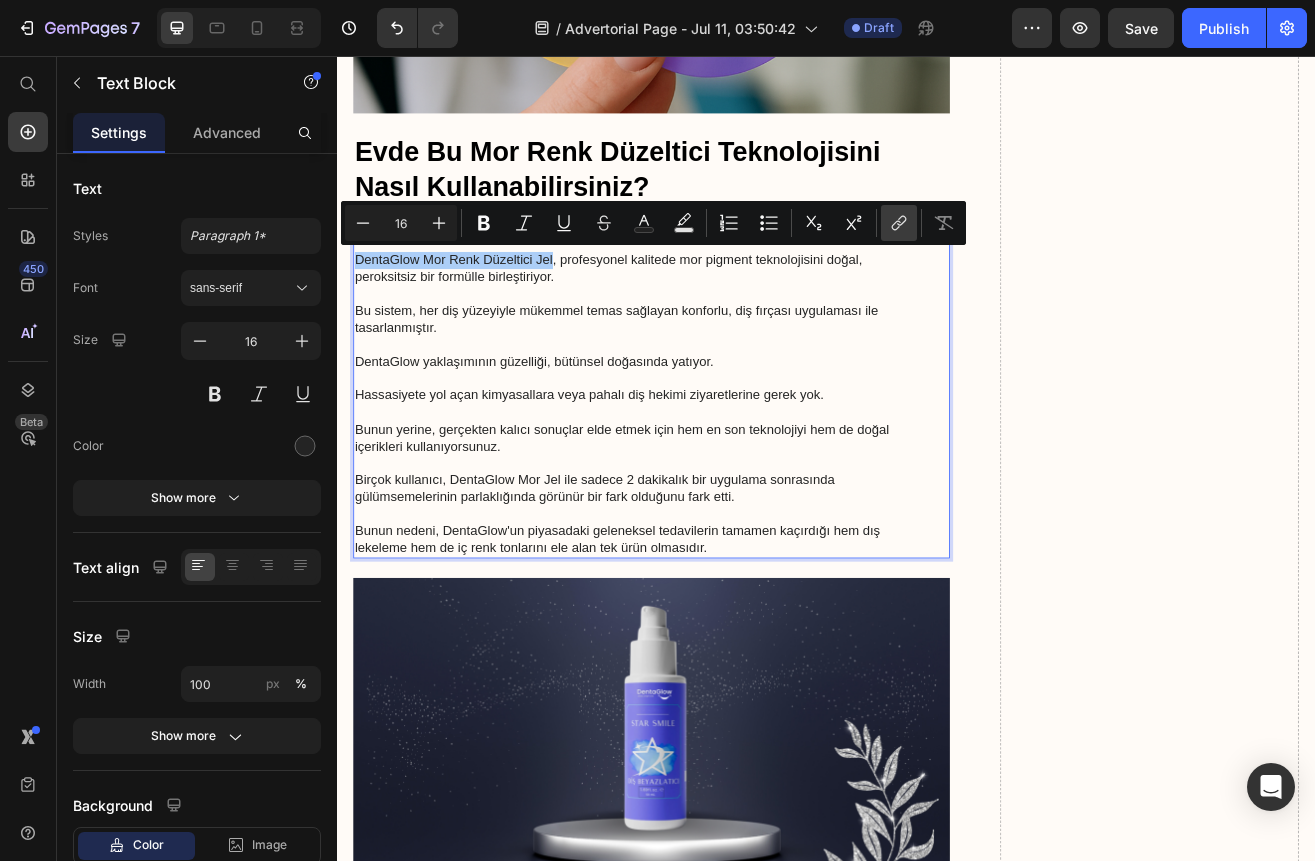 click 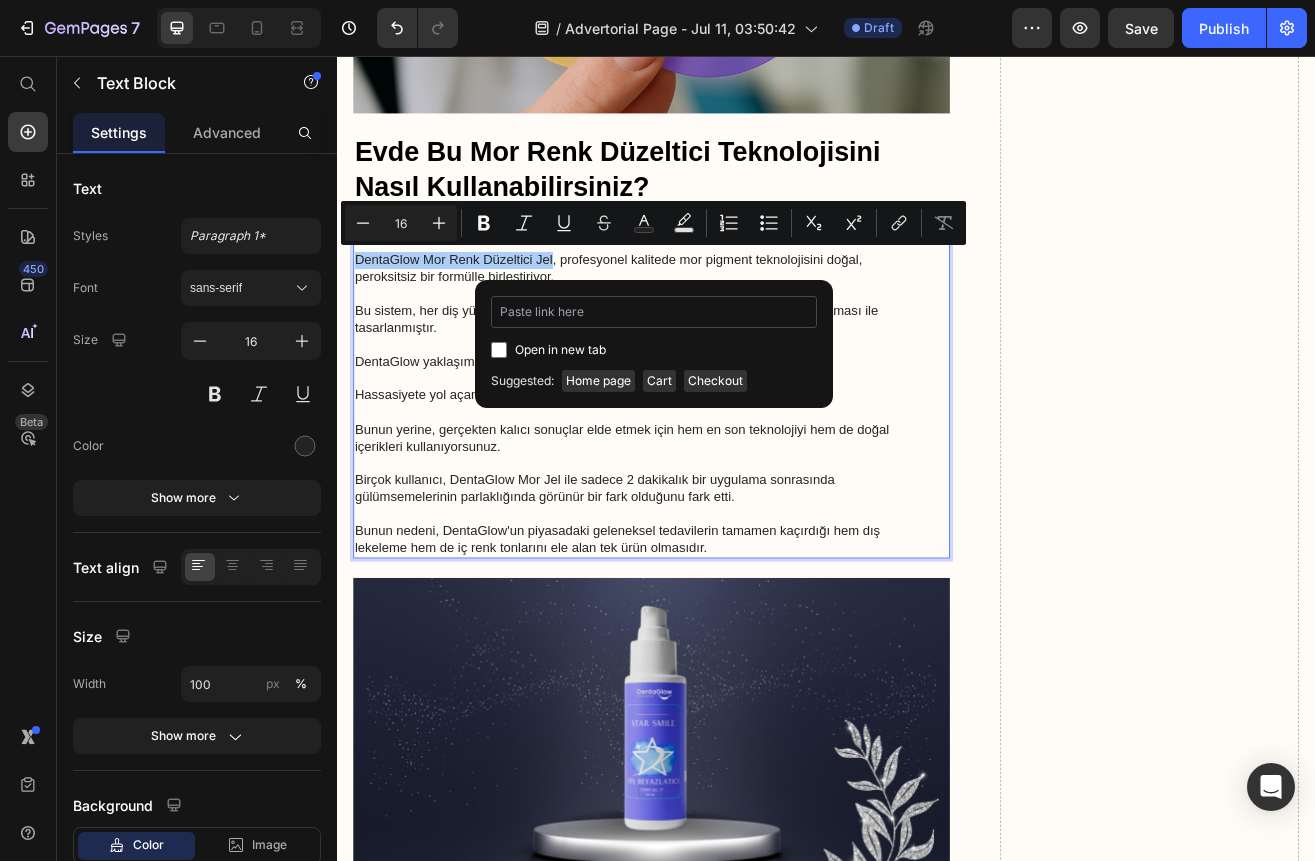 click at bounding box center [654, 312] 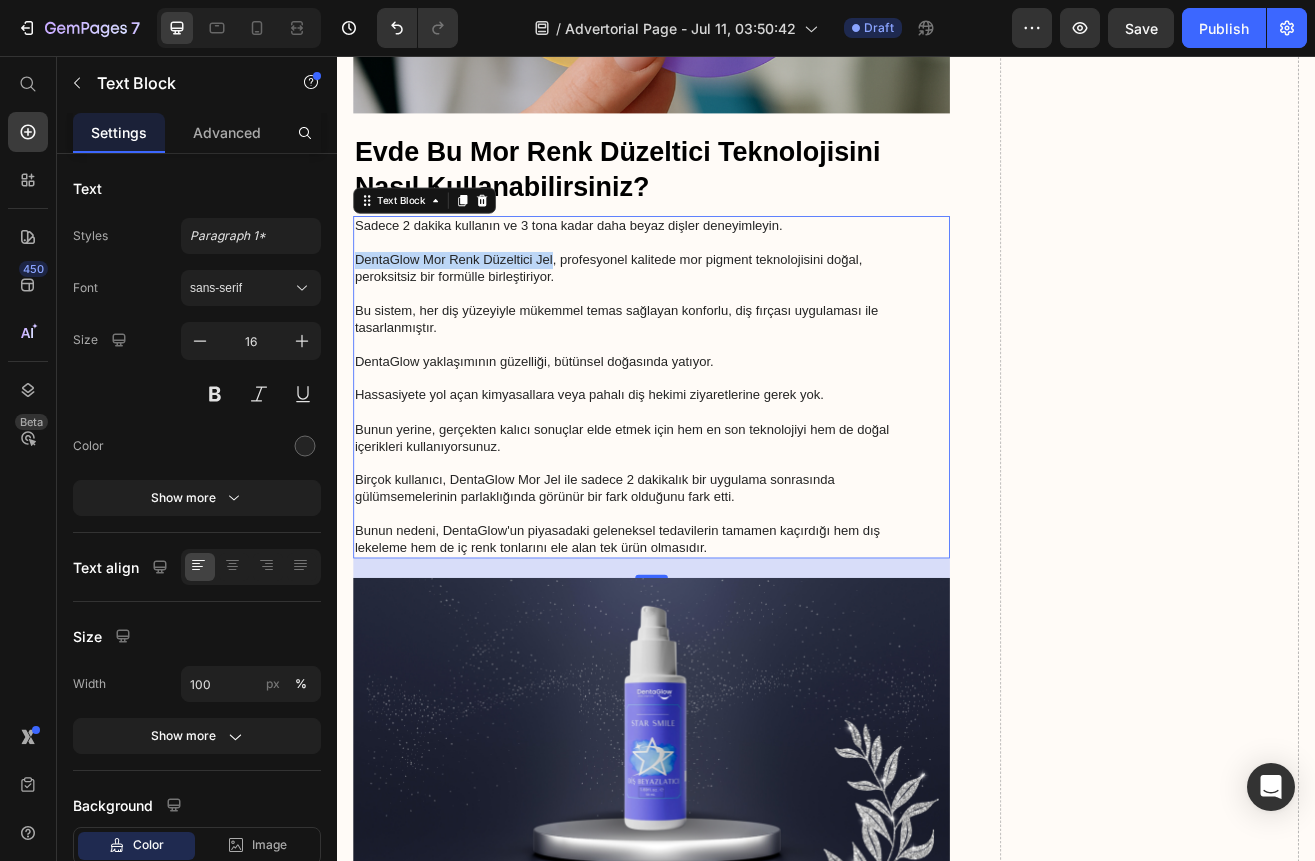 click on "DentaGlow Mor Renk Düzeltici Jel, profesyonel kalitede mor pigment teknolojisini doğal, peroksitsiz bir formülle birleştiriyor." at bounding box center [723, 327] 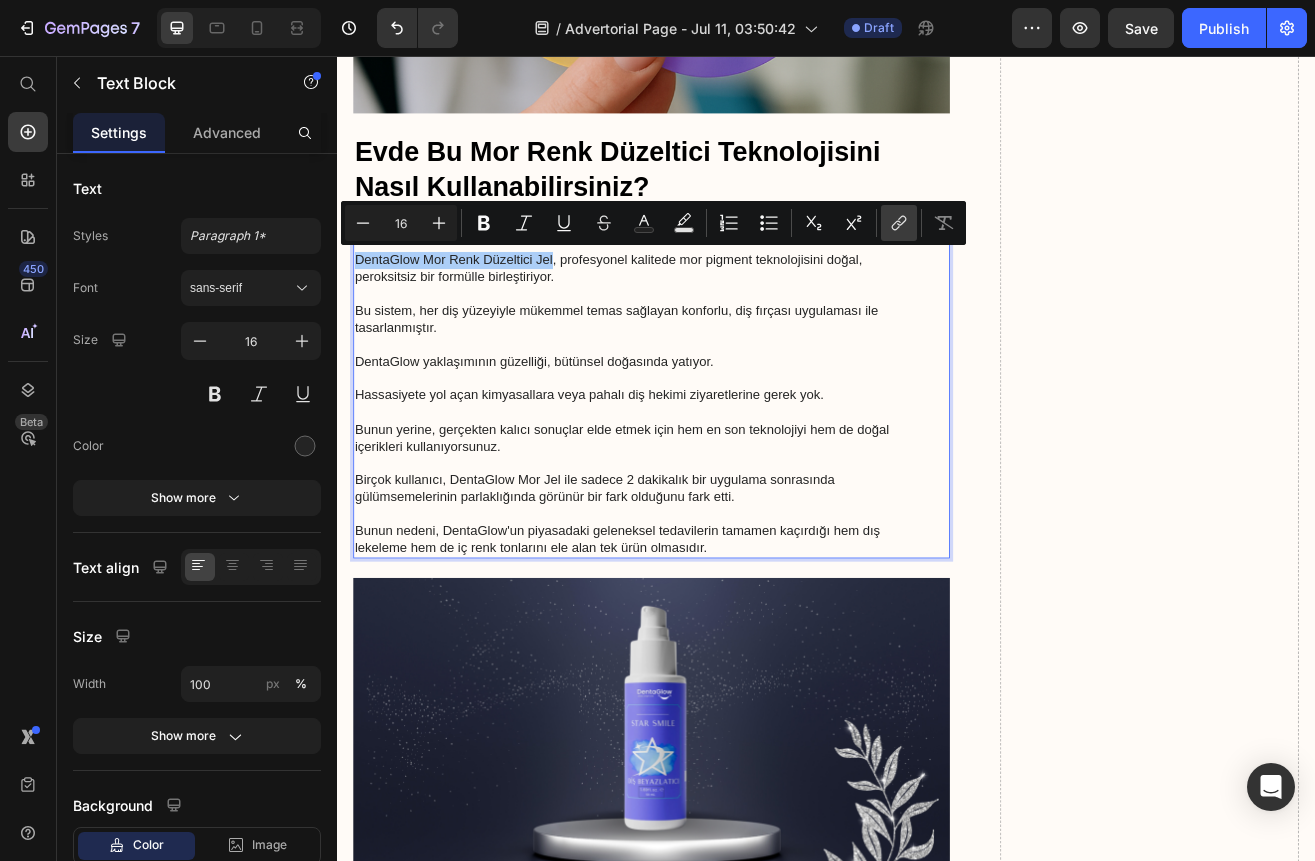 click 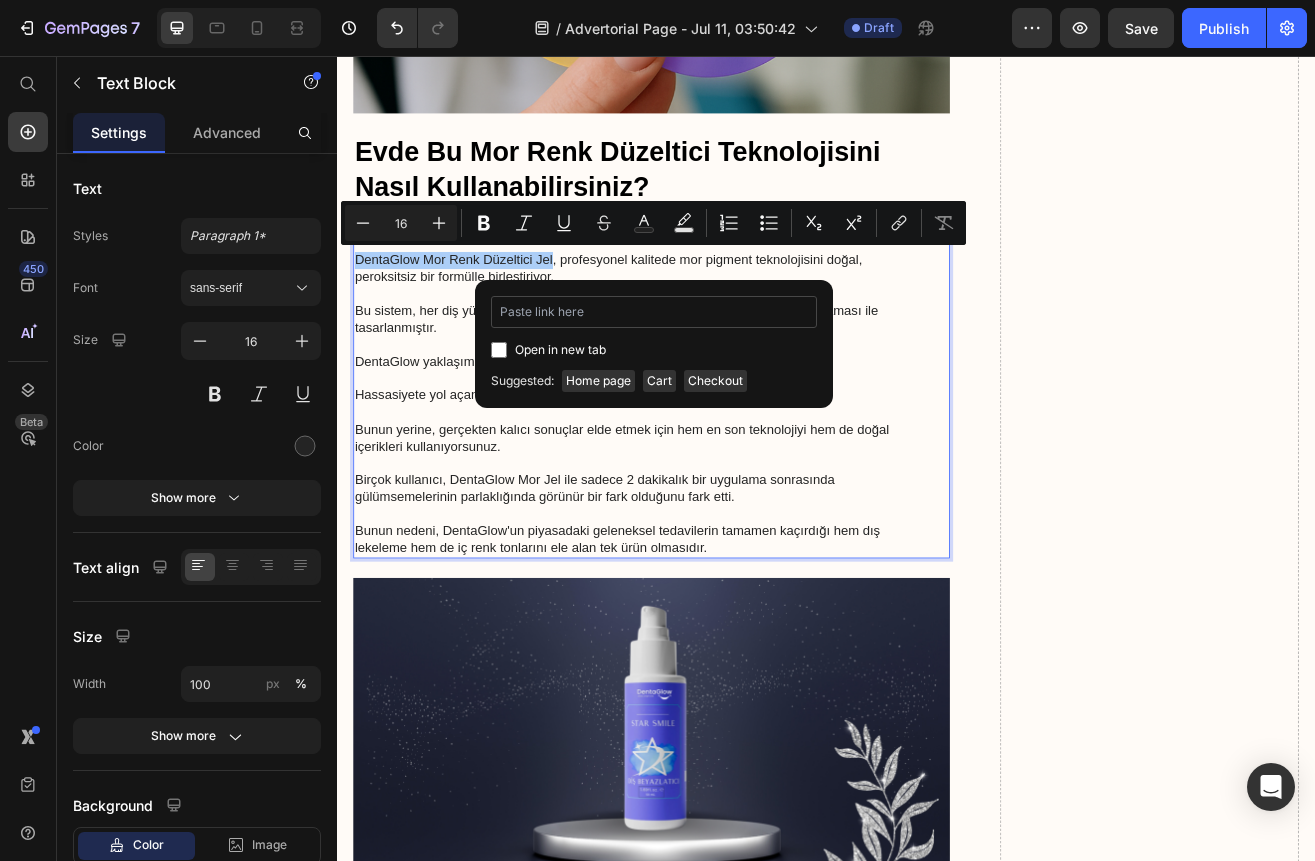 click at bounding box center [654, 312] 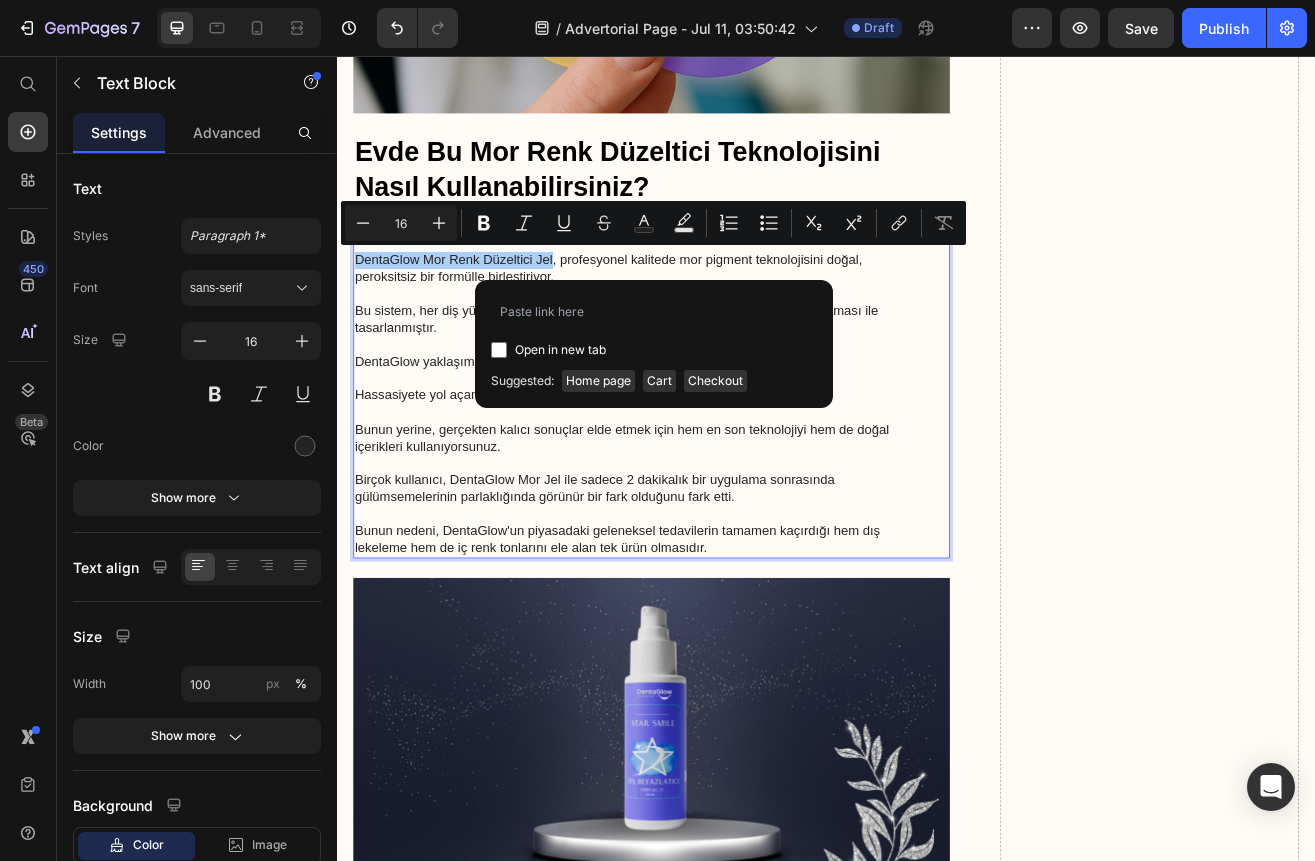 type on "https://dentaglow.com.tr/products/dentaglow-aninda-beyazlatici-dis-macunu-50ml" 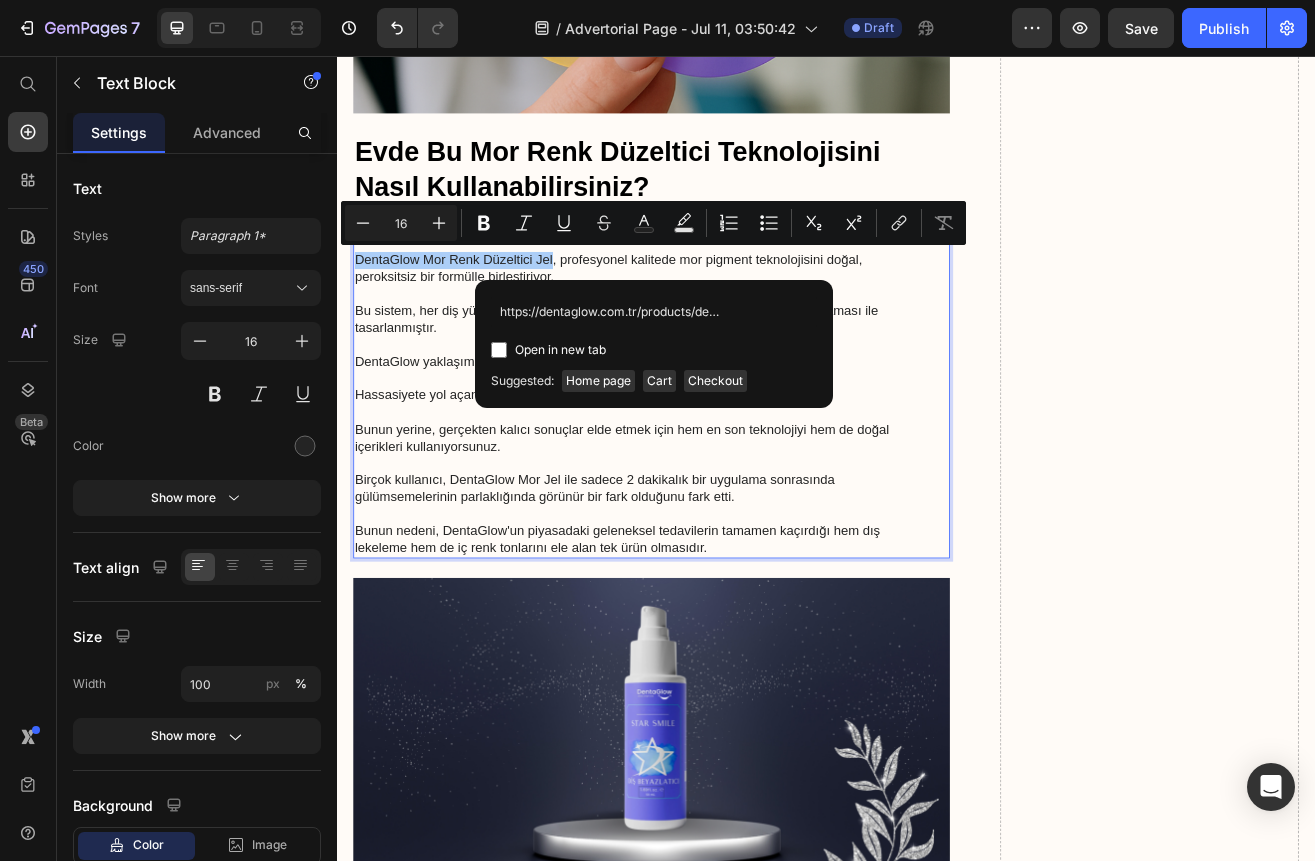 scroll, scrollTop: 0, scrollLeft: 248, axis: horizontal 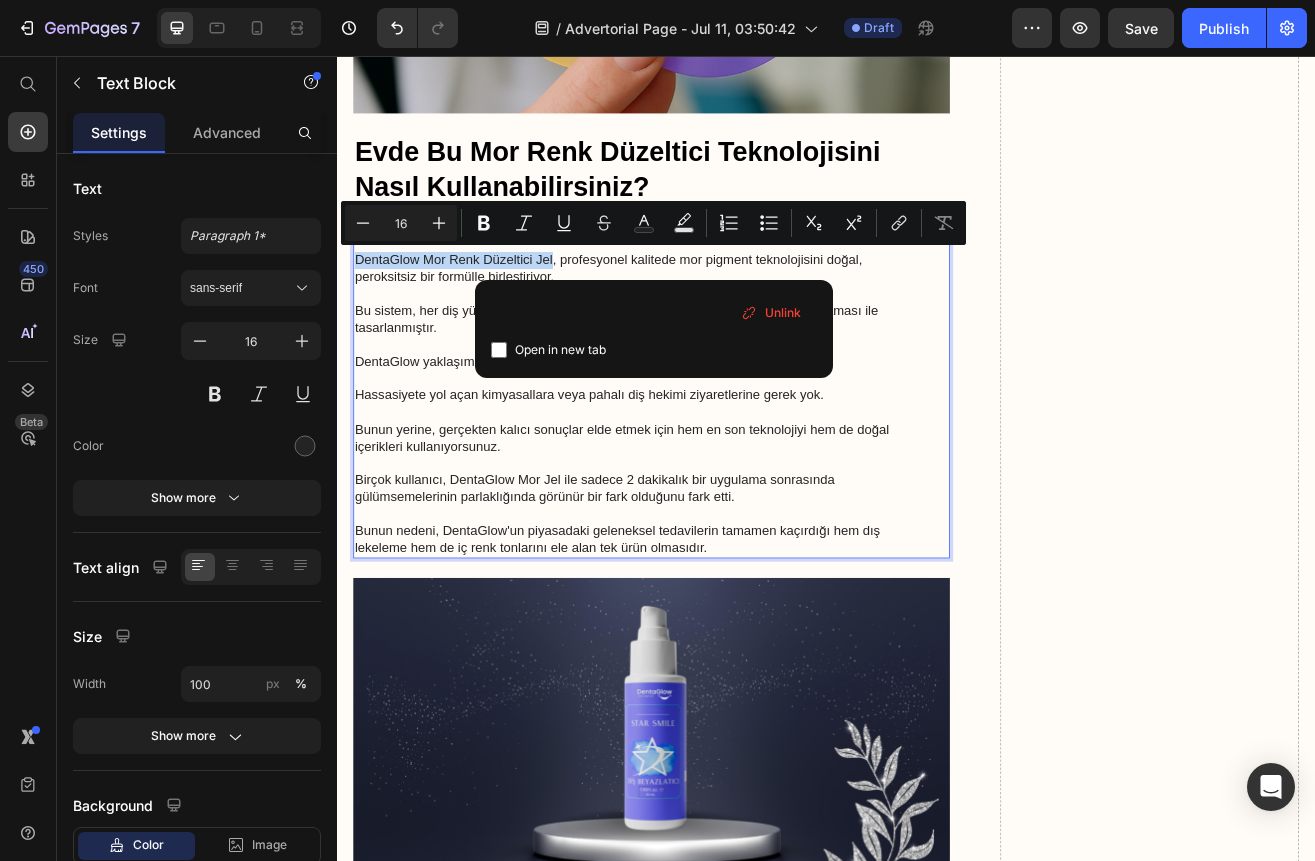 click at bounding box center (723, 410) 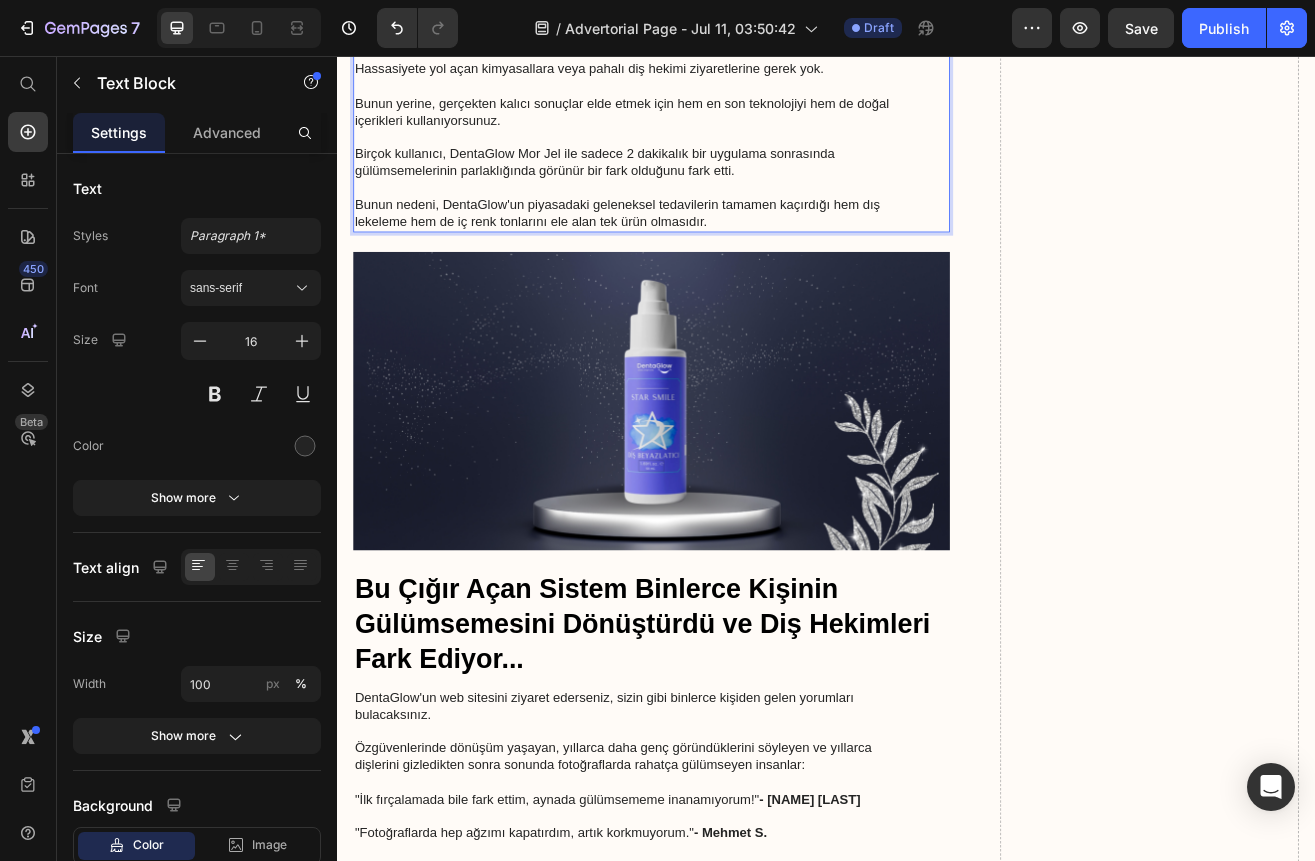 scroll, scrollTop: 4915, scrollLeft: 0, axis: vertical 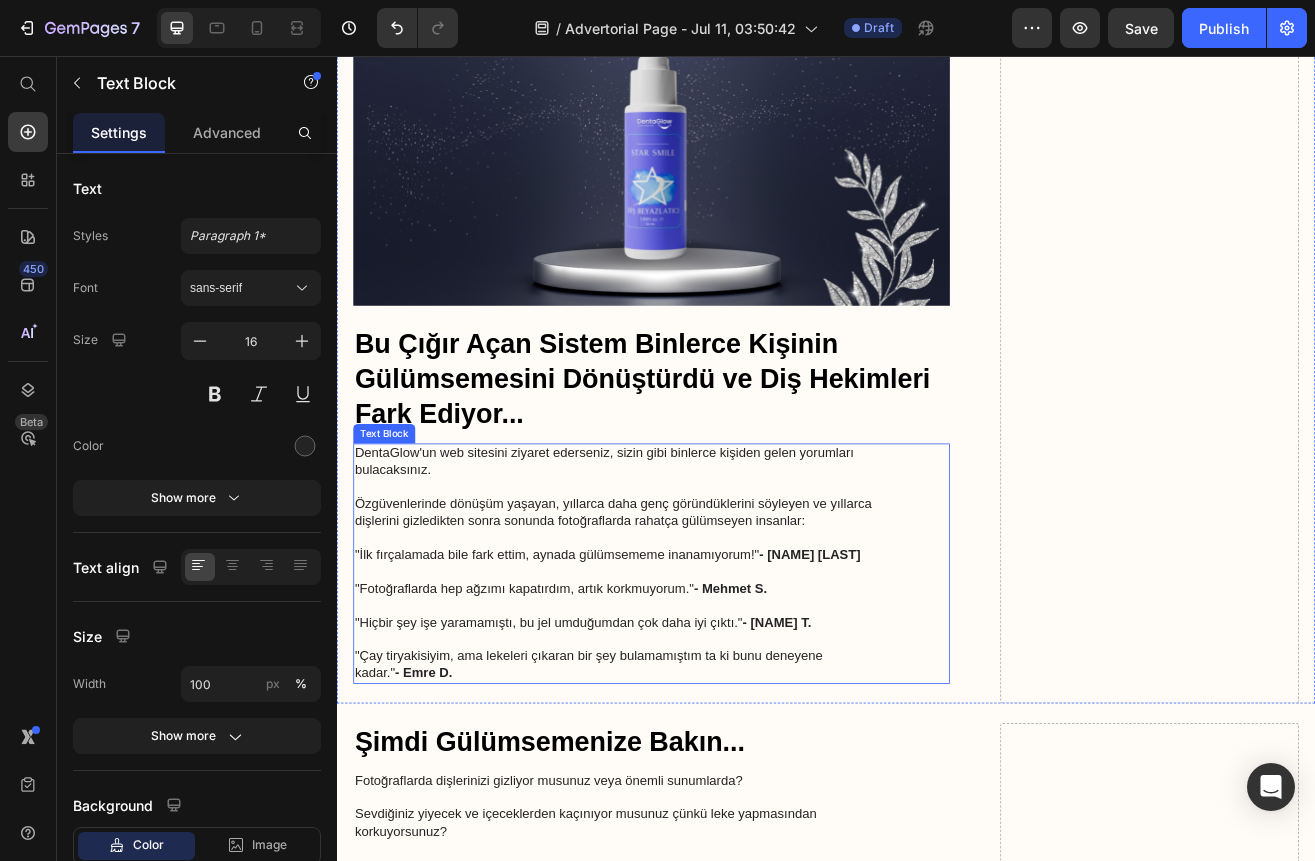 click on "DentaGlow'un web sitesini ziyaret ederseniz, sizin gibi binlerce kişiden gelen yorumları bulacaksınız." at bounding box center [723, 564] 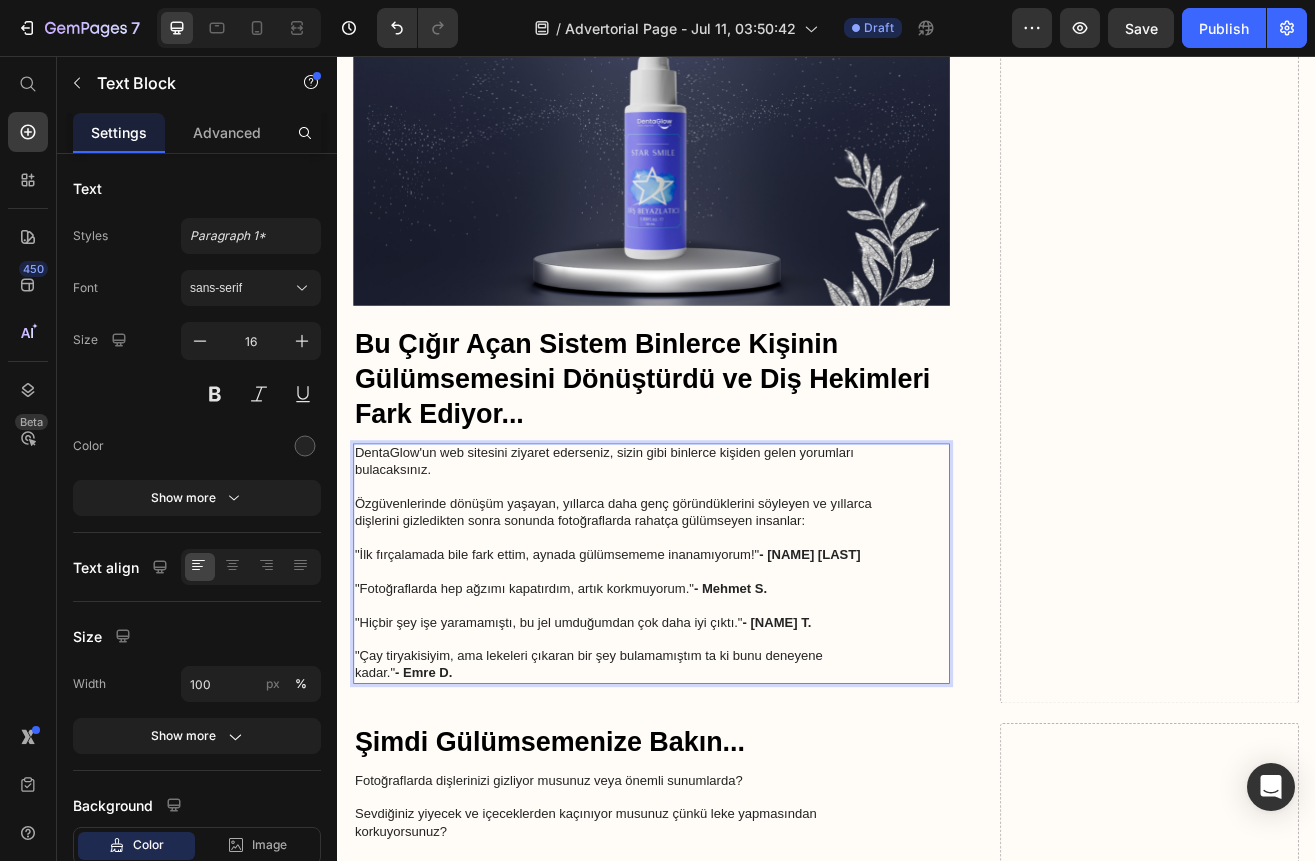 click on "DentaGlow'un web sitesini ziyaret ederseniz, sizin gibi binlerce kişiden gelen yorumları bulacaksınız." at bounding box center [723, 564] 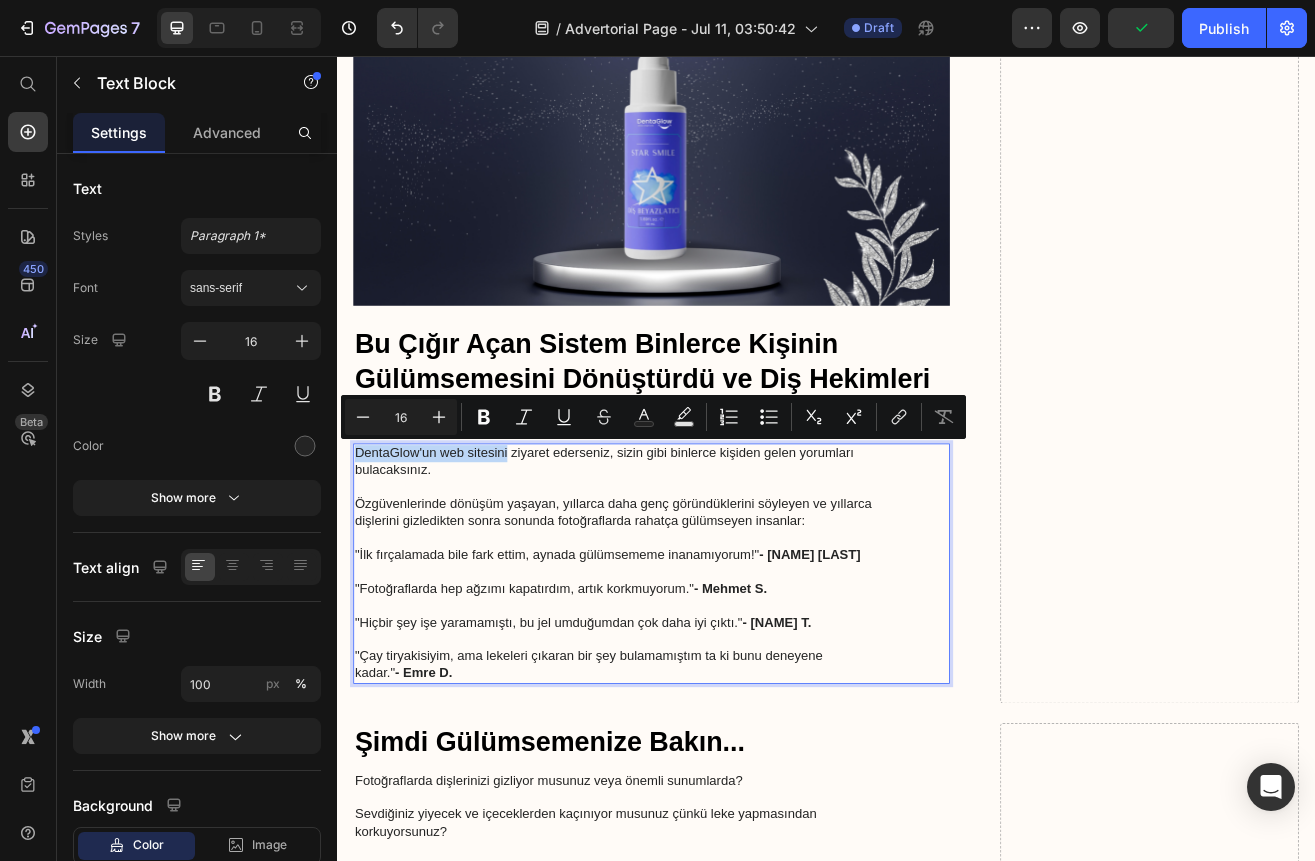 drag, startPoint x: 545, startPoint y: 544, endPoint x: 361, endPoint y: 535, distance: 184.21997 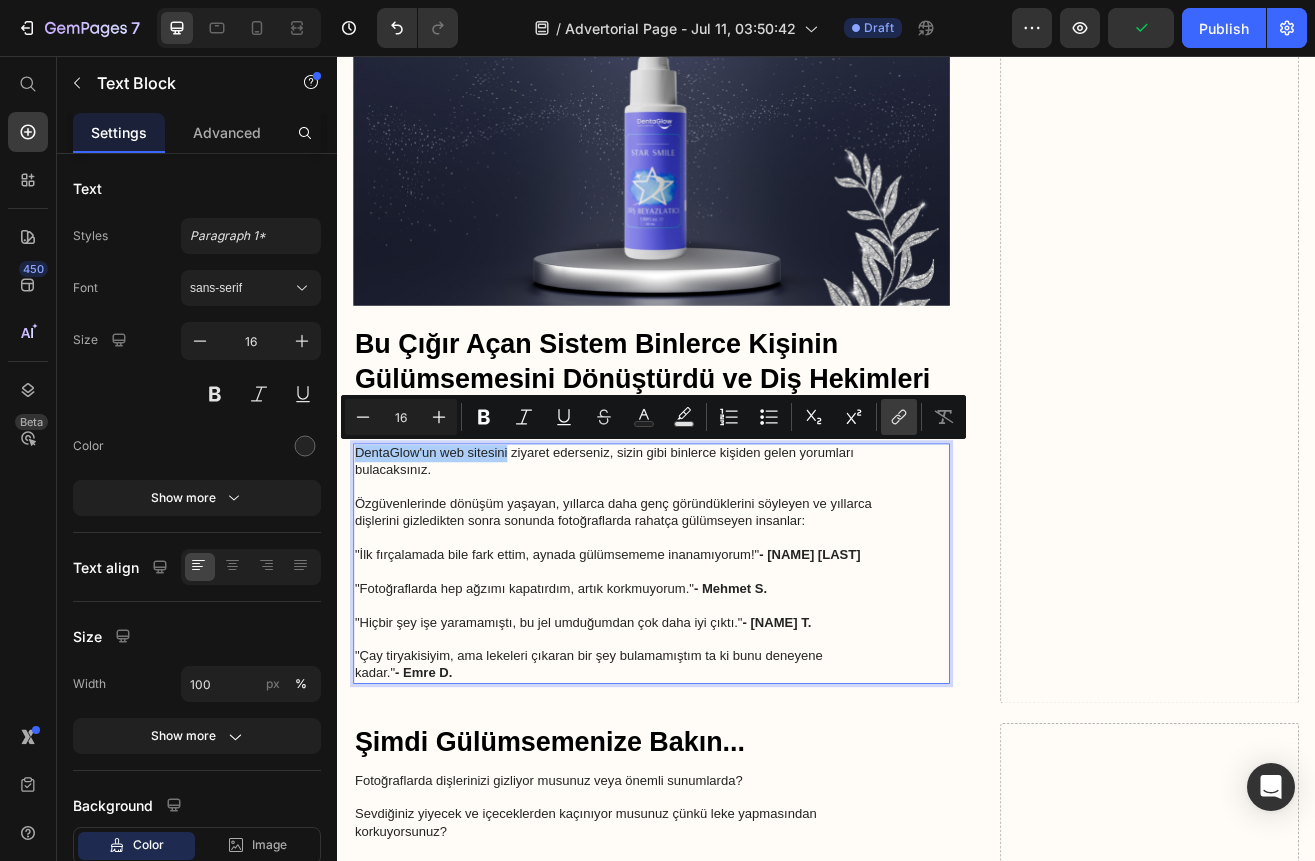 click 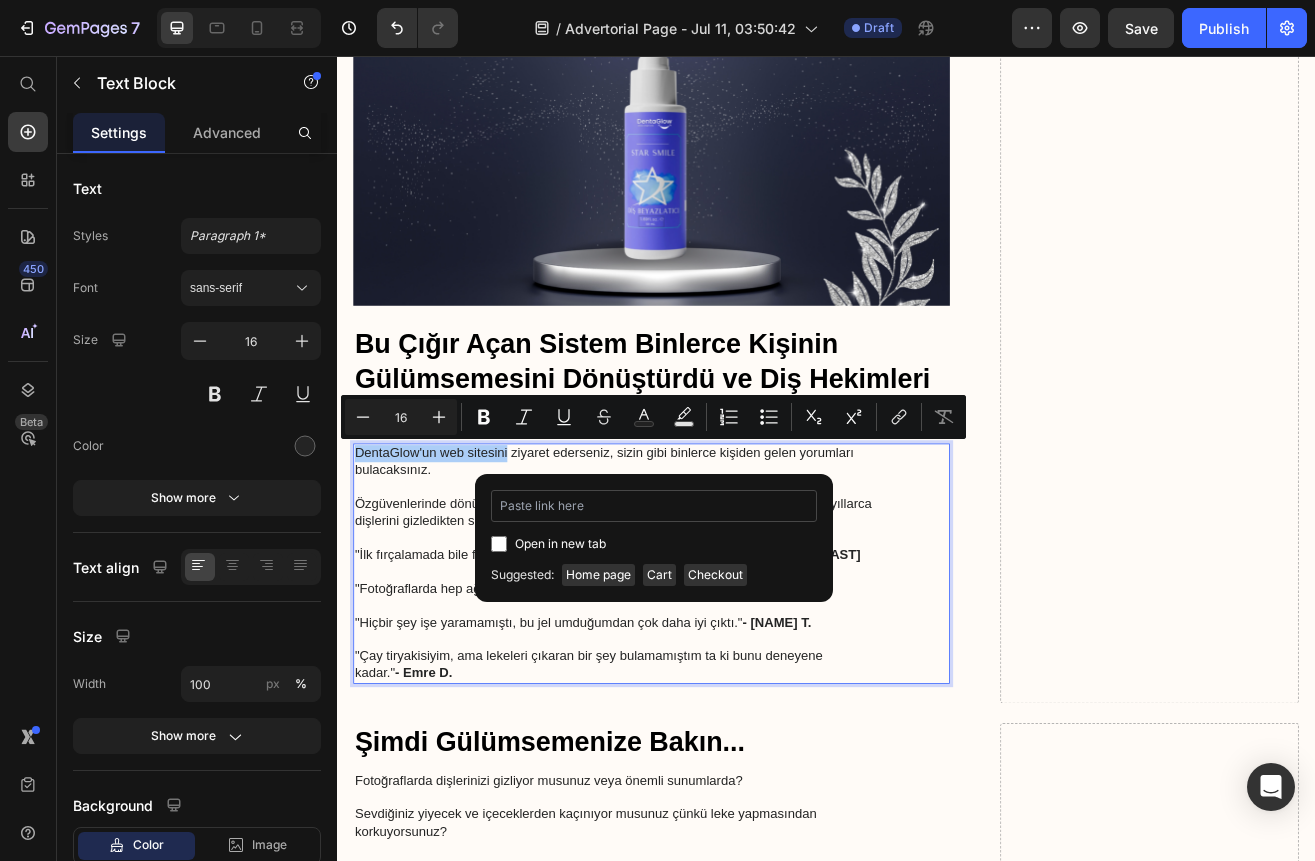 click at bounding box center (654, 506) 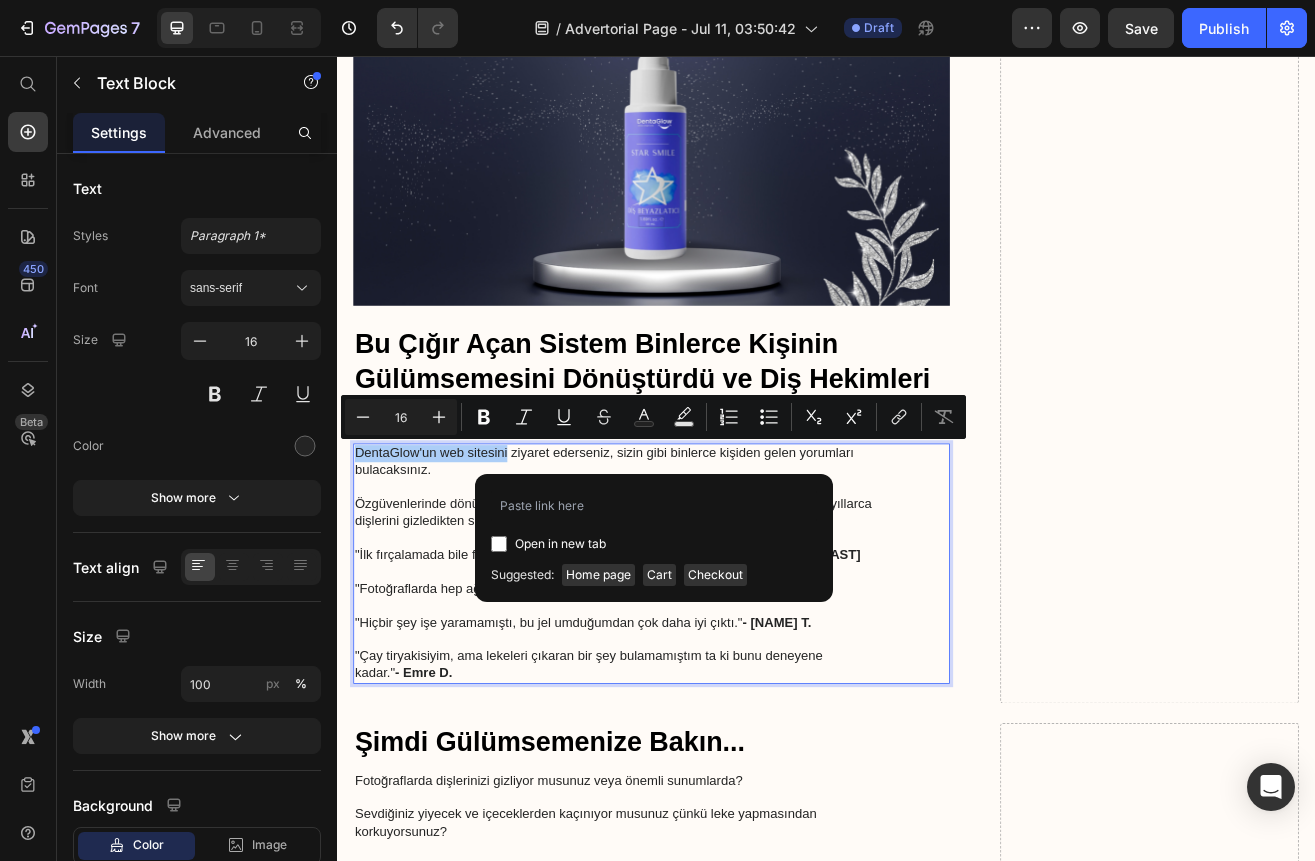 type on "https://dentaglow.com.tr/products/dentaglow-aninda-beyazlatici-dis-macunu-50ml" 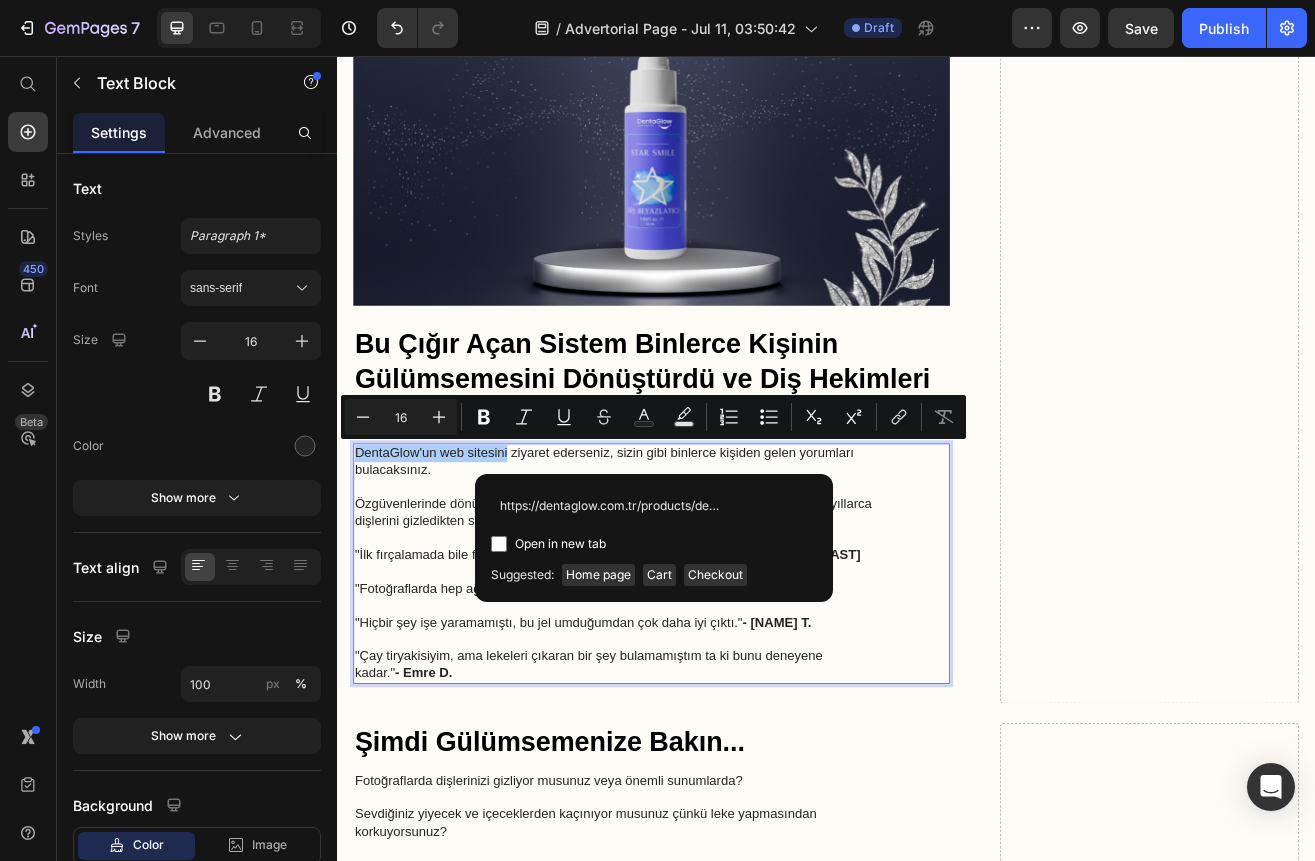 scroll, scrollTop: 0, scrollLeft: 248, axis: horizontal 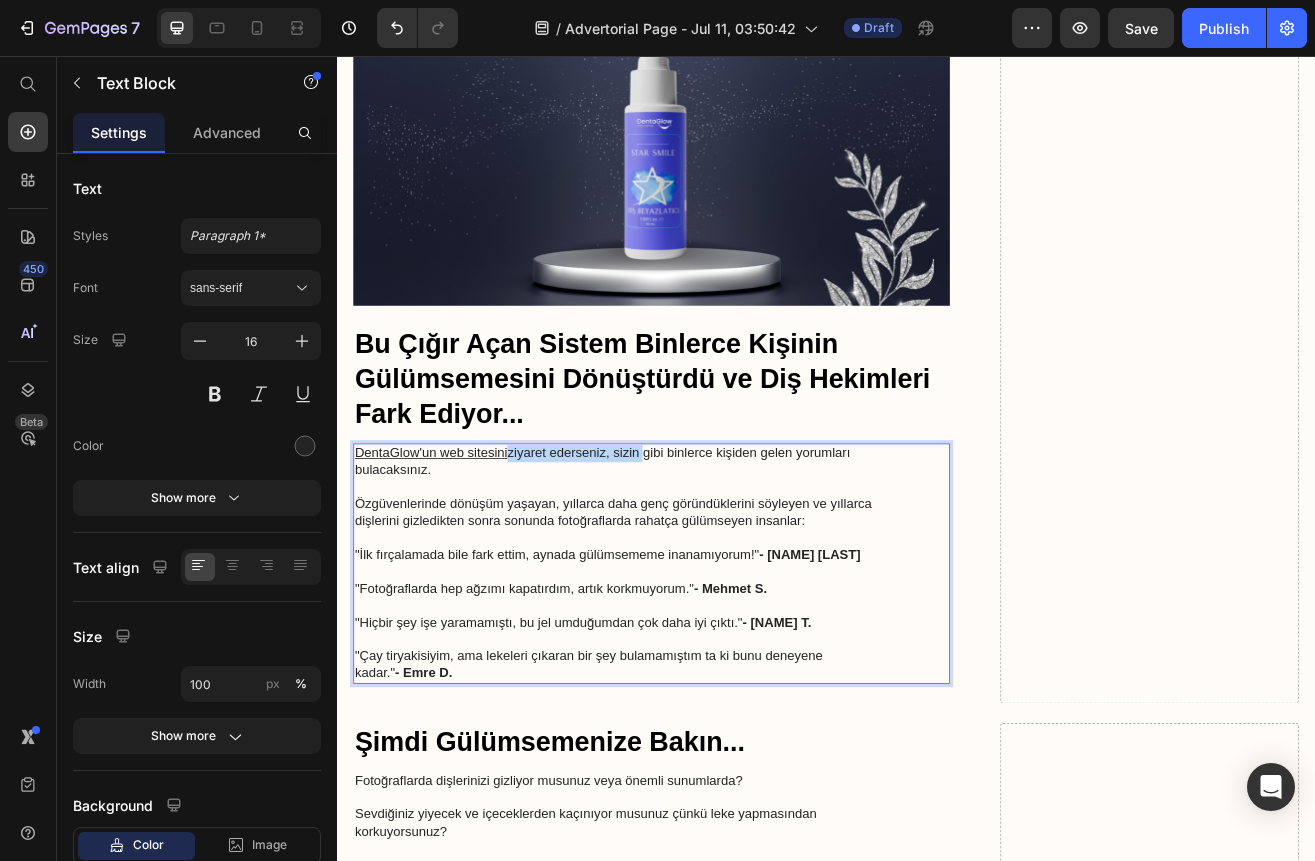 click on "--- "İlk fırçalamada bile fark ettim, aynada gülümsememe inanamıyorum!"  - [NAME] [LAST]" at bounding box center (723, 679) 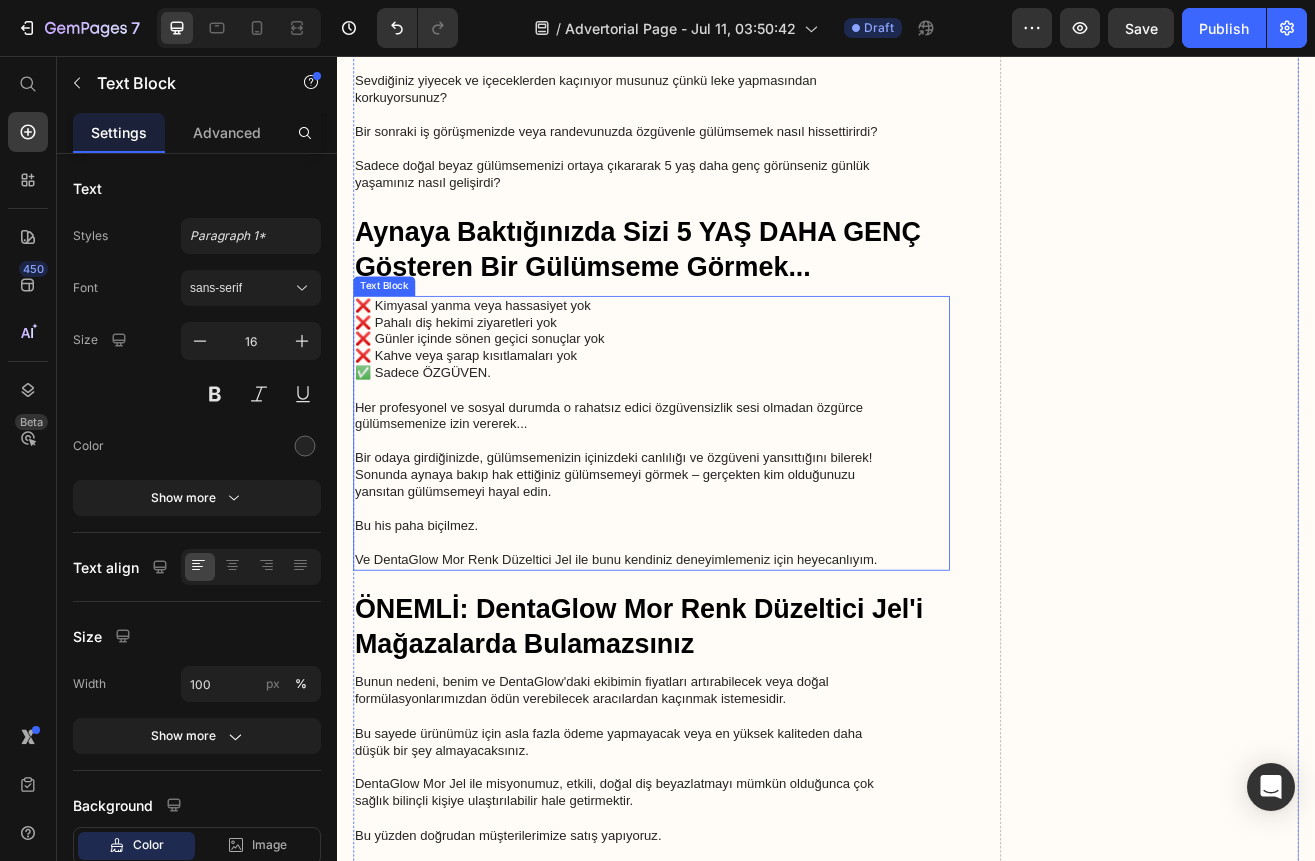 scroll, scrollTop: 6015, scrollLeft: 0, axis: vertical 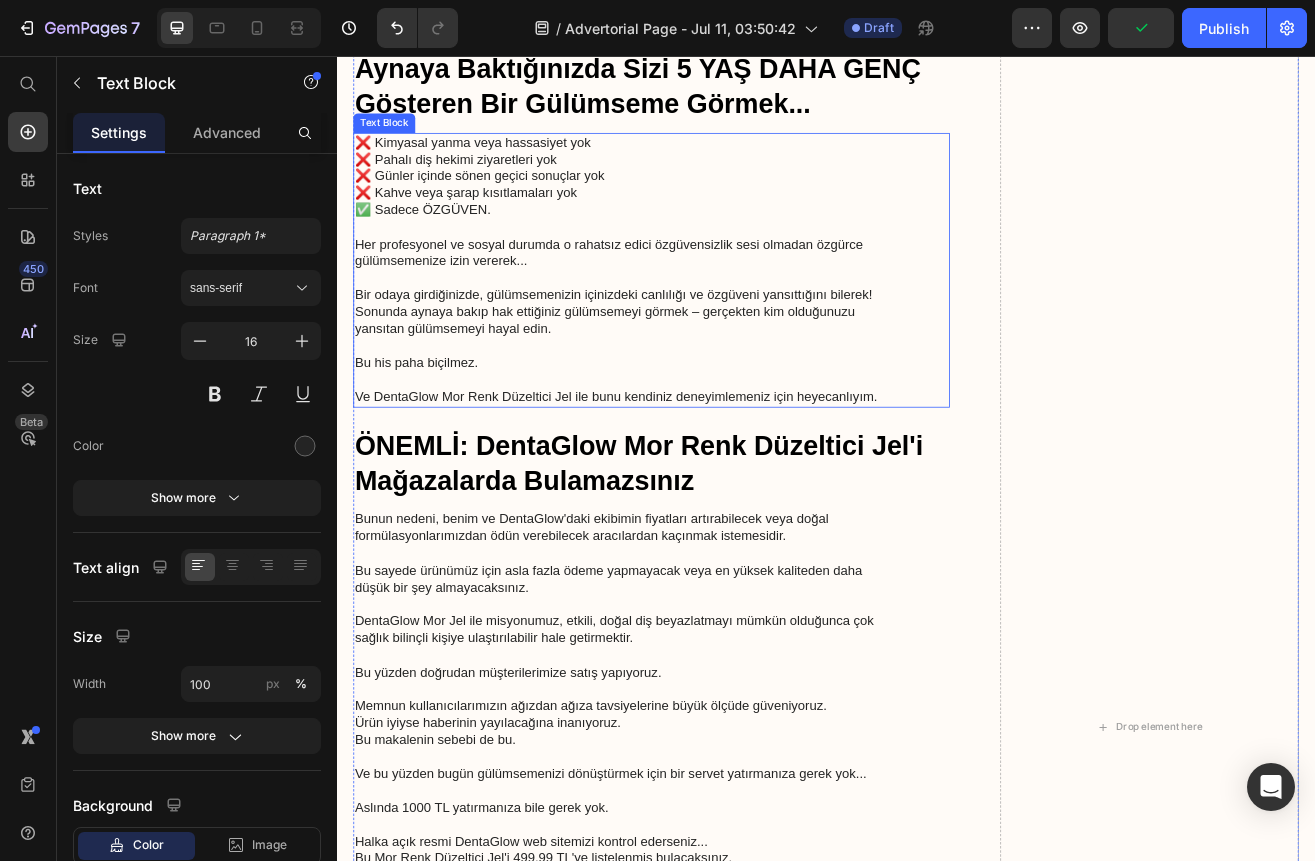 click on "Bu his paha biçilmez." at bounding box center (723, 443) 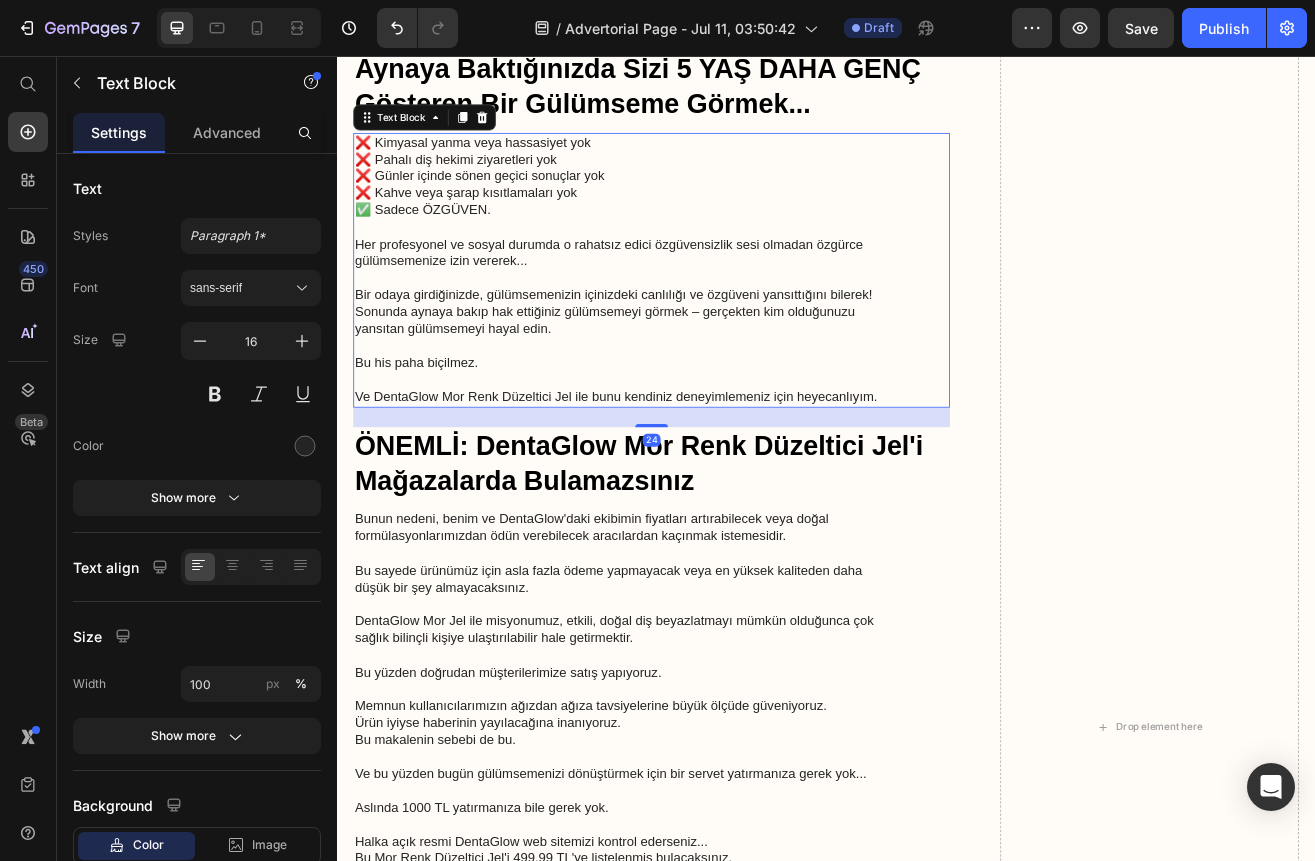 click on "Bu his paha biçilmez." at bounding box center [723, 443] 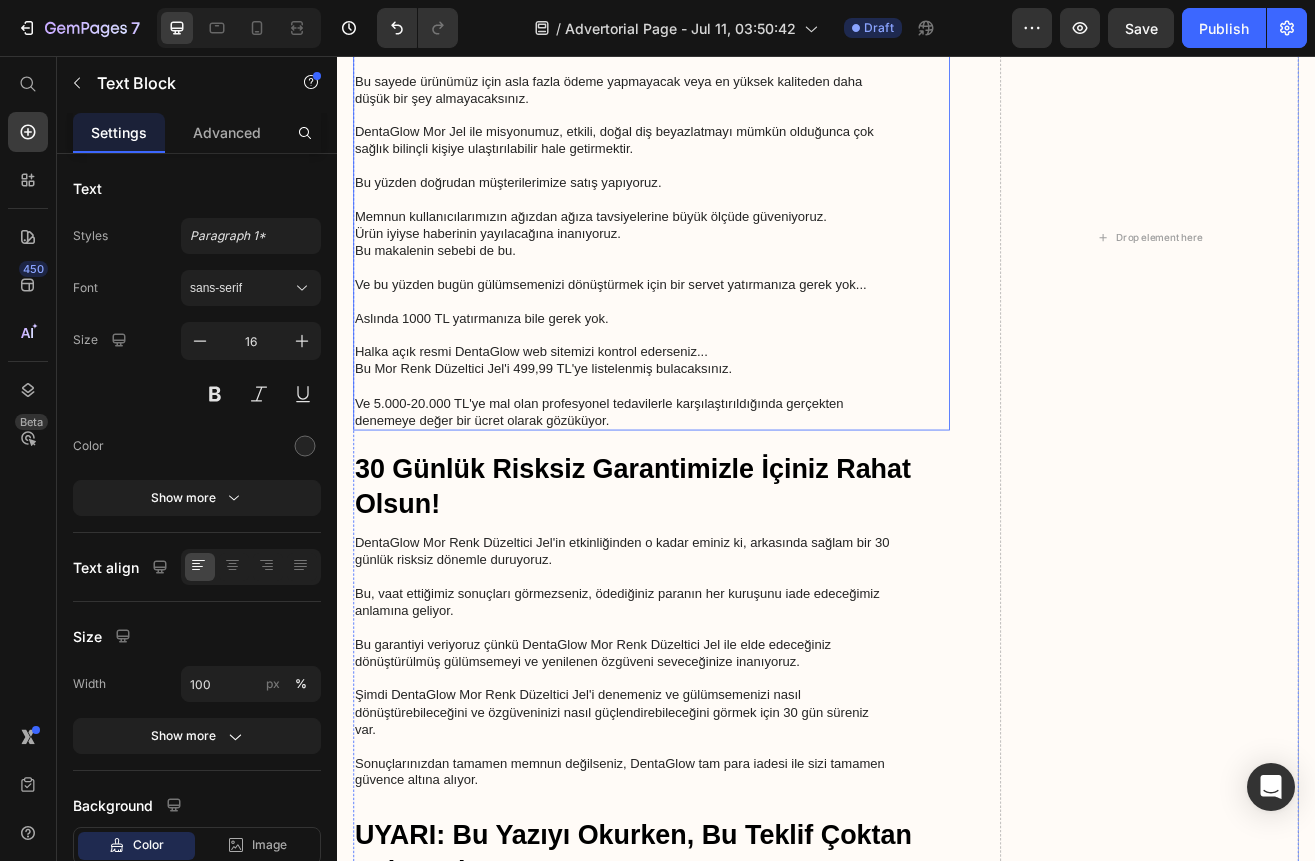 scroll, scrollTop: 6715, scrollLeft: 0, axis: vertical 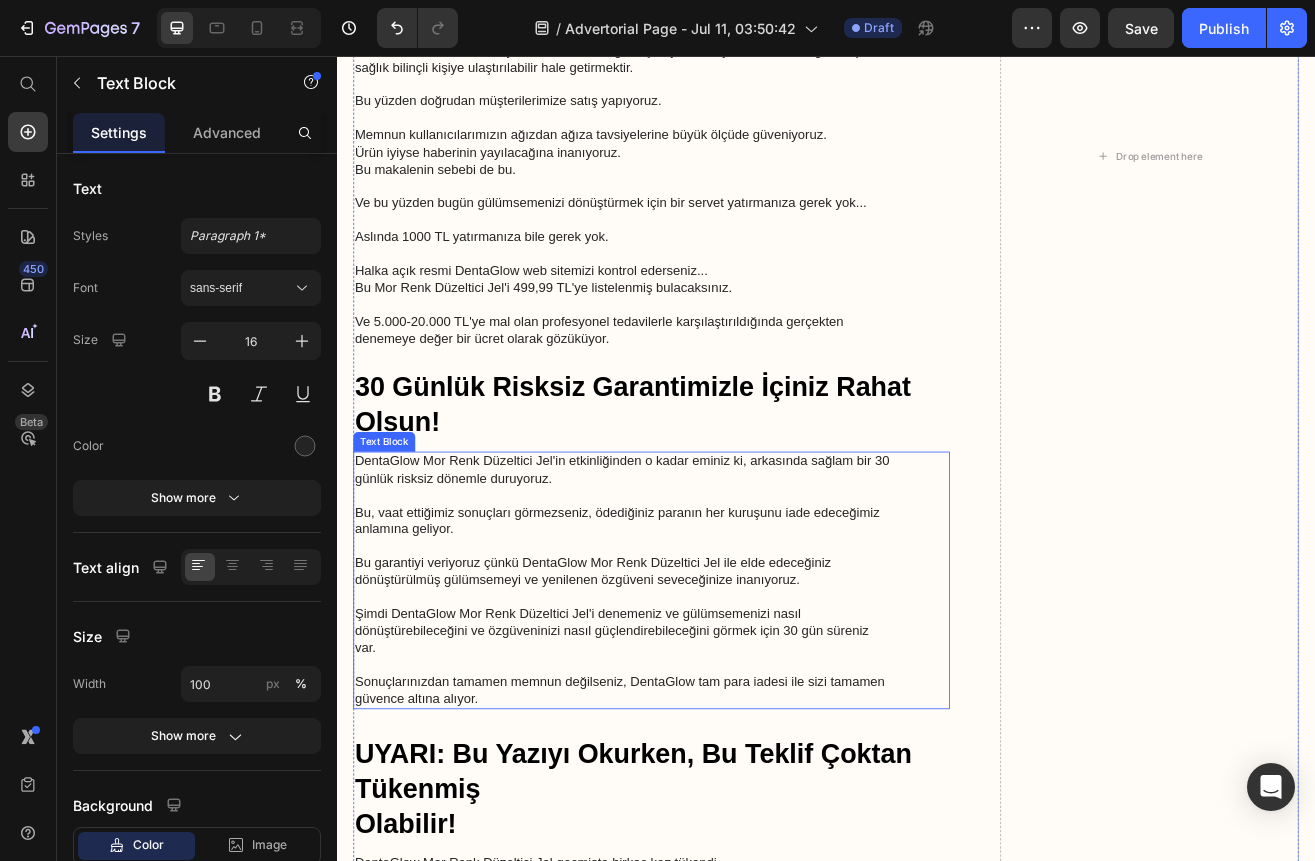 click on "DentaGlow Mor Renk Düzeltici Jel'in etkinliğinden o kadar eminiz ki, arkasında sağlam bir 30 günlük risksiz dönemle duruyoruz." at bounding box center [723, 574] 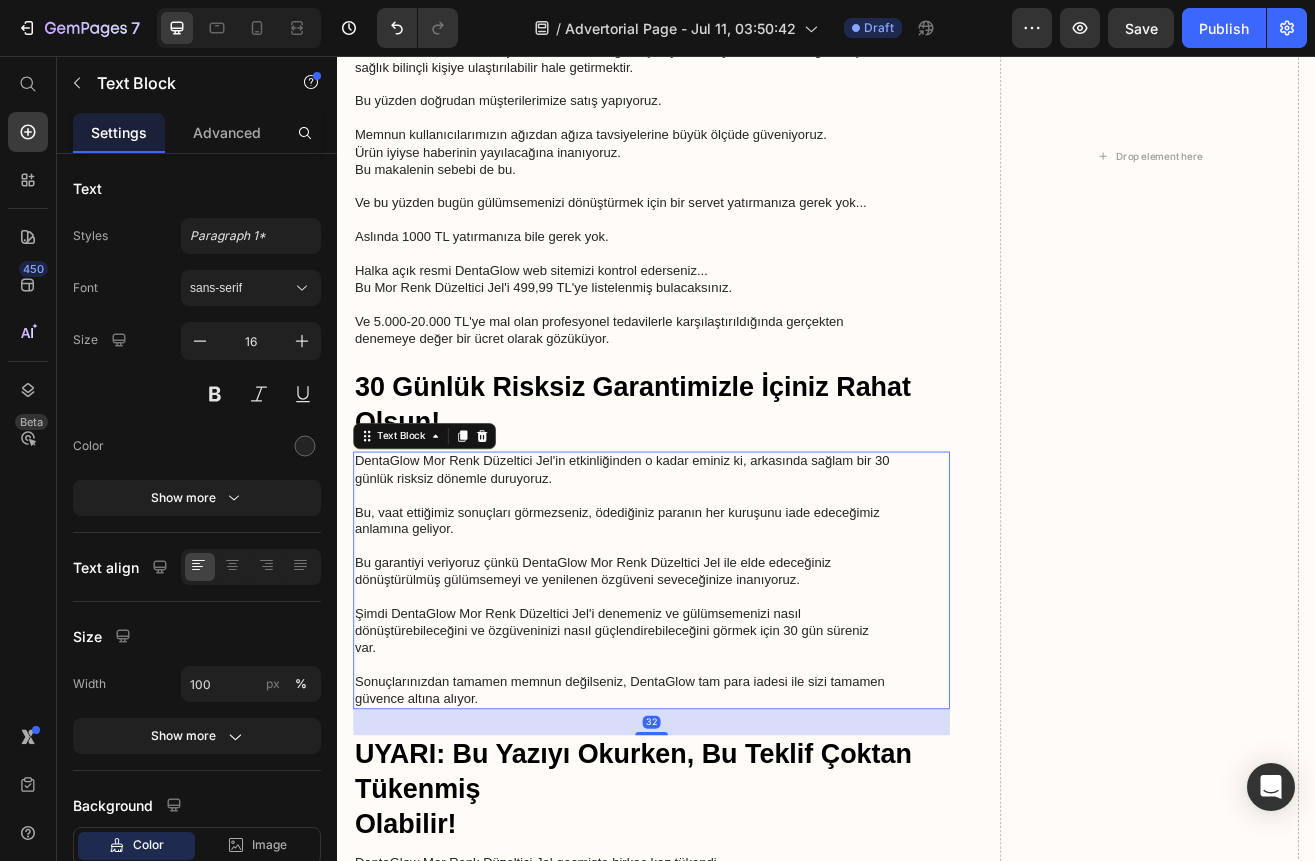 click on "DentaGlow Mor Renk Düzeltici Jel'in etkinliğinden o kadar eminiz ki, arkasında sağlam bir 30 günlük risksiz dönemle duruyoruz." at bounding box center [723, 574] 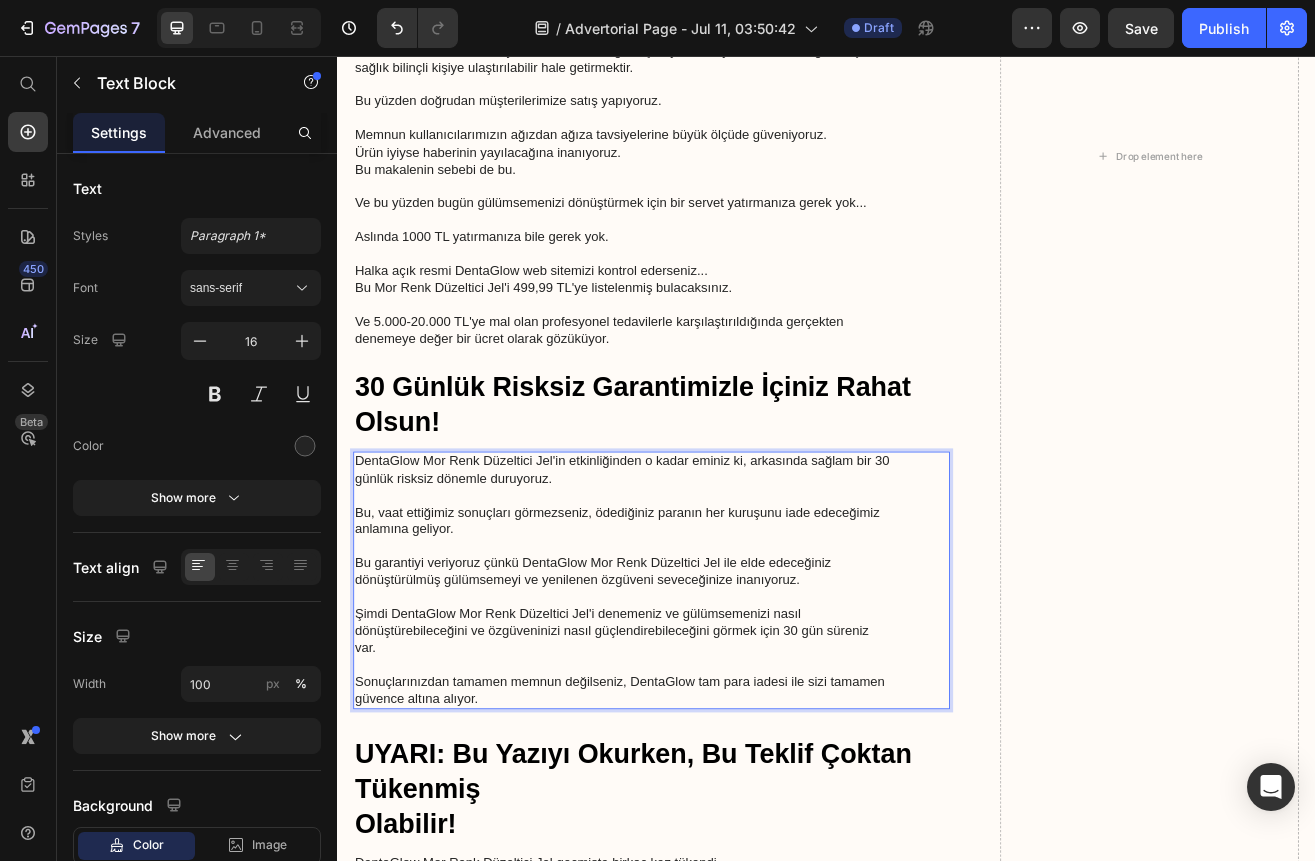 click on "DentaGlow Mor Renk Düzeltici Jel'in etkinliğinden o kadar eminiz ki, arkasında sağlam bir 30 günlük risksiz dönemle duruyoruz." at bounding box center [723, 574] 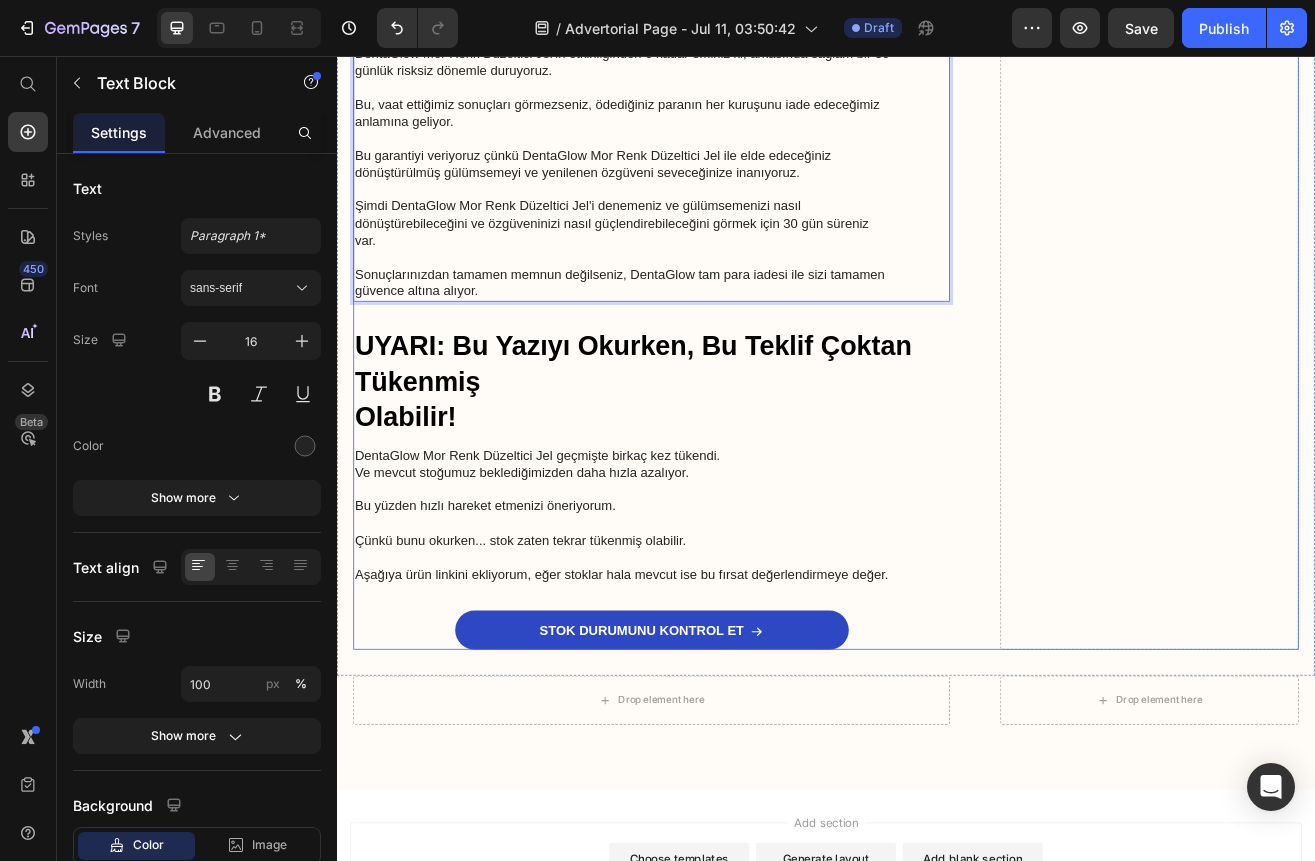 scroll, scrollTop: 6915, scrollLeft: 0, axis: vertical 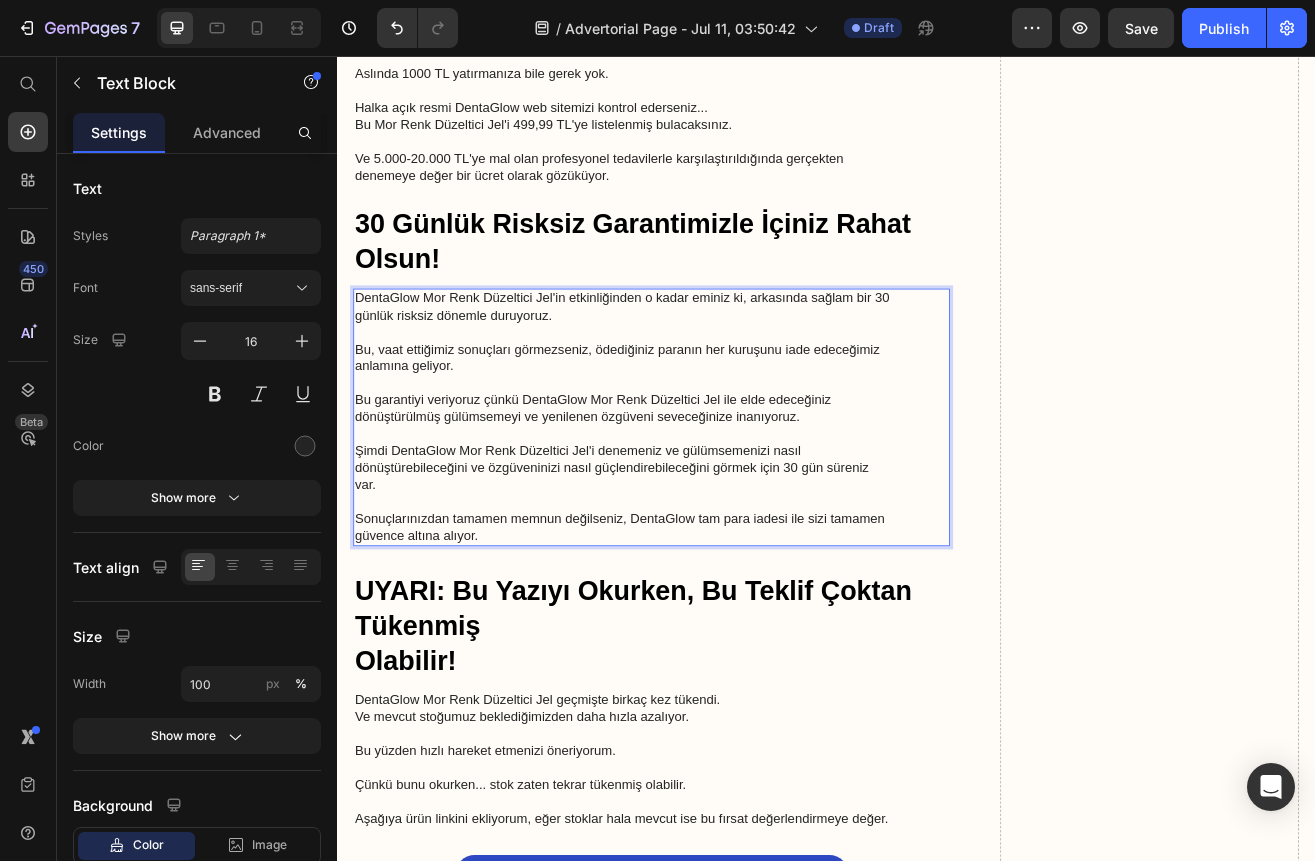 click on "Şimdi DentaGlow Mor Renk Düzeltici Jel'i denemeniz ve gülümsemenizi nasıl dönüştürebileceğini ve özgüveninizi nasıl güçlendirebileceğini görmek için 30 gün süreniz var." at bounding box center (723, 571) 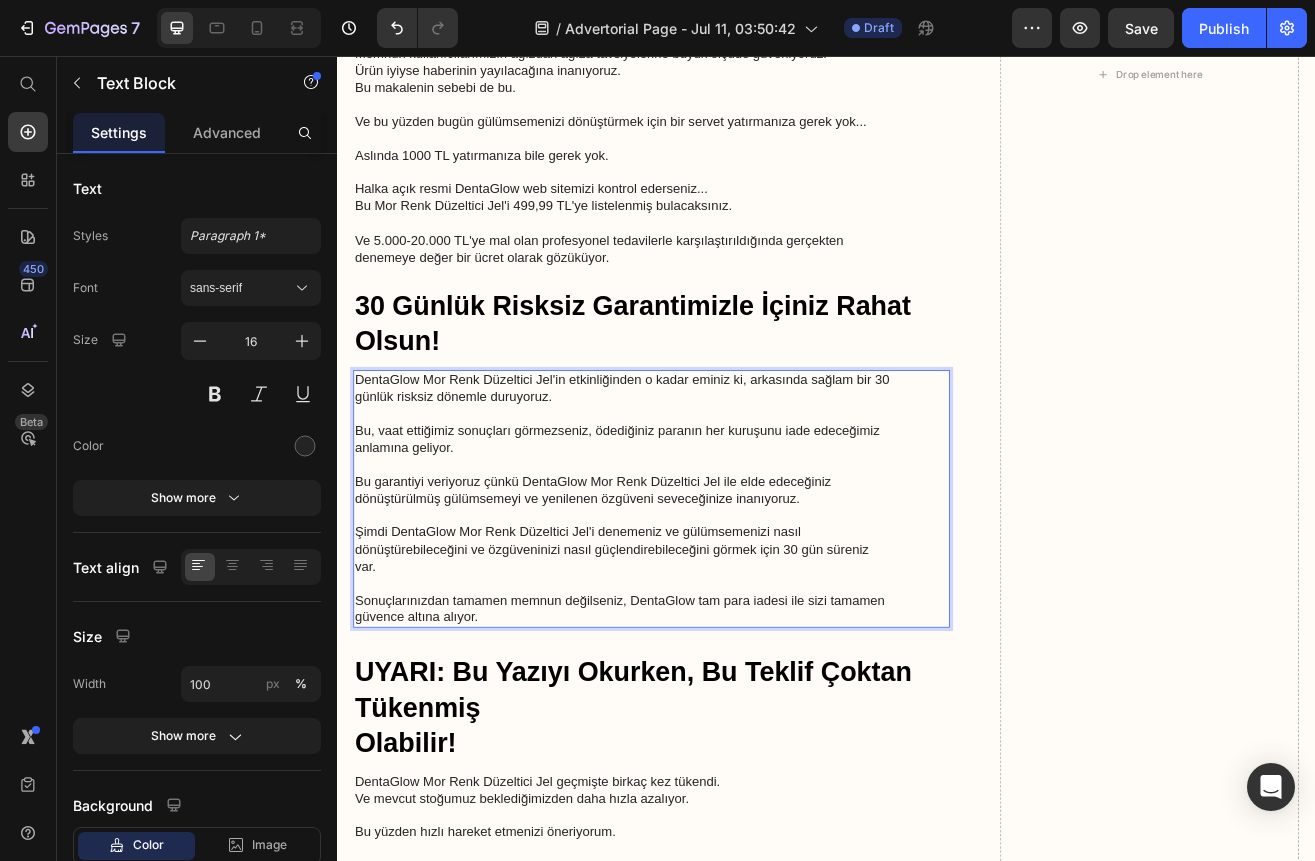 click on "Bu garantiyi veriyoruz çünkü DentaGlow Mor Renk Düzeltici Jel ile elde edeceğiniz dönüştürülmüş gülümsemeyi ve yenilenen özgüveni seveceğinize inanıyoruz." at bounding box center (723, 599) 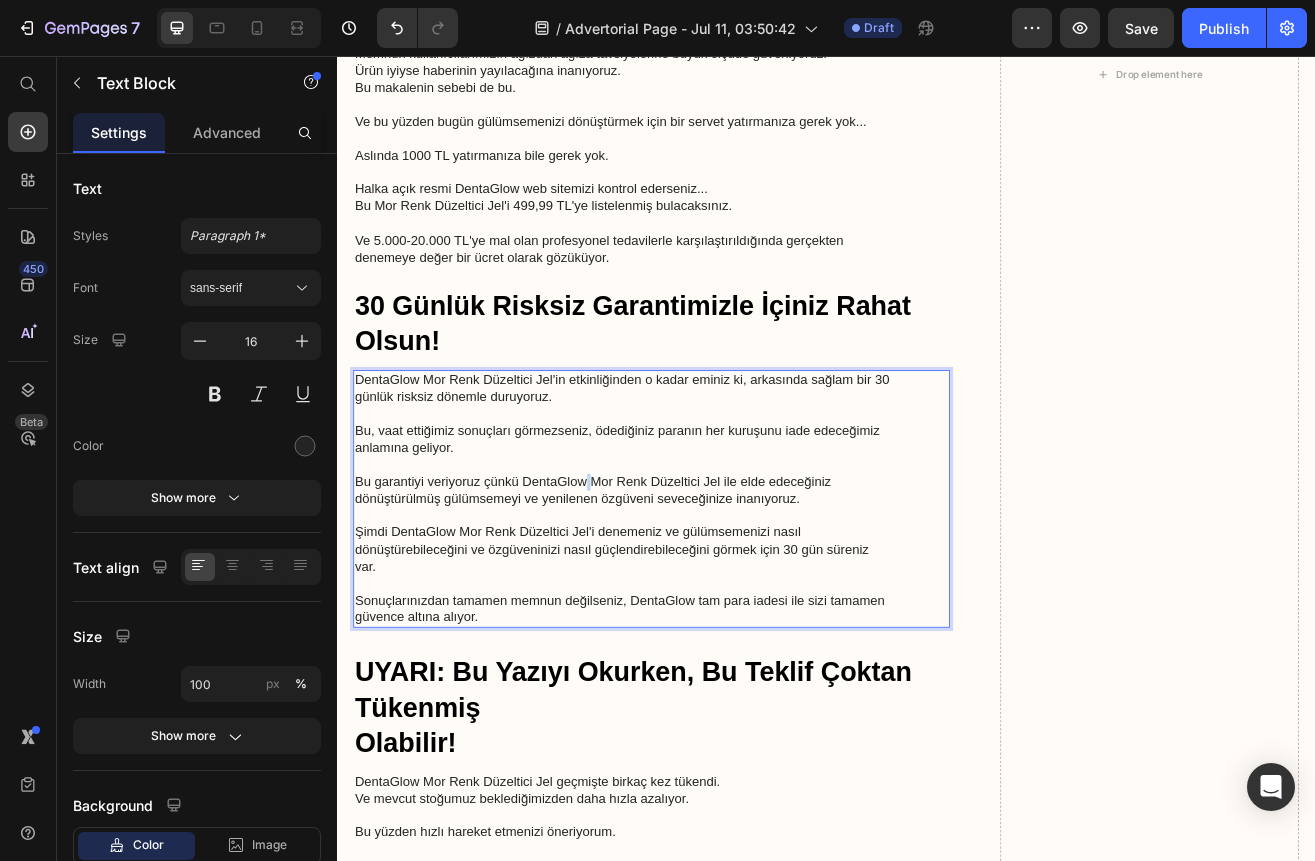 click on "Bu garantiyi veriyoruz çünkü DentaGlow Mor Renk Düzeltici Jel ile elde edeceğiniz dönüştürülmüş gülümsemeyi ve yenilenen özgüveni seveceğinize inanıyoruz." at bounding box center [723, 599] 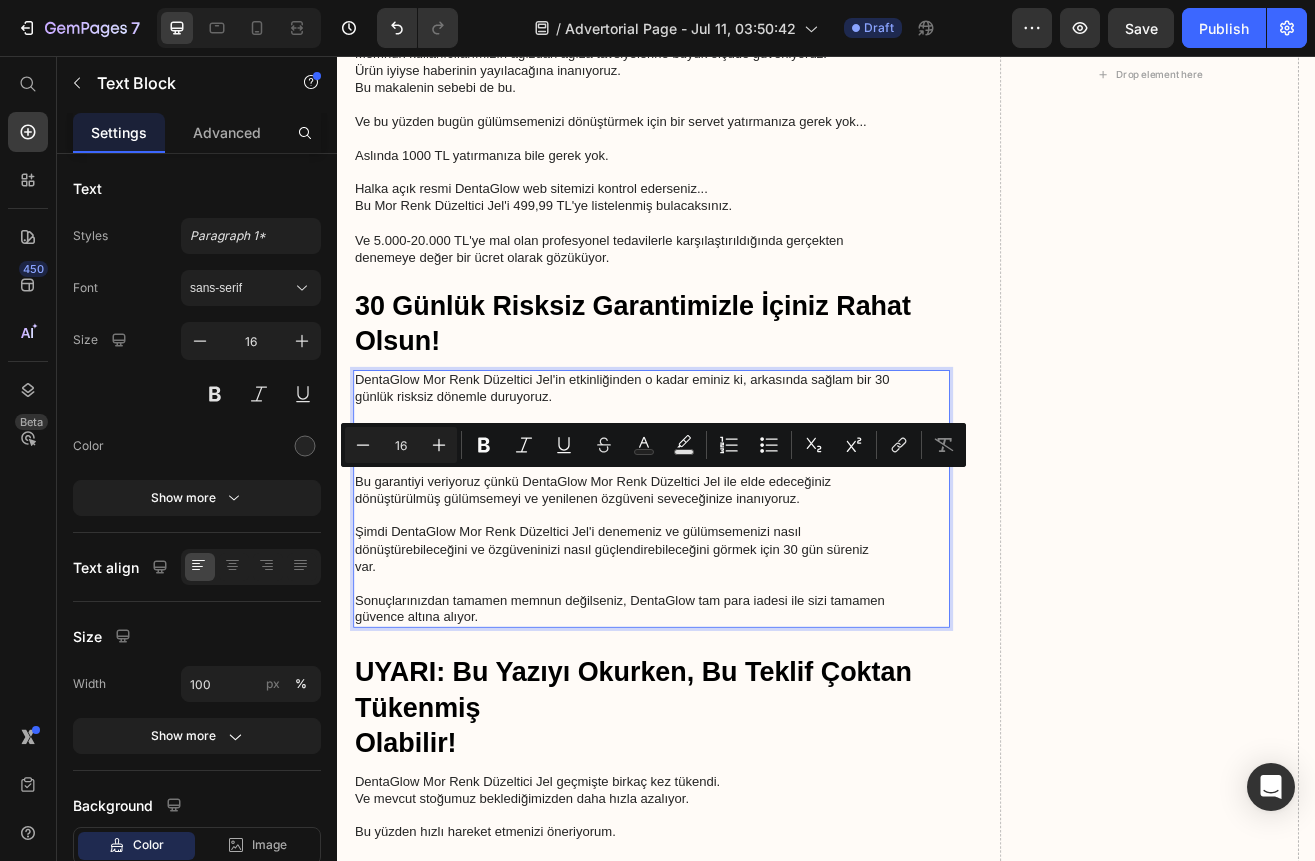 click on "Bu garantiyi veriyoruz çünkü DentaGlow Mor Renk Düzeltici Jel ile elde edeceğiniz dönüştürülmüş gülümsemeyi ve yenilenen özgüveni seveceğinize inanıyoruz." at bounding box center (723, 599) 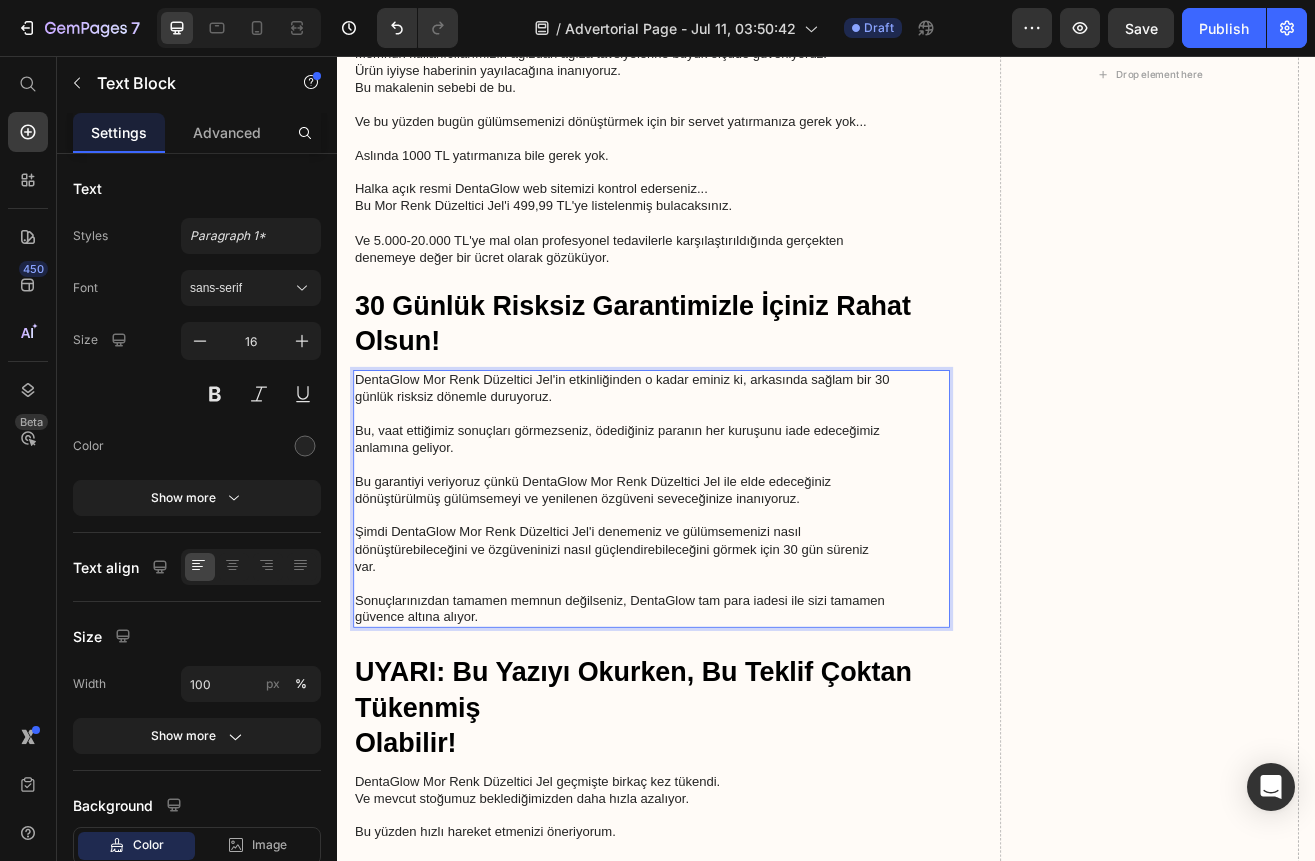click on "Bu garantiyi veriyoruz çünkü DentaGlow Mor Renk Düzeltici Jel ile elde edeceğiniz dönüştürülmüş gülümsemeyi ve yenilenen özgüveni seveceğinize inanıyoruz." at bounding box center (723, 599) 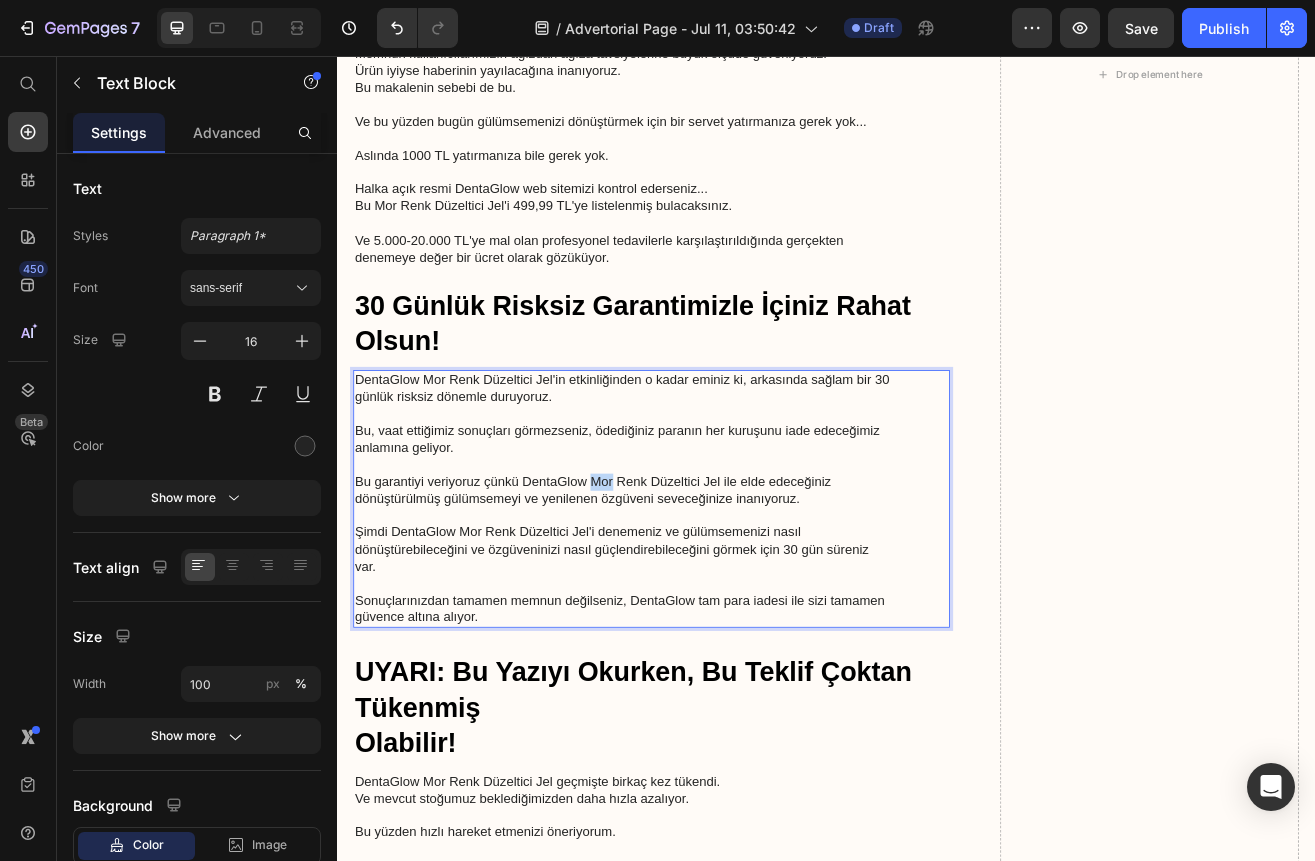 click on "Bu garantiyi veriyoruz çünkü DentaGlow Mor Renk Düzeltici Jel ile elde edeceğiniz dönüştürülmüş gülümsemeyi ve yenilenen özgüveni seveceğinize inanıyoruz." at bounding box center [723, 599] 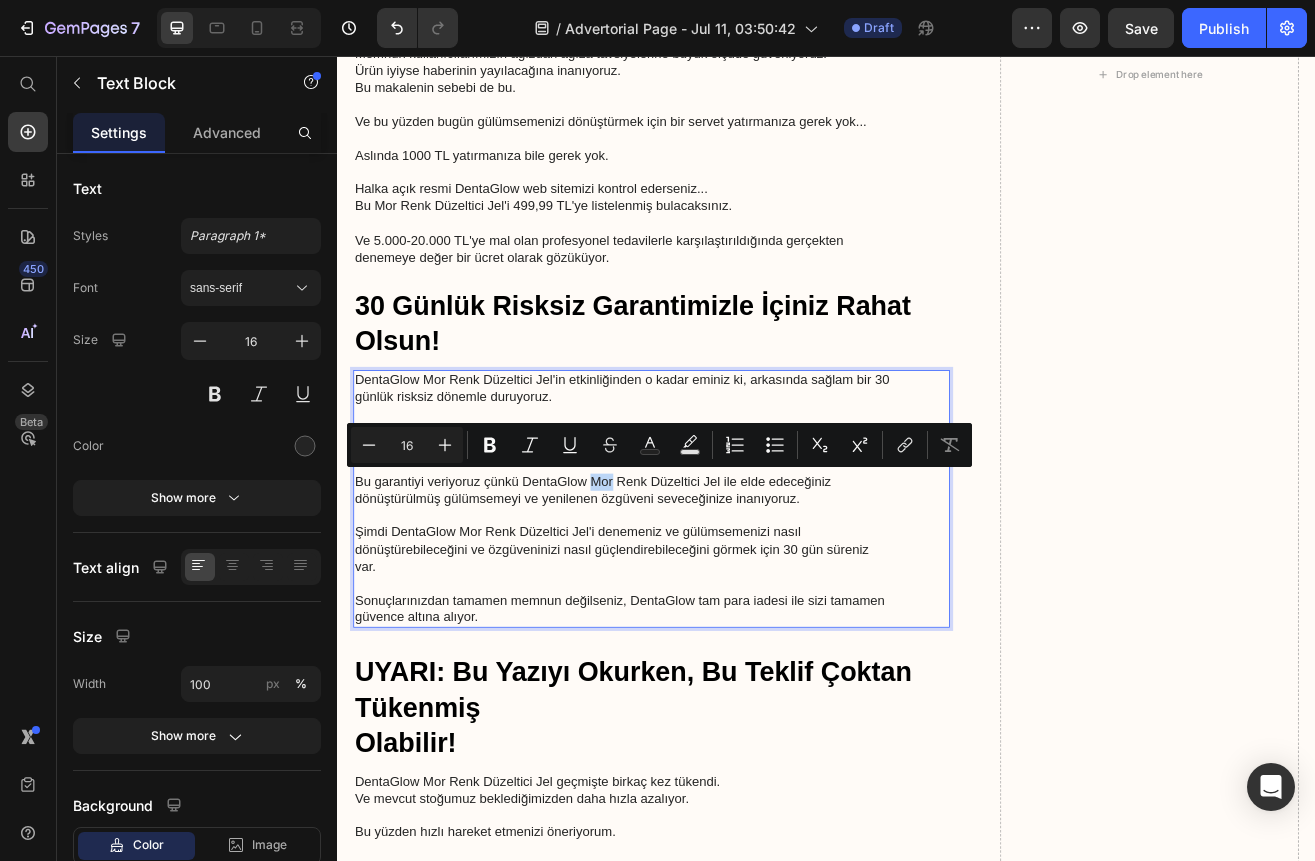 click on "Bu garantiyi veriyoruz çünkü DentaGlow Mor Renk Düzeltici Jel ile elde edeceğiniz dönüştürülmüş gülümsemeyi ve yenilenen özgüveni seveceğinize inanıyoruz." at bounding box center [723, 599] 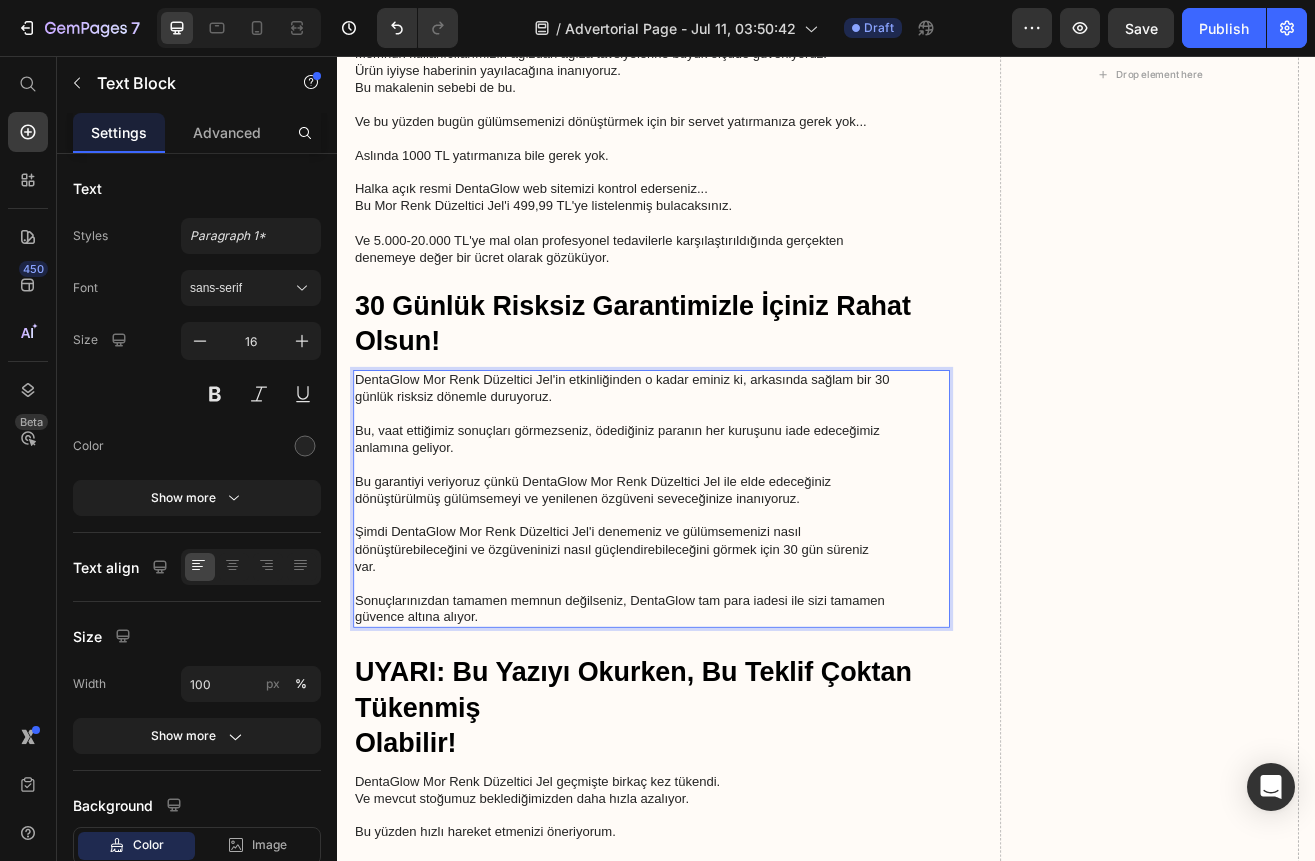 click on "Bu garantiyi veriyoruz çünkü DentaGlow Mor Renk Düzeltici Jel ile elde edeceğiniz dönüştürülmüş gülümsemeyi ve yenilenen özgüveni seveceğinize inanıyoruz." at bounding box center [723, 599] 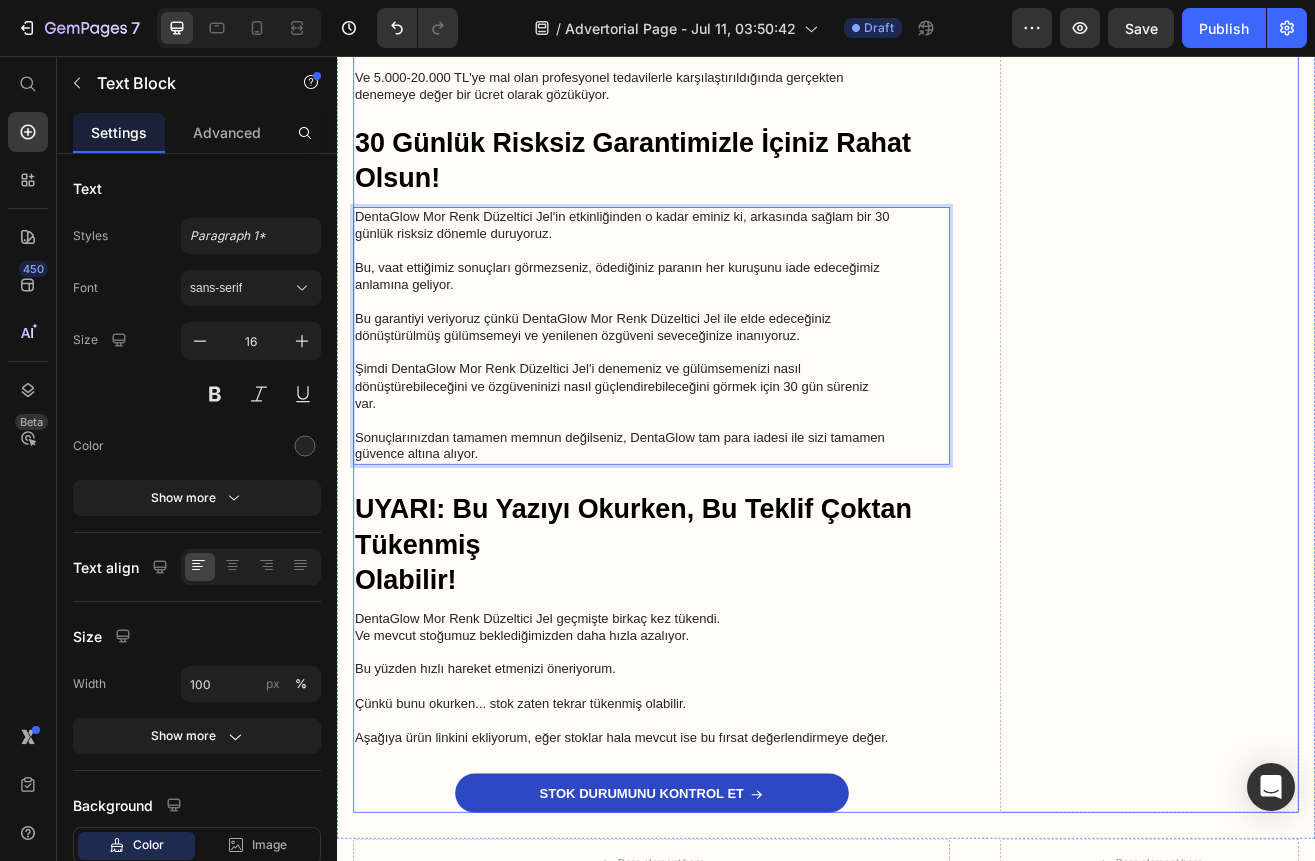 scroll, scrollTop: 7215, scrollLeft: 0, axis: vertical 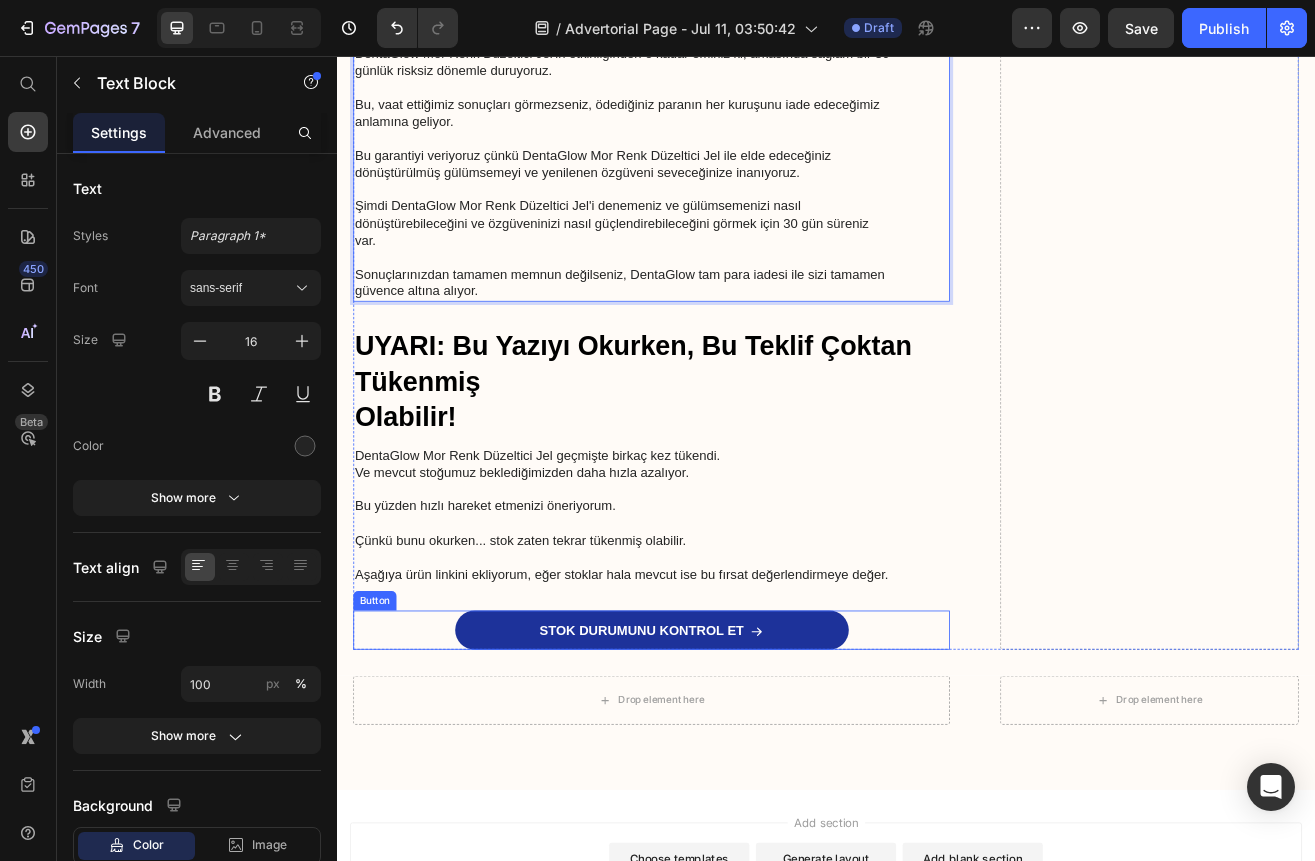 click on "STOK DURUMUNU KONTROL ET" at bounding box center (723, 760) 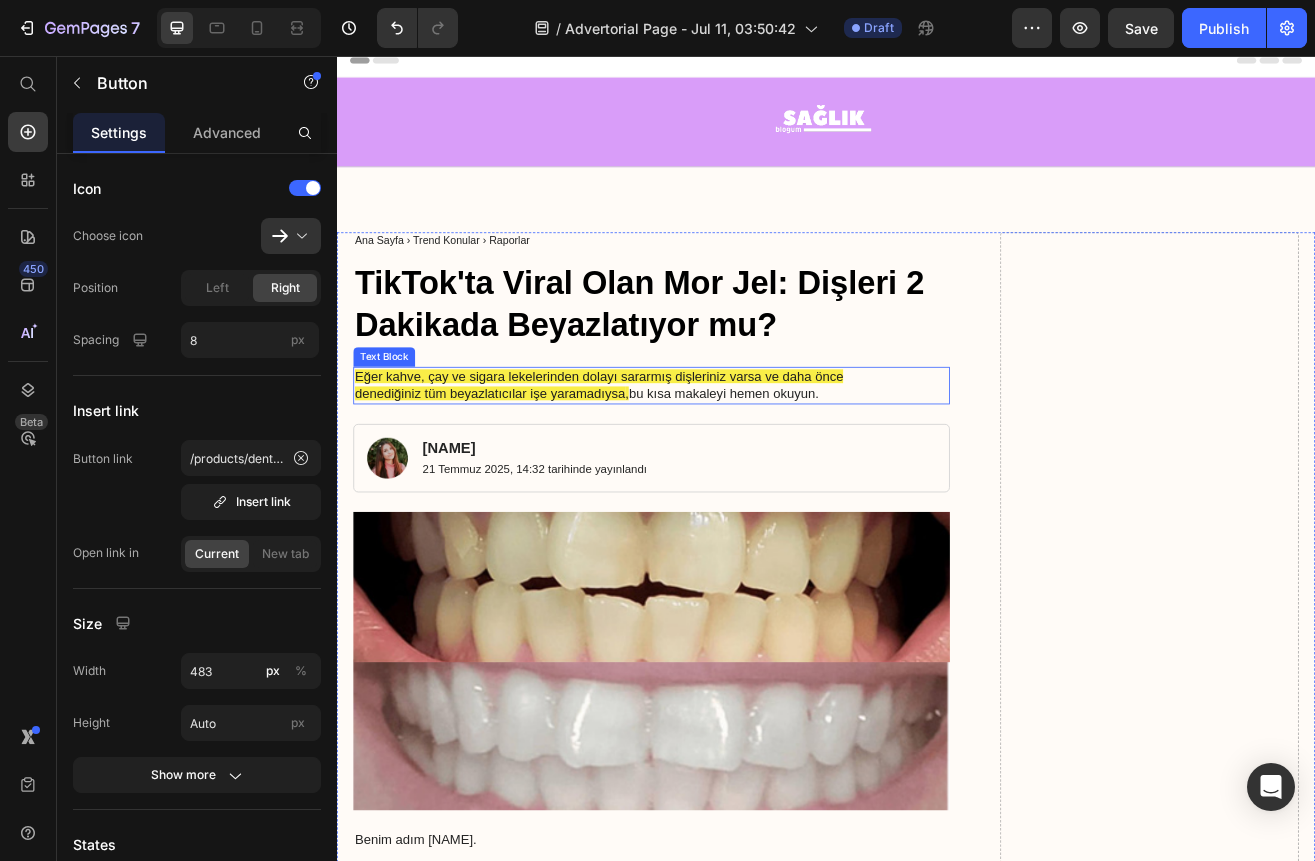 scroll, scrollTop: 0, scrollLeft: 0, axis: both 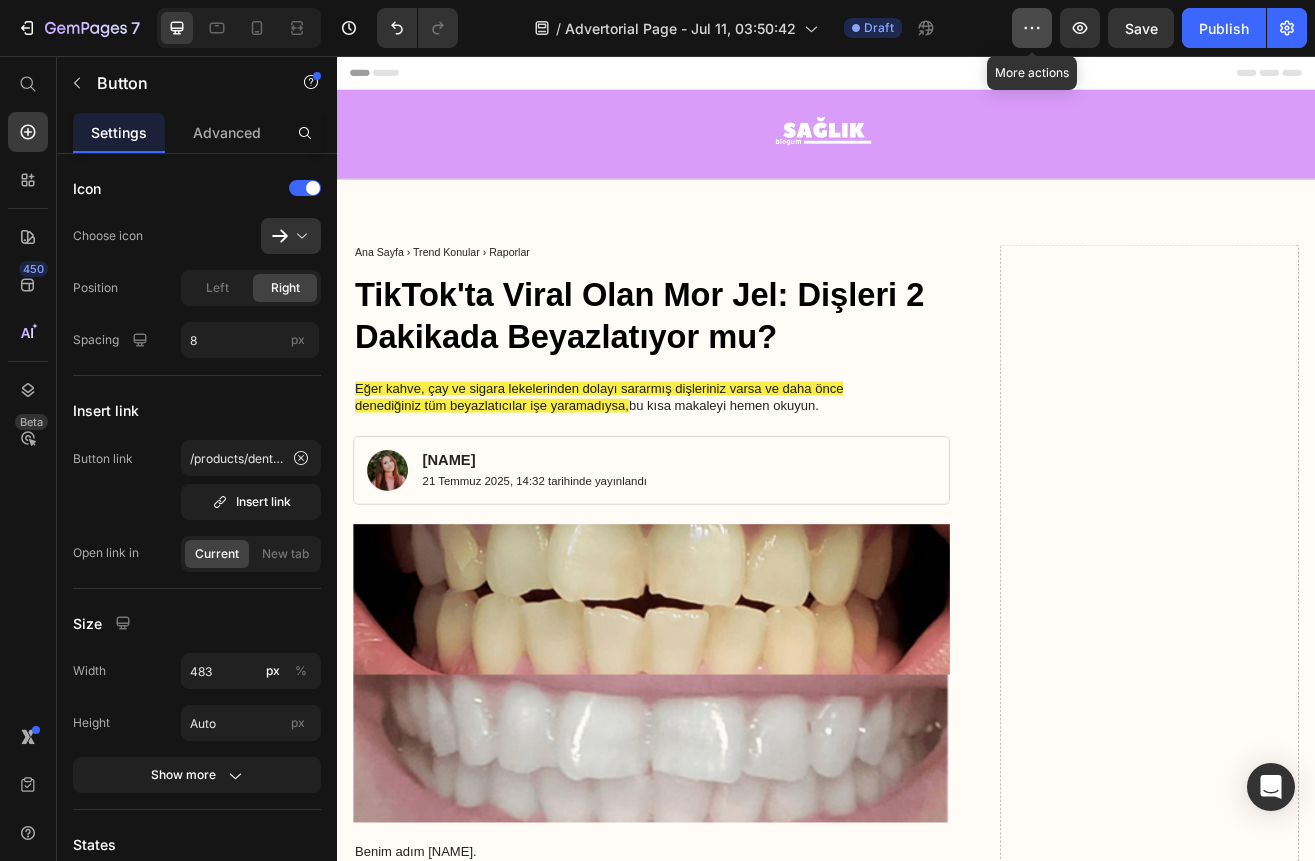 click 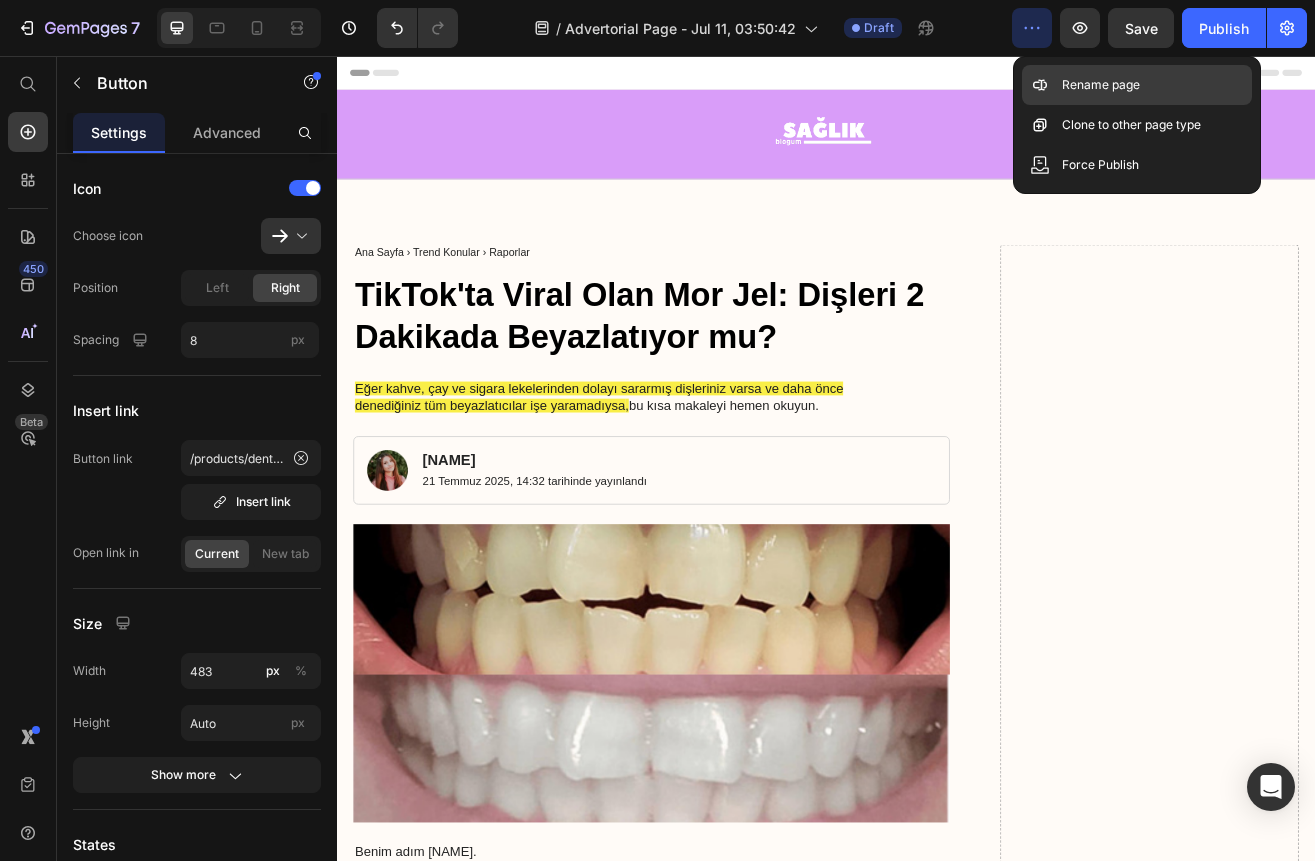 click on "Rename page" at bounding box center (1101, 85) 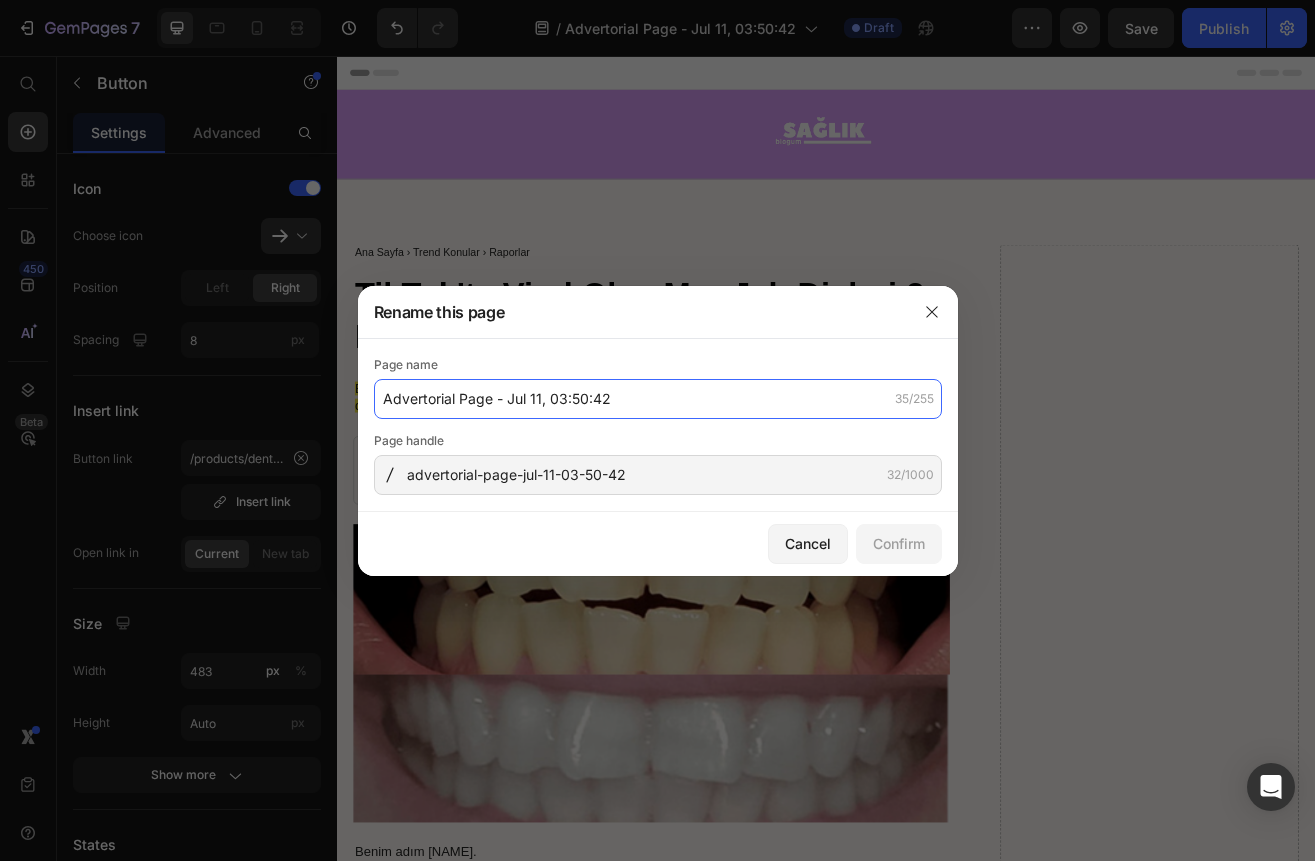 click on "Advertorial Page - Jul 11, 03:50:42" 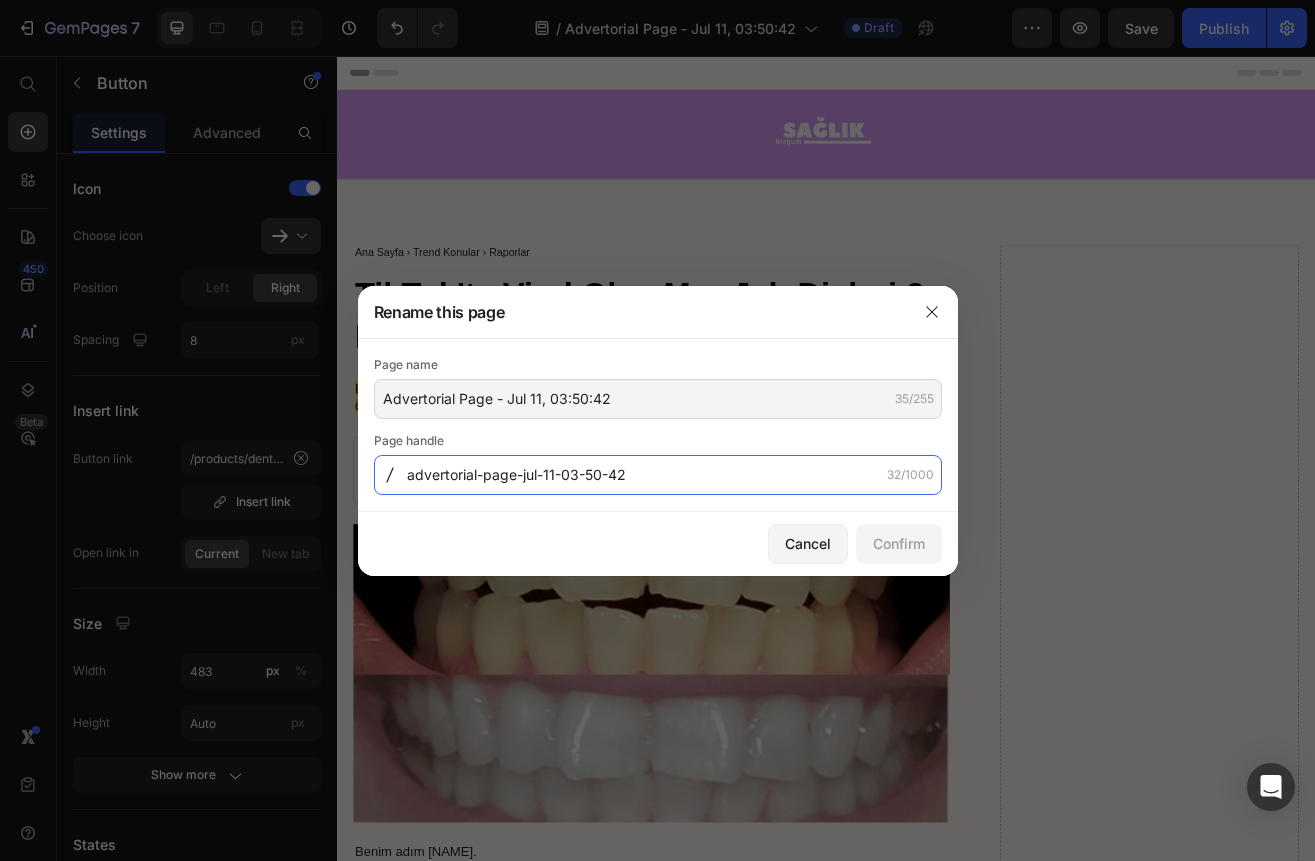 click on "advertorial-page-jul-11-03-50-42" 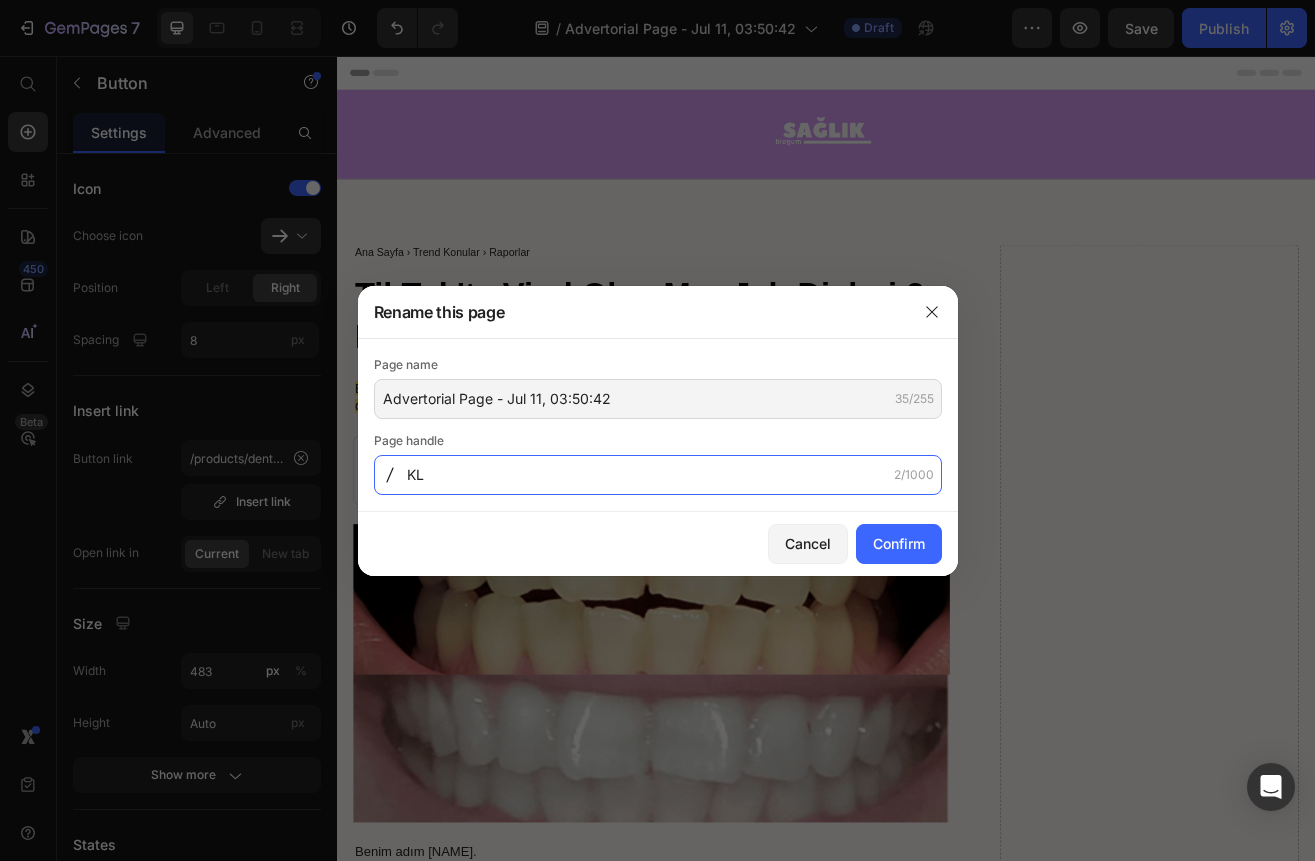 type on "K" 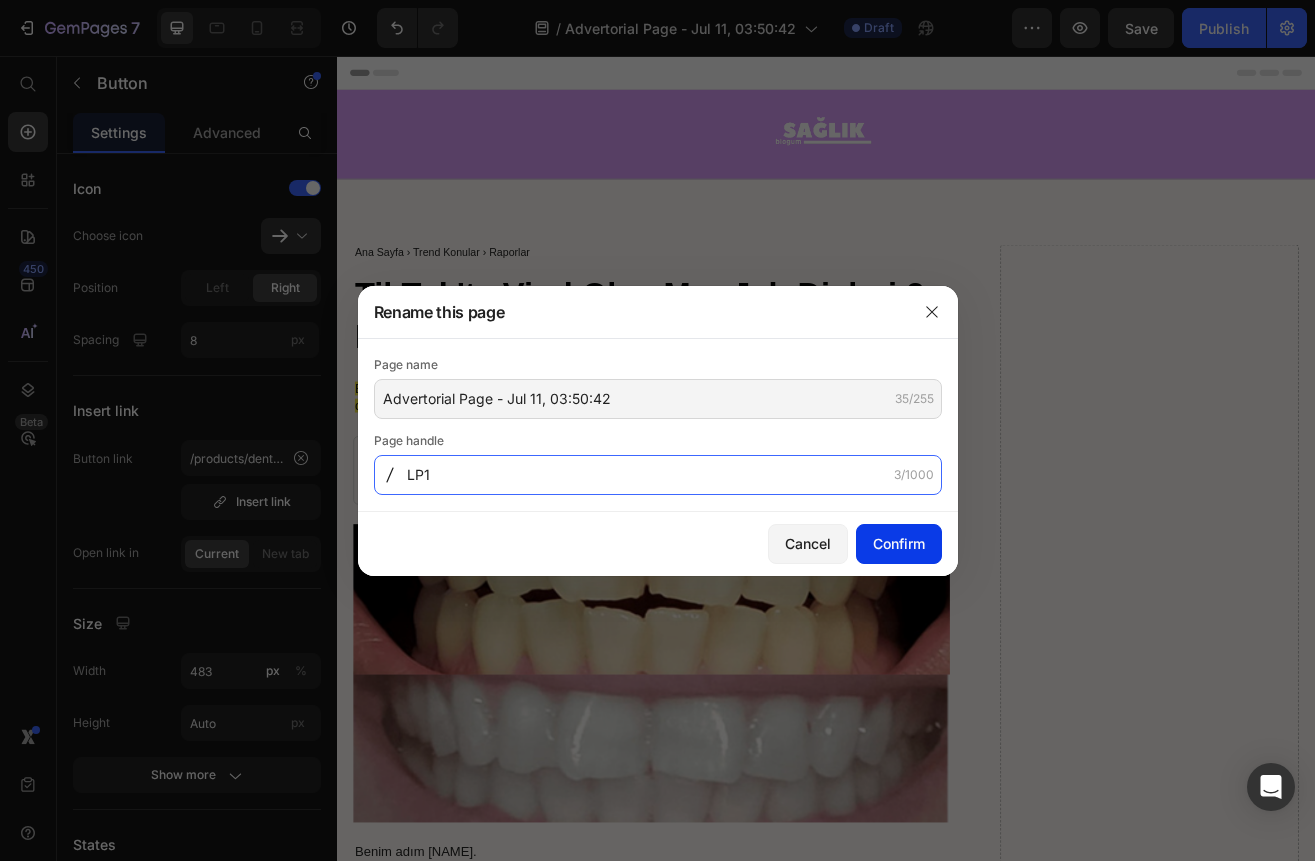 type on "LP1" 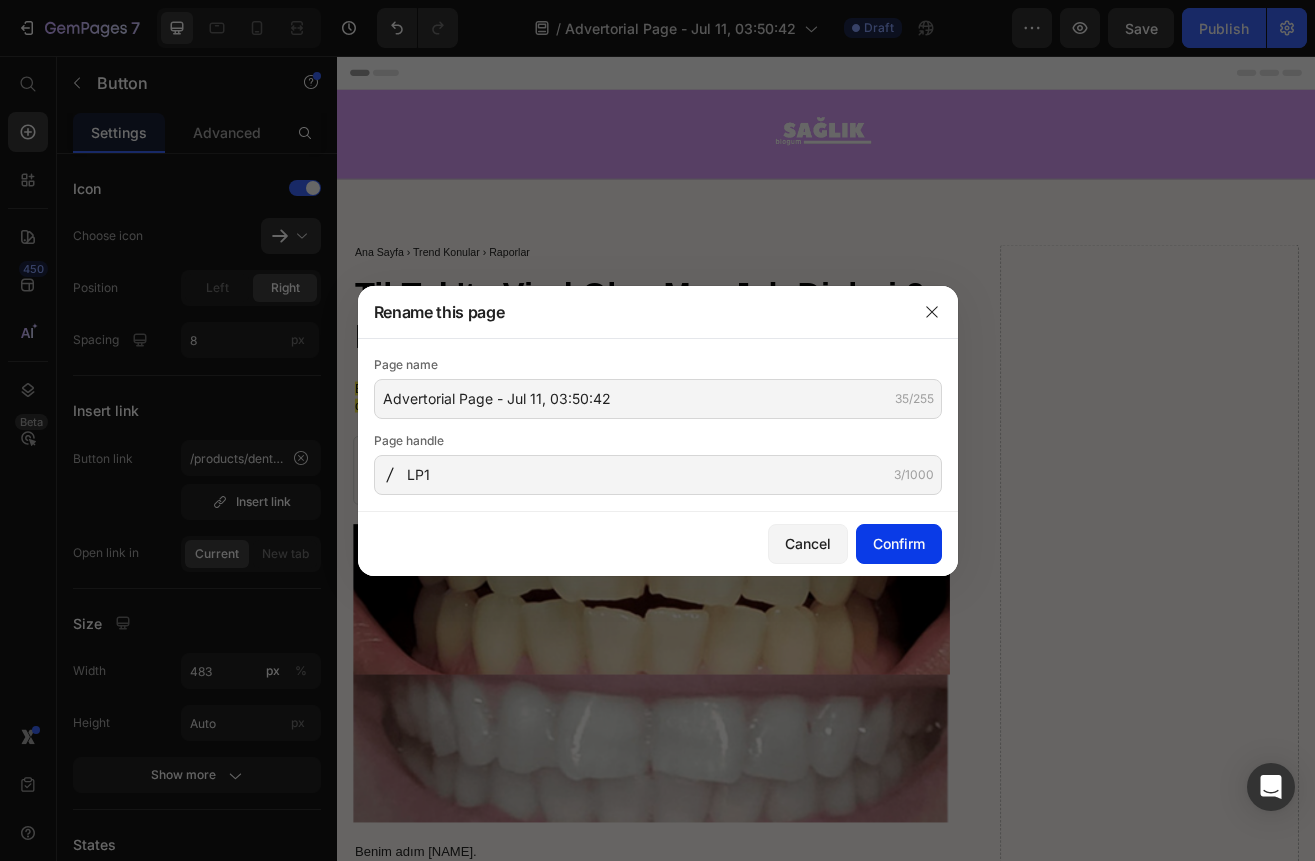 click on "Confirm" 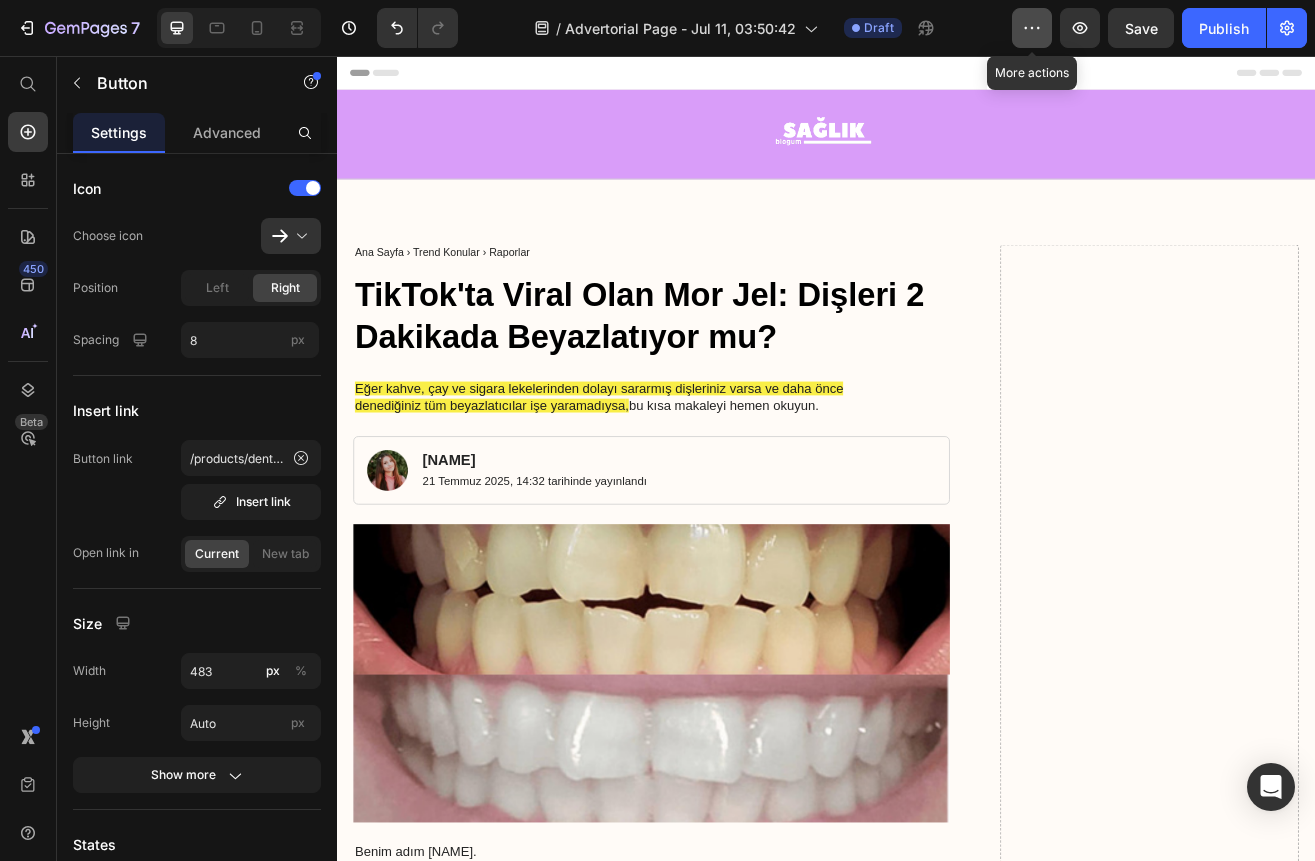 click 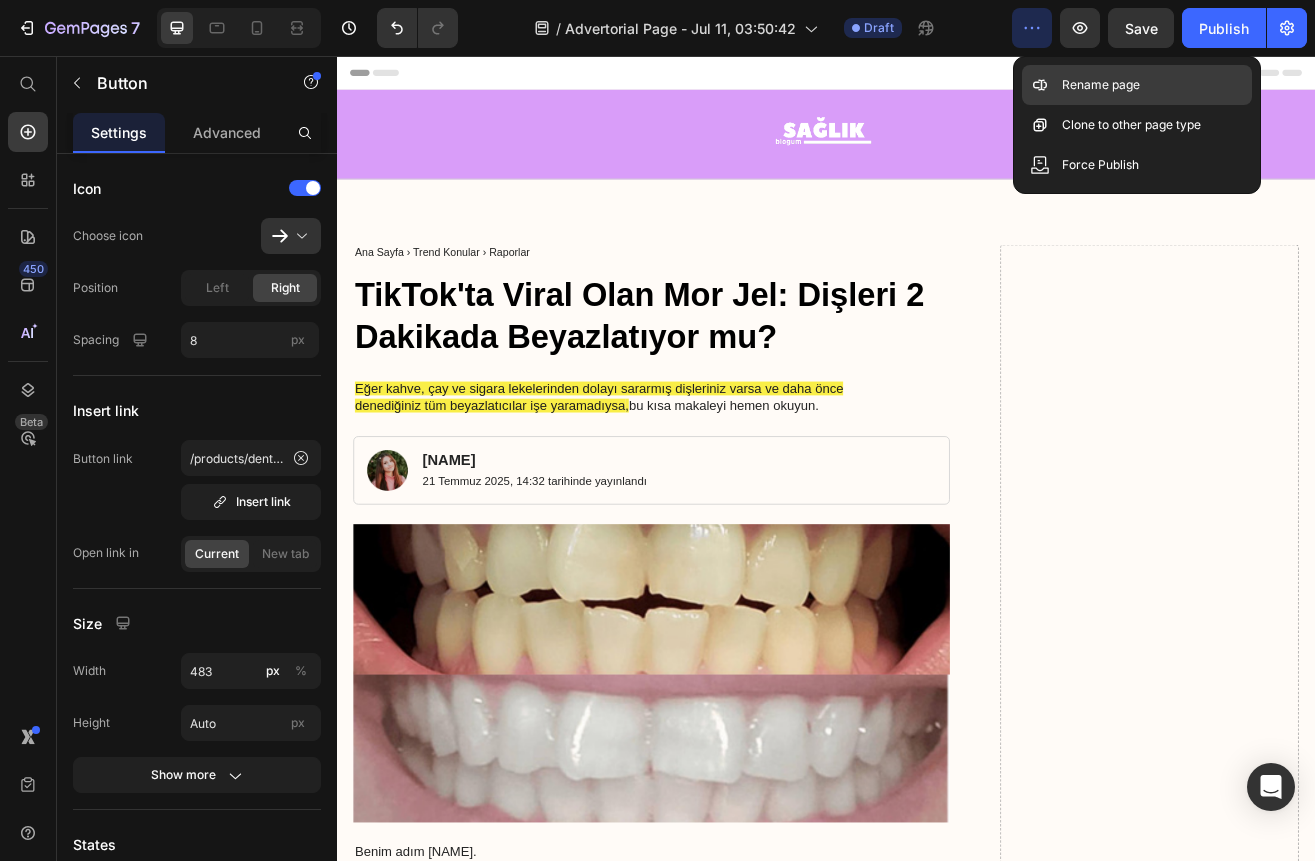click on "Rename page" at bounding box center (1101, 85) 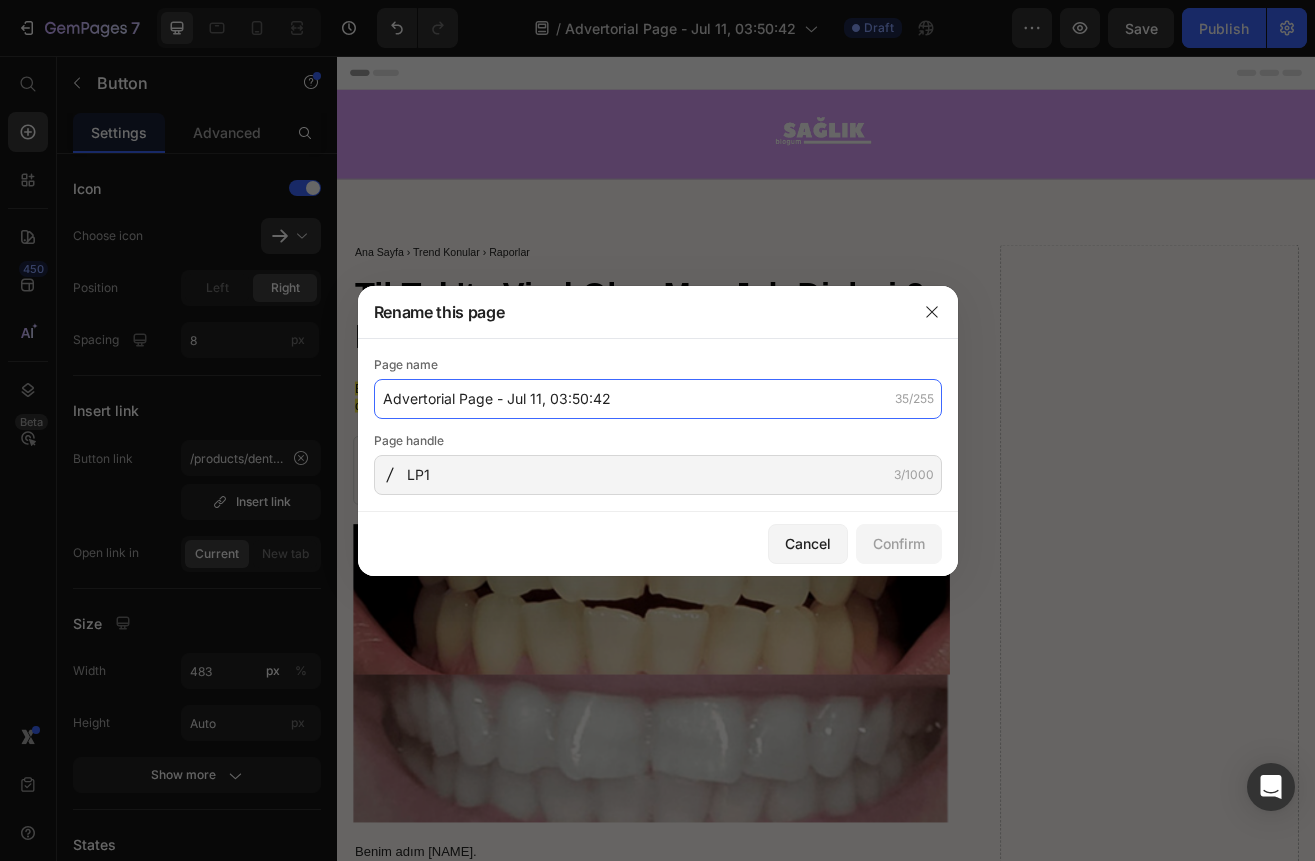 click on "Advertorial Page - Jul 11, 03:50:42" 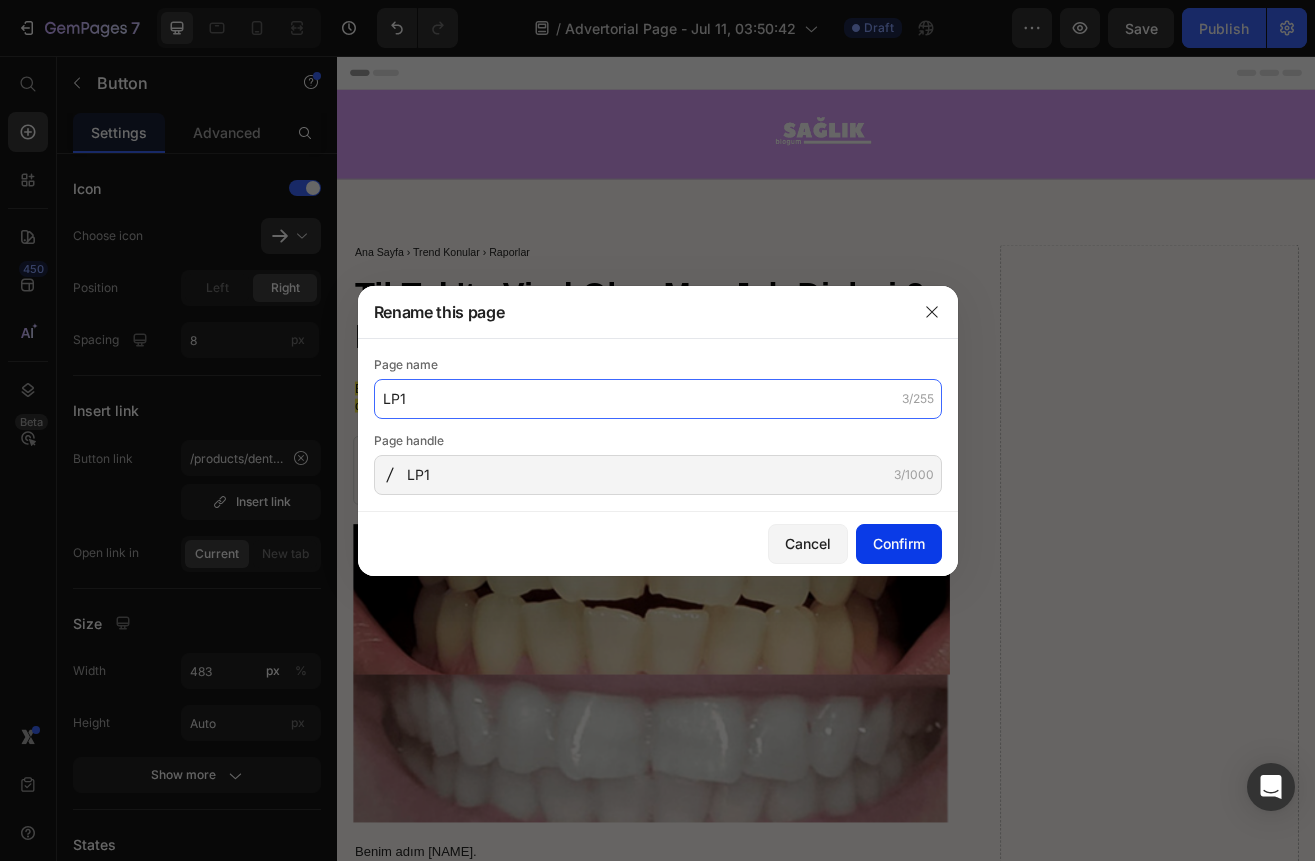 type on "LP1" 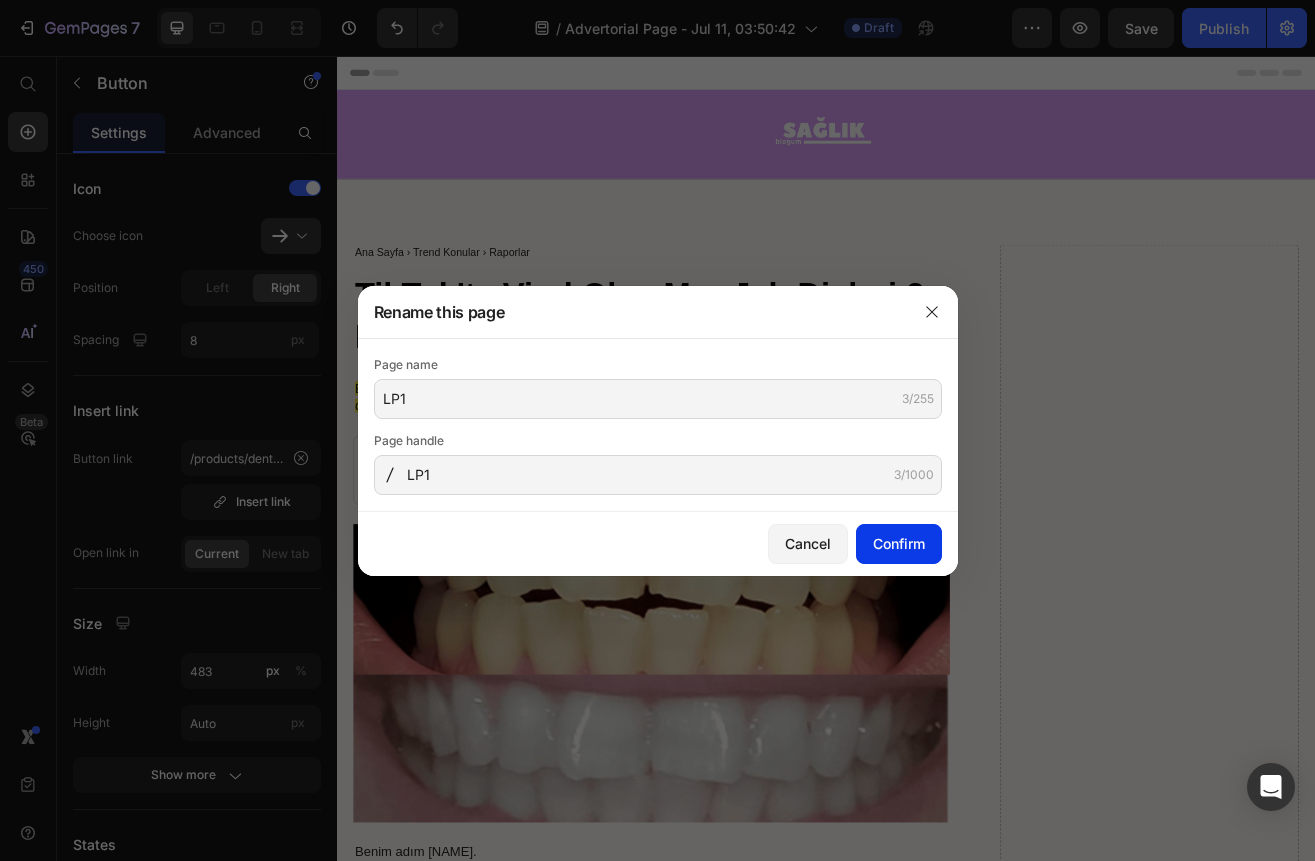 click on "Confirm" at bounding box center (899, 543) 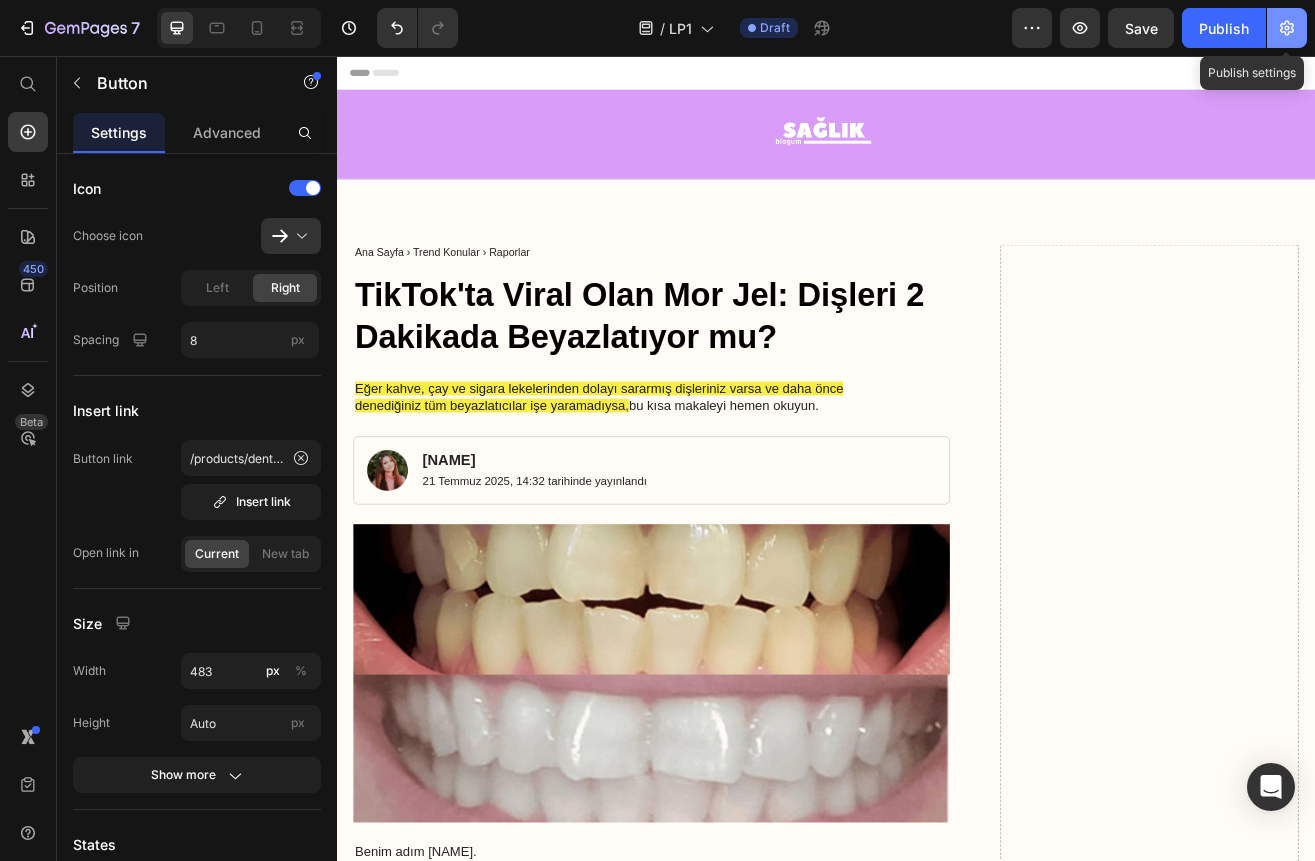 click 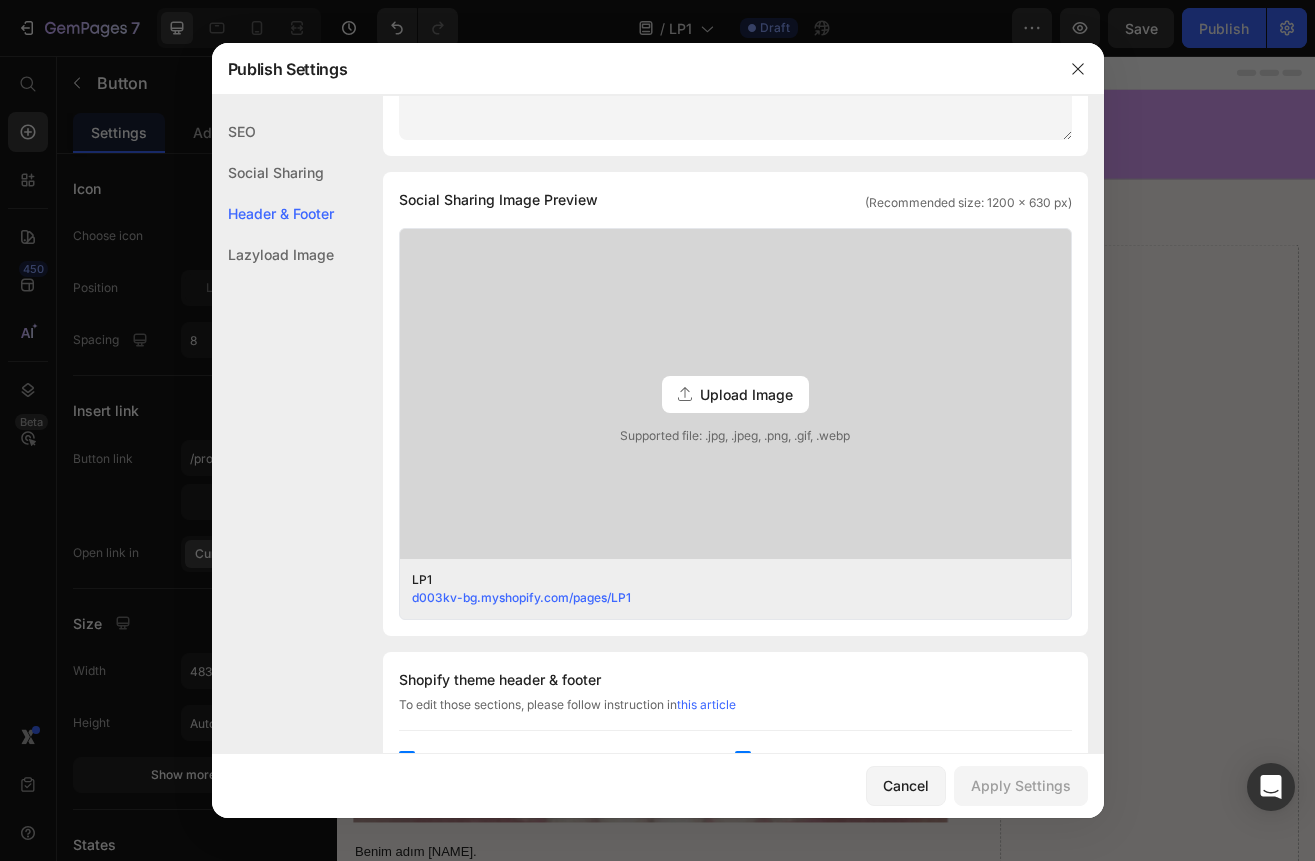 scroll, scrollTop: 700, scrollLeft: 0, axis: vertical 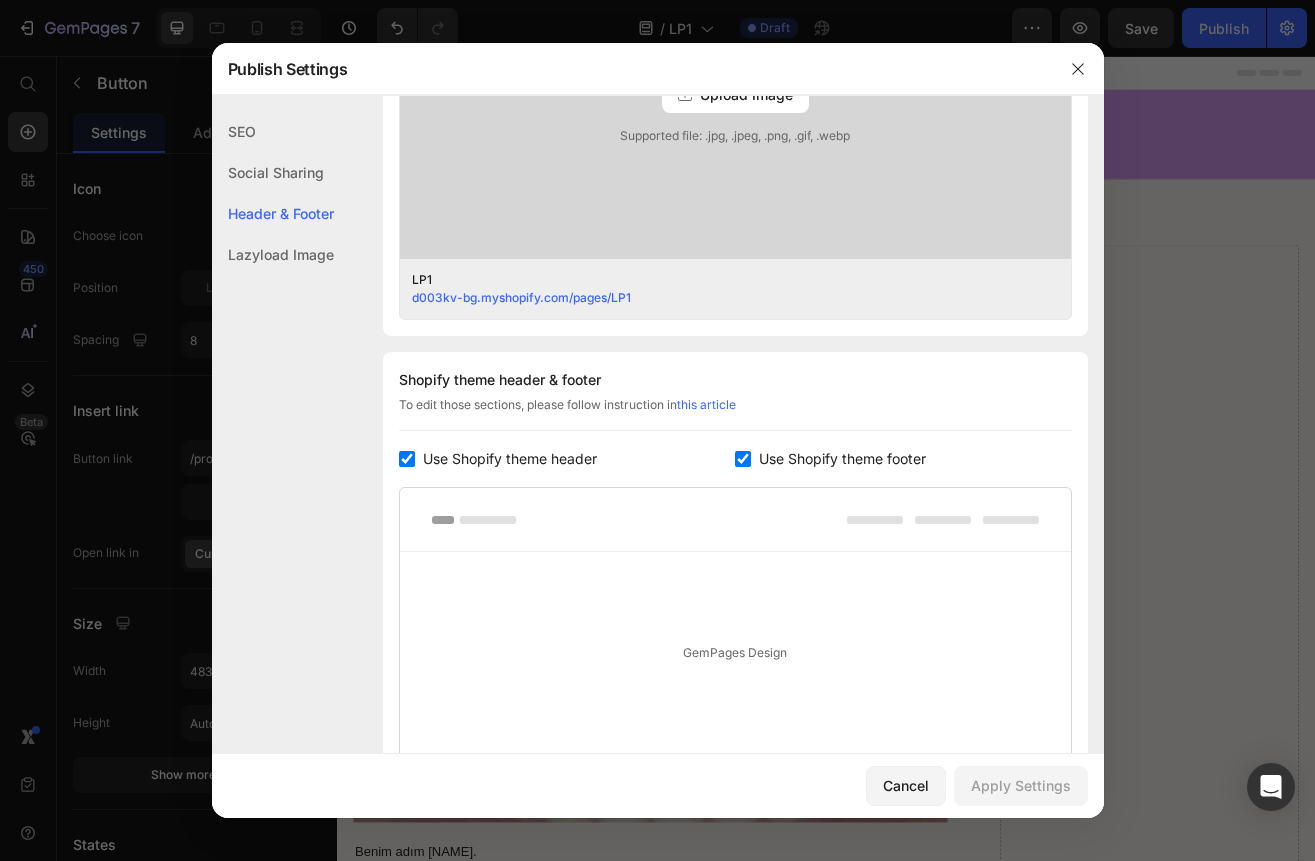 click at bounding box center (407, 459) 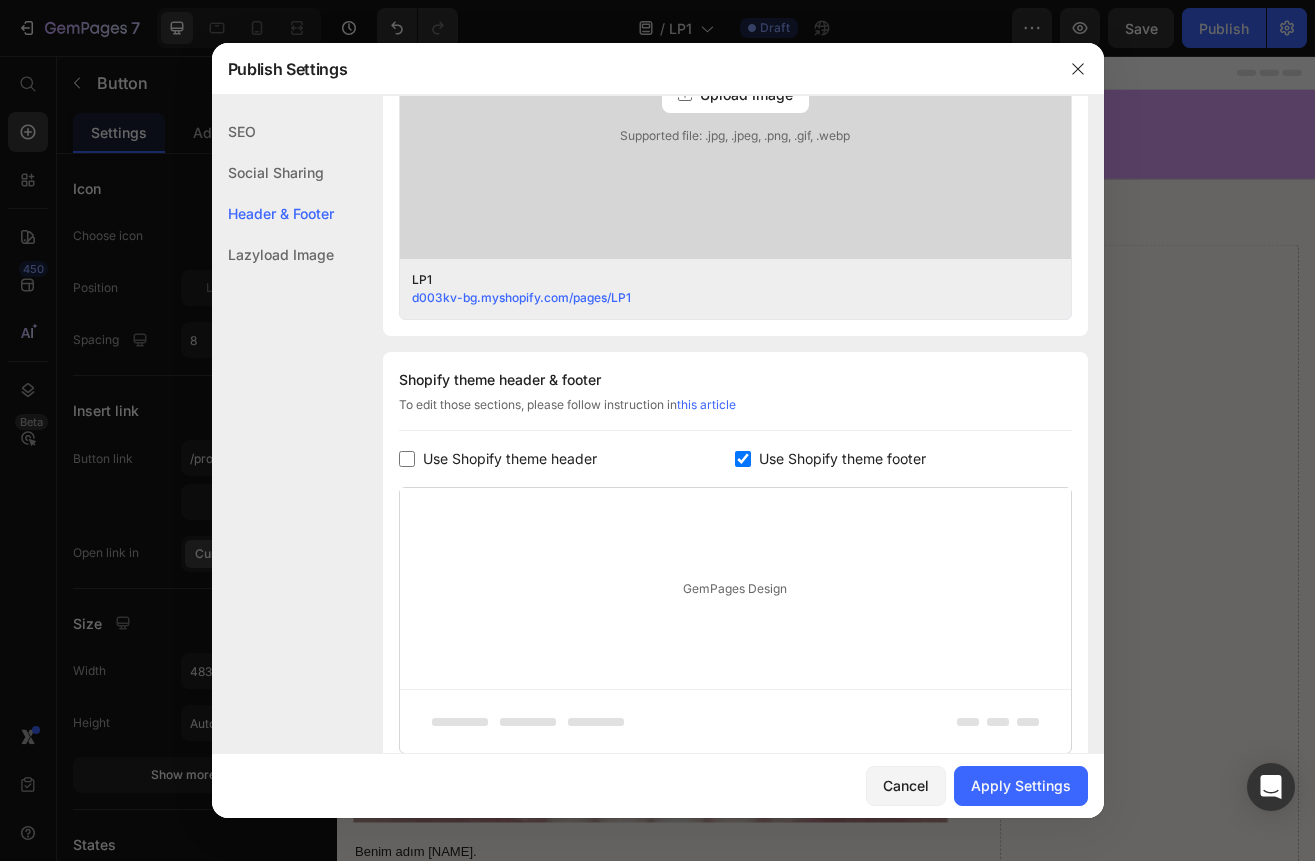 click at bounding box center (743, 459) 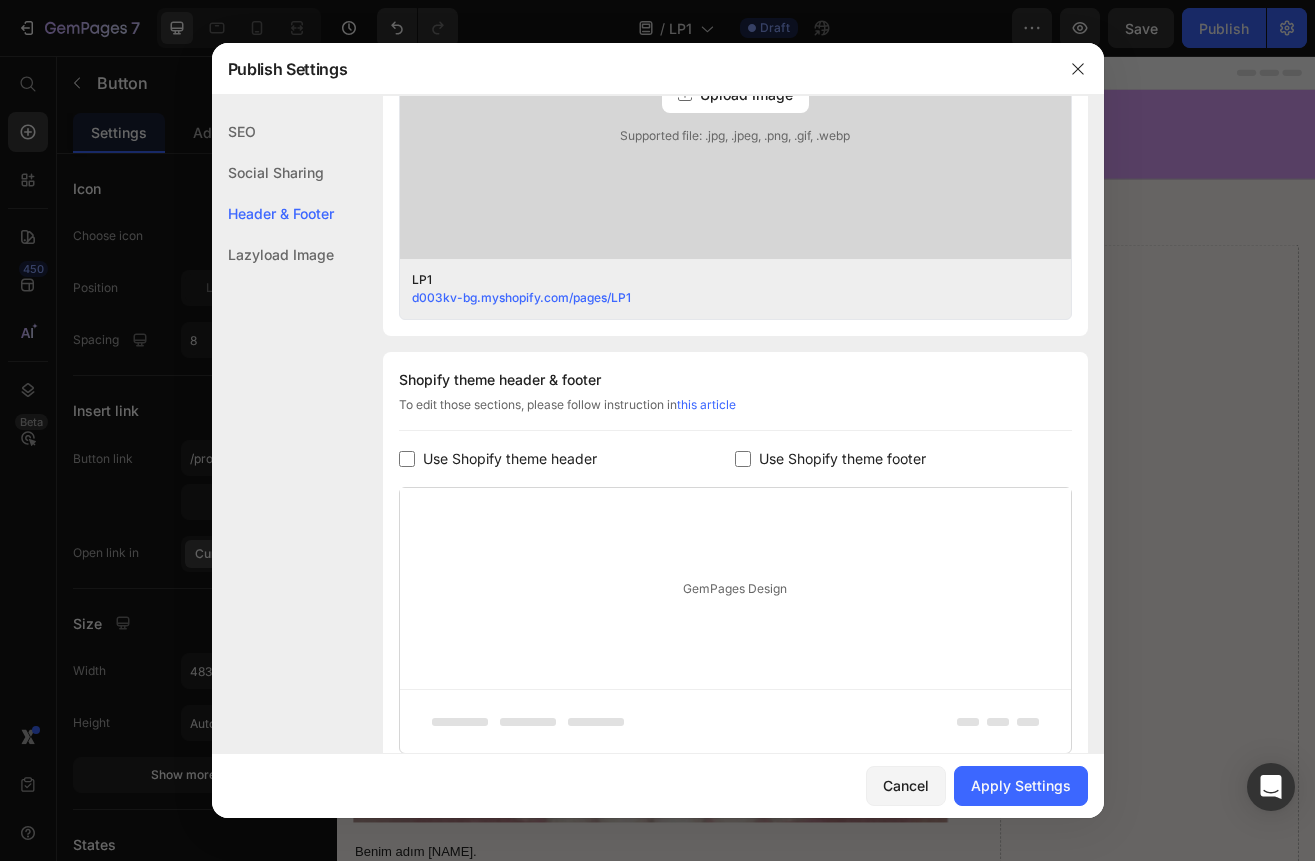 checkbox on "false" 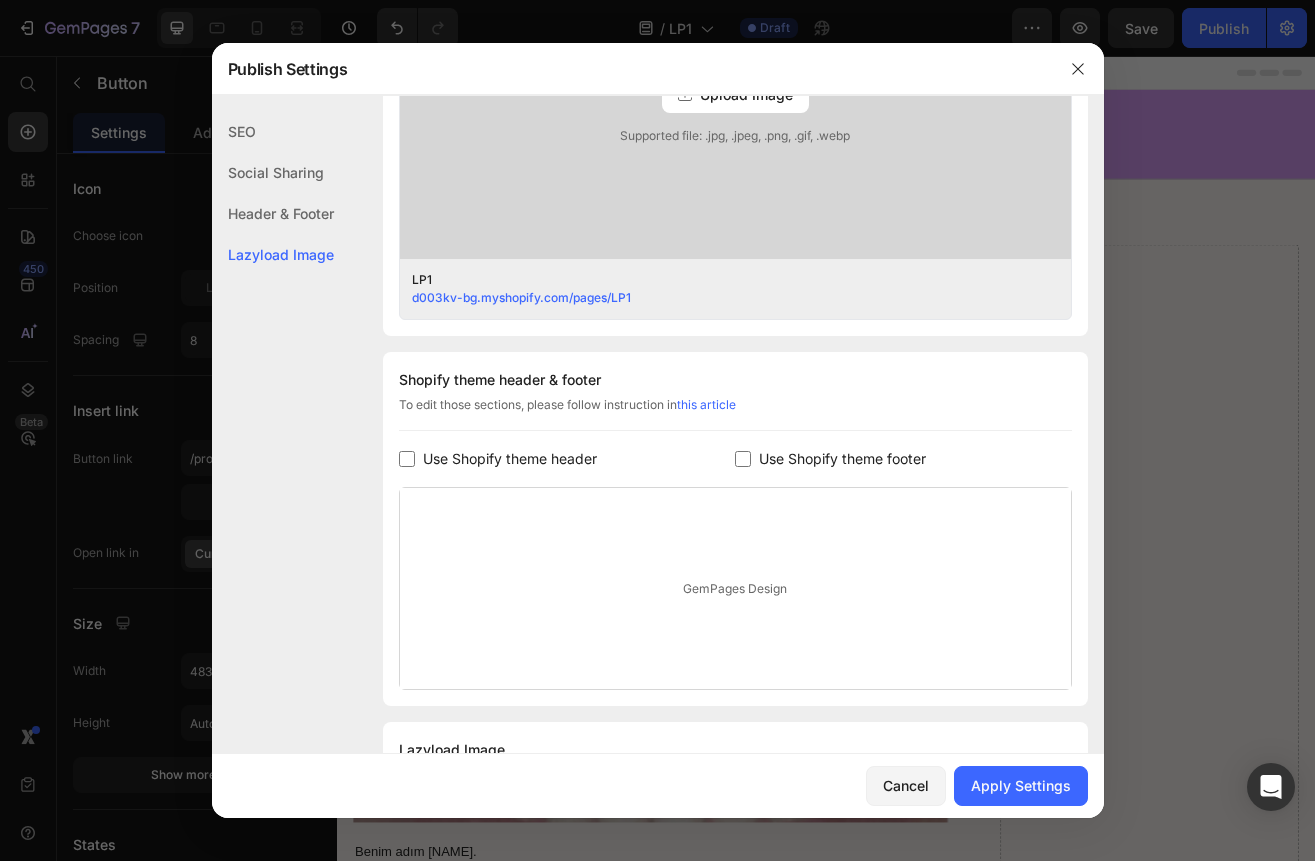 scroll, scrollTop: 800, scrollLeft: 0, axis: vertical 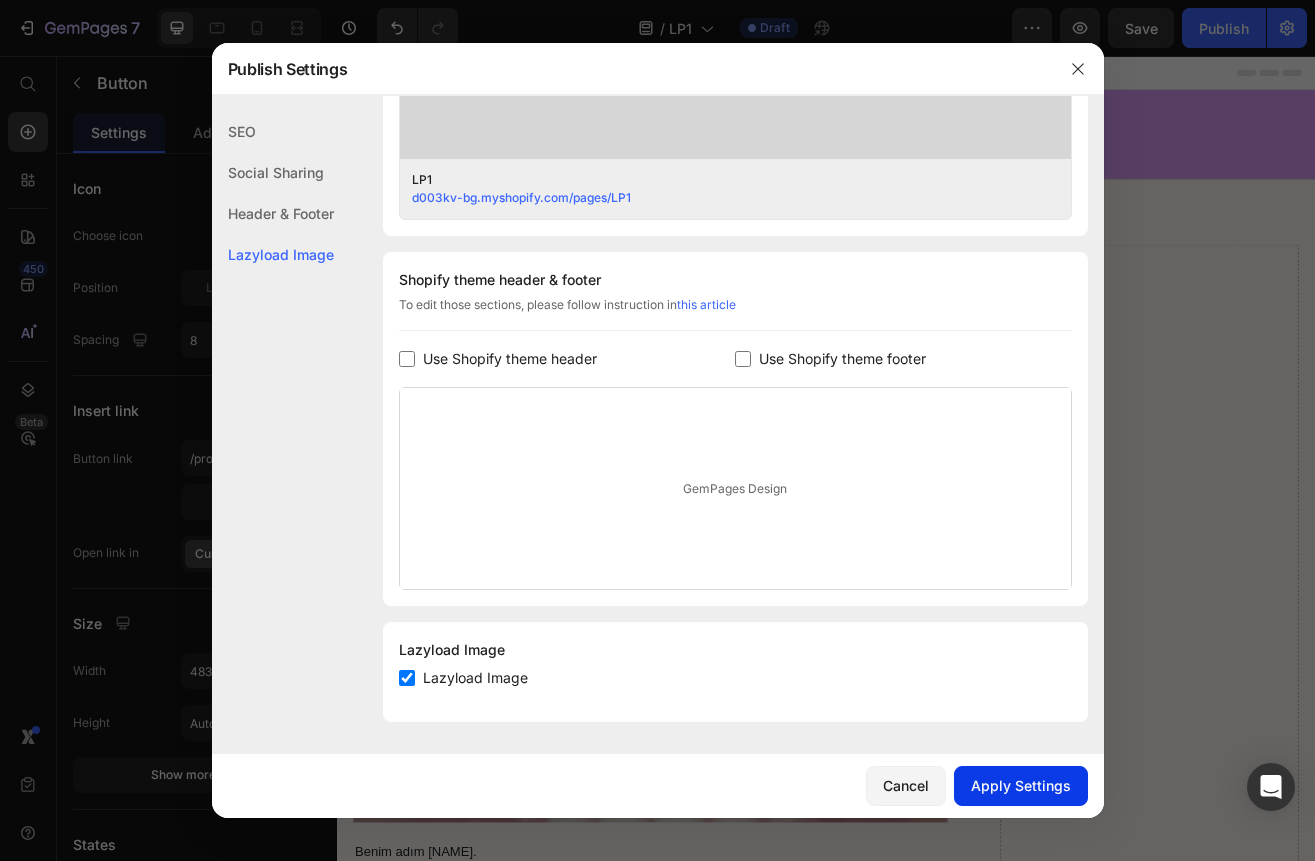 click on "Apply Settings" at bounding box center [1021, 785] 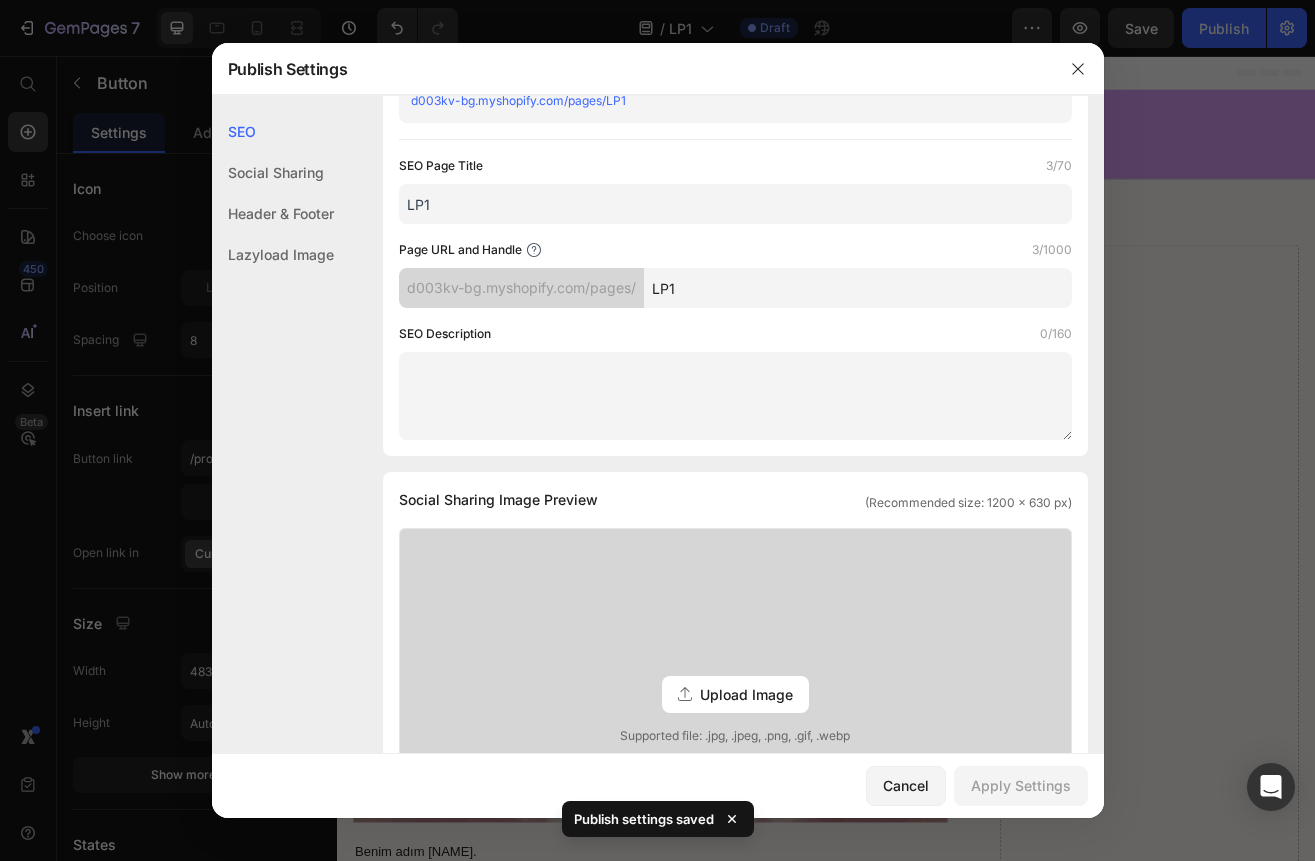 scroll, scrollTop: 0, scrollLeft: 0, axis: both 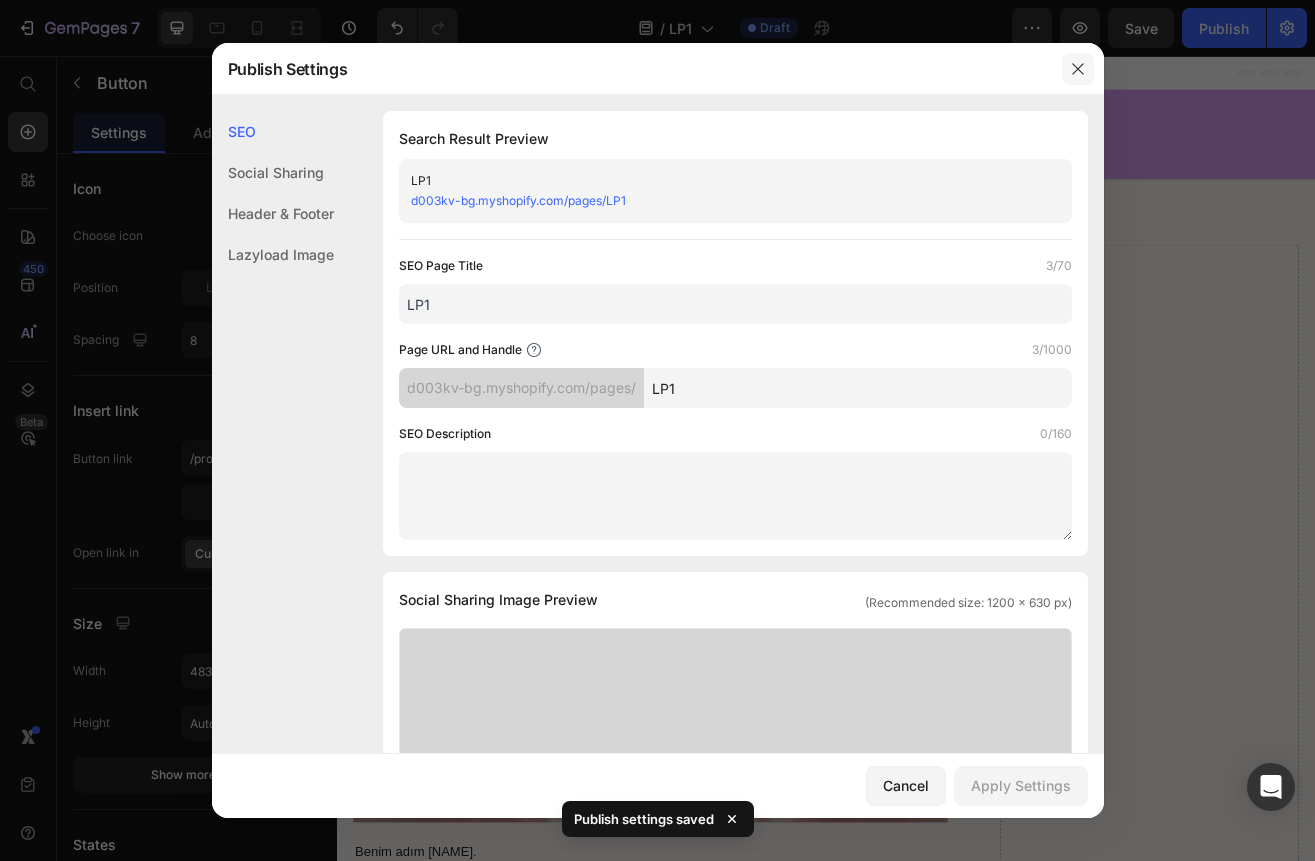 click 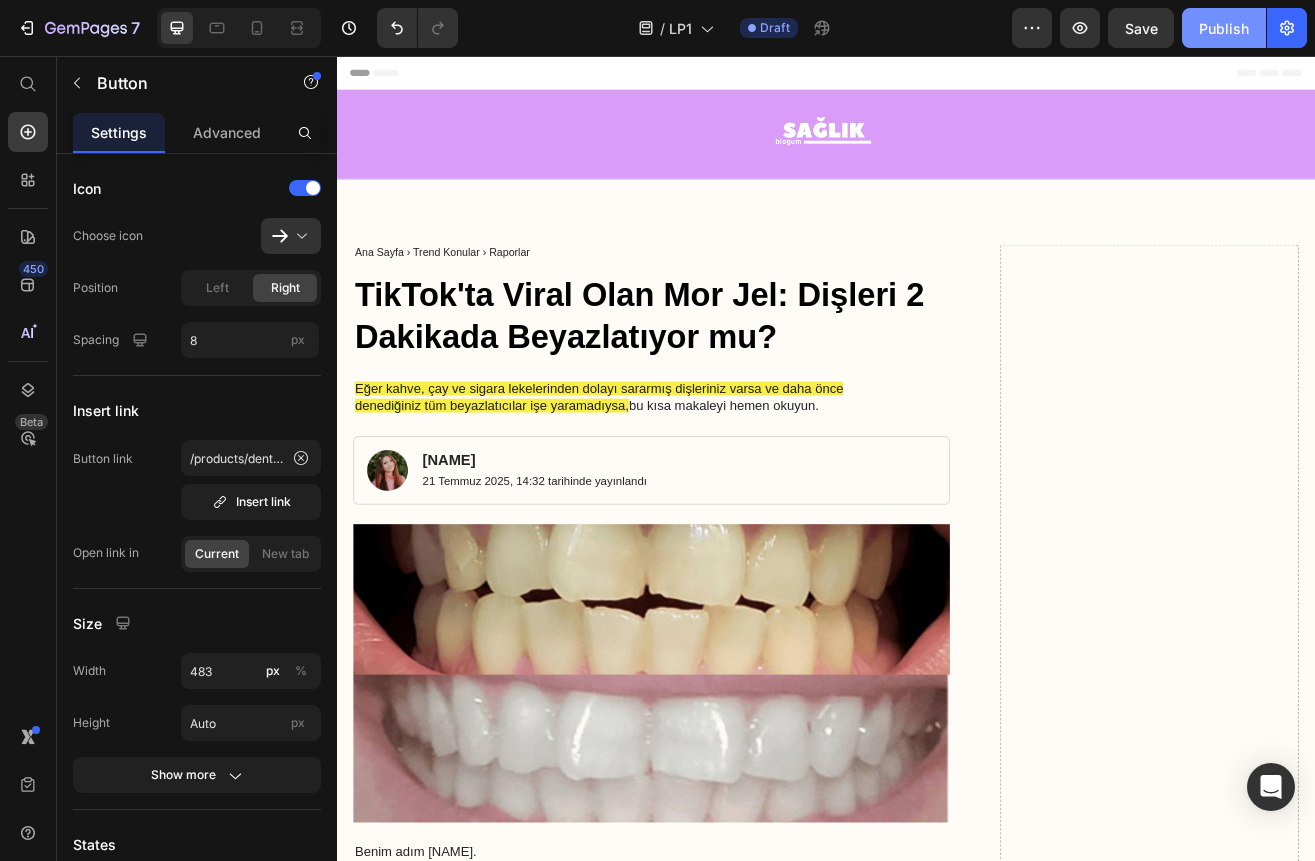 click on "Publish" at bounding box center [1224, 28] 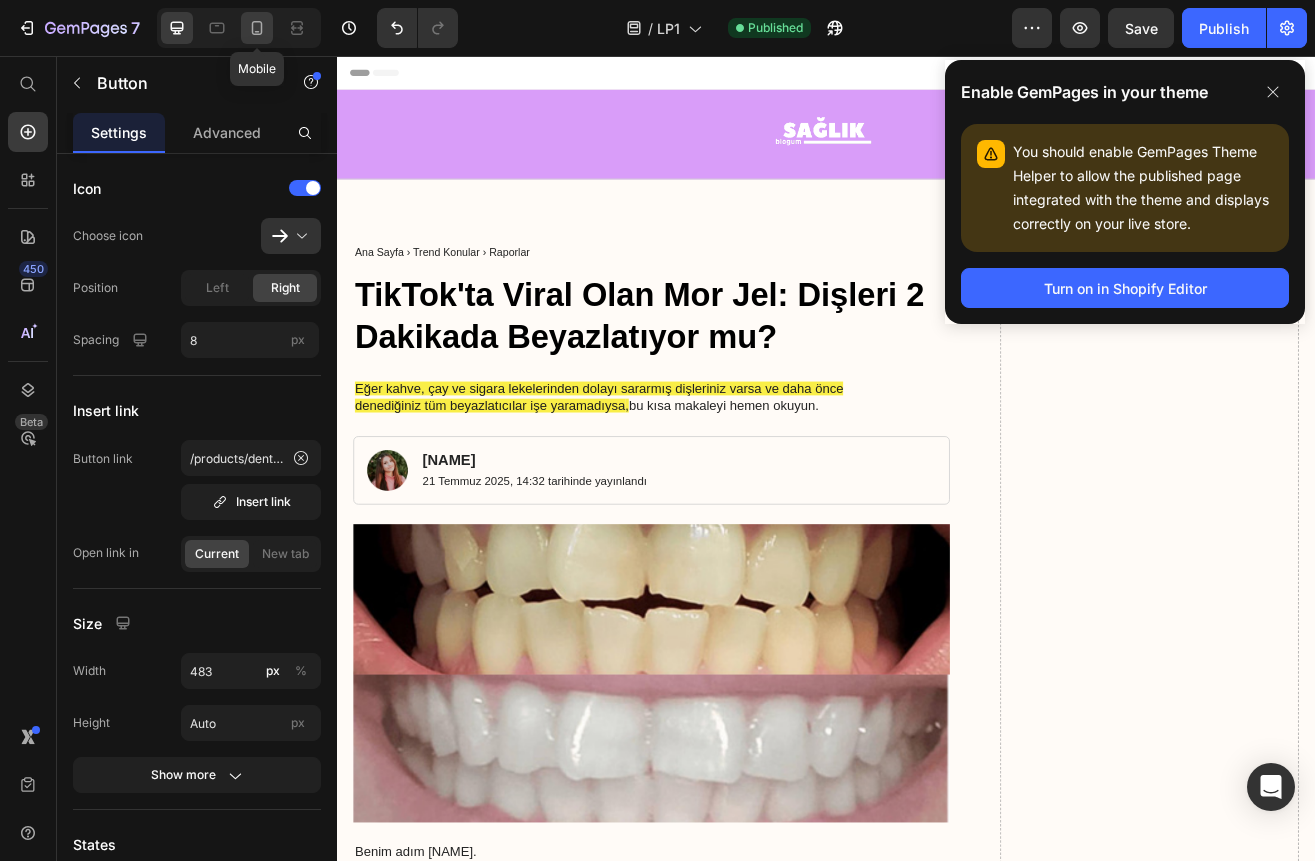 click 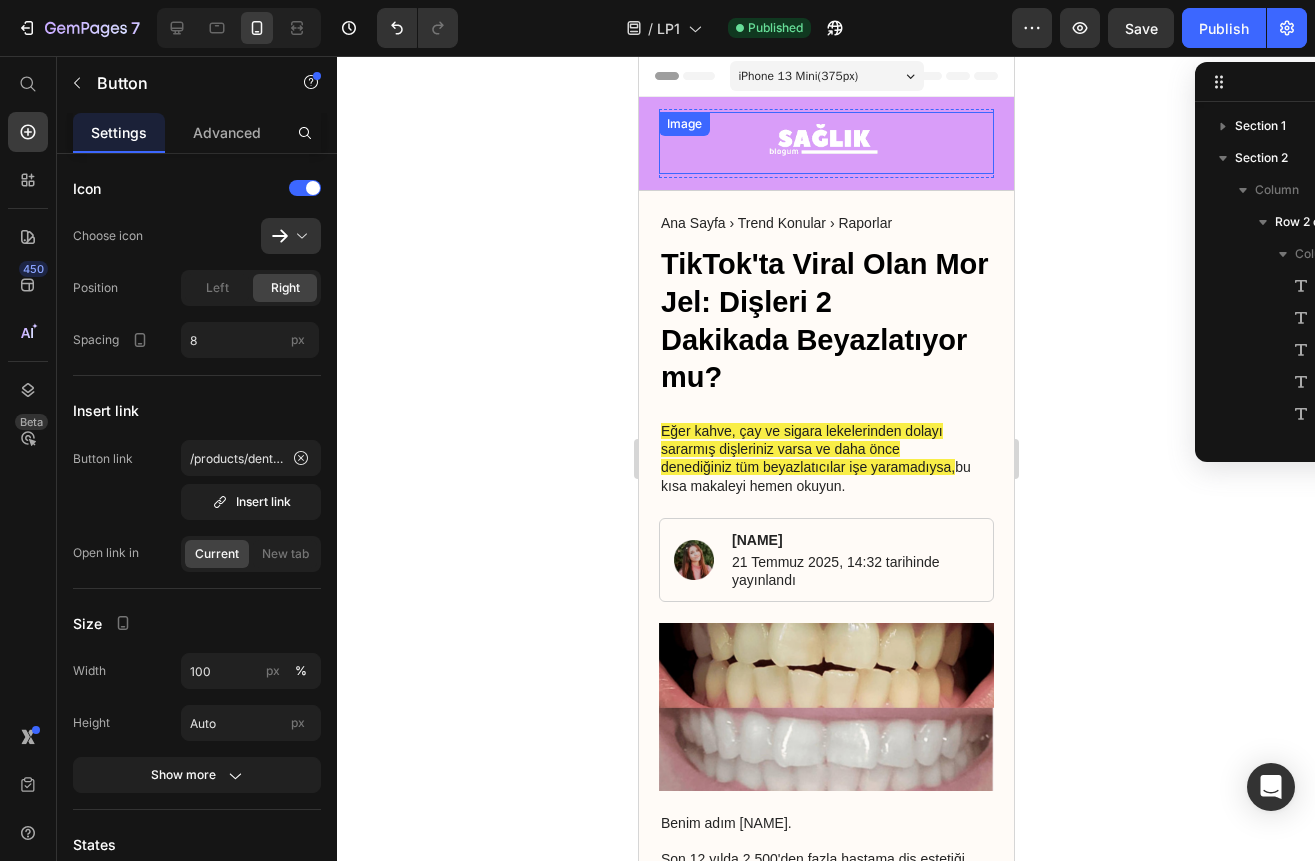 scroll, scrollTop: 270, scrollLeft: 0, axis: vertical 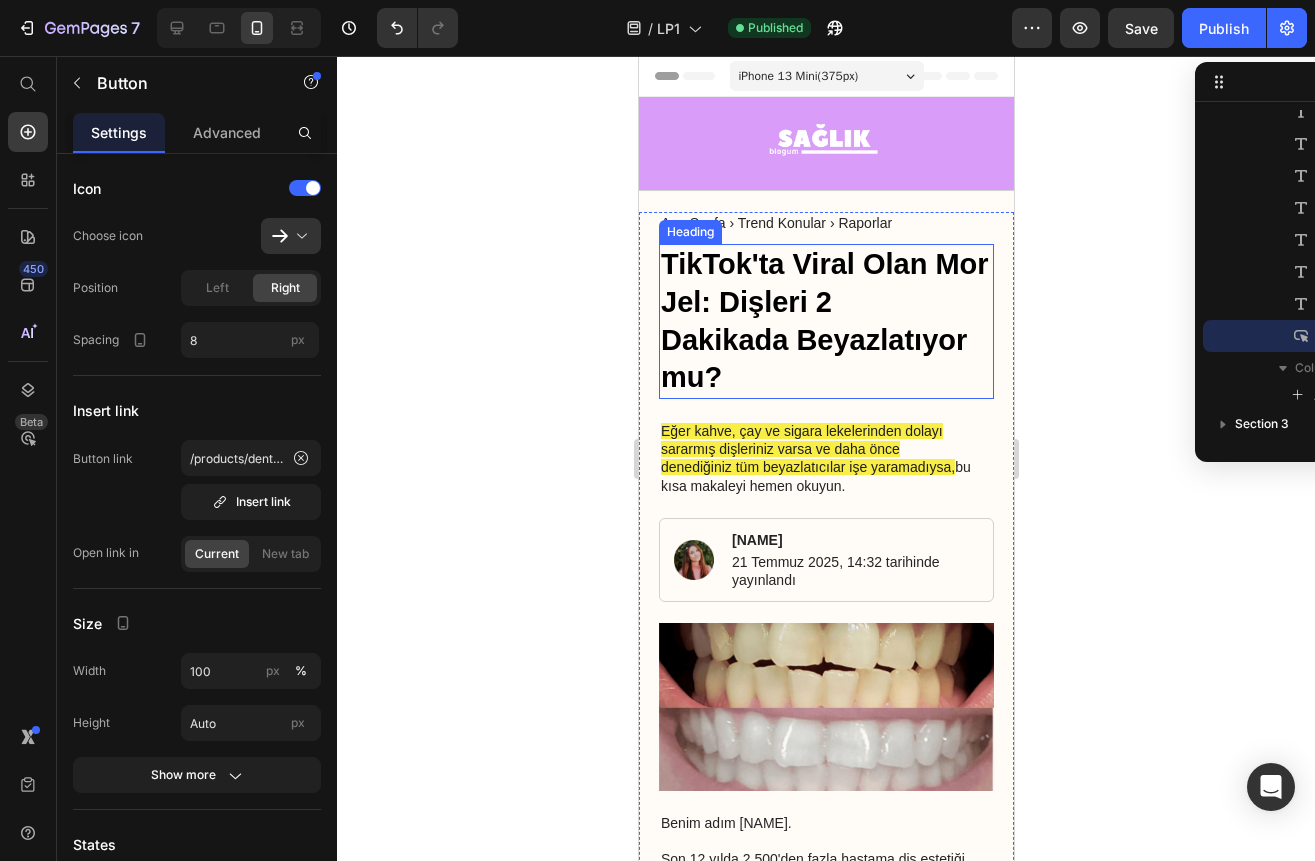 click on "TikTok'ta Viral Olan Mor Jel: Dişleri 2 Dakikada Beyazlatıyor mu?" at bounding box center (825, 321) 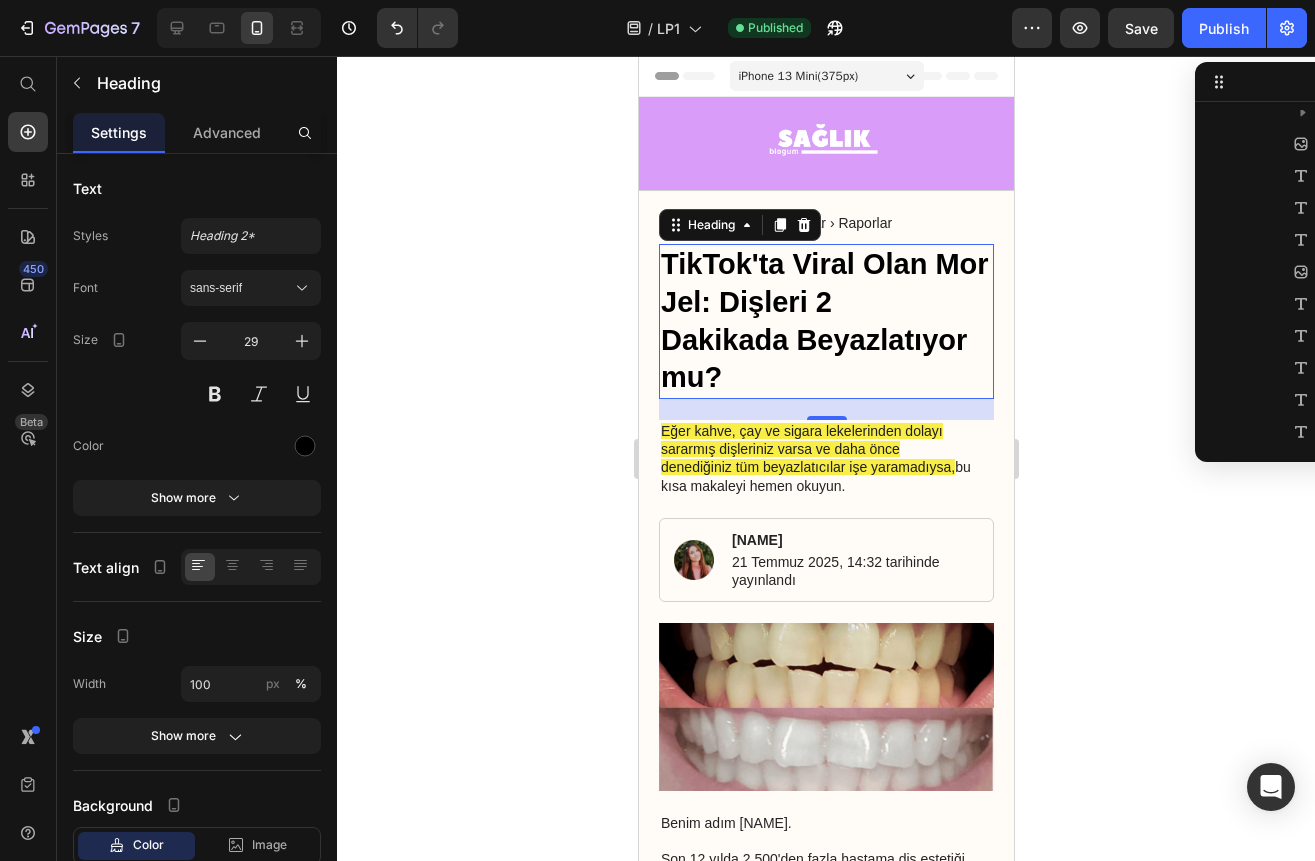 scroll, scrollTop: 58, scrollLeft: 0, axis: vertical 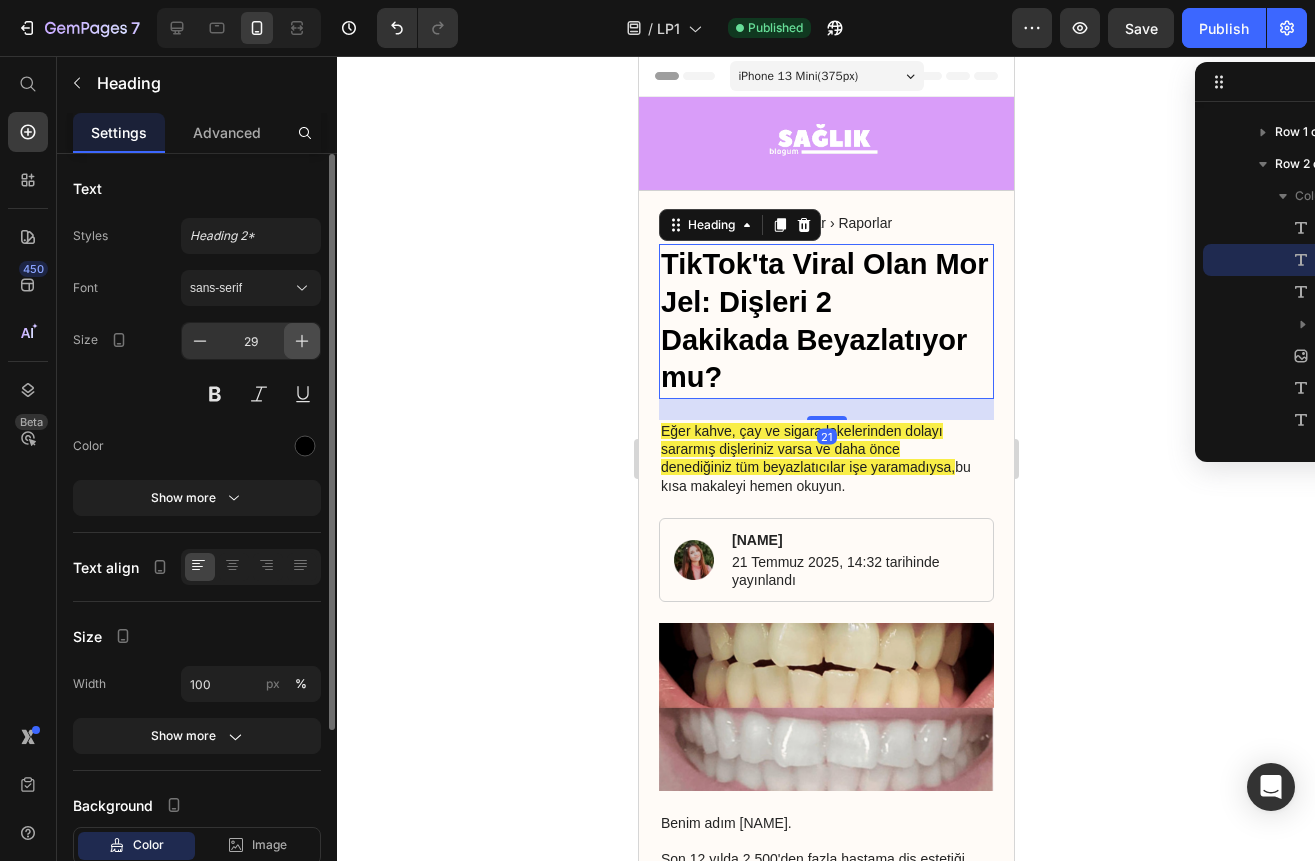 click 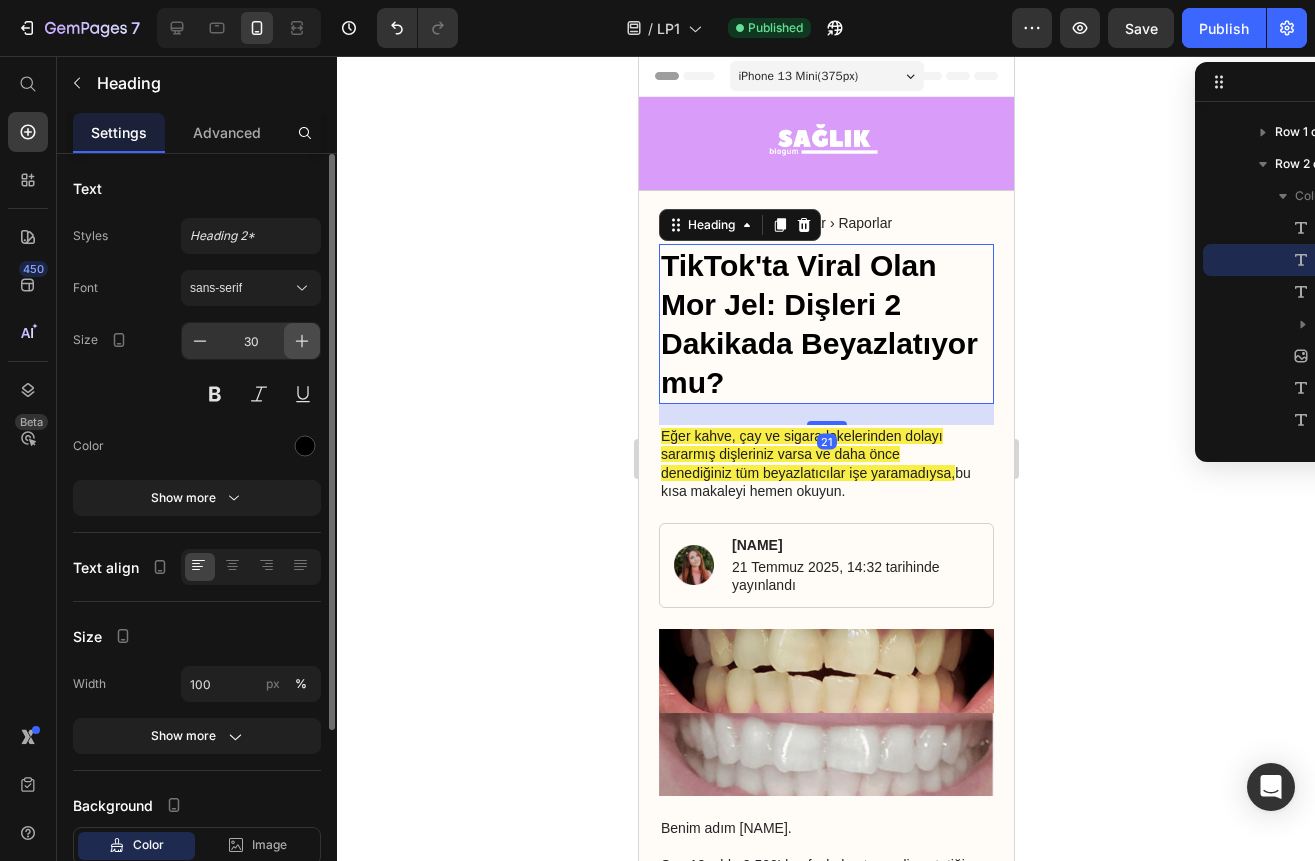 click 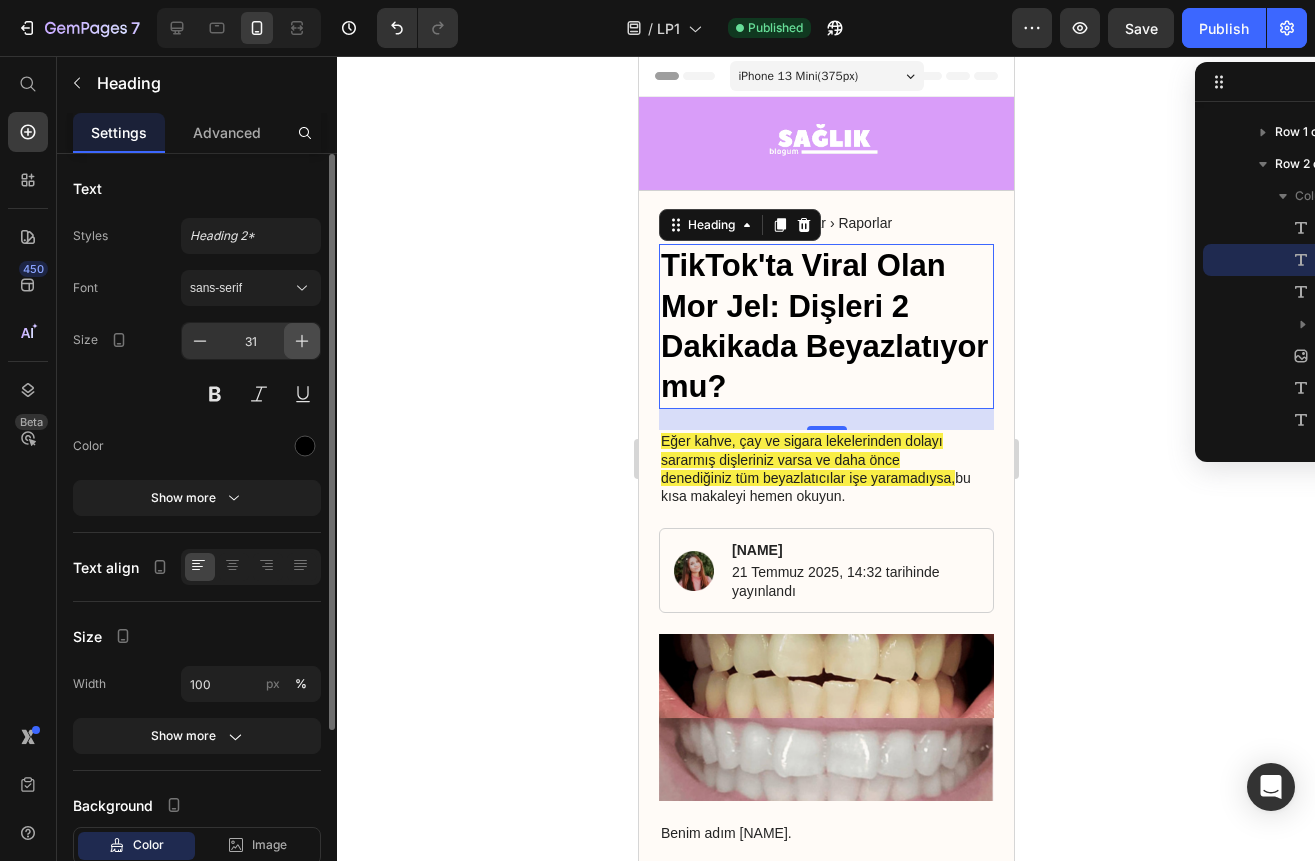 click 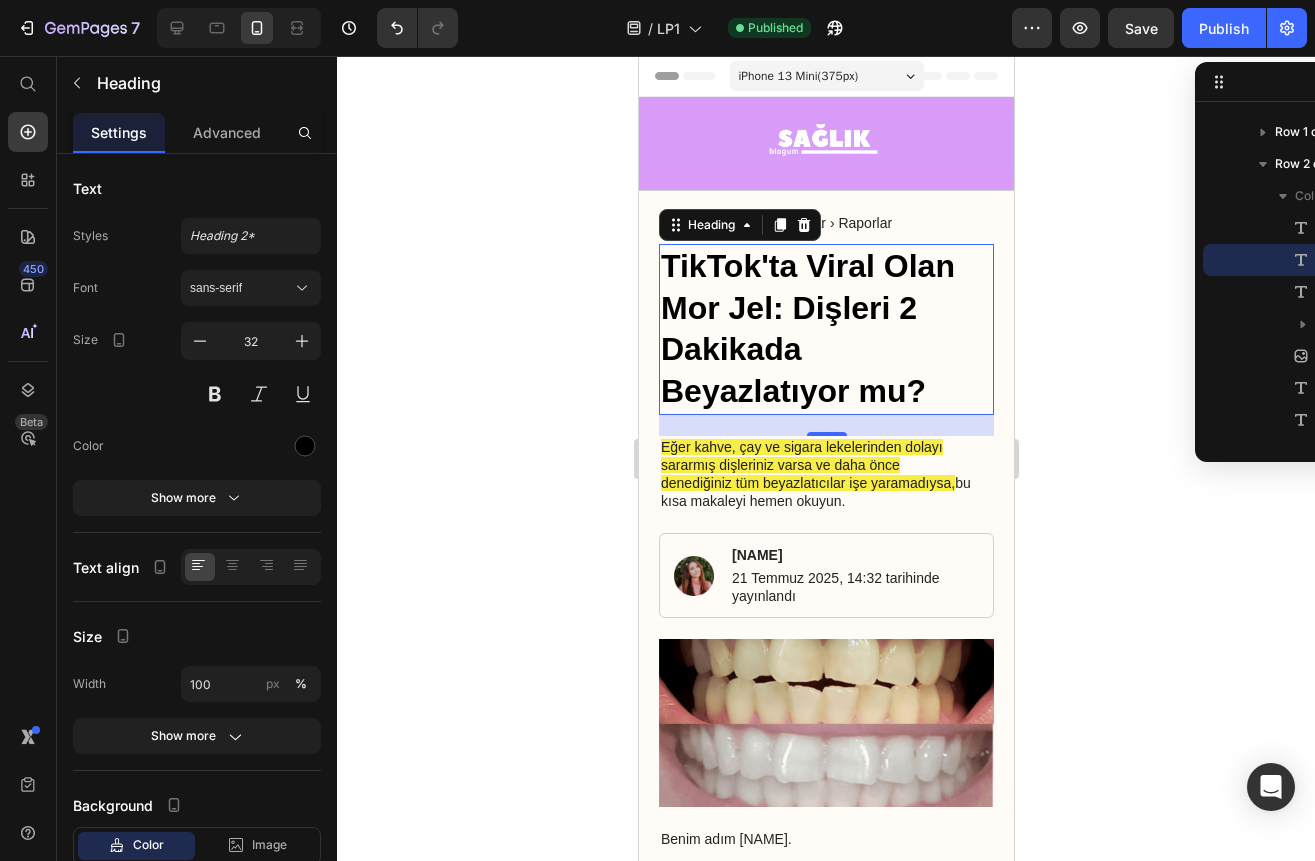 click on "TikTok'ta Viral Olan Mor Jel: Dişleri 2 Dakikada Beyazlatıyor mu?" at bounding box center [825, 329] 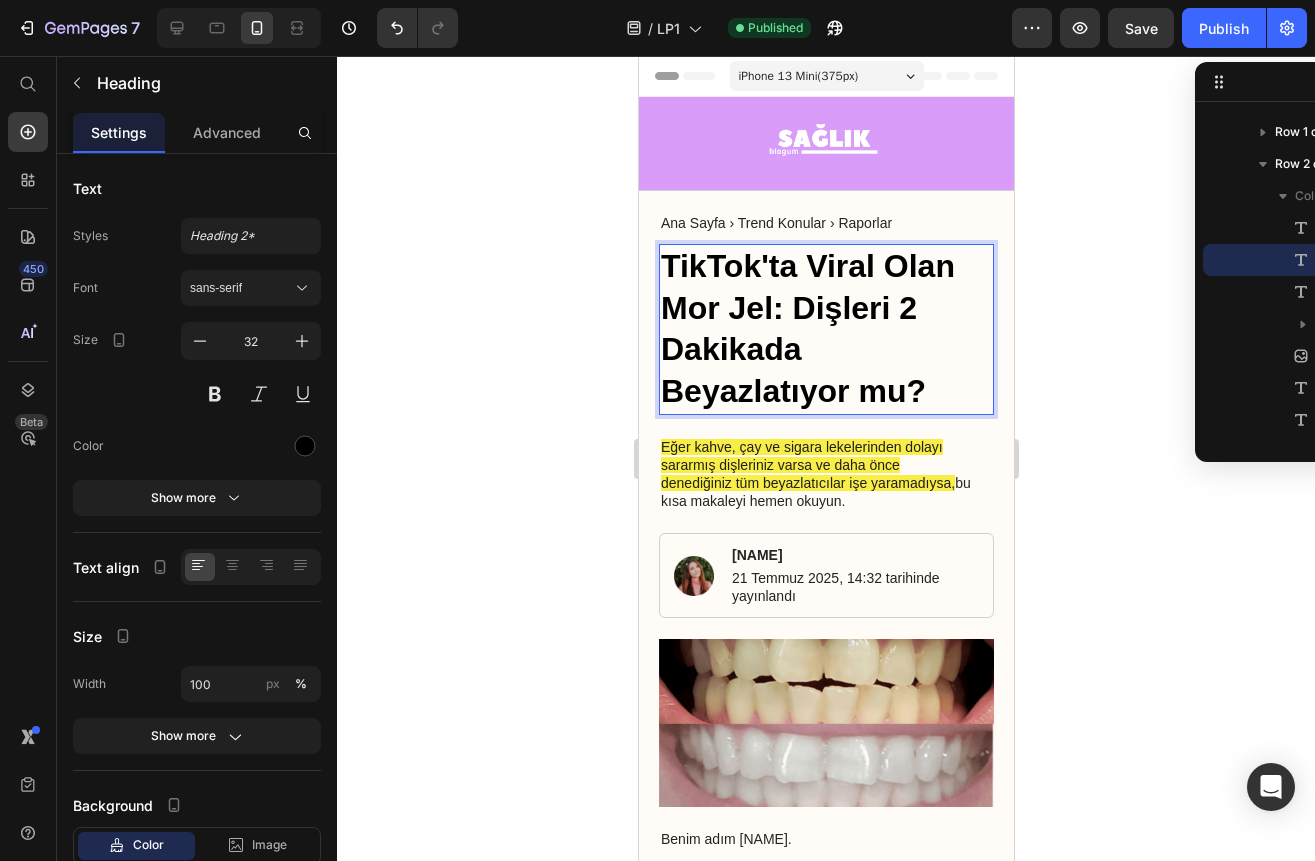 click on "TikTok'ta Viral Olan Mor Jel: Dişleri 2 Dakikada Beyazlatıyor mu?" at bounding box center (825, 329) 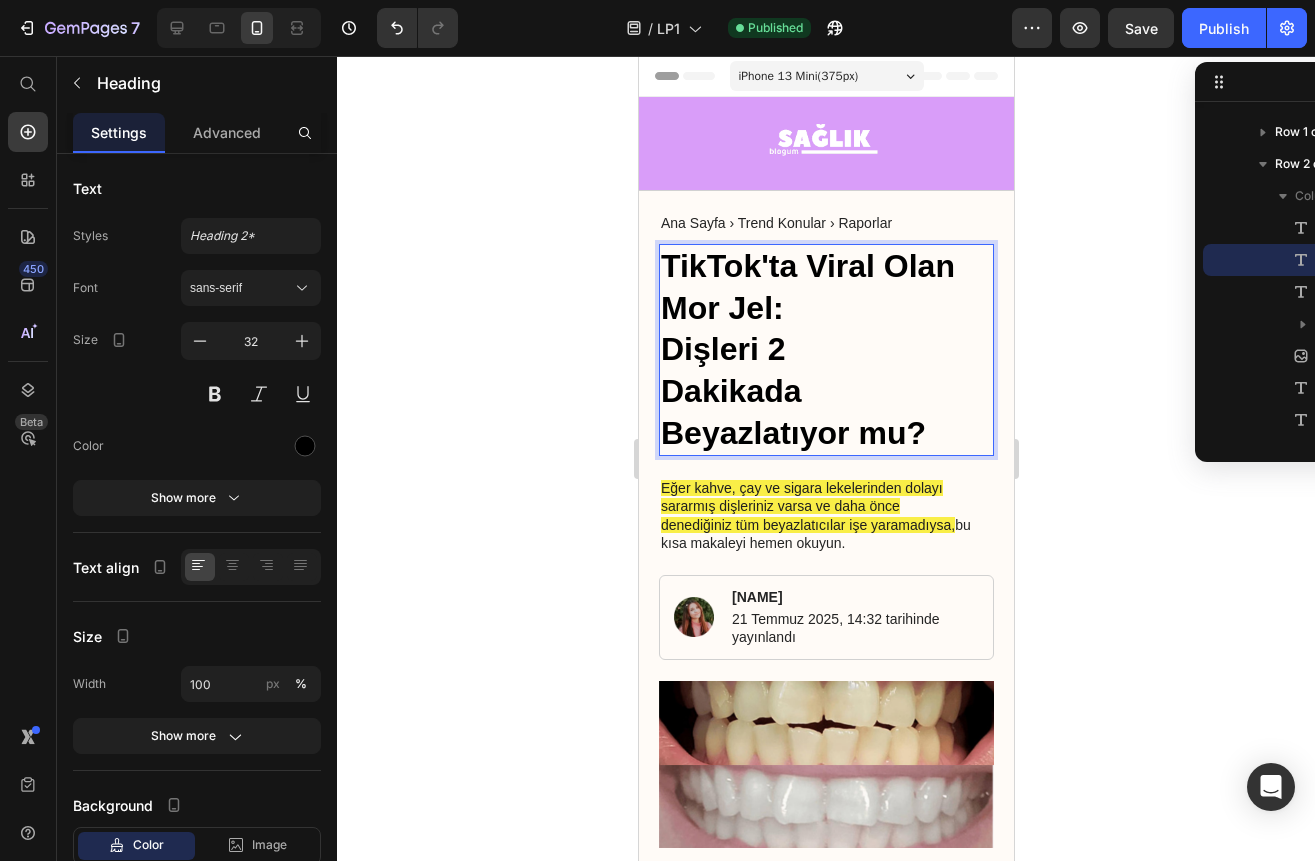click on "TikTok'ta Viral Olan Mor Jel: Dişleri 2 Dakikada Beyazlatıyor mu?" at bounding box center (825, 350) 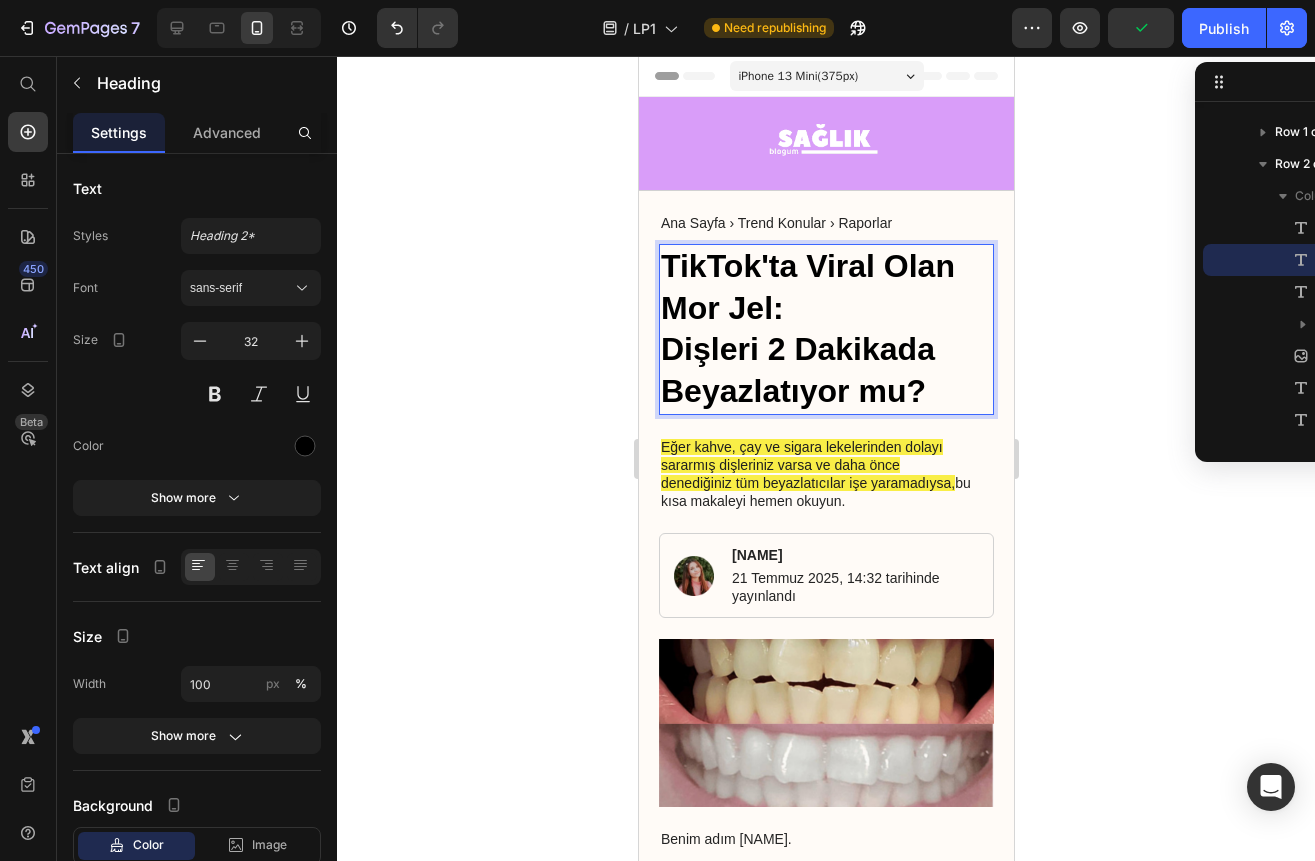 click 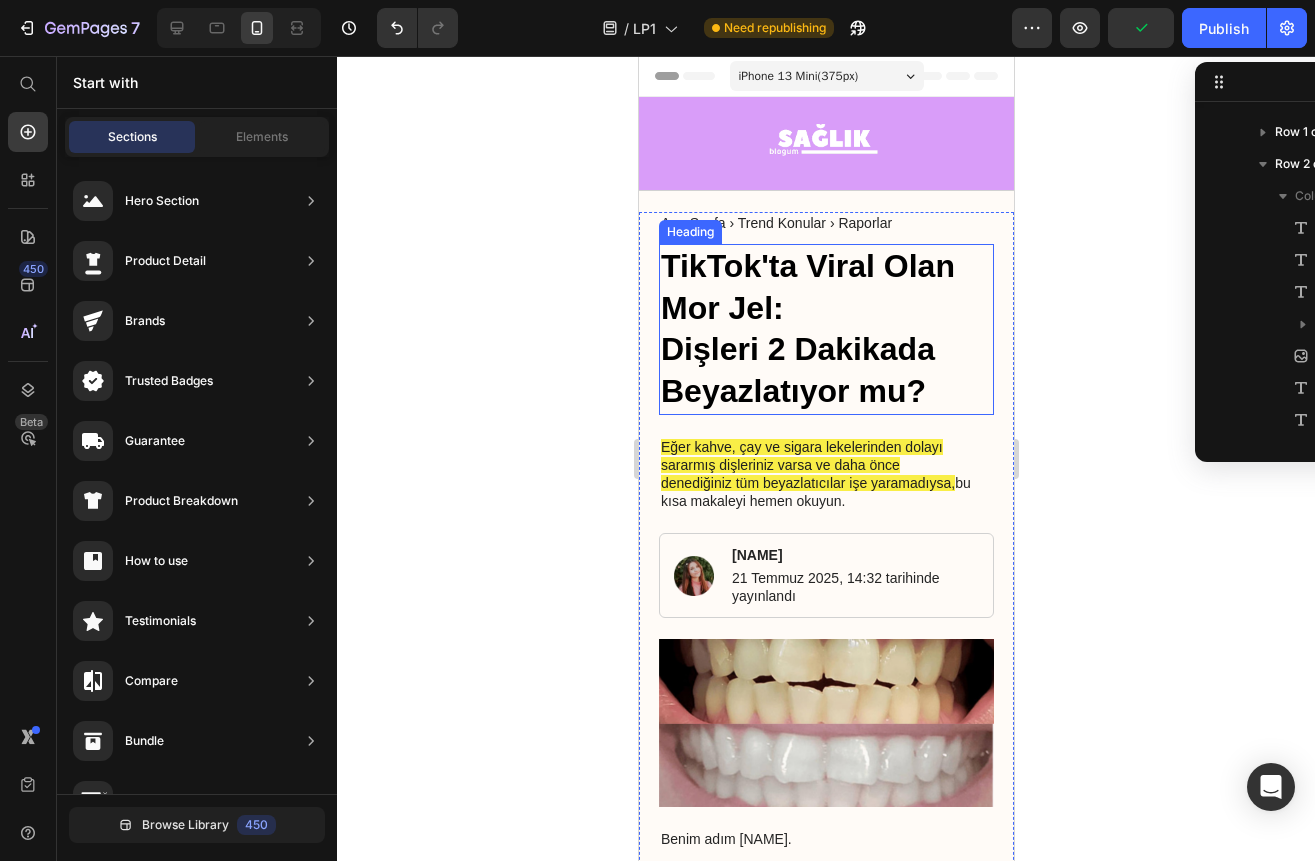 click on "TikTok'ta Viral Olan Mor Jel: Dişleri 2 Dakikada Beyazlatıyor mu?" at bounding box center [825, 329] 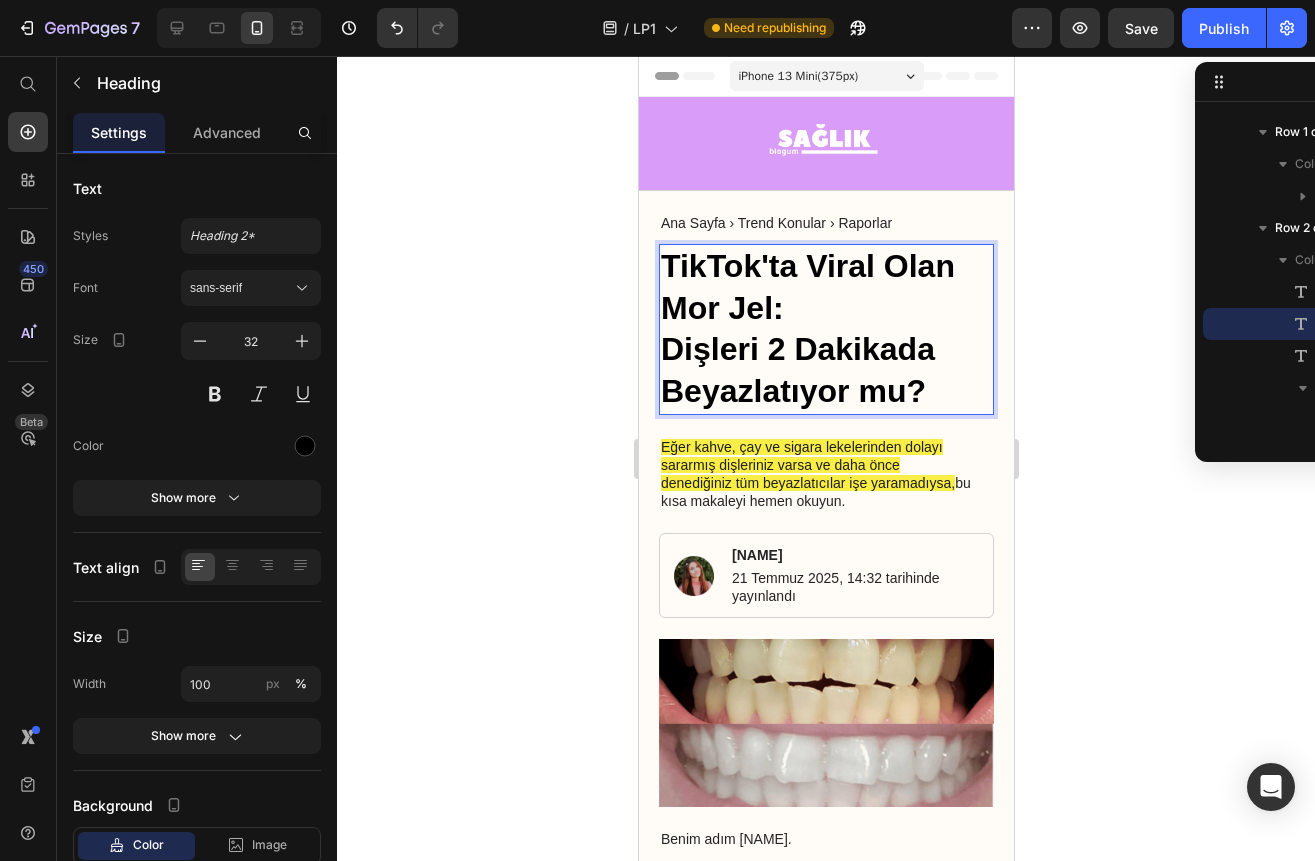 click on "TikTok'ta Viral Olan Mor Jel: Dişleri 2 Dakikada Beyazlatıyor mu?" at bounding box center (825, 329) 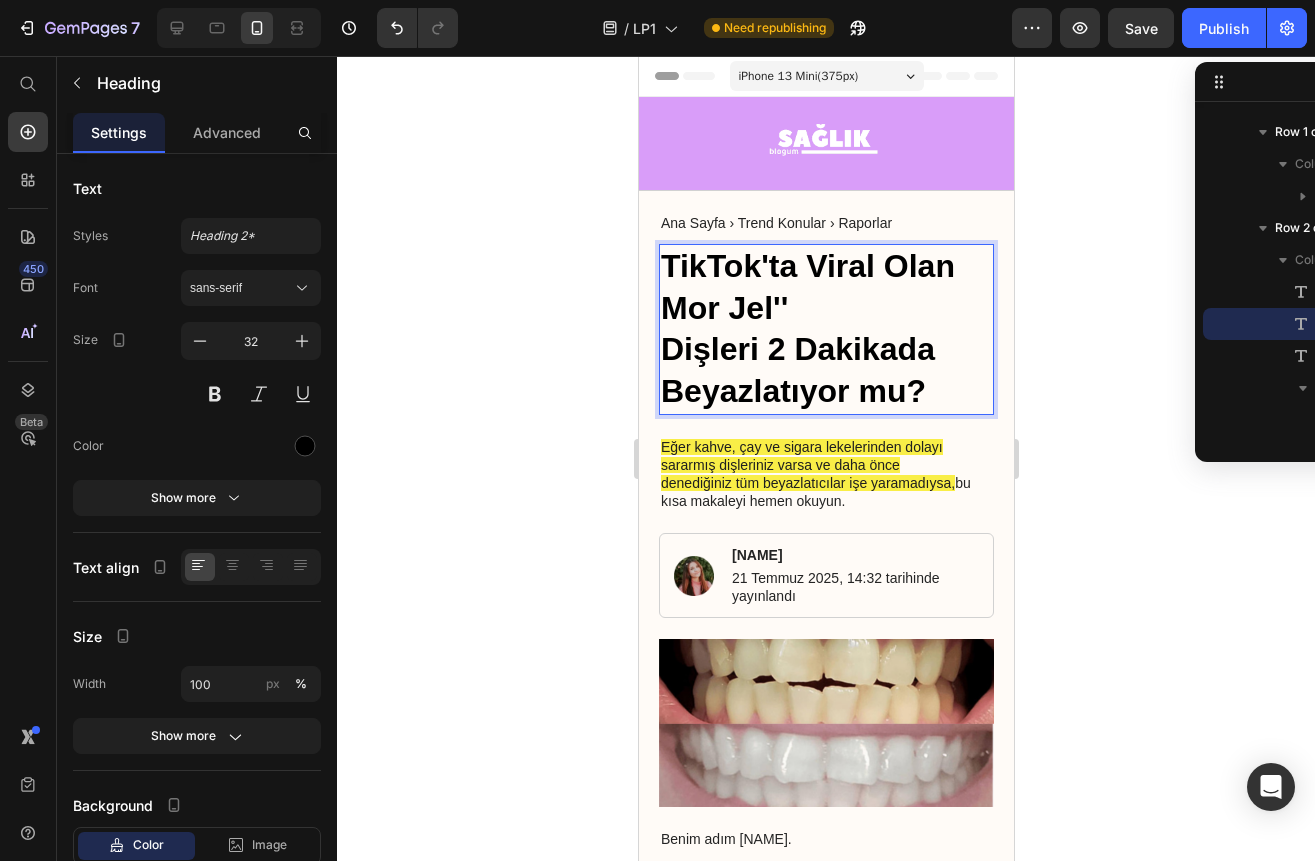 click on "TikTok'ta Viral Olan Mor Jel'' Dişleri 2 Dakikada Beyazlatıyor mu?" at bounding box center (825, 329) 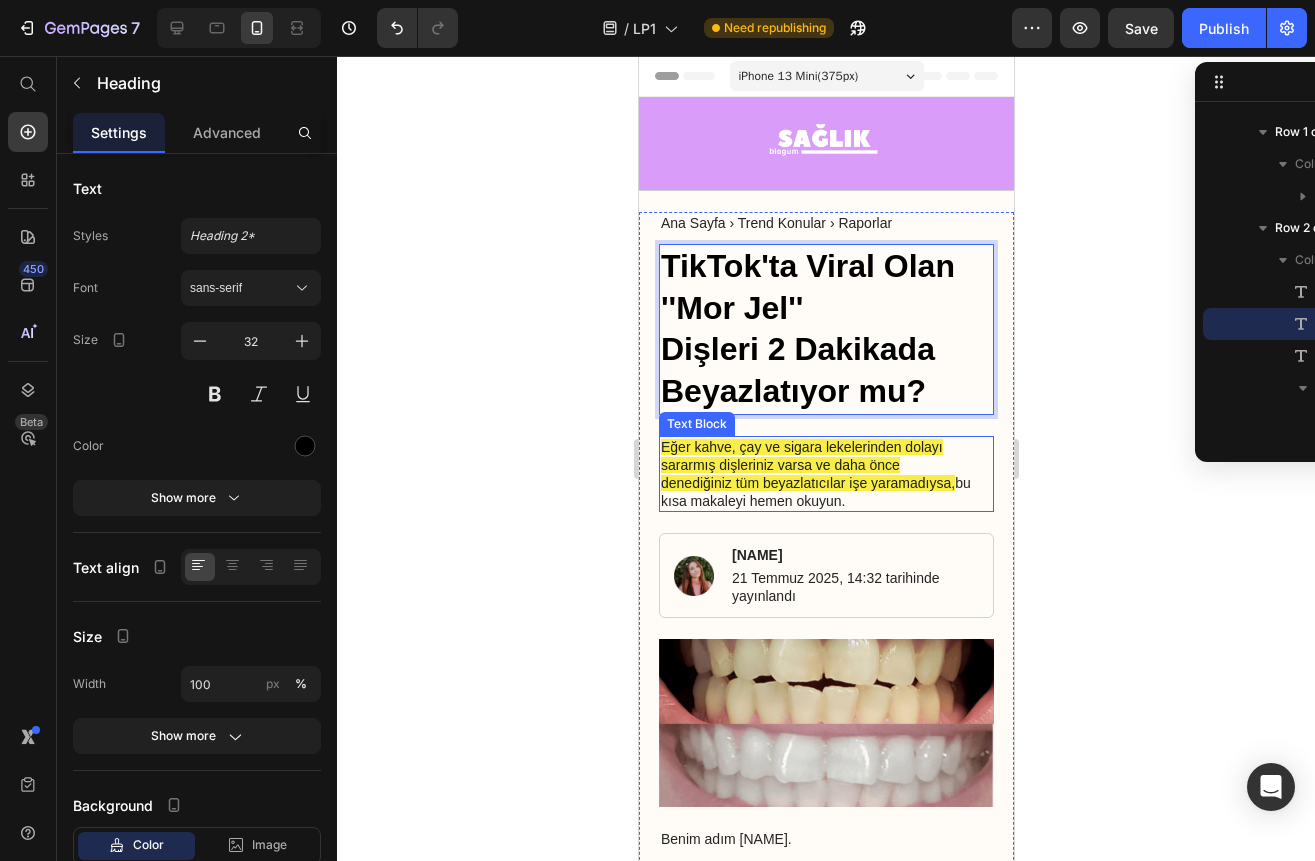 click on "Eğer kahve, çay ve sigara lekelerinden dolayı sararmış dişleriniz varsa ve daha önce denediğiniz tüm beyazlatıcılar işe yaramadıysa , bu kısa makaleyi hemen okuyun." at bounding box center (825, 474) 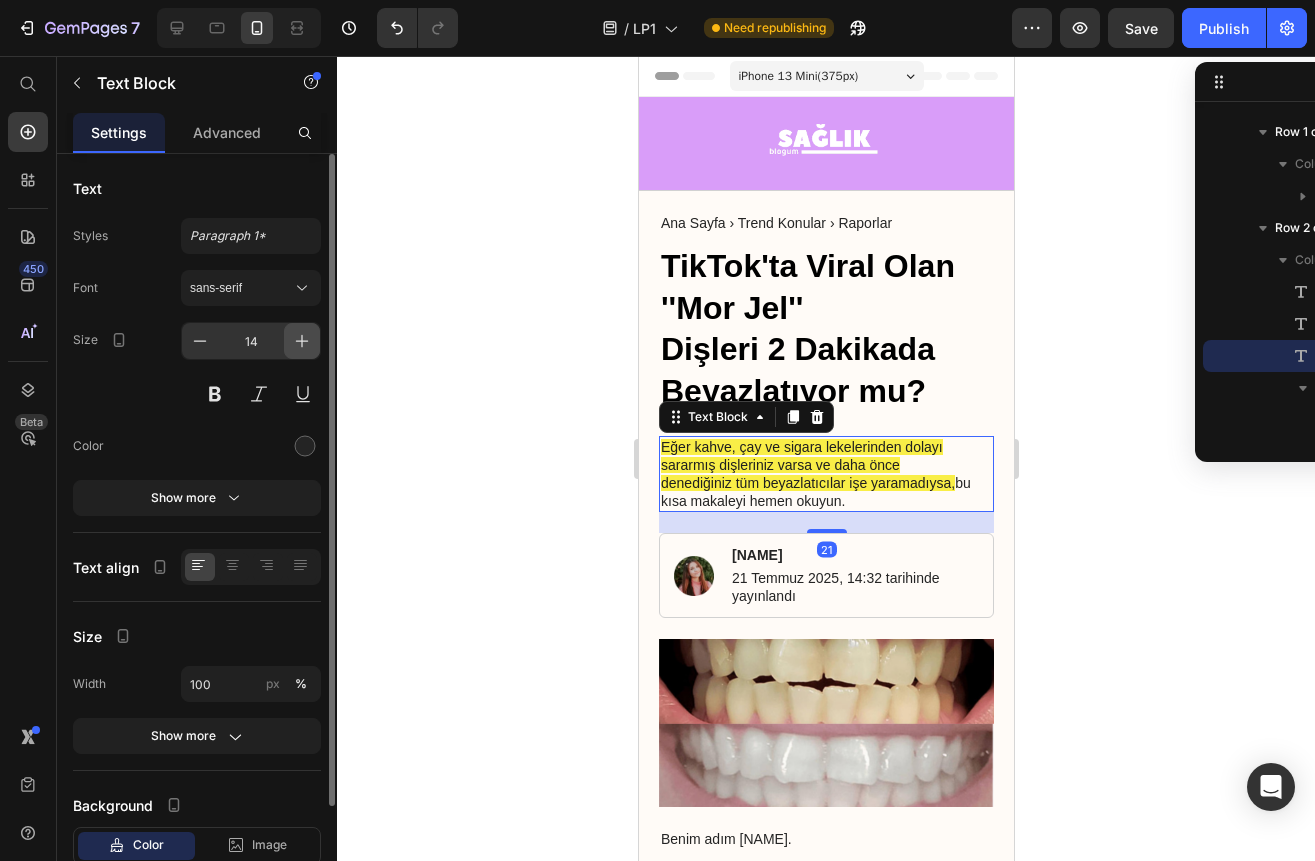 click 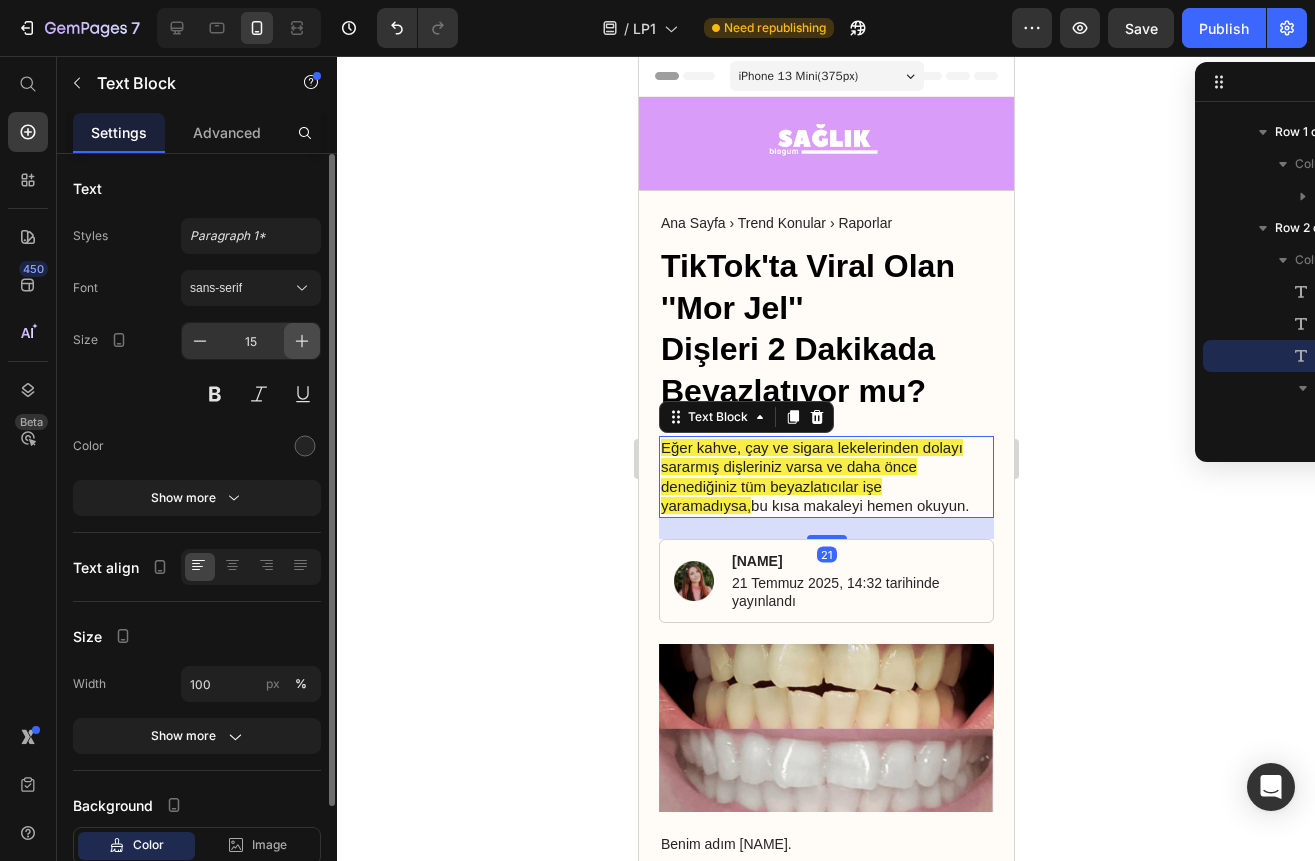 click 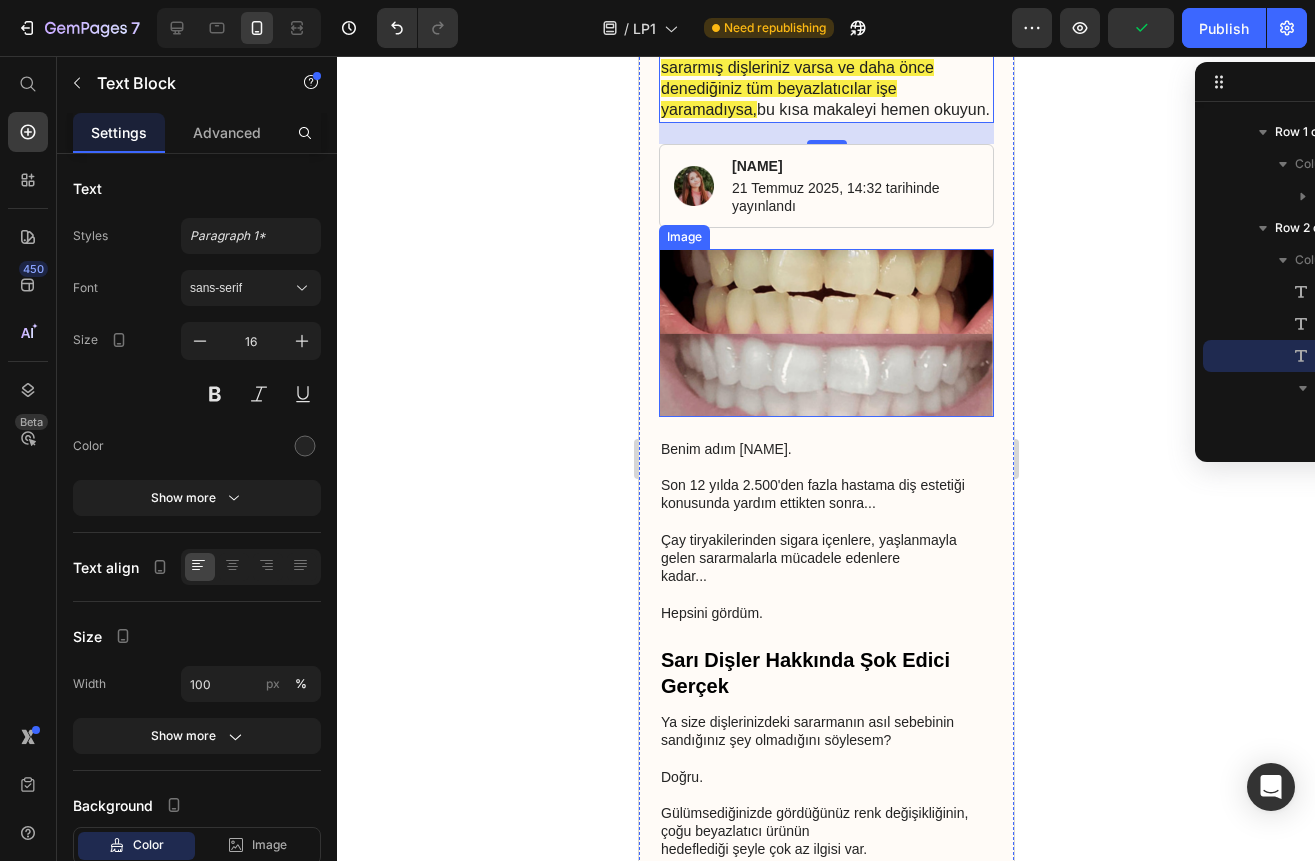 scroll, scrollTop: 600, scrollLeft: 0, axis: vertical 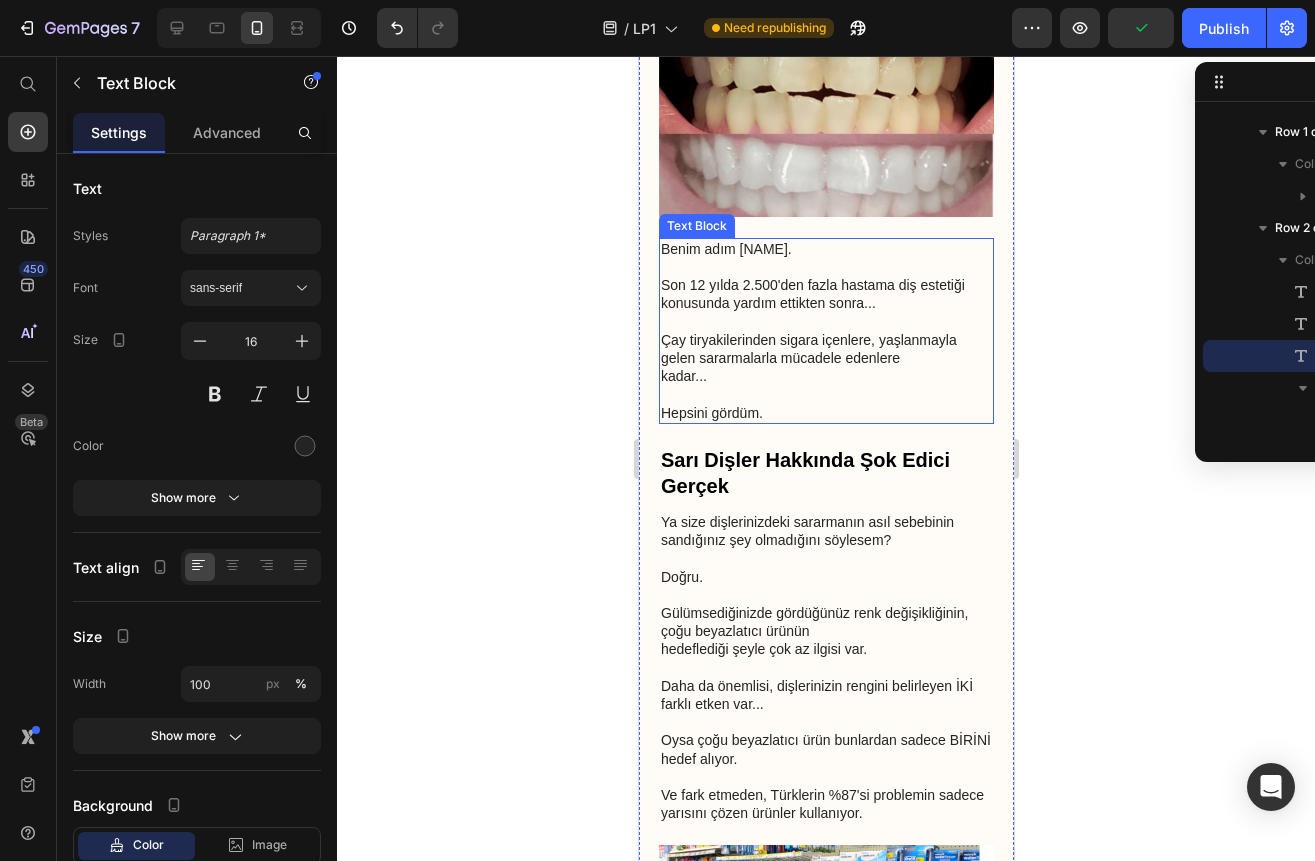 click on "Çay tiryakilerinden sigara içenlere, yaşlanmayla gelen sararmalarla mücadele edenlere kadar..." at bounding box center [825, 349] 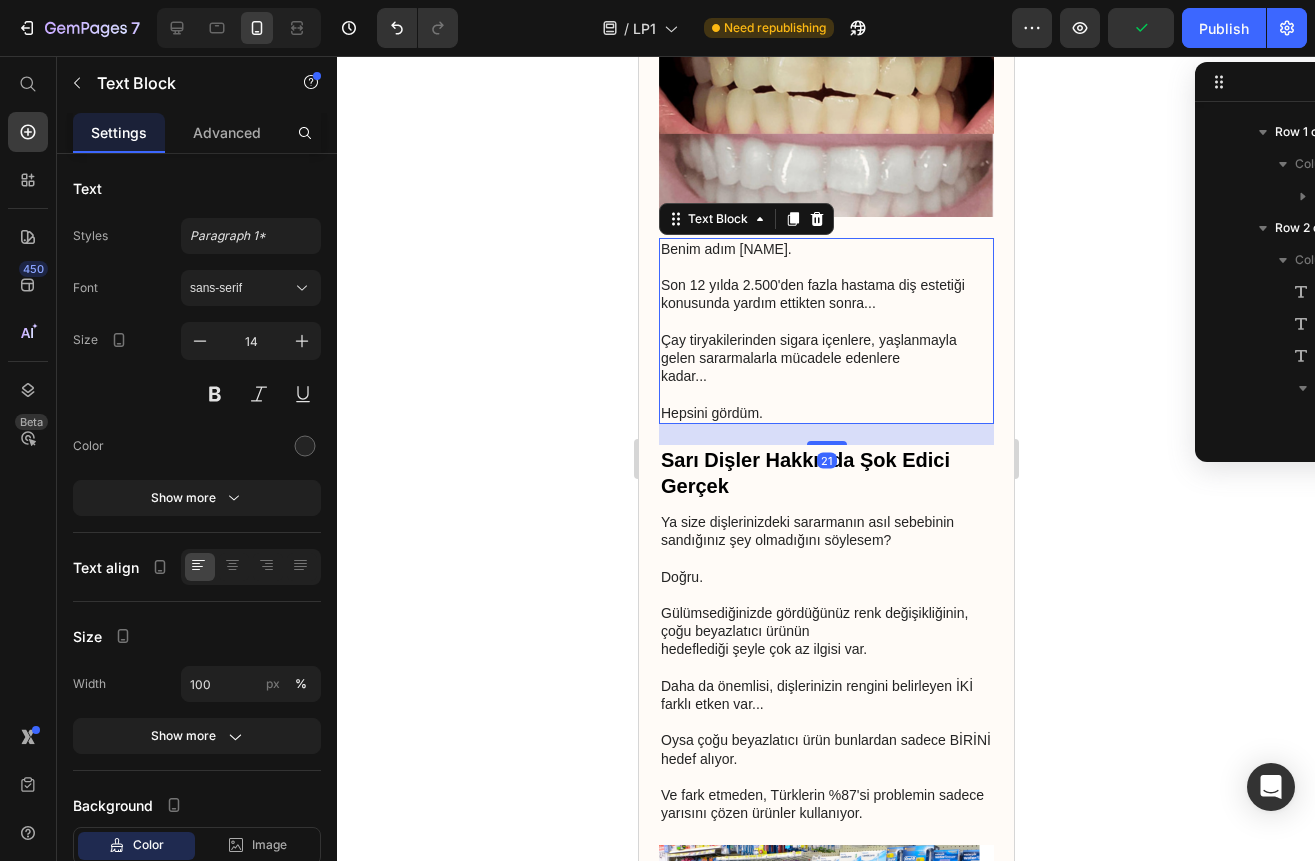 scroll, scrollTop: 410, scrollLeft: 0, axis: vertical 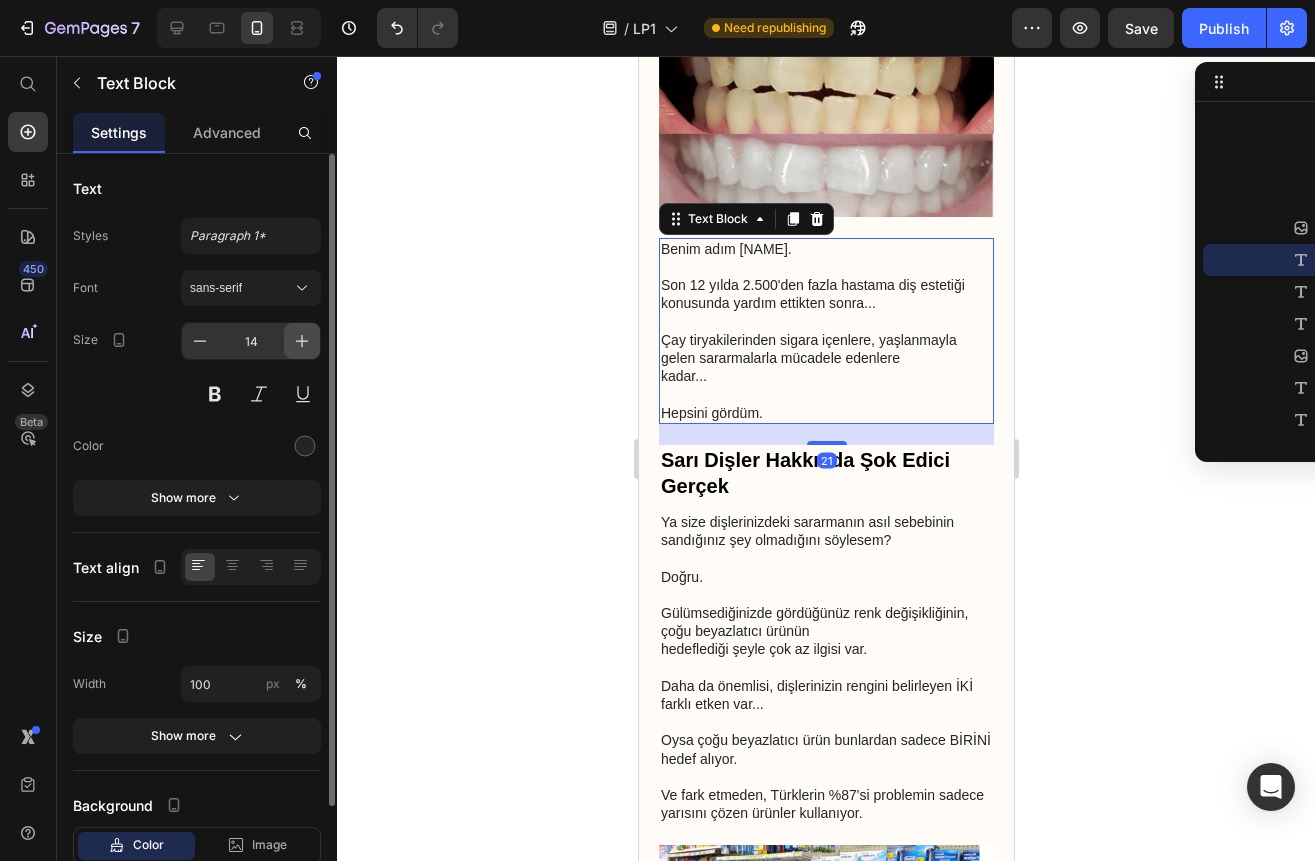 click 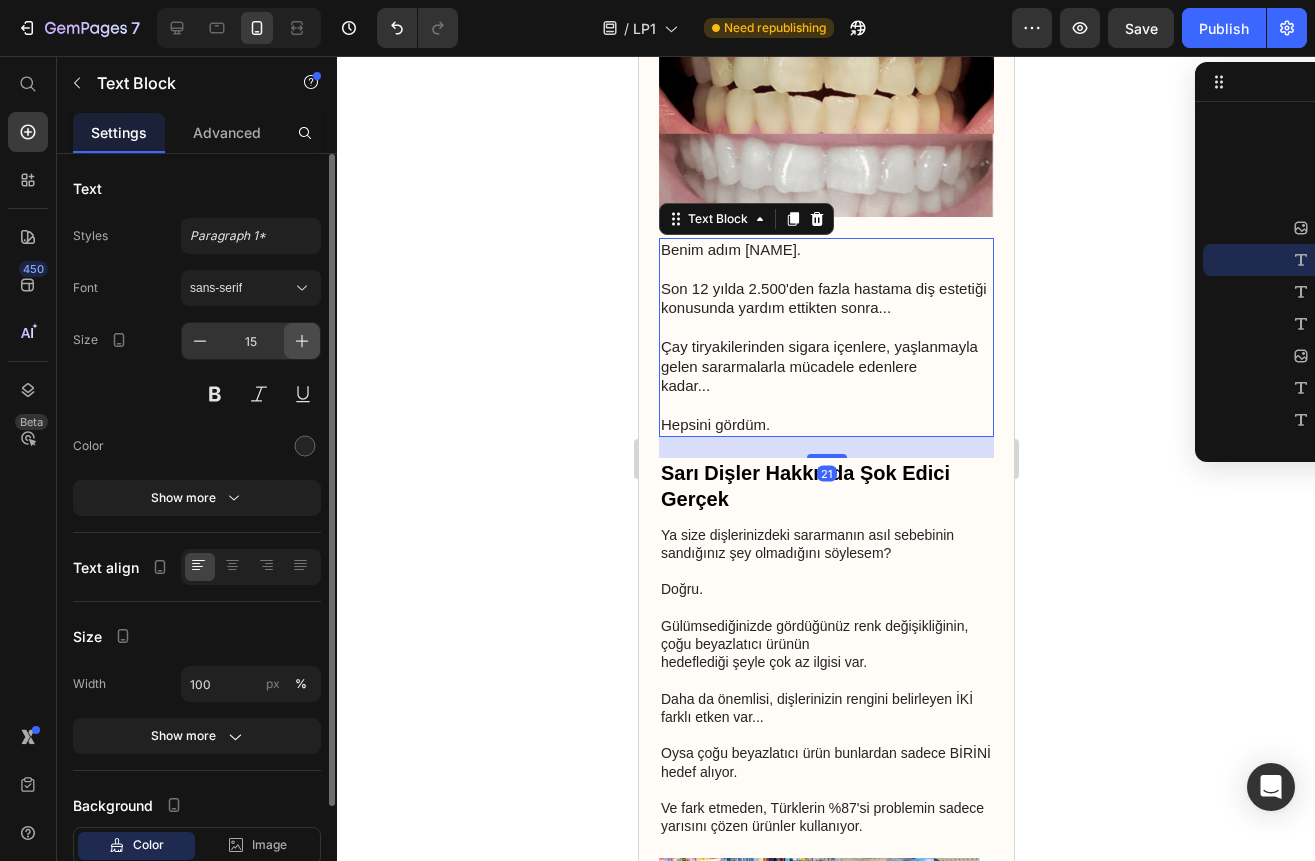 click 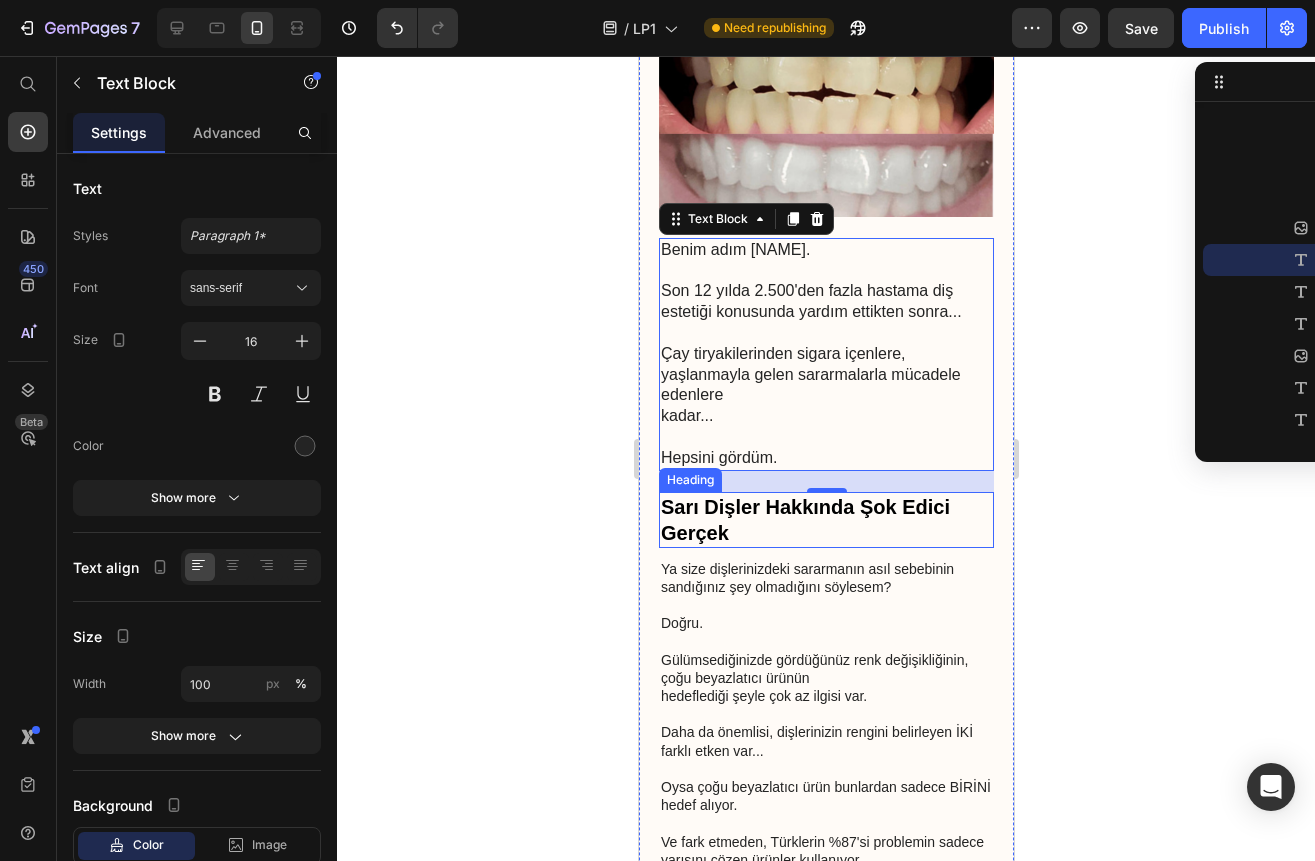 click on "Sarı Dişler Hakkında Şok Edici Gerçek" at bounding box center [825, 520] 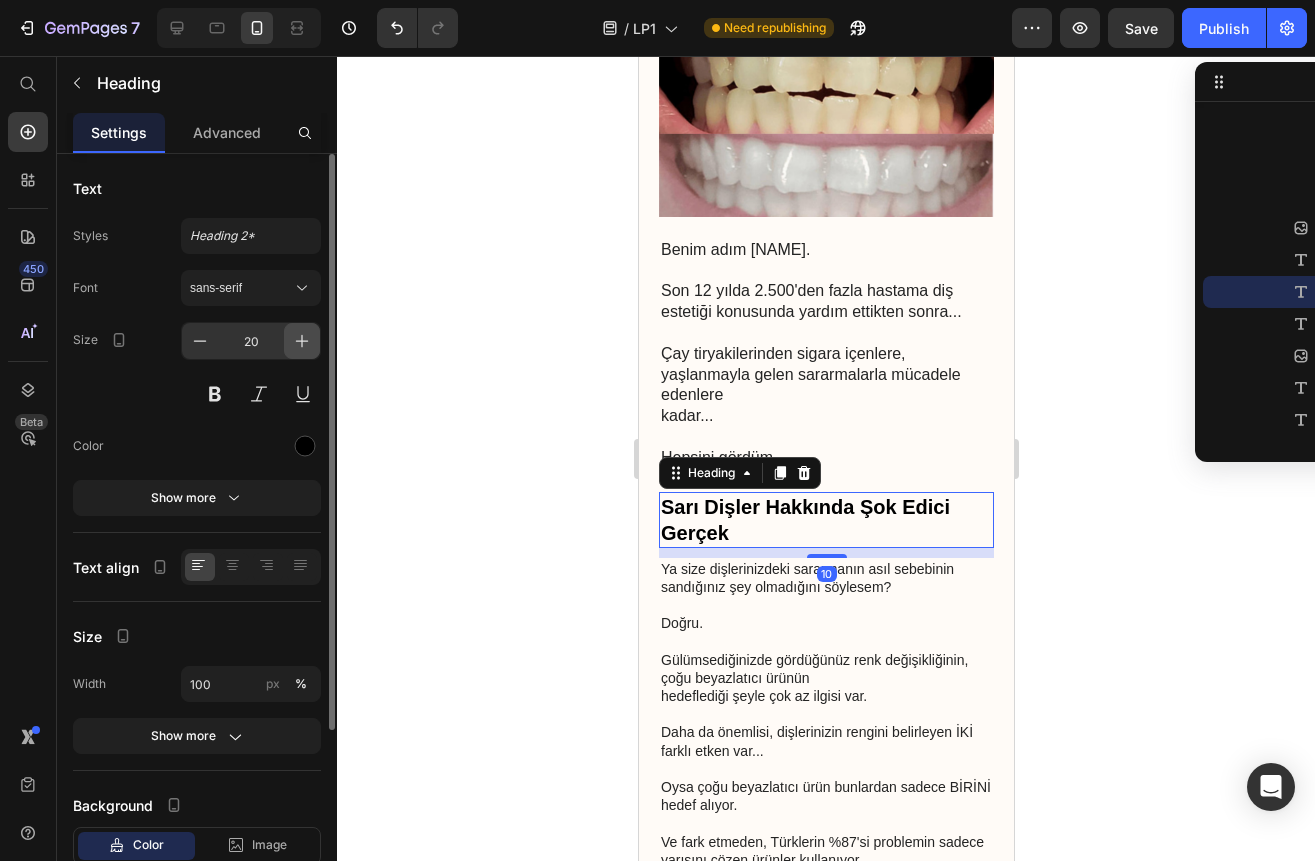 click at bounding box center [302, 341] 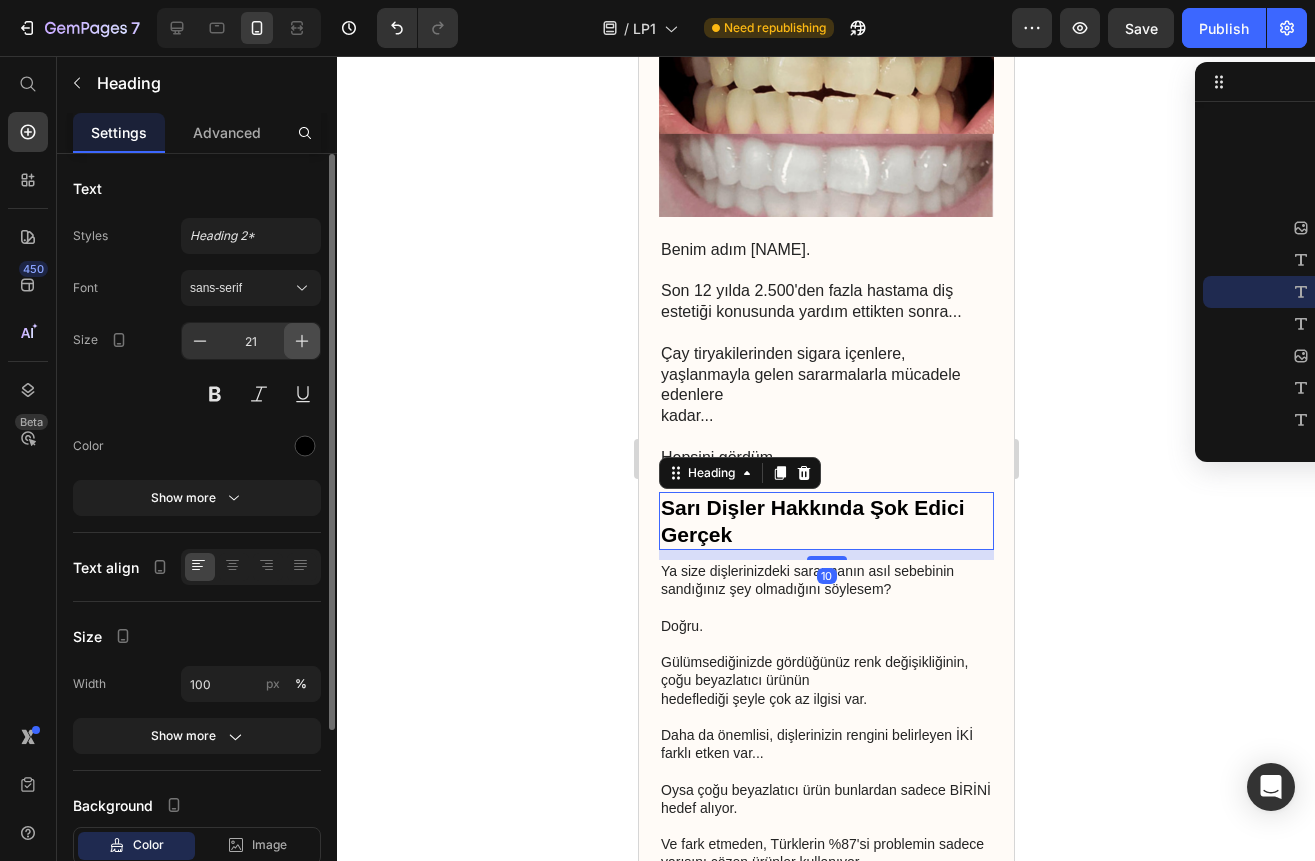 click 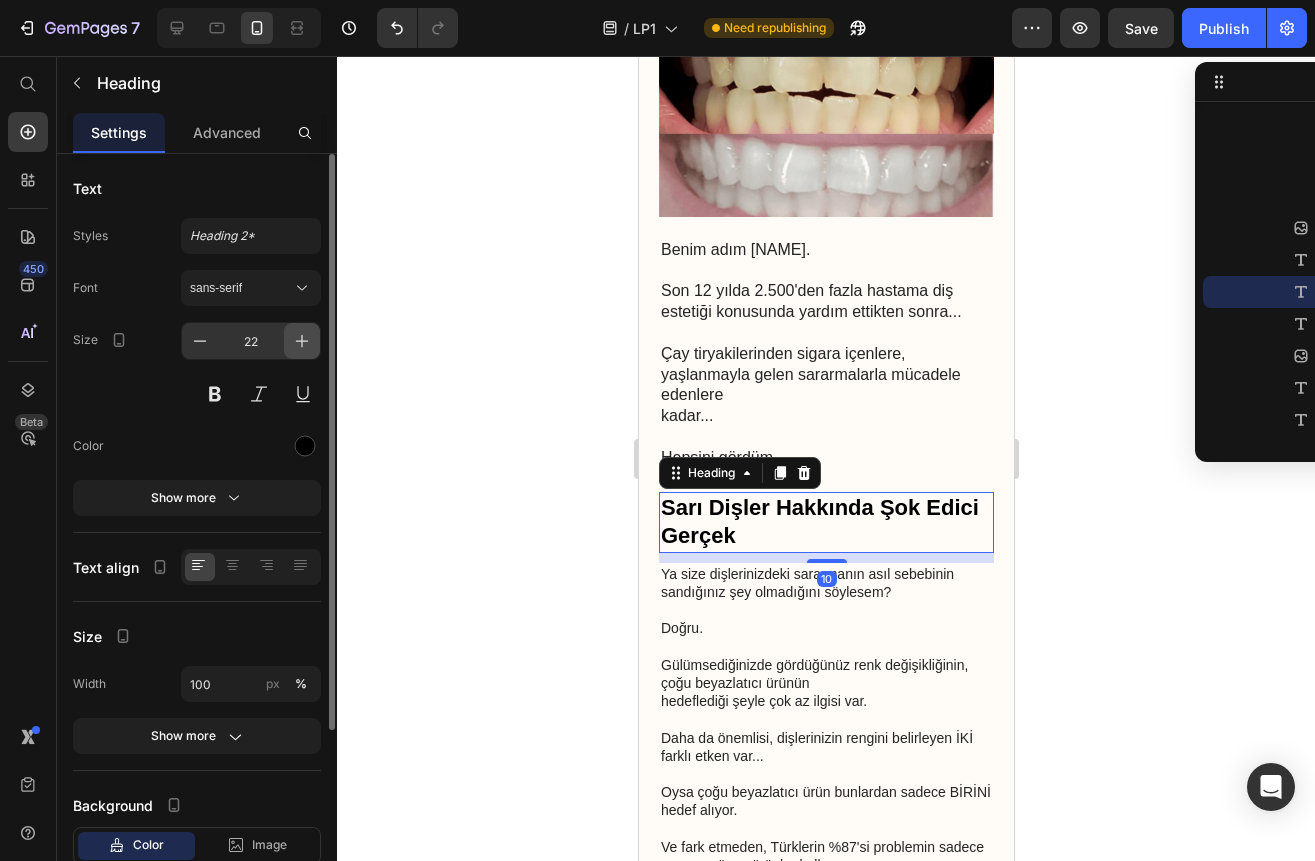 click 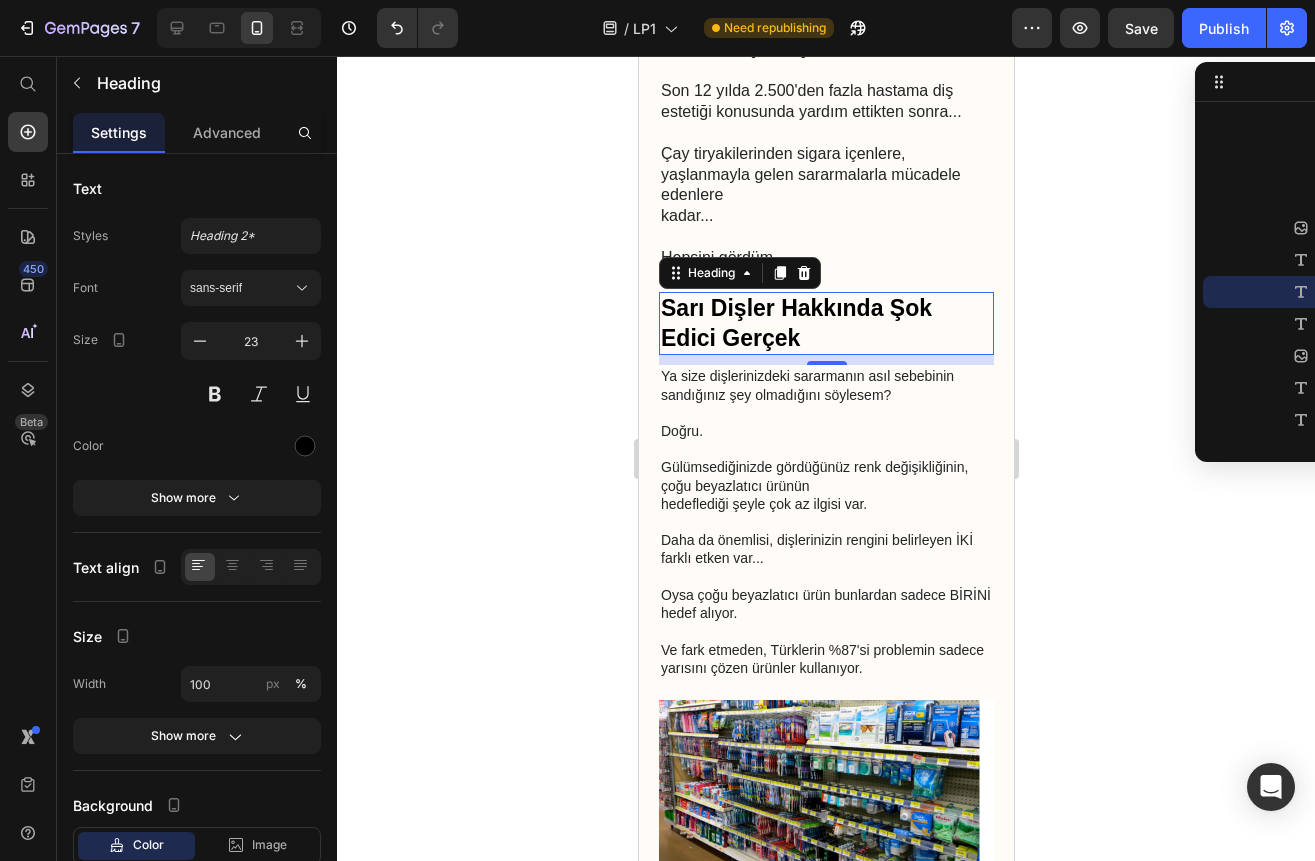scroll, scrollTop: 900, scrollLeft: 0, axis: vertical 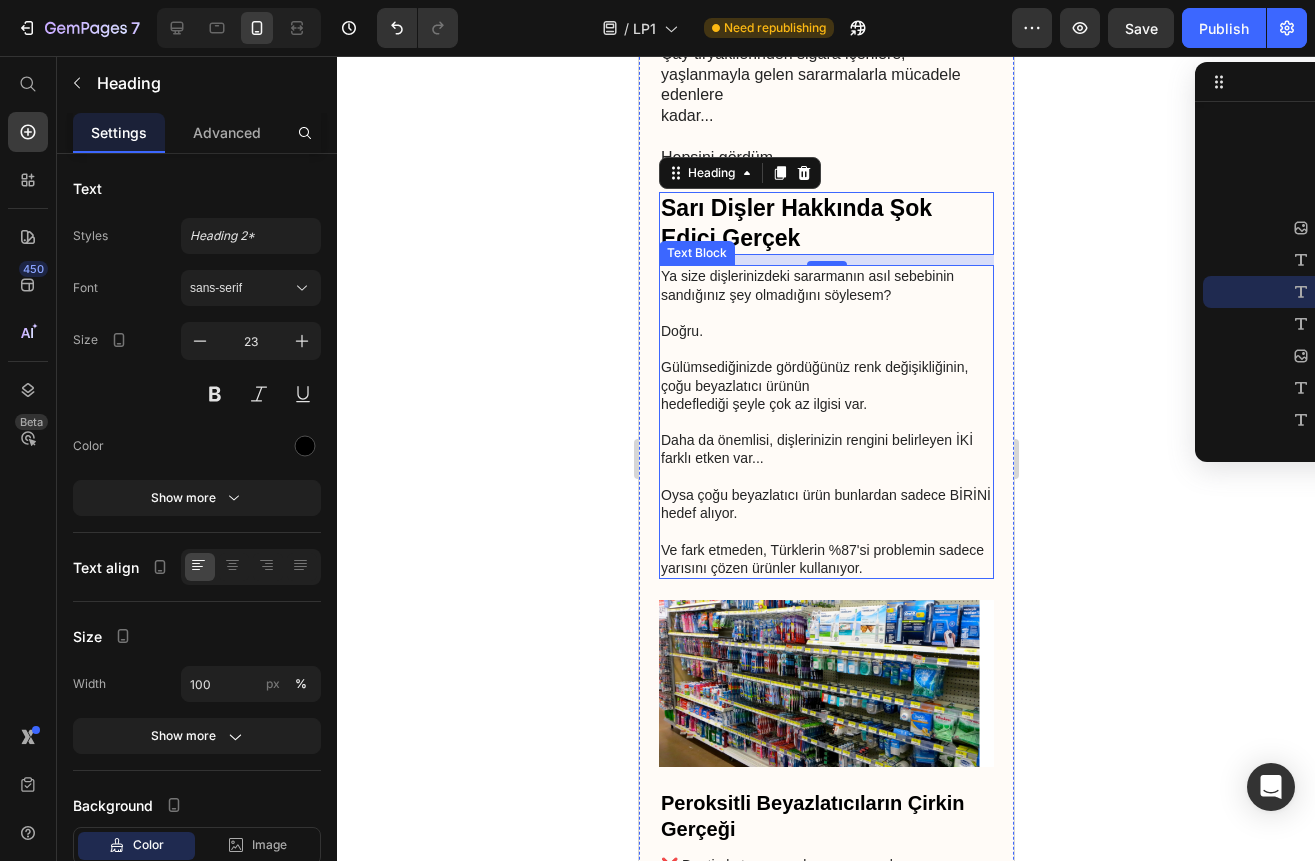 click on "Daha da önemlisi, dişlerinizin rengini belirleyen İKİ farklı etken var..." at bounding box center [825, 458] 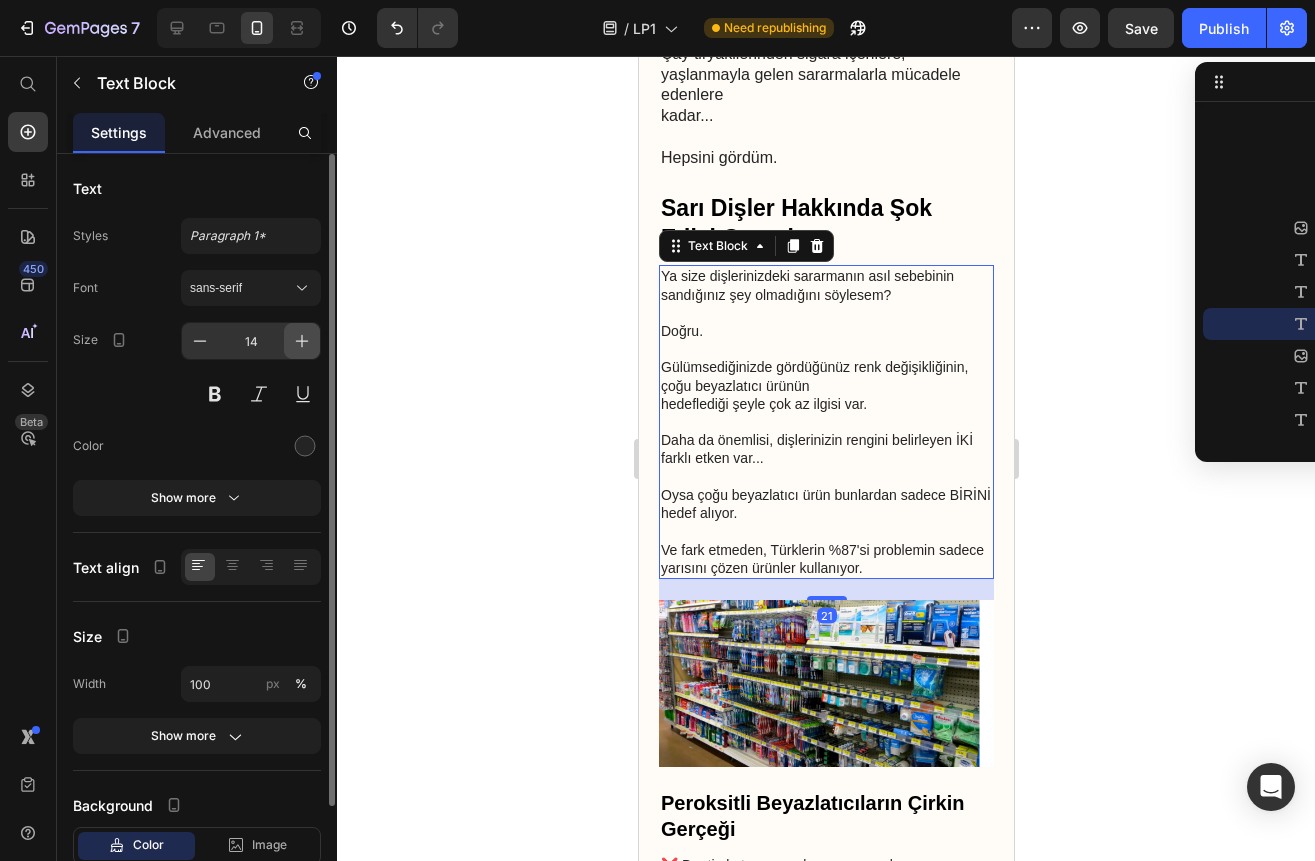 click at bounding box center [302, 341] 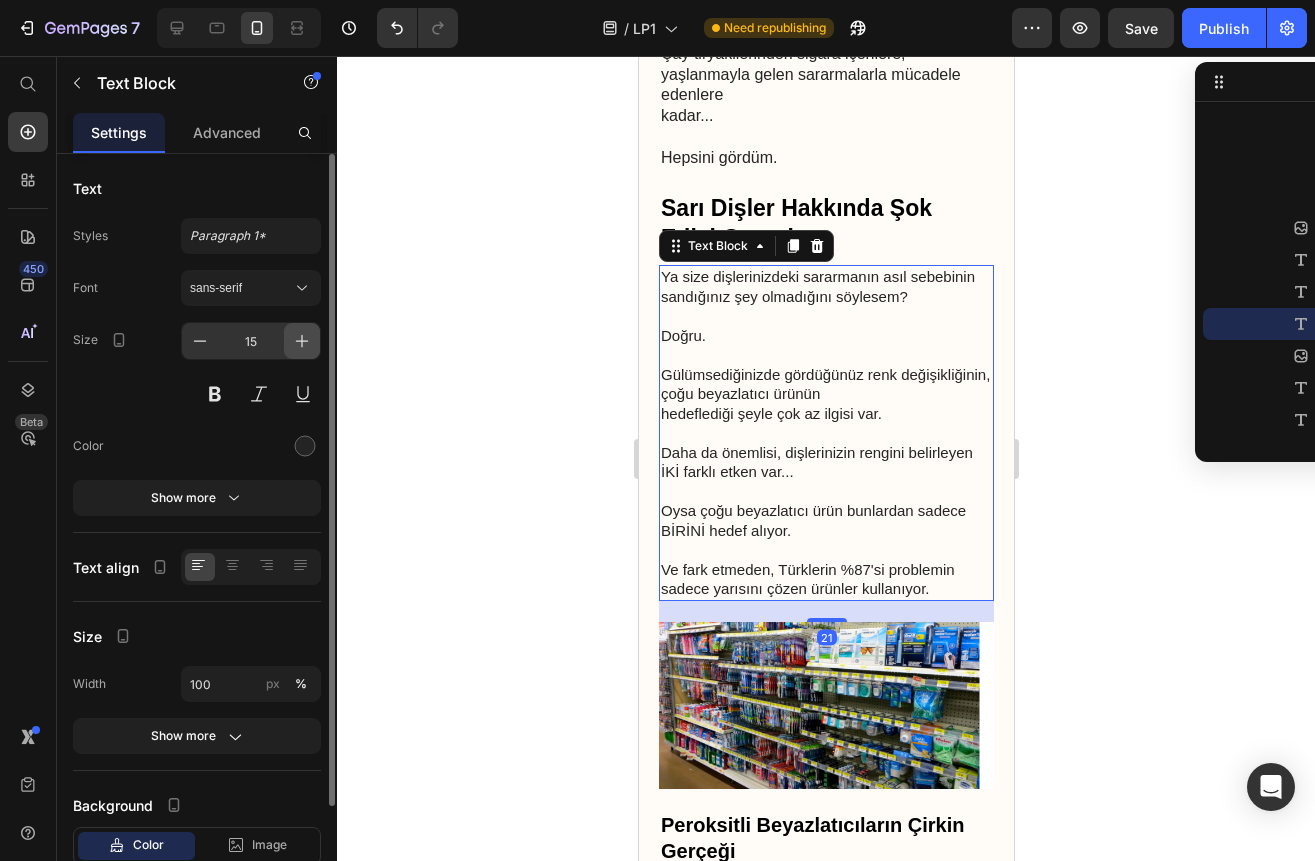 click 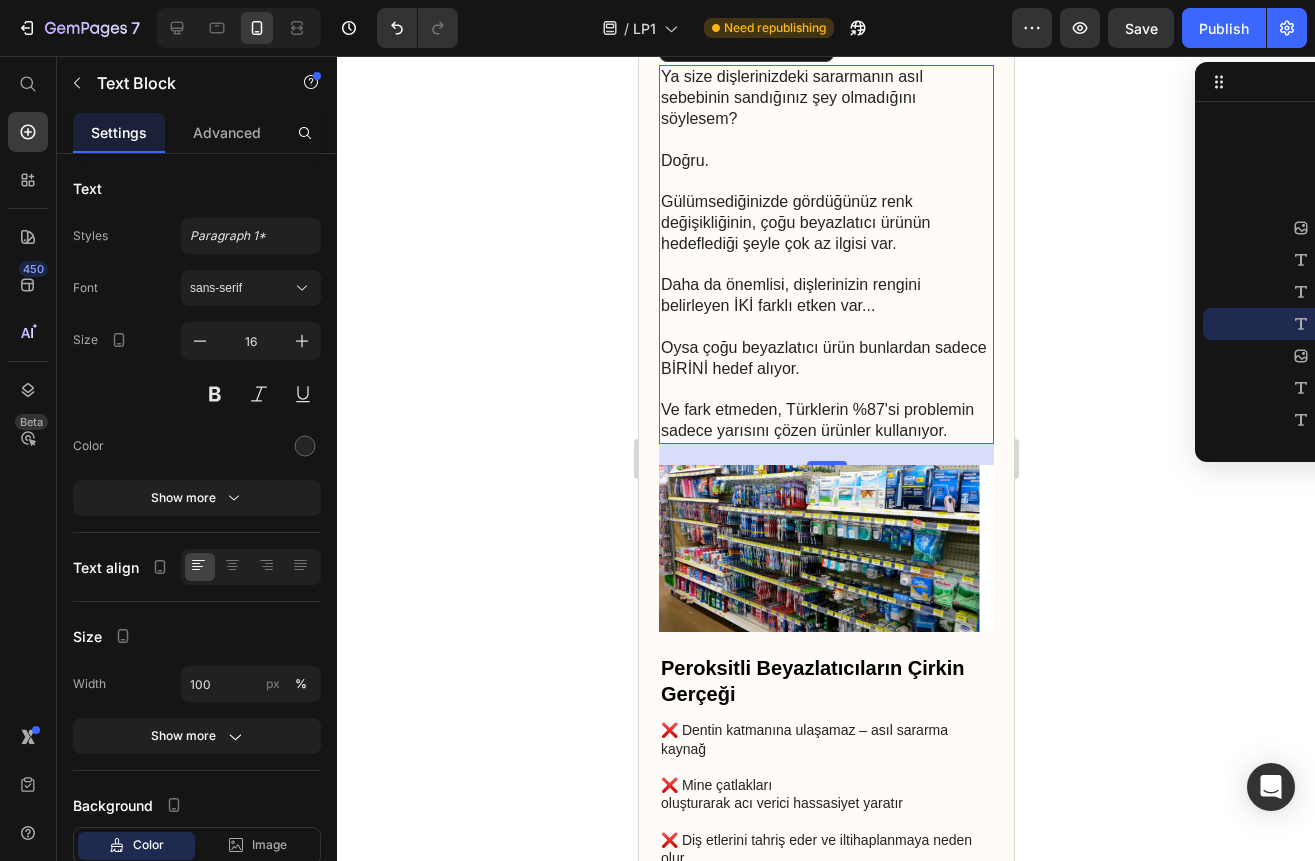 scroll, scrollTop: 1200, scrollLeft: 0, axis: vertical 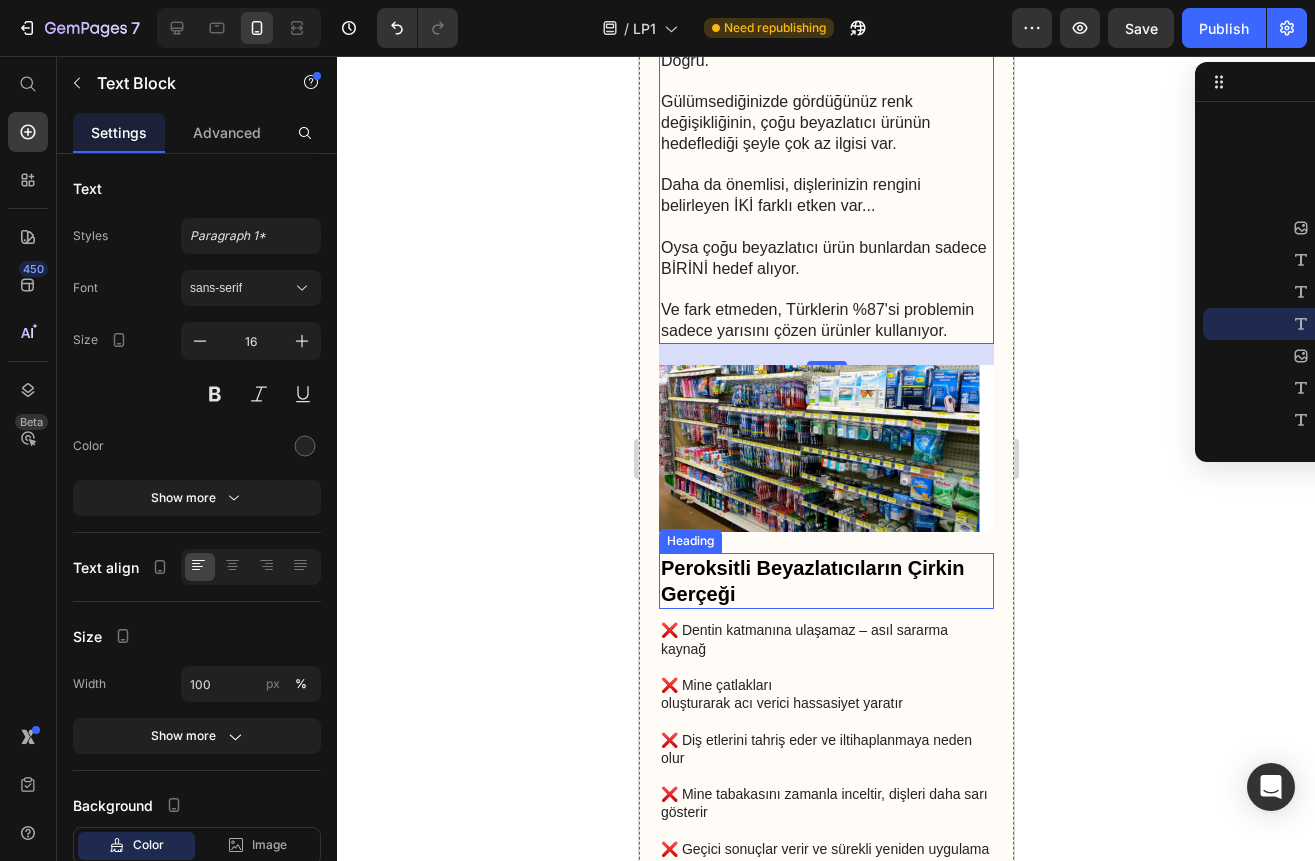 click on "Peroksitli Beyazlatıcıların Çirkin Gerçeği" at bounding box center (825, 581) 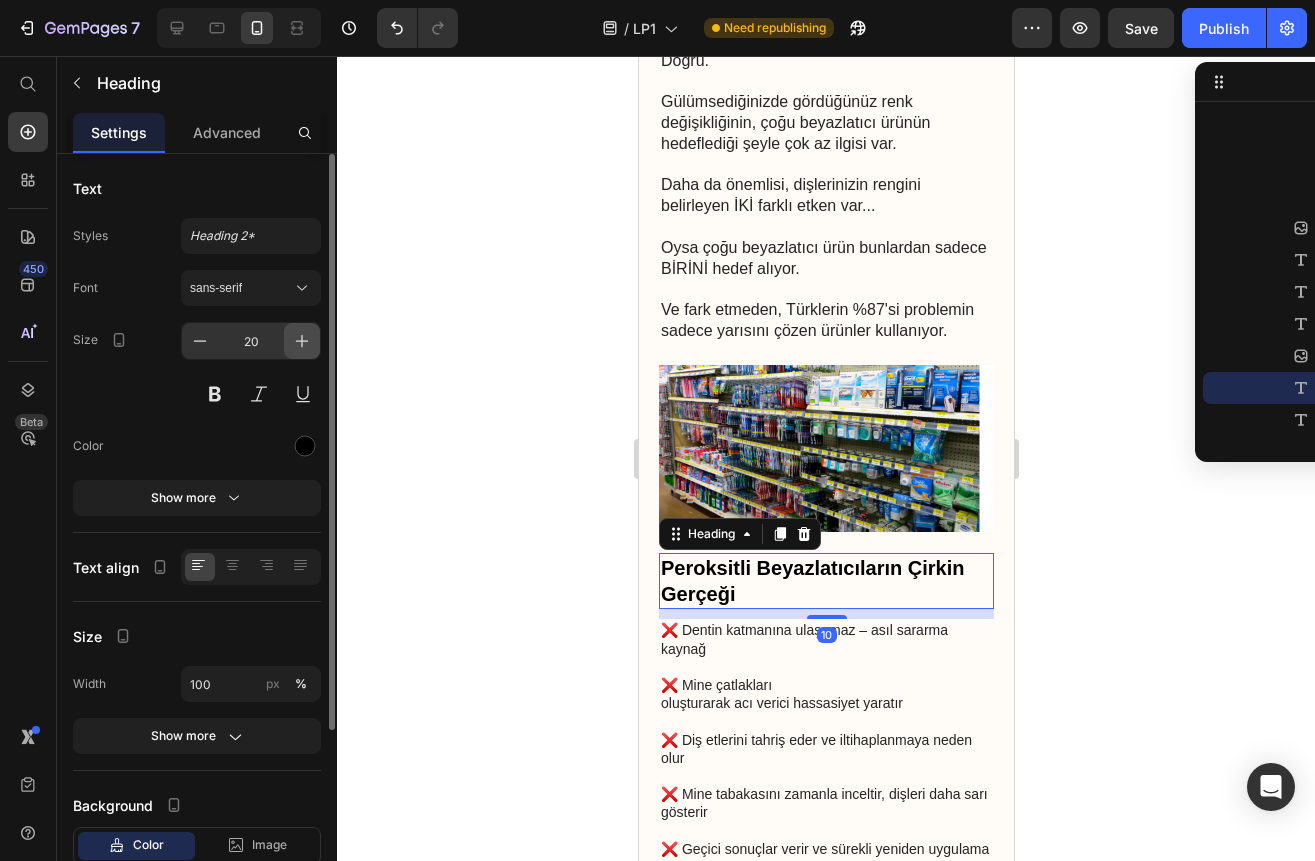 click 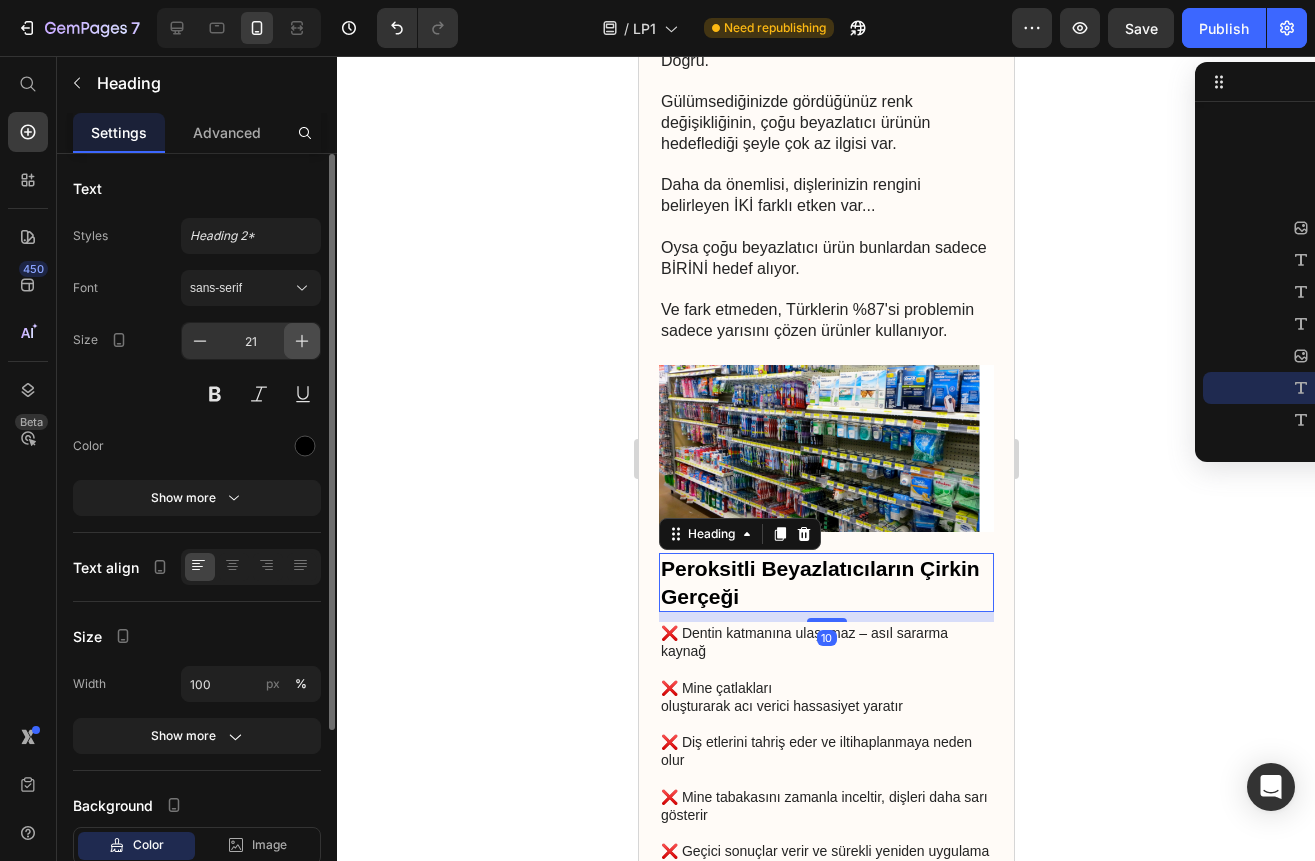 click 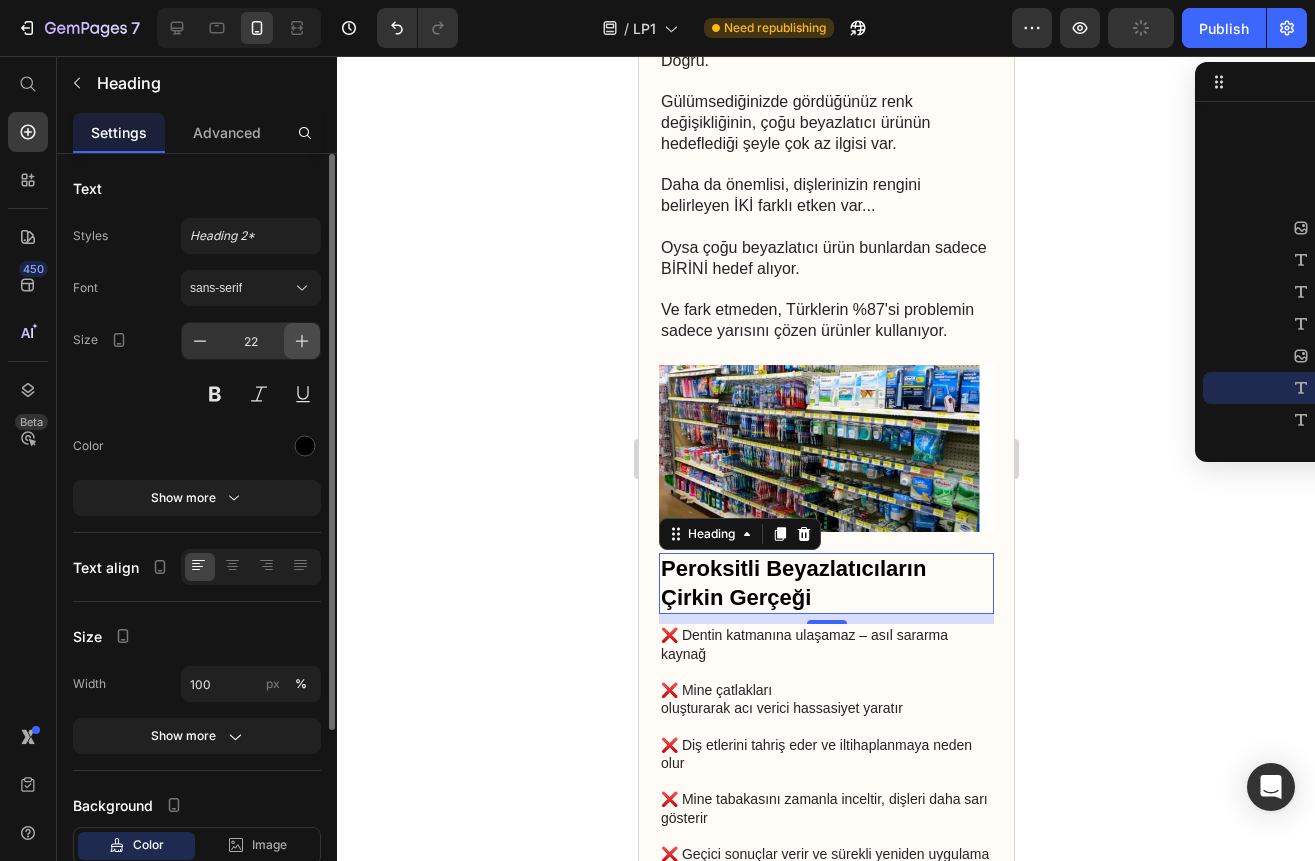 click at bounding box center (302, 341) 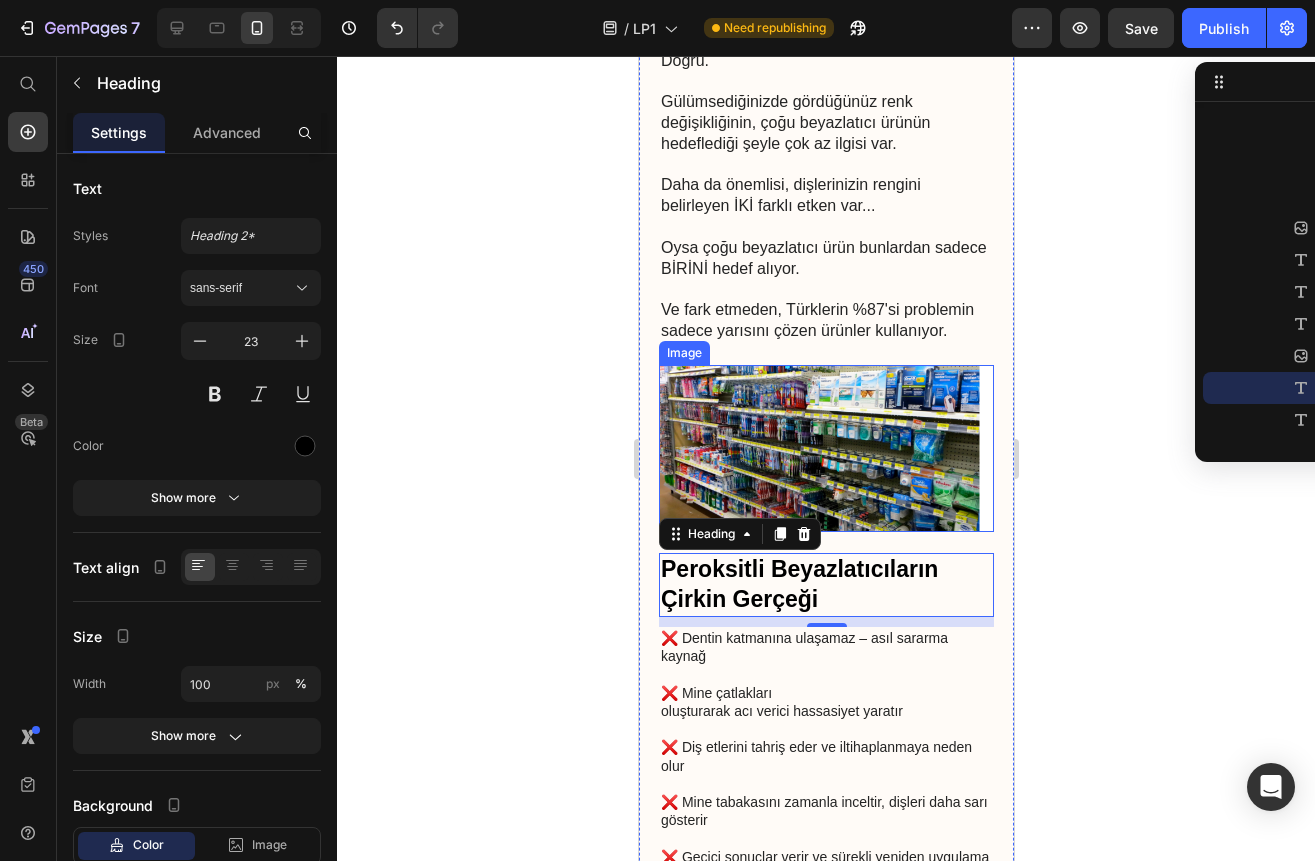 scroll, scrollTop: 1400, scrollLeft: 0, axis: vertical 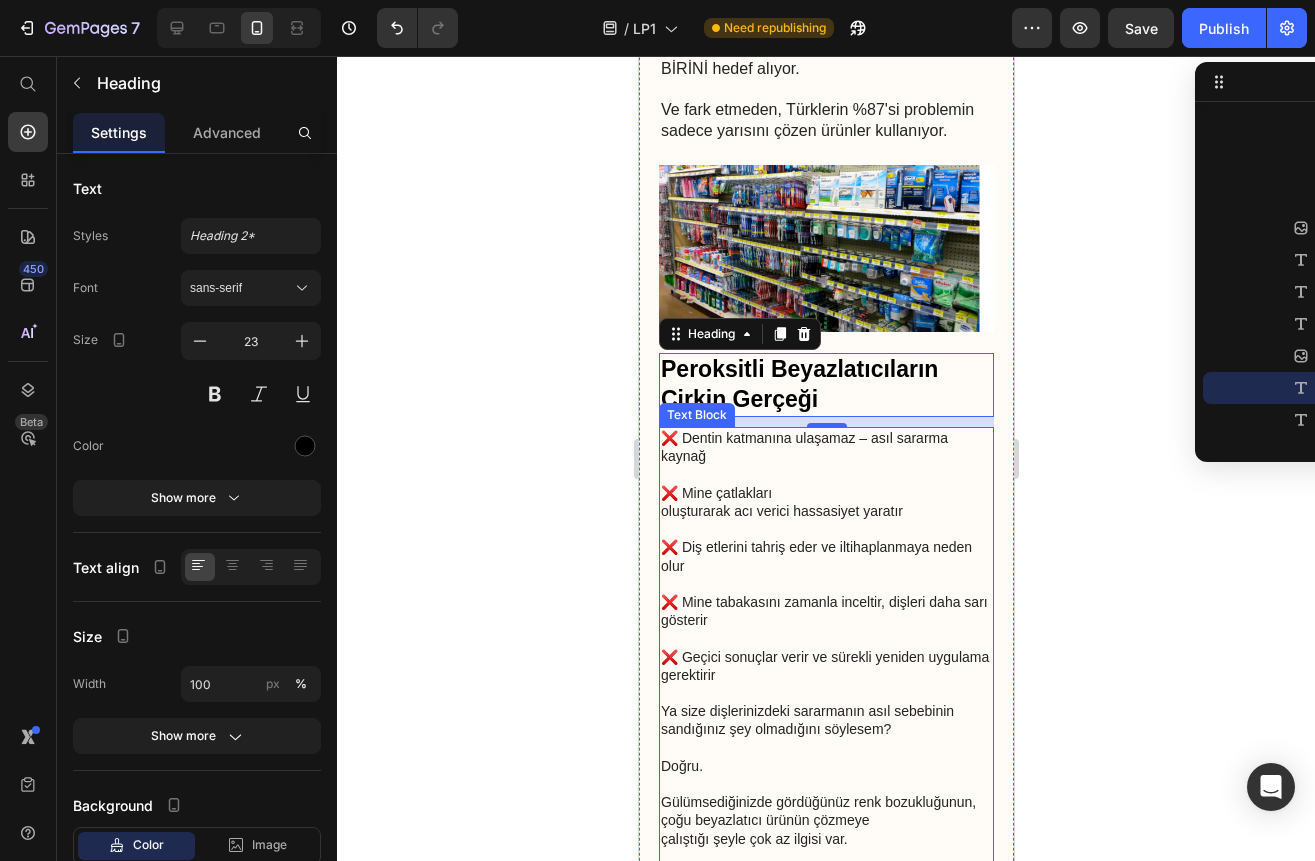 click on "❌ Mine çatlakları oluşturarak acı verici hassasiyet yaratır" at bounding box center (825, 511) 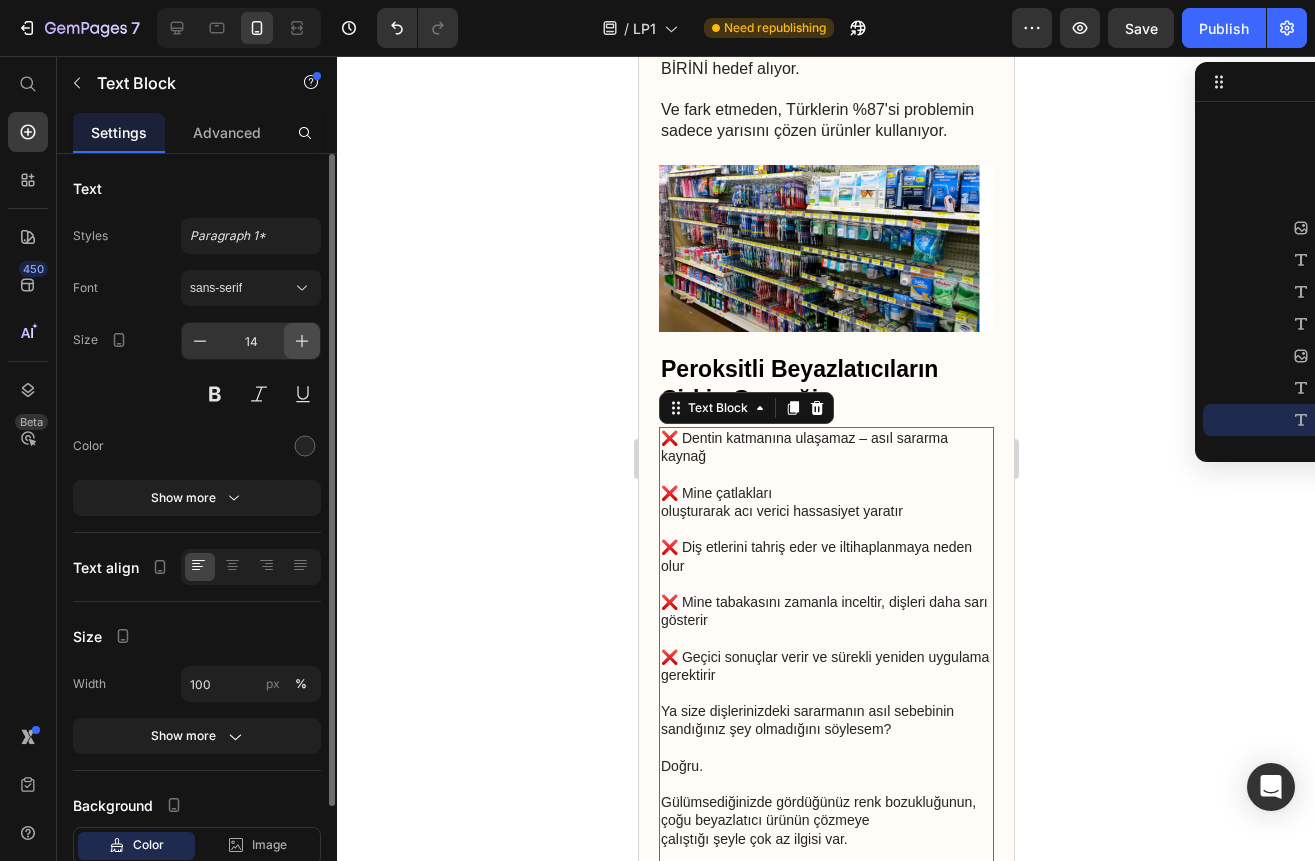 click 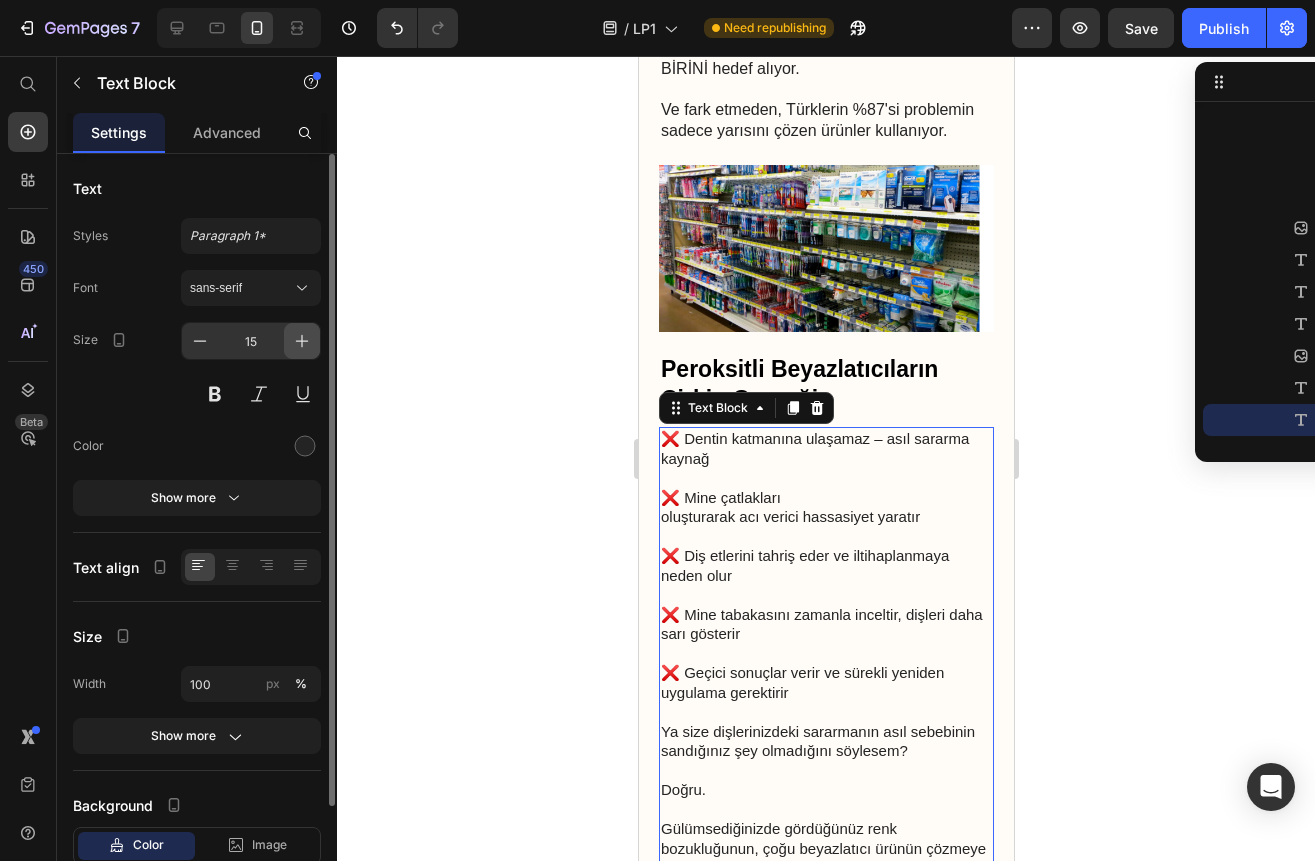 click 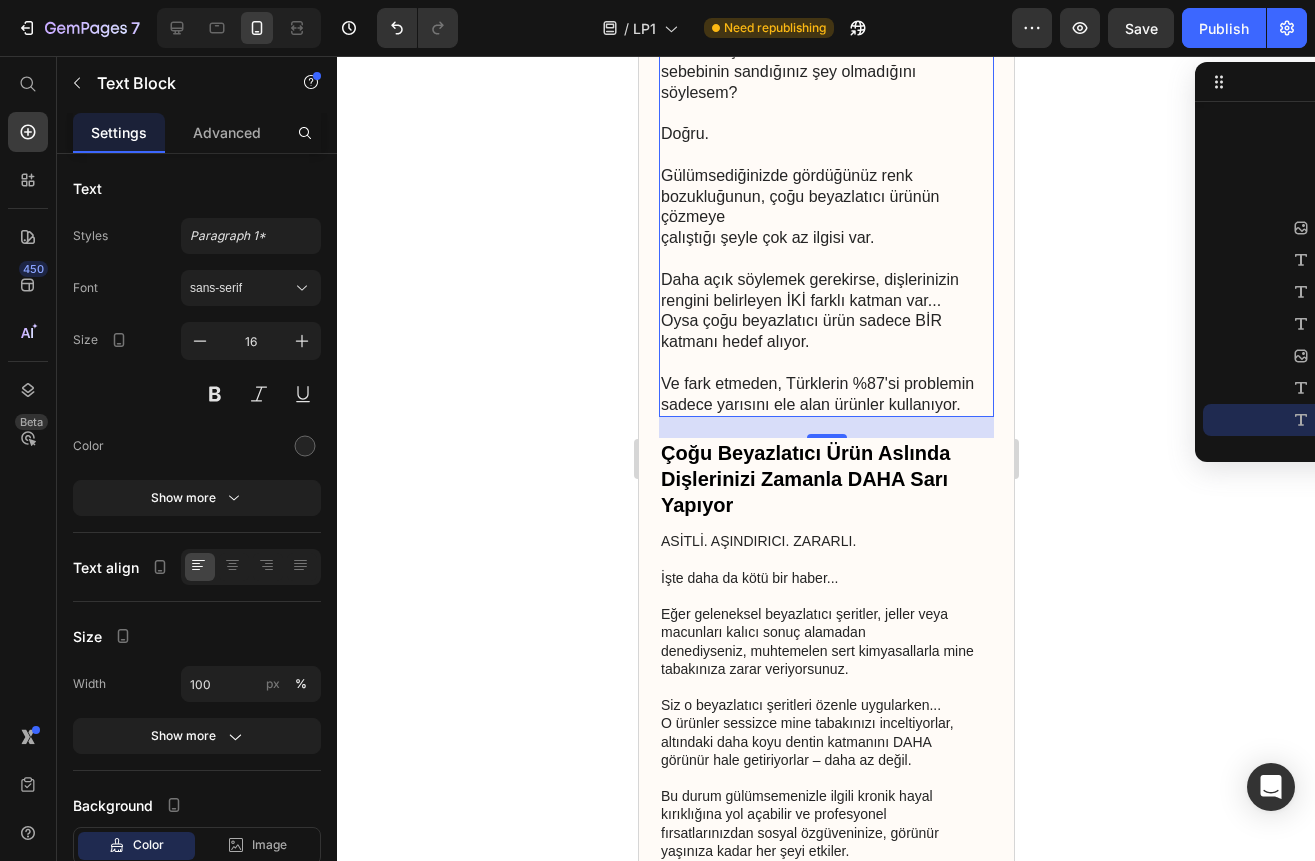 scroll, scrollTop: 2400, scrollLeft: 0, axis: vertical 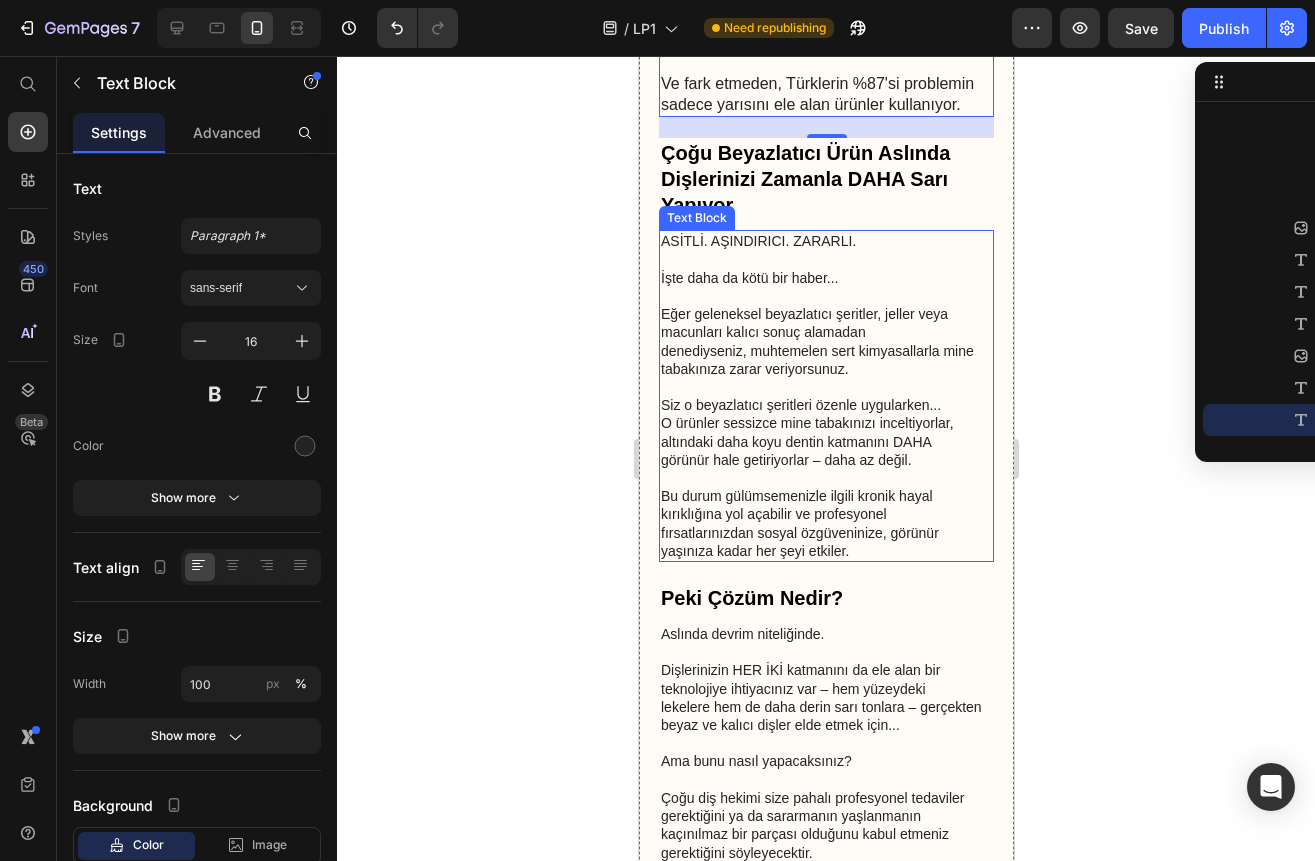 click on "Çoğu Beyazlatıcı Ürün Aslında Dişlerinizi Zamanla DAHA Sarı Yapıyor" at bounding box center [825, 179] 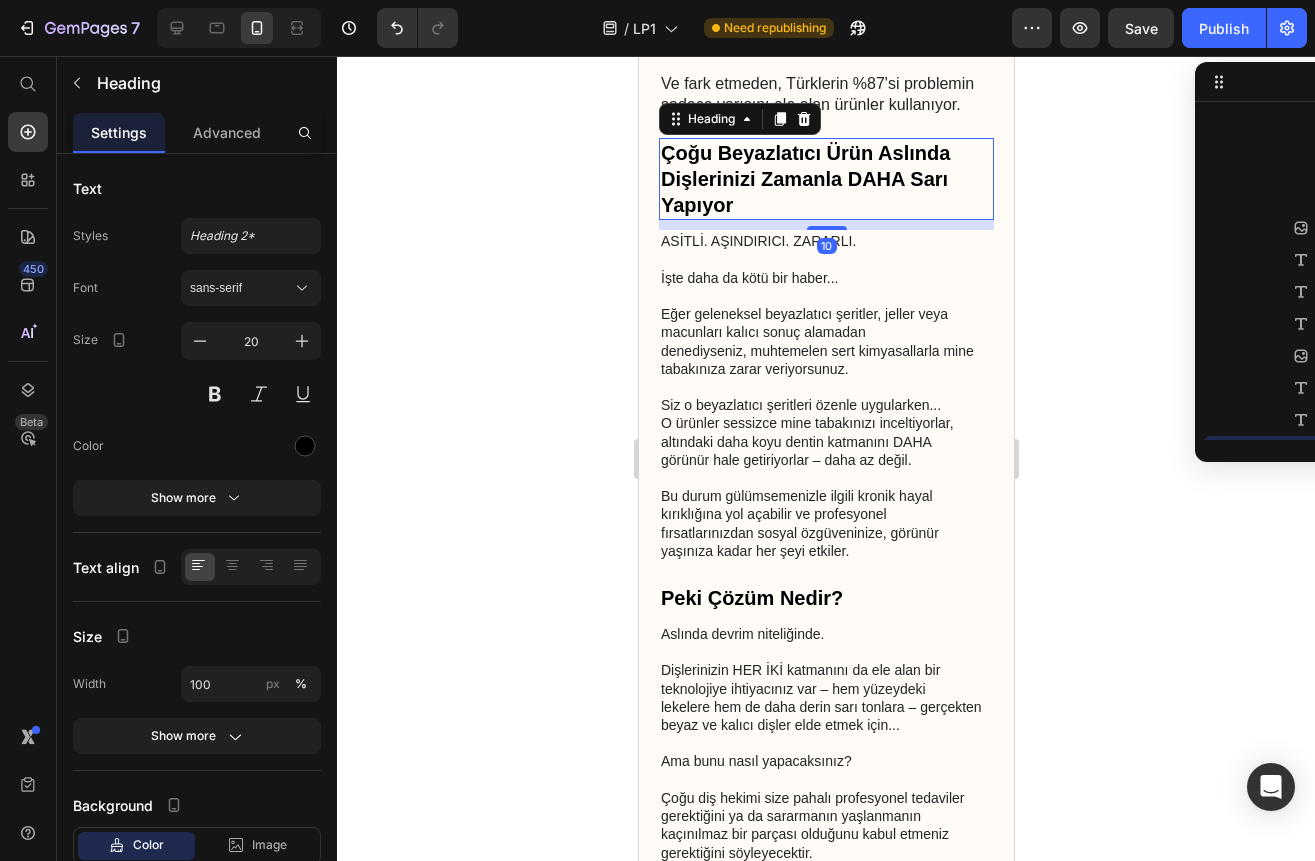 scroll, scrollTop: 602, scrollLeft: 0, axis: vertical 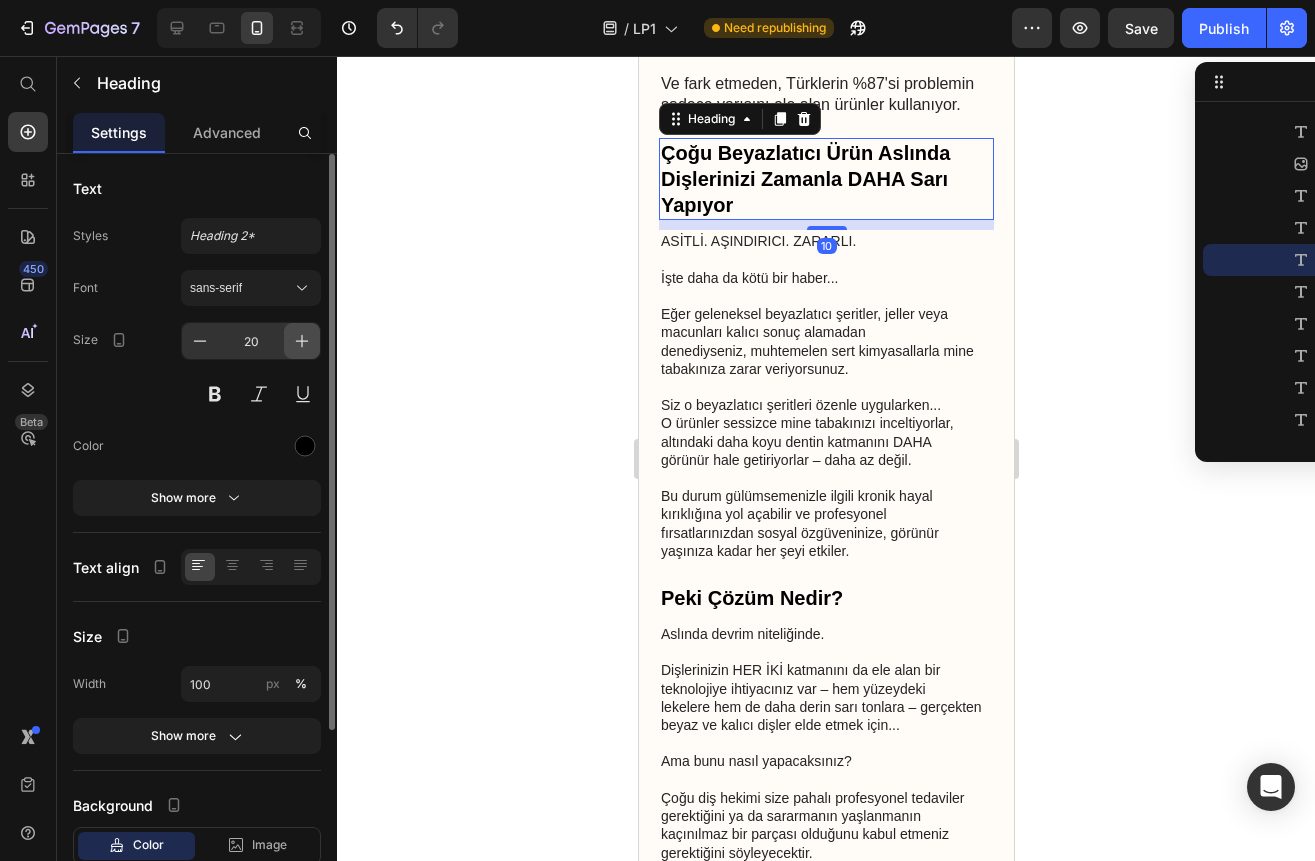 click 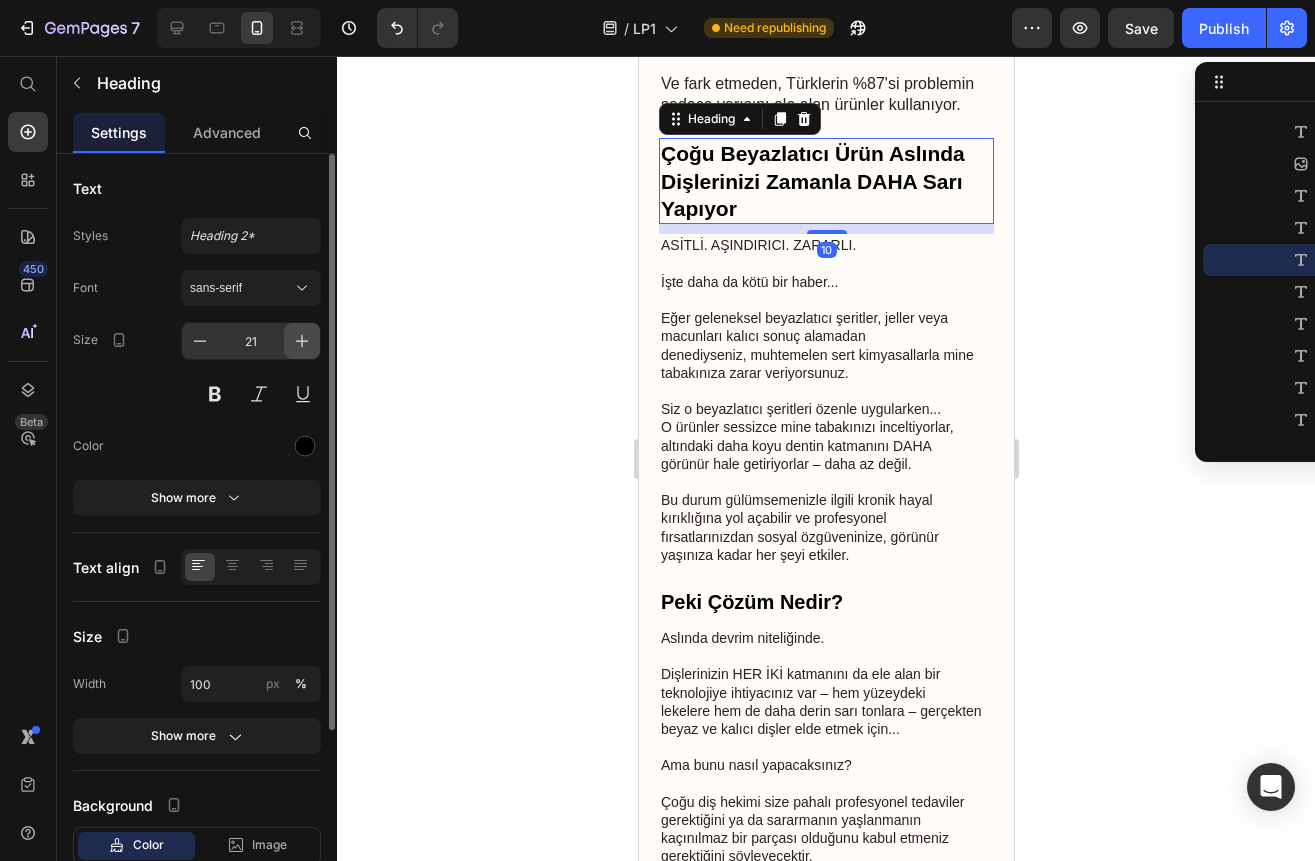 click 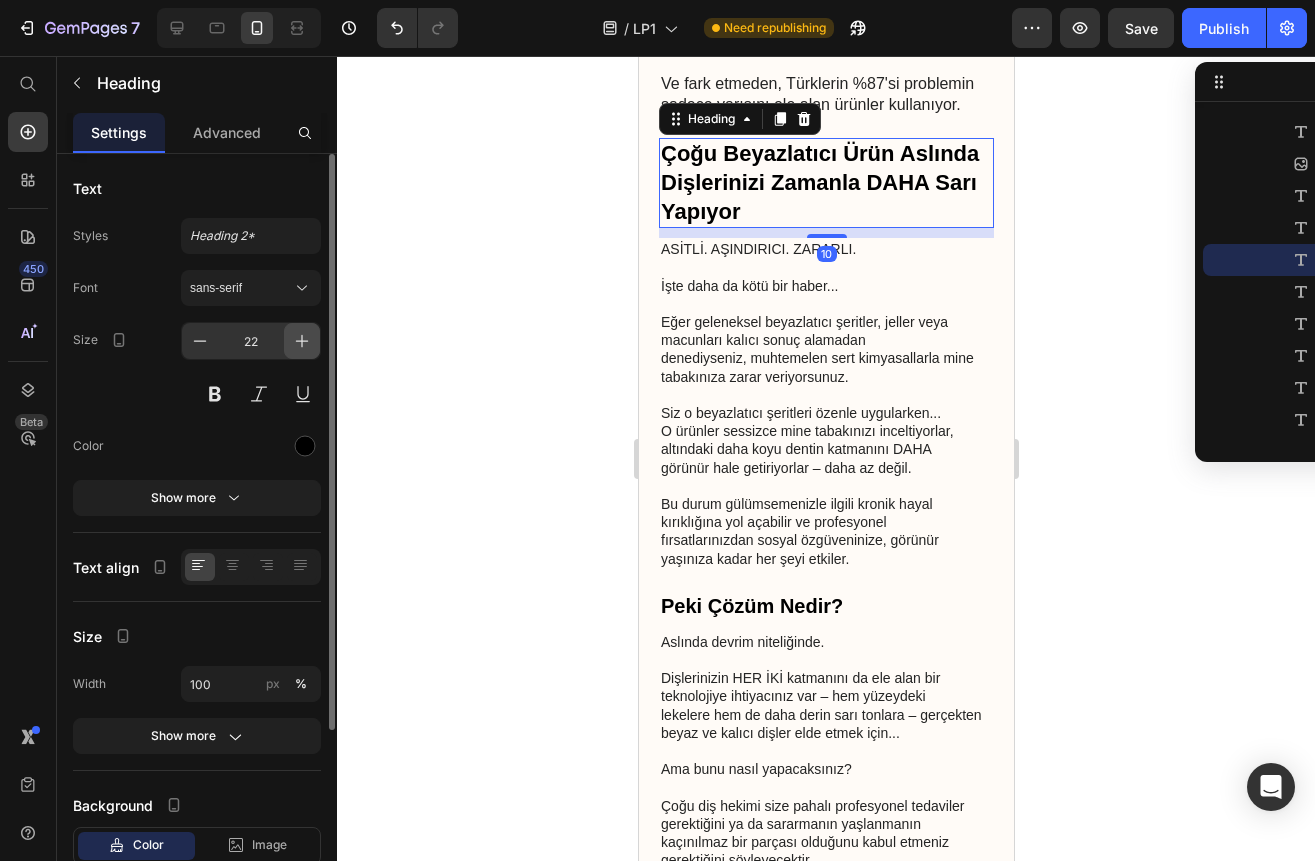 click 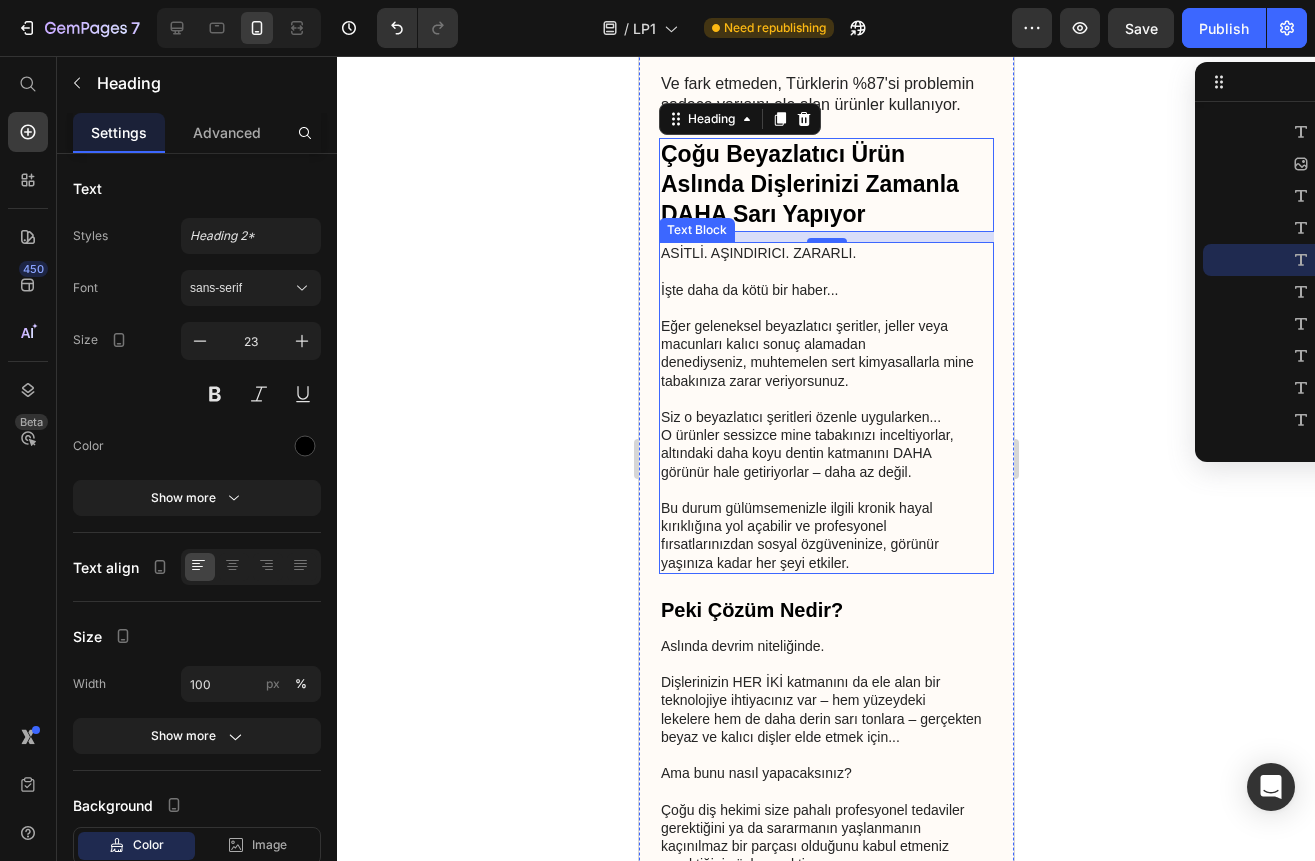 click on "Eğer geleneksel beyazlatıcı şeritler, jeller veya macunları kalıcı sonuç alamadan denediyseniz, muhtemelen sert kimyasallarla mine tabakınıza zarar veriyorsunuz." at bounding box center (825, 362) 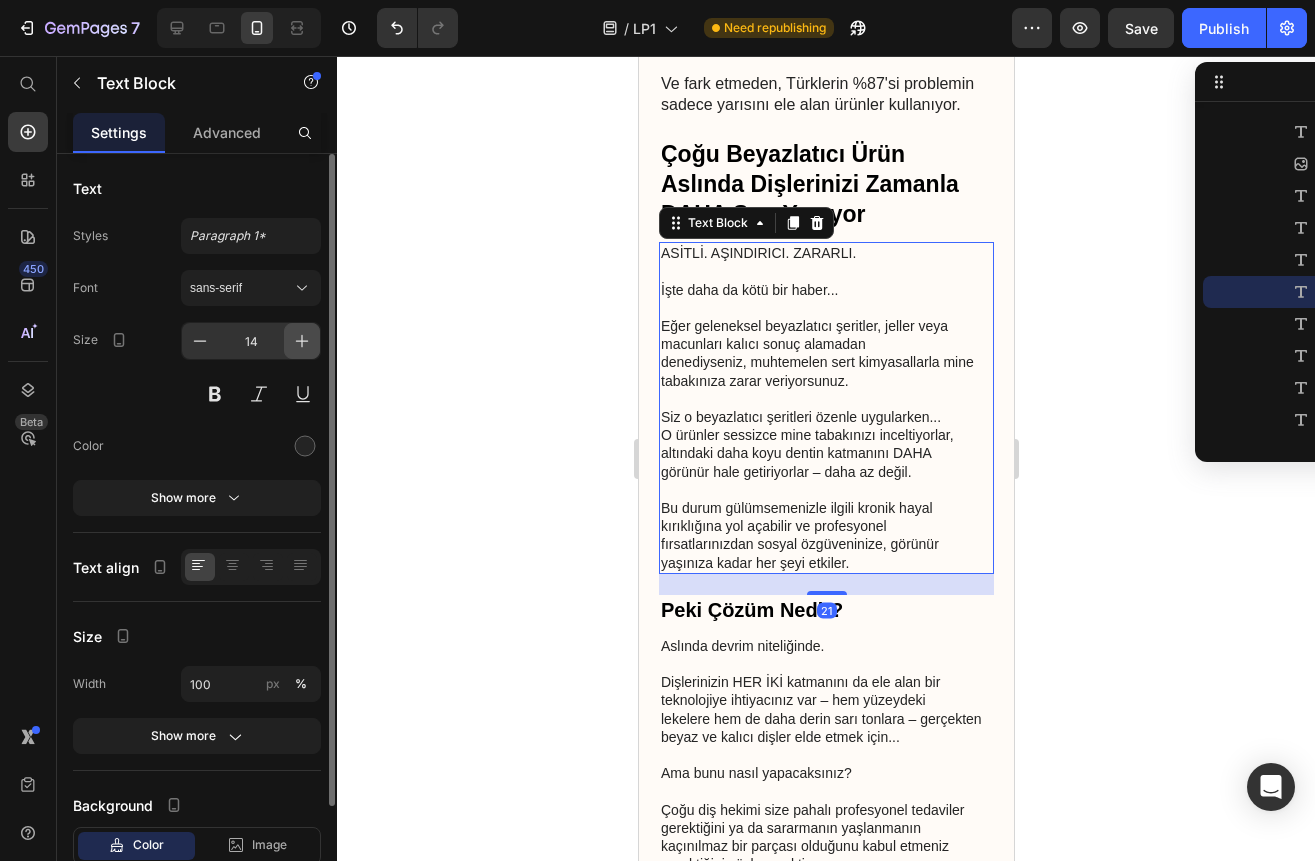 click 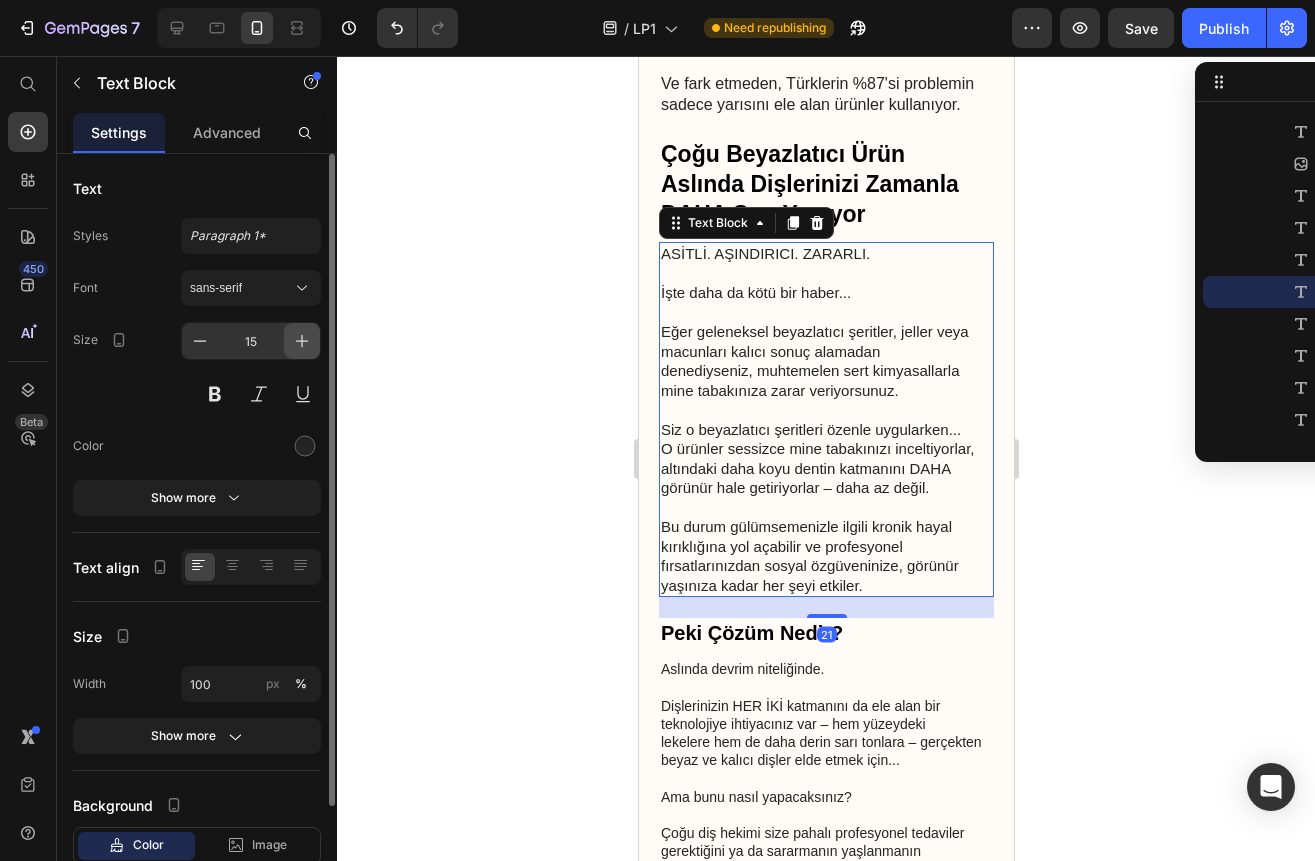 click 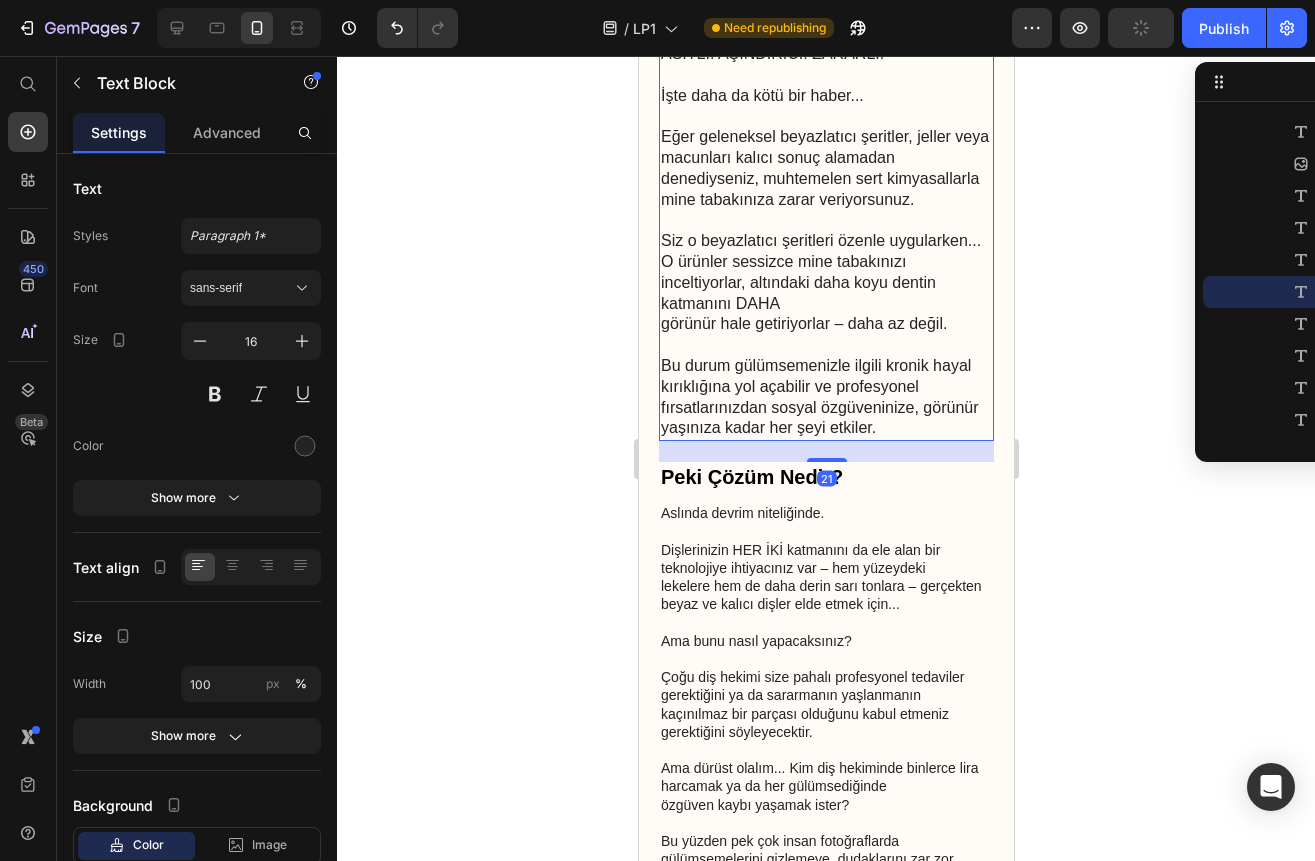 scroll, scrollTop: 2700, scrollLeft: 0, axis: vertical 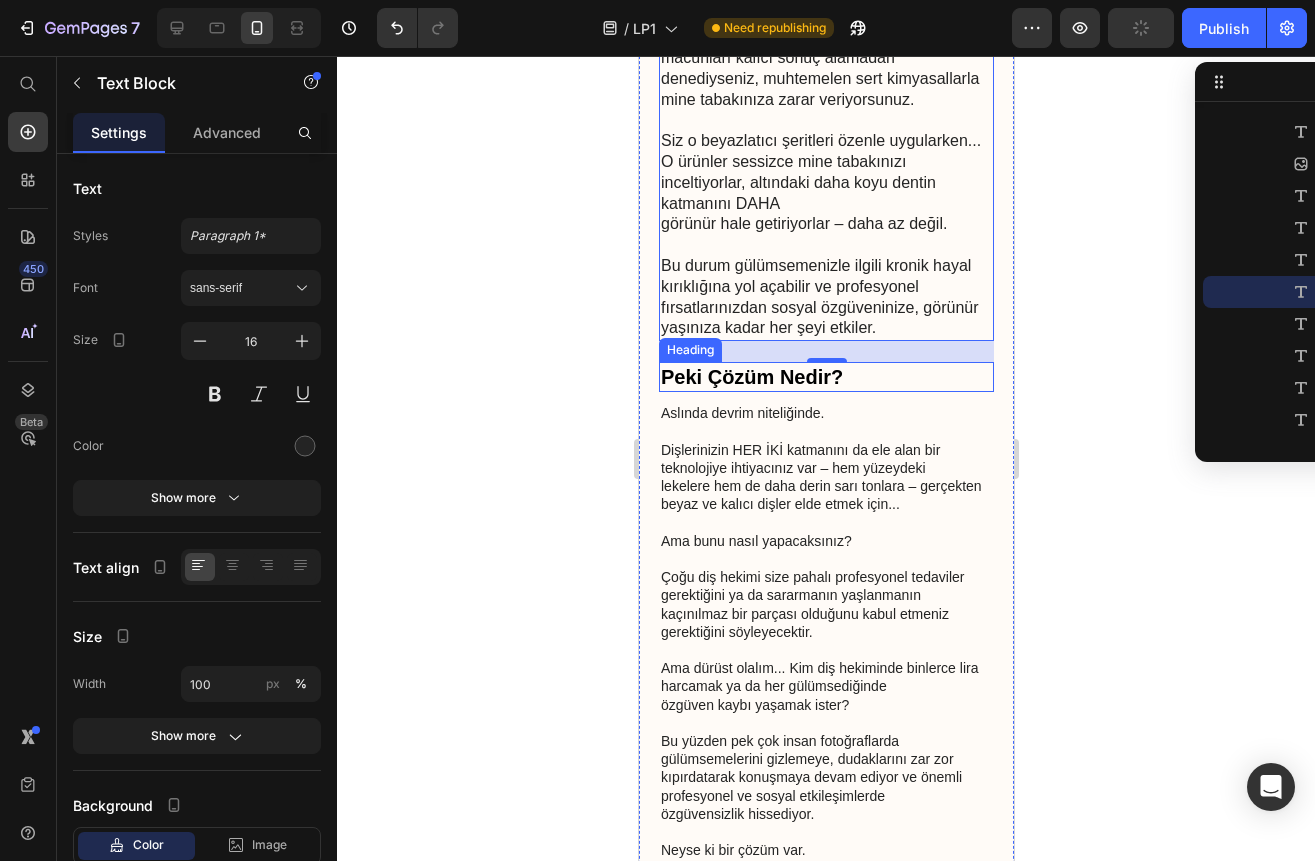 click on "Peki Çözüm Nedir?" at bounding box center [825, 377] 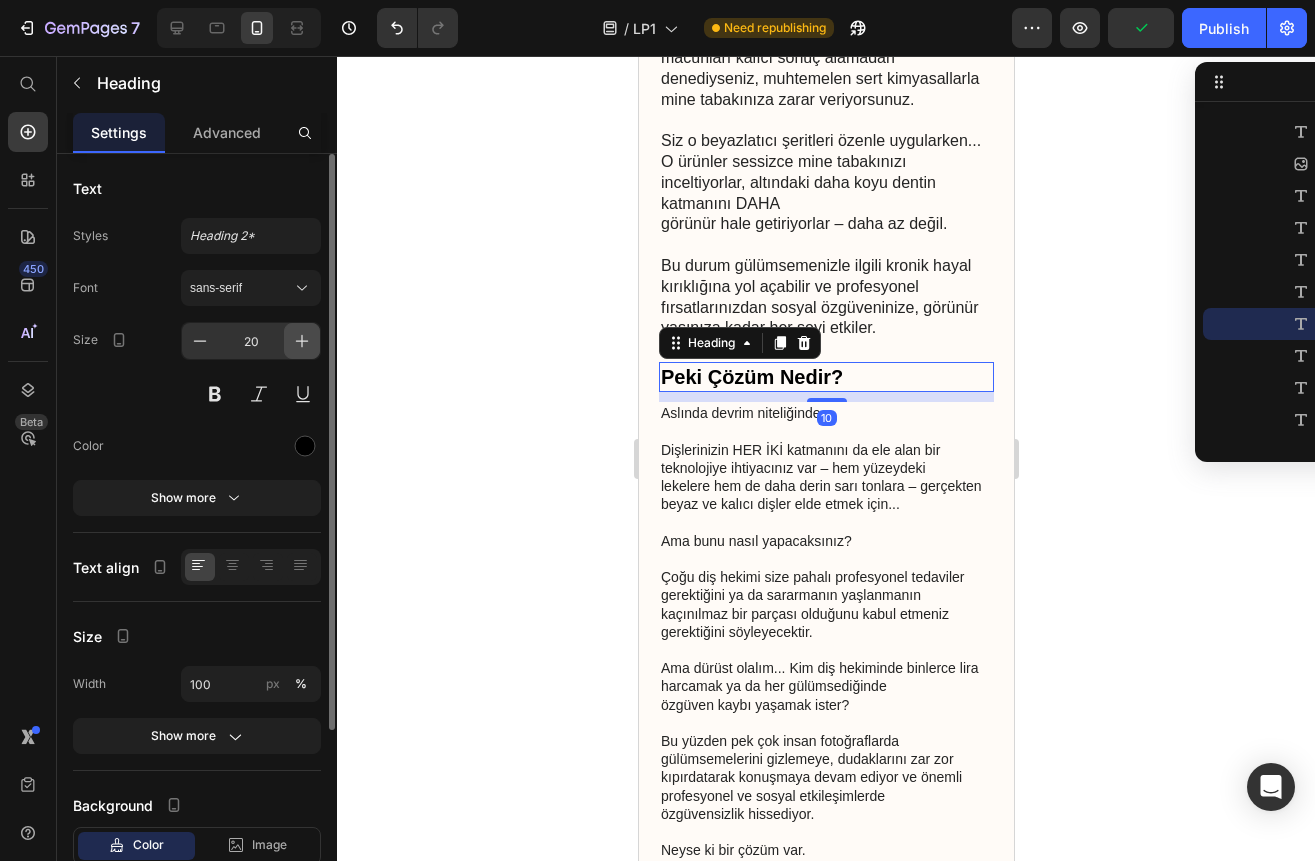 click 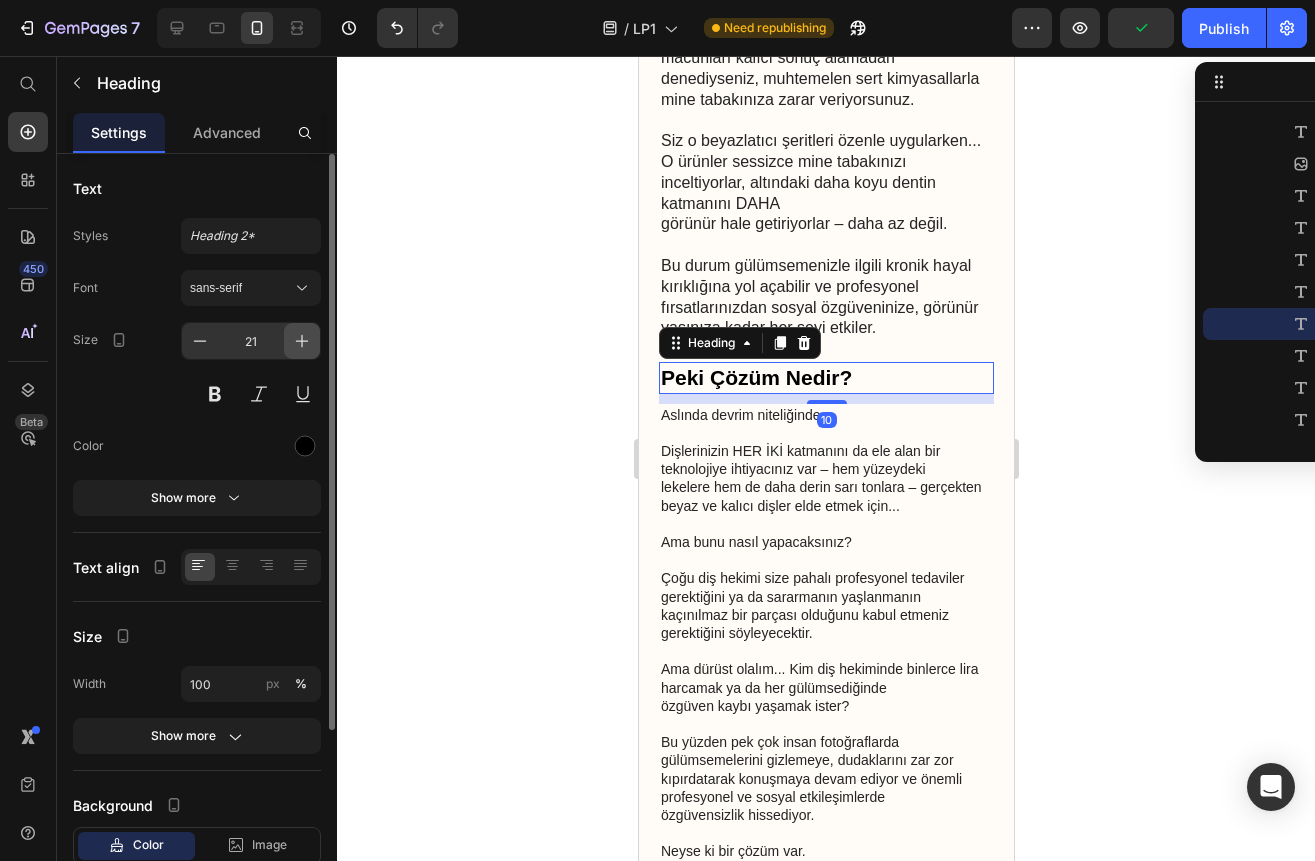 click 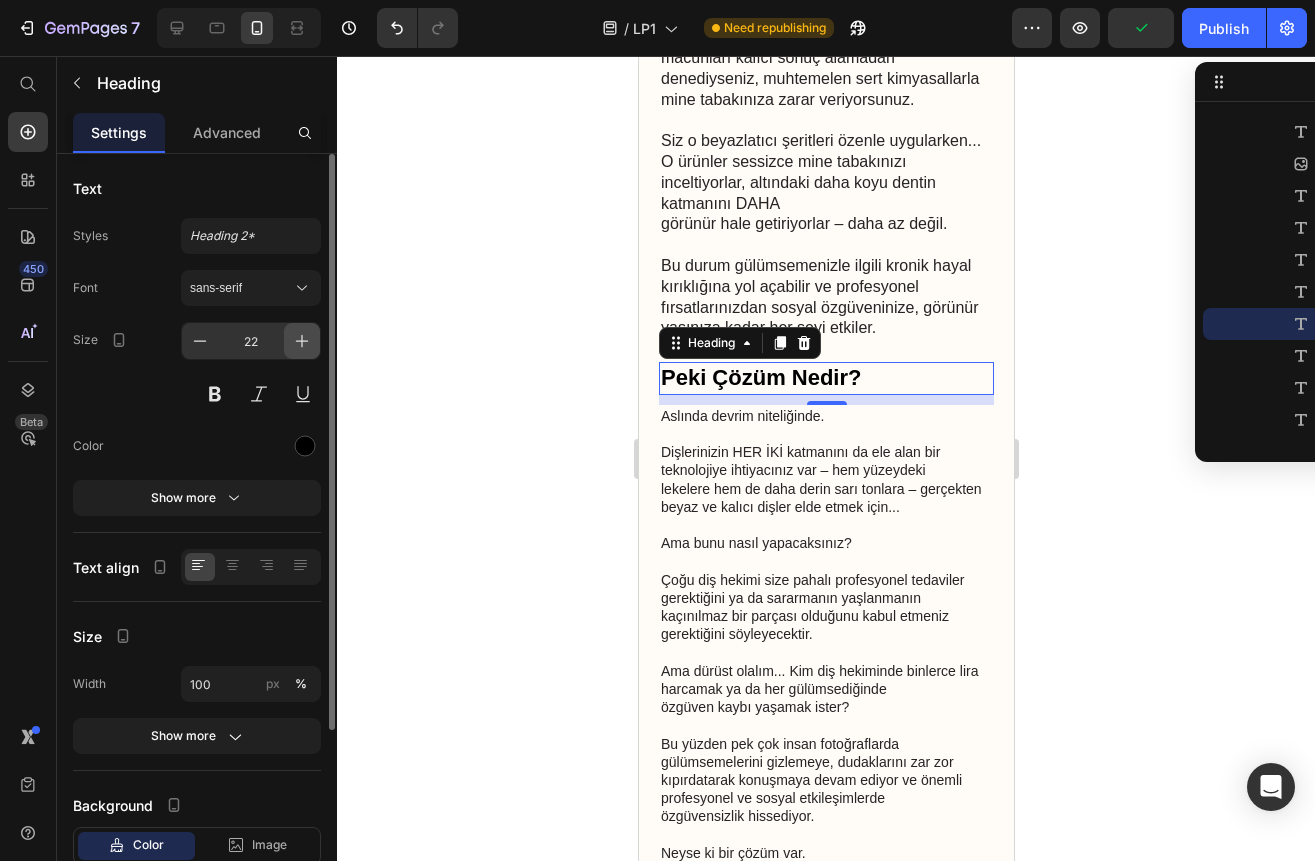 click 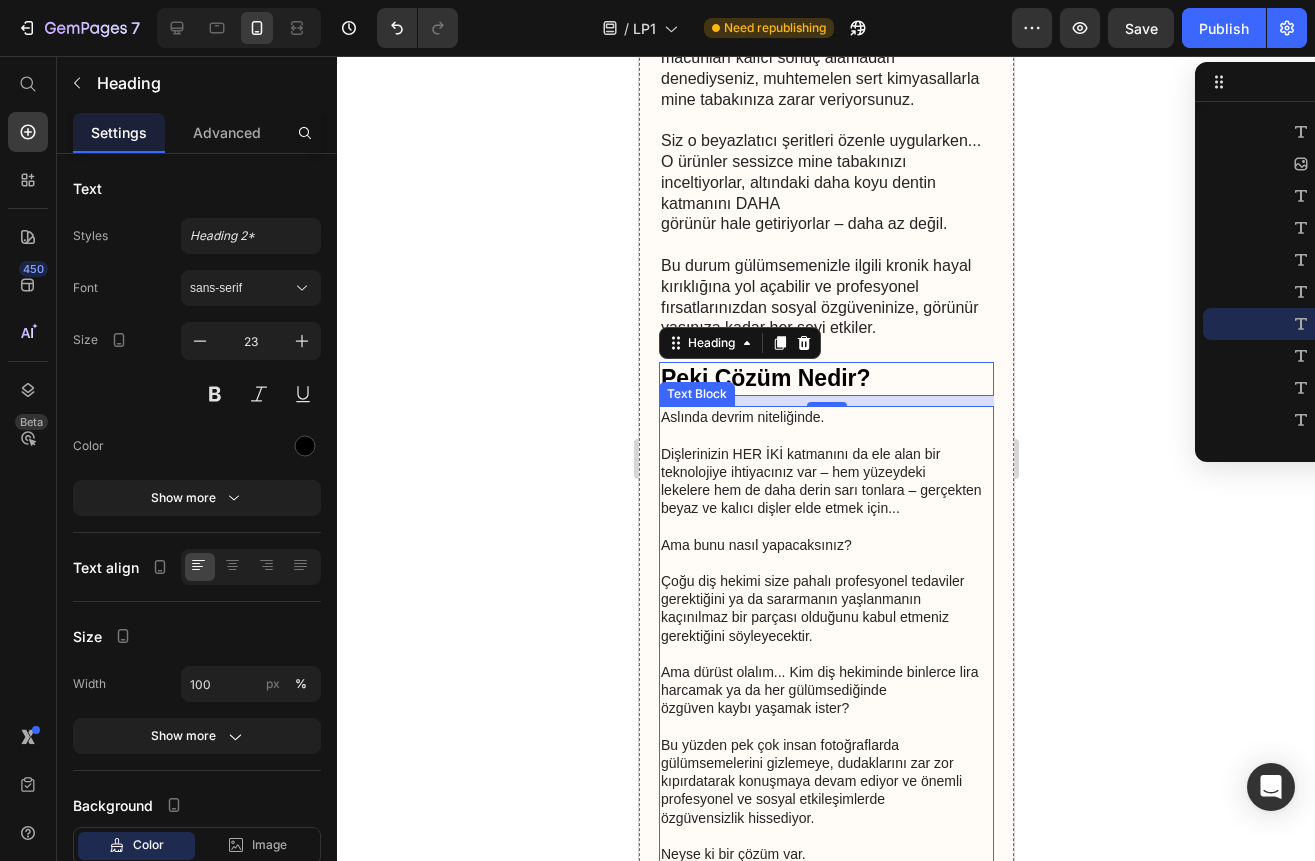 click on "Dişlerinizin HER İKİ katmanını da ele alan bir teknolojiye ihtiyacınız var – hem yüzeydeki lekelere hem de daha derin sarı tonlara – gerçekten beyaz ve kalıcı dişler elde etmek için..." at bounding box center [825, 480] 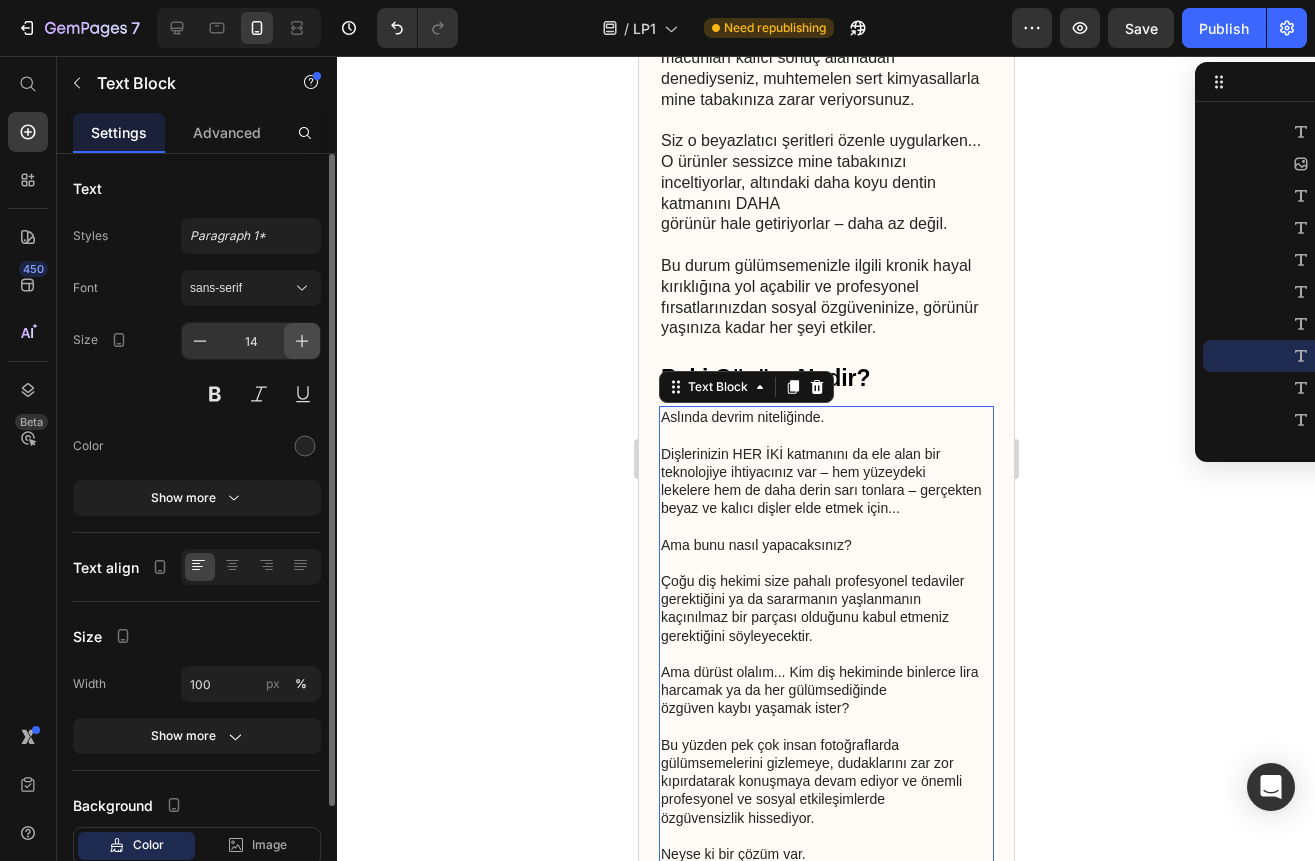 click 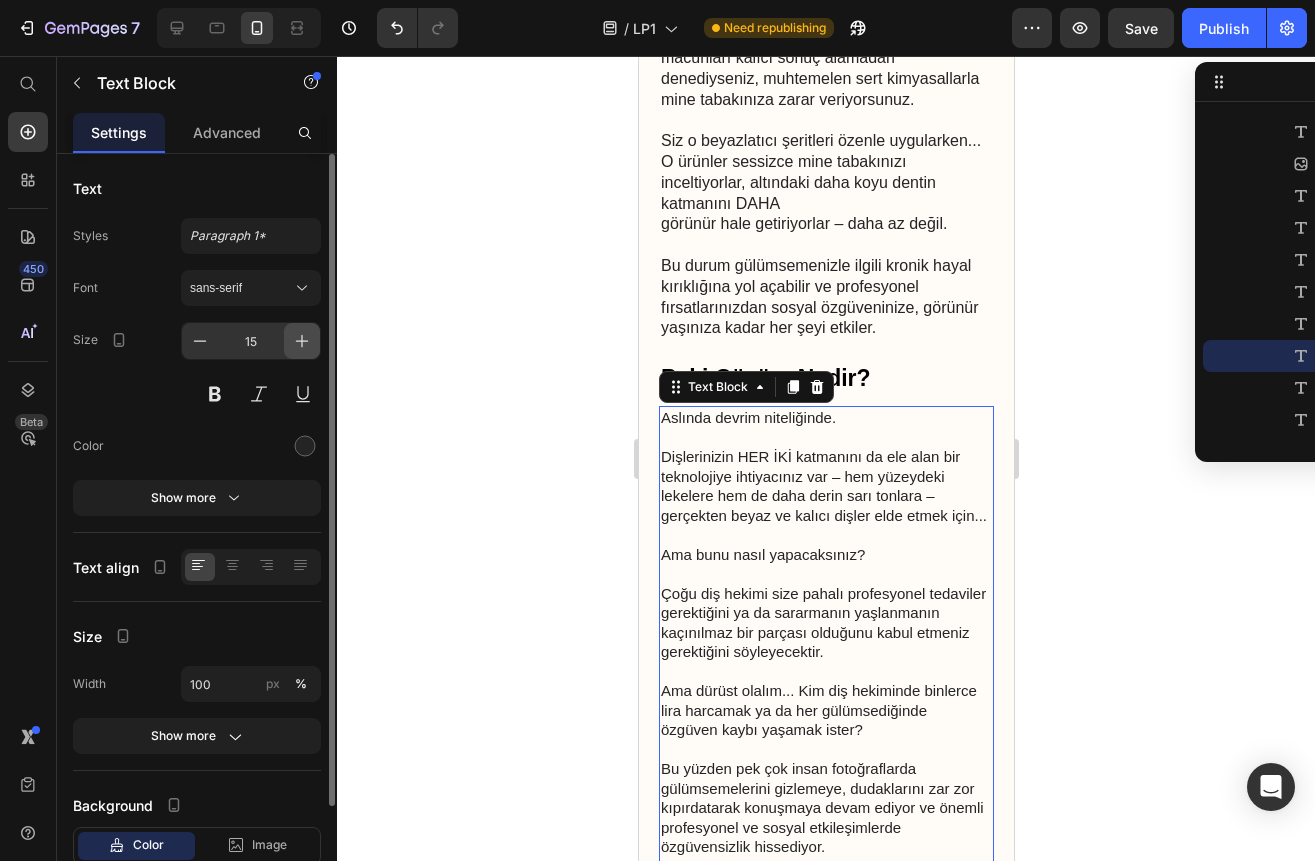 click 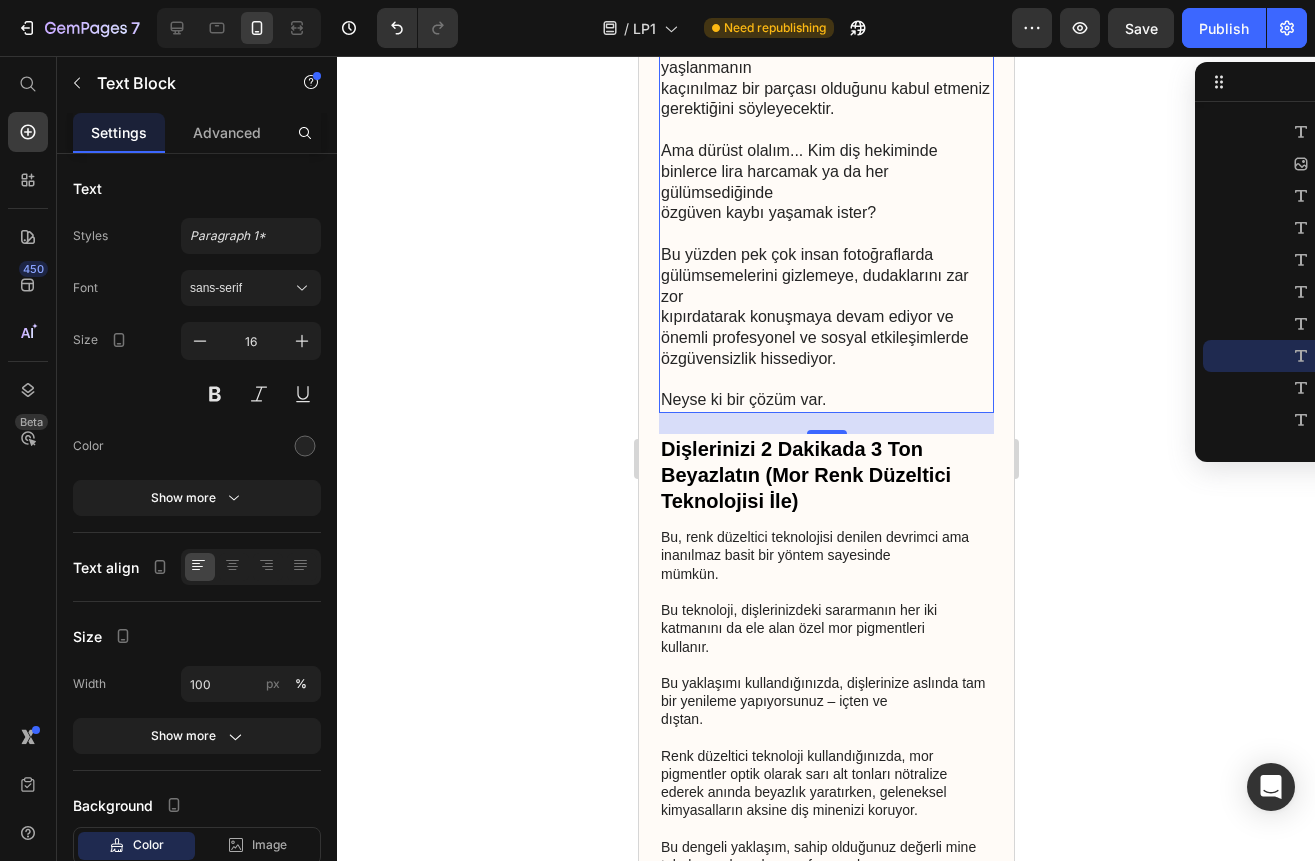 scroll, scrollTop: 3400, scrollLeft: 0, axis: vertical 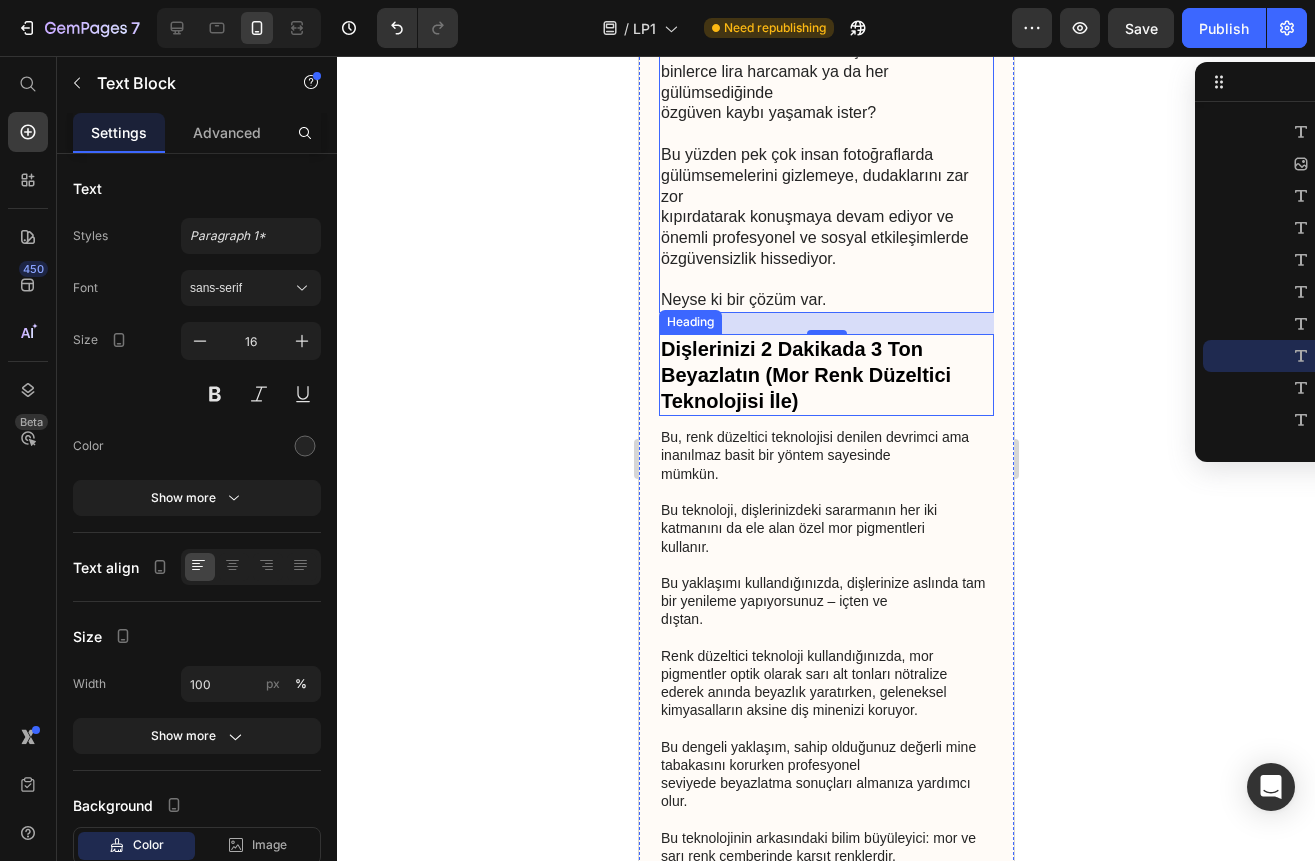 click on "Dişlerinizi 2 Dakikada 3 Ton Beyazlatın (Mor Renk Düzeltici Teknolojisi İle)" at bounding box center (825, 375) 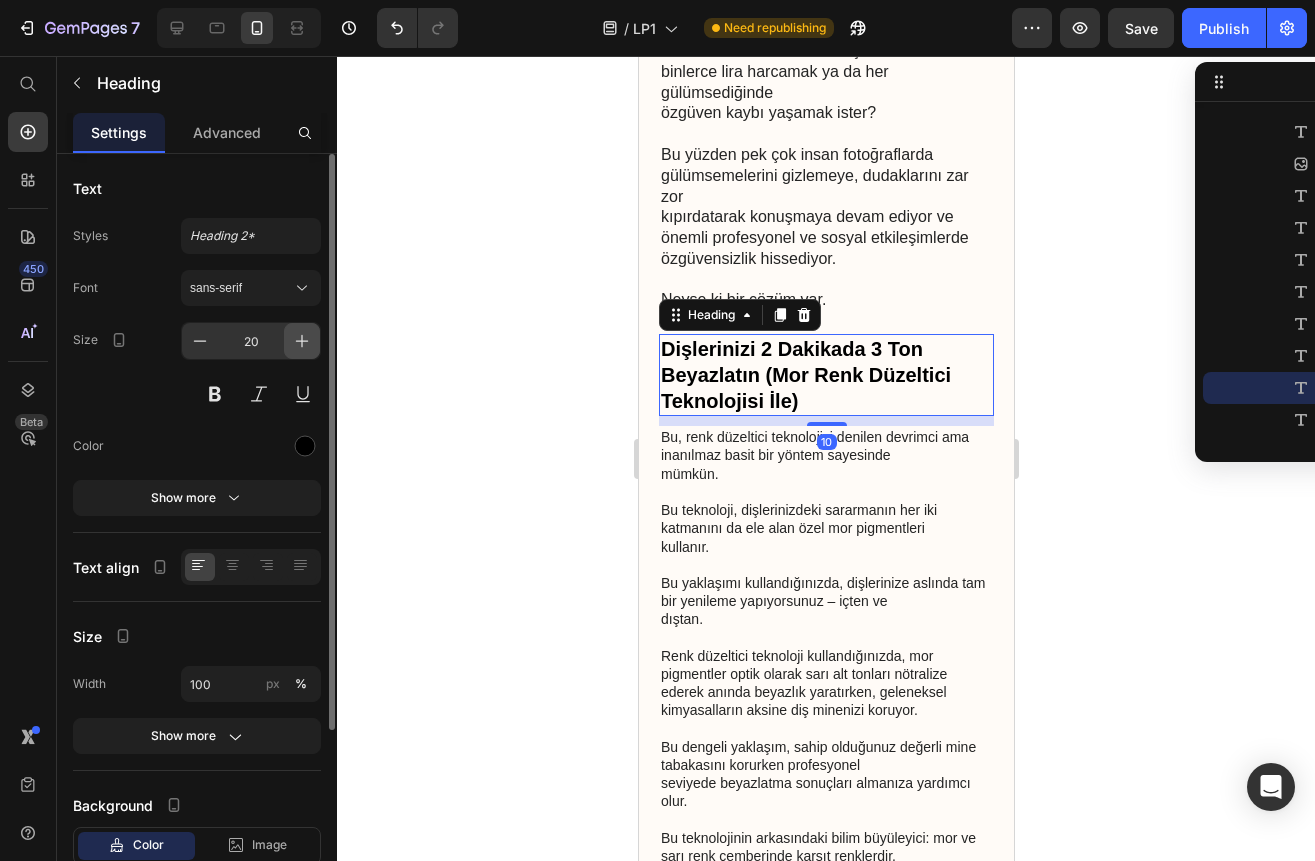 click 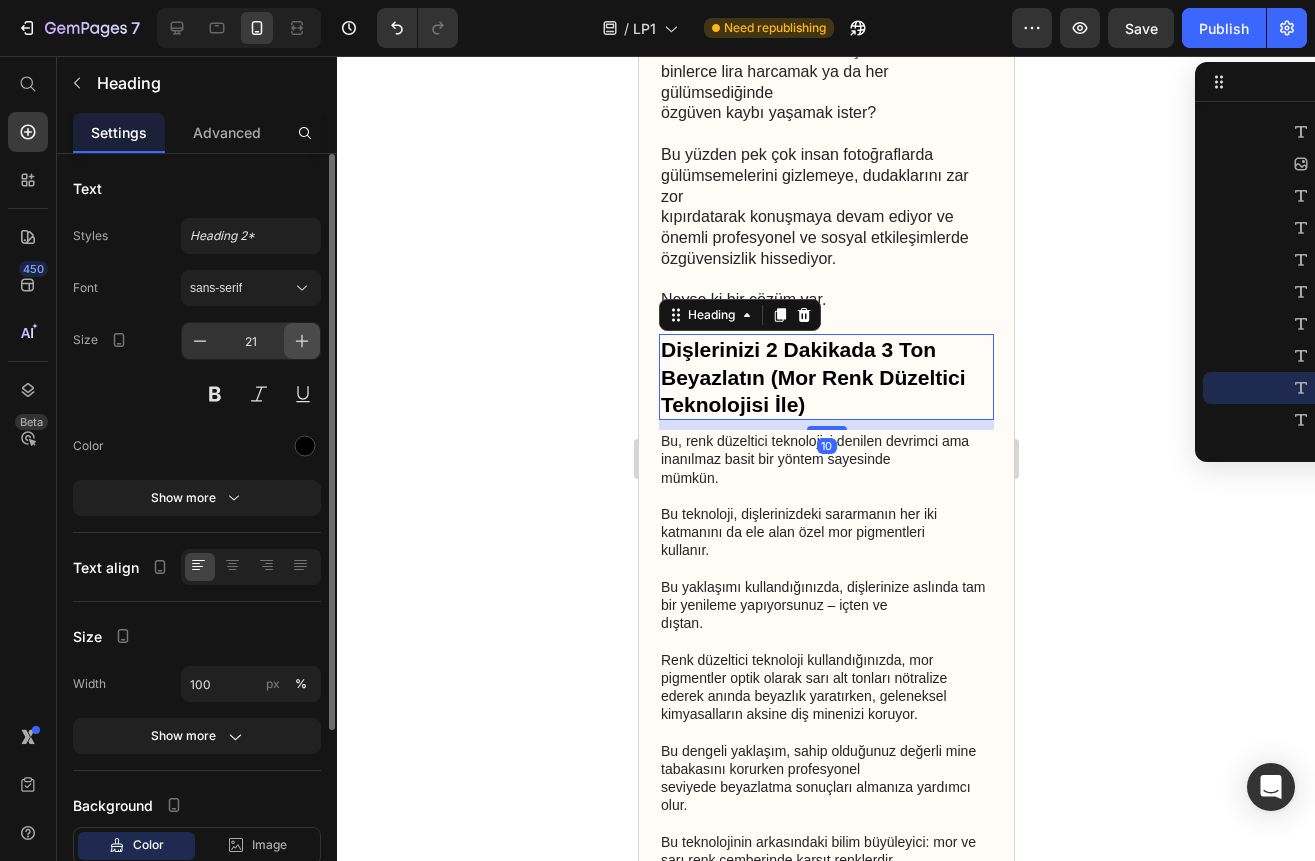 click 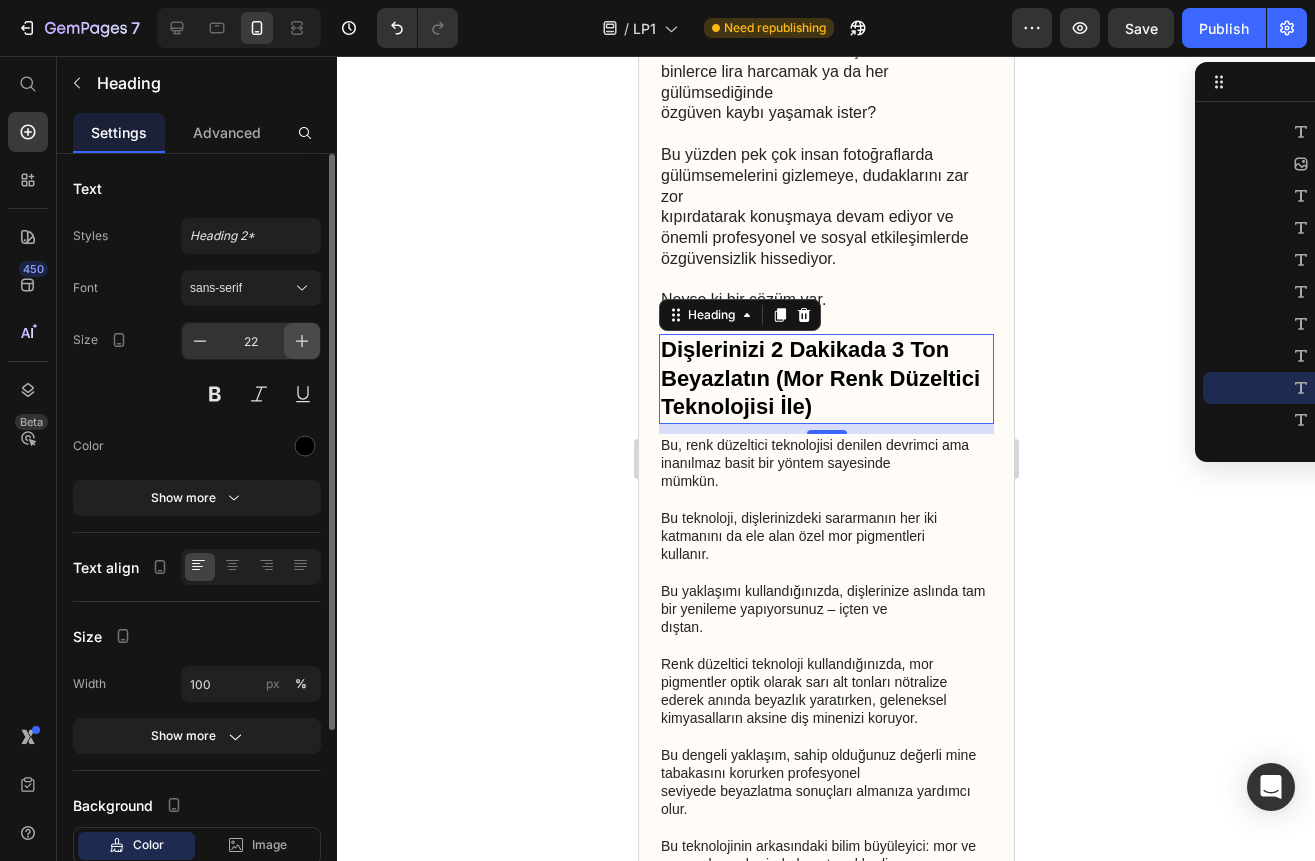 click 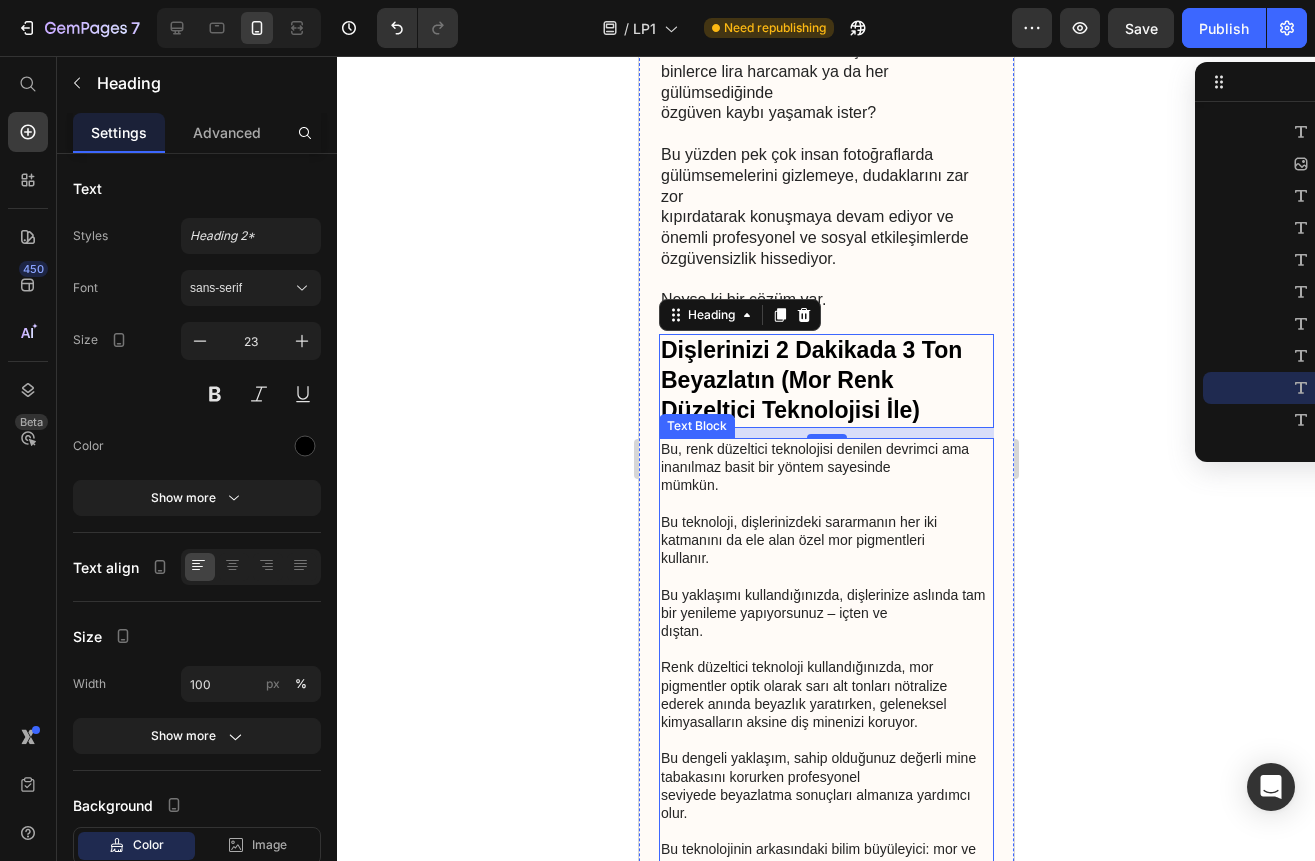 click on "Bu teknoloji, dişlerinizdeki sararmanın her iki katmanını da ele alan özel mor pigmentleri kullanır." at bounding box center [825, 531] 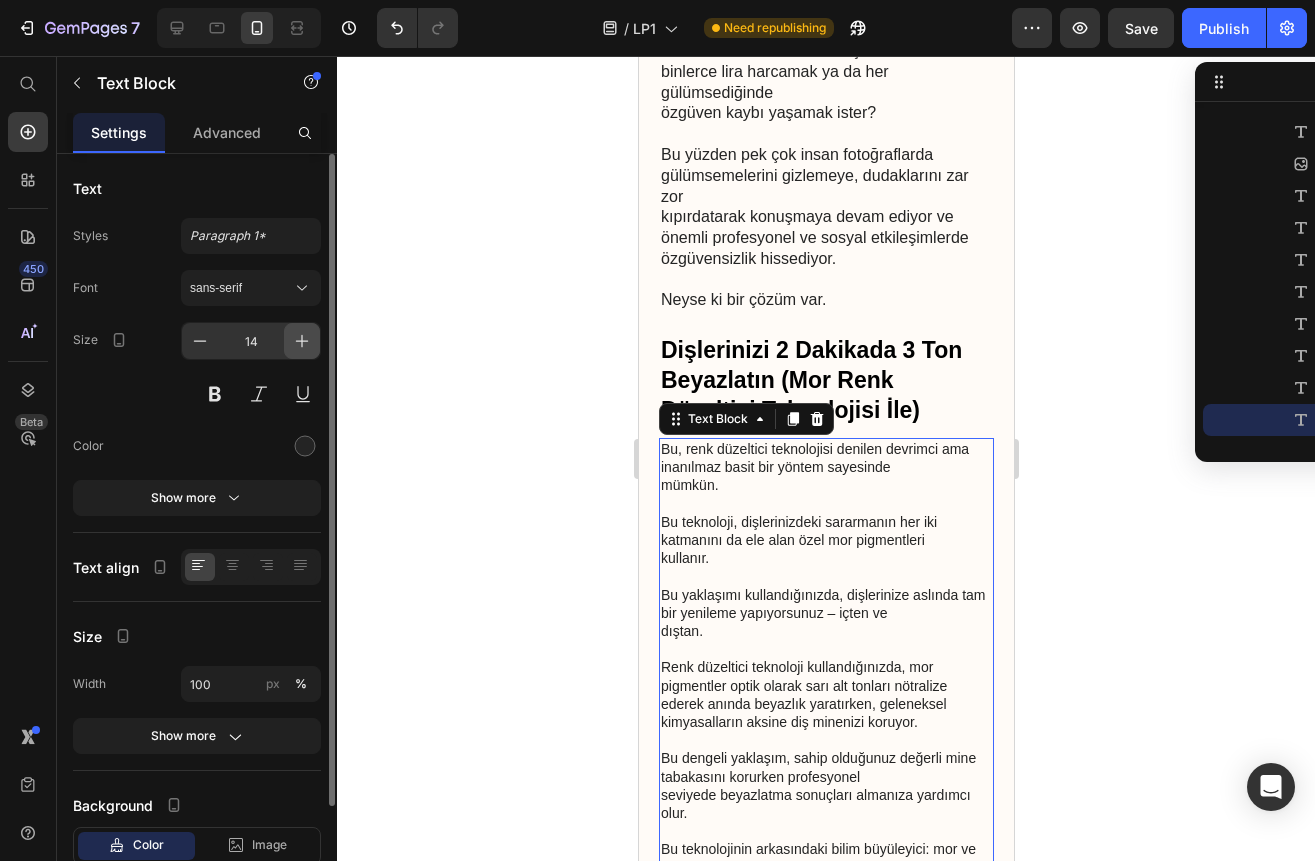 click at bounding box center [302, 341] 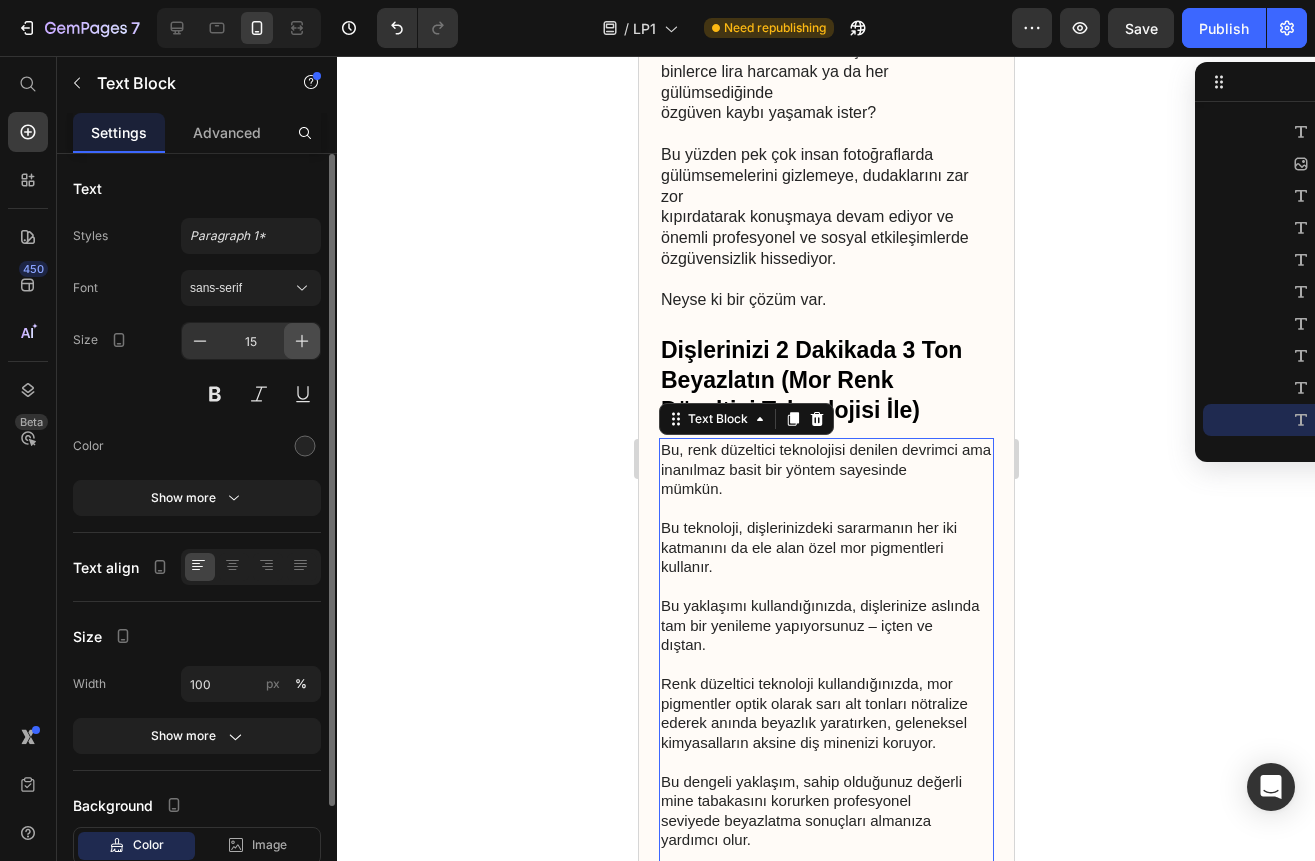 click 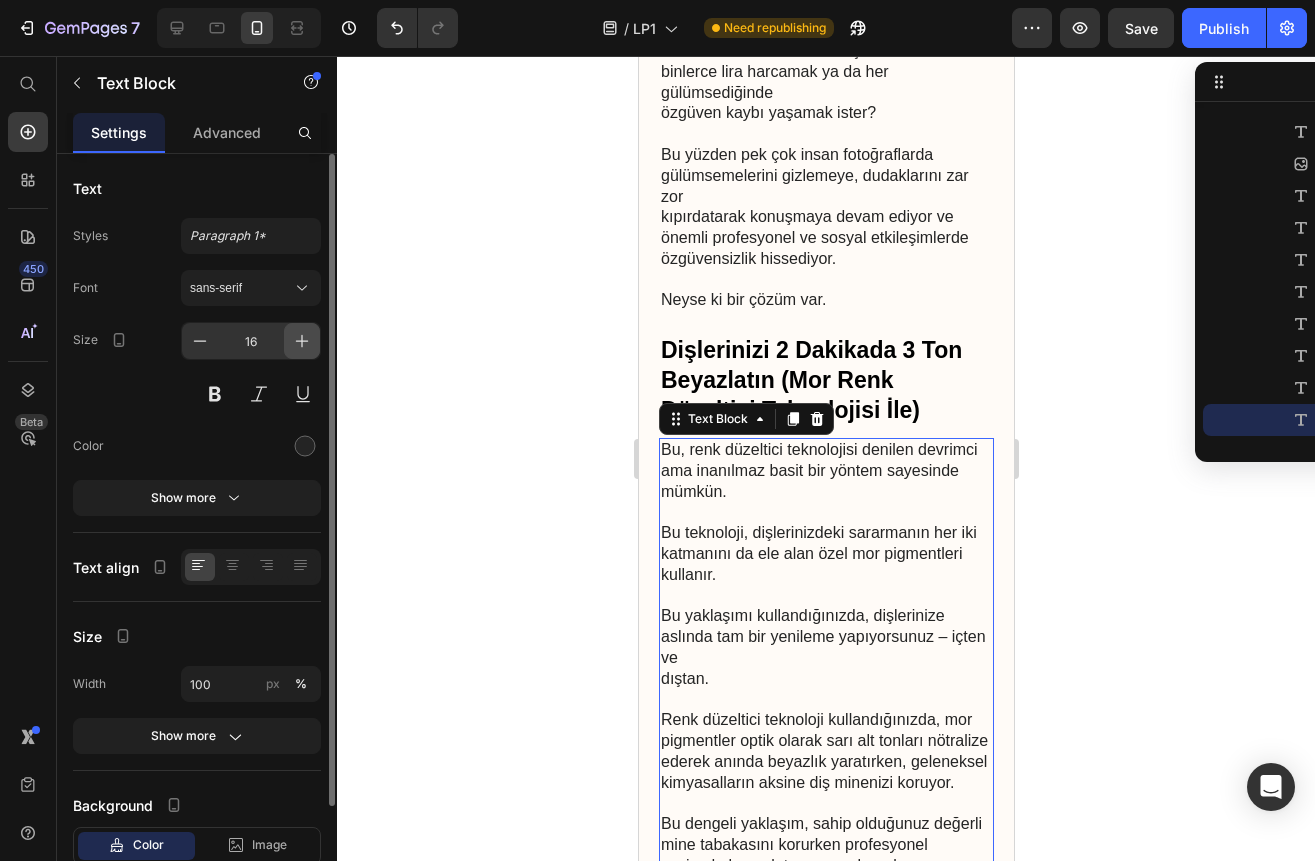 click 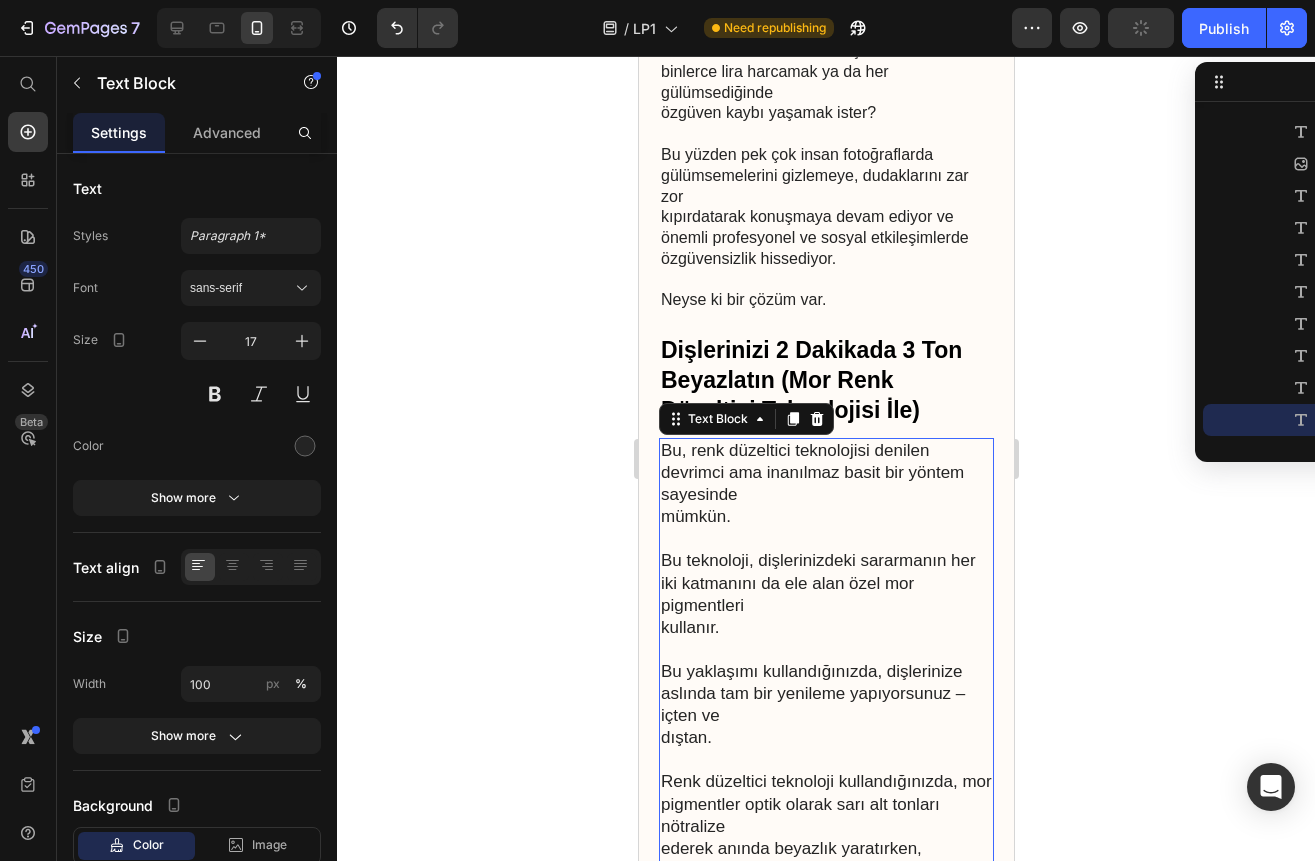 scroll, scrollTop: 3800, scrollLeft: 0, axis: vertical 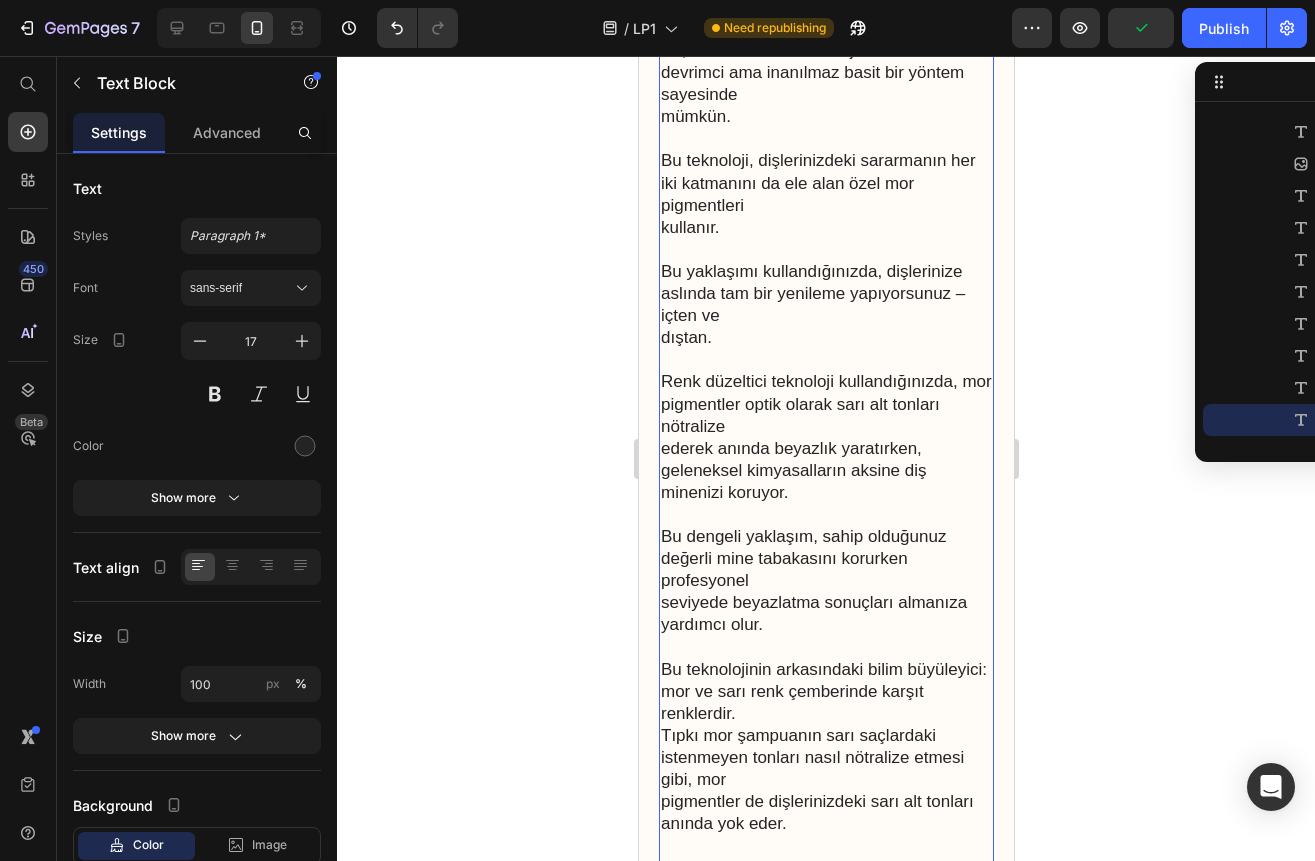 click on "Renk düzeltici teknoloji kullandığınızda, mor pigmentler optik olarak sarı alt tonları nötralize ederek anında beyazlık yaratırken, geleneksel kimyasalların aksine diş minenizi koruyor." at bounding box center (825, 437) 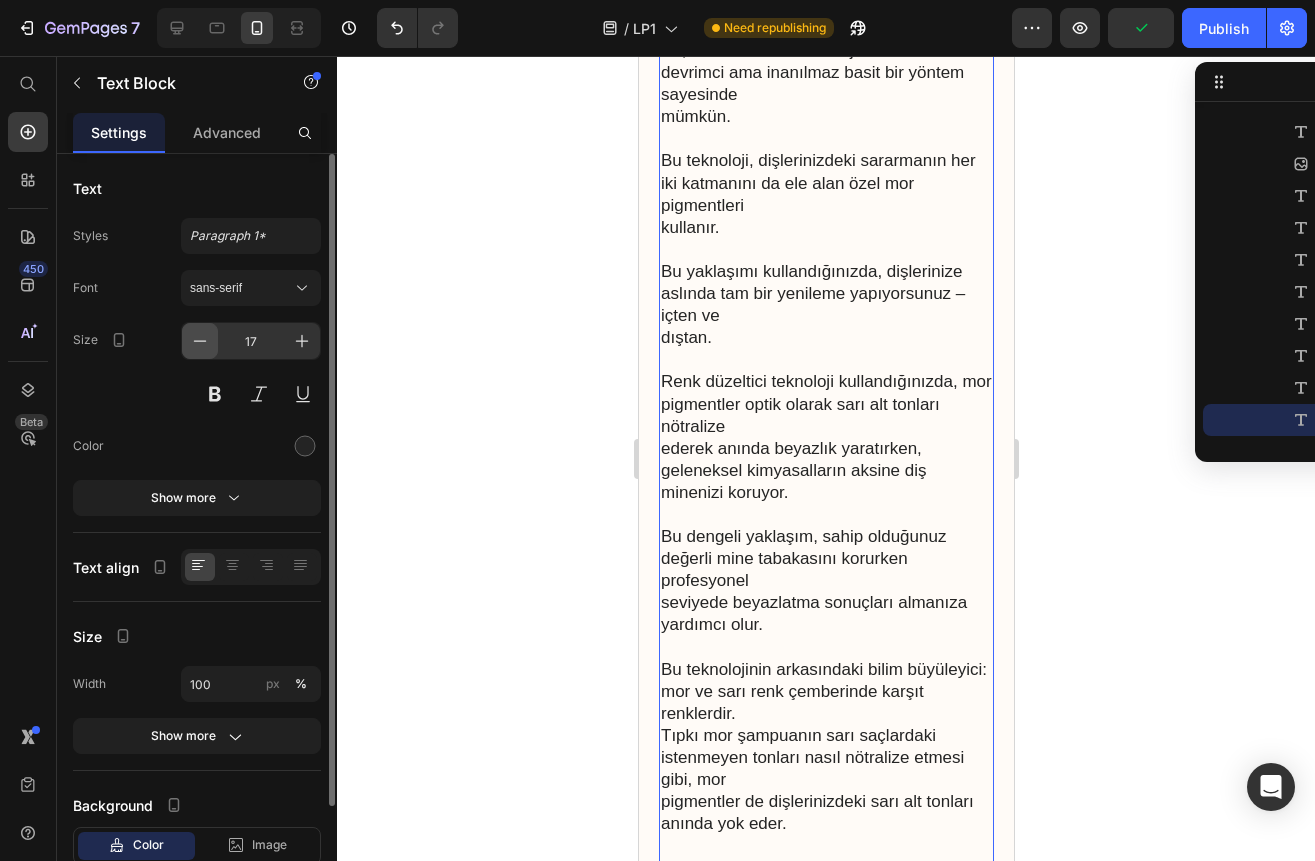 click 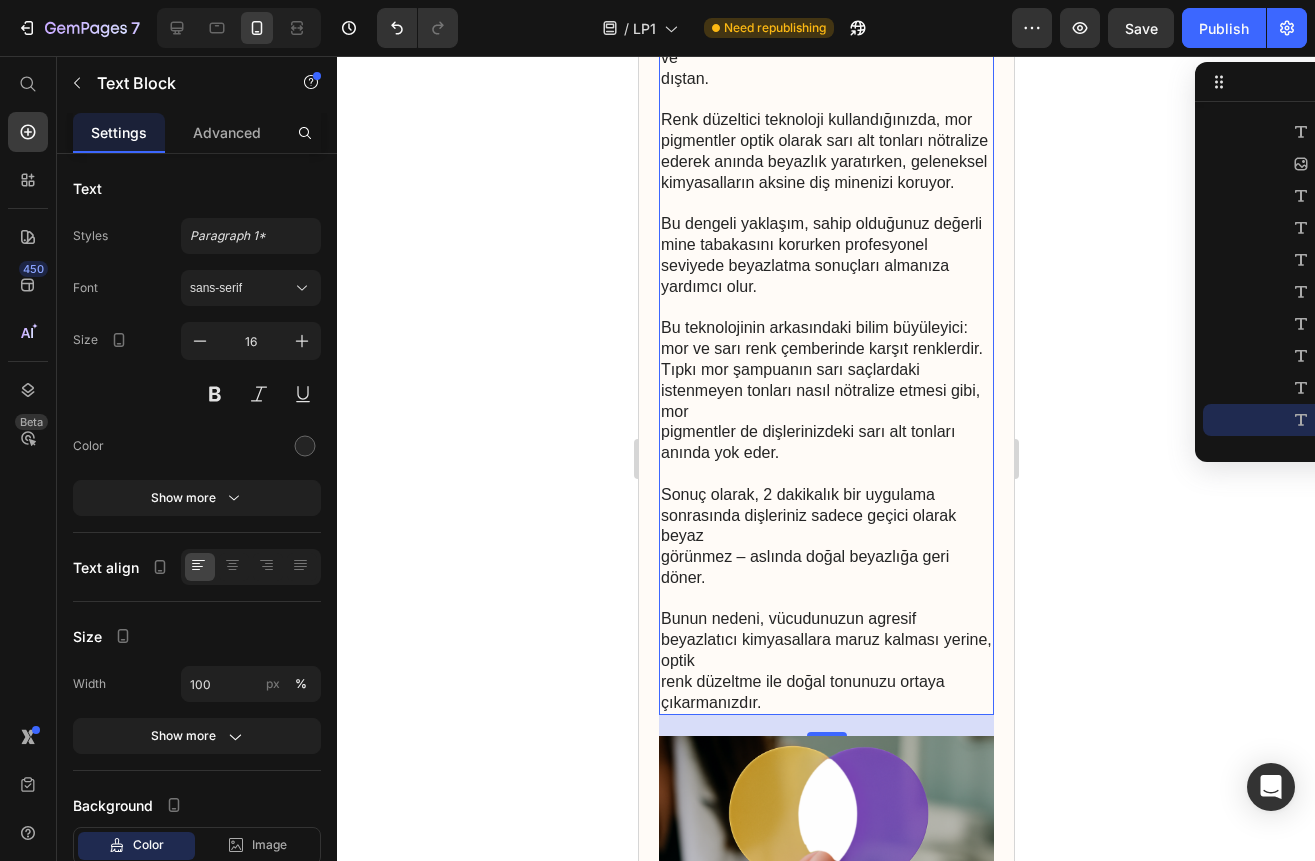 scroll, scrollTop: 4400, scrollLeft: 0, axis: vertical 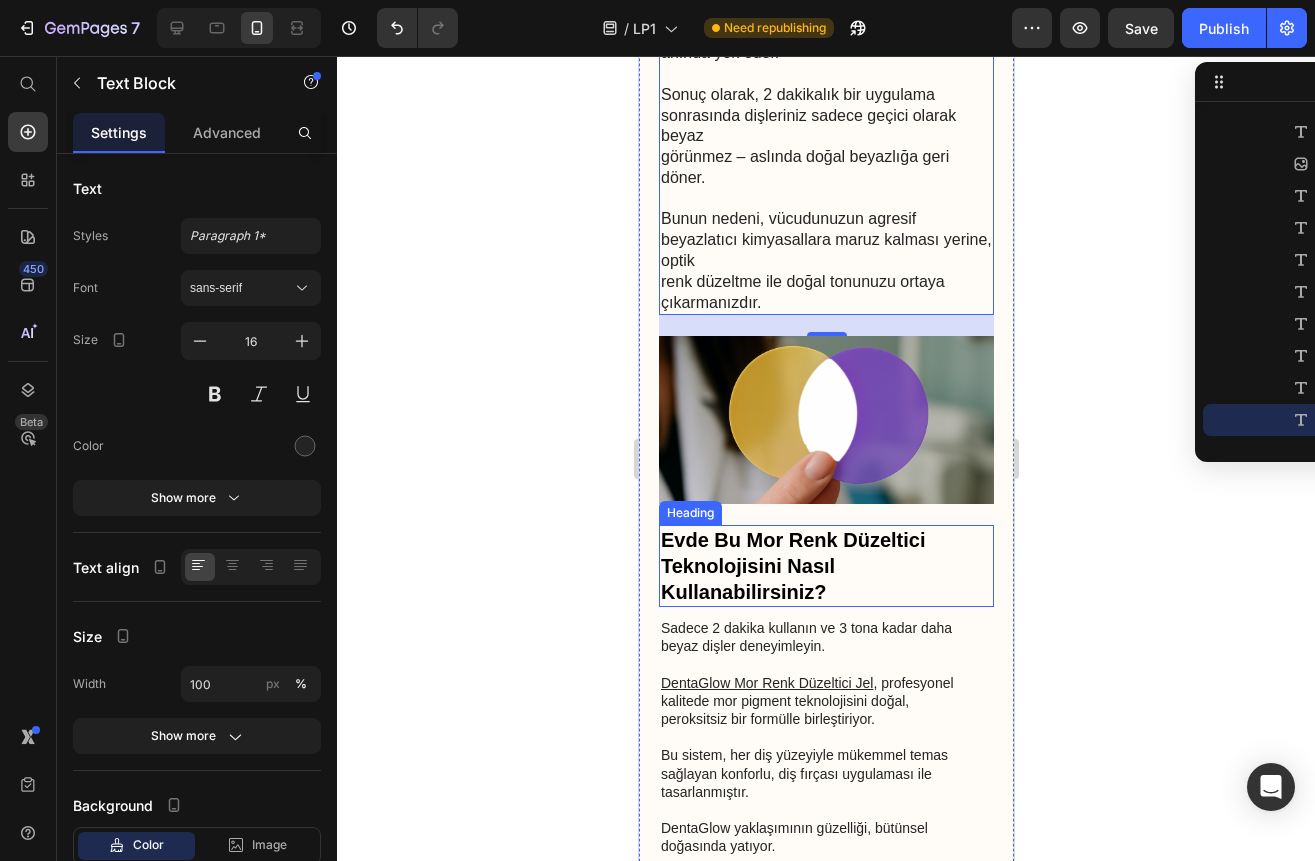 click on "Evde Bu Mor Renk Düzeltici Teknolojisini Nasıl Kullanabilirsiniz?" at bounding box center [825, 566] 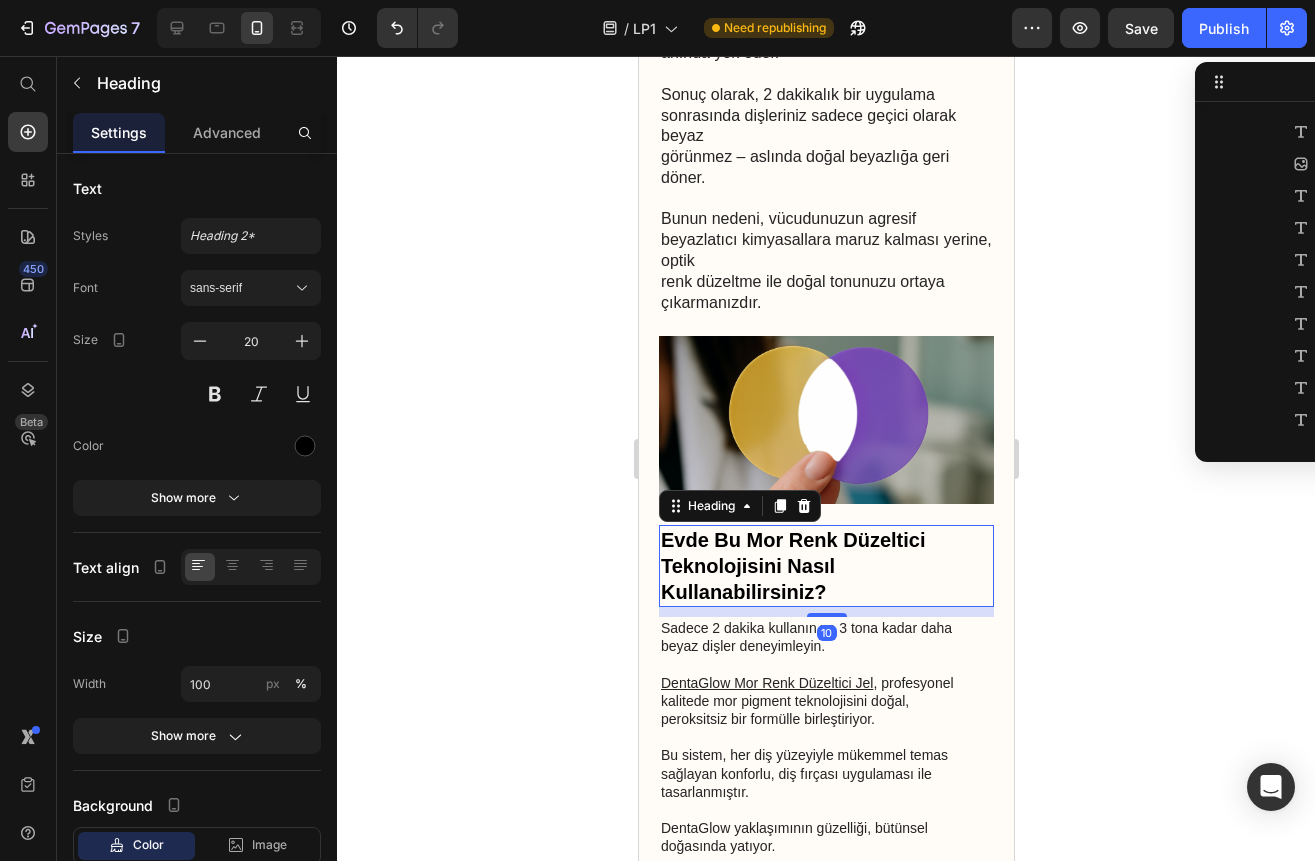 scroll, scrollTop: 826, scrollLeft: 0, axis: vertical 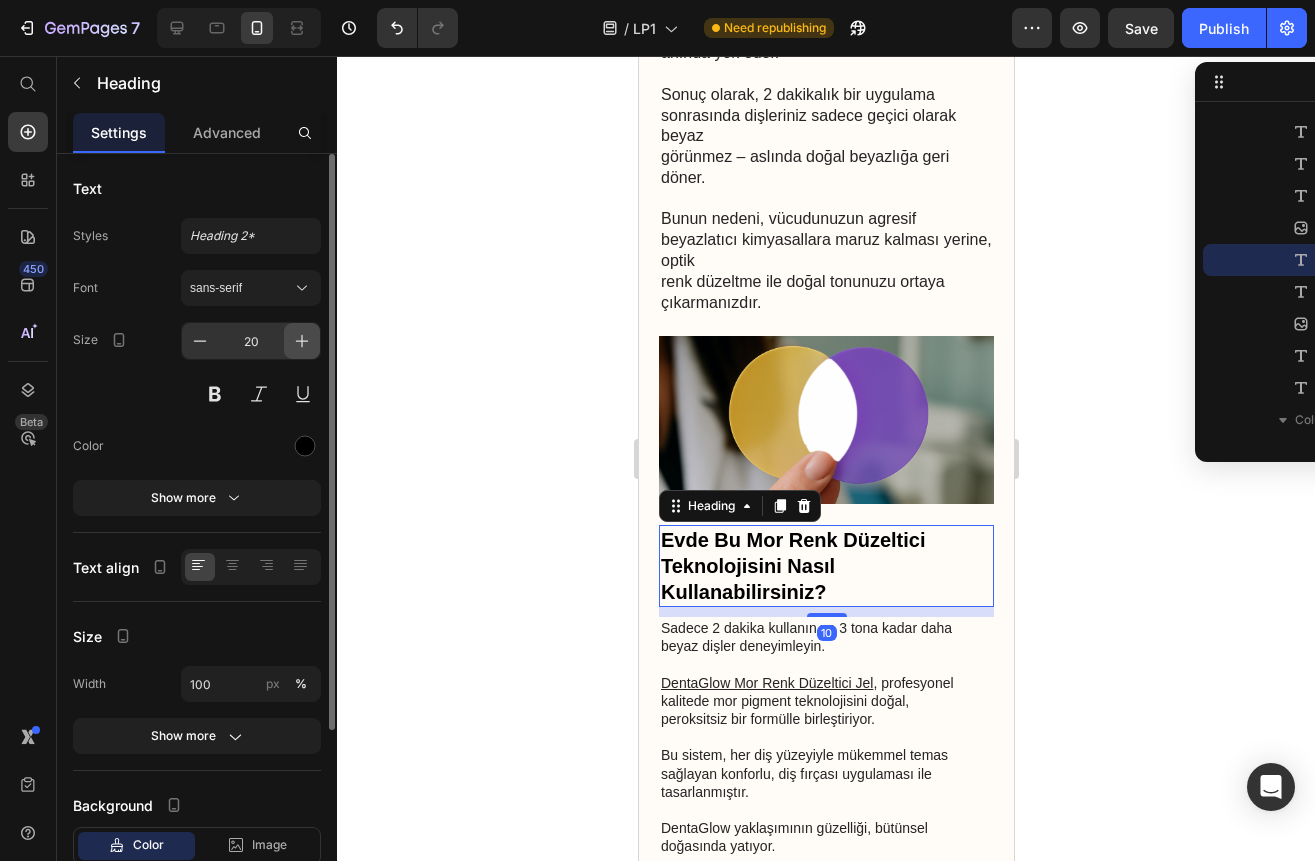 click 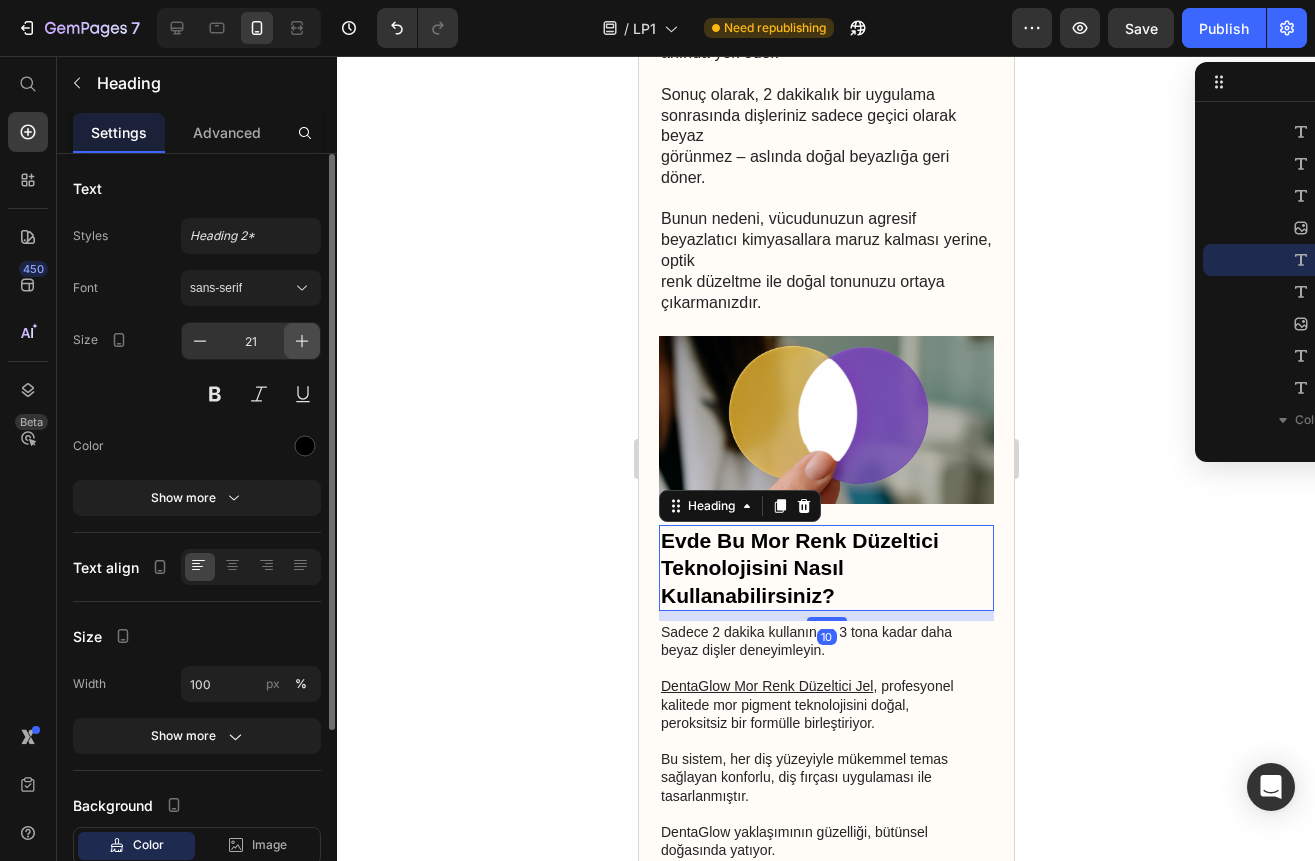 click 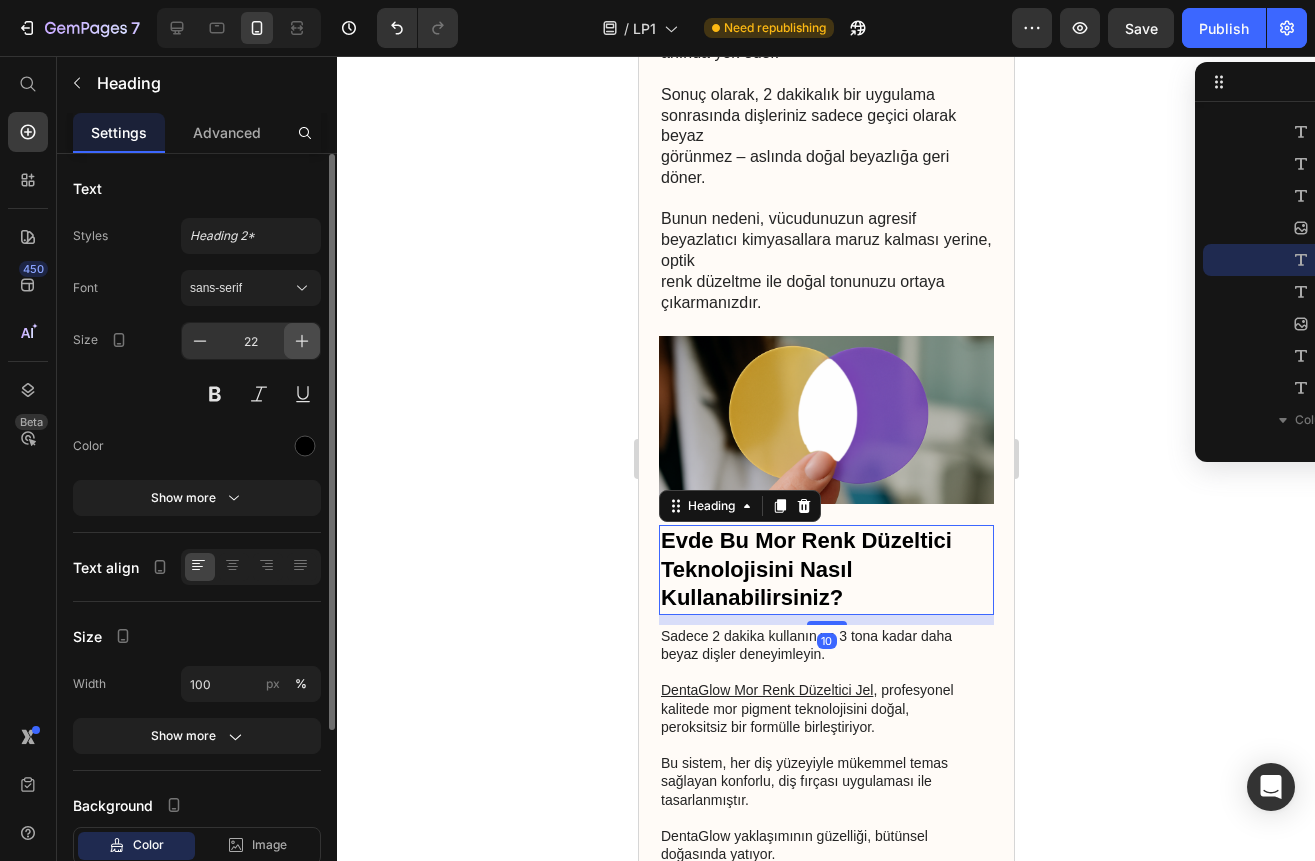 click 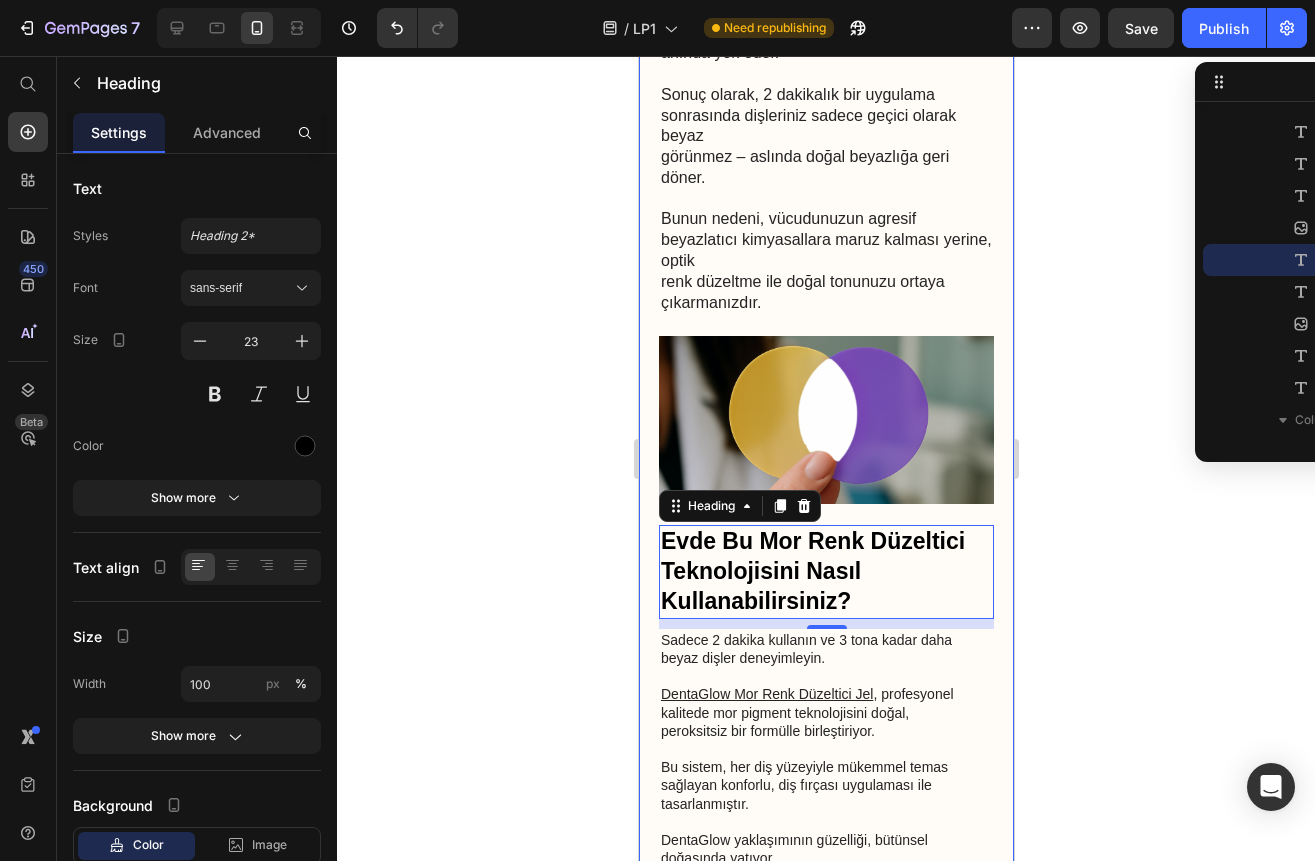 scroll, scrollTop: 4900, scrollLeft: 0, axis: vertical 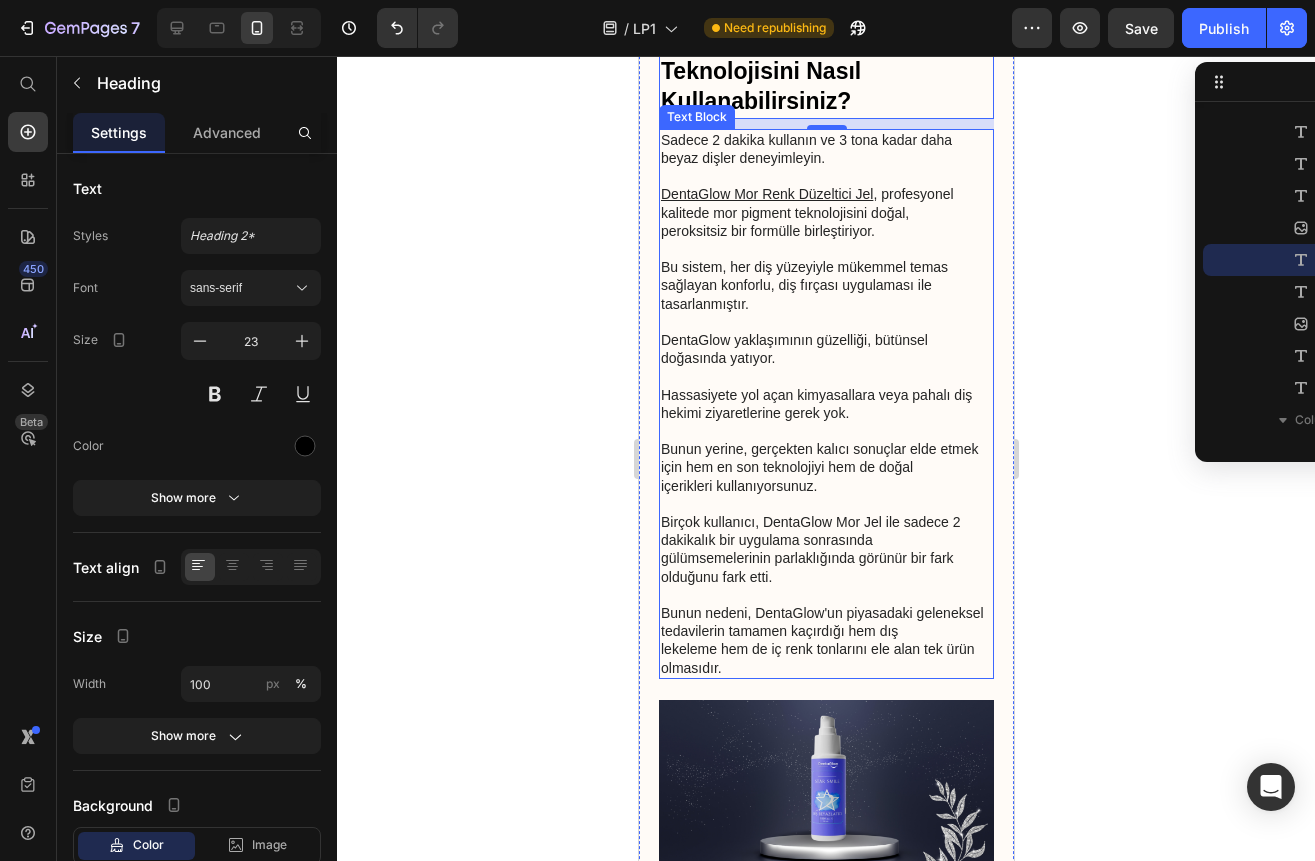click on "DentaGlow yaklaşımının güzelliği, bütünsel doğasında yatıyor." at bounding box center (825, 358) 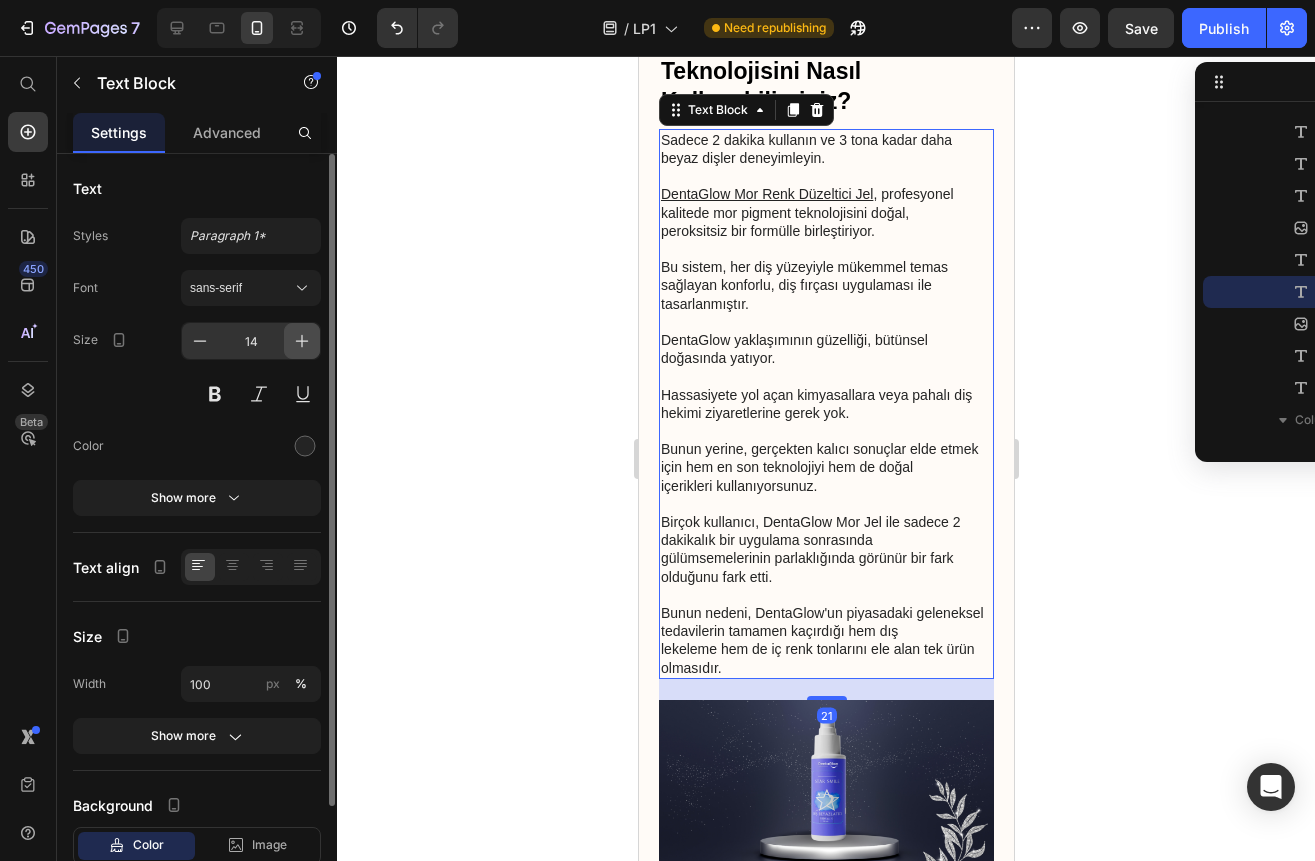 click 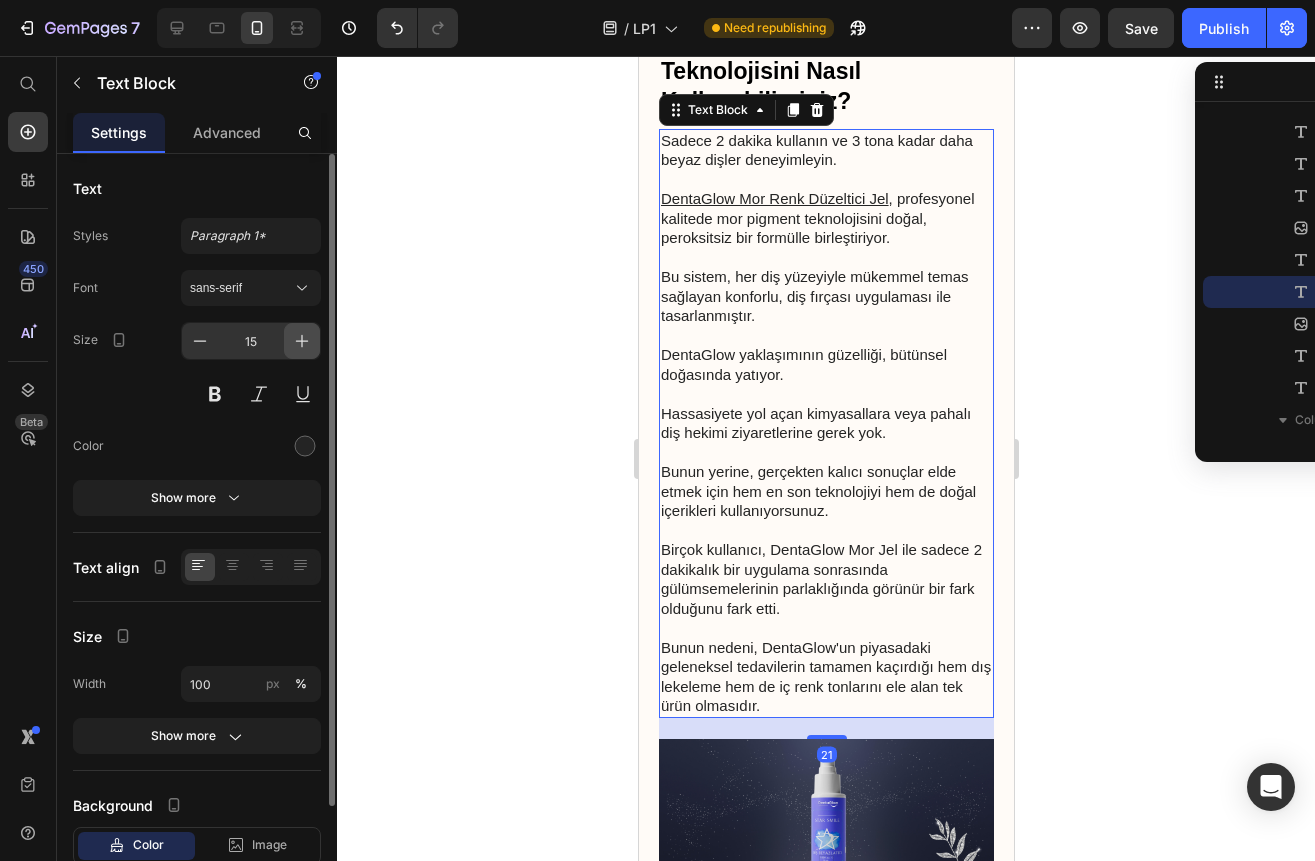 click 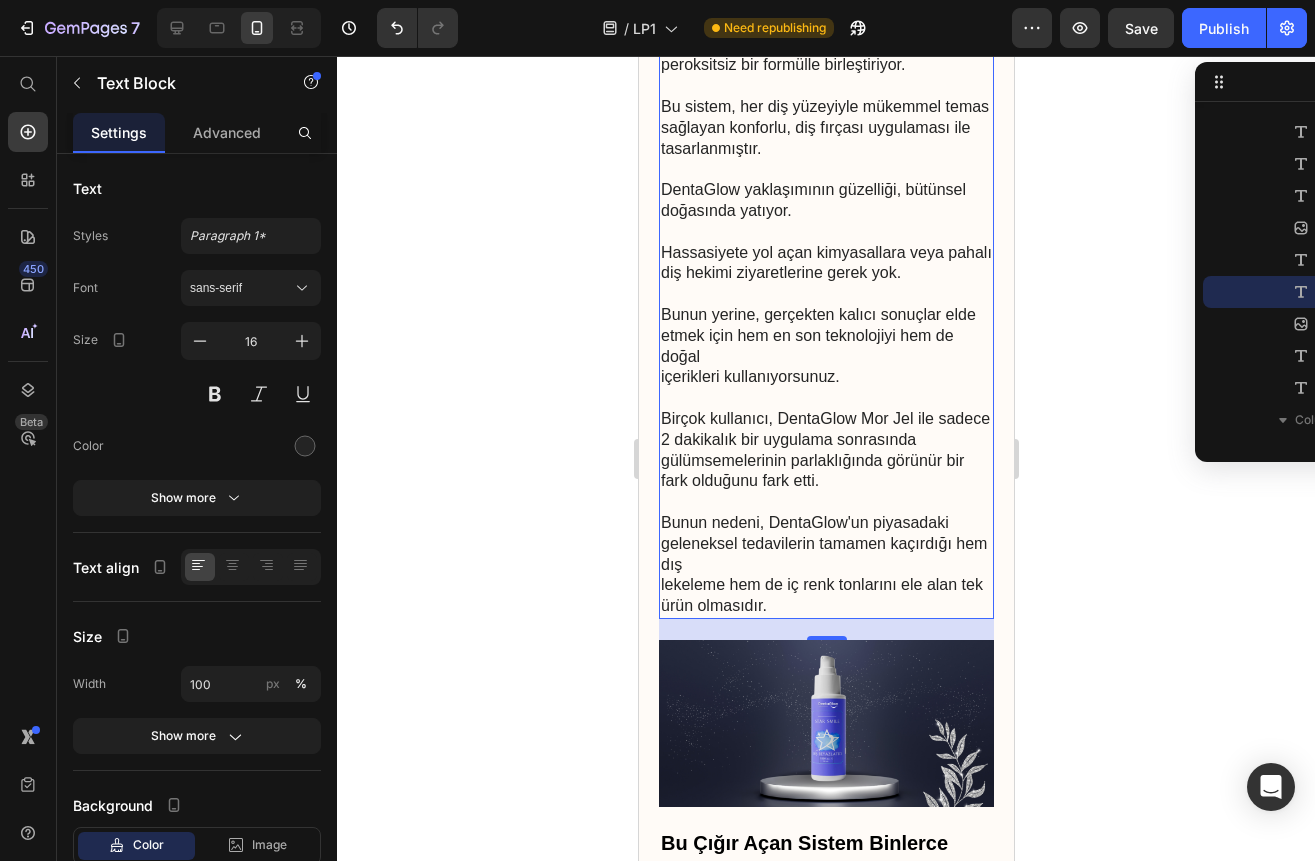 scroll, scrollTop: 5400, scrollLeft: 0, axis: vertical 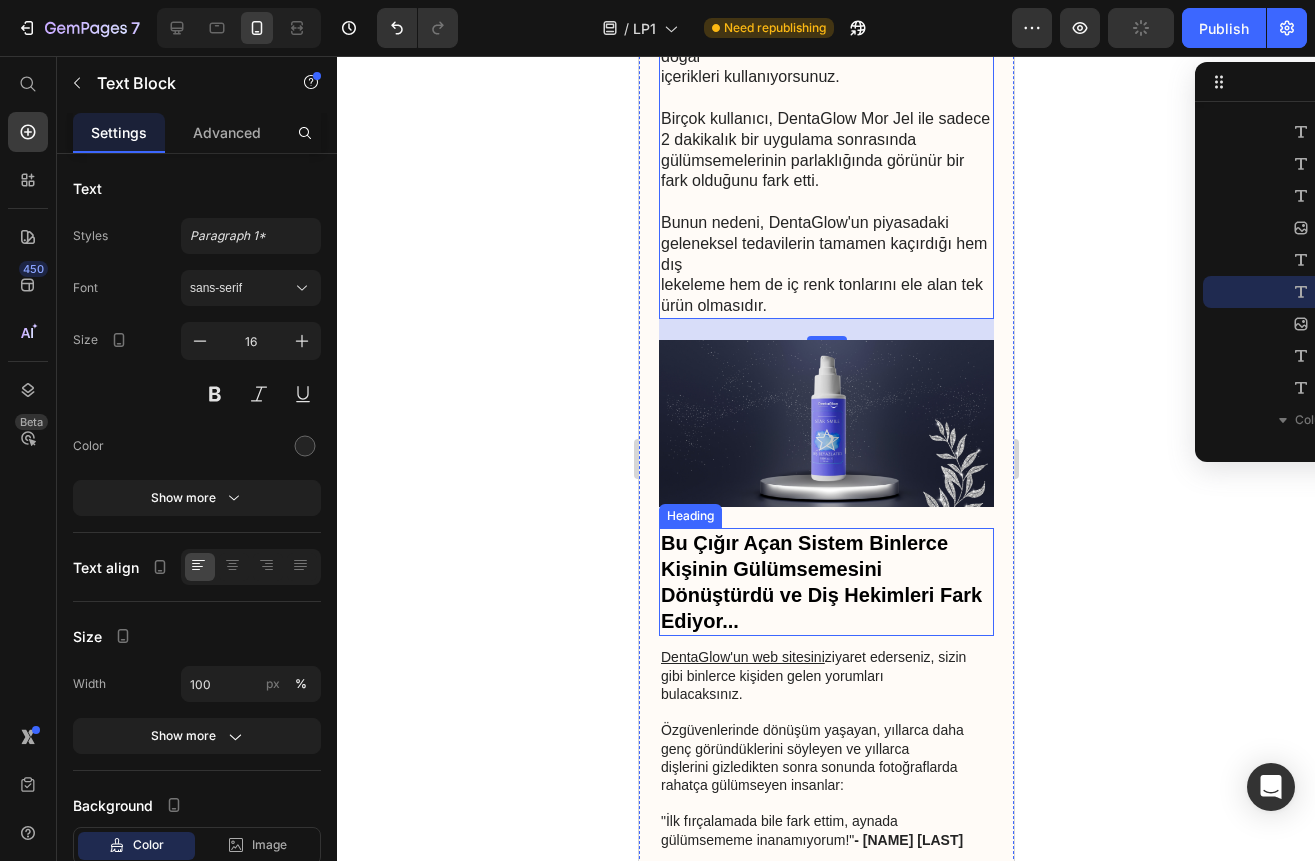 click on "Bu Çığır Açan Sistem Binlerce Kişinin Gülümsemesini Dönüştürdü ve Diş Hekimleri Fark Ediyor..." at bounding box center (825, 582) 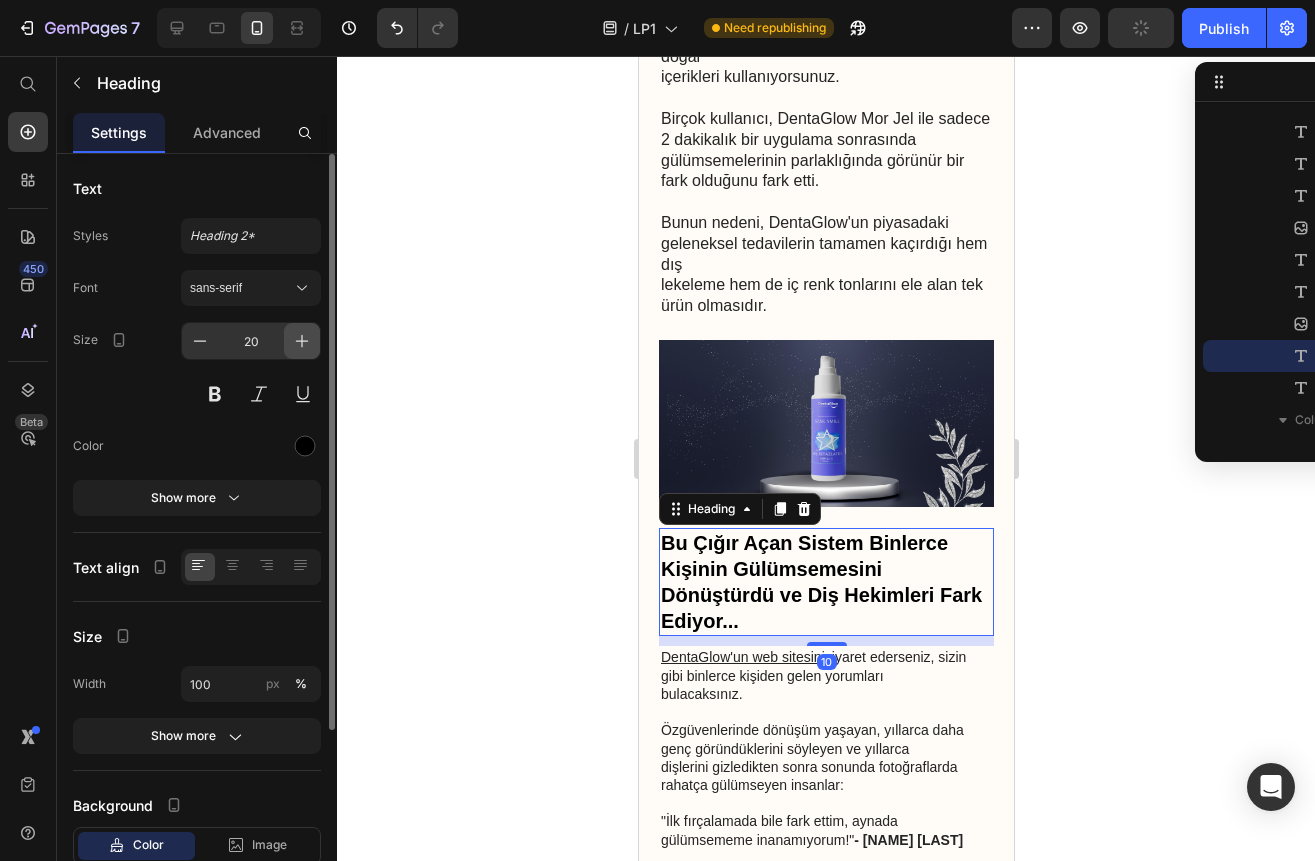 click 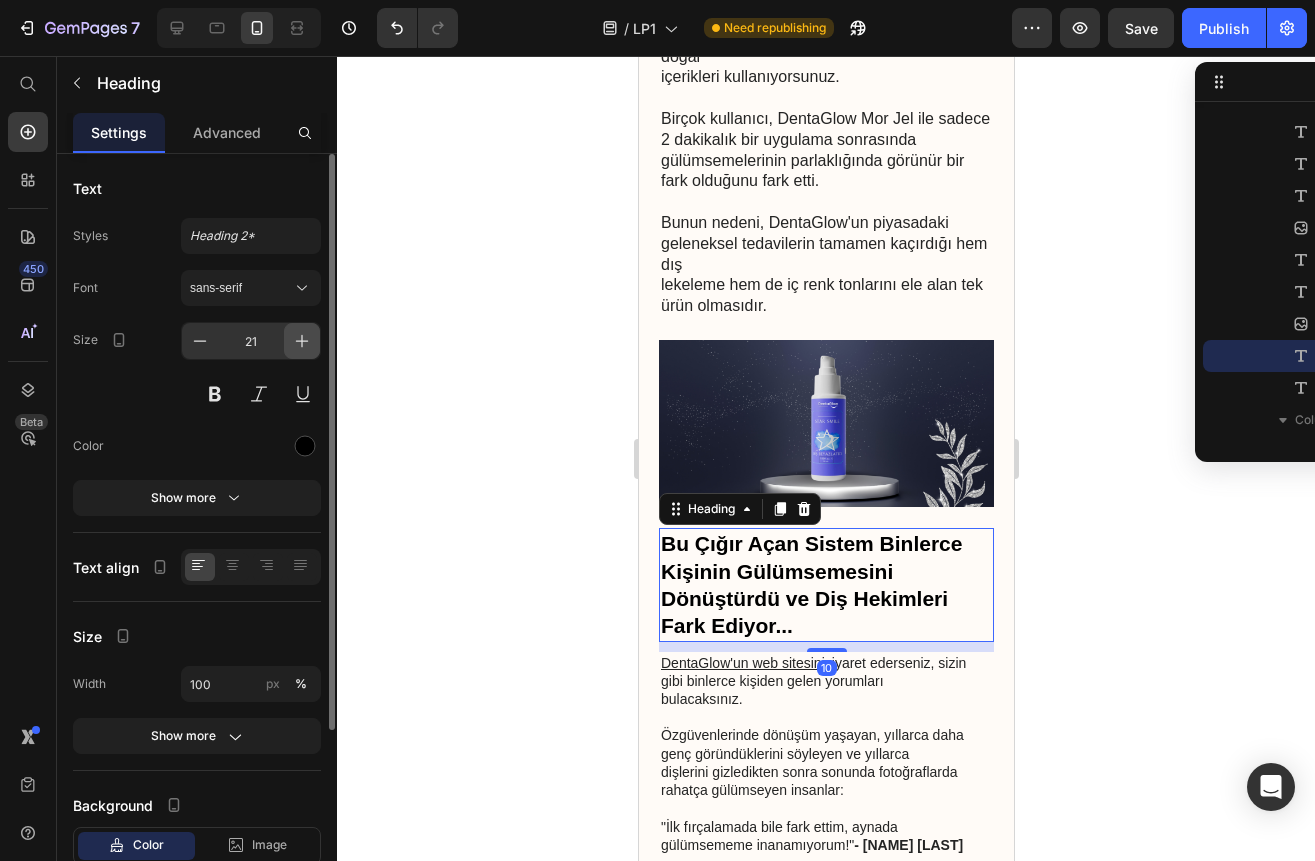 click 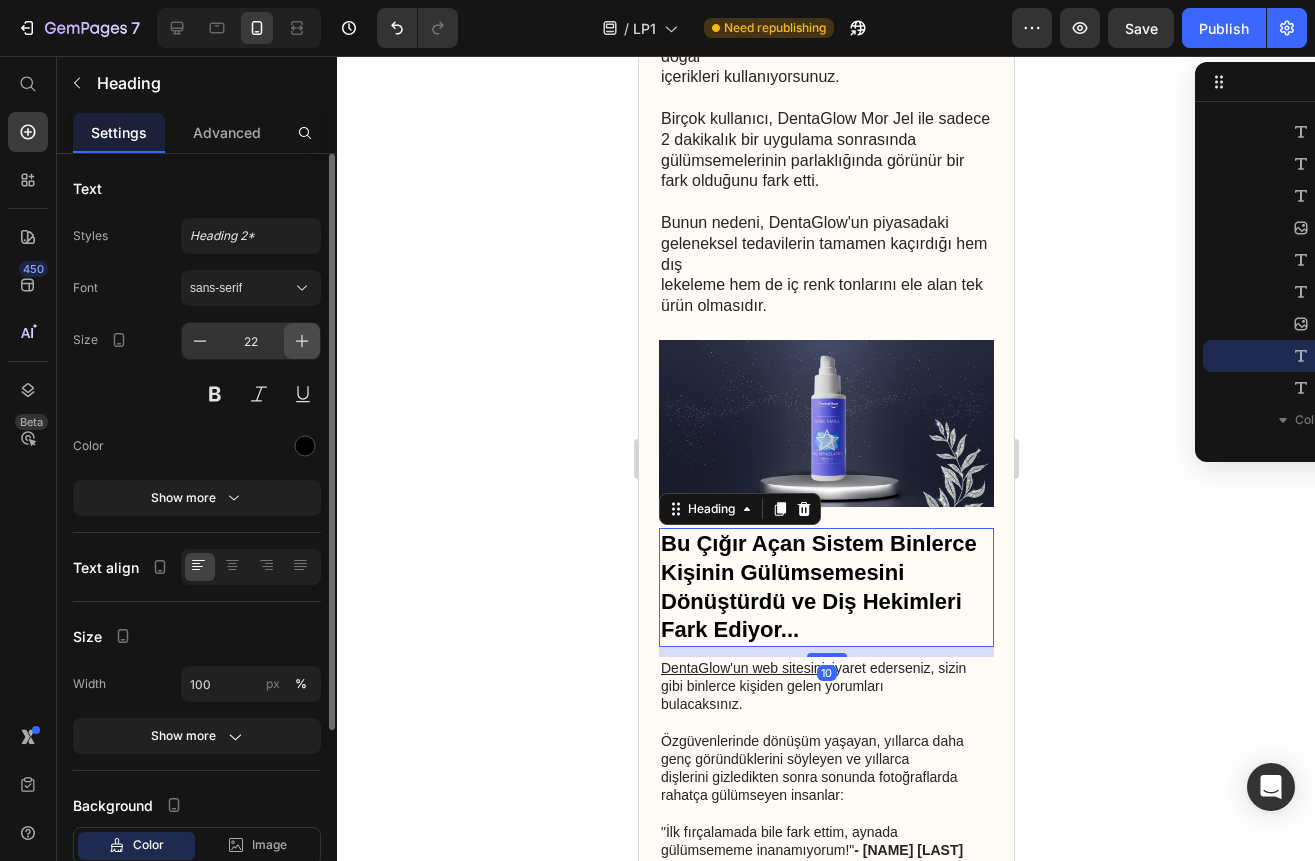 click 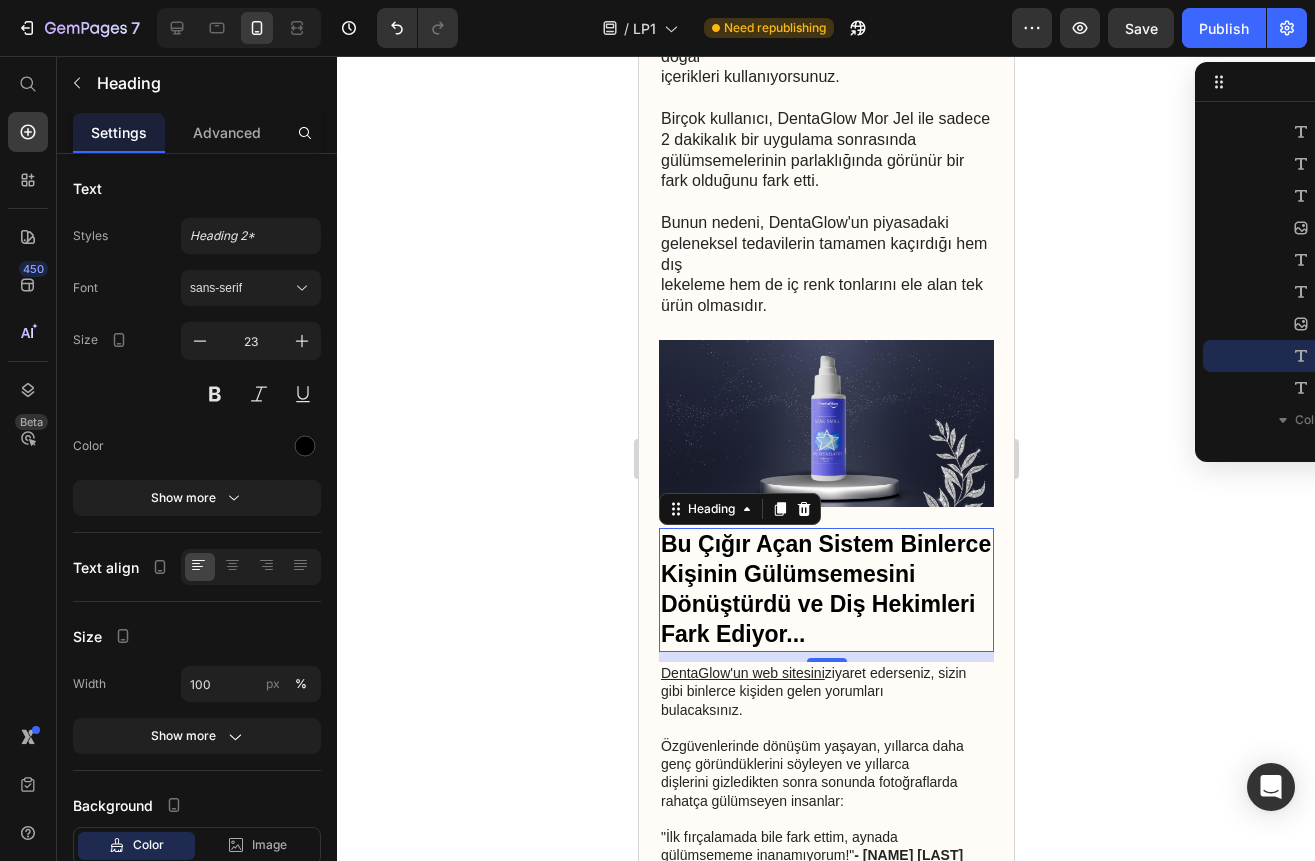 scroll, scrollTop: 5700, scrollLeft: 0, axis: vertical 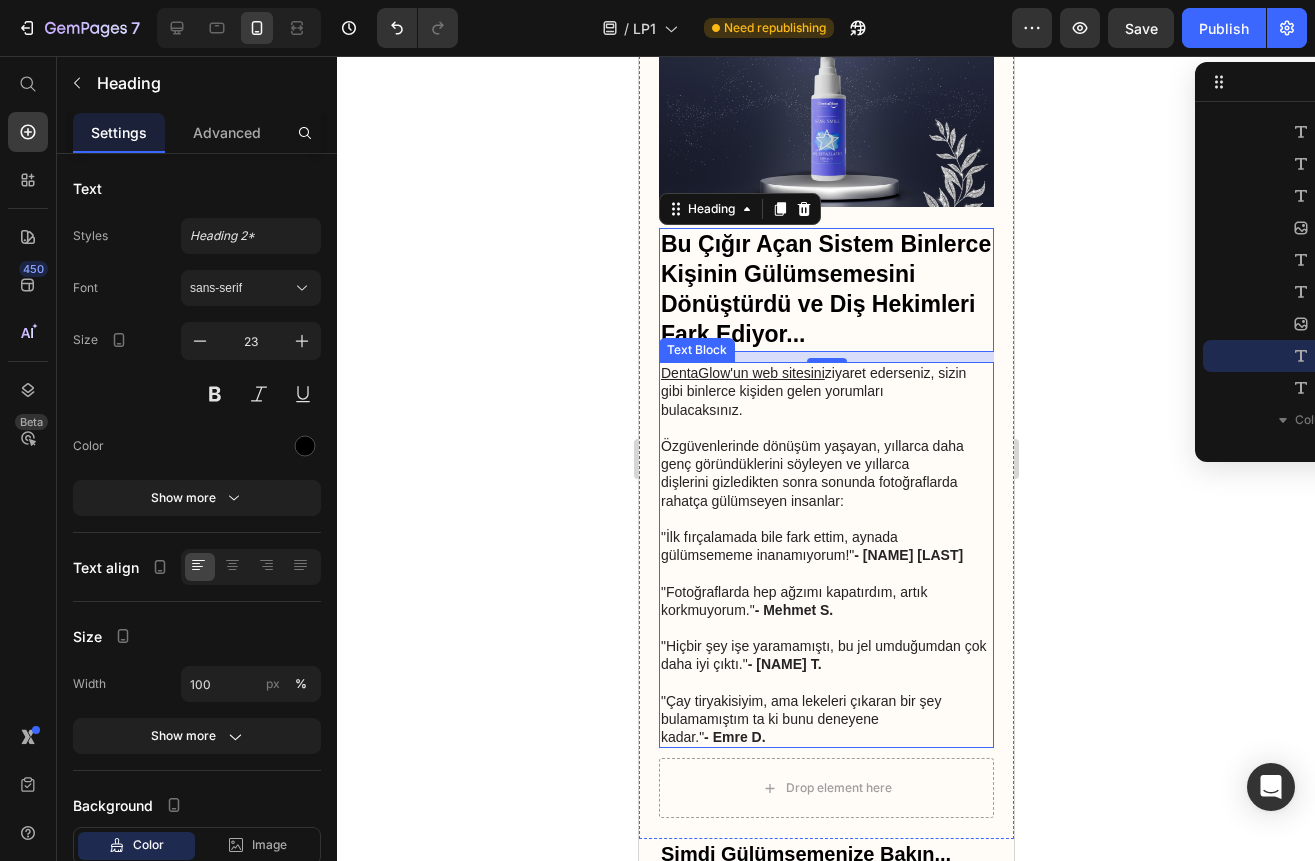 click on "Özgüvenlerinde dönüşüm yaşayan, yıllarca daha genç göründüklerini söyleyen ve yıllarca dişlerini gizledikten sonra sonunda fotoğraflarda rahatça gülümseyen insanlar:" at bounding box center (825, 482) 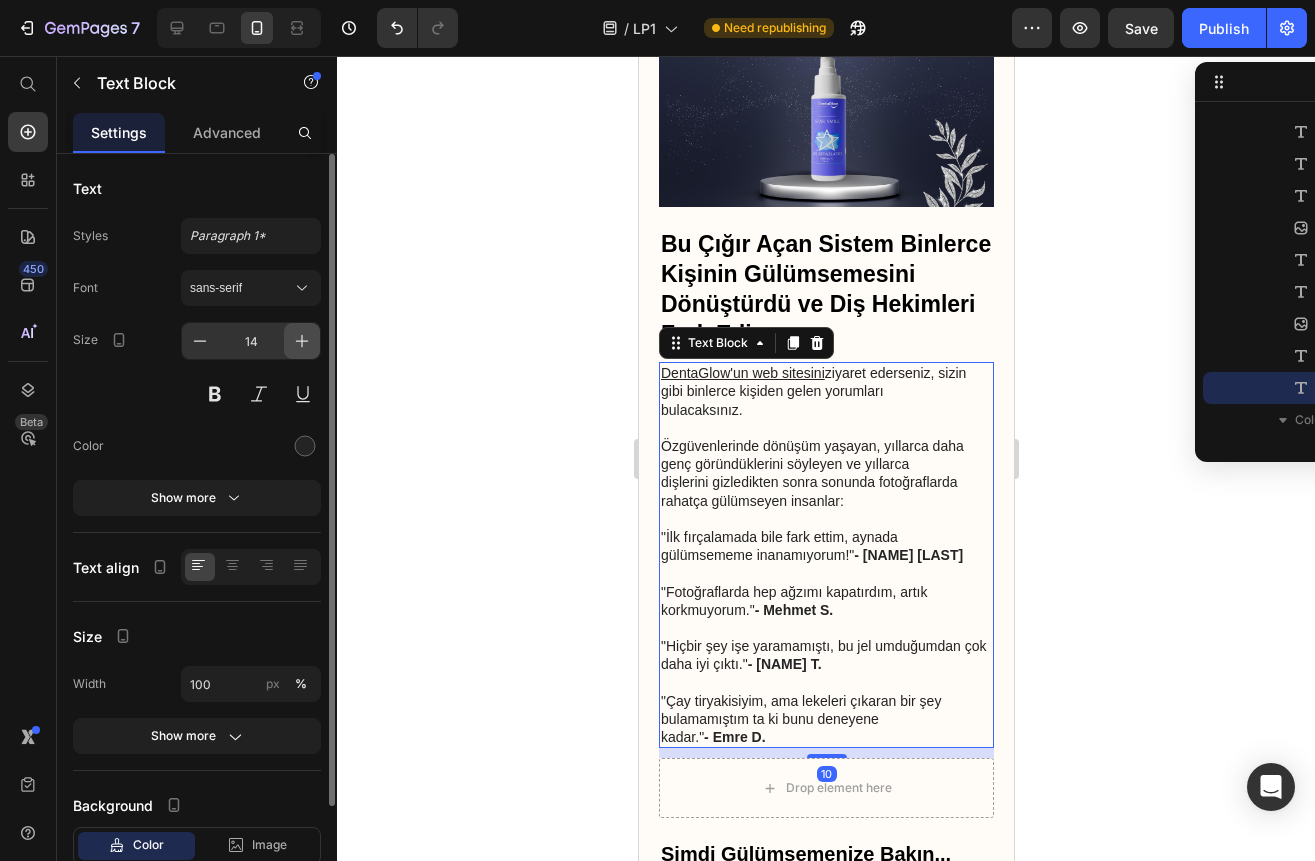 click at bounding box center [302, 341] 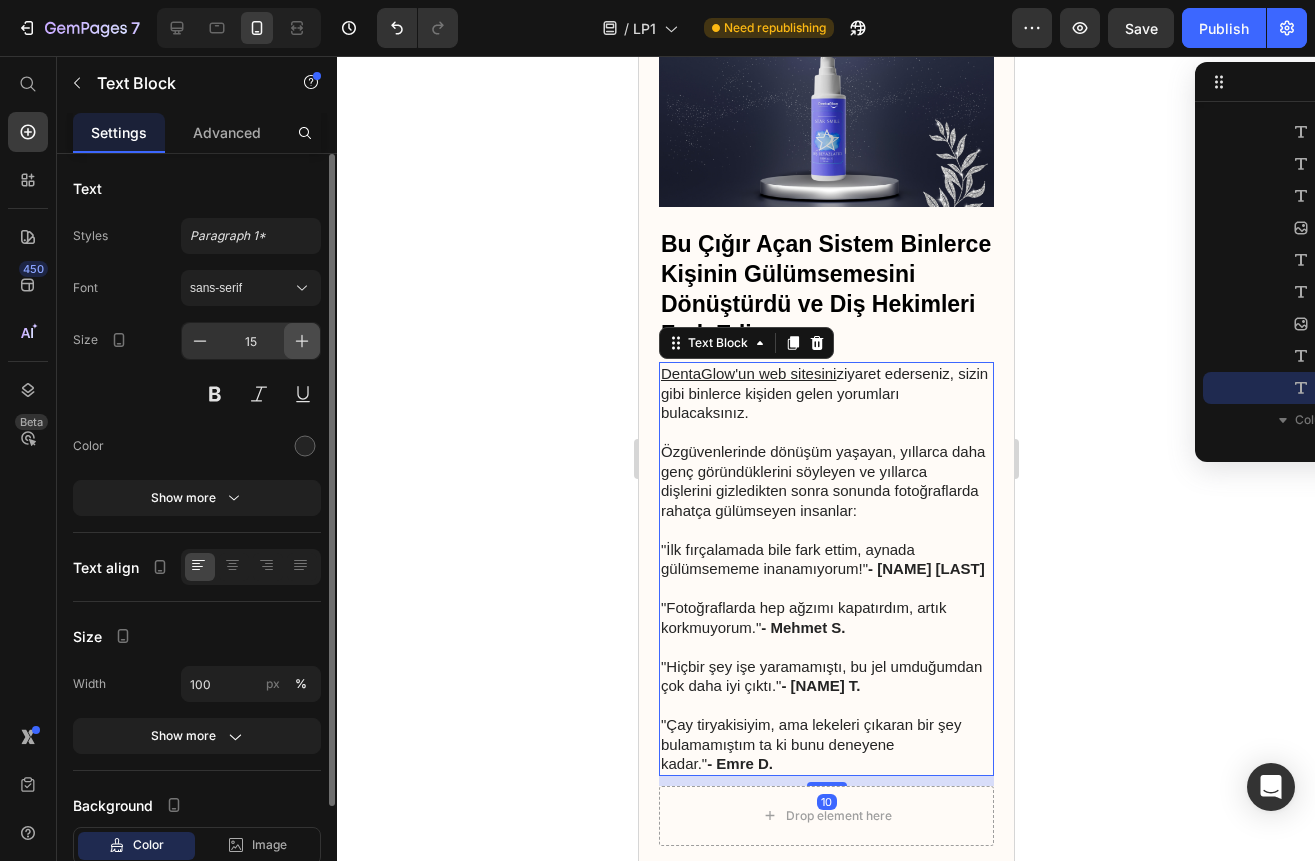 click at bounding box center (302, 341) 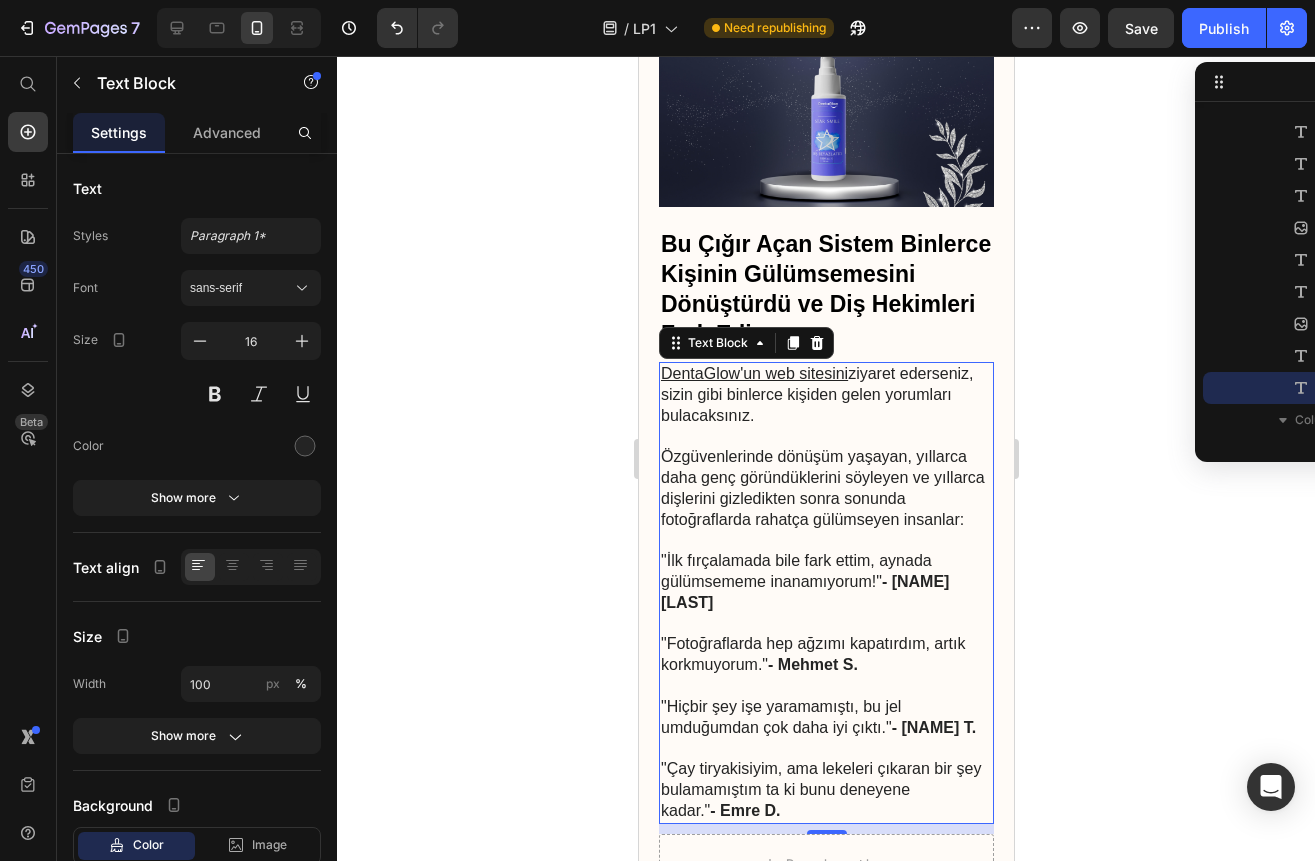 scroll, scrollTop: 6200, scrollLeft: 0, axis: vertical 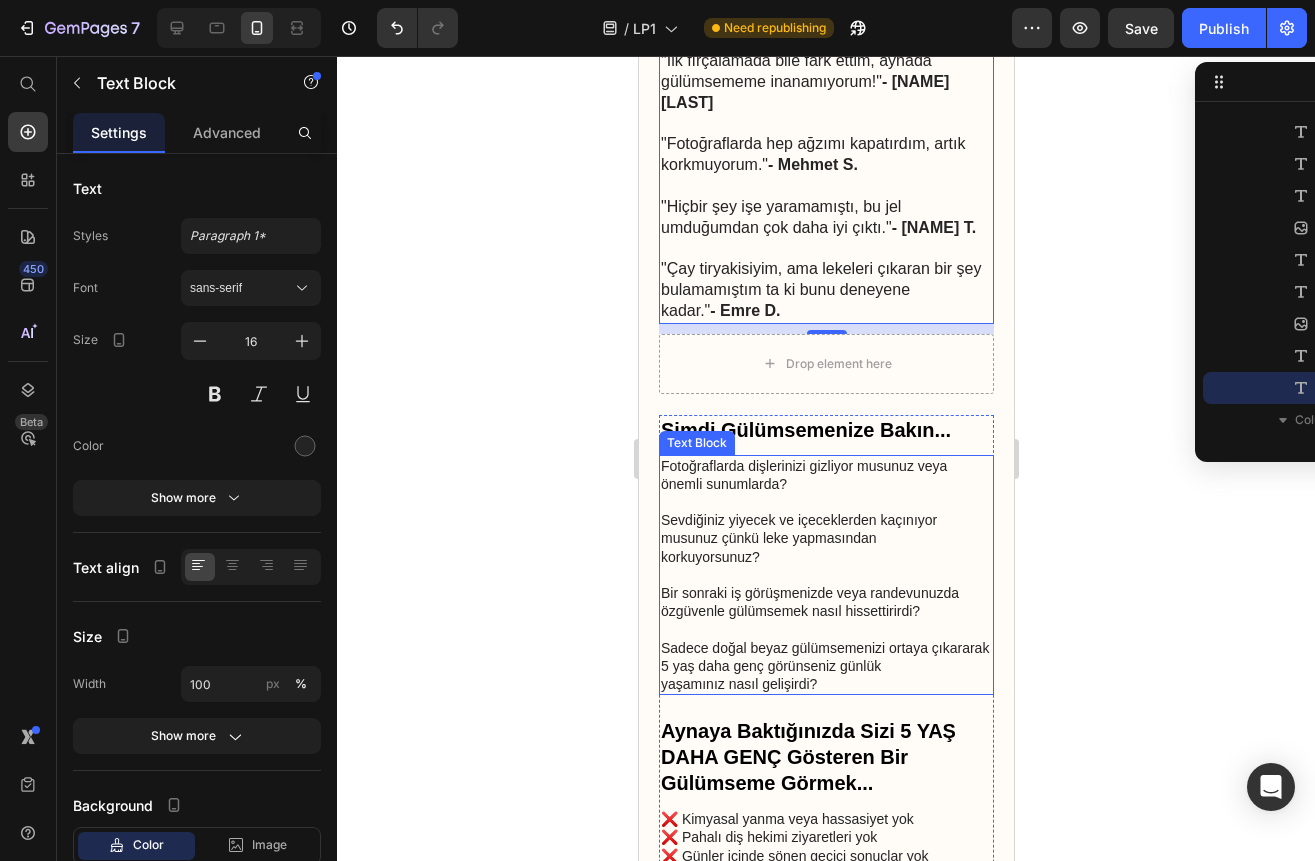 click on "Şimdi Gülümsemenize Bakın..." at bounding box center [825, 430] 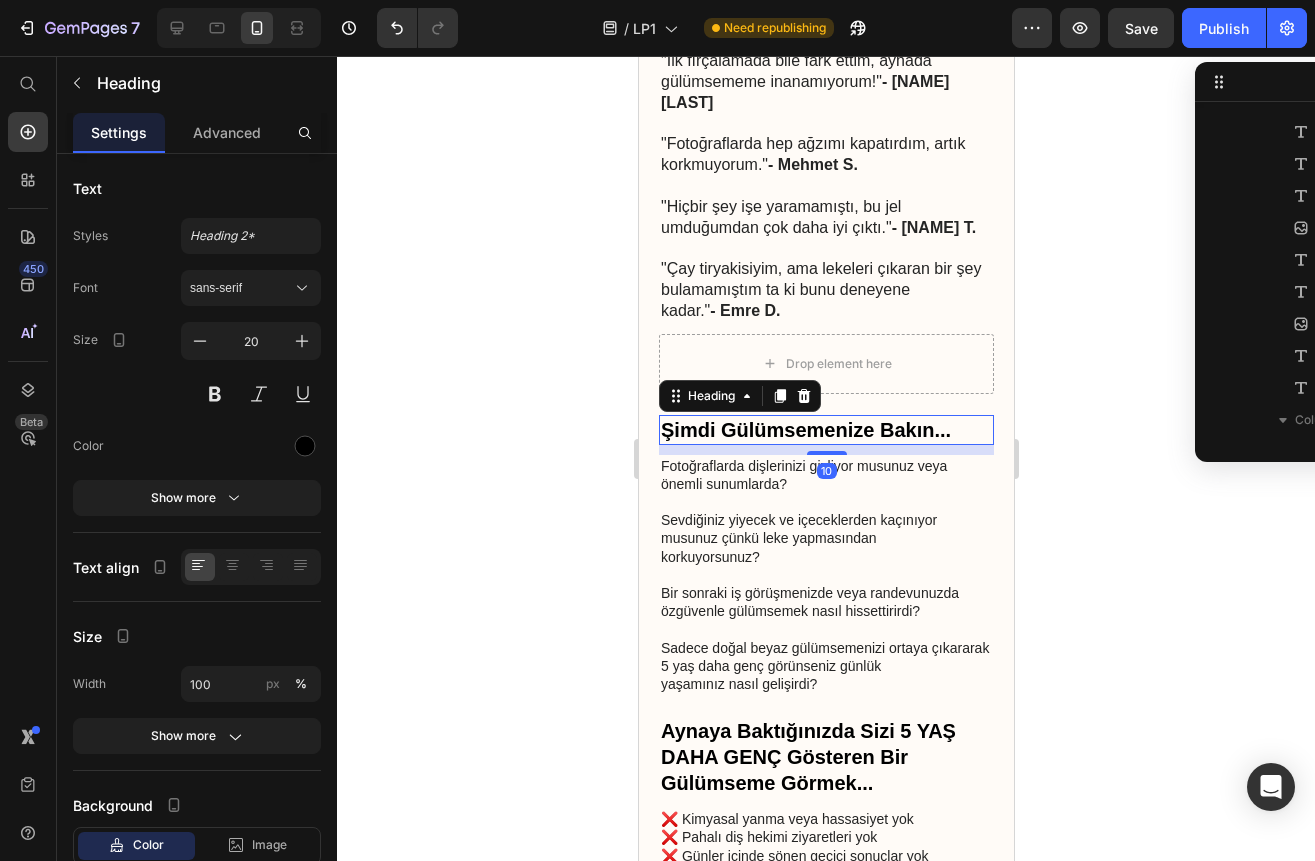 scroll, scrollTop: 1170, scrollLeft: 0, axis: vertical 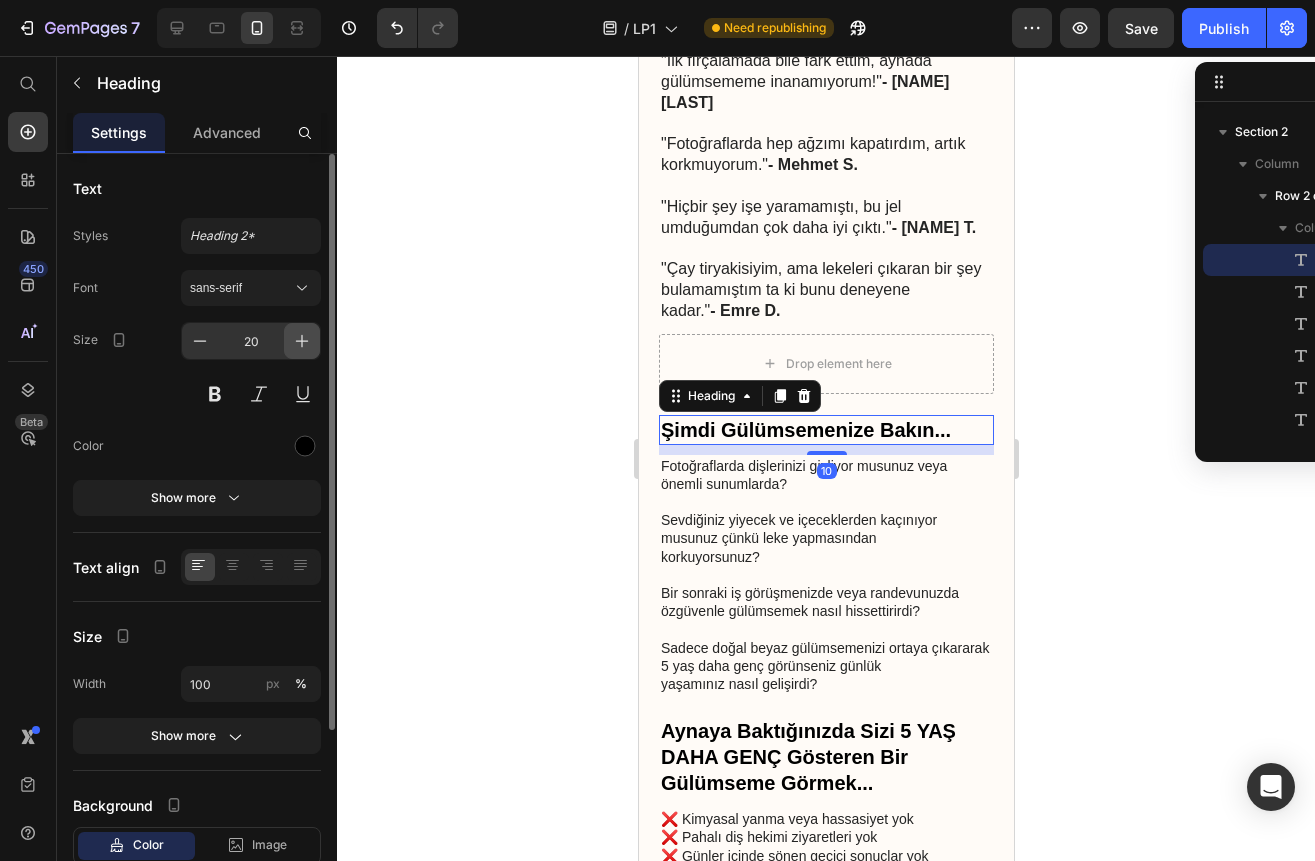click 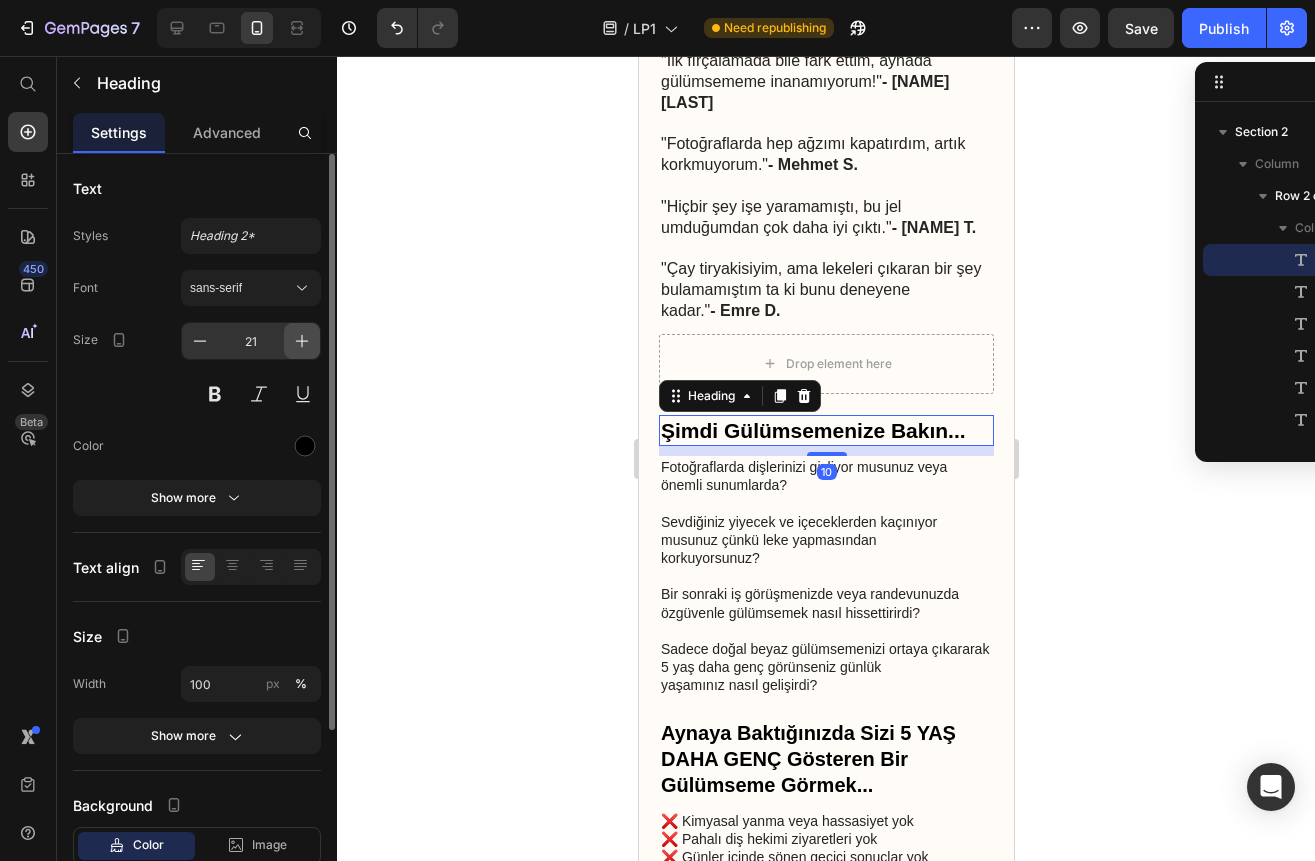 click 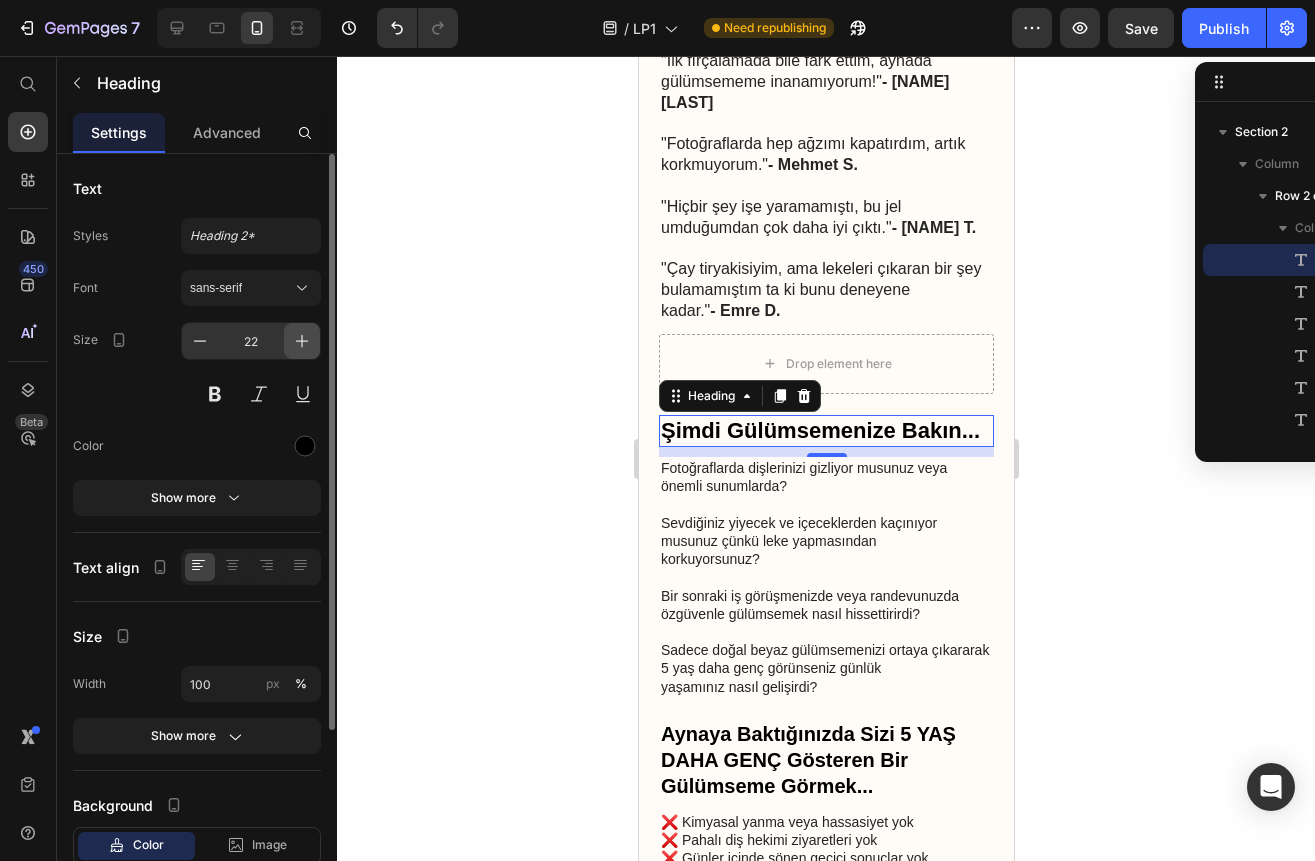 click 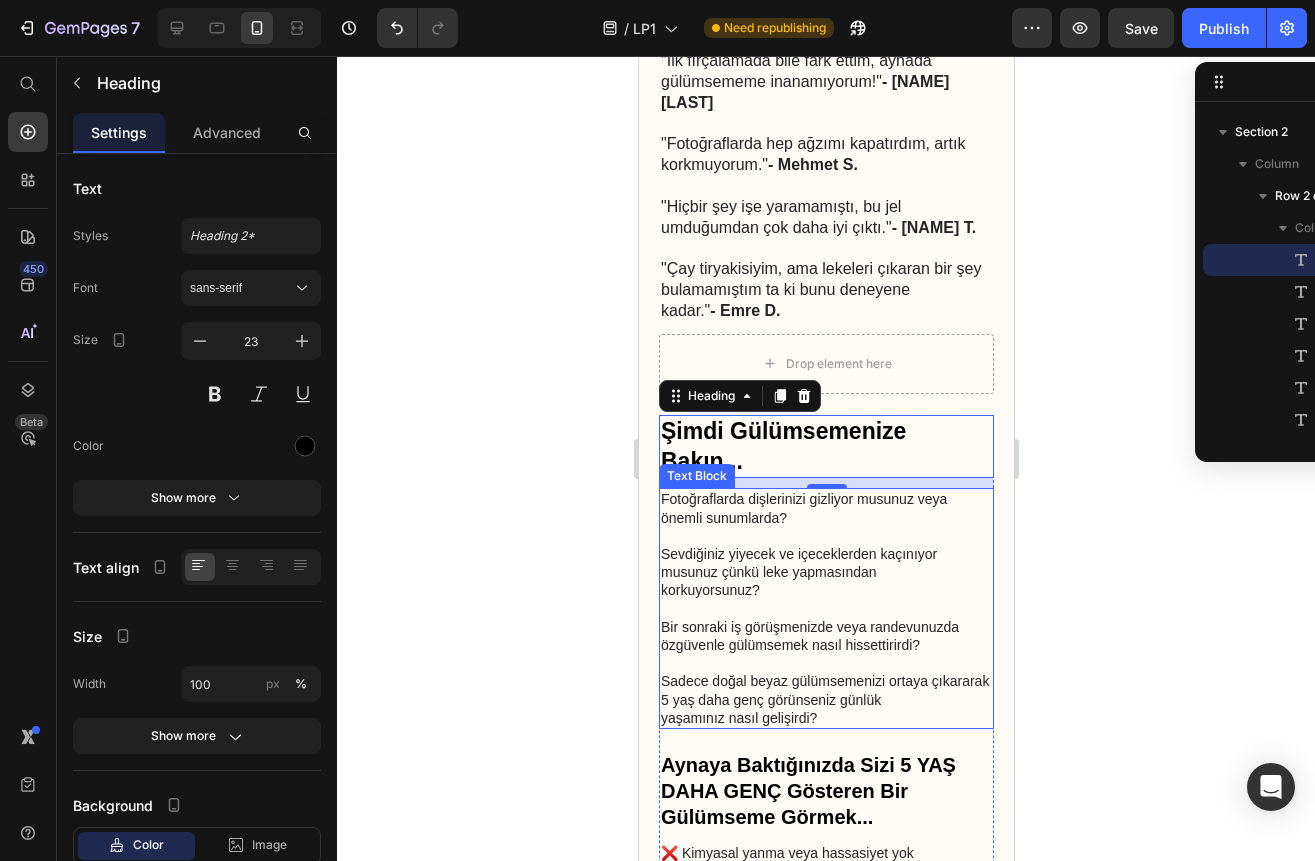 click on "Sevdiğiniz yiyecek ve içeceklerden kaçınıyor musunuz çünkü leke yapmasından korkuyorsunuz?" at bounding box center [825, 563] 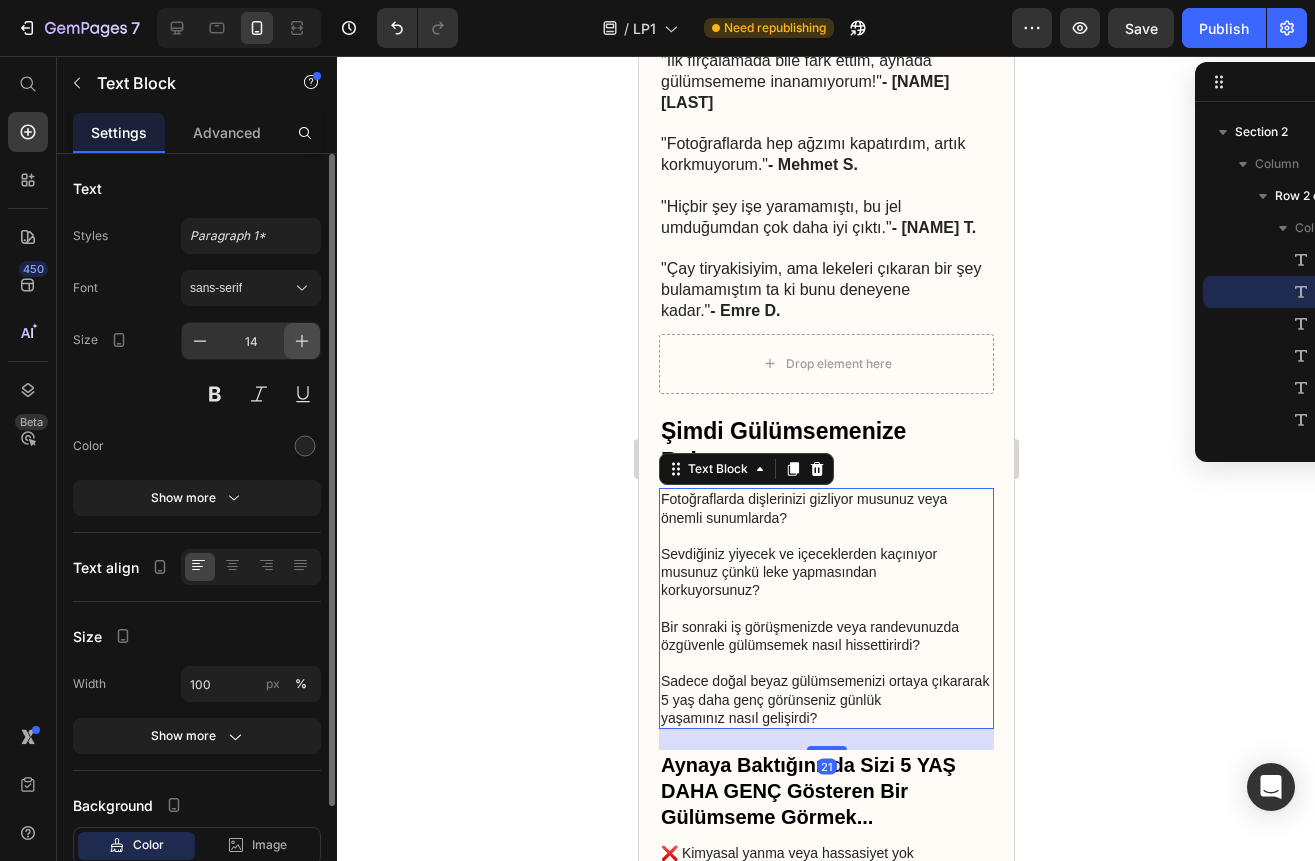 click at bounding box center [302, 341] 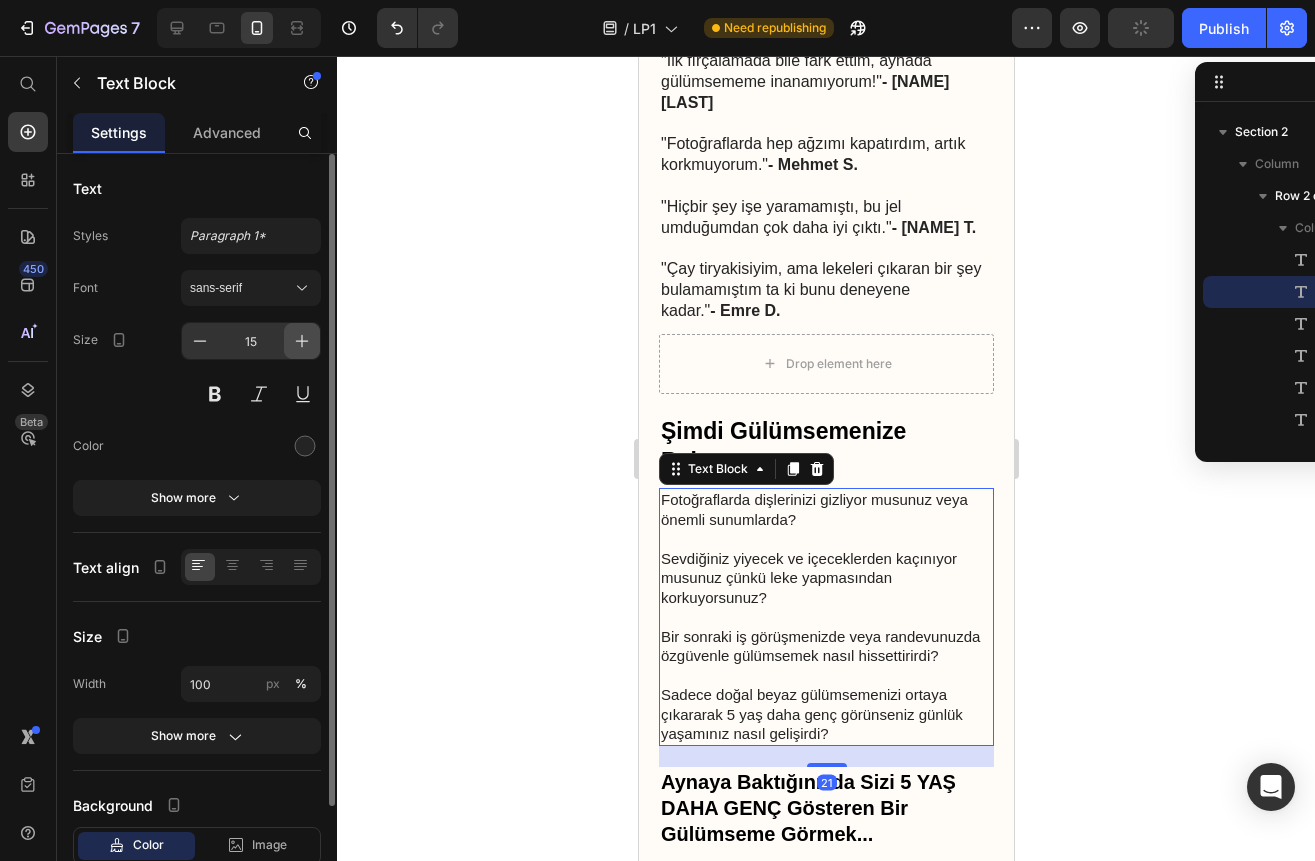 click 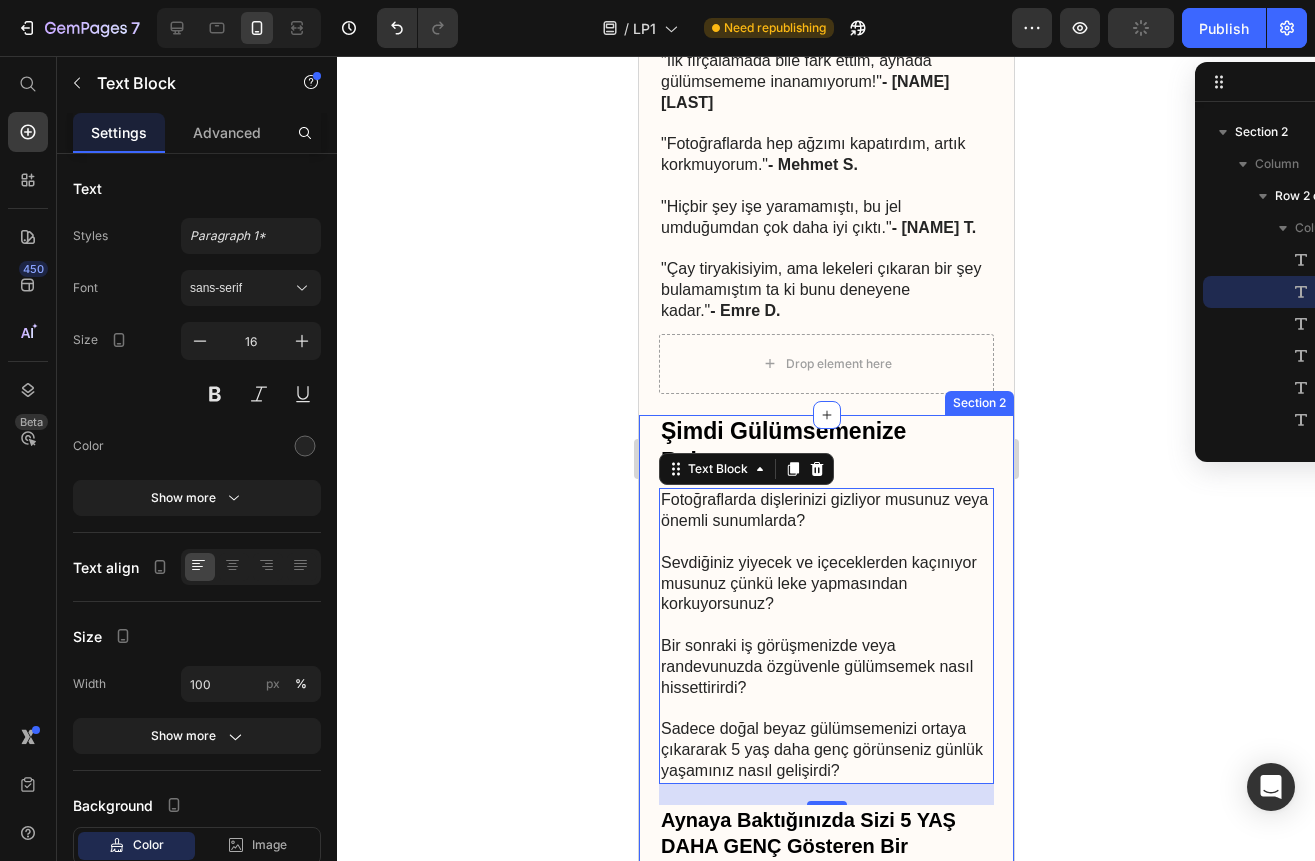 scroll, scrollTop: 6500, scrollLeft: 0, axis: vertical 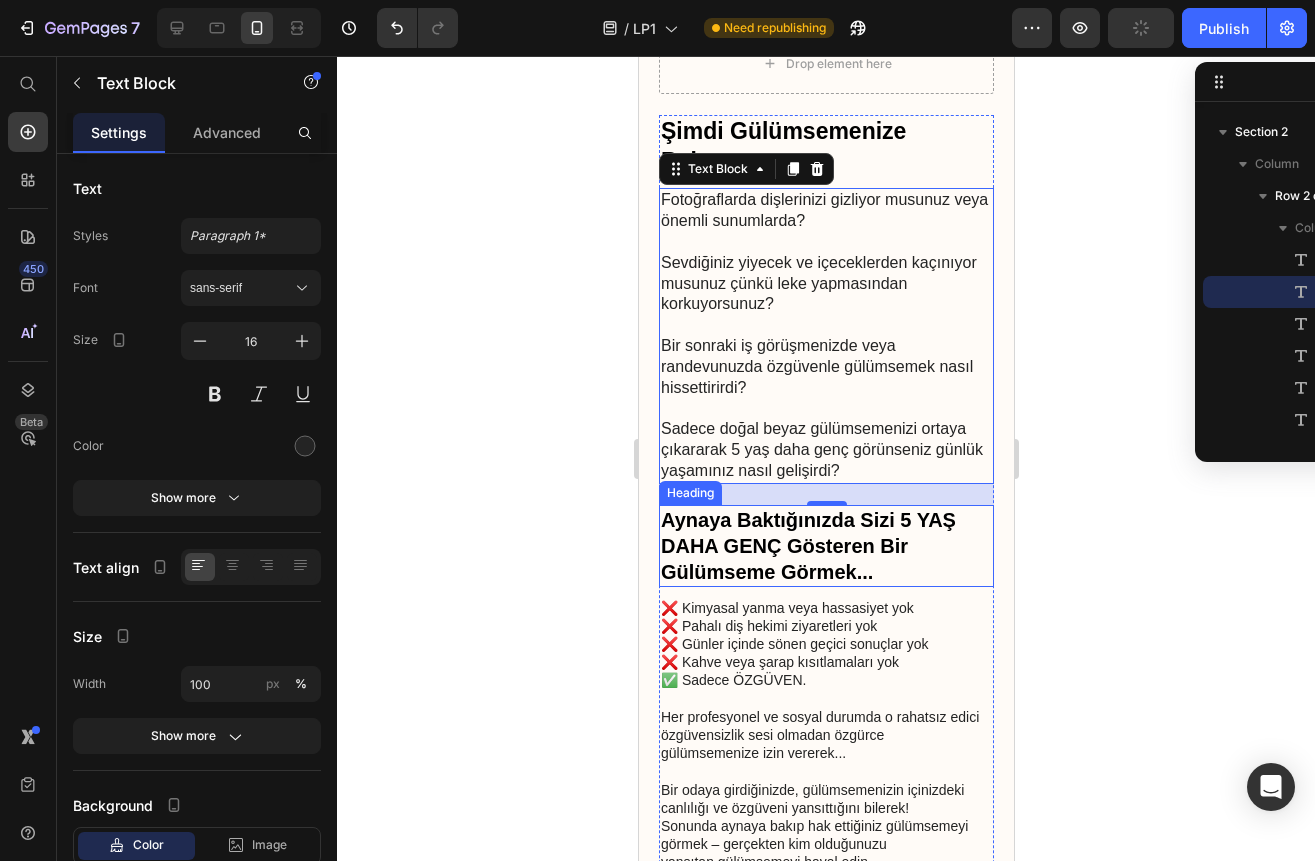 click on "Aynaya Baktığınızda Sizi 5 YAŞ DAHA GENÇ Gösteren Bir Gülümseme Görmek..." at bounding box center [825, 546] 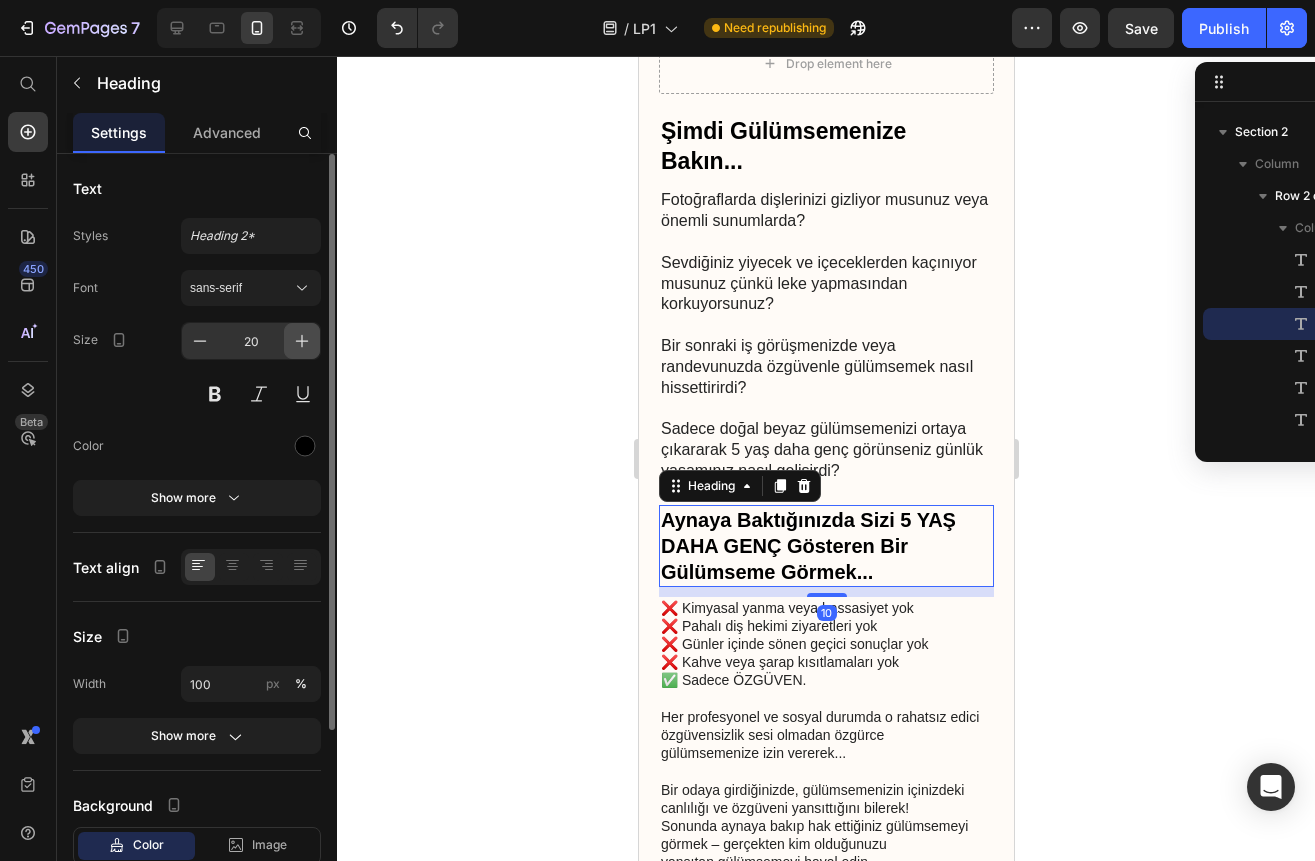 click 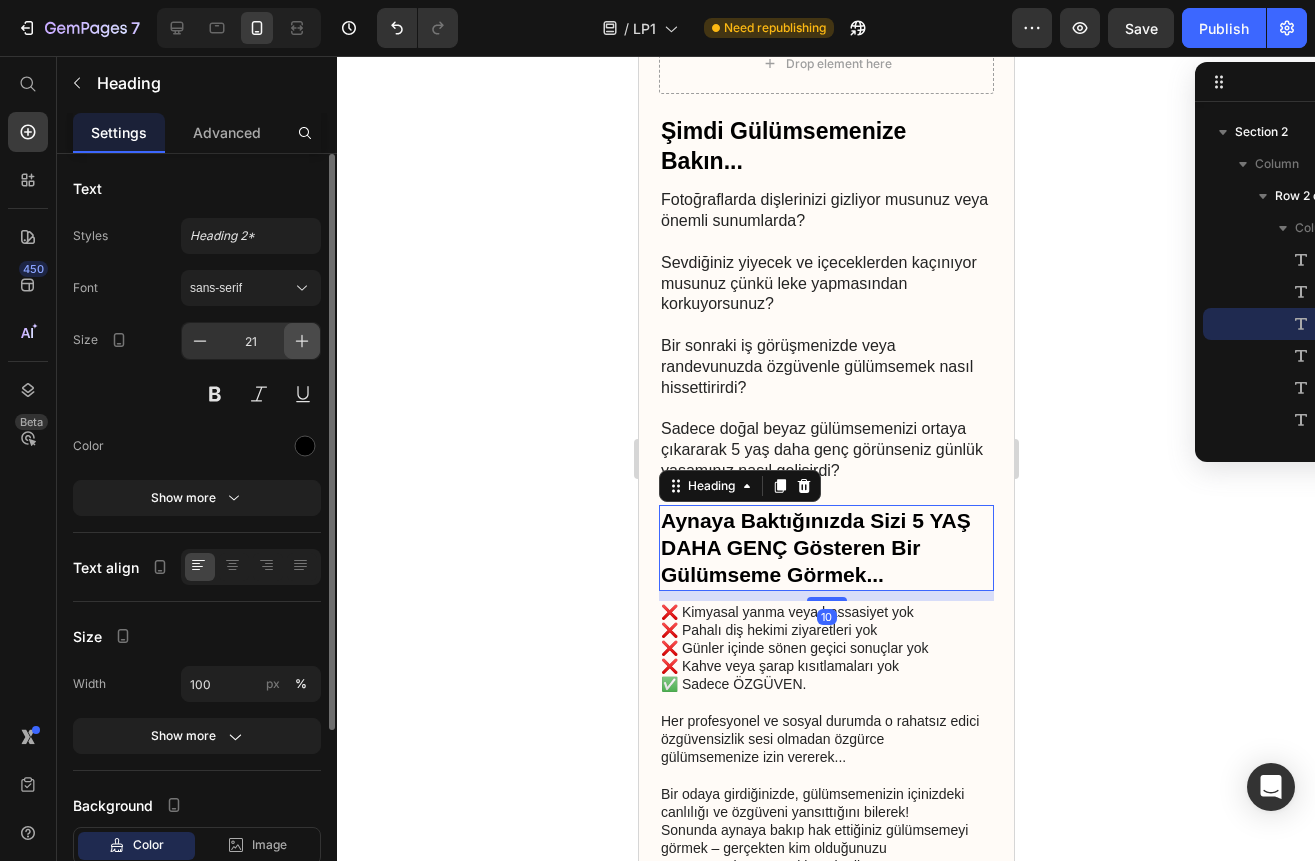 click 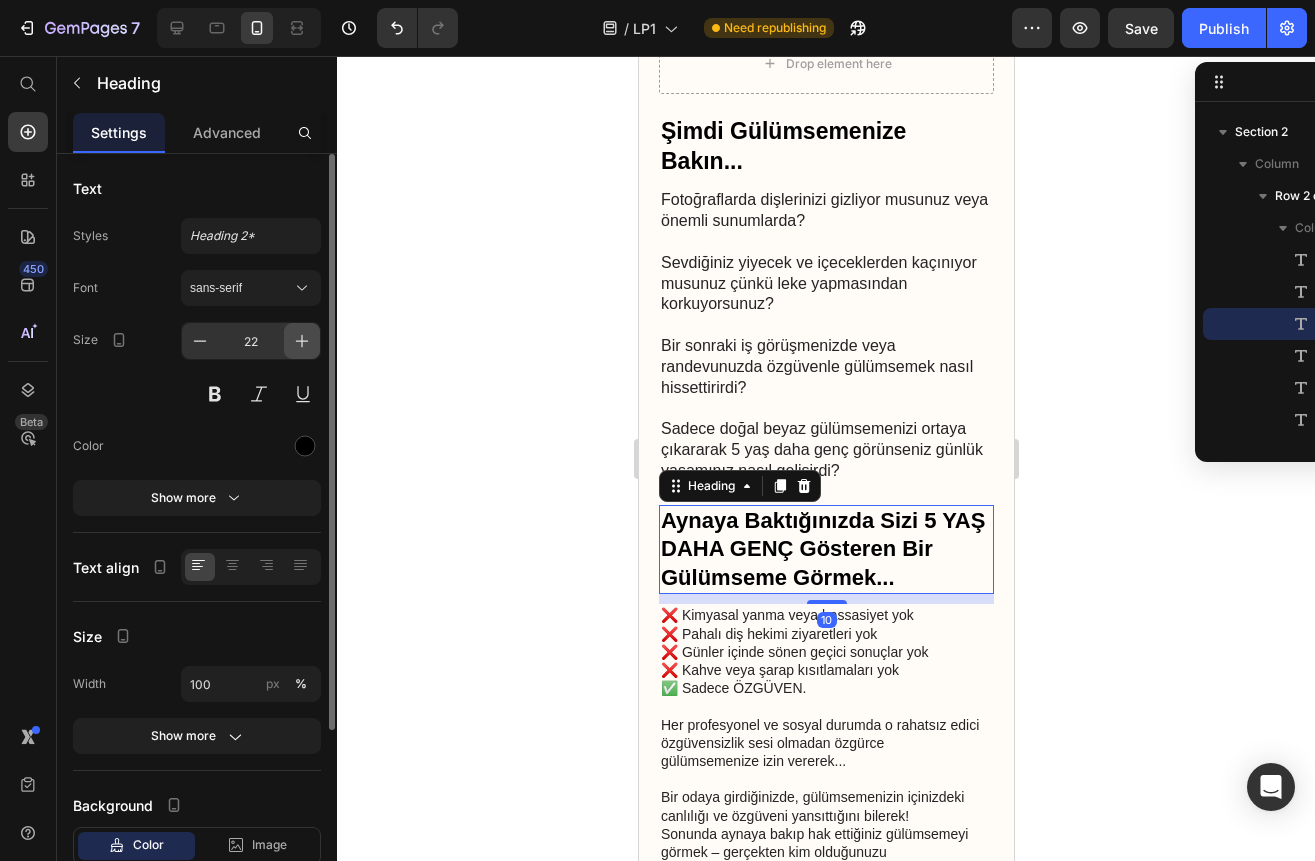 click 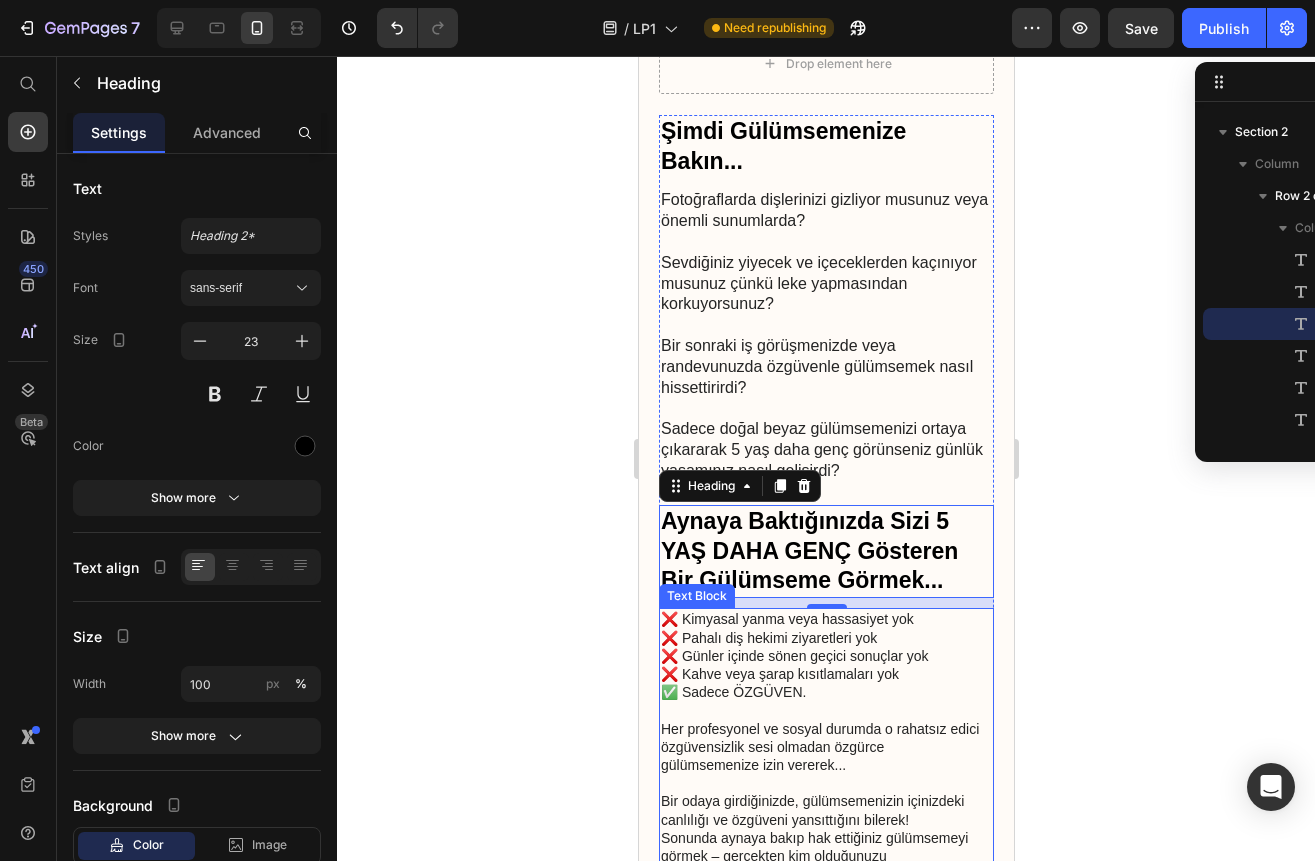 click on "❌ Kahve veya şarap kısıtlamaları yok ✅ Sadece ÖZGÜVEN." at bounding box center (825, 692) 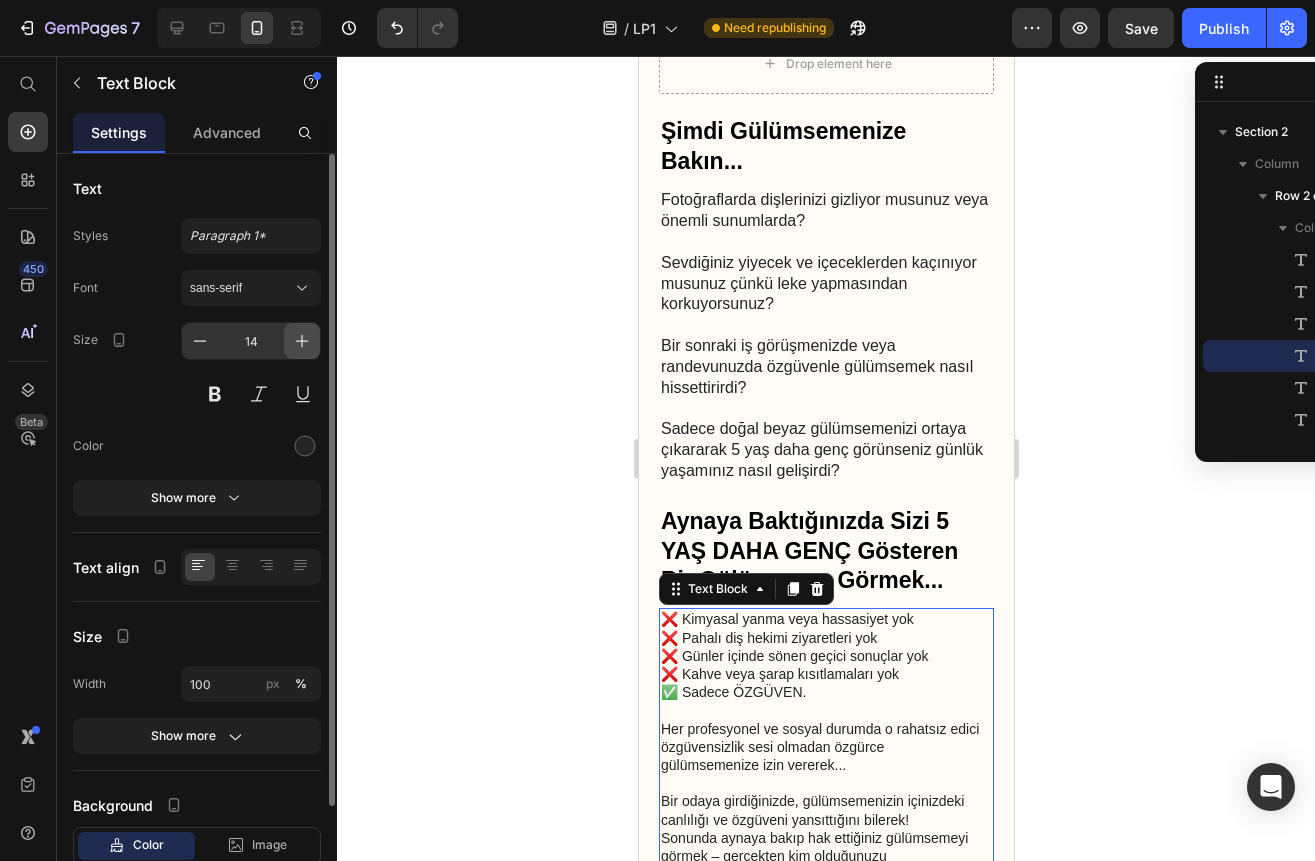 click at bounding box center (302, 341) 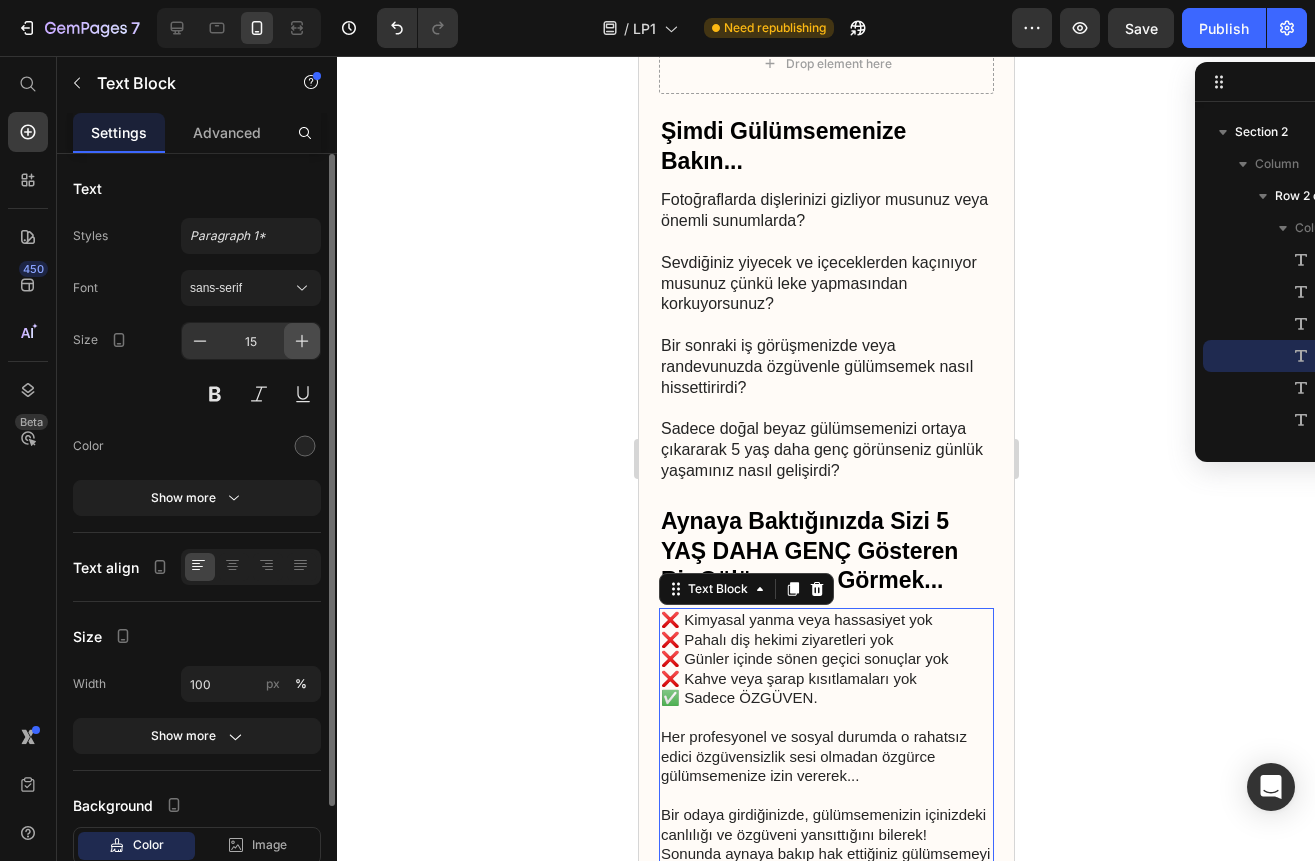 click 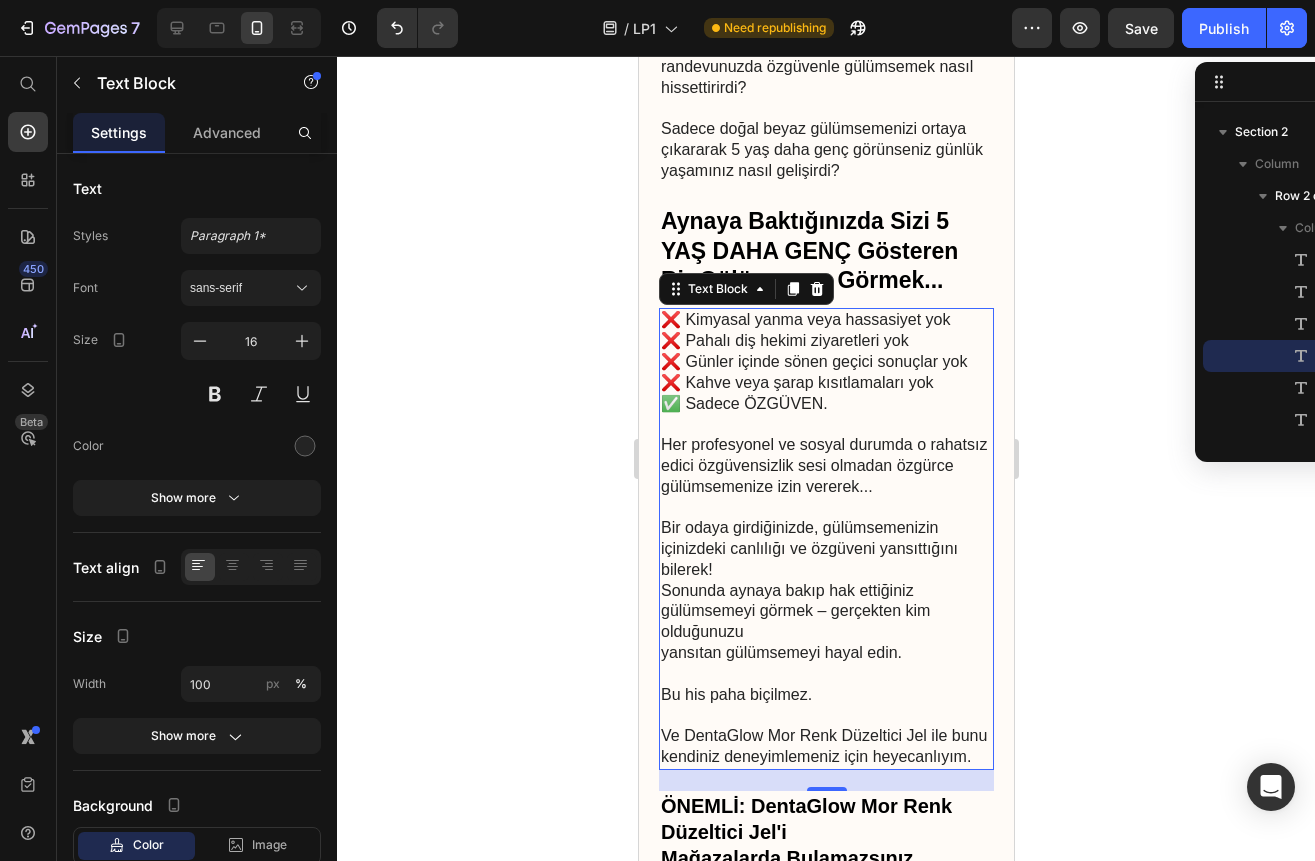 scroll, scrollTop: 7200, scrollLeft: 0, axis: vertical 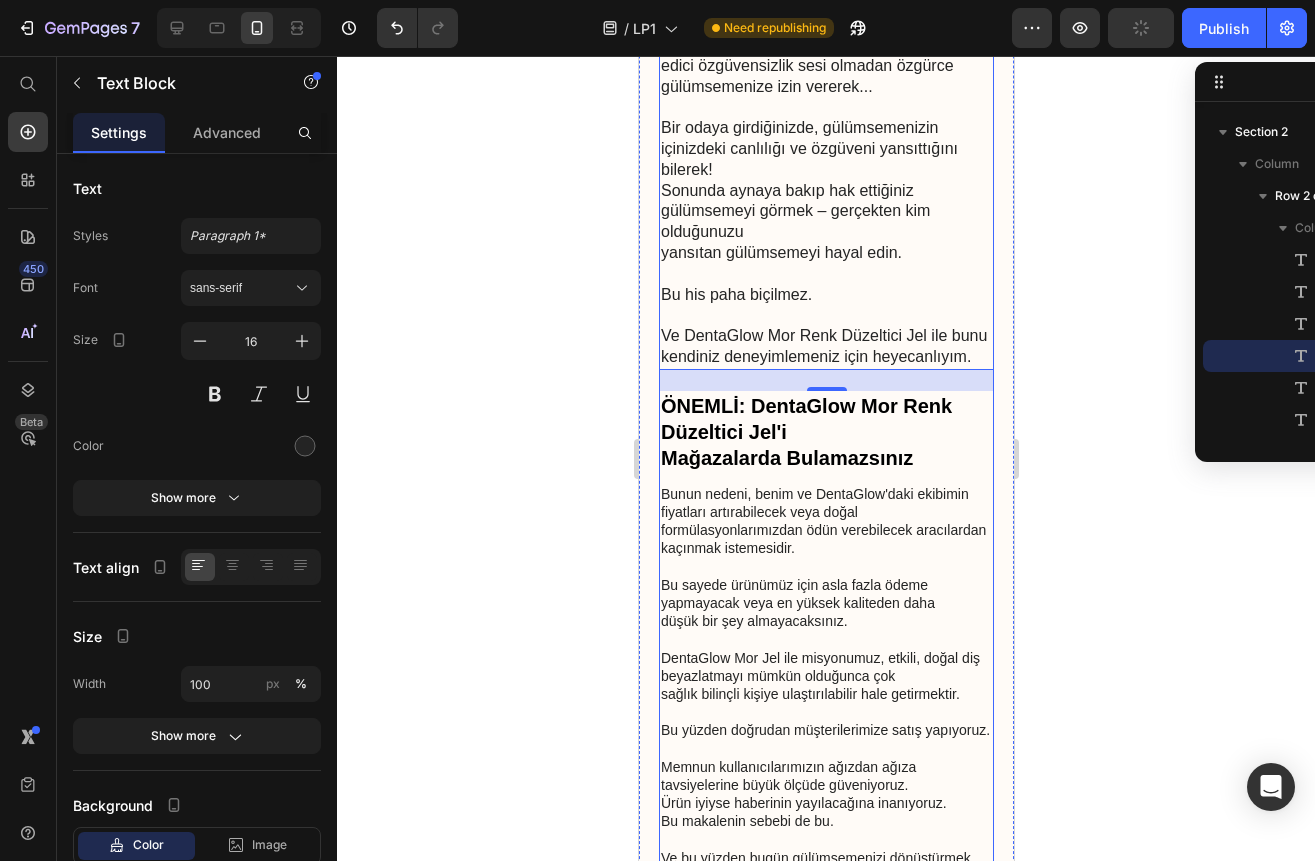 click on "ÖNEMLİ: DentaGlow Mor Renk Düzeltici Jel'i Mağazalarda Bulamazsınız" at bounding box center [825, 432] 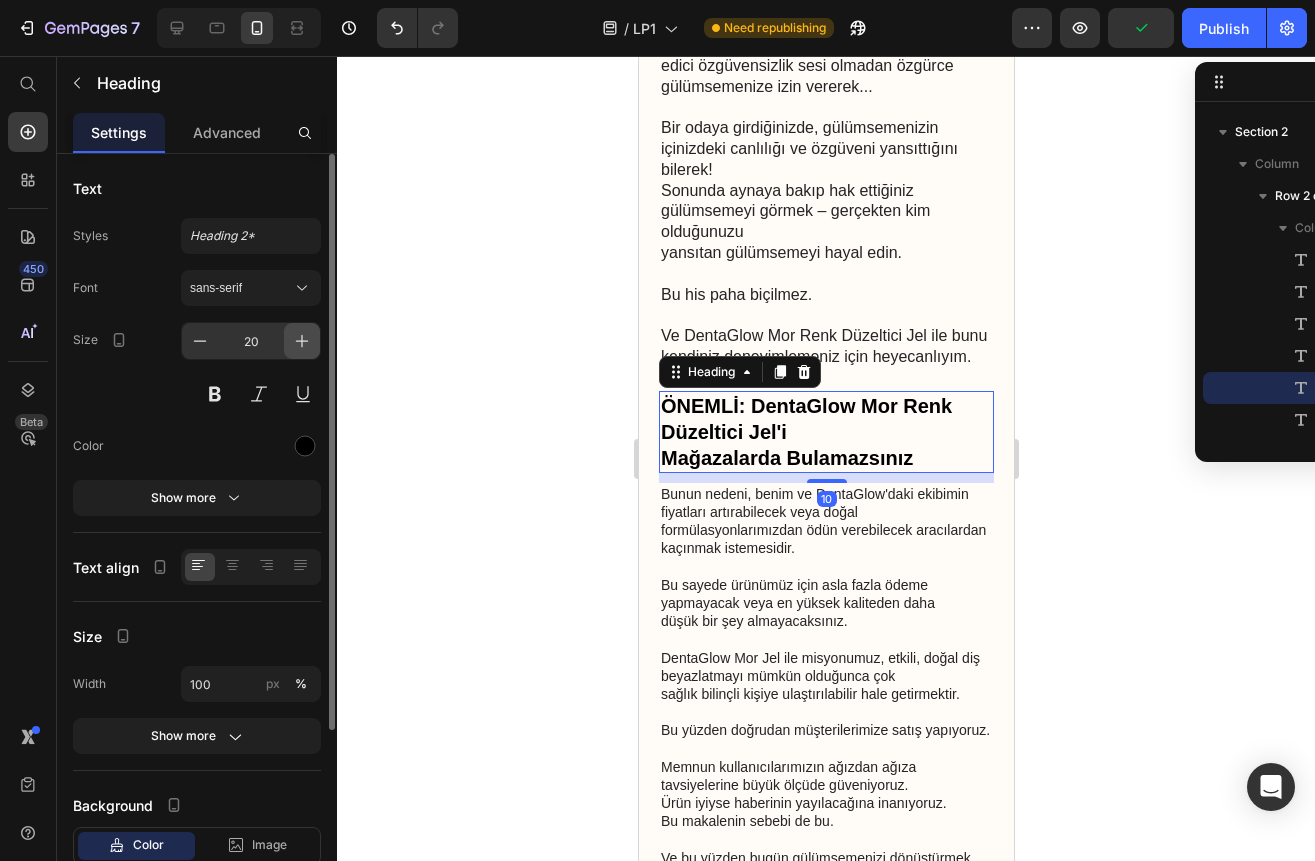 click 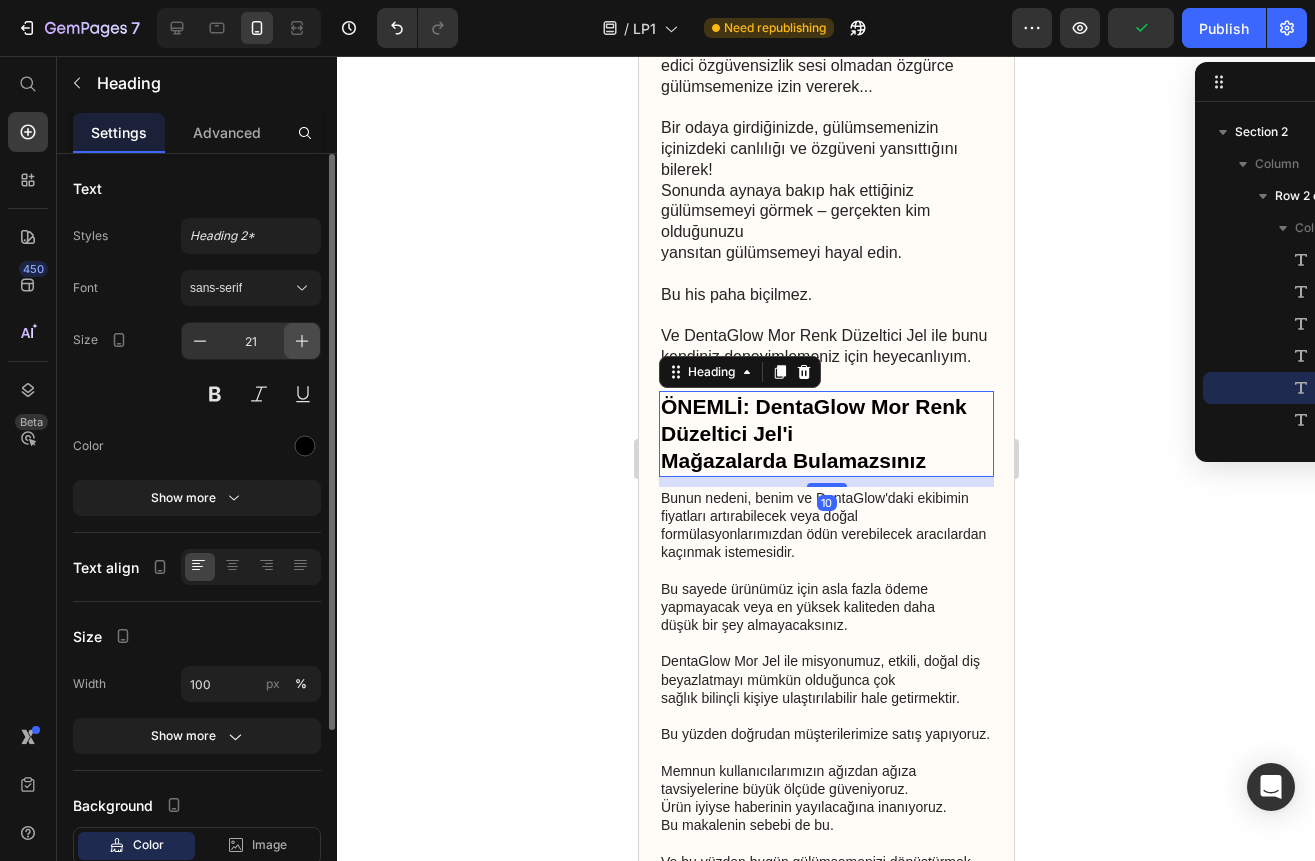 click 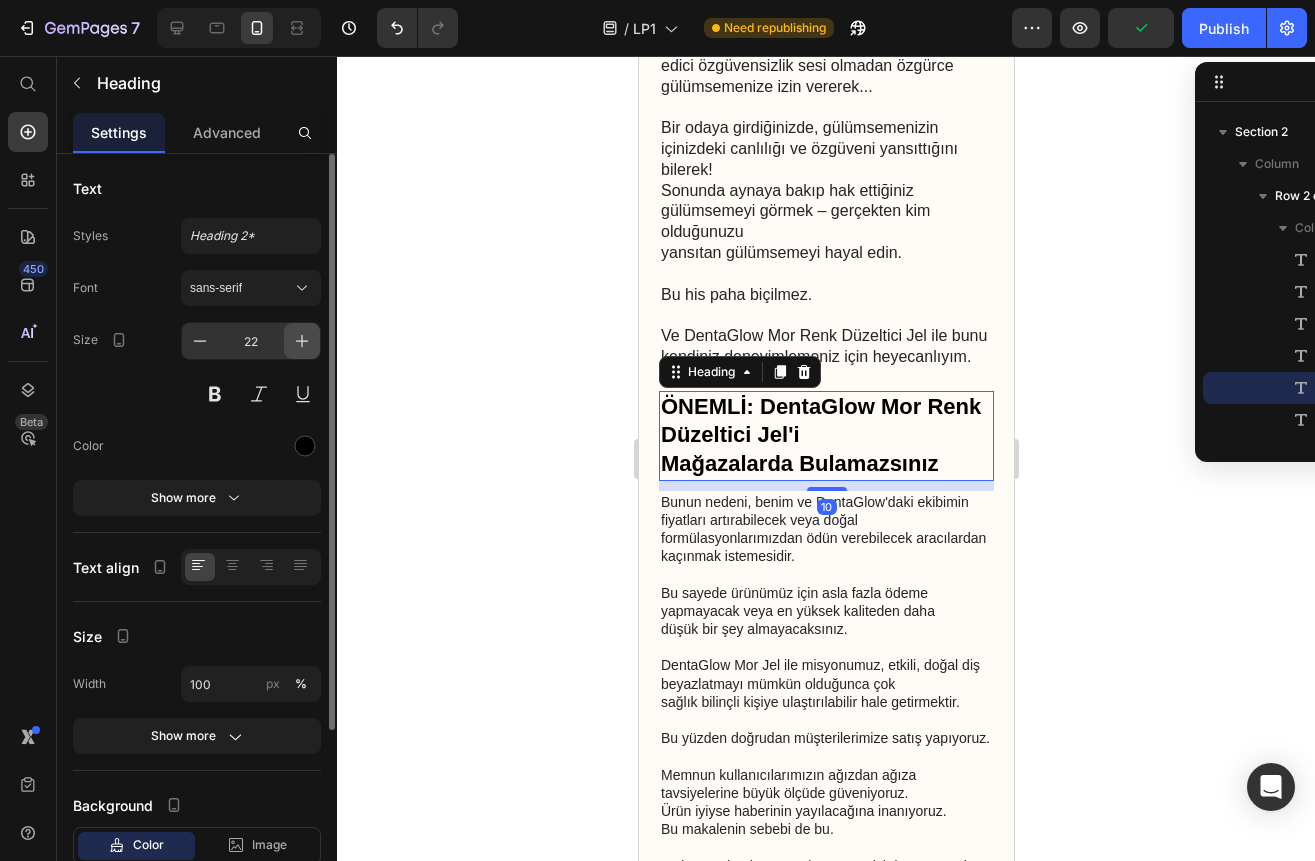 click 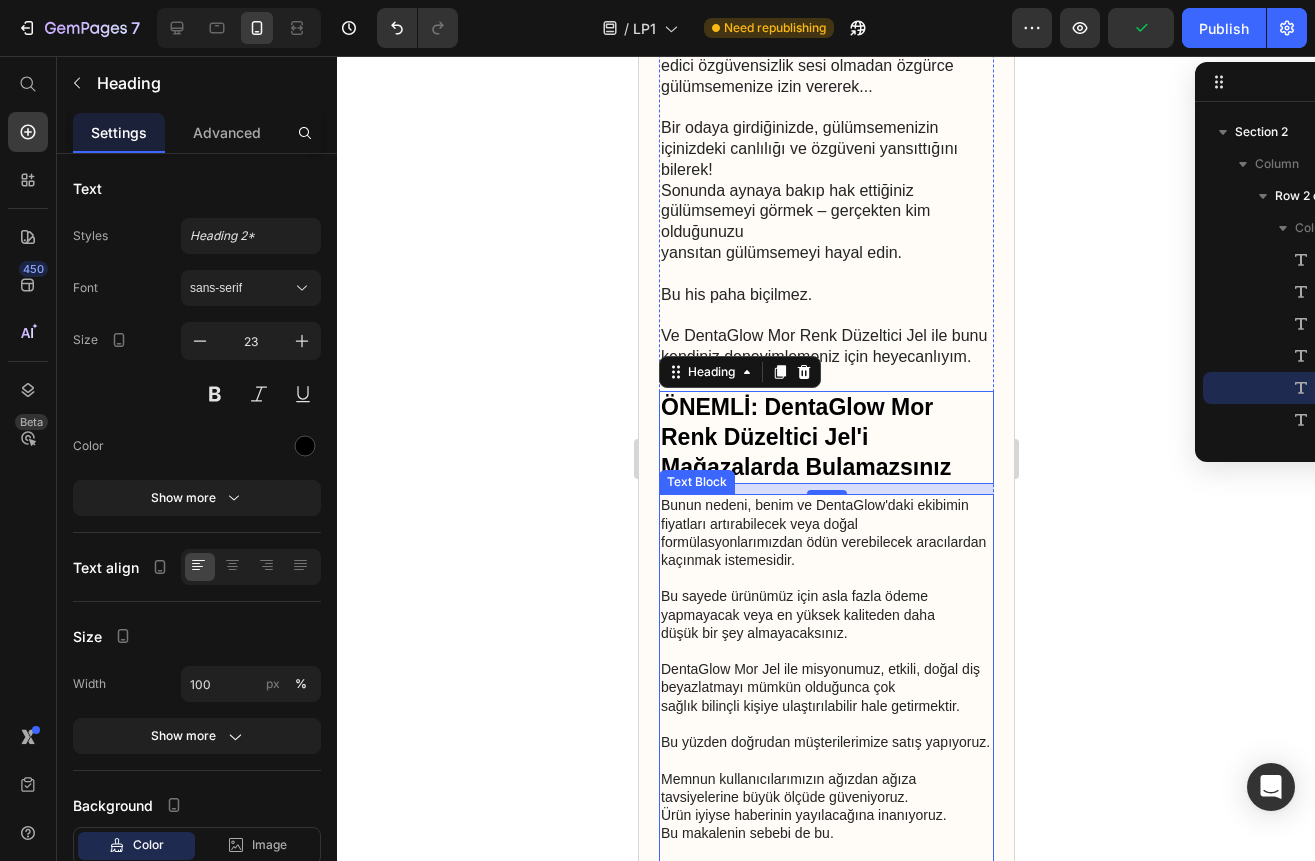 click on "Bunun nedeni, benim ve DentaGlow'daki ekibimin fiyatları artırabilecek veya doğal formülasyonlarımızdan ödün verebilecek aracılardan kaçınmak istemesidir." at bounding box center [825, 541] 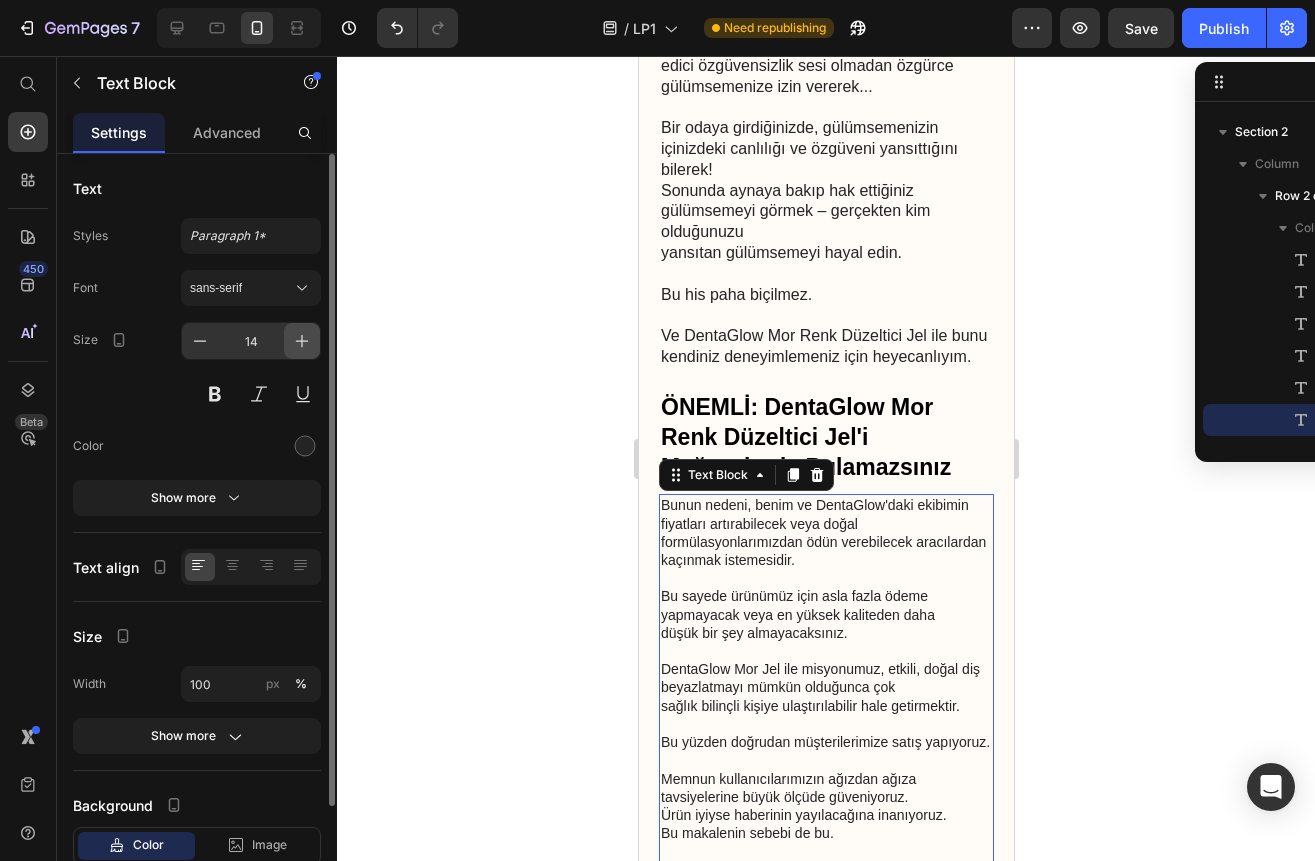 click 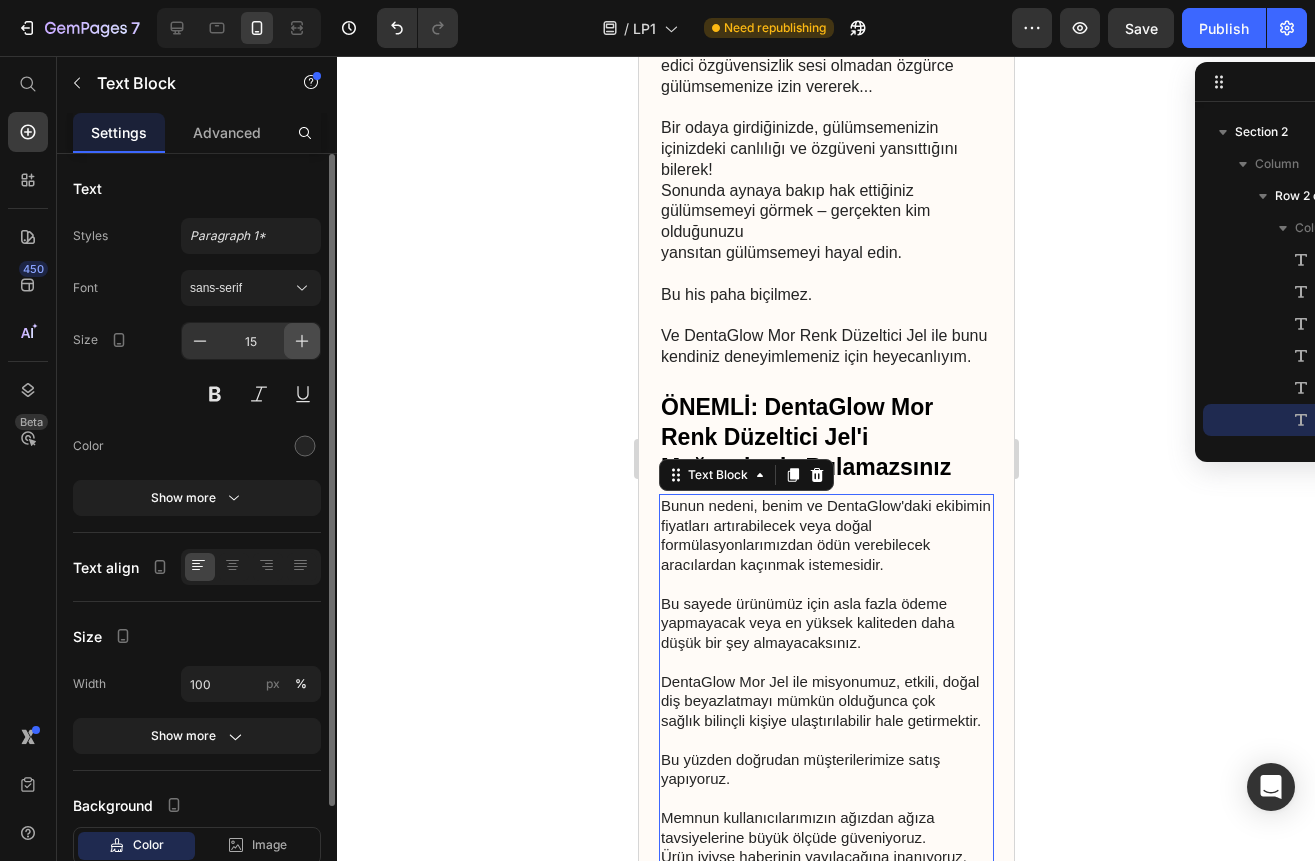 click 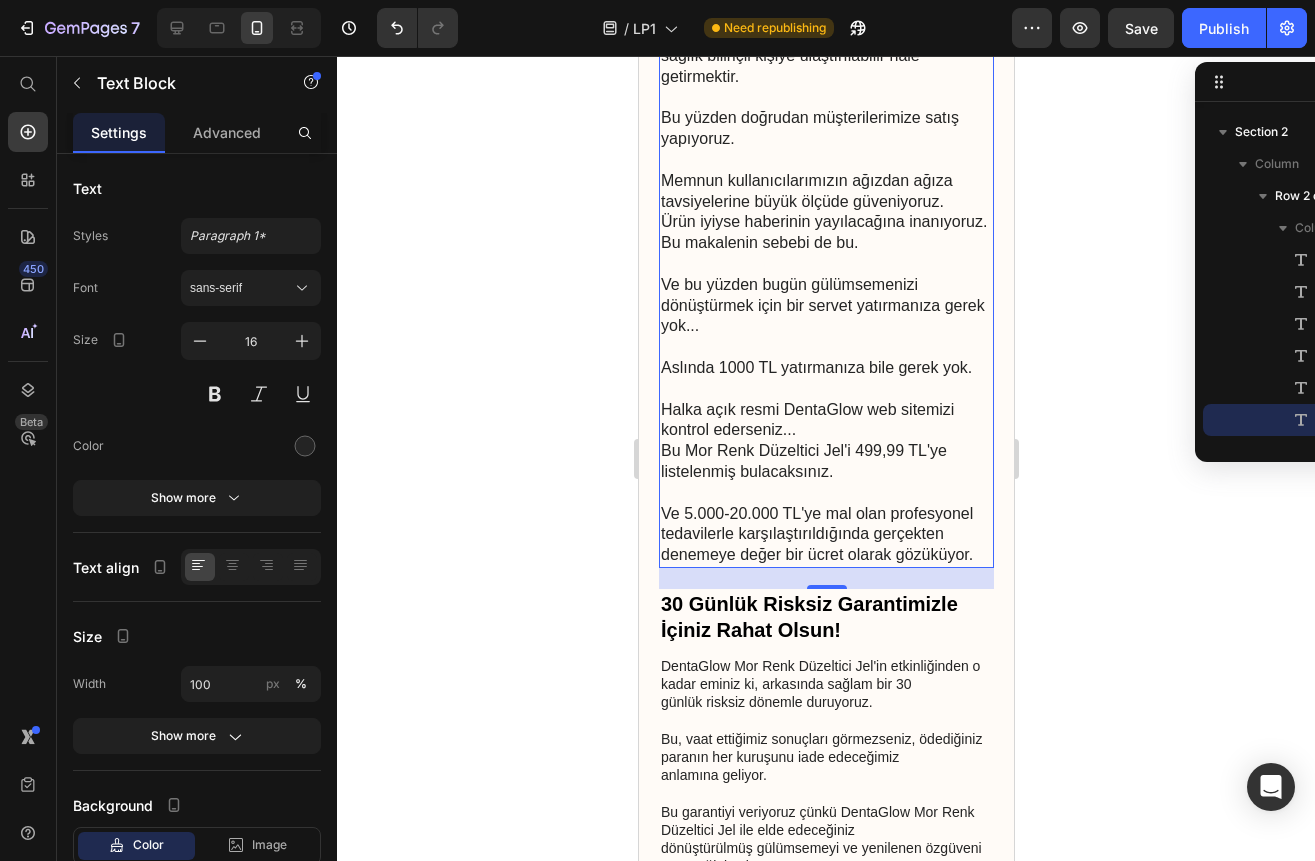 scroll, scrollTop: 8000, scrollLeft: 0, axis: vertical 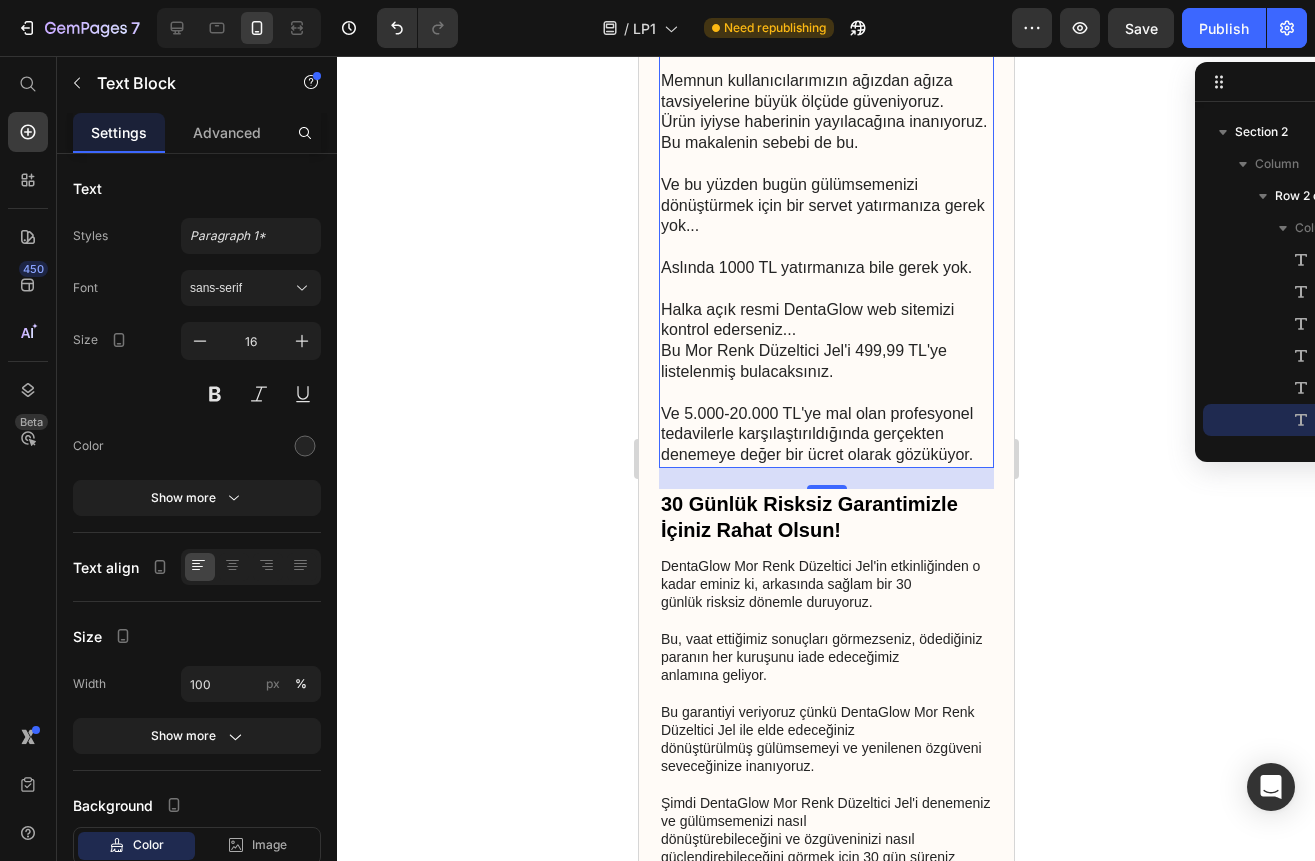 click on "30 Günlük Risksiz Garantimizle İçiniz Rahat Olsun!" at bounding box center [825, 517] 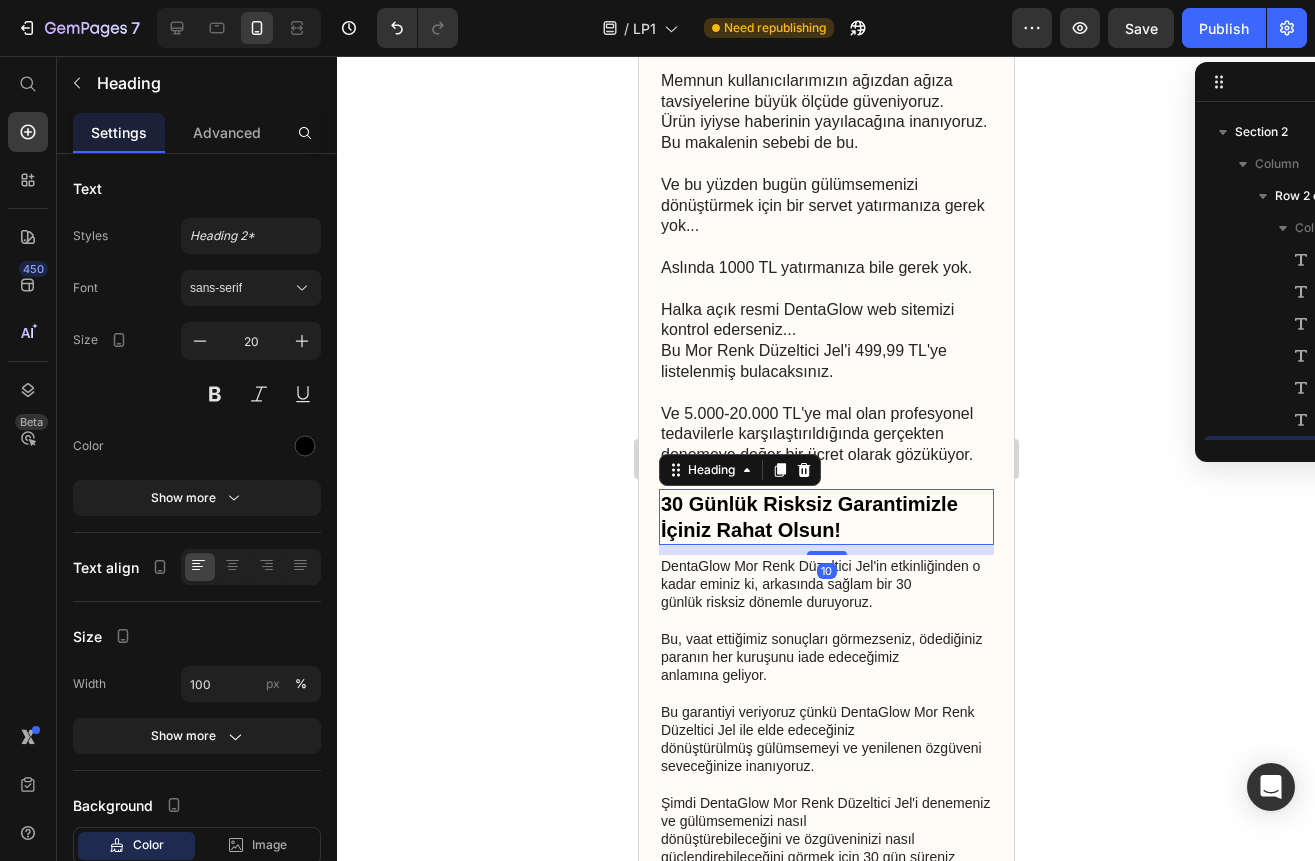 scroll, scrollTop: 1362, scrollLeft: 0, axis: vertical 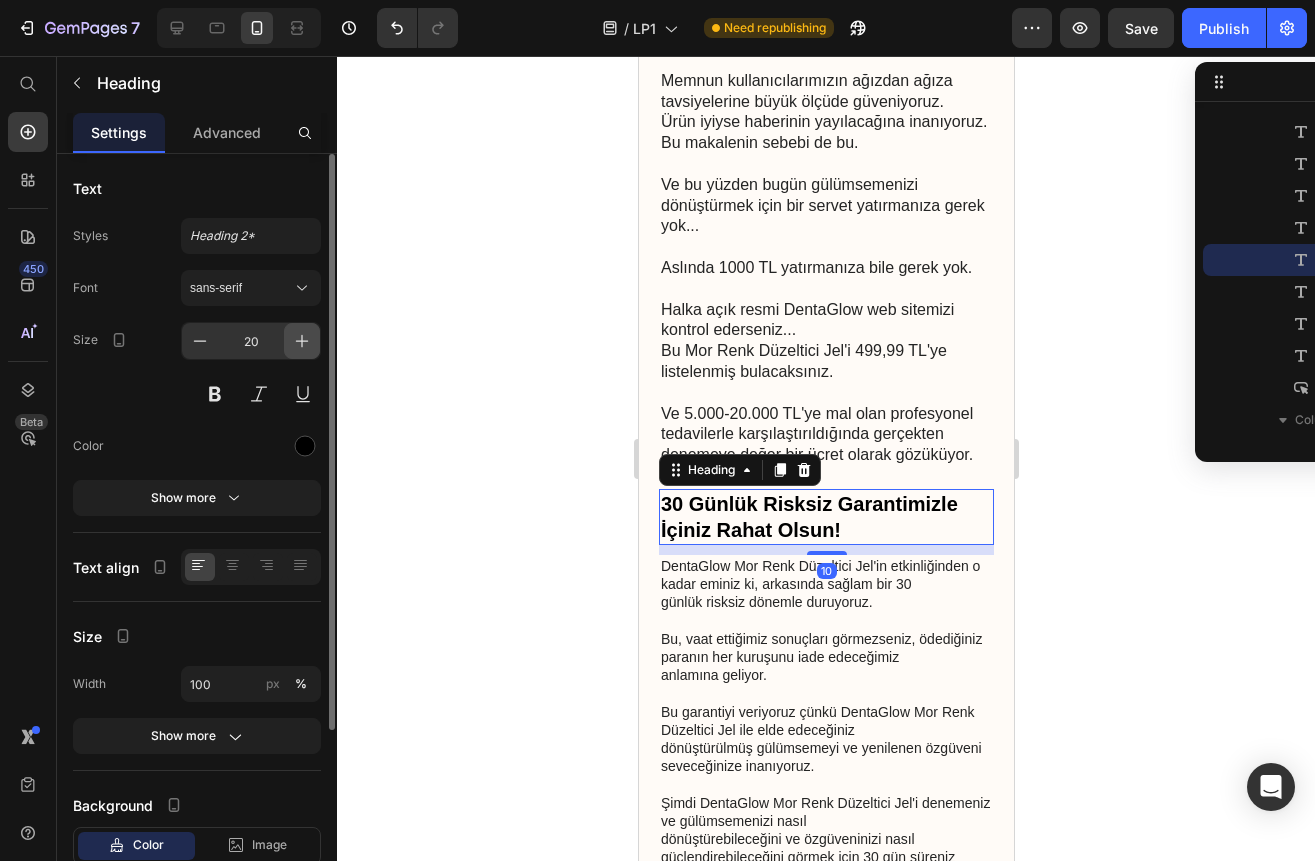 click 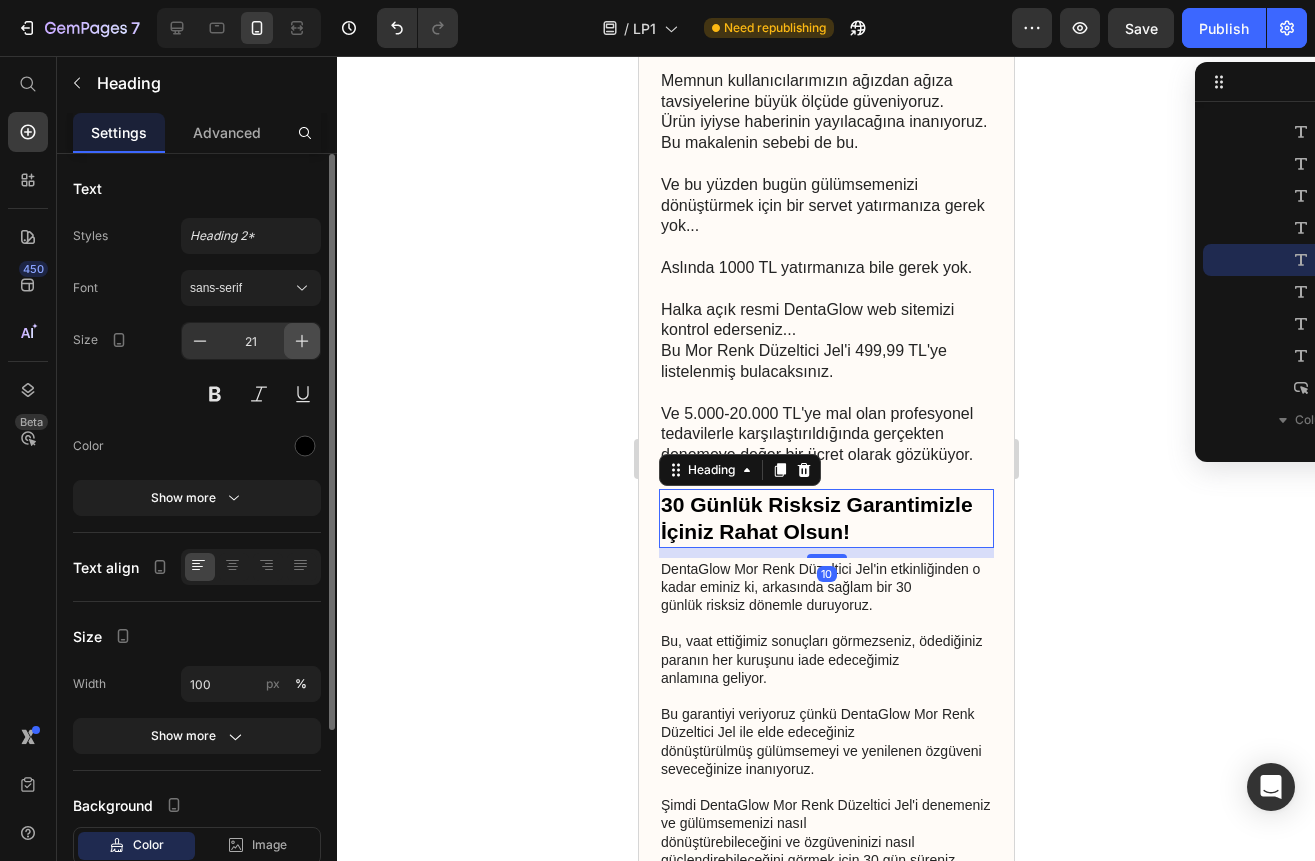 click 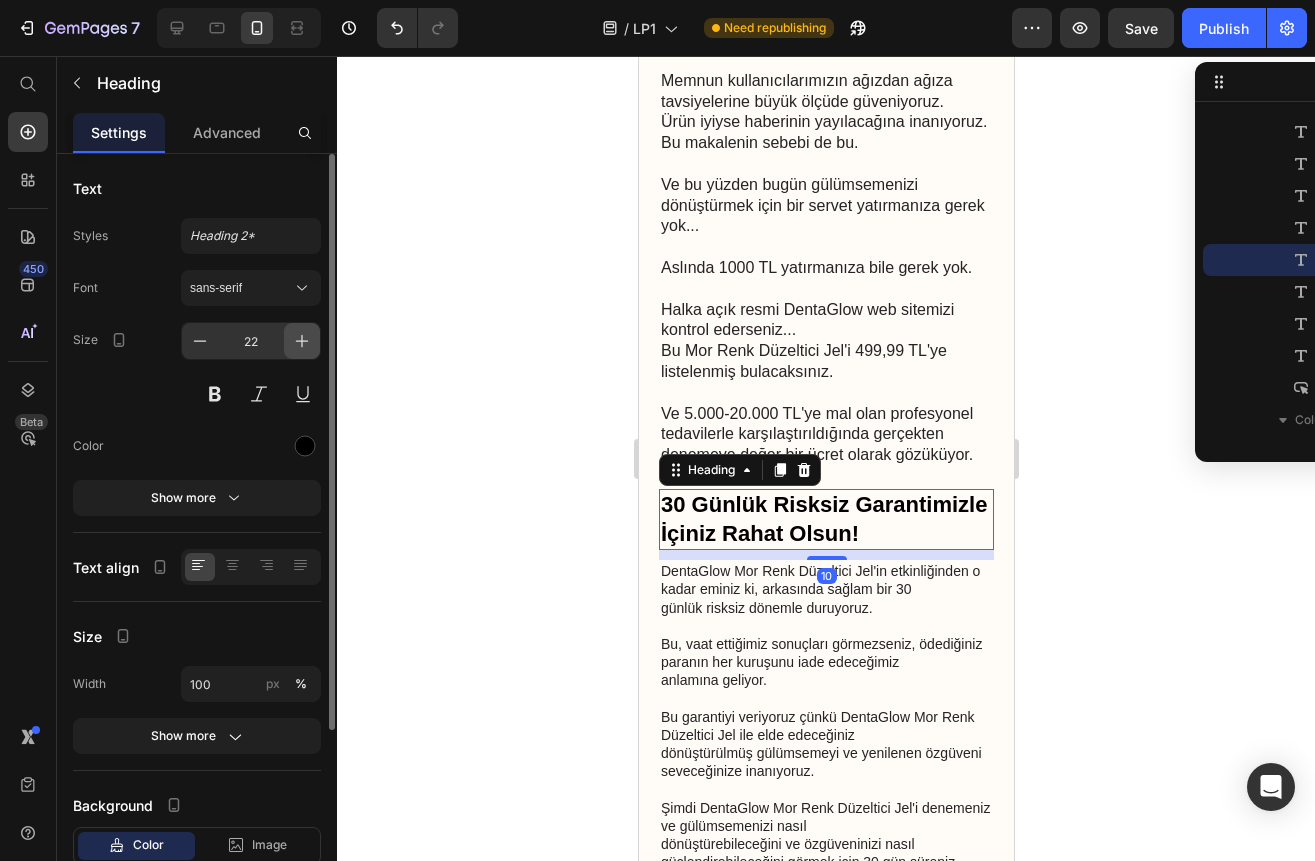 click 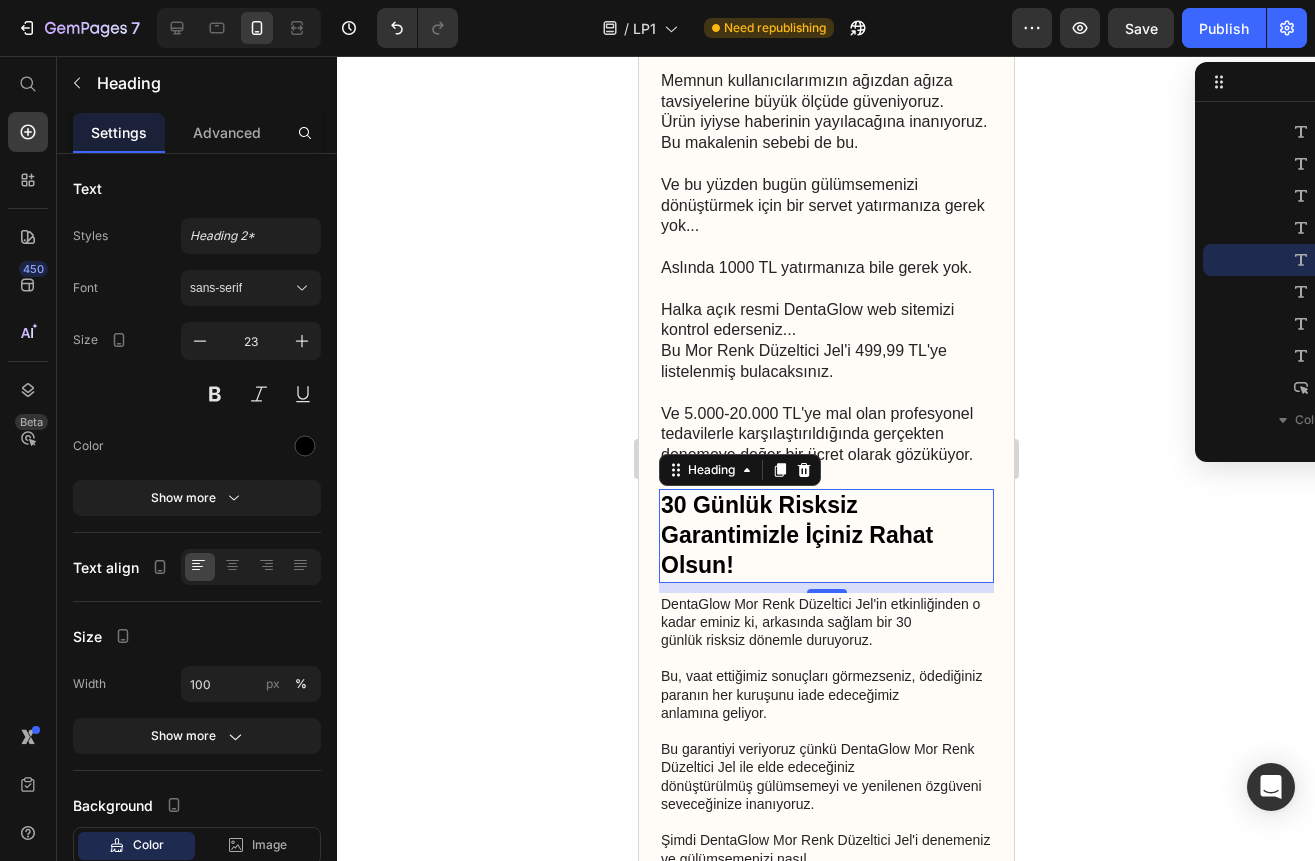 scroll, scrollTop: 8200, scrollLeft: 0, axis: vertical 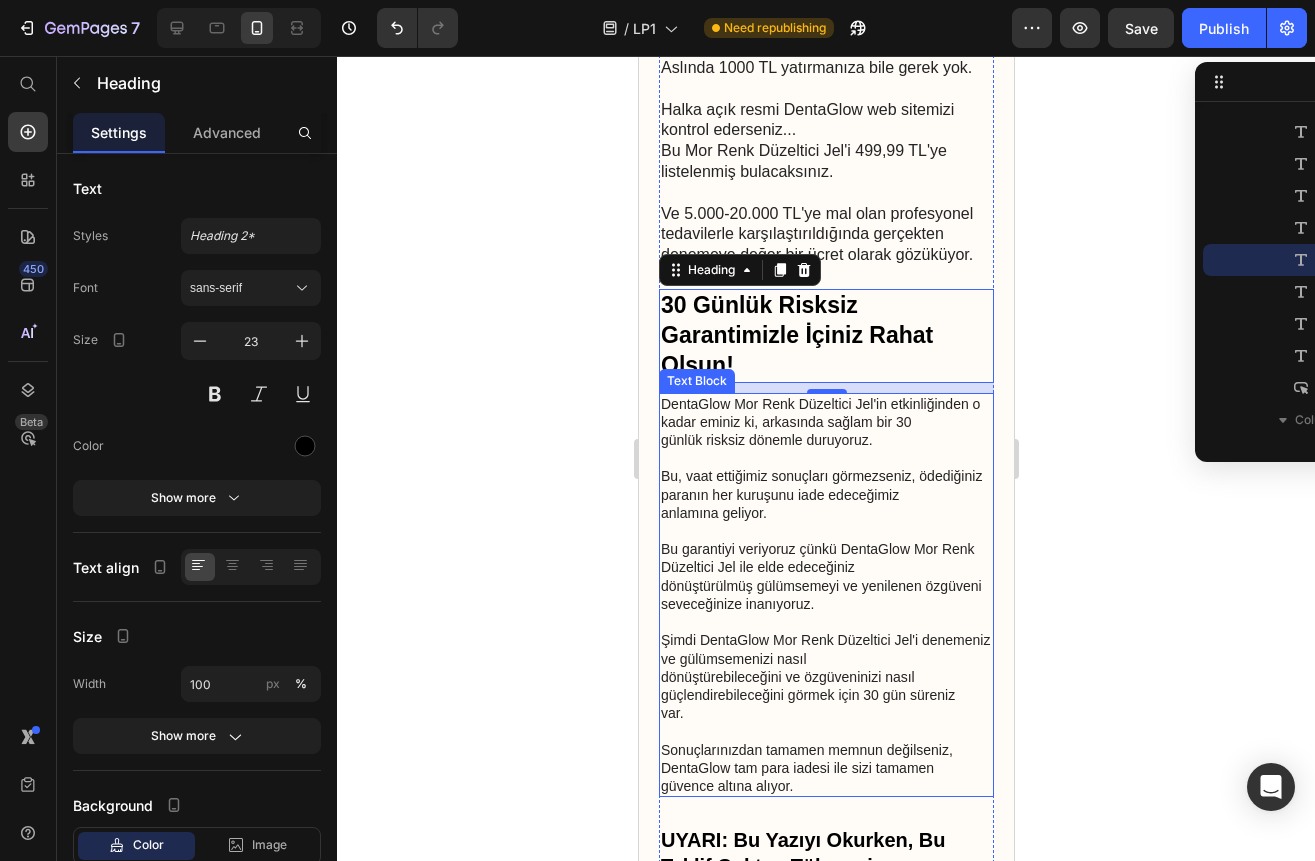 click on "Bu garantiyi veriyoruz çünkü DentaGlow Mor Renk Düzeltici Jel ile elde edeceğiniz dönüştürülmüş gülümsemeyi ve yenilenen özgüveni seveceğinize inanıyoruz." at bounding box center [825, 585] 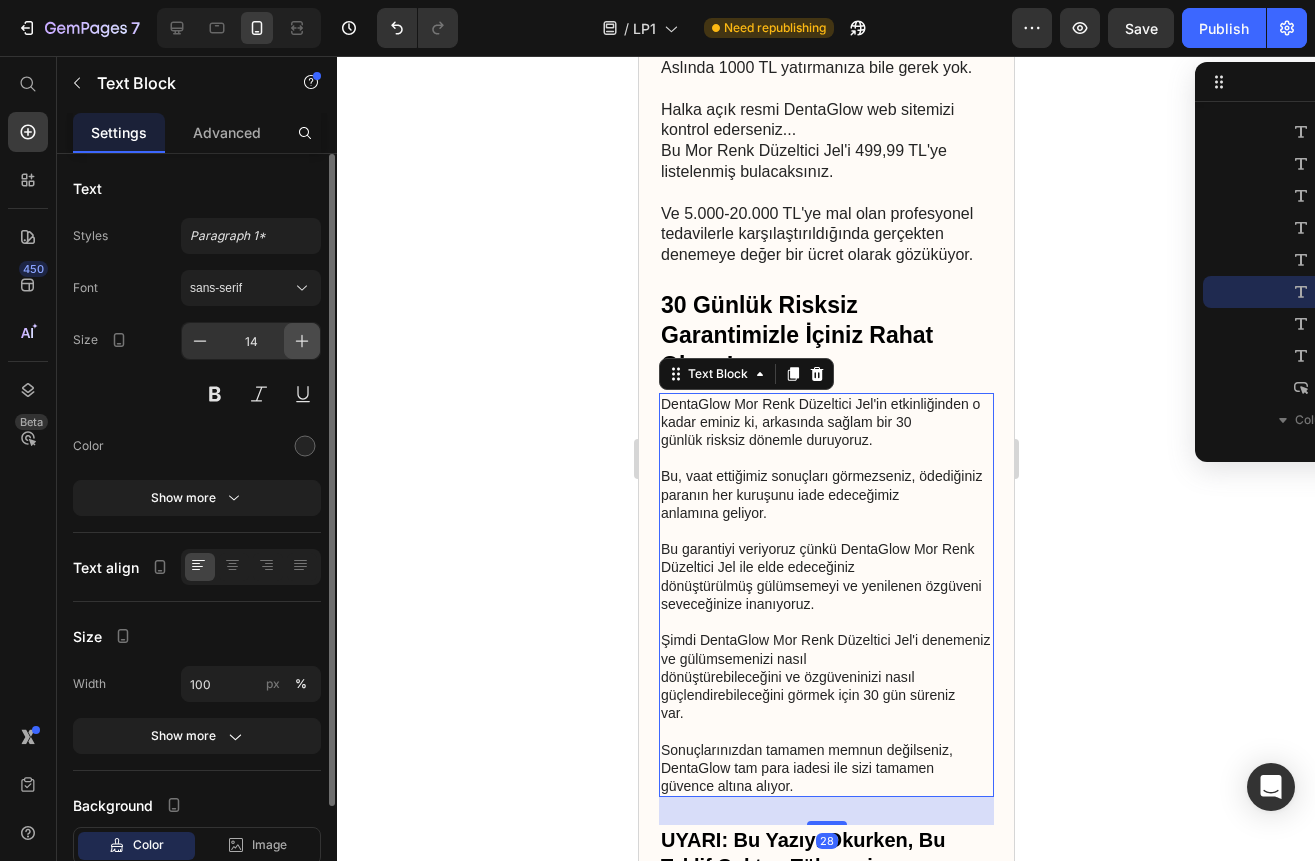 click 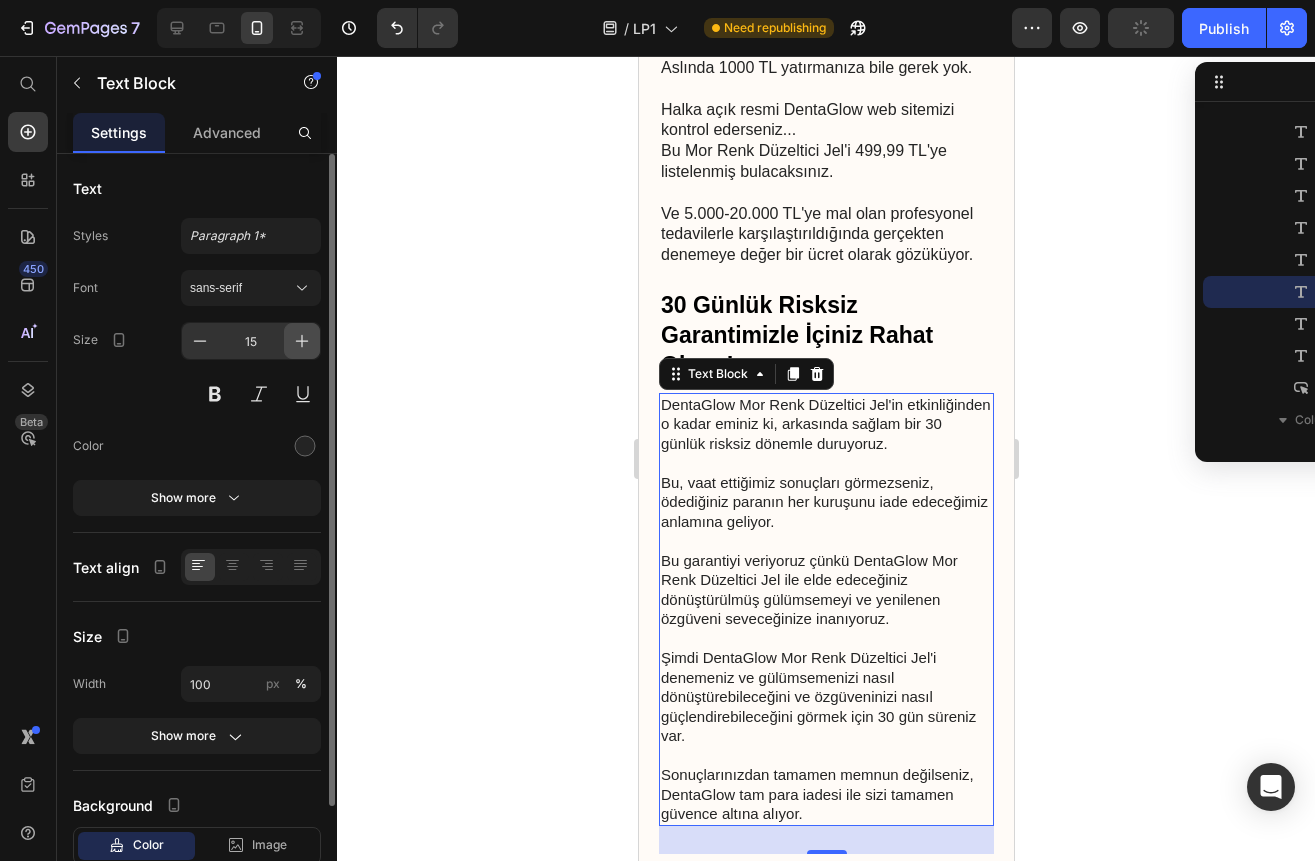 click 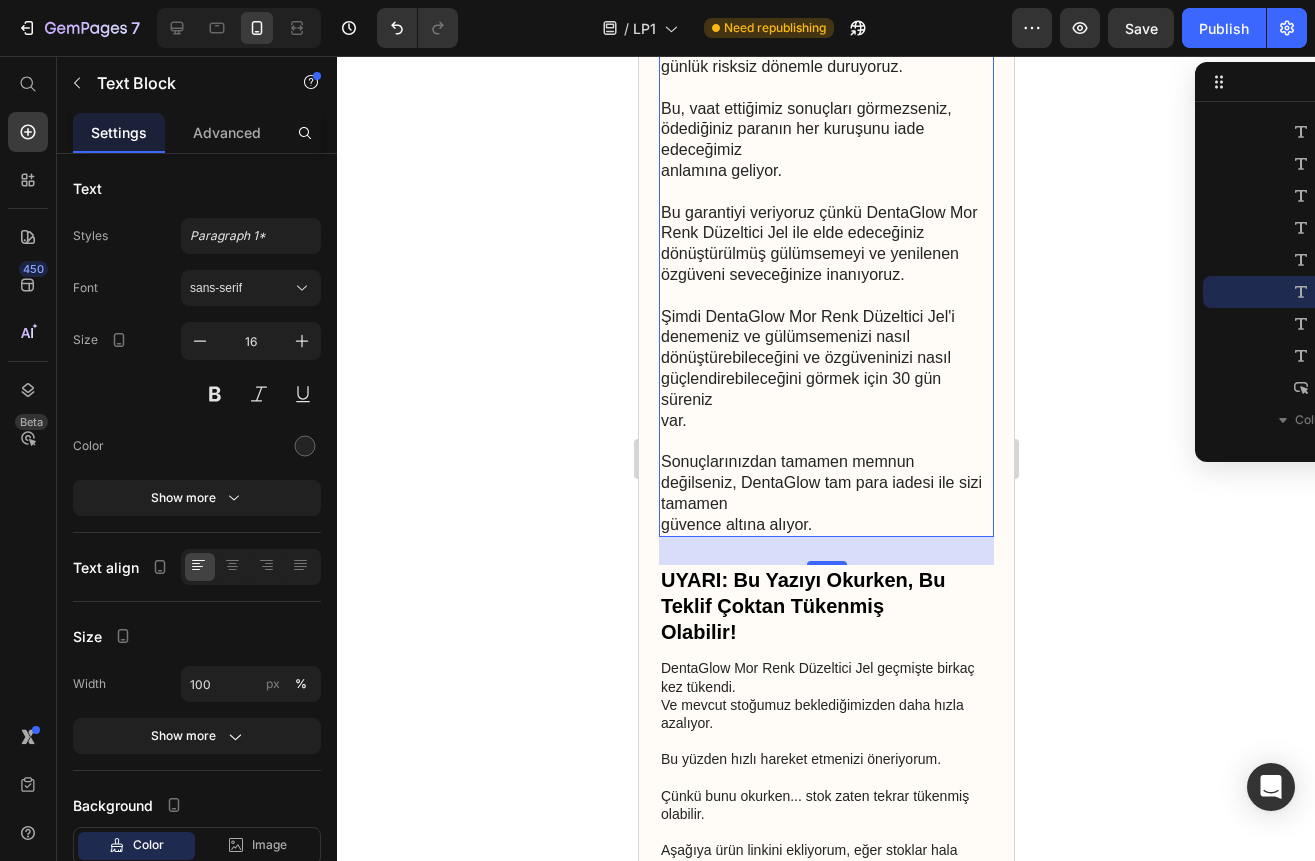scroll, scrollTop: 8800, scrollLeft: 0, axis: vertical 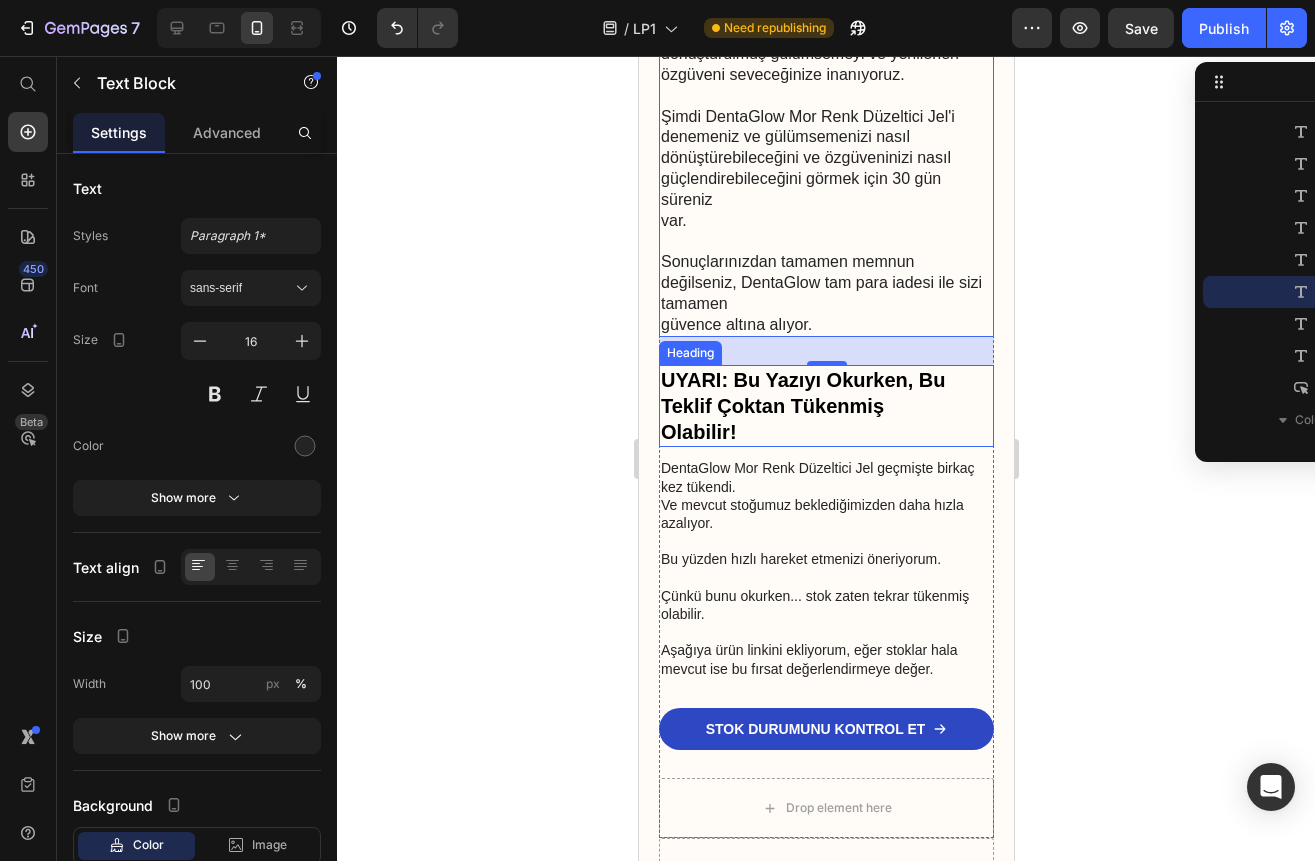 click on "UYARI: Bu Yazıyı Okurken, Bu Teklif Çoktan Tükenmiş Olabilir!" at bounding box center [825, 406] 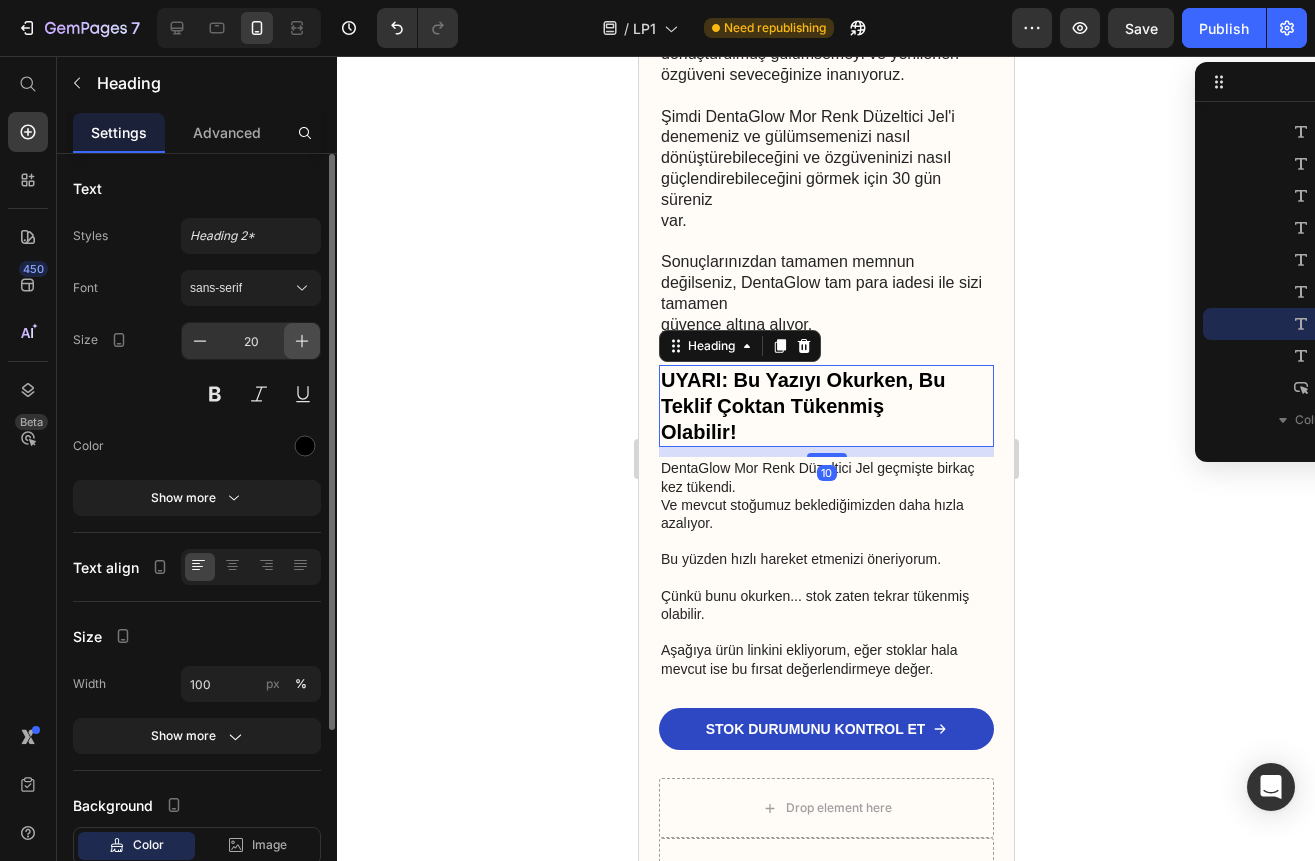 click at bounding box center (302, 341) 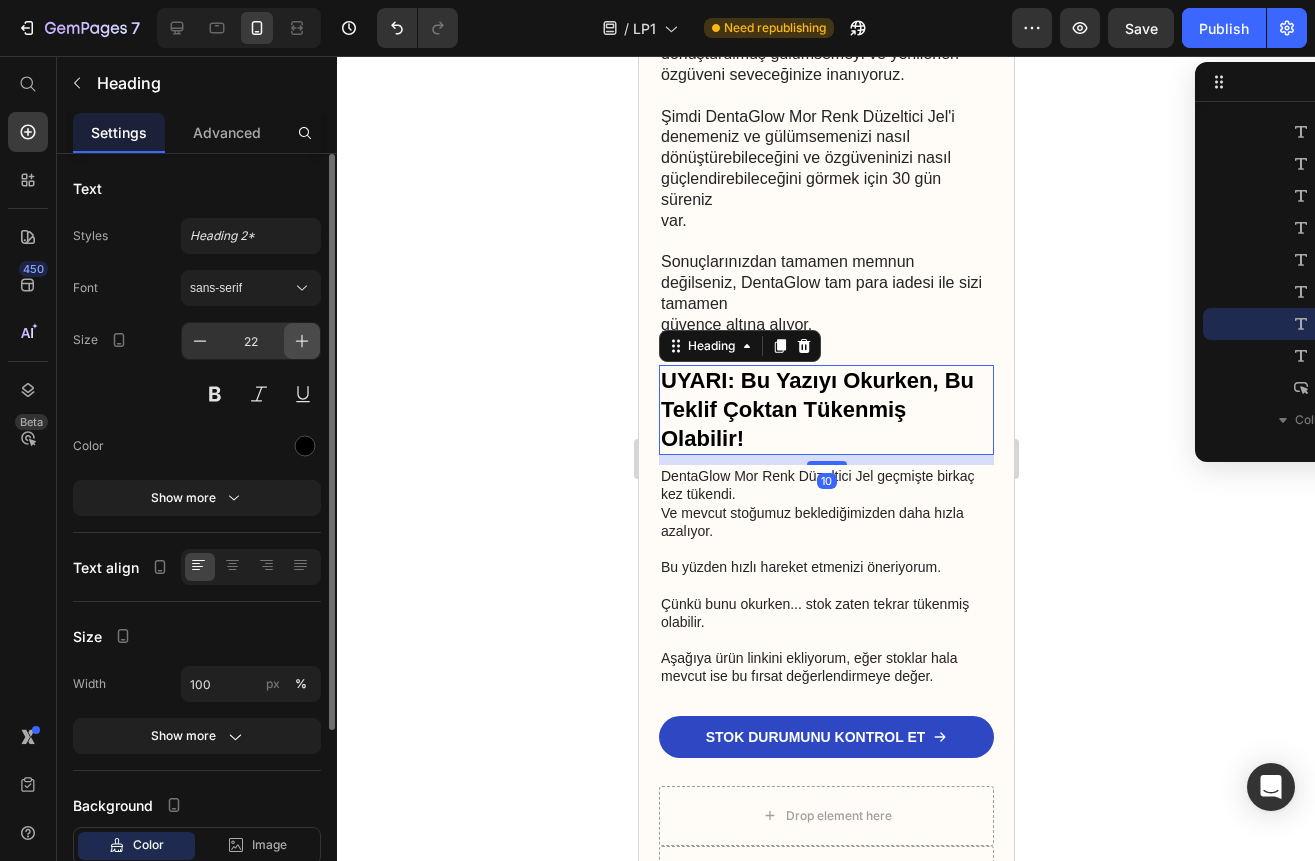 click 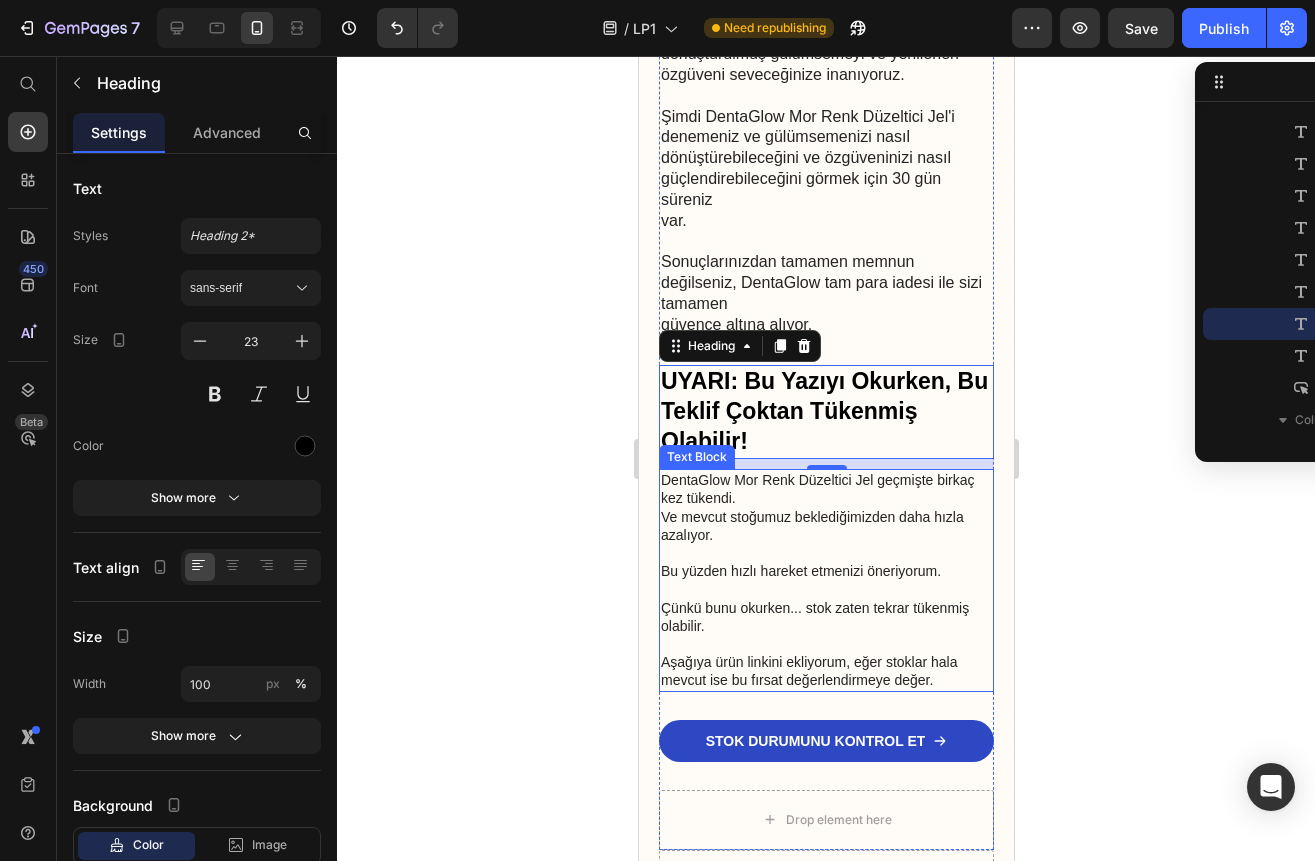 click on "Ve mevcut stoğumuz beklediğimizden daha hızla azalıyor." at bounding box center (825, 535) 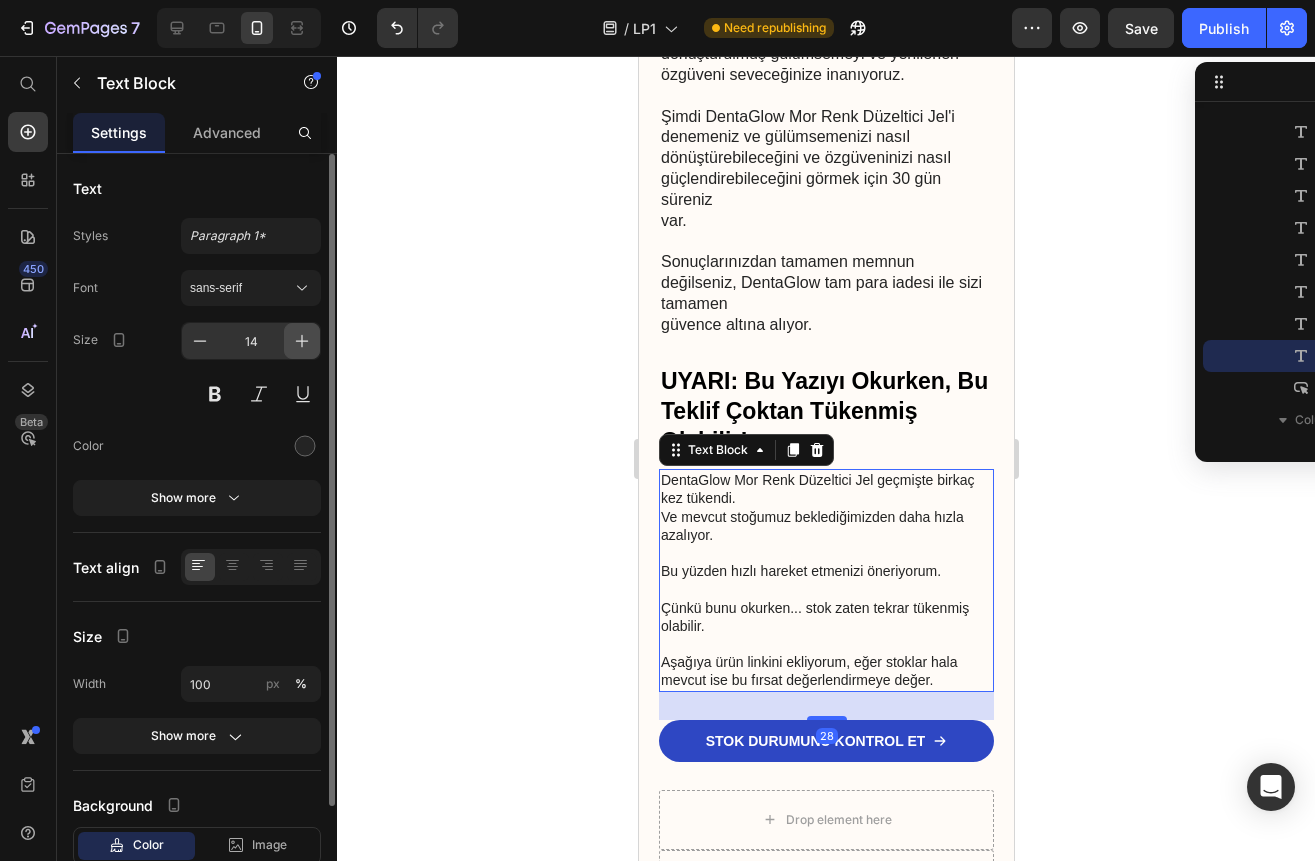click at bounding box center [302, 341] 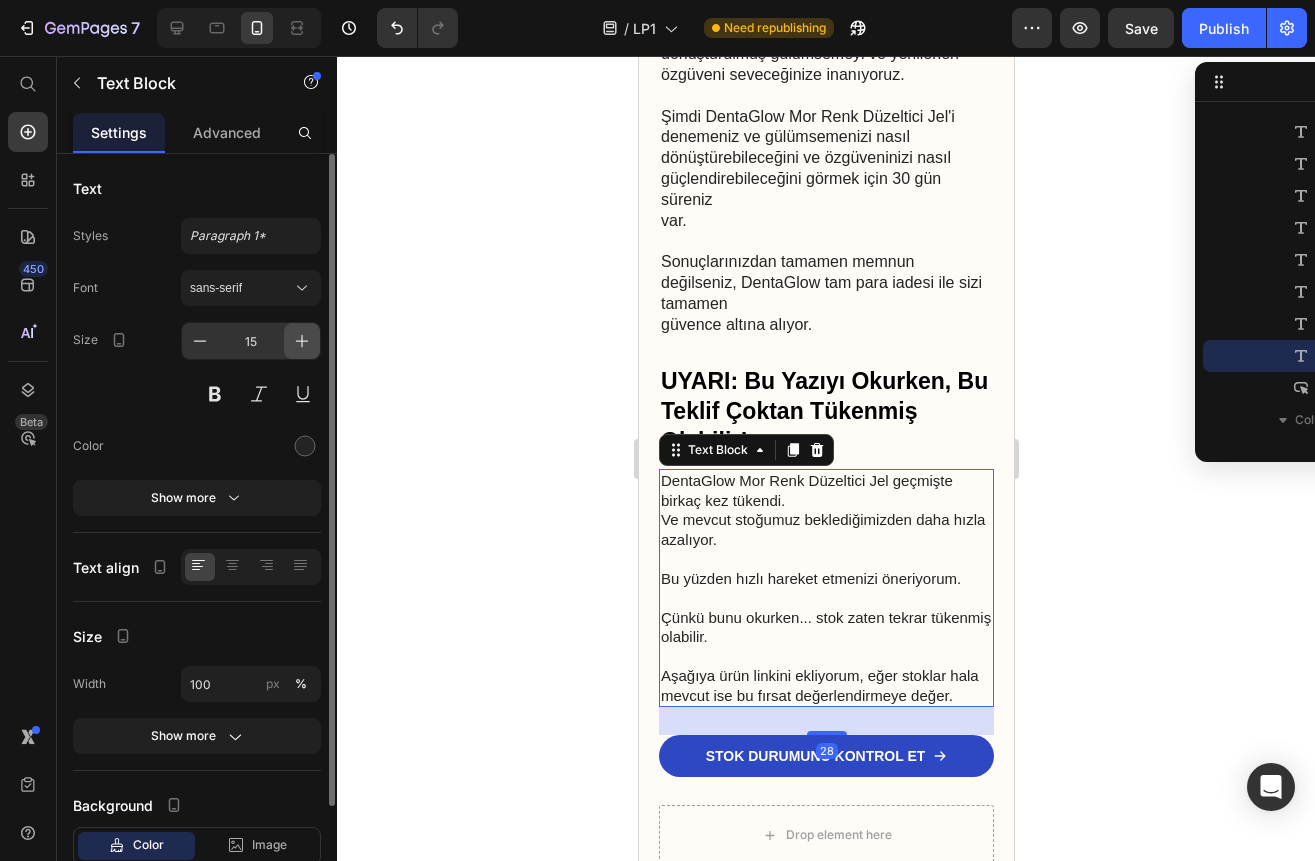 click 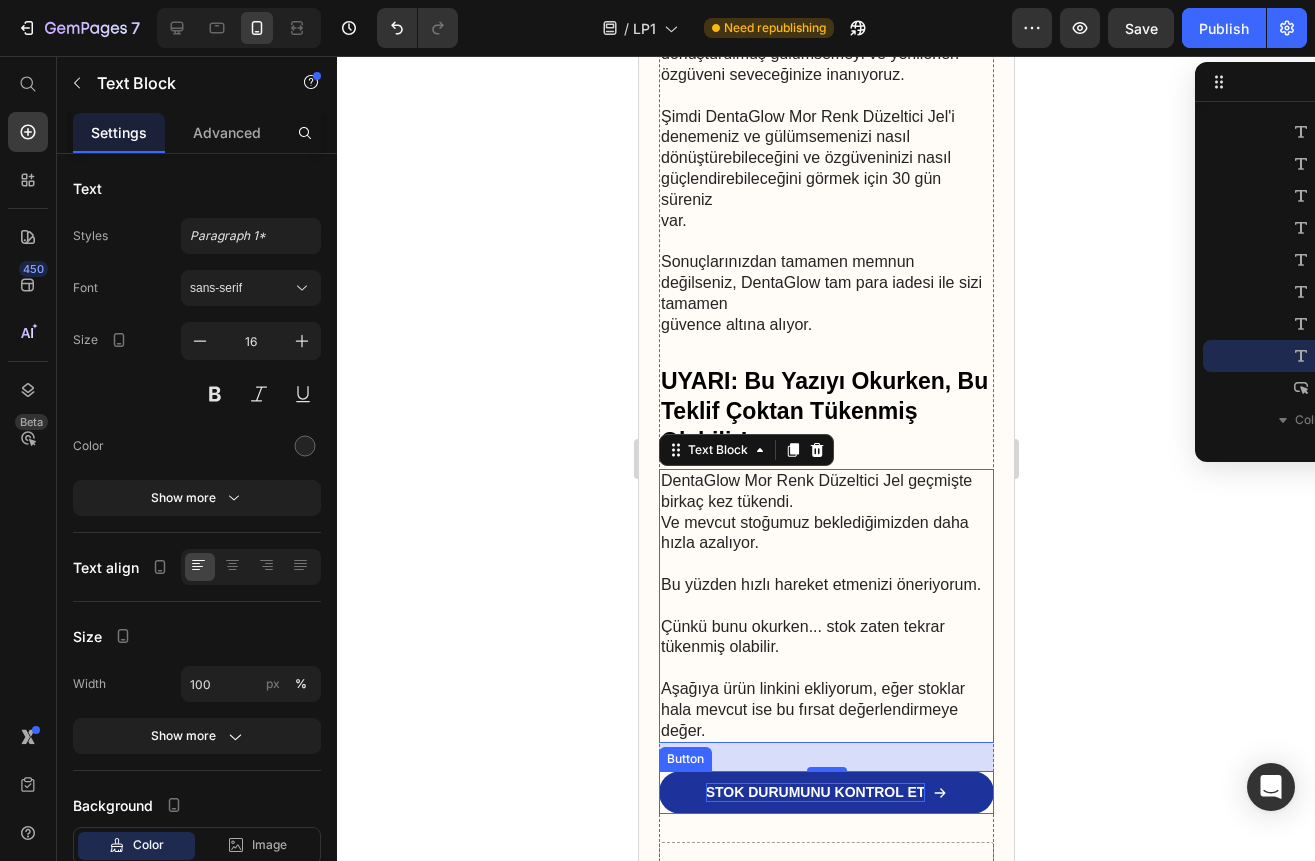 click on "STOK DURUMUNU KONTROL ET" at bounding box center [815, 792] 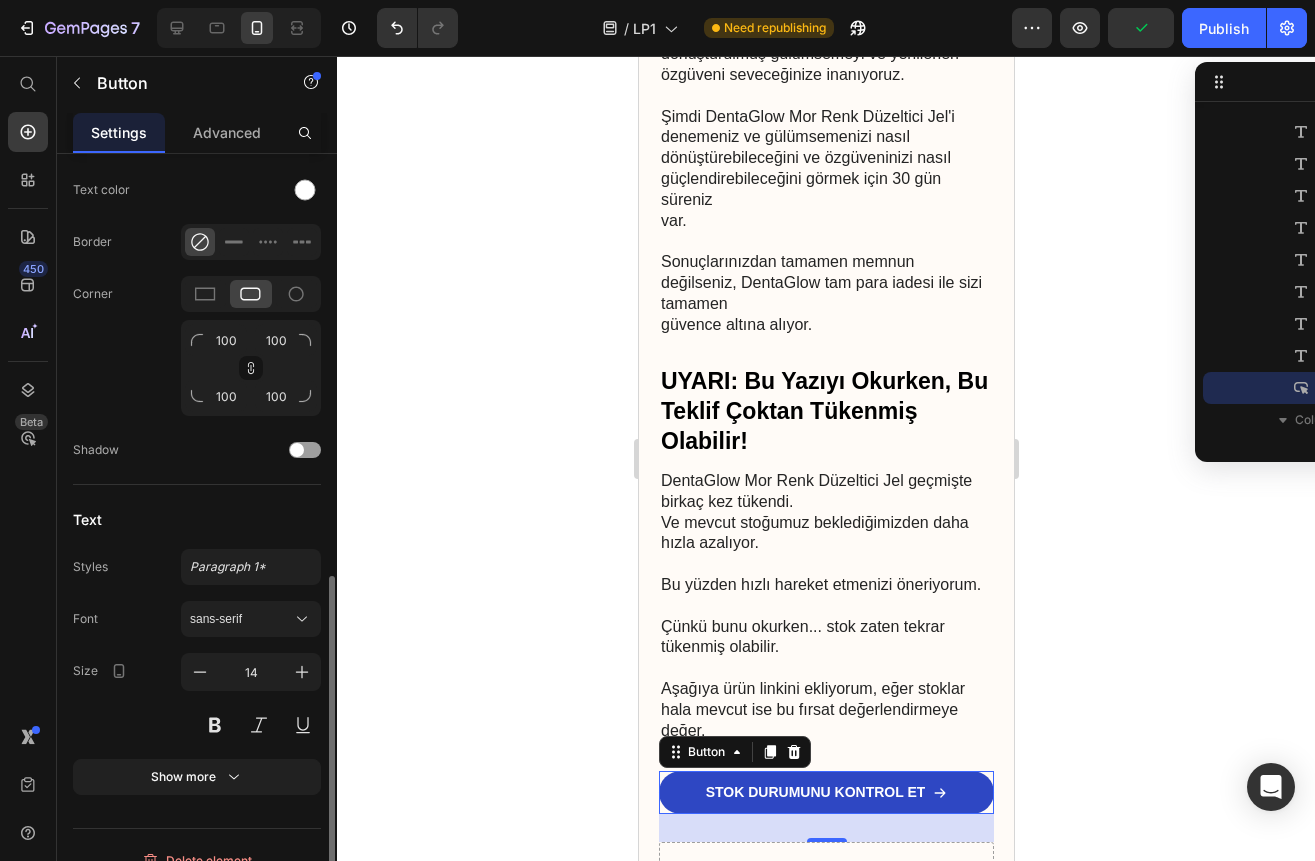 scroll, scrollTop: 825, scrollLeft: 0, axis: vertical 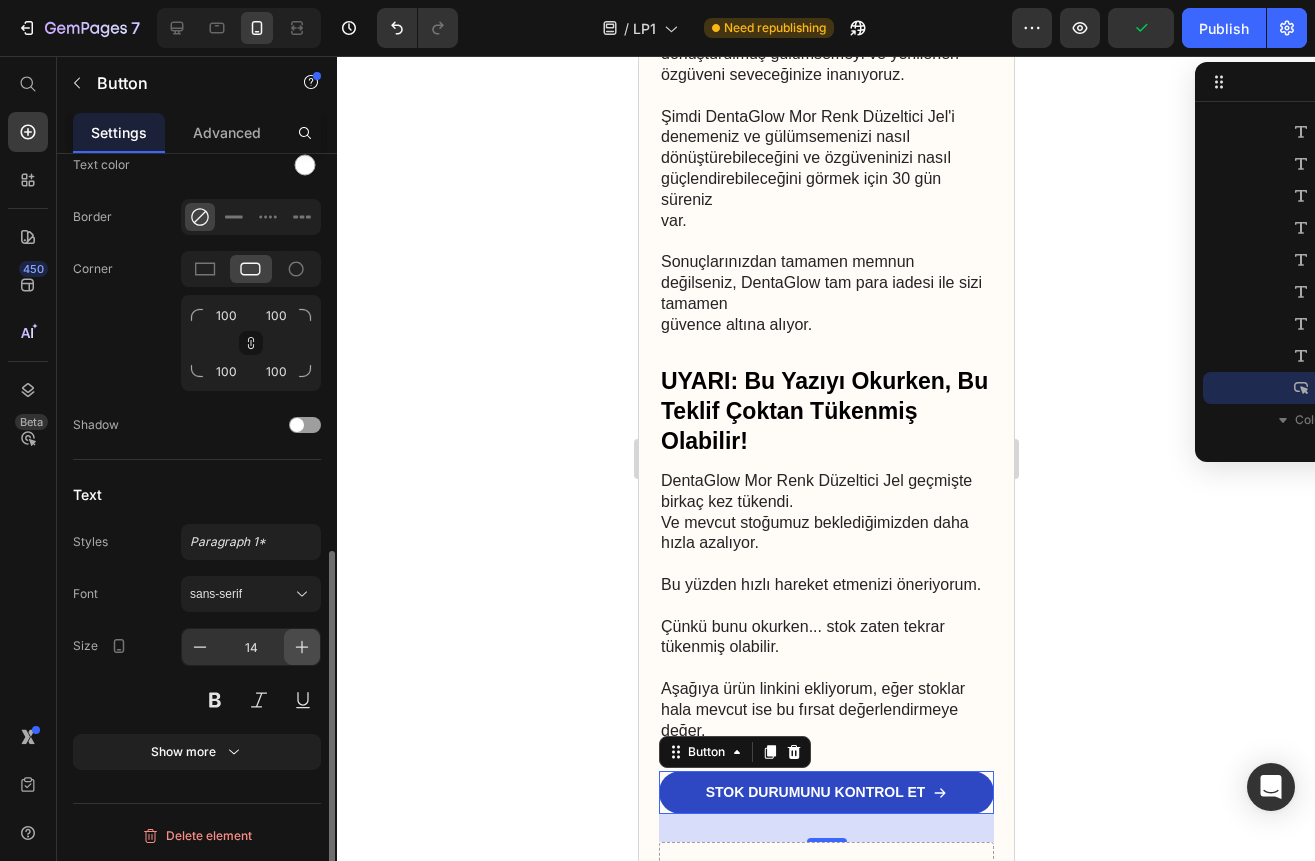 click 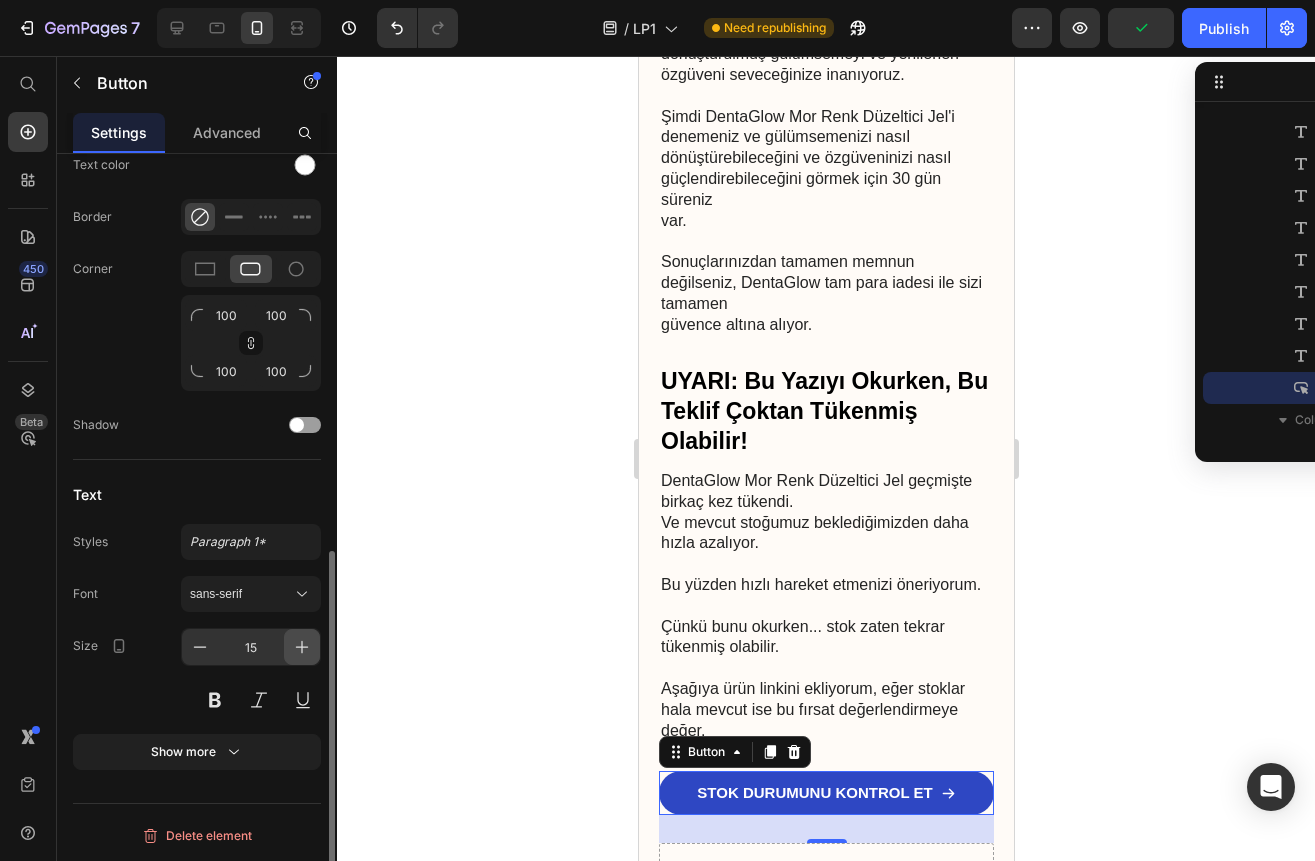 click 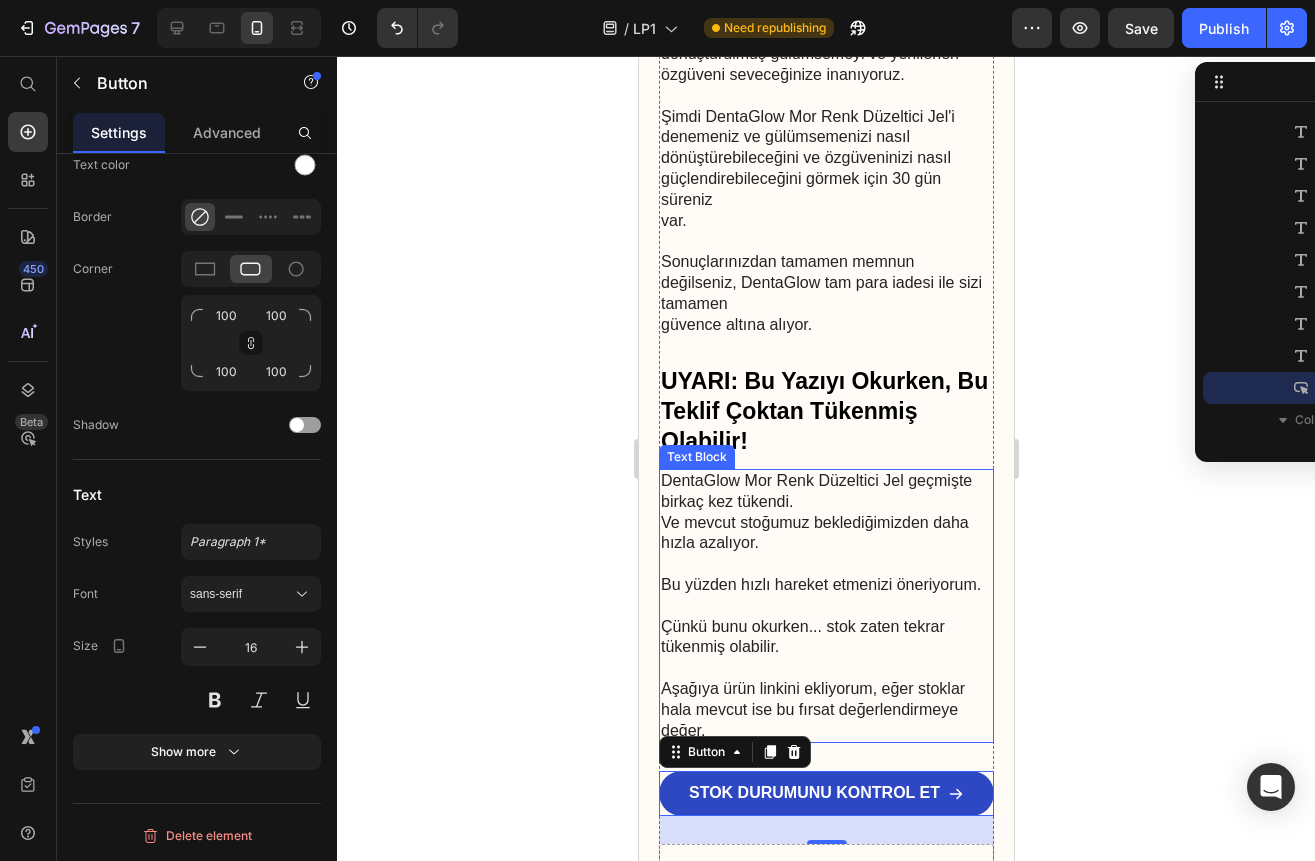 click on "Çünkü bunu okurken... stok zaten tekrar tükenmiş olabilir." at bounding box center [825, 648] 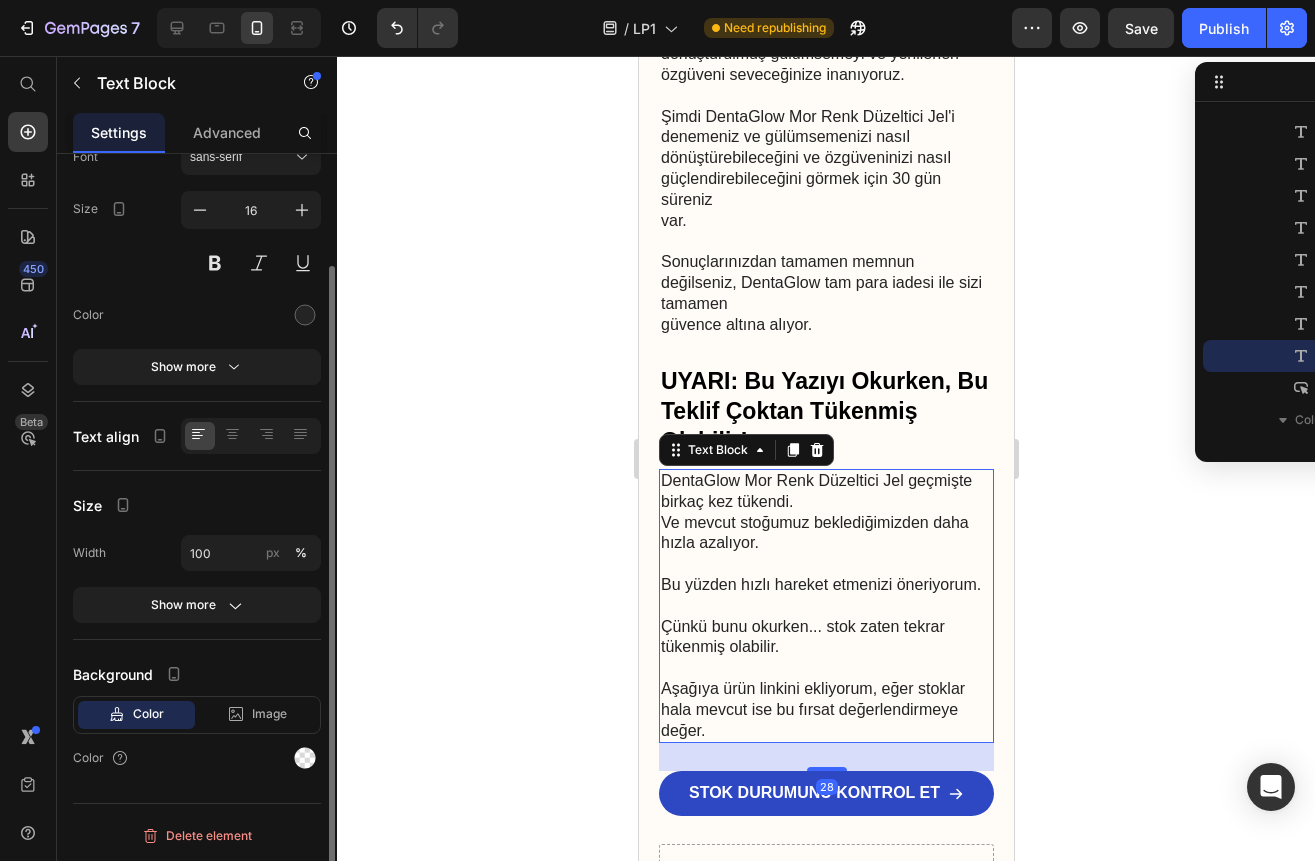 scroll, scrollTop: 0, scrollLeft: 0, axis: both 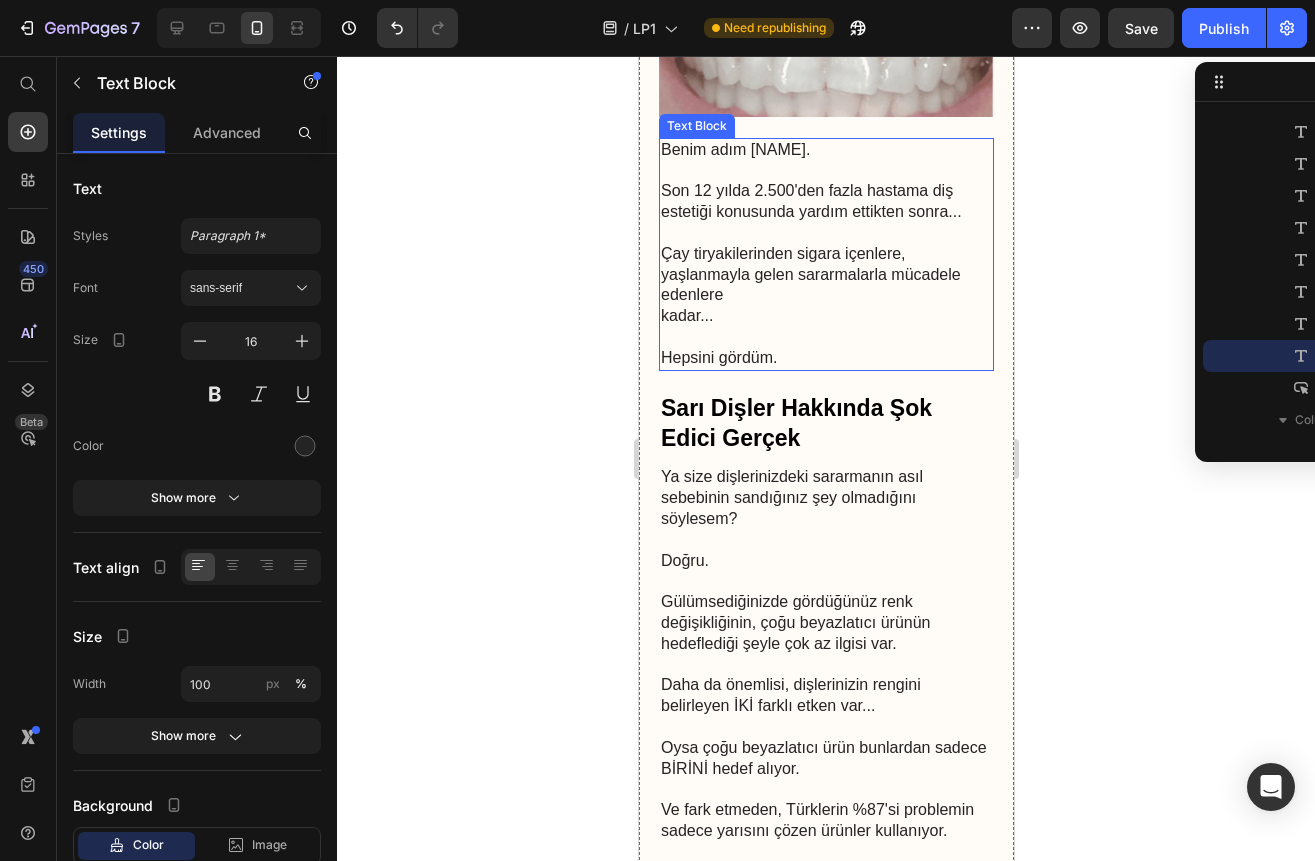 click on "Çay tiryakilerinden sigara içenlere, yaşlanmayla gelen sararmalarla mücadele edenlere kadar..." at bounding box center (825, 275) 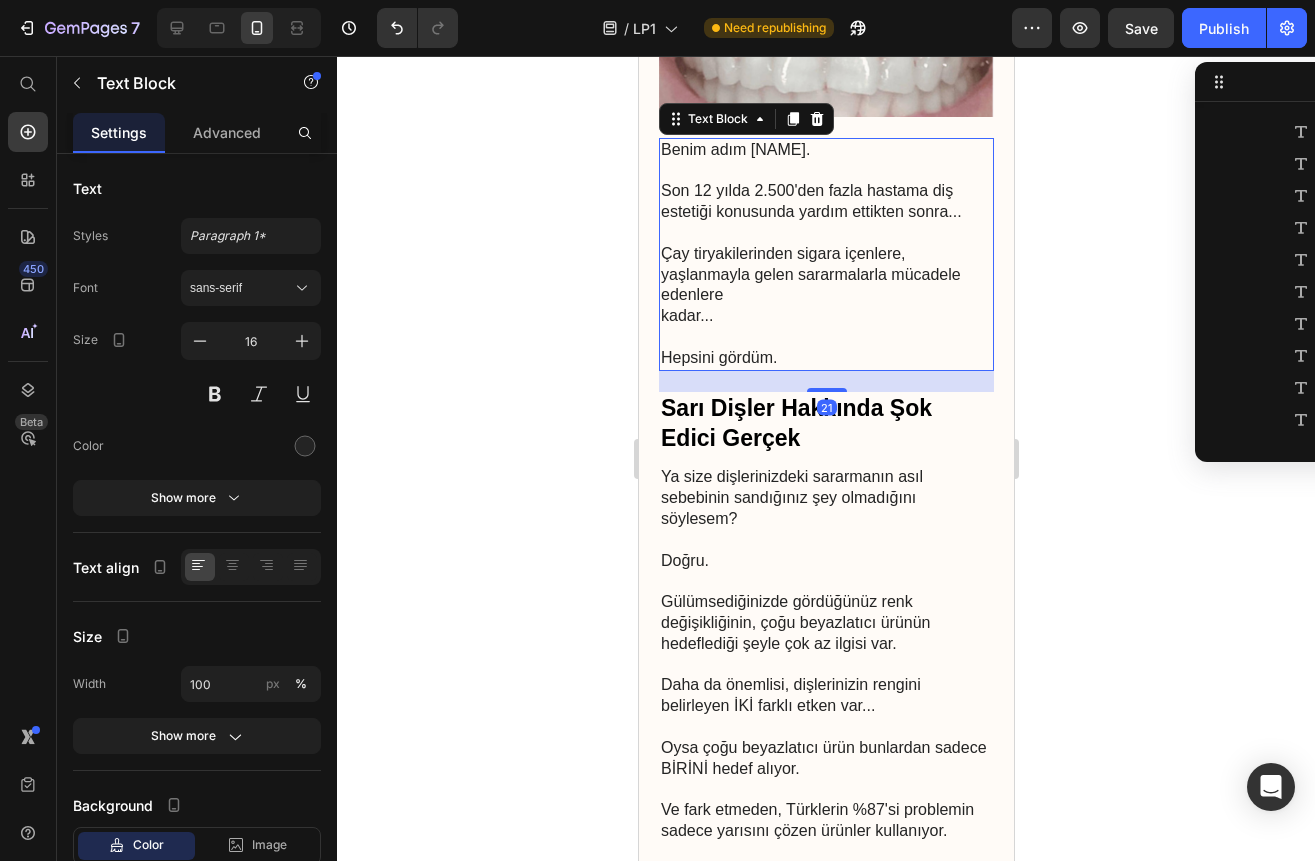 scroll, scrollTop: 474, scrollLeft: 0, axis: vertical 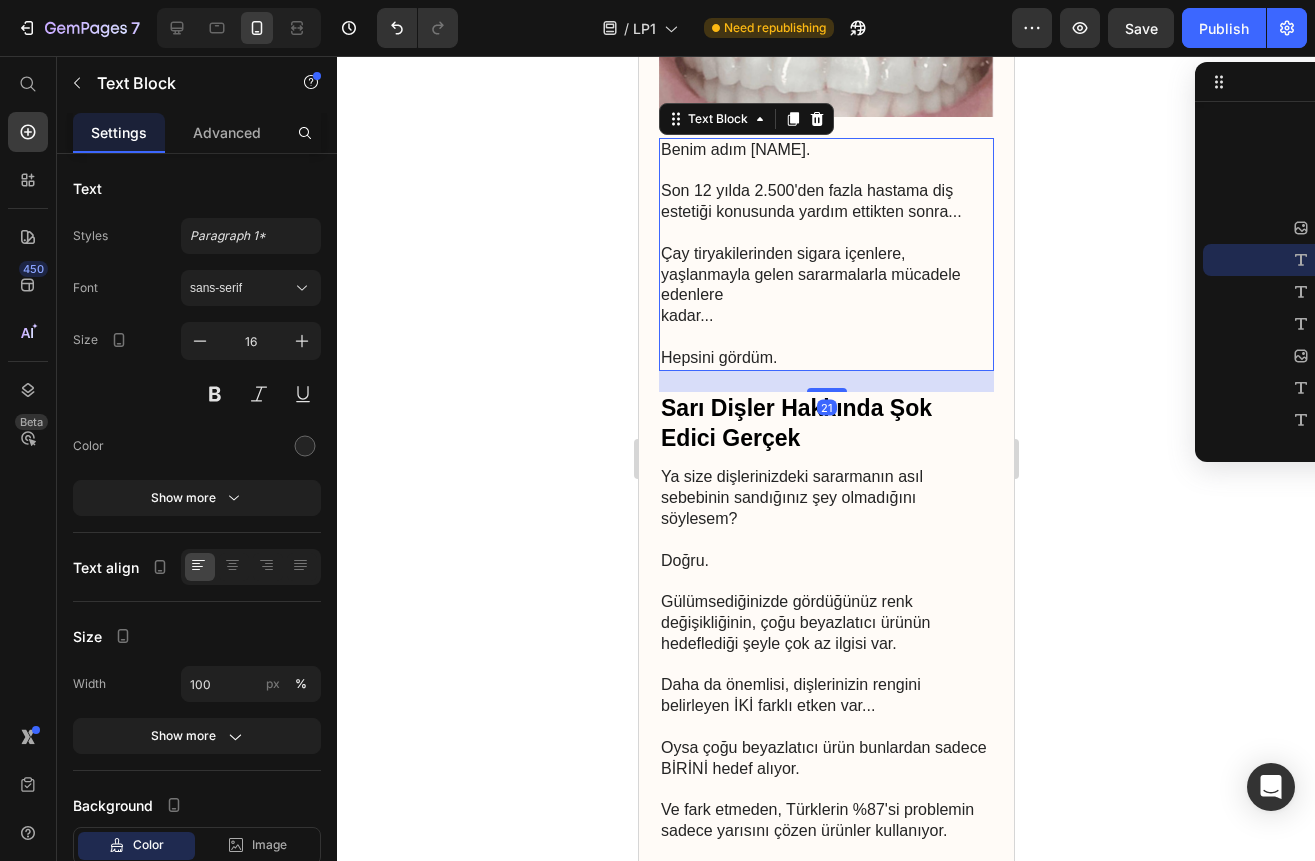 click on "Çay tiryakilerinden sigara içenlere, yaşlanmayla gelen sararmalarla mücadele edenlere kadar..." at bounding box center (825, 275) 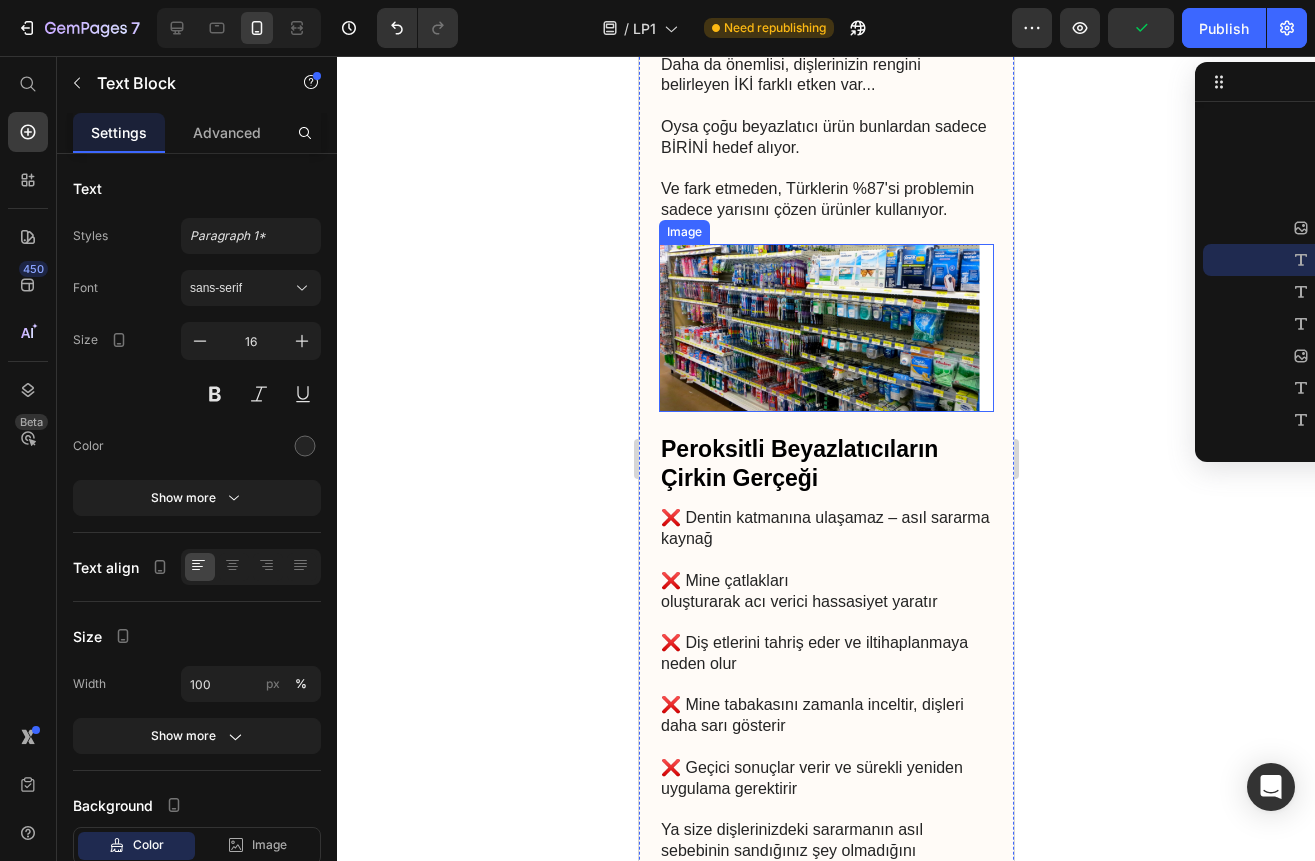 scroll, scrollTop: 1500, scrollLeft: 0, axis: vertical 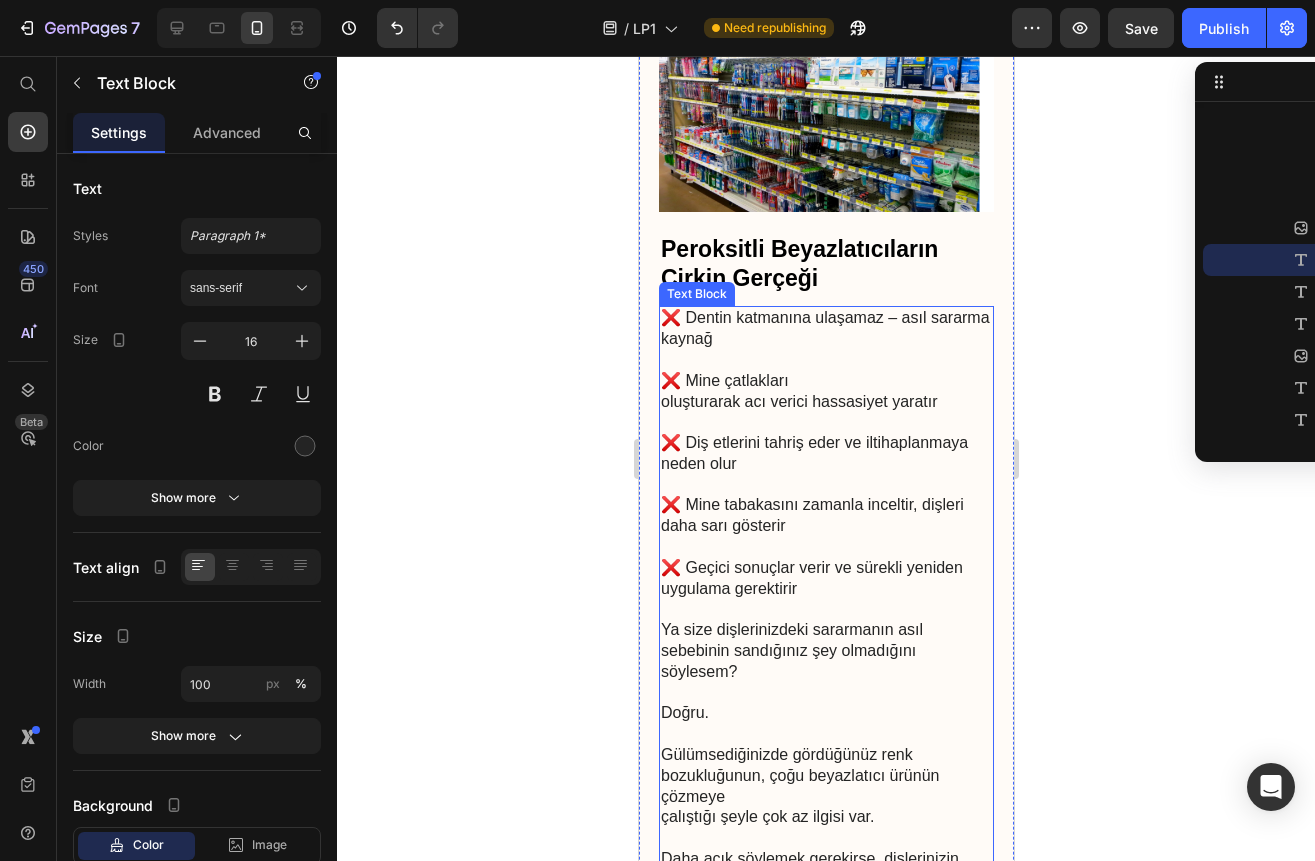 click on "❌ Dentin katmanına ulaşamaz – asıl sararma kaynağ" at bounding box center [825, 329] 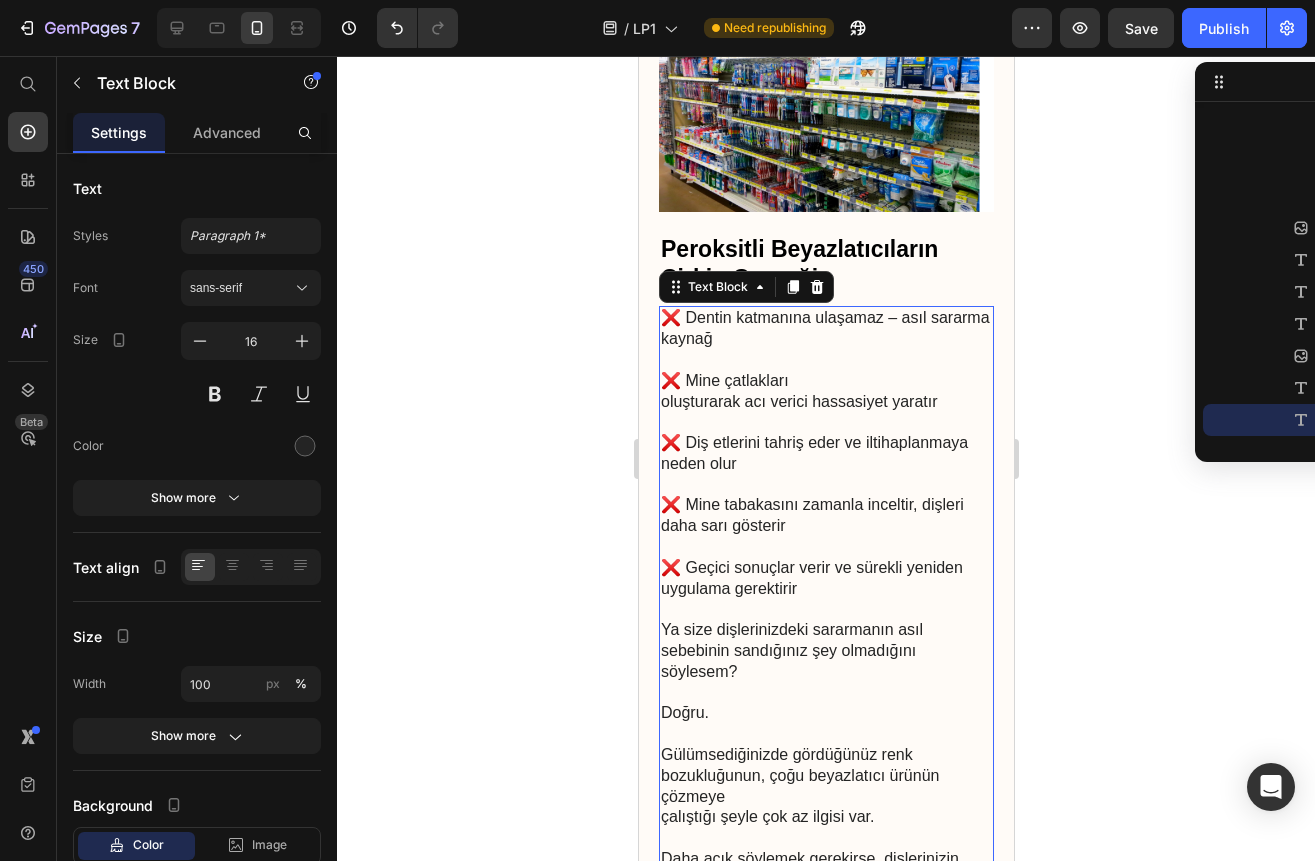 click on "❌ Dentin katmanına ulaşamaz – asıl sararma kaynağ" at bounding box center [825, 329] 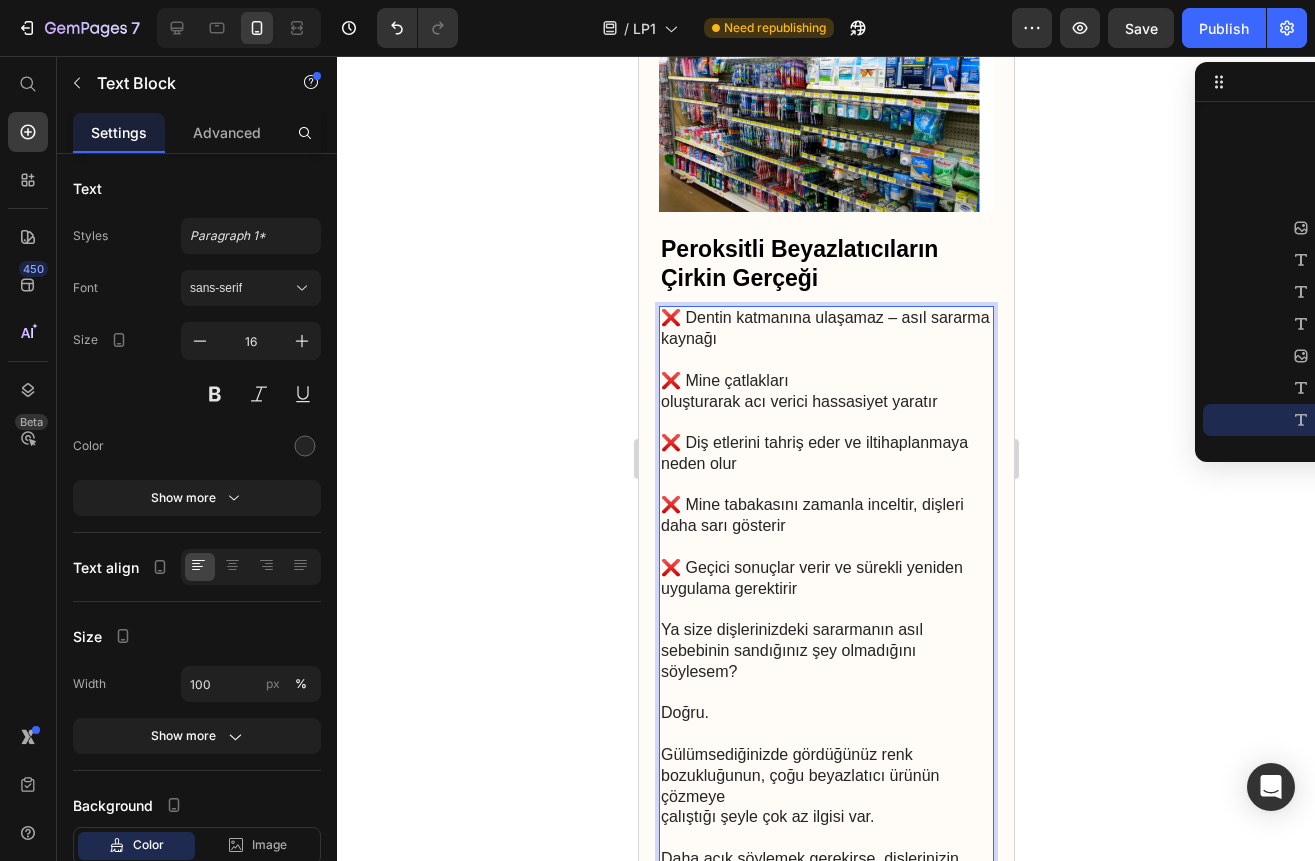 click on "❌ Mine çatlakları oluşturarak acı verici hassasiyet yaratır" at bounding box center [825, 402] 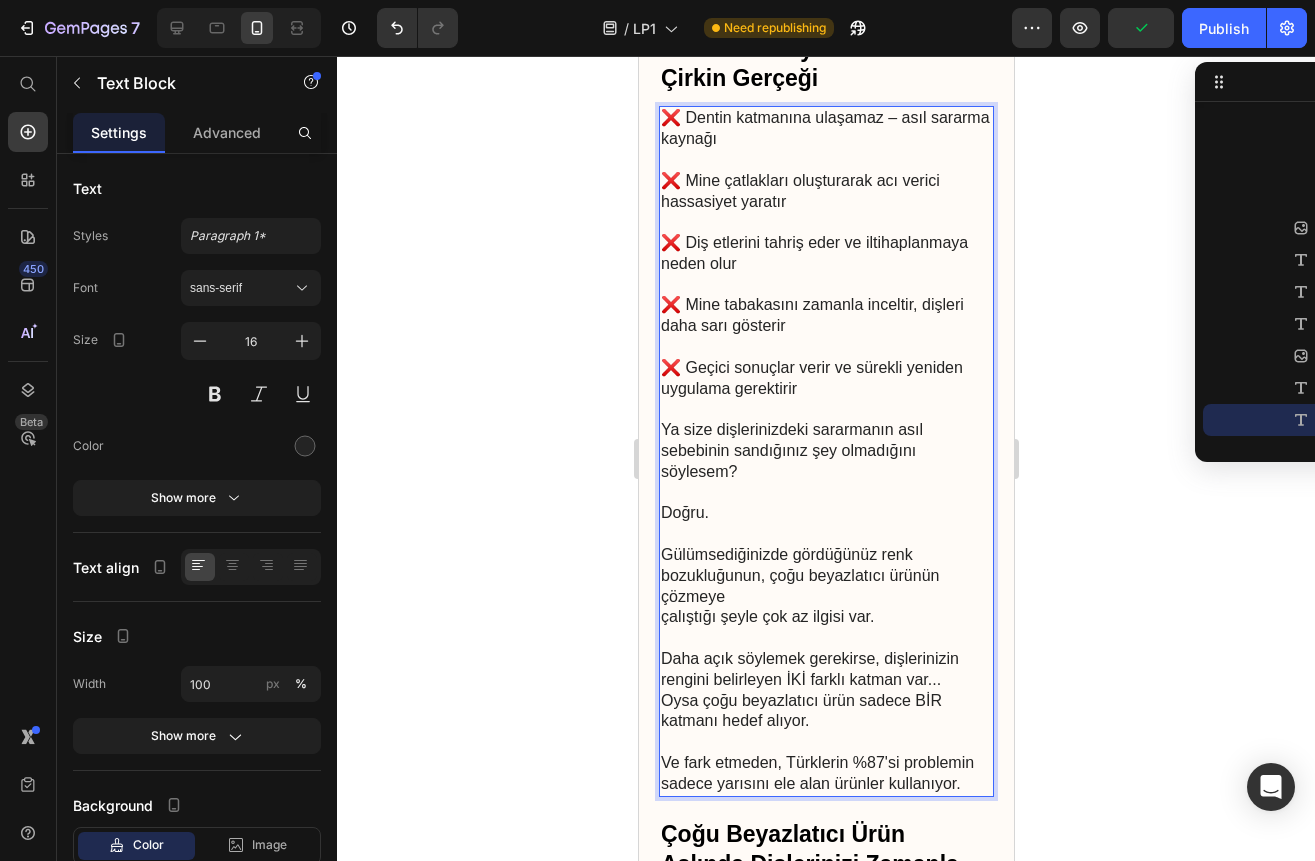 scroll, scrollTop: 1800, scrollLeft: 0, axis: vertical 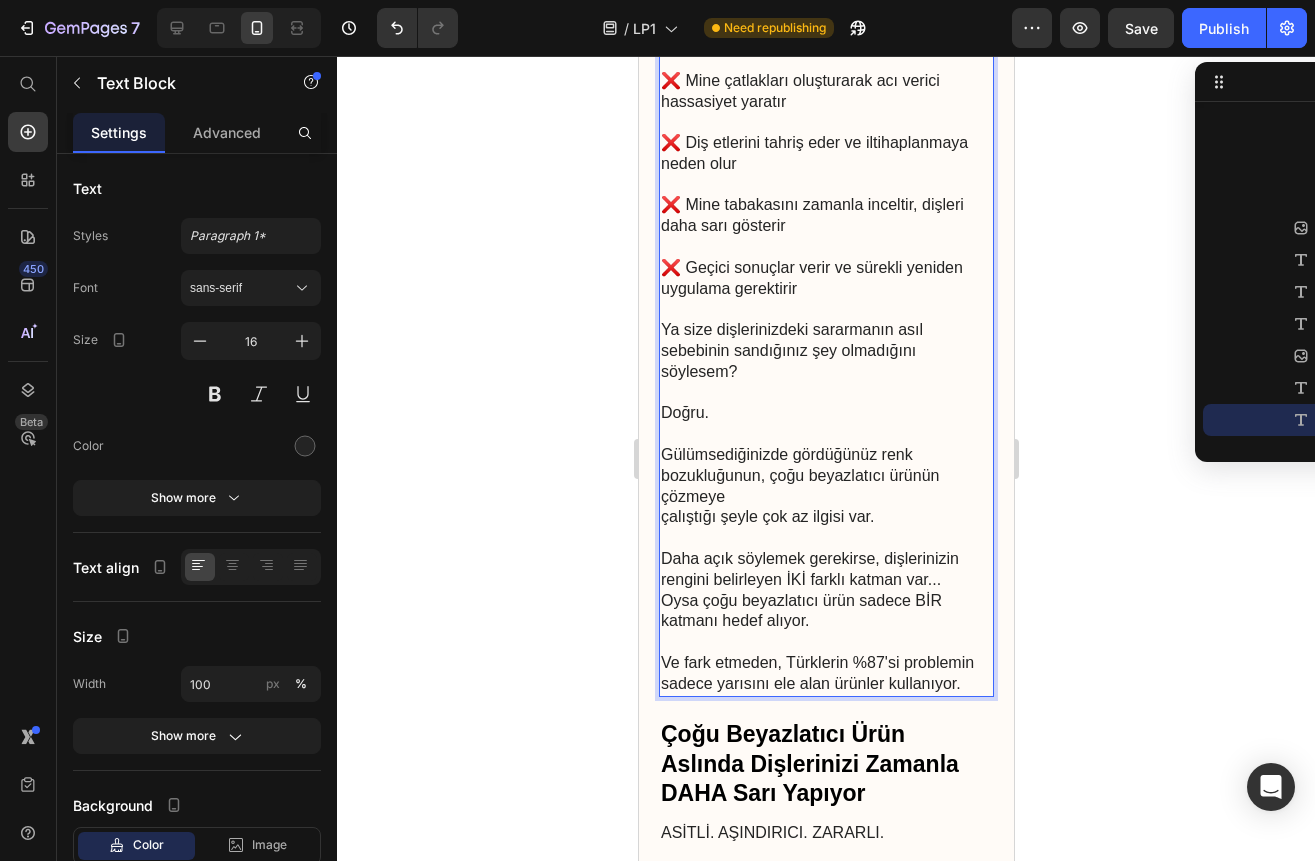 click on "Gülümsediğinizde gördüğünüz renk bozukluğunun, çoğu beyazlatıcı ürünün çözmeye çalıştığı şeyle çok az ilgisi var." at bounding box center [825, 497] 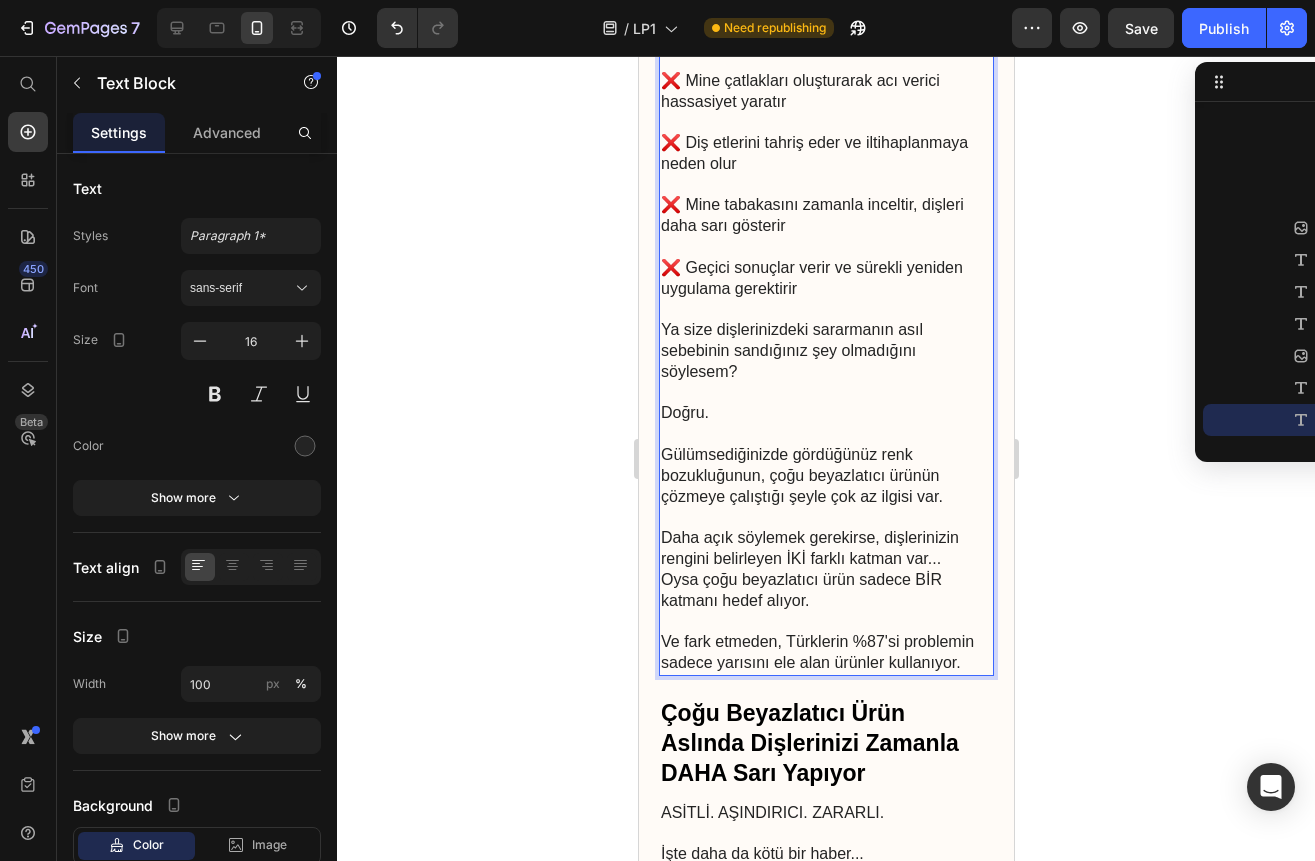 click on "Daha açık söylemek gerekirse, dişlerinizin rengini belirleyen İKİ farklı katman var... Oysa çoğu beyazlatıcı ürün sadece BİR katmanı hedef alıyor." at bounding box center [825, 580] 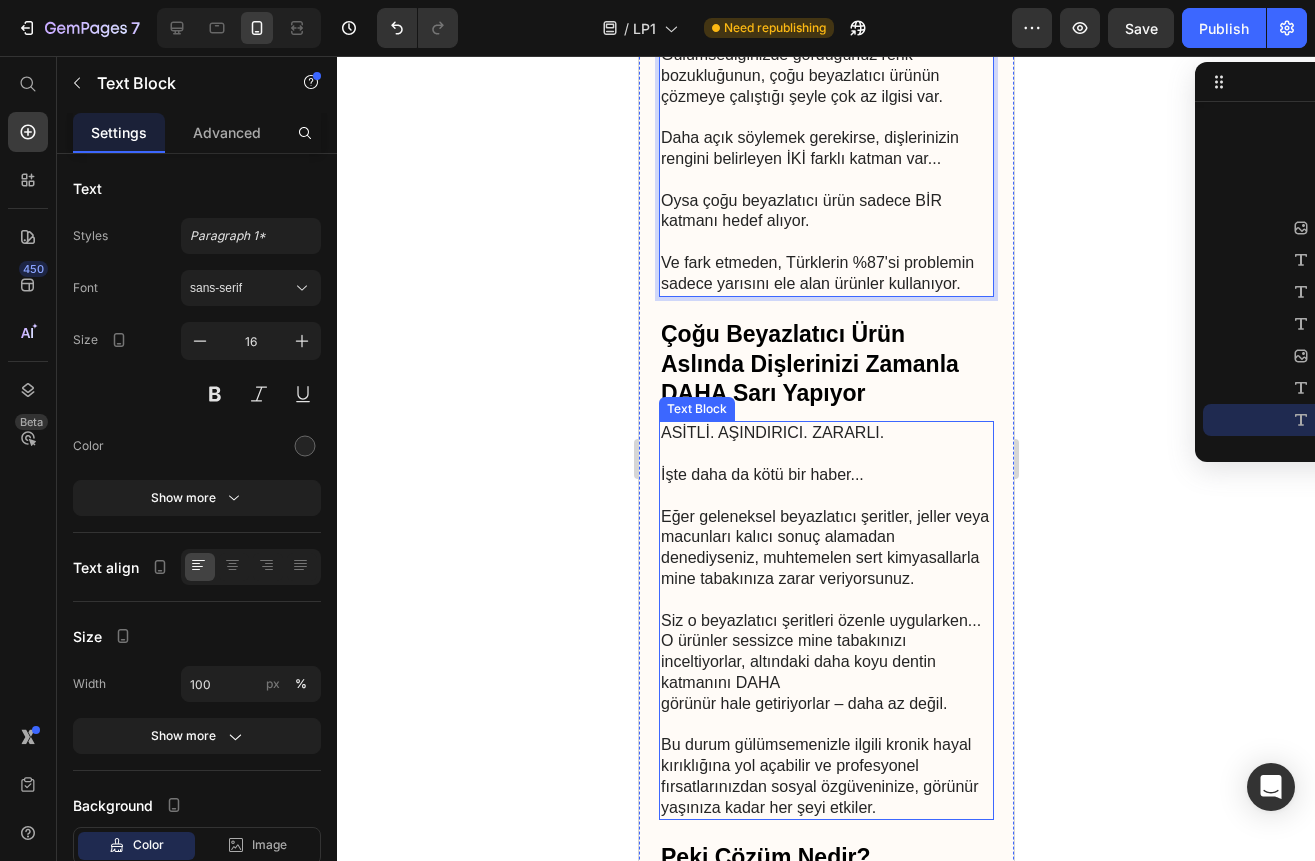 scroll, scrollTop: 2400, scrollLeft: 0, axis: vertical 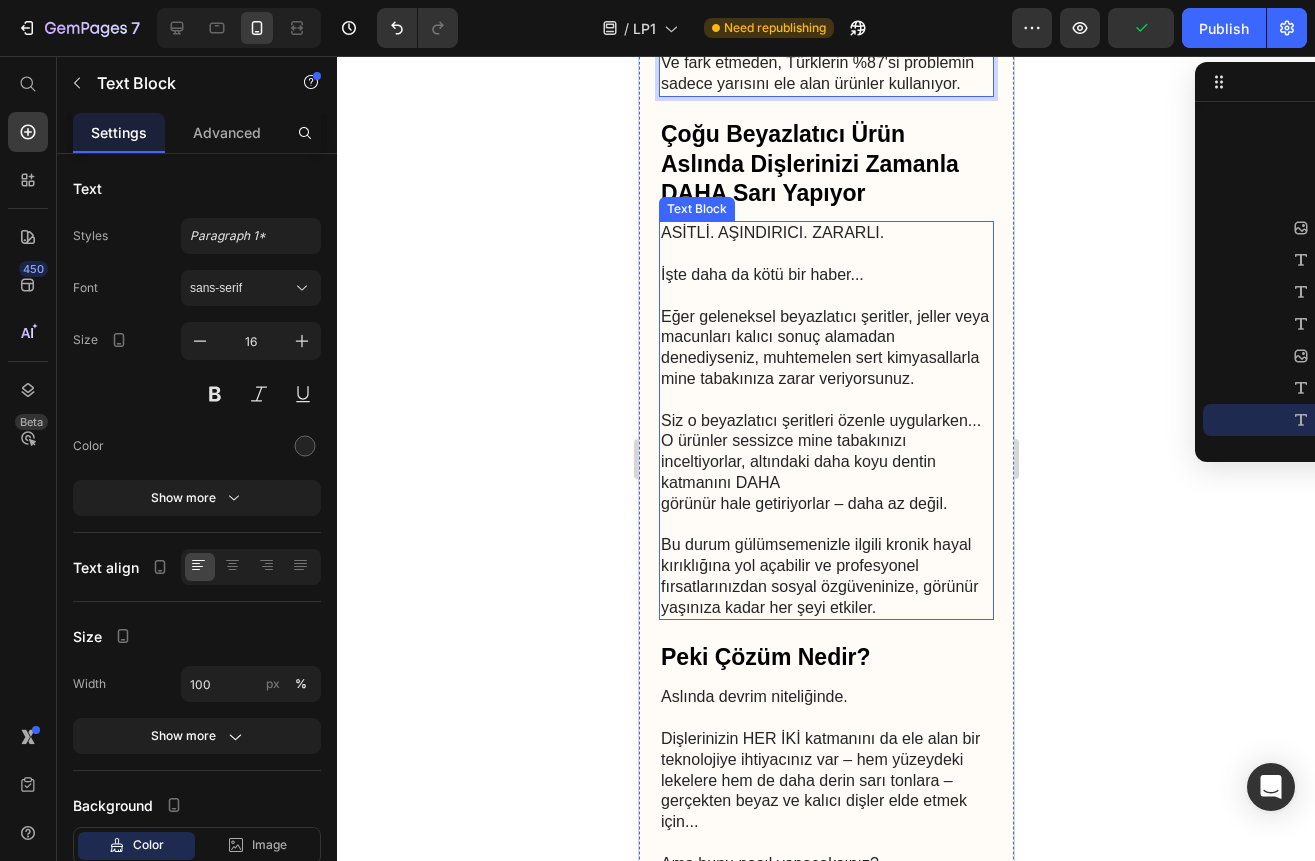 click on "Eğer geleneksel beyazlatıcı şeritler, jeller veya macunları kalıcı sonuç alamadan denediyseniz, muhtemelen sert kimyasallarla mine tabakınıza zarar veriyorsunuz." at bounding box center [825, 359] 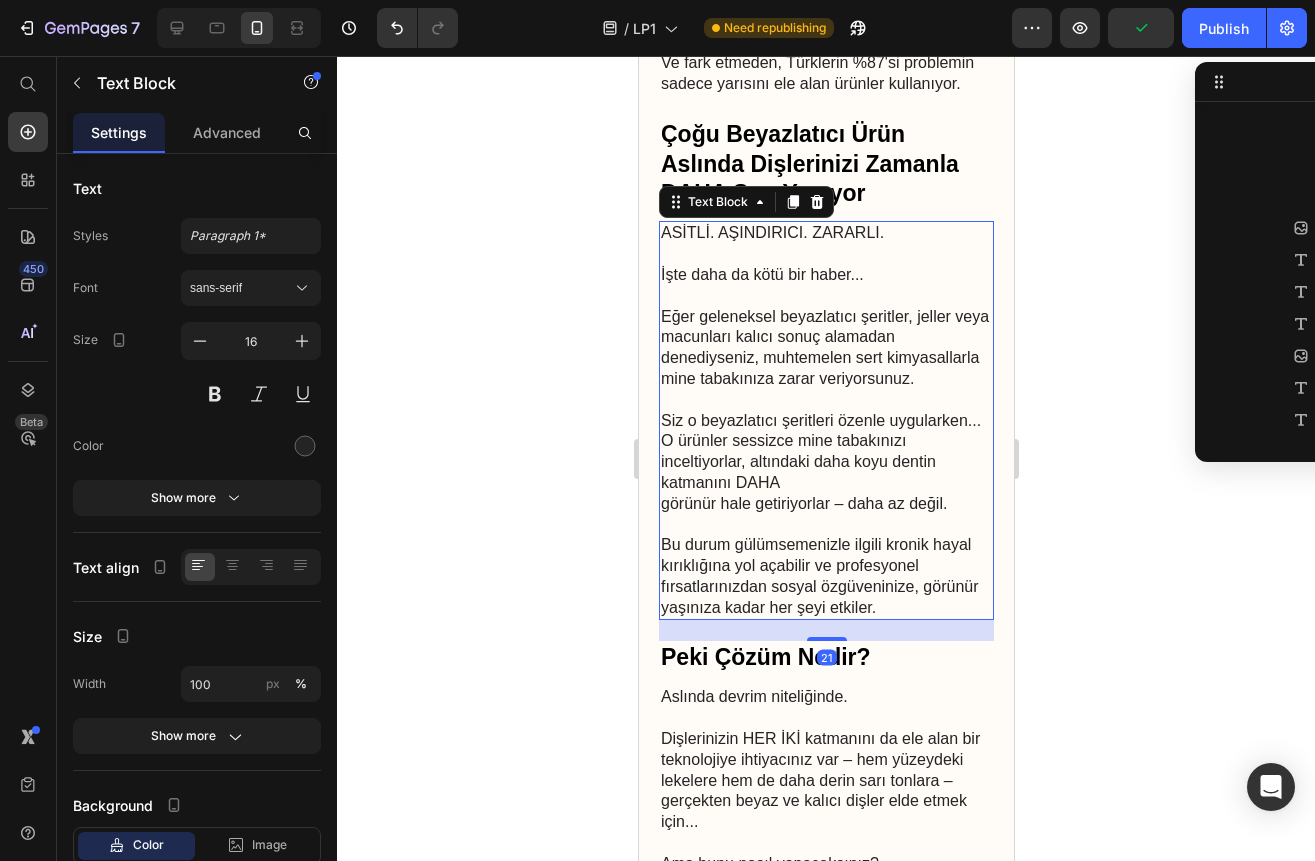 scroll, scrollTop: 698, scrollLeft: 0, axis: vertical 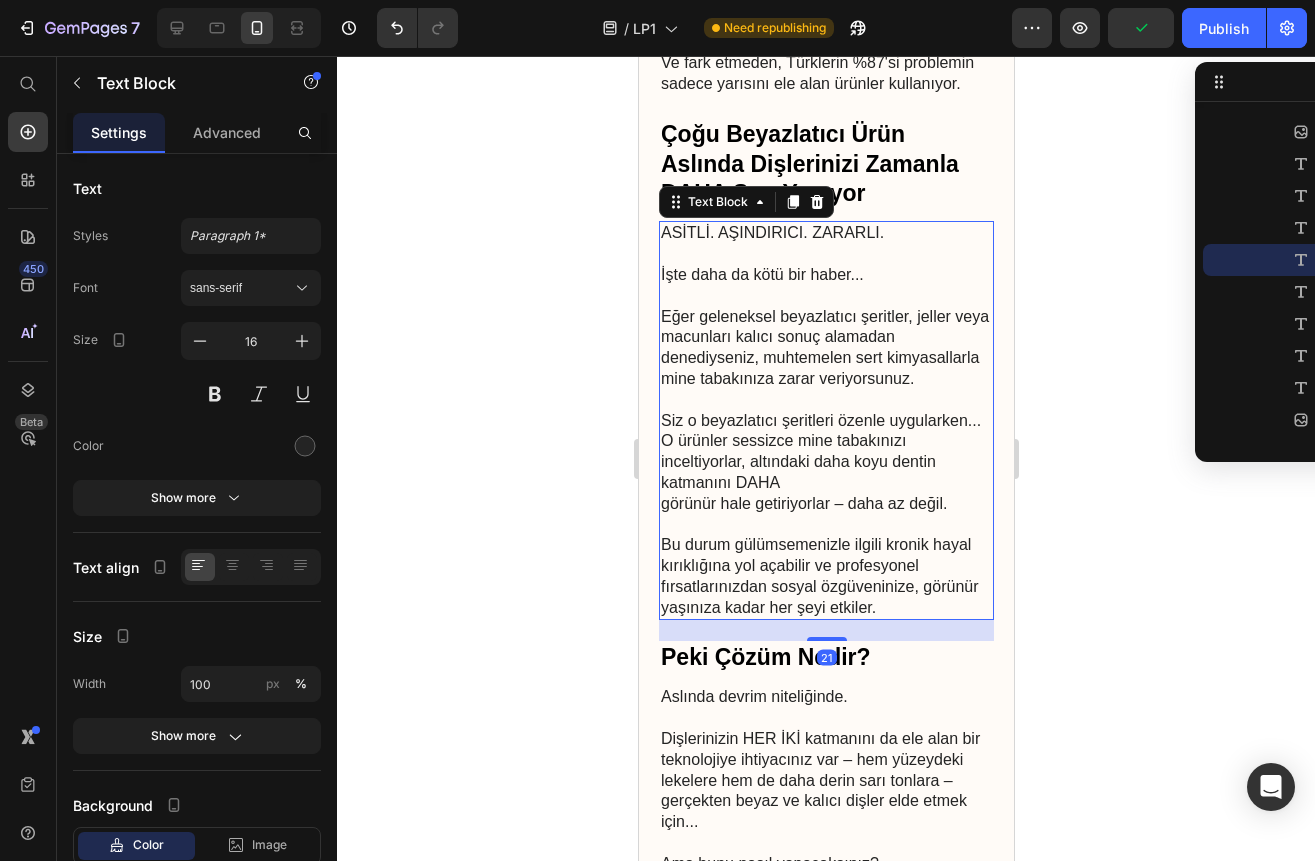 click on "Eğer geleneksel beyazlatıcı şeritler, jeller veya macunları kalıcı sonuç alamadan denediyseniz, muhtemelen sert kimyasallarla mine tabakınıza zarar veriyorsunuz." at bounding box center [825, 359] 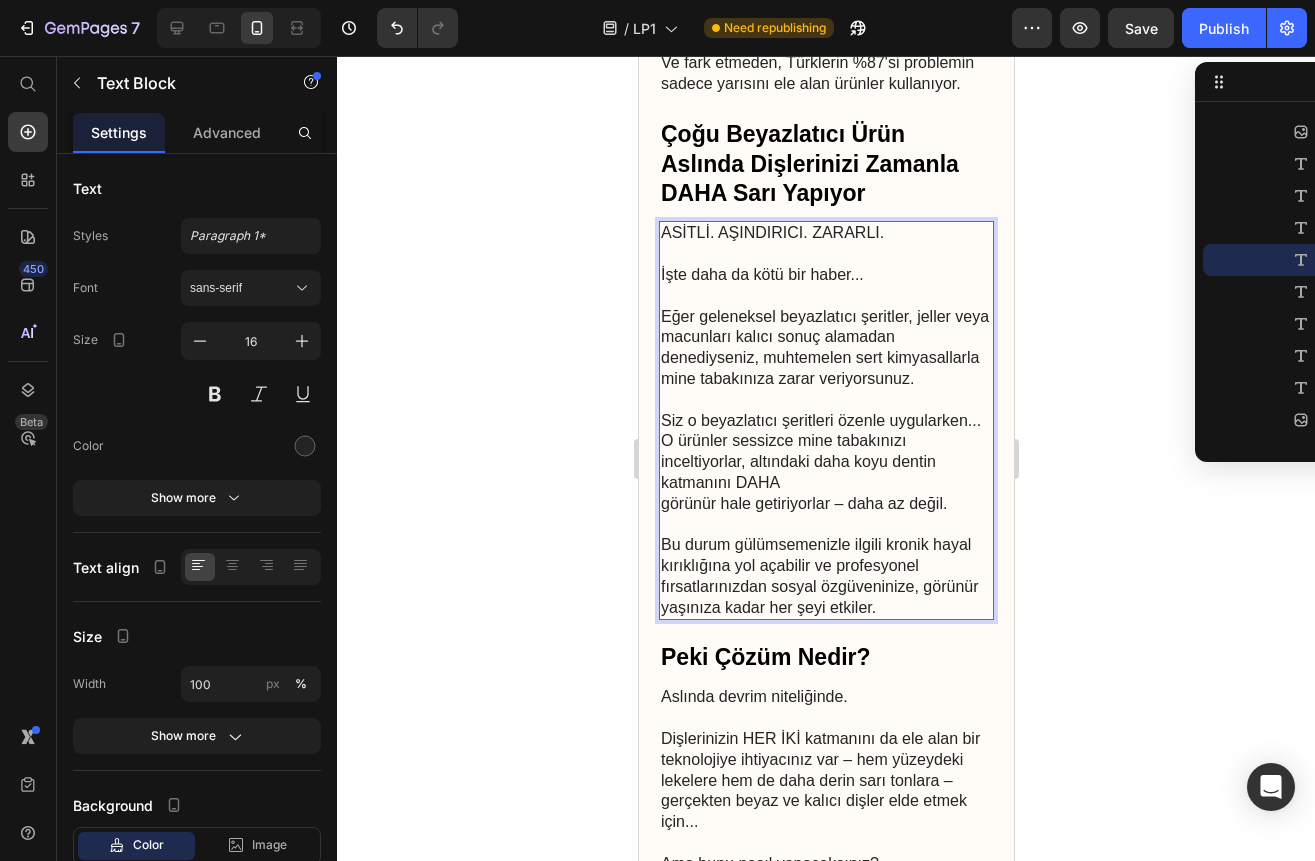 click on "Siz o beyazlatıcı şeritleri özenle uygularken... O ürünler sessizce mine tabakınızı inceltiyorlar, altındaki daha koyu dentin katmanını DAHA görünür hale getiriyorlar – daha az değil." at bounding box center (825, 473) 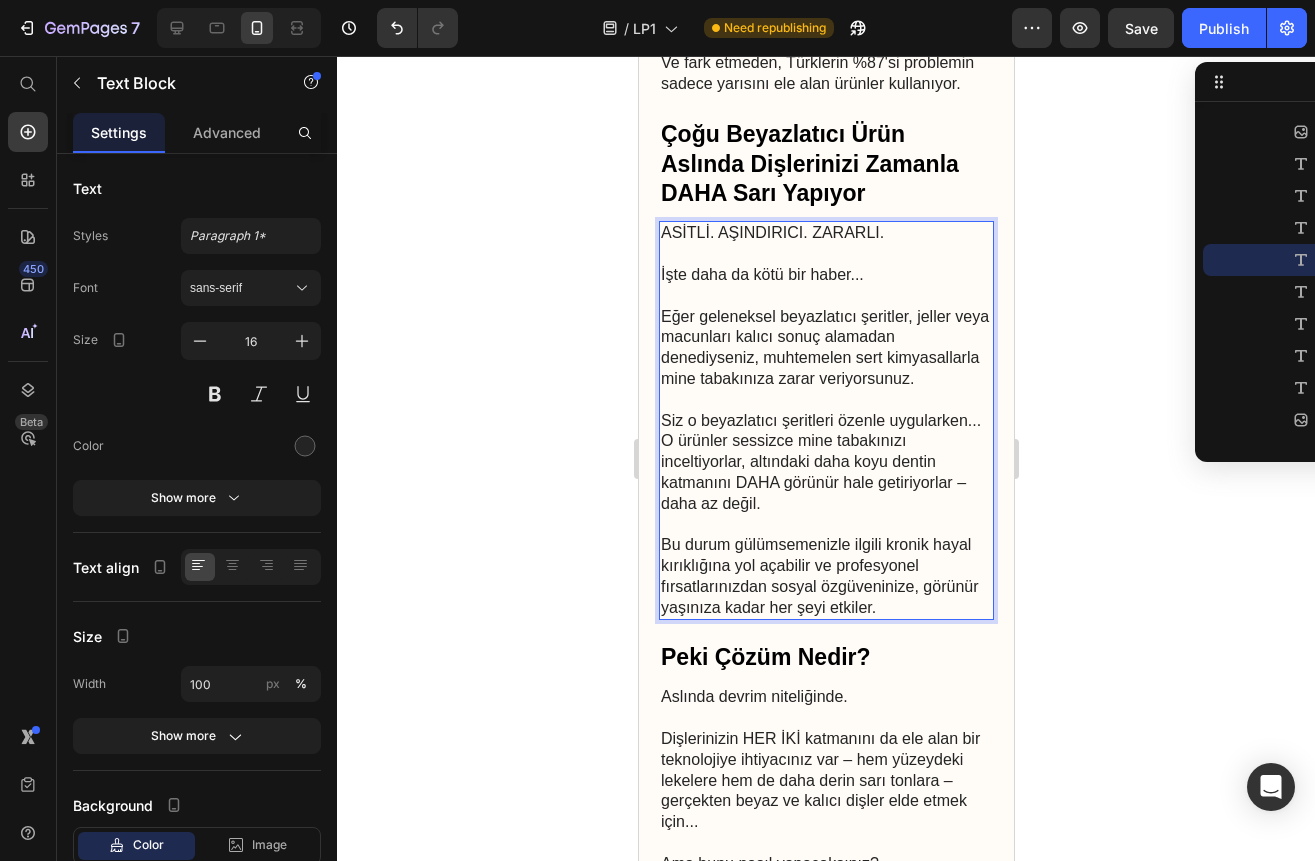click on "Siz o beyazlatıcı şeritleri özenle uygularken... O ürünler sessizce mine tabakınızı inceltiyorlar, altındaki daha koyu dentin katmanını DAHA görünür hale getiriyorlar – daha az değil." at bounding box center (825, 473) 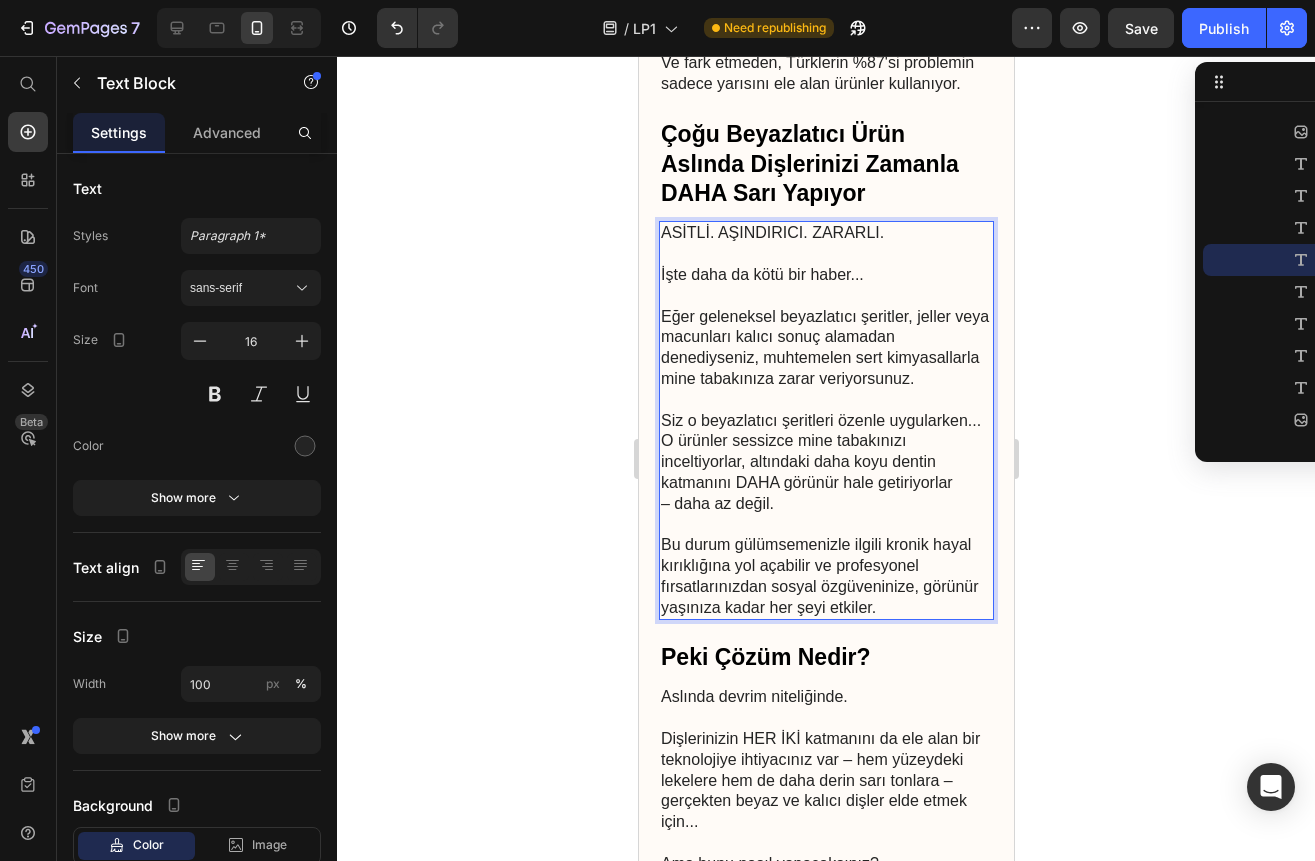 click on "– daha az değil." at bounding box center [825, 515] 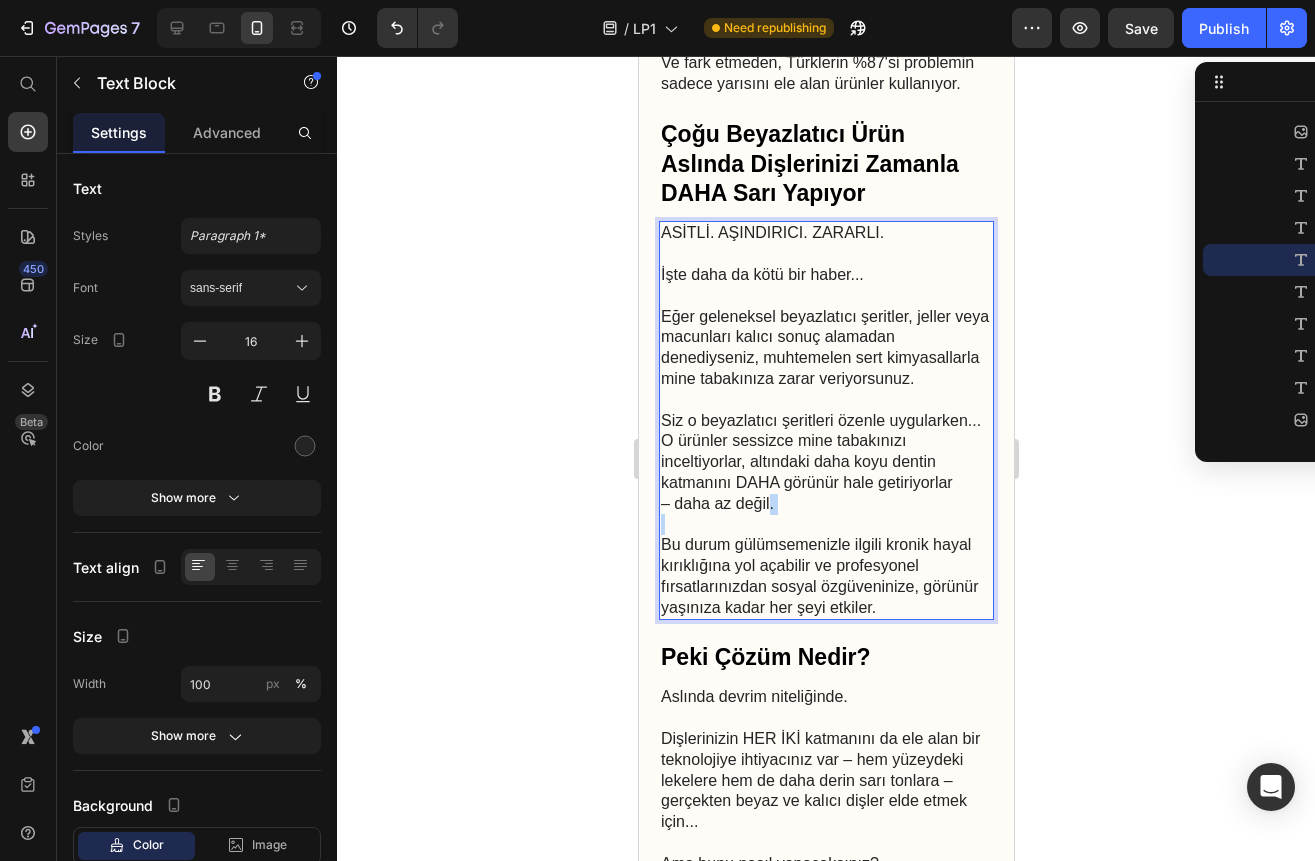 drag, startPoint x: 768, startPoint y: 531, endPoint x: 678, endPoint y: 537, distance: 90.199776 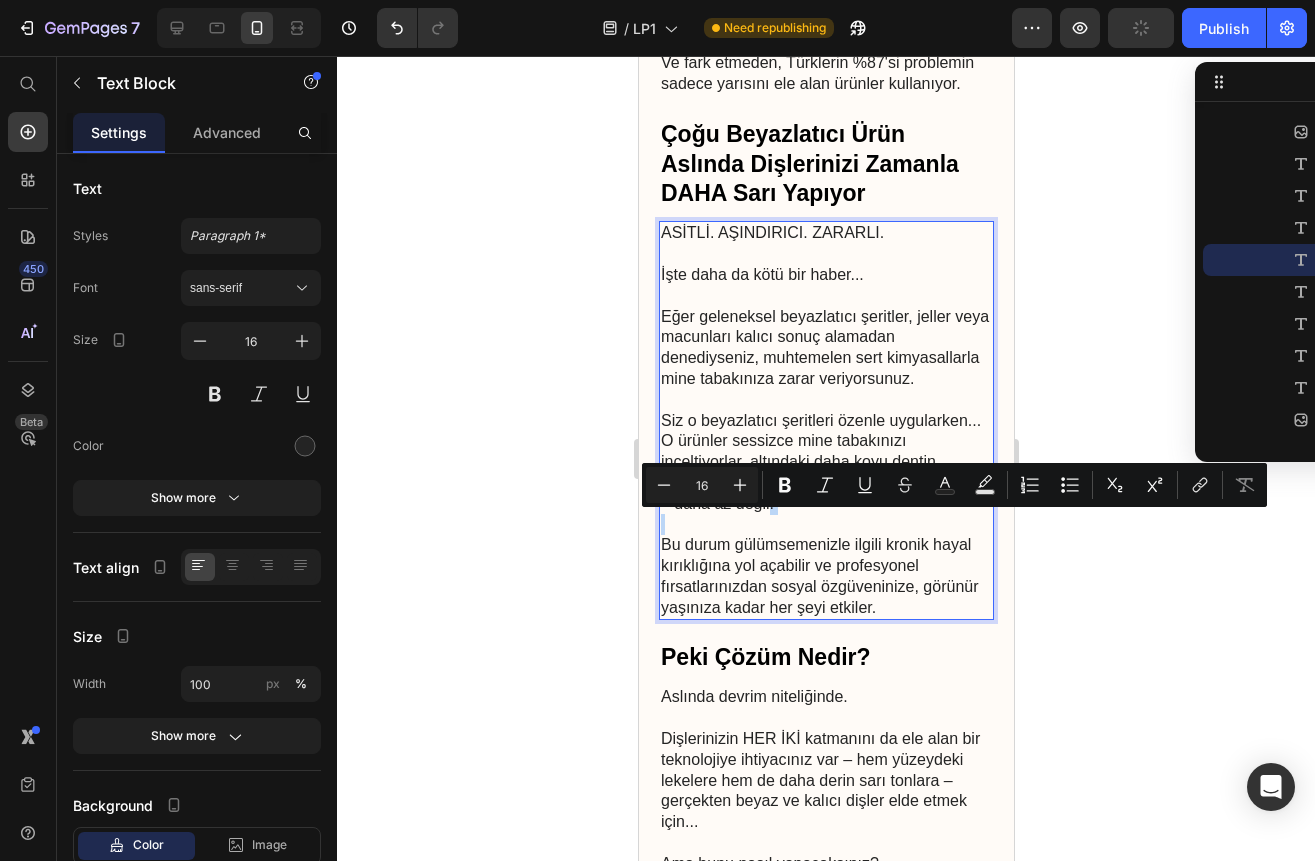 click on "– daha az değil." at bounding box center (825, 515) 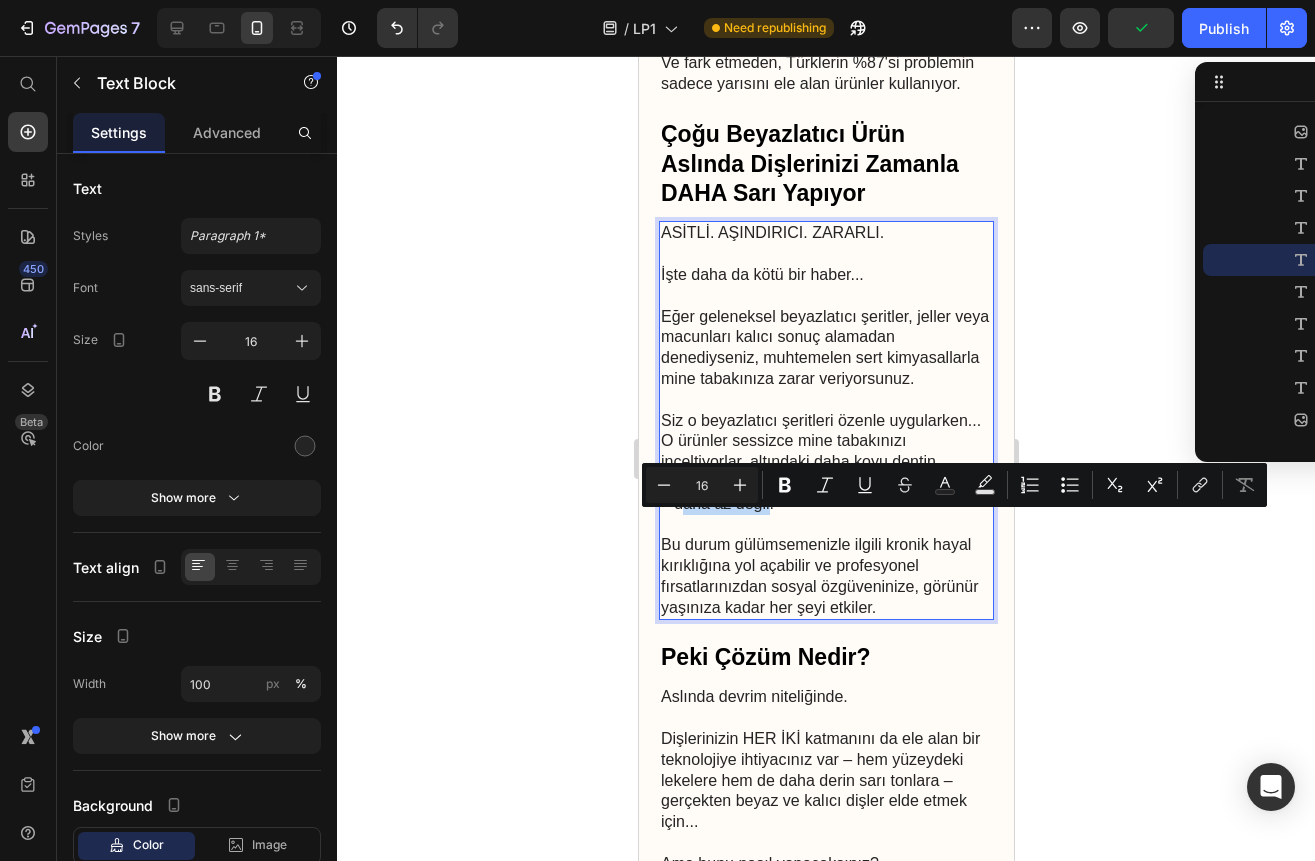 drag, startPoint x: 769, startPoint y: 524, endPoint x: 680, endPoint y: 522, distance: 89.02247 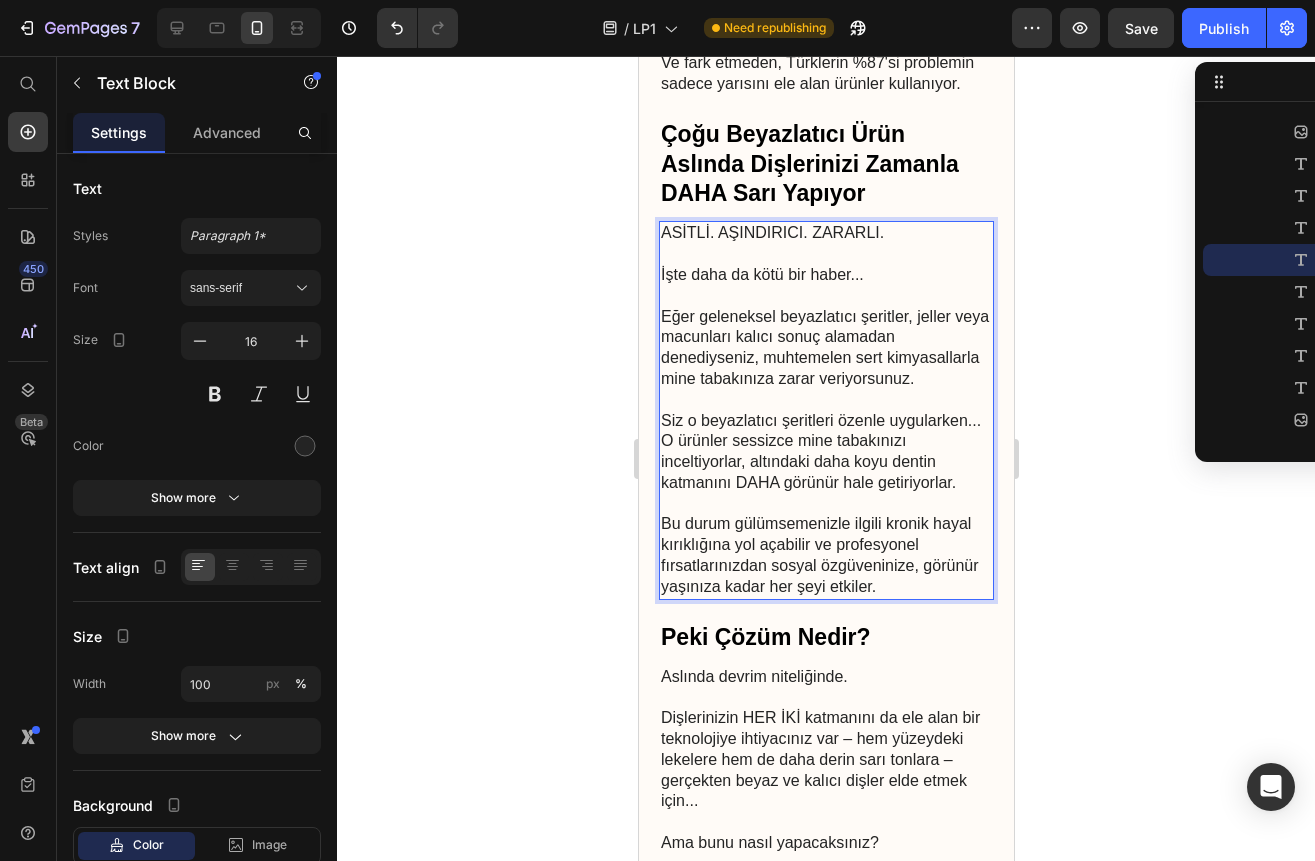 scroll, scrollTop: 2500, scrollLeft: 0, axis: vertical 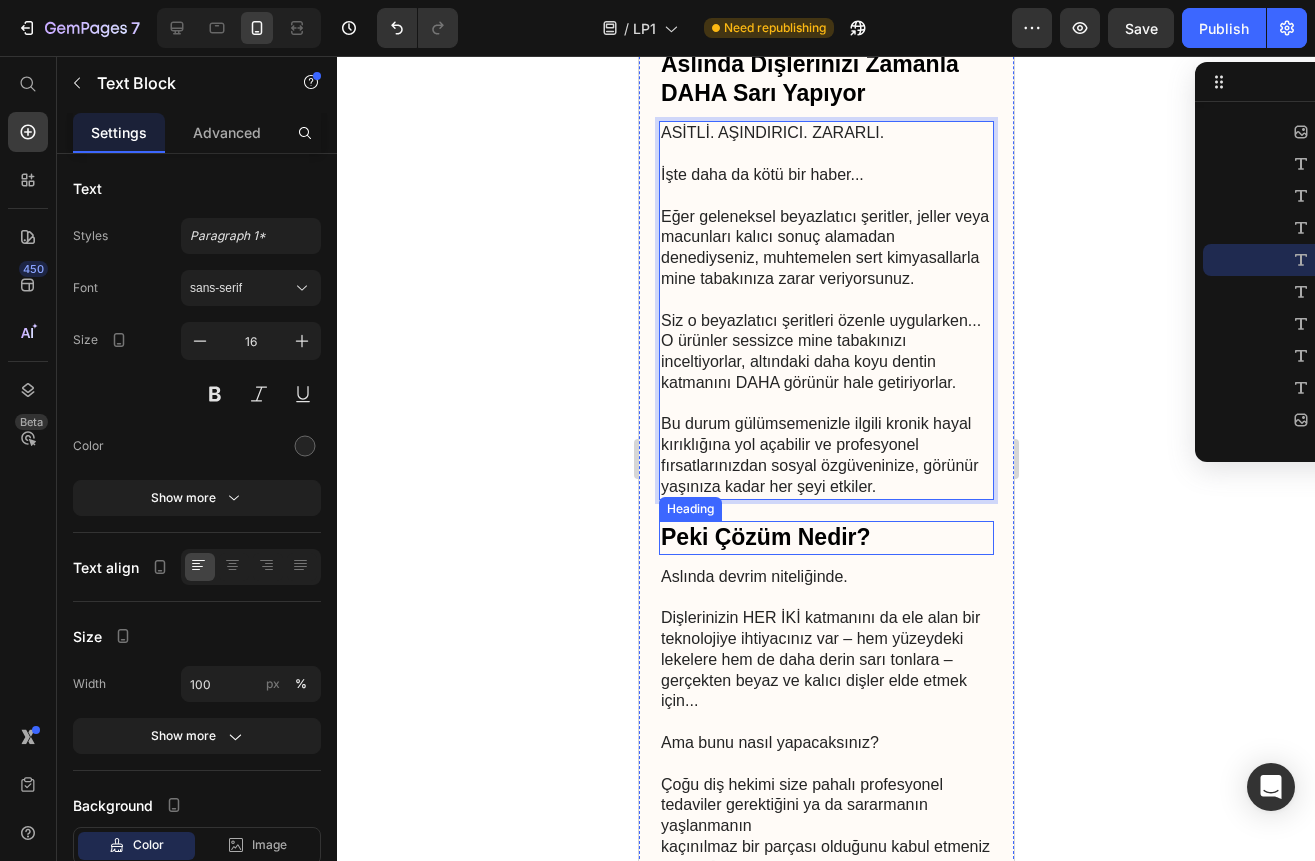 click on "Peki Çözüm Nedir?" at bounding box center [825, 538] 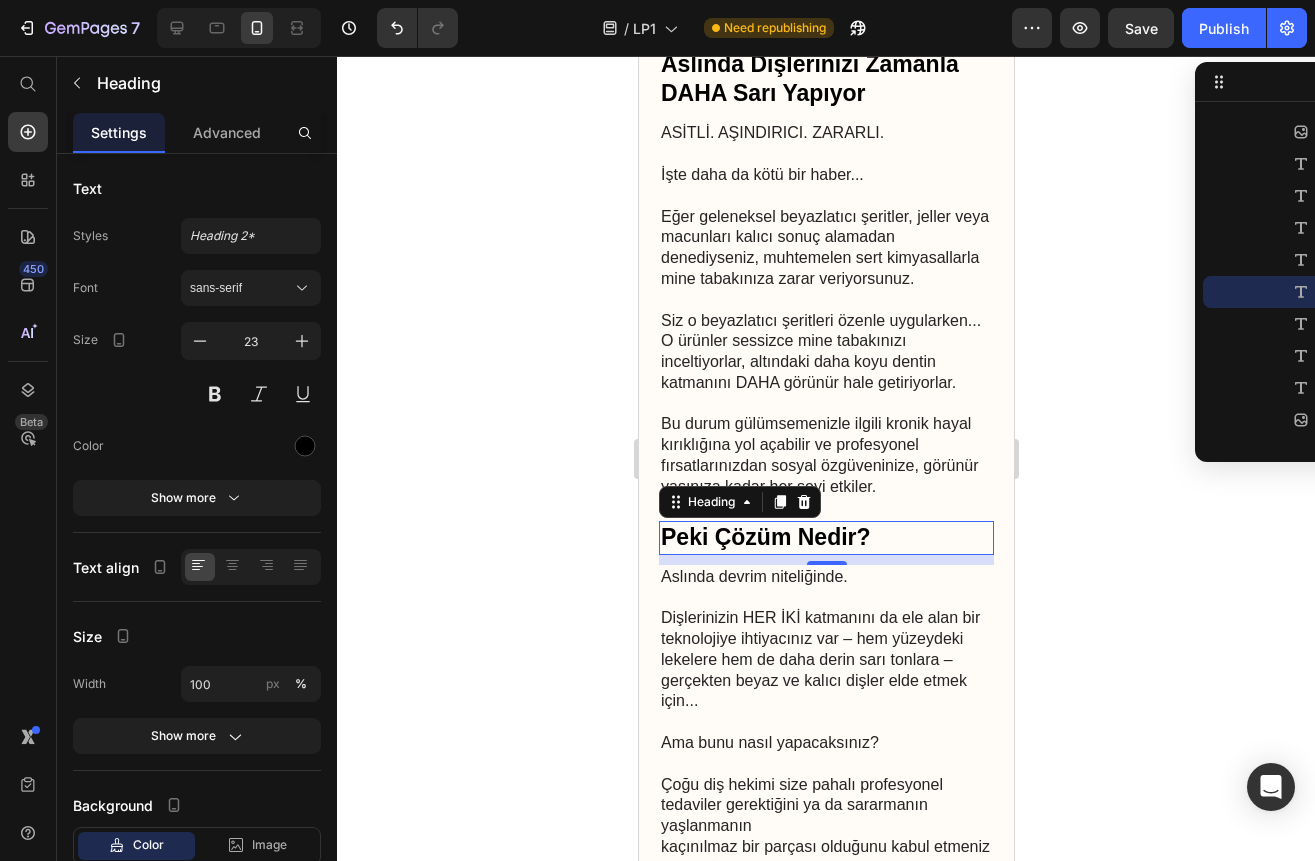 scroll, scrollTop: 2600, scrollLeft: 0, axis: vertical 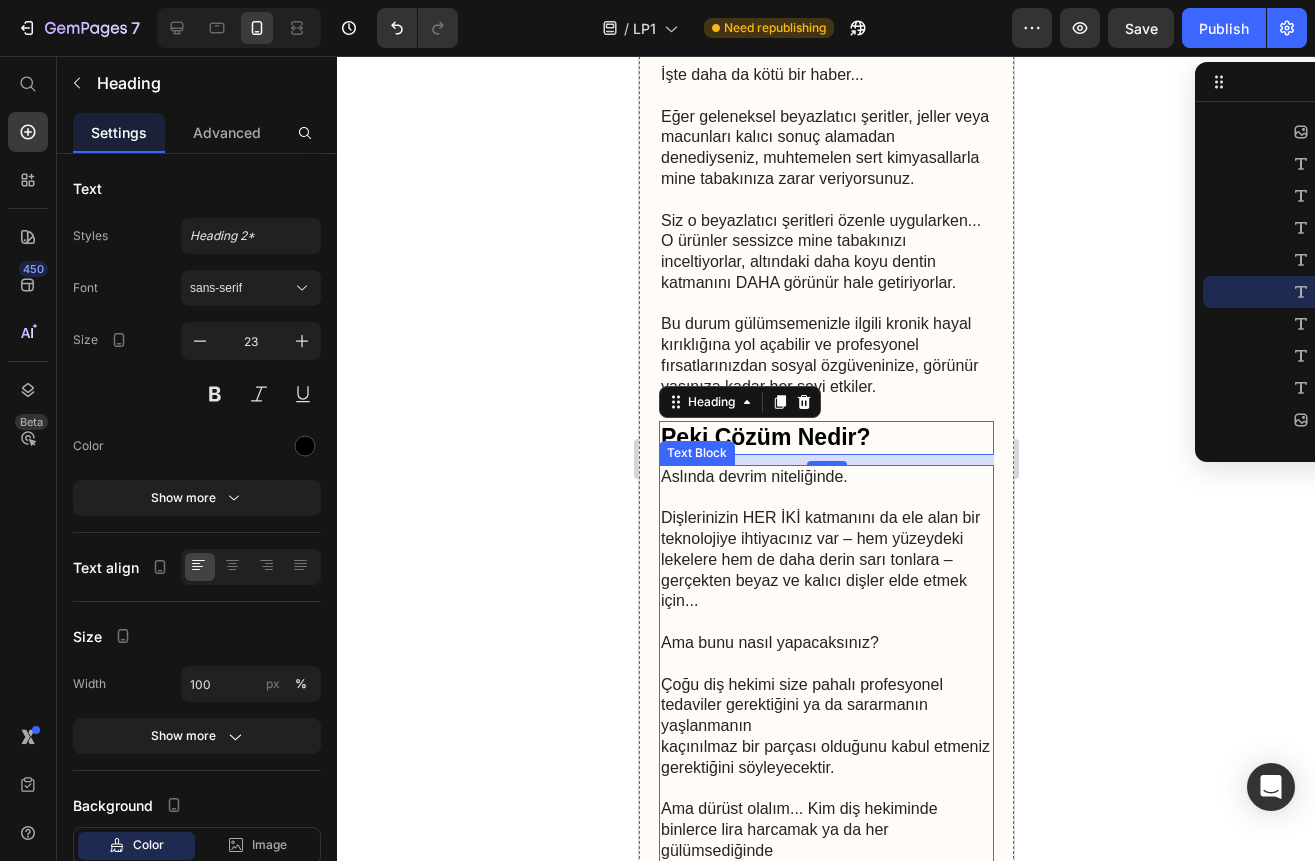 click on "Aslında devrim niteliğinde." at bounding box center (825, 477) 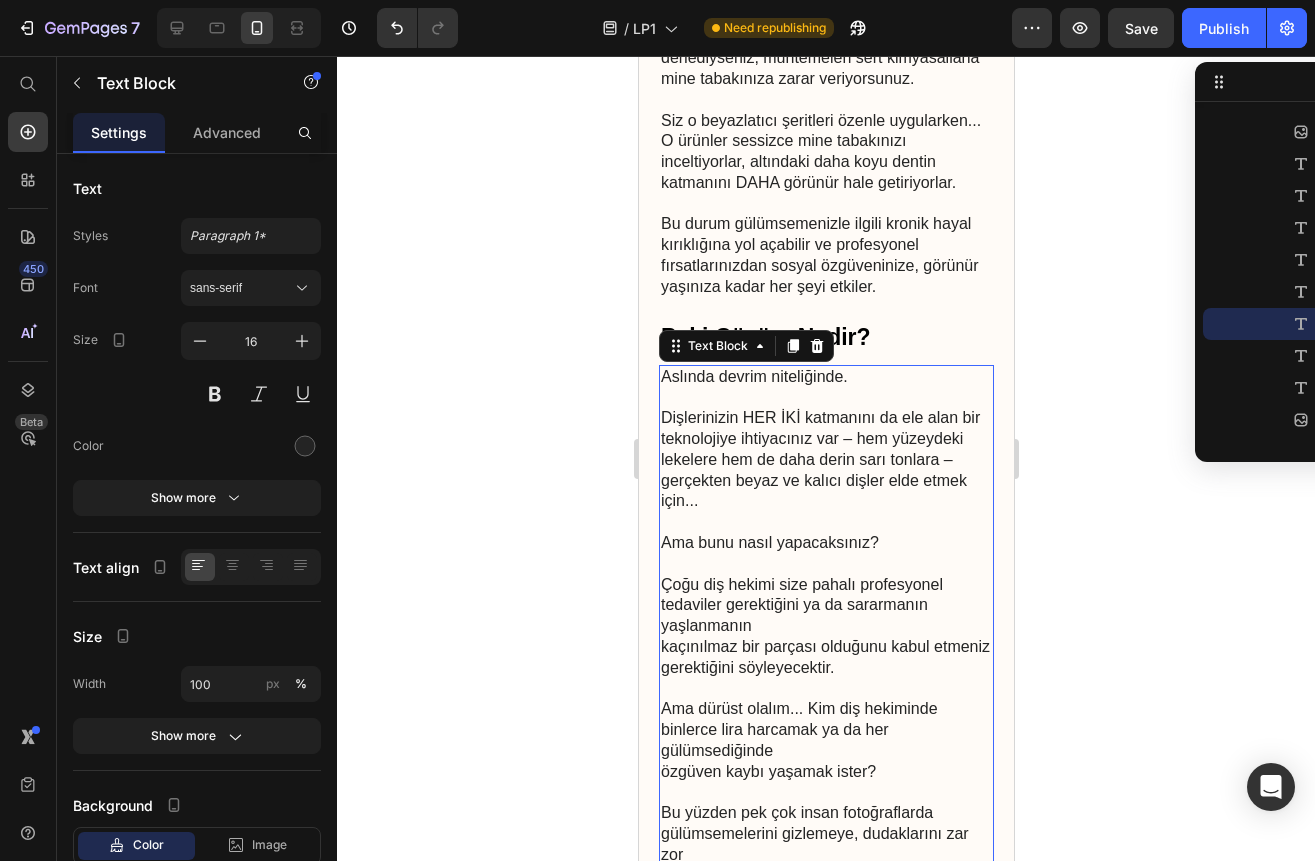 scroll, scrollTop: 2800, scrollLeft: 0, axis: vertical 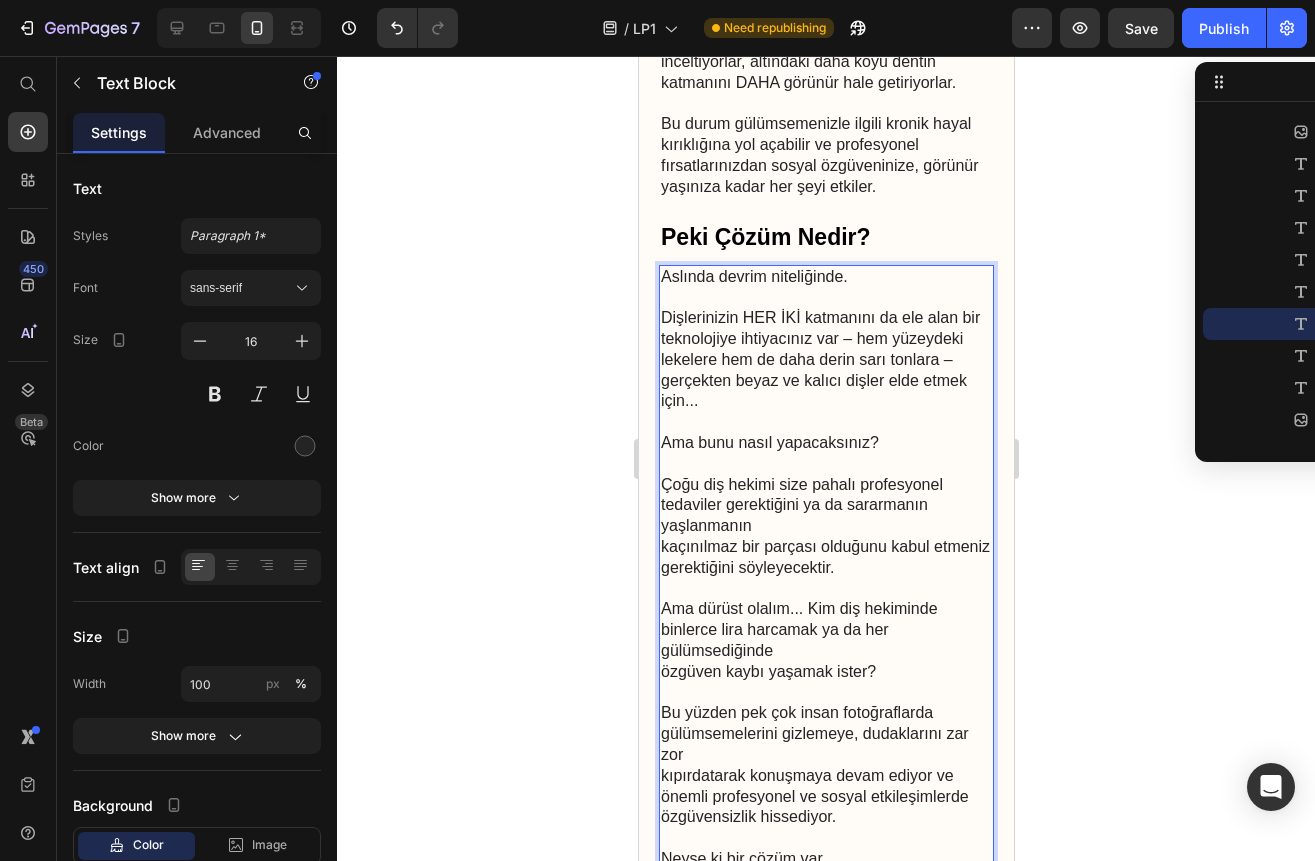 click on "Dişlerinizin HER İKİ katmanını da ele alan bir teknolojiye ihtiyacınız var – hem yüzeydeki lekelere hem de daha derin sarı tonlara – gerçekten beyaz ve kalıcı dişler elde etmek için..." at bounding box center [825, 360] 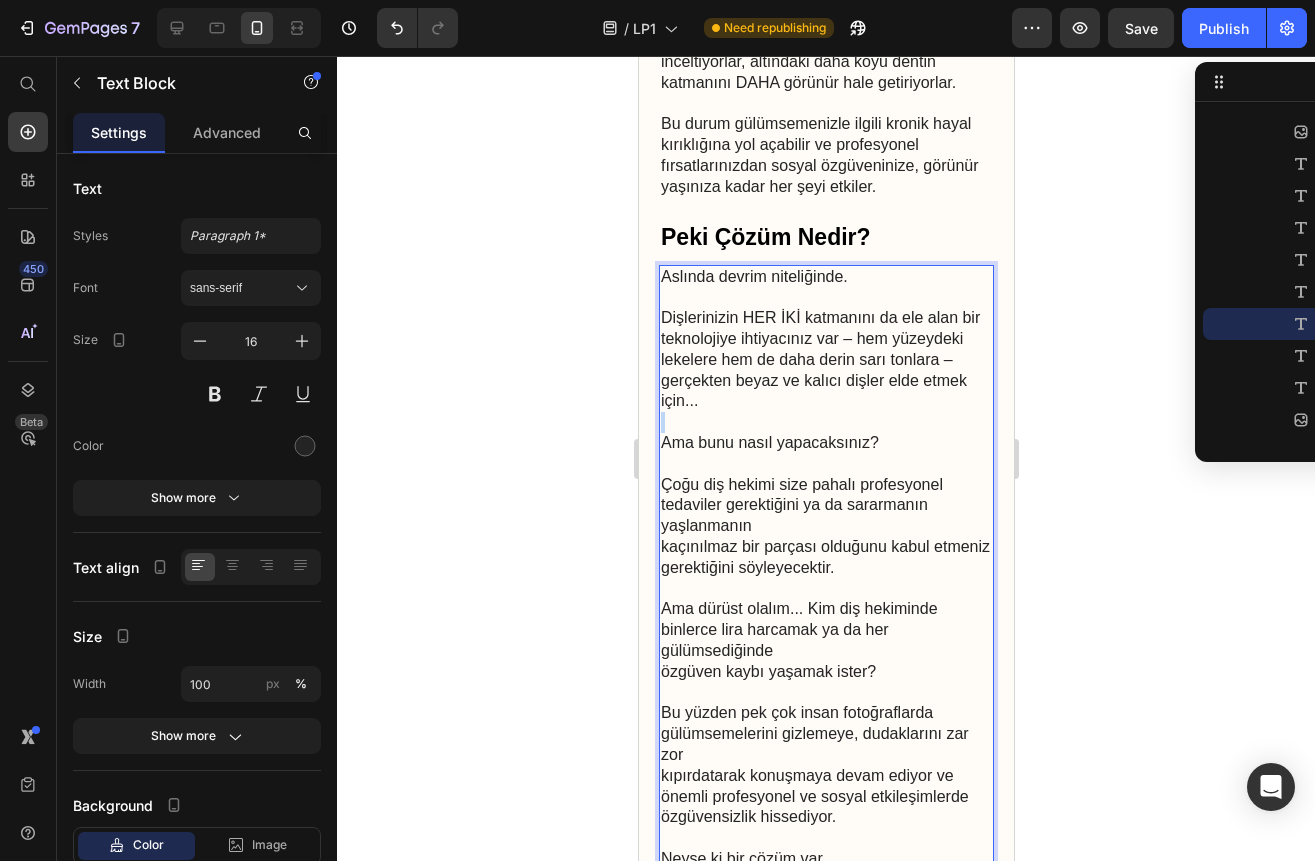 click on "Dişlerinizin HER İKİ katmanını da ele alan bir teknolojiye ihtiyacınız var – hem yüzeydeki lekelere hem de daha derin sarı tonlara – gerçekten beyaz ve kalıcı dişler elde etmek için..." at bounding box center (825, 360) 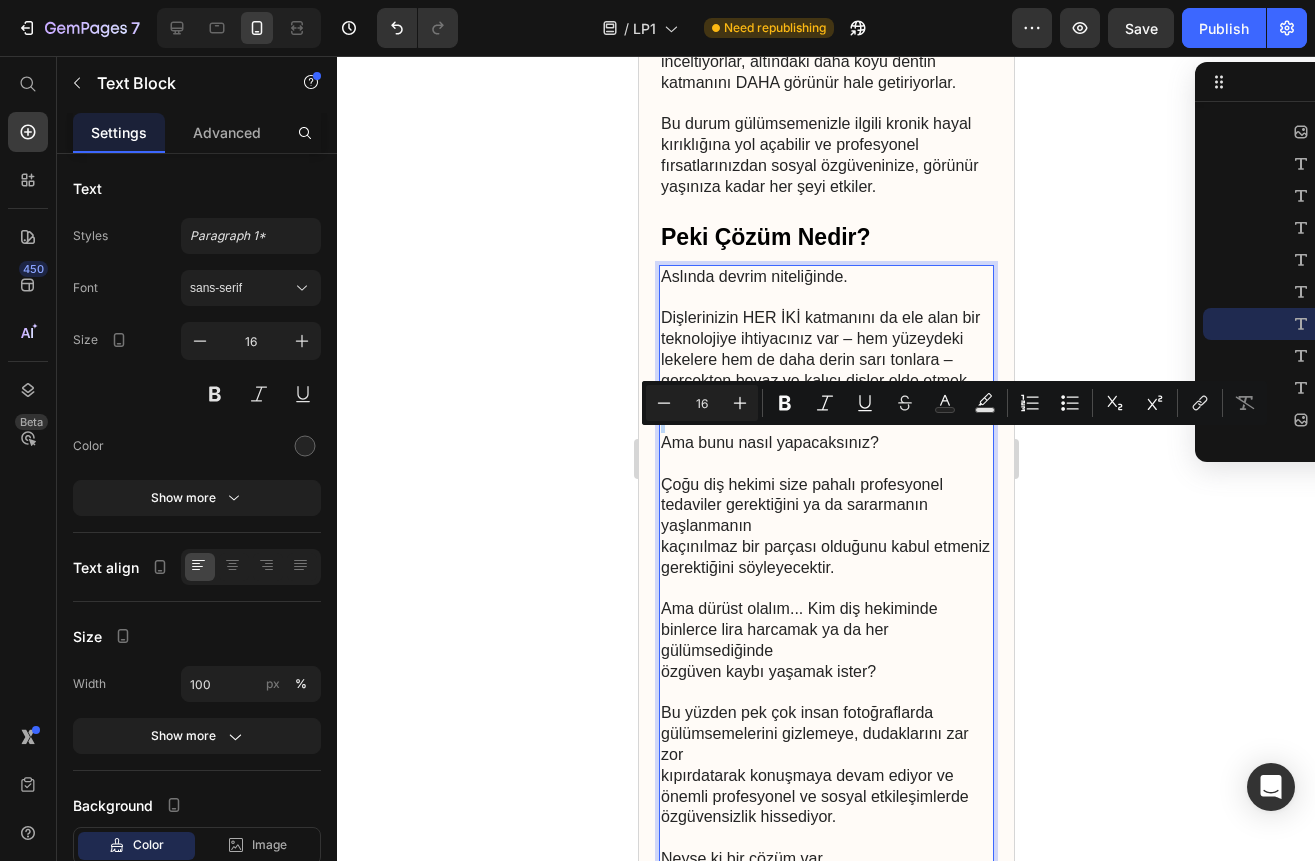 click on "Dişlerinizin HER İKİ katmanını da ele alan bir teknolojiye ihtiyacınız var – hem yüzeydeki lekelere hem de daha derin sarı tonlara – gerçekten beyaz ve kalıcı dişler elde etmek için..." at bounding box center [825, 360] 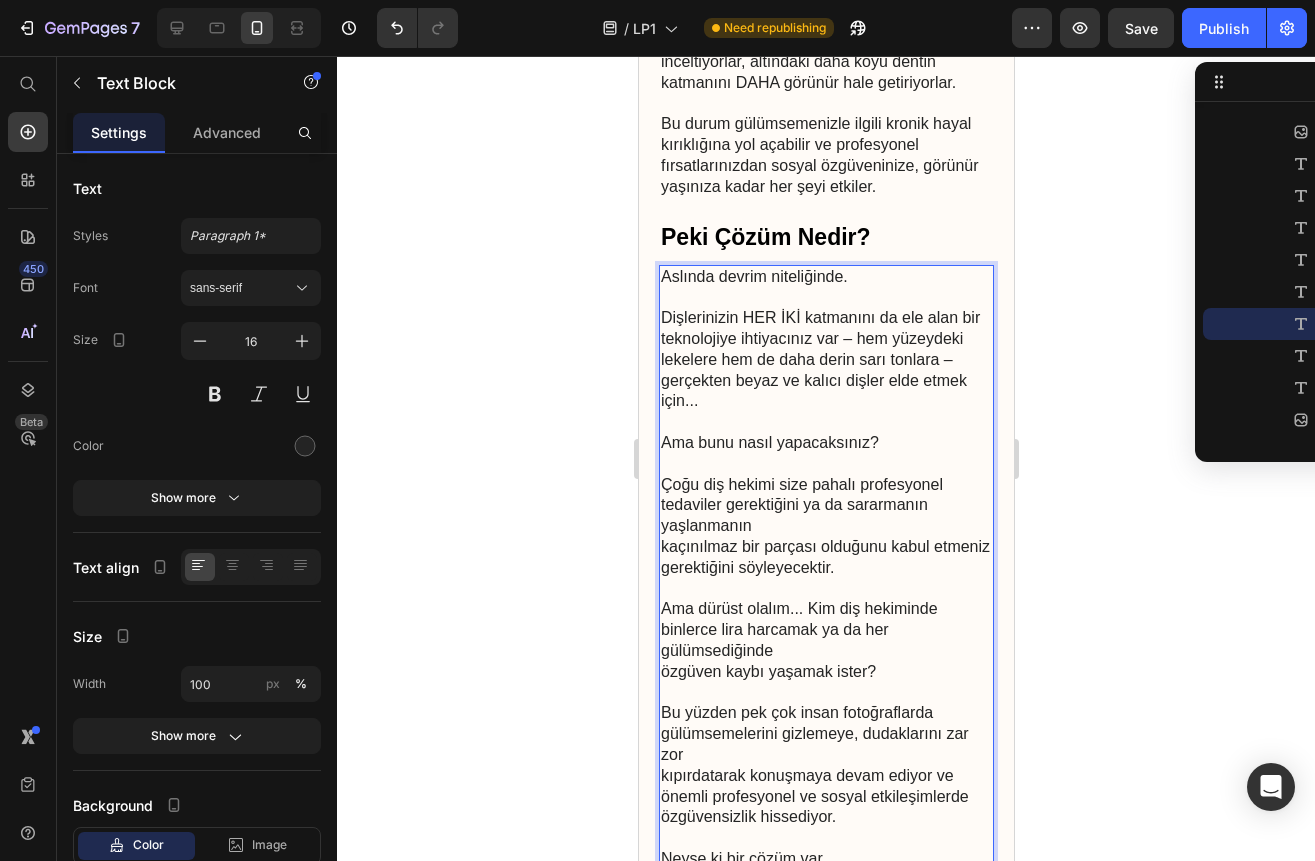 click on "Dişlerinizin HER İKİ katmanını da ele alan bir teknolojiye ihtiyacınız var – hem yüzeydeki lekelere hem de daha derin sarı tonlara – gerçekten beyaz ve kalıcı dişler elde etmek için..." at bounding box center (825, 360) 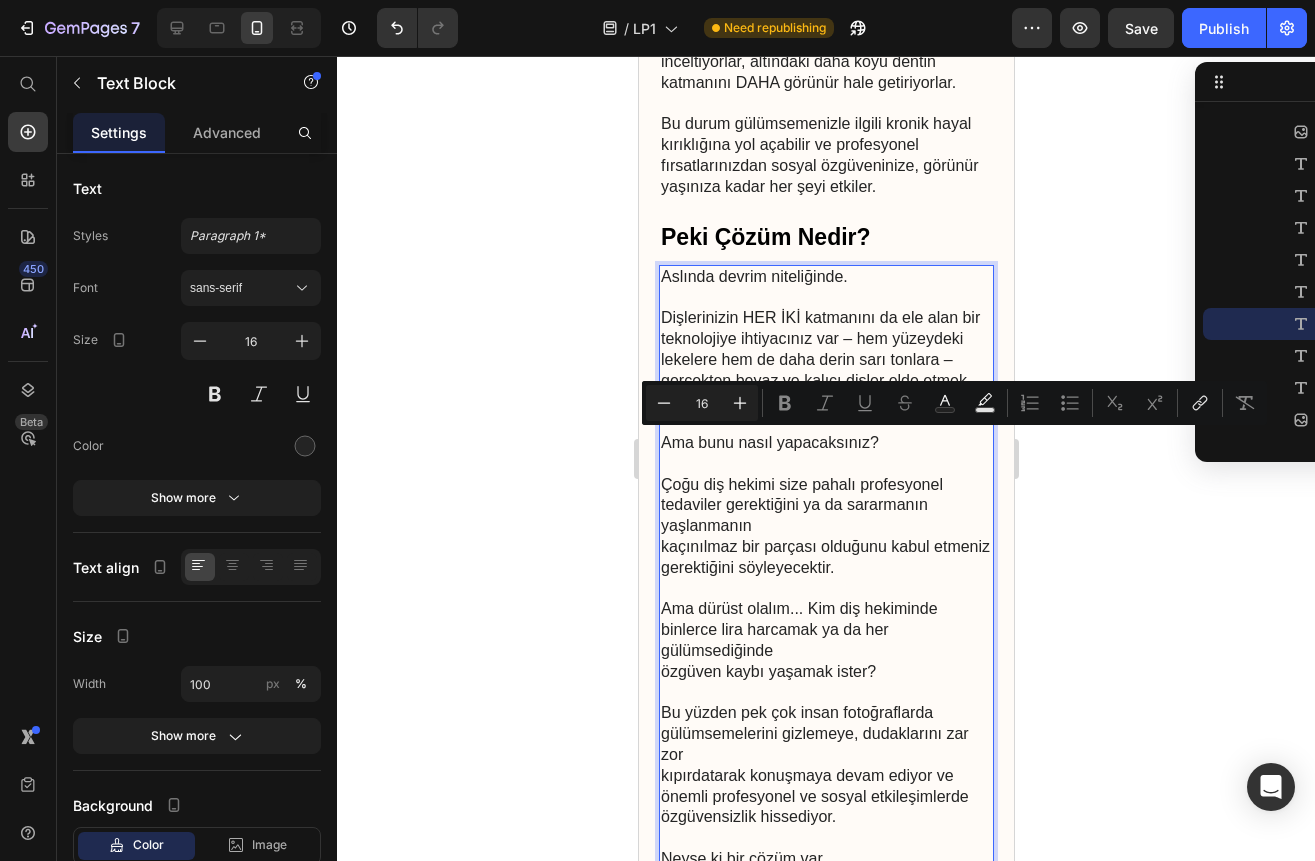 click on "Dişlerinizin HER İKİ katmanını da ele alan bir teknolojiye ihtiyacınız var – hem yüzeydeki lekelere hem de daha derin sarı tonlara – gerçekten beyaz ve kalıcı dişler elde etmek için..." at bounding box center [825, 360] 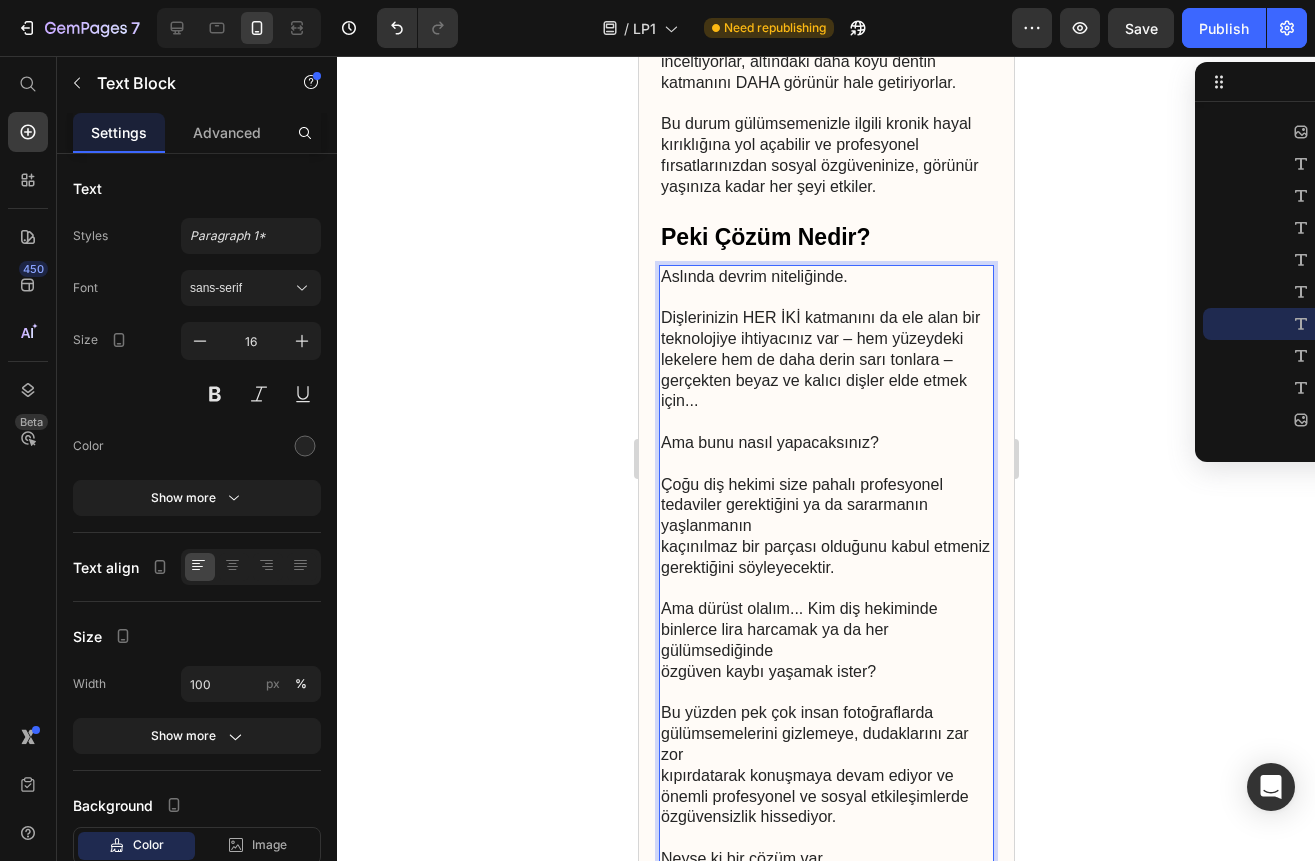 click on "Dişlerinizin HER İKİ katmanını da ele alan bir teknolojiye ihtiyacınız var – hem yüzeydeki lekelere hem de daha derin sarı tonlara – gerçekten beyaz ve kalıcı dişler elde etmek için..." at bounding box center (825, 360) 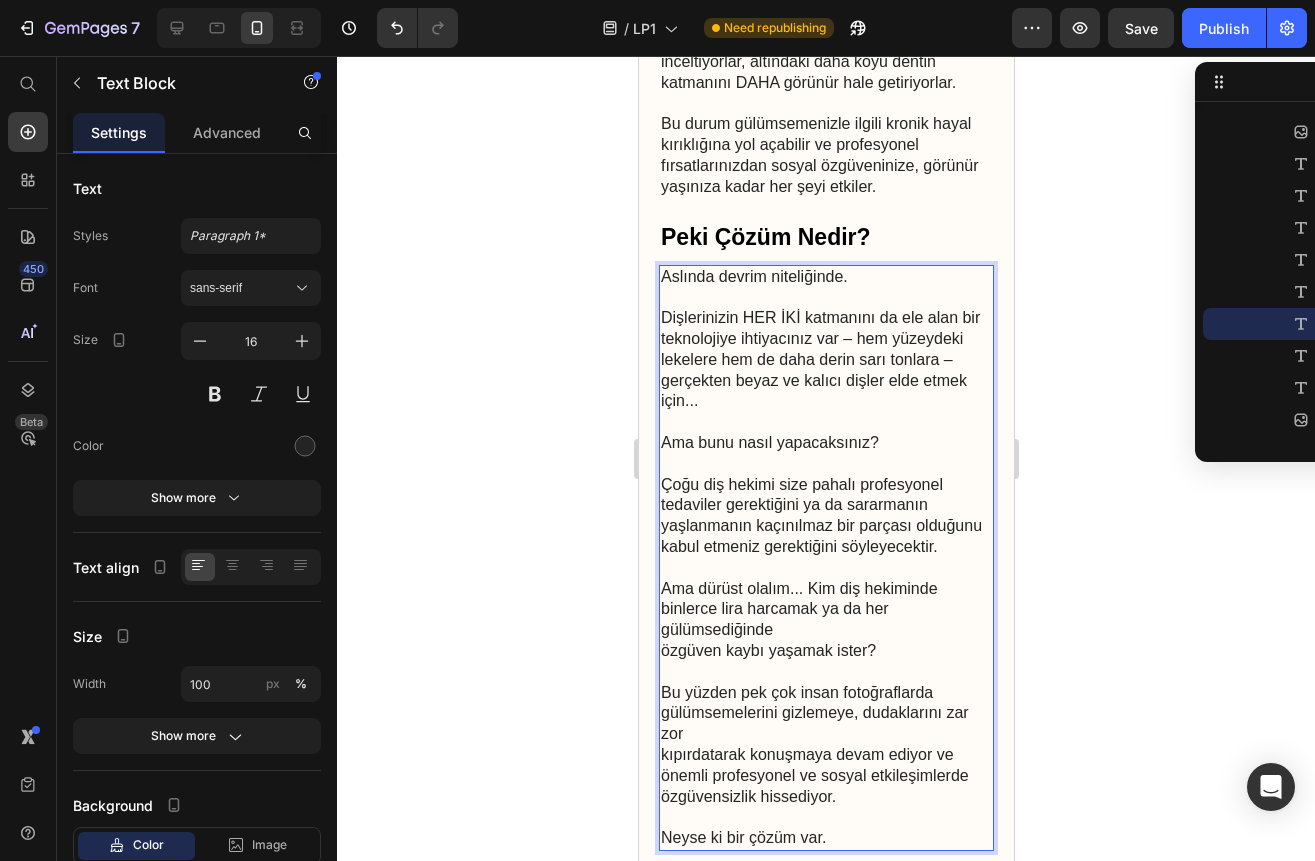 scroll, scrollTop: 2900, scrollLeft: 0, axis: vertical 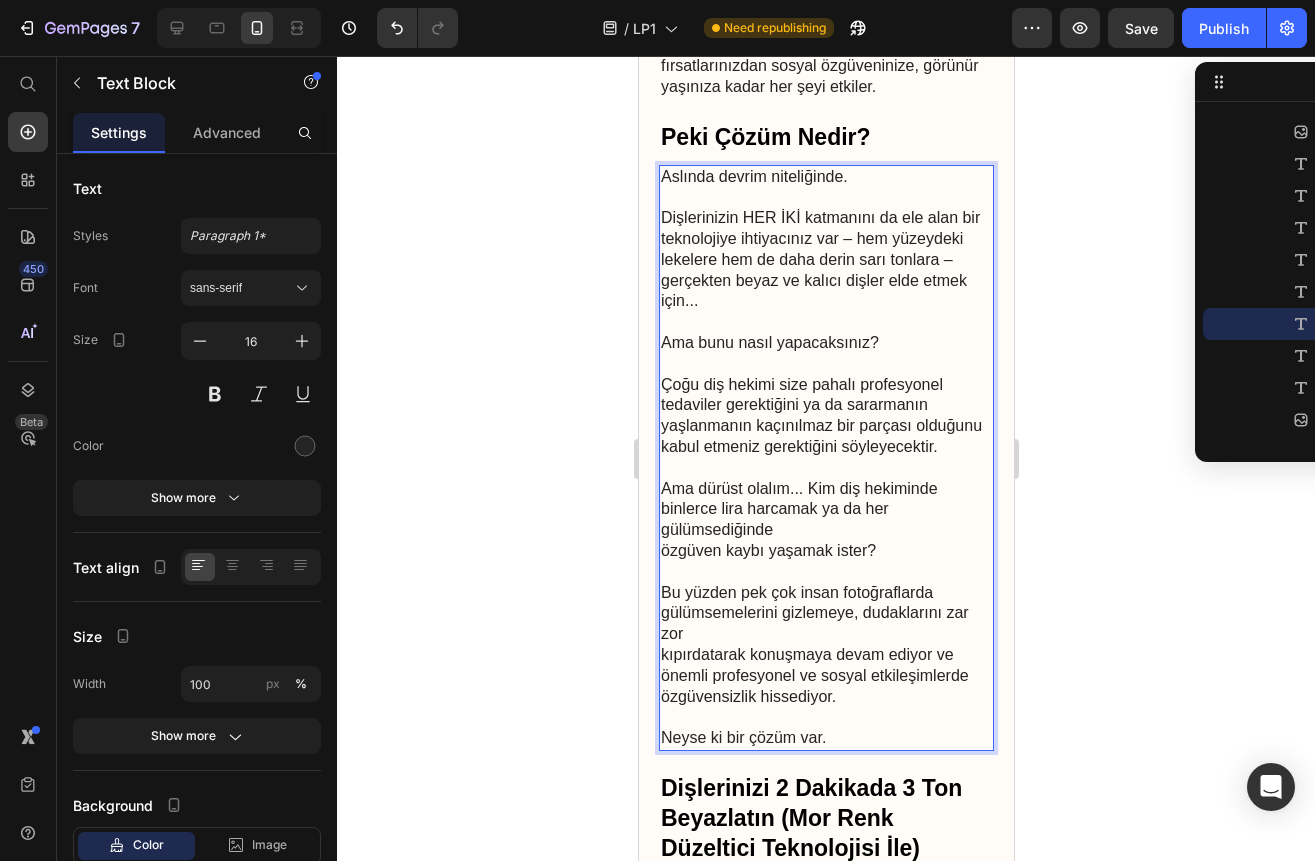 click on "Ama dürüst olalım... Kim diş hekiminde binlerce lira harcamak ya da her gülümsediğinde özgüven kaybı yaşamak ister?" at bounding box center [825, 520] 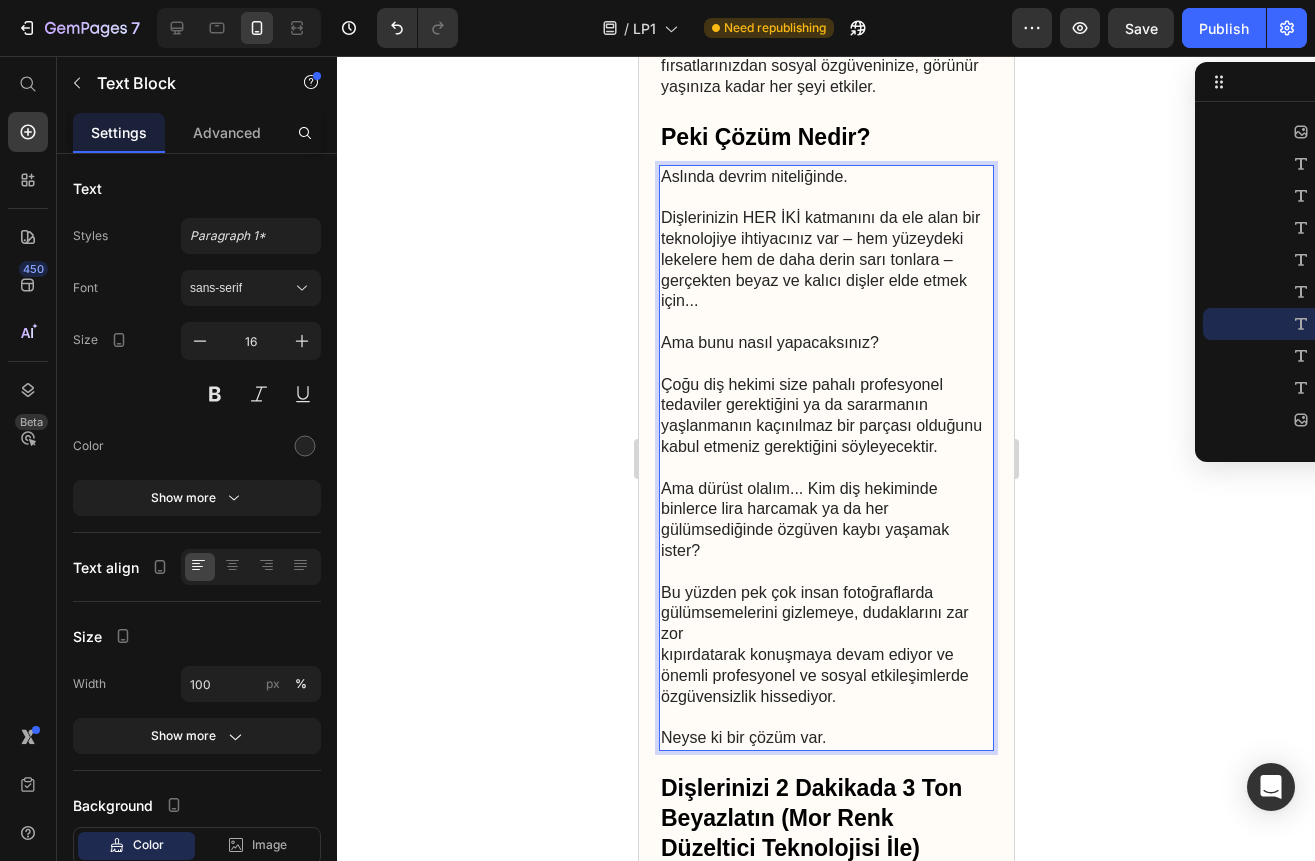 scroll, scrollTop: 3000, scrollLeft: 0, axis: vertical 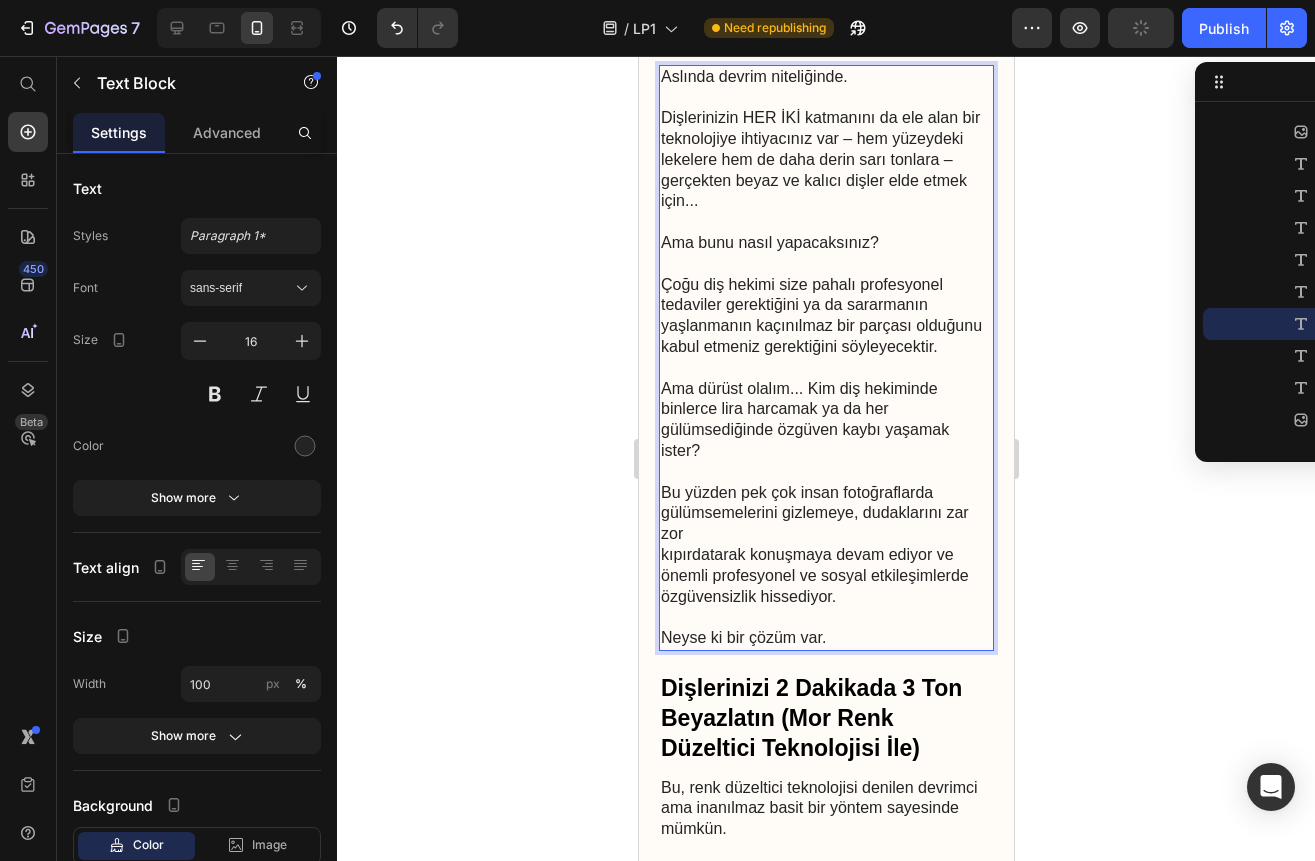 click on "Bu yüzden pek çok insan fotoğraflarda gülümsemelerini gizlemeye, dudaklarını zar zor kıpırdatarak konuşmaya devam ediyor ve önemli profesyonel ve sosyal etkileşimlerde özgüvensizlik hissediyor." at bounding box center [825, 556] 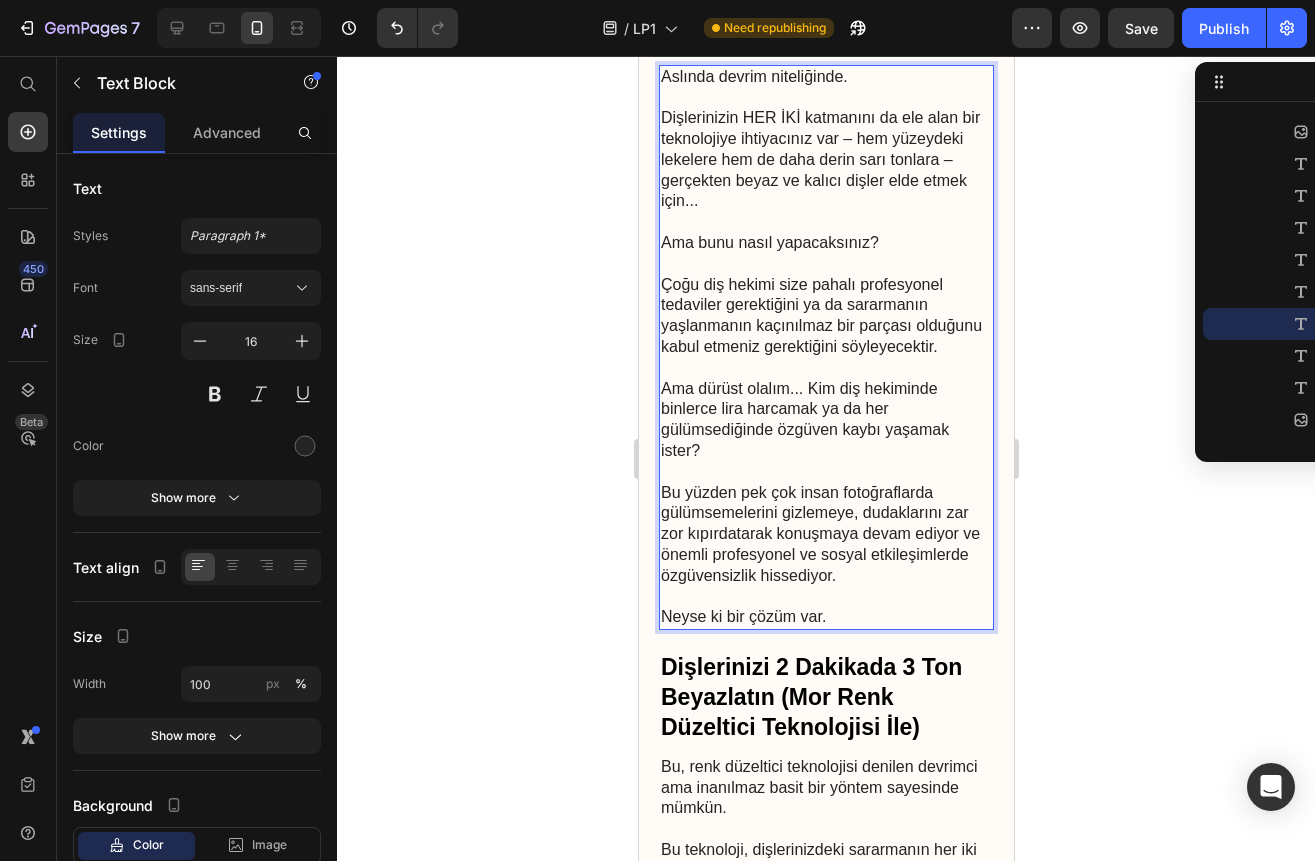 click on "Bu yüzden pek çok insan fotoğraflarda gülümsemelerini gizlemeye, dudaklarını zar zor kıpırdatarak konuşmaya devam ediyor ve önemli profesyonel ve sosyal etkileşimlerde özgüvensizlik hissediyor." at bounding box center (825, 545) 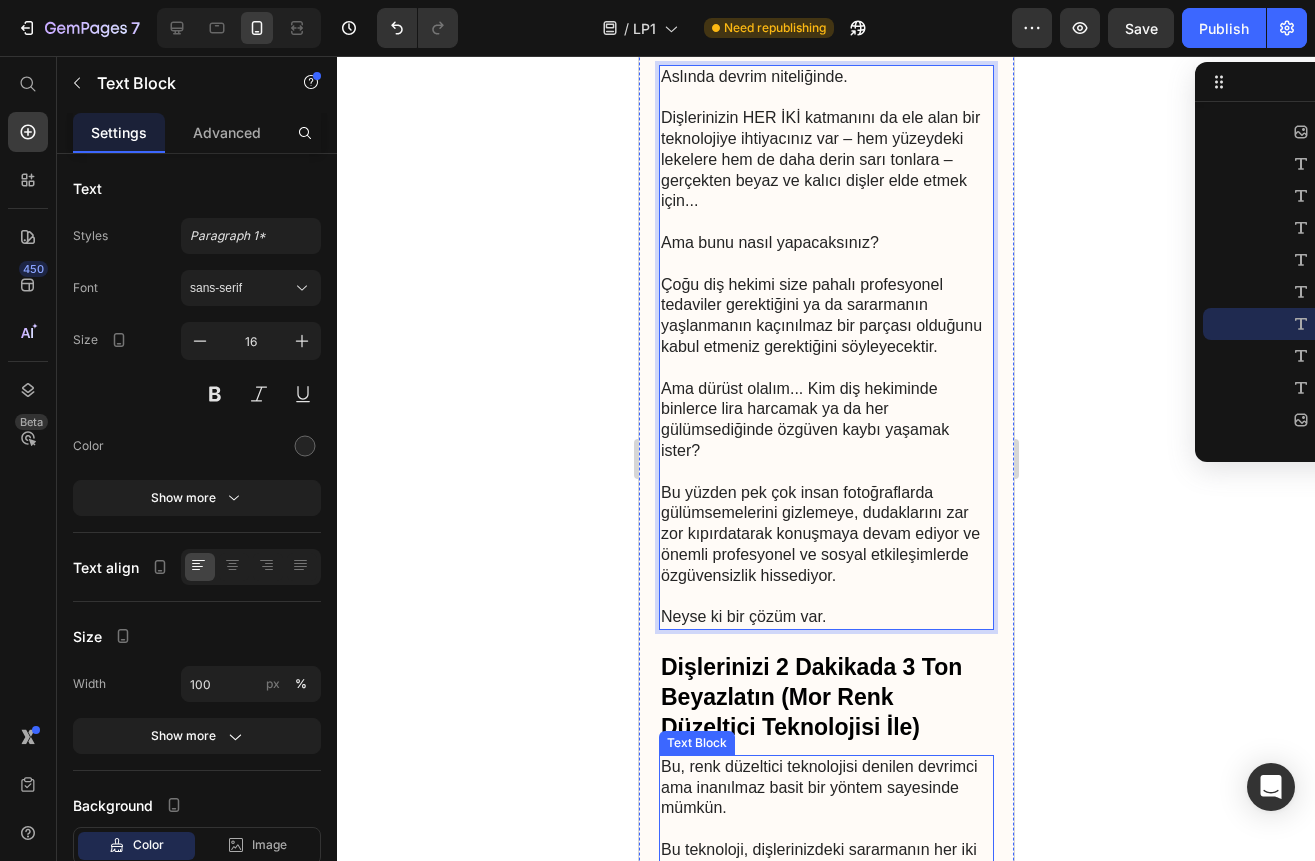 scroll, scrollTop: 3300, scrollLeft: 0, axis: vertical 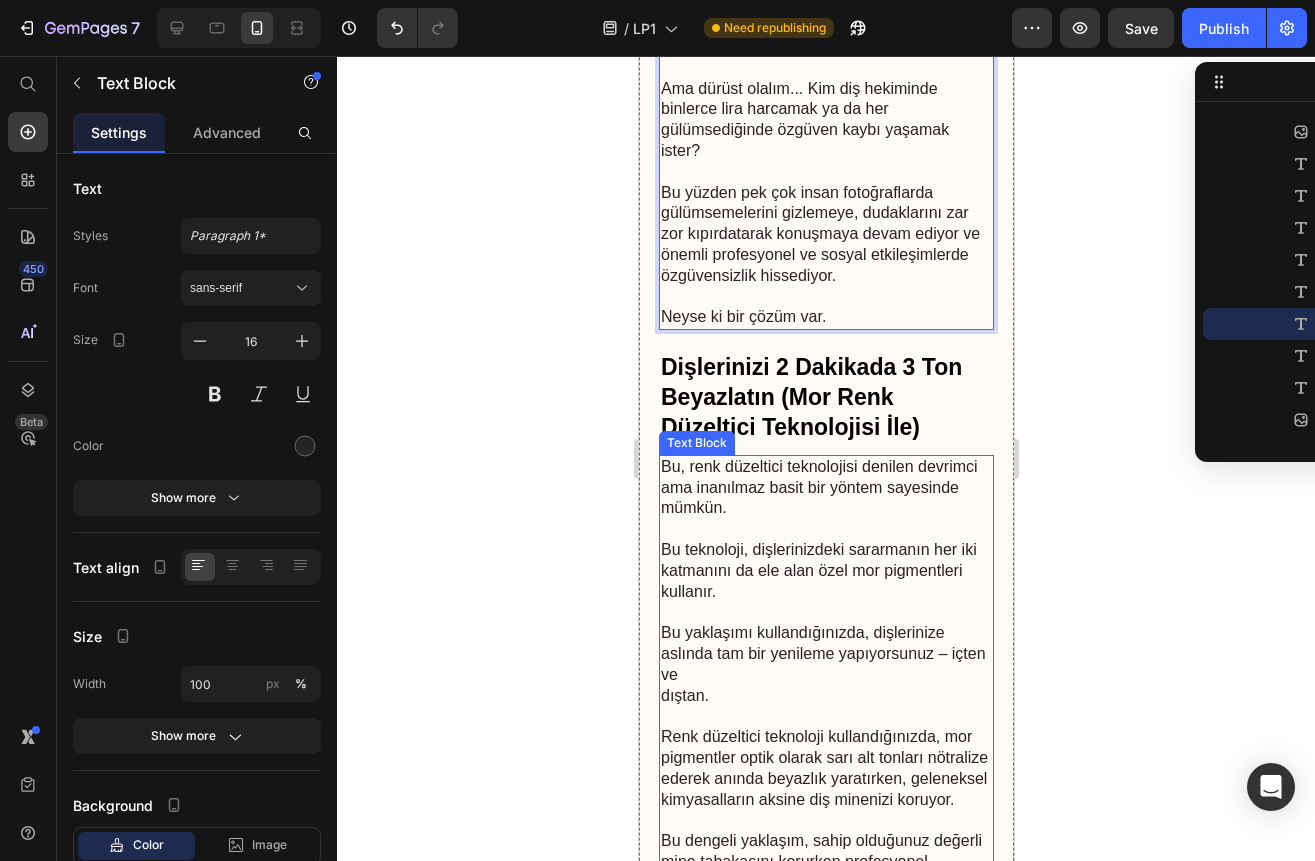click on "Bu, renk düzeltici teknolojisi denilen devrimci ama inanılmaz basit bir yöntem sayesinde mümkün." at bounding box center [825, 488] 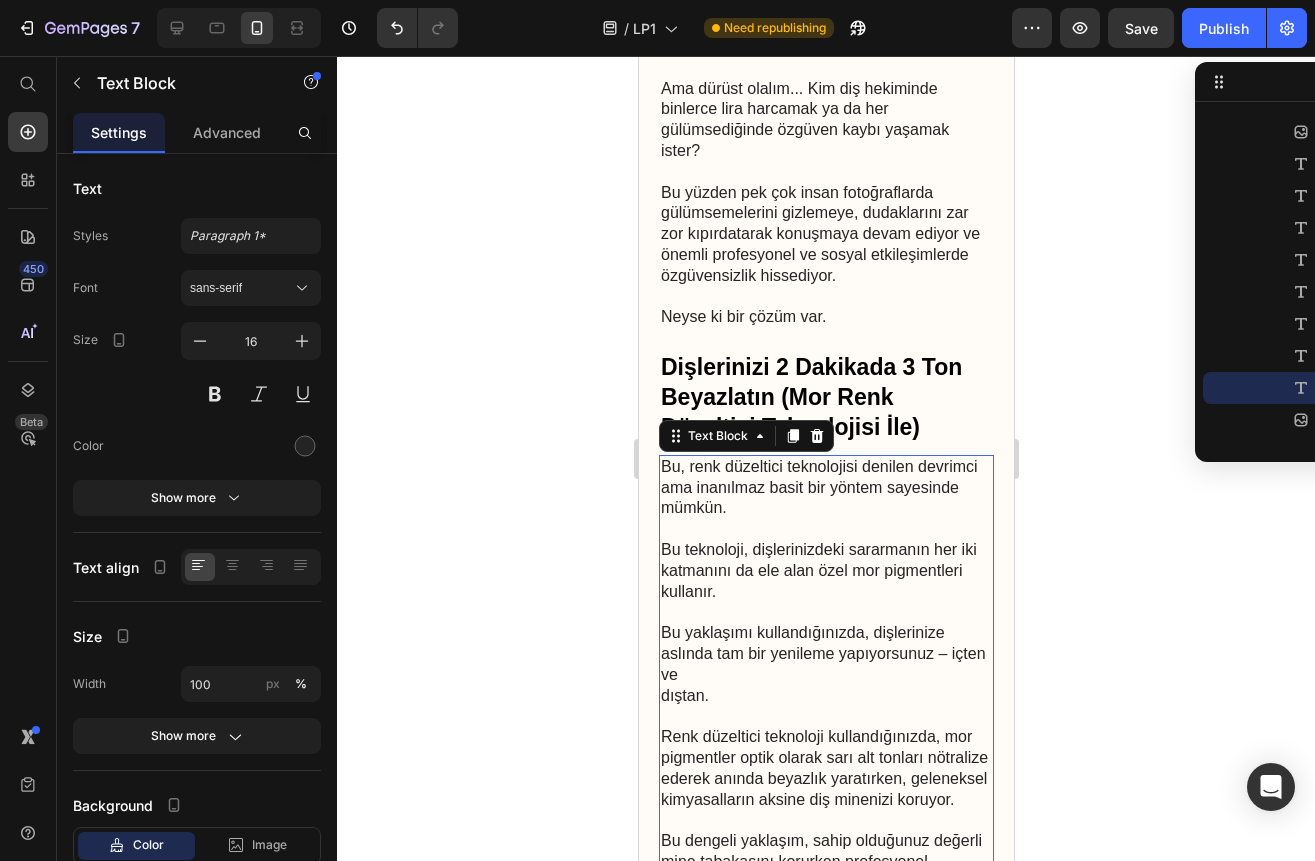 click on "Bu teknoloji, dişlerinizdeki sararmanın her iki katmanını da ele alan özel mor pigmentleri kullanır." at bounding box center (825, 560) 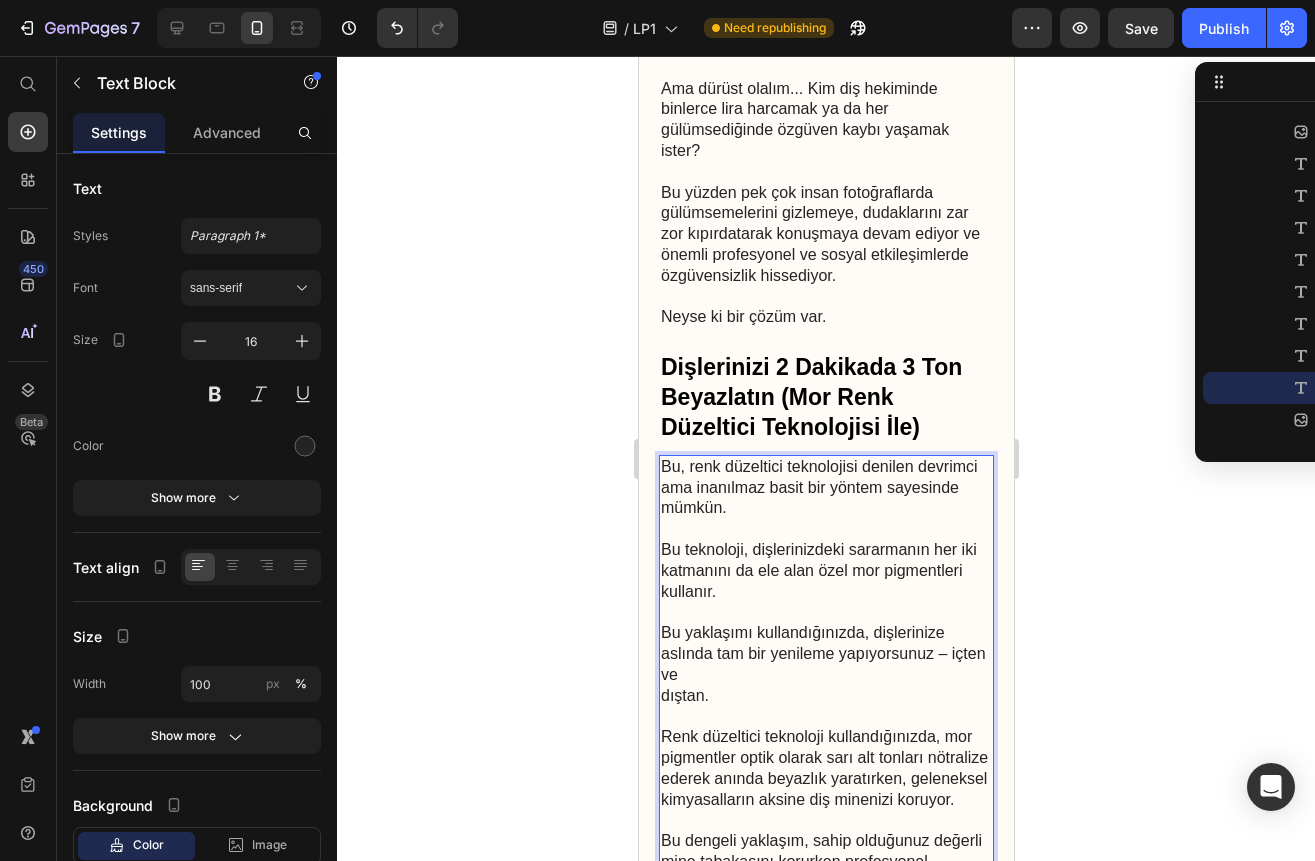scroll, scrollTop: 3500, scrollLeft: 0, axis: vertical 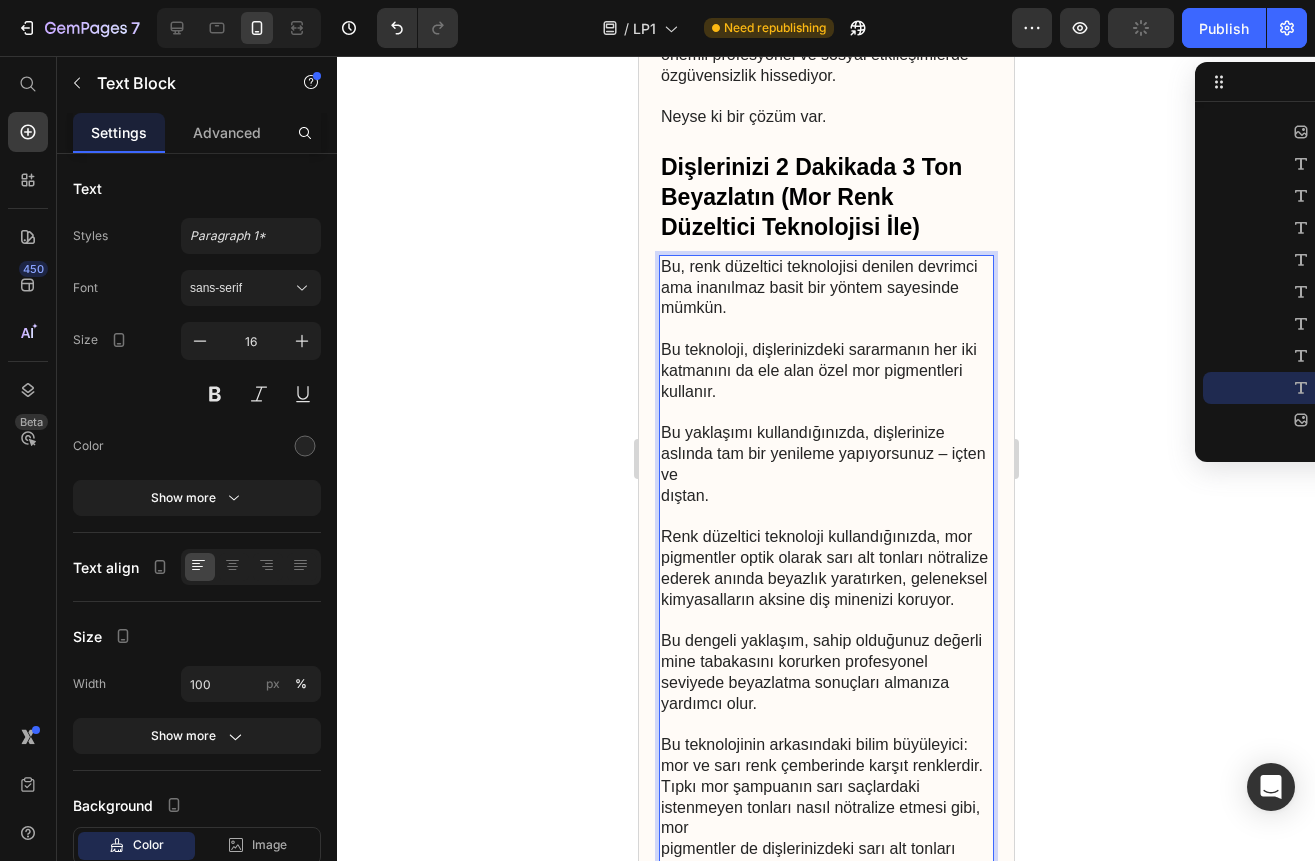 click on "Bu yaklaşımı kullandığınızda, dişlerinize aslında tam bir yenileme yapıyorsunuz – içten ve dıştan." at bounding box center [825, 454] 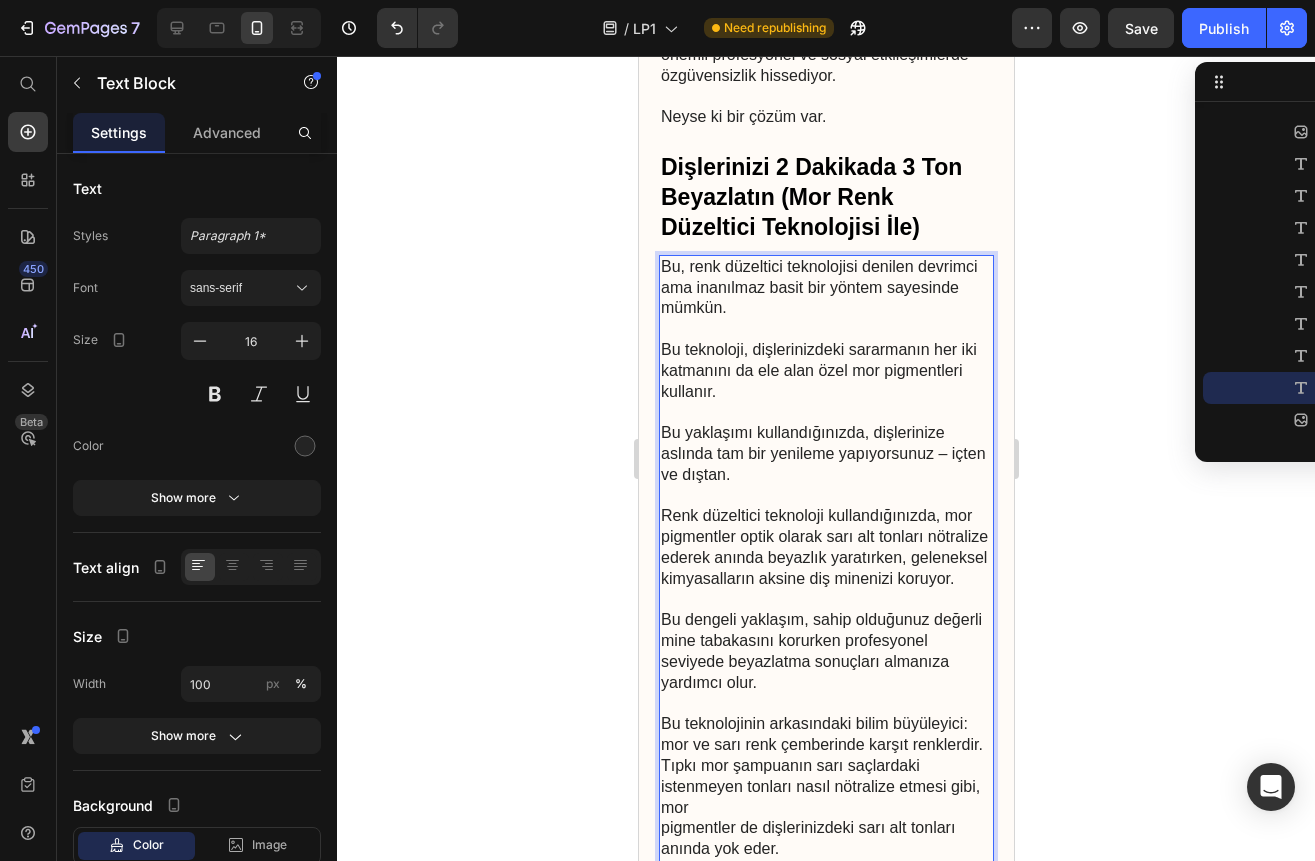 click on "Bu yaklaşımı kullandığınızda, dişlerinize aslında tam bir yenileme yapıyorsunuz – içten ve dıştan." at bounding box center (825, 443) 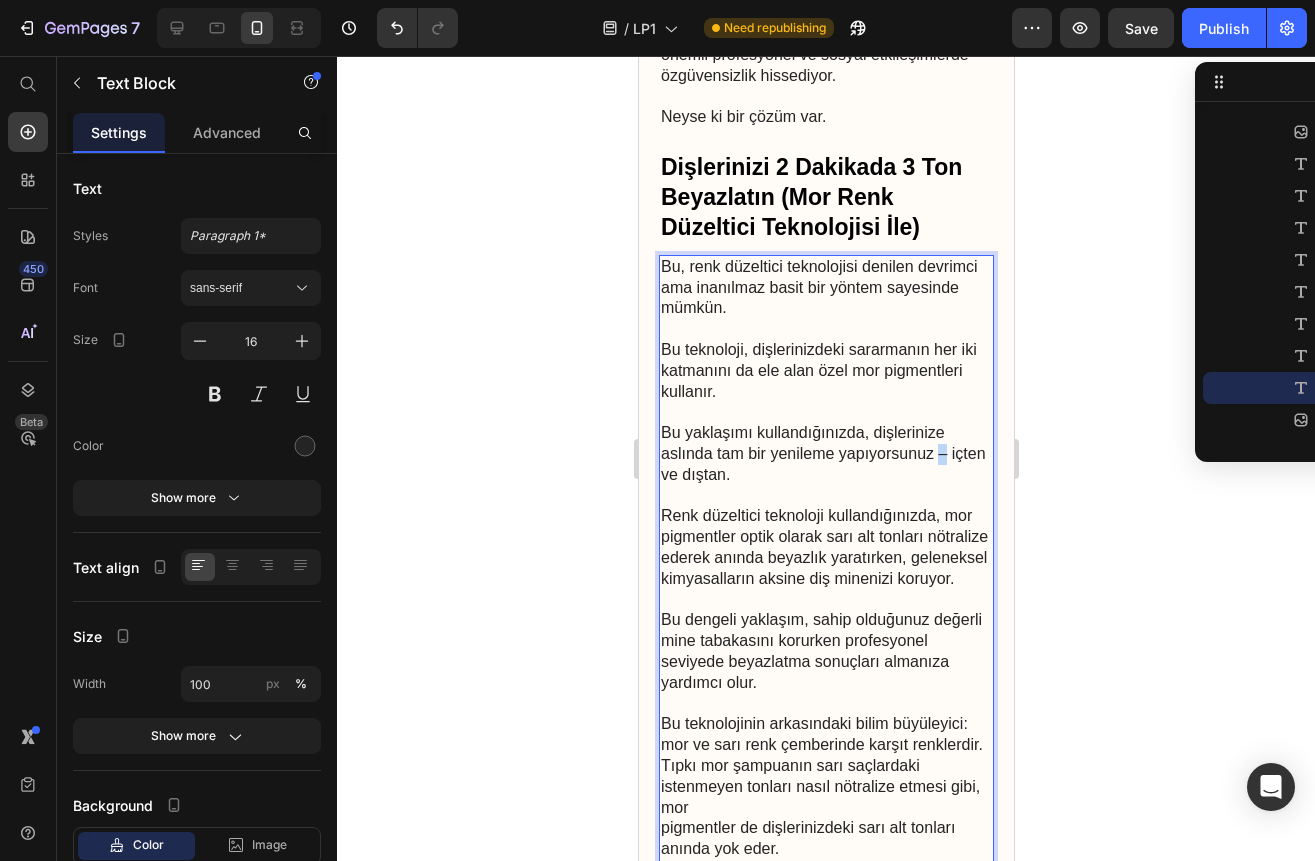 click on "Bu yaklaşımı kullandığınızda, dişlerinize aslında tam bir yenileme yapıyorsunuz – içten ve dıştan." at bounding box center [825, 443] 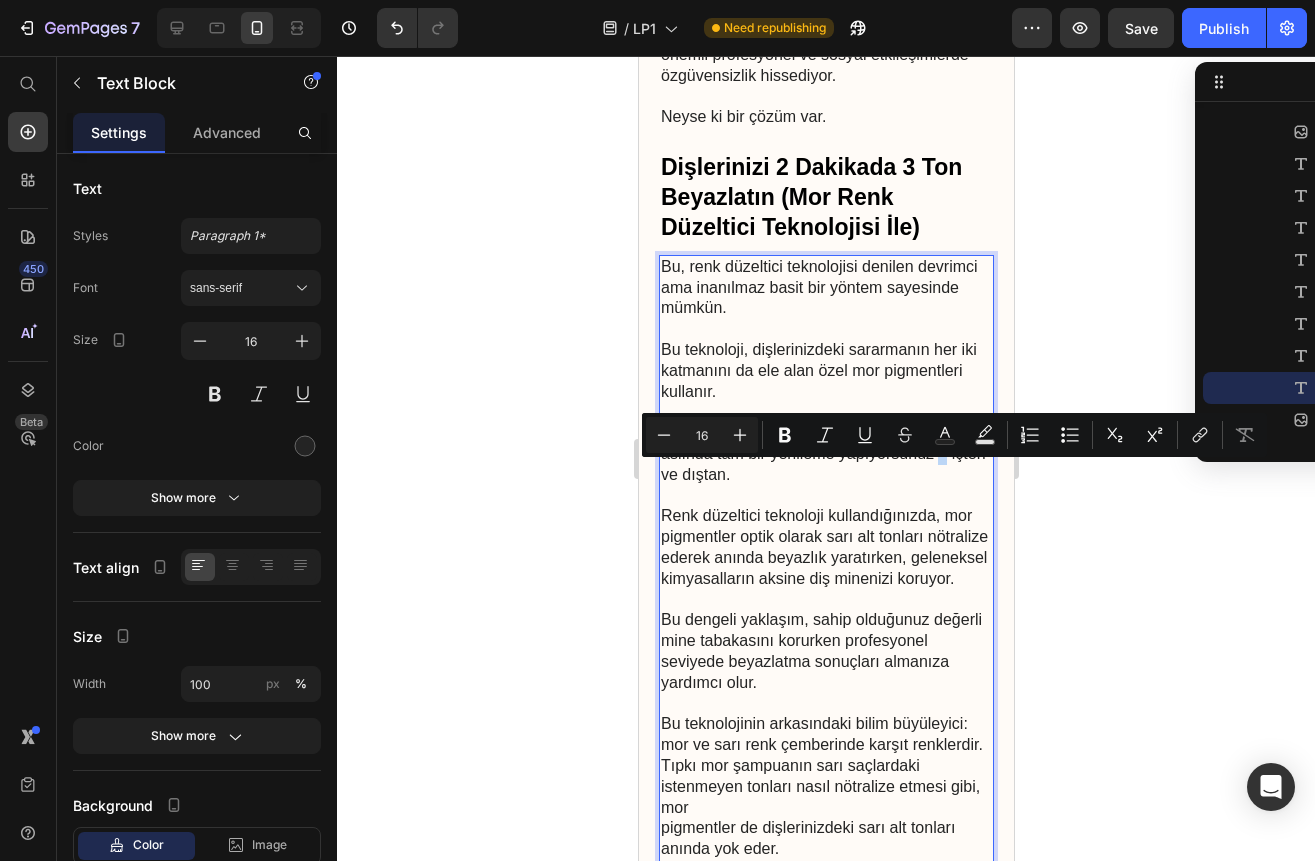 click on "Bu yaklaşımı kullandığınızda, dişlerinize aslında tam bir yenileme yapıyorsunuz – içten ve dıştan." at bounding box center (825, 443) 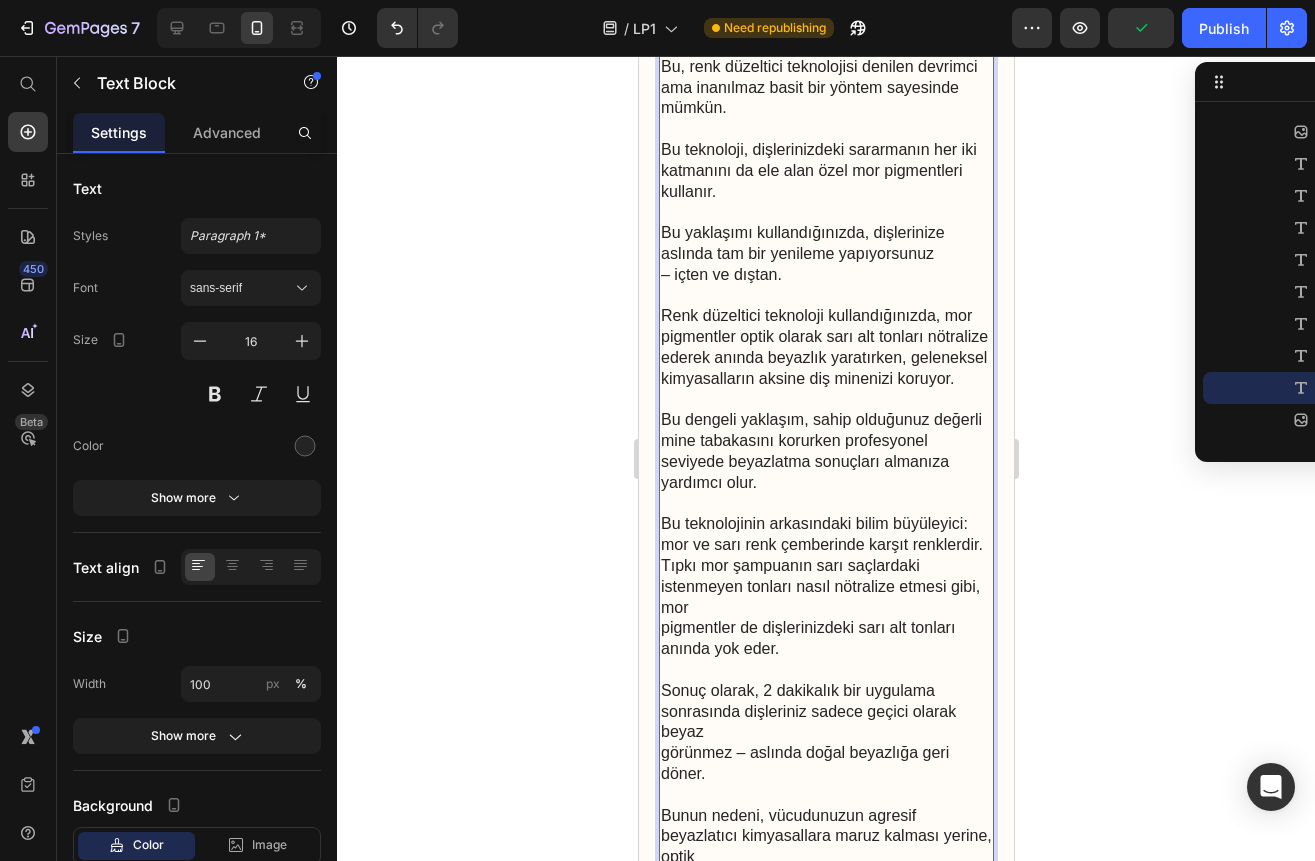 scroll, scrollTop: 3800, scrollLeft: 0, axis: vertical 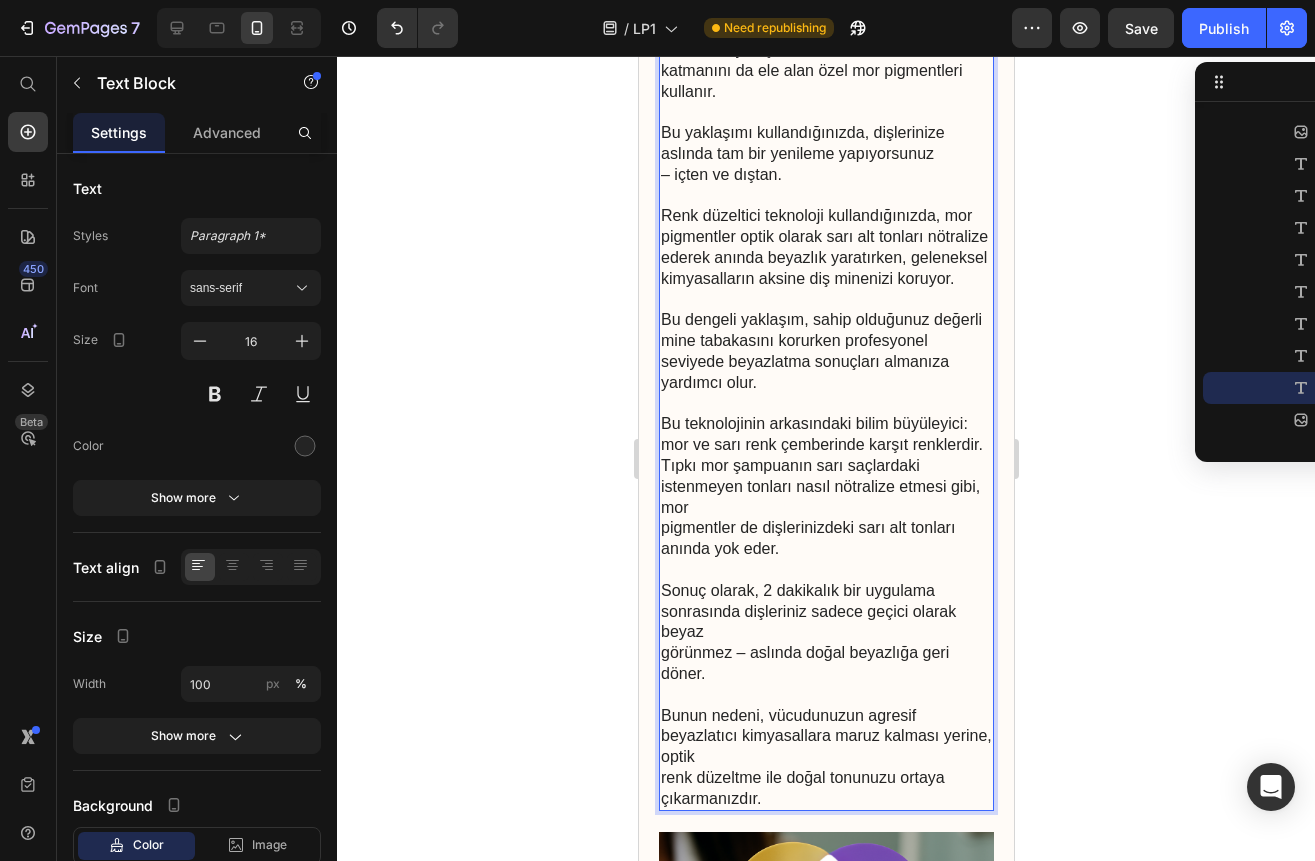 click on "Bu teknolojinin arkasındaki bilim büyüleyici: mor ve sarı renk çemberinde karşıt renklerdir. Tıpkı mor şampuanın sarı saçlardaki istenmeyen tonları nasıl nötralize etmesi gibi, mor pigmentler de dişlerinizdeki sarı alt tonları anında yok eder." at bounding box center (825, 497) 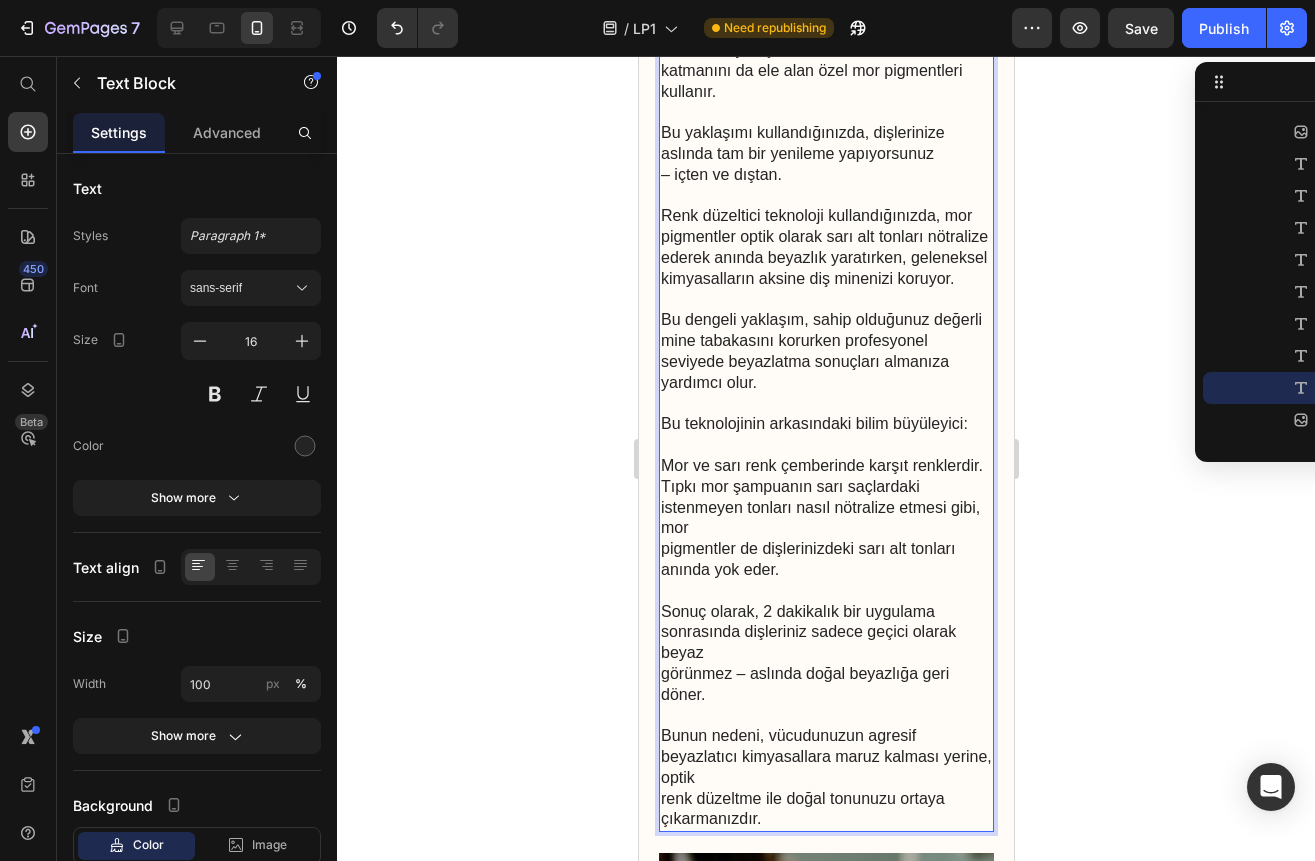 click on "Mor ve sarı renk çemberinde karşıt renklerdir. Tıpkı mor şampuanın sarı saçlardaki istenmeyen tonları nasıl nötralize etmesi gibi, mor pigmentler de dişlerinizdeki sarı alt tonları anında yok eder." at bounding box center [825, 529] 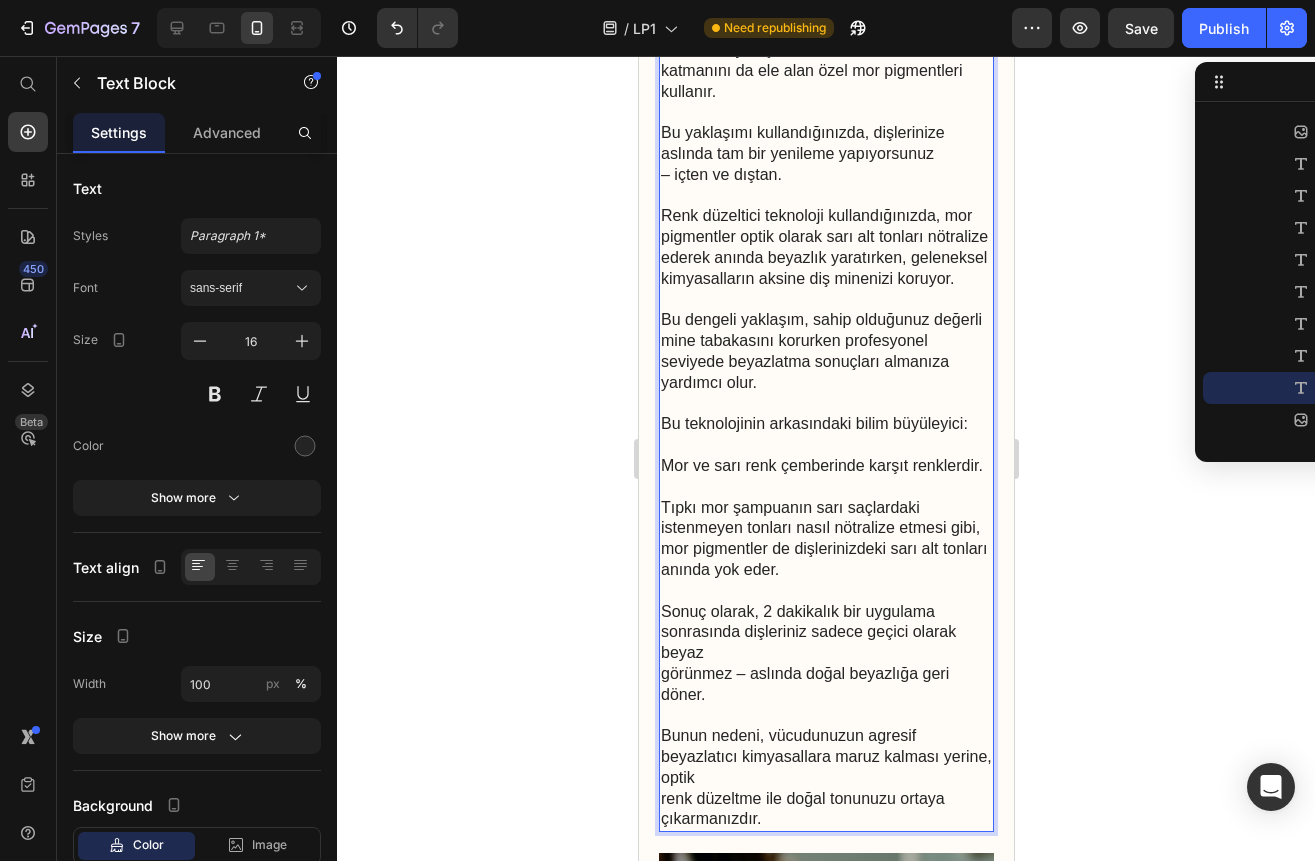 click on "Sonuç olarak, 2 dakikalık bir uygulama sonrasında dişleriniz sadece geçici olarak beyaz görünmez – aslında doğal beyazlığa geri döner." at bounding box center [825, 664] 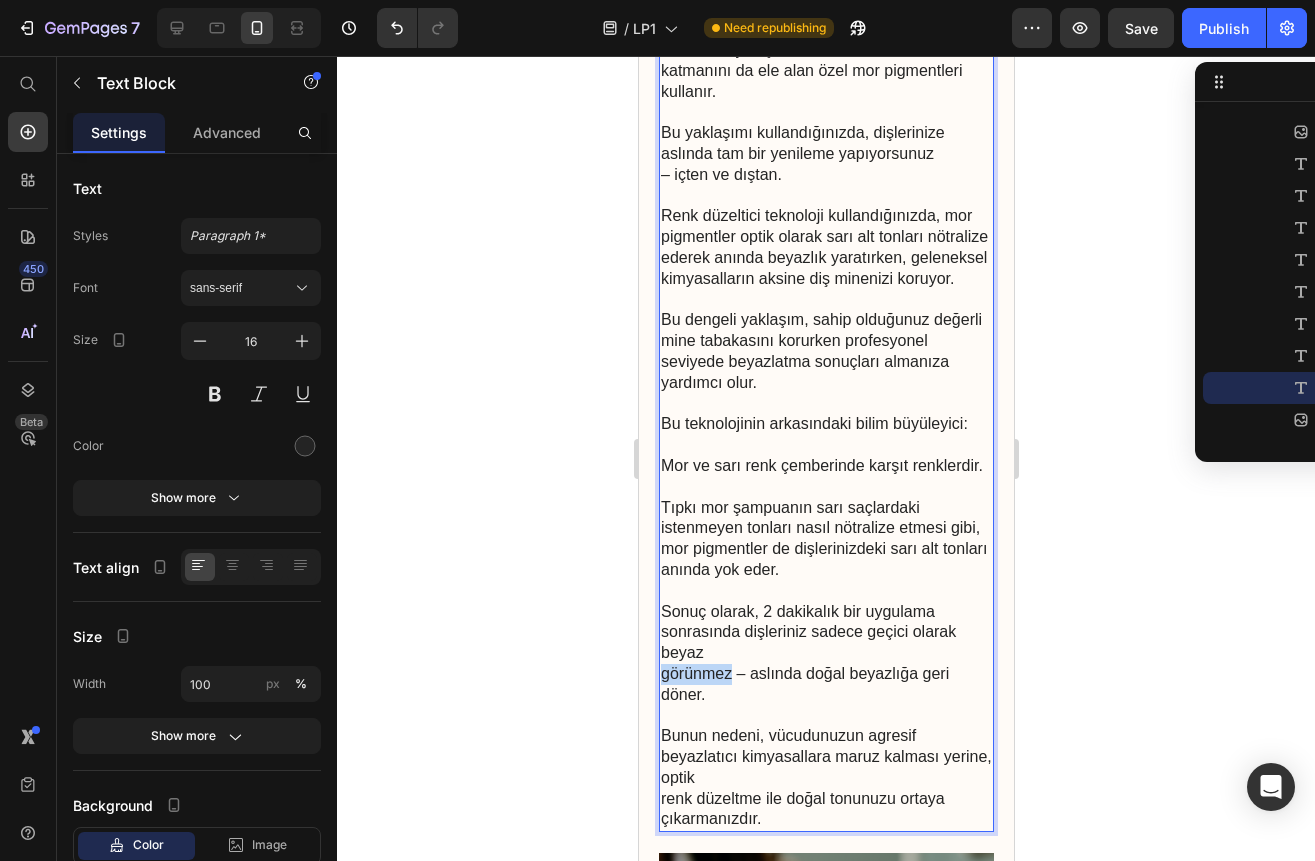 click on "Sonuç olarak, 2 dakikalık bir uygulama sonrasında dişleriniz sadece geçici olarak beyaz görünmez – aslında doğal beyazlığa geri döner." at bounding box center (825, 664) 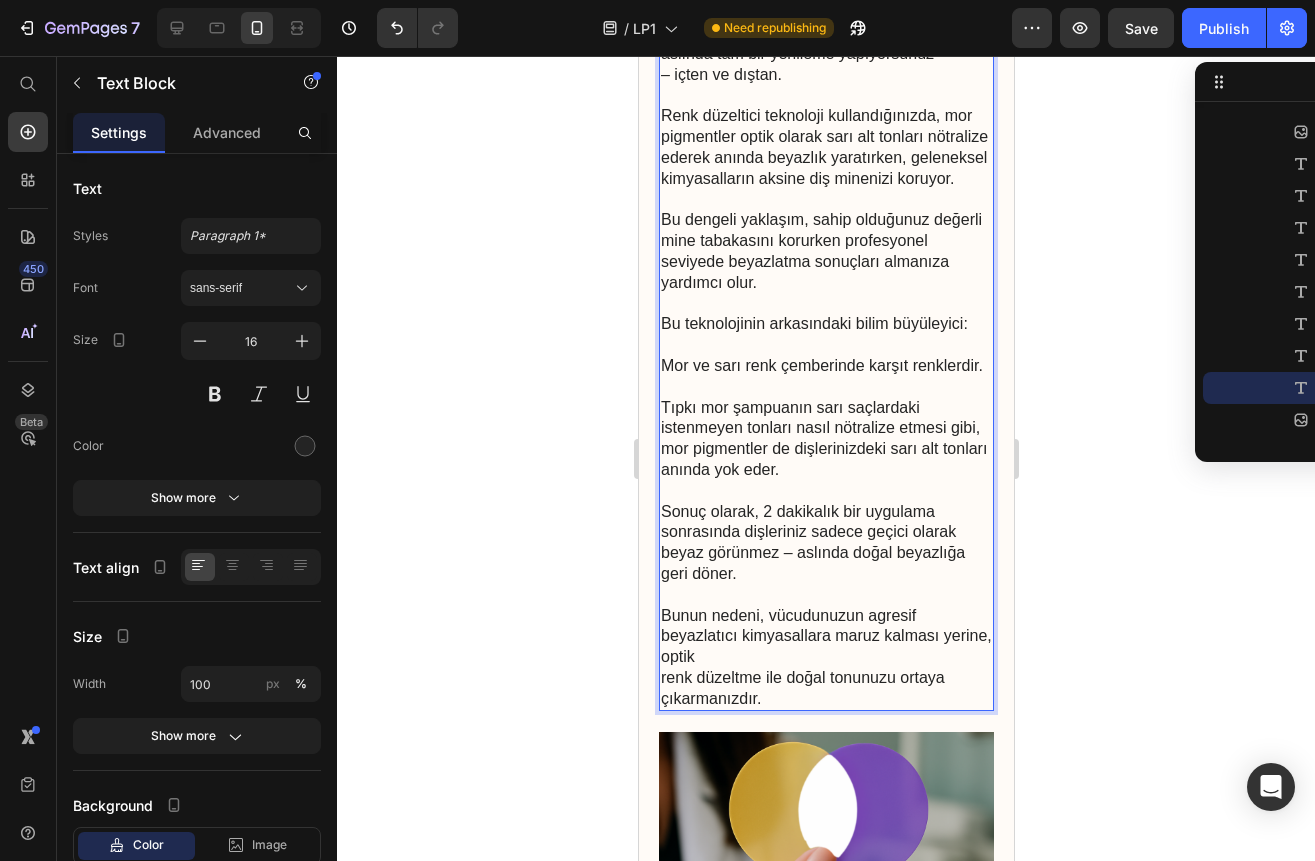 scroll, scrollTop: 4000, scrollLeft: 0, axis: vertical 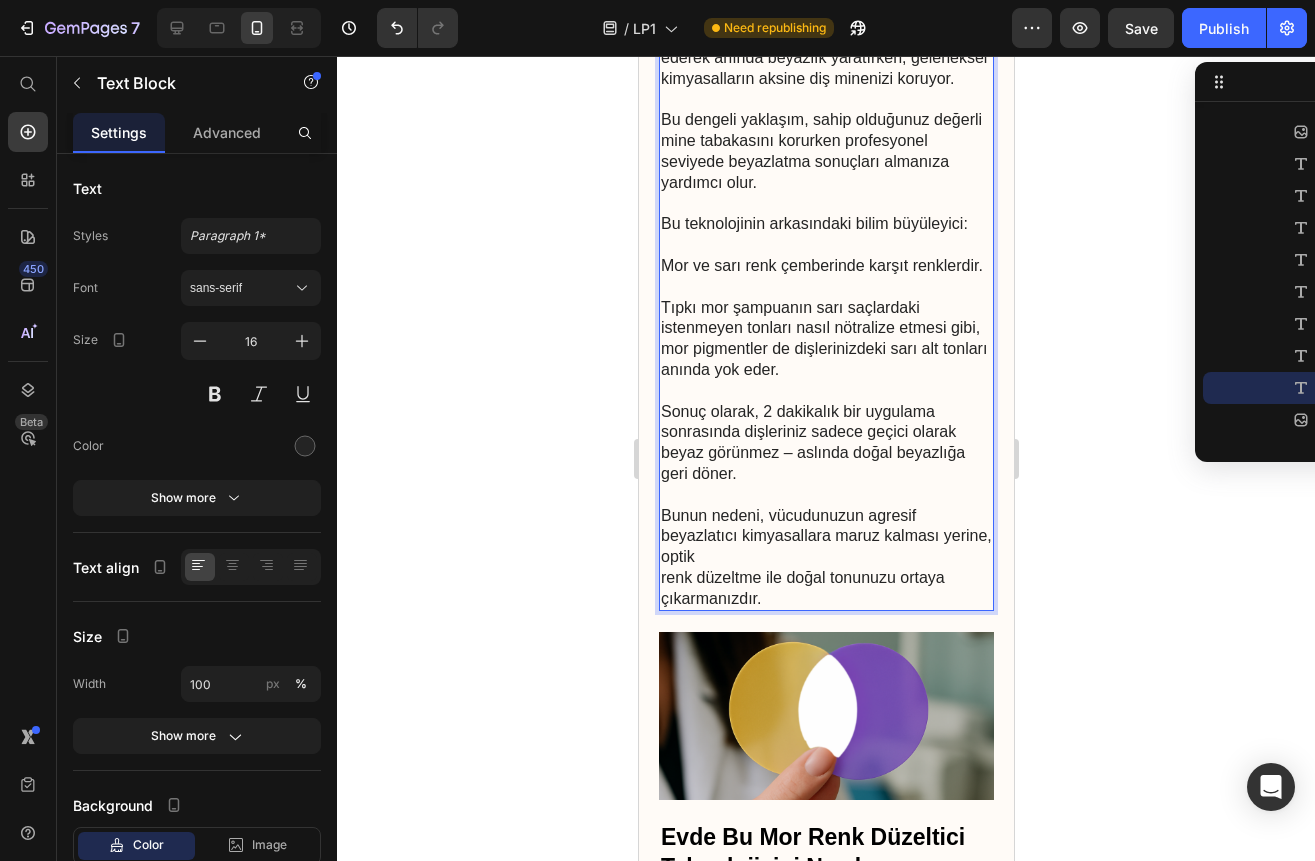 click on "Bunun nedeni, vücudunuzun agresif beyazlatıcı kimyasallara maruz kalması yerine, optik renk düzeltme ile doğal tonunuzu ortaya çıkarmanızdır." at bounding box center (825, 558) 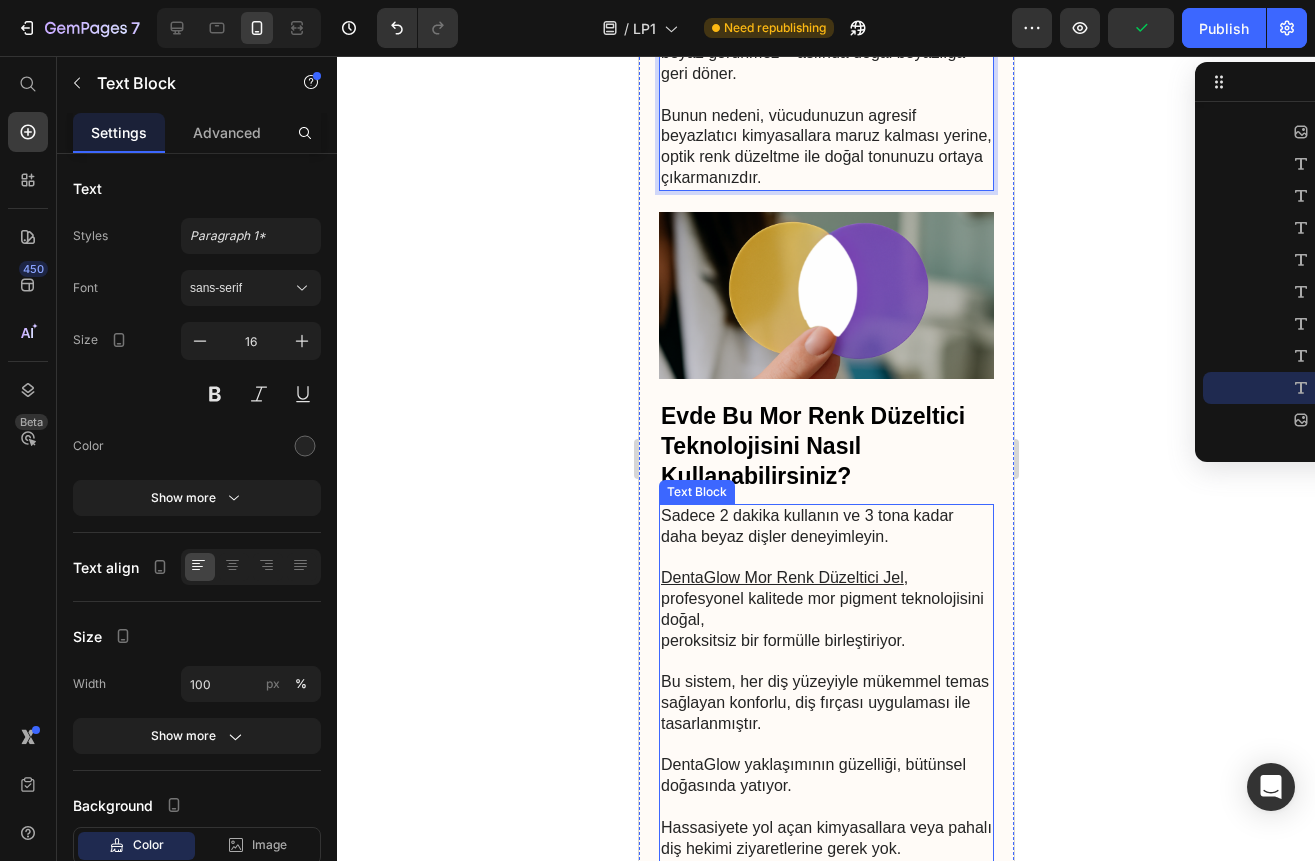 scroll, scrollTop: 4500, scrollLeft: 0, axis: vertical 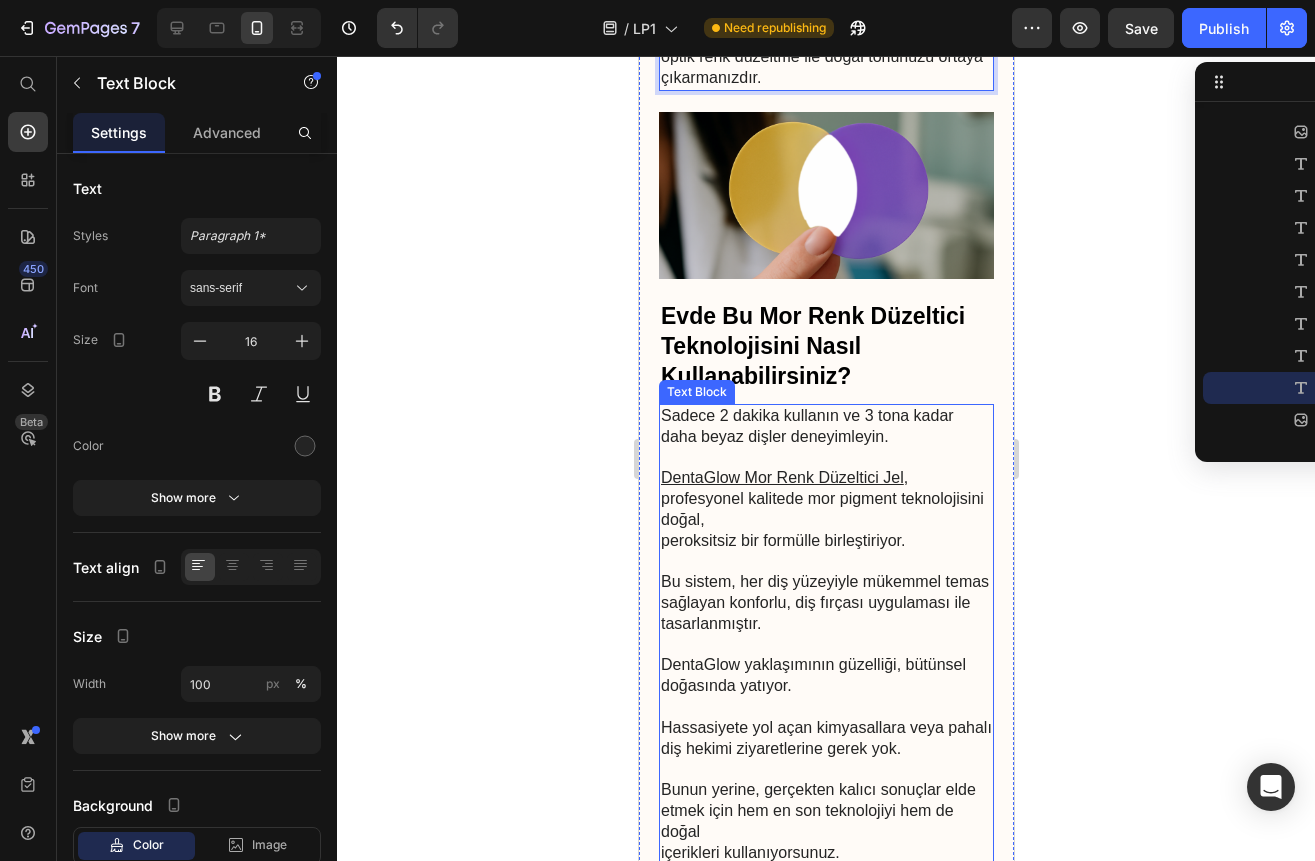 click on "DentaGlow Mor Renk Düzeltici Jel , profesyonel kalitede mor pigment teknolojisini doğal, peroksitsiz bir formülle birleştiriyor." at bounding box center [825, 520] 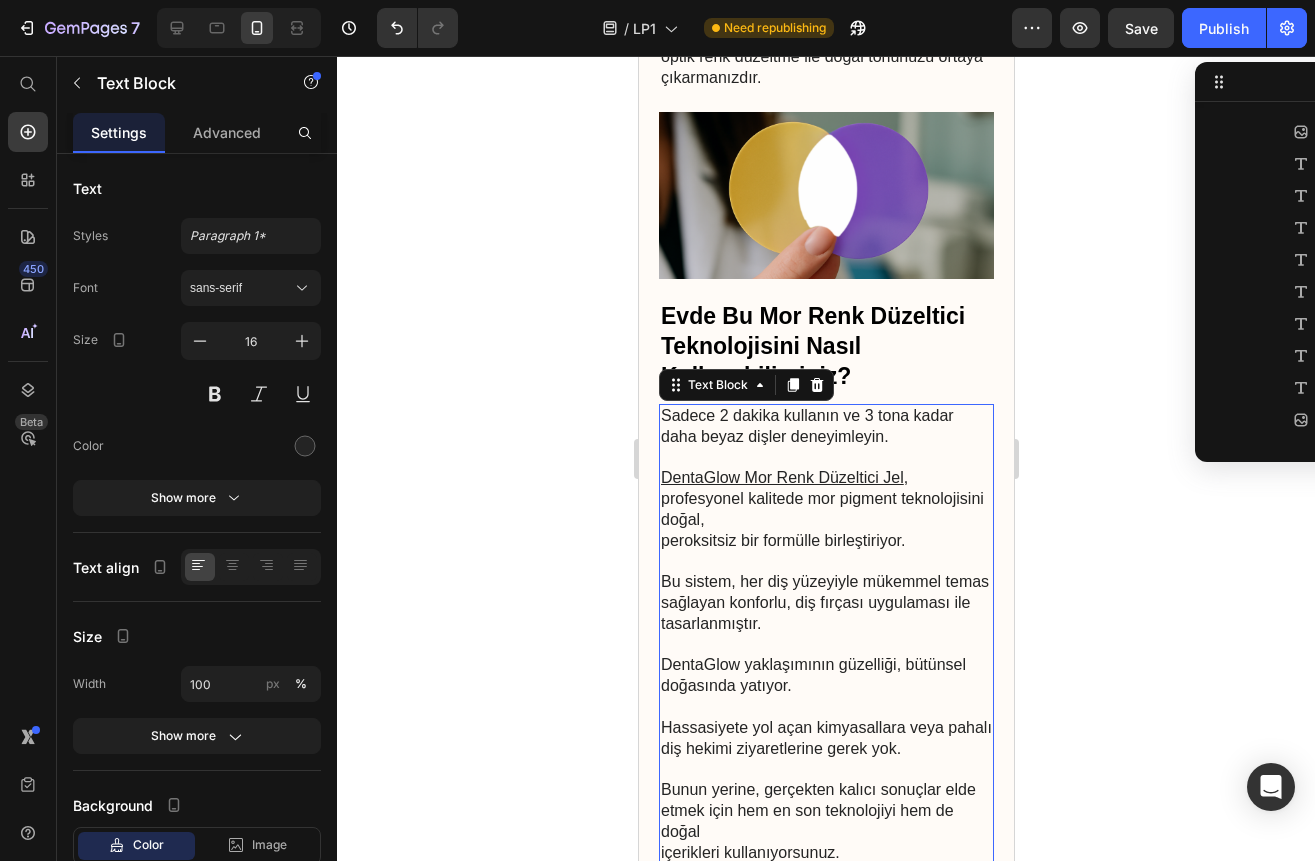 scroll, scrollTop: 922, scrollLeft: 0, axis: vertical 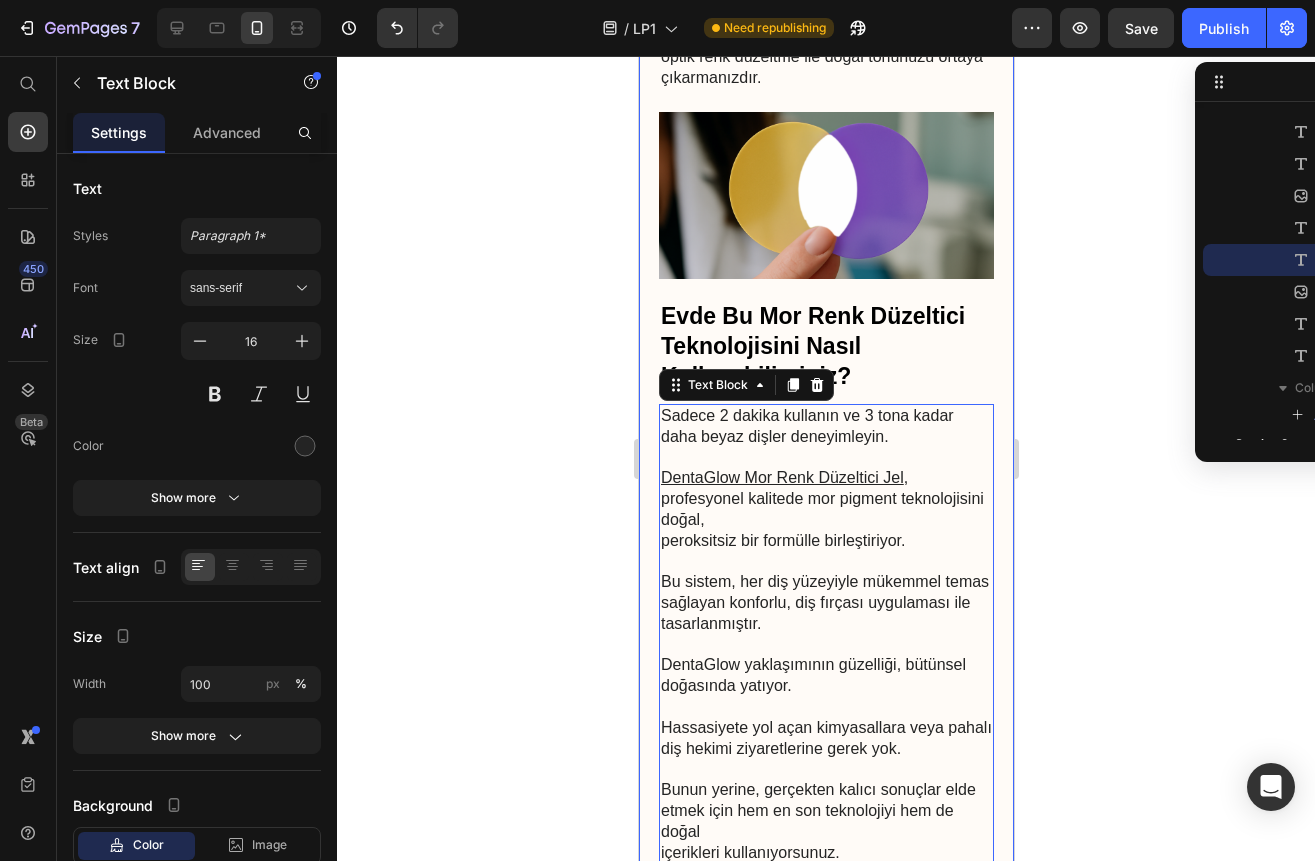 click on "Ana Sayfa › Trend Konular › Raporlar Text Block TikTok'ta Viral Olan ''Mor Jel'' Dişleri 2 Dakikada Beyazlatıyor mu? Heading Eğer kahve, çay ve sigara lekelerinden dolayı sararmış dişleriniz varsa ve daha önce denediğiniz tüm beyazlatıcılar işe yaramadıysa ,  bu kısa makaleyi hemen okuyun. Text Block Image Dr. Elif Aydın Text Block 21 Temmuz 2025, 14:32 tarihinde yayınlandı Text Block Row Image Benim adım Dr. Elif Aydın. Son 12 yılda 2.500'den fazla hastama diş estetiği konusunda yardım ettikten sonra... Çay tiryakilerinden sigara içenlere, yaşlanmayla gelen sararmalarla mücadele edenlere kadar... Hepsini gördüm. Text Block Sarı Dişler Hakkında Şok Edici Gerçek Heading Ya size dişlerinizdeki sararmanın asıl sebebinin sandığınız şey olmadığını söylesem? Doğru.    Gülümsediğinizde gördüğünüz renk değişikliğinin, çoğu beyazlatıcı ürünün hedeflediği şeyle çok az ilgisi var.       Text Block Image Heading   Doğru.      Text Block" at bounding box center (825, -1149) 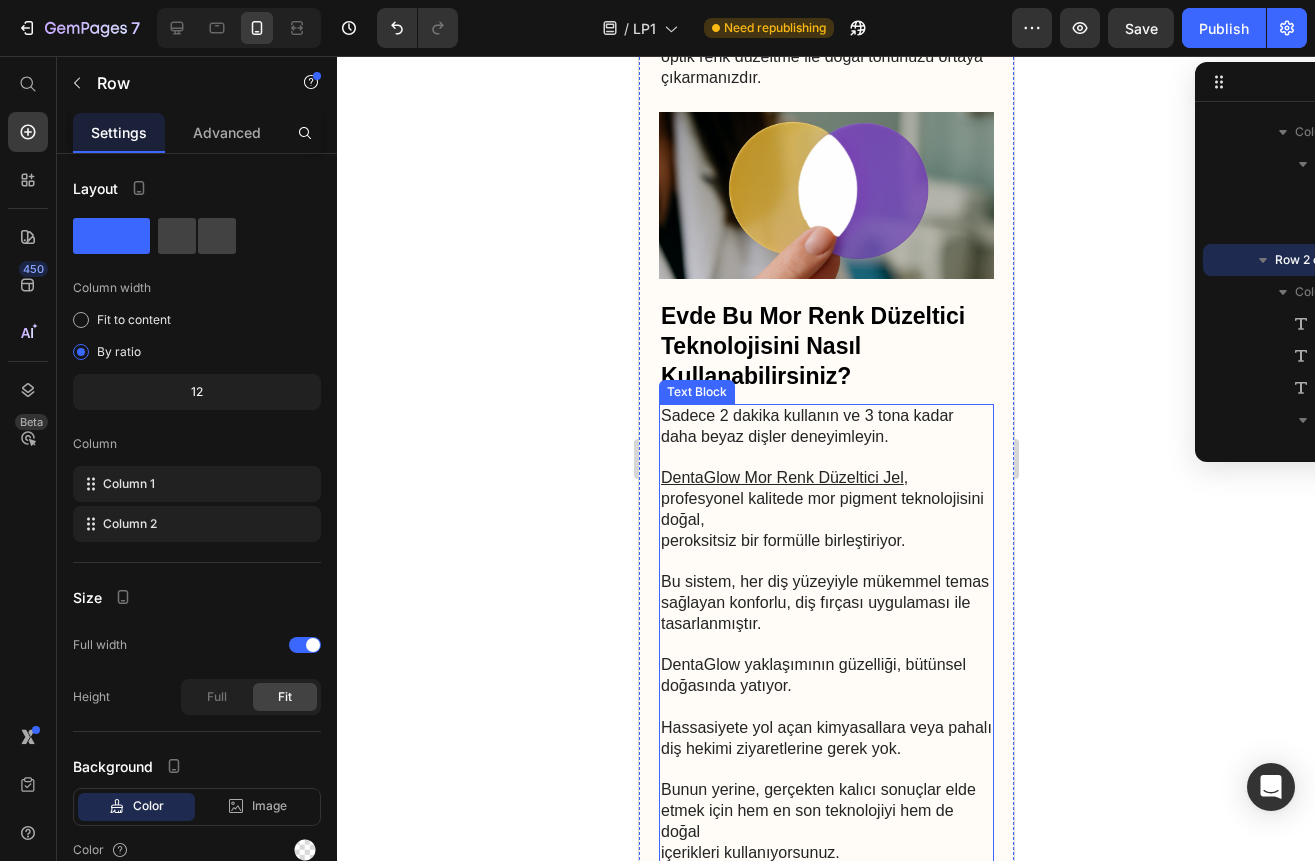 click on "DentaGlow Mor Renk Düzeltici Jel , profesyonel kalitede mor pigment teknolojisini doğal, peroksitsiz bir formülle birleştiriyor." at bounding box center (825, 520) 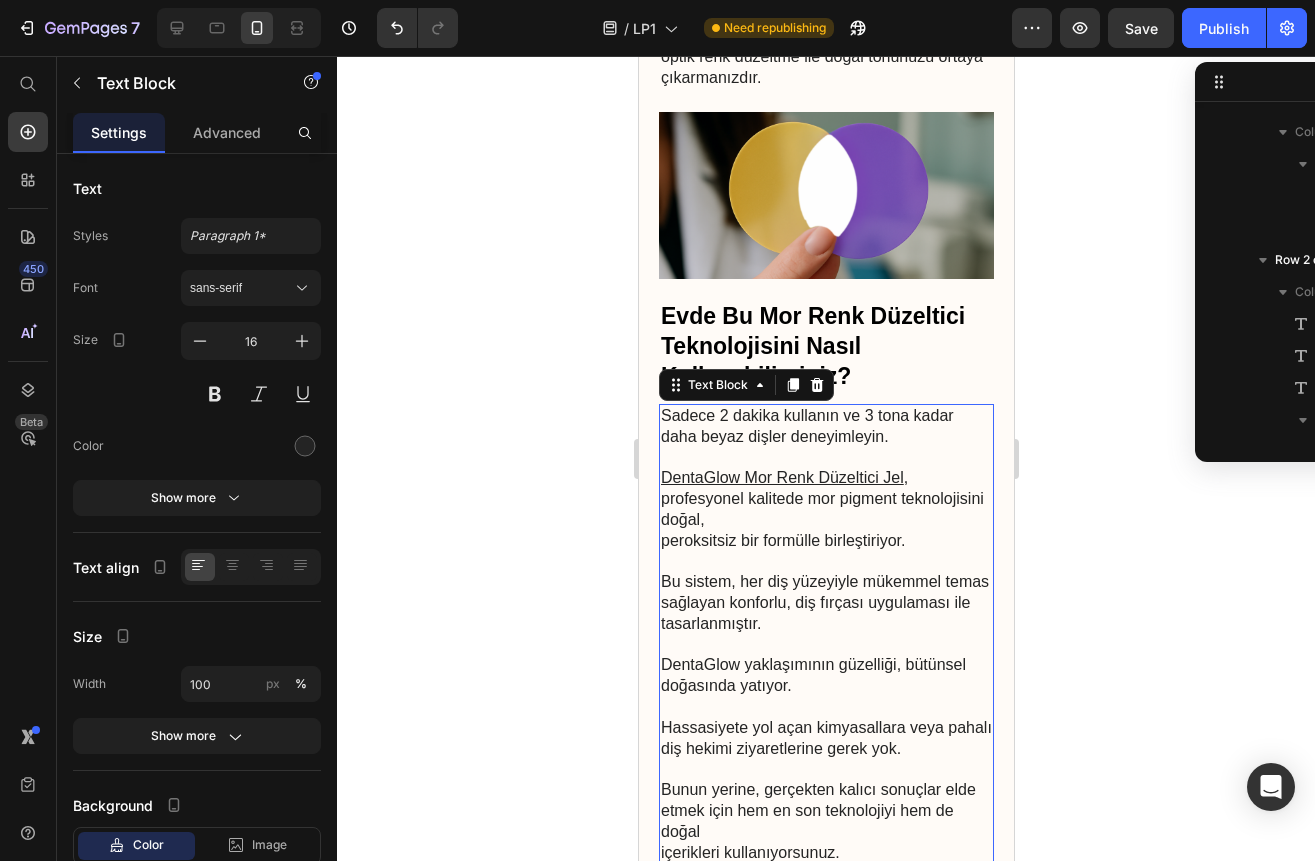 scroll, scrollTop: 922, scrollLeft: 0, axis: vertical 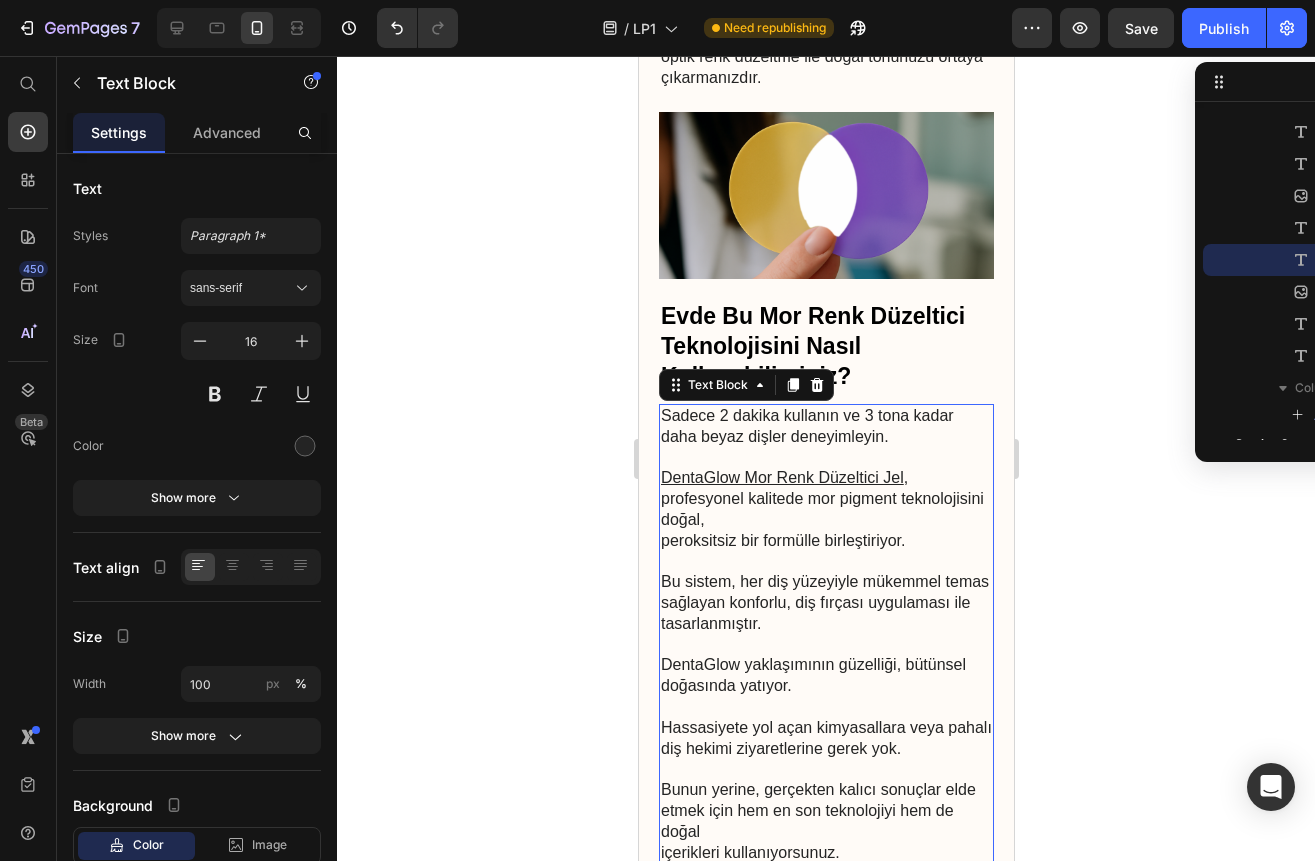 click on "DentaGlow Mor Renk Düzeltici Jel , profesyonel kalitede mor pigment teknolojisini doğal, peroksitsiz bir formülle birleştiriyor." at bounding box center [825, 520] 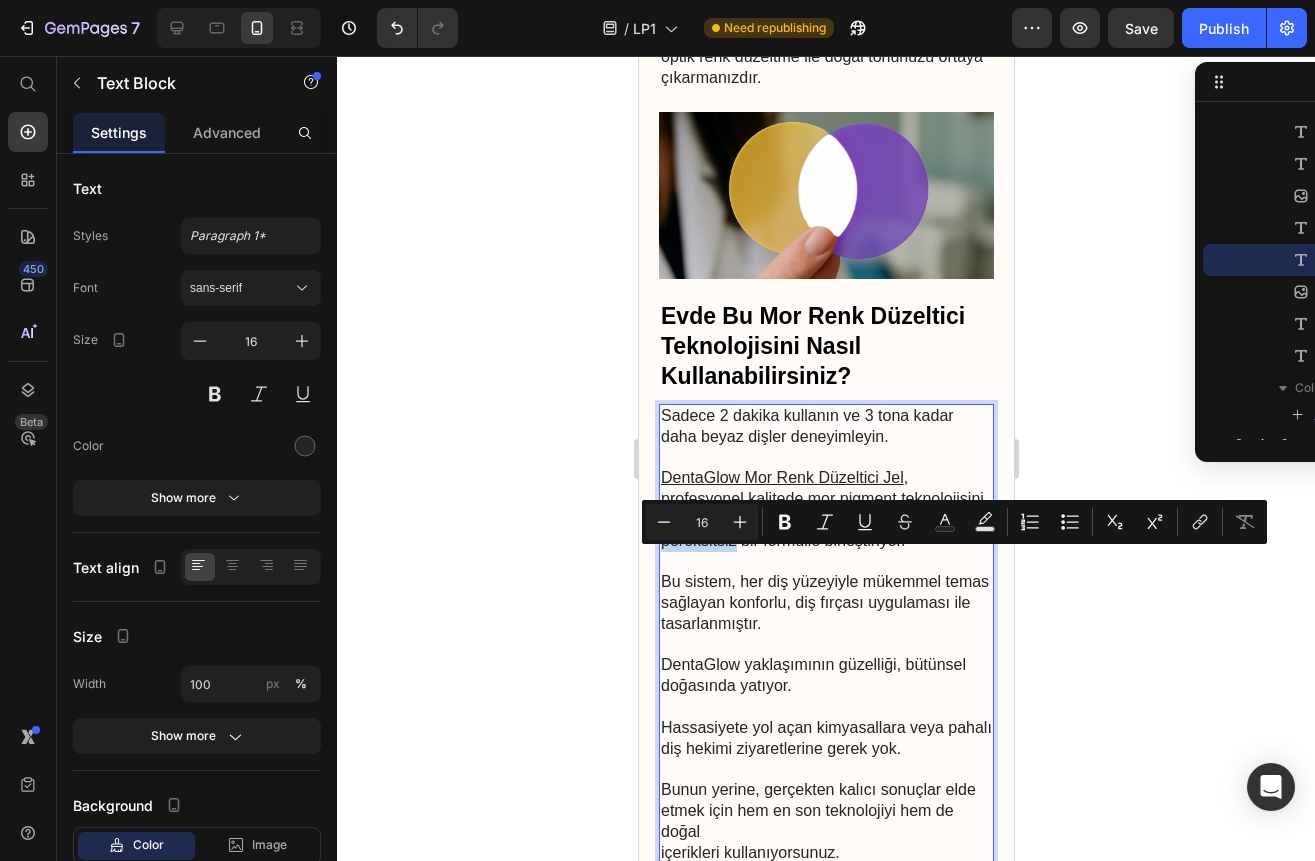 click on "DentaGlow Mor Renk Düzeltici Jel , profesyonel kalitede mor pigment teknolojisini doğal, peroksitsiz bir formülle birleştiriyor." at bounding box center [825, 520] 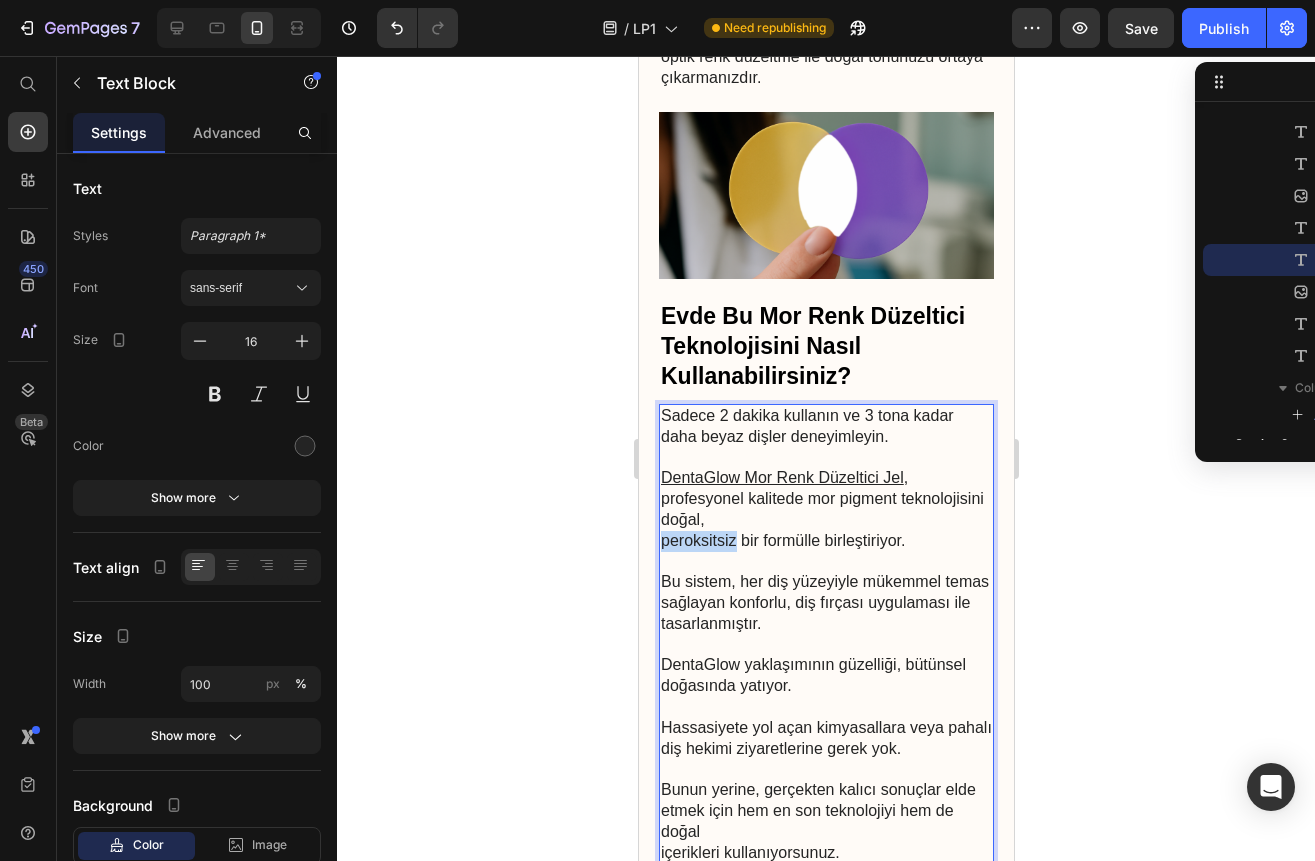click on "DentaGlow Mor Renk Düzeltici Jel , profesyonel kalitede mor pigment teknolojisini doğal, peroksitsiz bir formülle birleştiriyor." at bounding box center (825, 520) 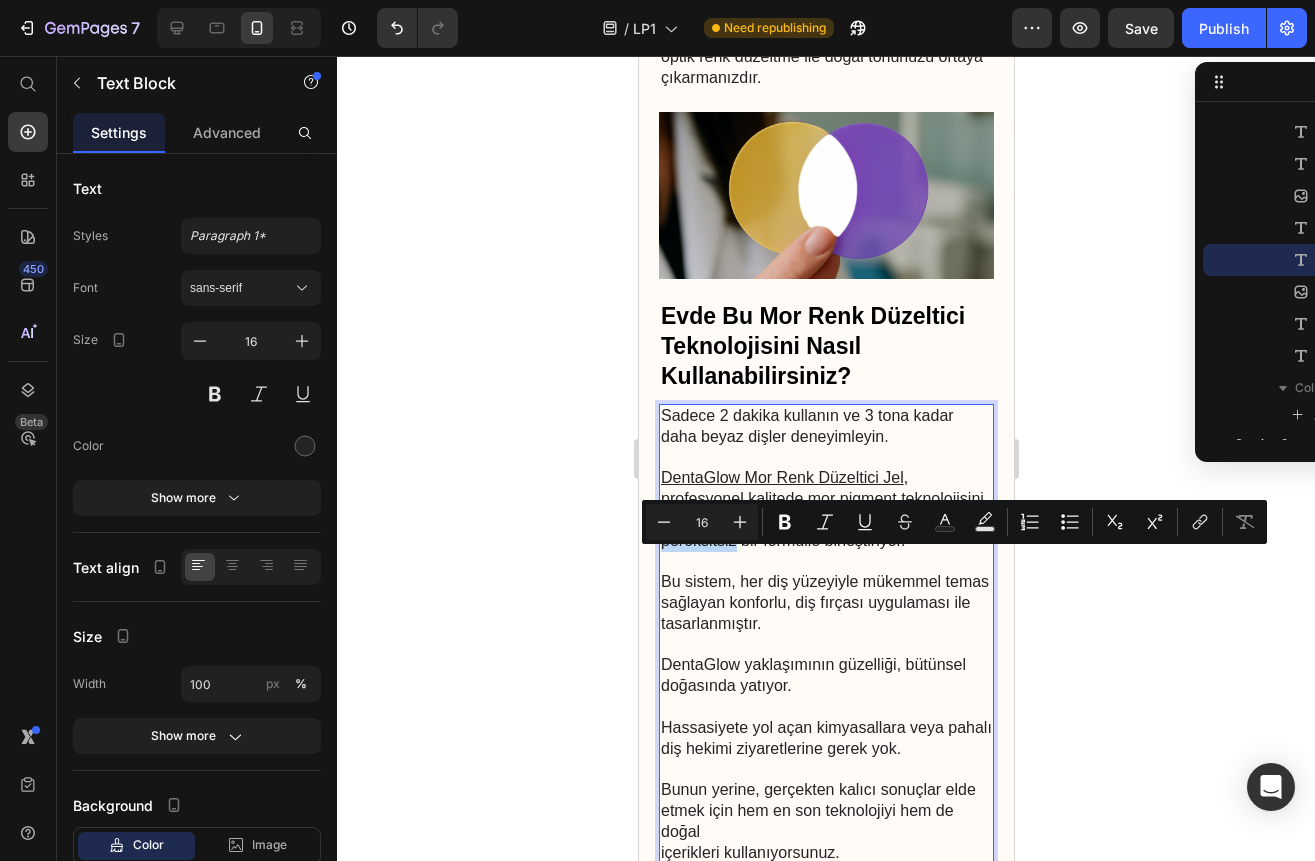 click on "DentaGlow Mor Renk Düzeltici Jel , profesyonel kalitede mor pigment teknolojisini doğal, peroksitsiz bir formülle birleştiriyor." at bounding box center [825, 520] 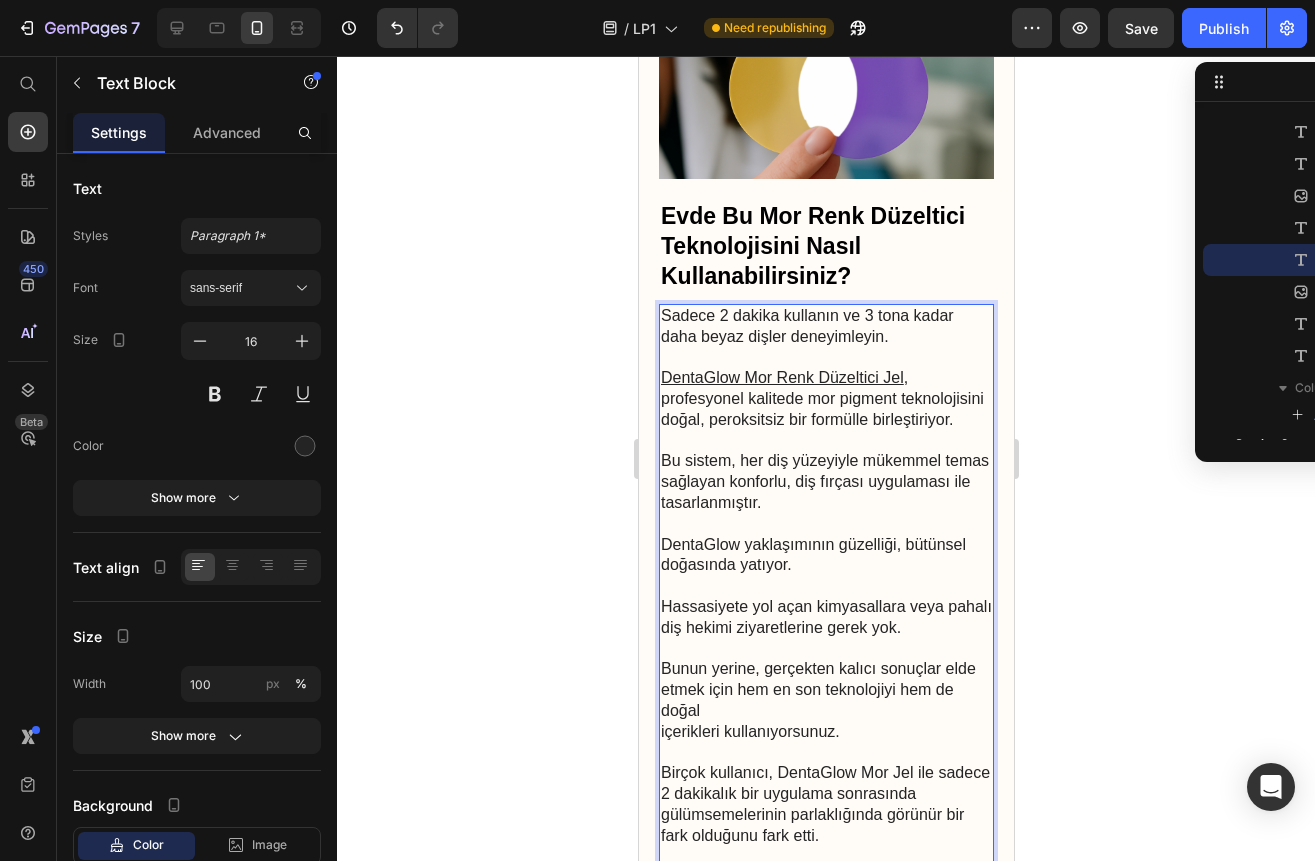 scroll, scrollTop: 4700, scrollLeft: 0, axis: vertical 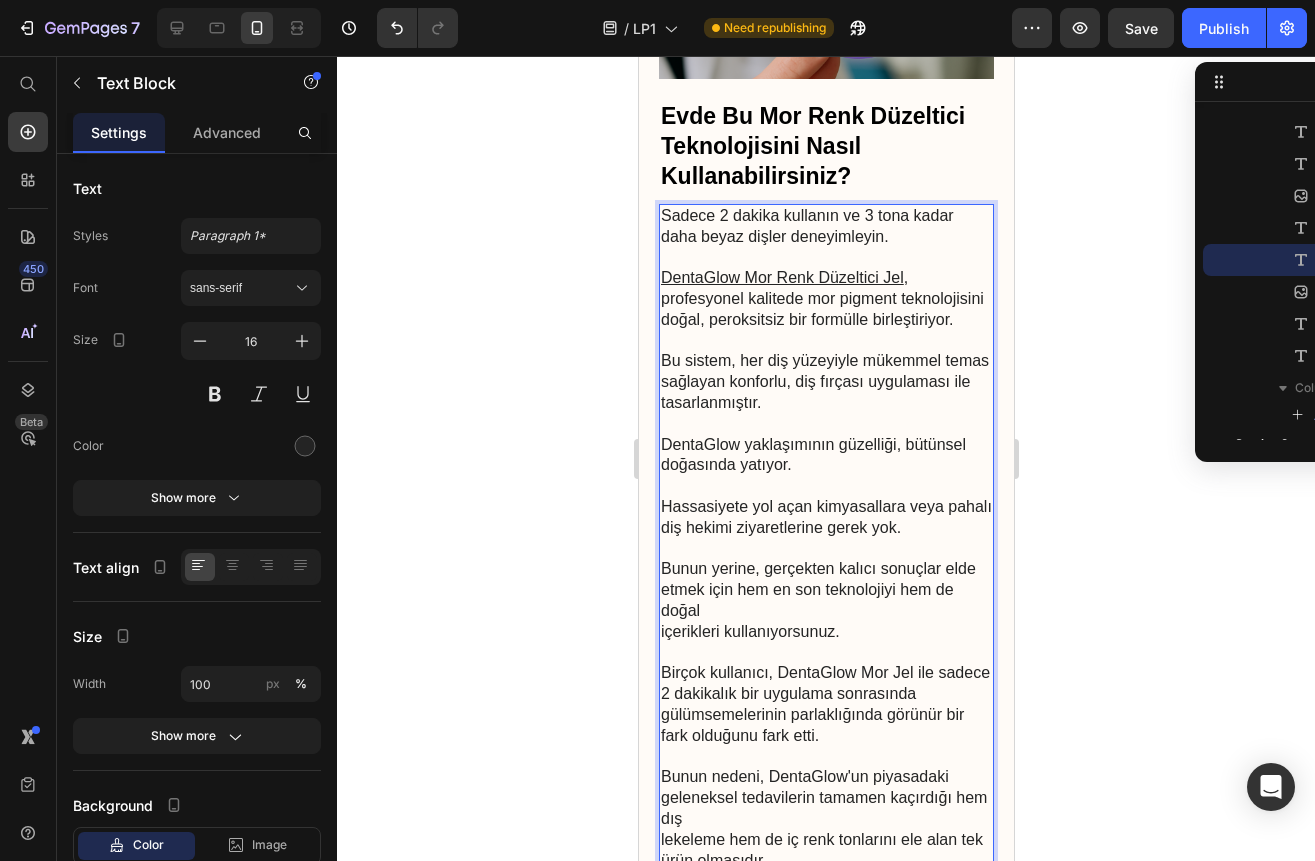 click on "Bunun yerine, gerçekten kalıcı sonuçlar elde etmek için hem en son teknolojiyi hem de doğal içerikleri kullanıyorsunuz." at bounding box center (825, 611) 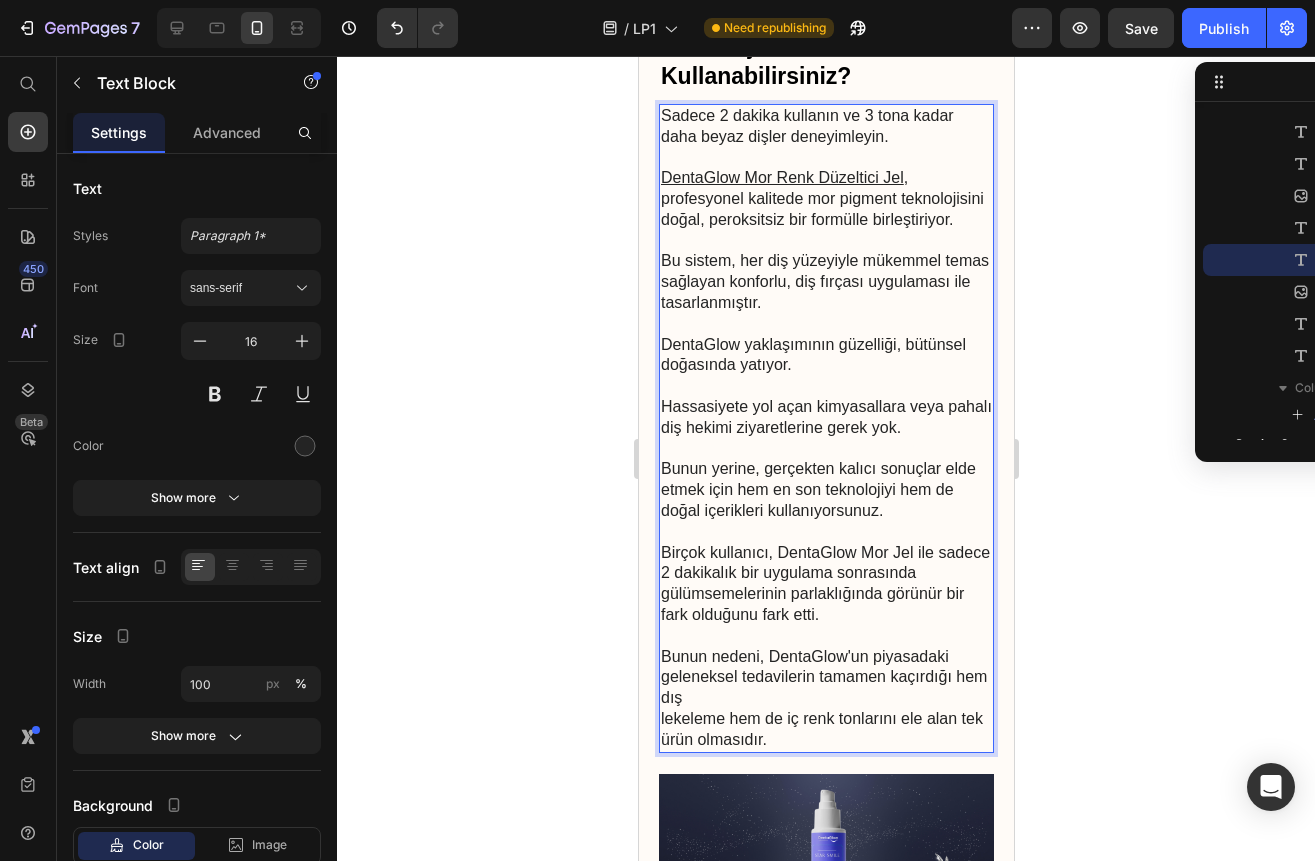 scroll, scrollTop: 4900, scrollLeft: 0, axis: vertical 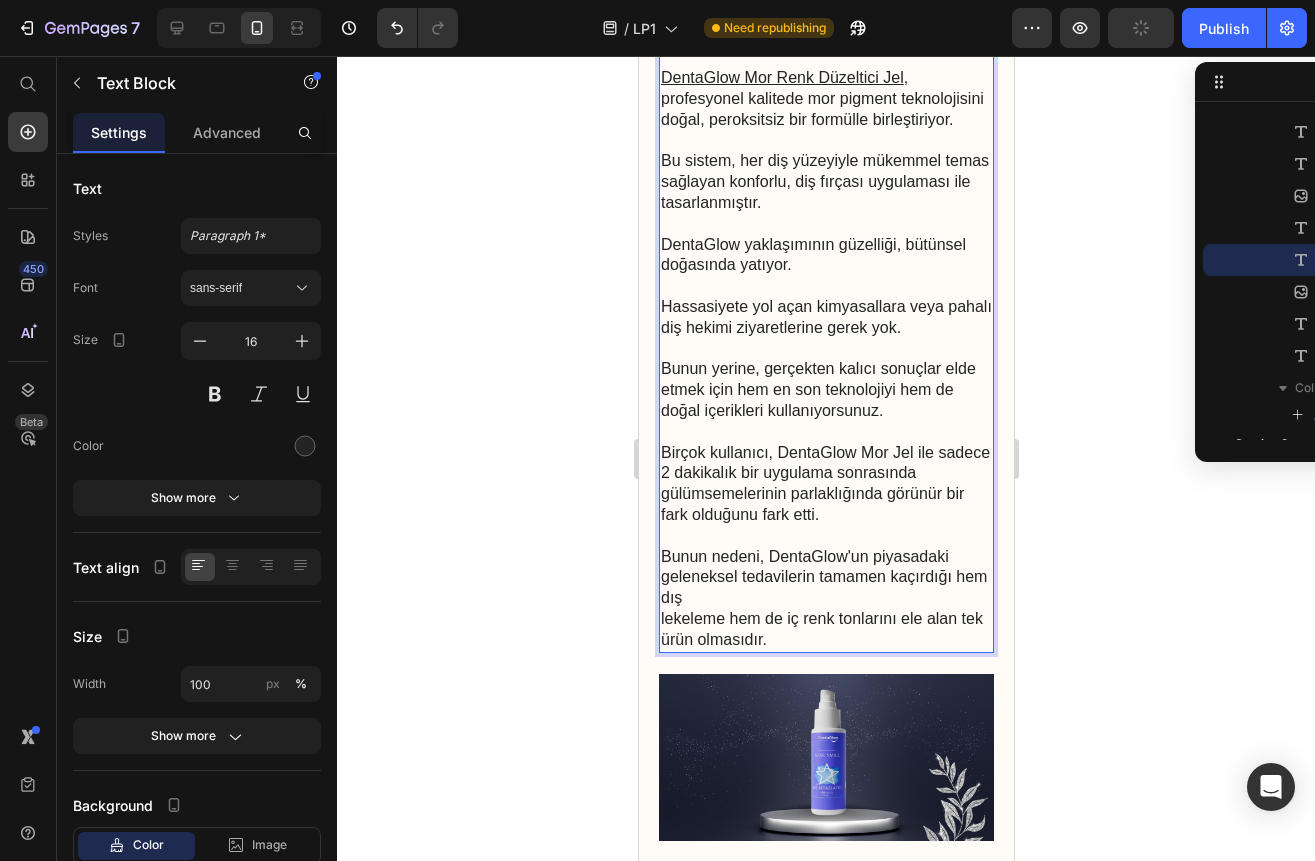 click on "Bunun nedeni, DentaGlow'un piyasadaki geleneksel tedavilerin tamamen kaçırdığı hem dış lekeleme hem de iç renk tonlarını ele alan tek ürün olmasıdır." at bounding box center (825, 599) 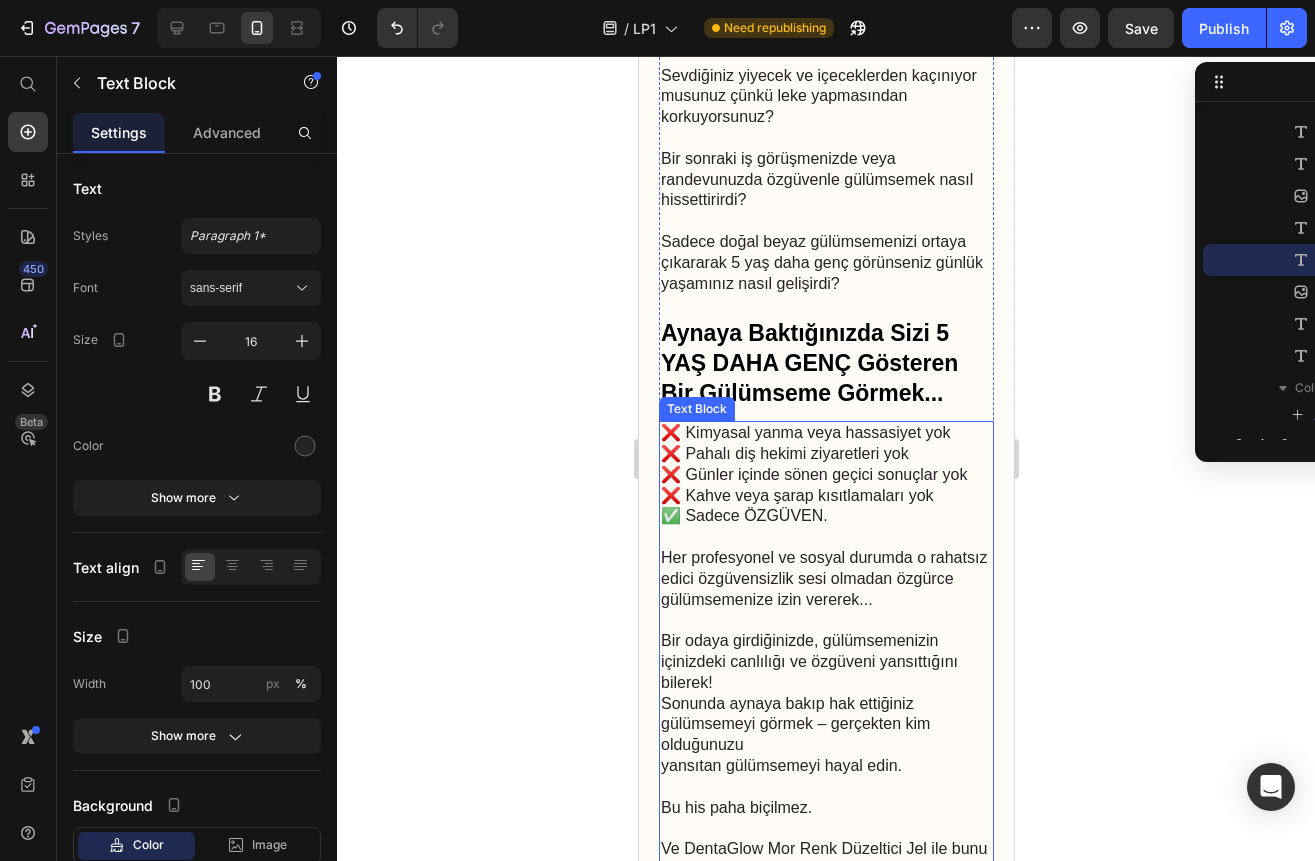 scroll, scrollTop: 6600, scrollLeft: 0, axis: vertical 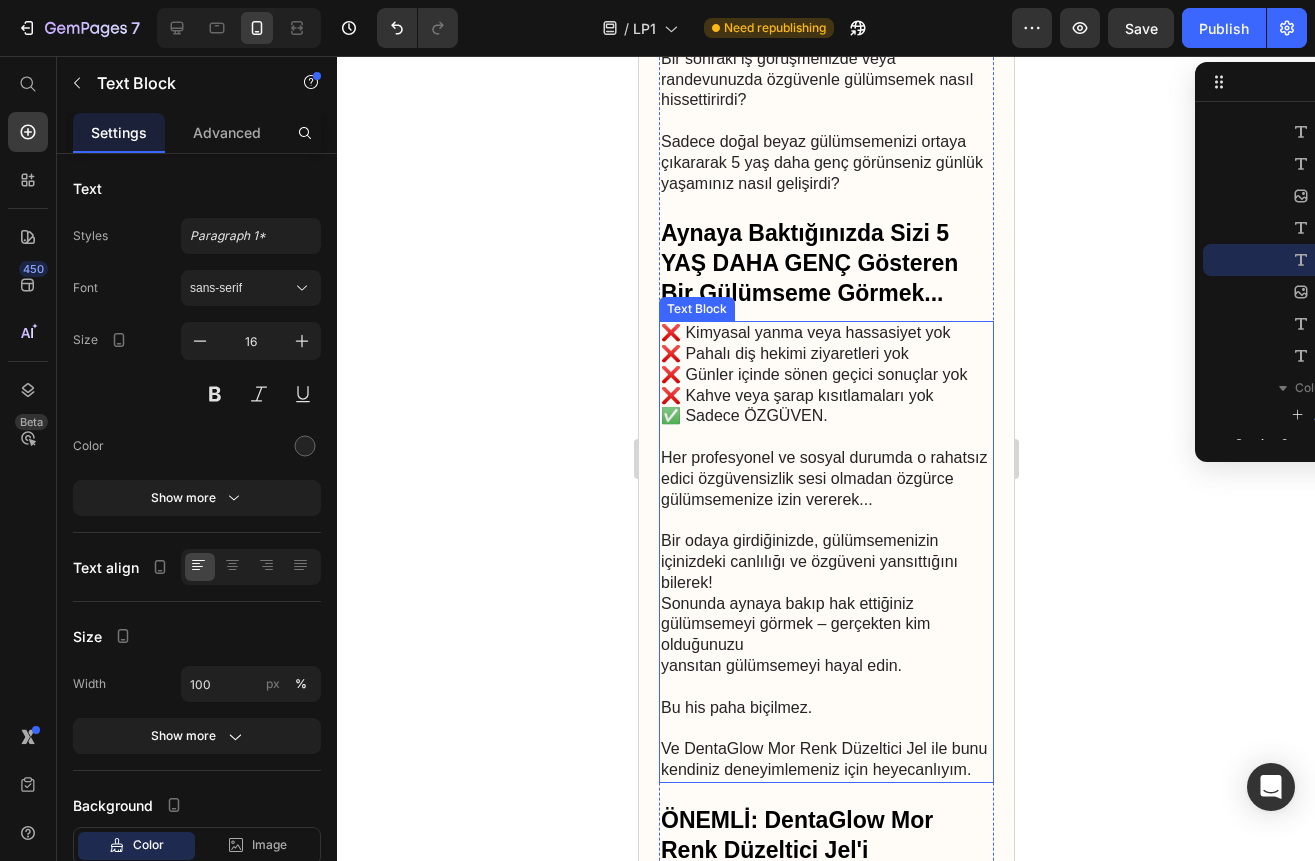 click on "Bir odaya girdiğinizde, gülümsemenizin içinizdeki canlılığı ve özgüveni yansıttığını bilerek! Sonunda aynaya bakıp hak ettiğiniz gülümsemeyi görmek – gerçekten kim olduğunuzu yansıtan gülümsemeyi hayal edin." at bounding box center (825, 614) 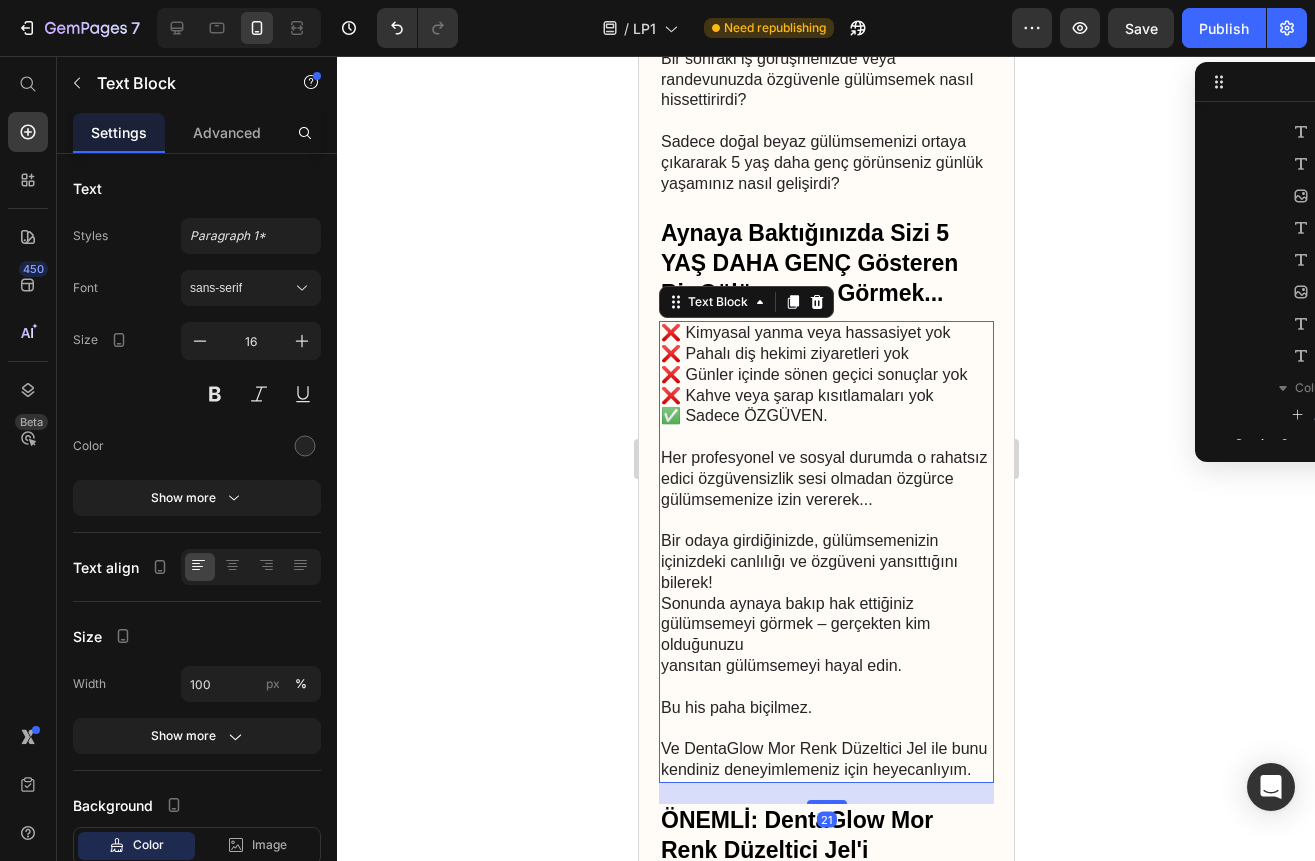 scroll, scrollTop: 1330, scrollLeft: 0, axis: vertical 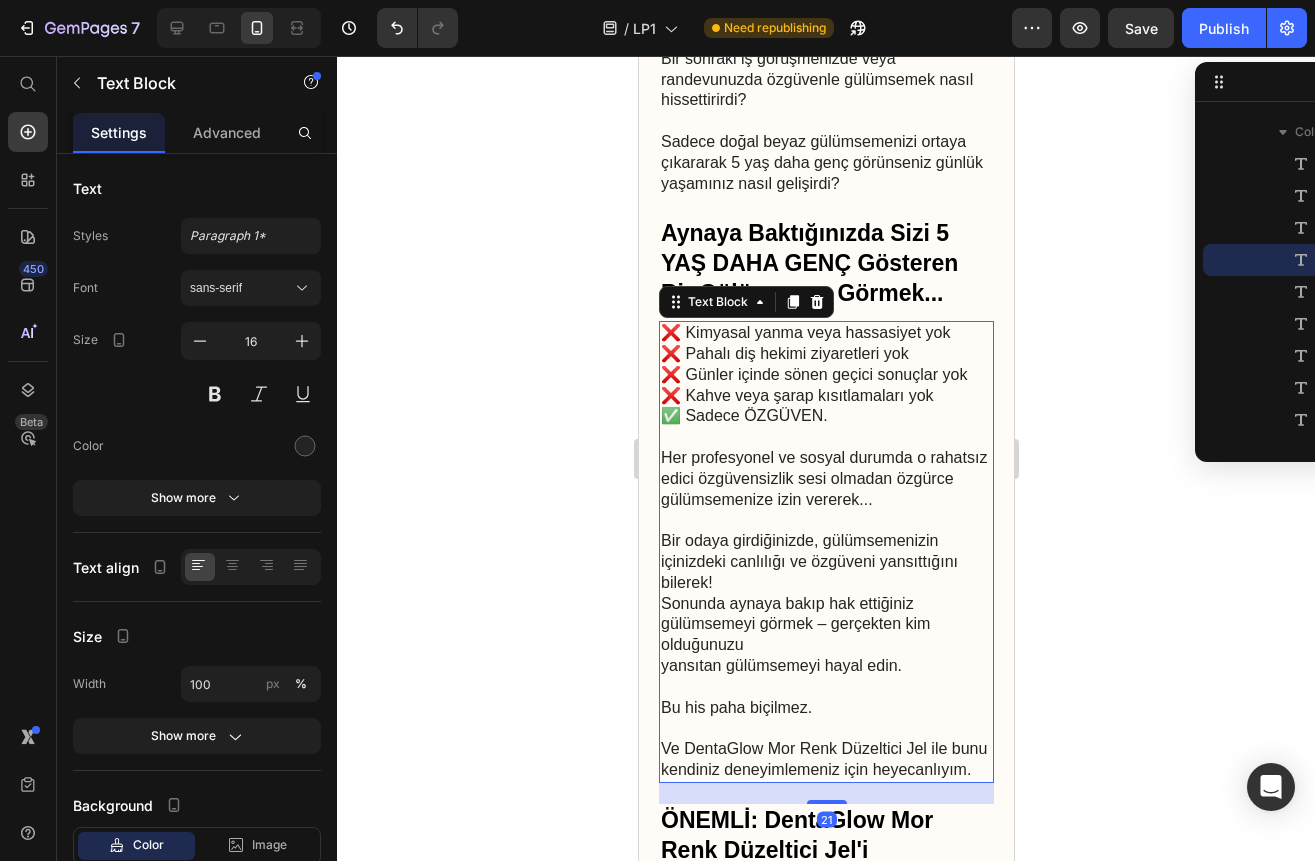 click on "Bir odaya girdiğinizde, gülümsemenizin içinizdeki canlılığı ve özgüveni yansıttığını bilerek! Sonunda aynaya bakıp hak ettiğiniz gülümsemeyi görmek – gerçekten kim olduğunuzu yansıtan gülümsemeyi hayal edin." at bounding box center [825, 614] 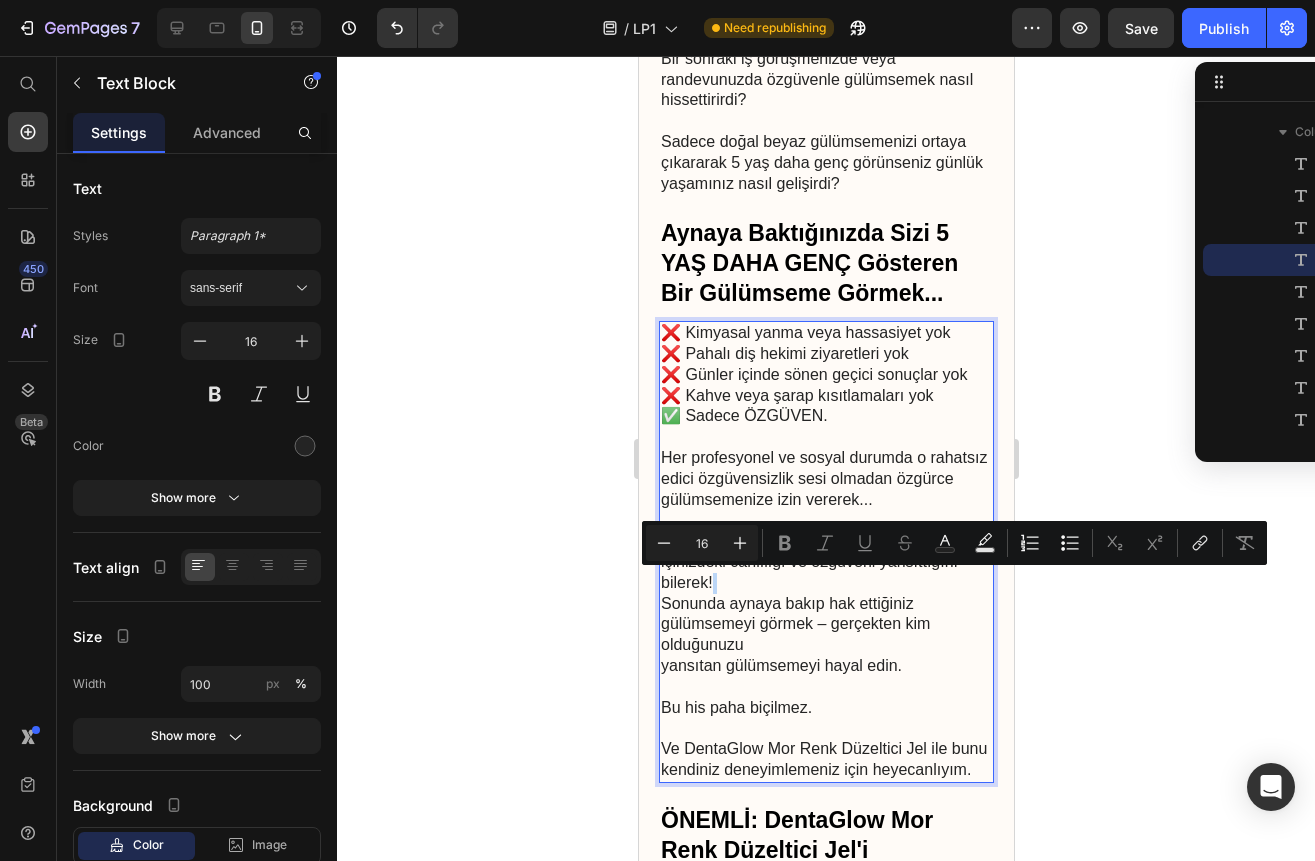 click on "Bir odaya girdiğinizde, gülümsemenizin içinizdeki canlılığı ve özgüveni yansıttığını bilerek! Sonunda aynaya bakıp hak ettiğiniz gülümsemeyi görmek – gerçekten kim olduğunuzu yansıtan gülümsemeyi hayal edin." at bounding box center [825, 614] 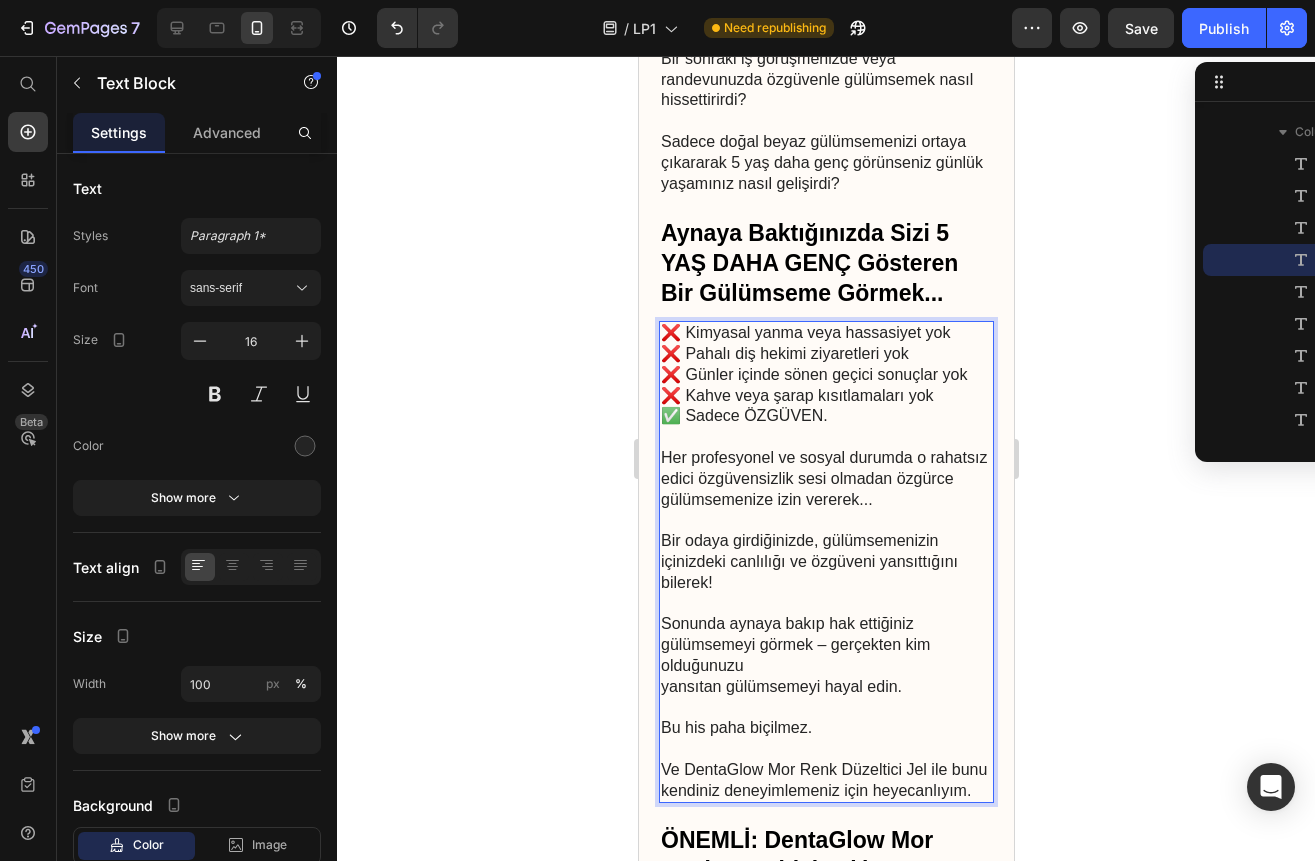 click on "⁠⁠⁠⁠⁠⁠⁠ Sonunda aynaya bakıp hak ettiğiniz gülümsemeyi görmek – gerçekten kim olduğunuzu yansıtan gülümsemeyi hayal edin." at bounding box center (825, 656) 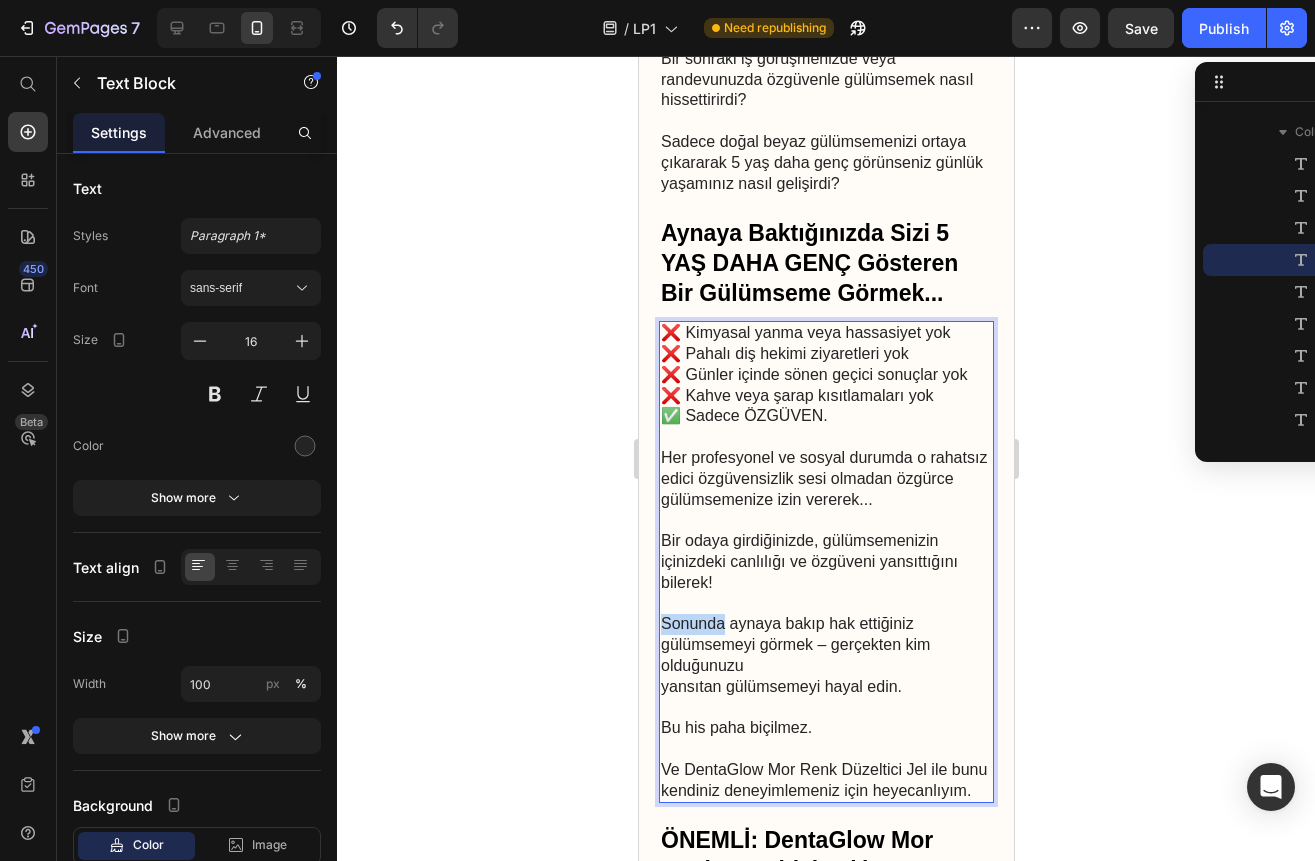 click on "⁠⁠⁠⁠⁠⁠⁠ Sonunda aynaya bakıp hak ettiğiniz gülümsemeyi görmek – gerçekten kim olduğunuzu yansıtan gülümsemeyi hayal edin." at bounding box center (825, 656) 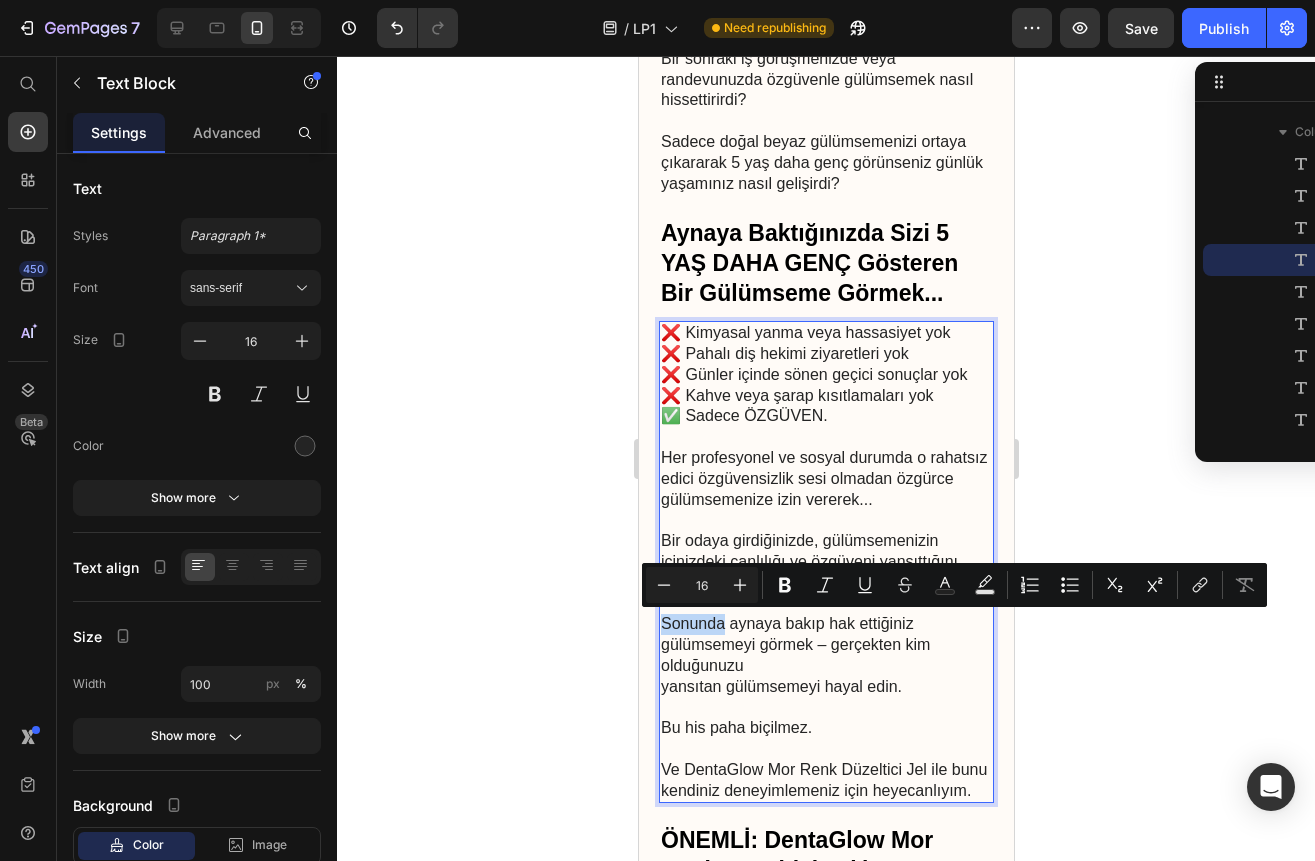click on "Sonunda aynaya bakıp hak ettiğiniz gülümsemeyi görmek – gerçekten kim olduğunuzu yansıtan gülümsemeyi hayal edin." at bounding box center [825, 656] 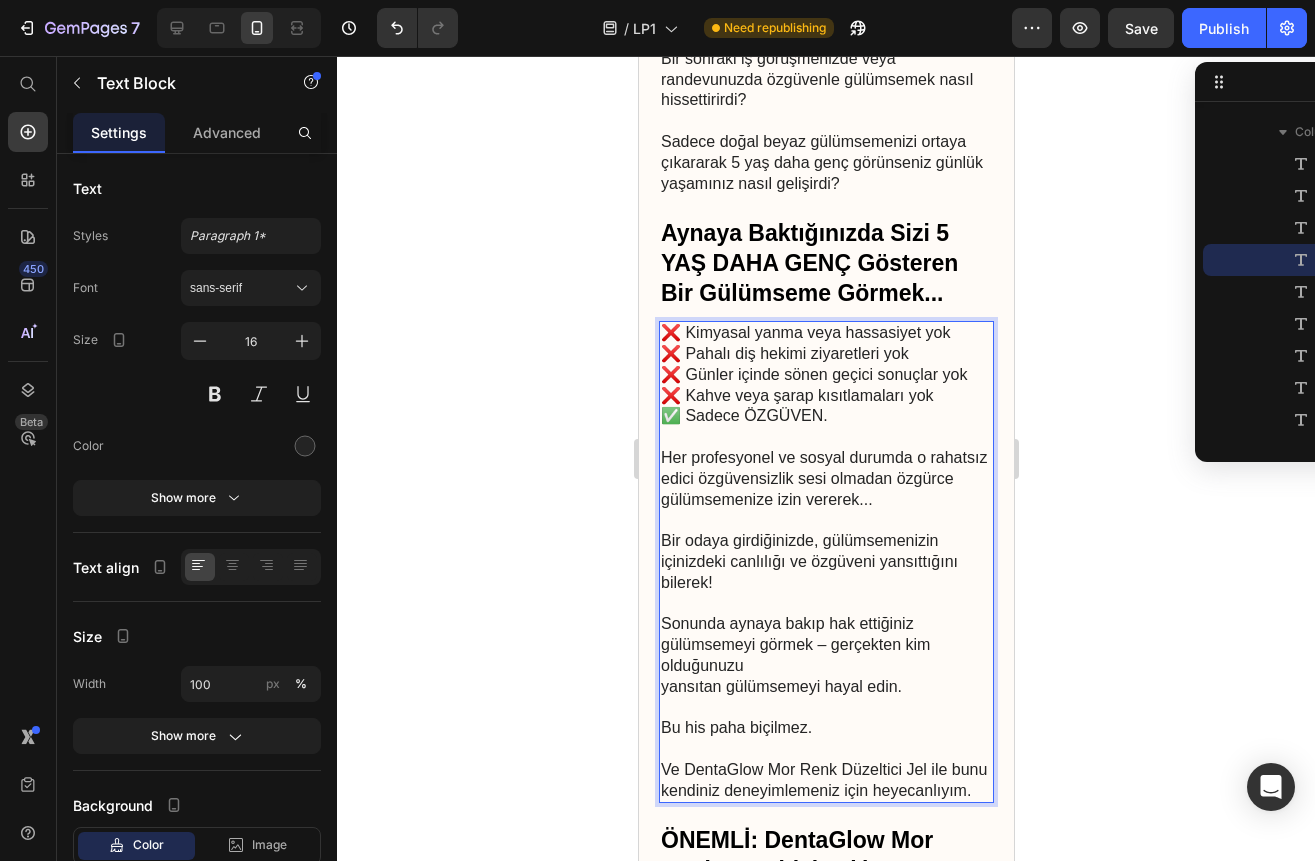 click on "Sonunda aynaya bakıp hak ettiğiniz gülümsemeyi görmek – gerçekten kim olduğunuzu yansıtan gülümsemeyi hayal edin." at bounding box center [825, 656] 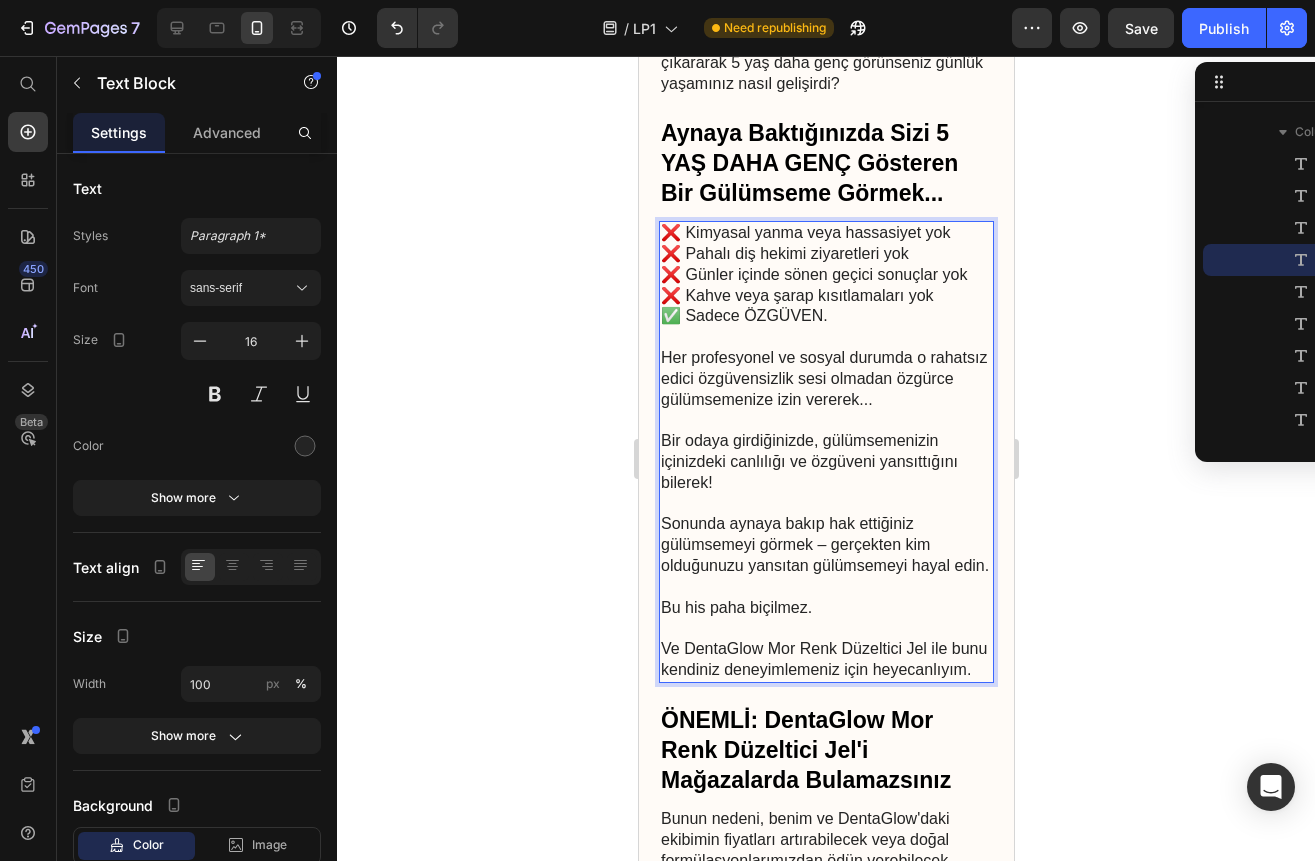 scroll, scrollTop: 6900, scrollLeft: 0, axis: vertical 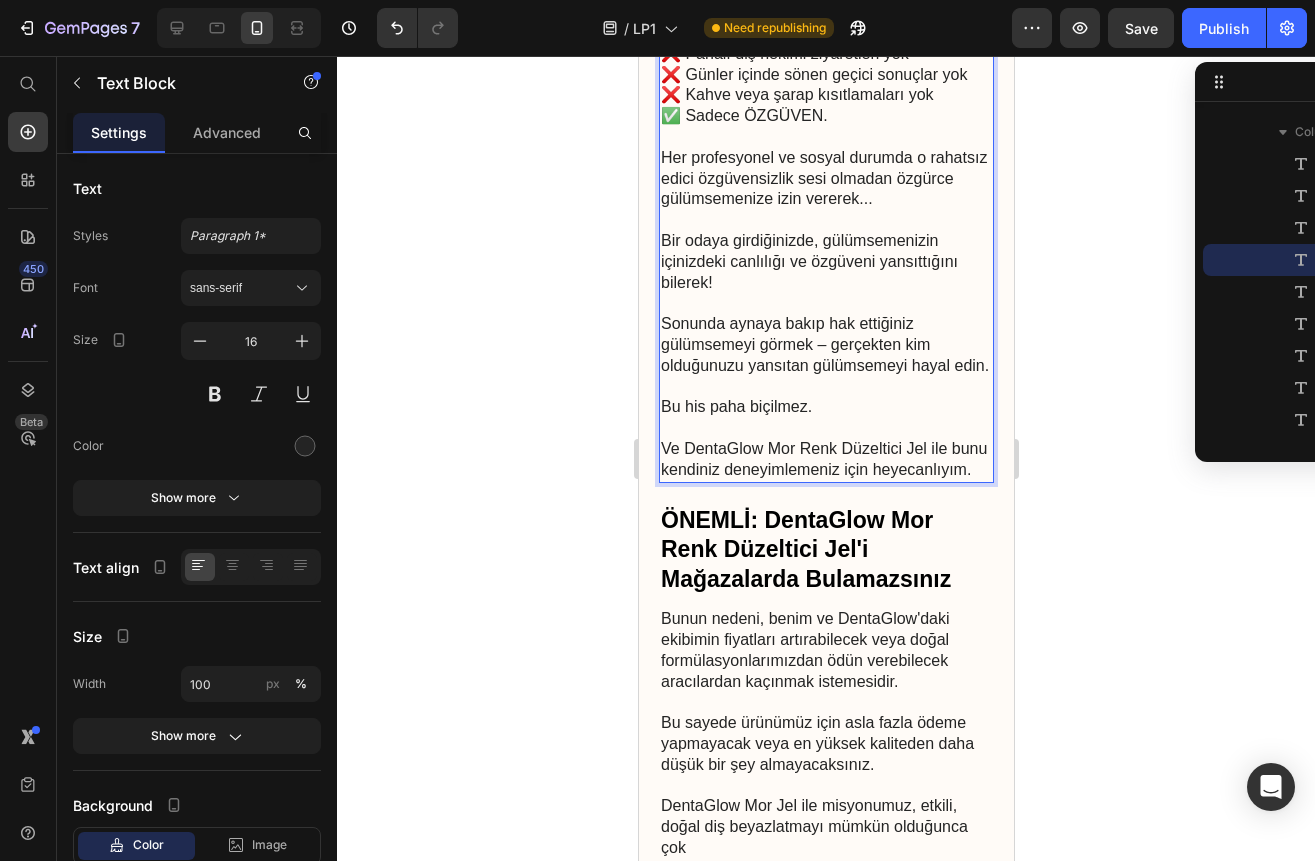 click on "Ve DentaGlow Mor Renk Düzeltici Jel ile bunu kendiniz deneyimlemeniz için heyecanlıyım." at bounding box center [825, 460] 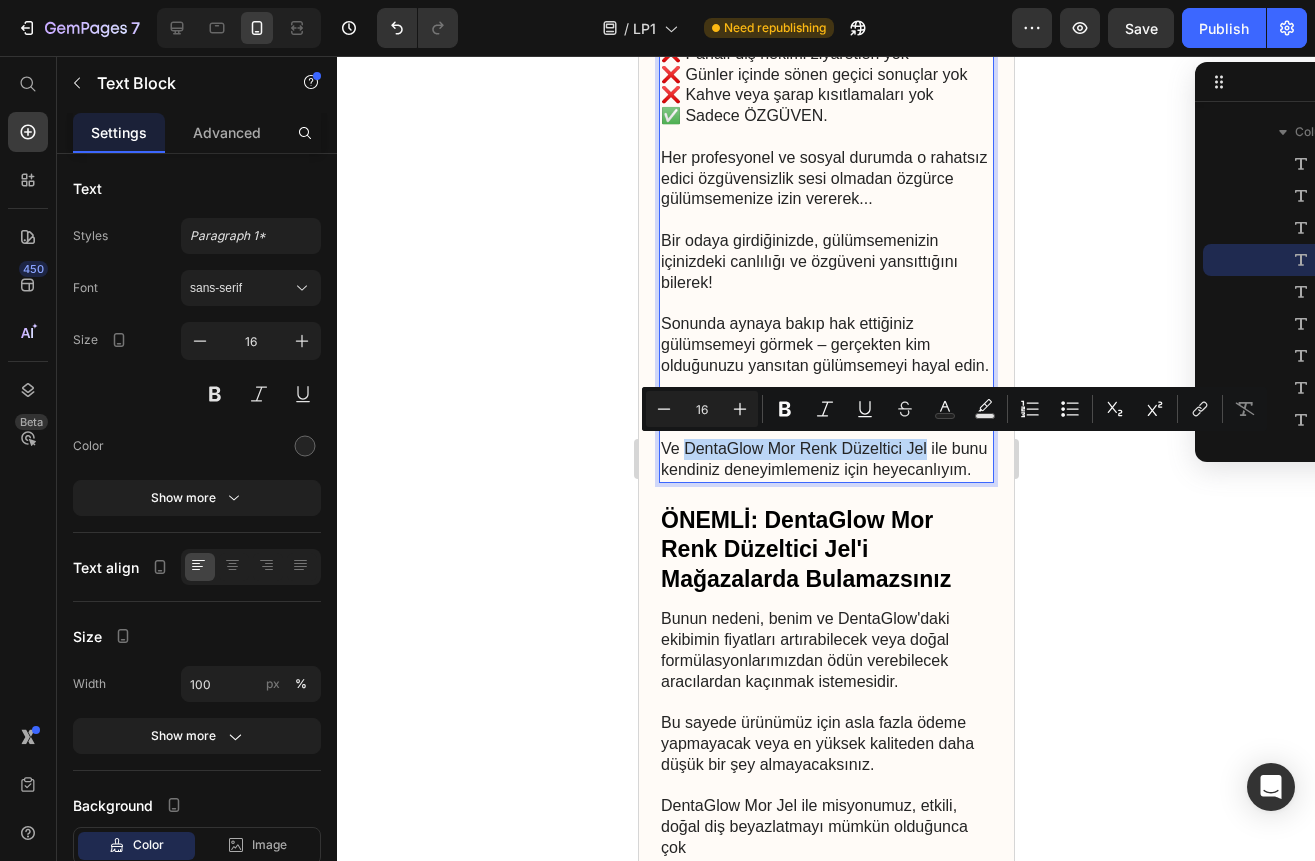 drag, startPoint x: 685, startPoint y: 450, endPoint x: 925, endPoint y: 447, distance: 240.01875 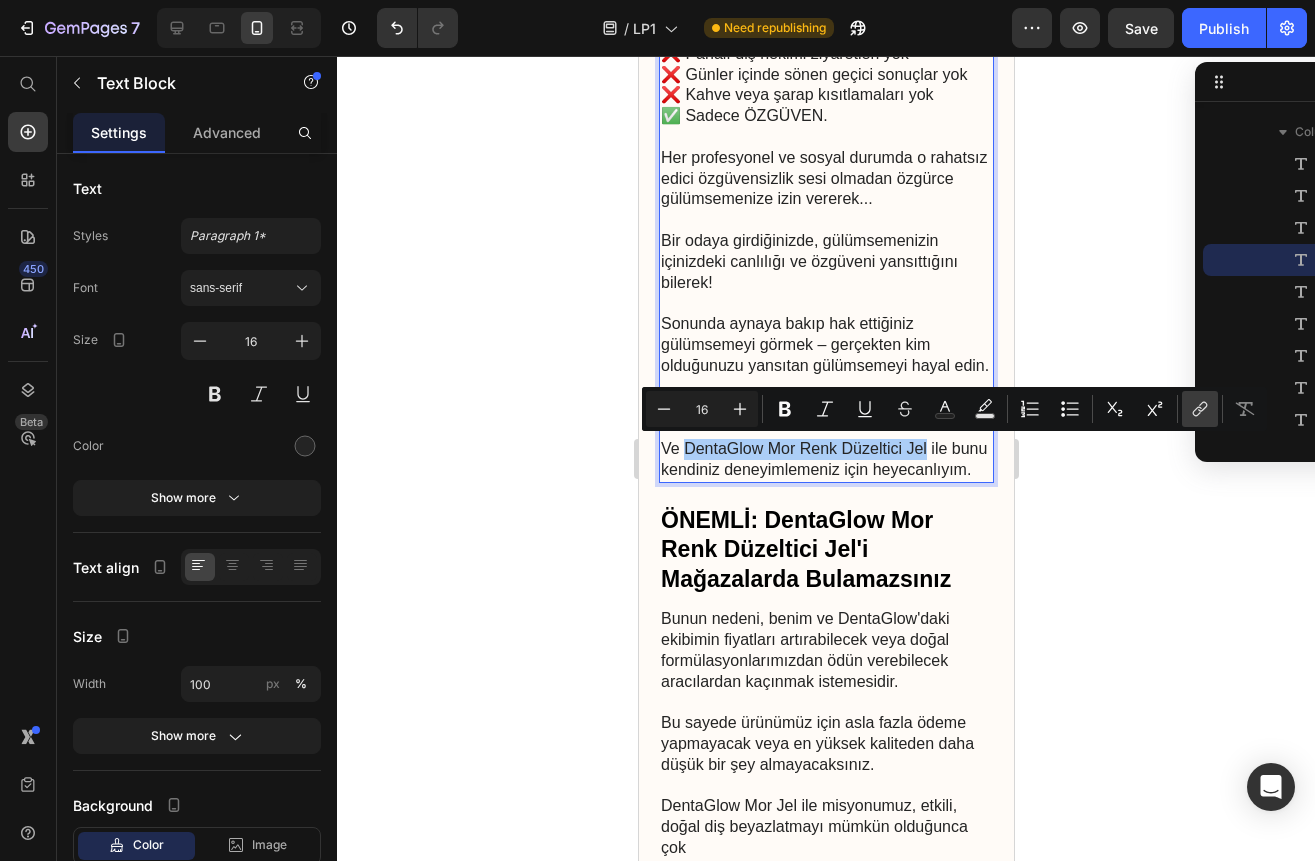 click 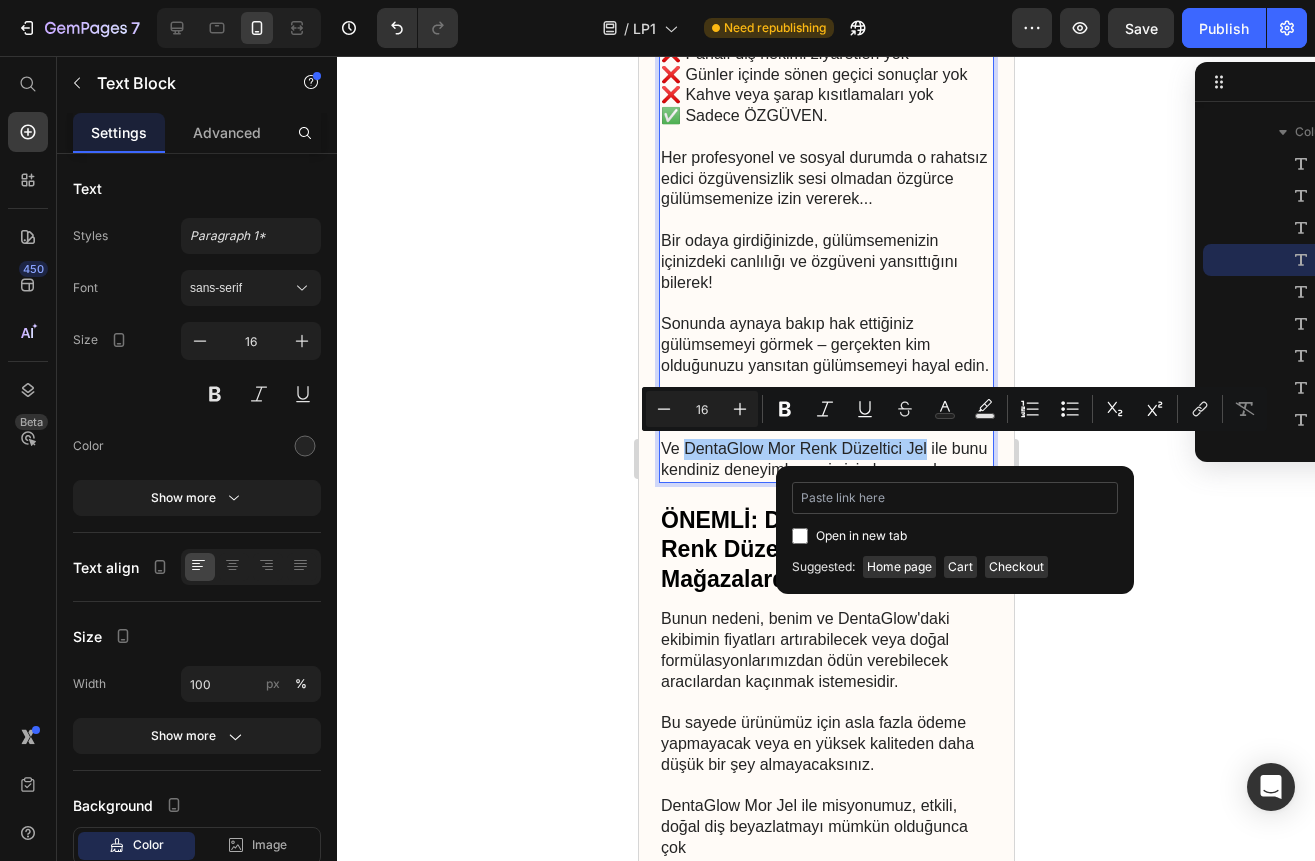 click at bounding box center [955, 498] 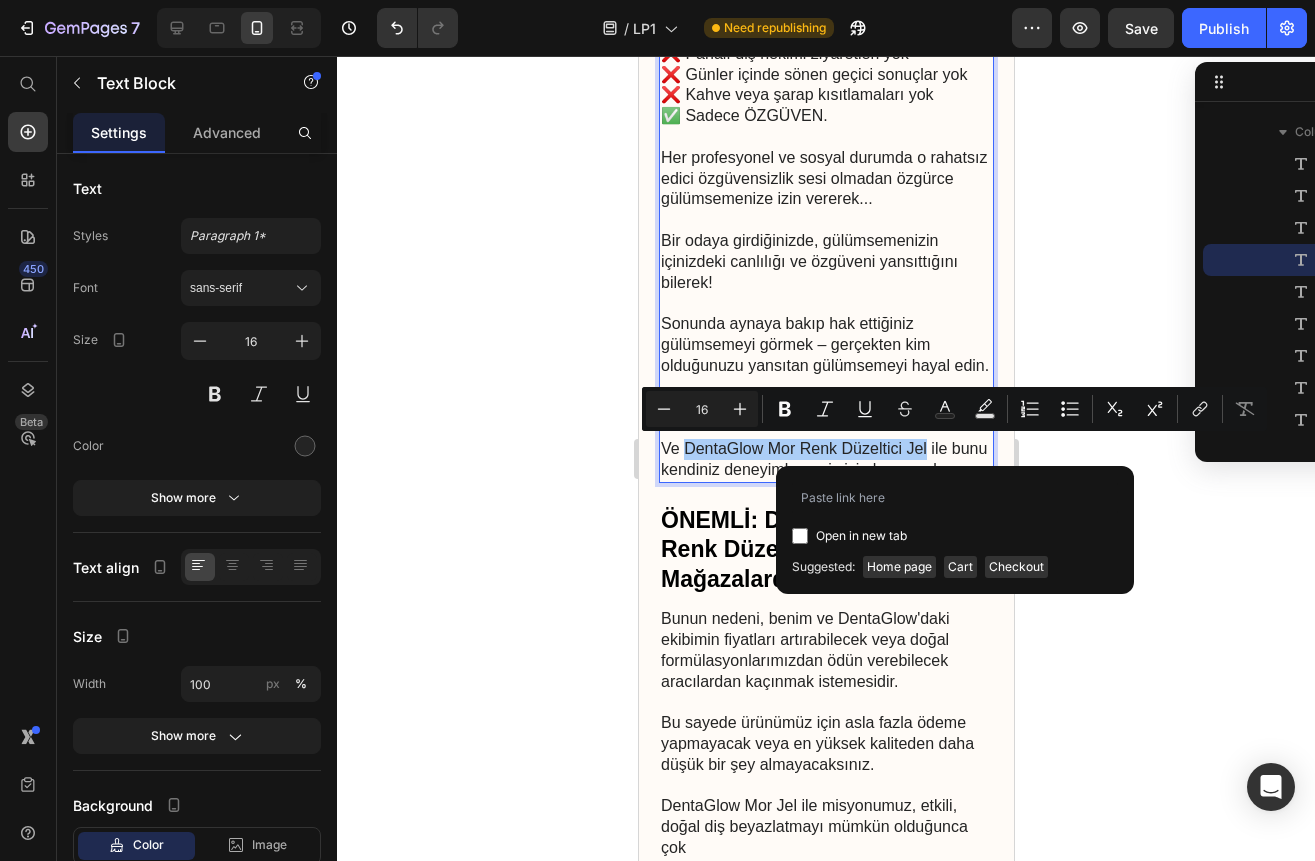 type on "https://dentaglow.com.tr/products/dentaglow-aninda-beyazlatici-dis-macunu-50ml" 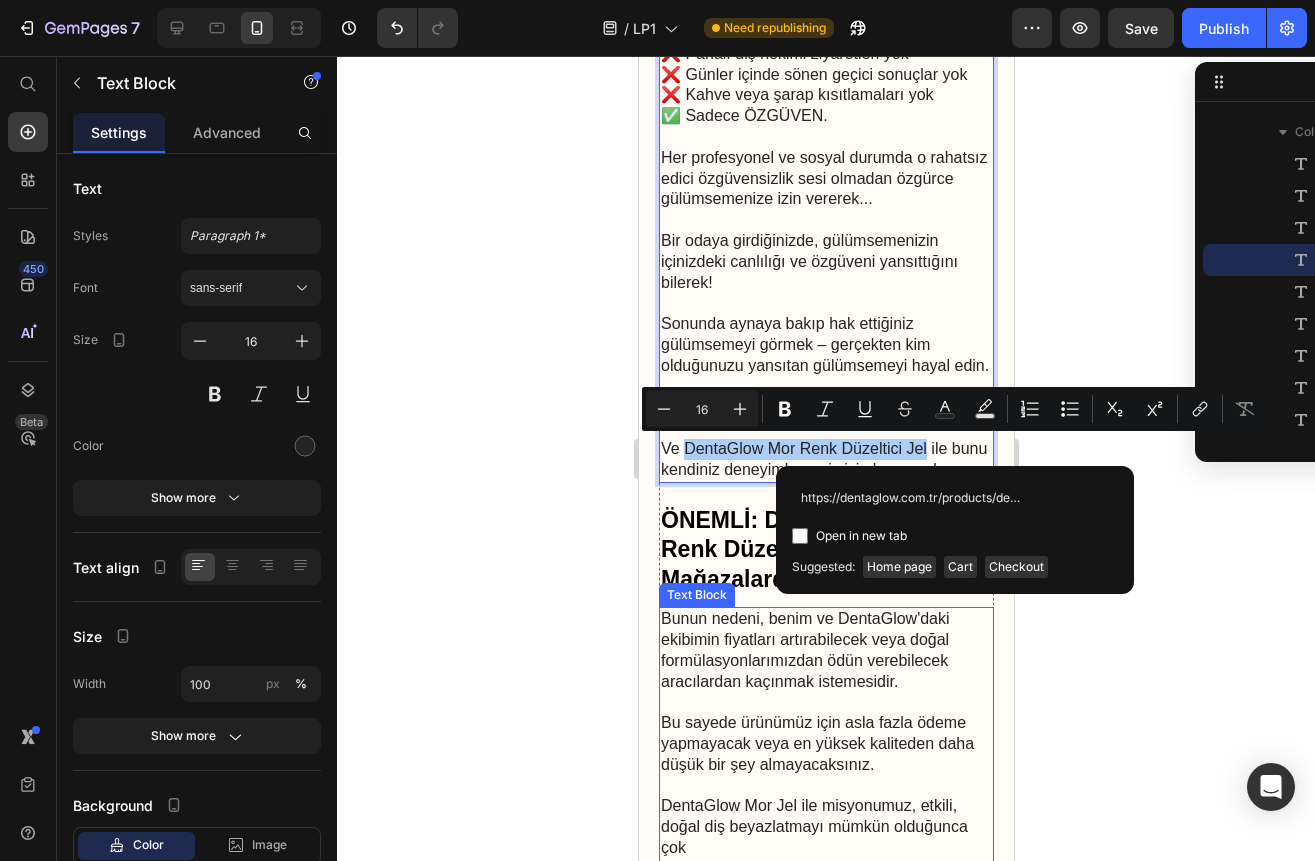 scroll, scrollTop: 0, scrollLeft: 248, axis: horizontal 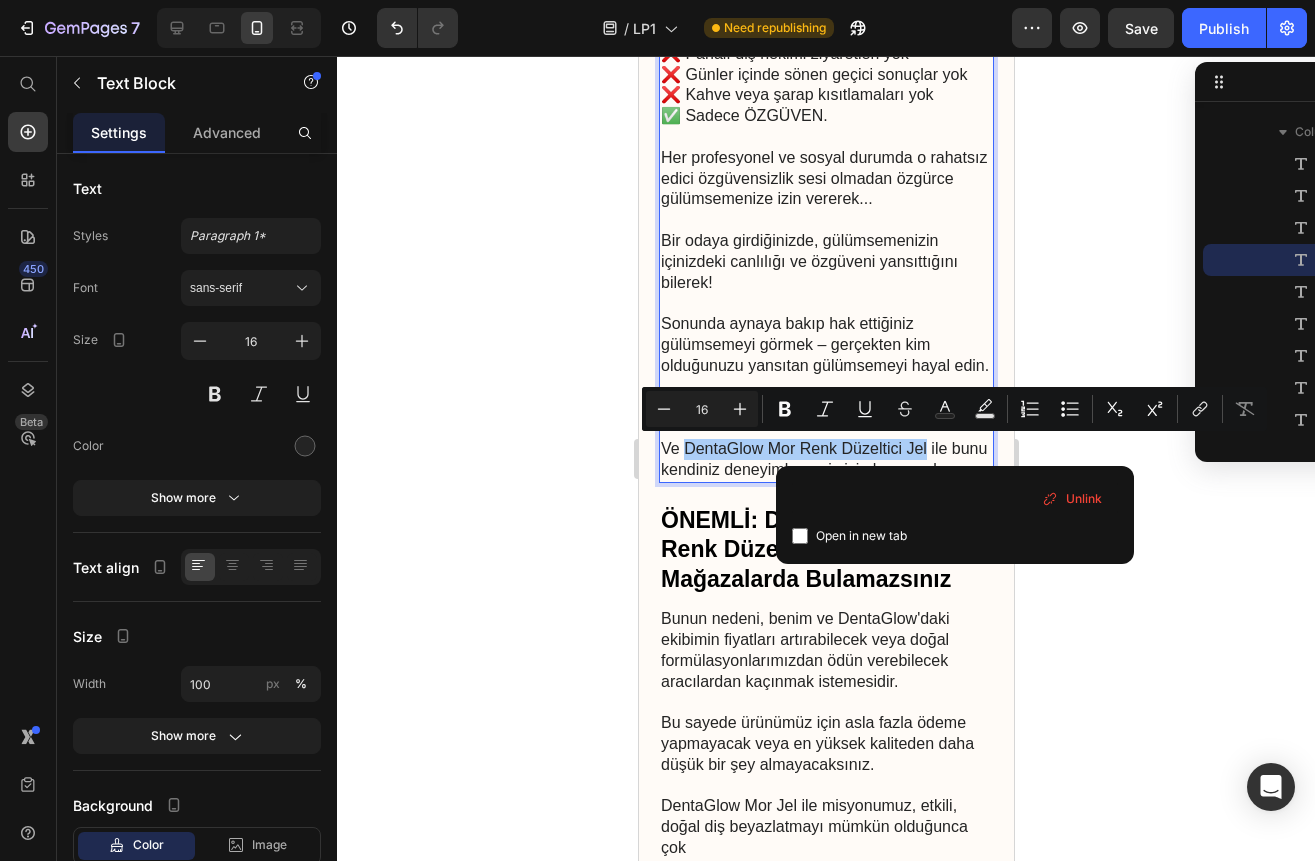 click 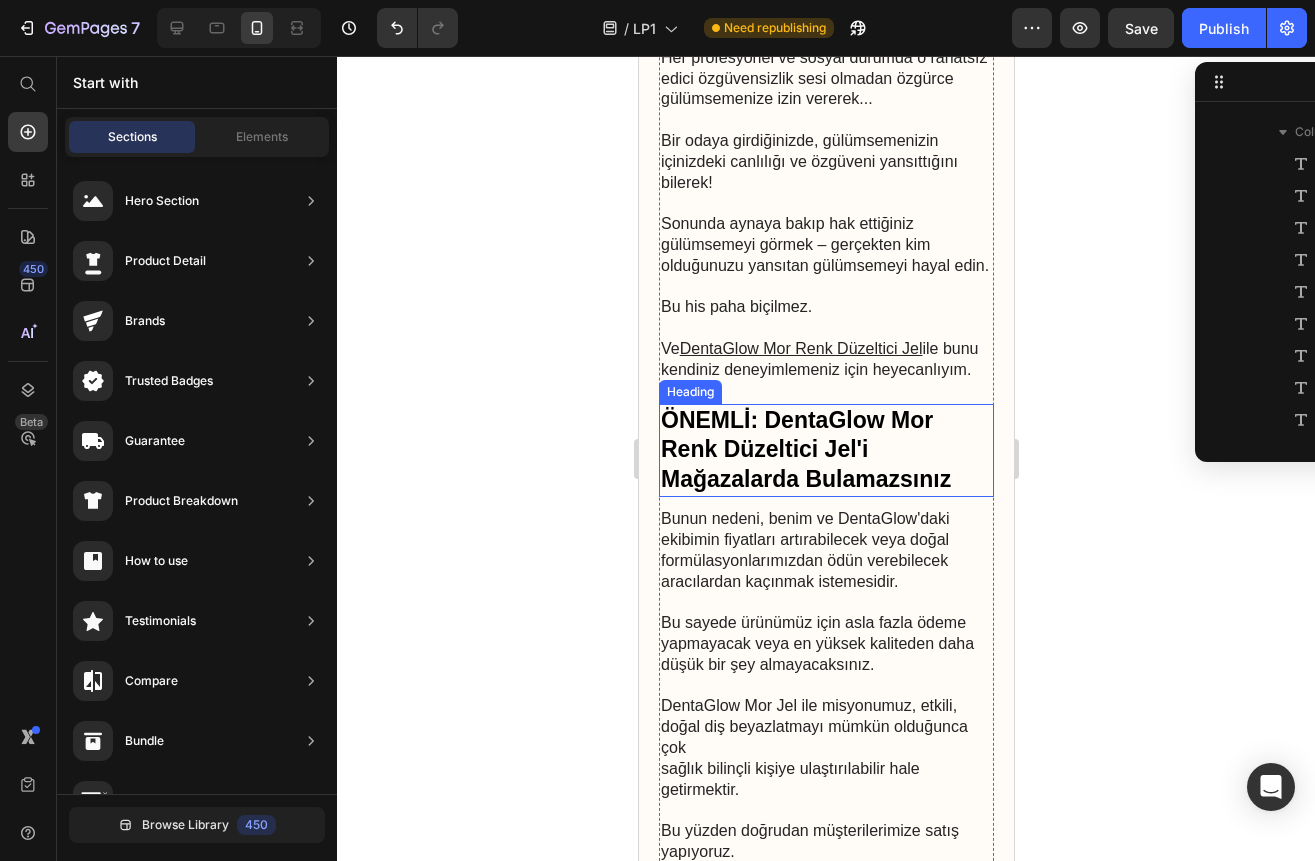 scroll, scrollTop: 7100, scrollLeft: 0, axis: vertical 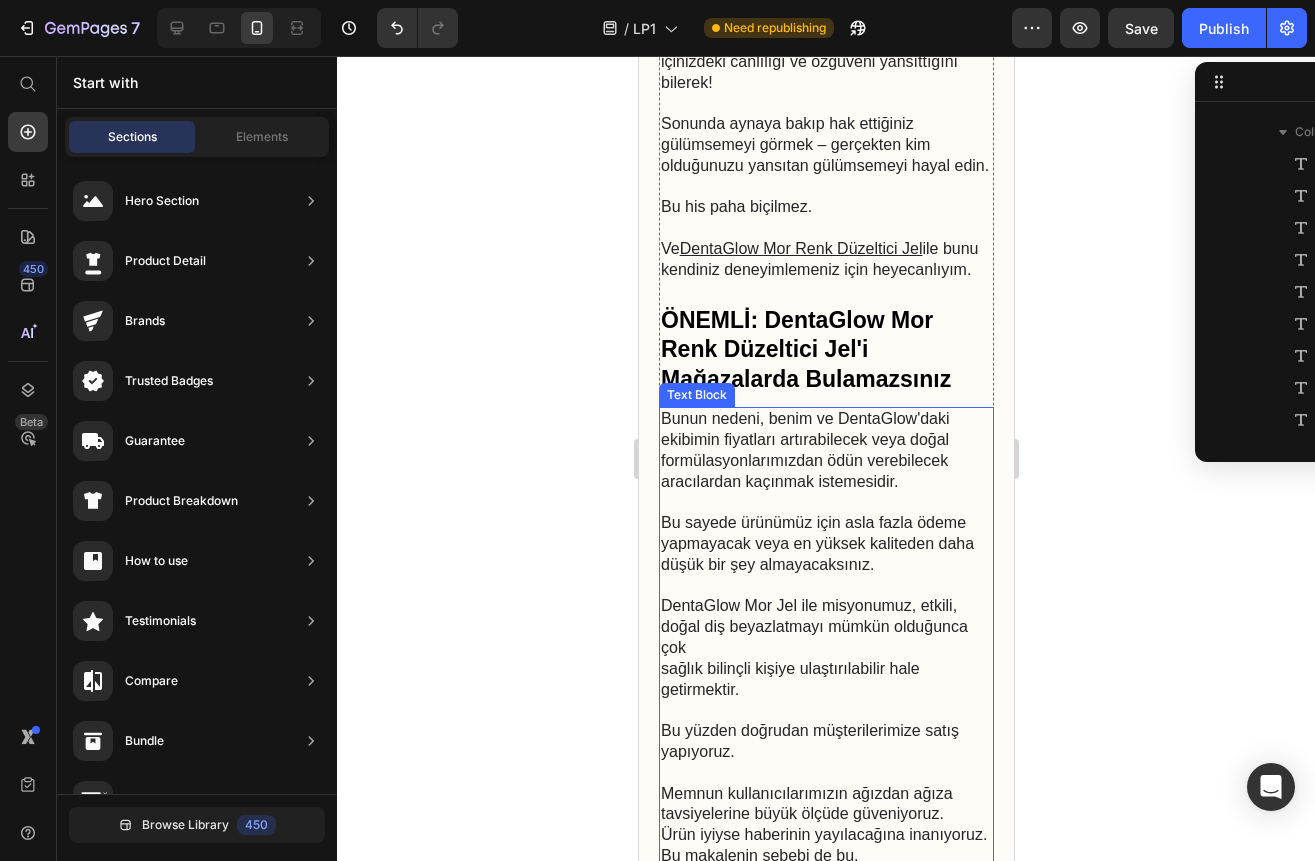 click on "Bunun nedeni, benim ve DentaGlow'daki ekibimin fiyatları artırabilecek veya doğal formülasyonlarımızdan ödün verebilecek aracılardan kaçınmak istemesidir." at bounding box center (825, 461) 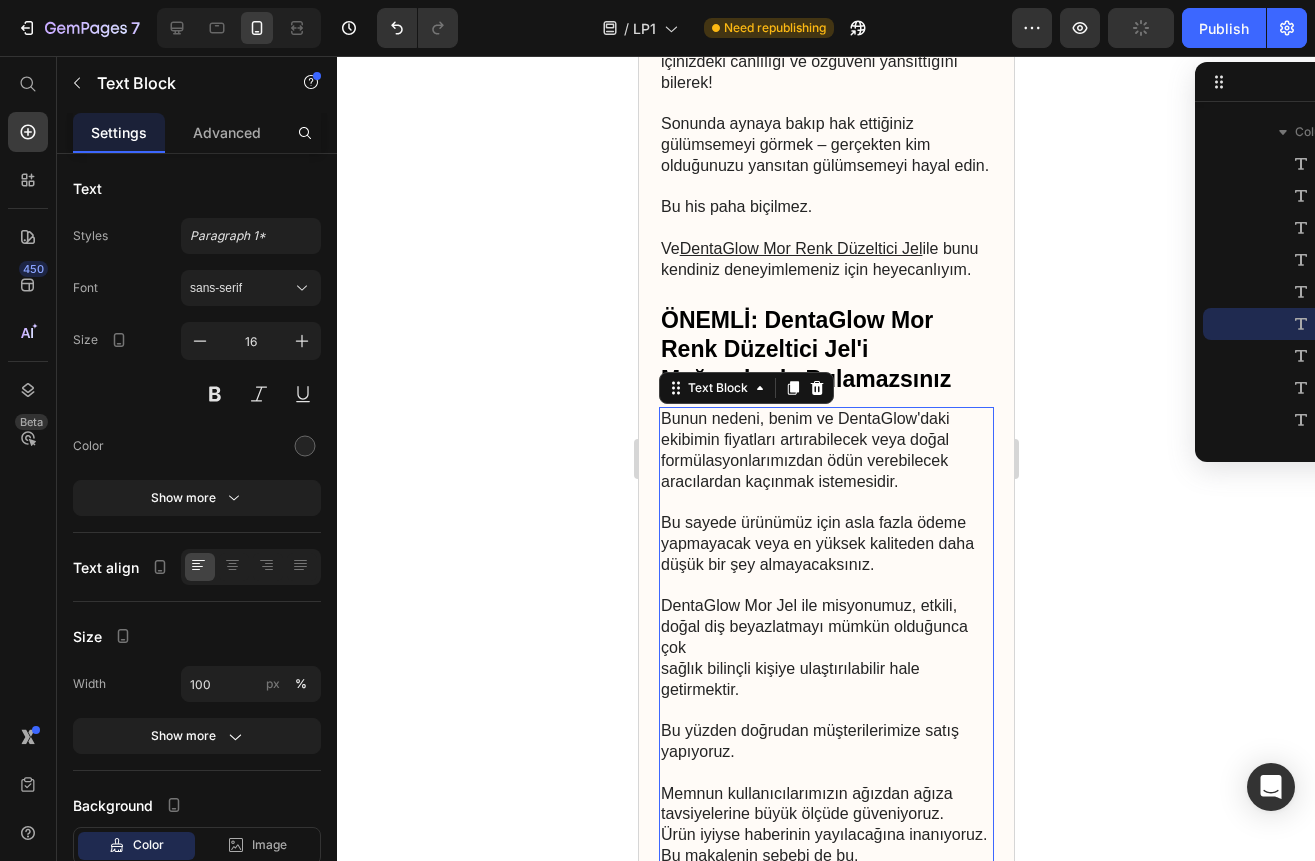 click on "Bunun nedeni, benim ve DentaGlow'daki ekibimin fiyatları artırabilecek veya doğal formülasyonlarımızdan ödün verebilecek aracılardan kaçınmak istemesidir." at bounding box center (825, 461) 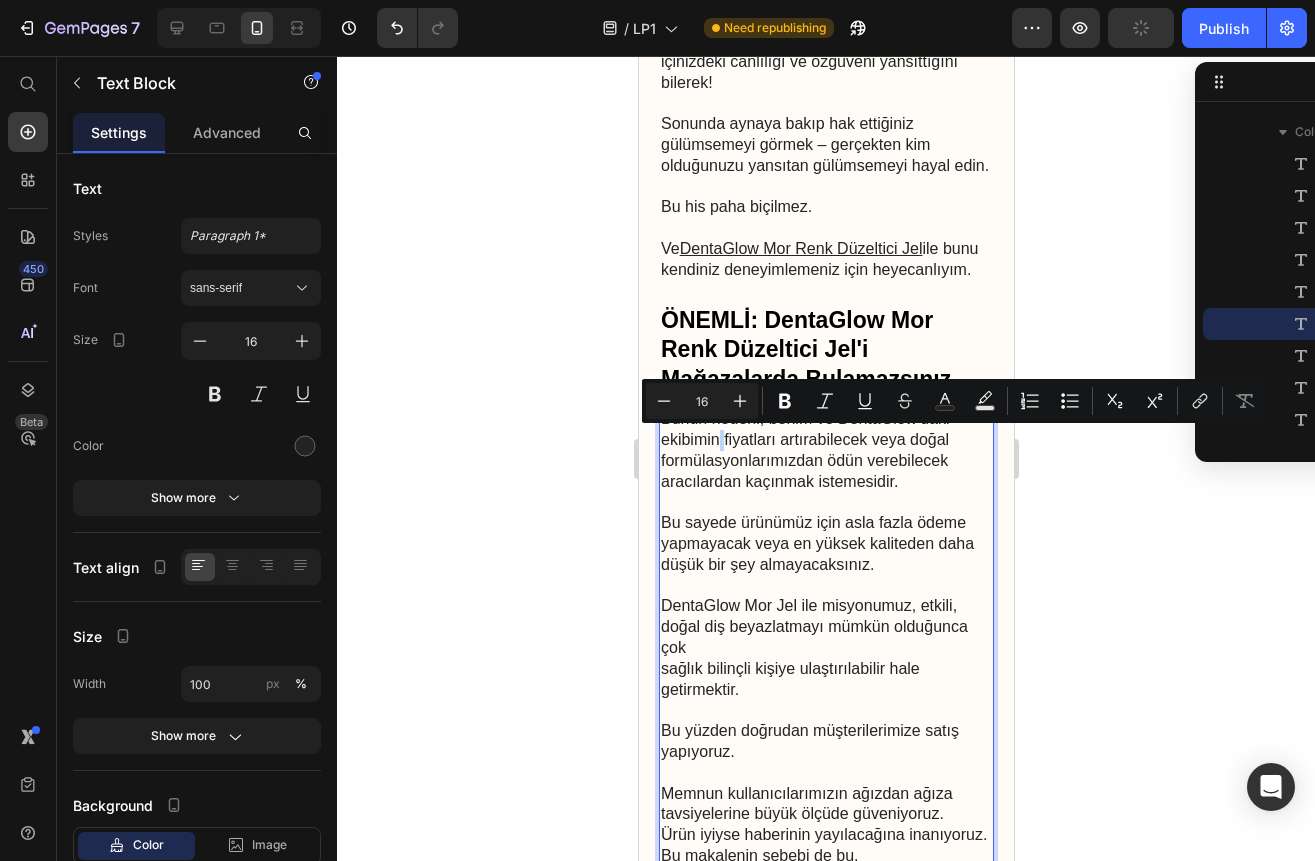 click on "Bunun nedeni, benim ve DentaGlow'daki ekibimin fiyatları artırabilecek veya doğal formülasyonlarımızdan ödün verebilecek aracılardan kaçınmak istemesidir." at bounding box center [825, 461] 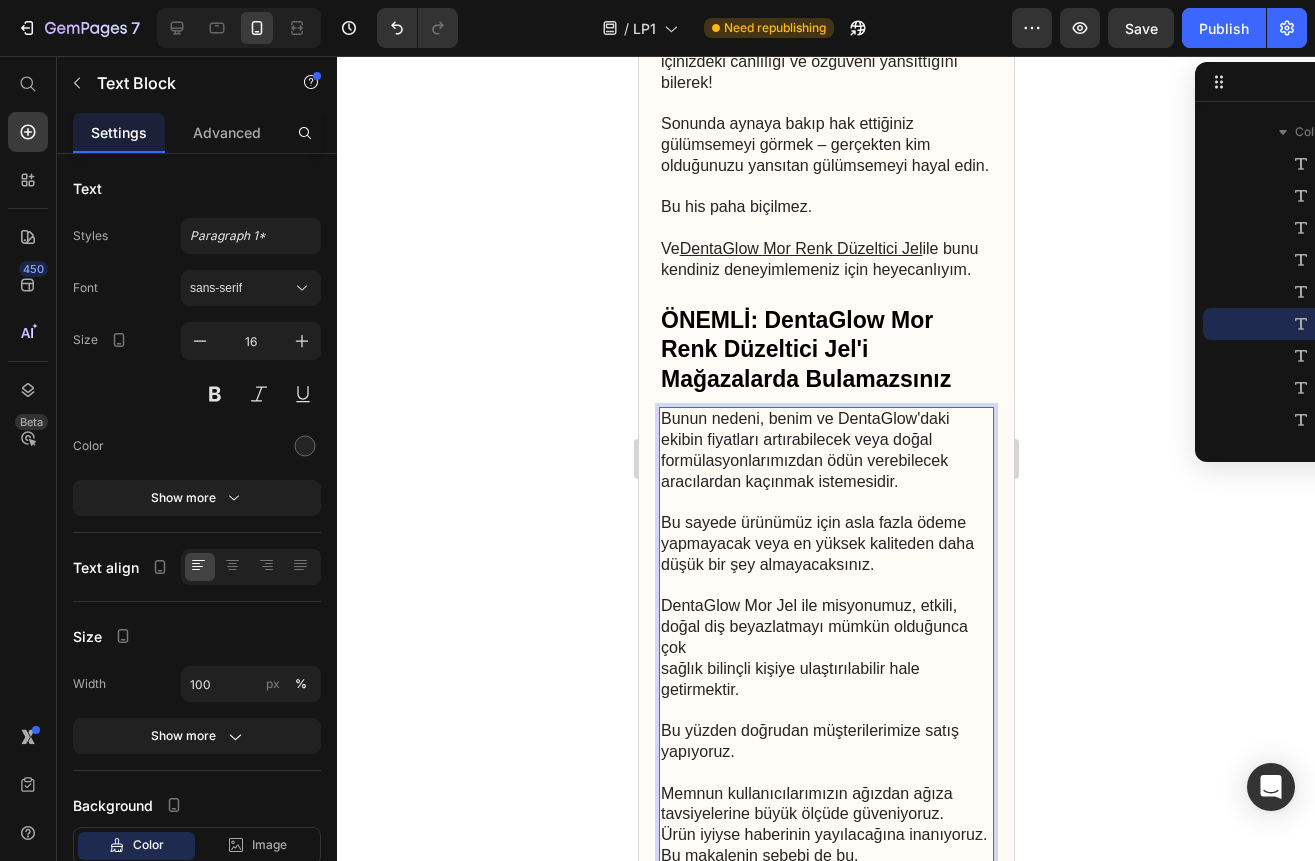 click on "Bunun nedeni, benim ve DentaGlow'daki ekibin fiyatları artırabilecek veya doğal formülasyonlarımızdan ödün verebilecek aracılardan kaçınmak istemesidir." at bounding box center [825, 461] 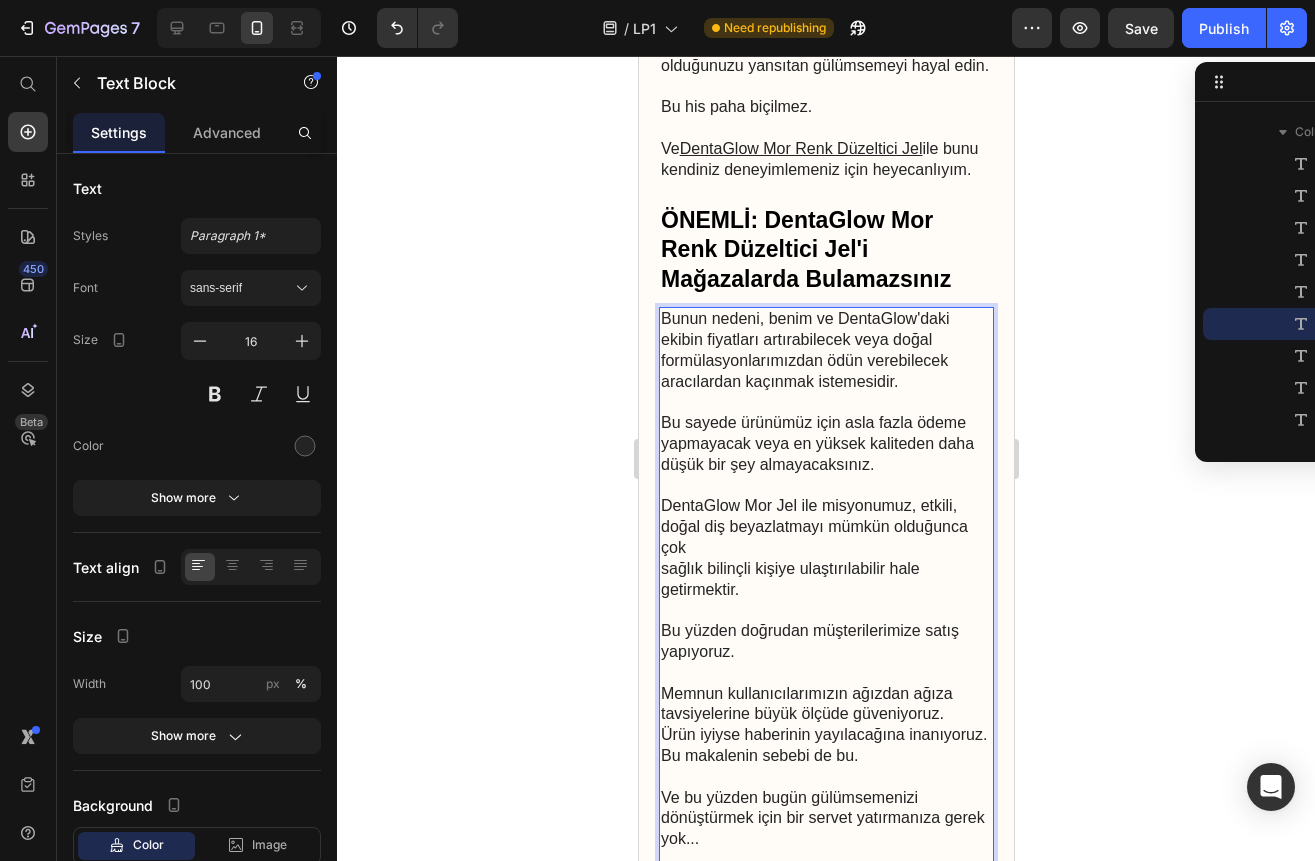 scroll, scrollTop: 7300, scrollLeft: 0, axis: vertical 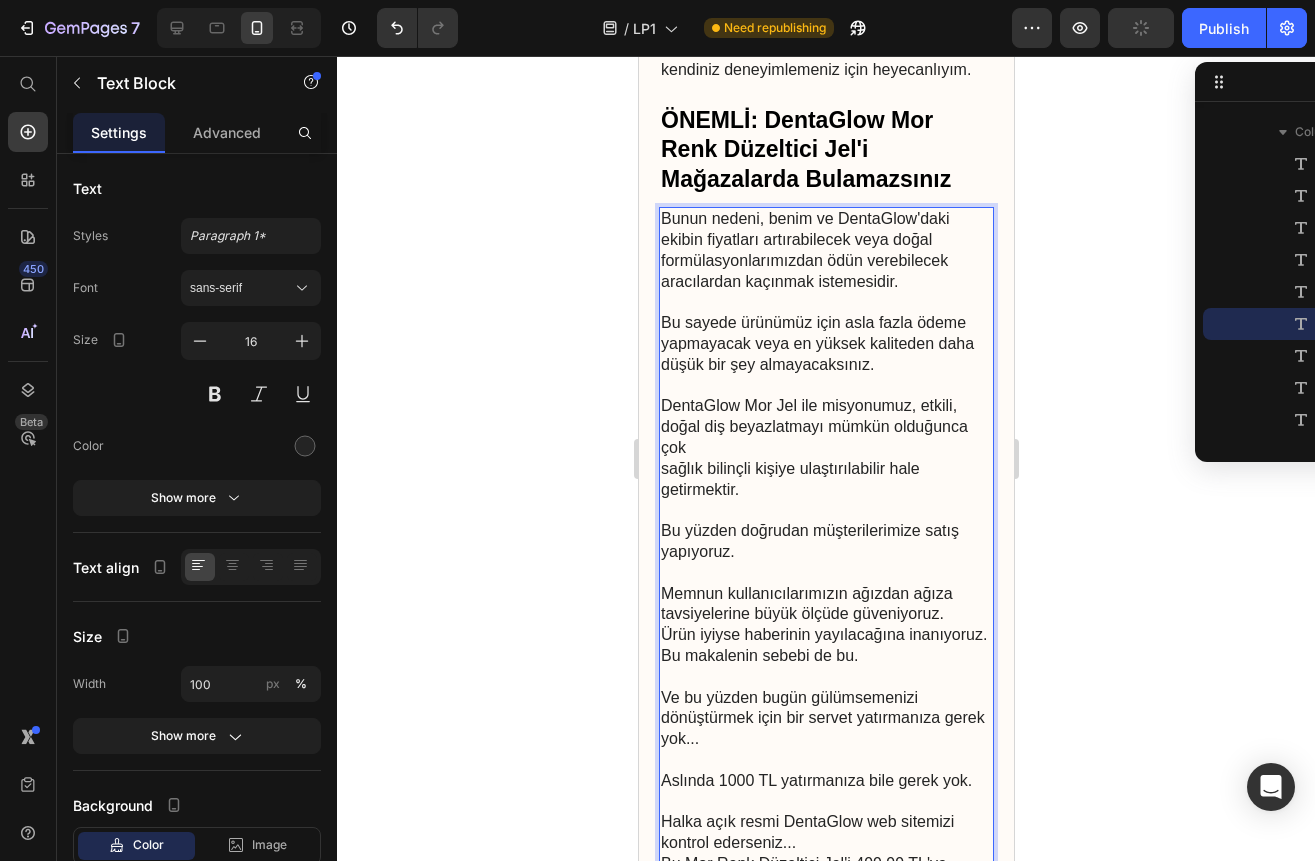 click on "DentaGlow Mor Jel ile misyonumuz, etkili, doğal diş beyazlatmayı mümkün olduğunca çok sağlık bilinçli kişiye ulaştırılabilir hale getirmektir." at bounding box center (825, 458) 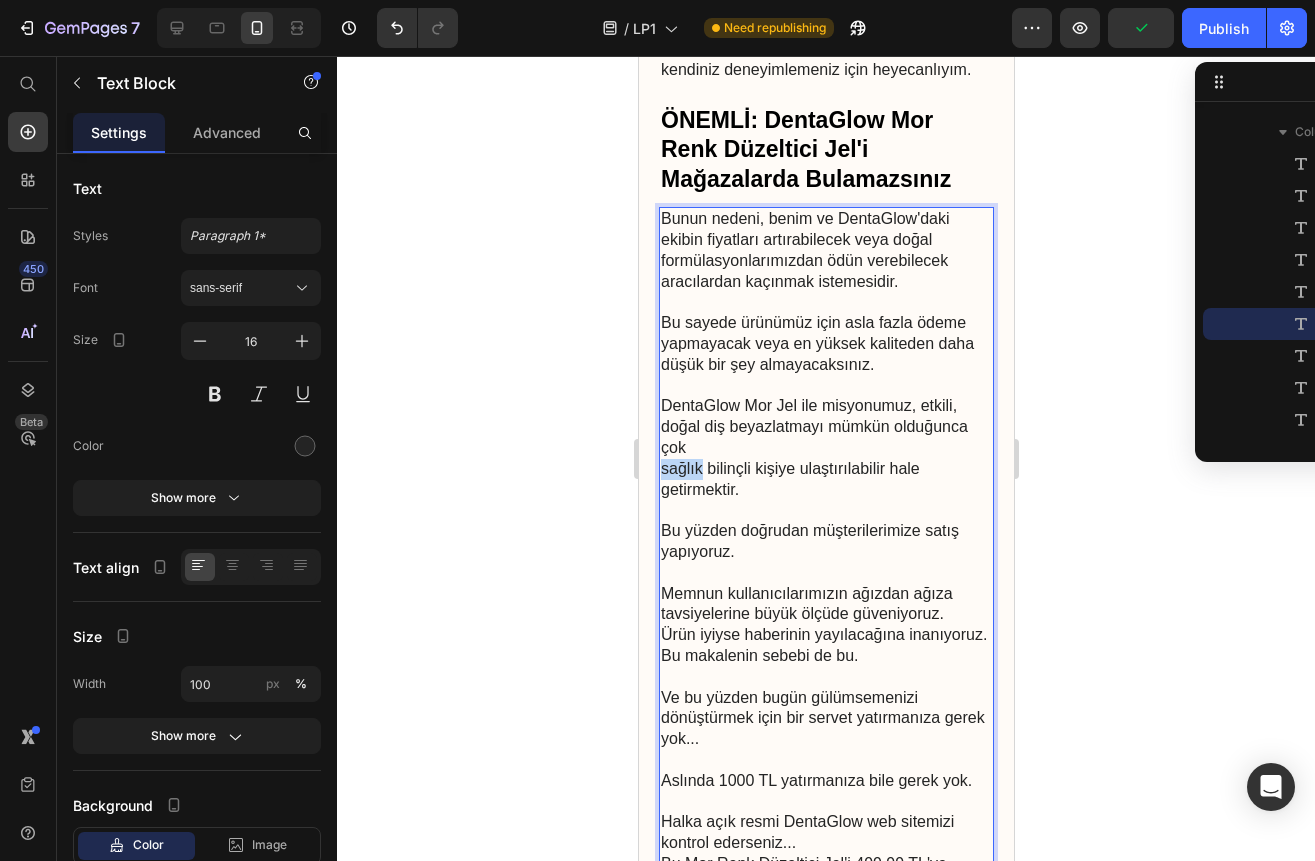 click on "DentaGlow Mor Jel ile misyonumuz, etkili, doğal diş beyazlatmayı mümkün olduğunca çok sağlık bilinçli kişiye ulaştırılabilir hale getirmektir." at bounding box center [825, 458] 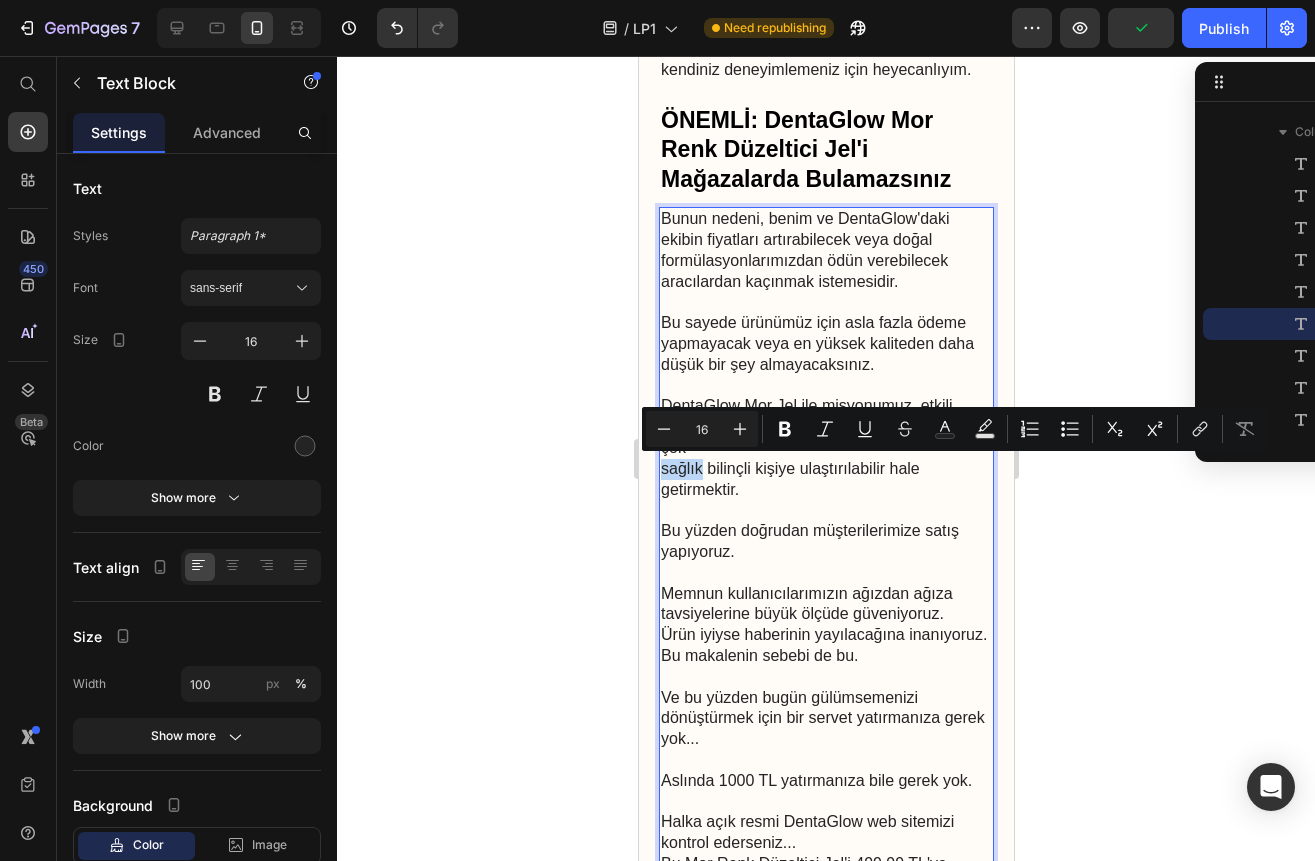 click on "DentaGlow Mor Jel ile misyonumuz, etkili, doğal diş beyazlatmayı mümkün olduğunca çok sağlık bilinçli kişiye ulaştırılabilir hale getirmektir." at bounding box center [825, 458] 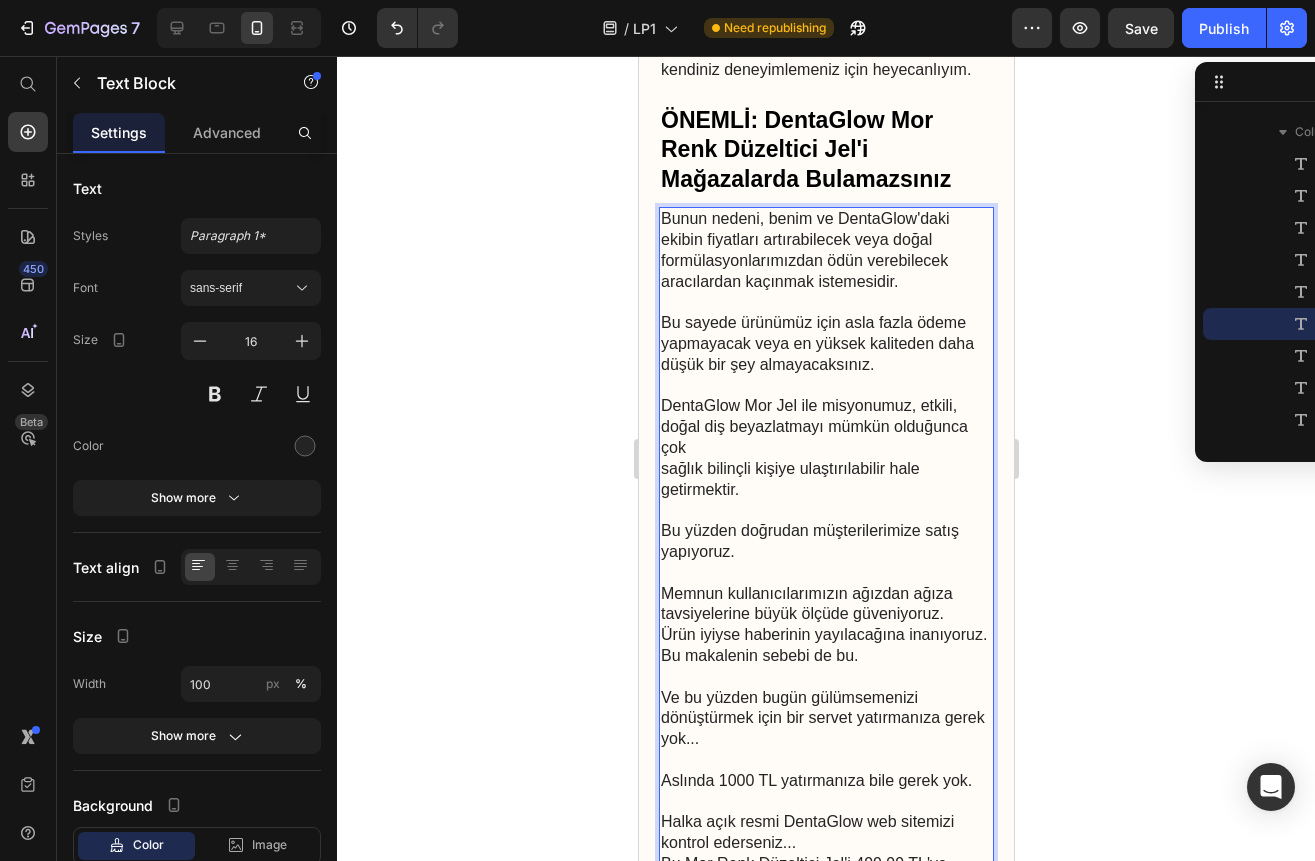 click on "DentaGlow Mor Jel ile misyonumuz, etkili, doğal diş beyazlatmayı mümkün olduğunca çok sağlık bilinçli kişiye ulaştırılabilir hale getirmektir." at bounding box center [825, 458] 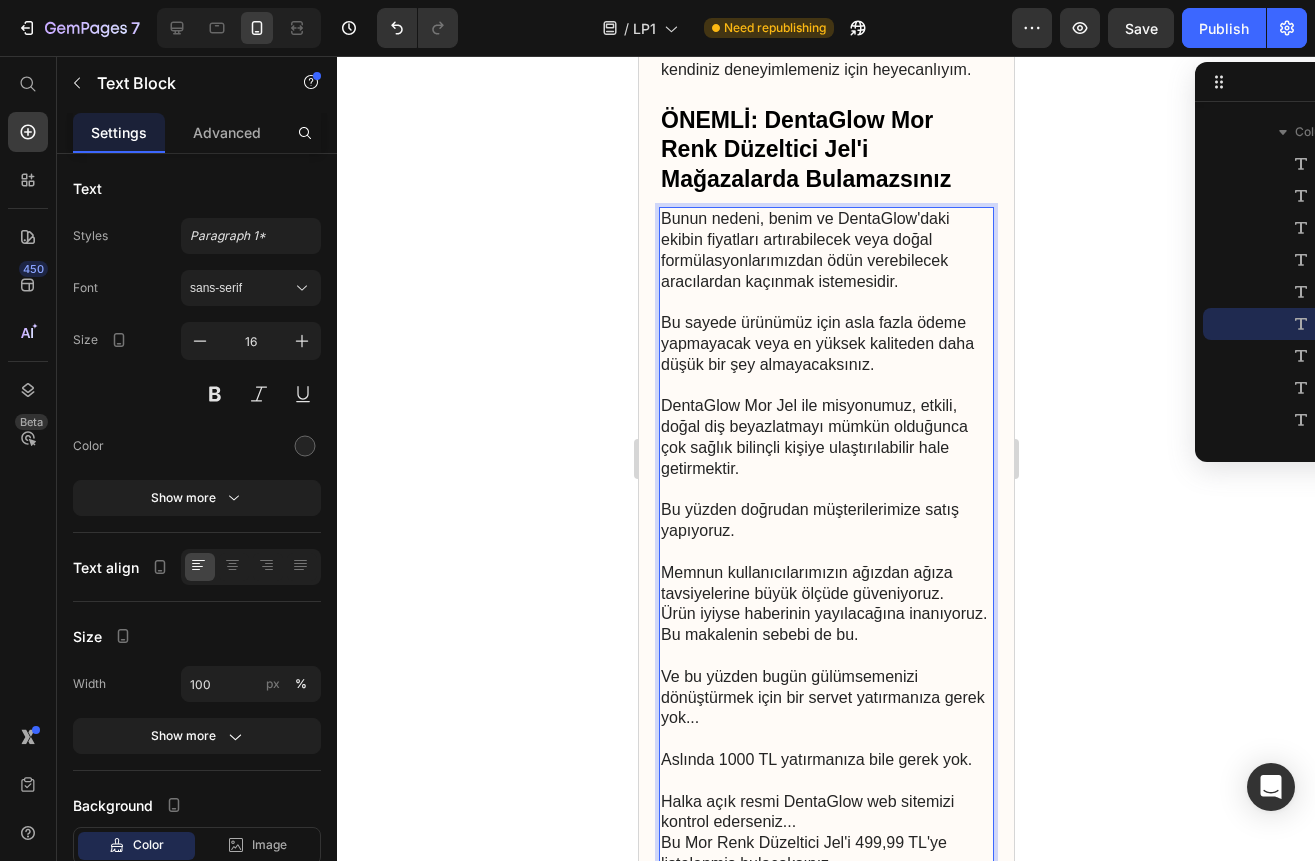click on "DentaGlow Mor Jel ile misyonumuz, etkili, doğal diş beyazlatmayı mümkün olduğunca çok sağlık bilinçli kişiye ulaştırılabilir hale getirmektir." at bounding box center [825, 448] 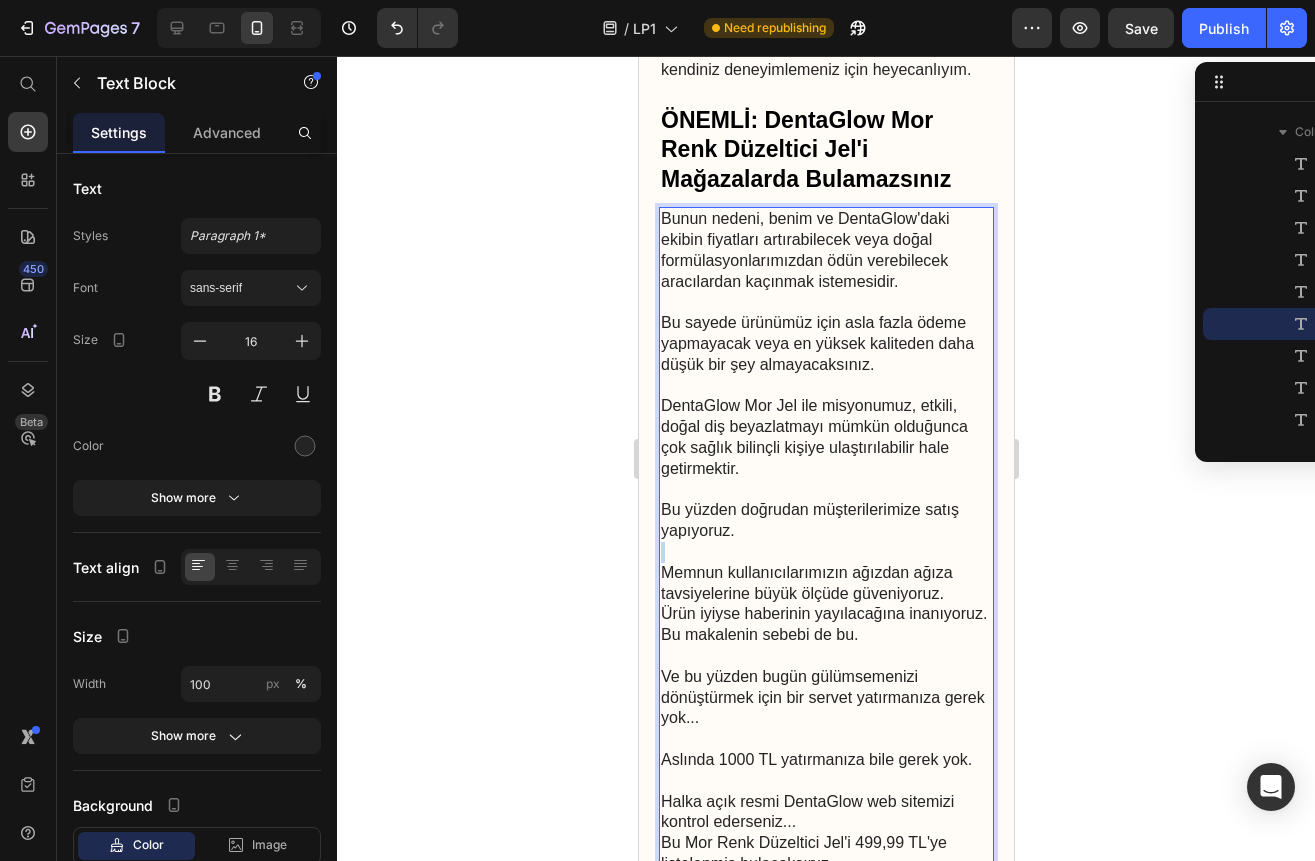 click on "Bu yüzden doğrudan müşterilerimize satış yapıyoruz." at bounding box center (825, 531) 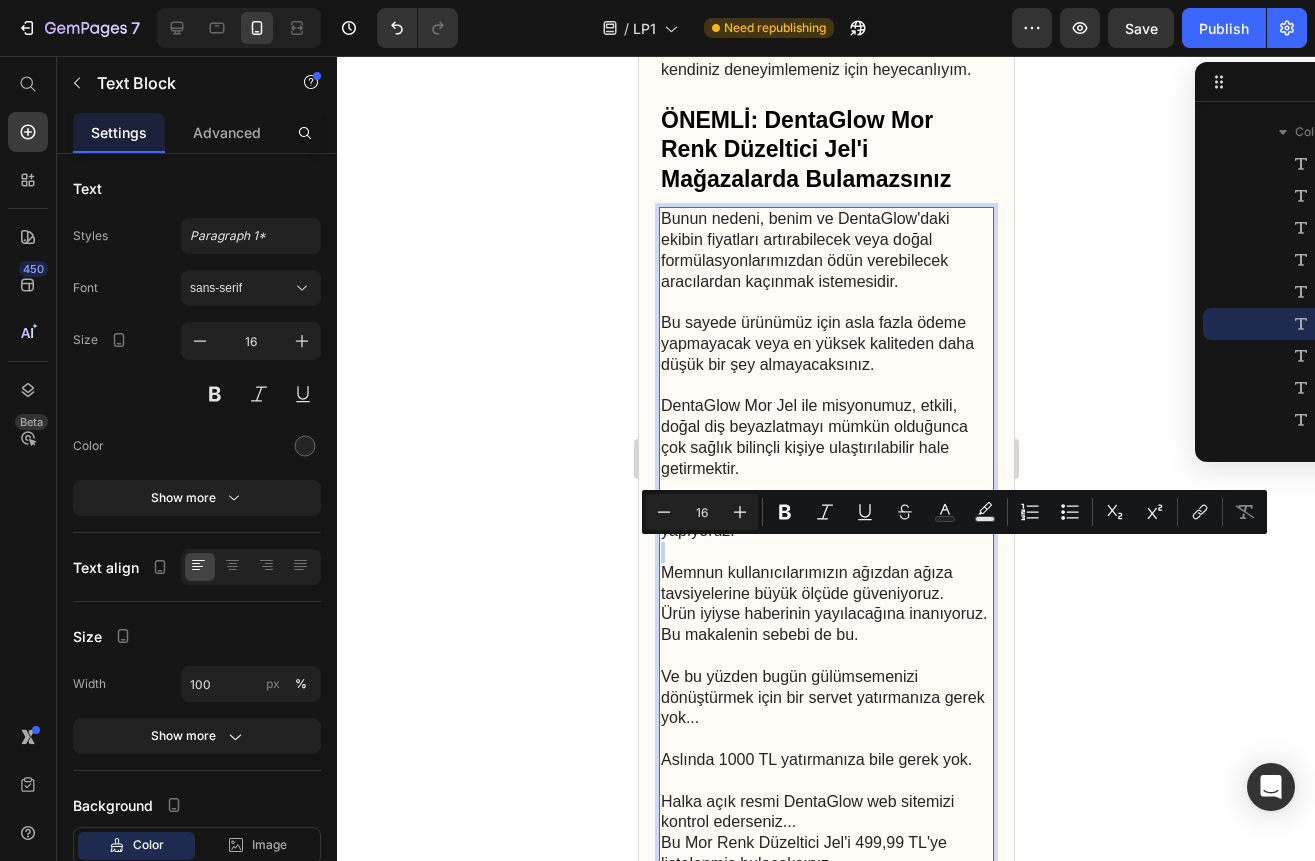 click on "Bu yüzden doğrudan müşterilerimize satış yapıyoruz." at bounding box center [825, 531] 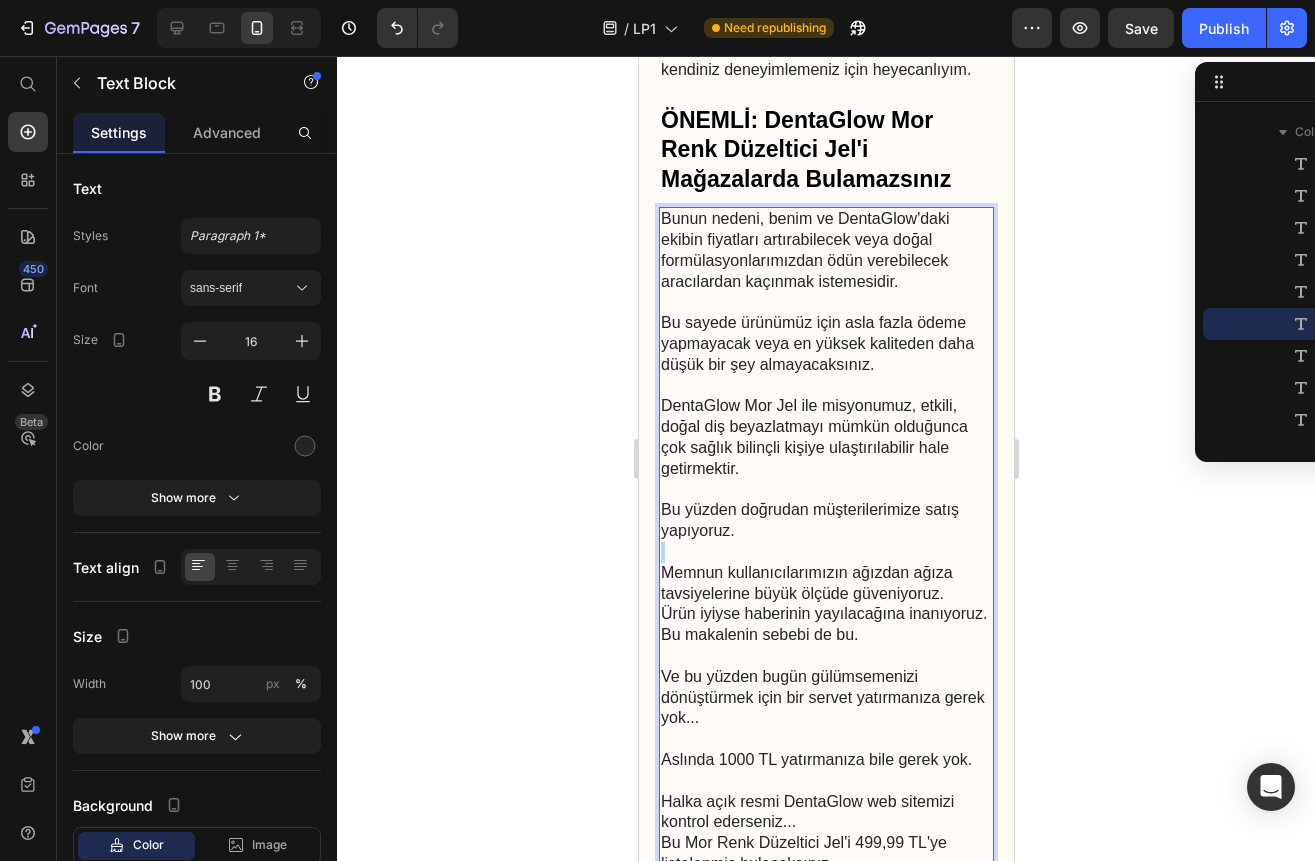 click on "Bu yüzden doğrudan müşterilerimize satış yapıyoruz." at bounding box center [825, 531] 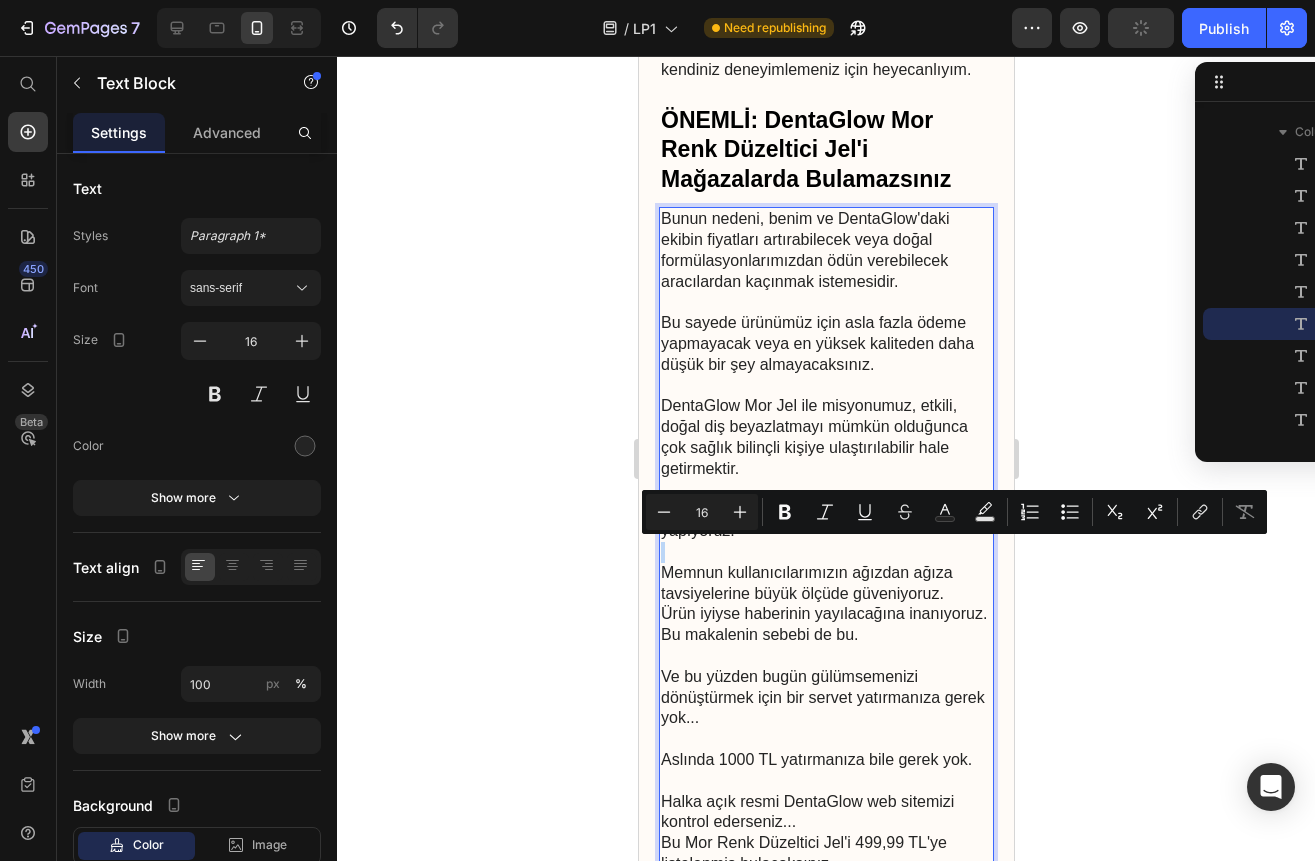 click on "Bu yüzden doğrudan müşterilerimize satış yapıyoruz." at bounding box center [825, 531] 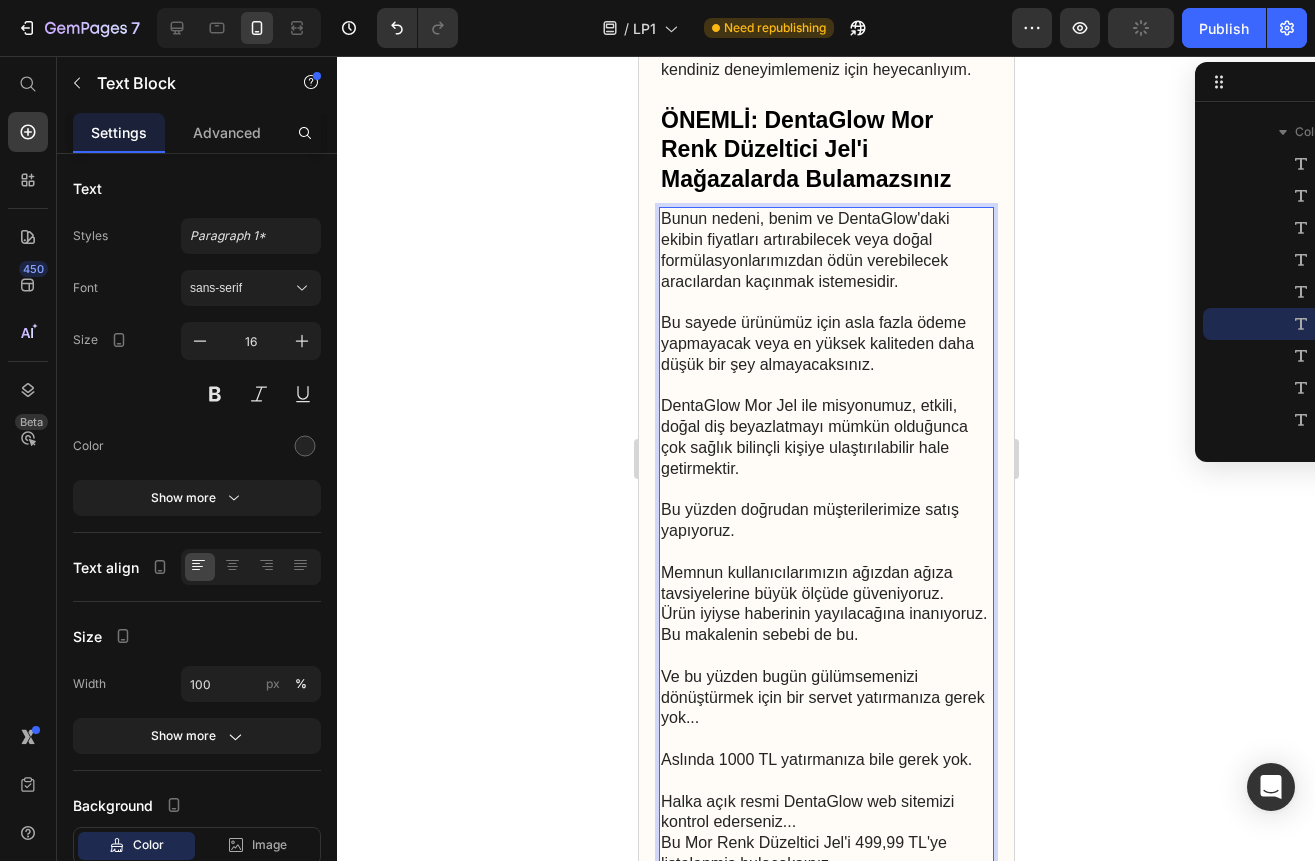 click on "Bu yüzden doğrudan müşterilerimize satış yapıyoruz." at bounding box center [825, 531] 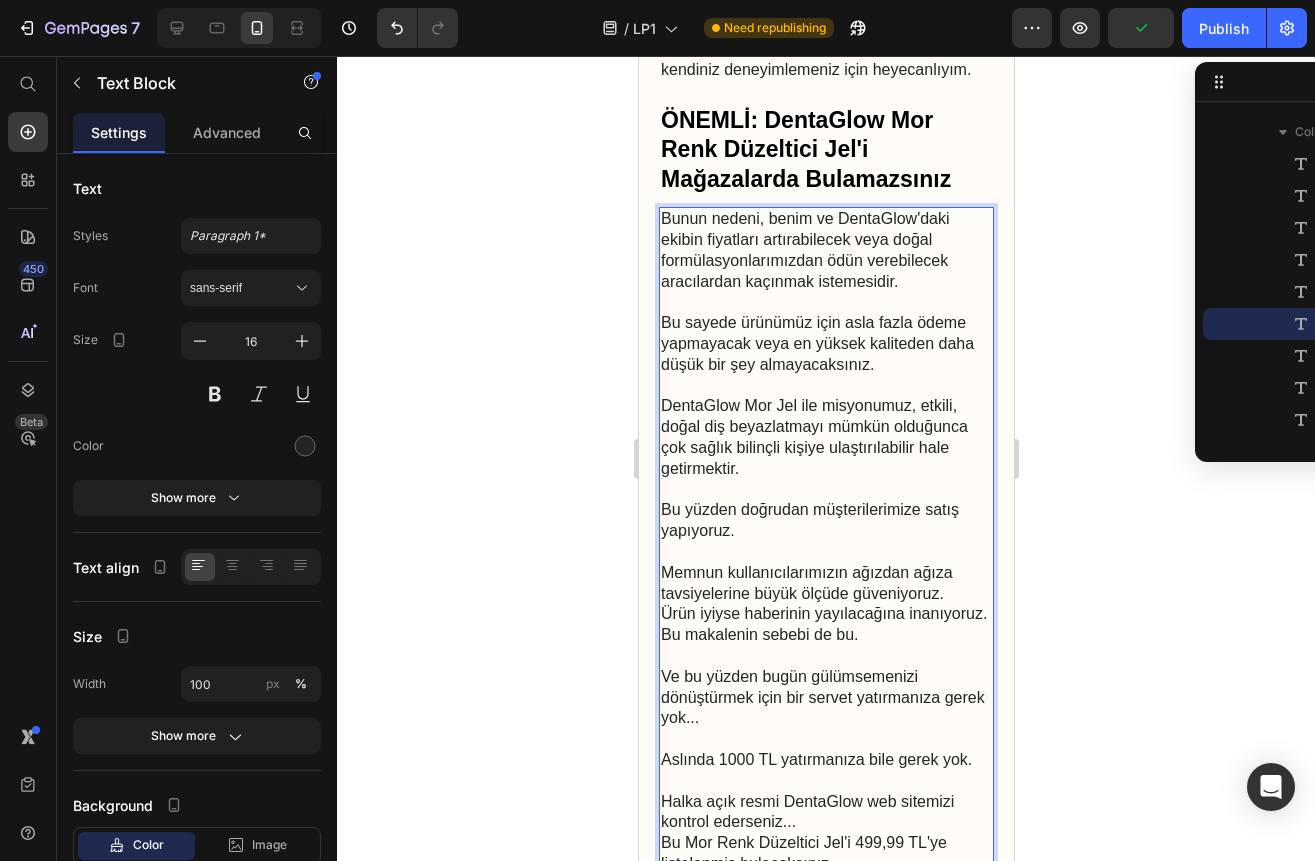 click on "Bu yüzden doğrudan müşterilerimize satış yapıyoruz." at bounding box center [825, 531] 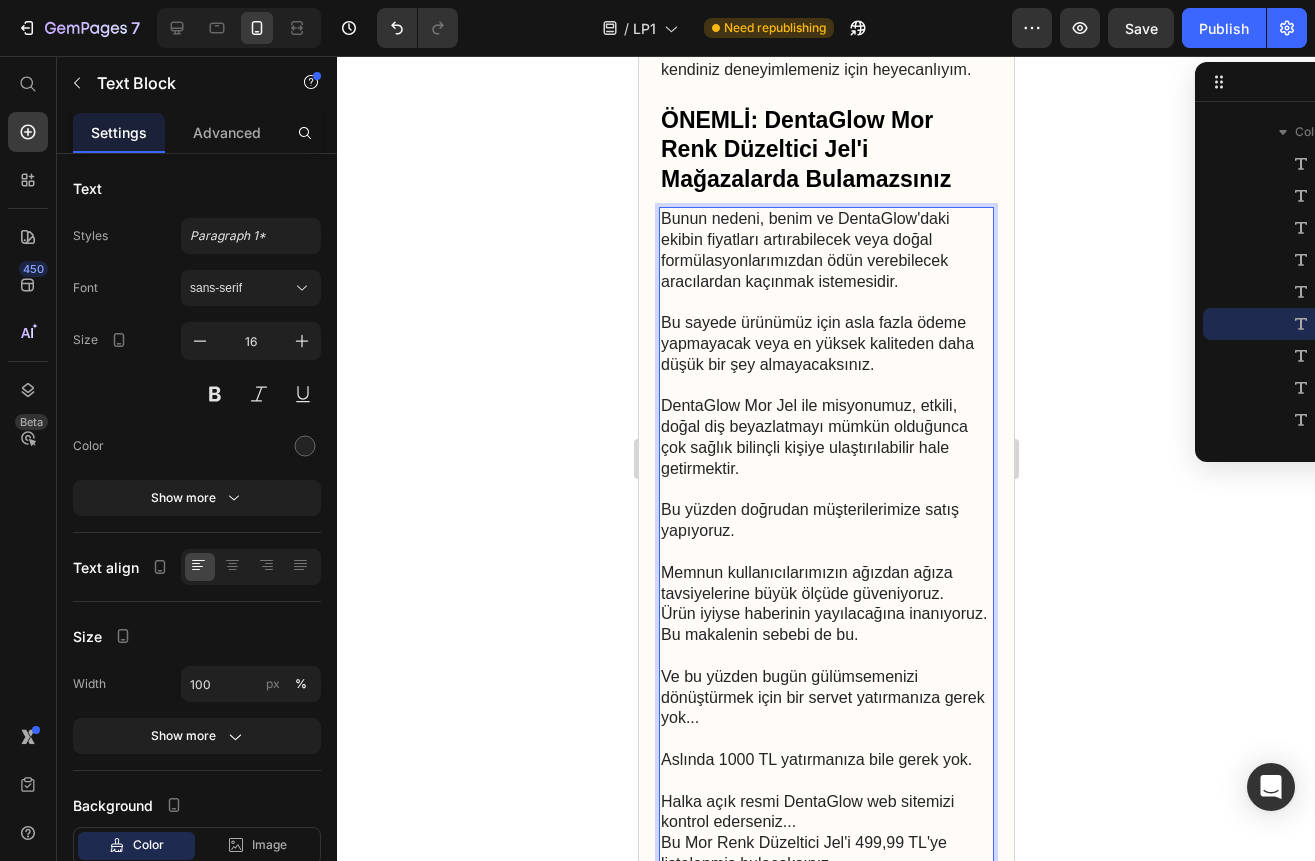 click on "Memnun kullanıcılarımızın ağızdan ağıza tavsiyelerine büyük ölçüde güveniyoruz. Ürün iyiyse haberinin yayılacağına inanıyoruz. Bu makalenin sebebi de bu." at bounding box center [825, 615] 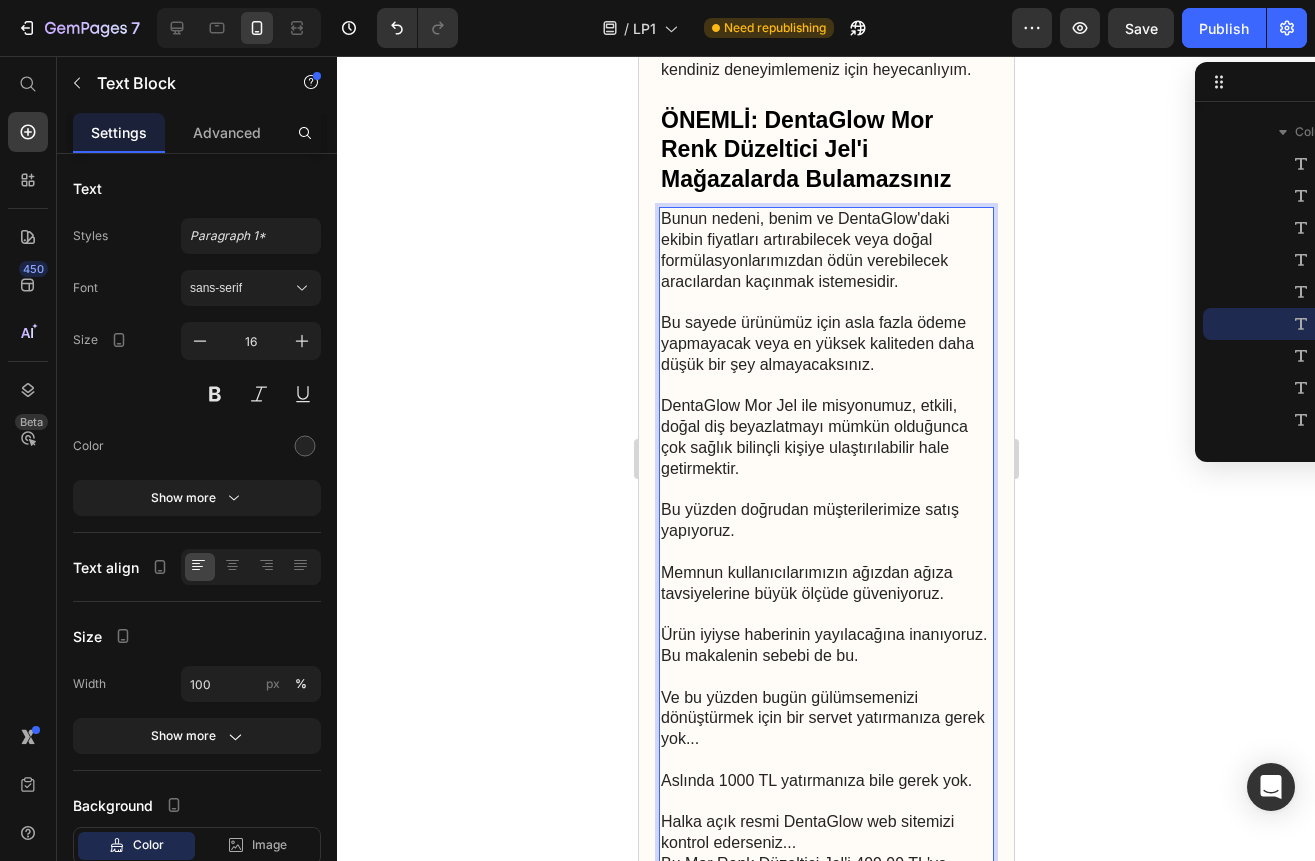 scroll, scrollTop: 7500, scrollLeft: 0, axis: vertical 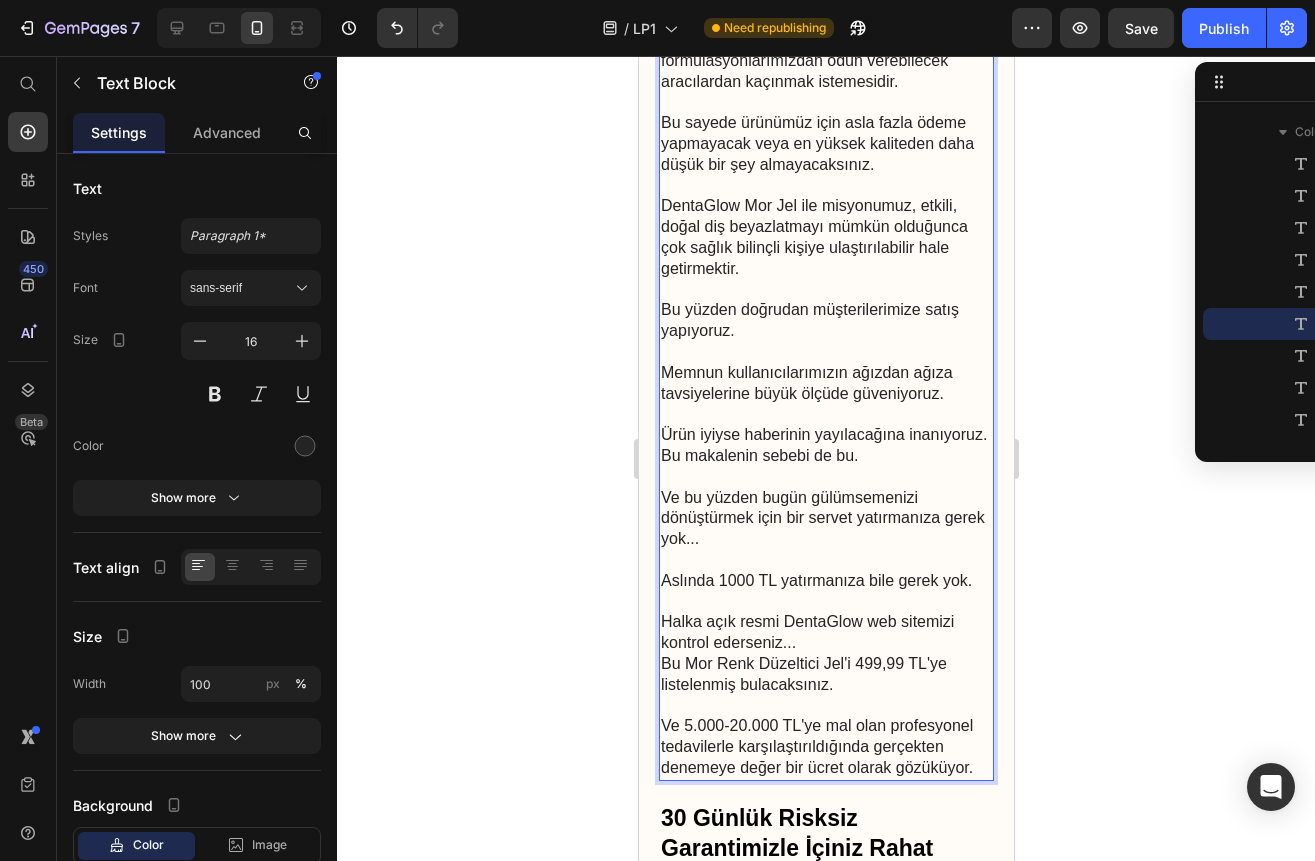 click on "Ve bu yüzden bugün gülümsemenizi dönüştürmek için bir servet yatırmanıza gerek yok..." at bounding box center (825, 529) 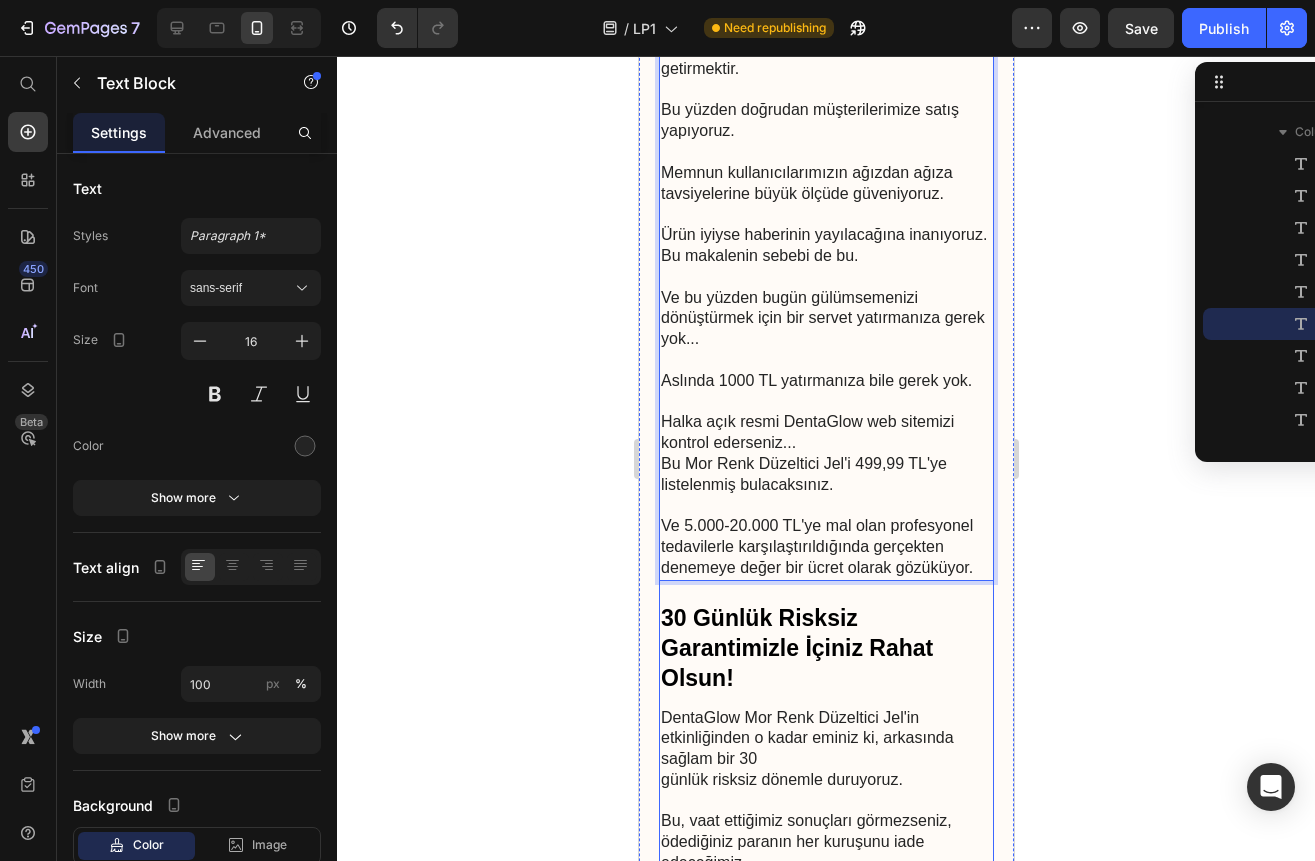 scroll, scrollTop: 7900, scrollLeft: 0, axis: vertical 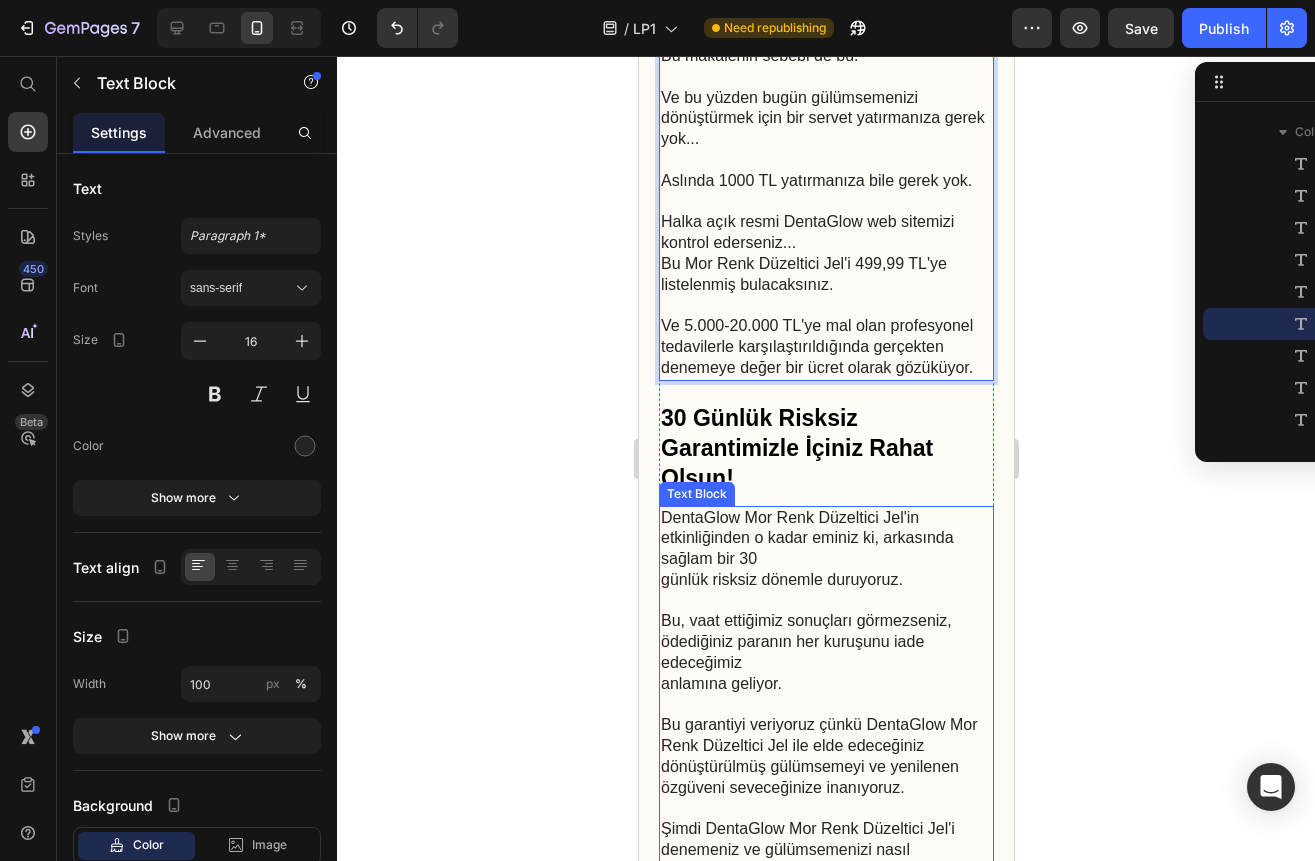 click on "DentaGlow Mor Renk Düzeltici Jel'in etkinliğinden o kadar eminiz ki, arkasında sağlam bir 30 günlük risksiz dönemle duruyoruz." at bounding box center (825, 560) 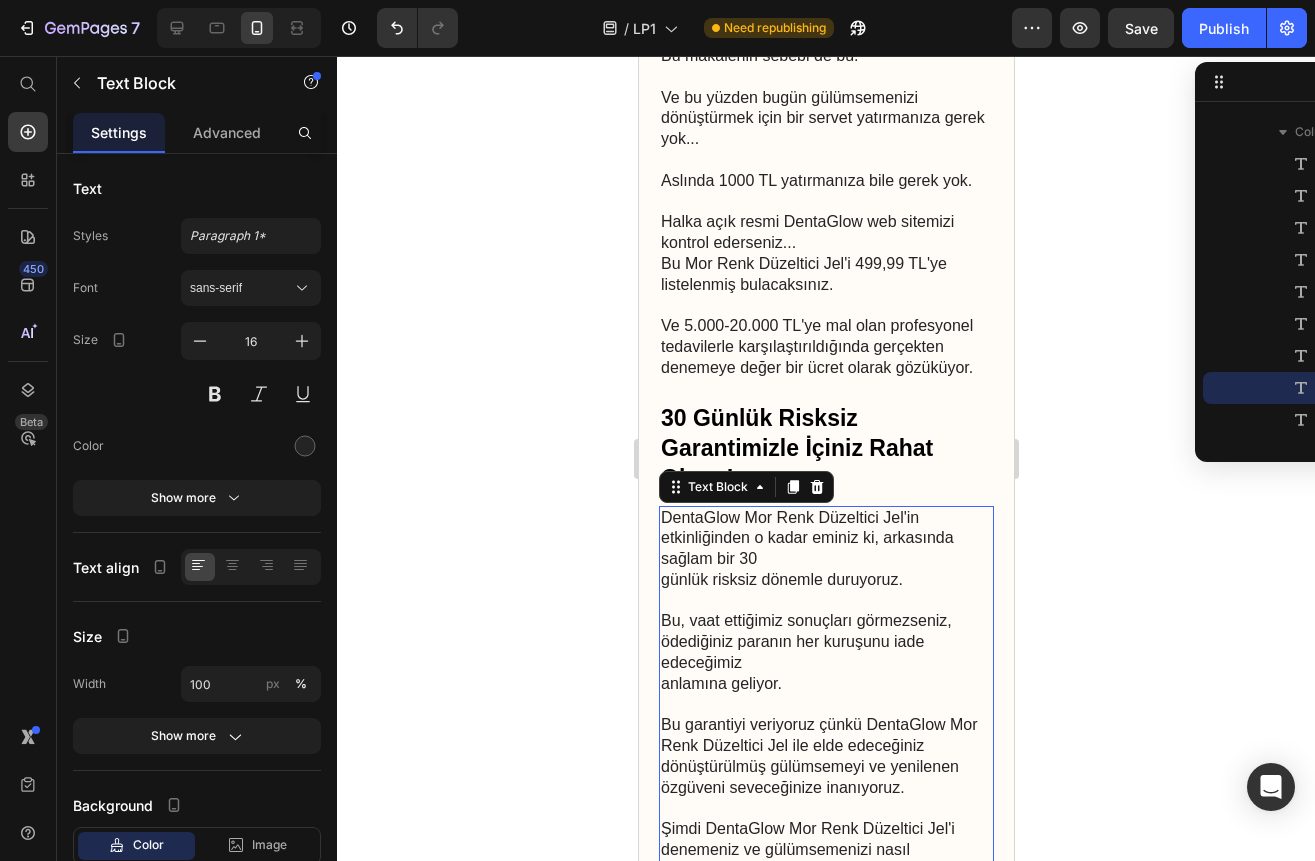 click on "DentaGlow Mor Renk Düzeltici Jel'in etkinliğinden o kadar eminiz ki, arkasında sağlam bir 30 günlük risksiz dönemle duruyoruz." at bounding box center (825, 560) 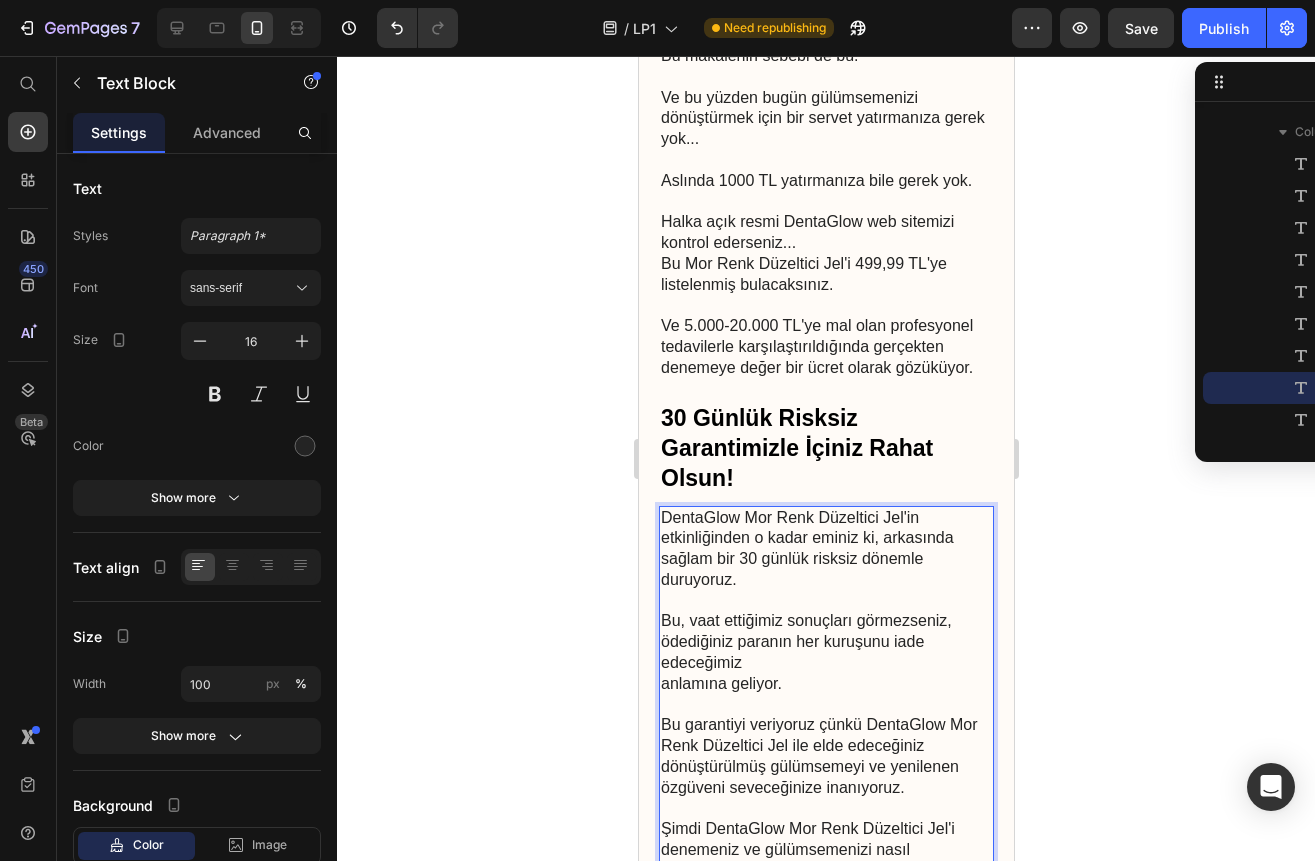 click on "DentaGlow Mor Renk Düzeltici Jel'in etkinliğinden o kadar eminiz ki, arkasında sağlam bir 30 günlük risksiz dönemle duruyoruz." at bounding box center [825, 560] 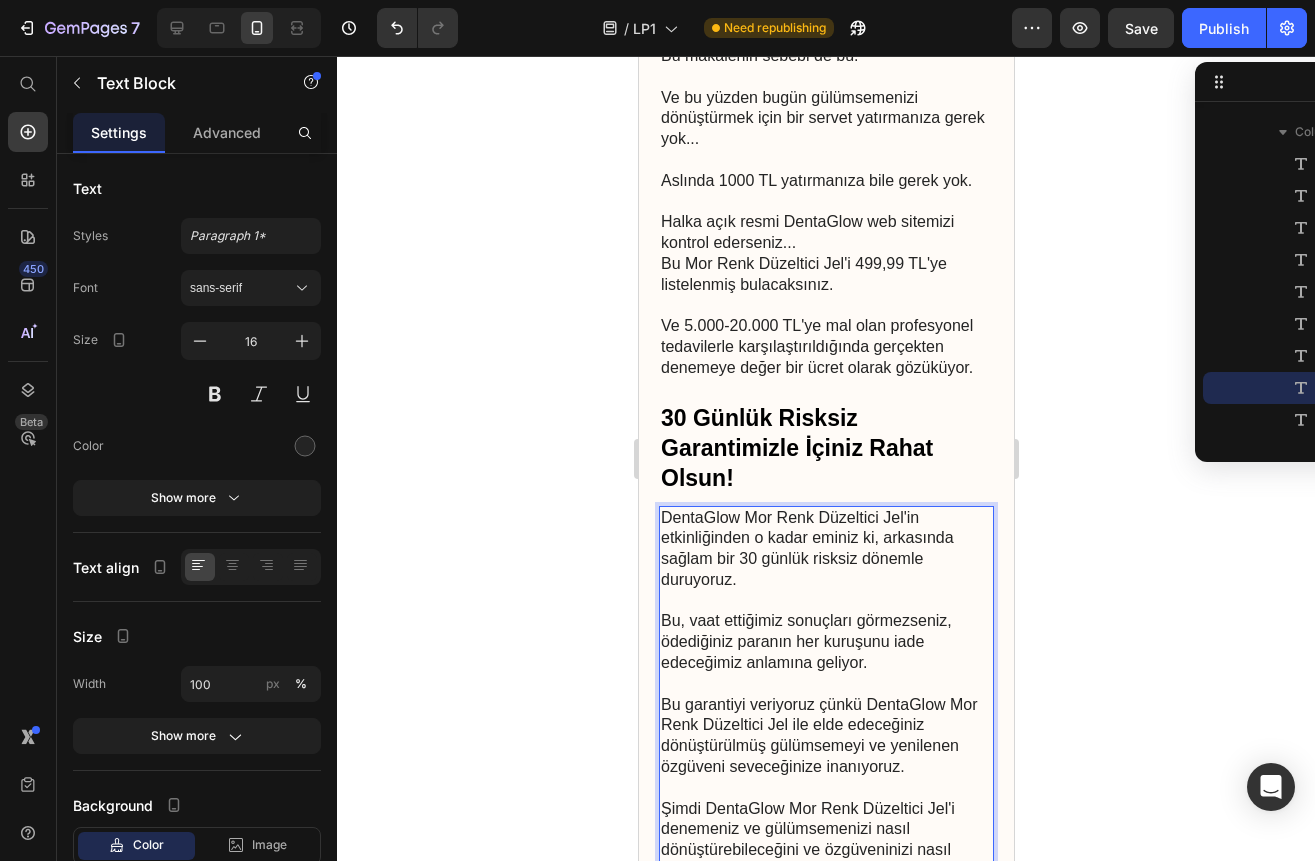 click on "Bu, vaat ettiğimiz sonuçları görmezseniz, ödediğiniz paranın her kuruşunu iade edeceğimiz anlamına geliyor." at bounding box center (825, 652) 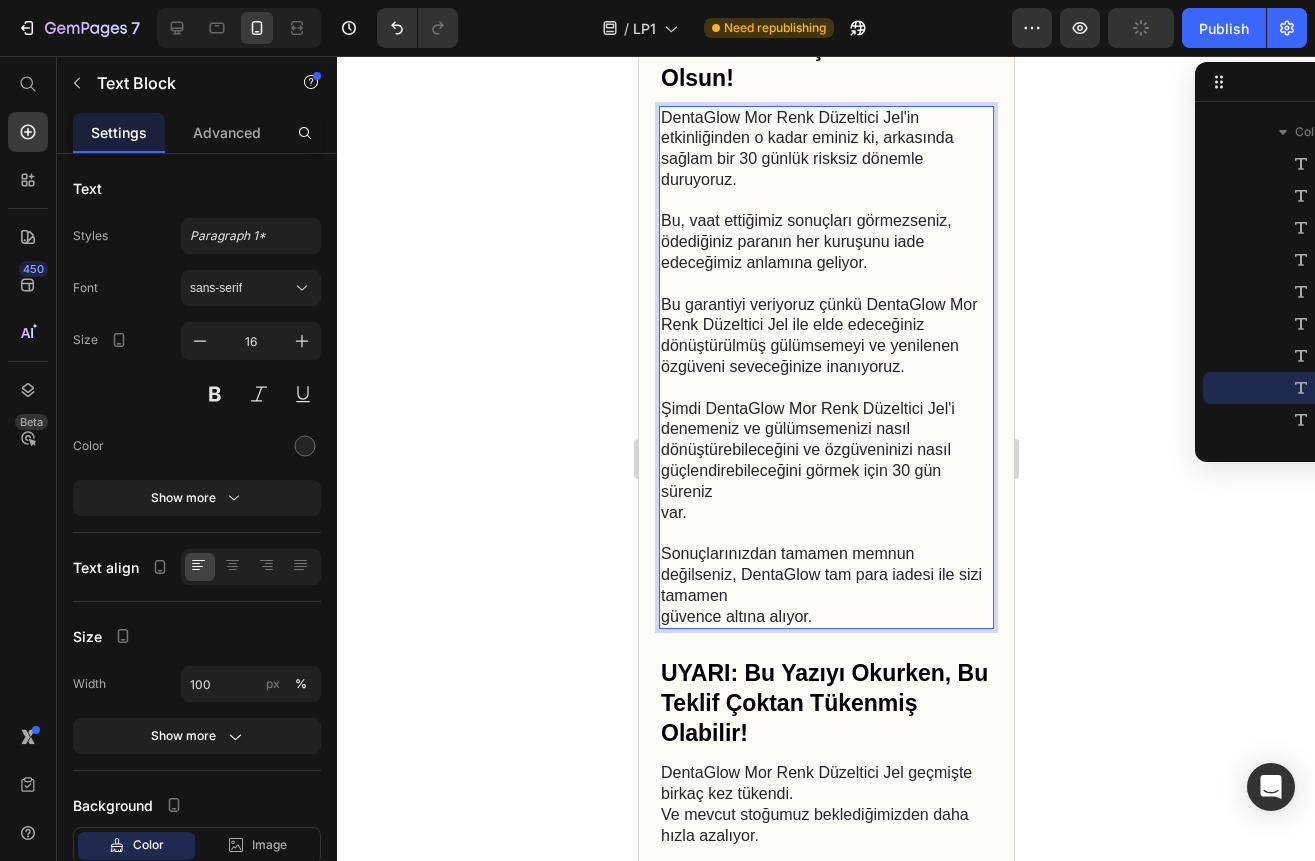 click on "DentaGlow Mor Renk Düzeltici Jel'in etkinliğinden o kadar eminiz ki, arkasında sağlam bir 30 günlük risksiz dönemle duruyoruz.   Bu, vaat ettiğimiz sonuçları görmezseniz, ödediğiniz paranın her kuruşunu iade edeceğimiz anlamına geliyor.   Bu garantiyi veriyoruz çünkü DentaGlow Mor Renk Düzeltici Jel ile elde edeceğiniz dönüştürülmüş gülümsemeyi ve yenilenen özgüveni seveceğinize inanıyoruz.   Şimdi DentaGlow Mor Renk Düzeltici Jel'i denemeniz ve gülümsemenizi nasıl dönüştürebileceğini ve özgüveninizi nasıl güçlendirebileceğini görmek için 30 gün süreniz var.   Sonuçlarınızdan tamamen memnun değilseniz, DentaGlow tam para iadesi ile sizi tamamen güvence altına alıyor." at bounding box center [825, 368] 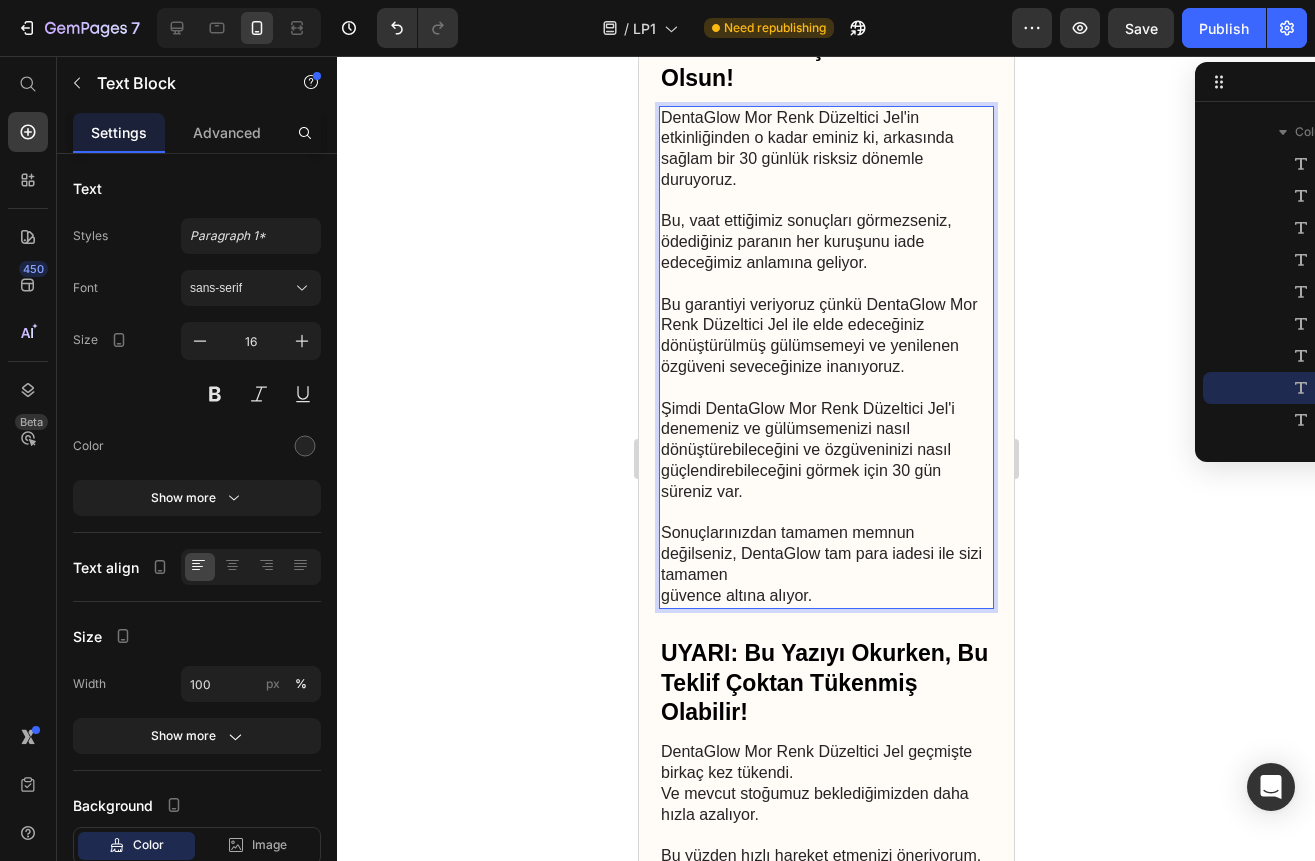 click on "Şimdi DentaGlow Mor Renk Düzeltici Jel'i denemeniz ve gülümsemenizi nasıl dönüştürebileceğini ve özgüveninizi nasıl güçlendirebileceğini görmek için 30 gün süreniz var." at bounding box center [825, 461] 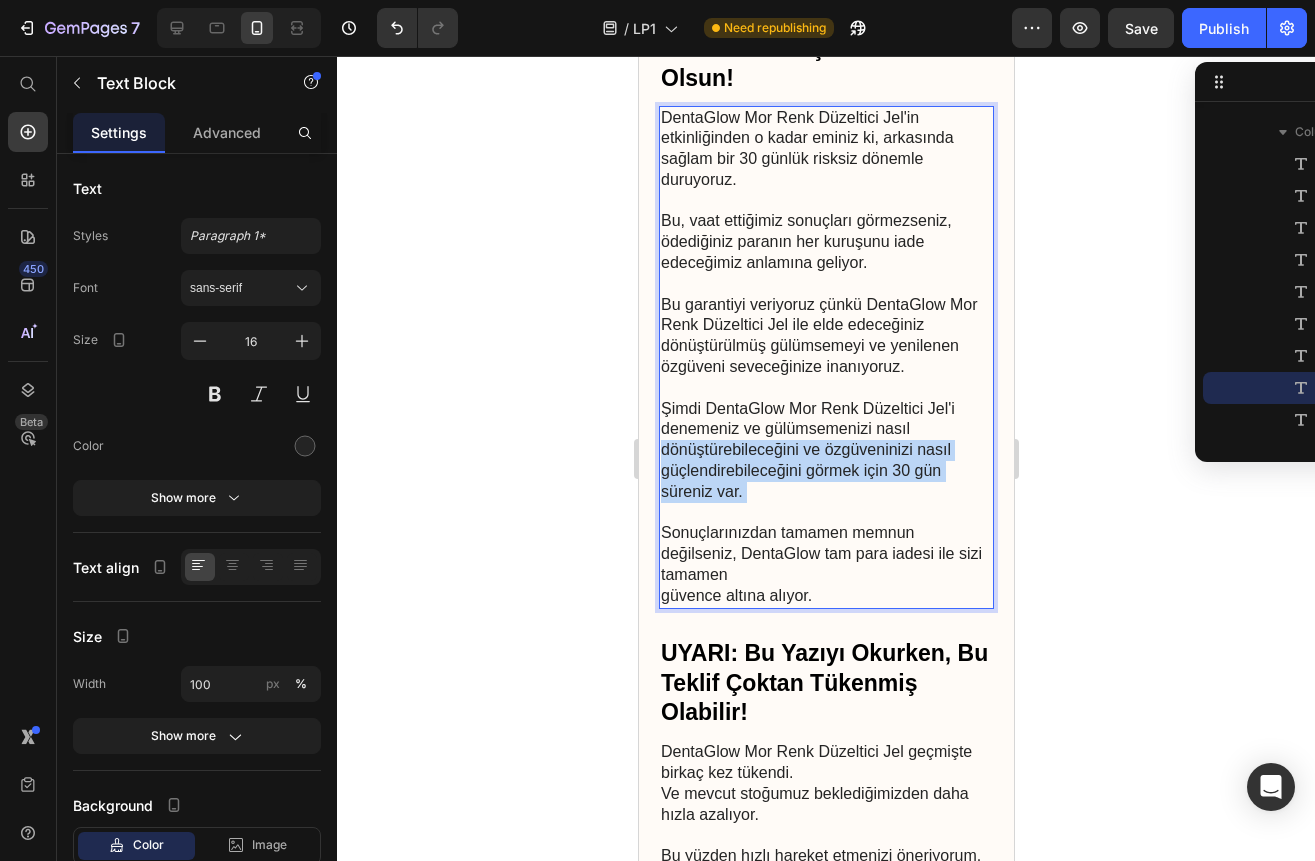 click on "Şimdi DentaGlow Mor Renk Düzeltici Jel'i denemeniz ve gülümsemenizi nasıl dönüştürebileceğini ve özgüveninizi nasıl güçlendirebileceğini görmek için 30 gün süreniz var." at bounding box center (825, 461) 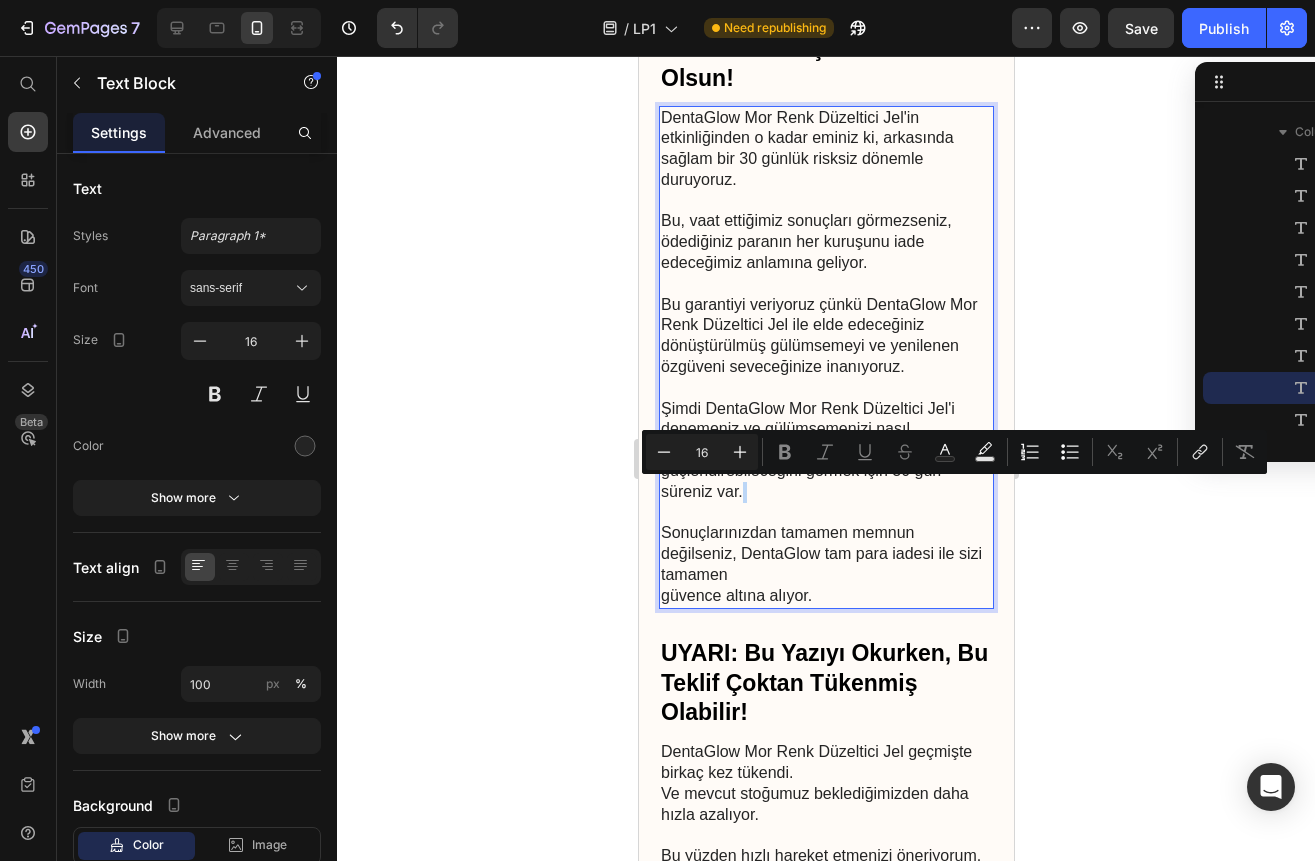 click on "Şimdi DentaGlow Mor Renk Düzeltici Jel'i denemeniz ve gülümsemenizi nasıl dönüştürebileceğini ve özgüveninizi nasıl güçlendirebileceğini görmek için 30 gün süreniz var." at bounding box center [825, 461] 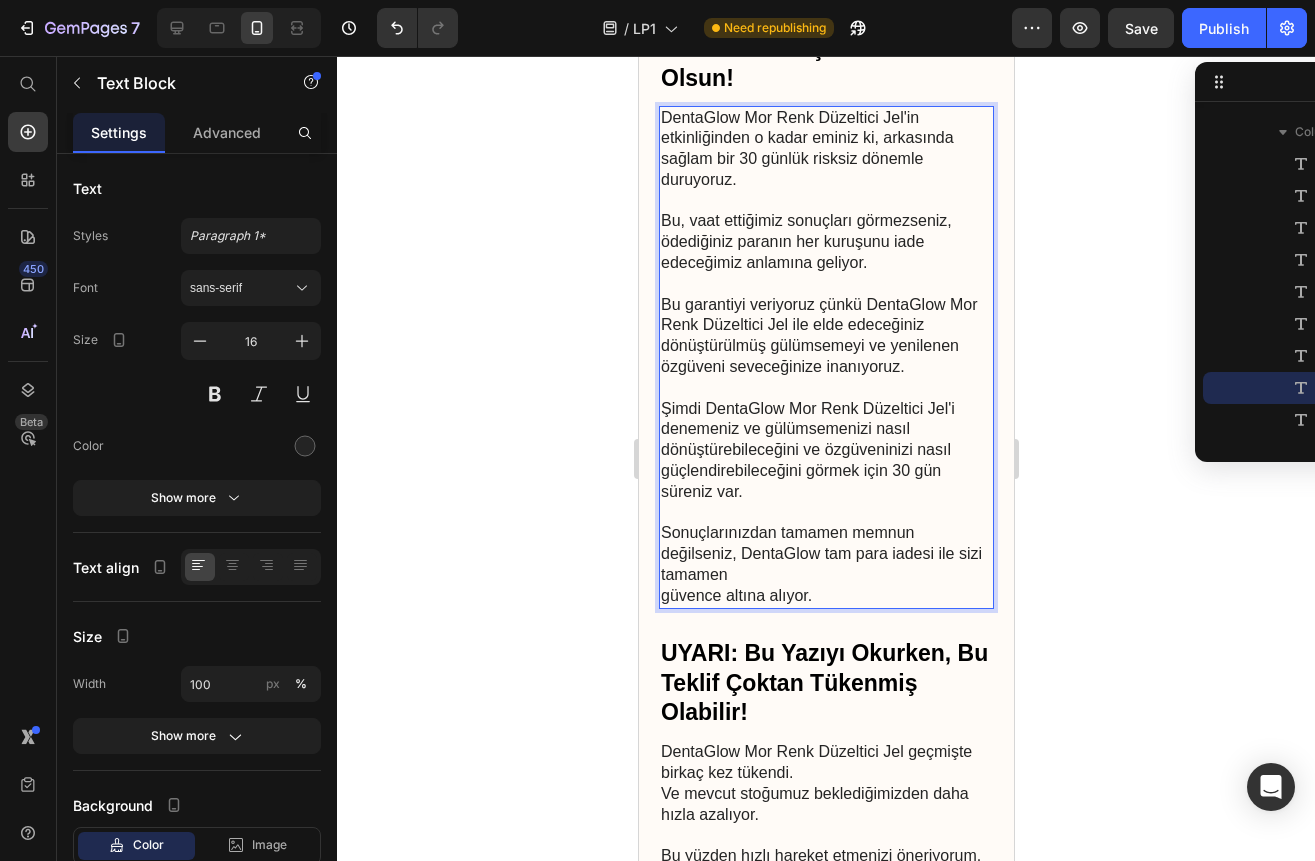 click on "Sonuçlarınızdan tamamen memnun değilseniz, DentaGlow tam para iadesi ile sizi tamamen güvence altına alıyor." at bounding box center (825, 564) 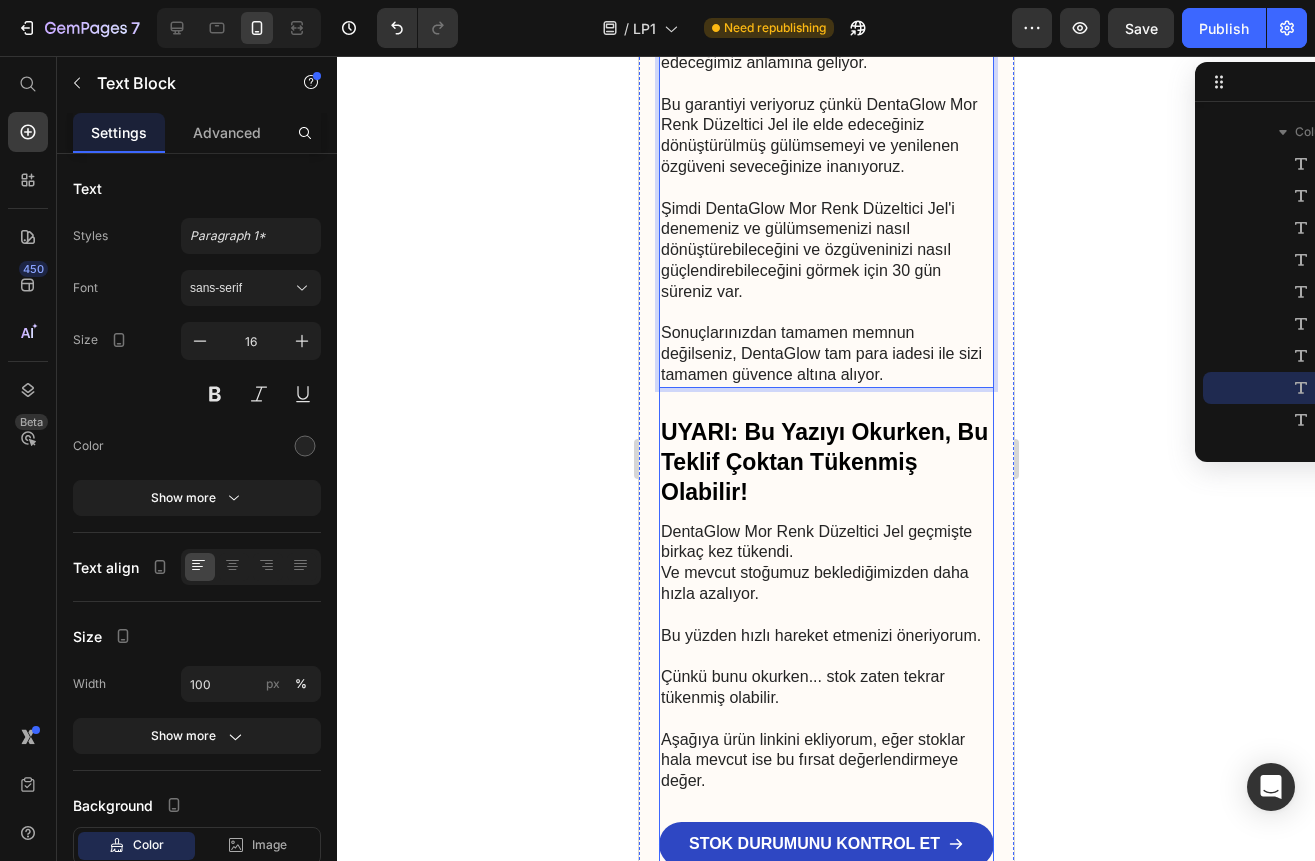 scroll, scrollTop: 8600, scrollLeft: 0, axis: vertical 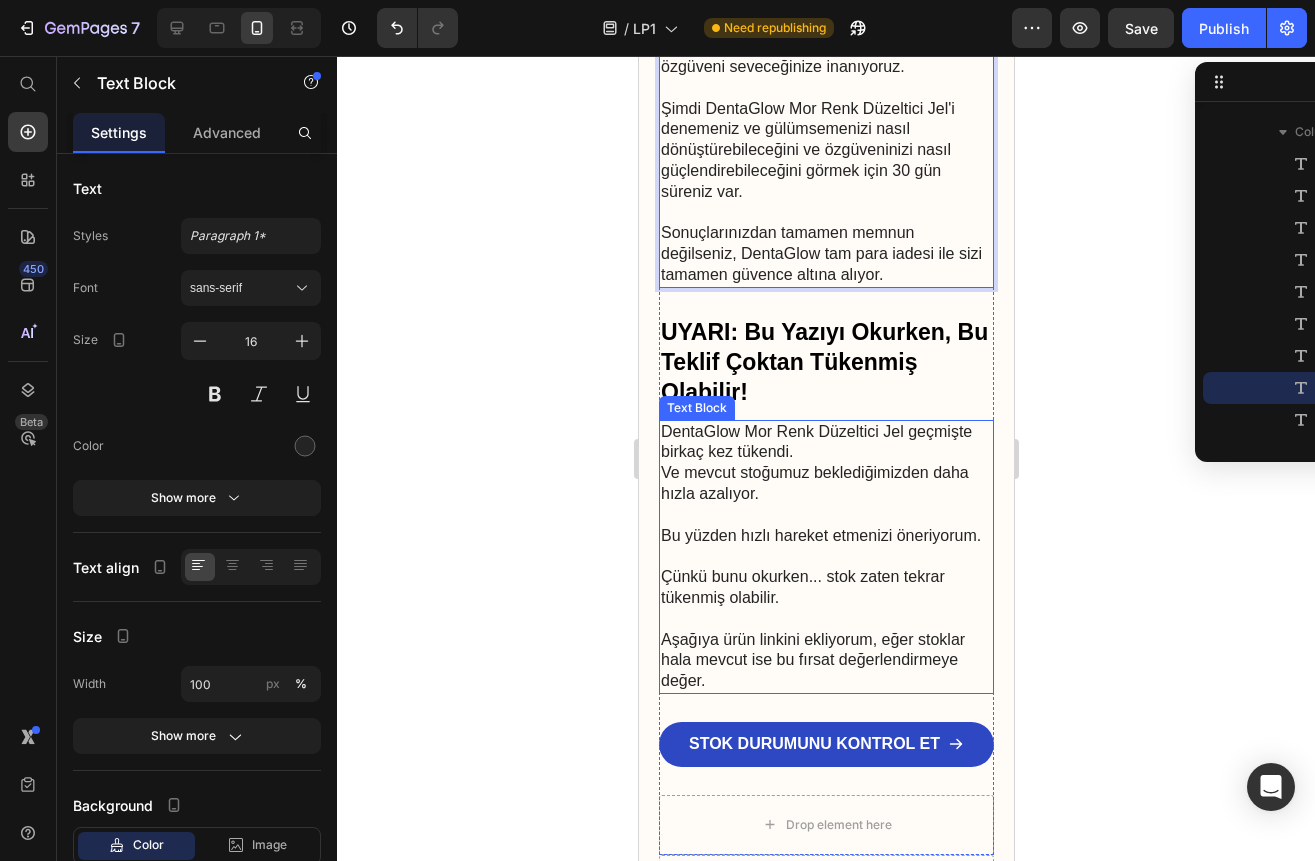 click on "Ve mevcut stoğumuz beklediğimizden daha hızla azalıyor." at bounding box center (825, 494) 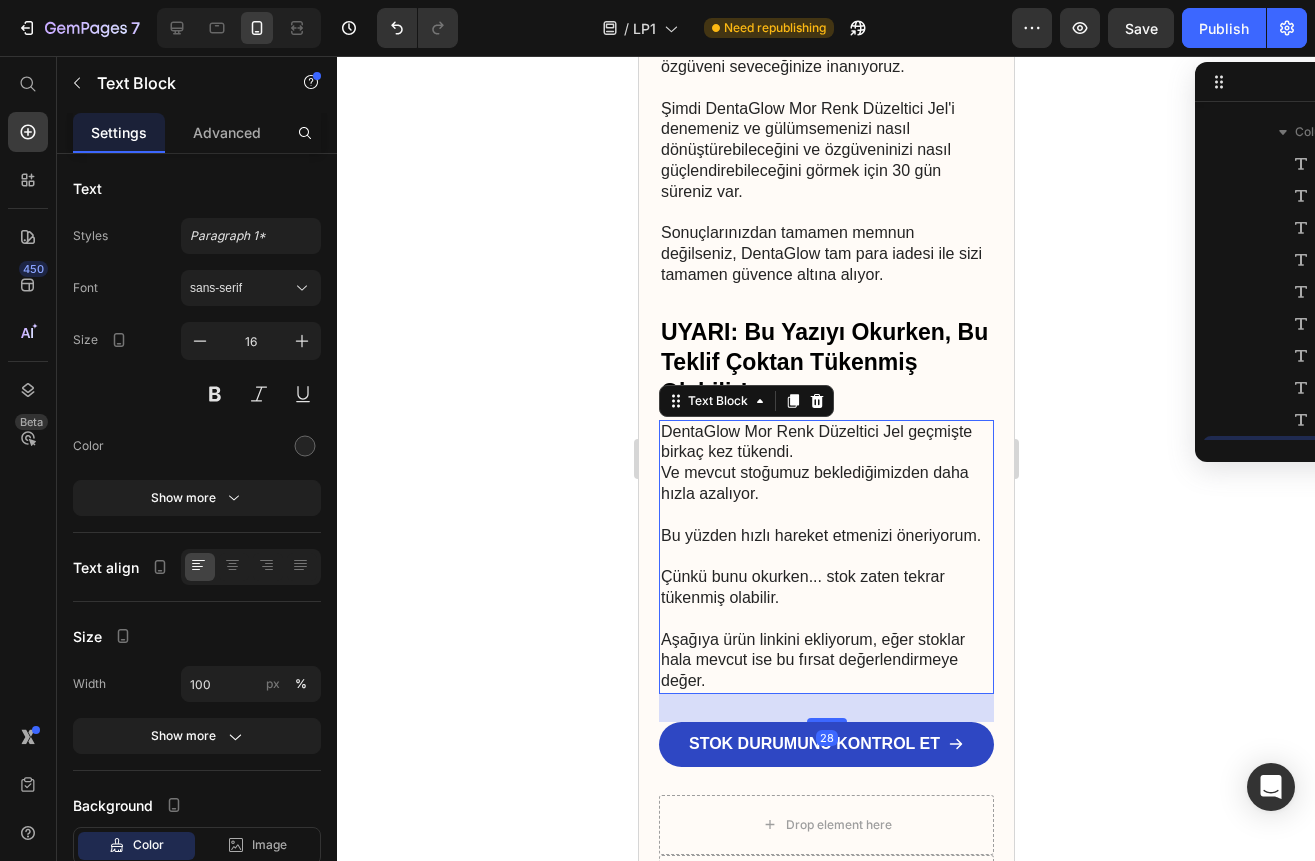 scroll, scrollTop: 1478, scrollLeft: 0, axis: vertical 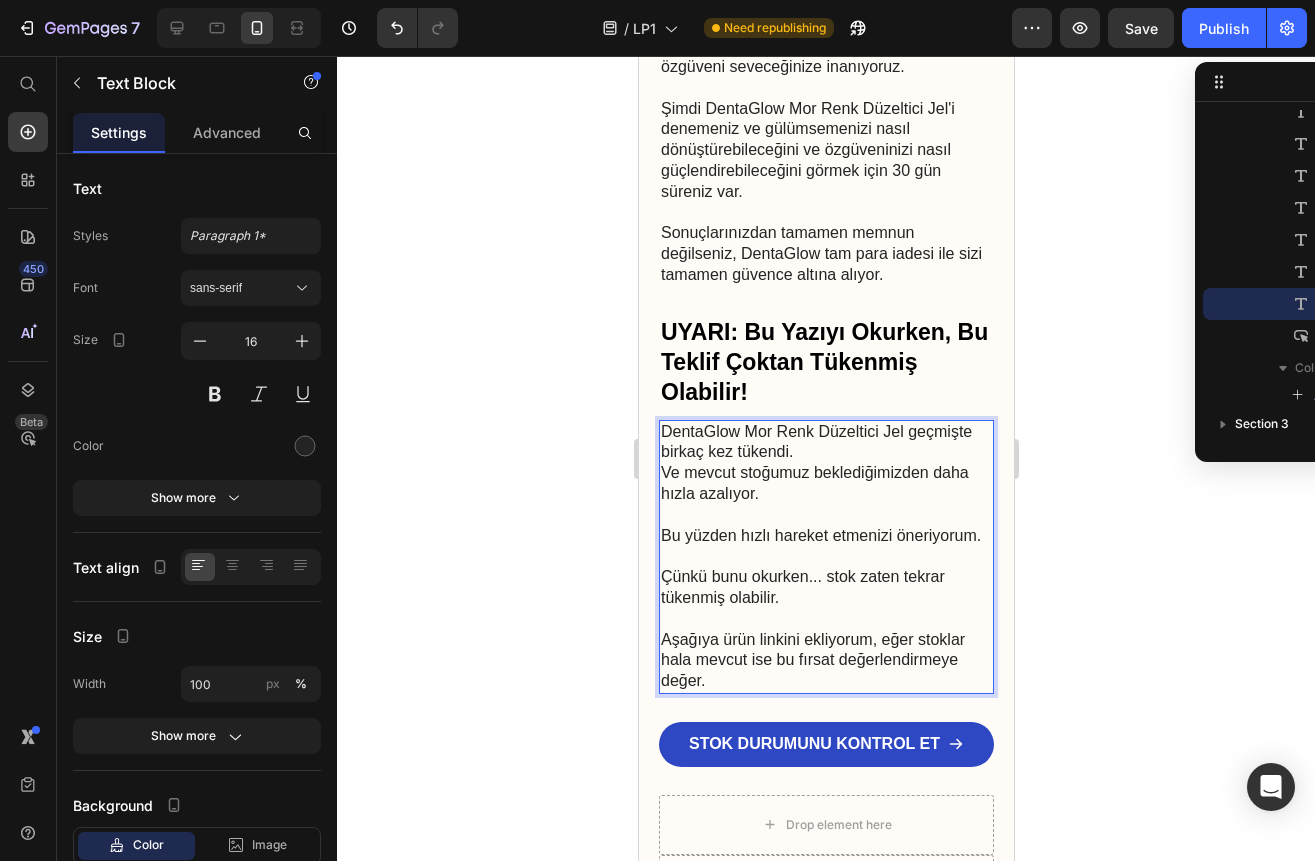 click on "Ve mevcut stoğumuz beklediğimizden daha hızla azalıyor." at bounding box center (825, 494) 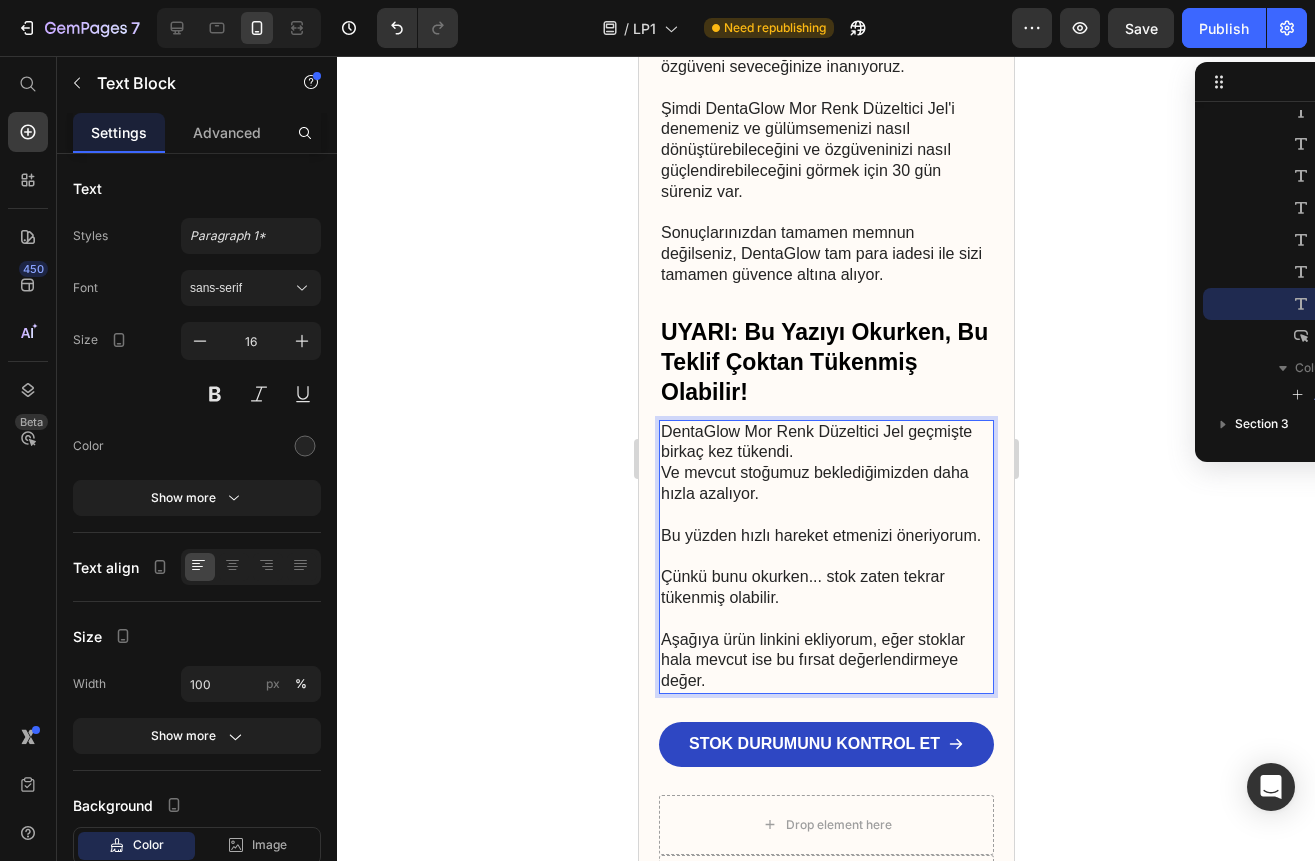 click on "Ve mevcut stoğumuz beklediğimizden daha hızla azalıyor." at bounding box center [825, 494] 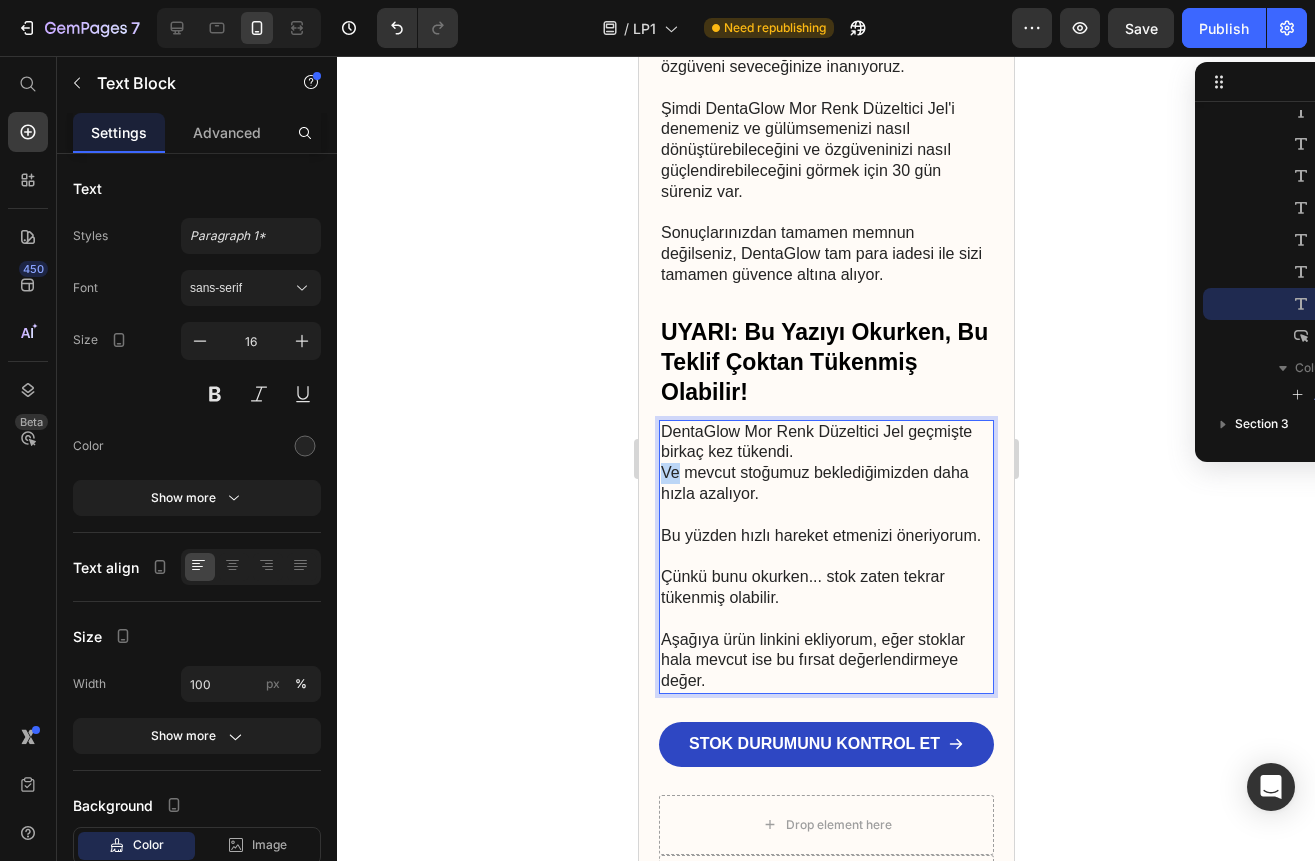 click on "Ve mevcut stoğumuz beklediğimizden daha hızla azalıyor." at bounding box center (825, 494) 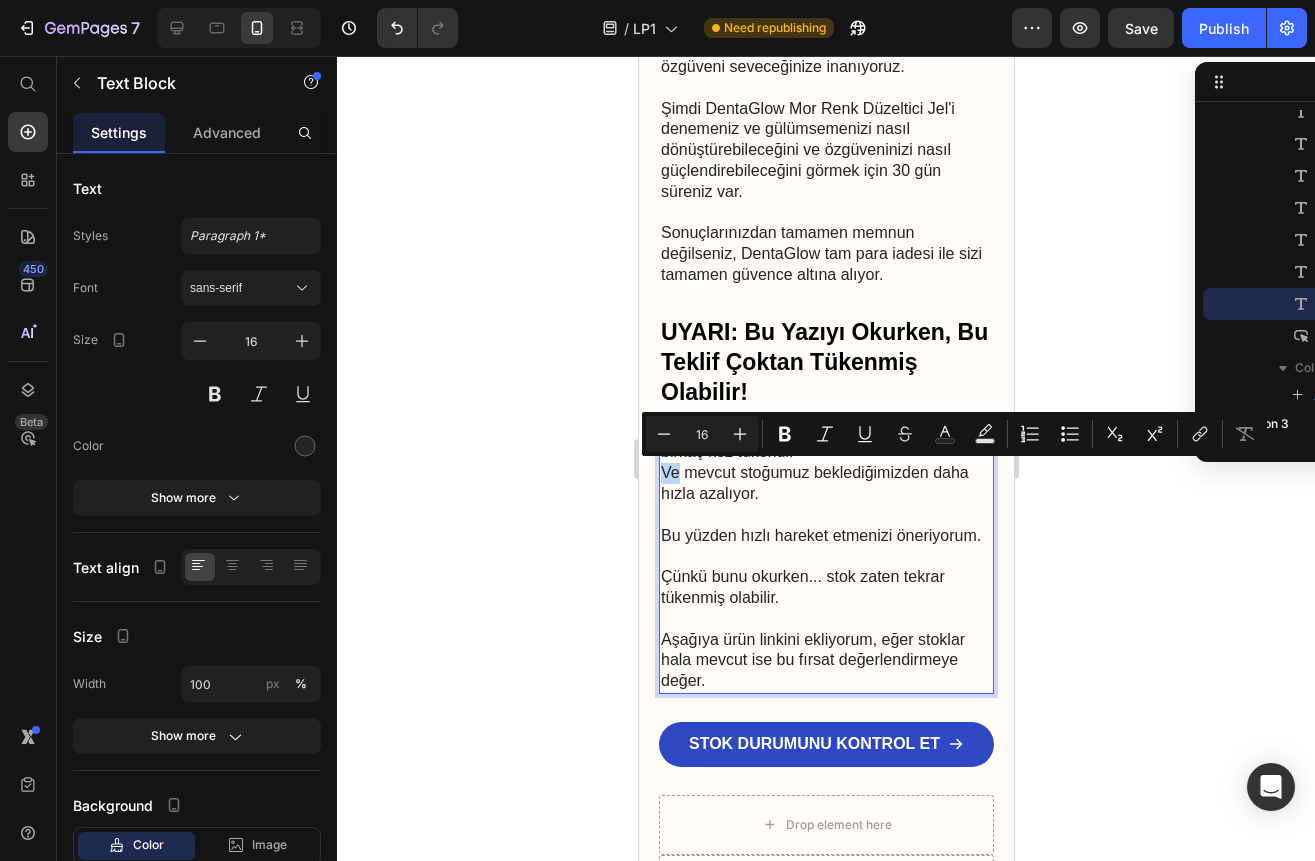 click on "Ve mevcut stoğumuz beklediğimizden daha hızla azalıyor." at bounding box center (825, 494) 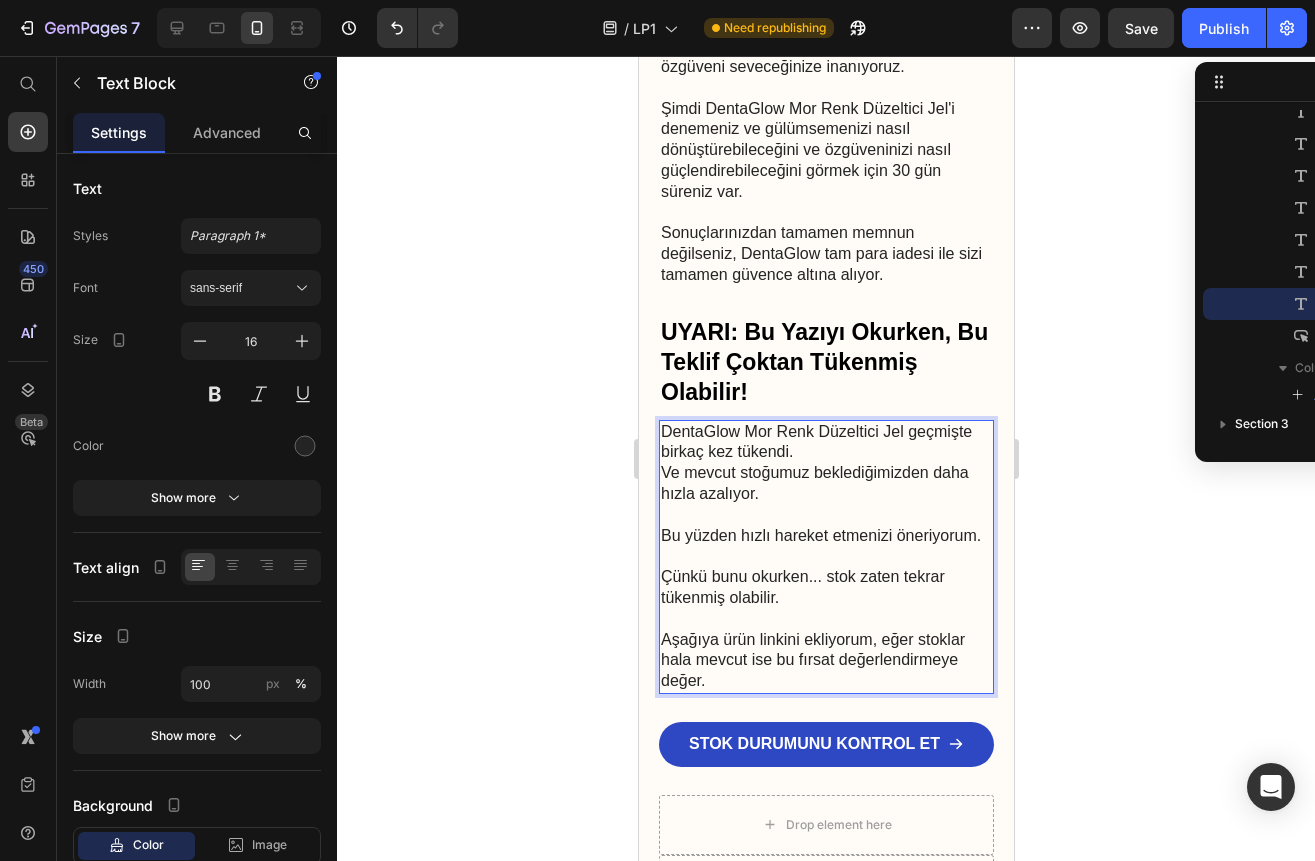 click on "Çünkü bunu okurken... stok zaten tekrar tükenmiş olabilir." at bounding box center [825, 598] 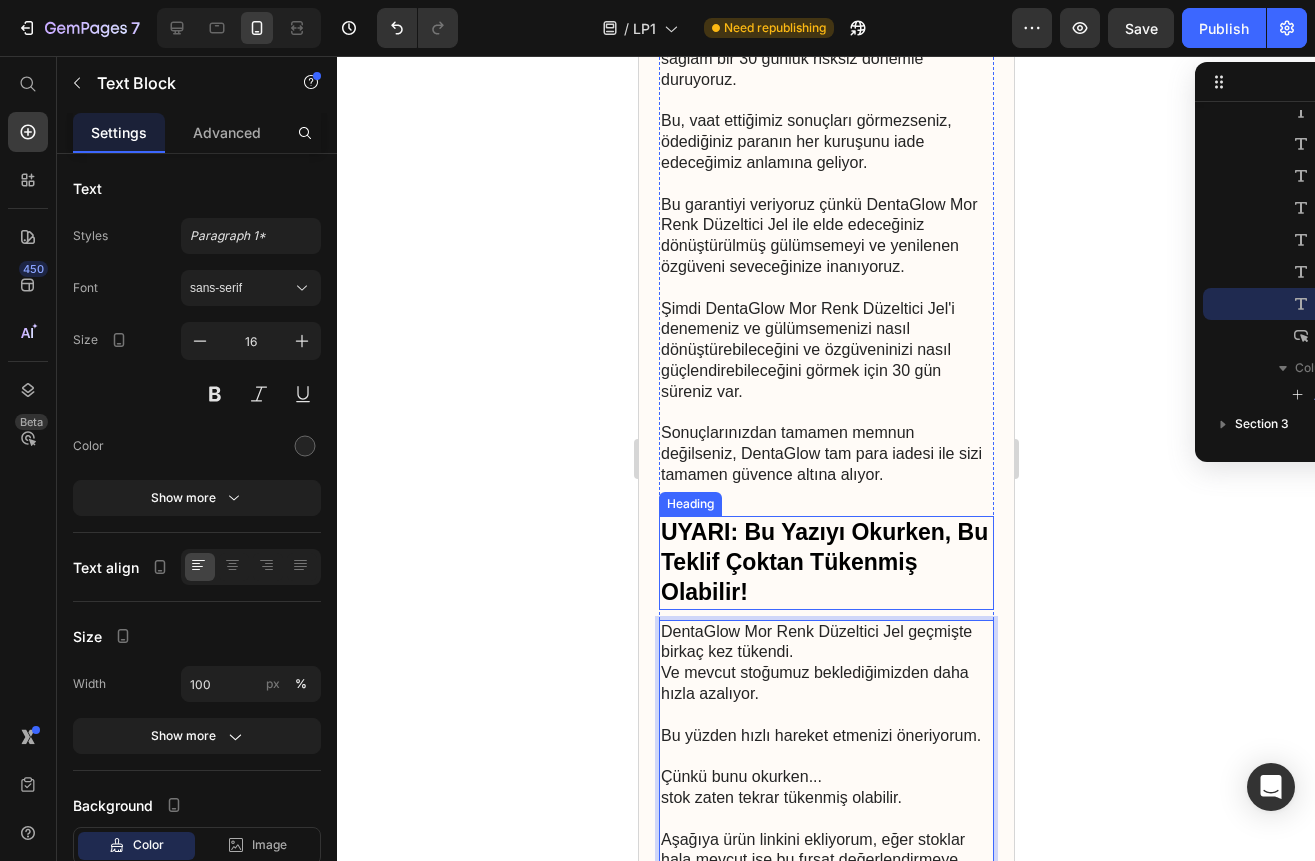 scroll, scrollTop: 7900, scrollLeft: 0, axis: vertical 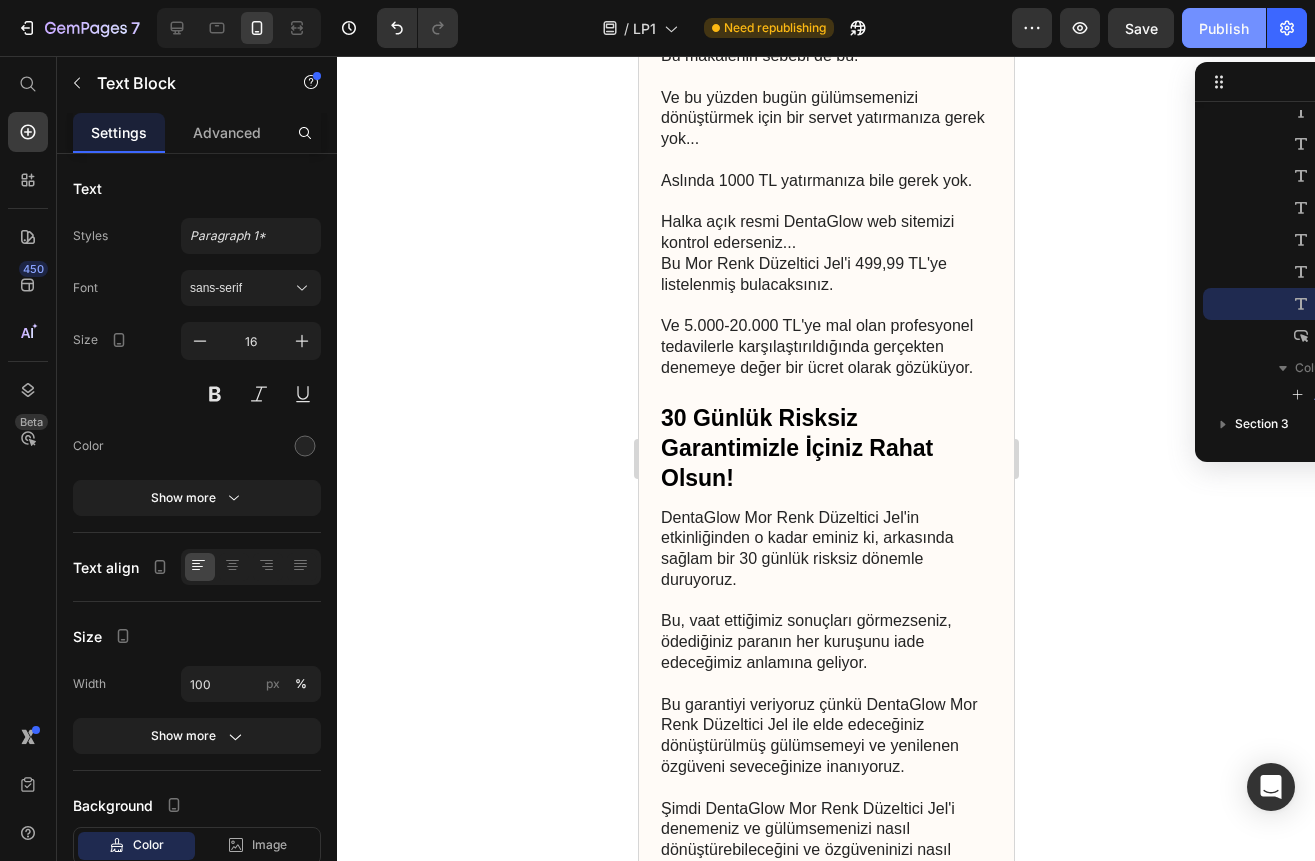 click on "Publish" at bounding box center (1224, 28) 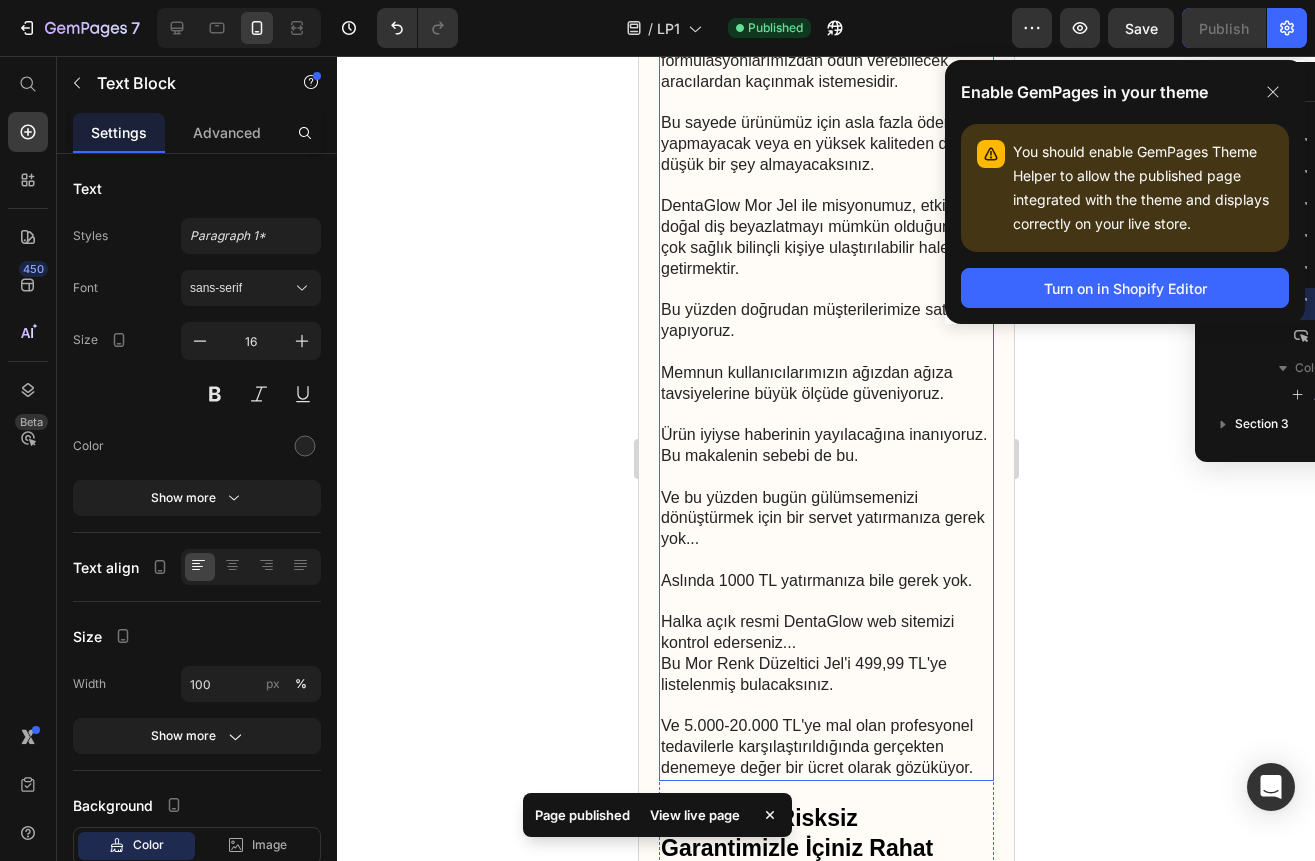 scroll, scrollTop: 6900, scrollLeft: 0, axis: vertical 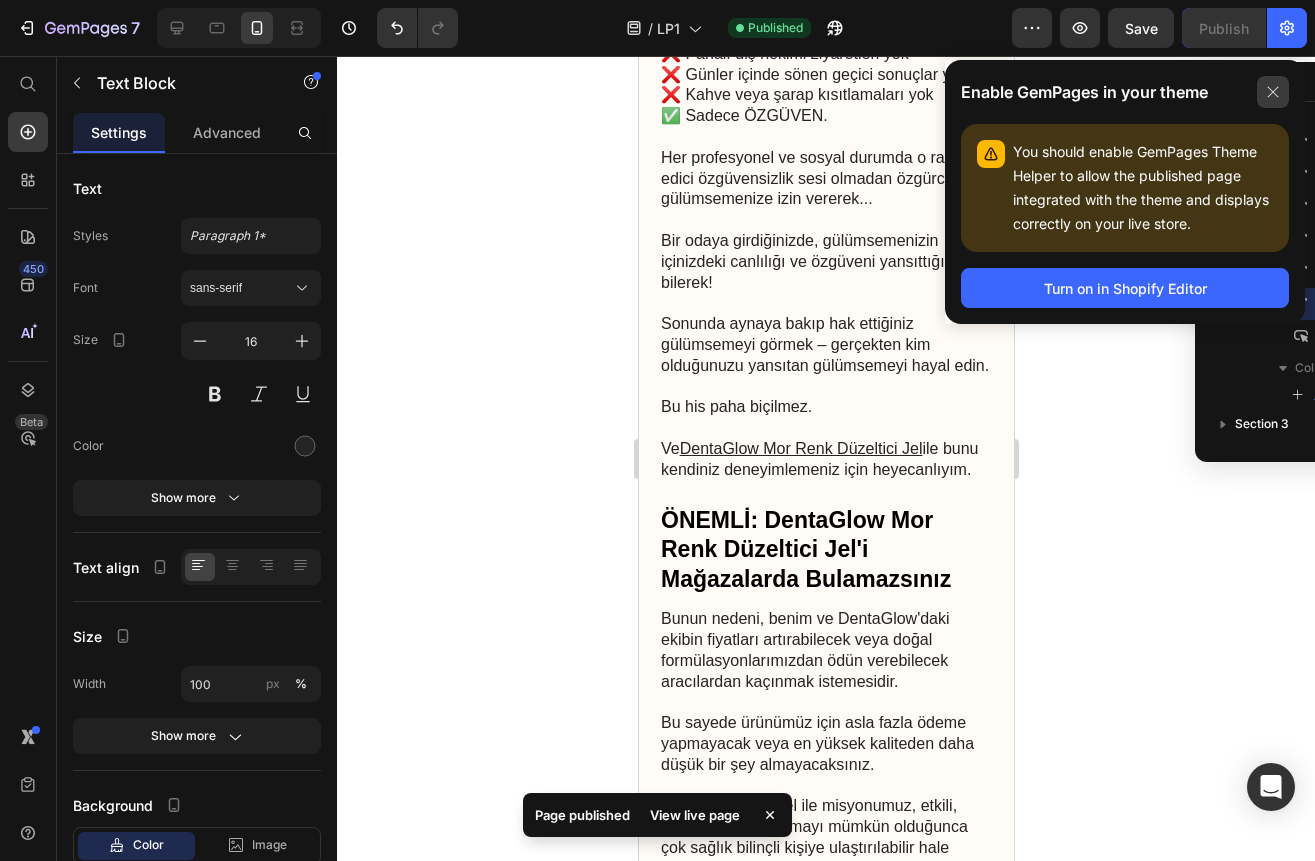 click 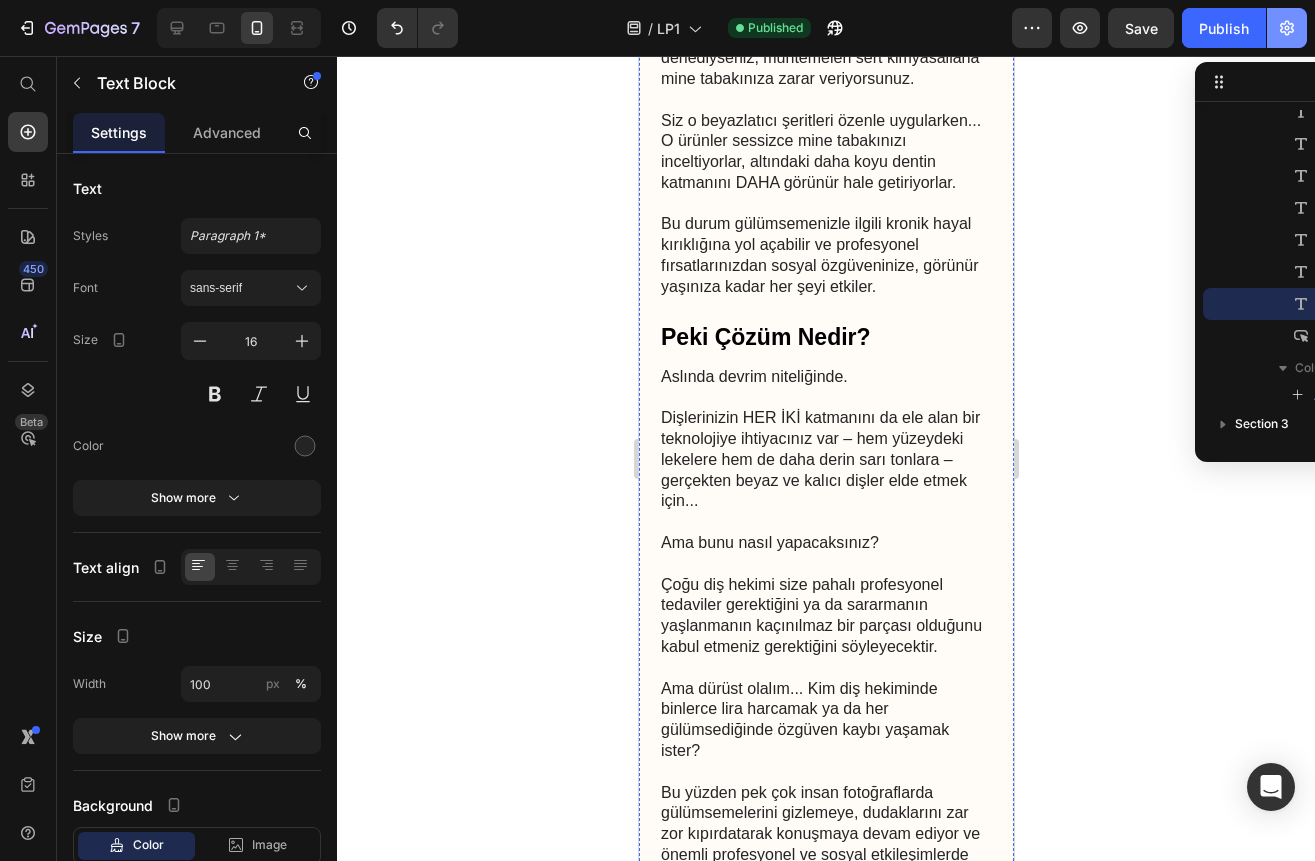 scroll, scrollTop: 2300, scrollLeft: 0, axis: vertical 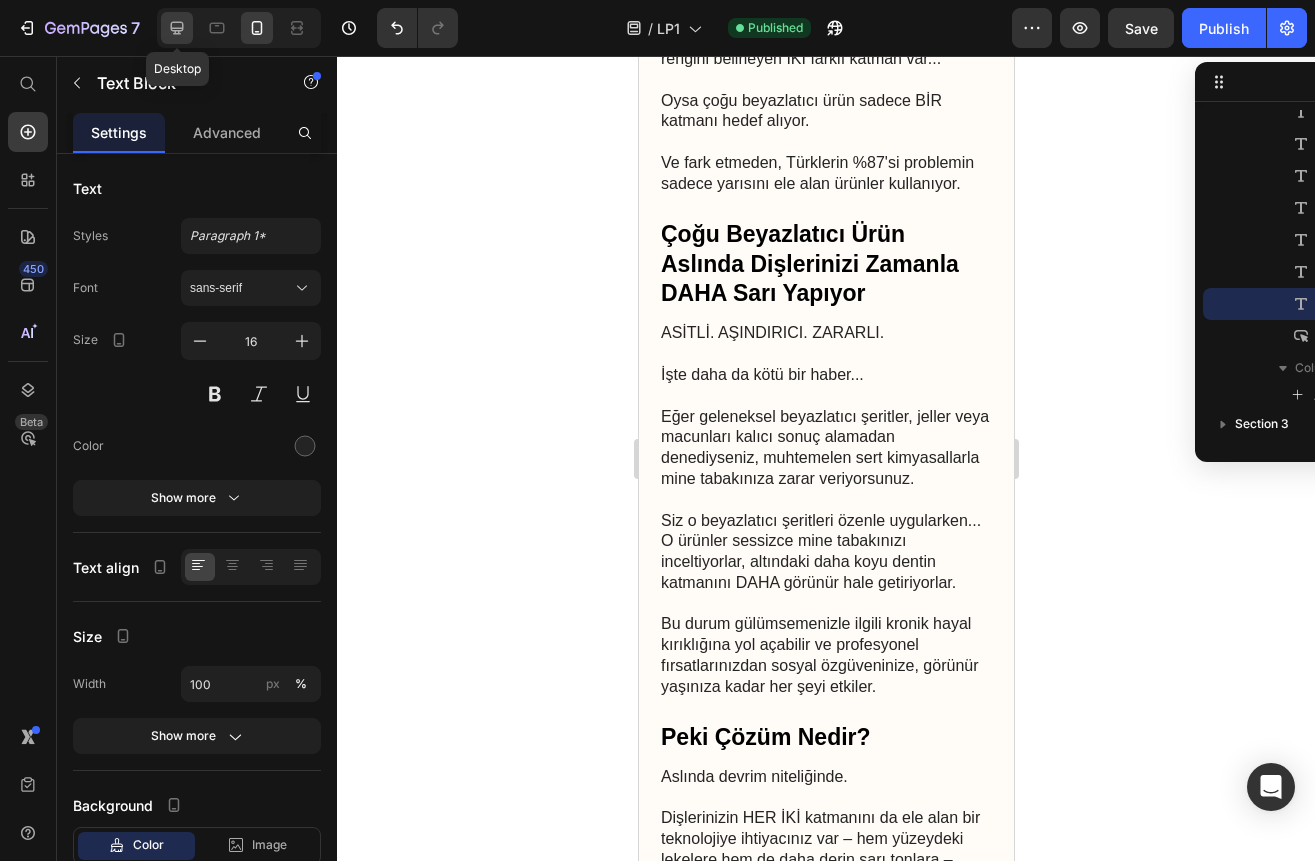 click 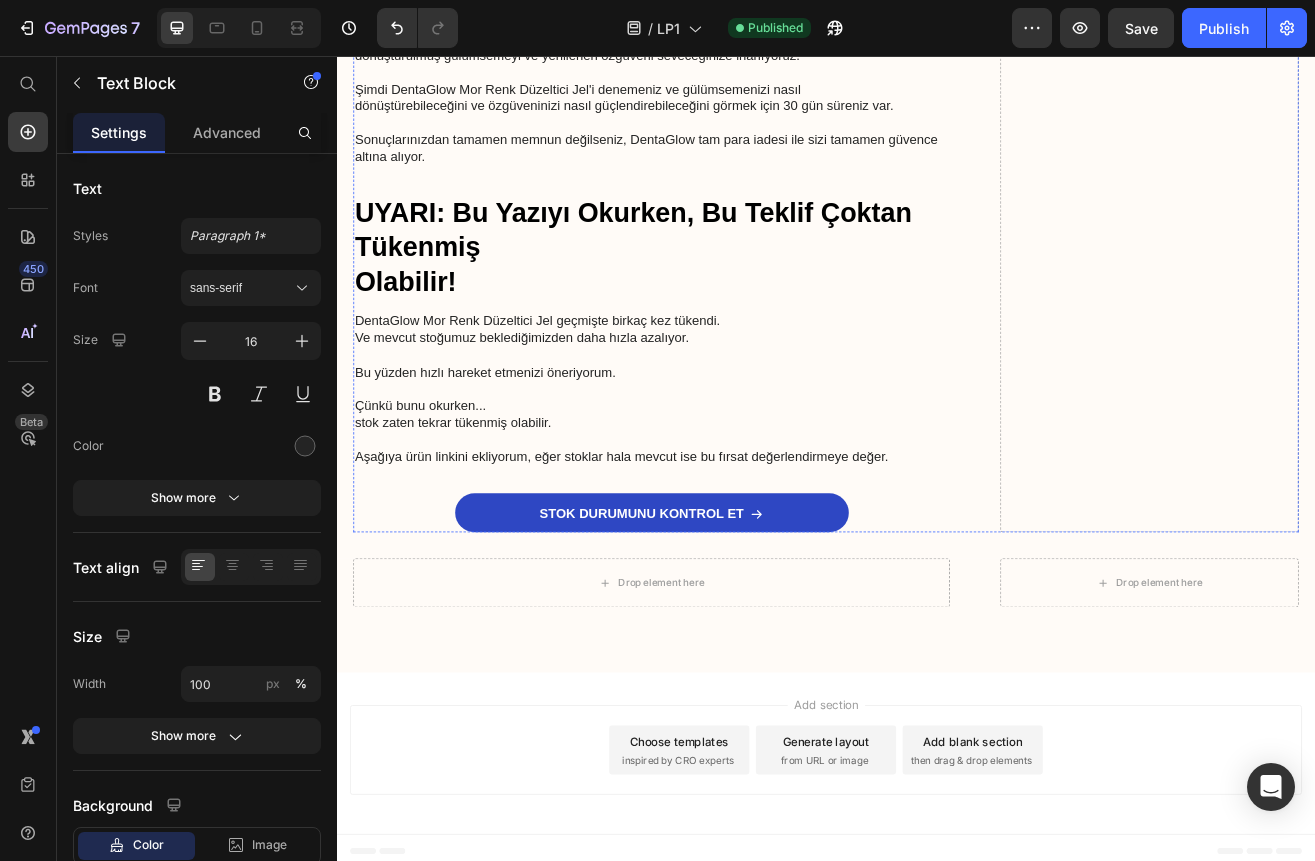 scroll, scrollTop: 7450, scrollLeft: 0, axis: vertical 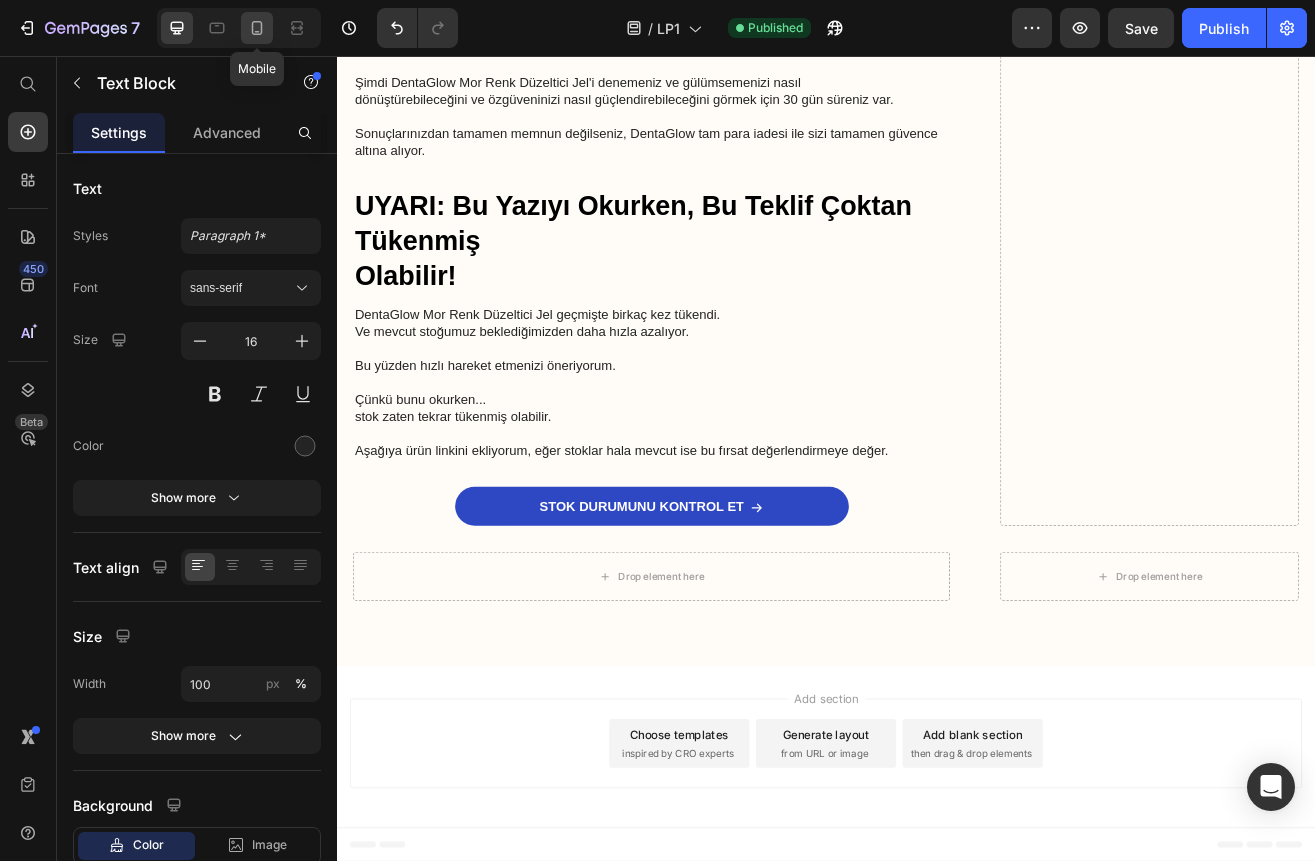 click 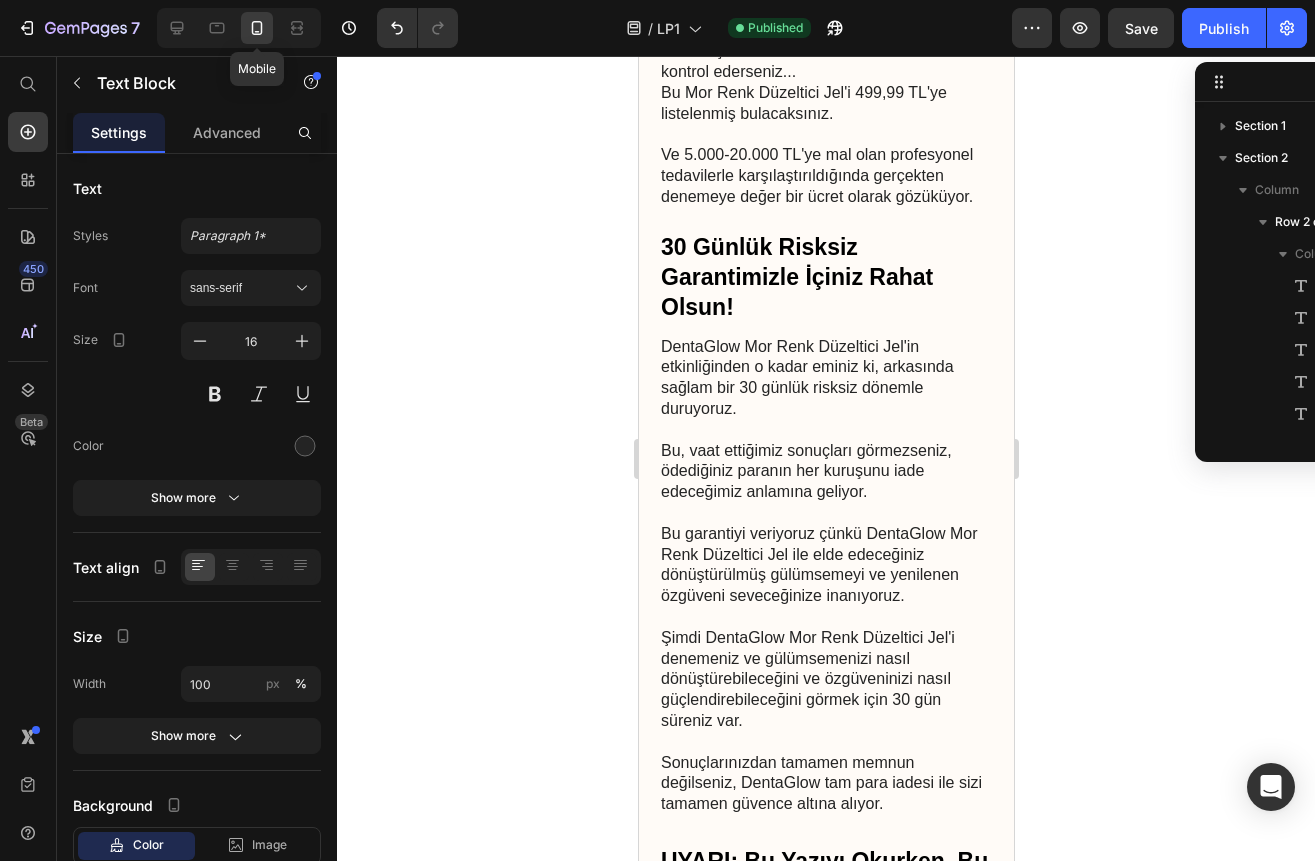 scroll, scrollTop: 7563, scrollLeft: 0, axis: vertical 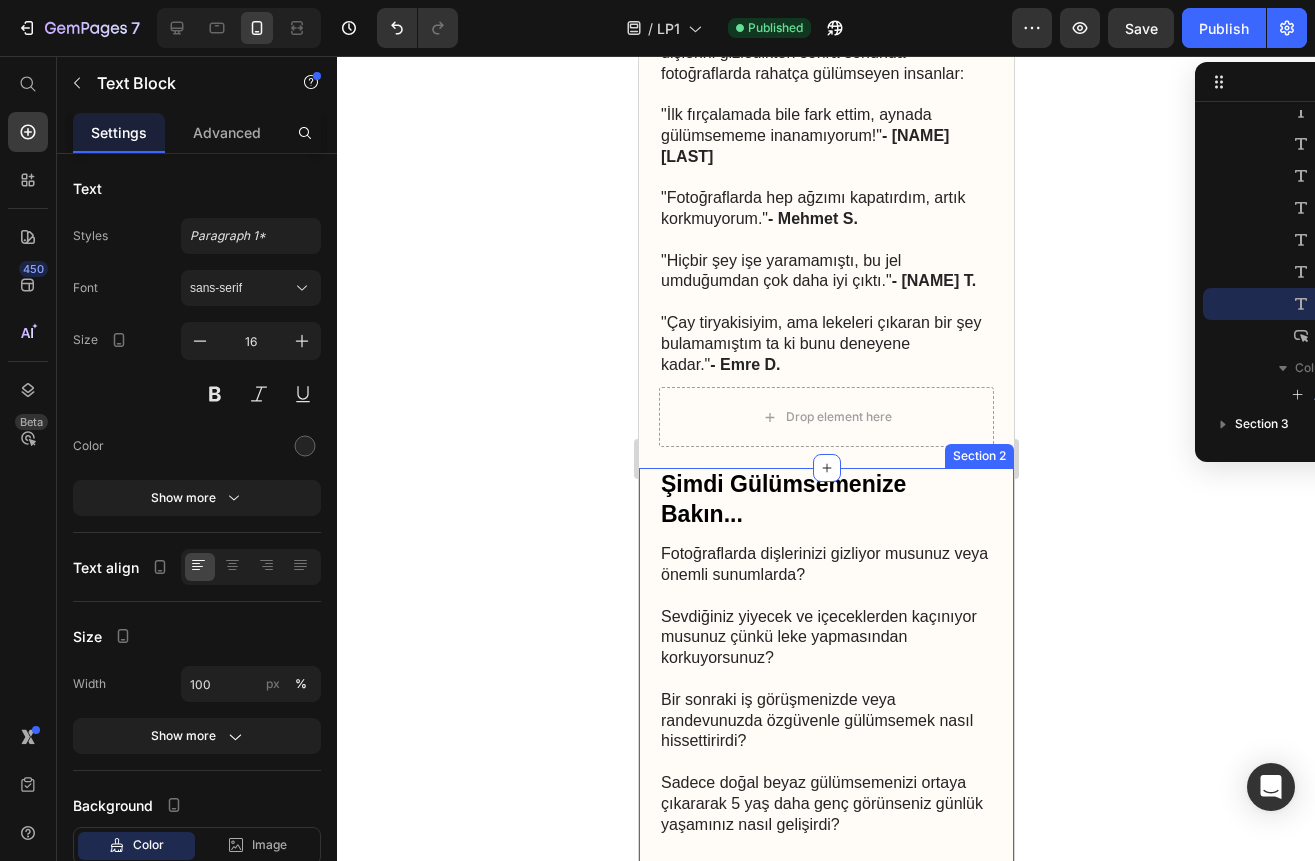 click on "Şimdi Gülümsemenize Bakın... Heading Fotoğraflarda dişlerinizi gizliyor musunuz veya önemli sunumlarda? Sevdiğiniz yiyecek ve içeceklerden kaçınıyor musunuz çünkü leke yapmasından korkuyorsunuz? Bir sonraki iş görüşmenizde veya randevunuzda özgüvenle gülümsemek nasıl hissettirirdi? Sadece doğal beyaz gülümsemenizi ortaya çıkararak 5 yaş daha genç görünseniz günlük yaşamınız nasıl gelişirdi? Text Block Aynaya Baktığınızda Sizi 5 YAŞ DAHA GENÇ Gösteren Bir Gülümseme Görmek... Heading ❌ Kimyasal yanma veya hassasiyet yok ❌ Pahalı diş hekimi ziyaretleri yok ❌ Günler içinde sönen geçici sonuçlar yok ❌ Kahve veya şarap kısıtlamaları yok ✅ Sadece ÖZGÜVEN. Her profesyonel ve sosyal durumda o rahatsız edici özgüvensizlik sesi olmadan özgürce gülümsemenize izin vererek... Bir odaya girdiğinizde, gülümsemenizin içinizdeki canlılığı ve özgüveni yansıttığını bilerek! Bu his paha biçilmez. Ve Text Block Heading" at bounding box center [825, 1981] 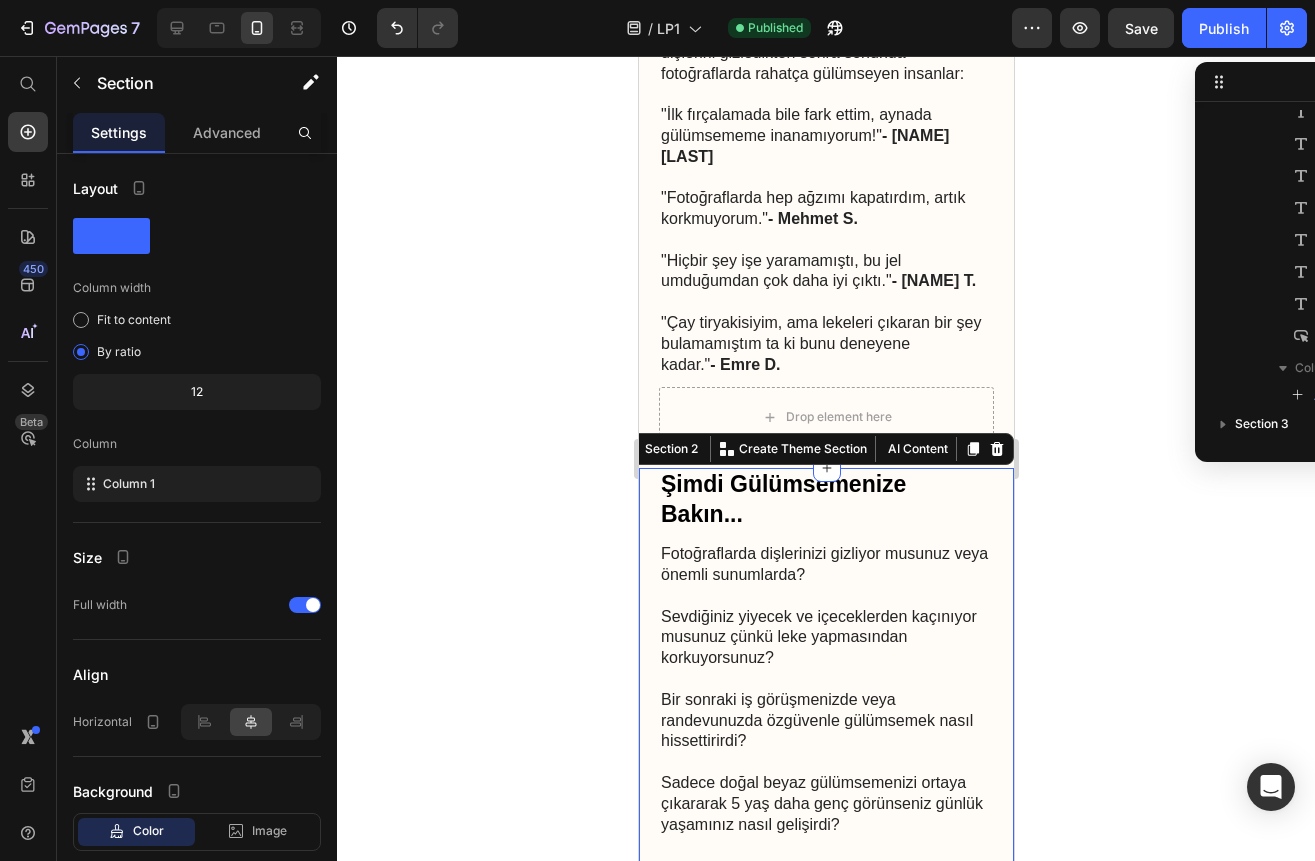 scroll, scrollTop: 0, scrollLeft: 0, axis: both 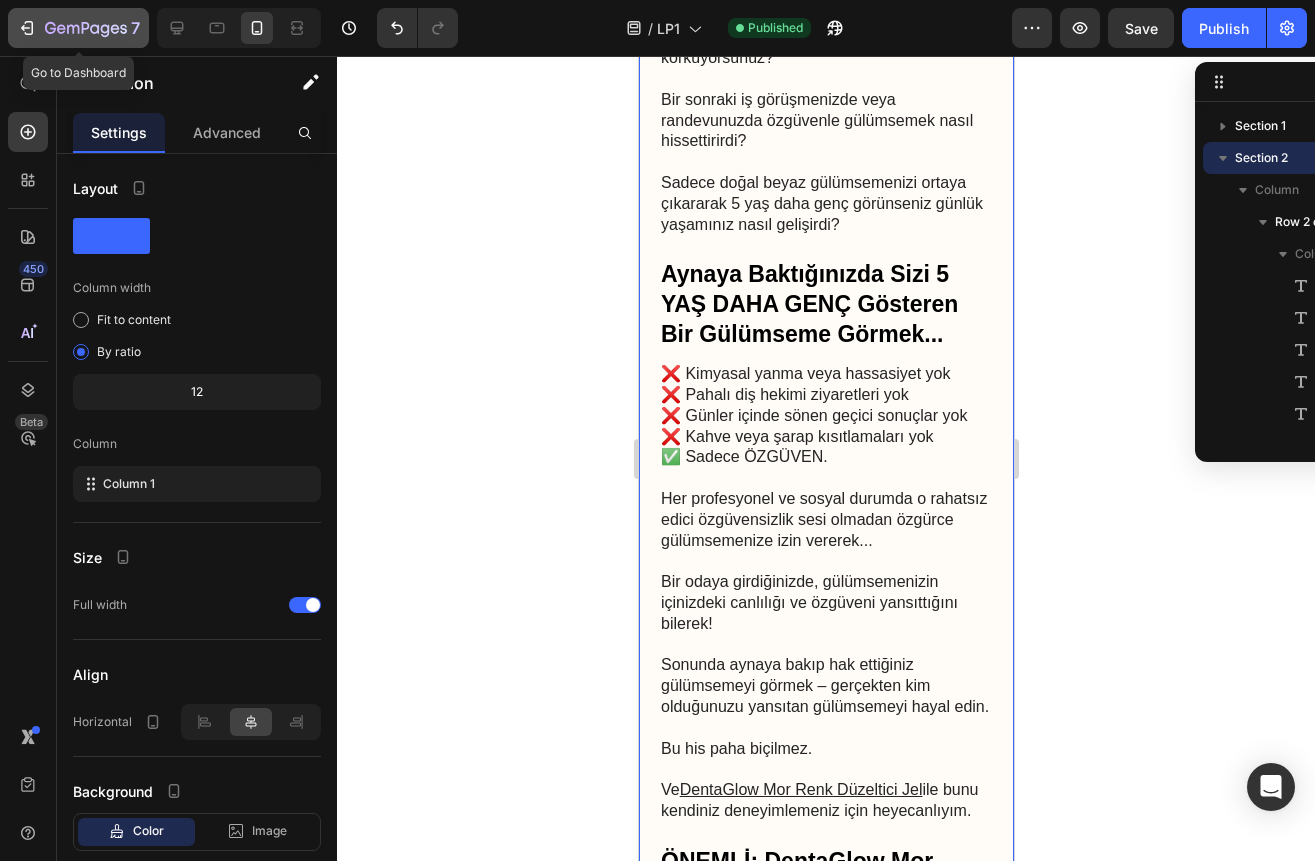 click 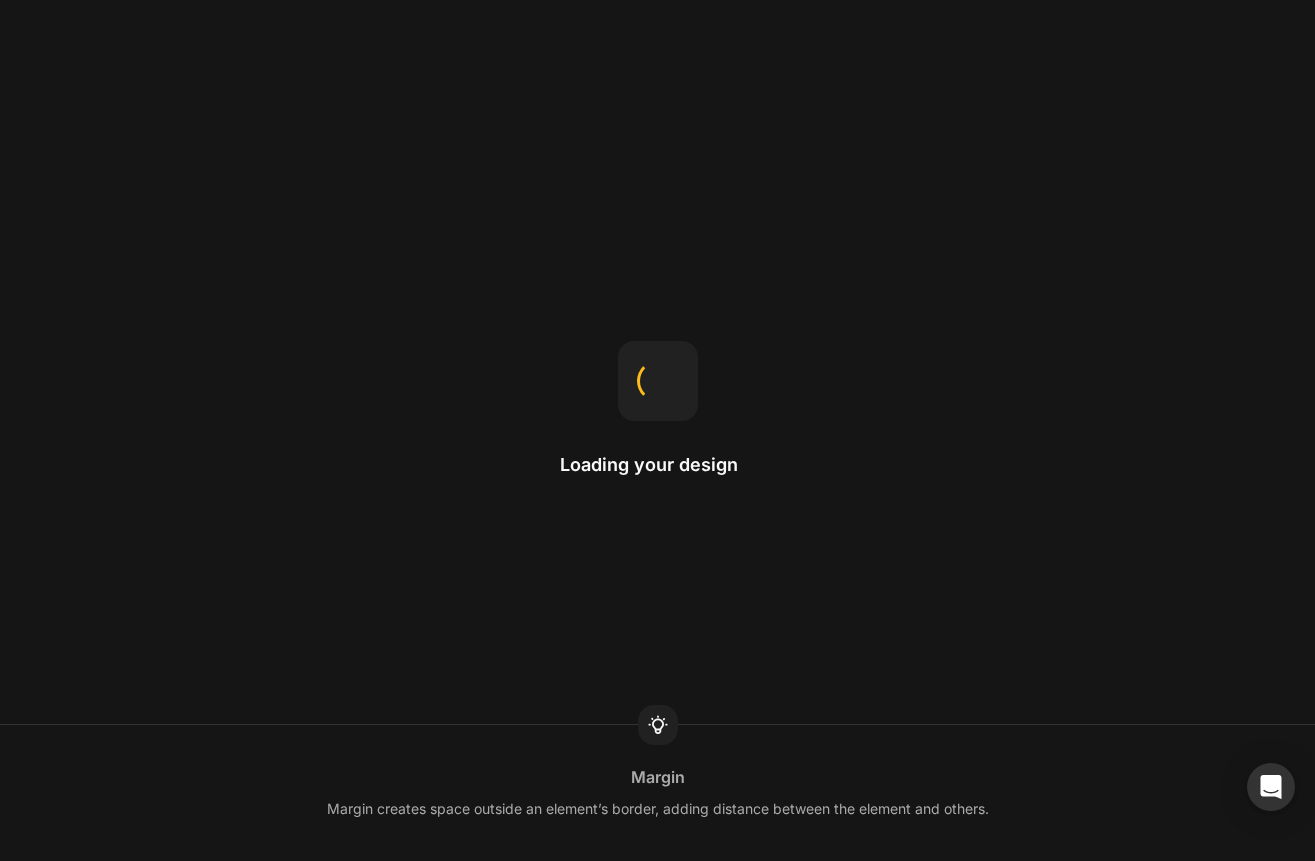 scroll, scrollTop: 0, scrollLeft: 0, axis: both 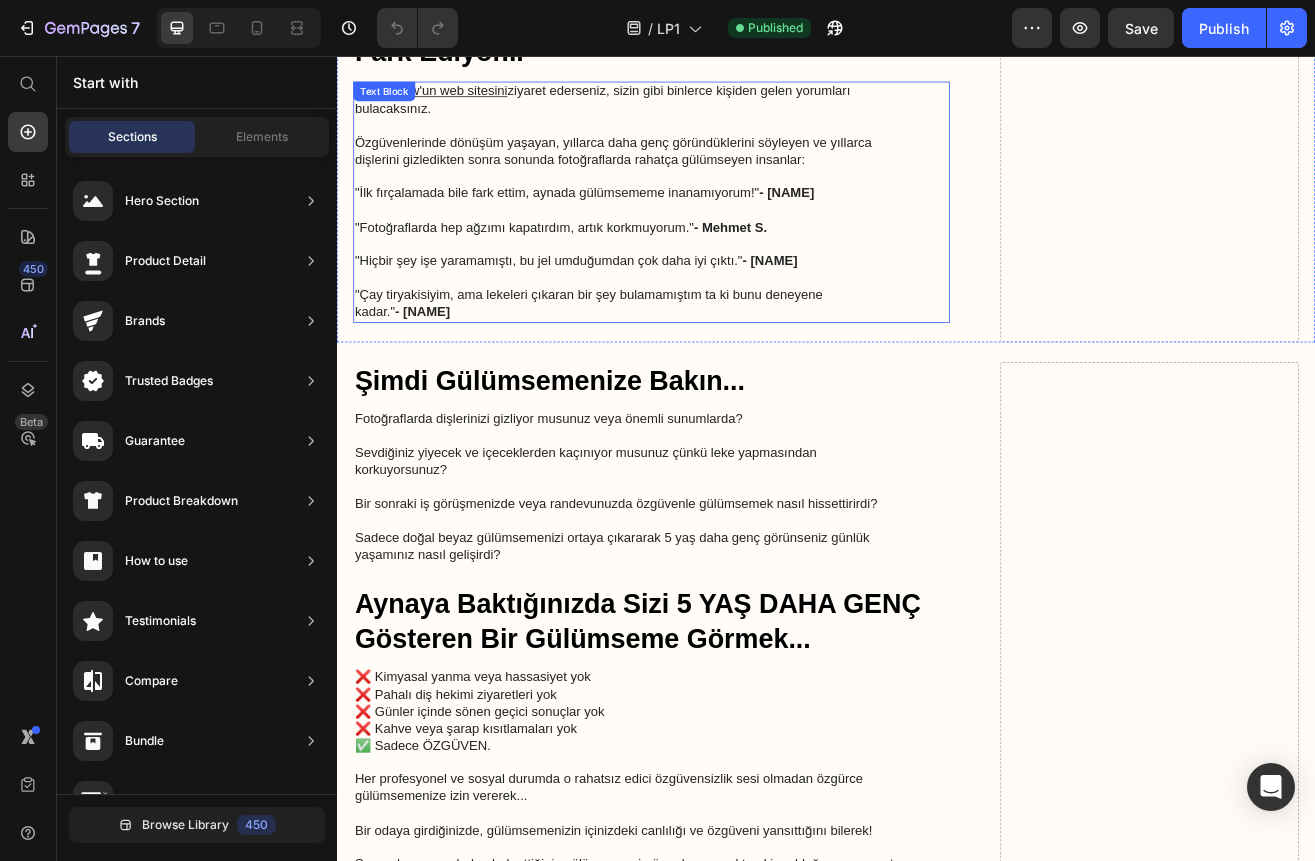 click on ""Hiçbir şey işe yaramamıştı, bu jel umduğumdan çok daha iyi çıktı."  - [NAME]" at bounding box center (723, 318) 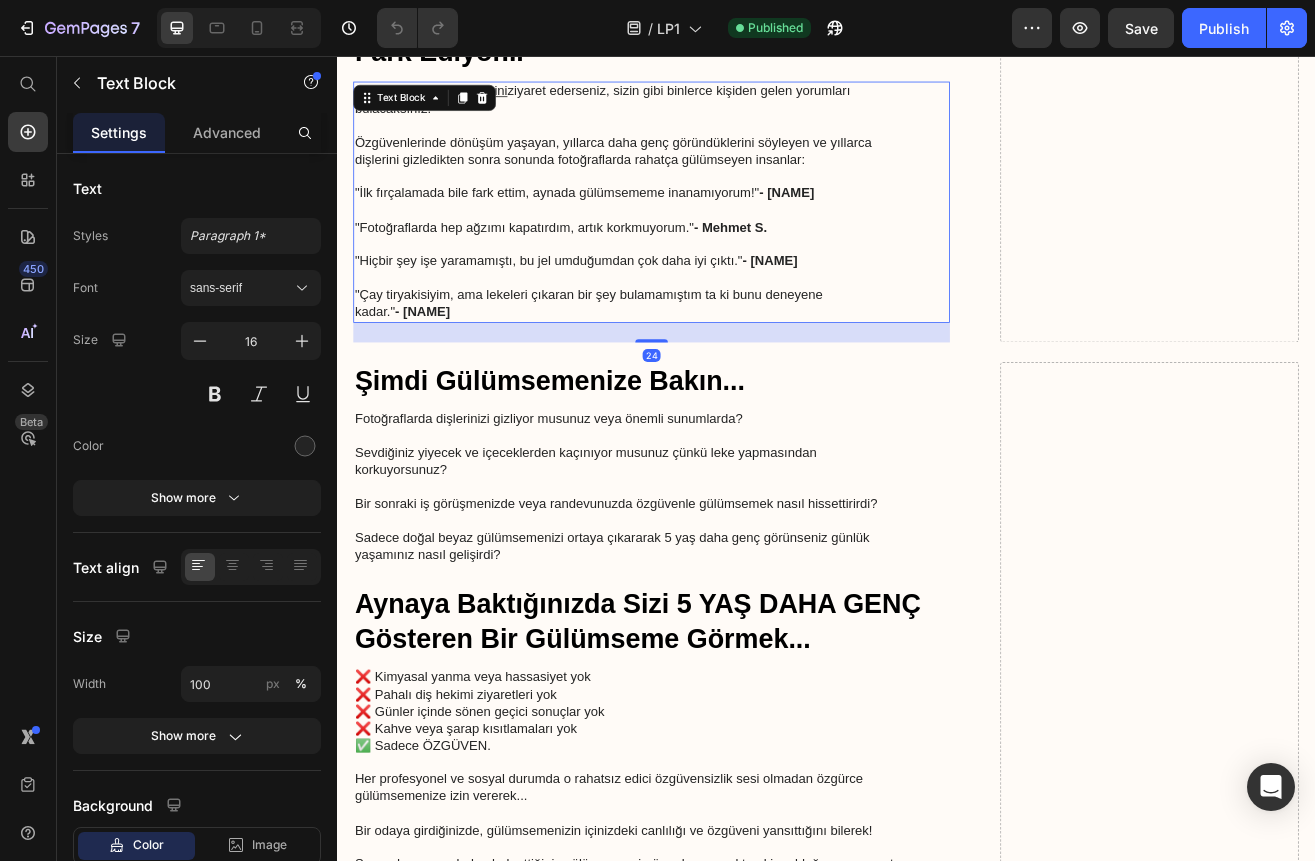 scroll, scrollTop: 5300, scrollLeft: 0, axis: vertical 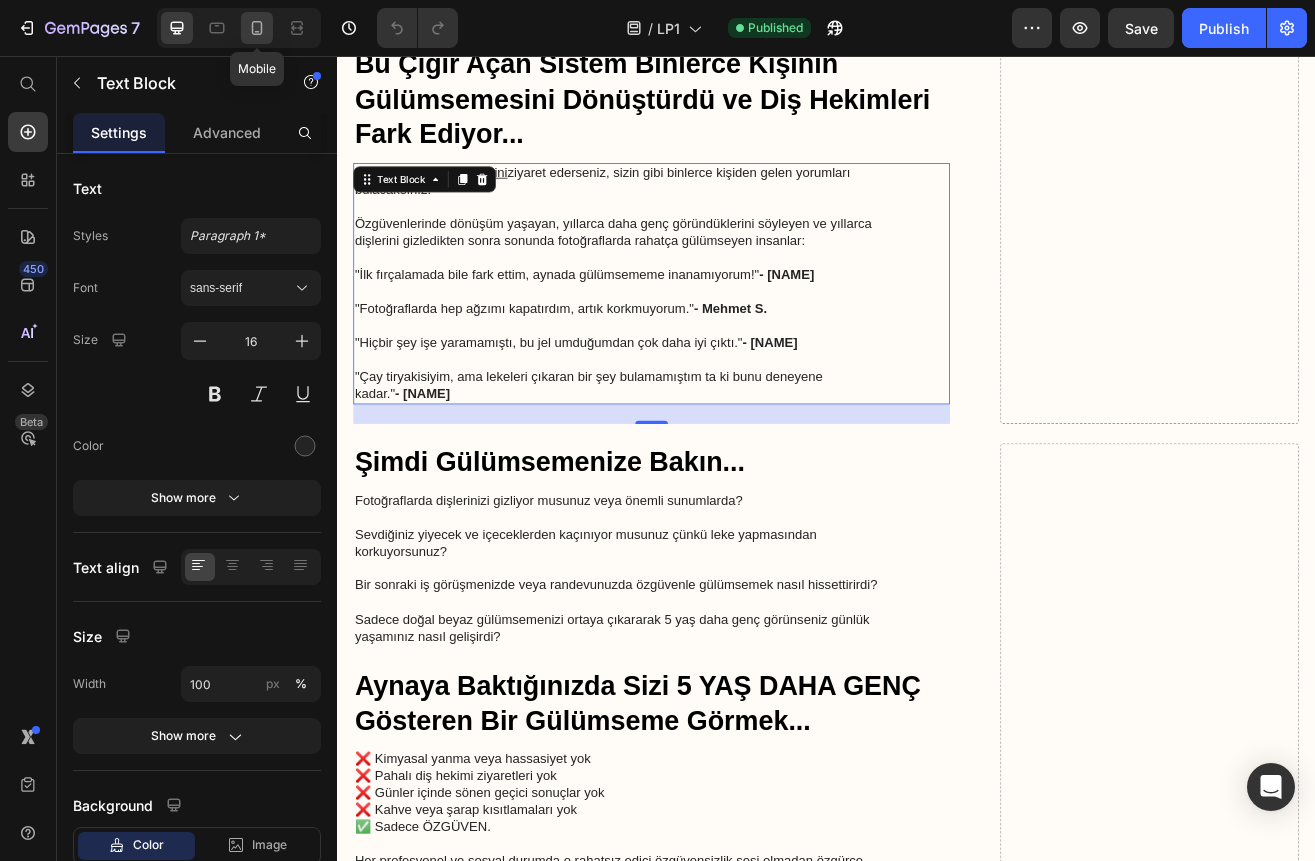 click 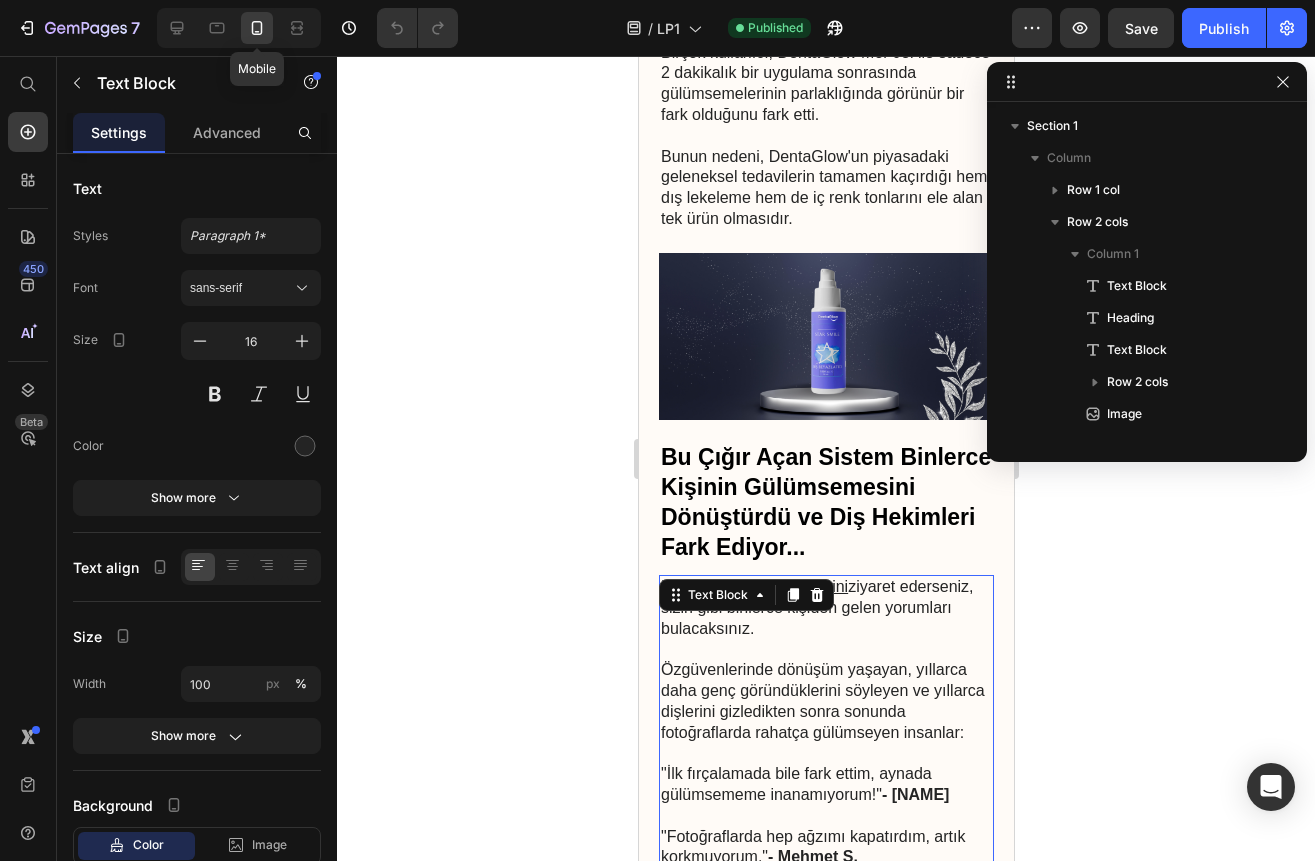 scroll, scrollTop: 5770, scrollLeft: 0, axis: vertical 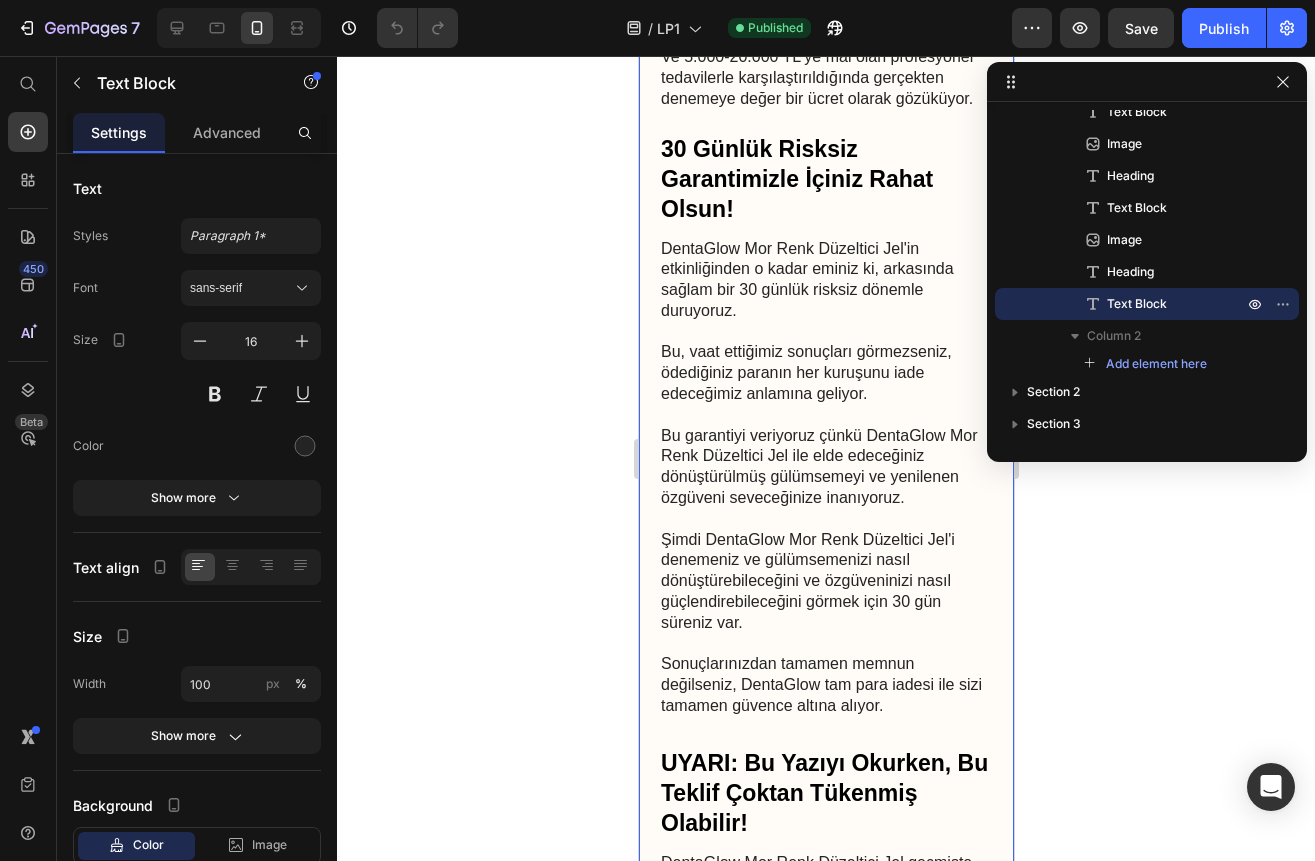 click 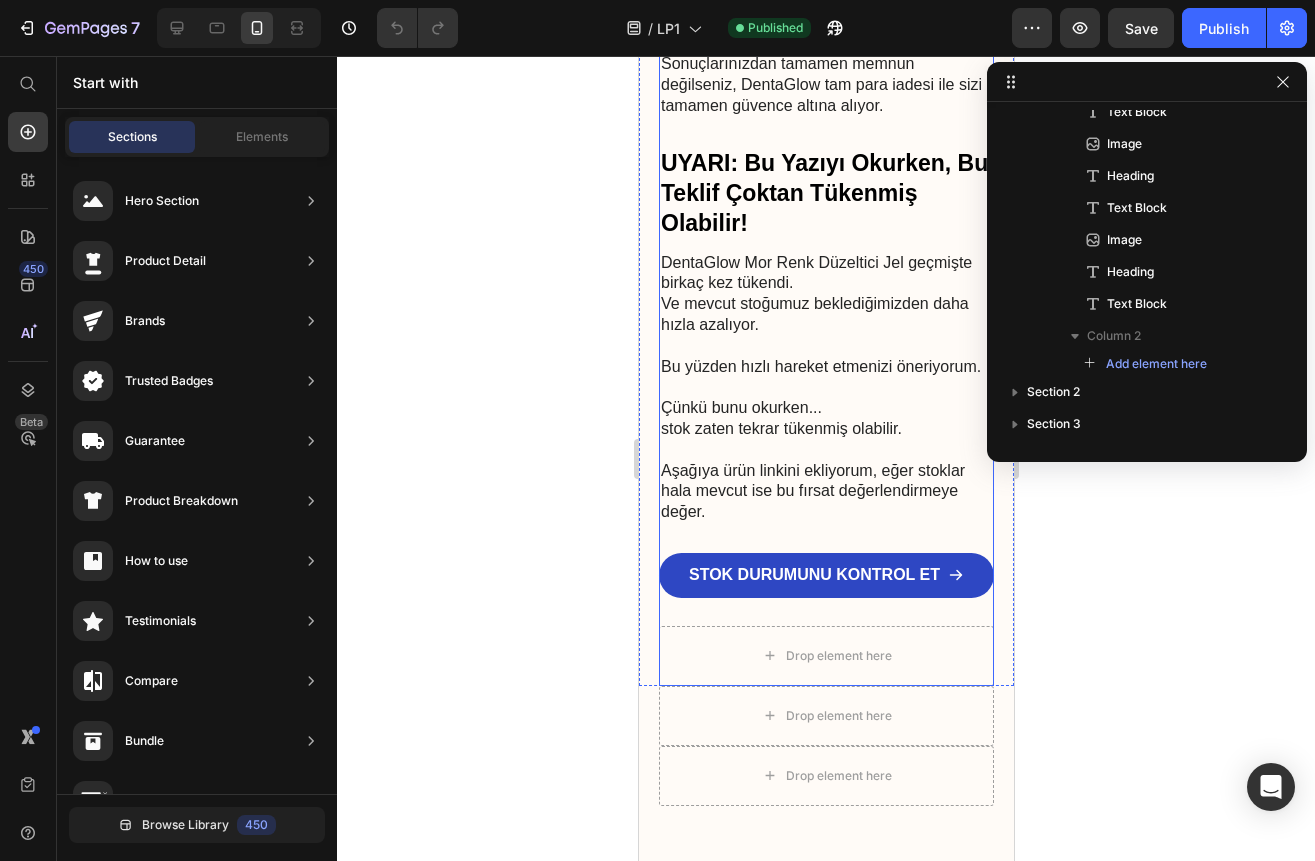 scroll, scrollTop: 9159, scrollLeft: 0, axis: vertical 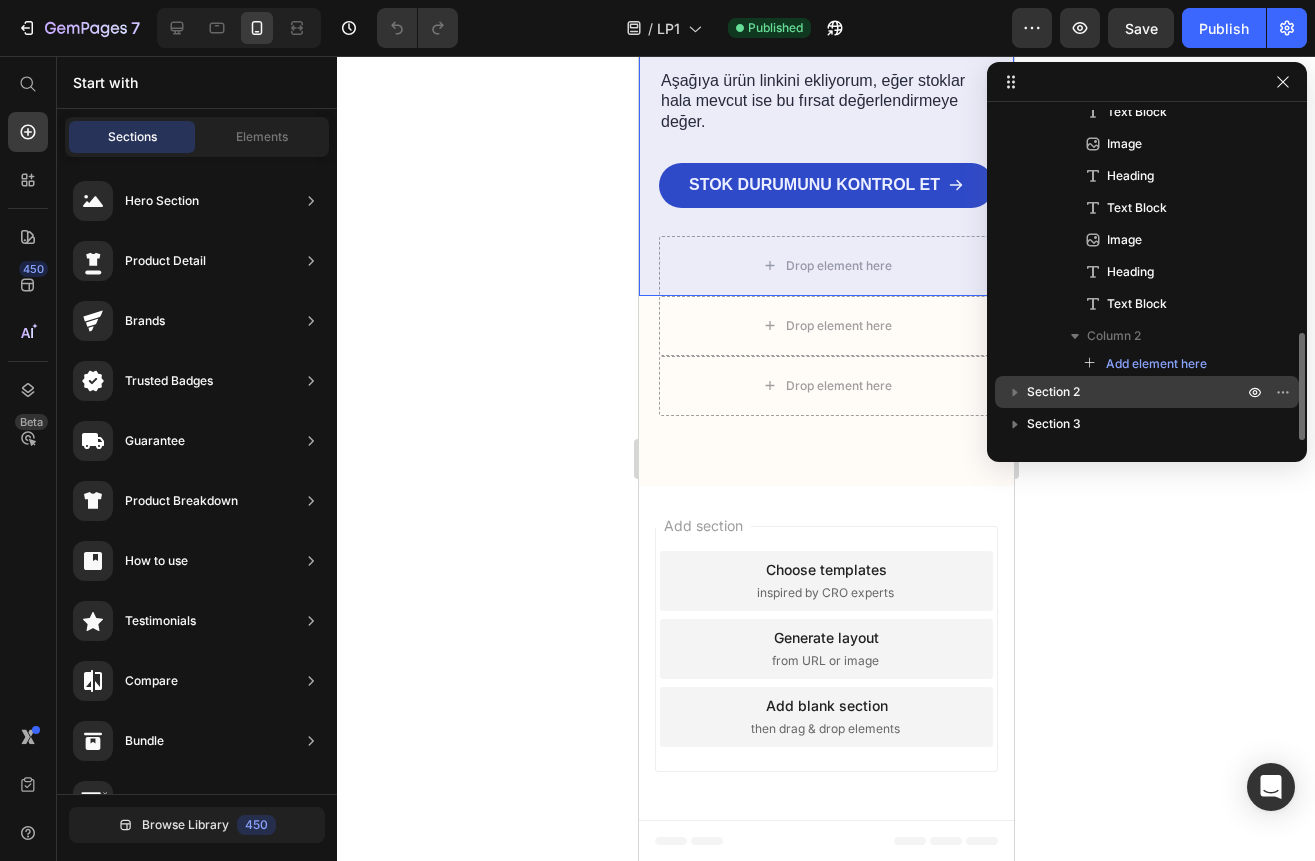 click on "Section 2" at bounding box center [1053, 392] 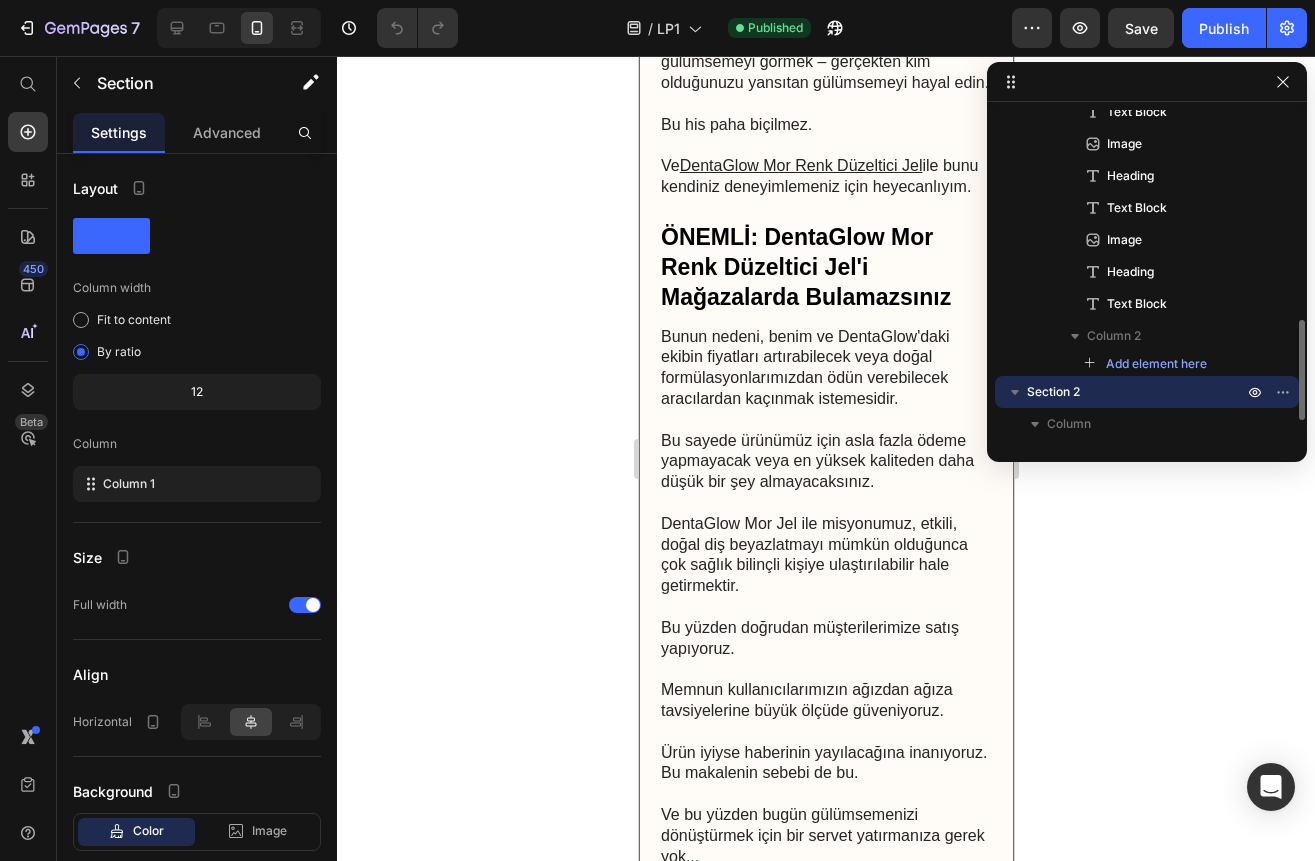 scroll, scrollTop: 6301, scrollLeft: 0, axis: vertical 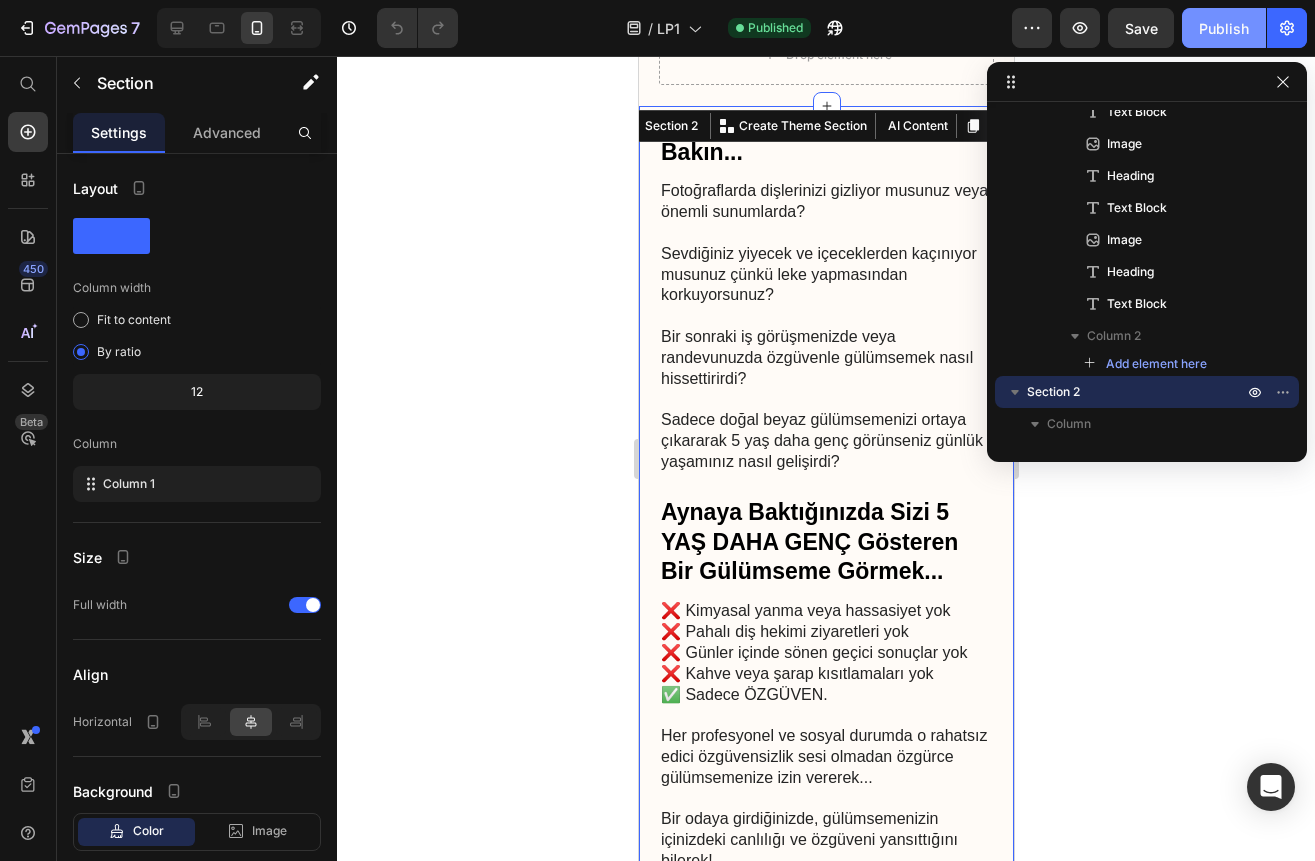 click on "Publish" at bounding box center (1224, 28) 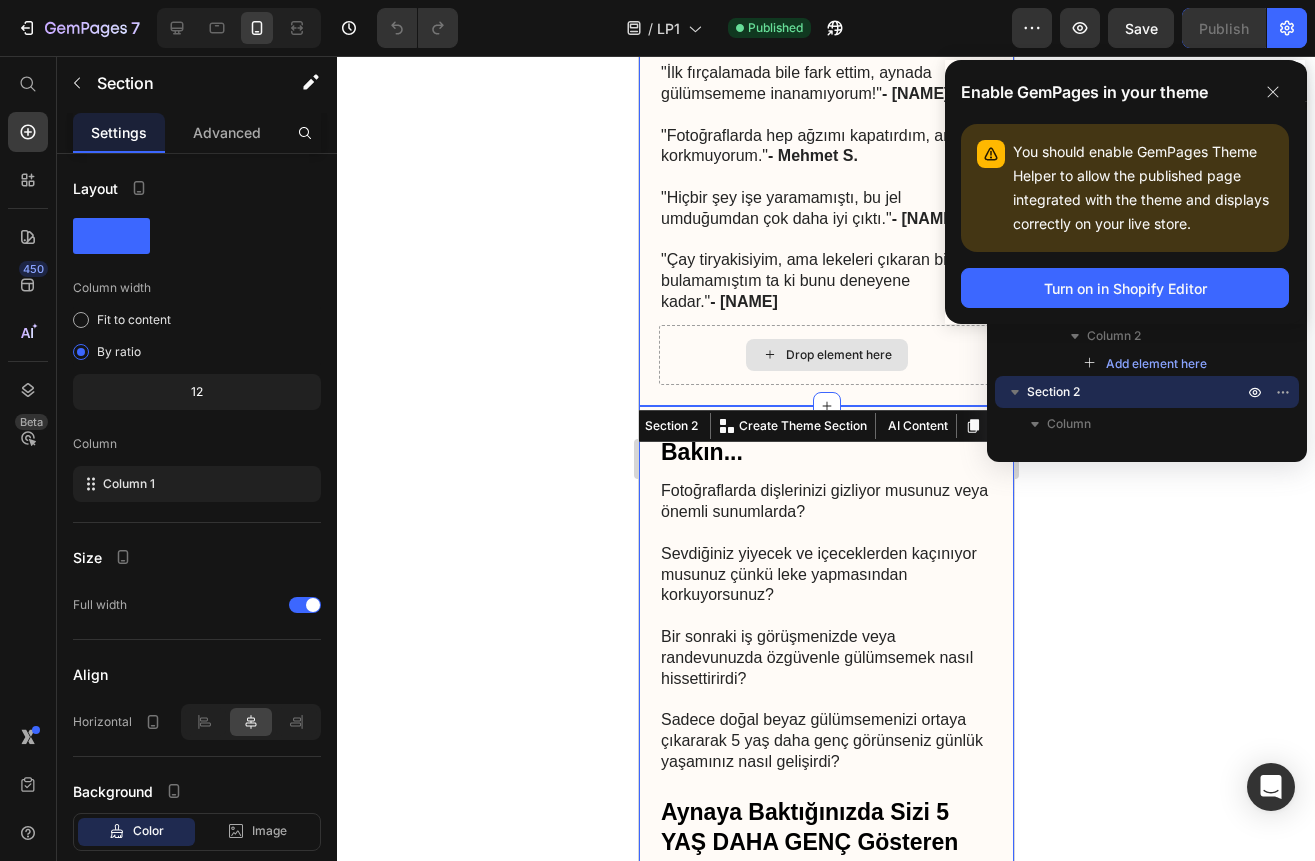 scroll, scrollTop: 5801, scrollLeft: 0, axis: vertical 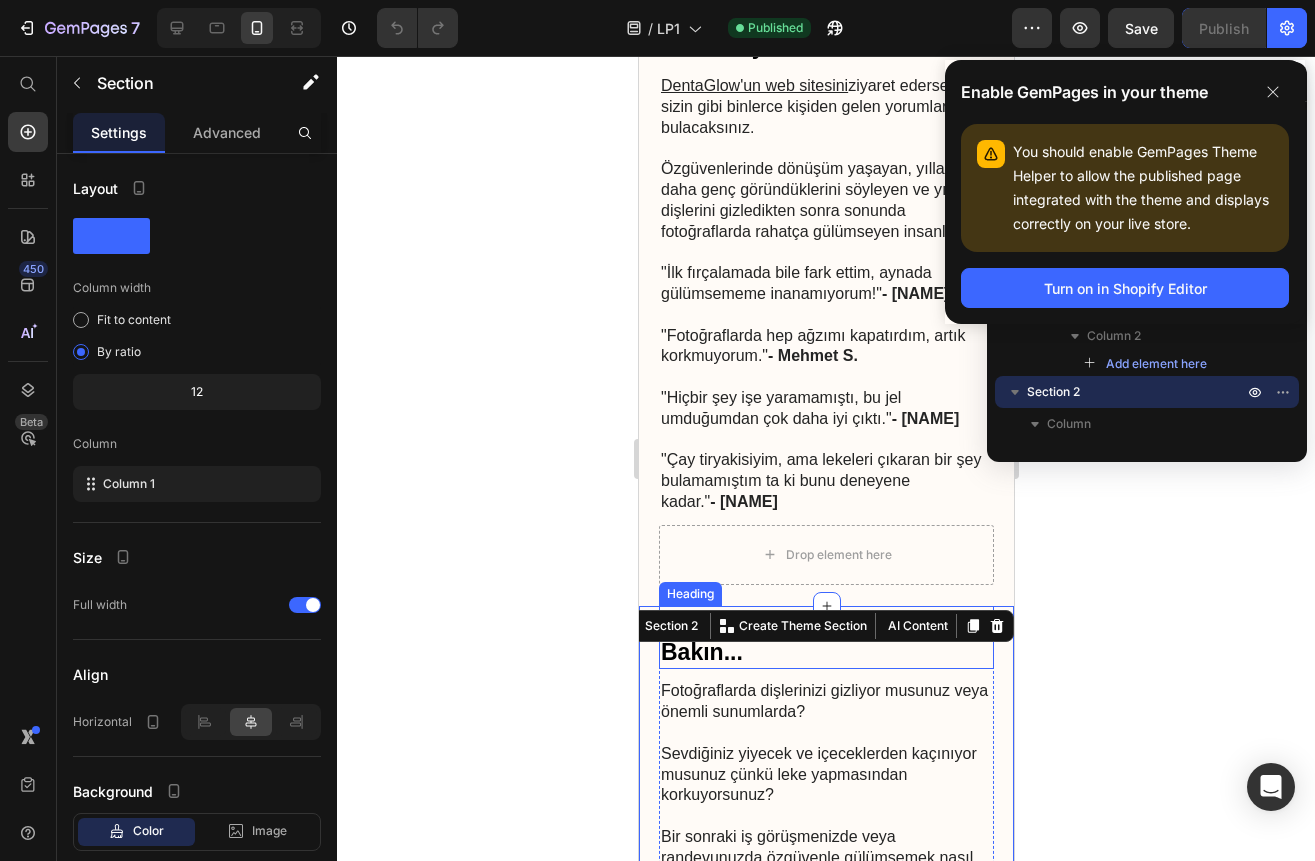 click on "Şimdi Gülümsemenize Bakın..." at bounding box center [825, 638] 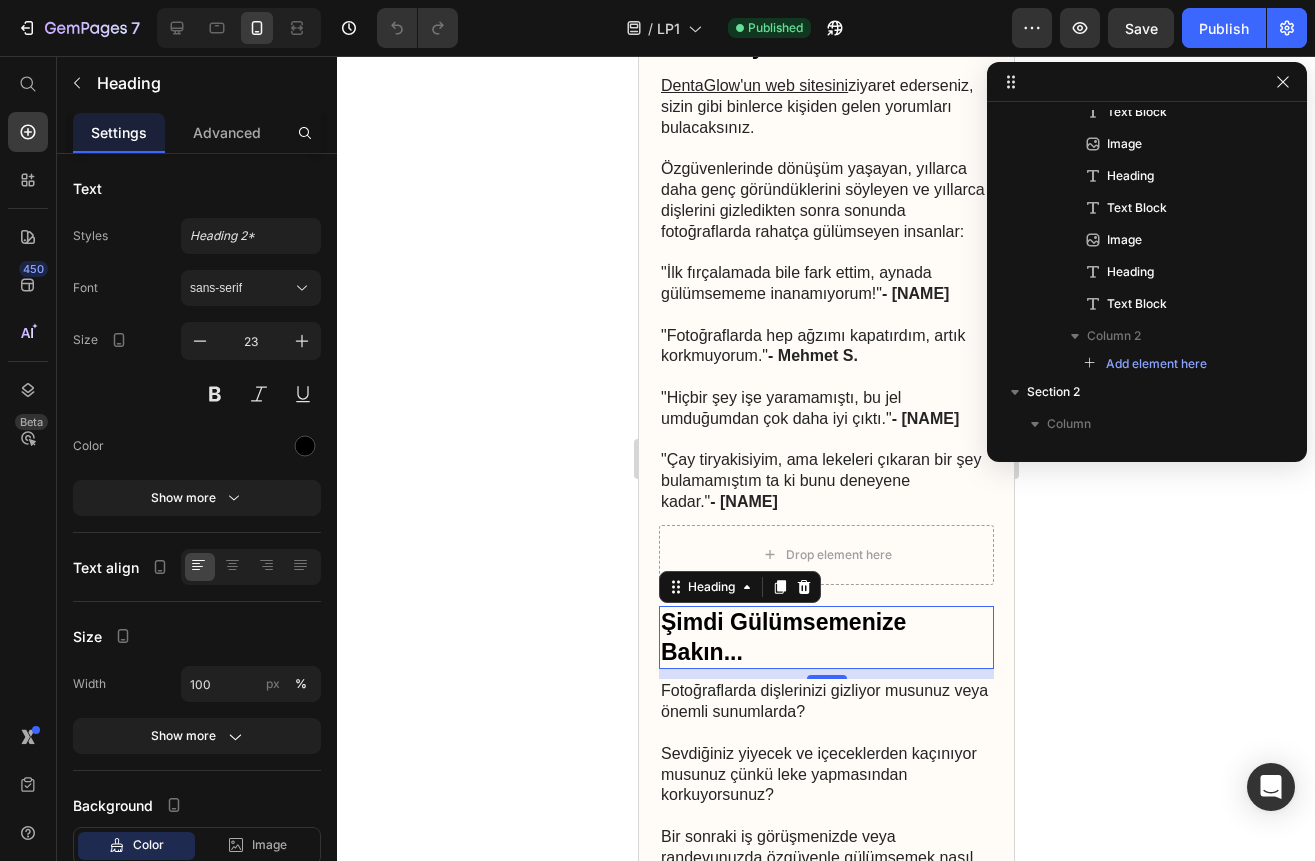 scroll, scrollTop: 946, scrollLeft: 0, axis: vertical 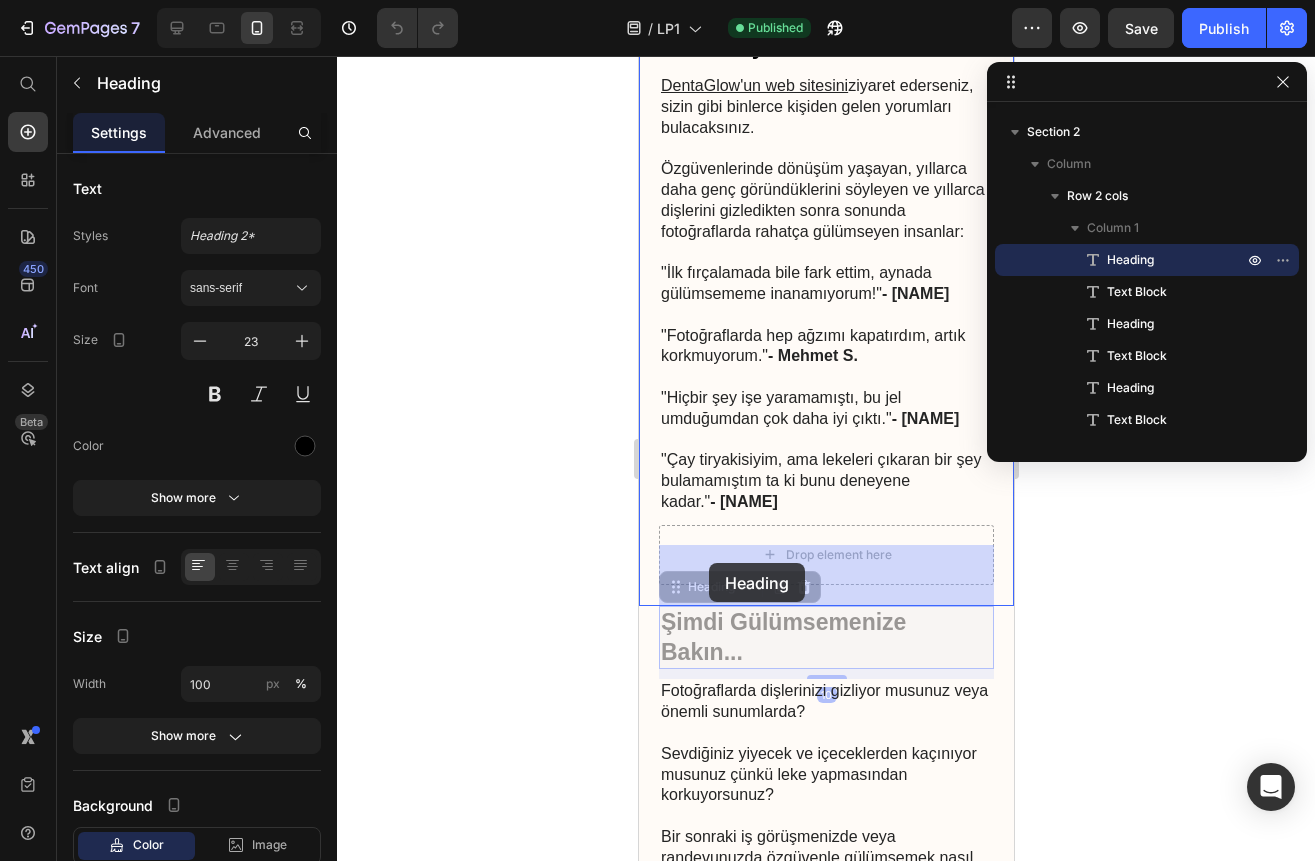 drag, startPoint x: 674, startPoint y: 608, endPoint x: 708, endPoint y: 563, distance: 56.400356 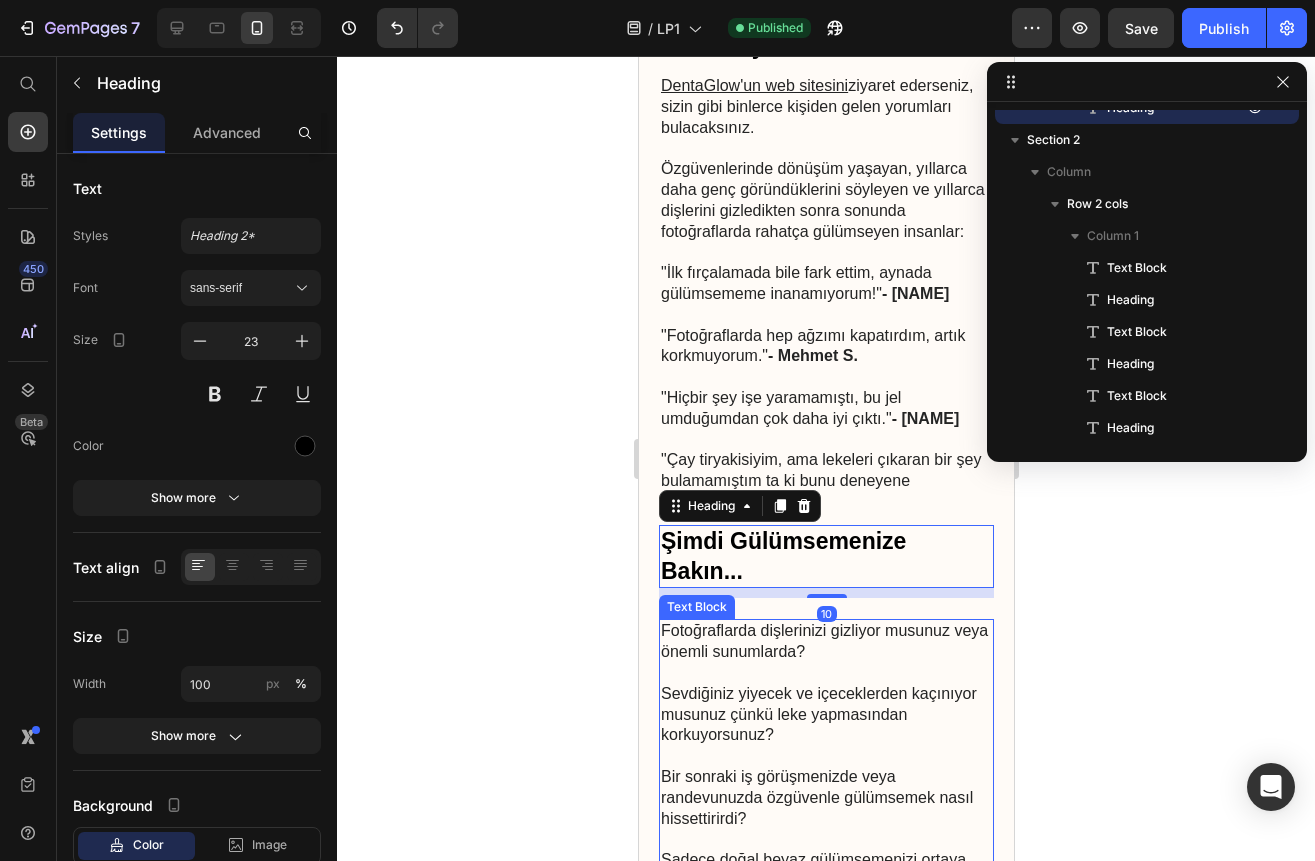 scroll, scrollTop: 5901, scrollLeft: 0, axis: vertical 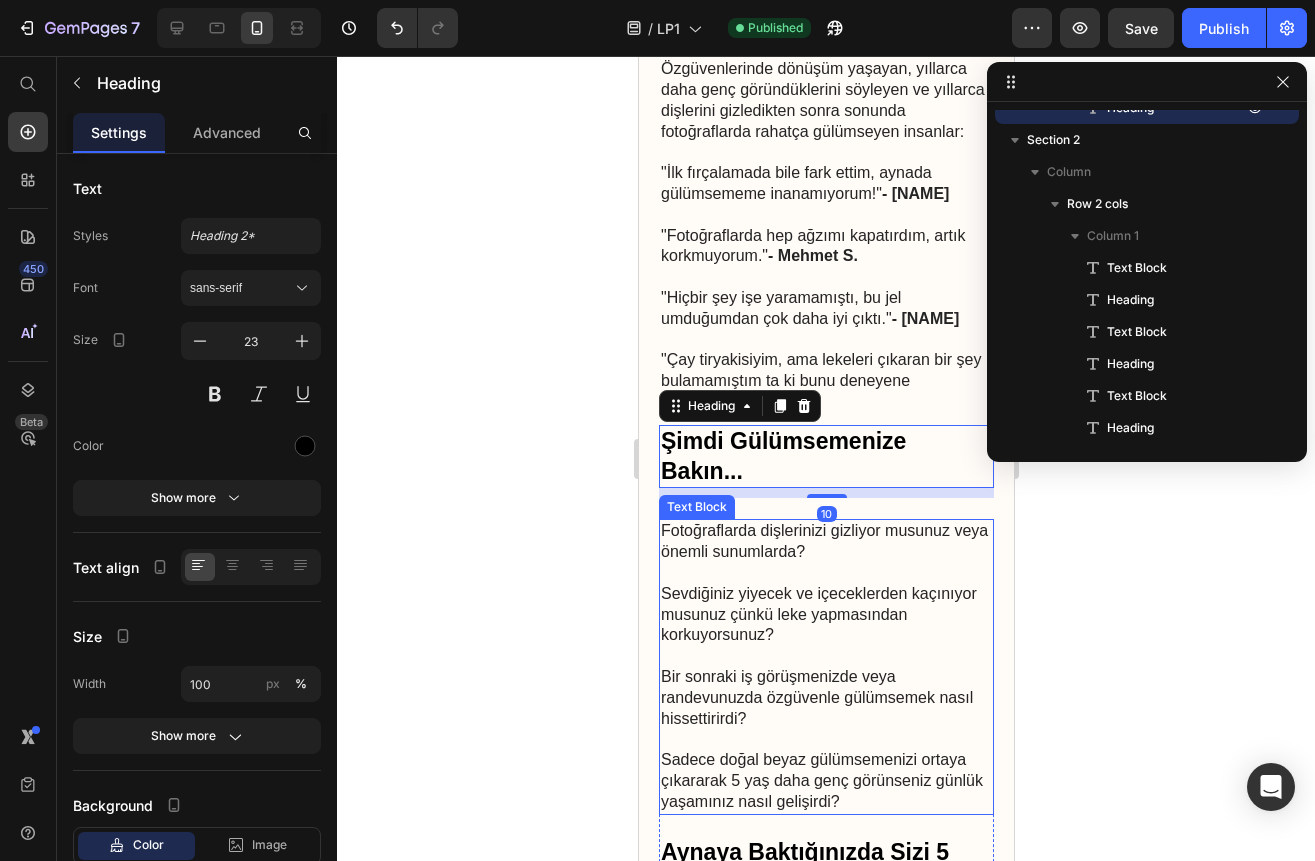 click on "Sevdiğiniz yiyecek ve içeceklerden kaçınıyor musunuz çünkü leke yapmasından korkuyorsunuz?" at bounding box center [825, 604] 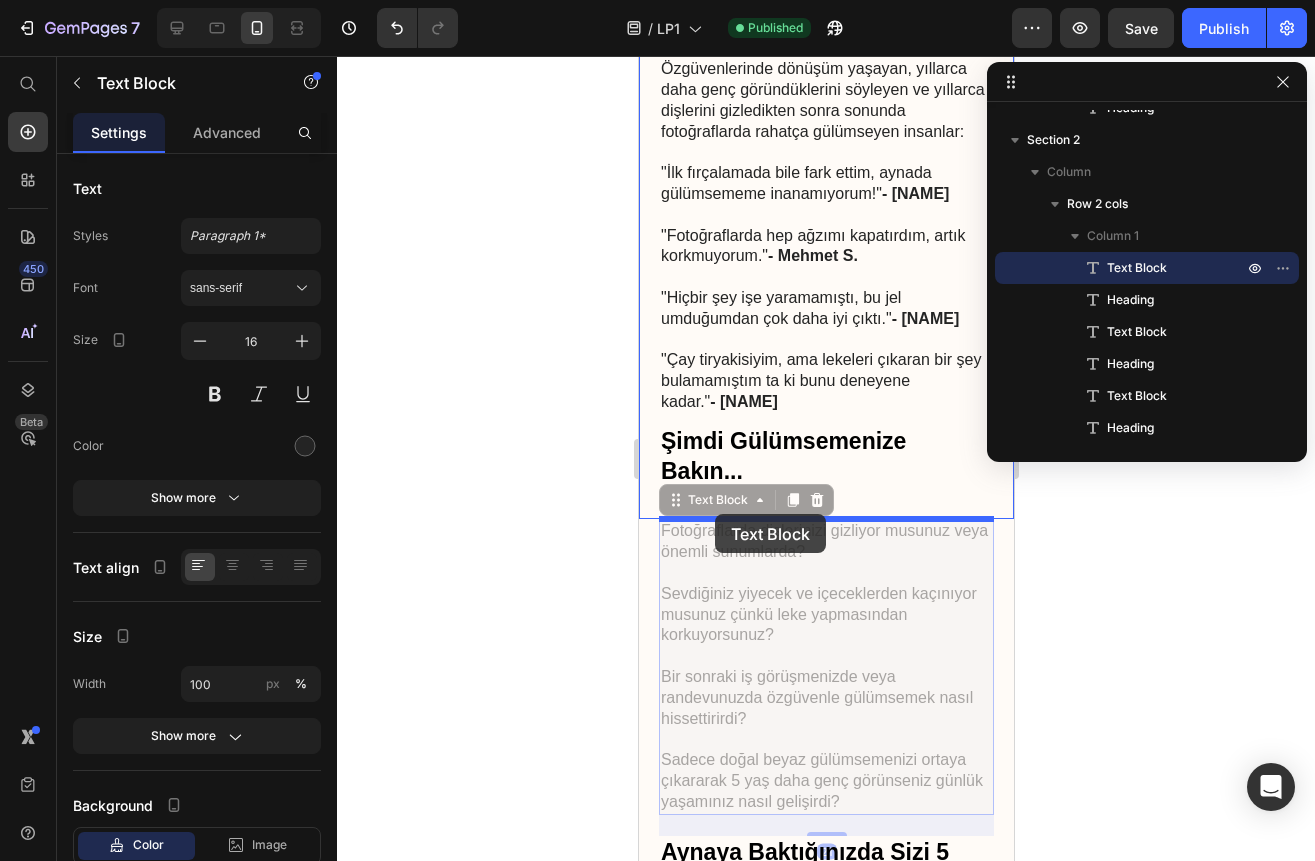 drag, startPoint x: 674, startPoint y: 521, endPoint x: 714, endPoint y: 514, distance: 40.60788 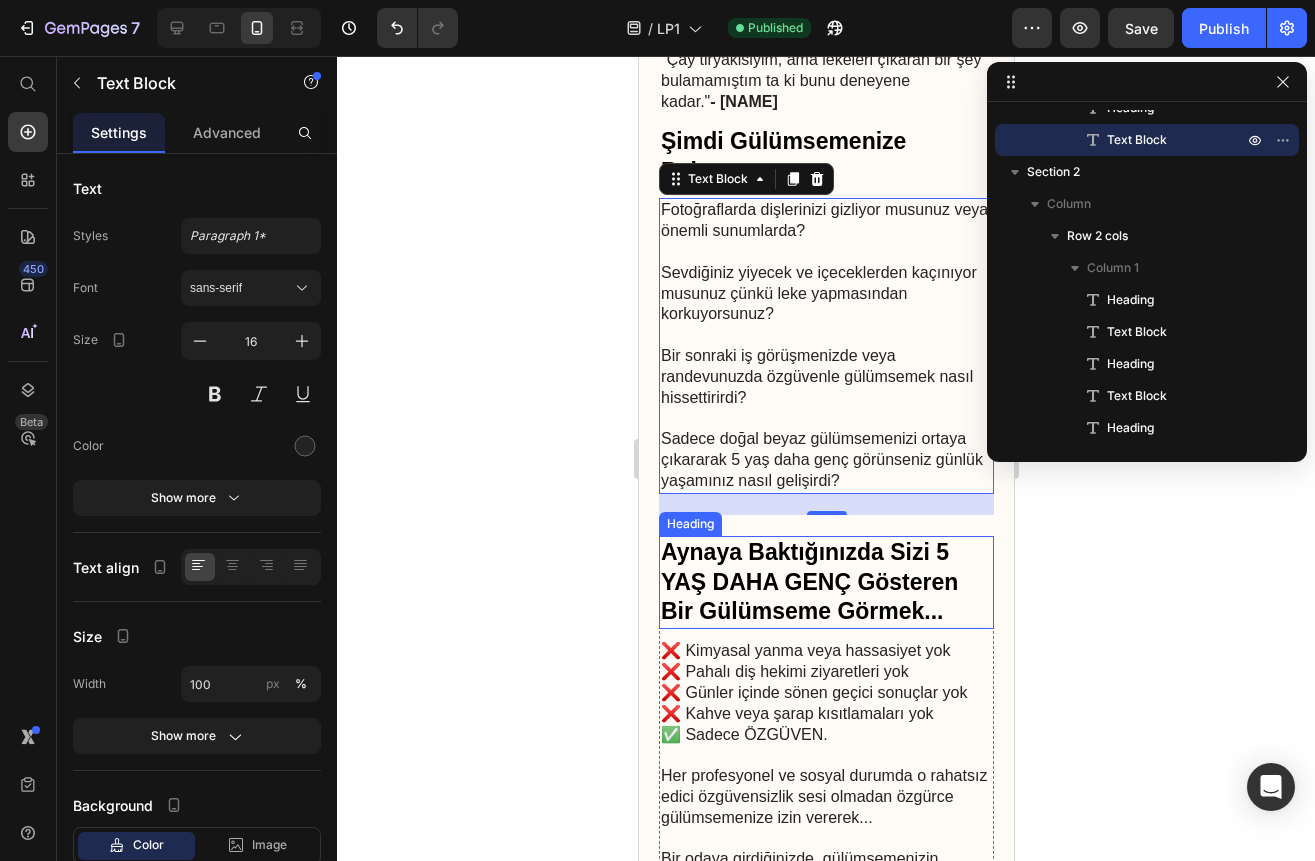 scroll, scrollTop: 6301, scrollLeft: 0, axis: vertical 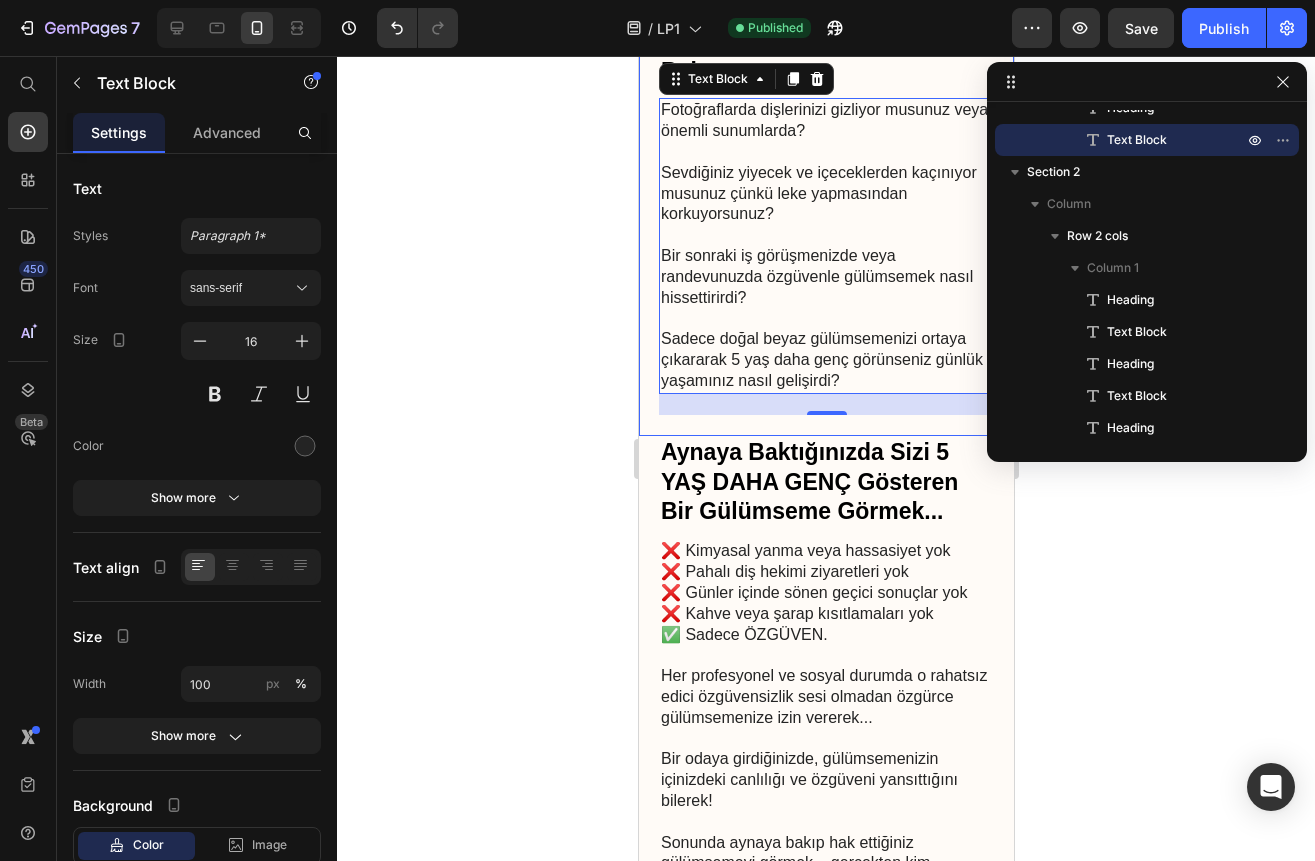 click 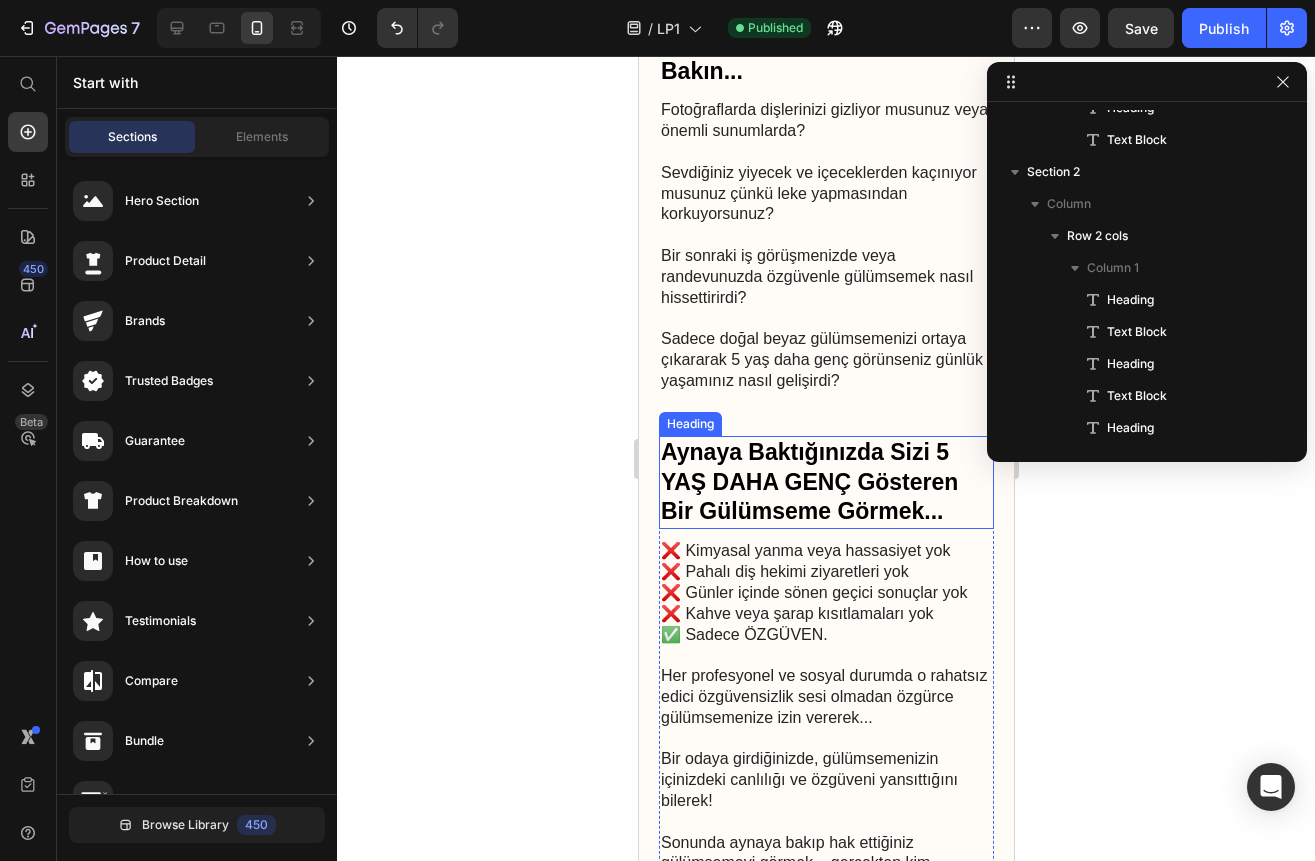 click on "Aynaya Baktığınızda Sizi 5 YAŞ DAHA GENÇ Gösteren Bir Gülümseme Görmek..." at bounding box center (825, 483) 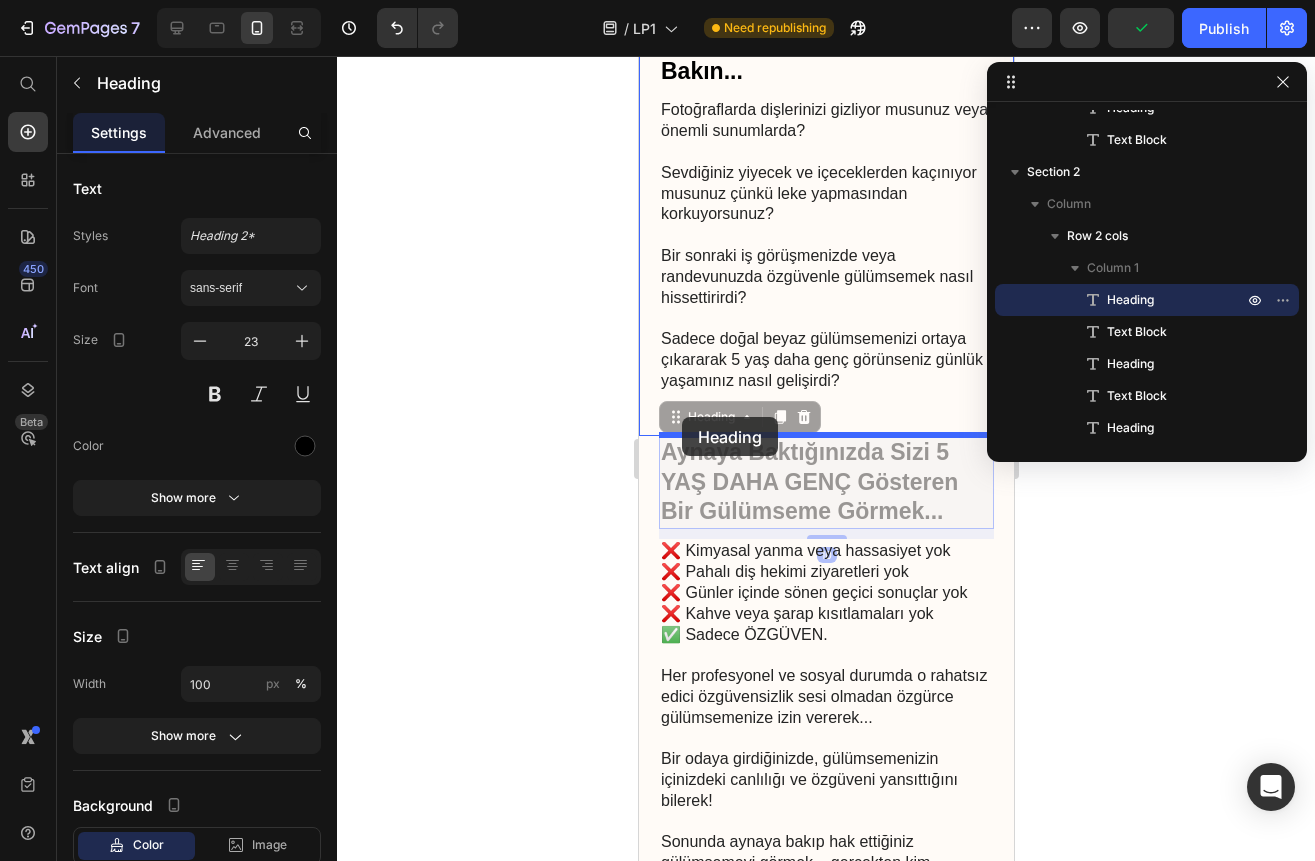 drag, startPoint x: 676, startPoint y: 439, endPoint x: 681, endPoint y: 417, distance: 22.561028 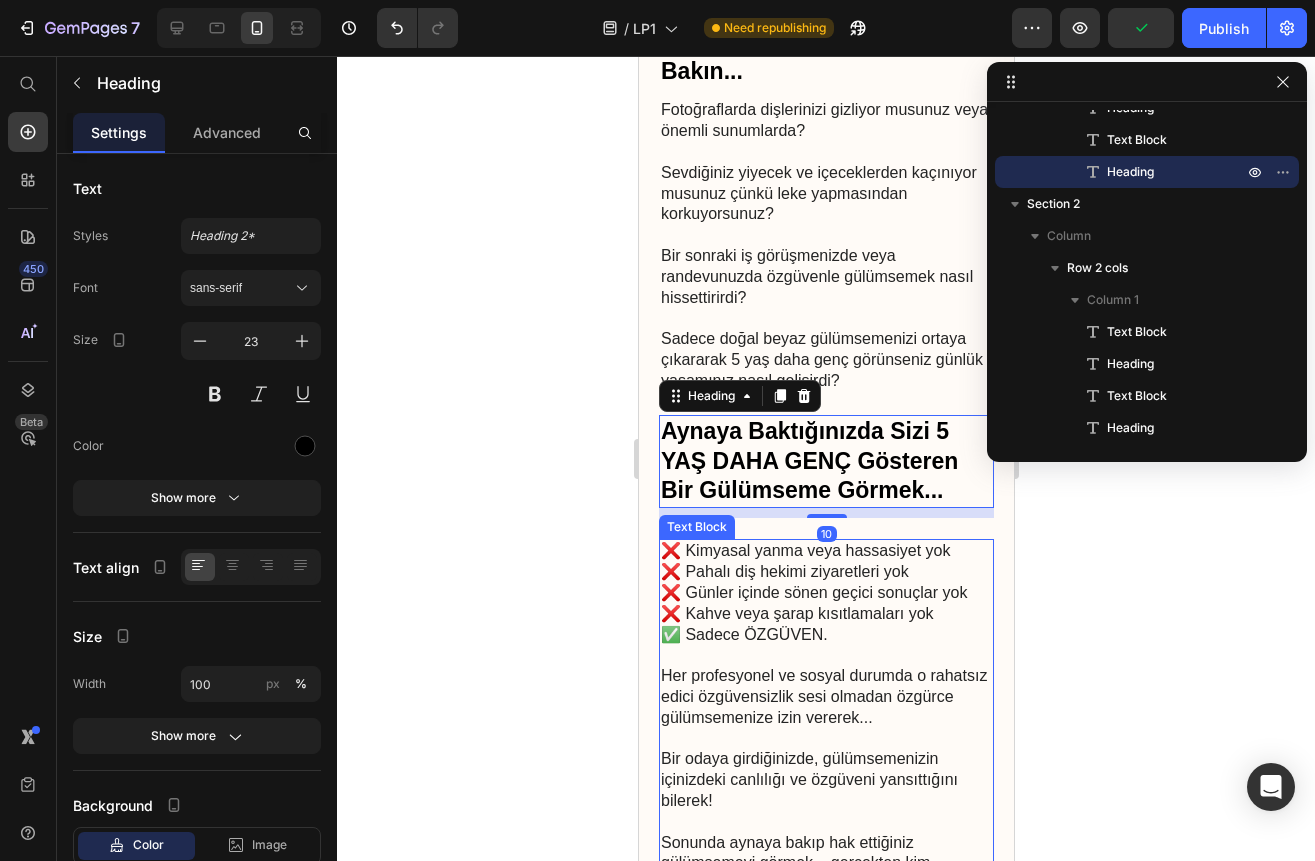 click on "❌ Kahve veya şarap kısıtlamaları yok ✅ Sadece ÖZGÜVEN." at bounding box center [825, 635] 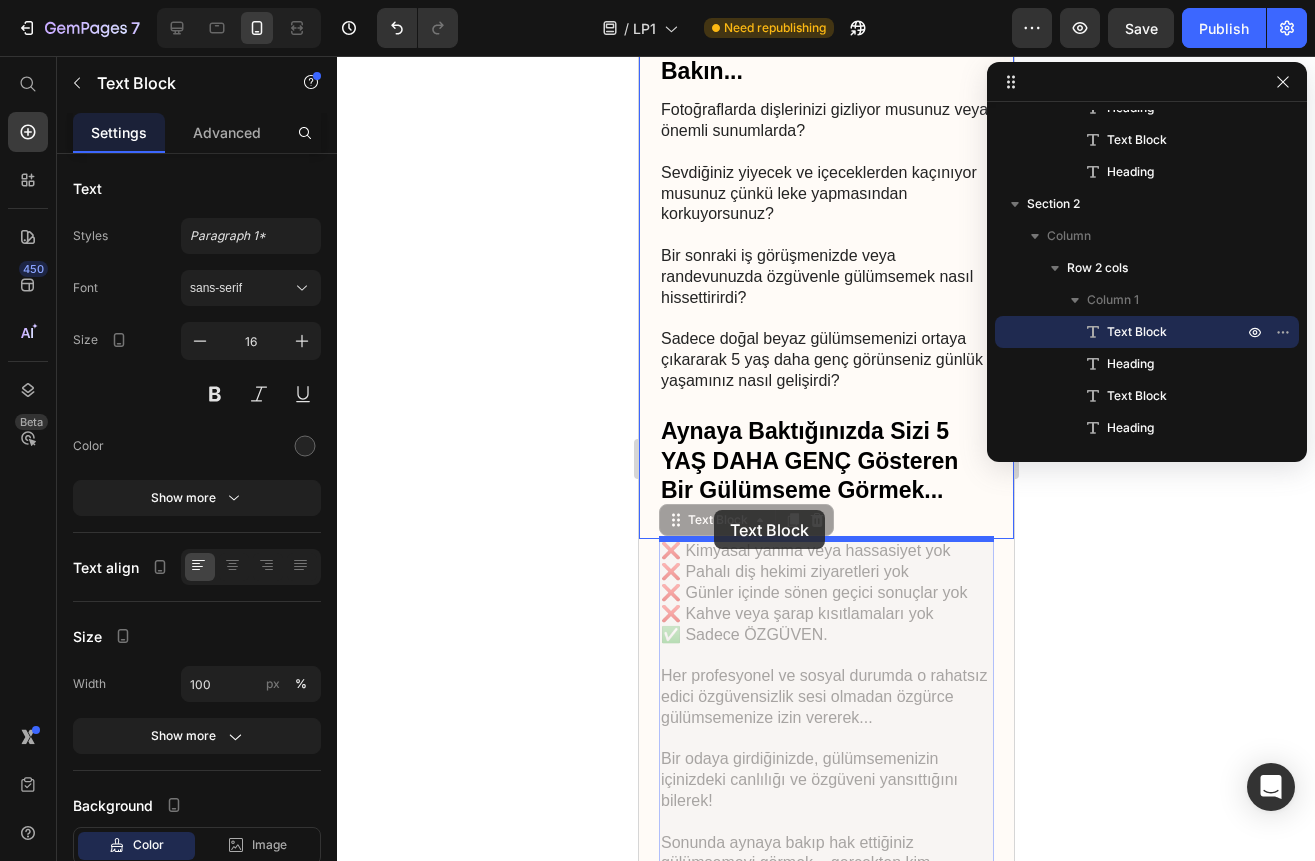 drag, startPoint x: 674, startPoint y: 541, endPoint x: 713, endPoint y: 510, distance: 49.819675 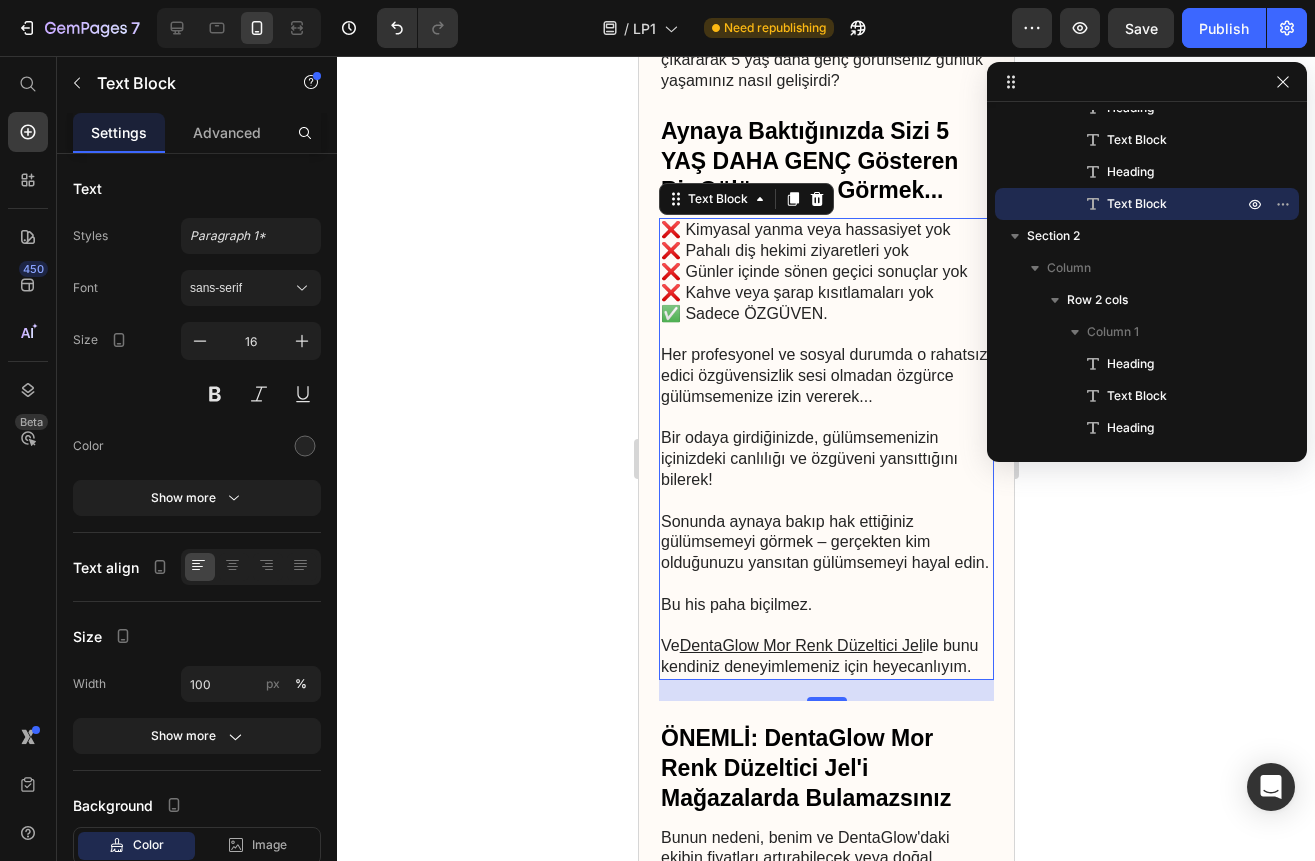 scroll, scrollTop: 6801, scrollLeft: 0, axis: vertical 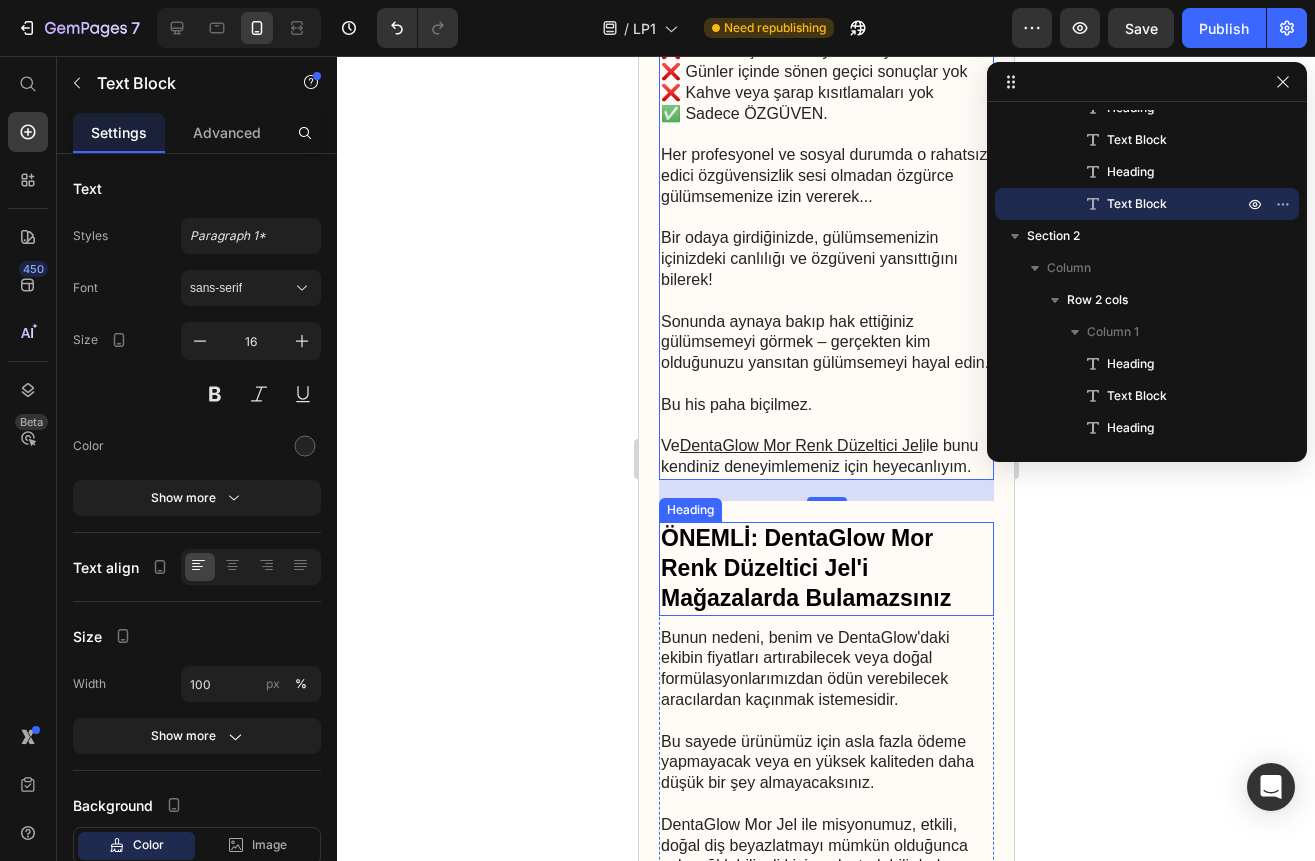 click on "ÖNEMLİ: DentaGlow Mor Renk Düzeltici Jel'i Mağazalarda Bulamazsınız" at bounding box center [825, 569] 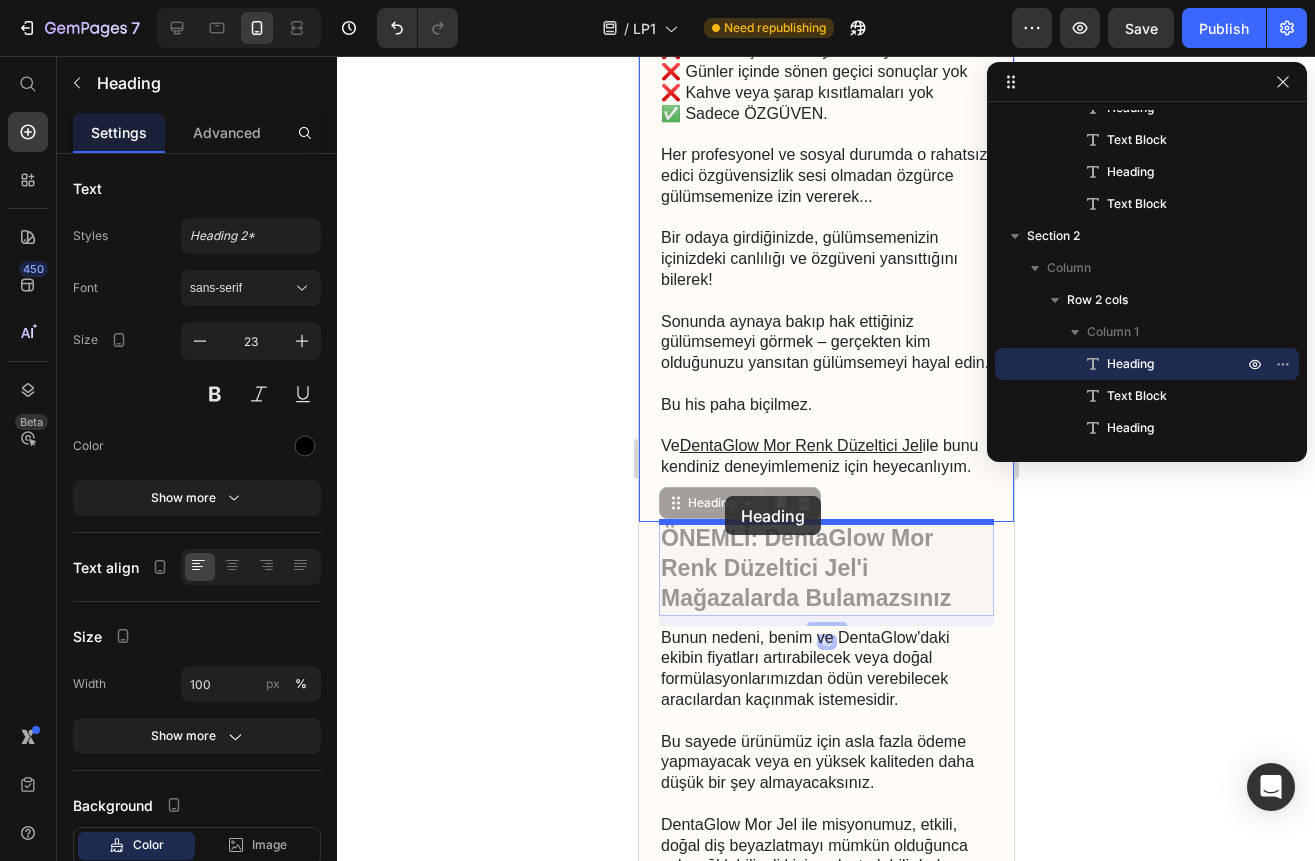 drag, startPoint x: 679, startPoint y: 527, endPoint x: 724, endPoint y: 496, distance: 54.644306 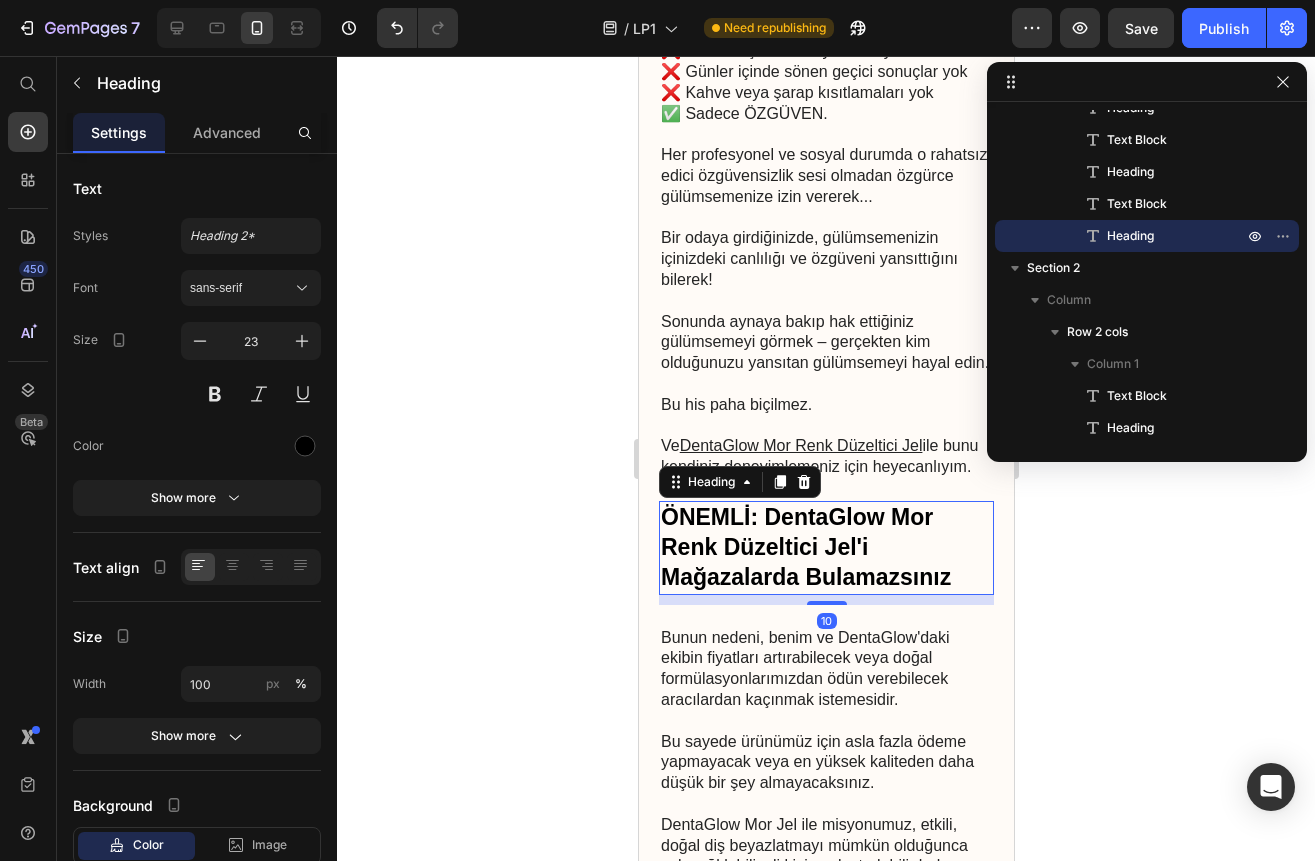 scroll, scrollTop: 7001, scrollLeft: 0, axis: vertical 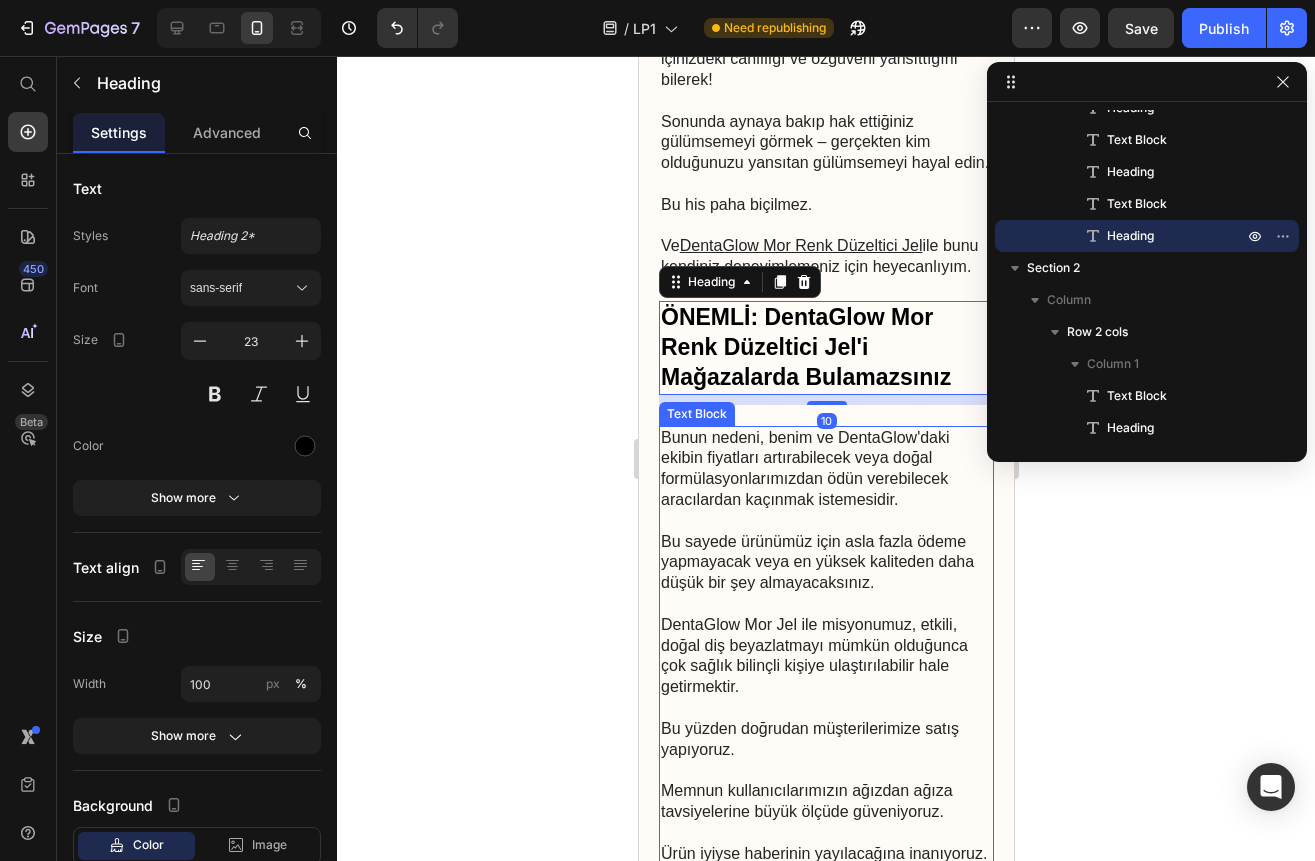 click on "Bu sayede ürünümüz için asla fazla ödeme yapmayacak veya en yüksek kaliteden daha düşük bir şey almayacaksınız." at bounding box center (825, 573) 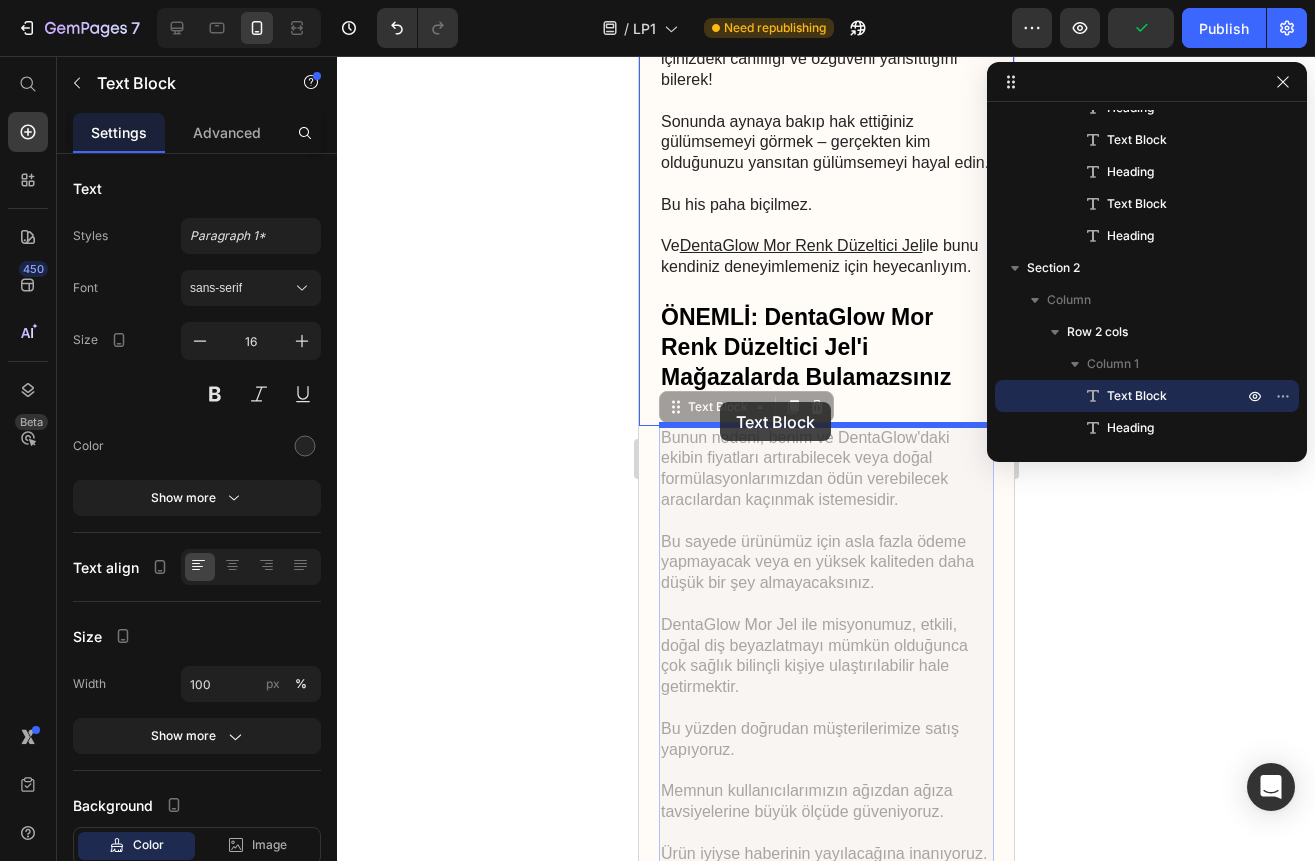 drag, startPoint x: 669, startPoint y: 430, endPoint x: 719, endPoint y: 402, distance: 57.306194 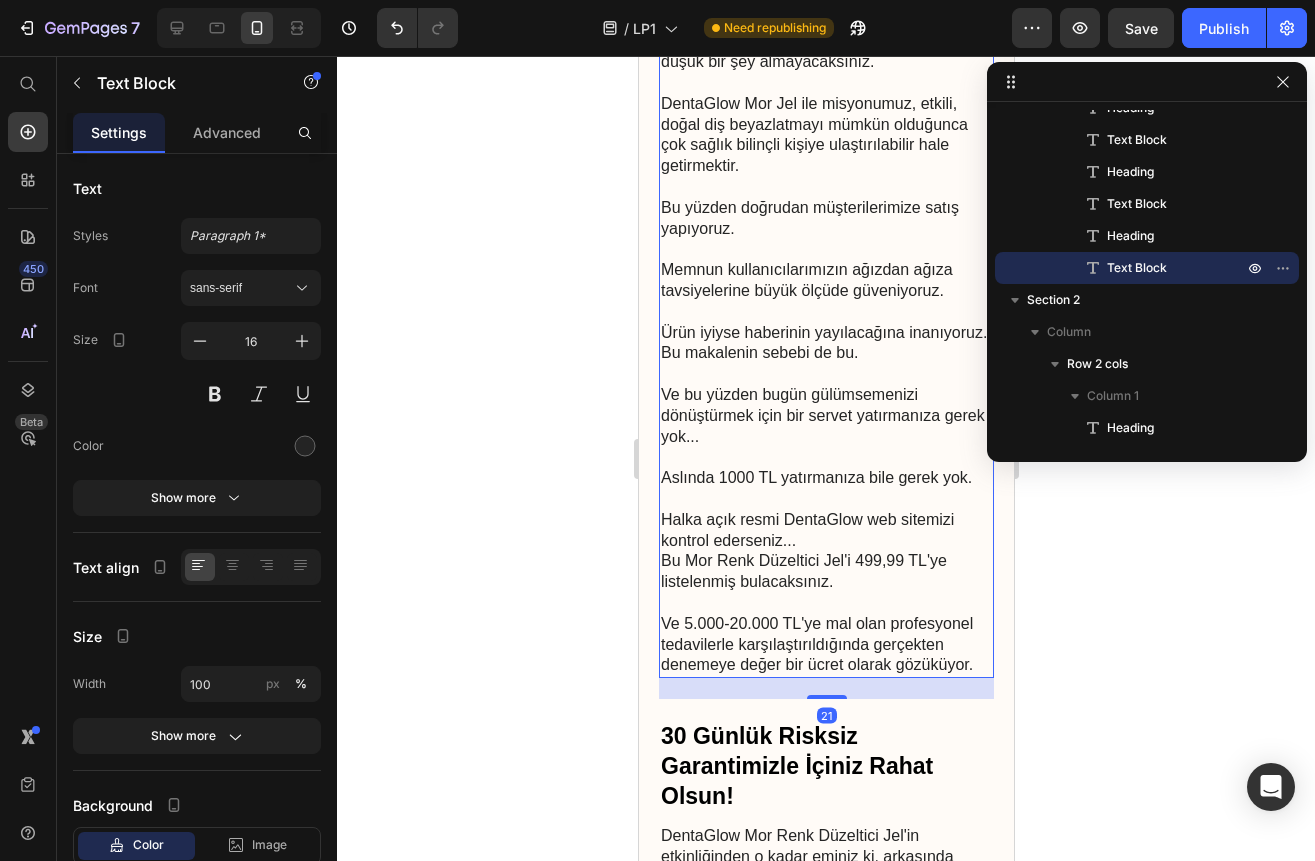 scroll, scrollTop: 7801, scrollLeft: 0, axis: vertical 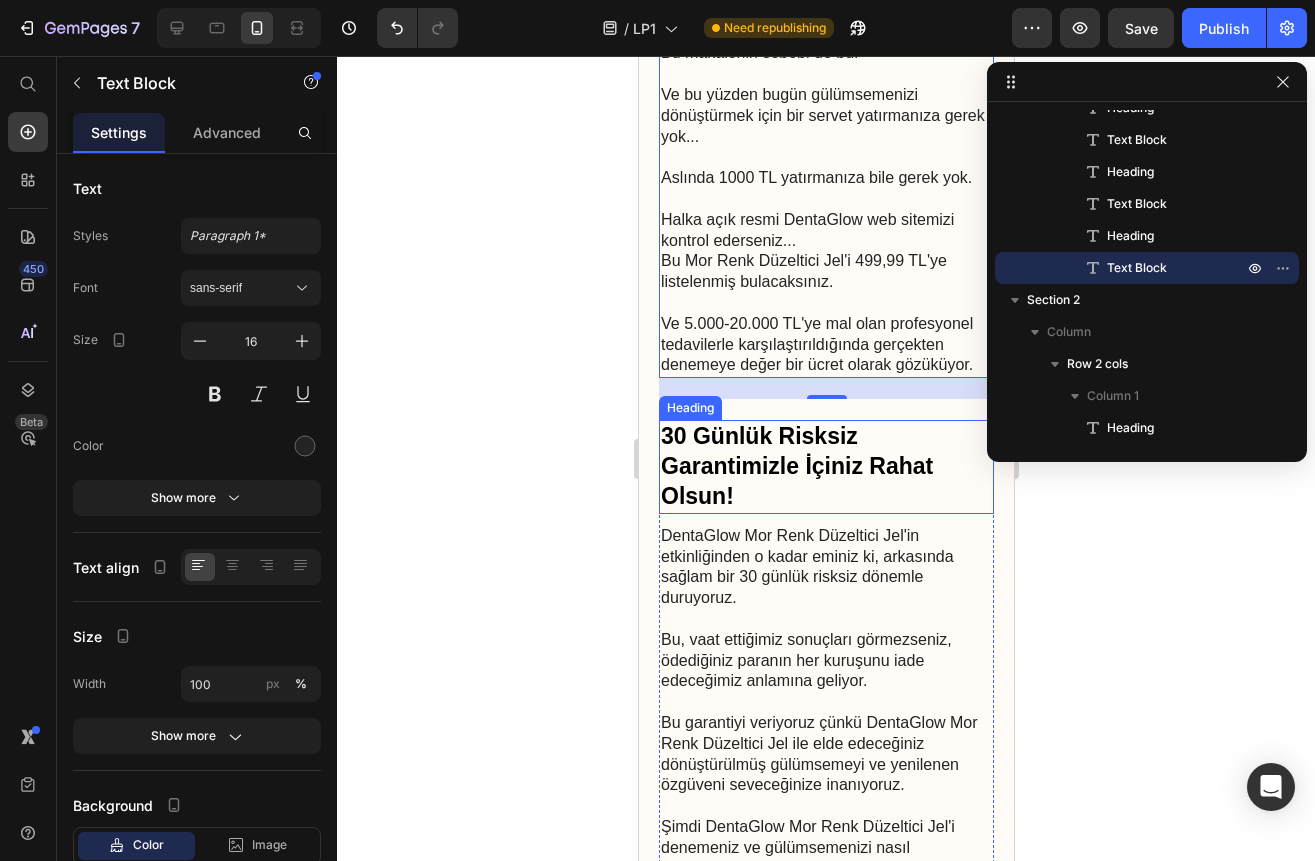 click on "30 Günlük Risksiz Garantimizle İçiniz Rahat Olsun!" at bounding box center (825, 467) 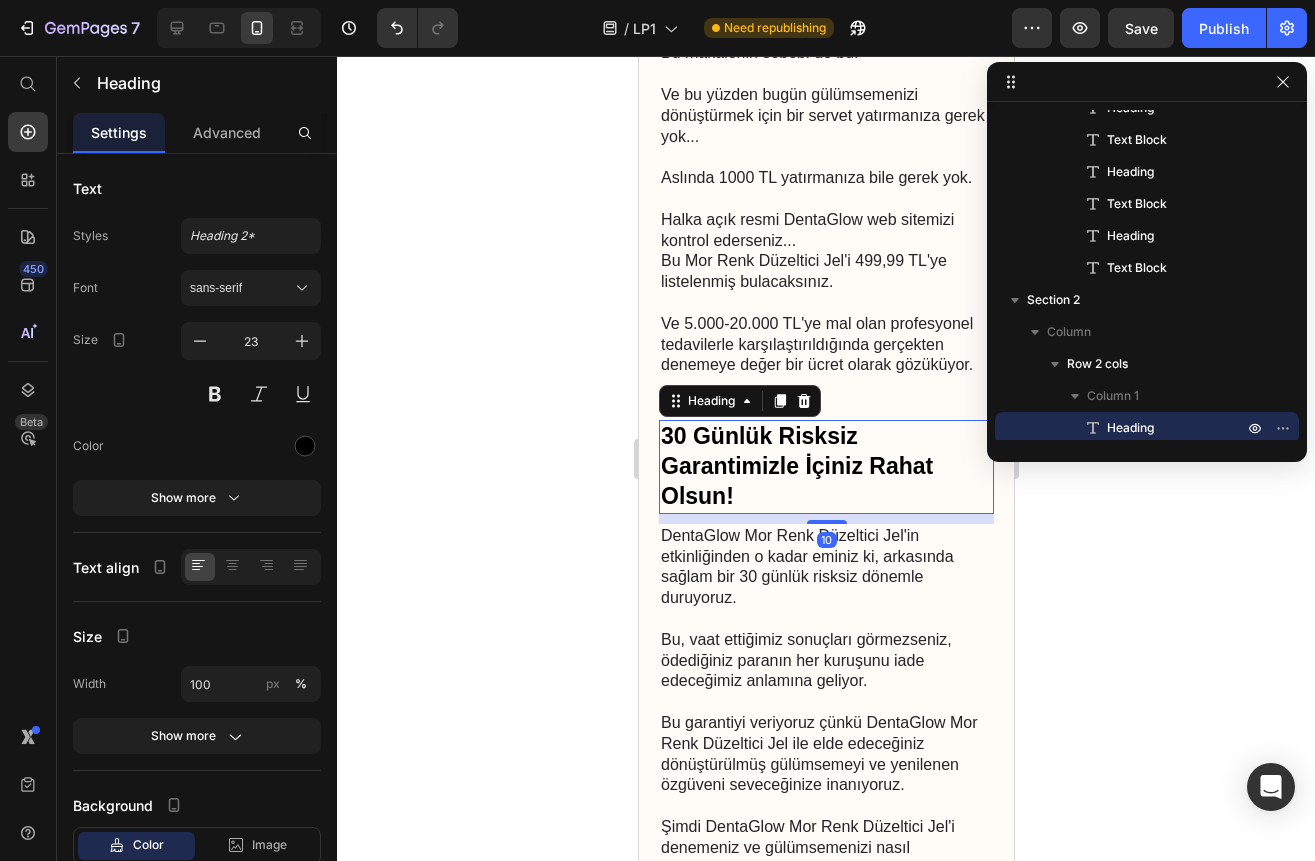 scroll, scrollTop: 1114, scrollLeft: 0, axis: vertical 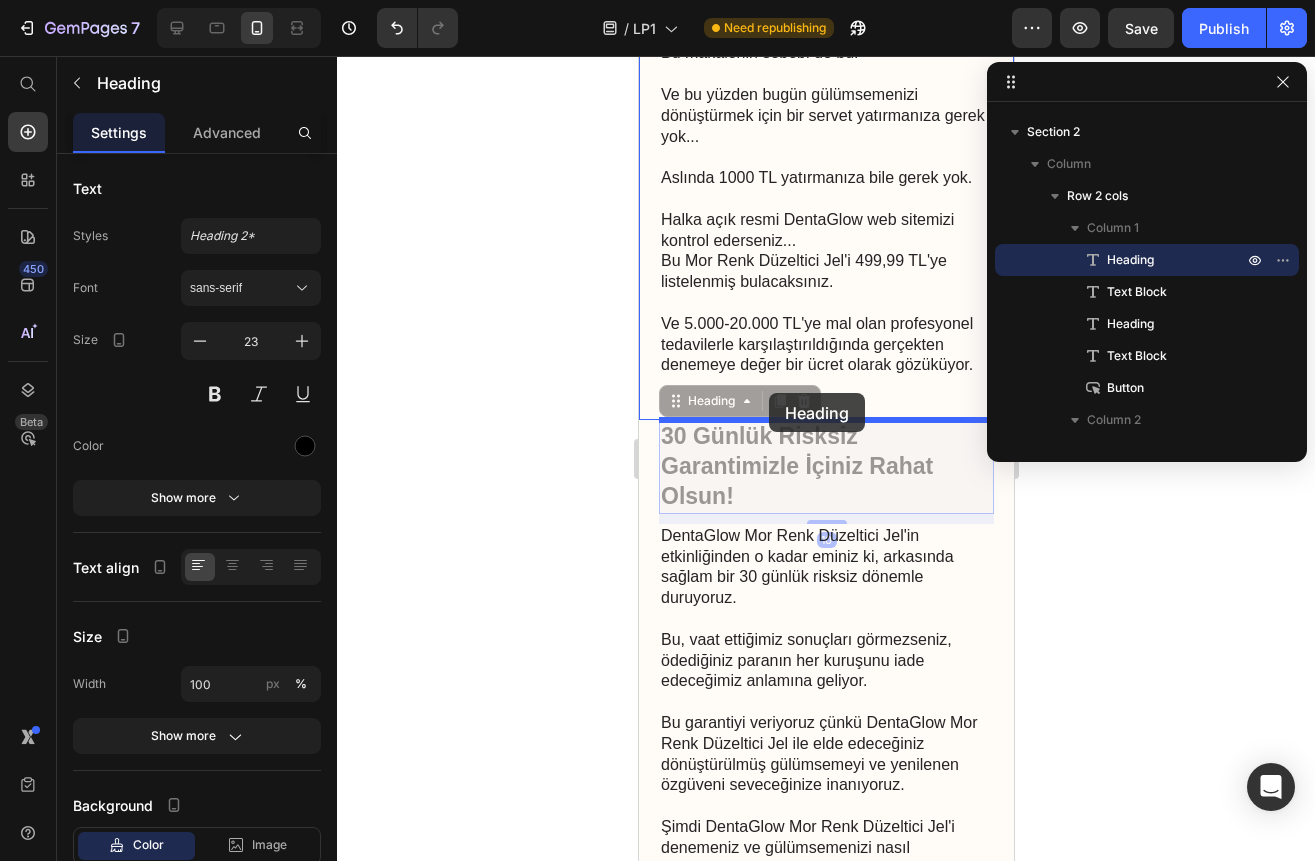 drag, startPoint x: 674, startPoint y: 423, endPoint x: 768, endPoint y: 393, distance: 98.67117 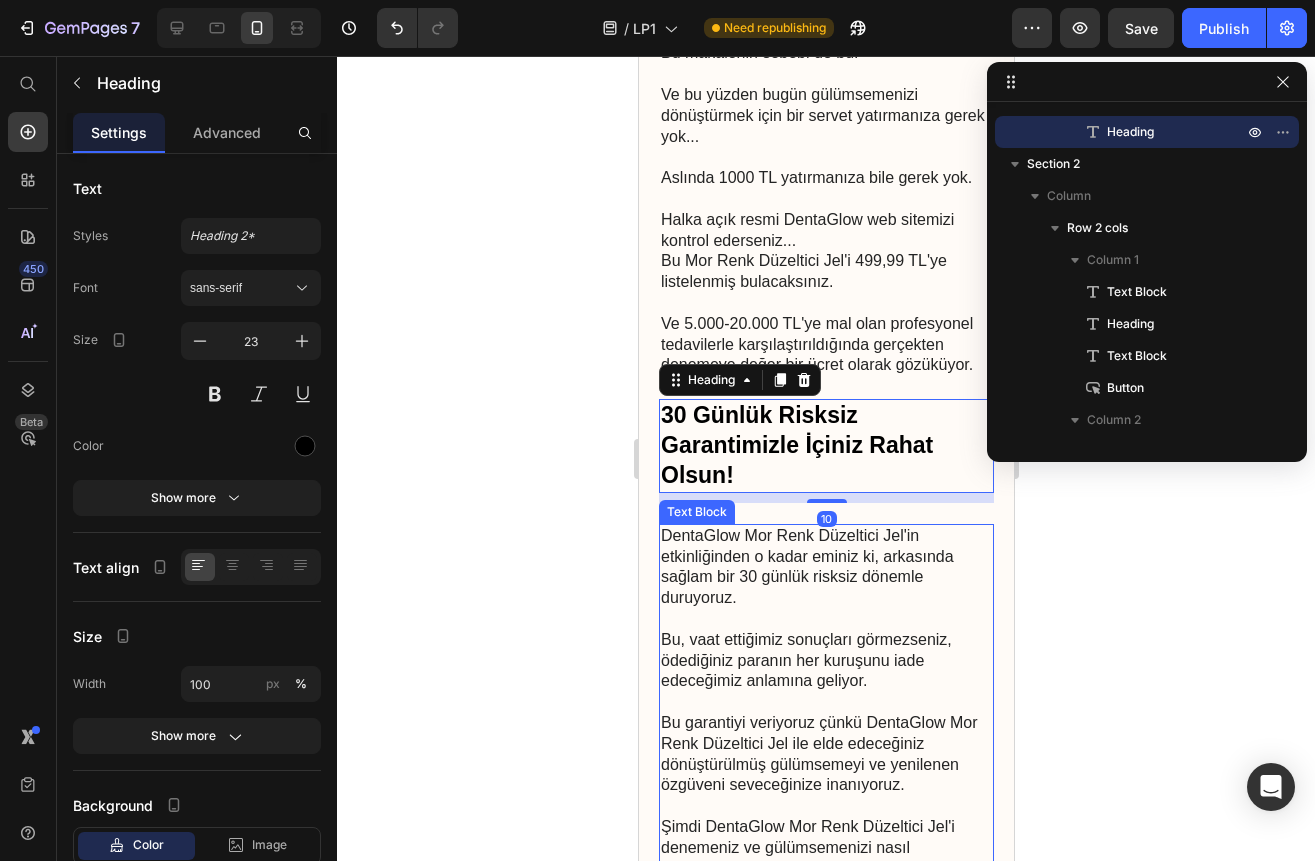 click on "DentaGlow Mor Renk Düzeltici Jel'in etkinliğinden o kadar eminiz ki, arkasında sağlam bir 30 günlük risksiz dönemle duruyoruz." at bounding box center [825, 578] 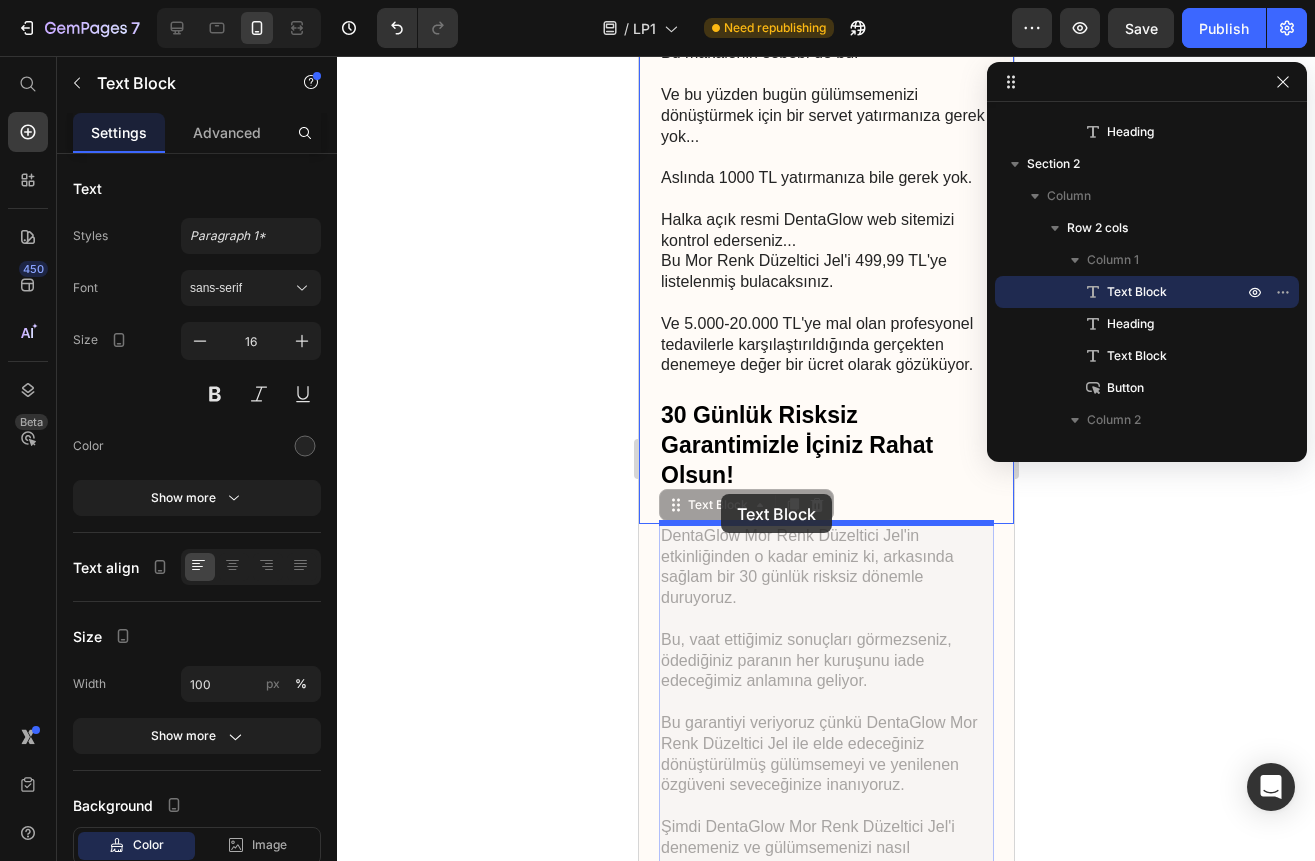 drag, startPoint x: 676, startPoint y: 523, endPoint x: 720, endPoint y: 494, distance: 52.69725 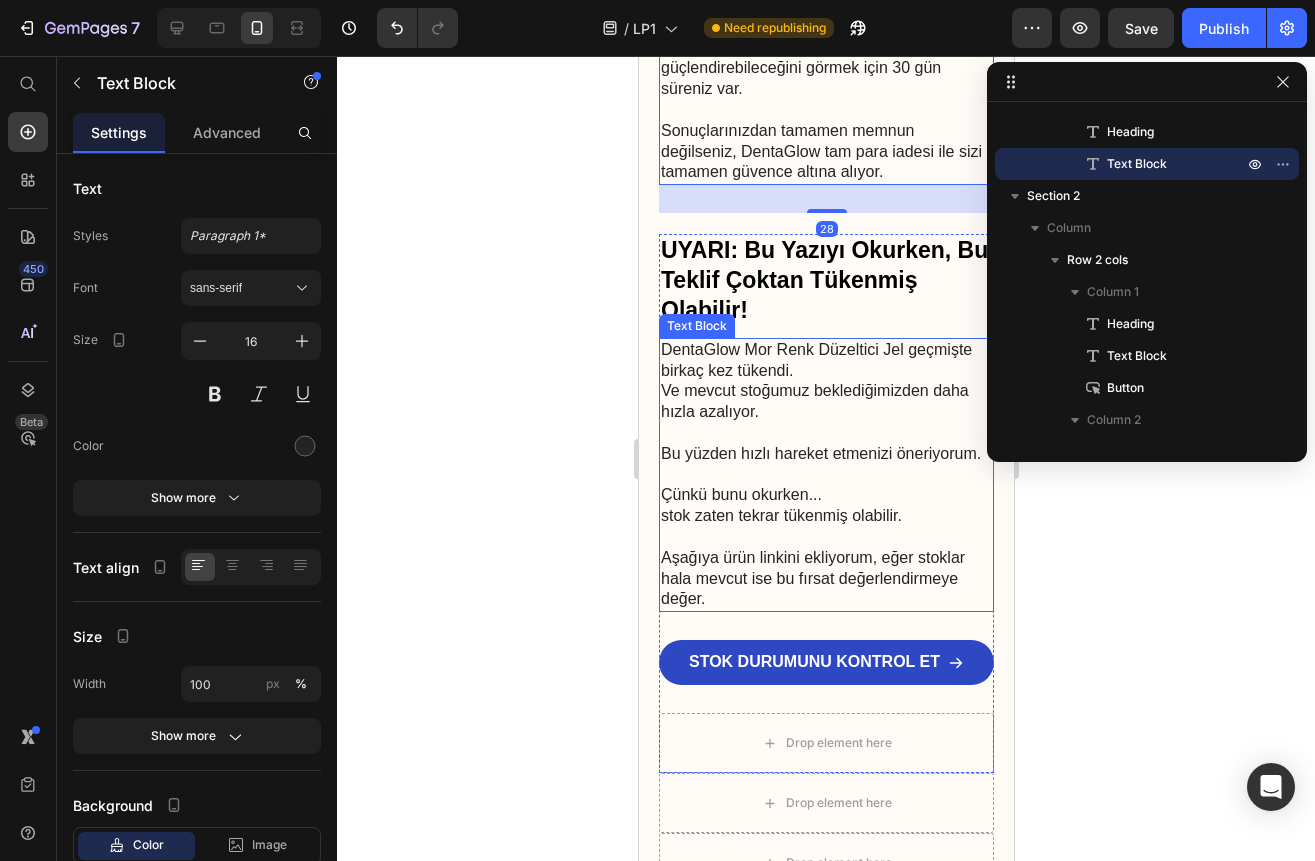 scroll, scrollTop: 8501, scrollLeft: 0, axis: vertical 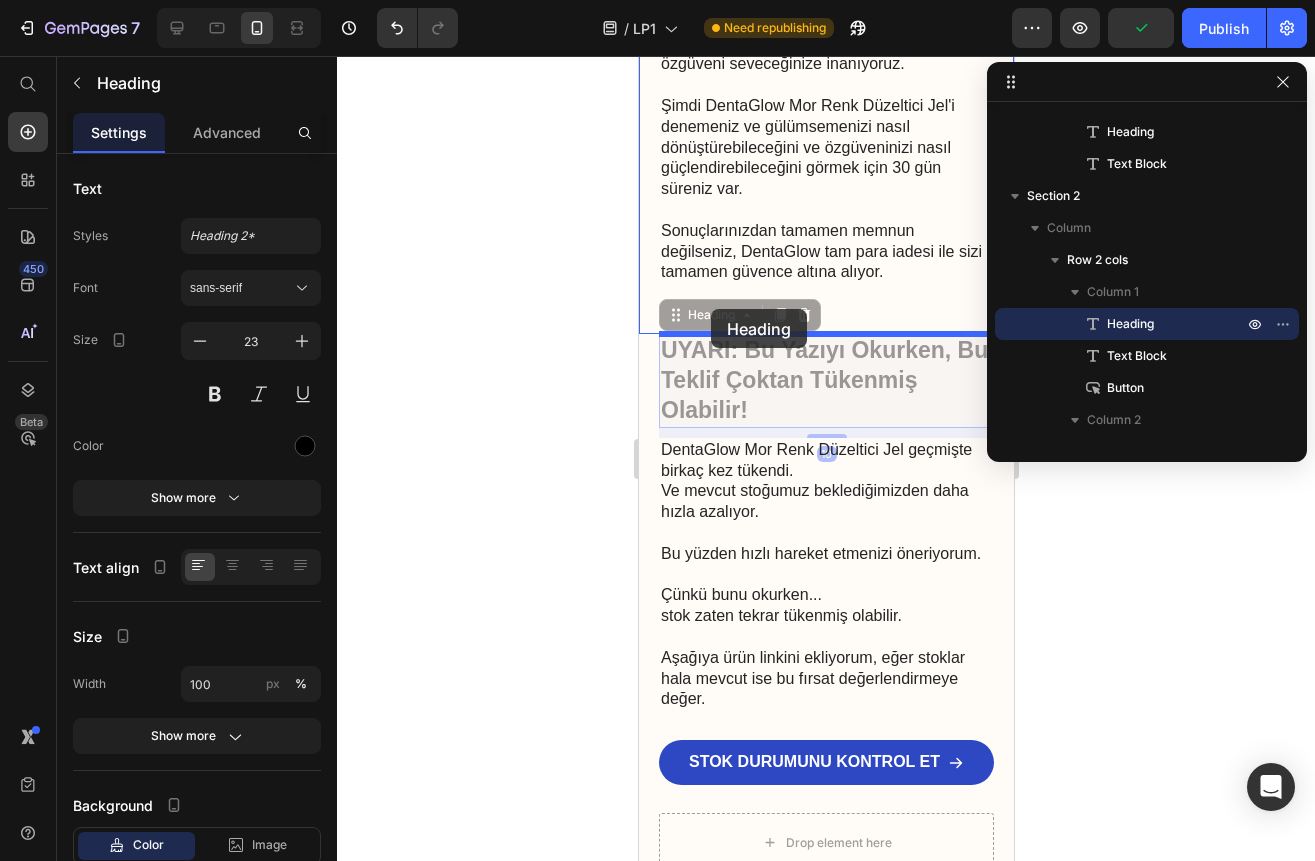 drag, startPoint x: 671, startPoint y: 332, endPoint x: 710, endPoint y: 309, distance: 45.276924 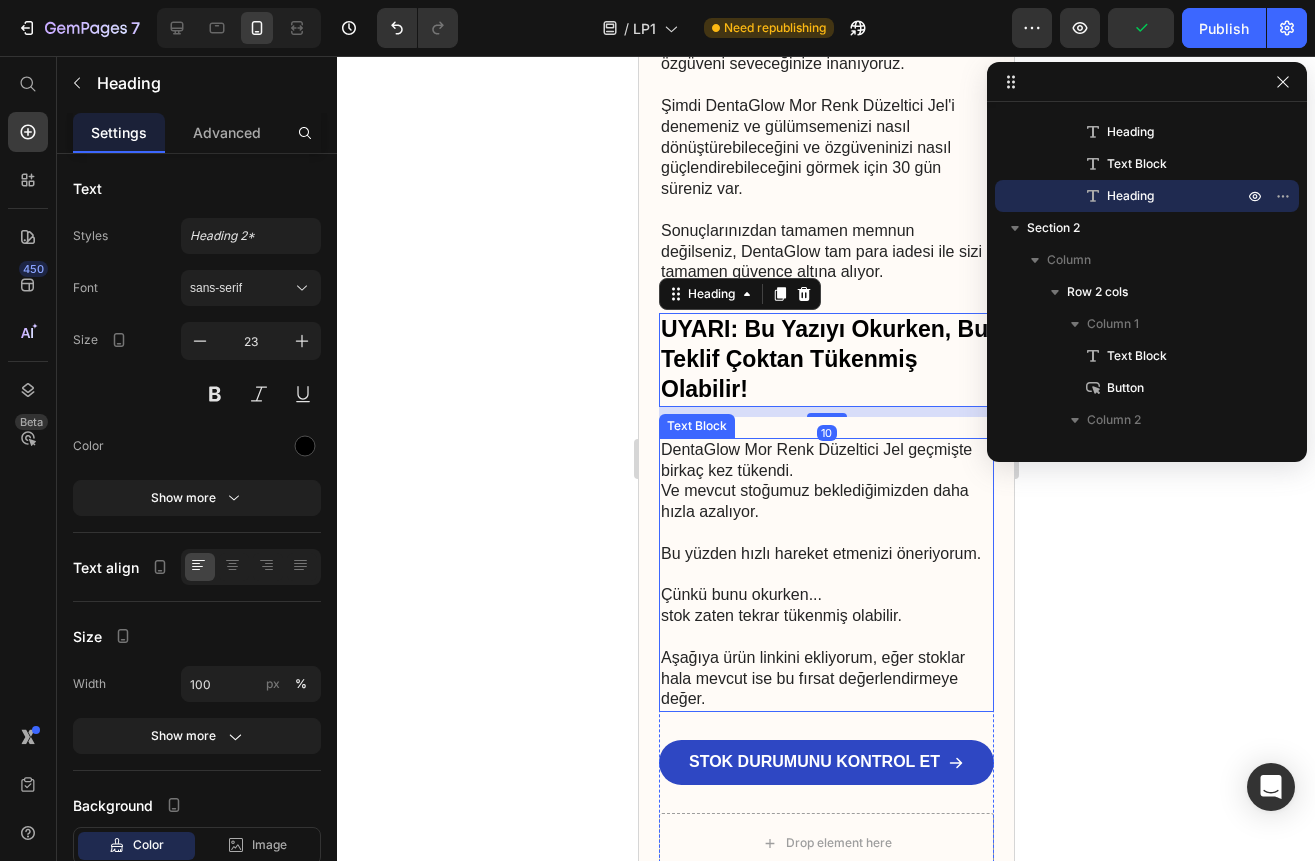 click on "Ve mevcut stoğumuz beklediğimizden daha hızla azalıyor." at bounding box center [825, 512] 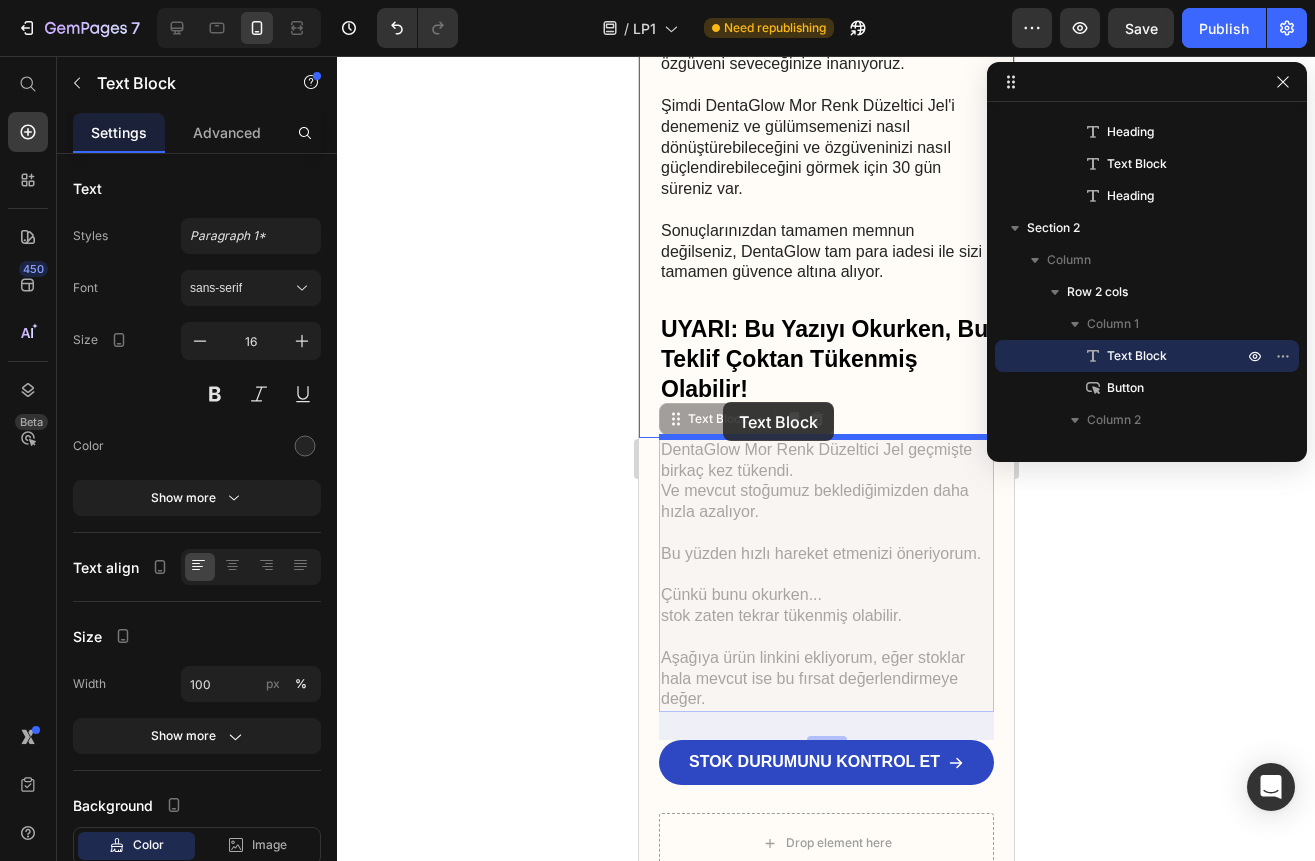 drag, startPoint x: 678, startPoint y: 443, endPoint x: 722, endPoint y: 402, distance: 60.1415 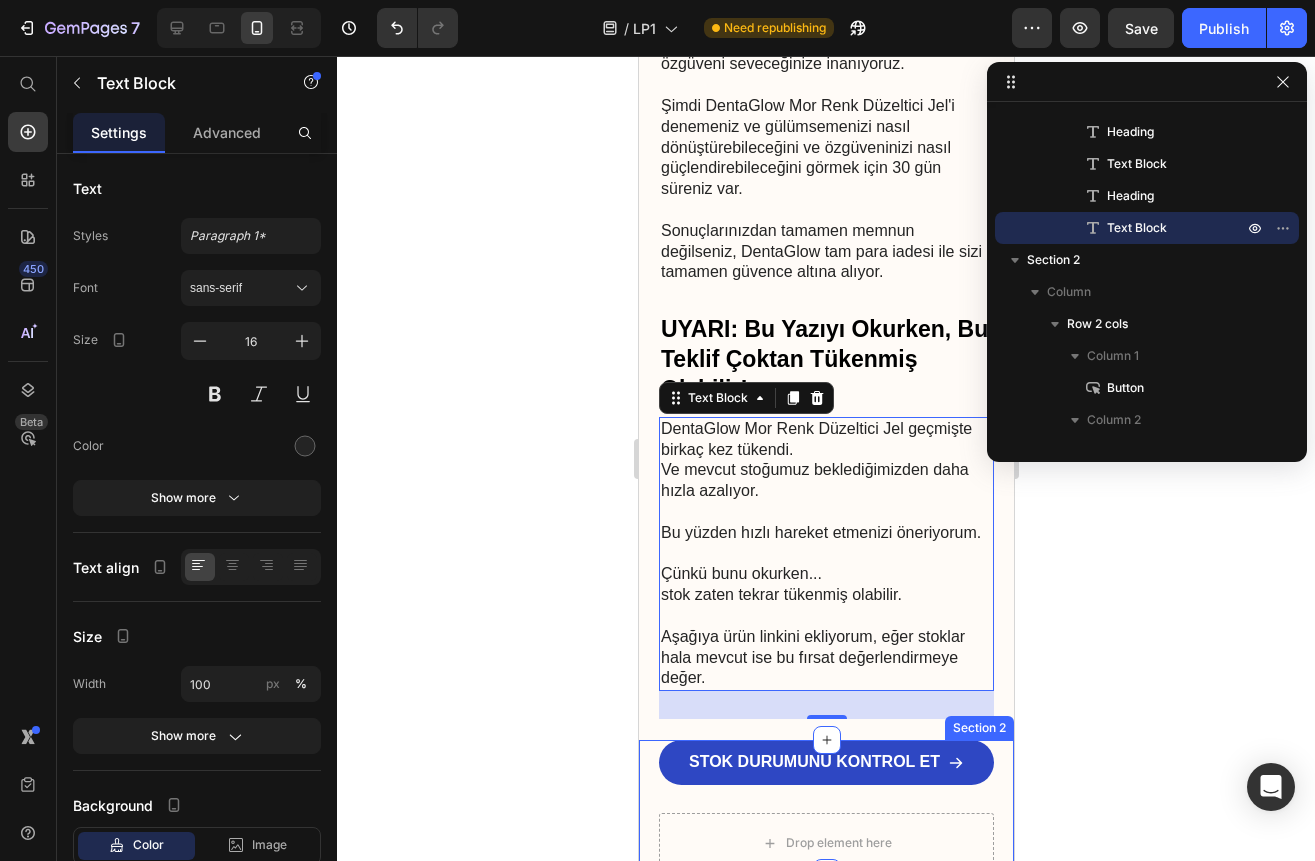 click on "STOK DURUMUNU KONTROL ET Button
Drop element here Row Section 2" at bounding box center [825, 806] 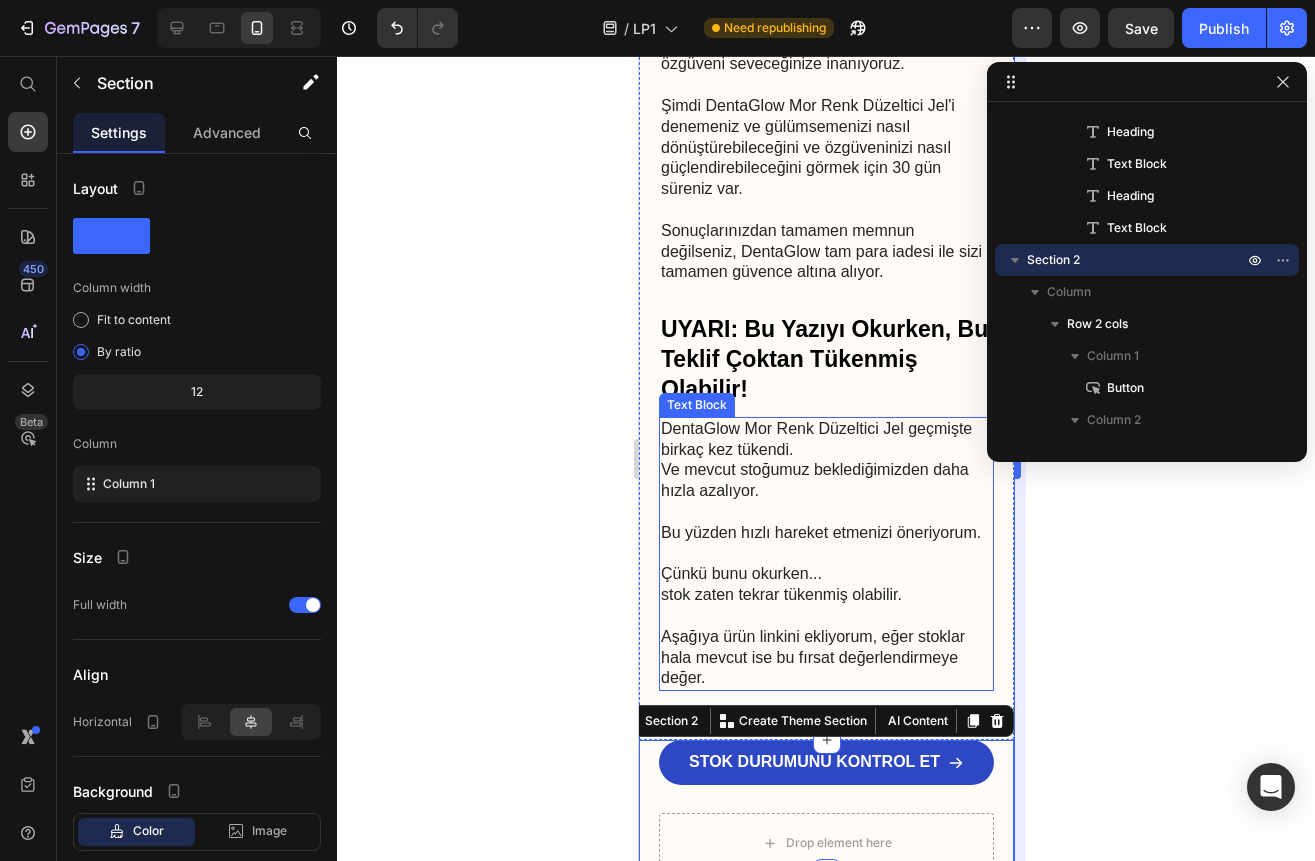 click 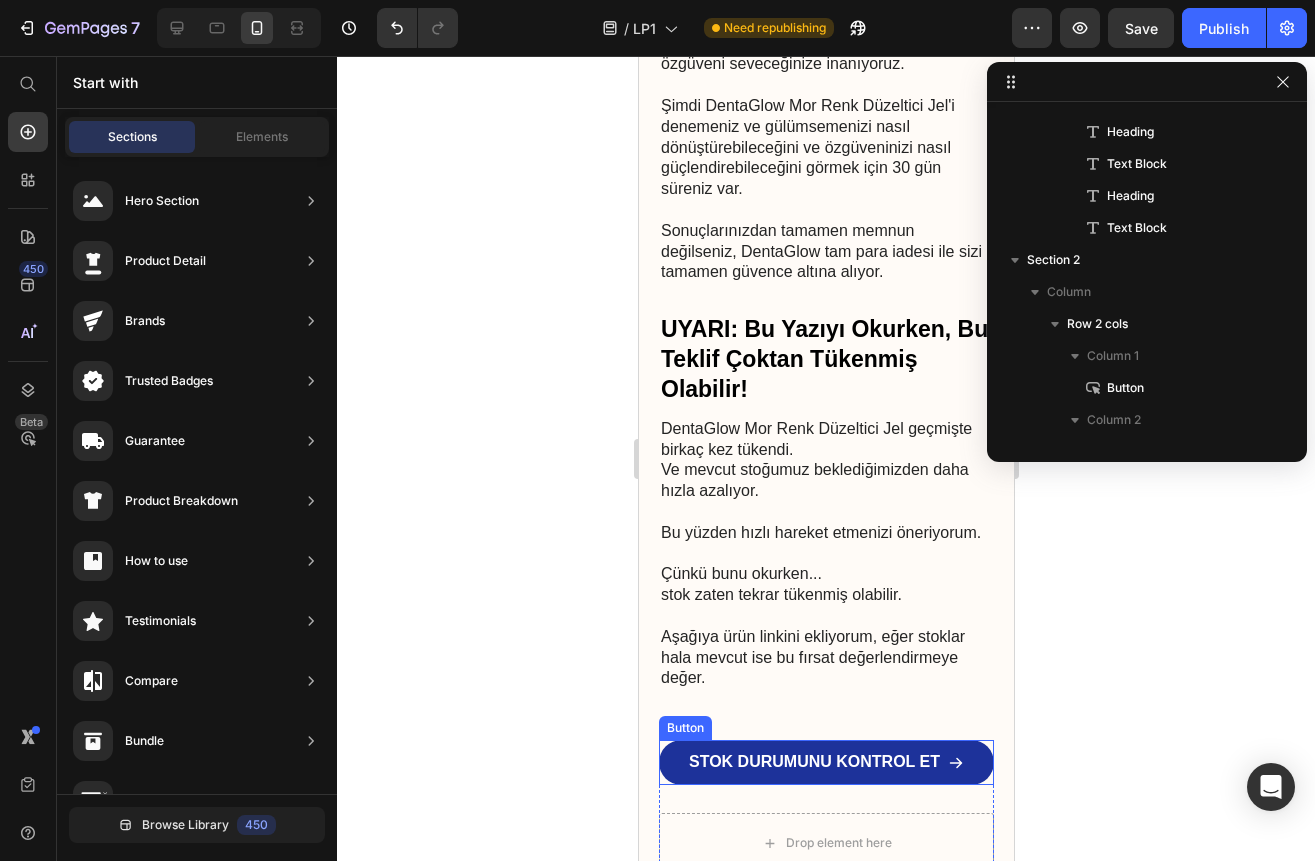 click on "STOK DURUMUNU KONTROL ET" at bounding box center (825, 762) 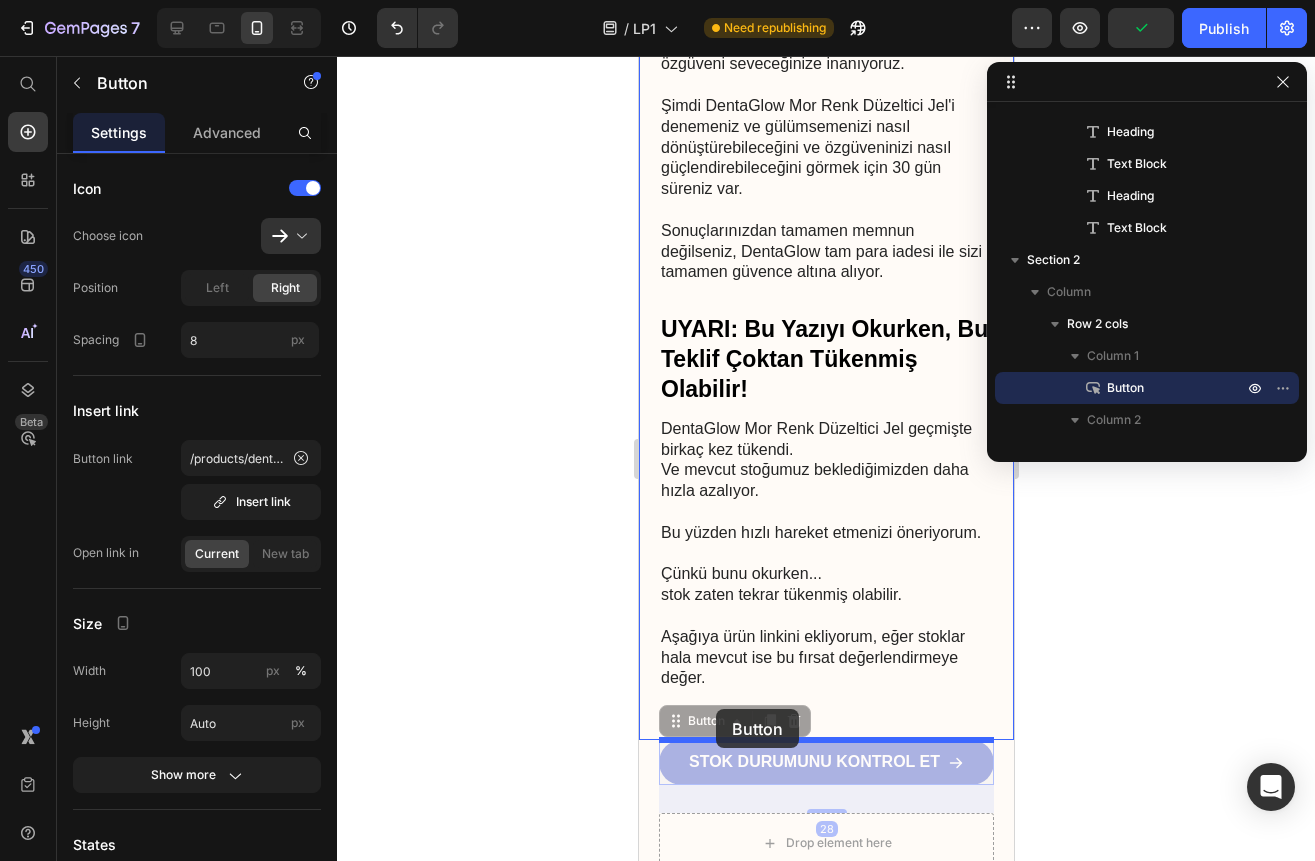 drag, startPoint x: 673, startPoint y: 743, endPoint x: 715, endPoint y: 709, distance: 54.037025 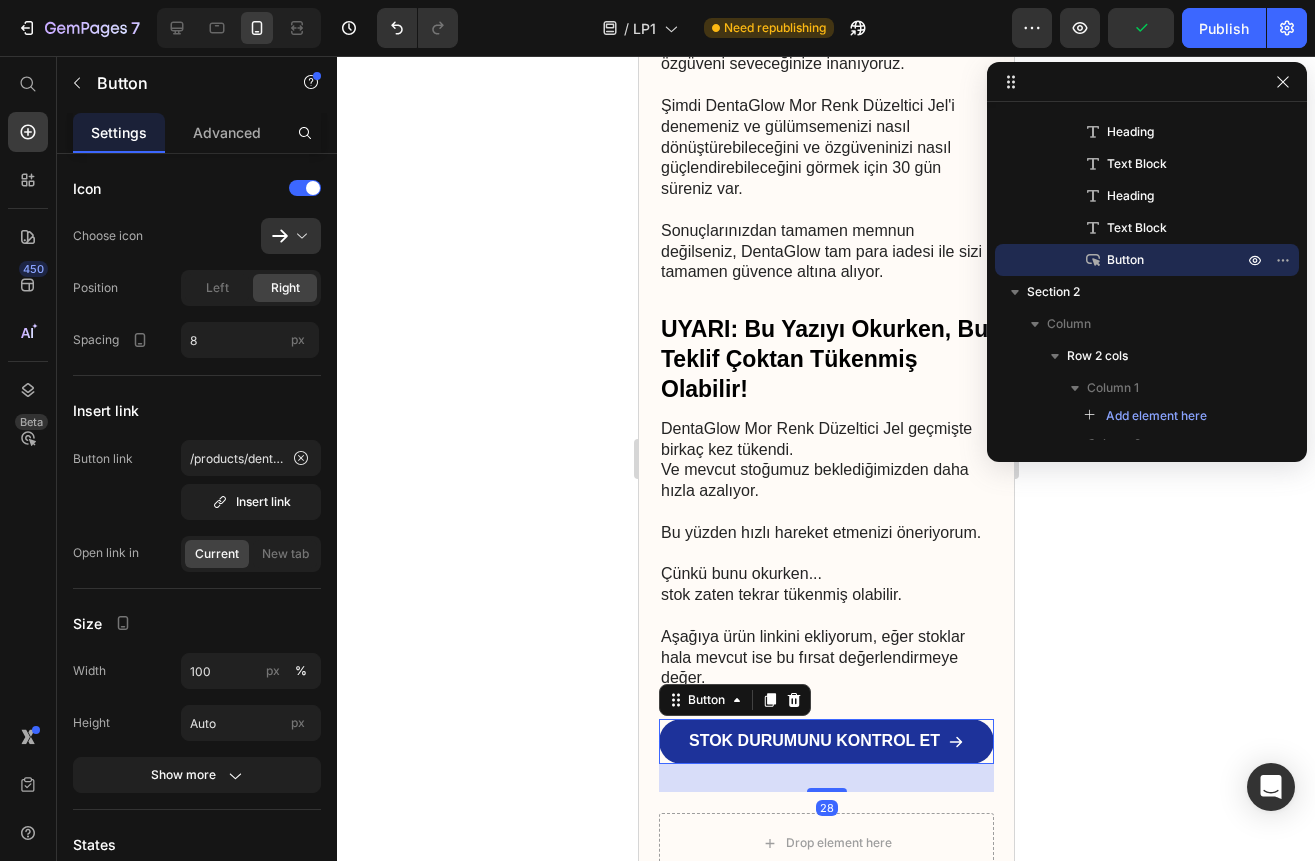 scroll, scrollTop: 8701, scrollLeft: 0, axis: vertical 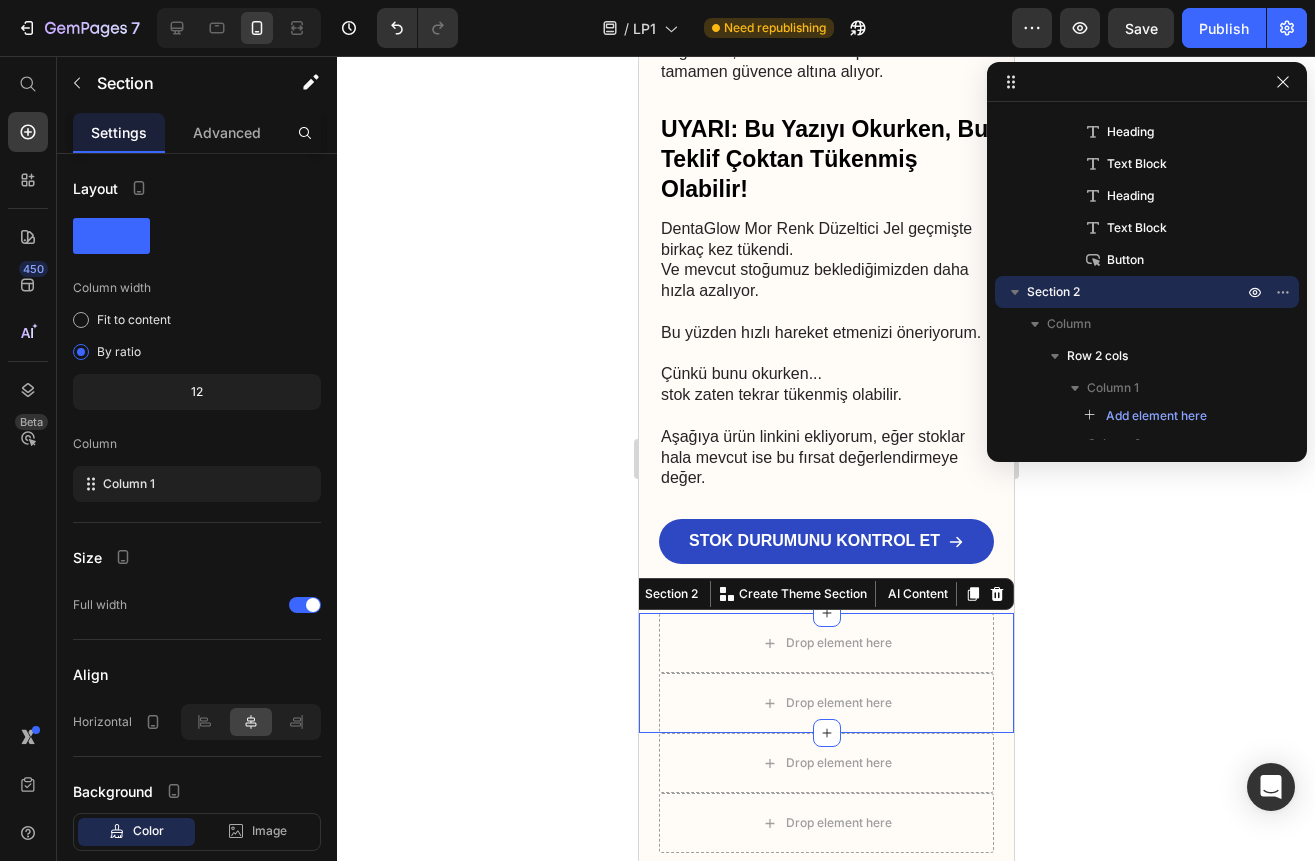 click on "Drop element here
Drop element here Row Section 2   You can create reusable sections Create Theme Section AI Content Write with GemAI What would you like to describe here? Tone and Voice Persuasive Product Show more Generate" at bounding box center (825, 673) 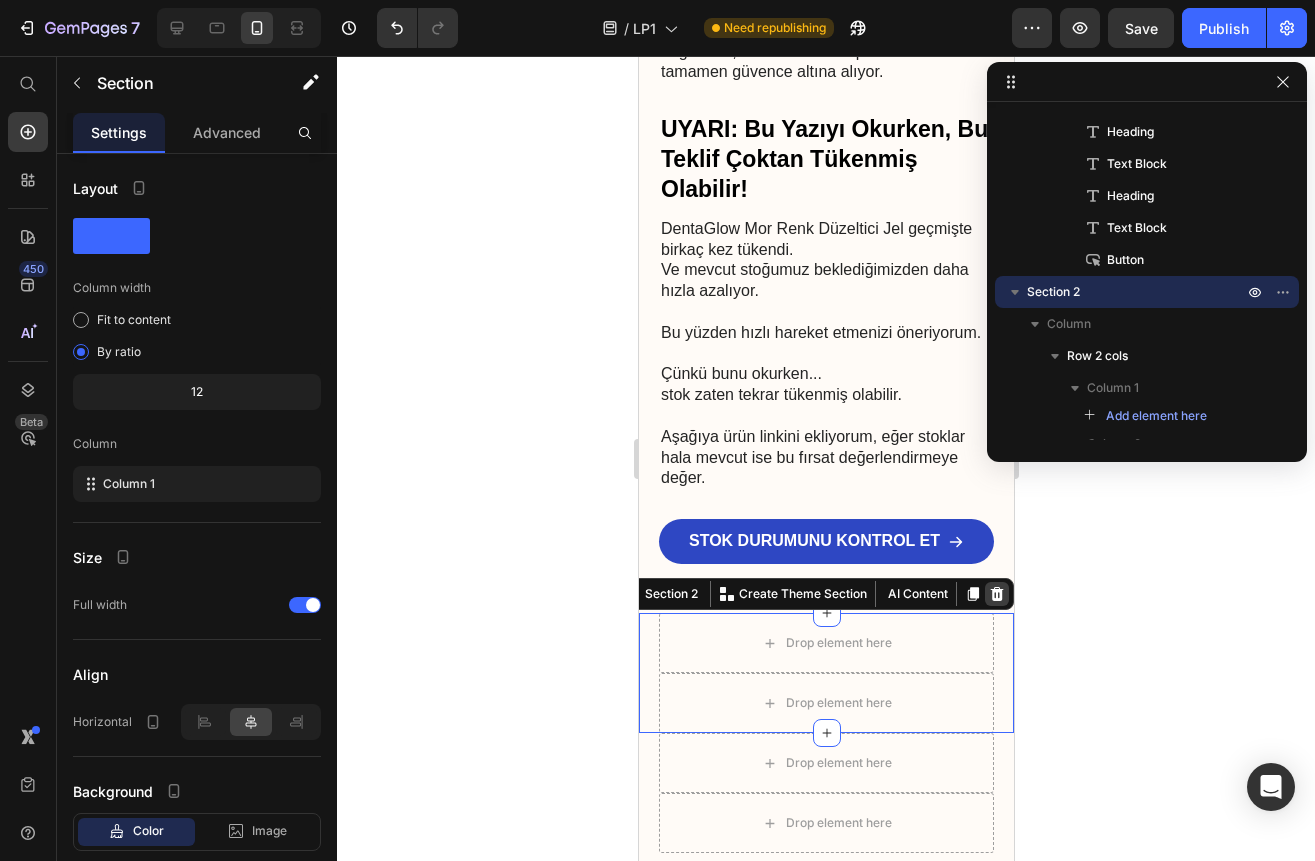 click 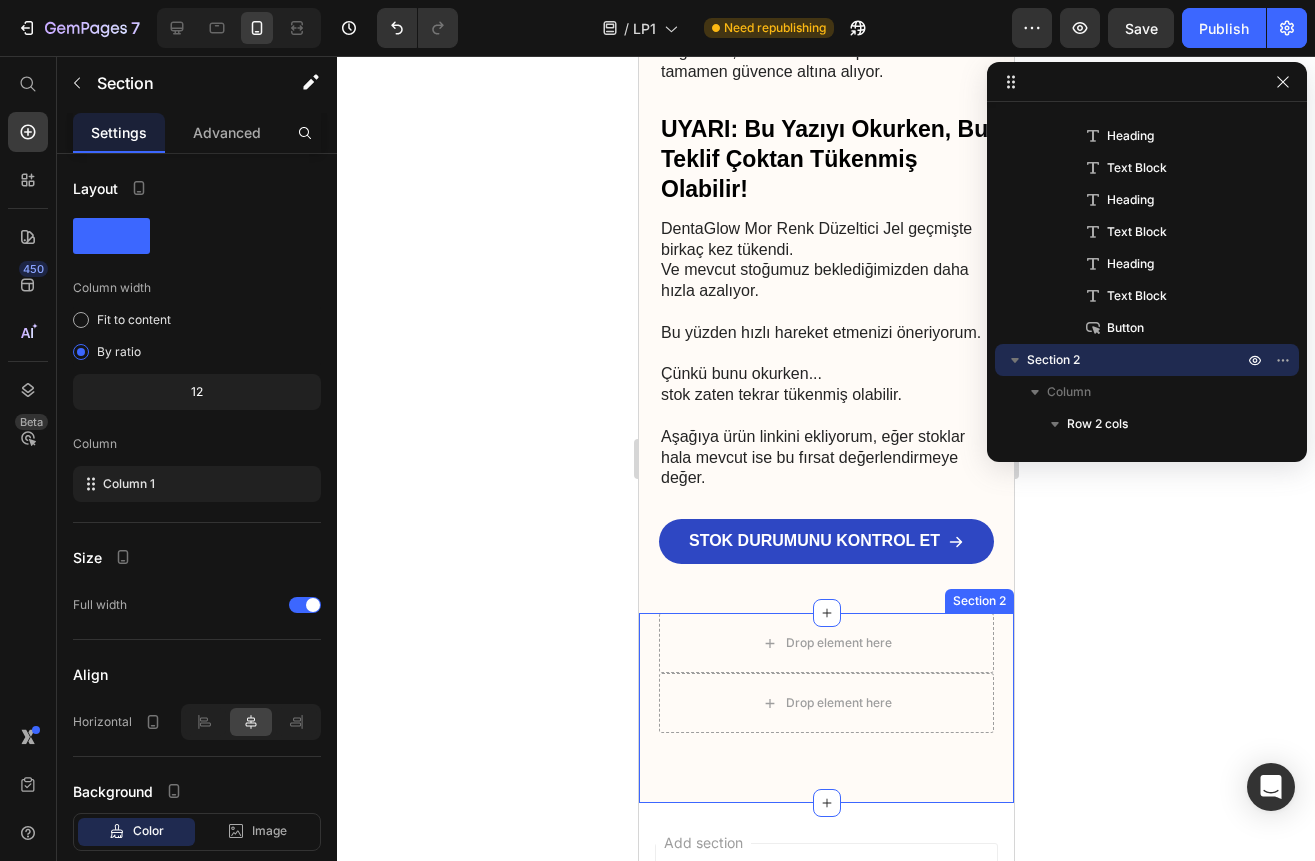 click on "Drop element here
Drop element here Row Section 2" at bounding box center (825, 708) 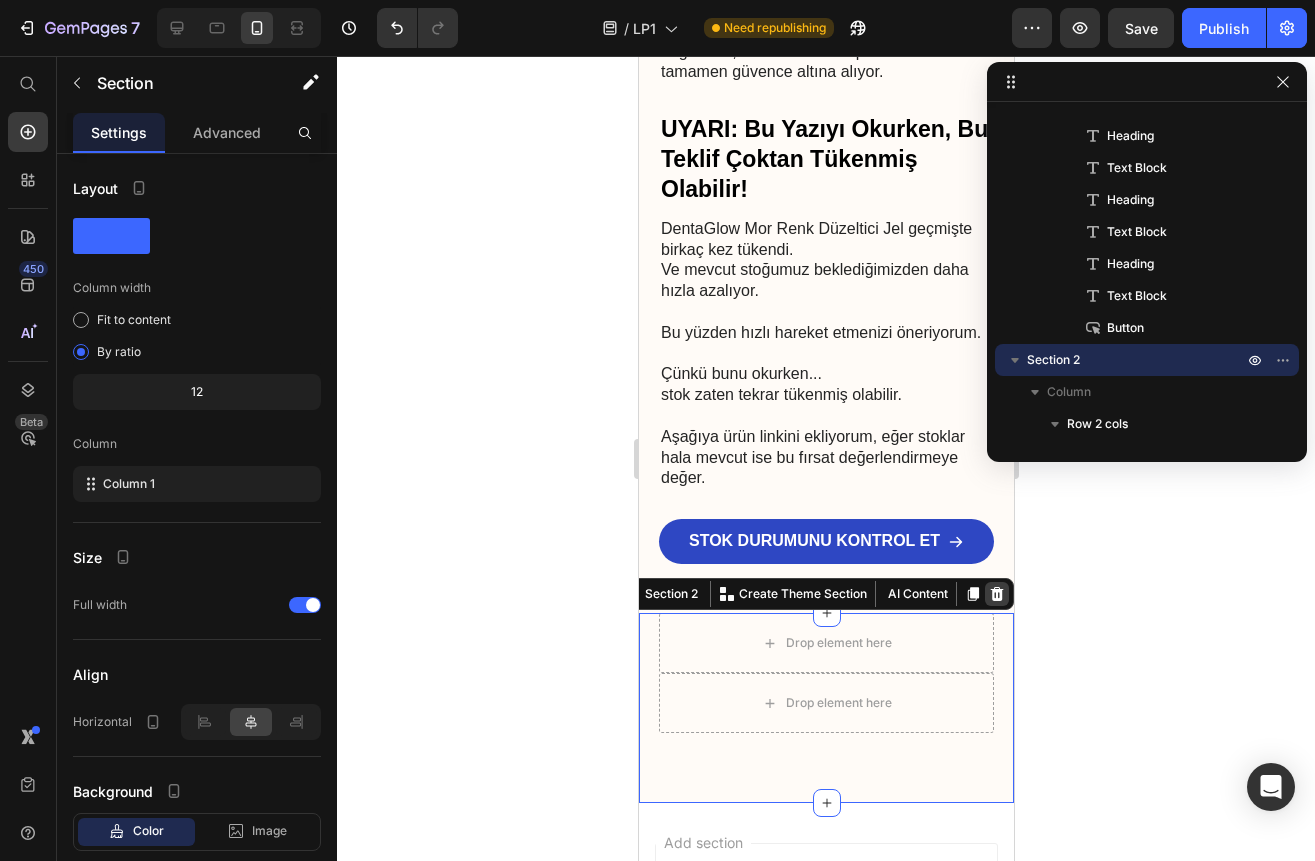 click 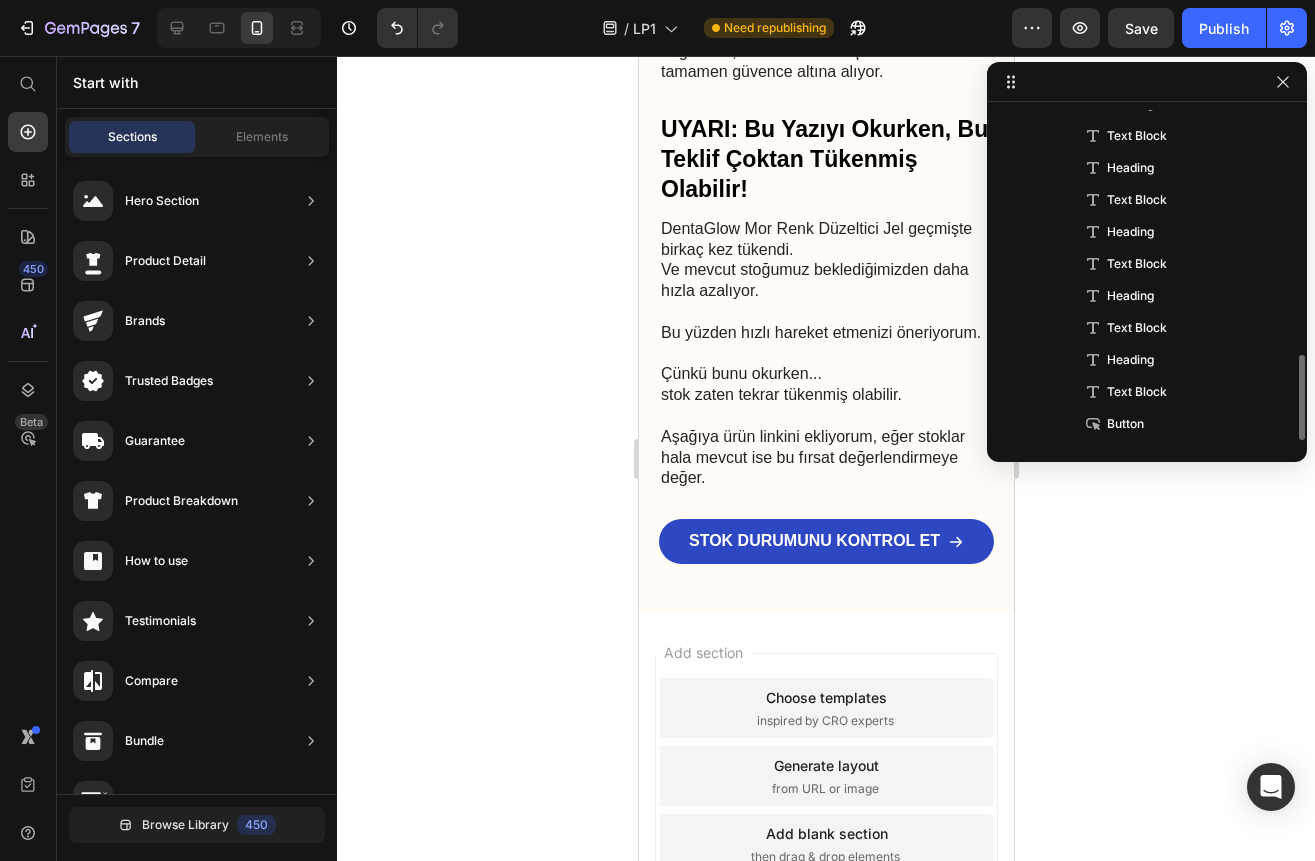 scroll, scrollTop: 950, scrollLeft: 0, axis: vertical 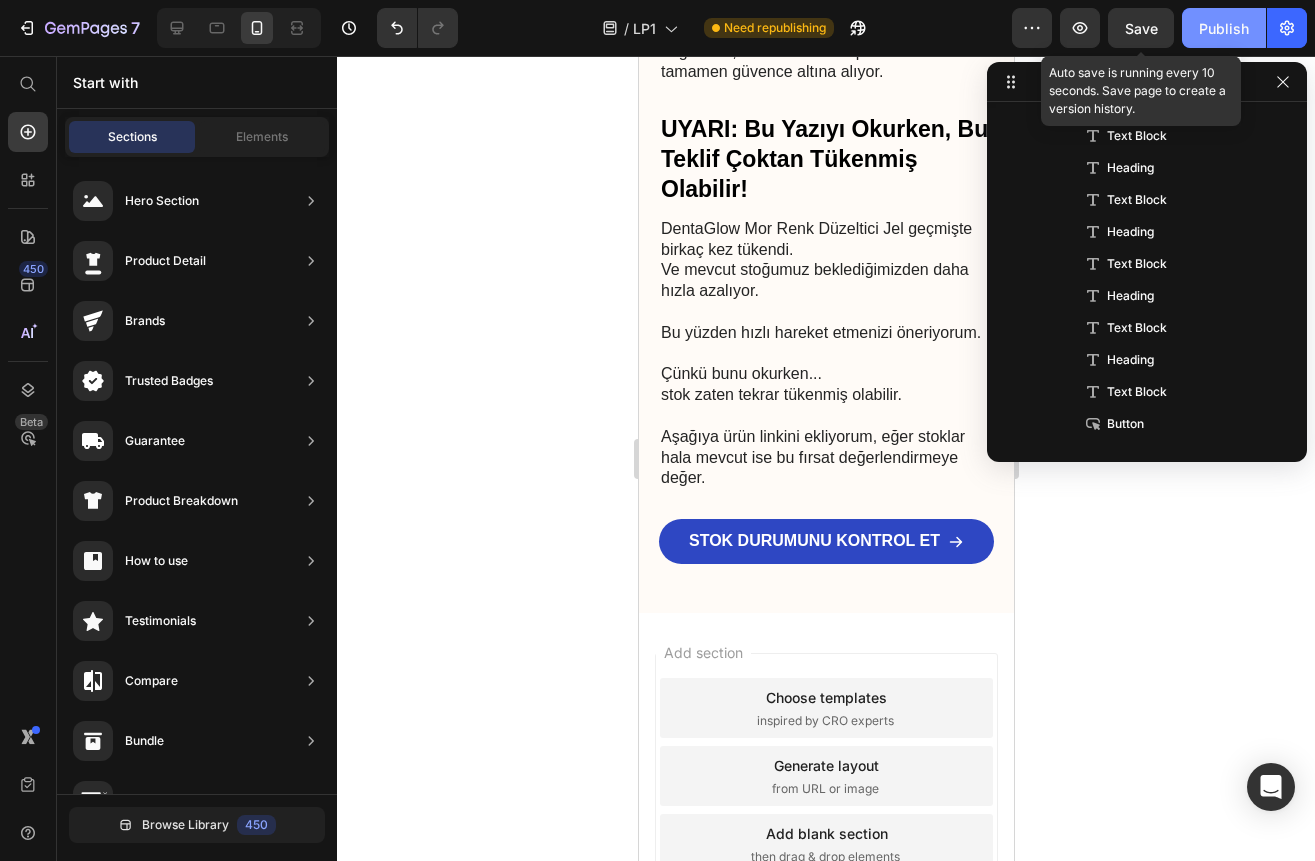 click on "Publish" at bounding box center (1224, 28) 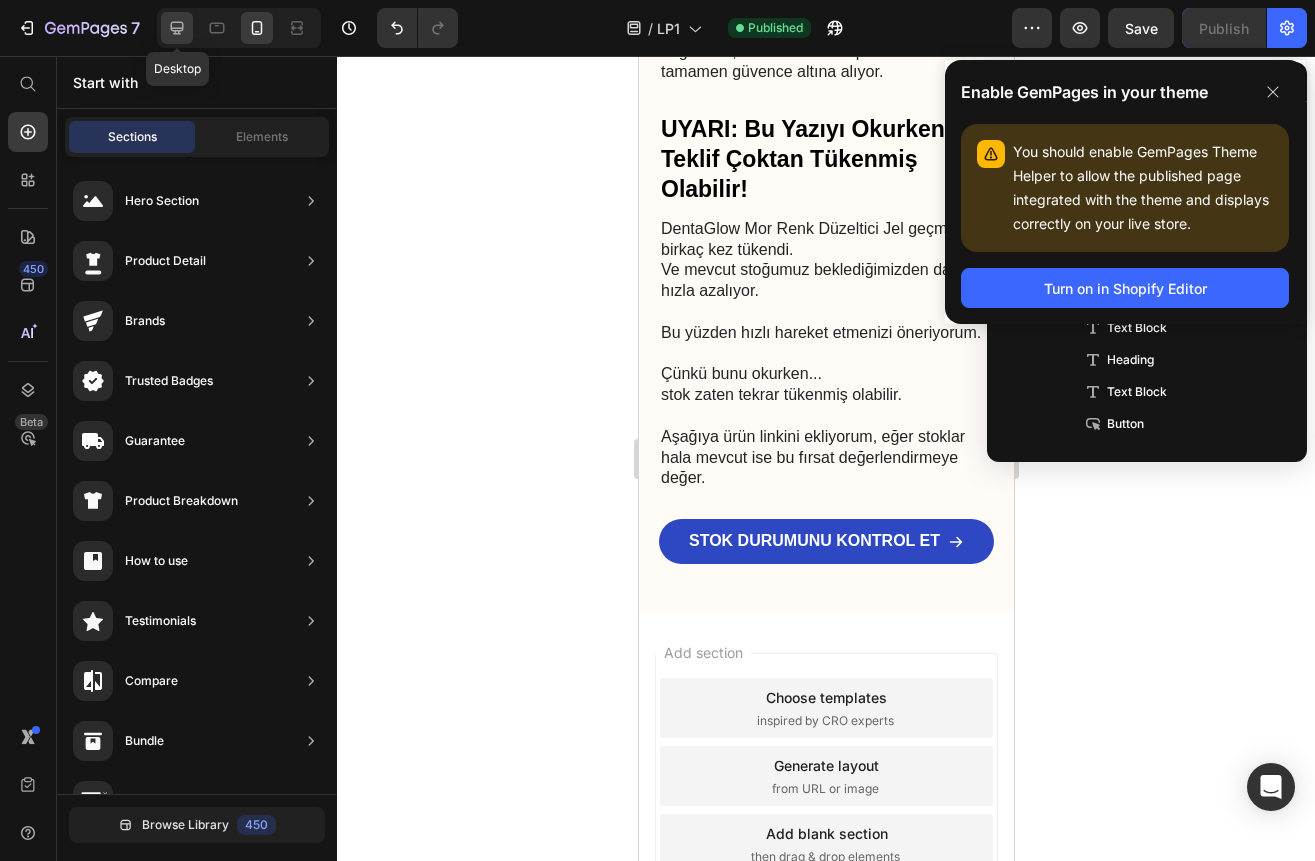 click 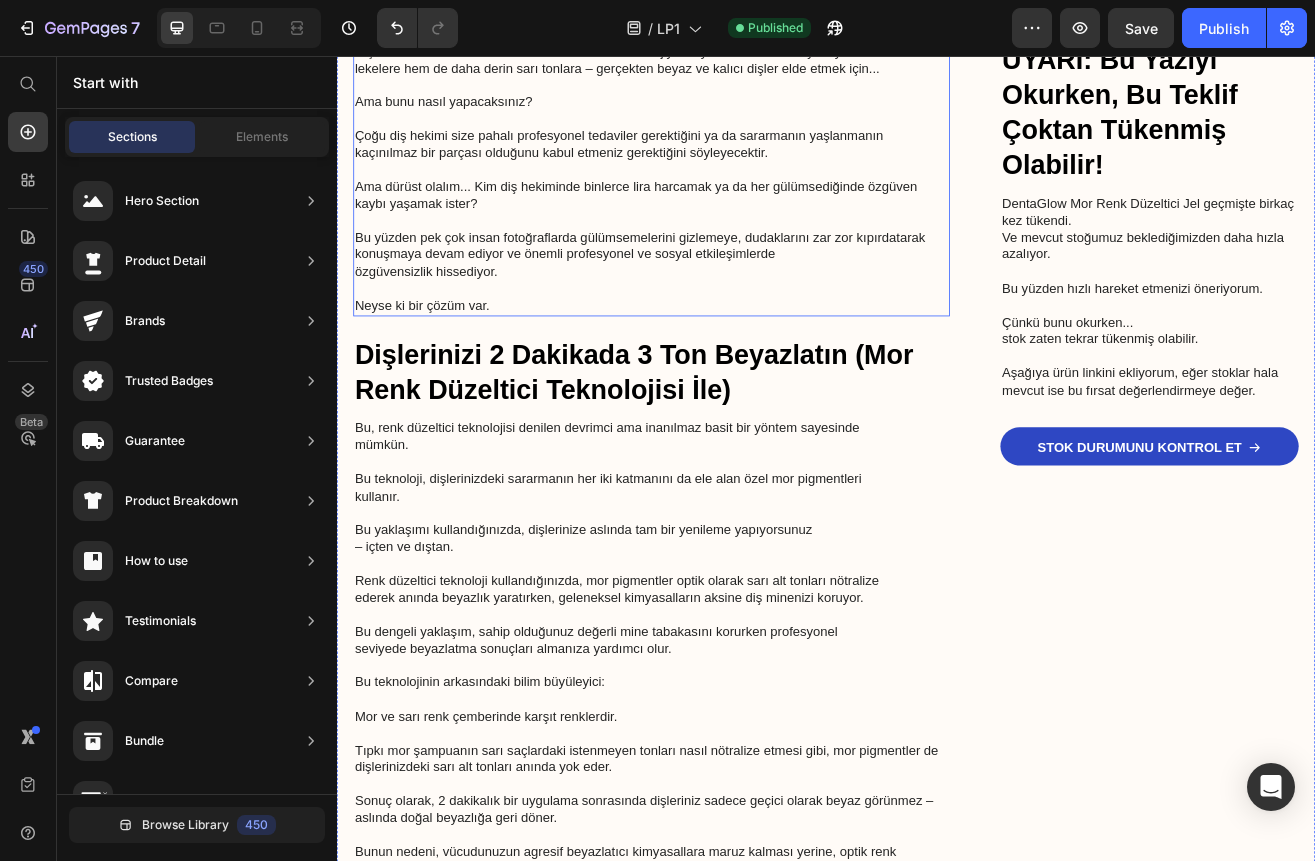 scroll, scrollTop: 2827, scrollLeft: 0, axis: vertical 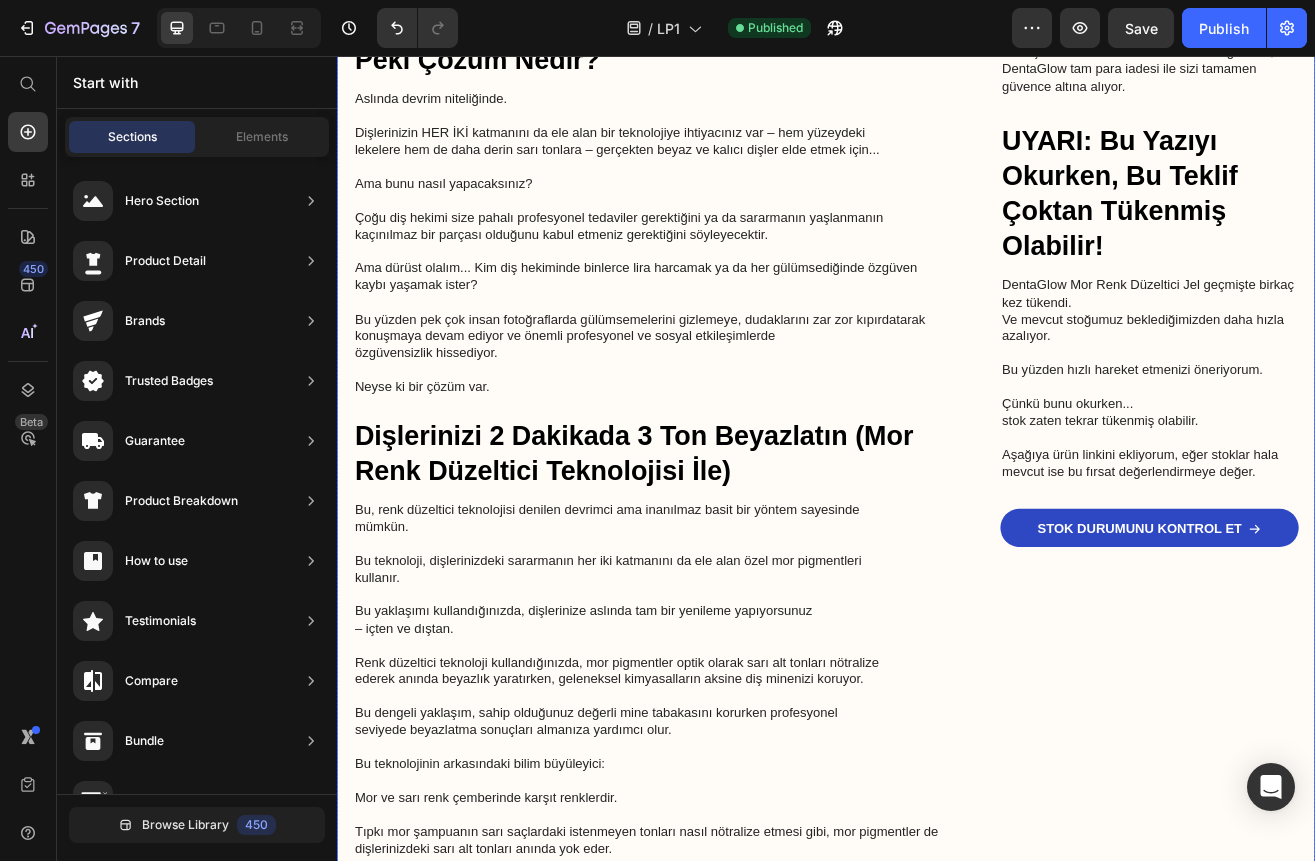 click on "Ana Sayfa › Trend Konular › Raporlar Text Block TikTok'ta Viral Olan ''Mor Jel'' Dişleri 2 Dakikada Beyazlatıyor mu? Heading Eğer kahve, çay ve sigara lekelerinden dolayı sararmış dişleriniz varsa ve daha önce denediğiniz tüm beyazlatıcılar işe yaramadıysa ,  bu kısa makaleyi hemen okuyun. Text Block Image Dr. Elif Aydın Text Block 21 Temmuz 2025, 14:32 tarihinde yayınlandı Text Block Row Image Benim adım Dr. Elif Aydın. Son 12 yılda 2.500'den fazla hastama diş estetiği konusunda yardım ettikten sonra... Çay tiryakilerinden sigara içenlere, yaşlanmayla gelen sararmalarla mücadele edenlere kadar... Hepsini gördüm. Text Block Sarı Dişler Hakkında Şok Edici Gerçek Heading Ya size dişlerinizdeki sararmanın asıl sebebinin sandığınız şey olmadığını söylesem? Doğru.    Gülümsediğinizde gördüğünüz renk değişikliğinin, çoğu beyazlatıcı ürünün hedeflediği şeyle çok az ilgisi var.       Text Block Image Heading         Doğru." at bounding box center [937, 219] 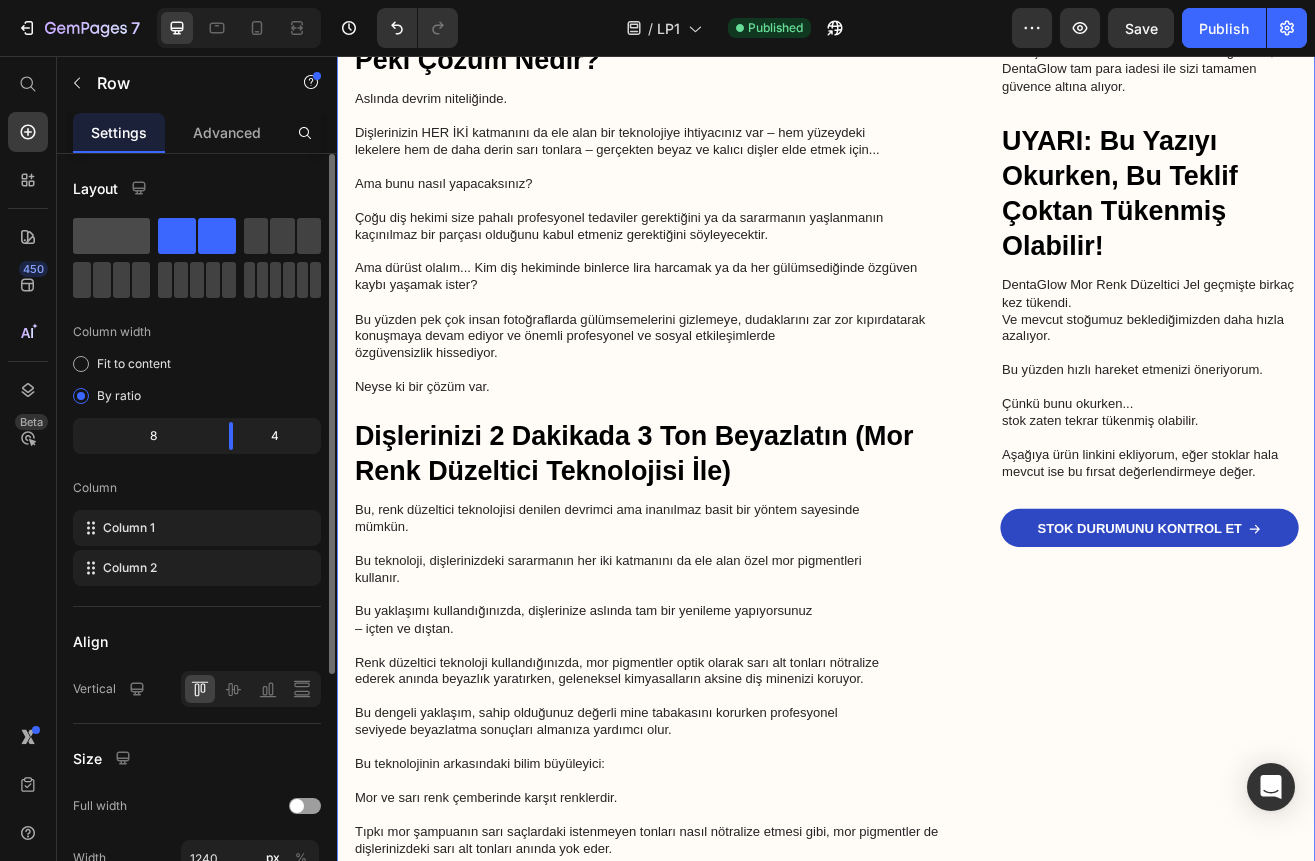 click 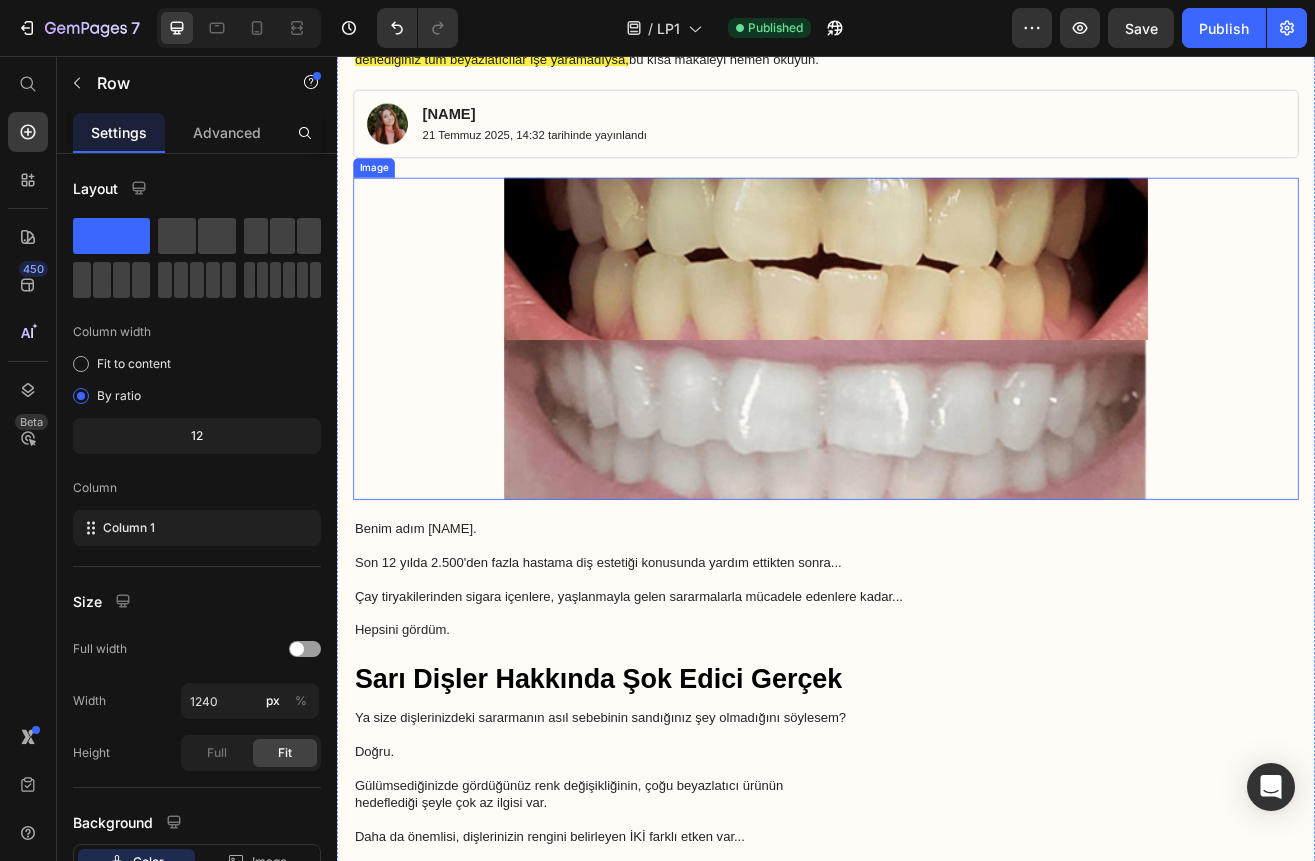 scroll, scrollTop: 125, scrollLeft: 0, axis: vertical 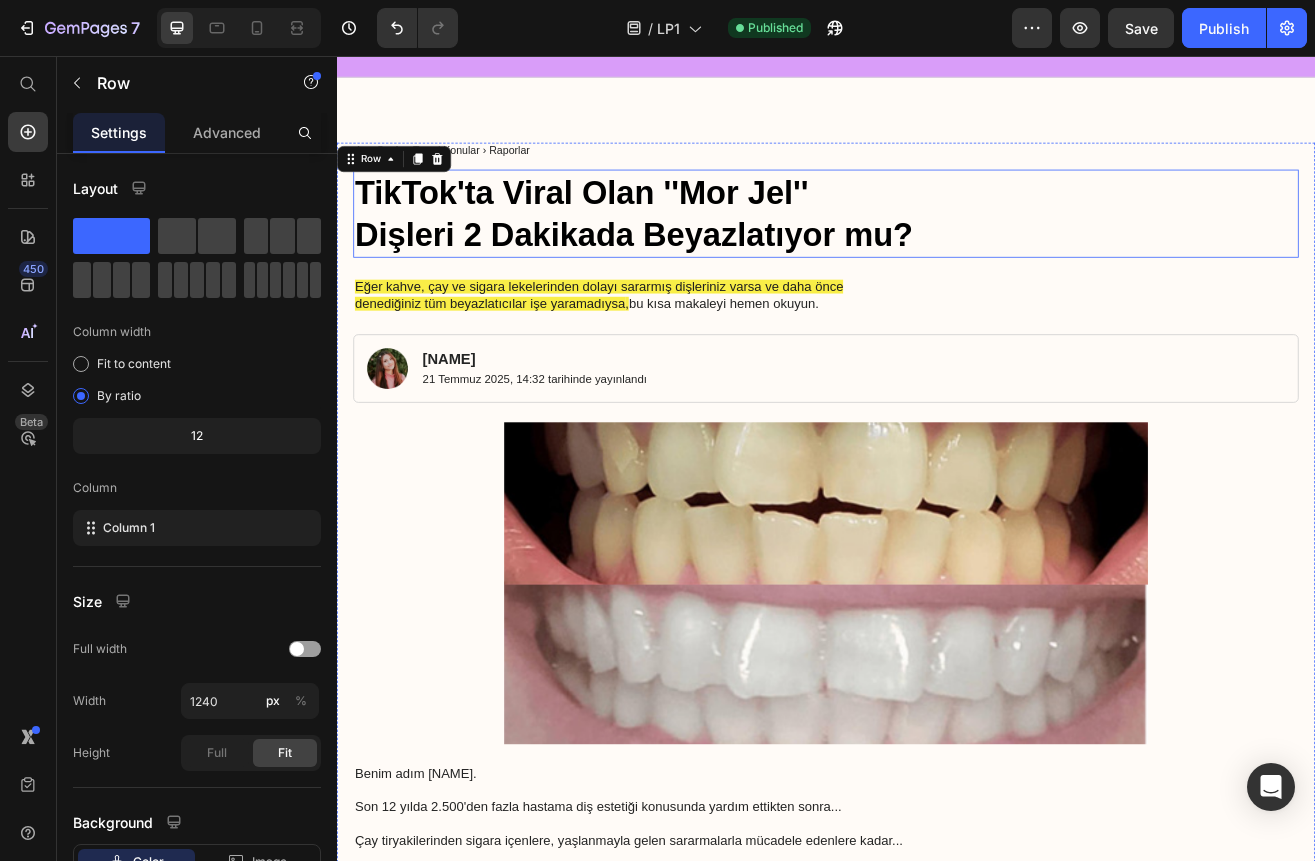 click on "TikTok'ta Viral Olan ''Mor Jel'' Dişleri 2 Dakikada Beyazlatıyor mu?" at bounding box center (937, 249) 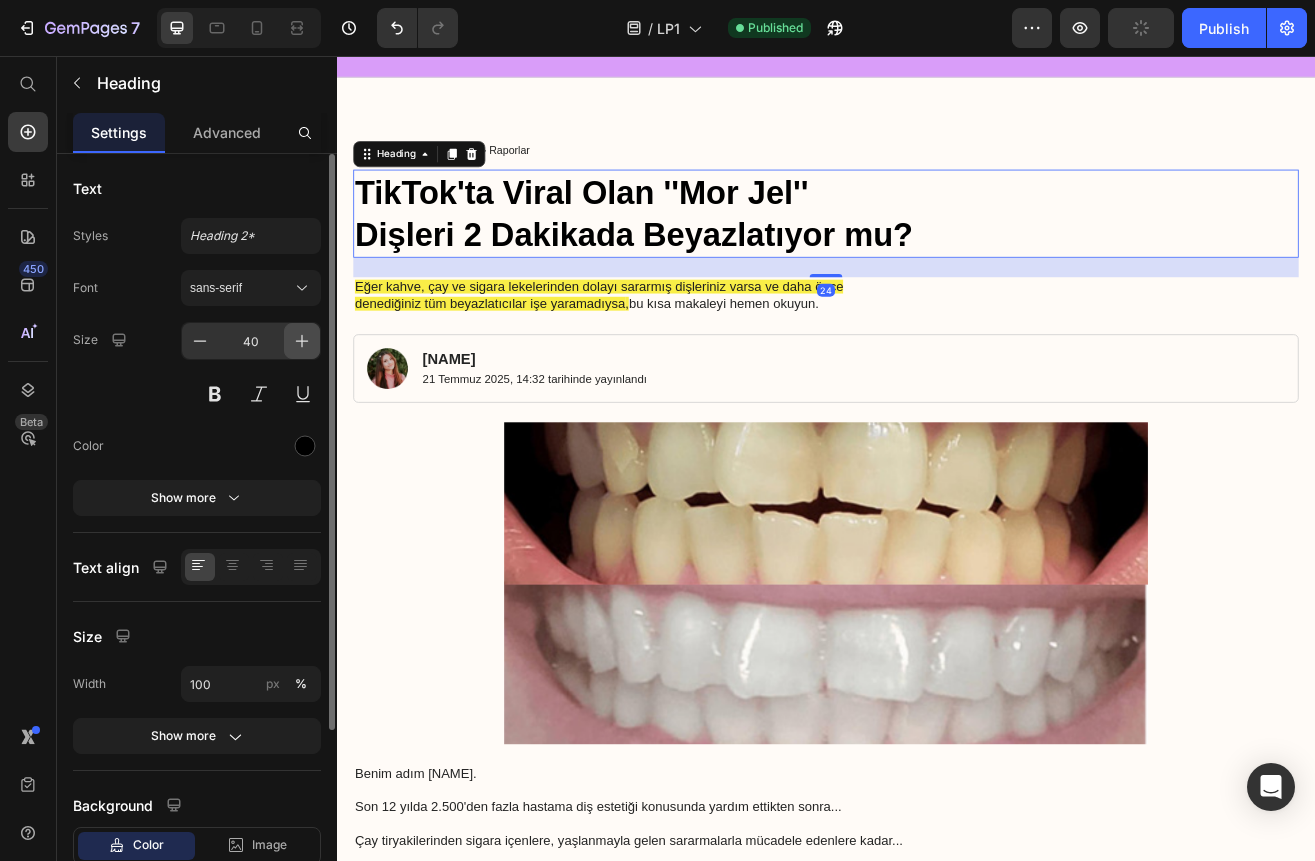 click 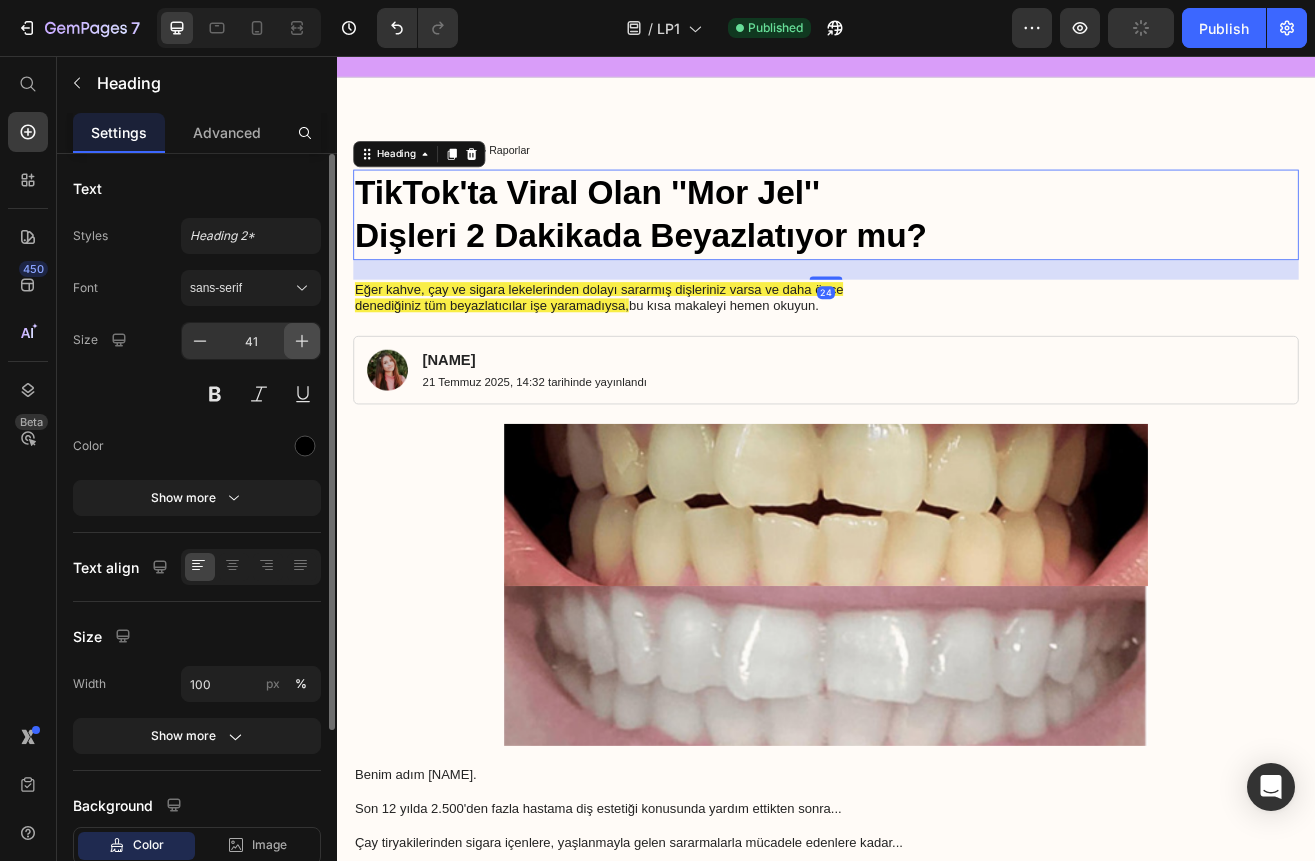 click 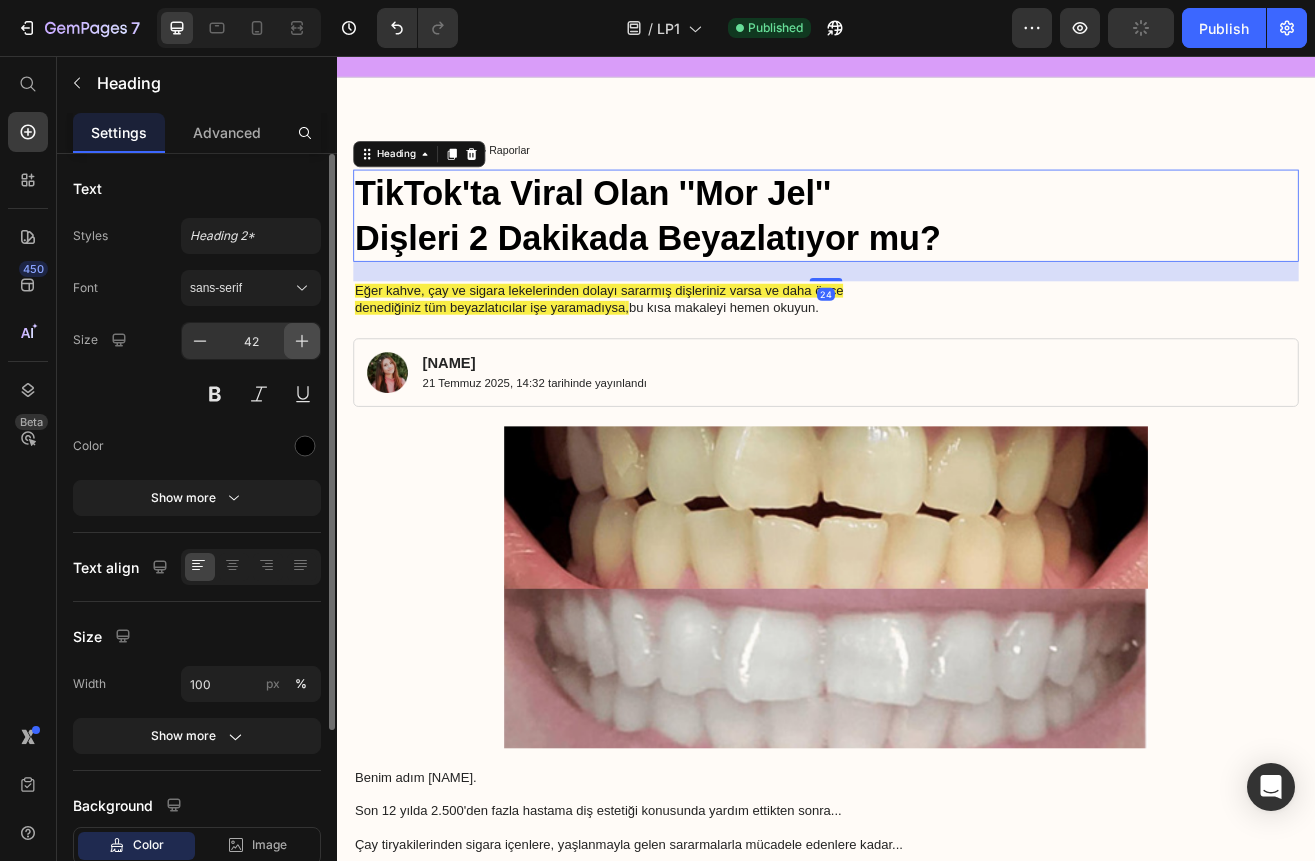 click 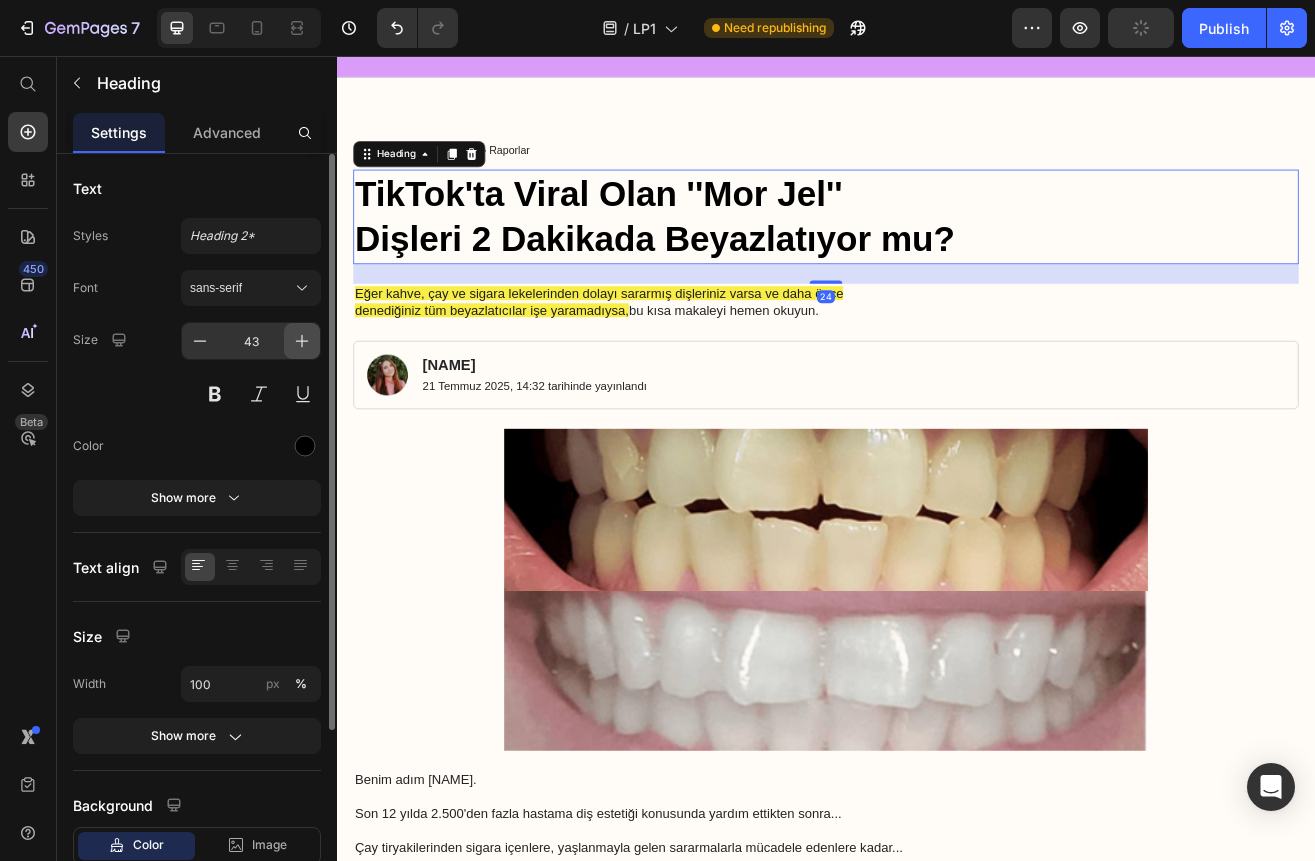 click 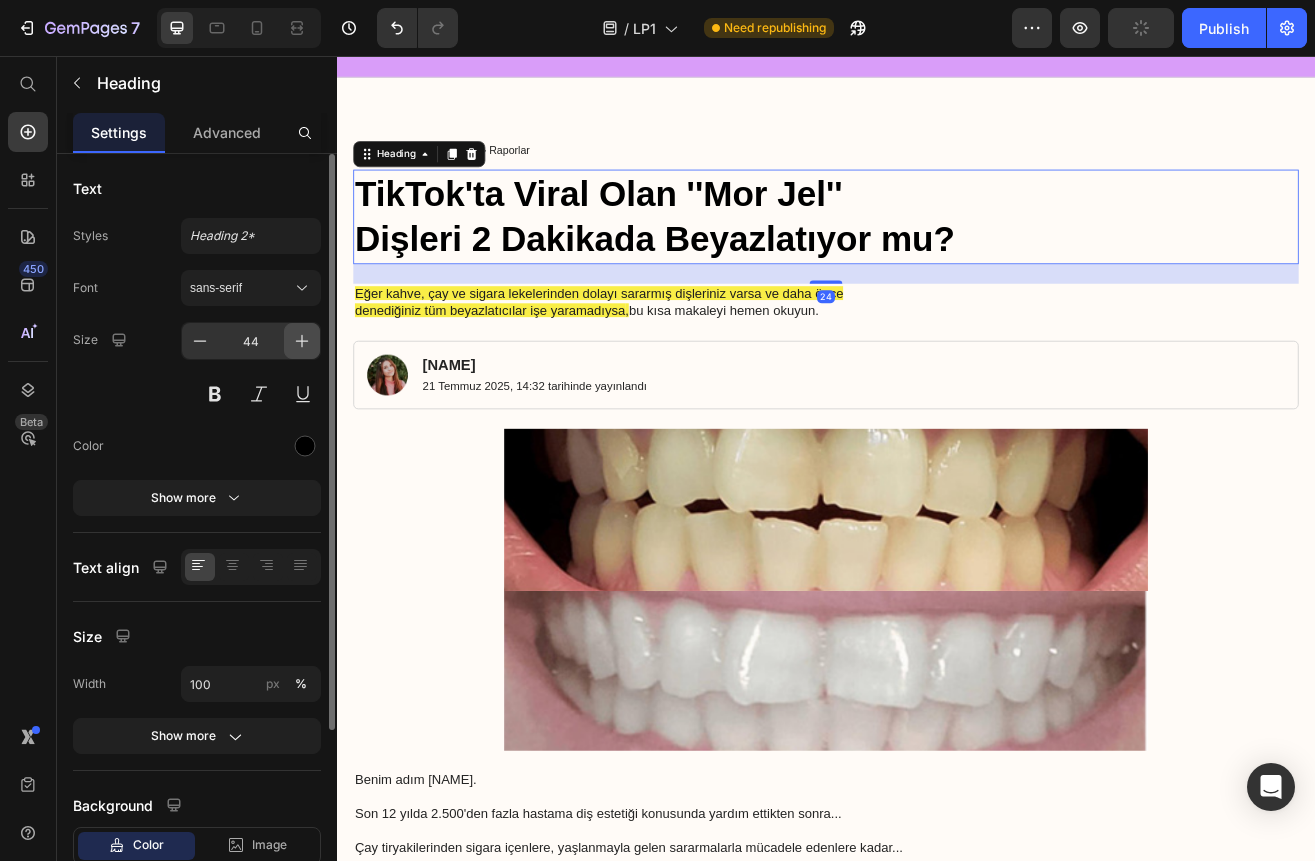 click 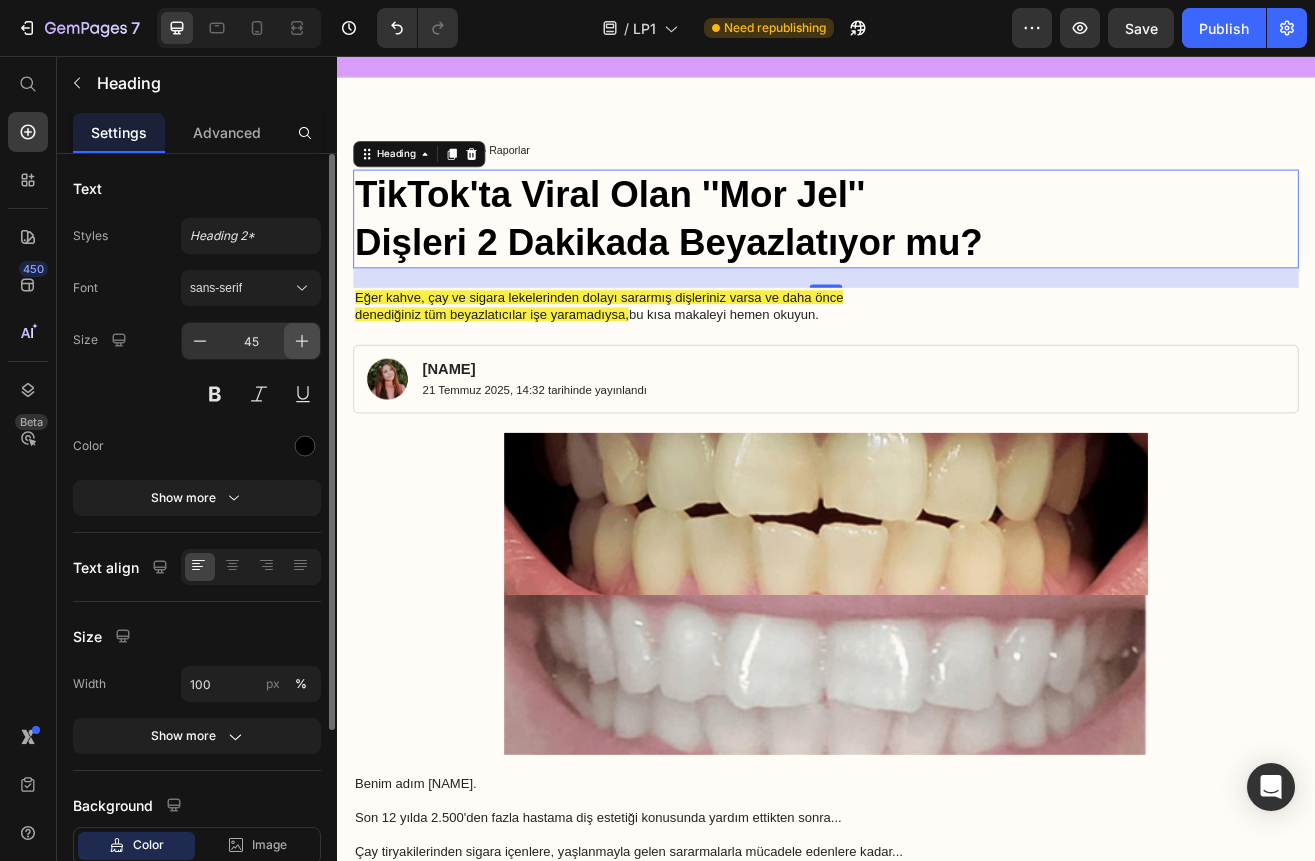 click 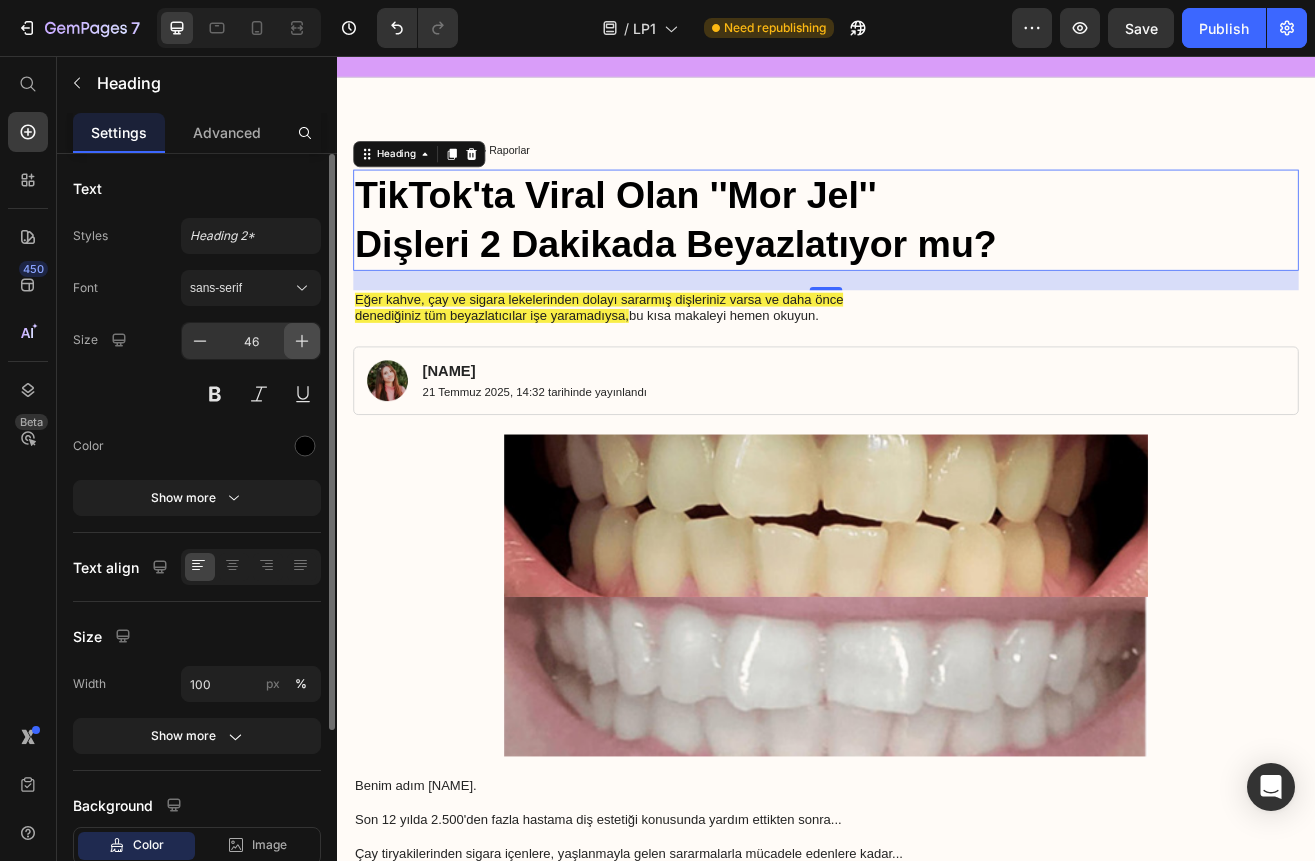 click 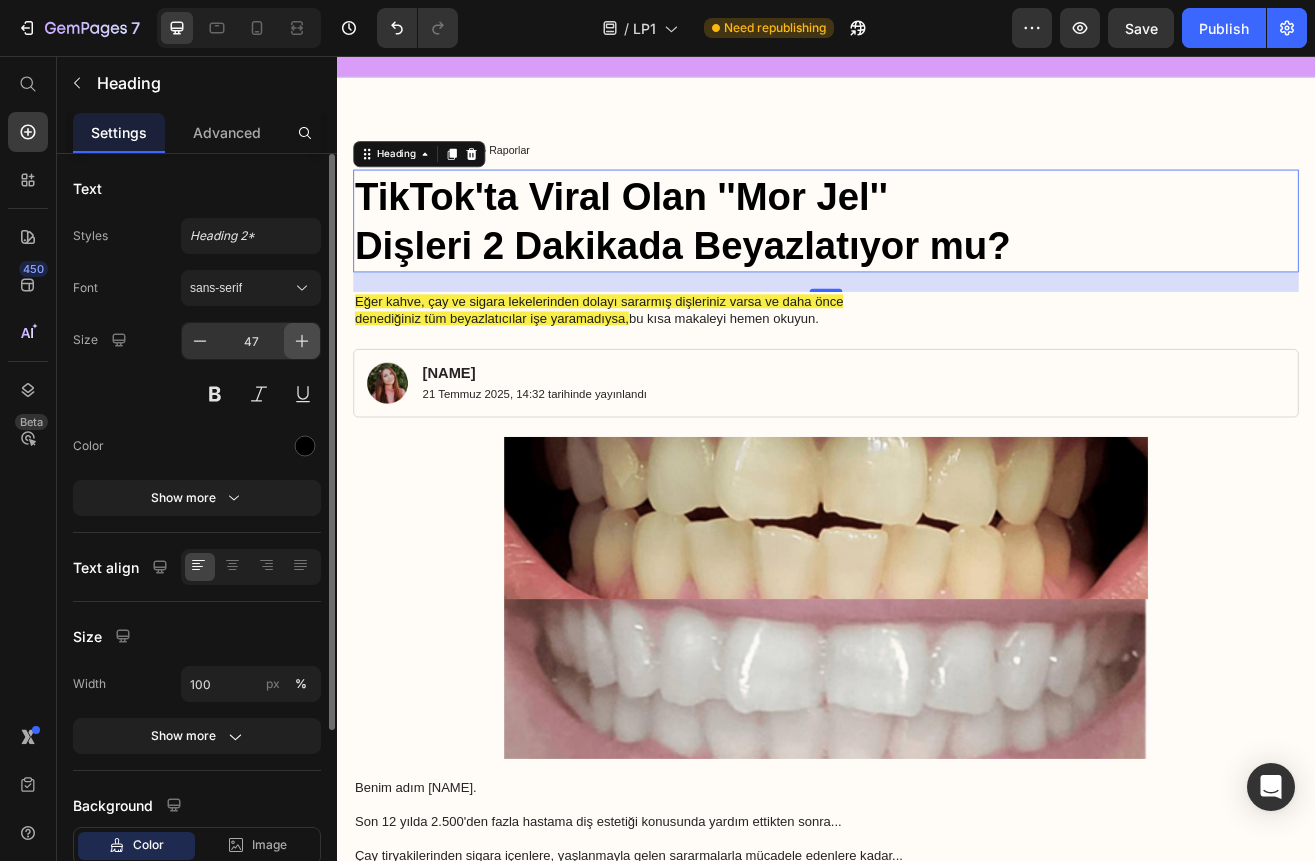 click 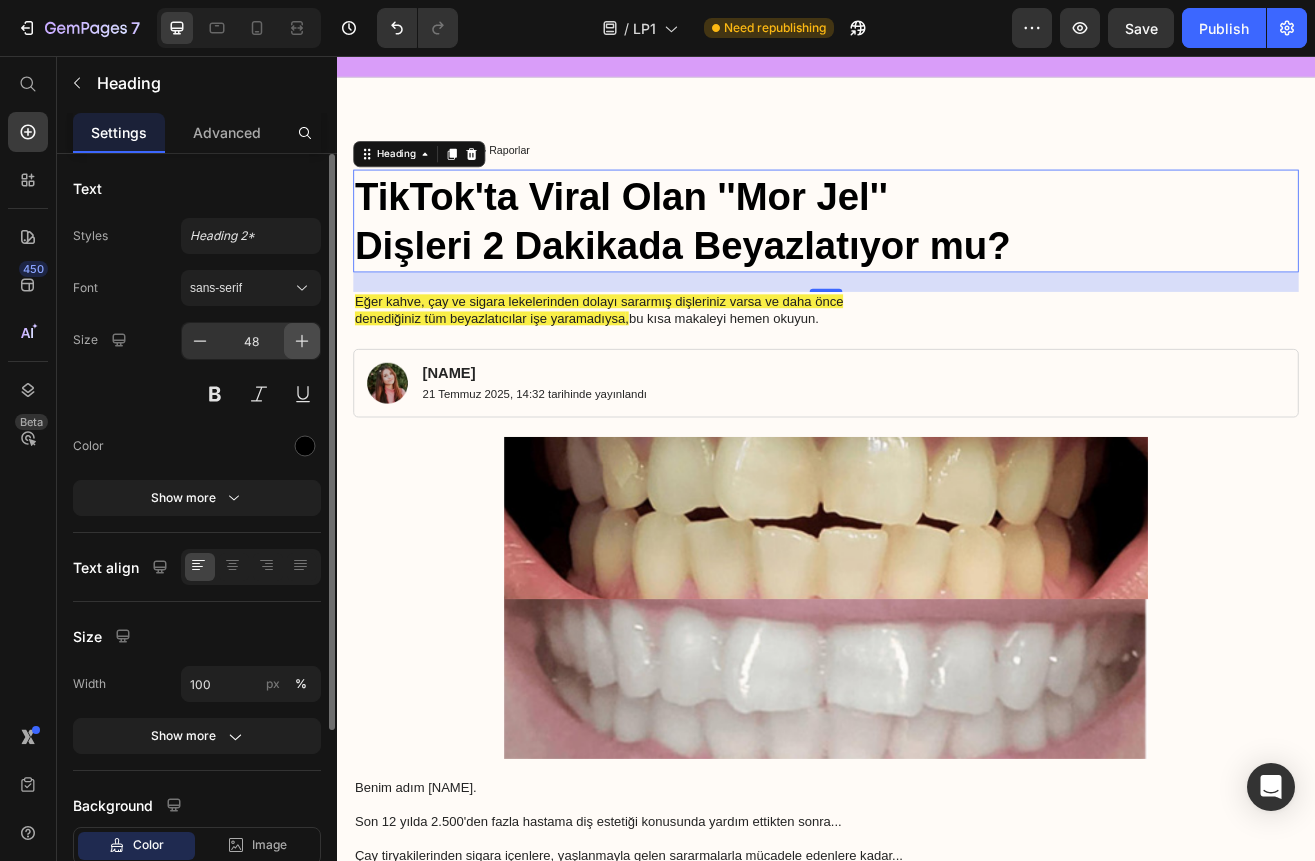 click 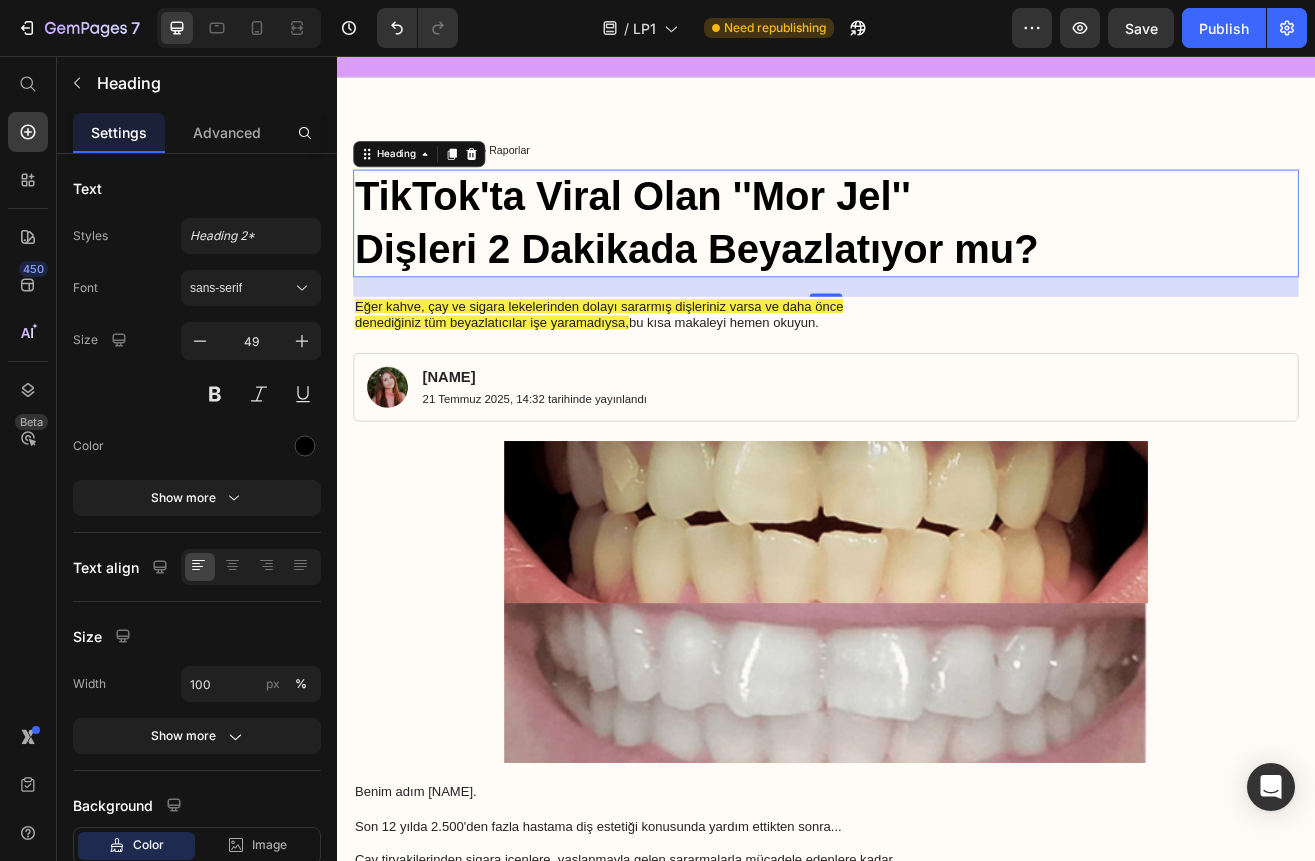 click on "Eğer kahve, çay ve sigara lekelerinden dolayı sararmış dişleriniz varsa ve daha önce denediğiniz tüm beyazlatıcılar işe yaramadıysa , bu kısa makaleyi hemen okuyun." at bounding box center [937, 374] 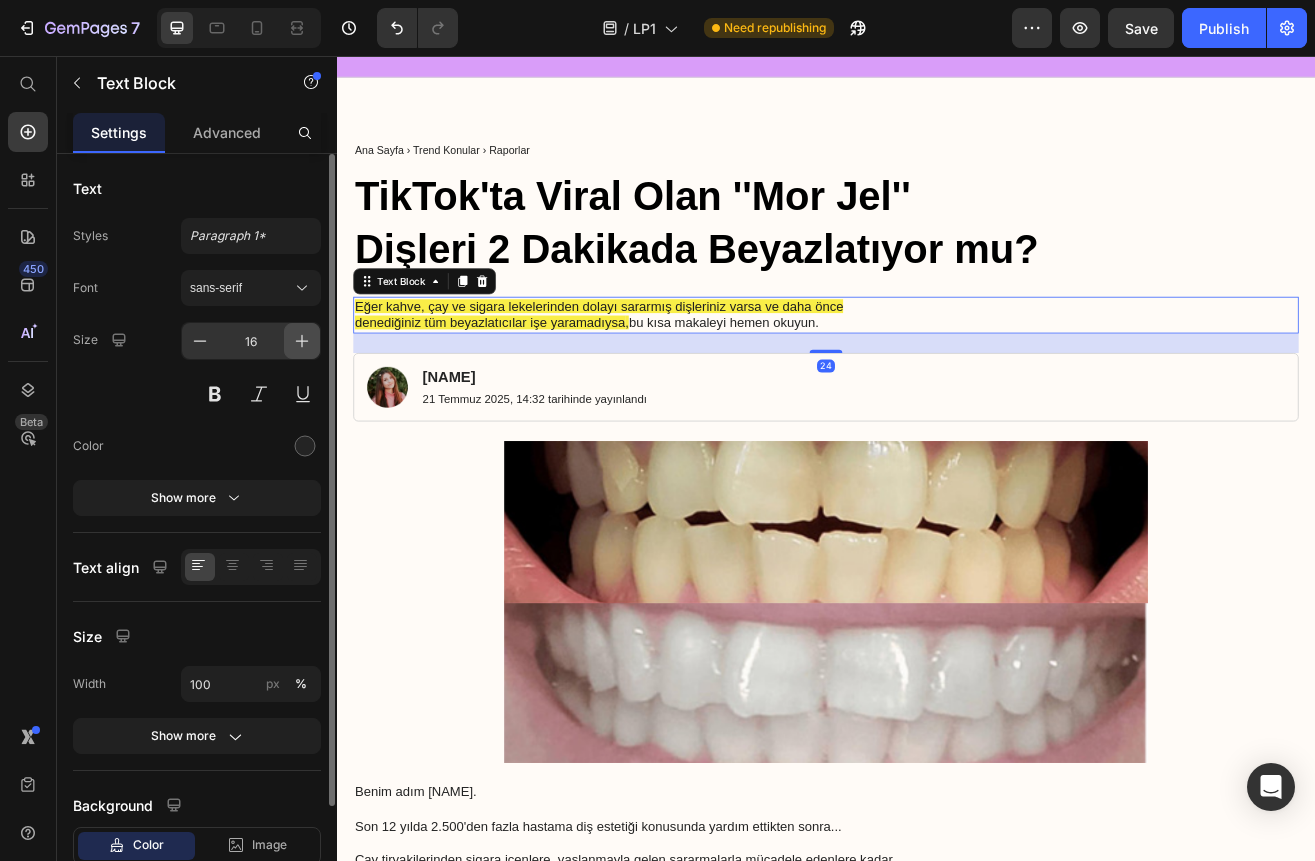 click 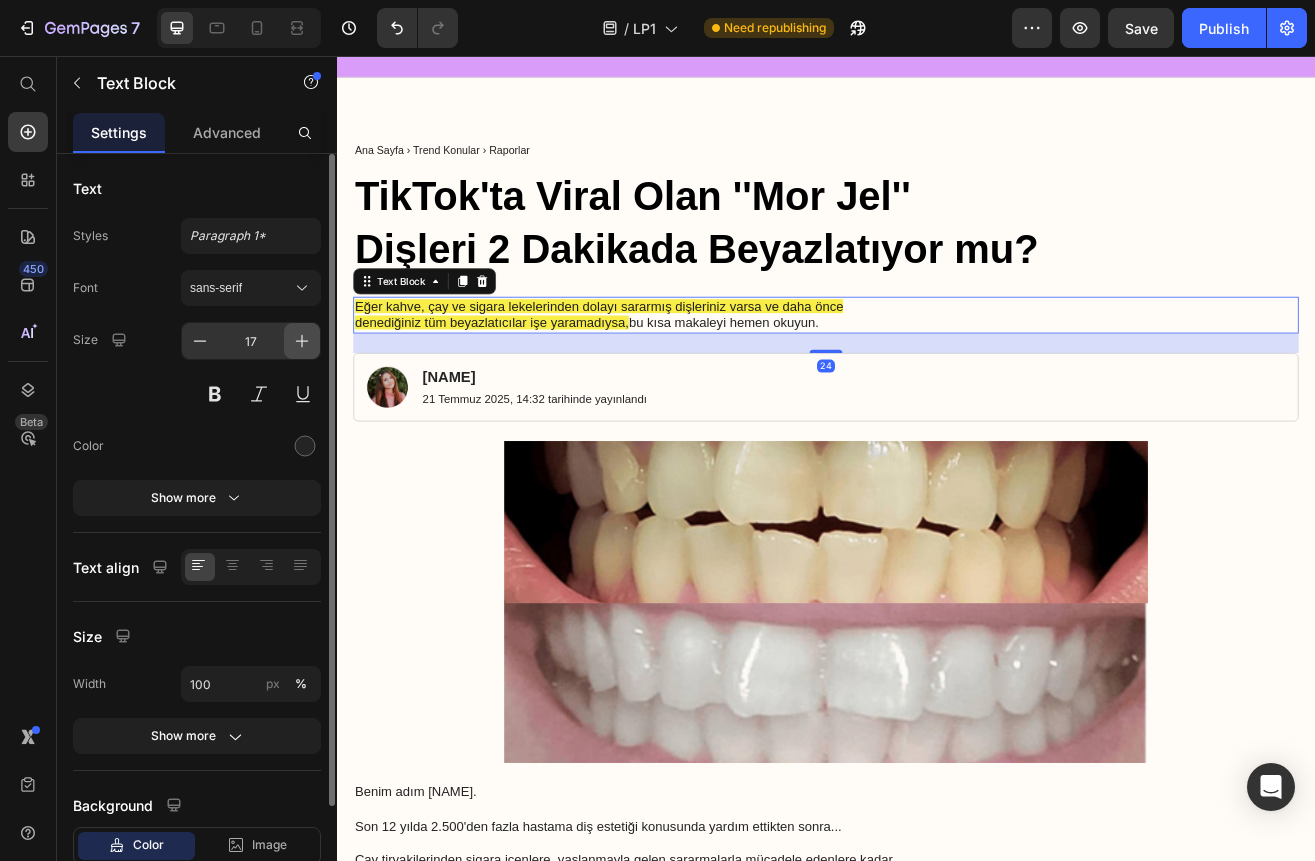 click 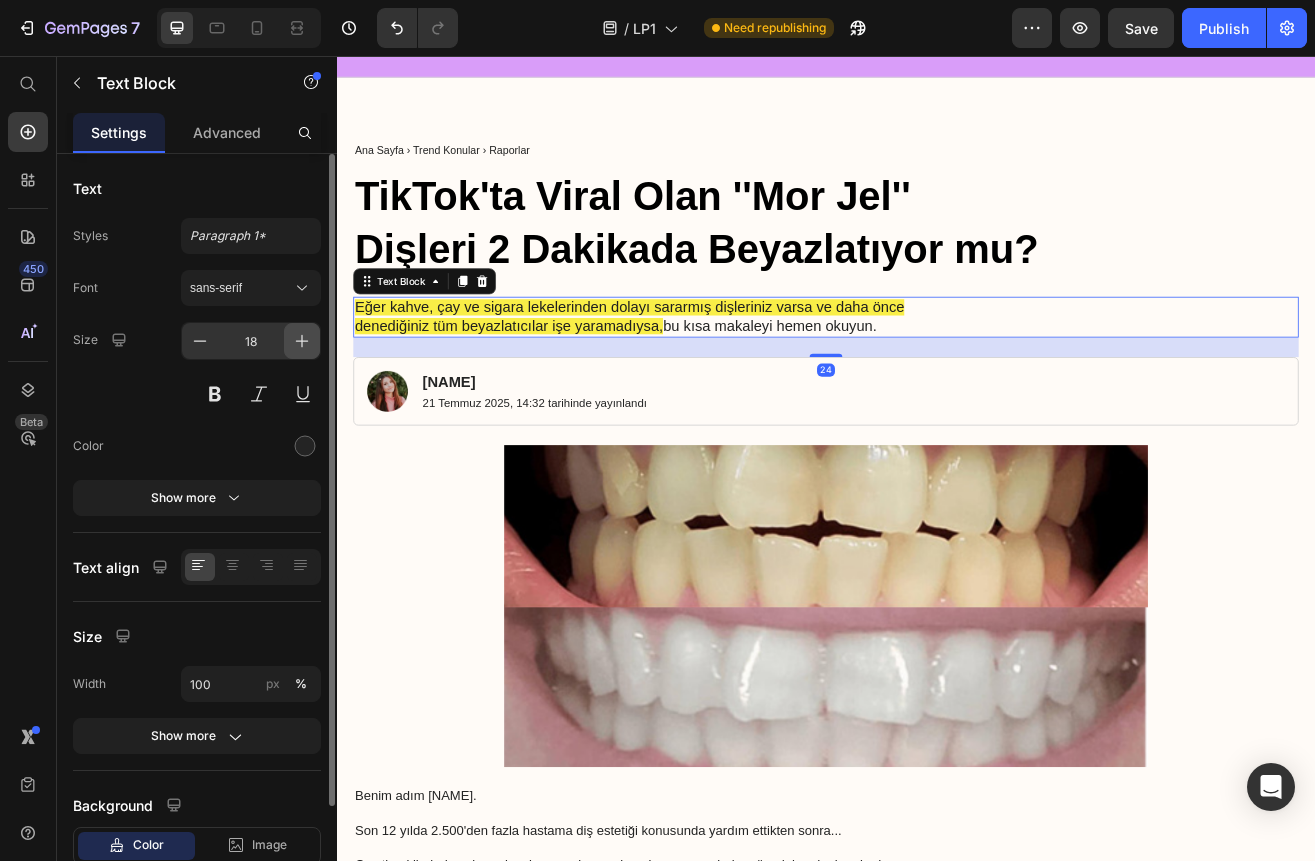 click 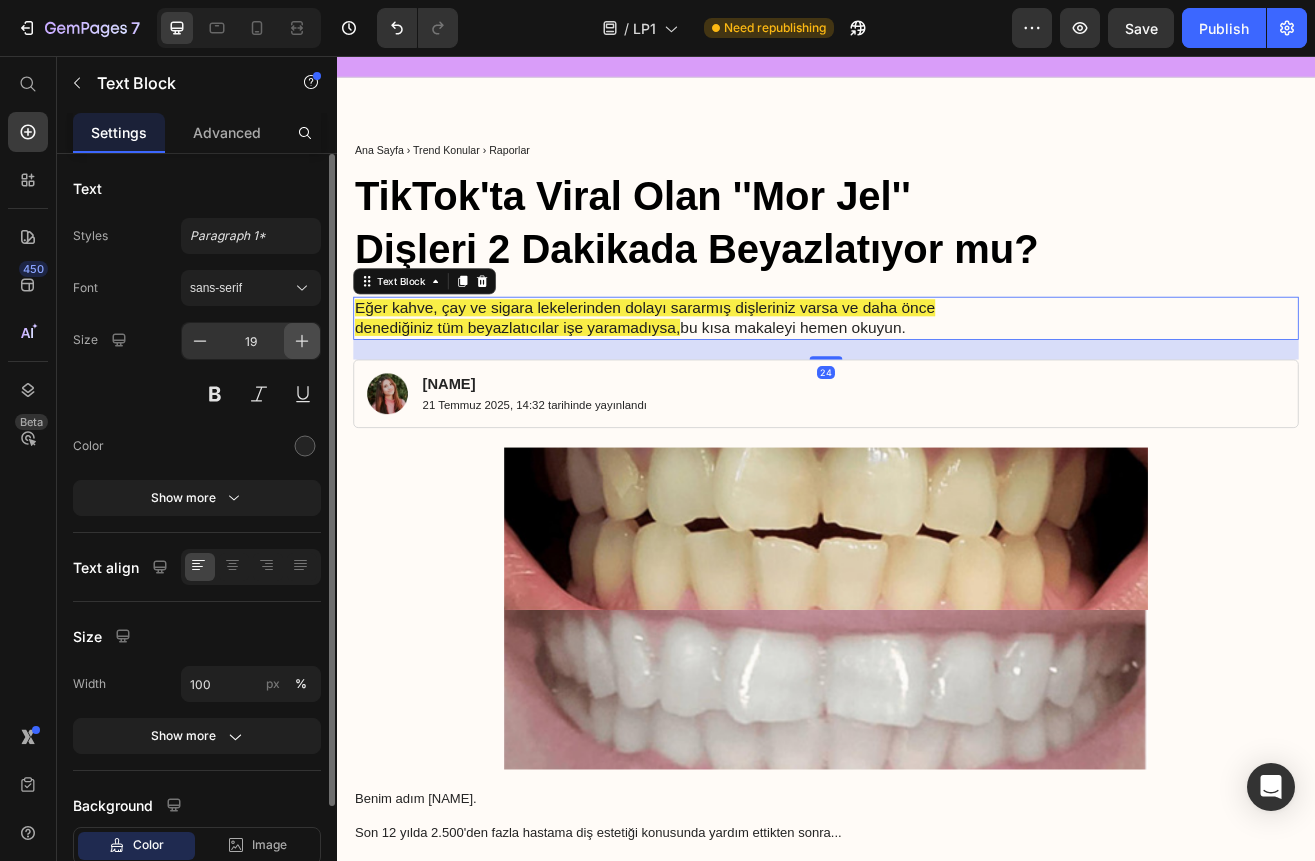 click 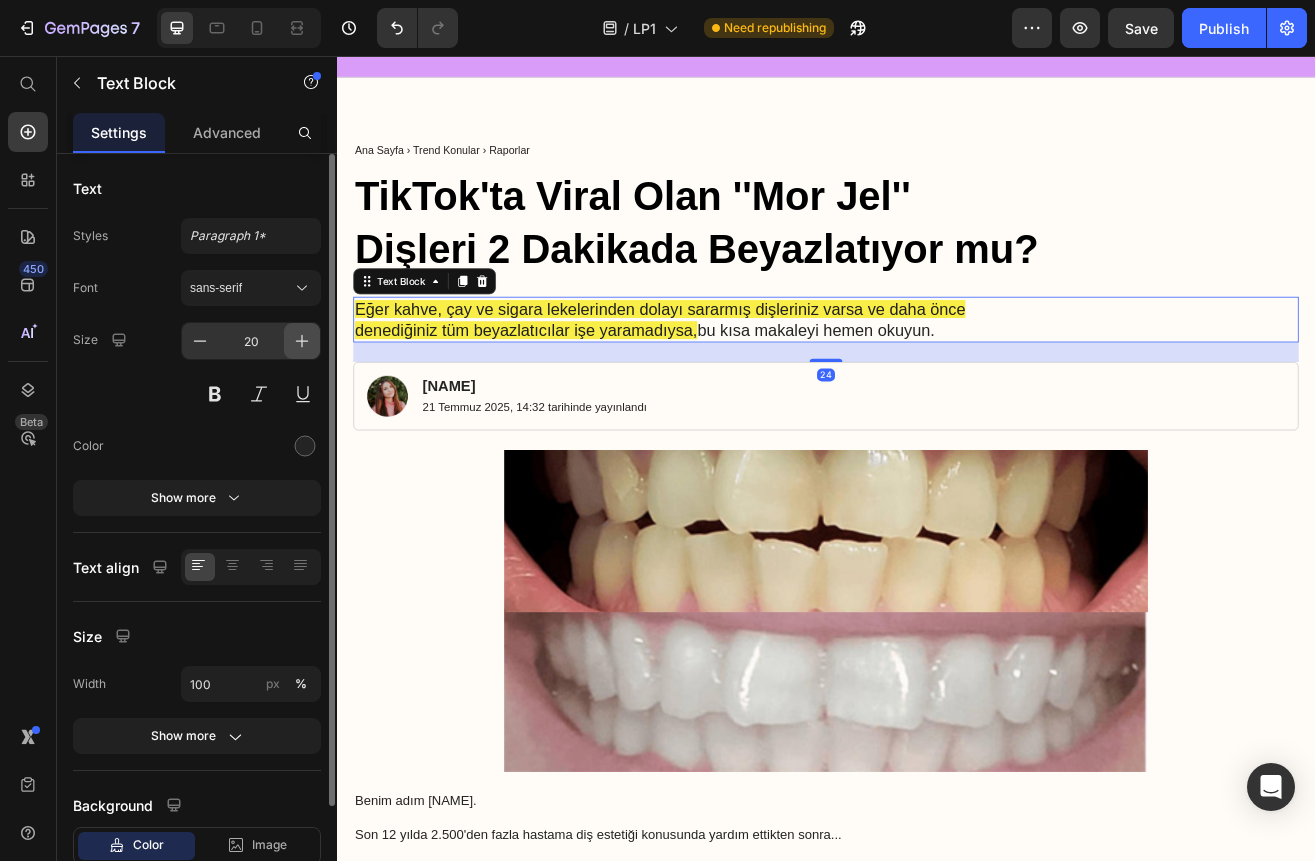 click 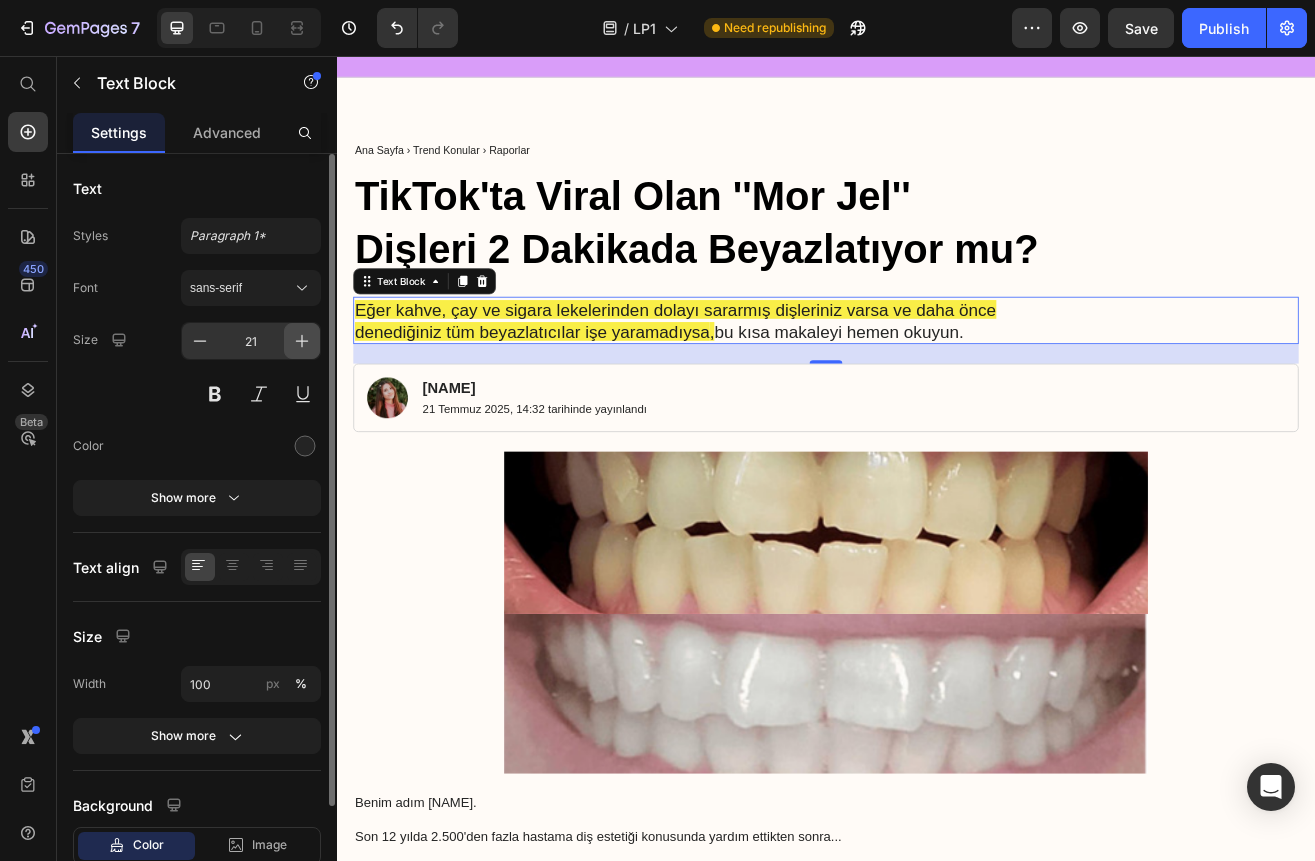 click 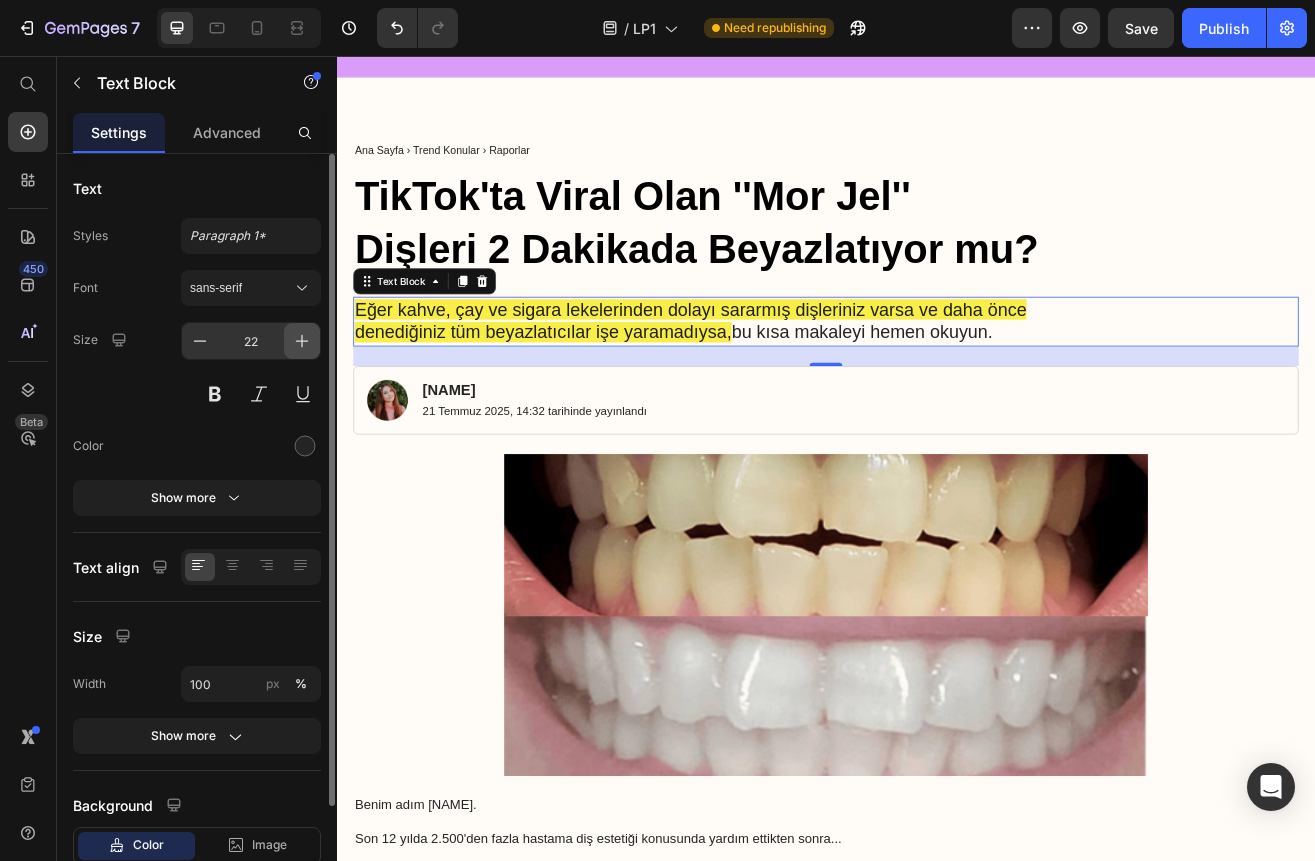 click 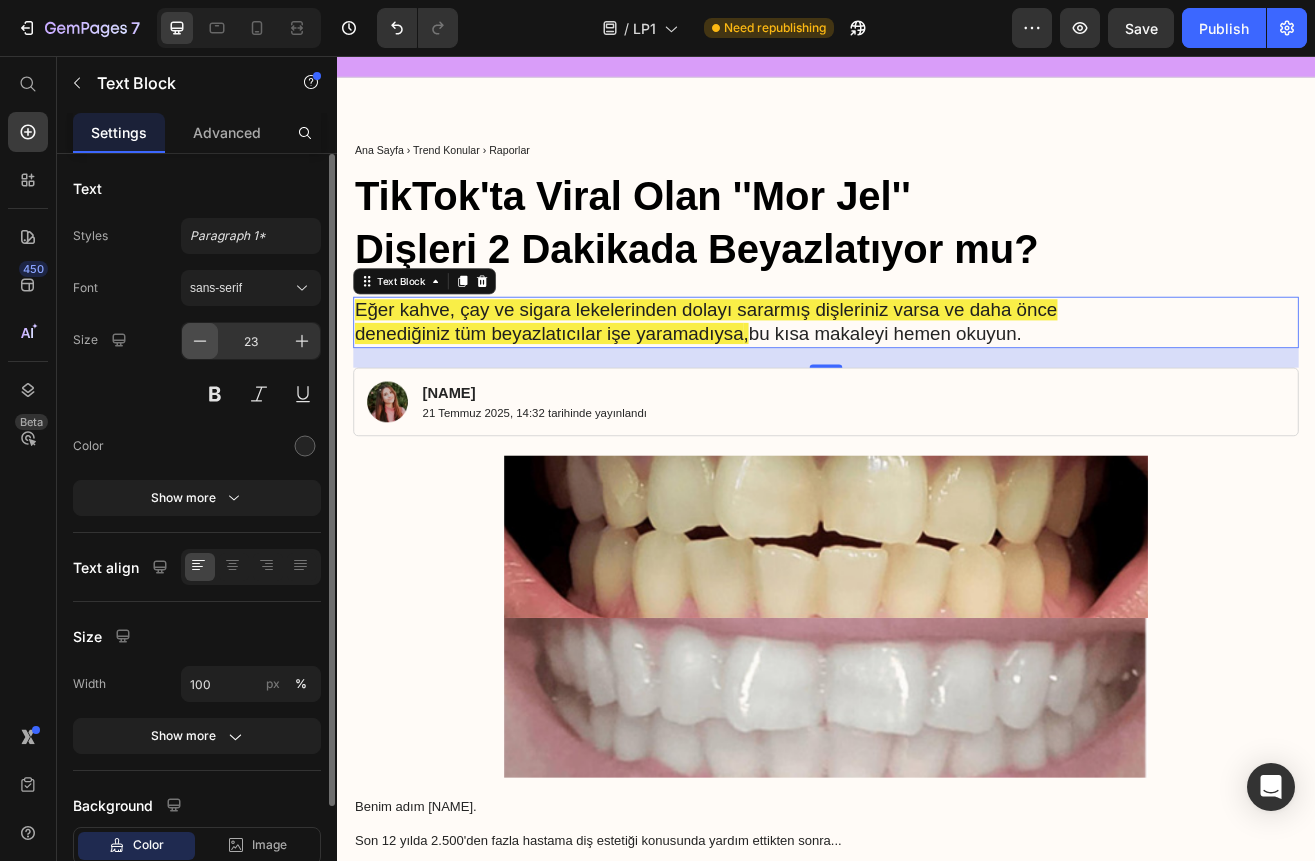 click 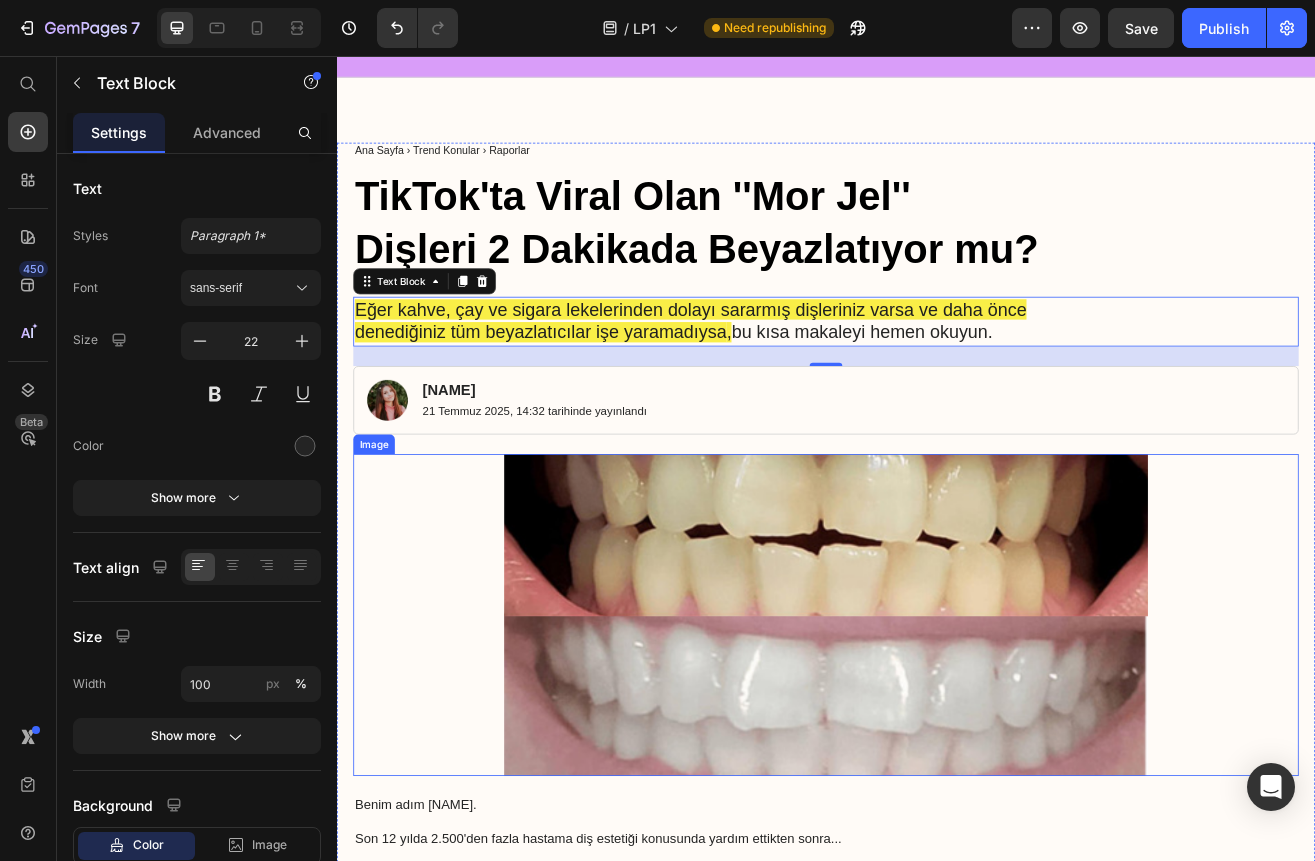 scroll, scrollTop: 425, scrollLeft: 0, axis: vertical 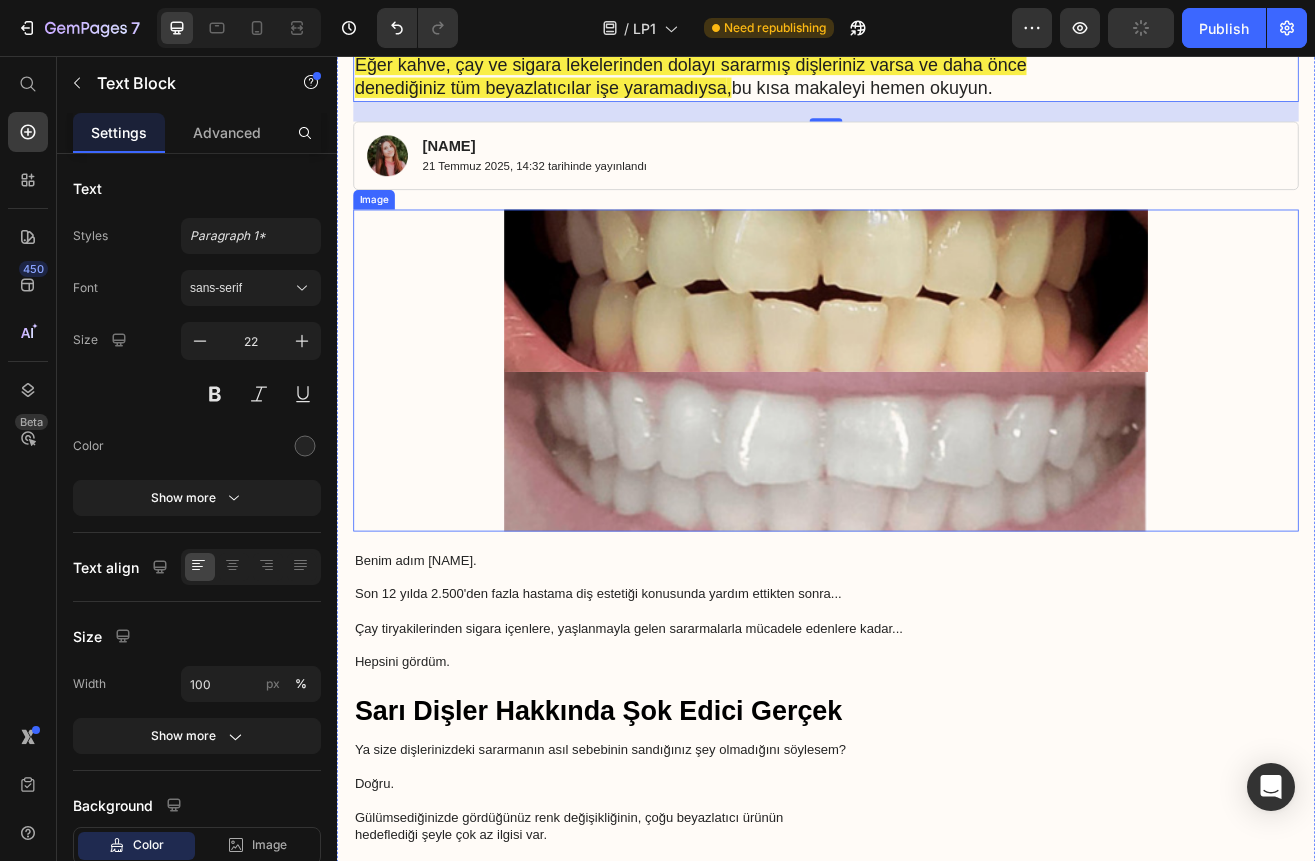 click on "Son 12 yılda 2.500'den fazla hastama diş estetiği konusunda yardım ettikten sonra..." at bounding box center [937, 706] 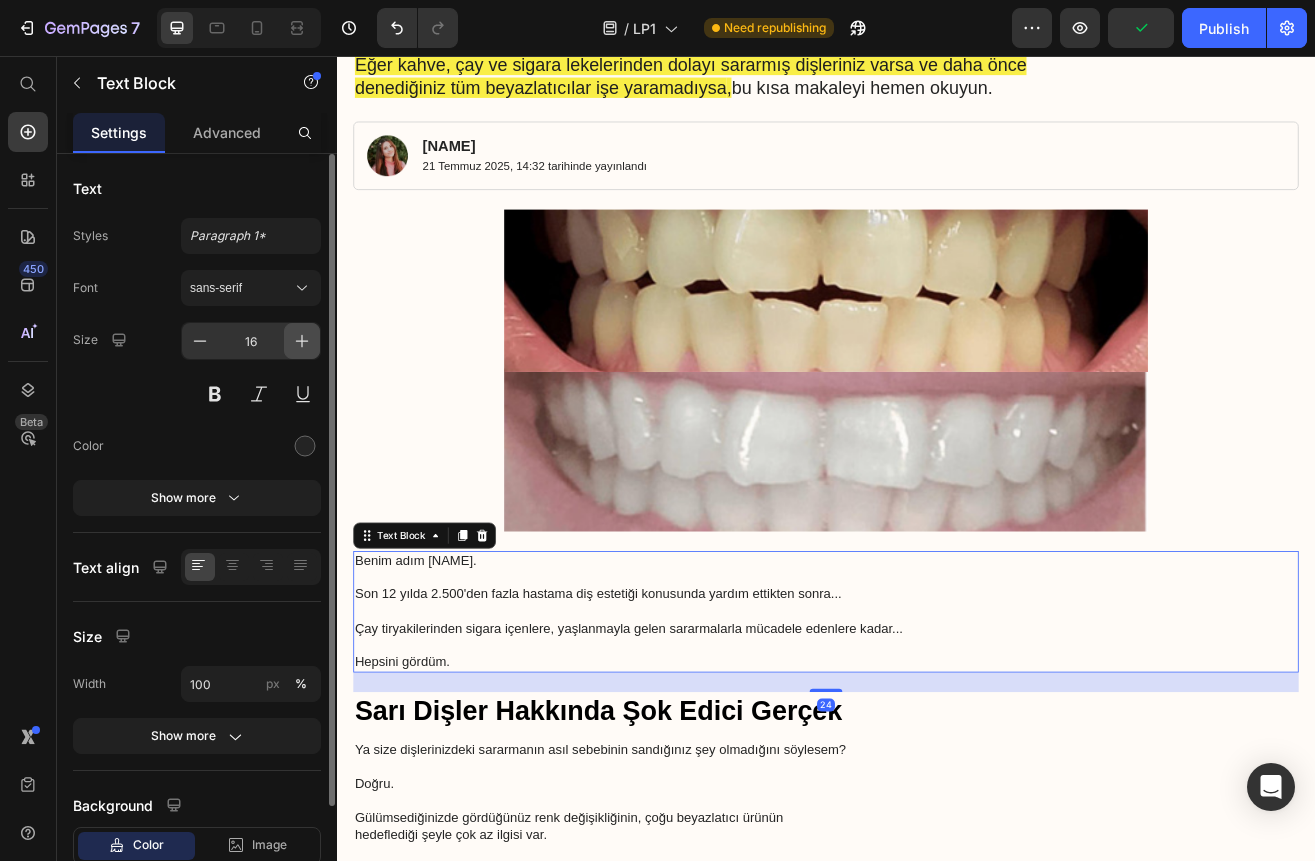 click 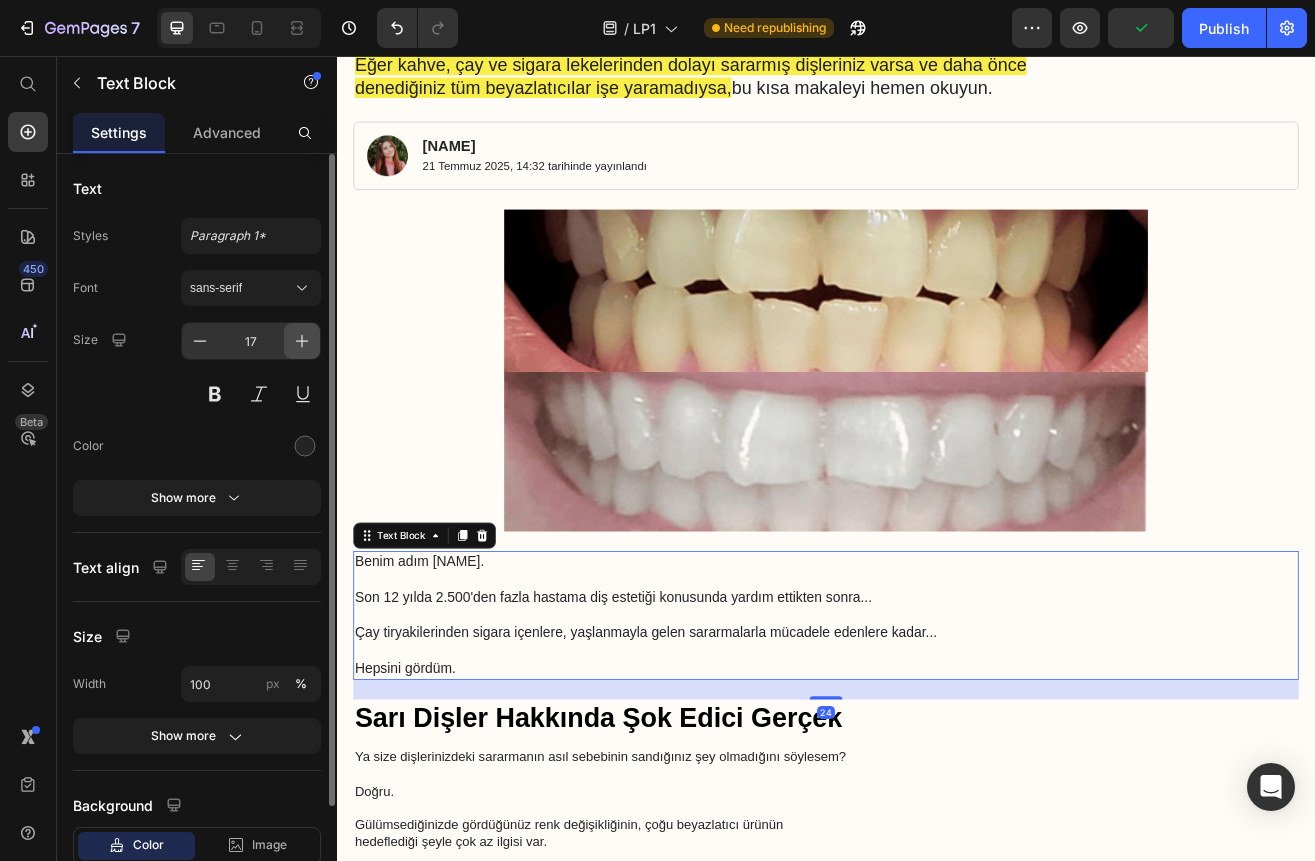 click 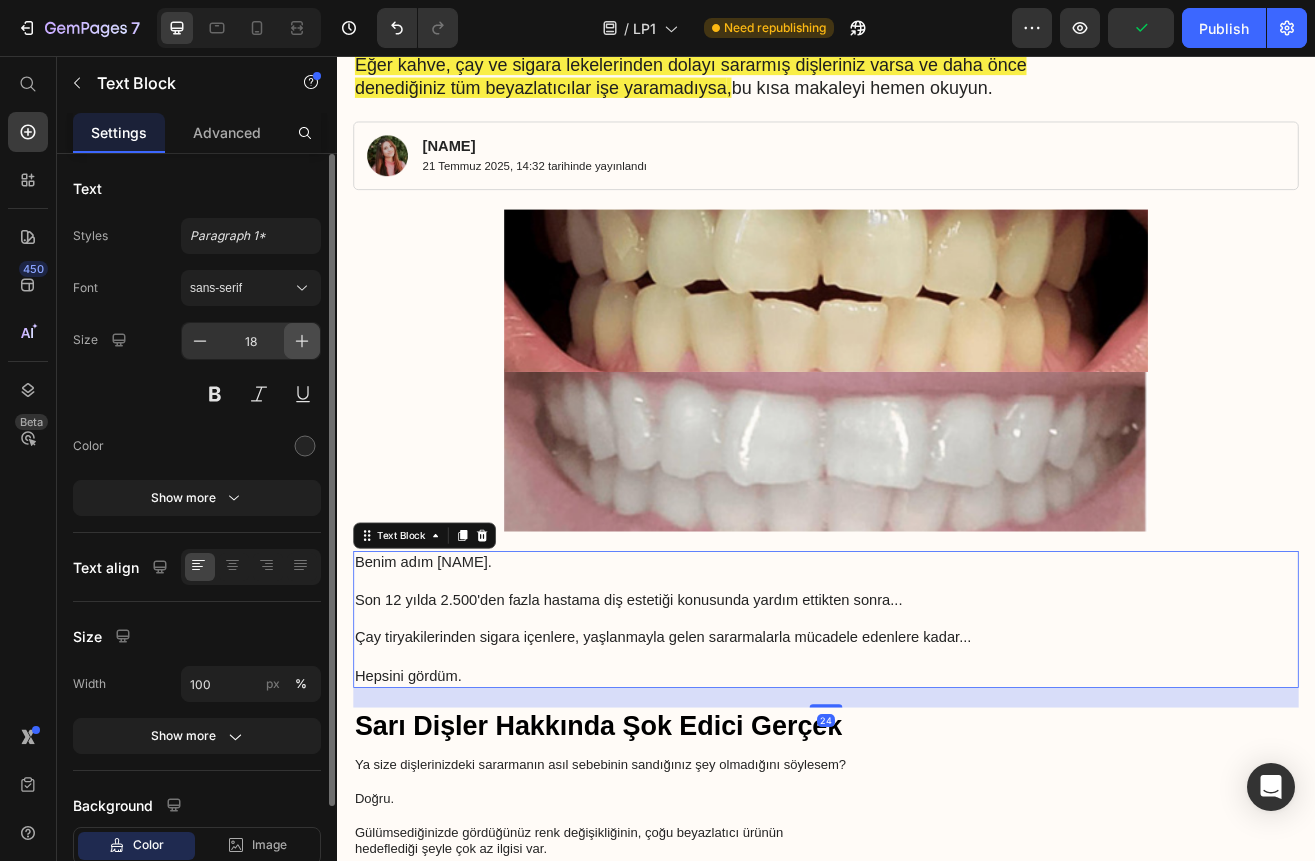 click 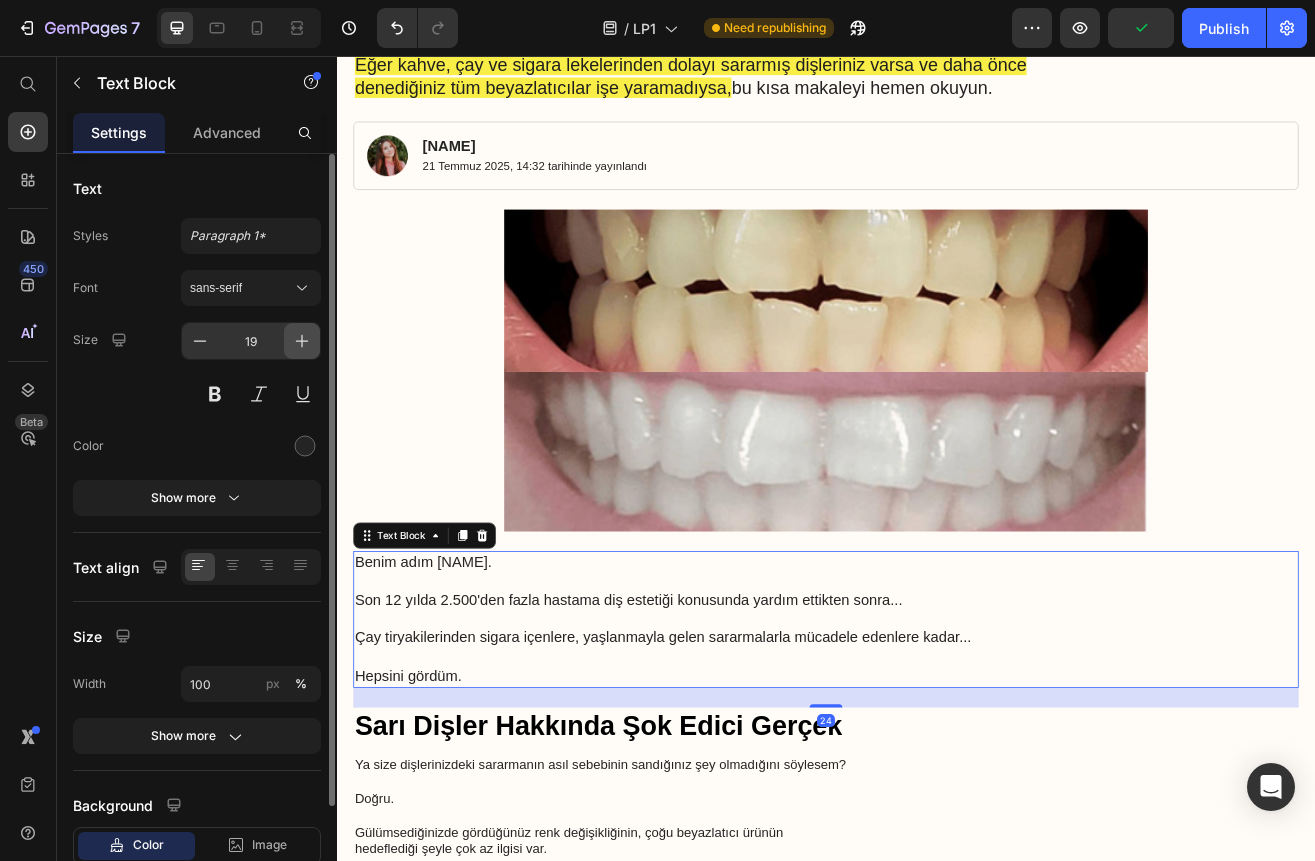click 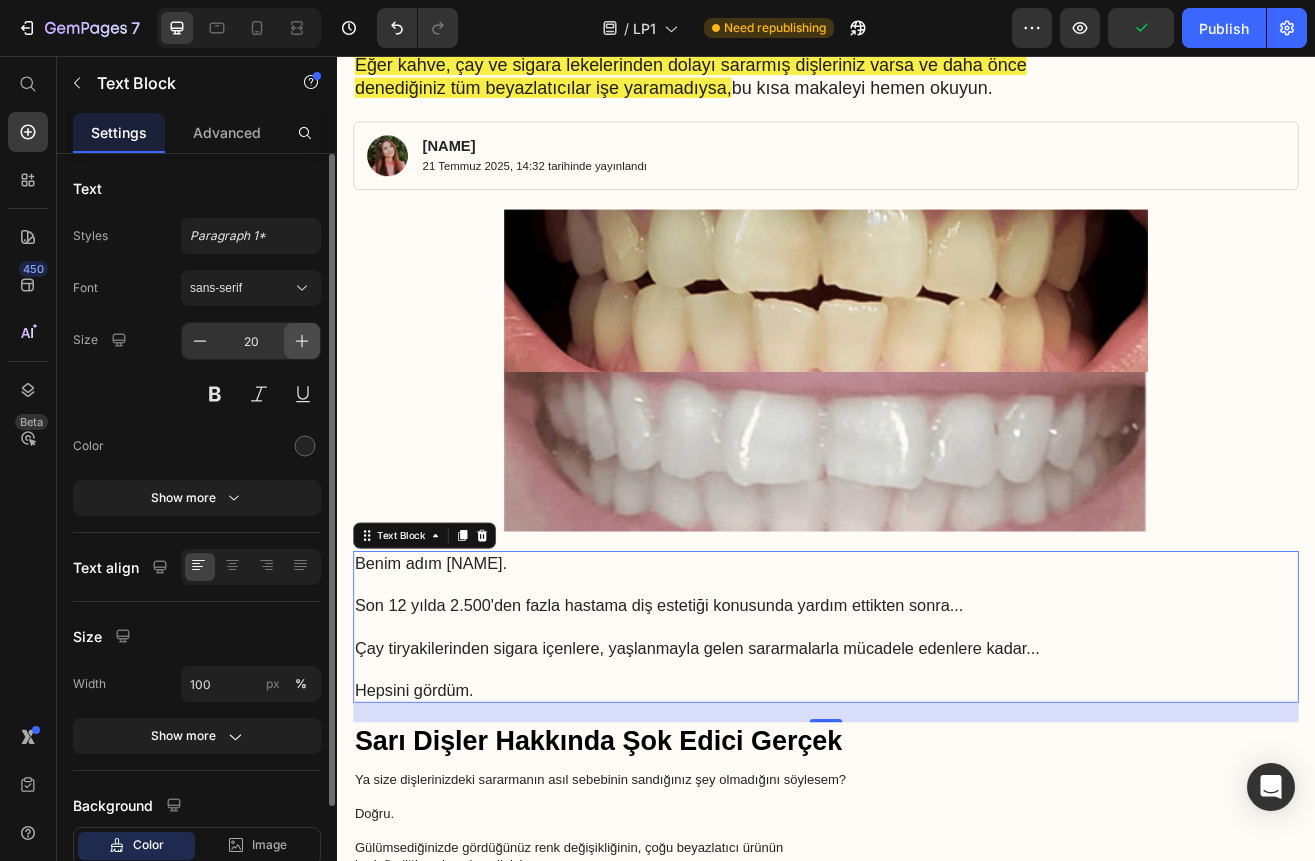 click 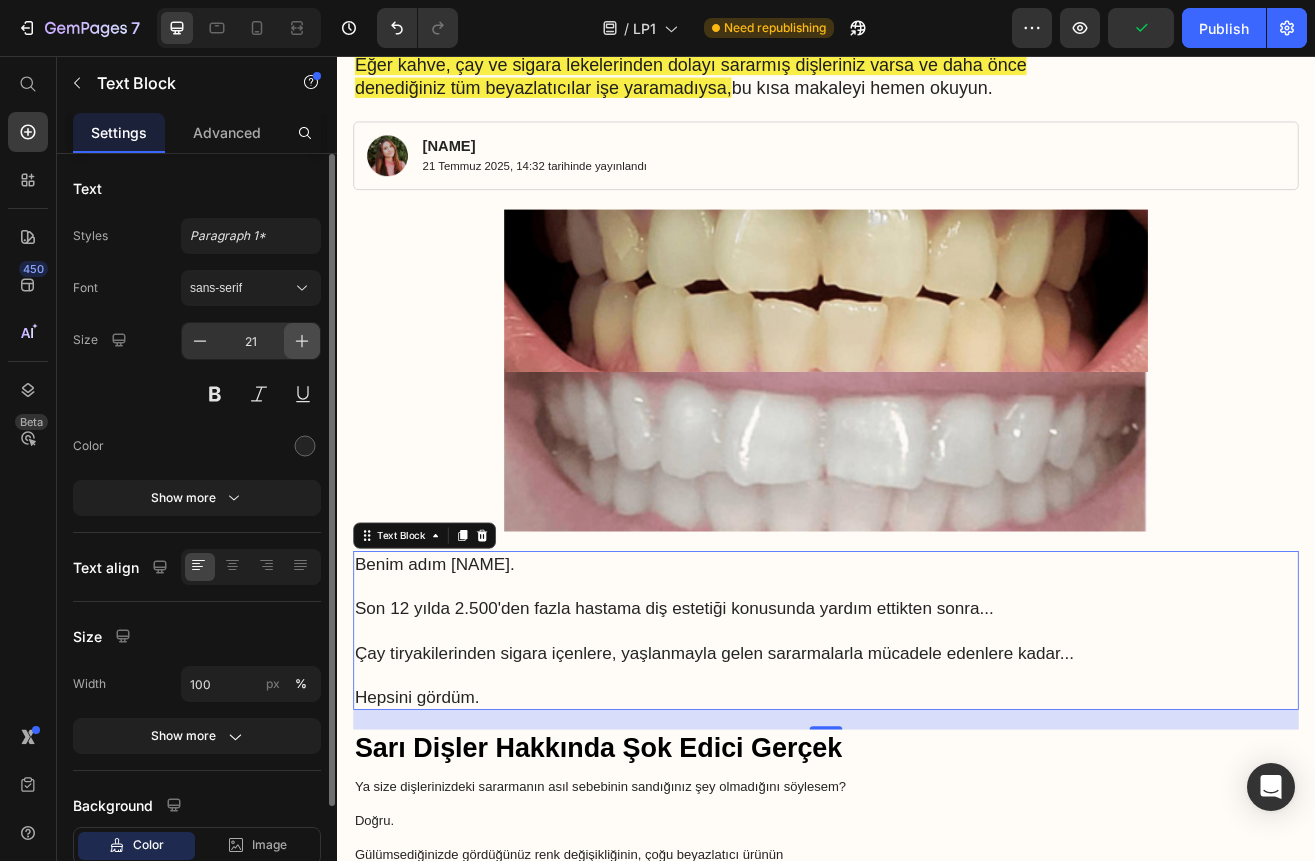 click 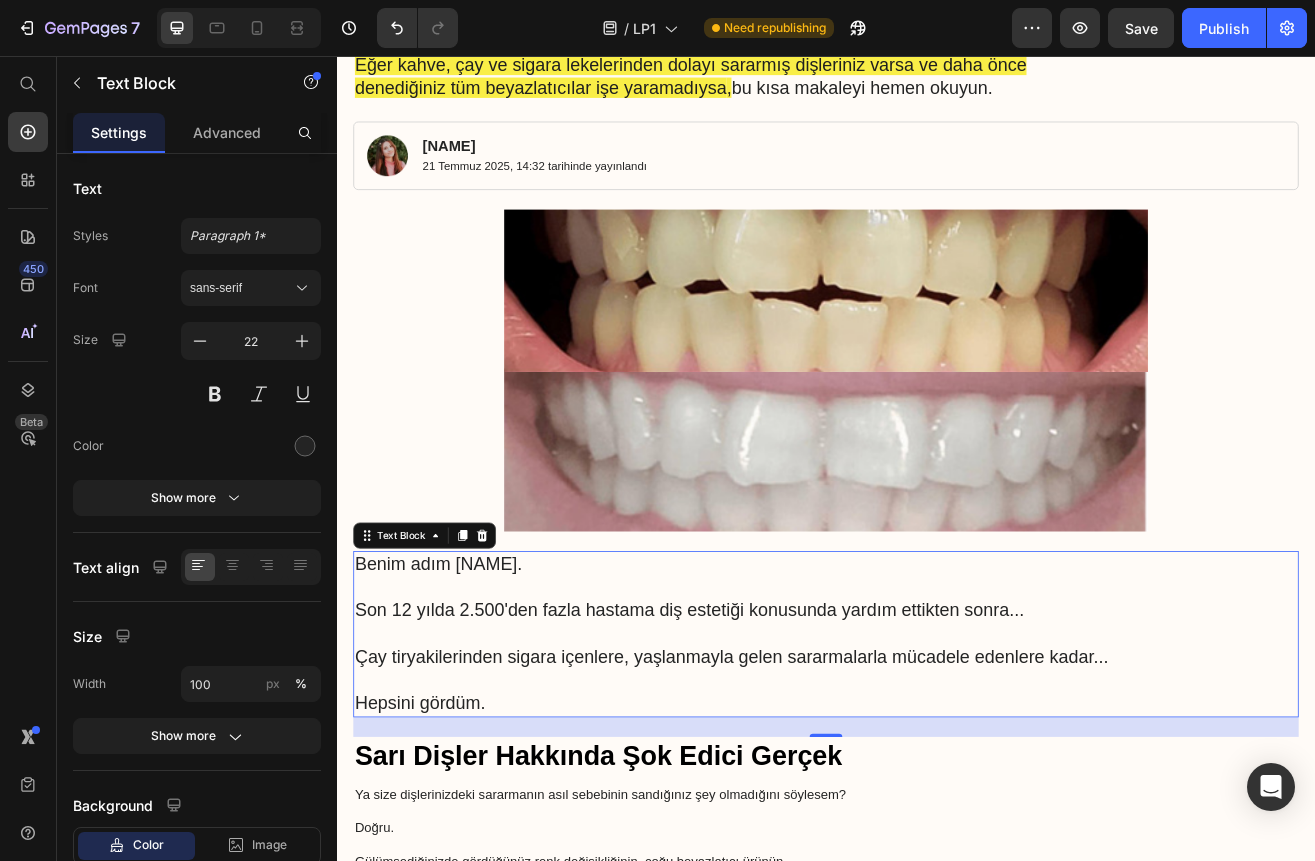 scroll, scrollTop: 725, scrollLeft: 0, axis: vertical 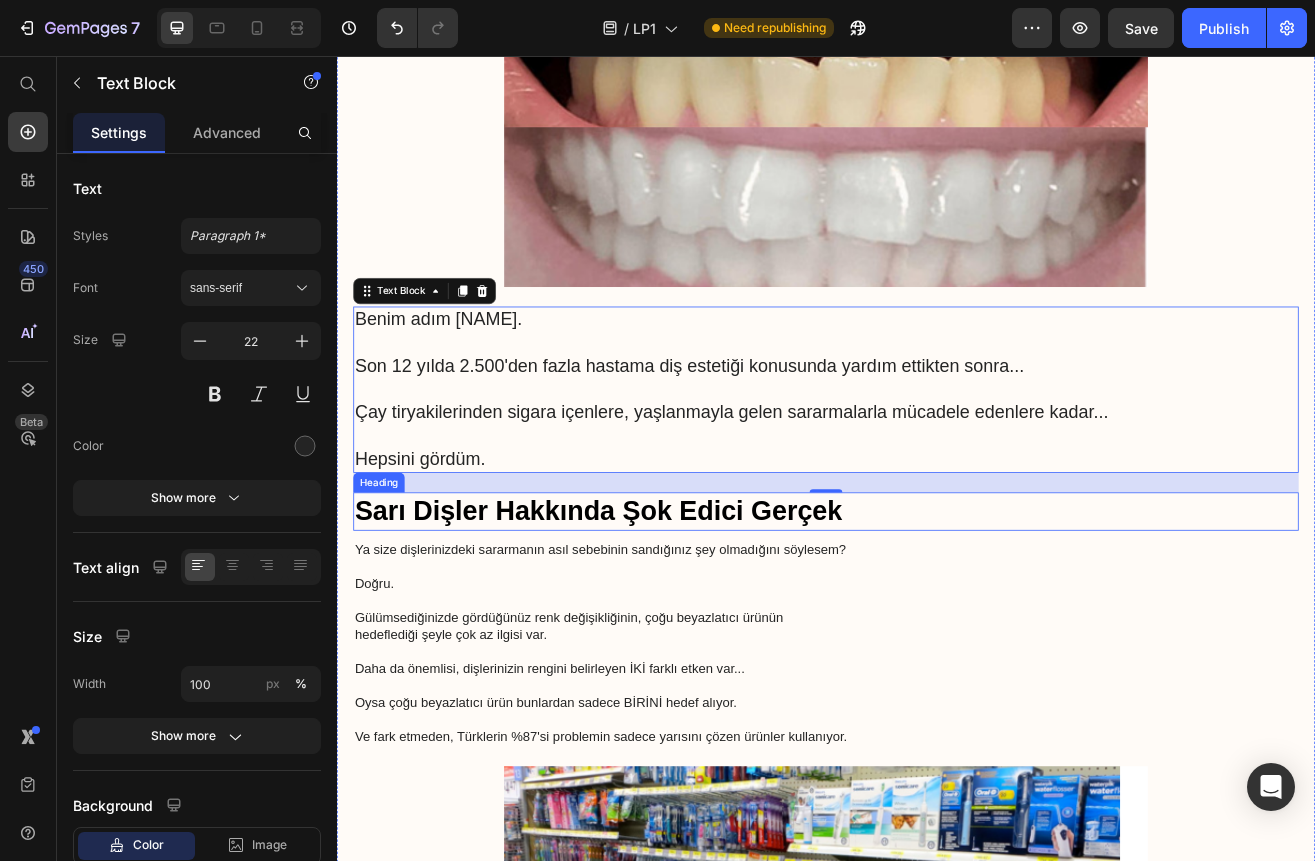 click on "Sarı Dişler Hakkında Şok Edici Gerçek" at bounding box center (937, 614) 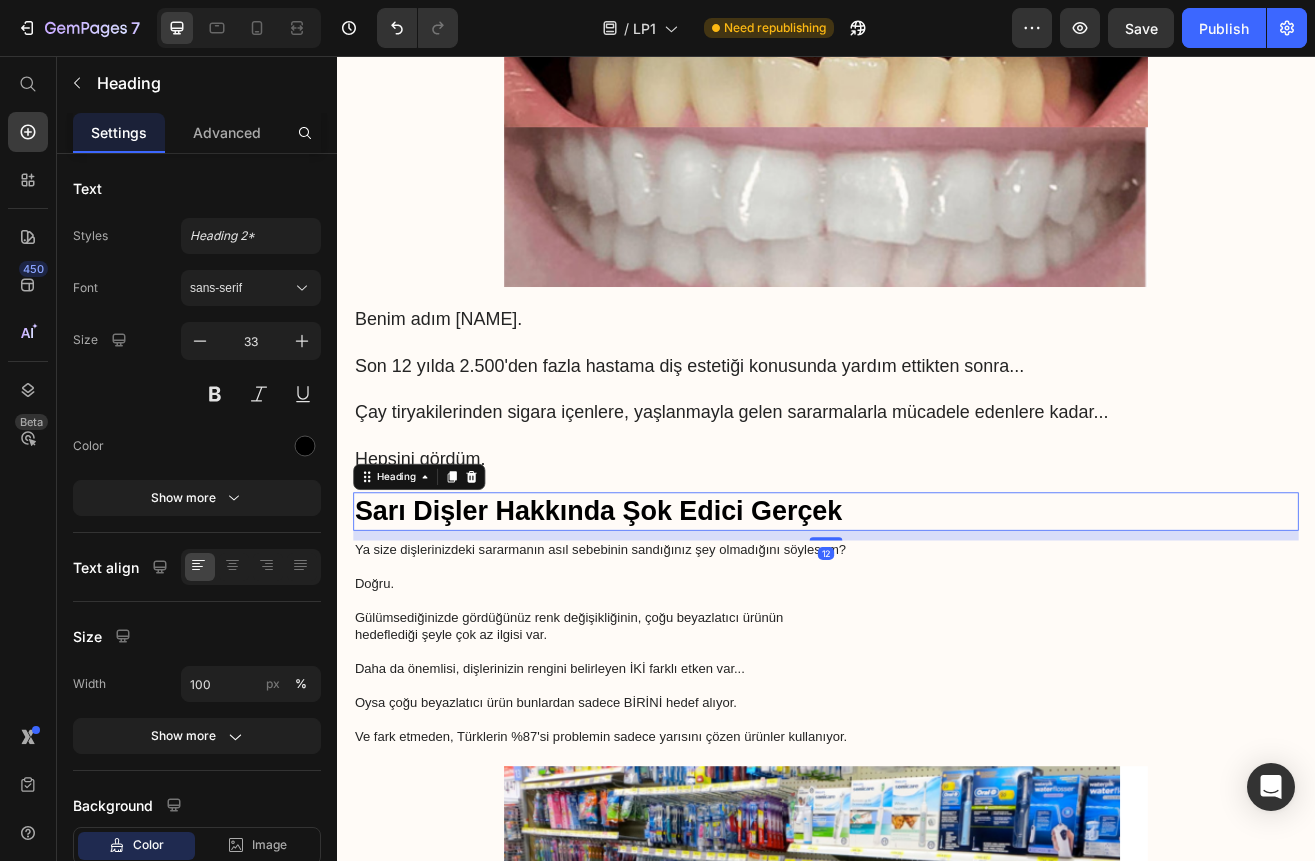 click on "Sarı Dişler Hakkında Şok Edici Gerçek" at bounding box center (937, 614) 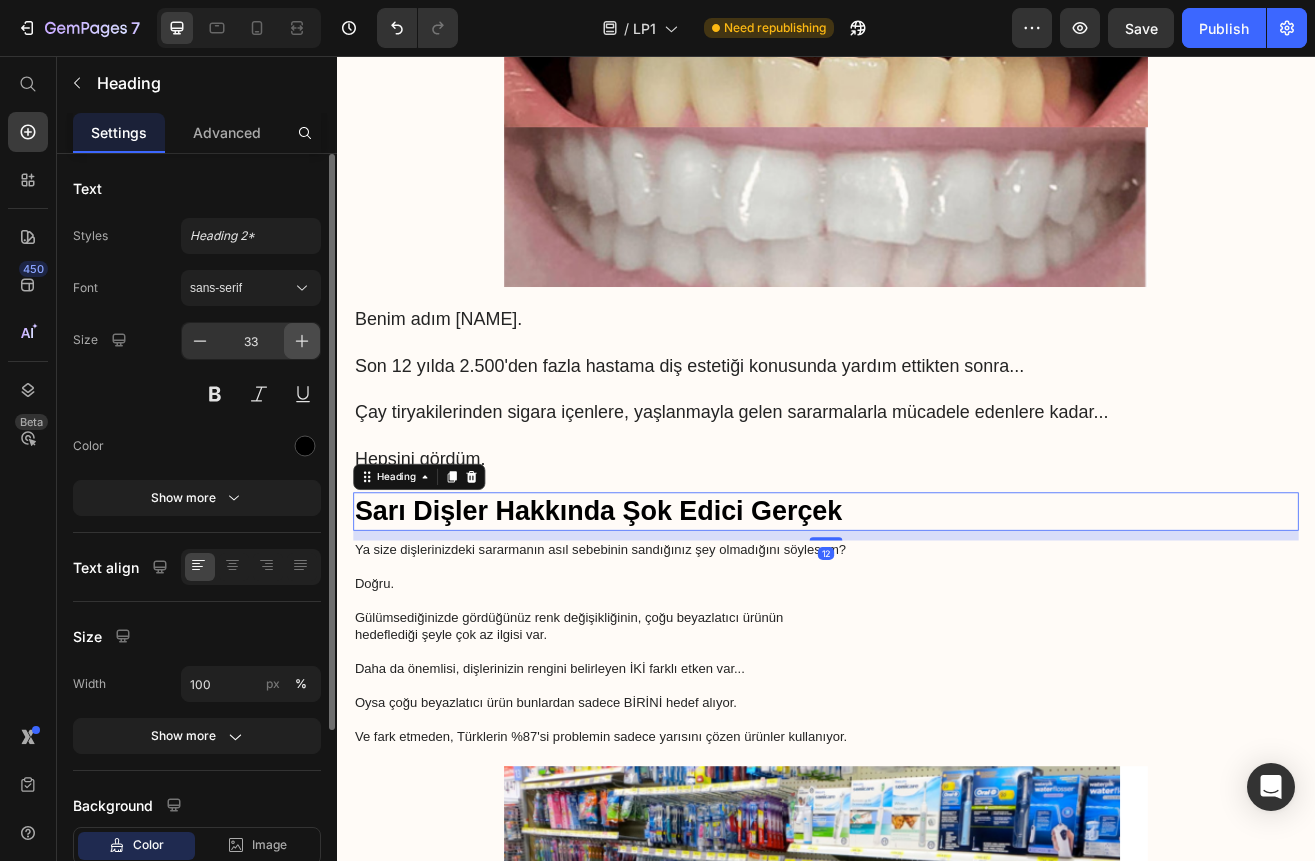 click 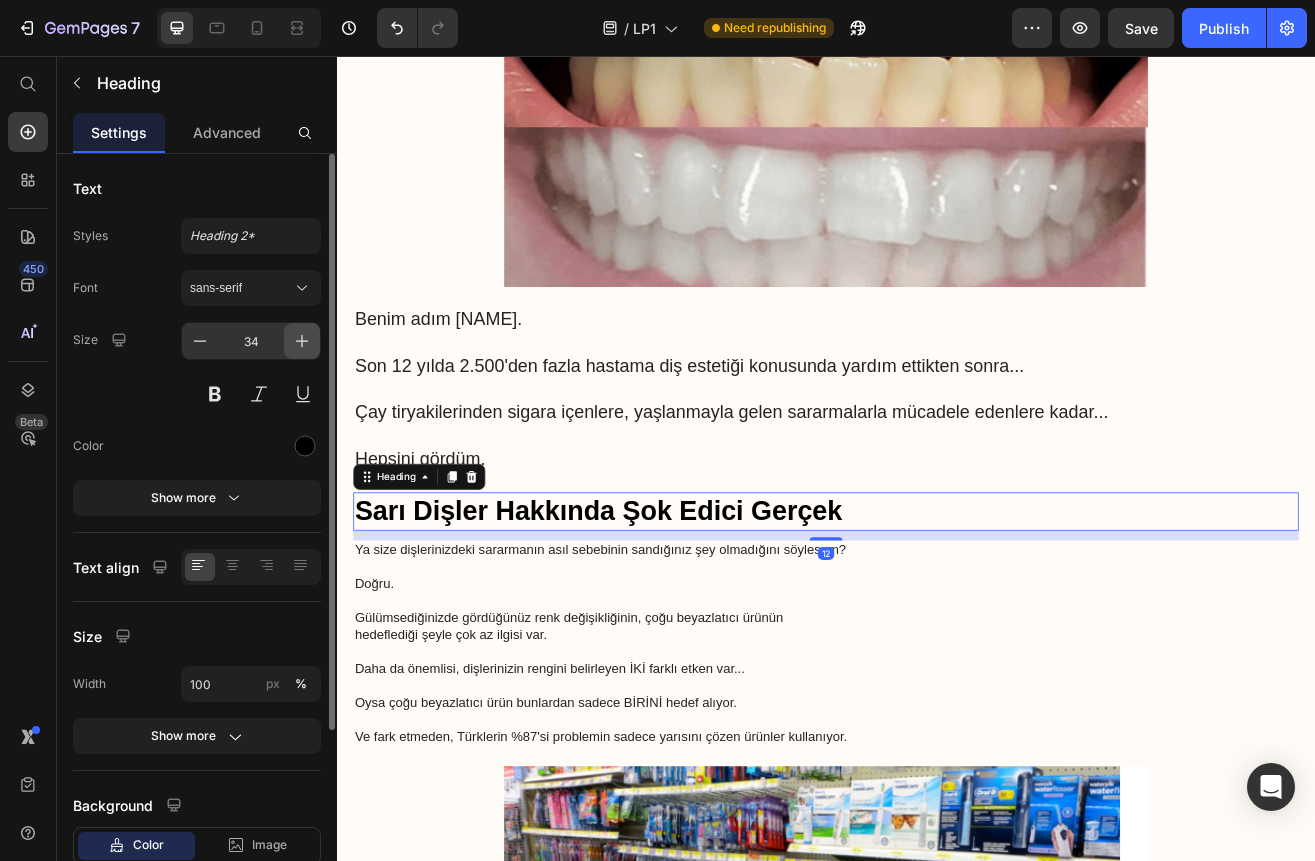 click 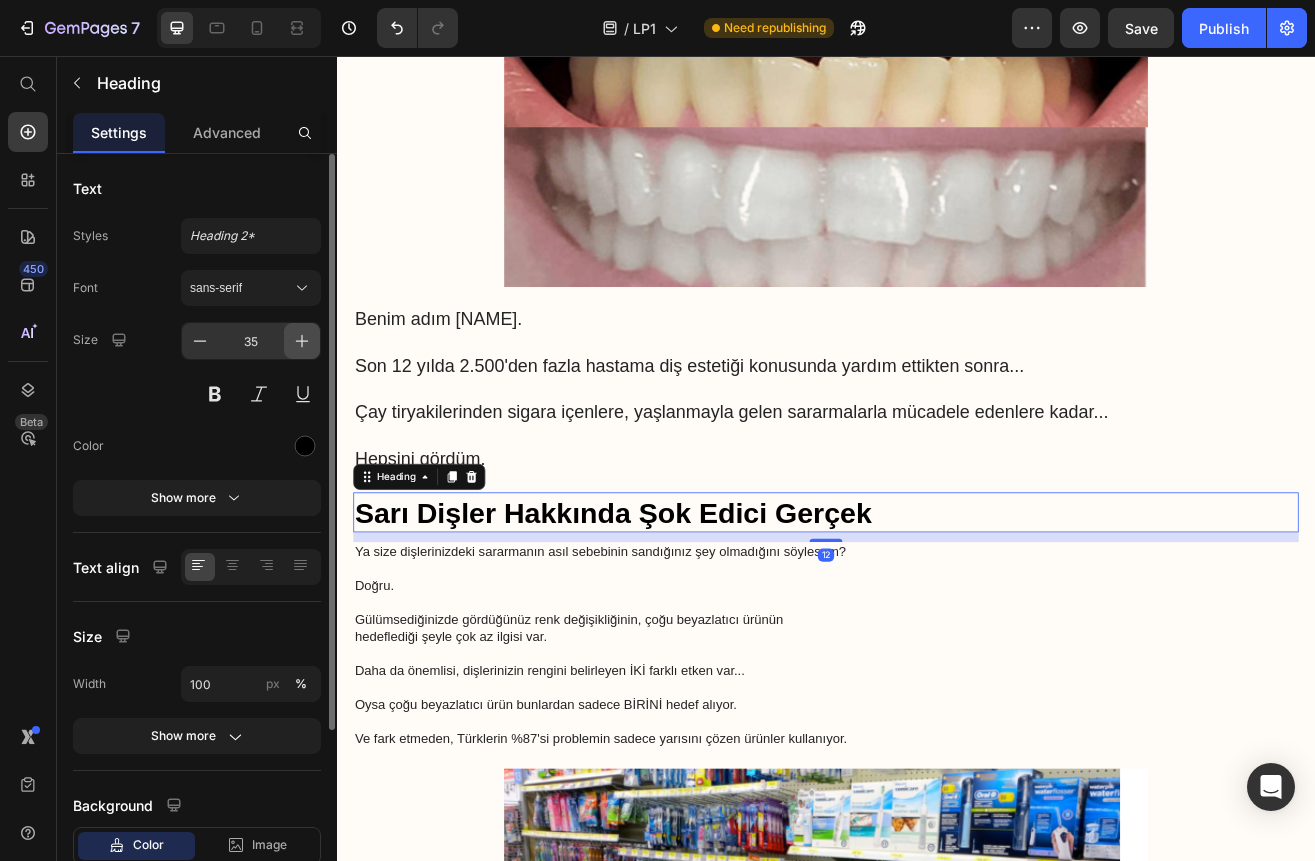 click 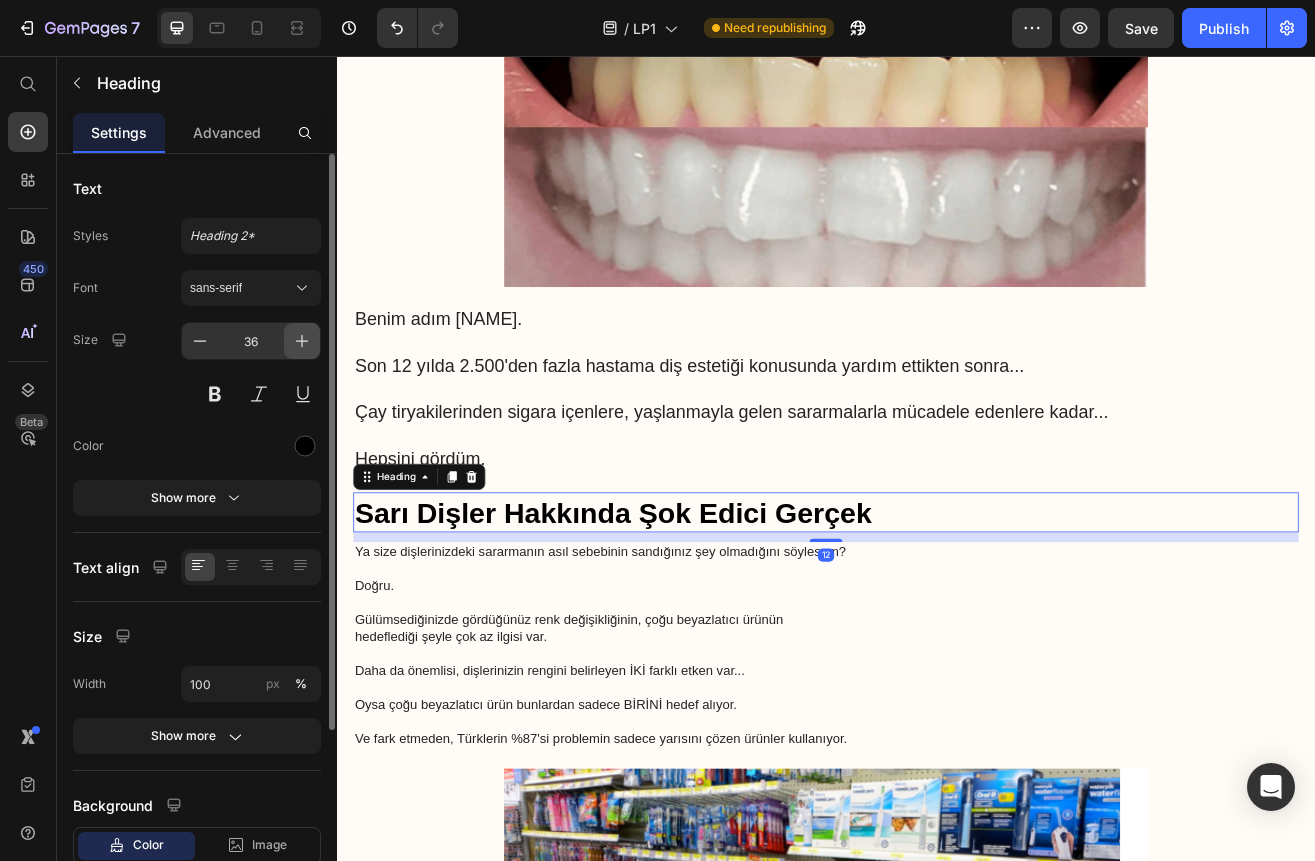 click 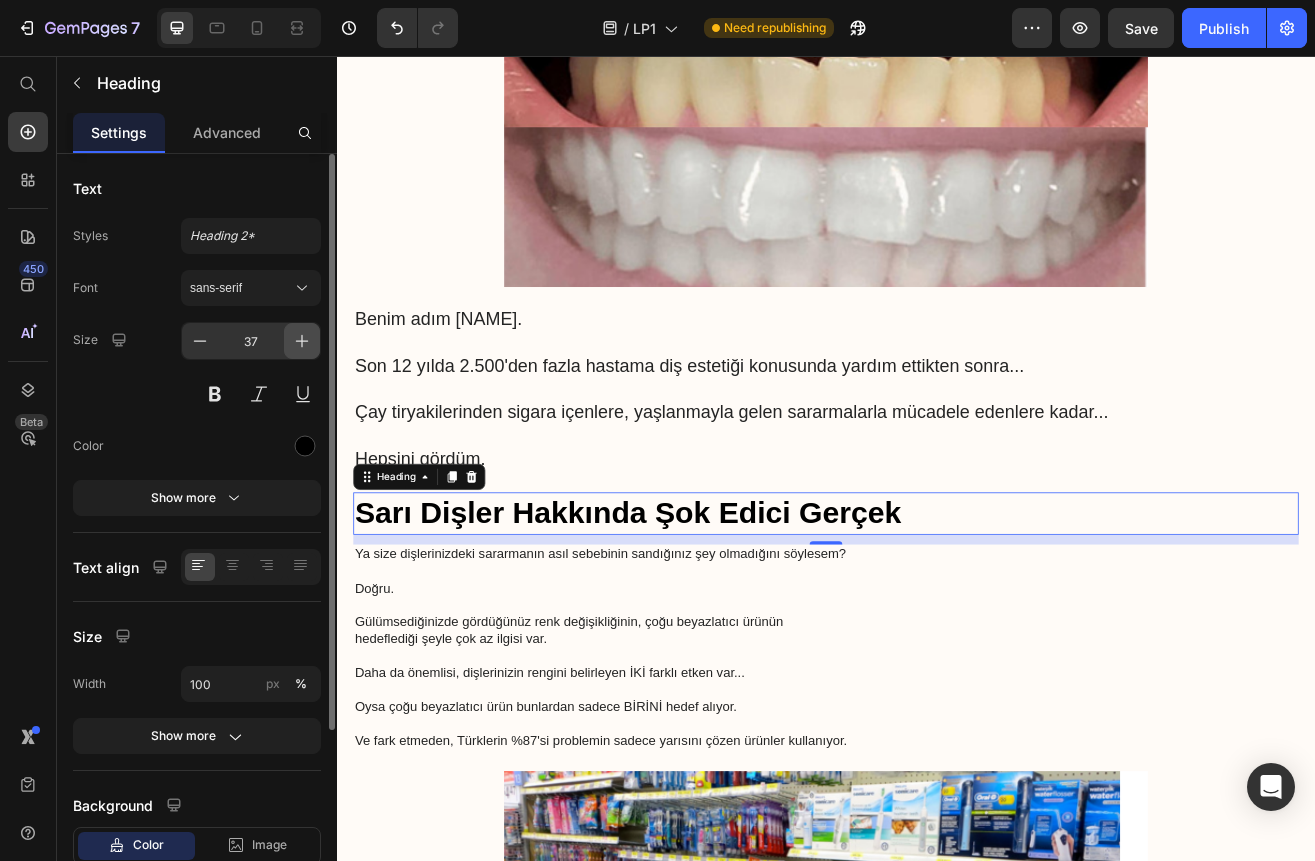 click 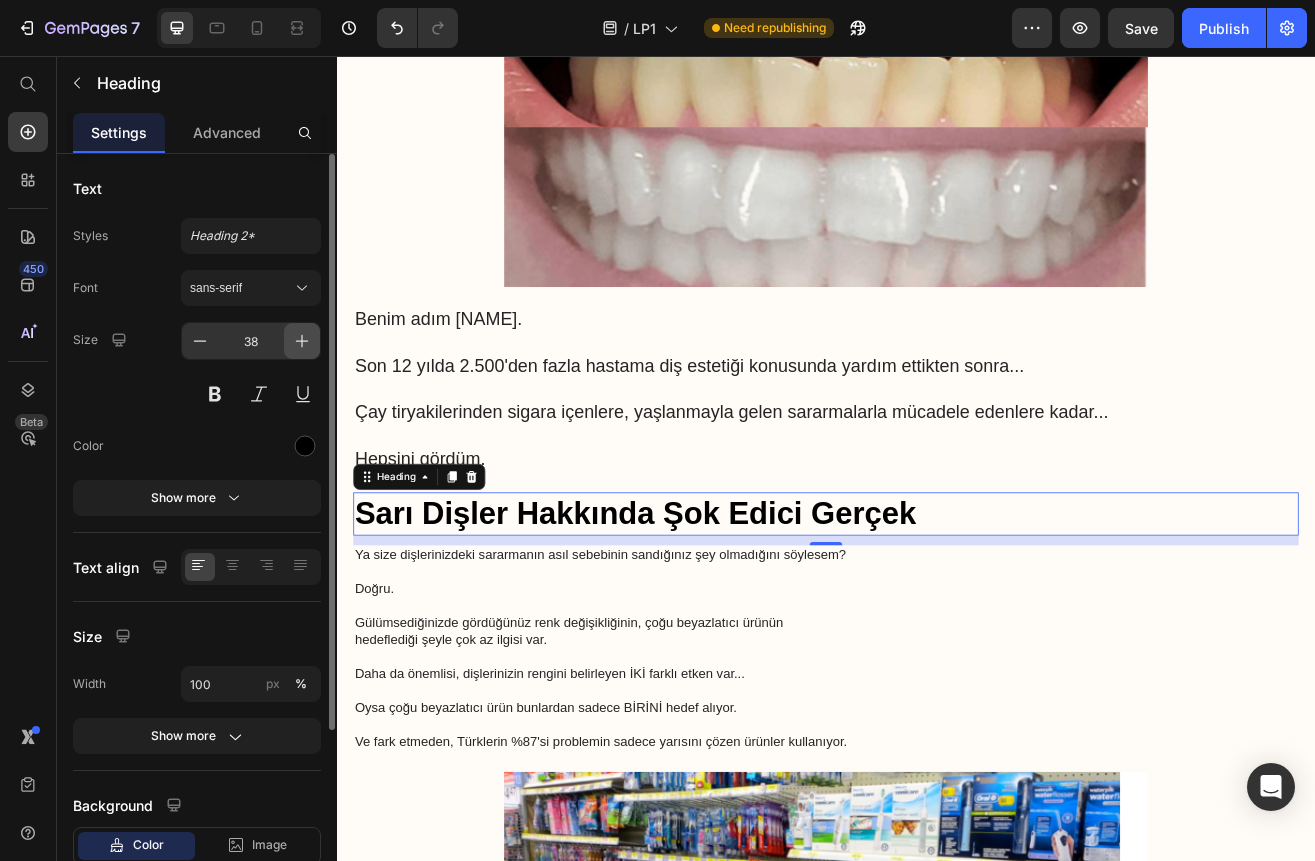 click 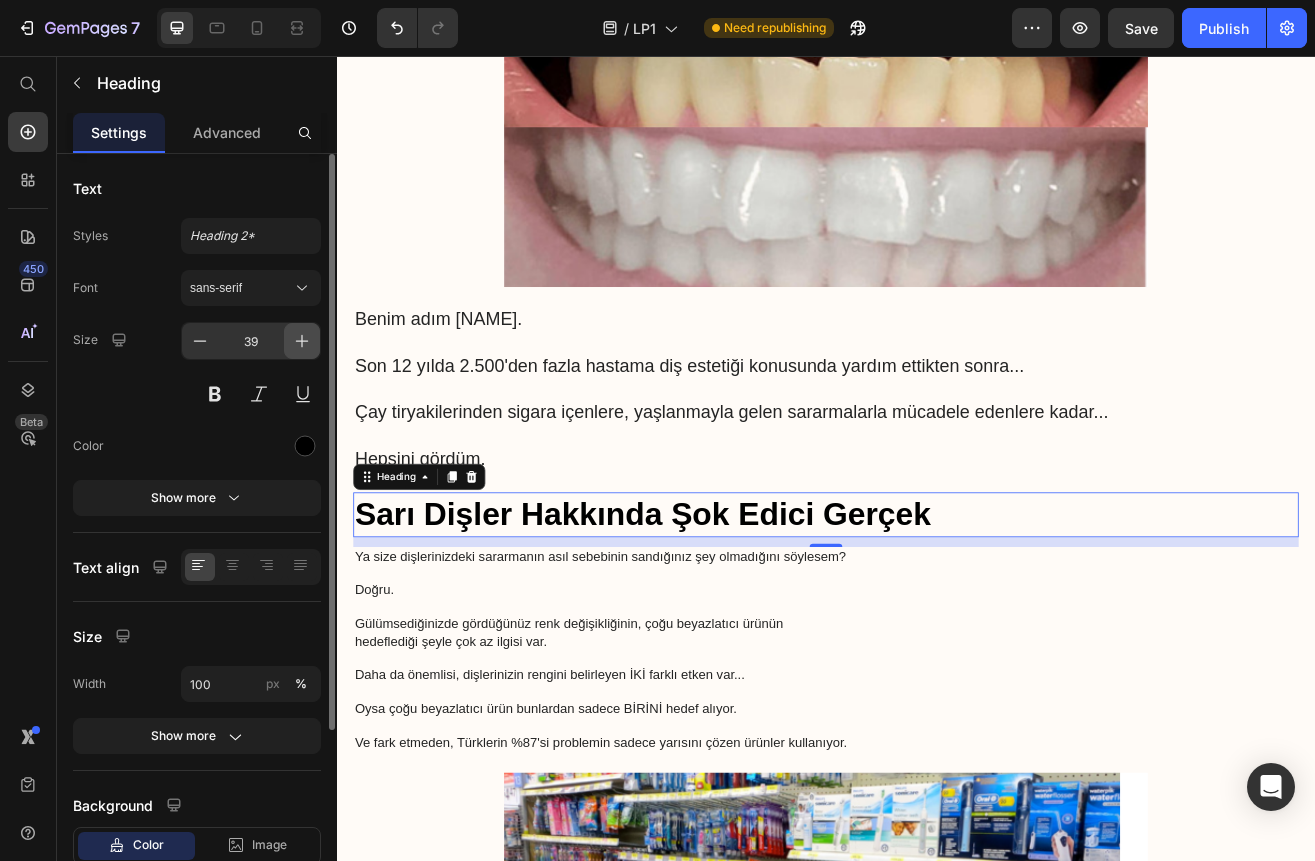 click 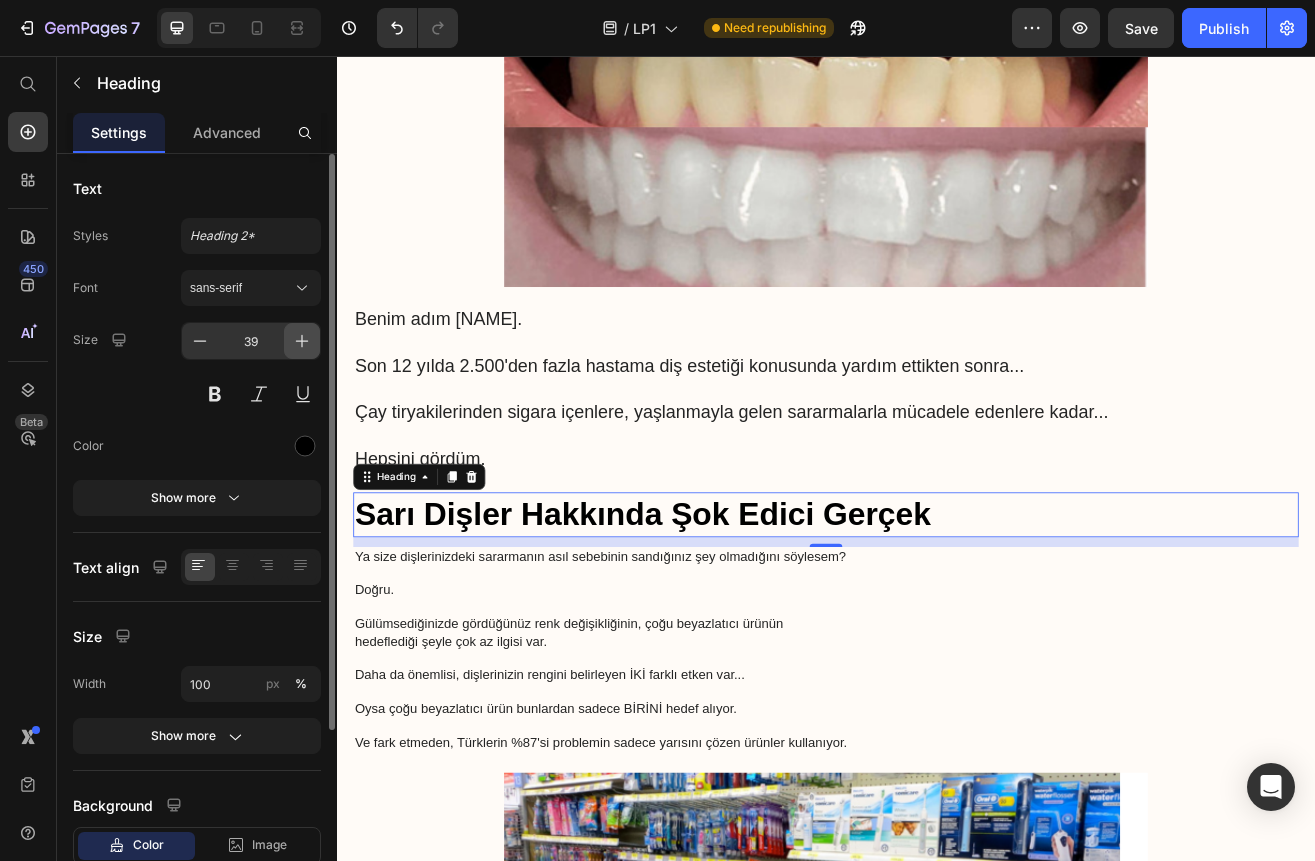 type on "40" 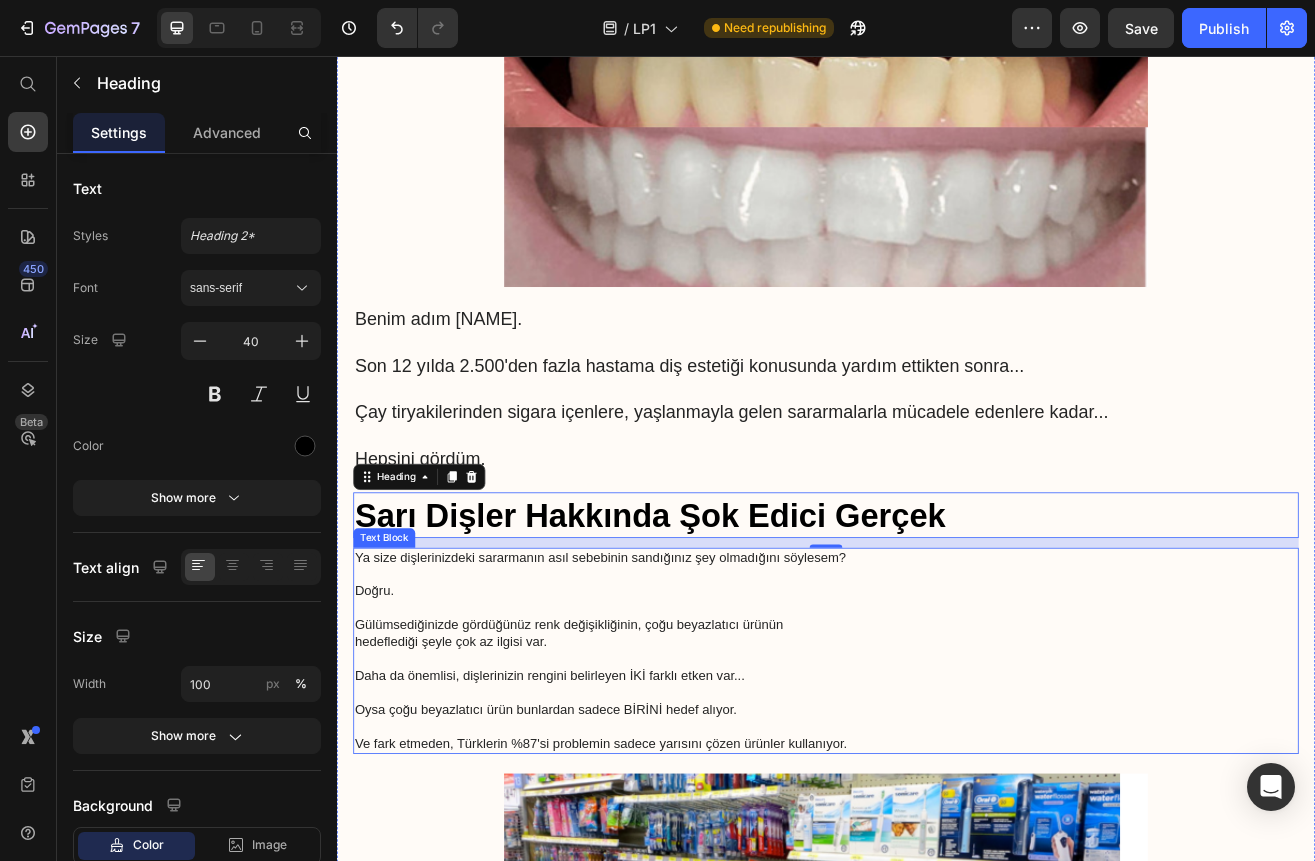 click on "Daha da önemlisi, dişlerinizin rengini belirleyen İKİ farklı etken var..." at bounding box center [937, 827] 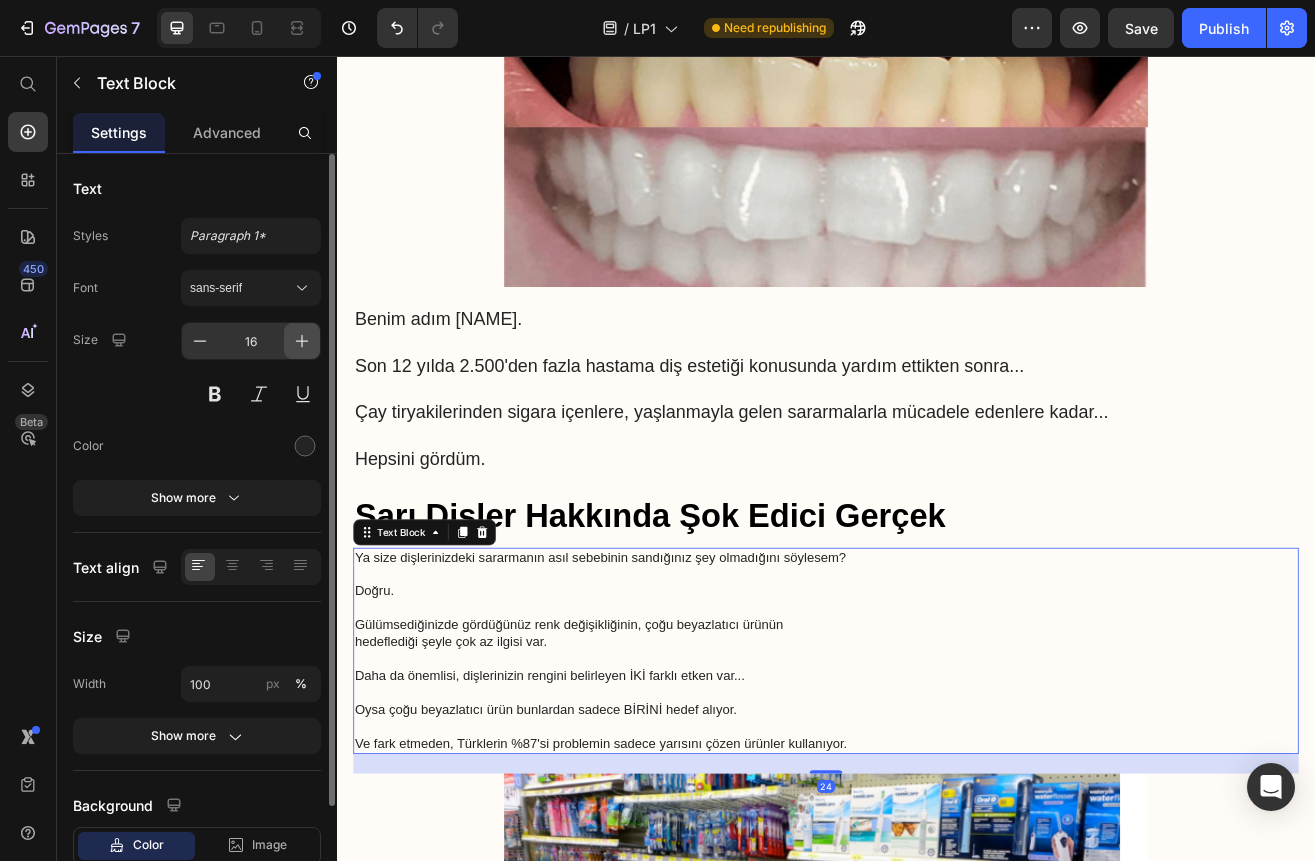 click 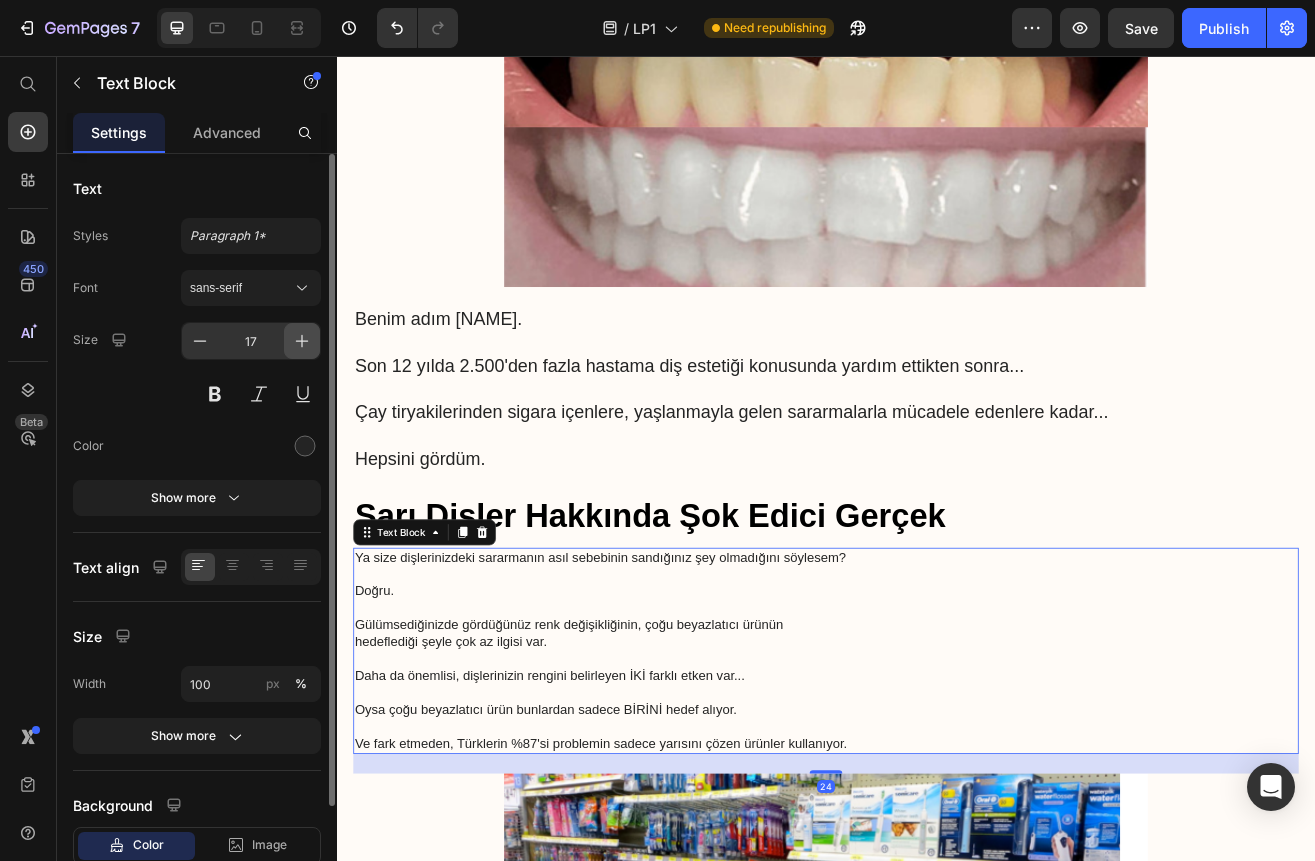 click 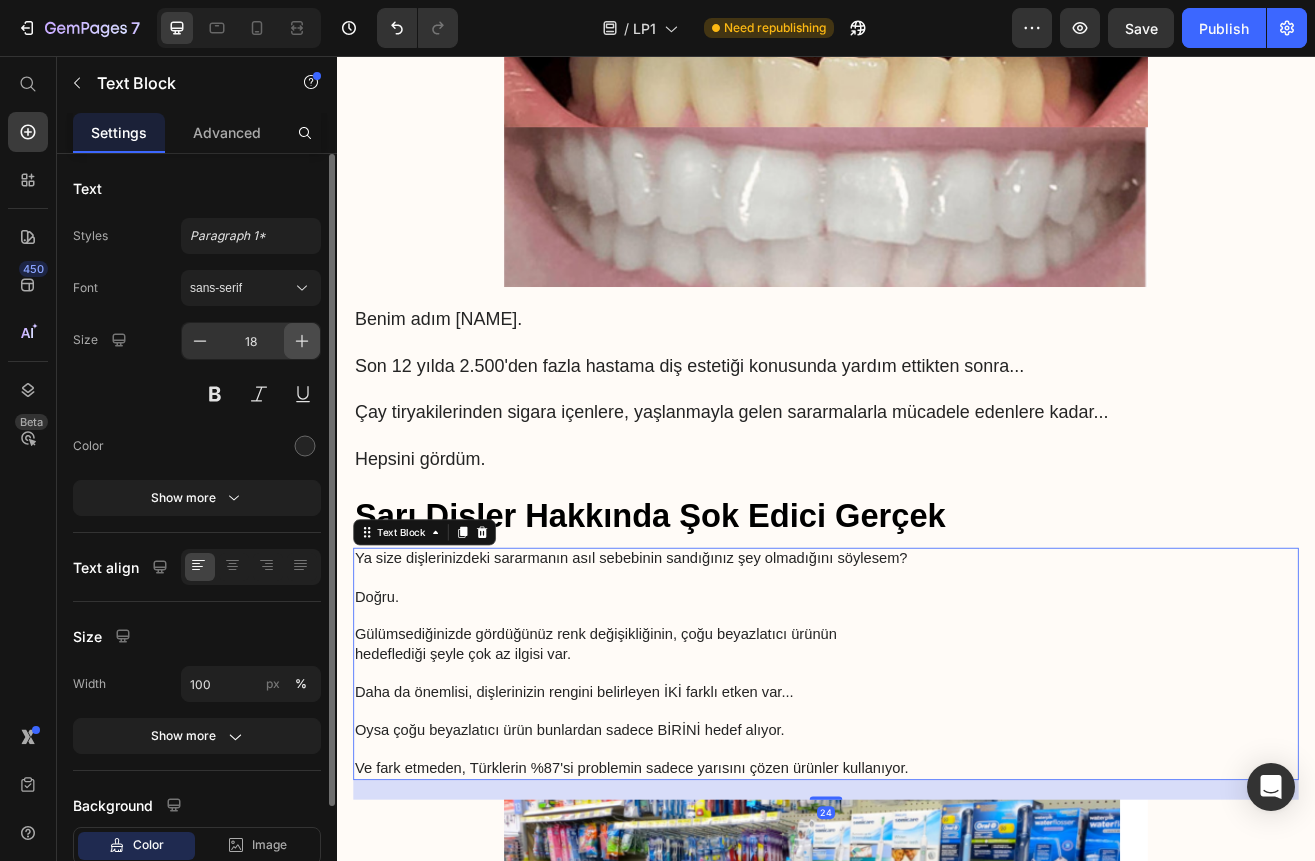 click 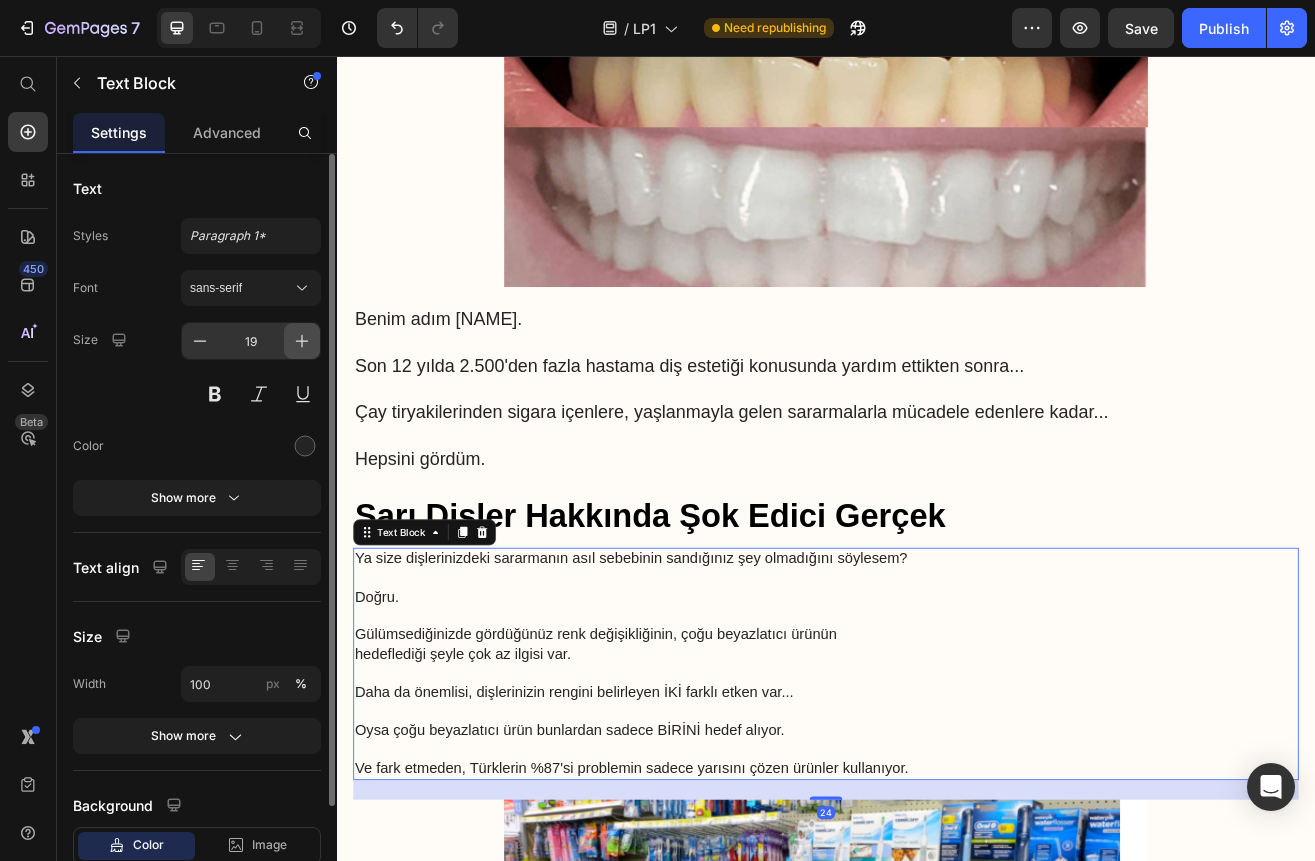 click 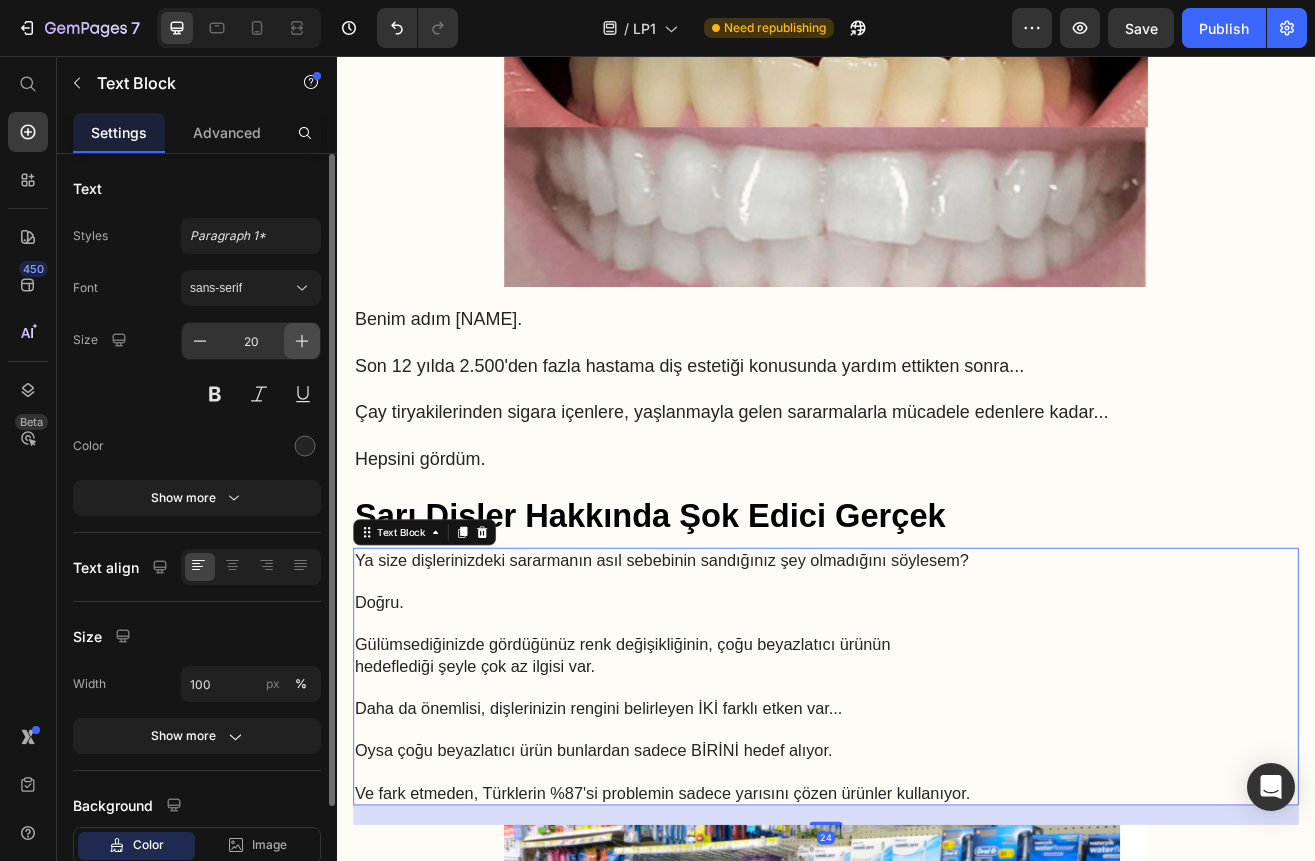 click 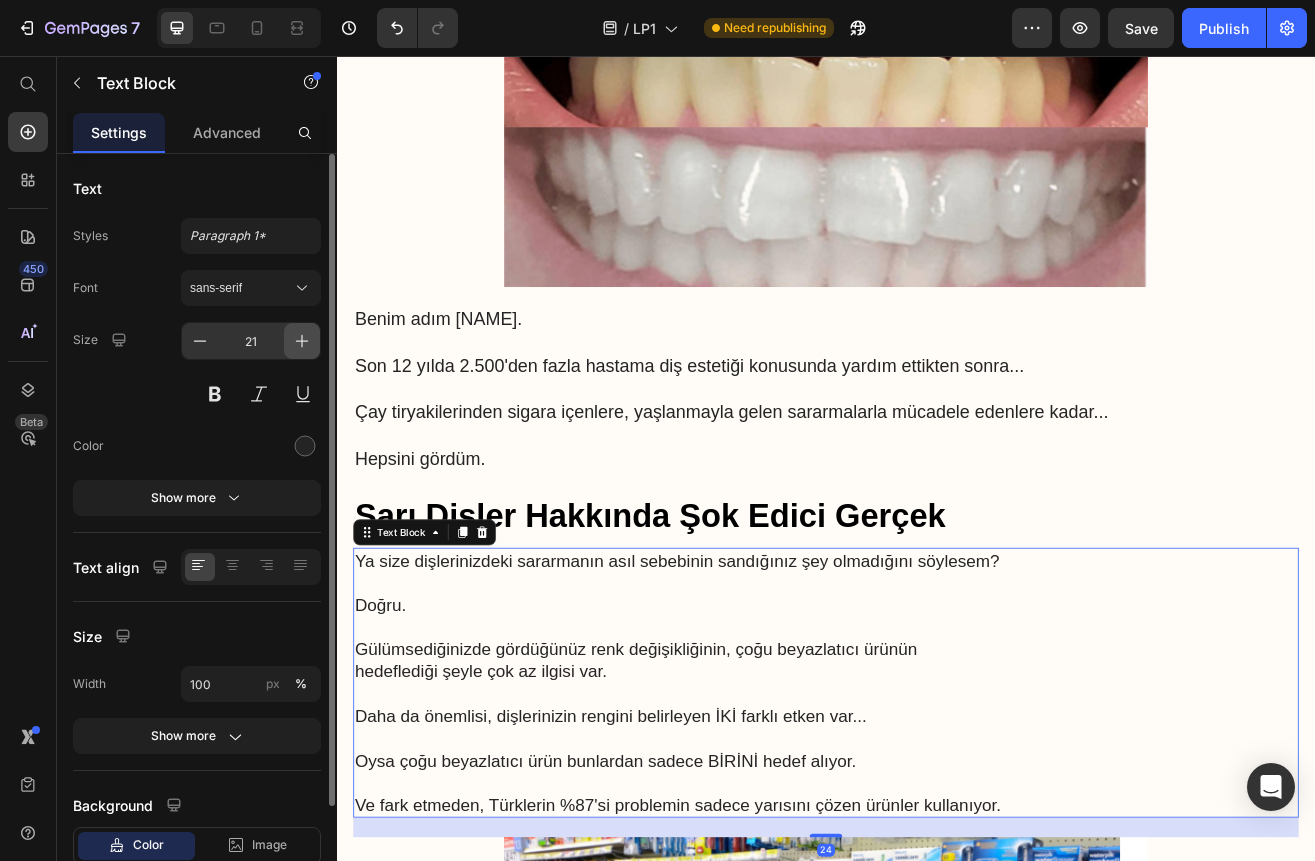 click 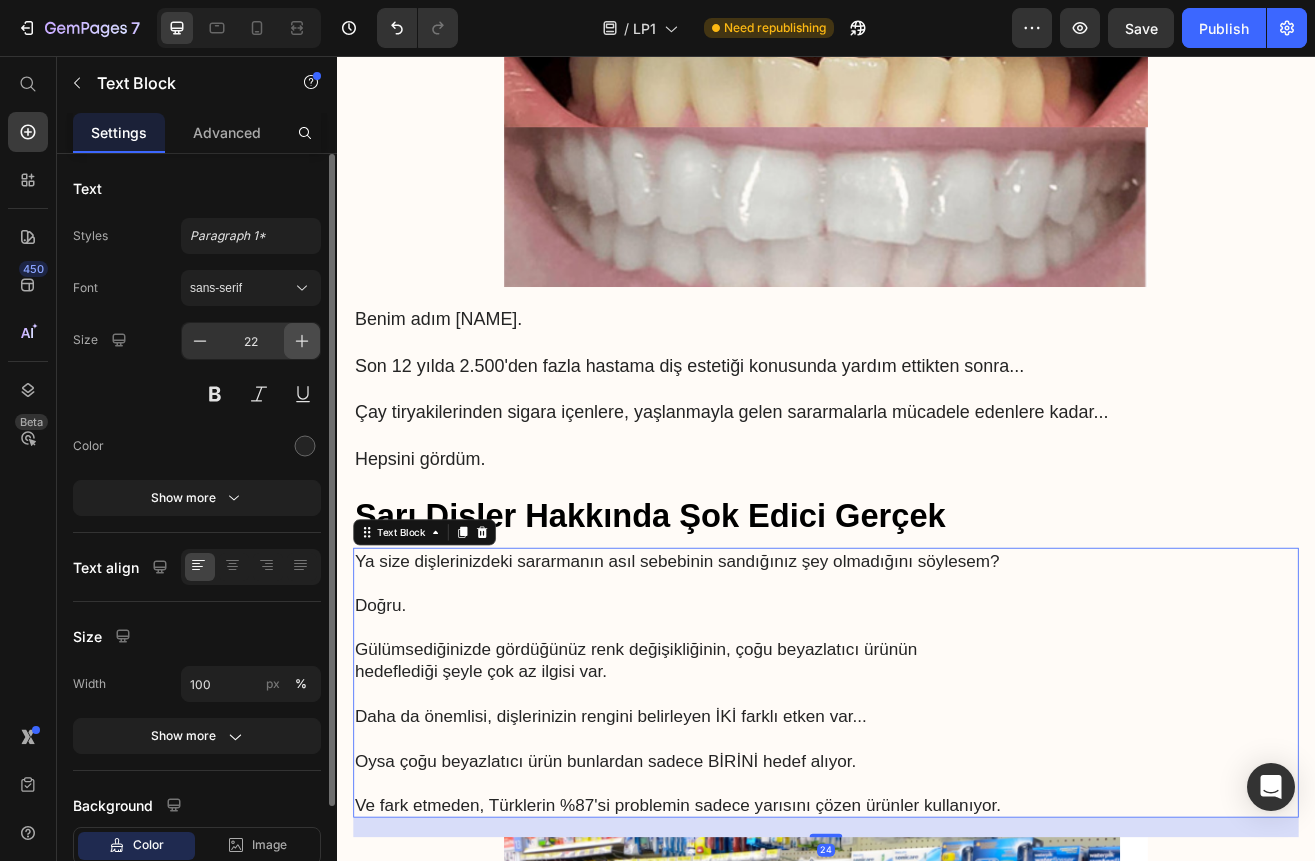 click 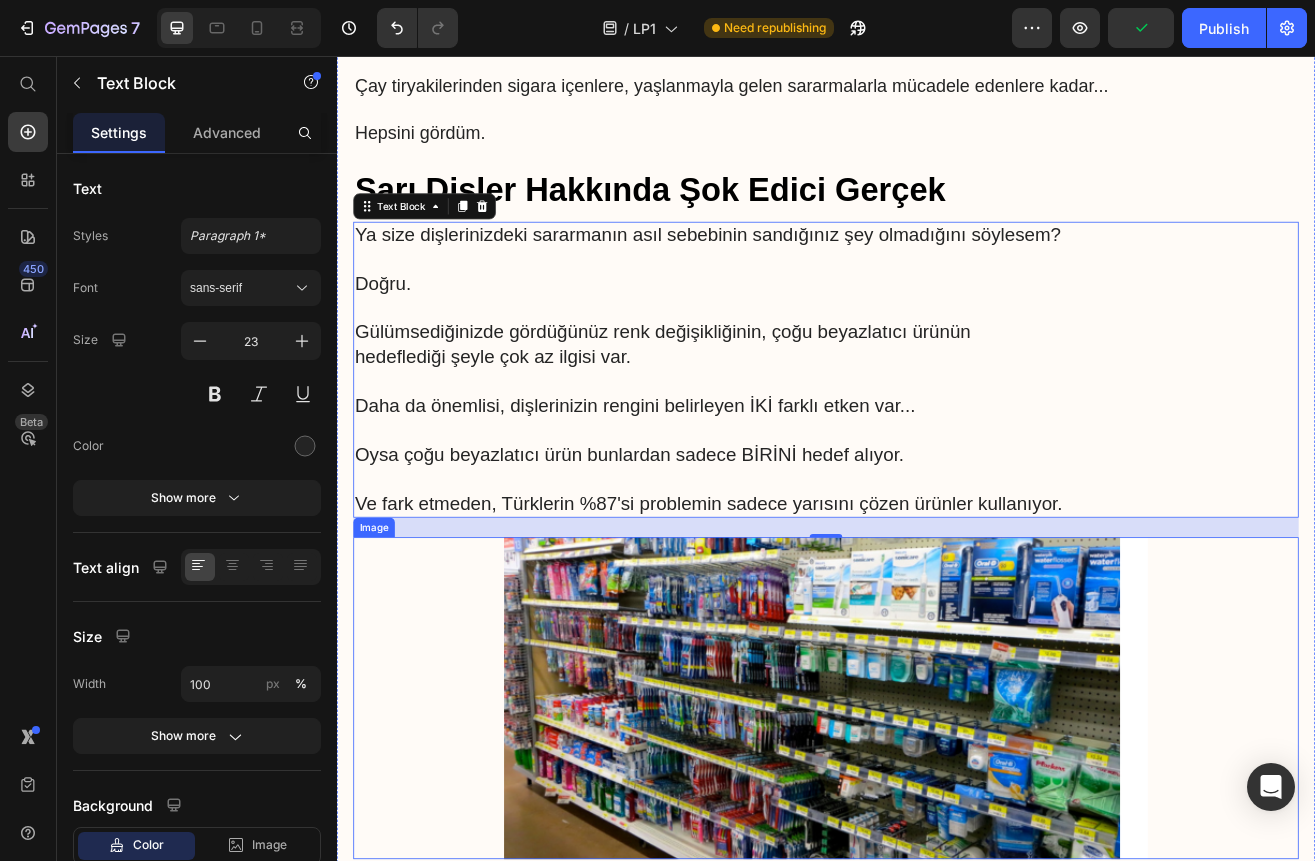 scroll, scrollTop: 1625, scrollLeft: 0, axis: vertical 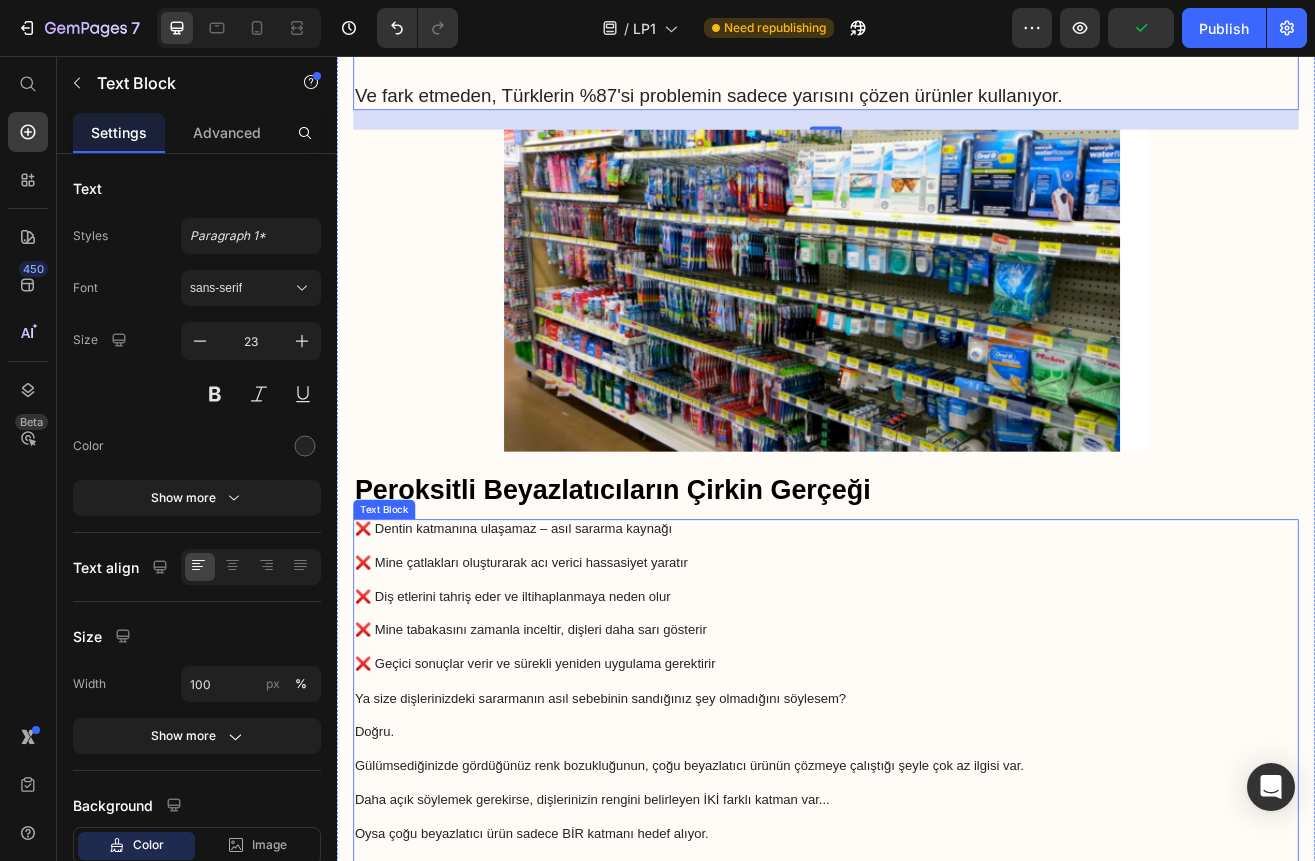 click on "Peroksitli Beyazlatıcıların Çirkin Gerçeği" at bounding box center (937, 588) 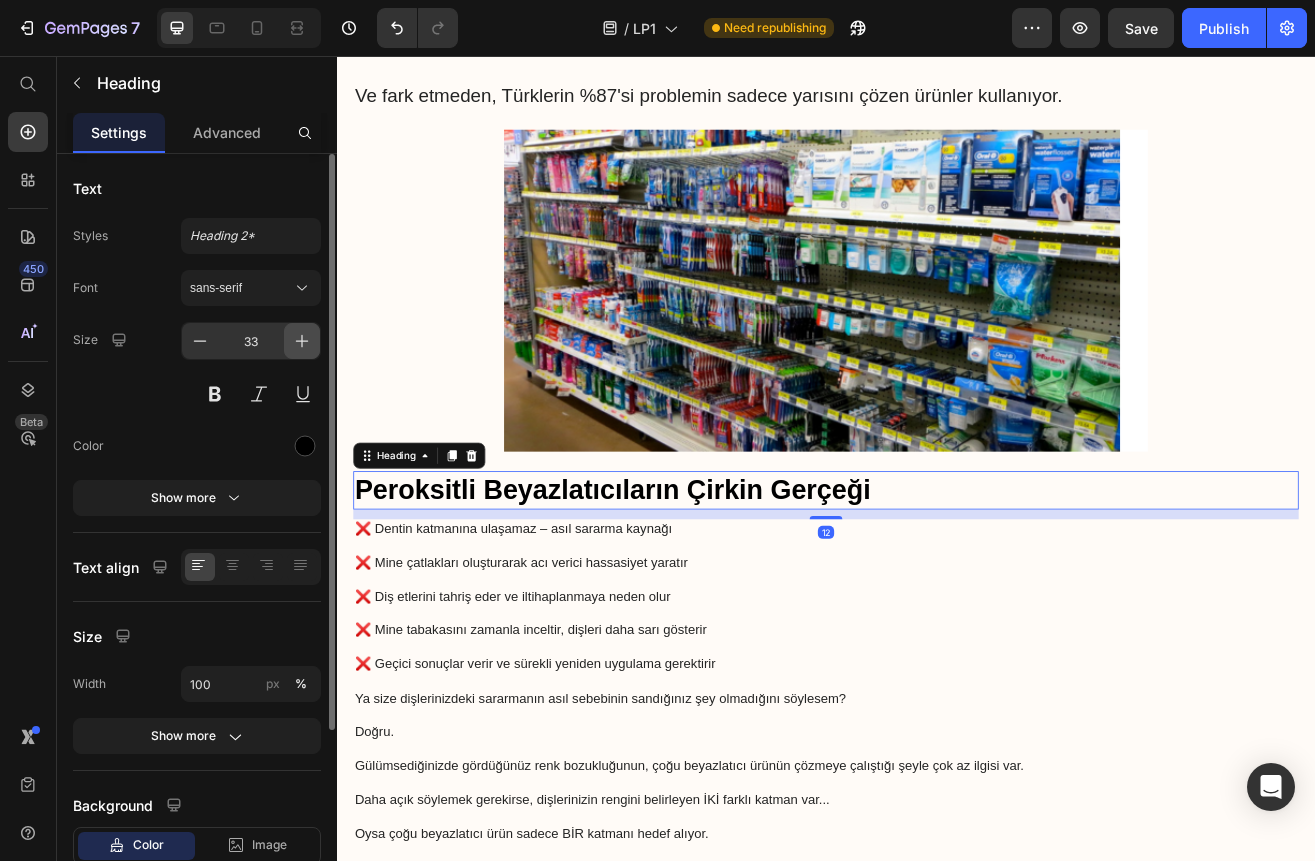 click at bounding box center (302, 341) 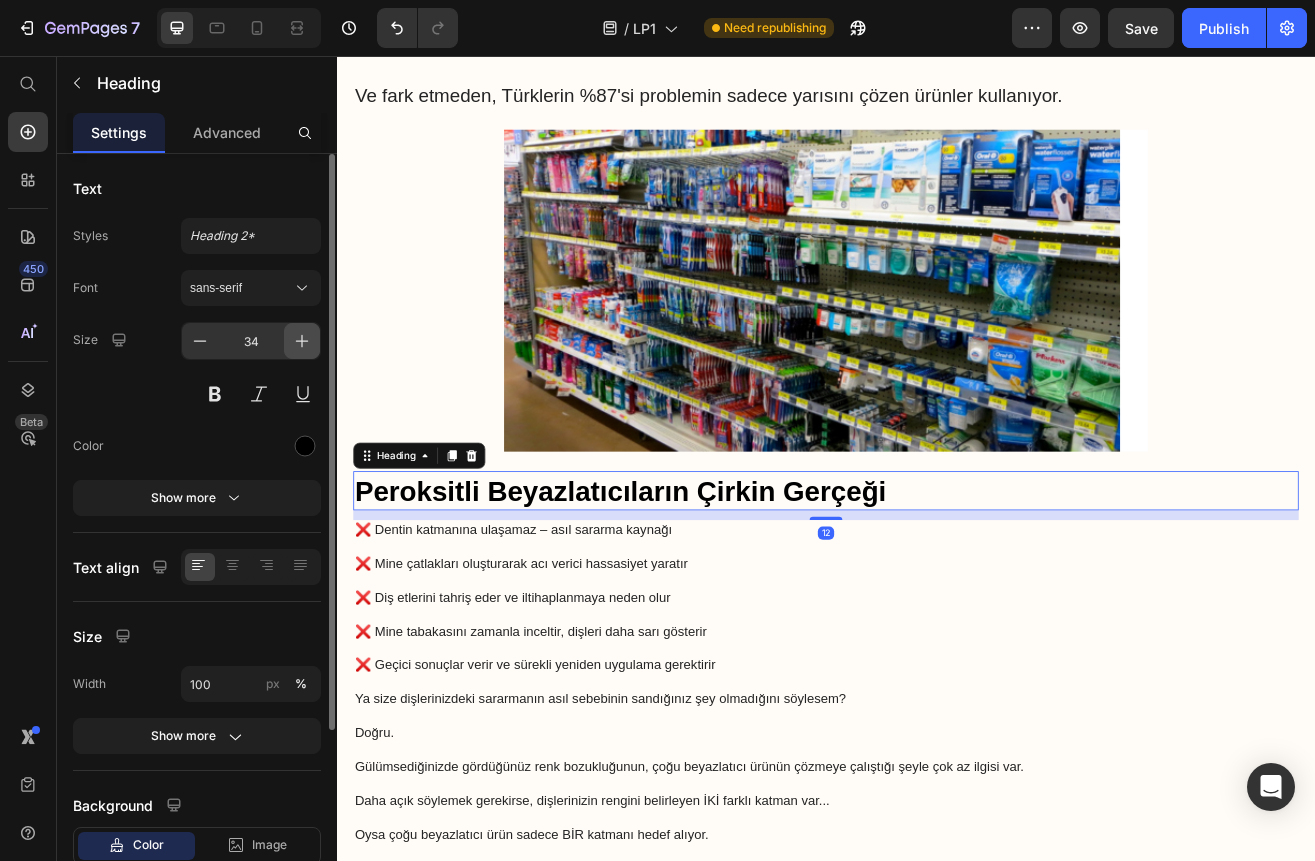 click at bounding box center [302, 341] 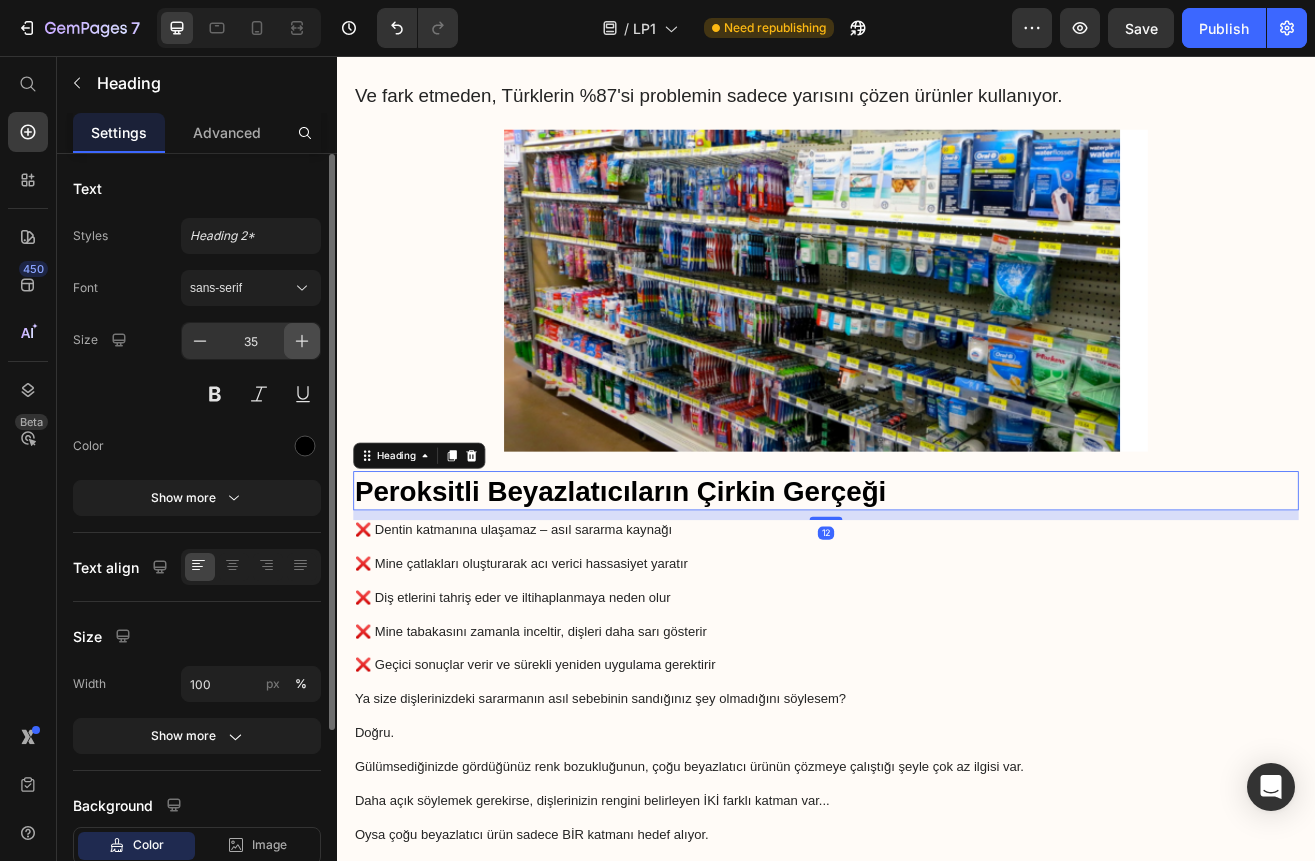 click at bounding box center [302, 341] 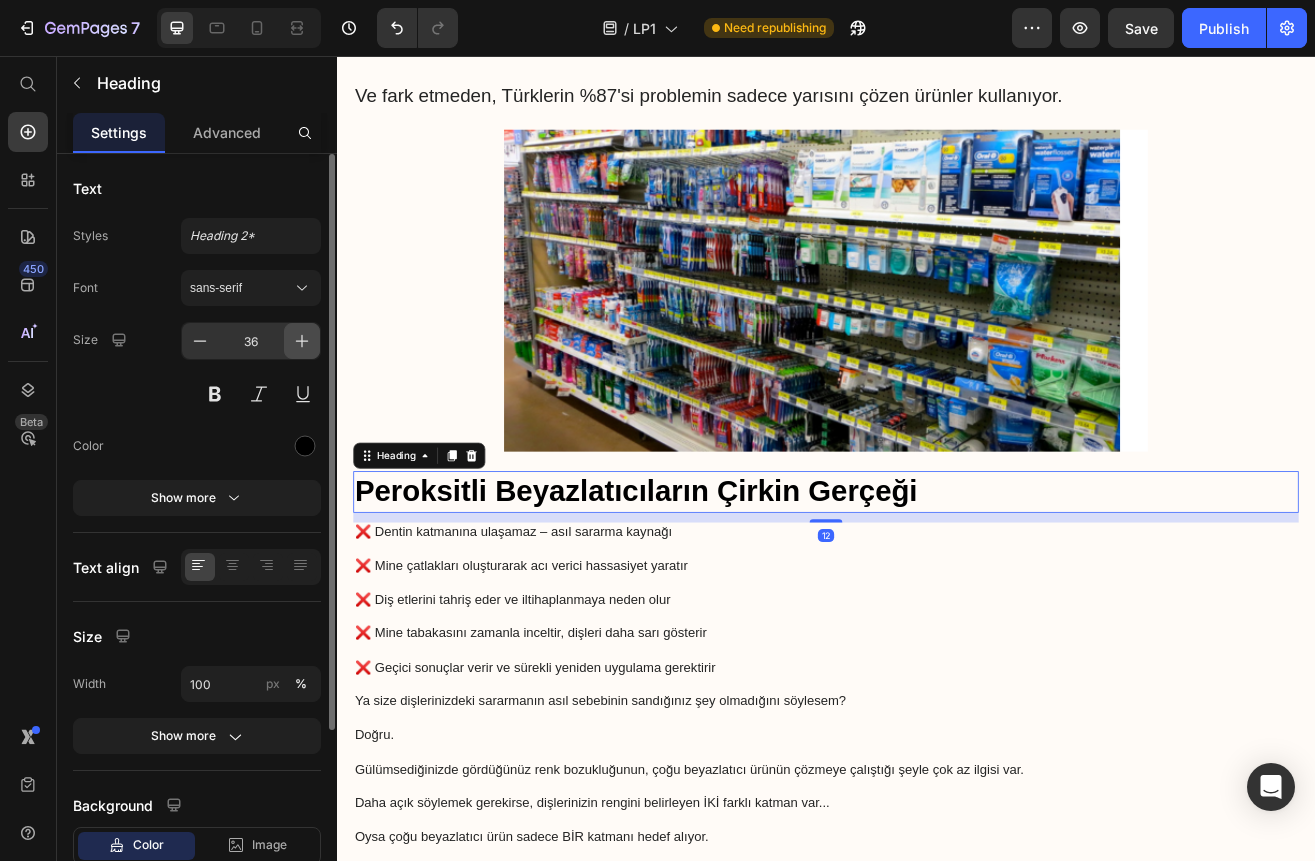 click 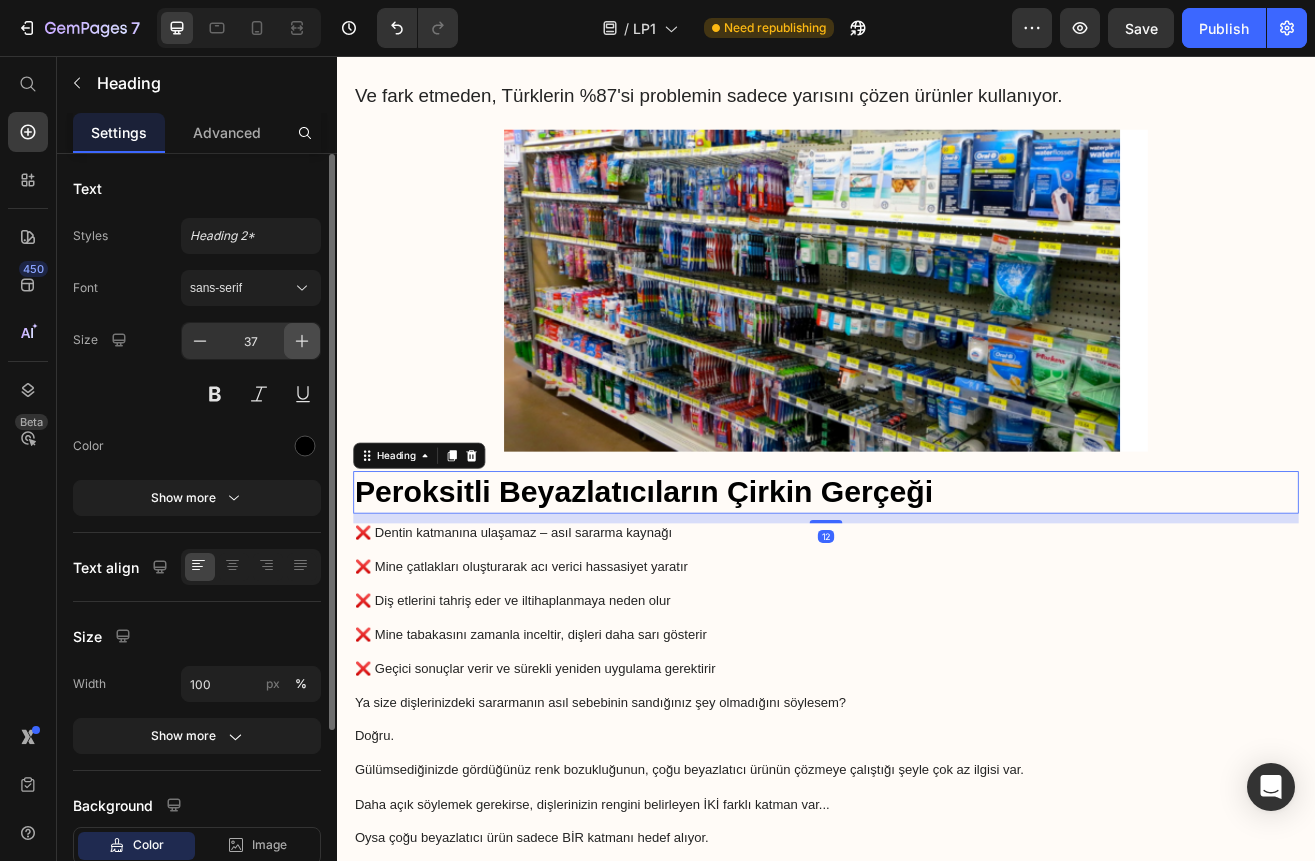 click 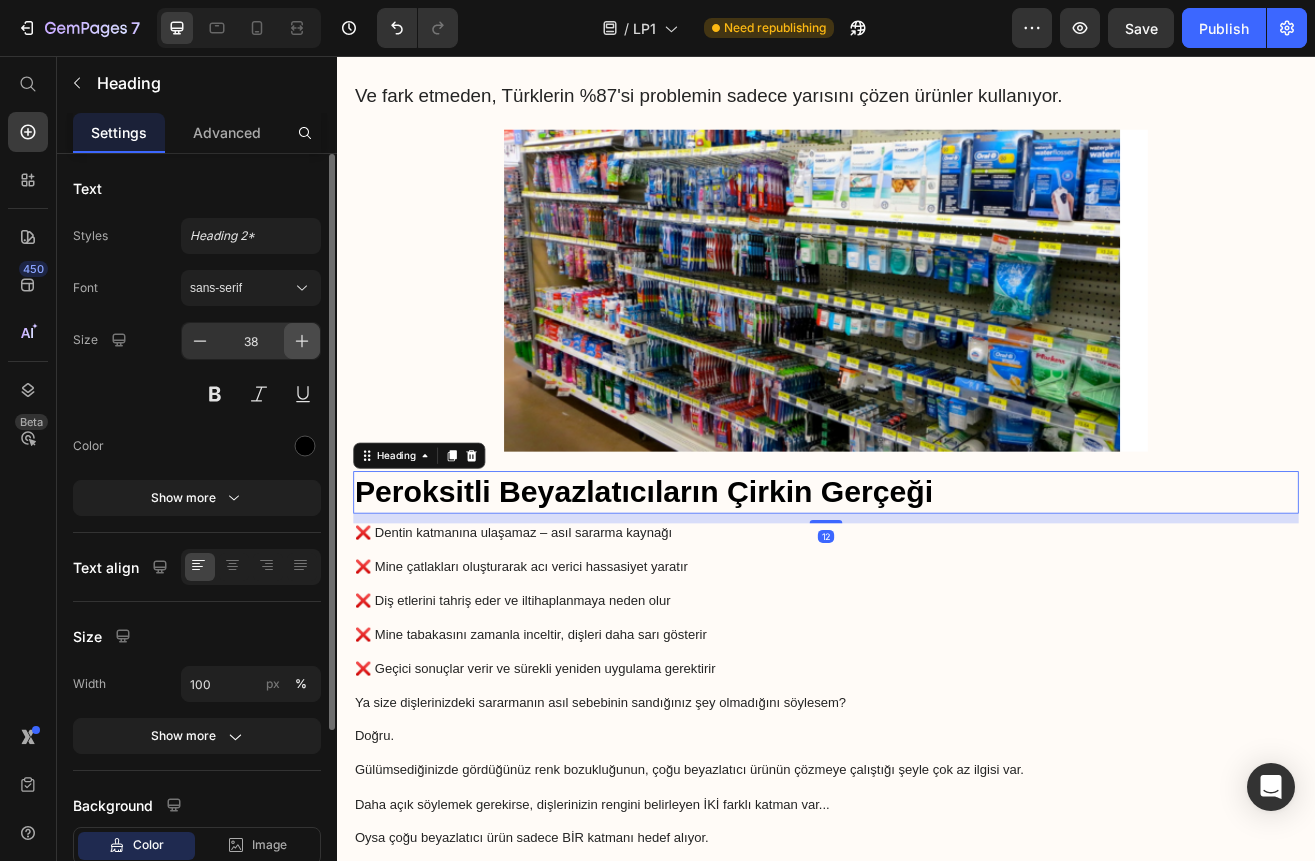 click 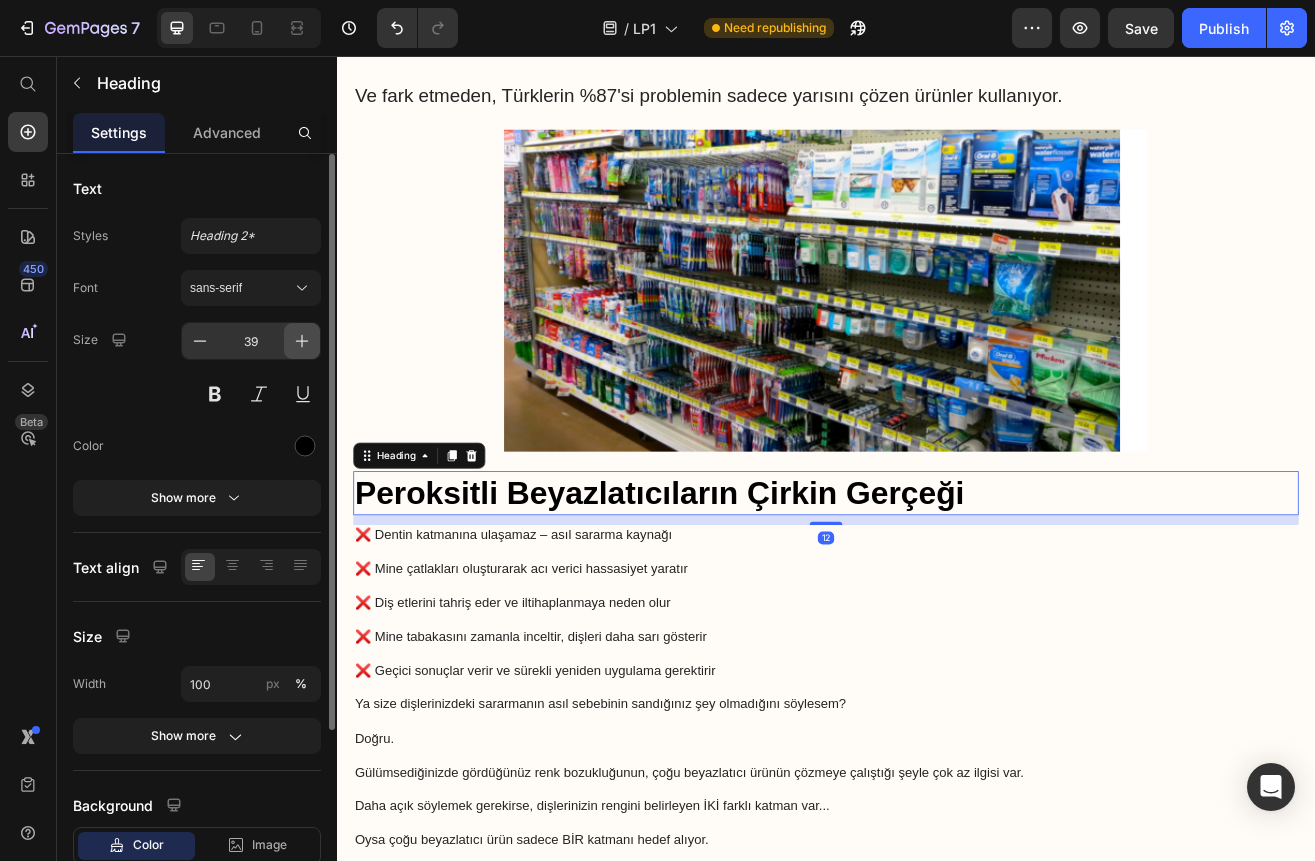 click 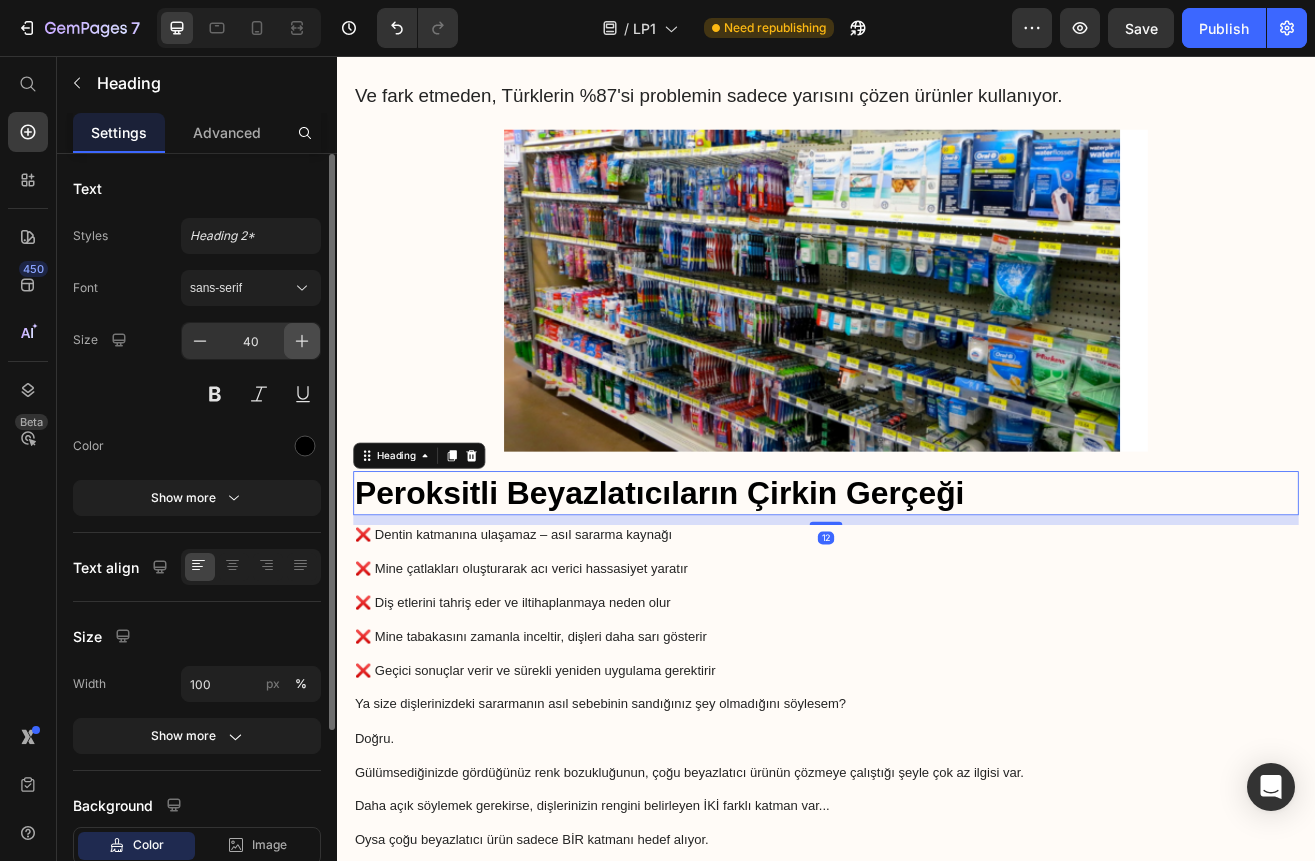 click 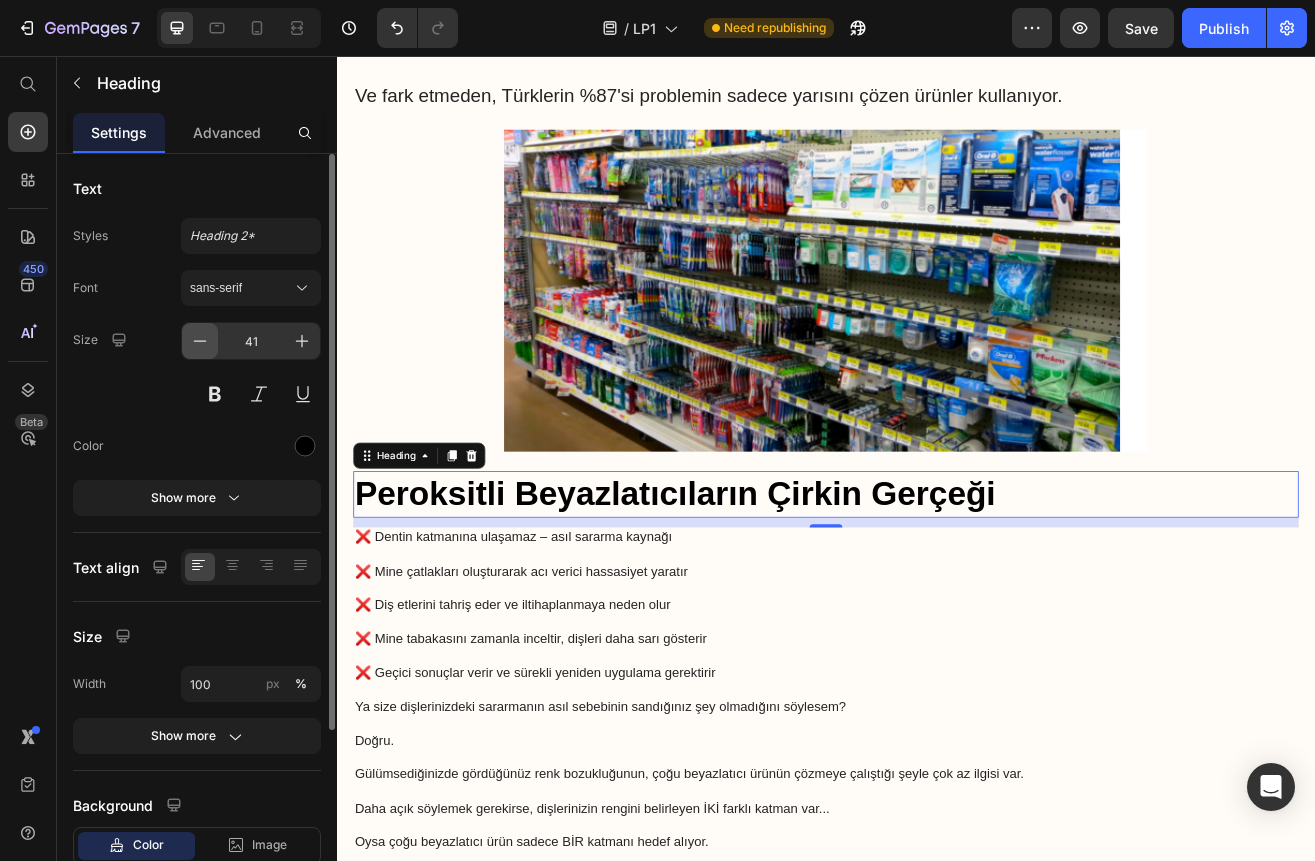 click 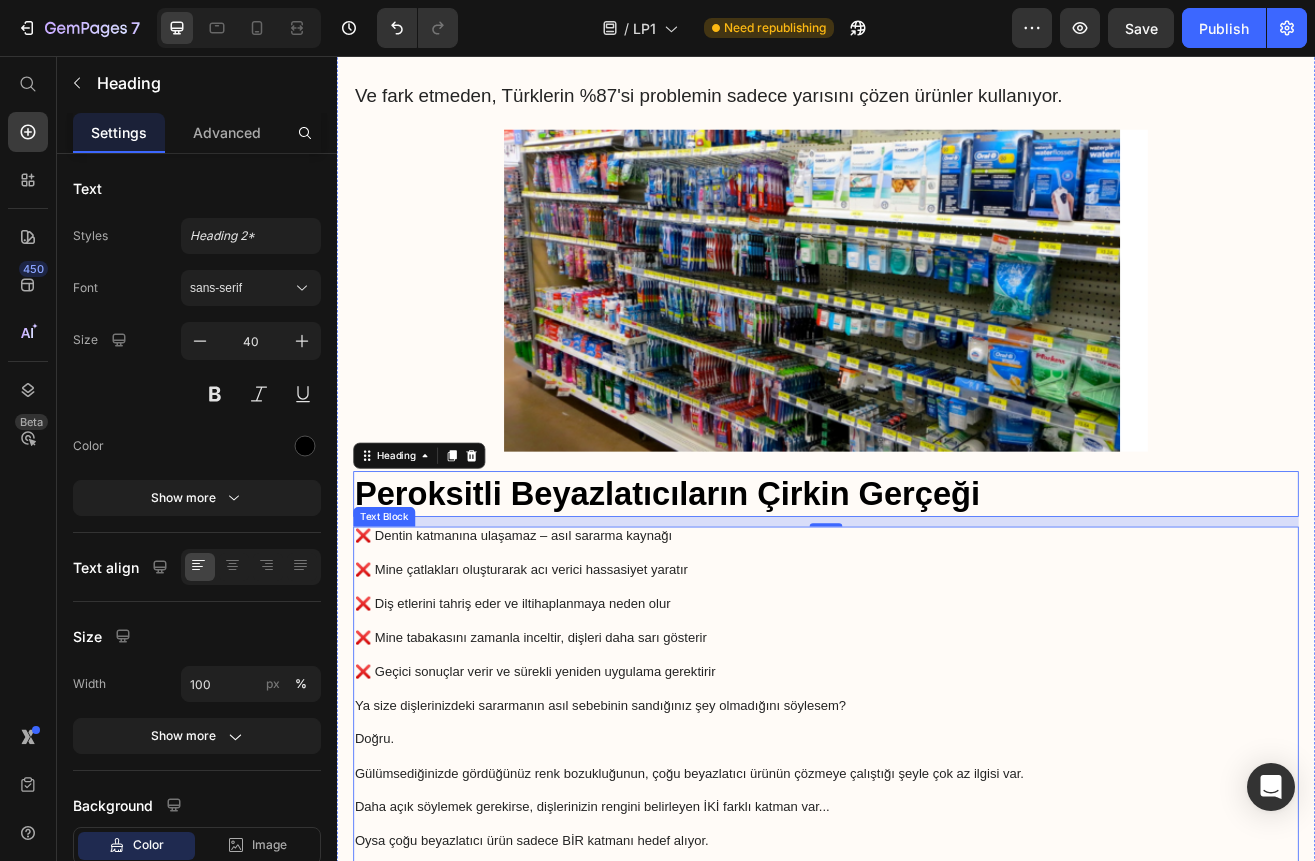 click at bounding box center (937, 666) 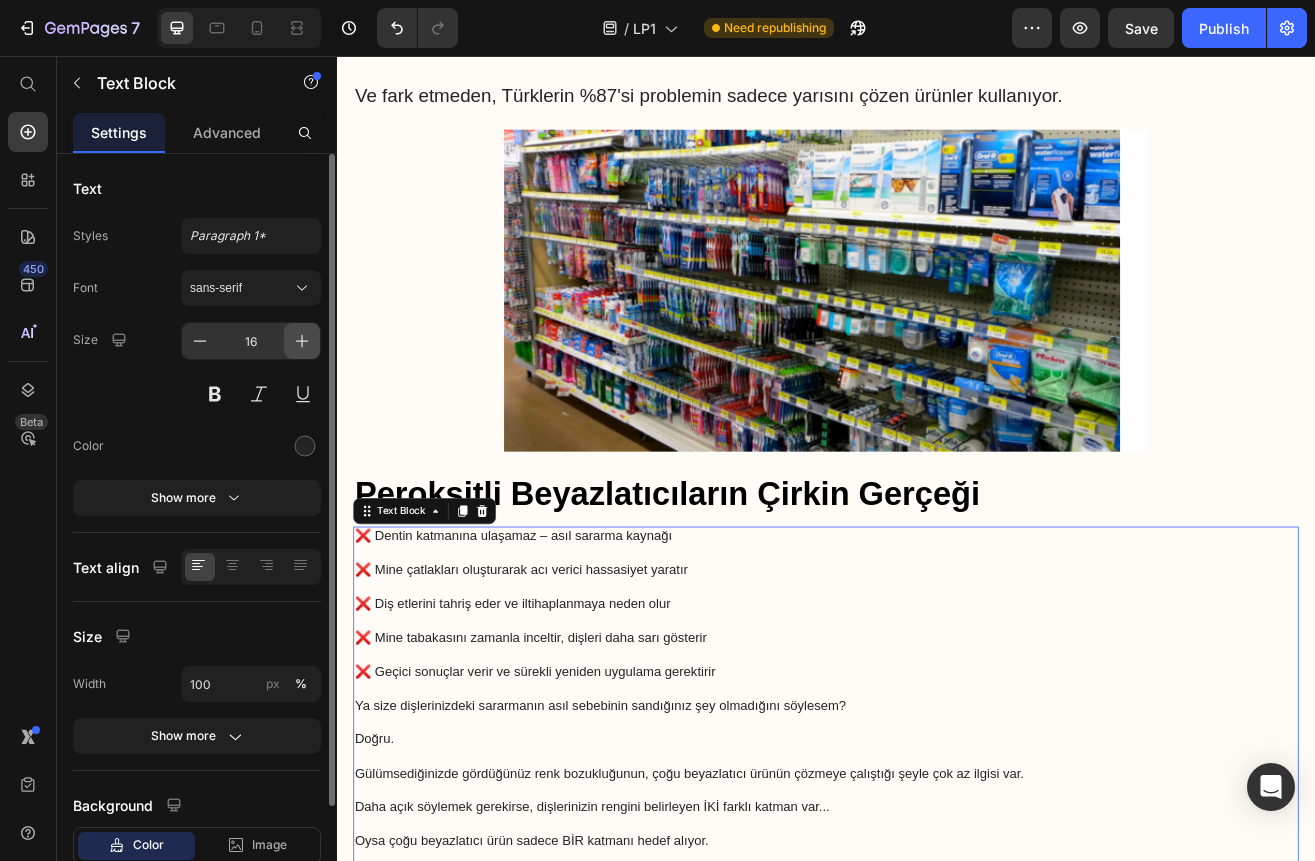 click 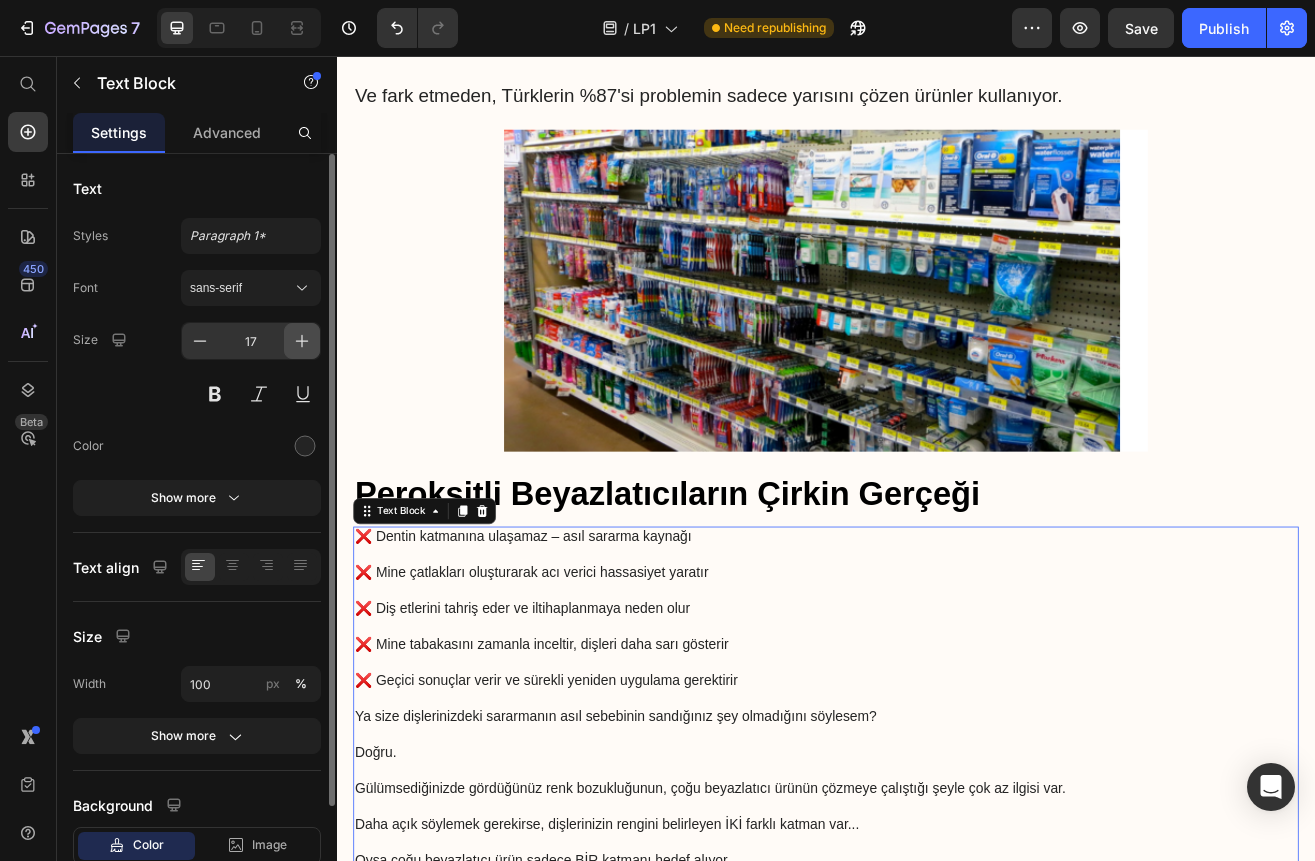click 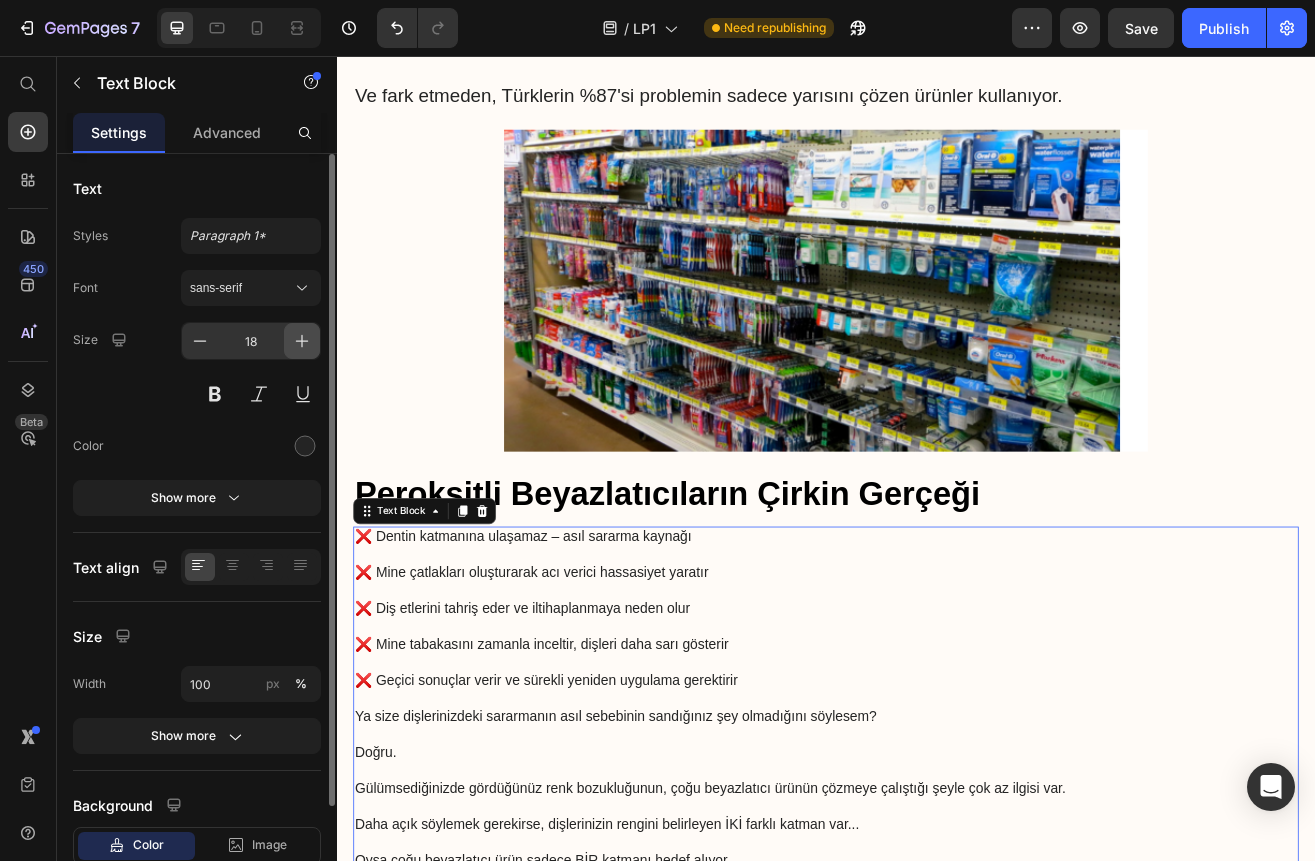 click 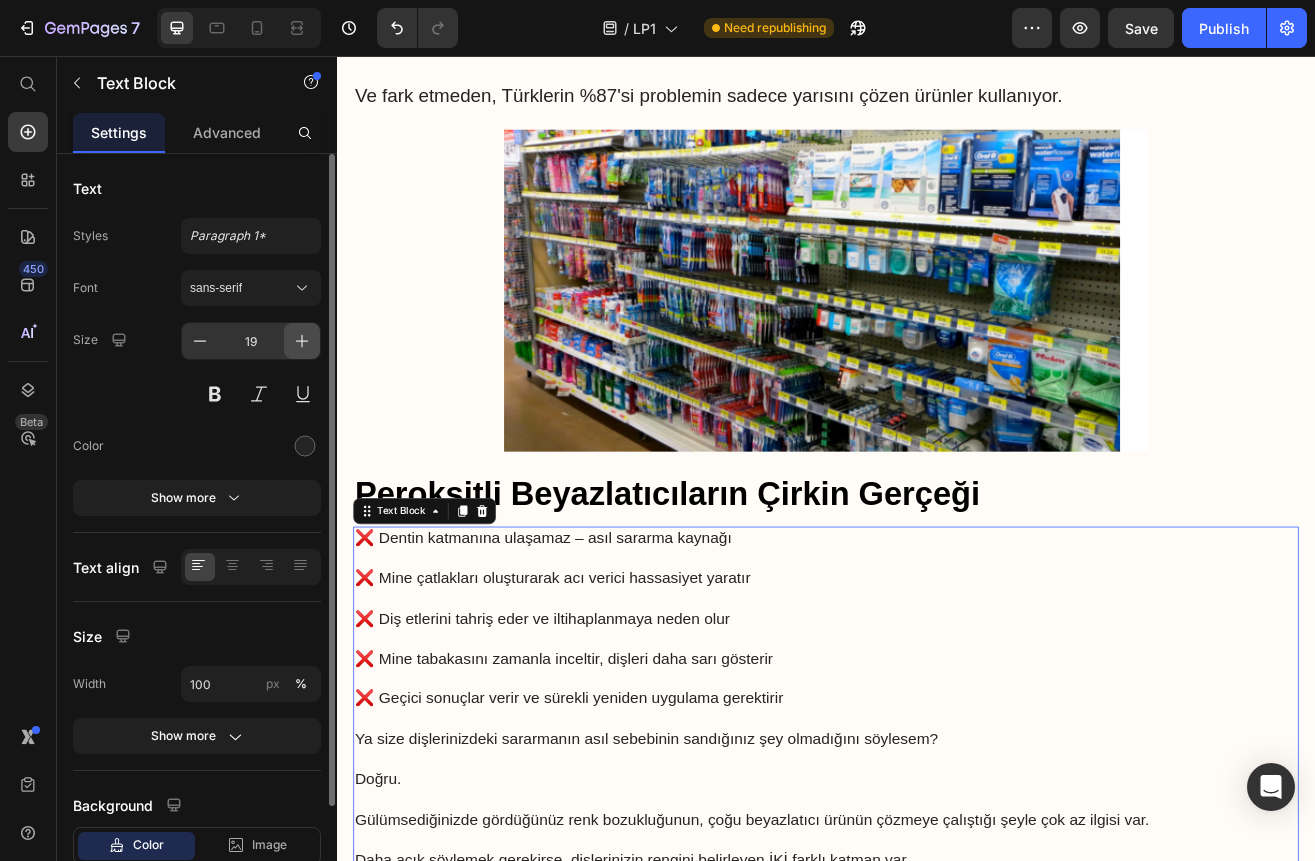 click 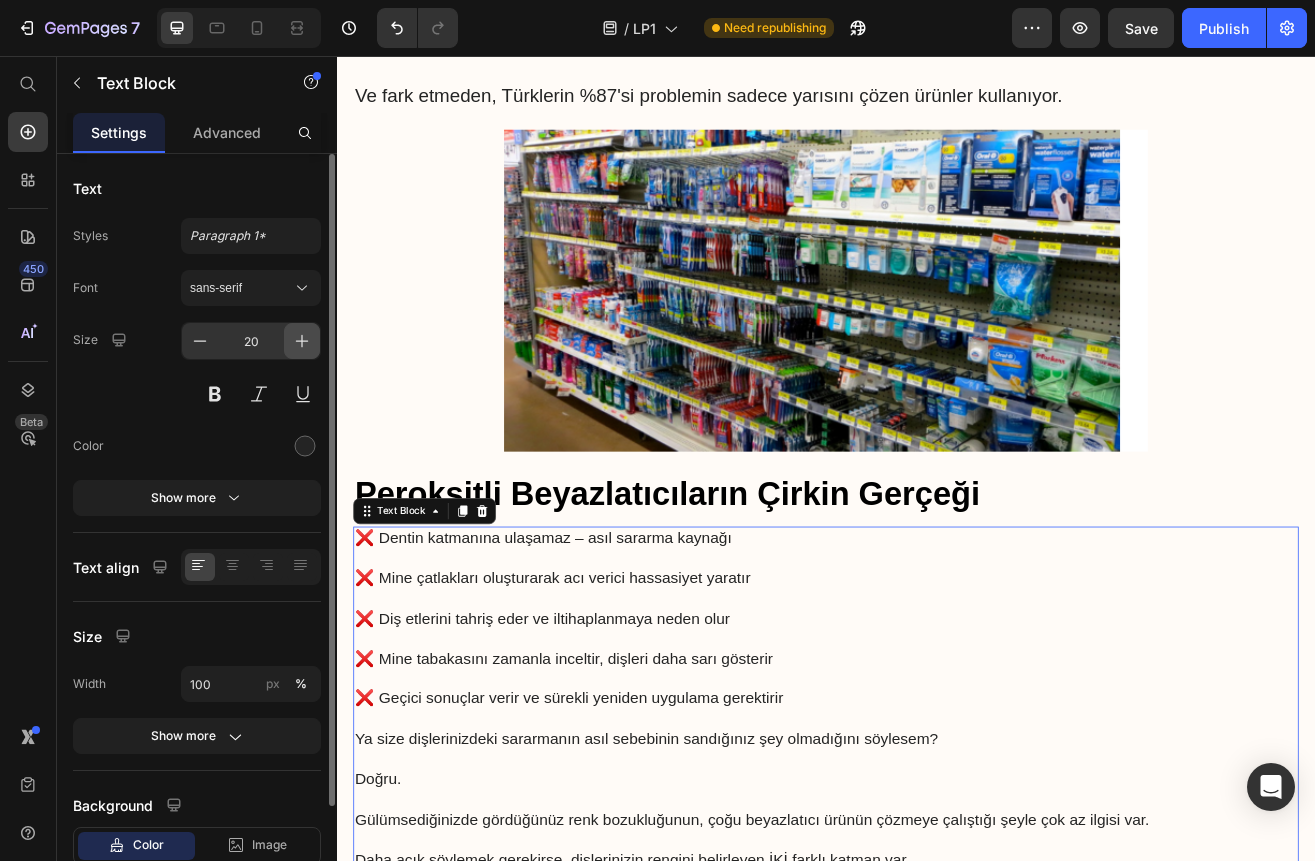 click 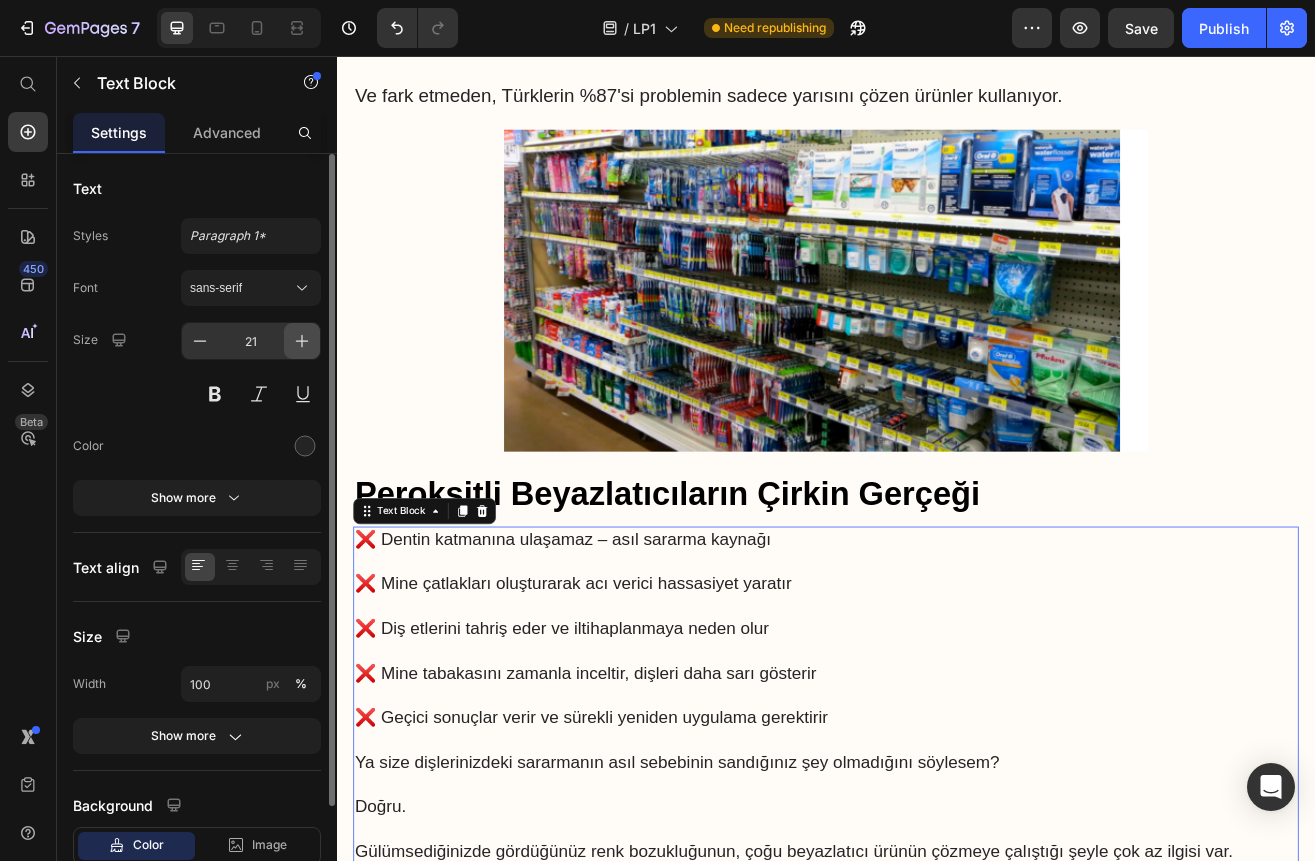 click 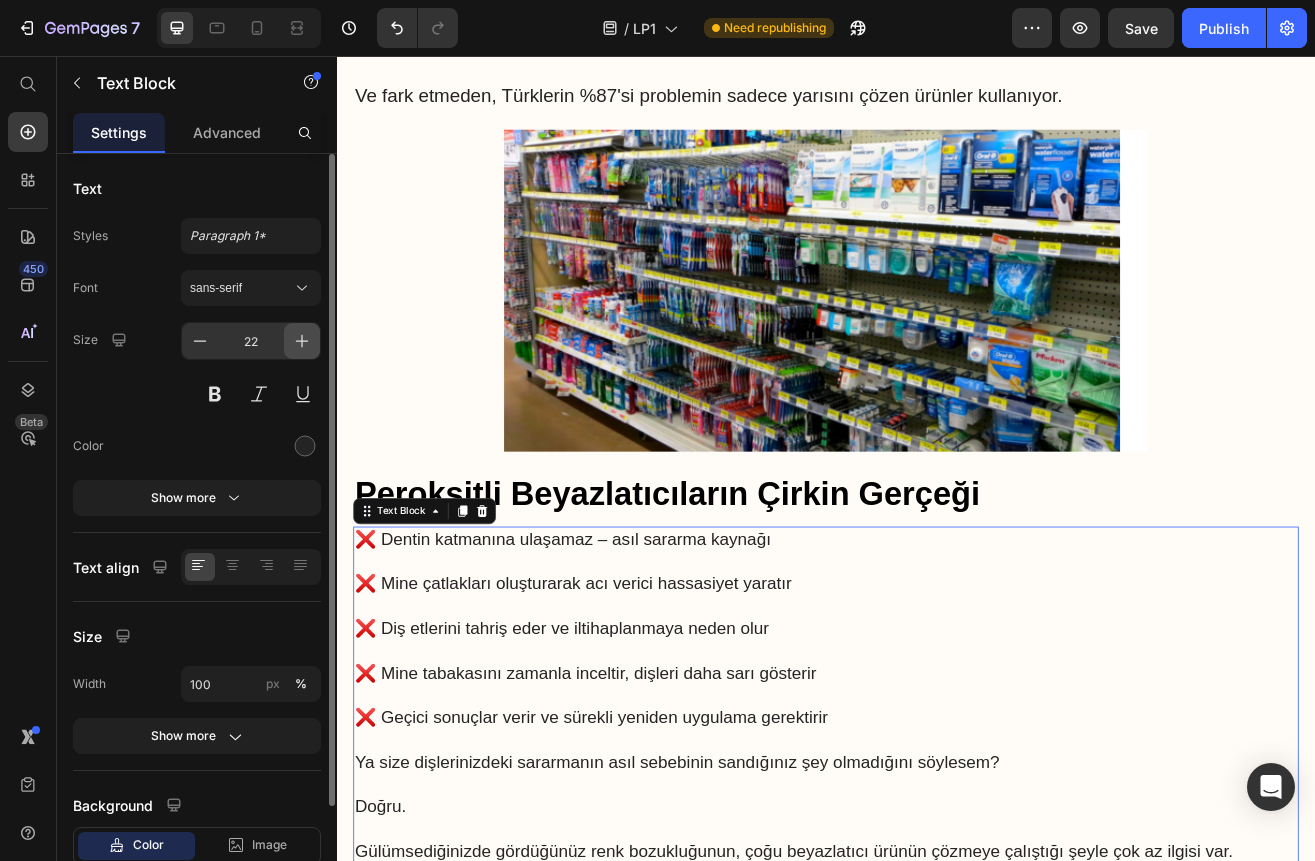 click 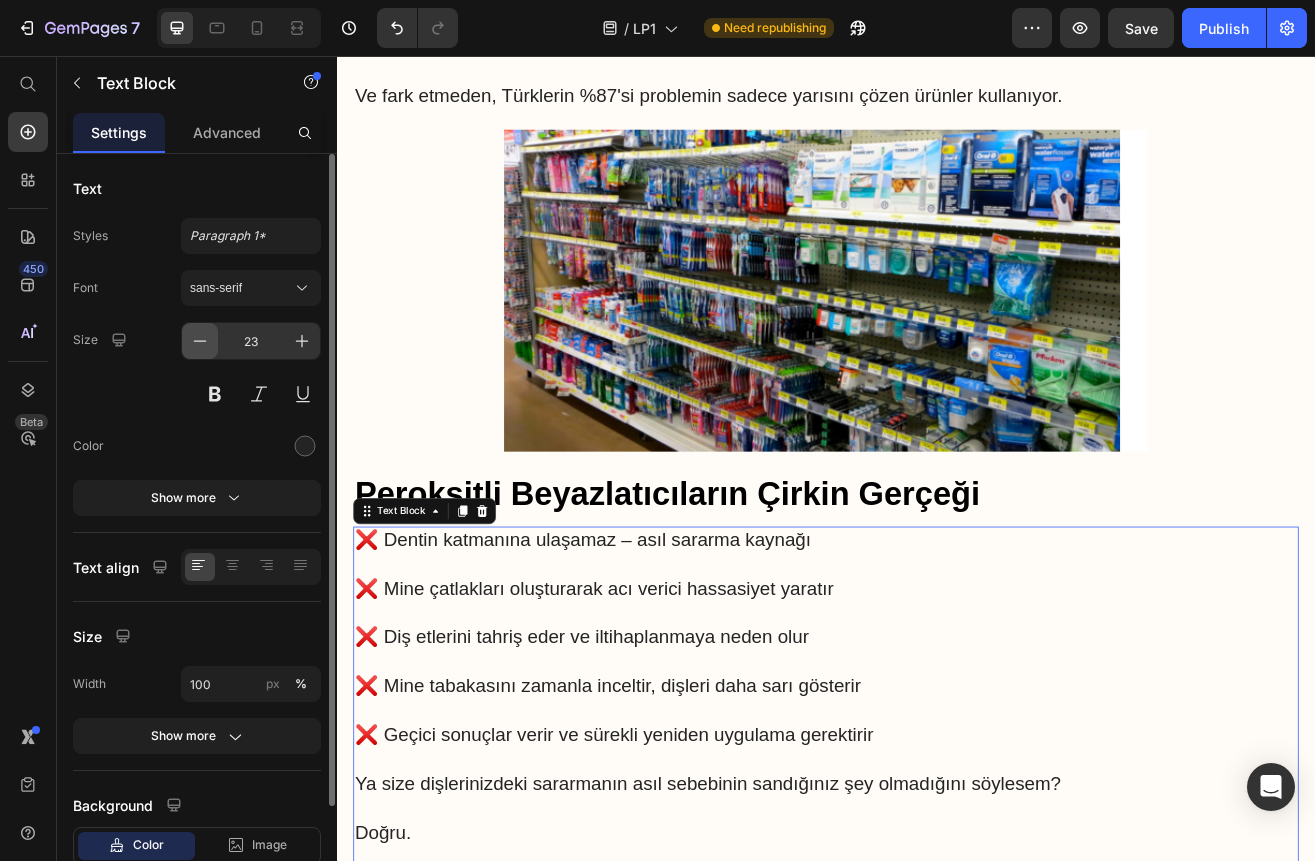 click 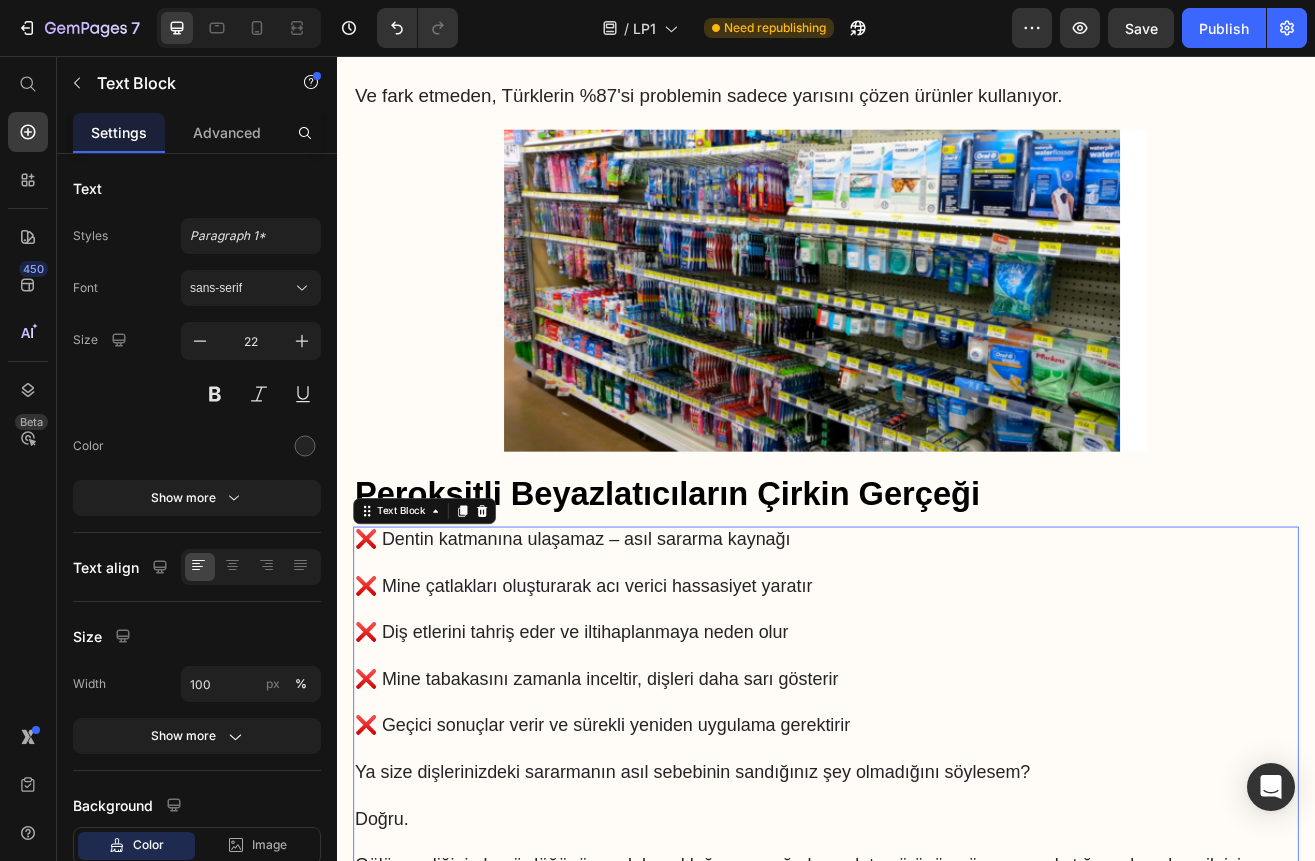 scroll, scrollTop: 2225, scrollLeft: 0, axis: vertical 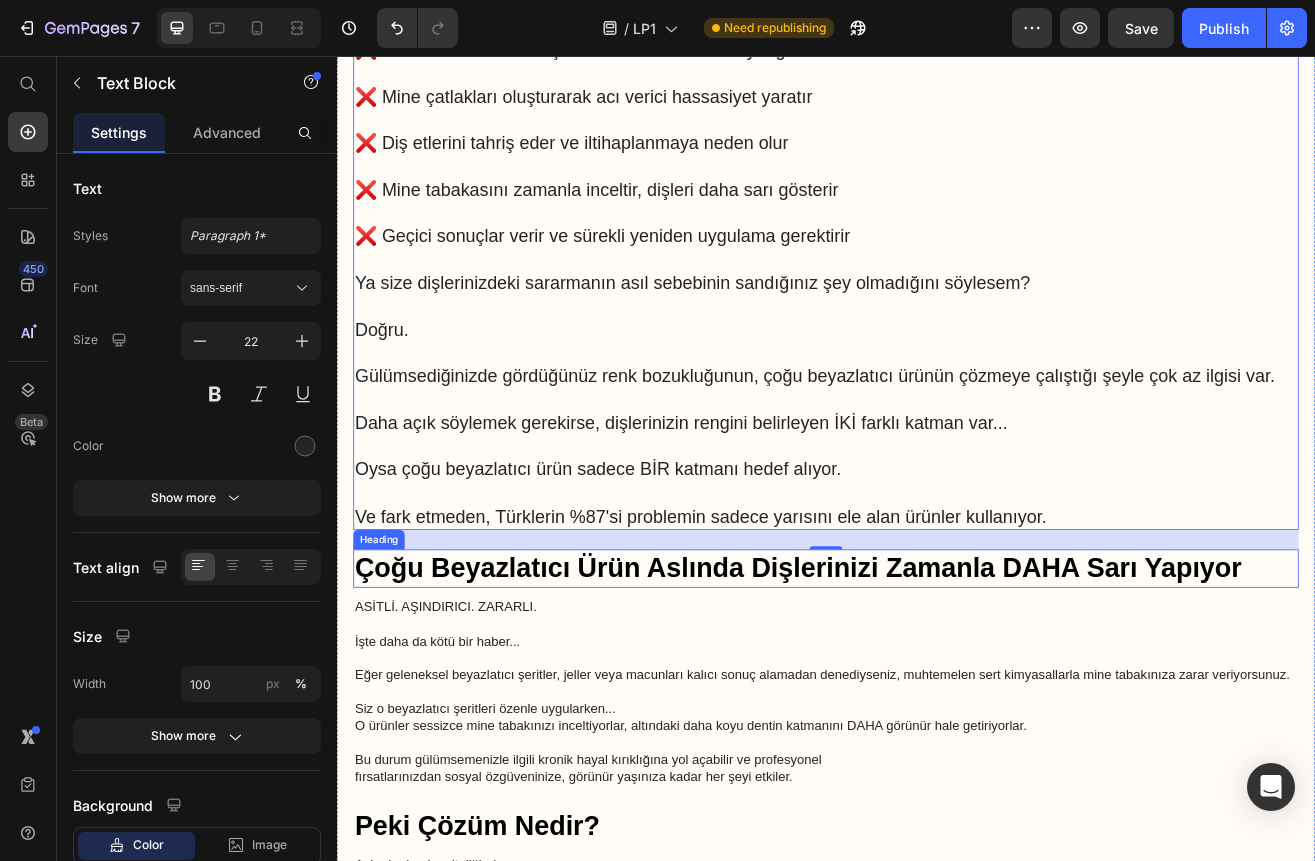 click on "Çoğu Beyazlatıcı Ürün Aslında Dişlerinizi Zamanla DAHA Sarı Yapıyor" at bounding box center [937, 684] 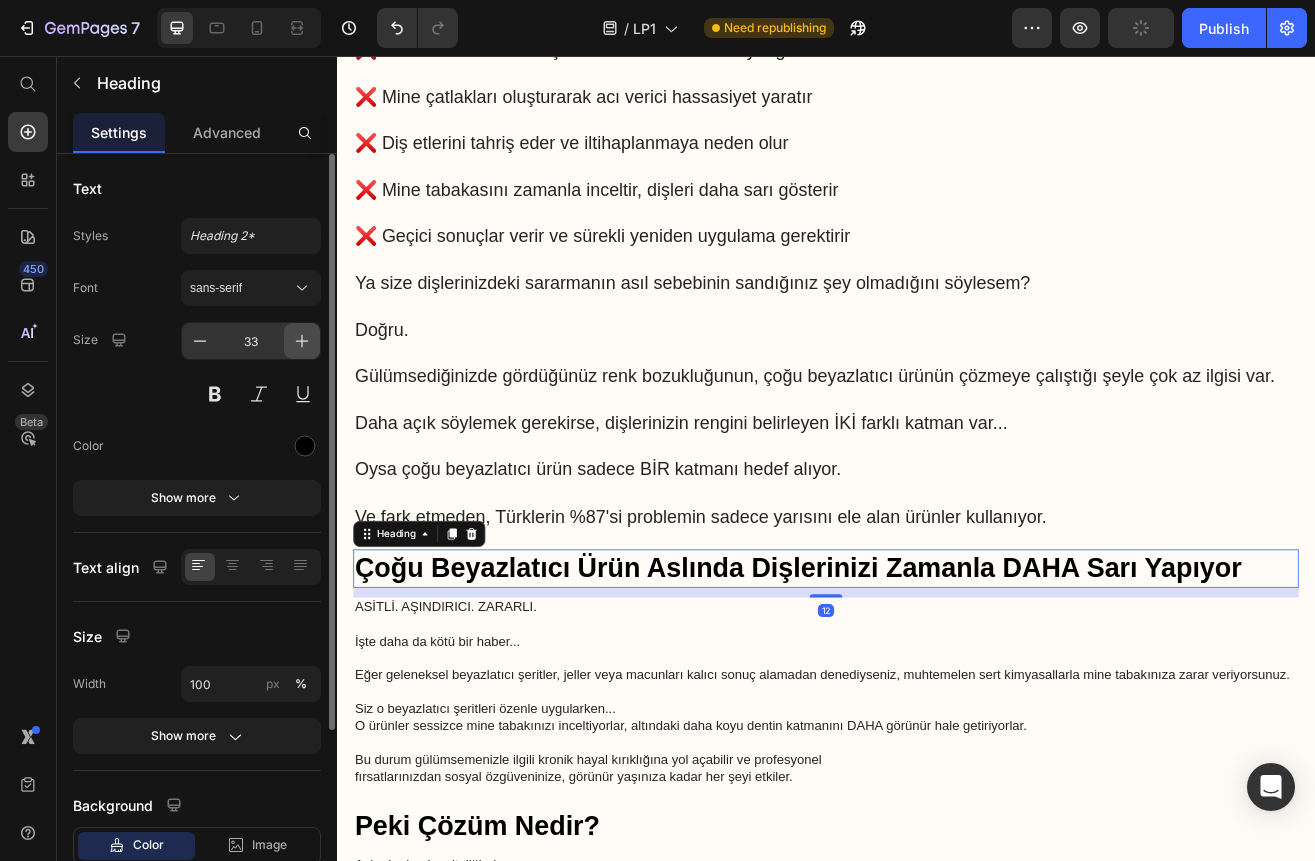 click 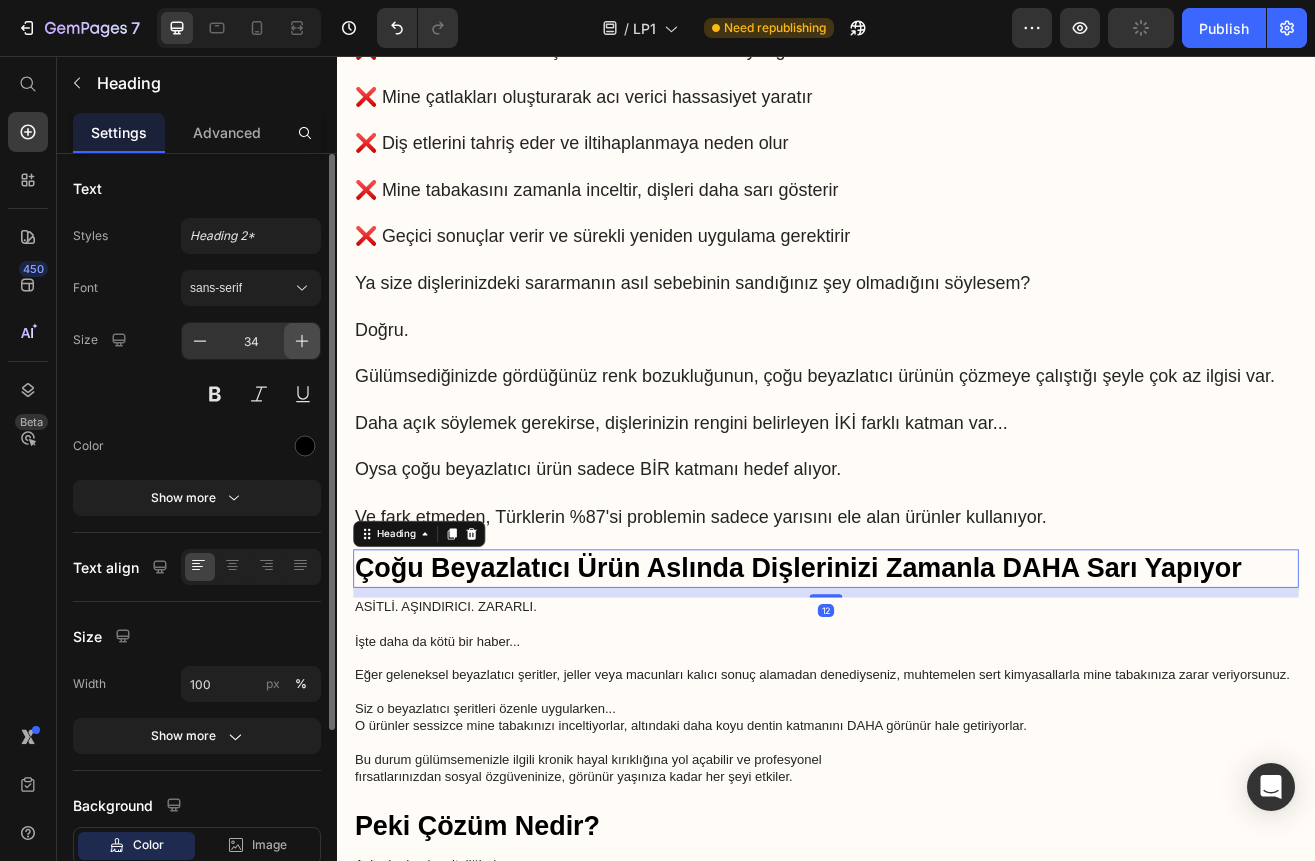 click 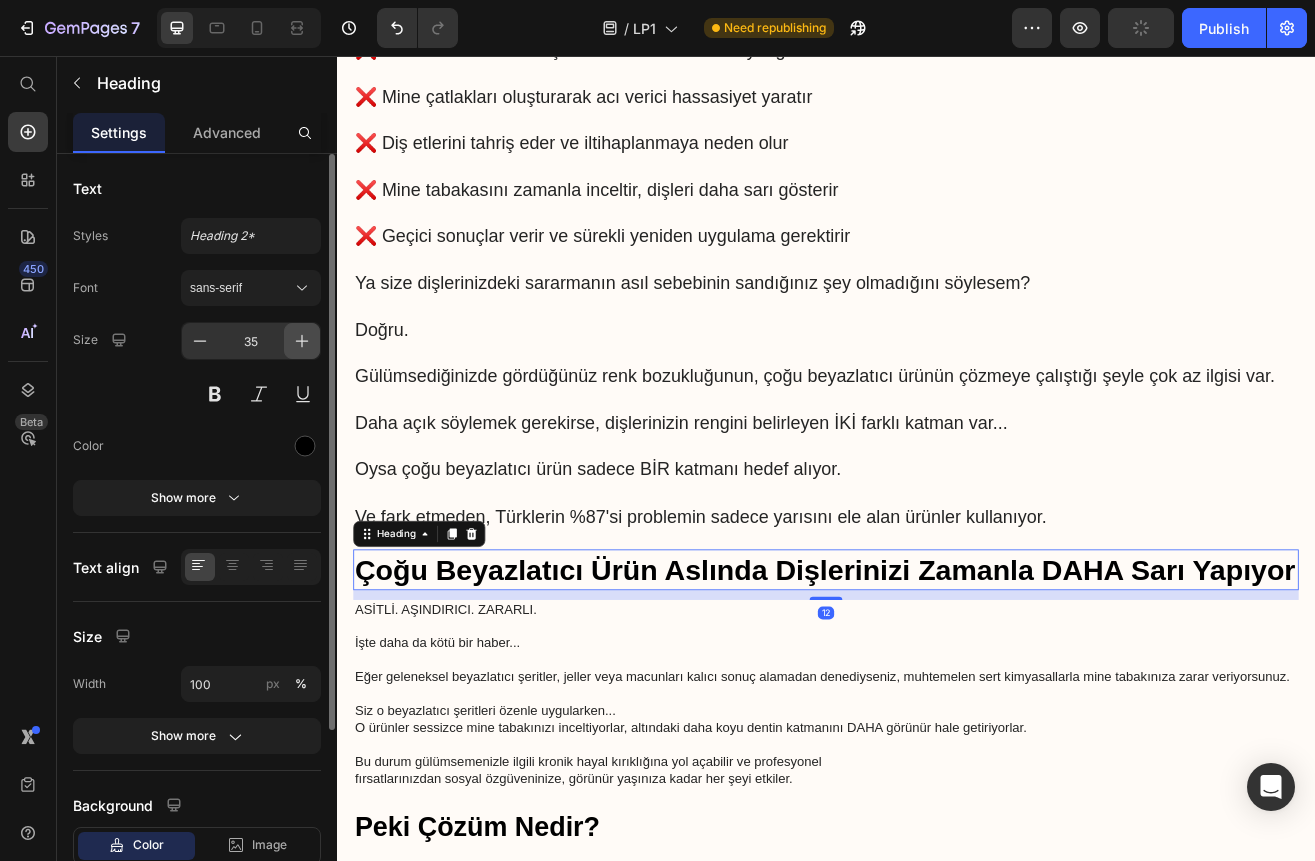 click 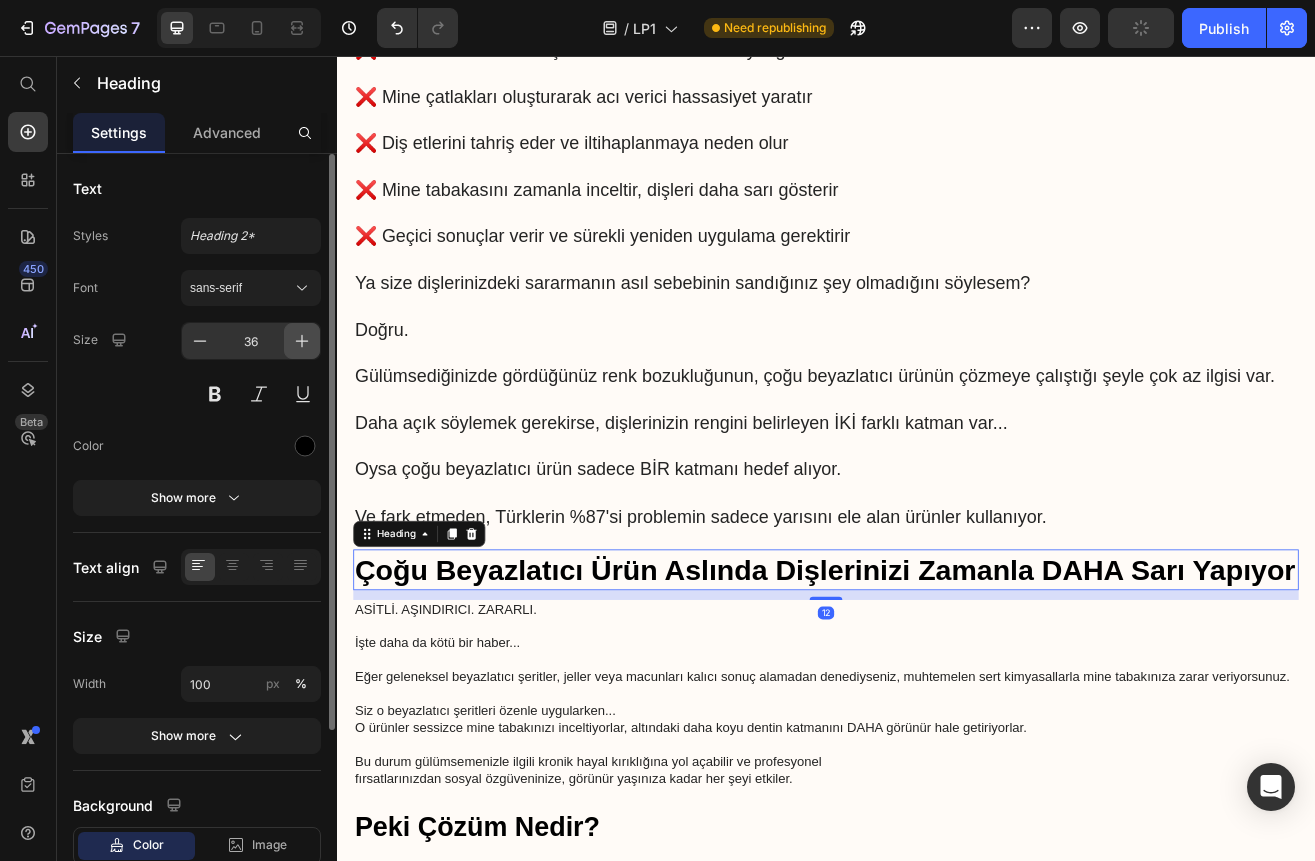 click 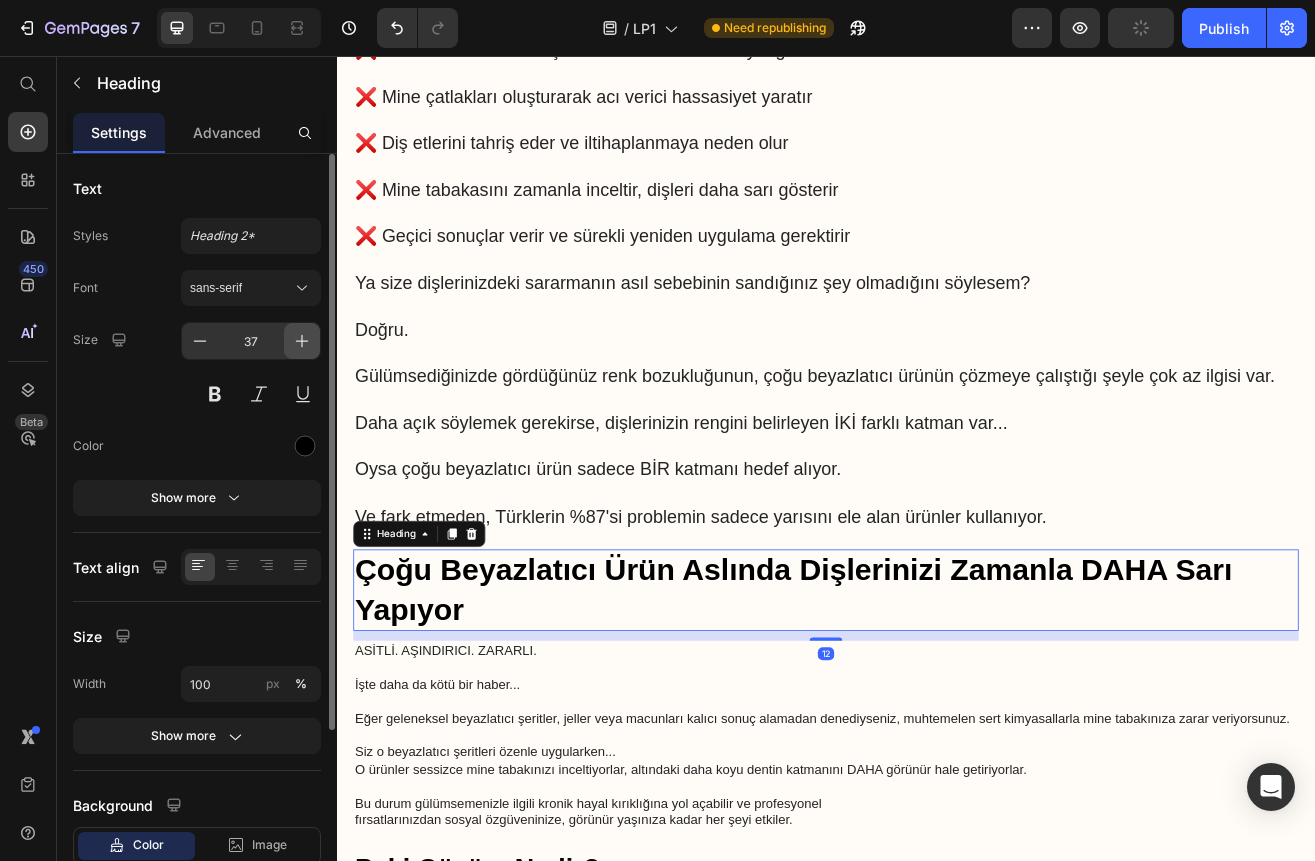 click 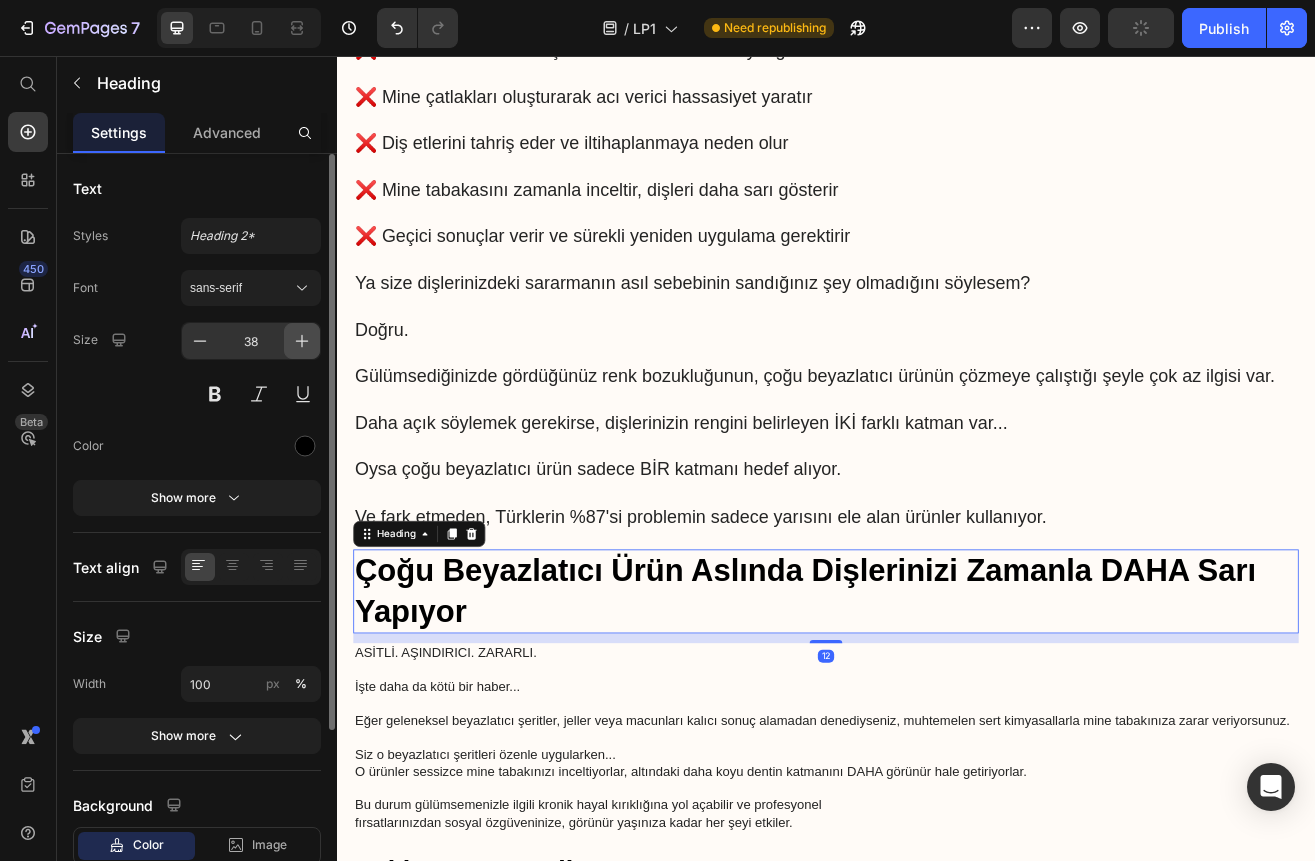 click 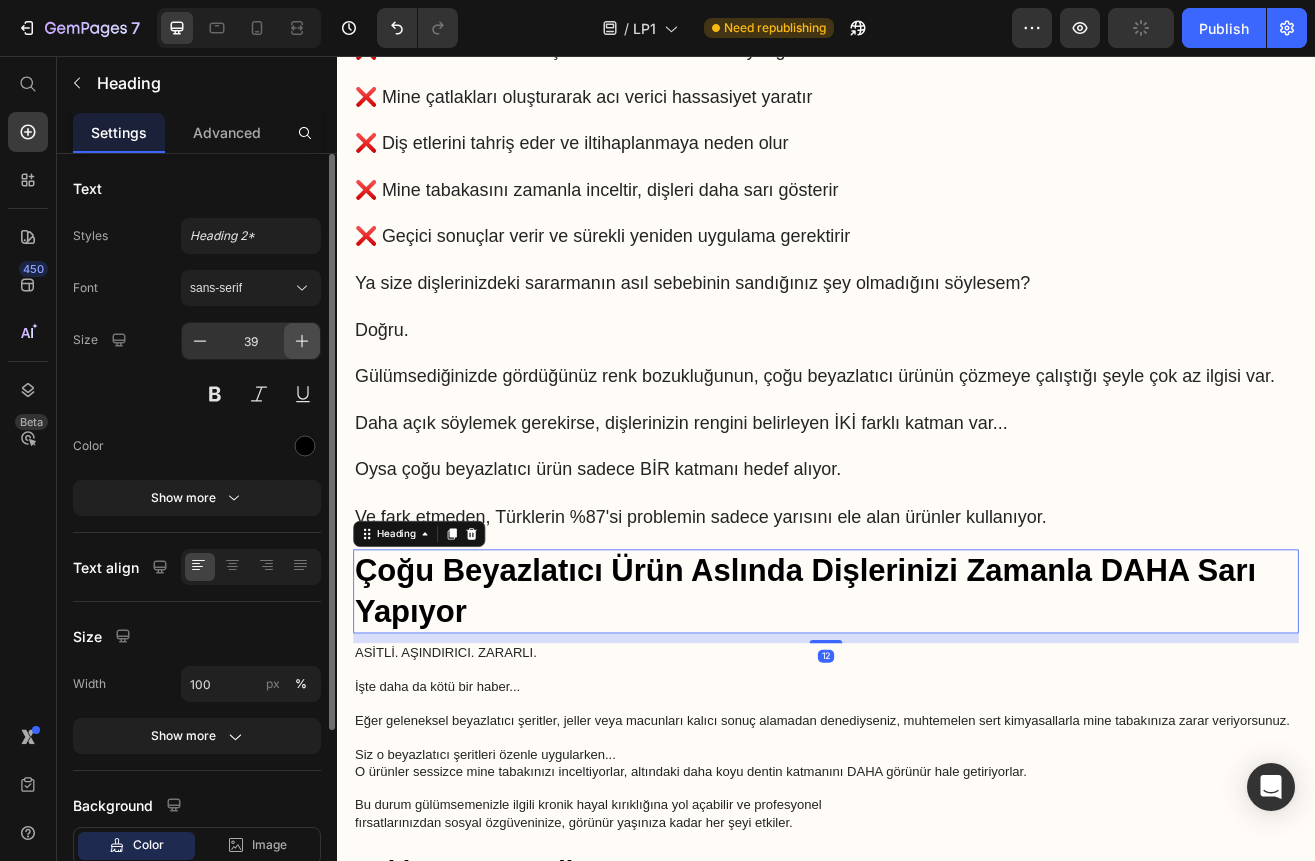 click 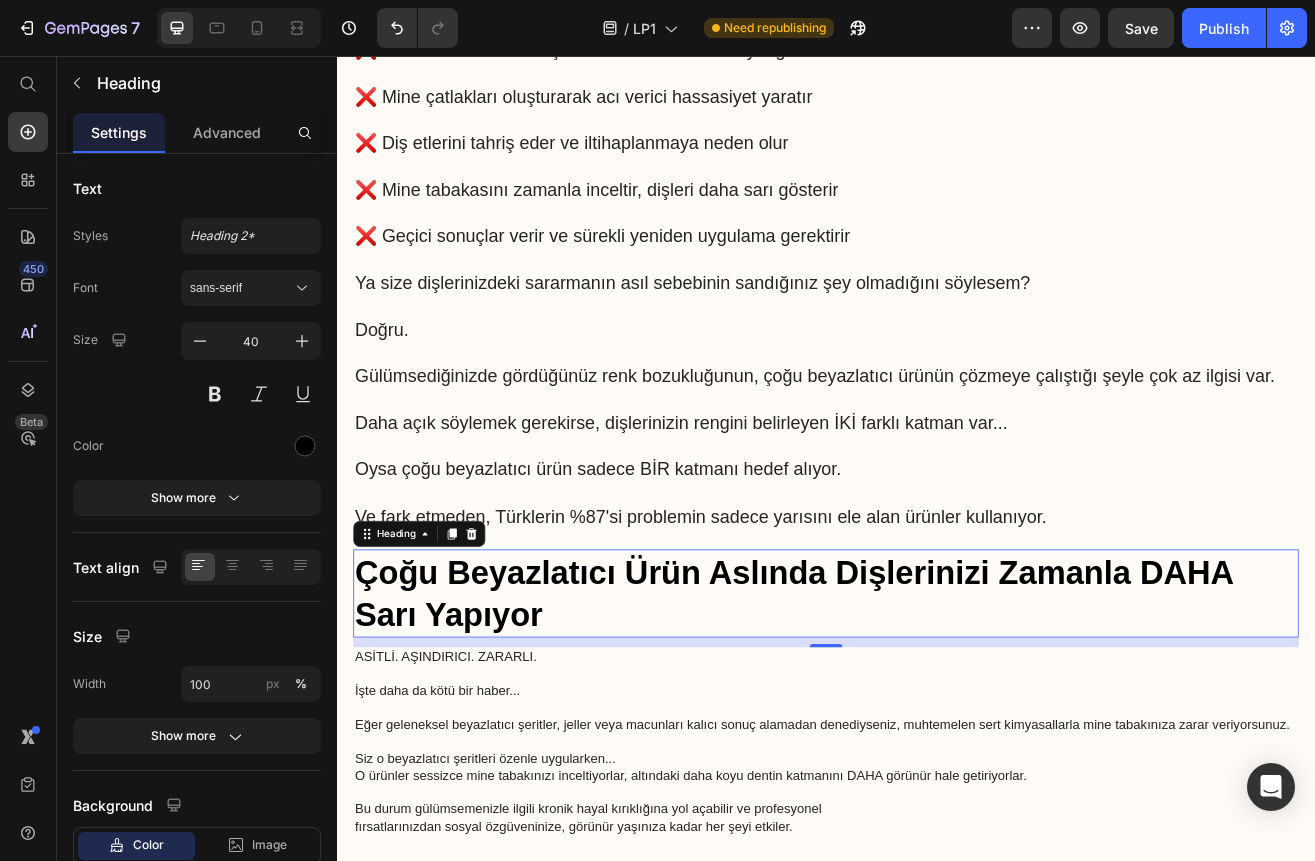 scroll, scrollTop: 2425, scrollLeft: 0, axis: vertical 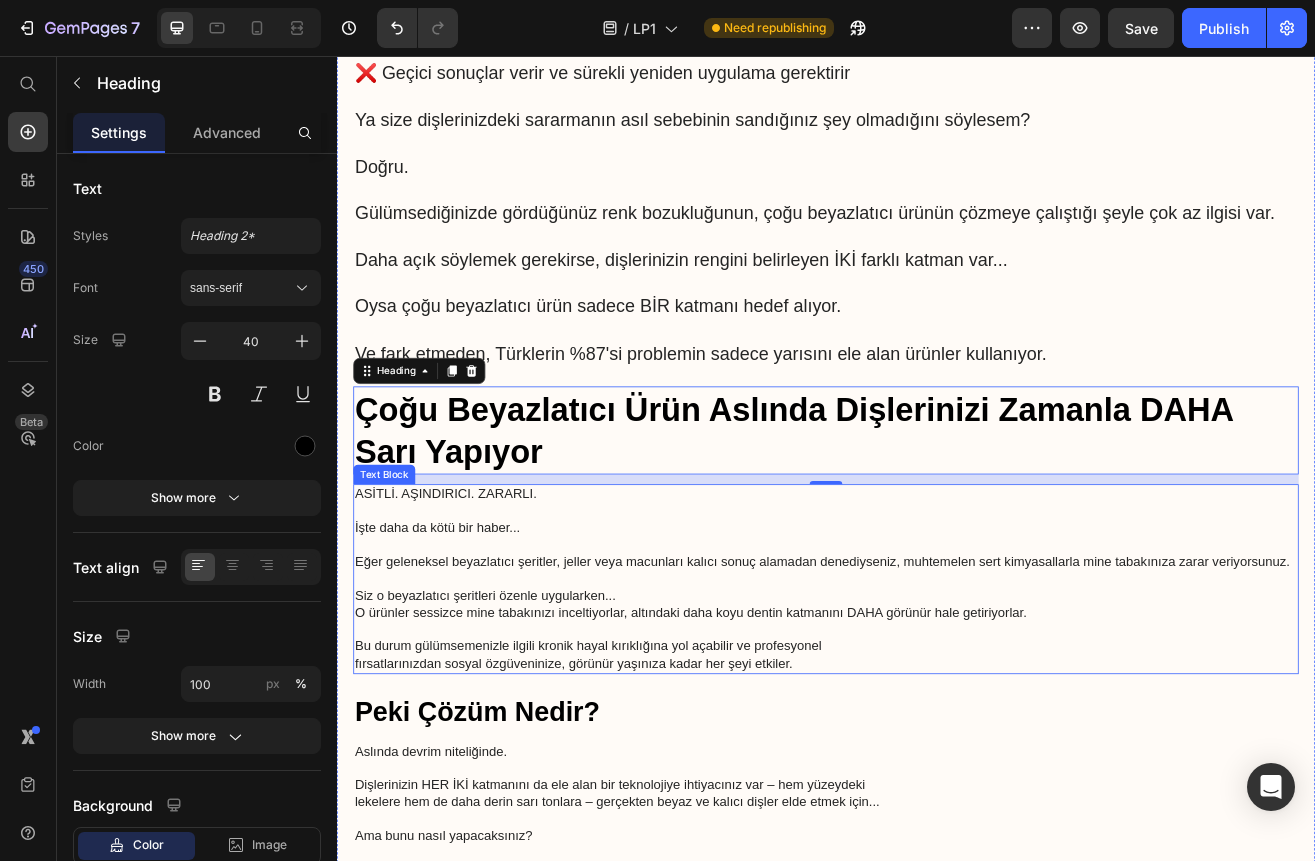 click on "Eğer geleneksel beyazlatıcı şeritler, jeller veya macunları kalıcı sonuç alamadan denediyseniz, muhtemelen sert kimyasallarla mine tabakınıza zarar veriyorsunuz." at bounding box center [937, 687] 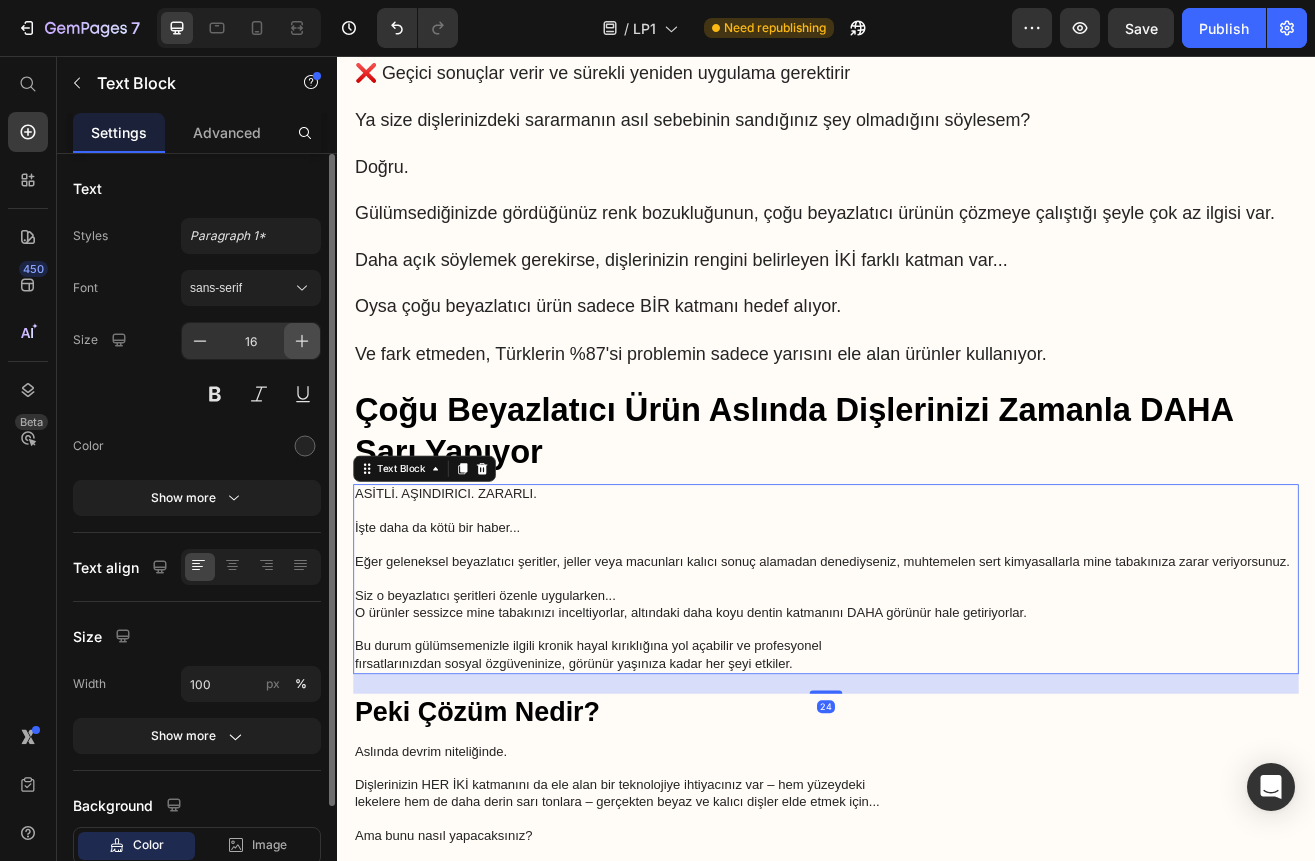 click 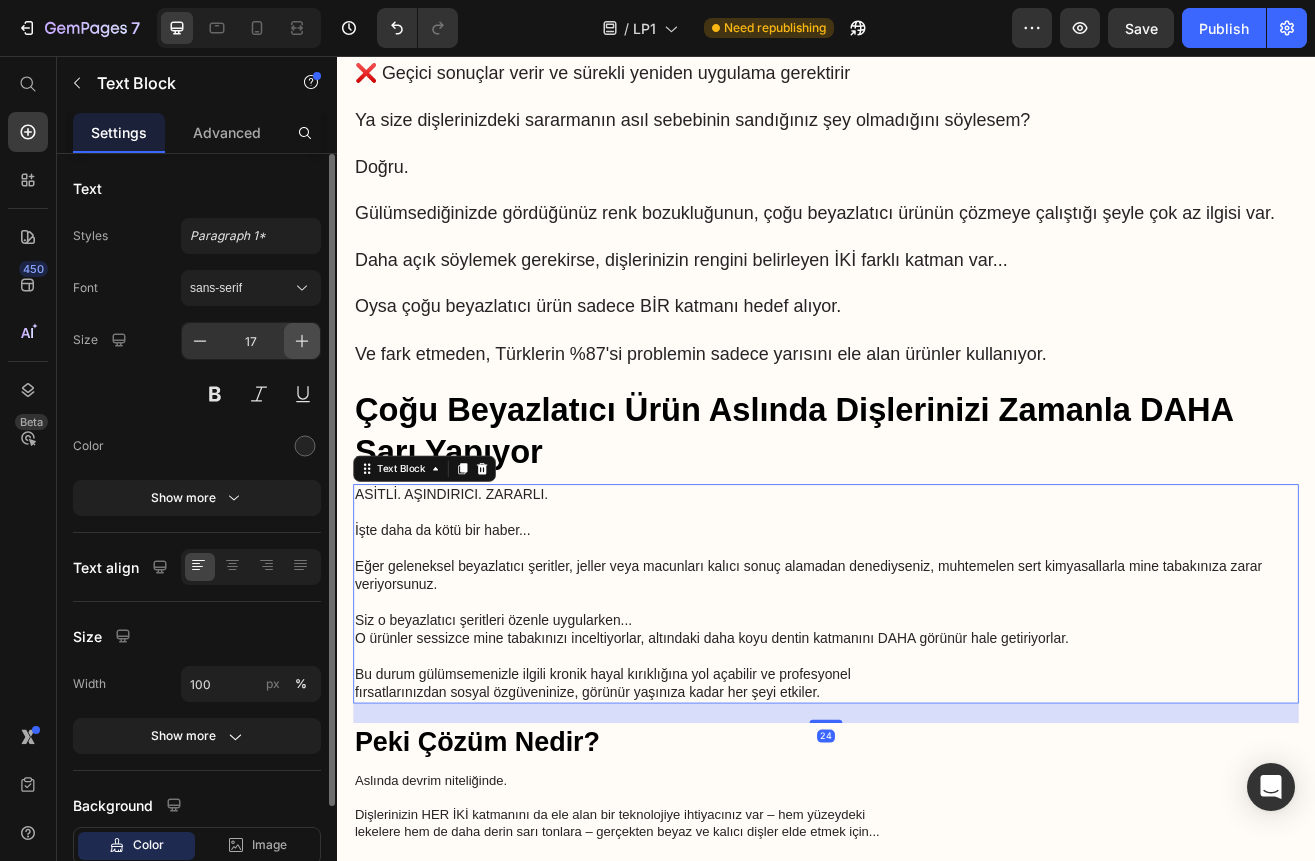 click 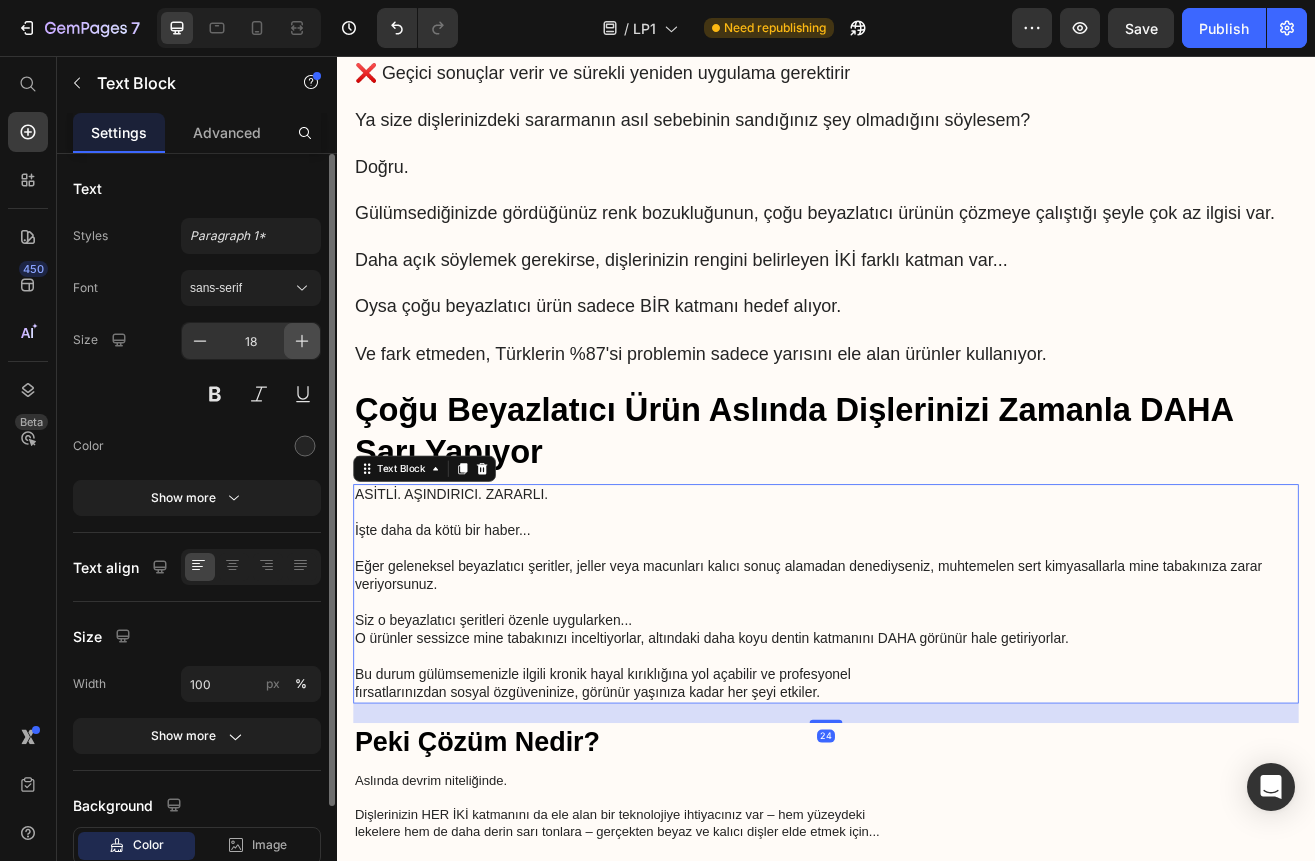 click 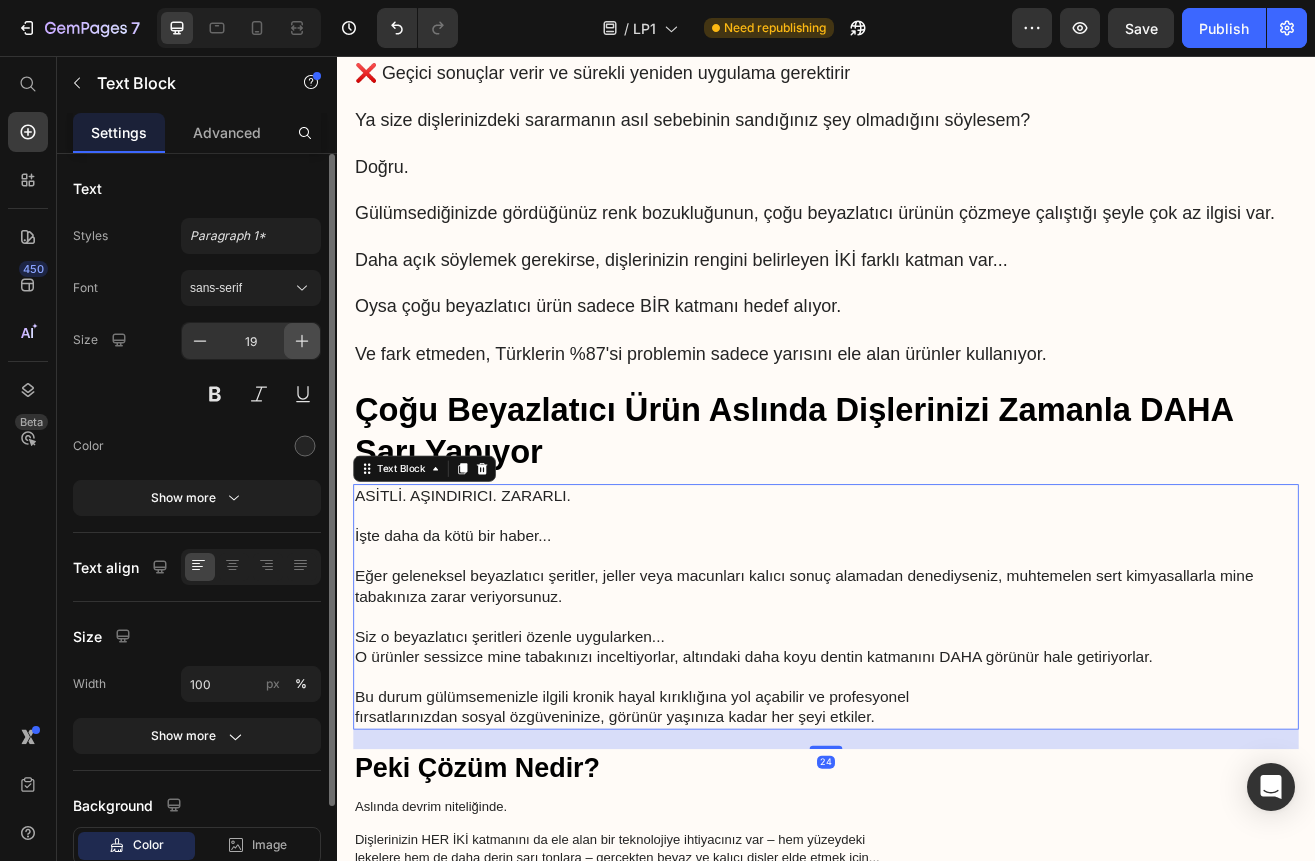 click 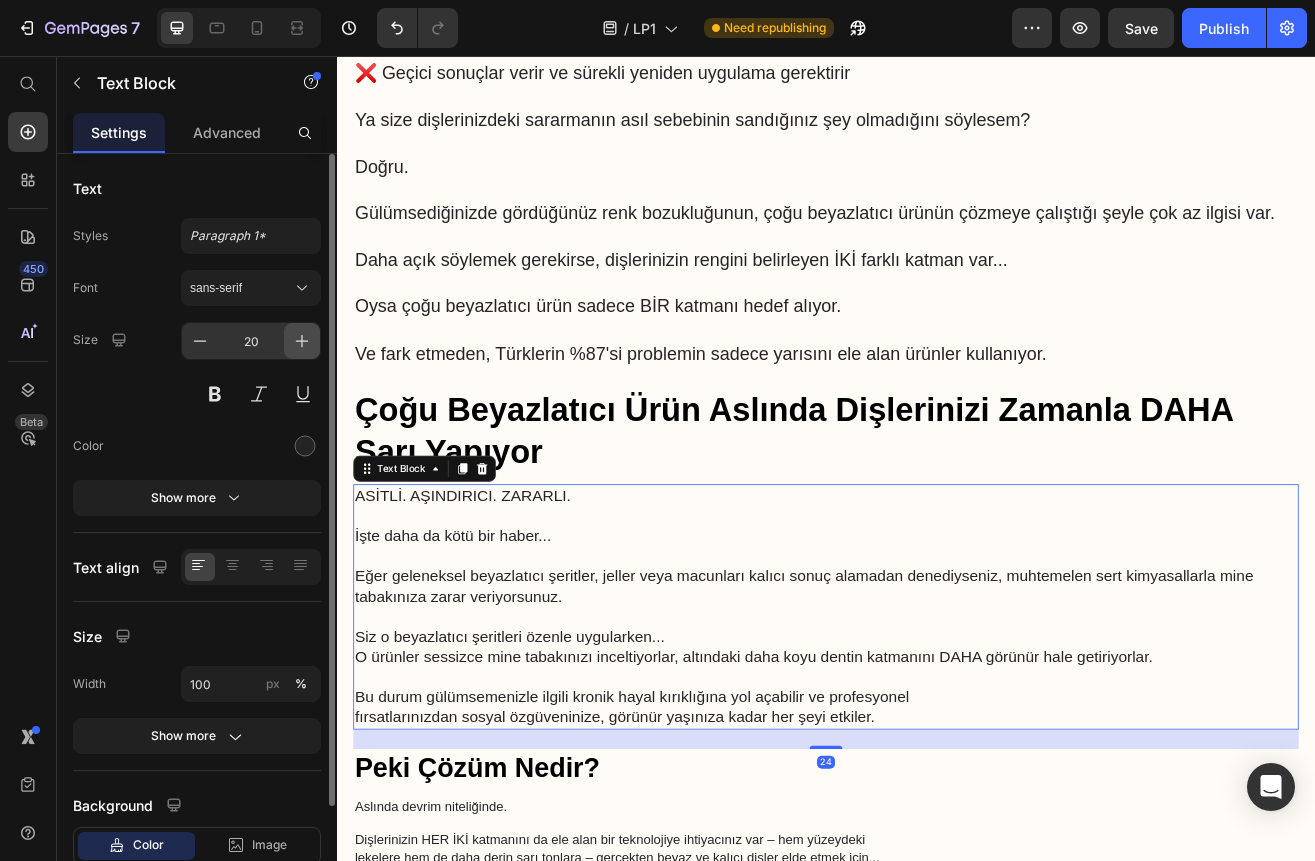 click 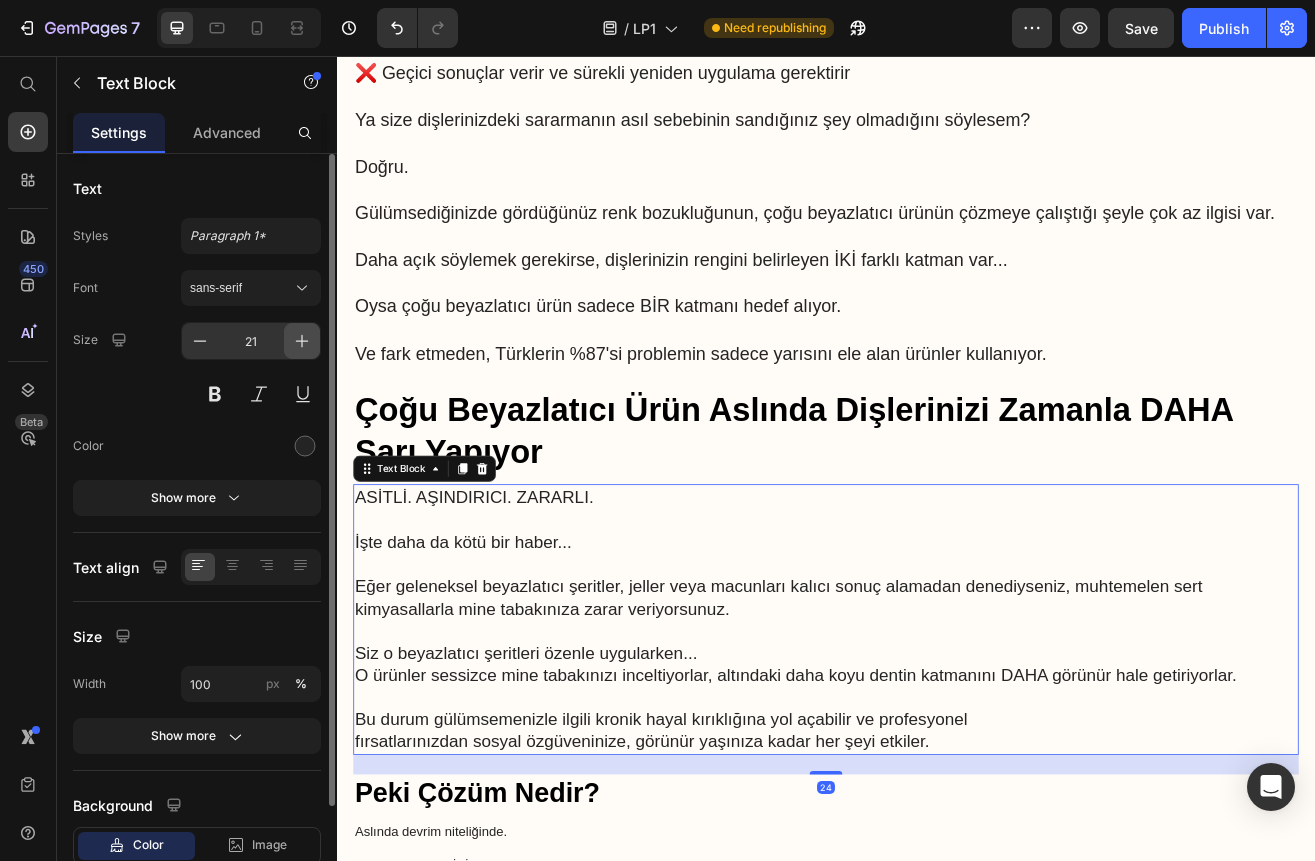 click 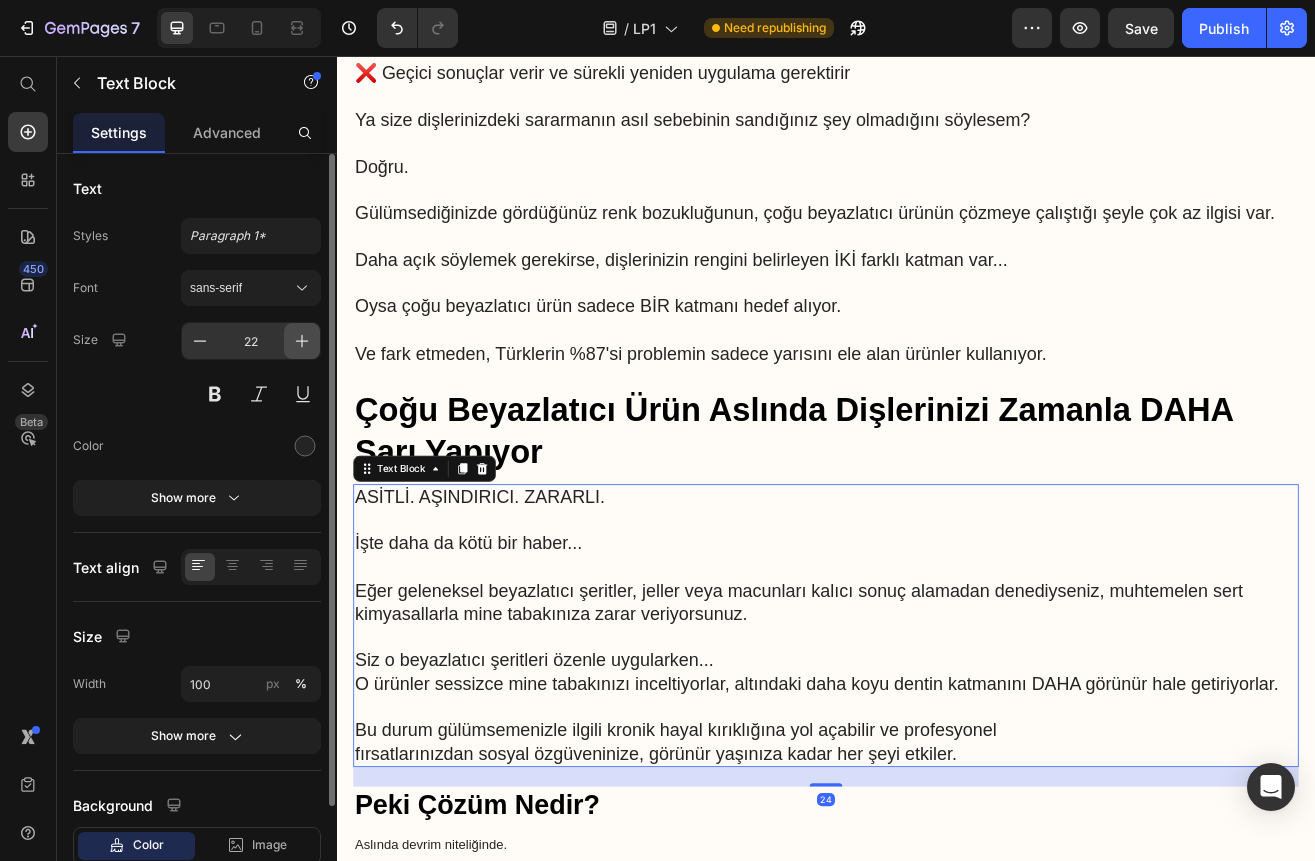 click 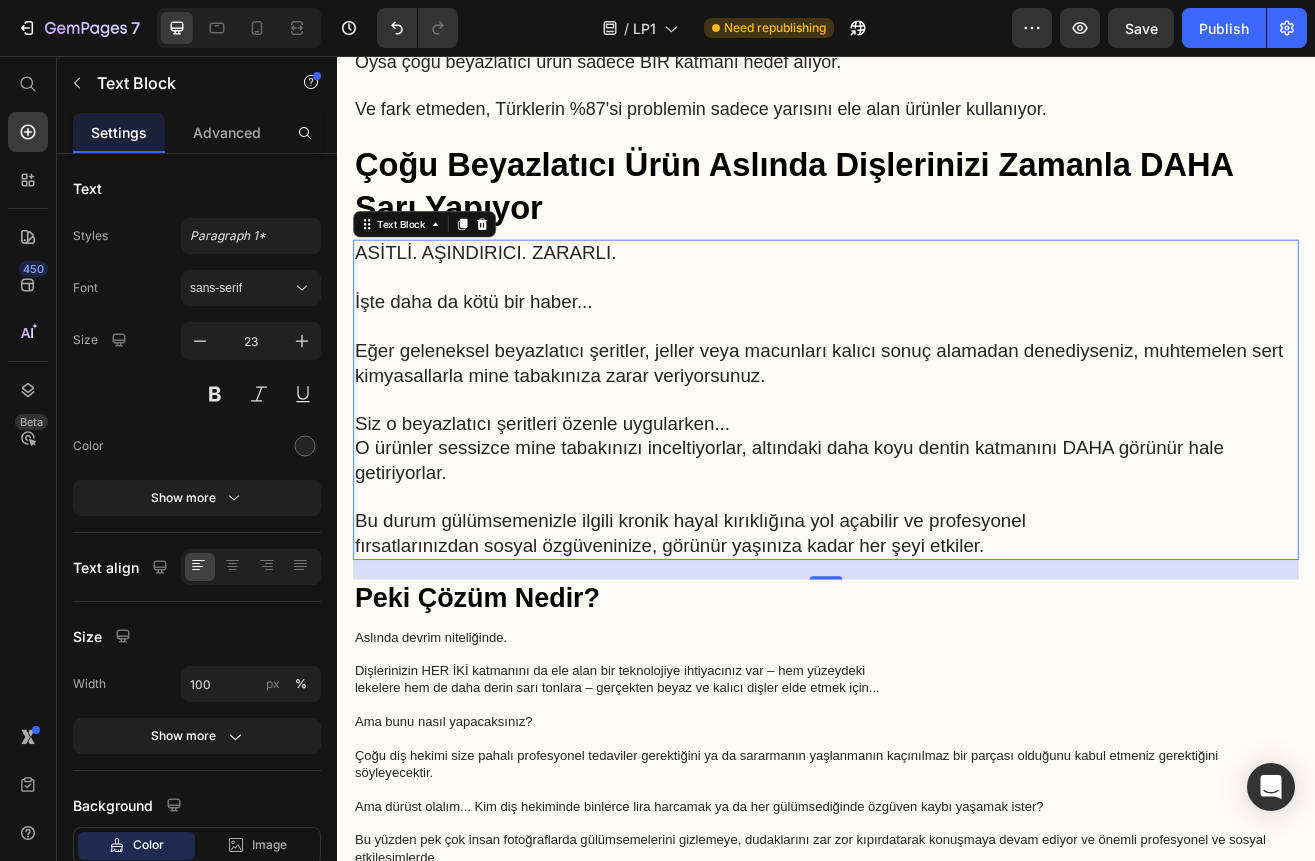 scroll, scrollTop: 2825, scrollLeft: 0, axis: vertical 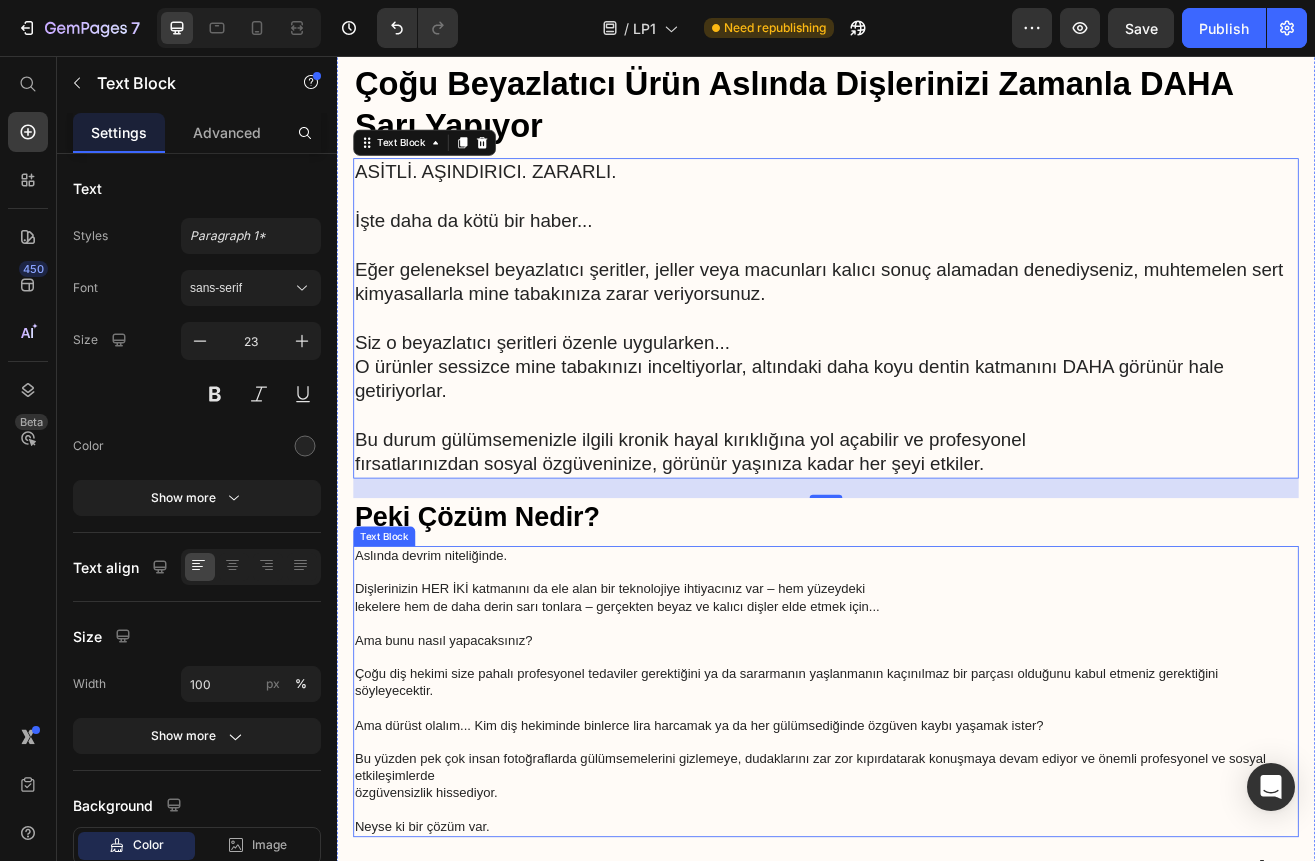 click on "Dişlerinizin HER İKİ katmanını da ele alan bir teknolojiye ihtiyacınız var – hem yüzeydeki lekelere hem de daha derin sarı tonlara – gerçekten beyaz ve kalıcı dişler elde etmek için..." at bounding box center (937, 721) 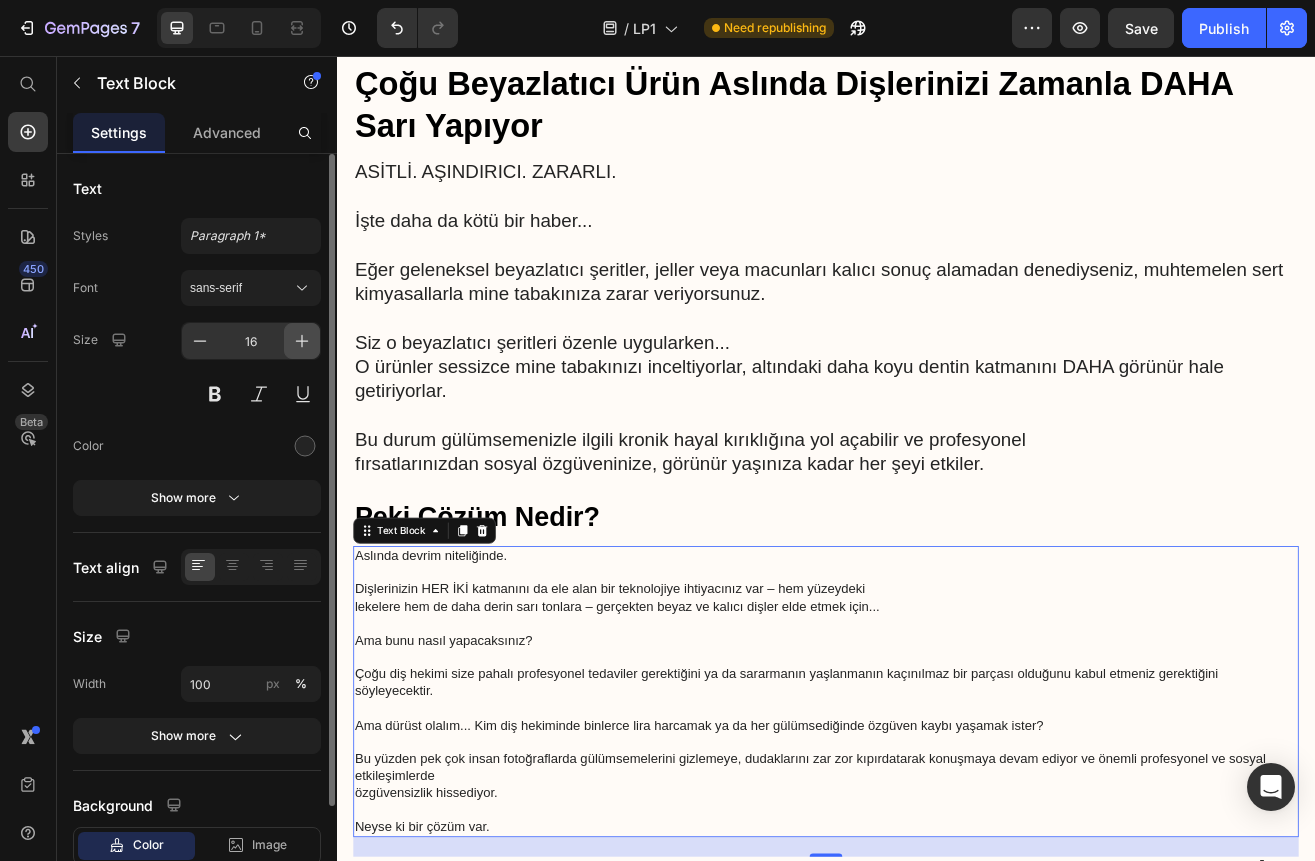 click 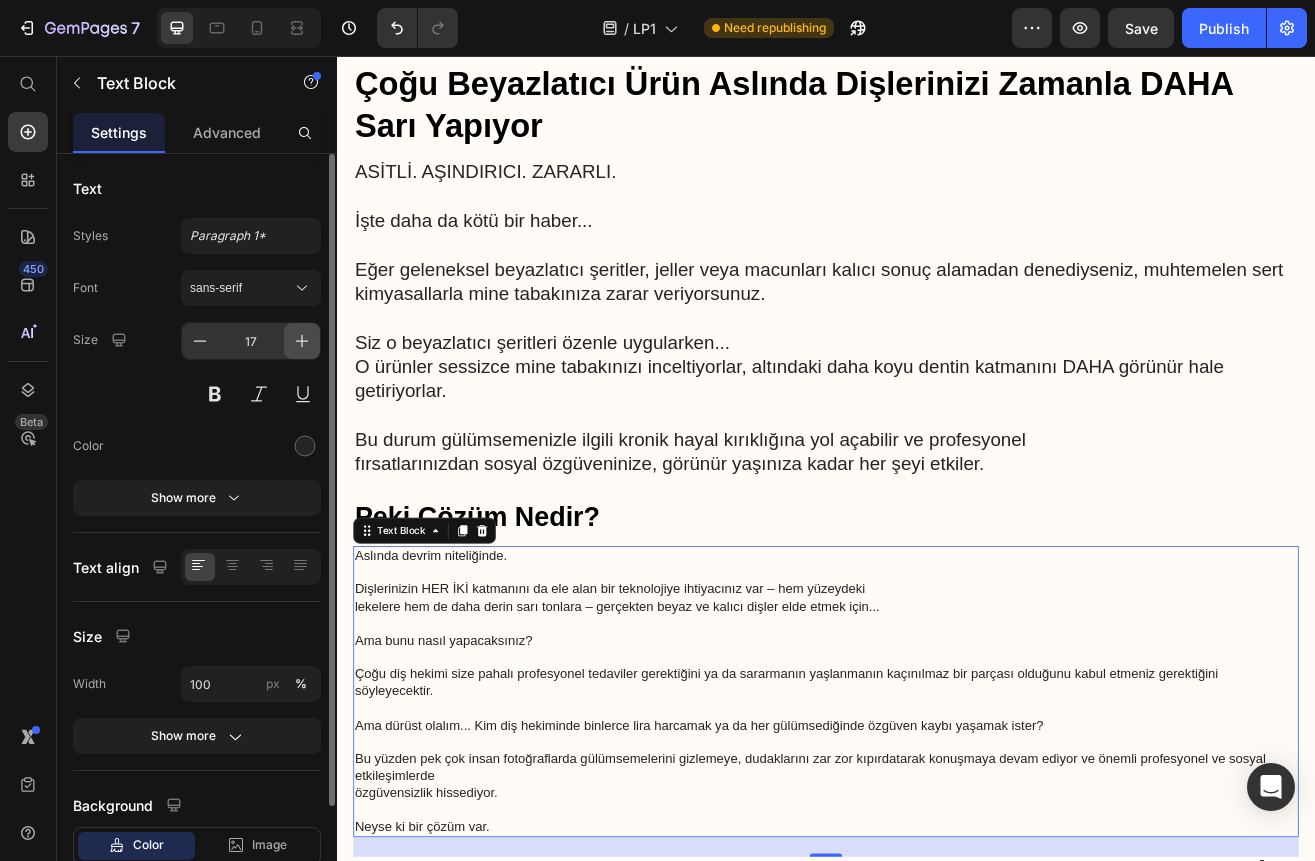 click 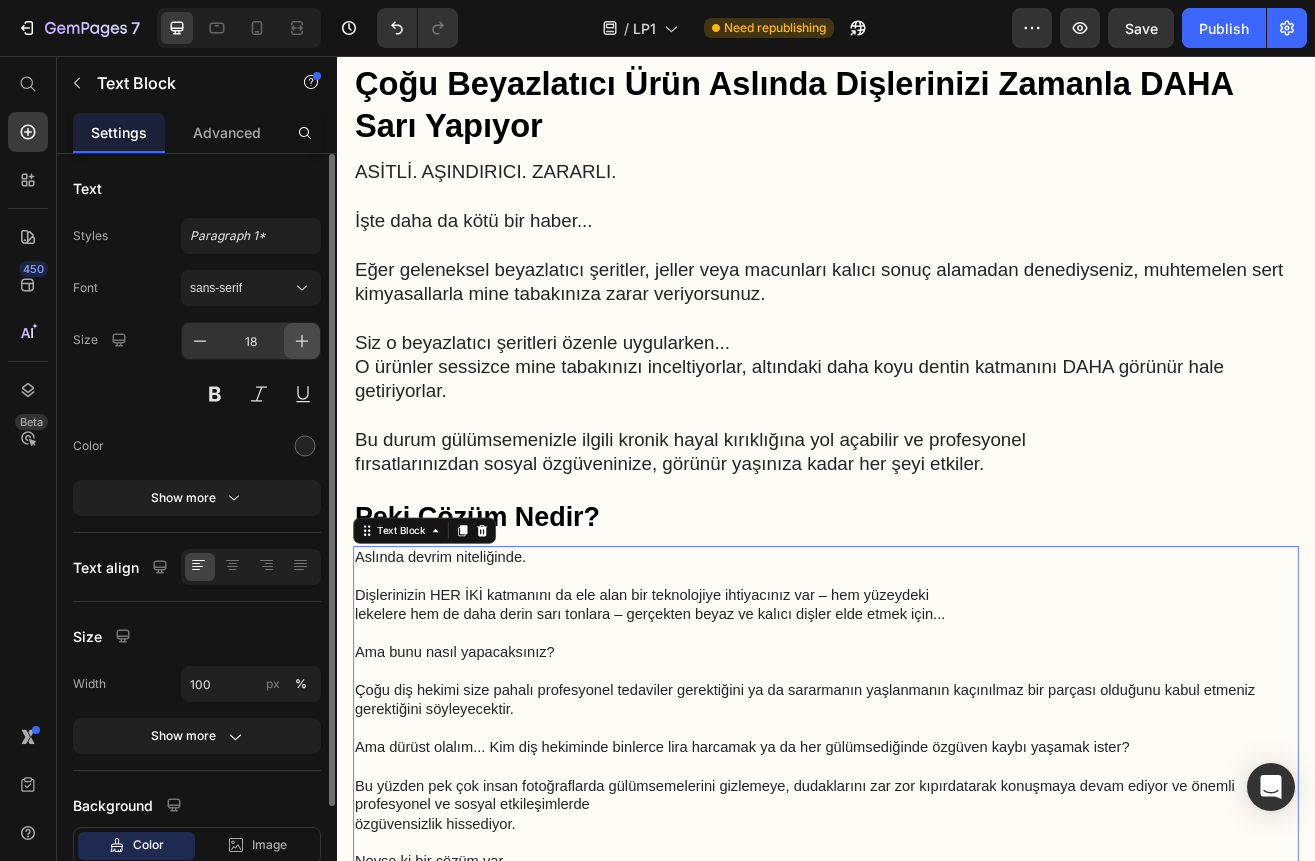 click 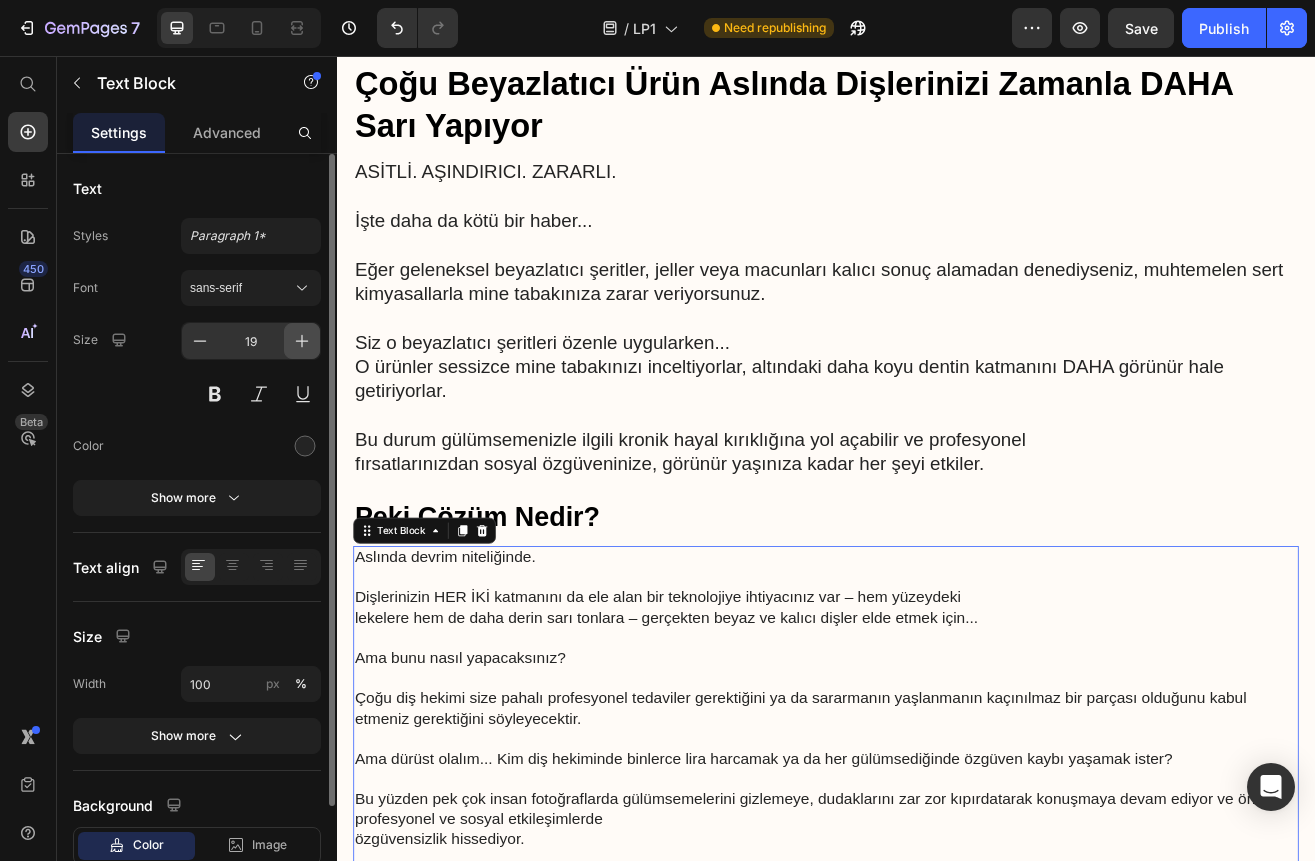 click 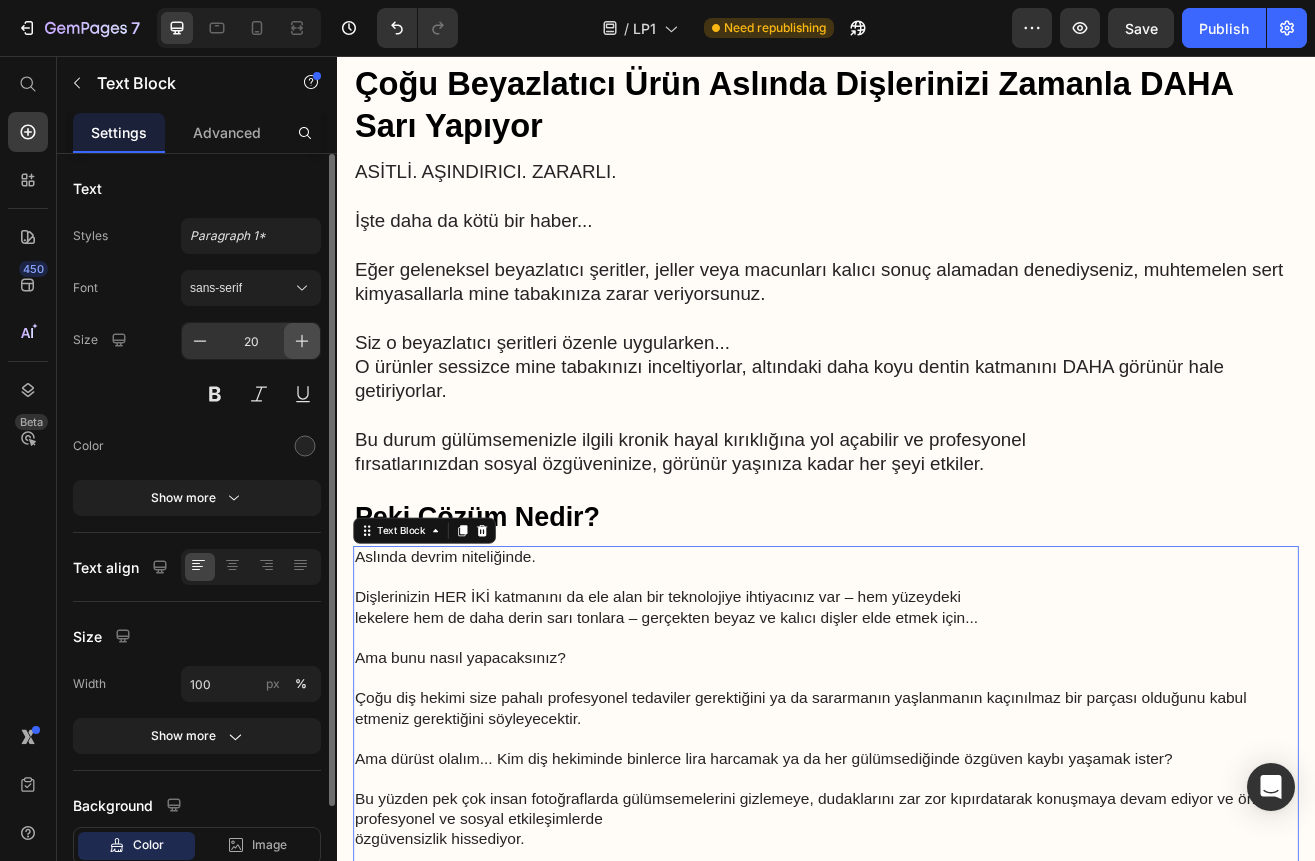 click 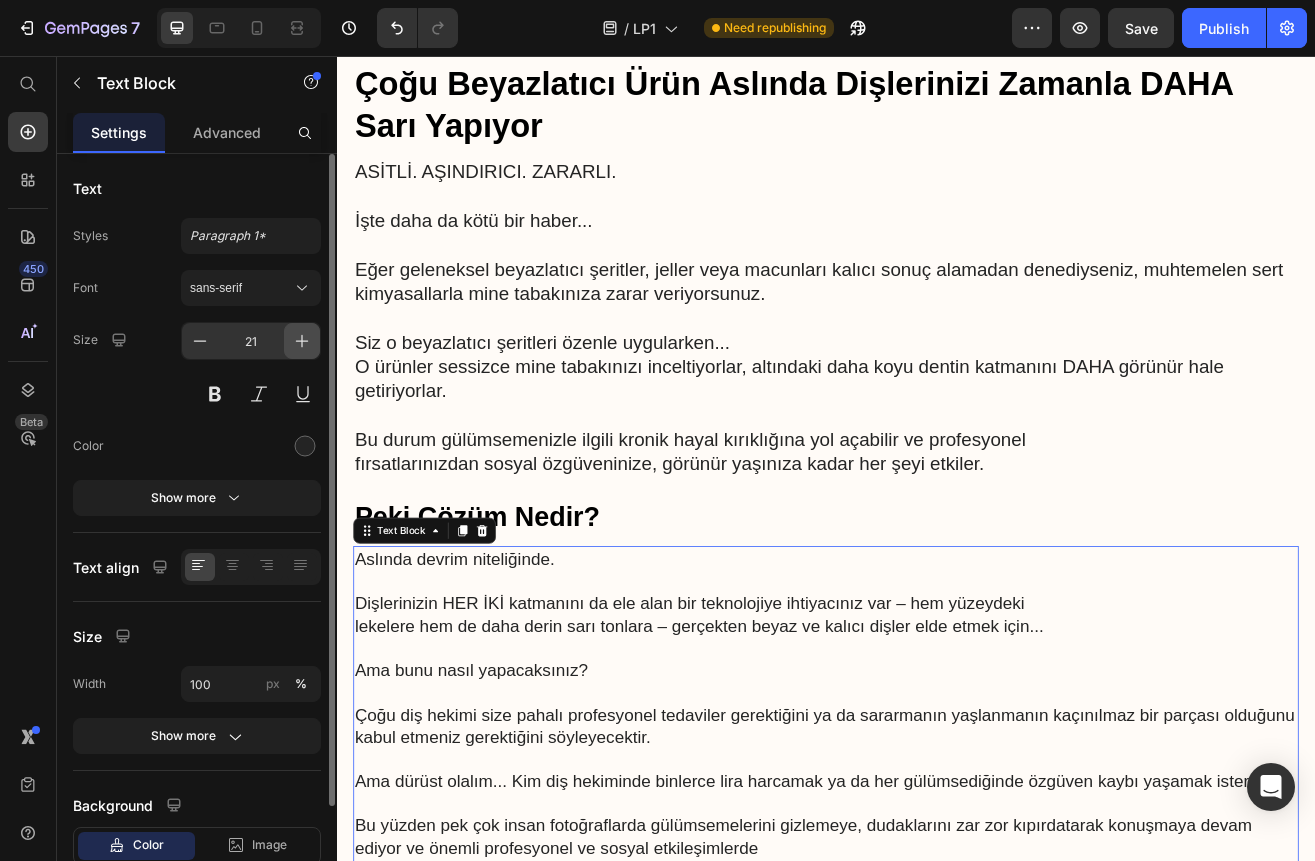 click 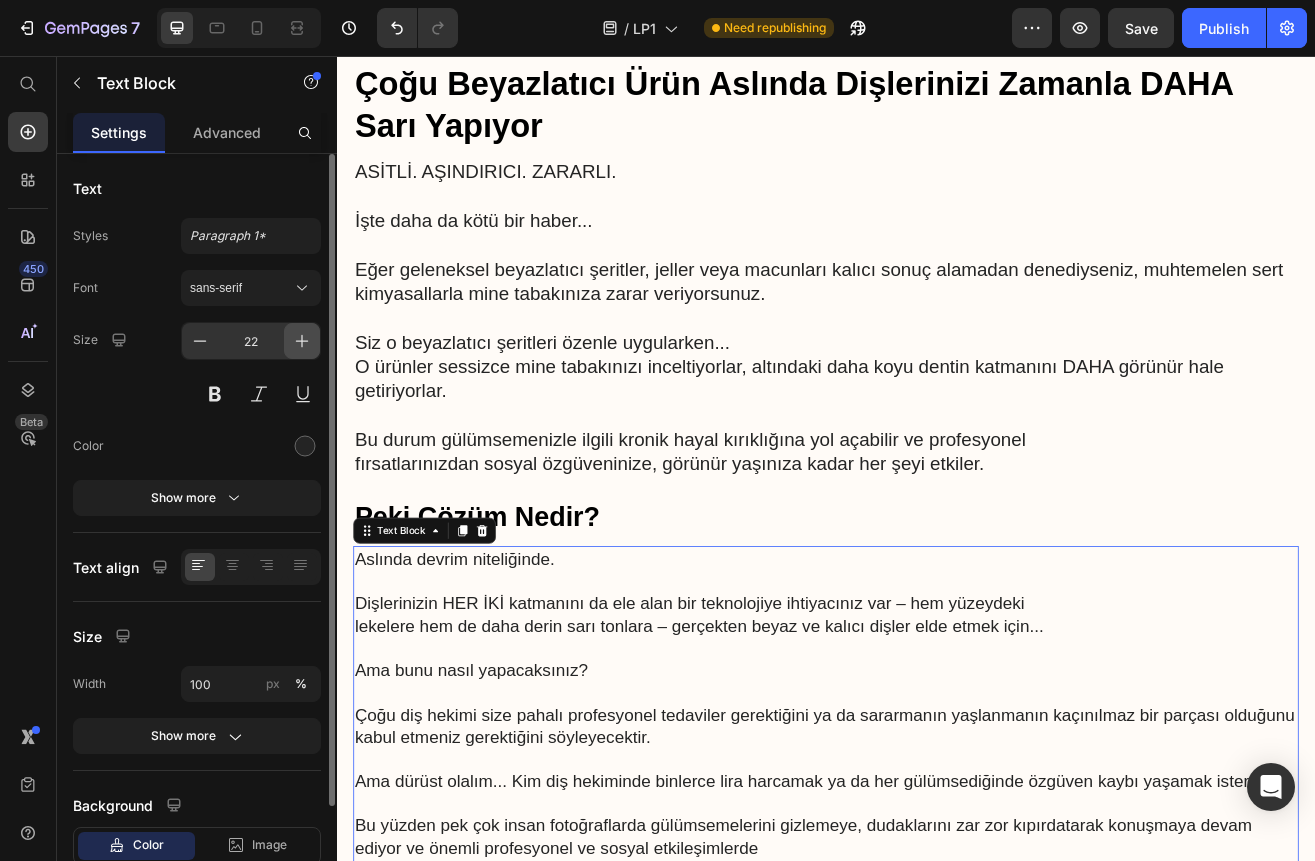 click 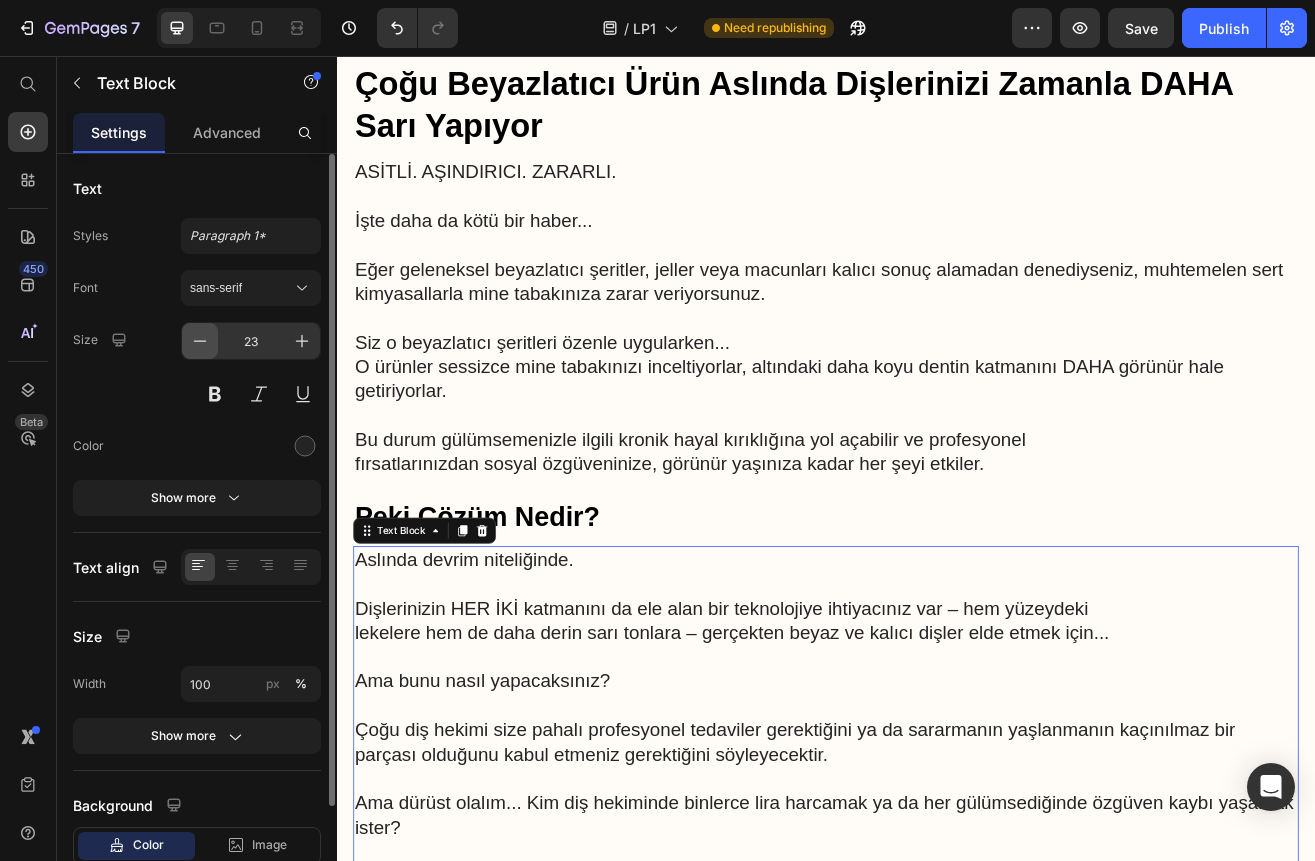 click 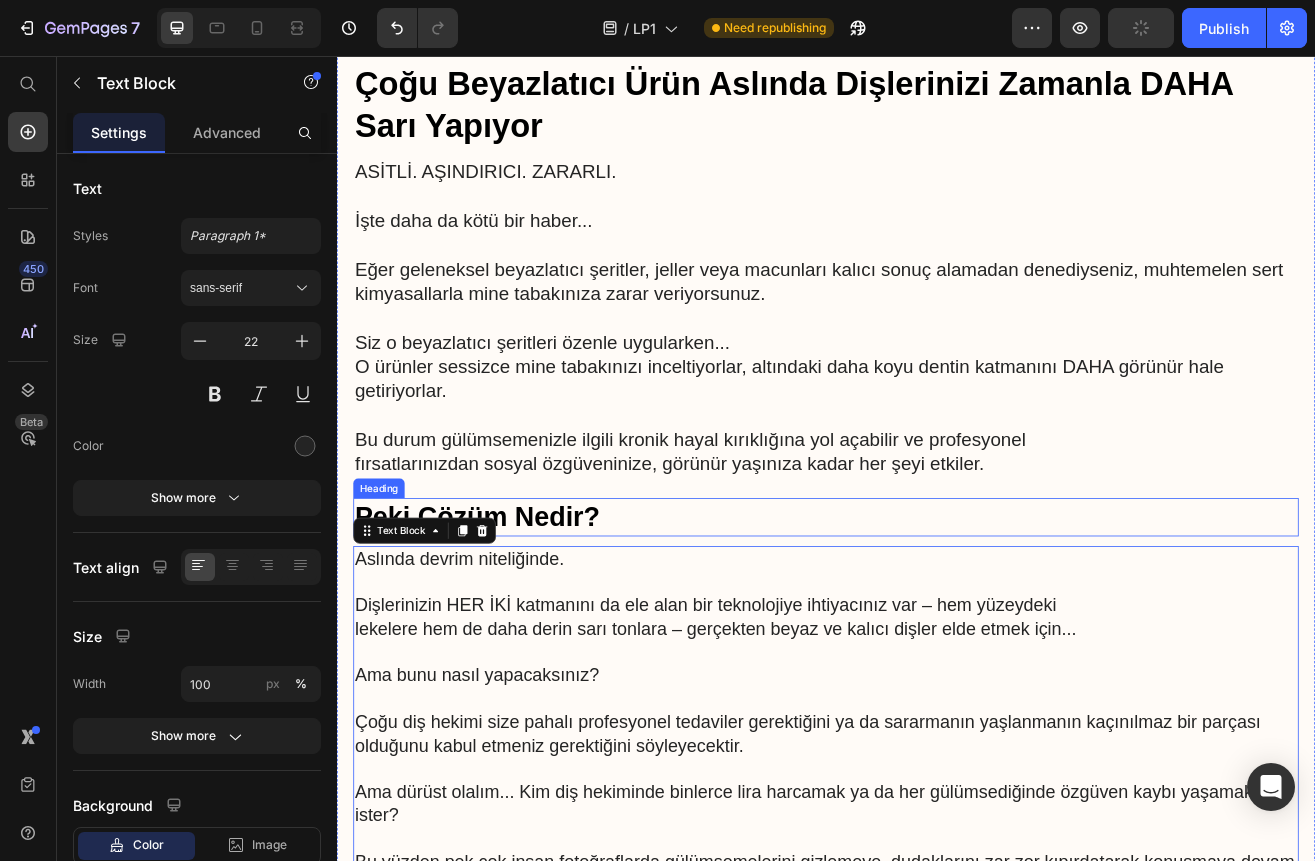click on "Peki Çözüm Nedir?" at bounding box center (937, 621) 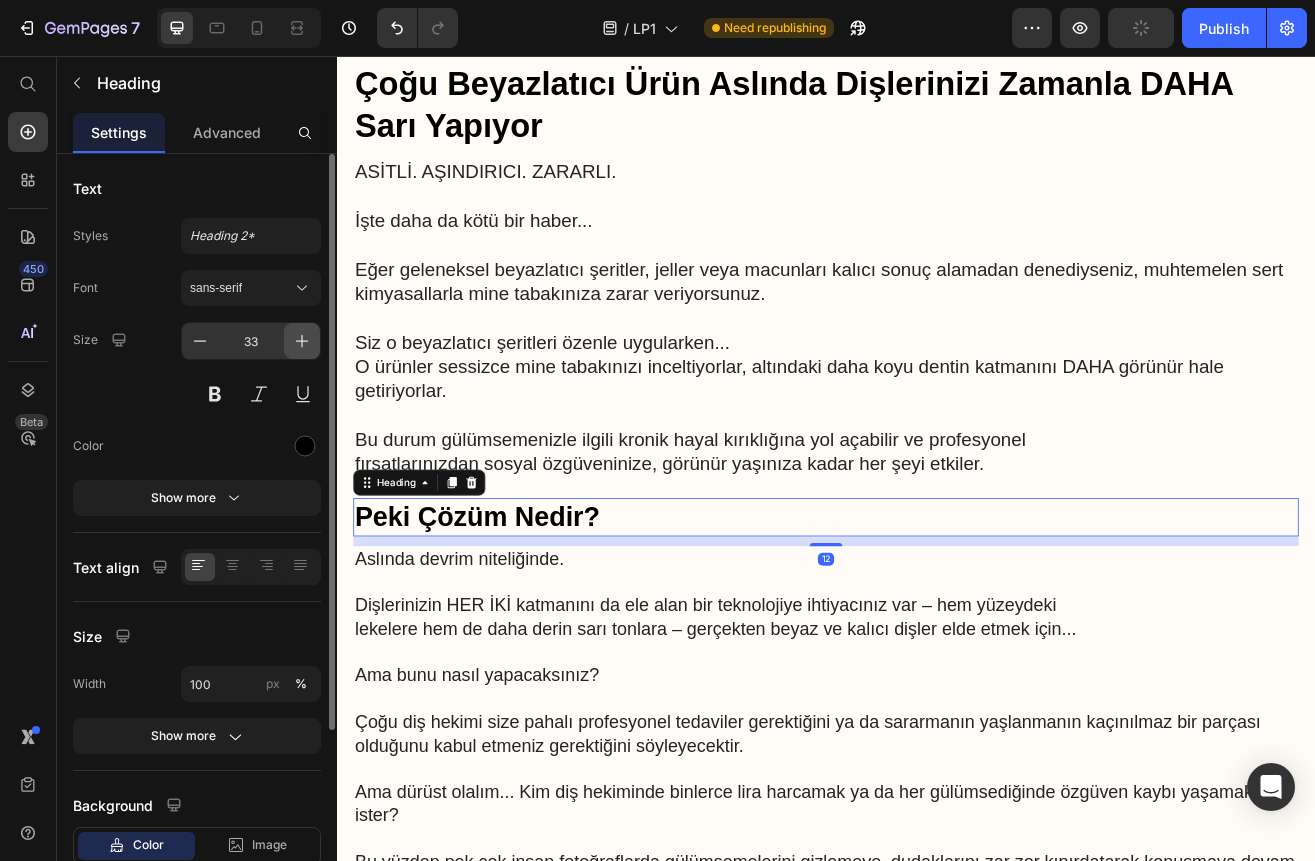 click 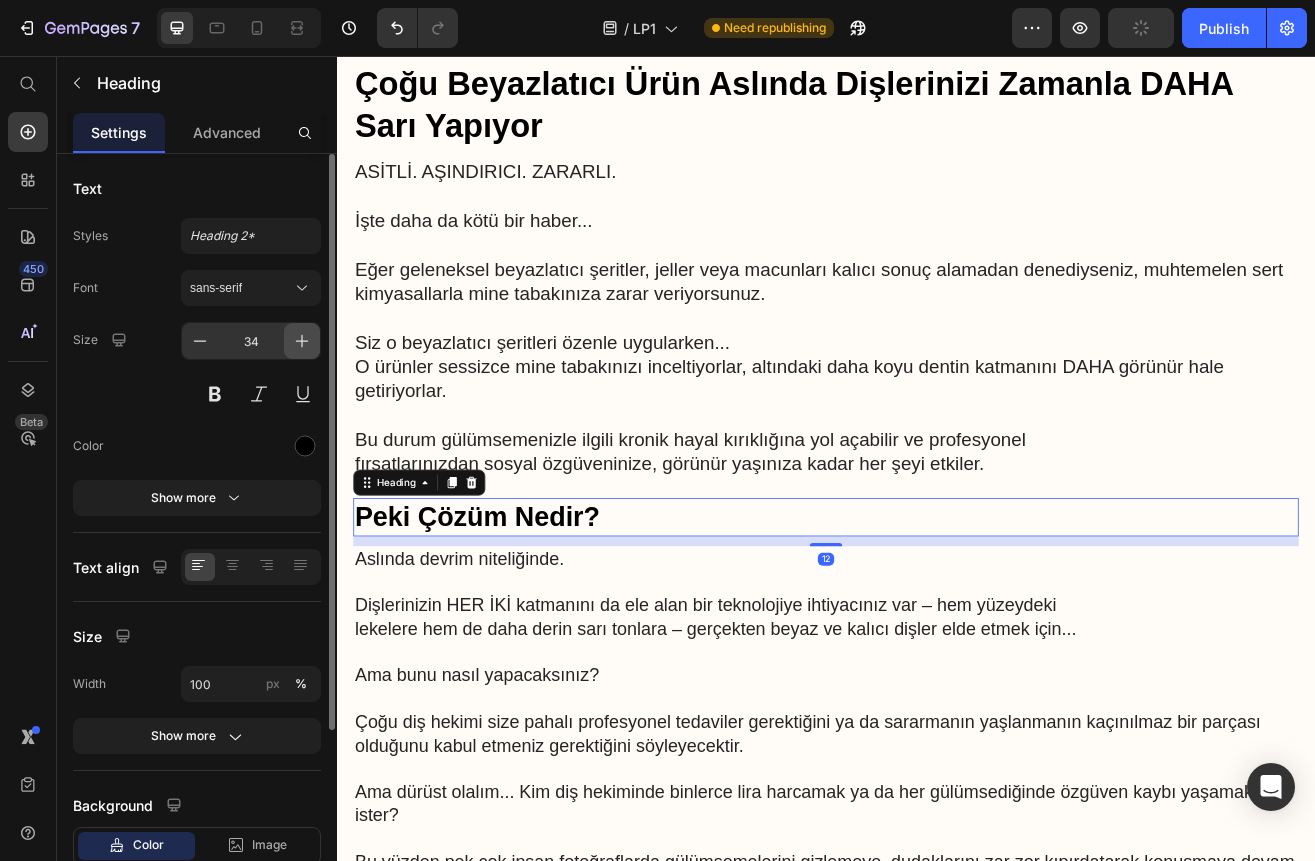 click 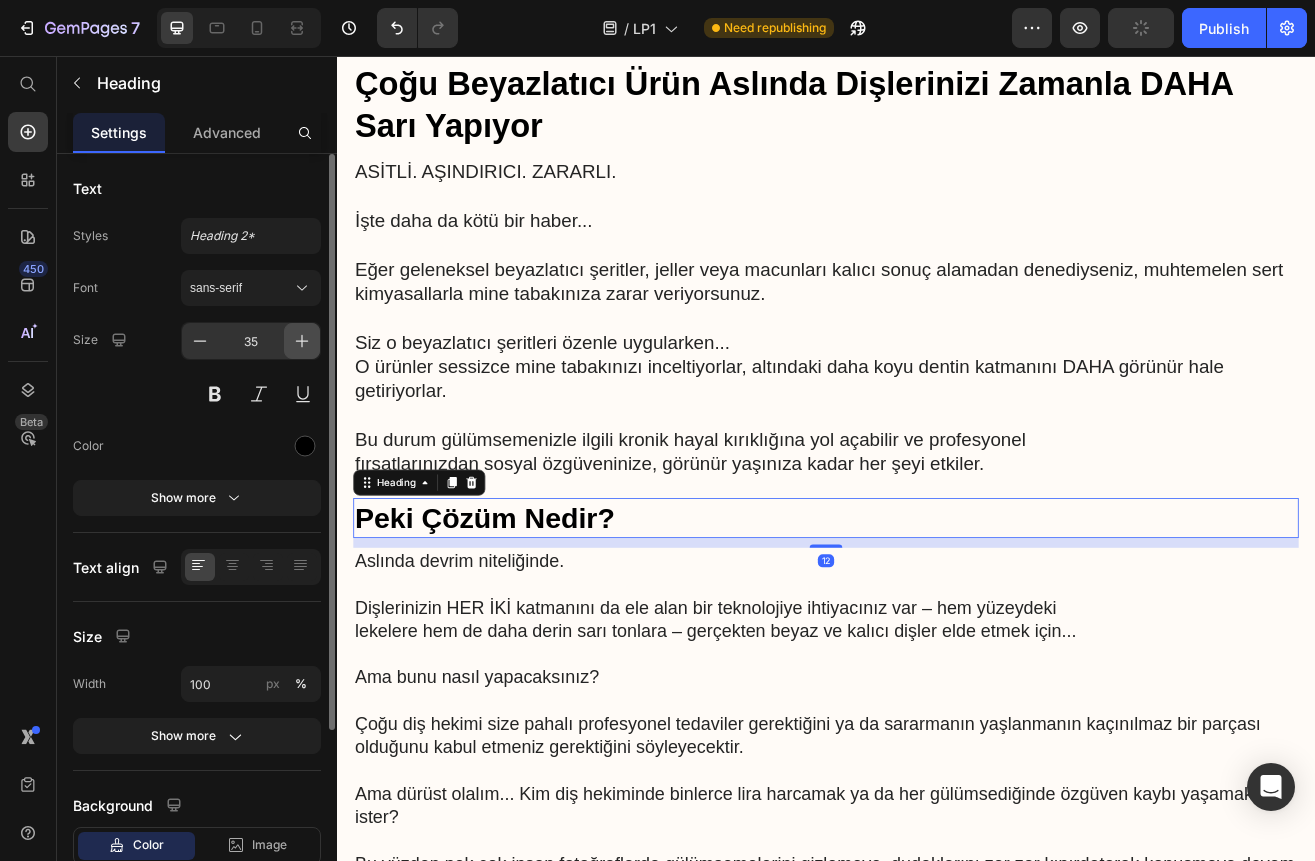 click 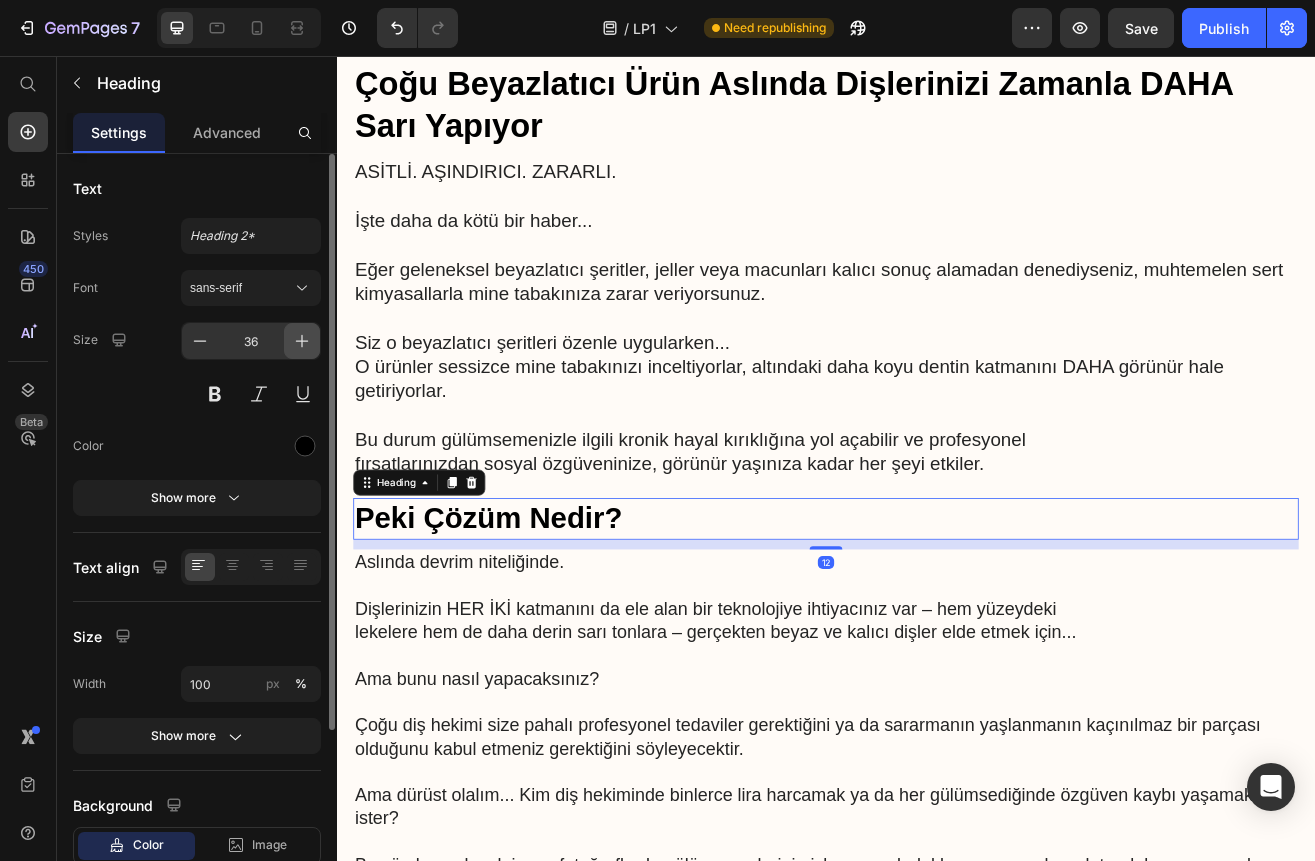 click 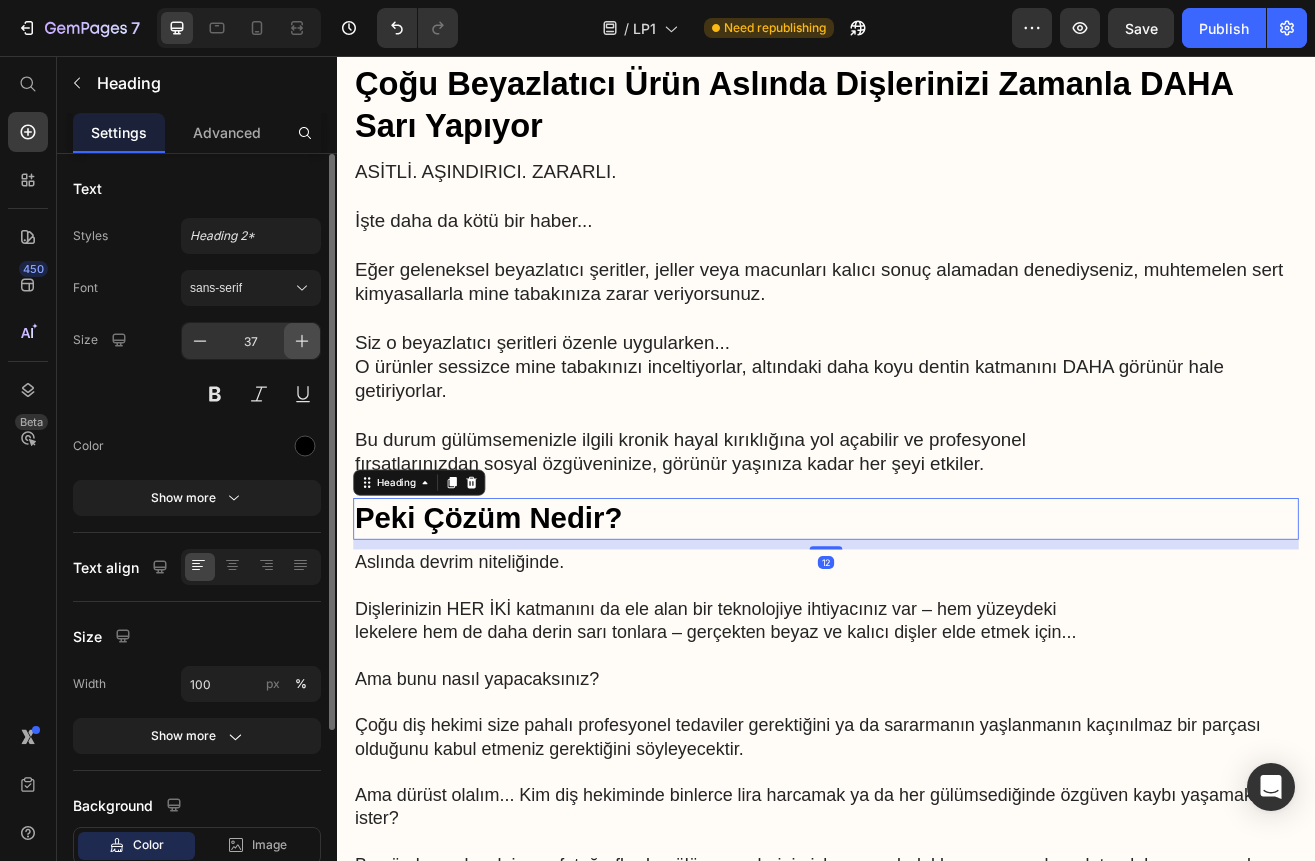 click 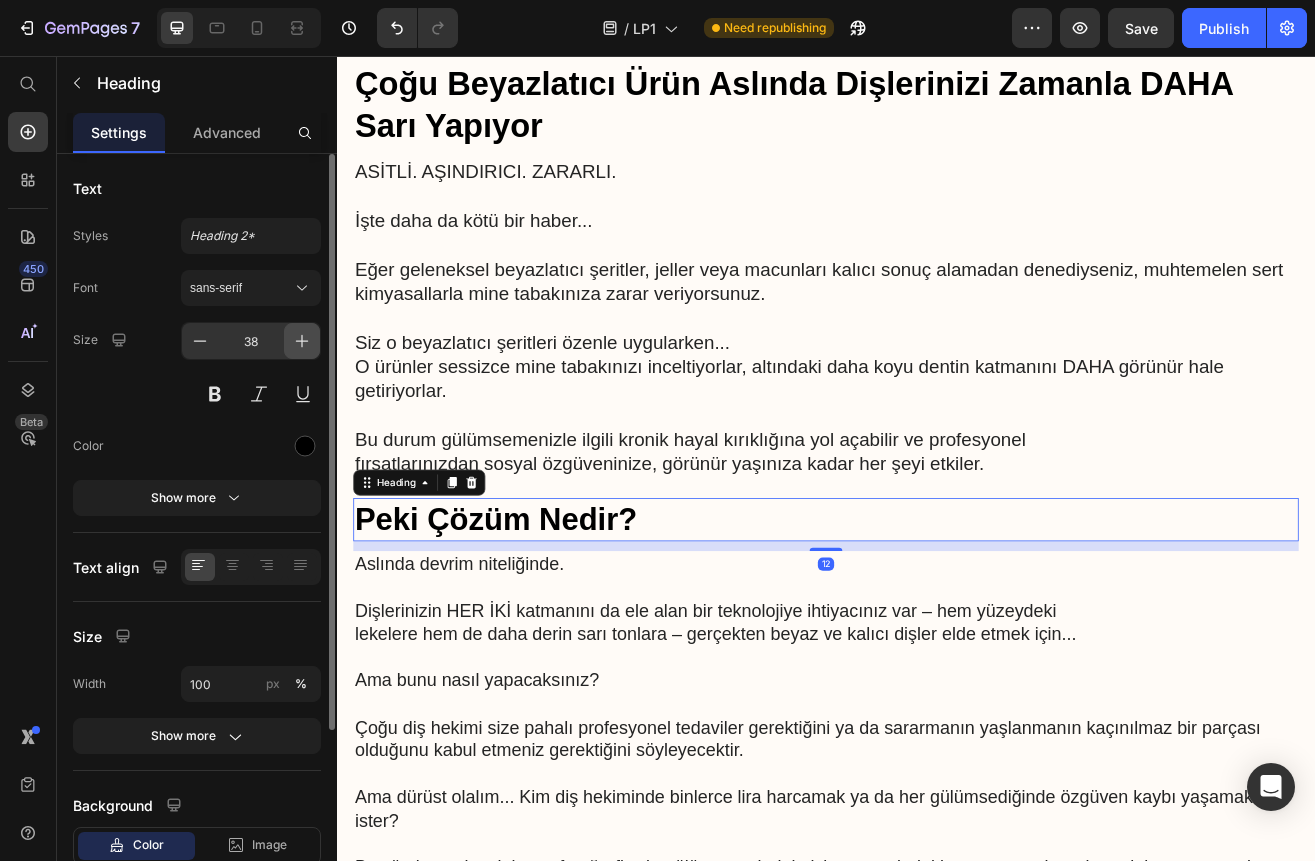click 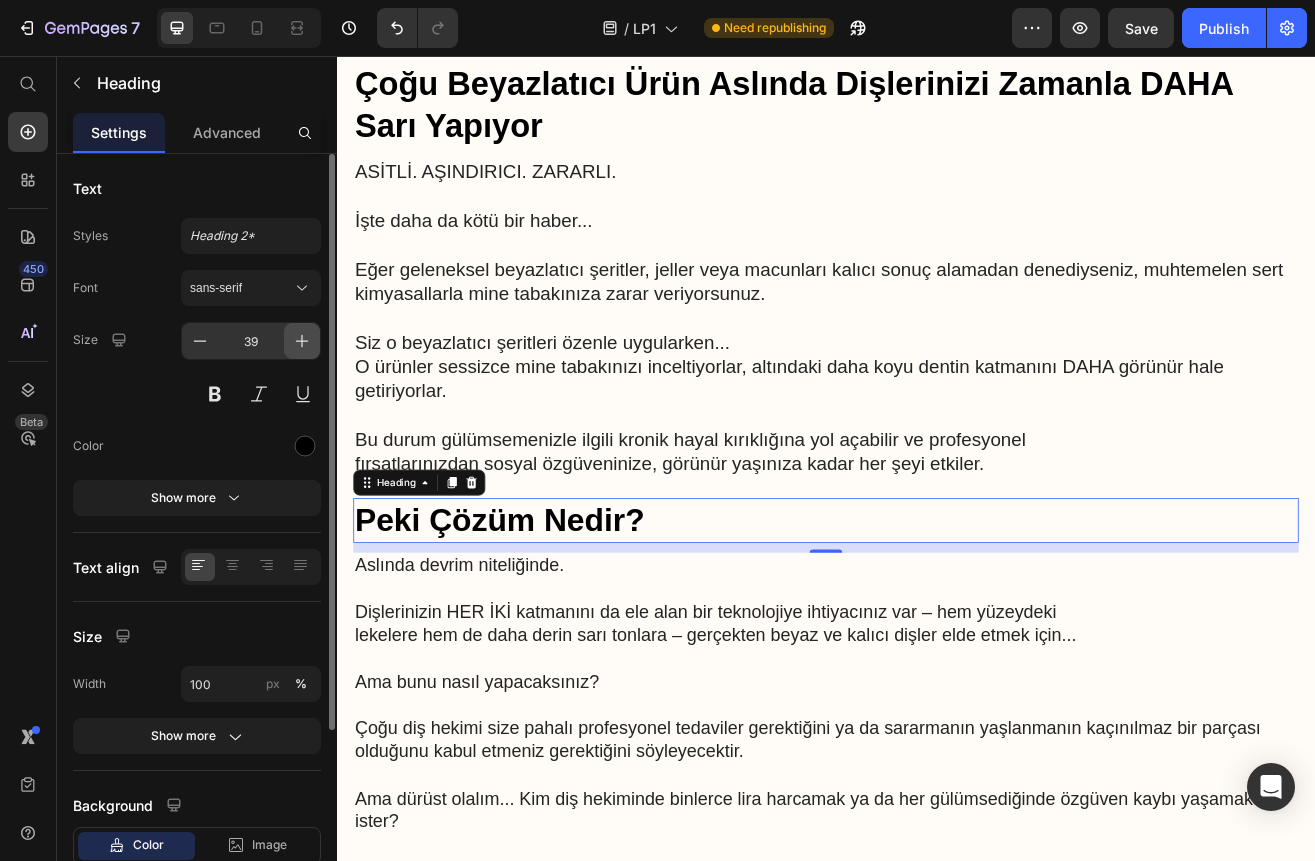 click 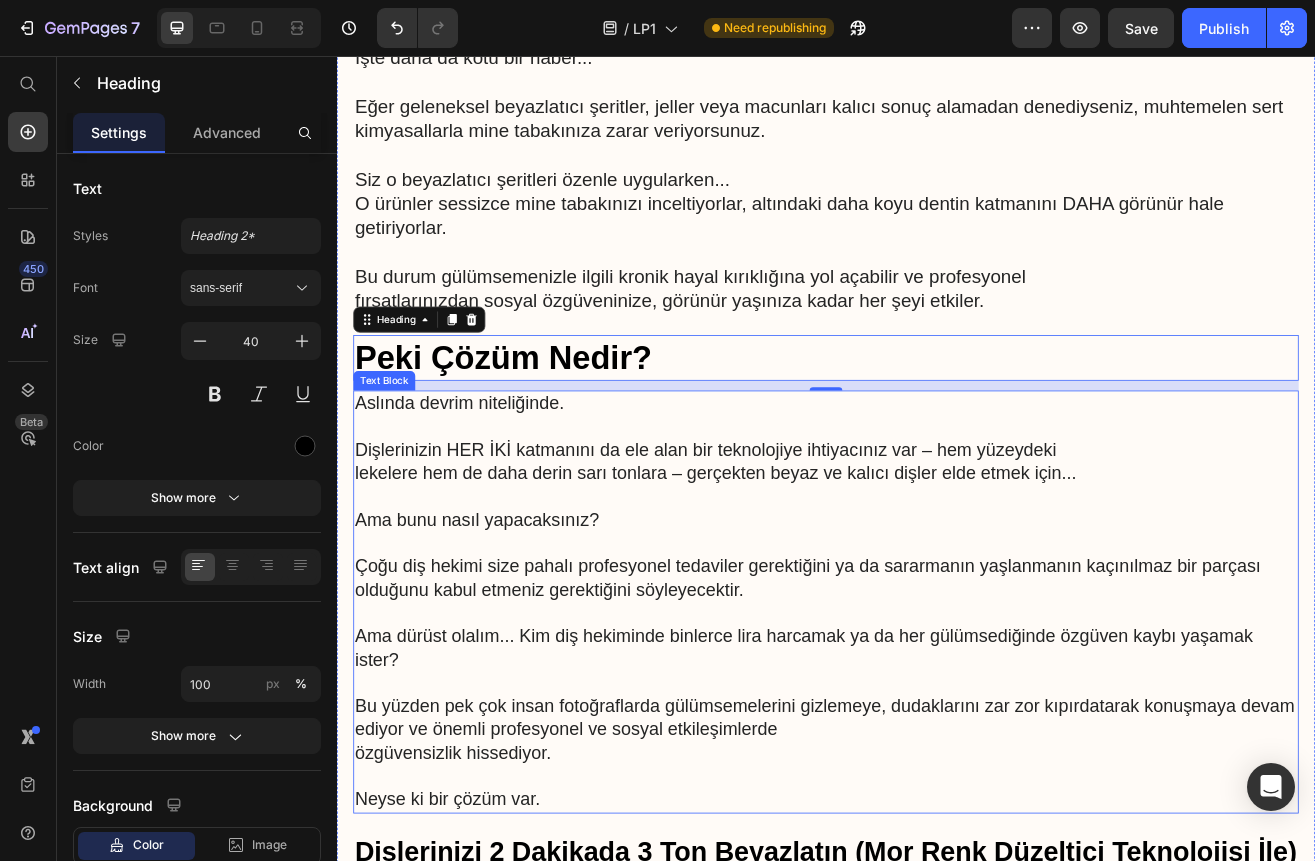 scroll, scrollTop: 3525, scrollLeft: 0, axis: vertical 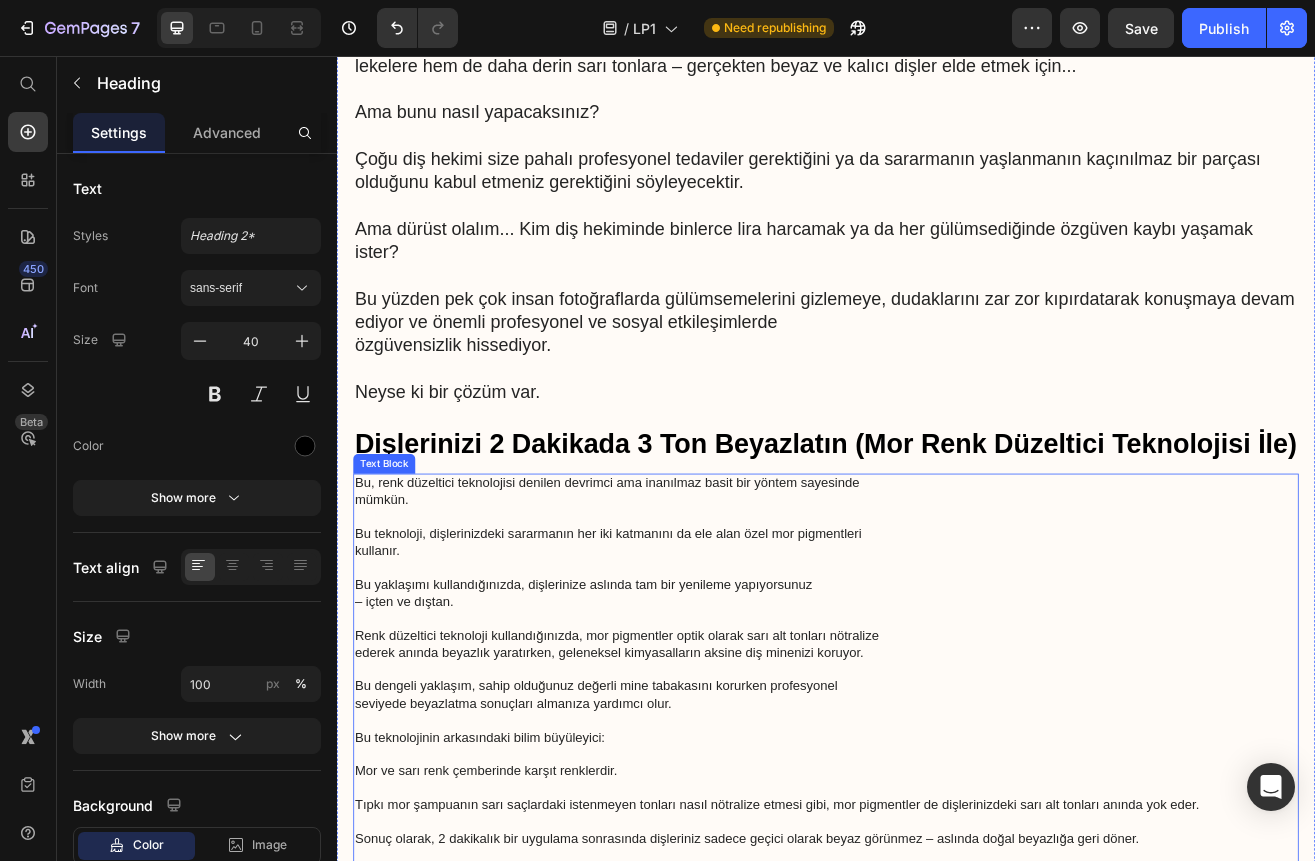 click on "Dişlerinizi 2 Dakikada 3 Ton Beyazlatın (Mor Renk Düzeltici Teknolojisi İle)" at bounding box center (937, 532) 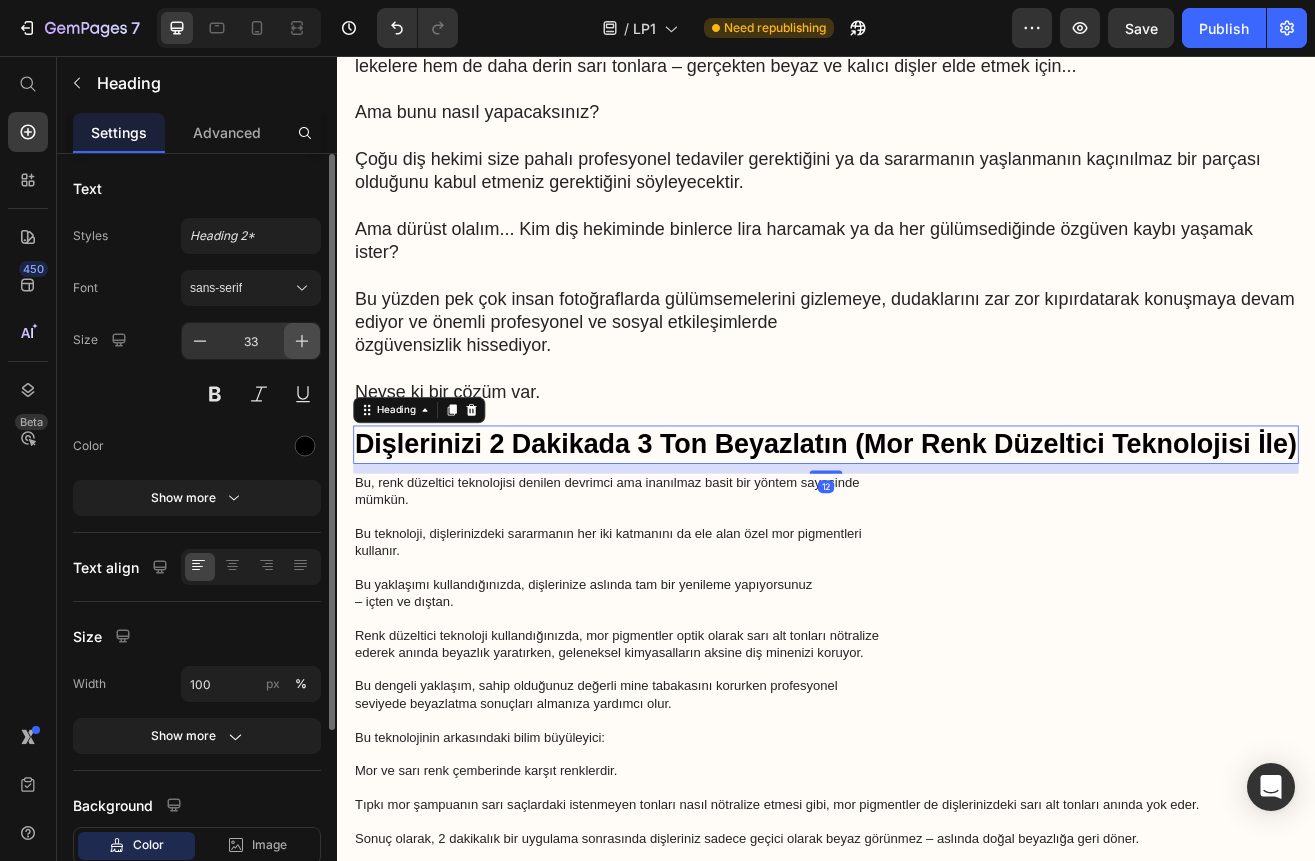 click 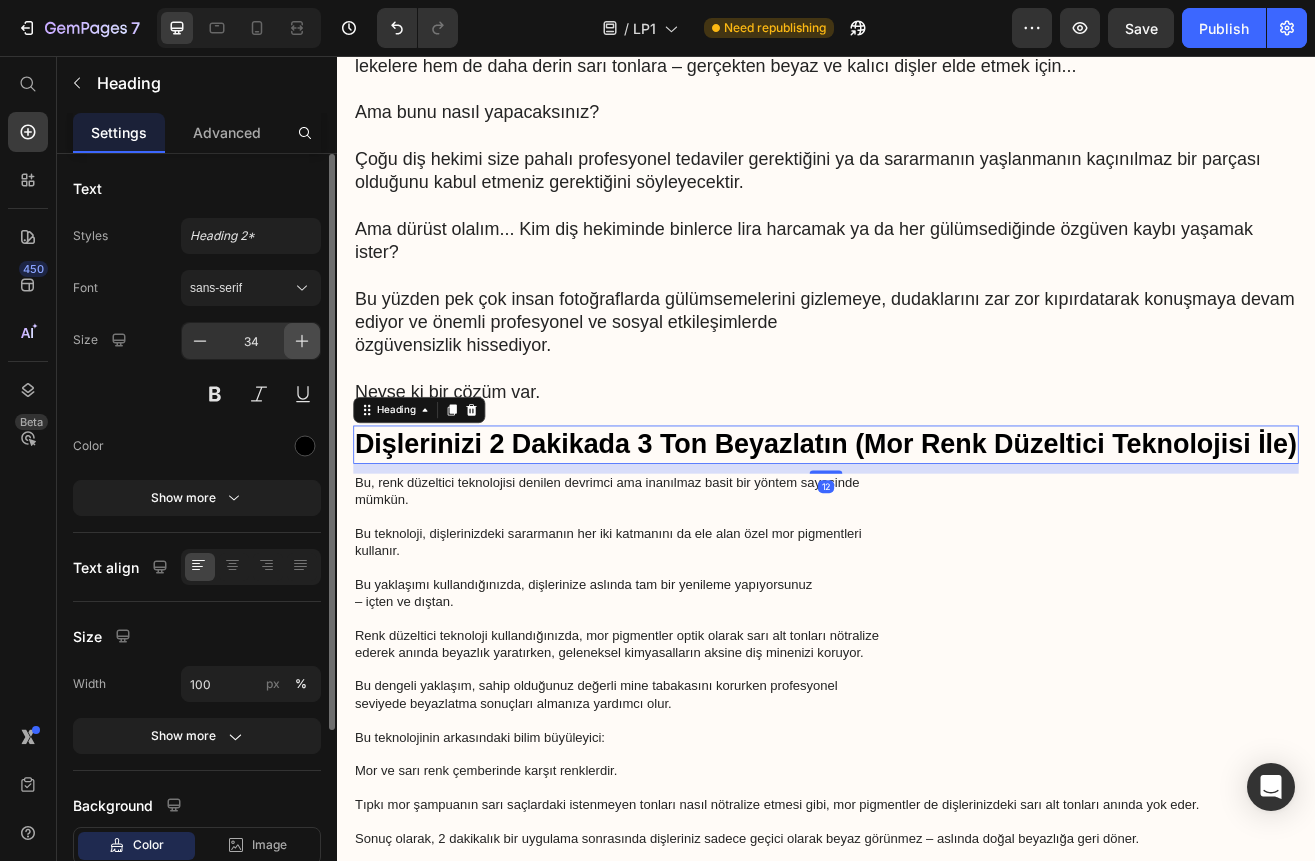 click 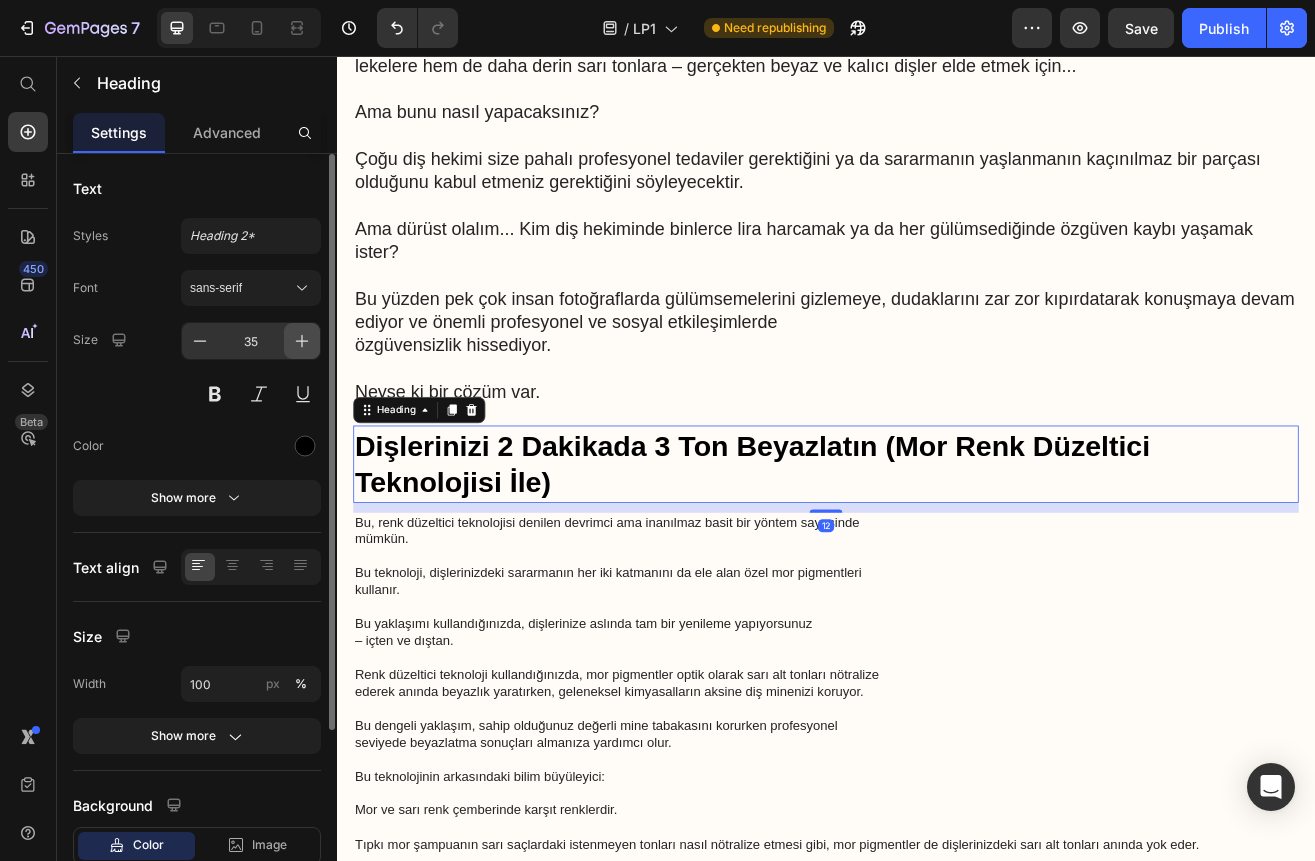 click 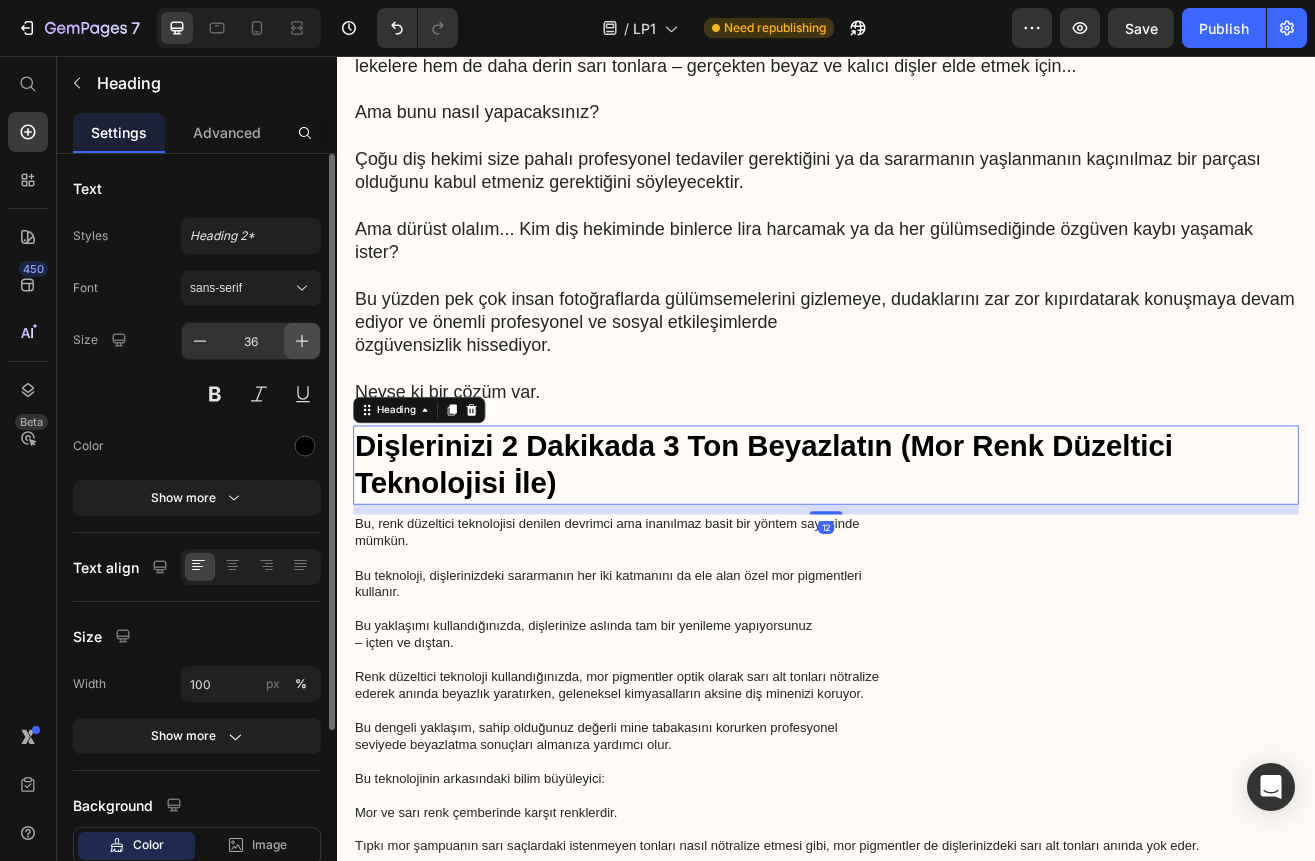 click 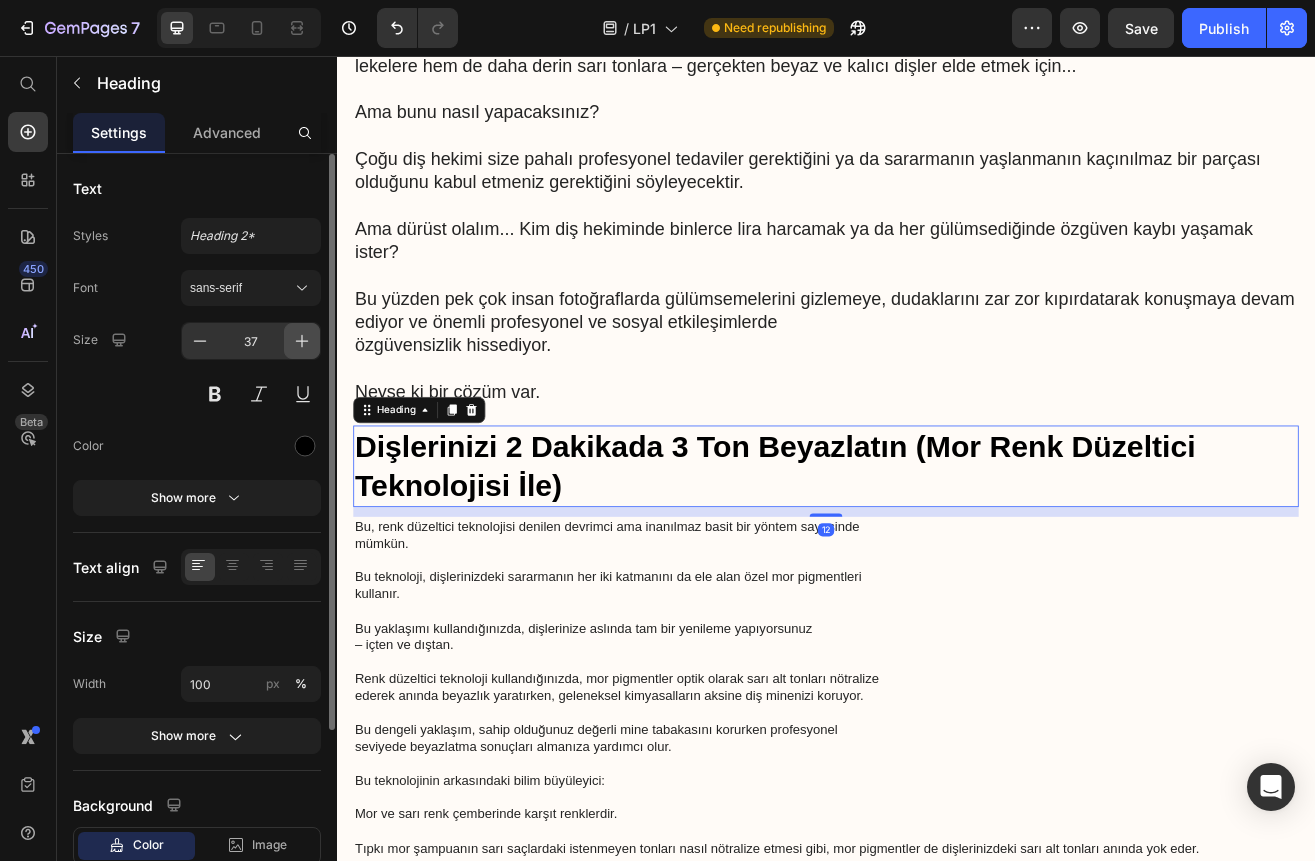 click 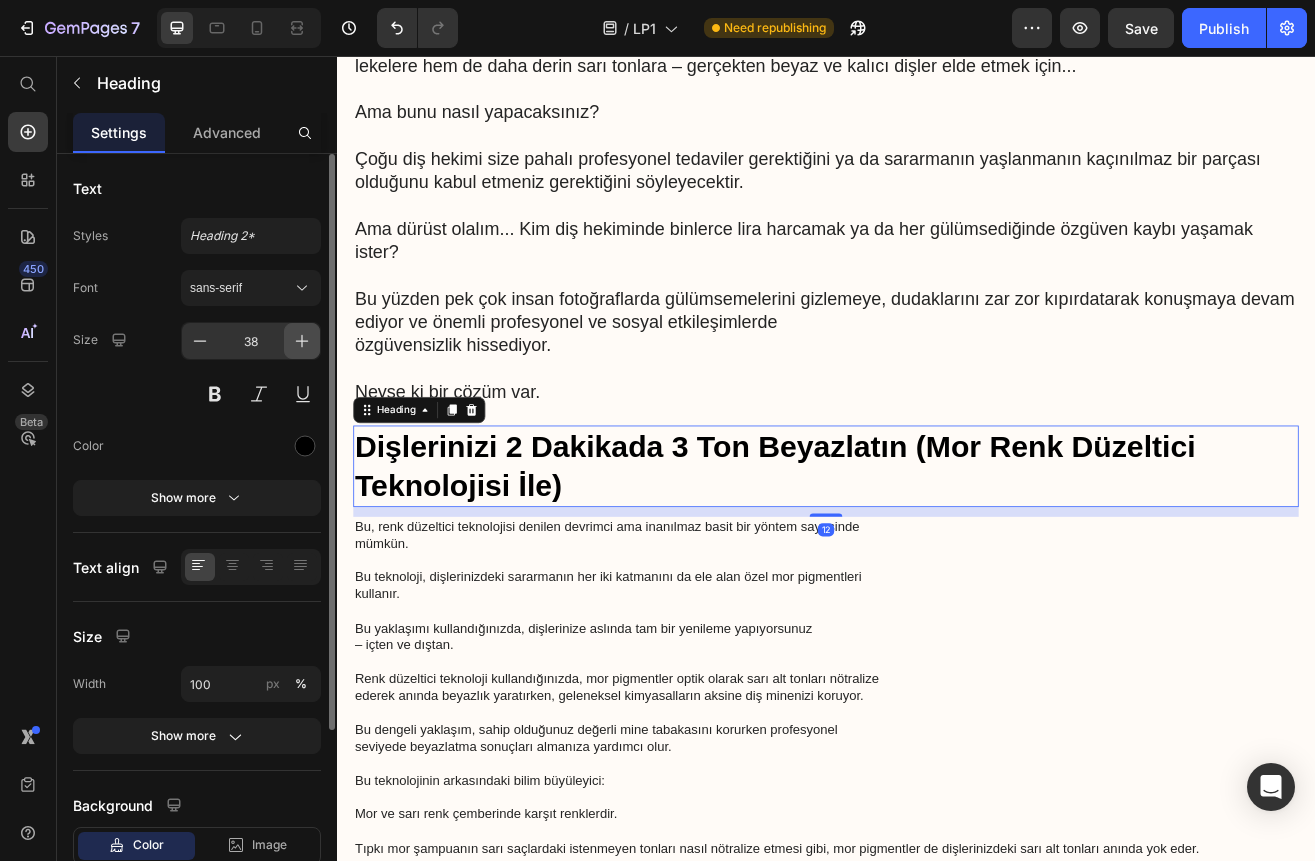 click 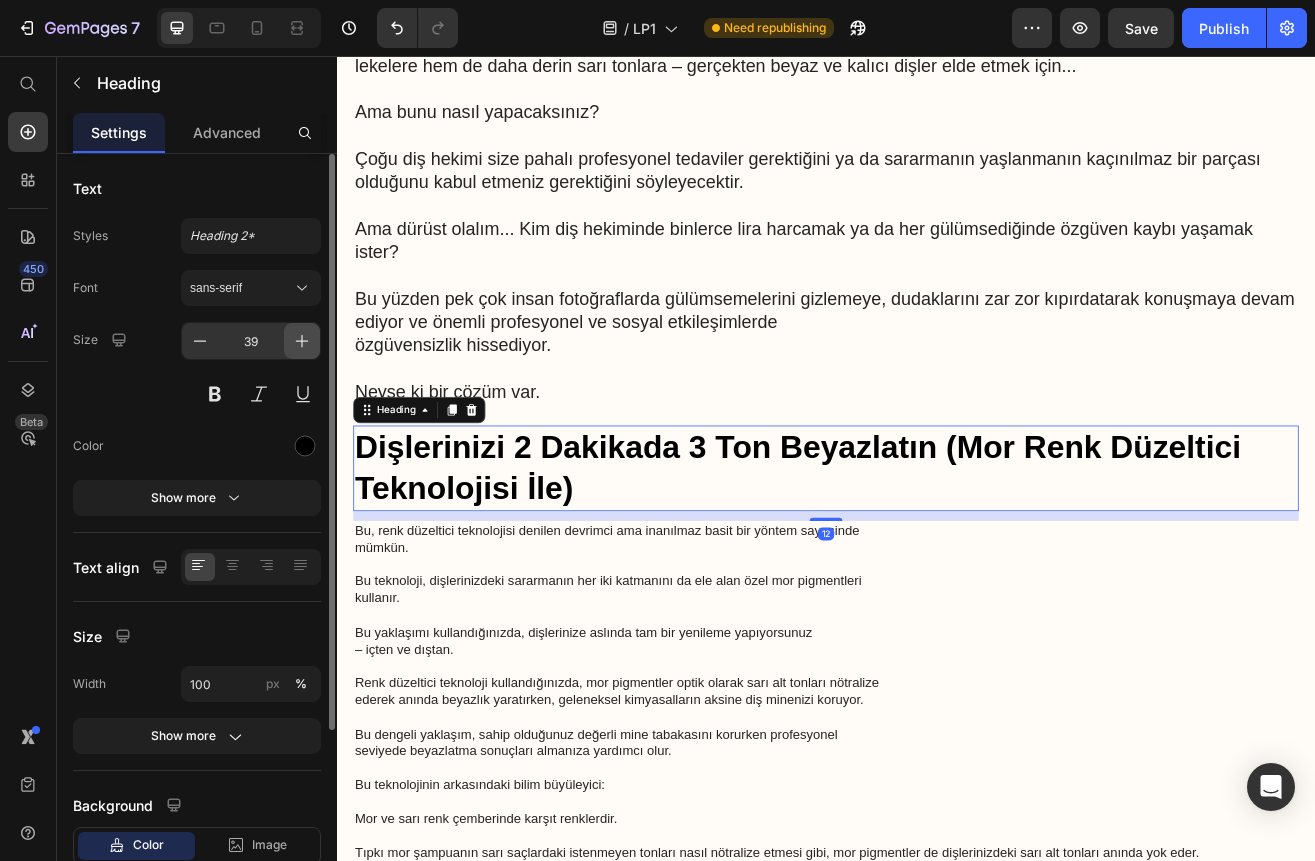 click 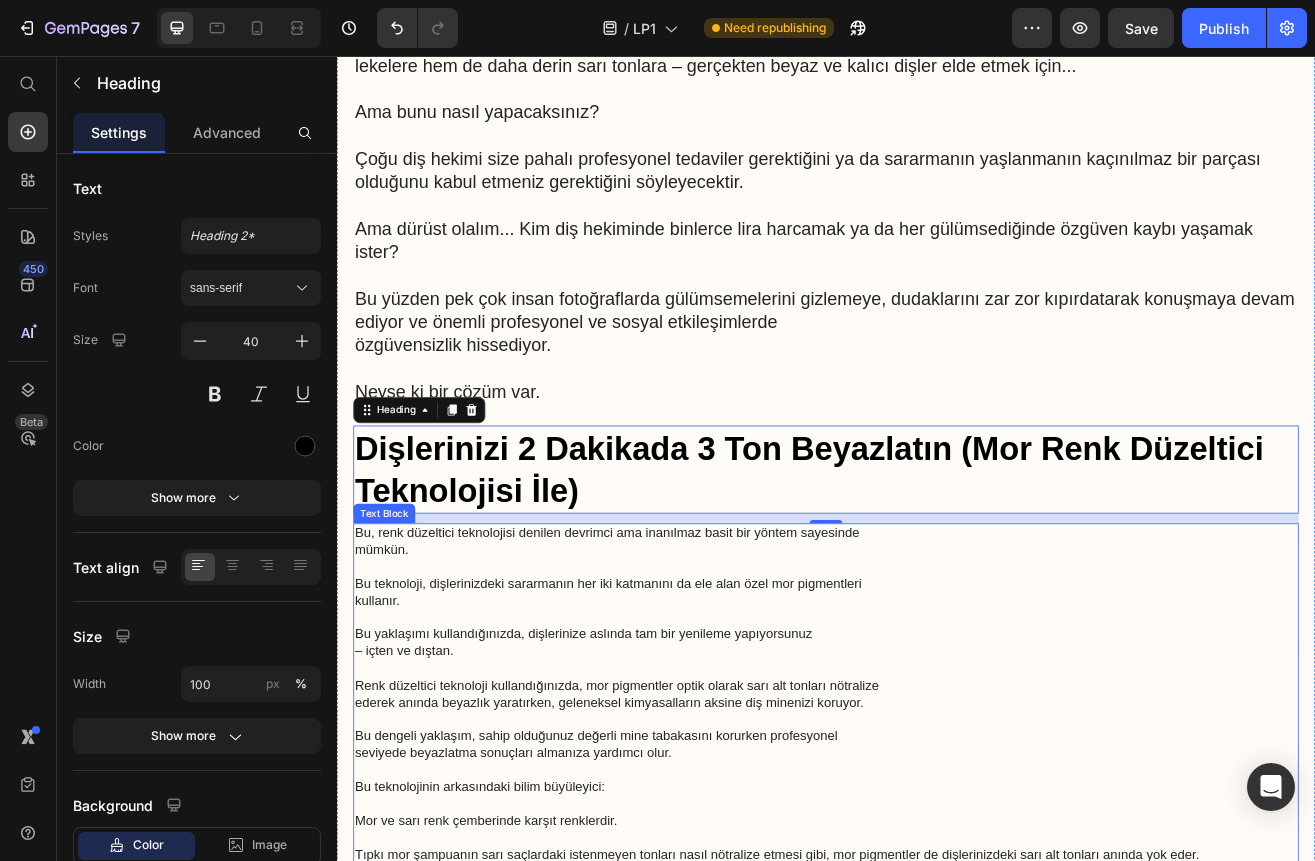 click on "Renk düzeltici teknoloji kullandığınızda, mor pigmentler optik olarak sarı alt tonları nötralize ederek anında beyazlık yaratırken, geleneksel kimyasalların aksine diş minenizi koruyor." at bounding box center (937, 838) 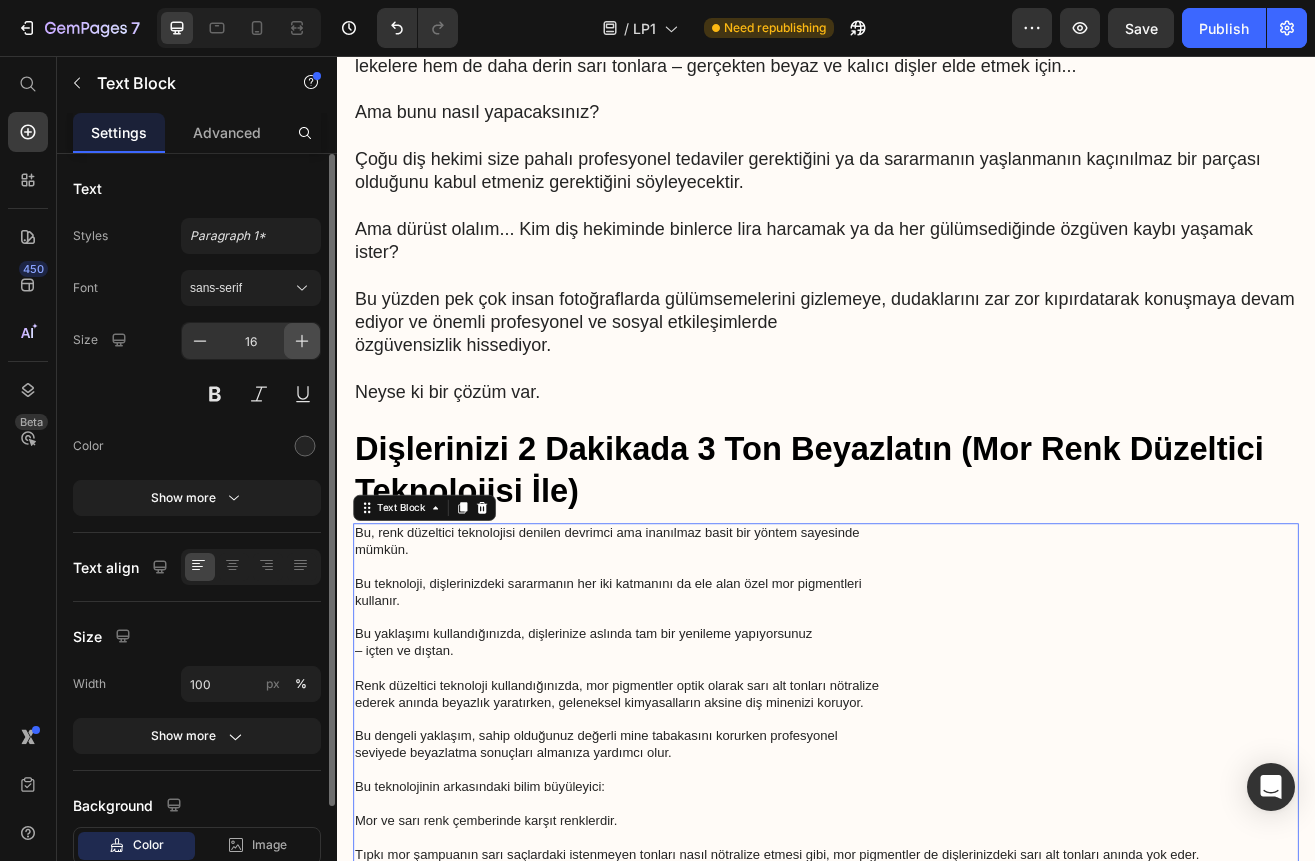 click 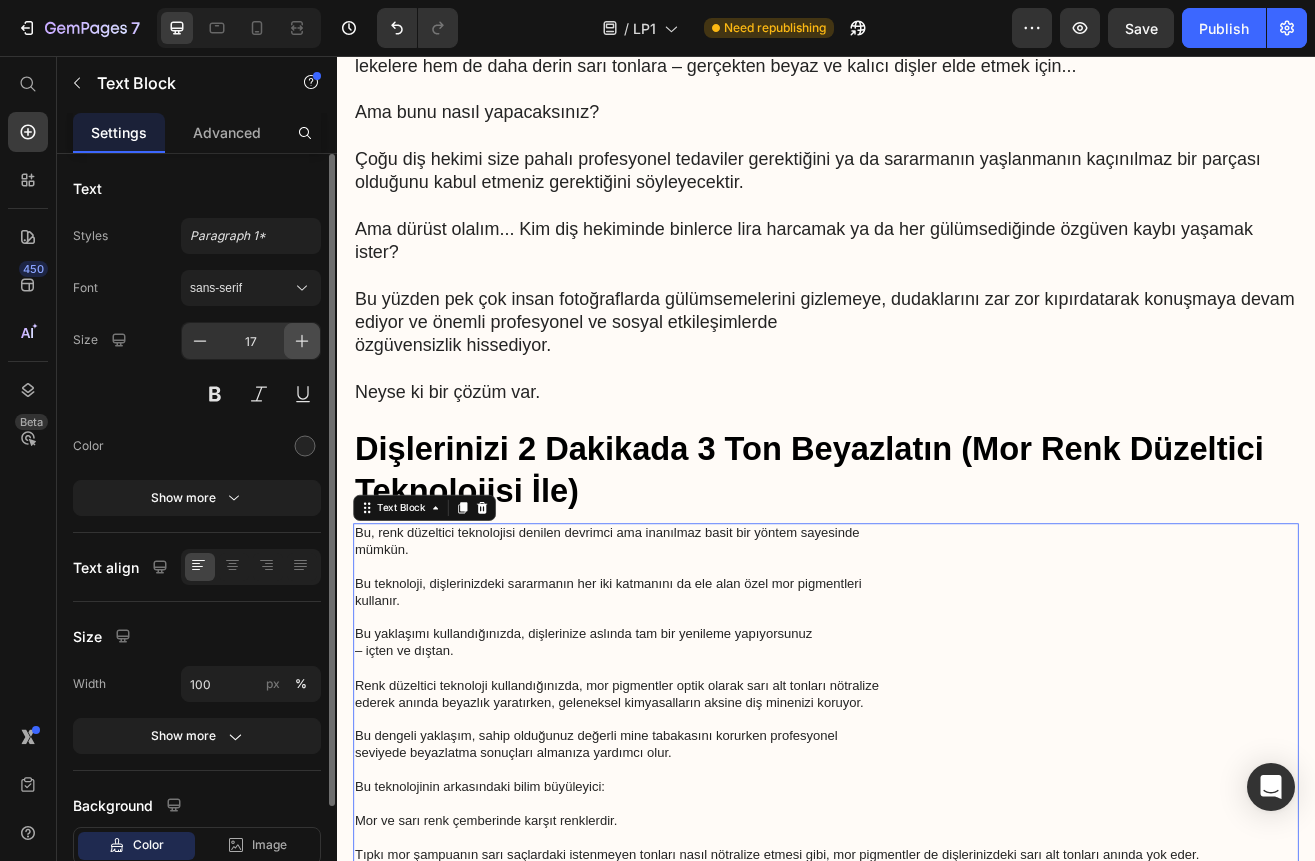 click 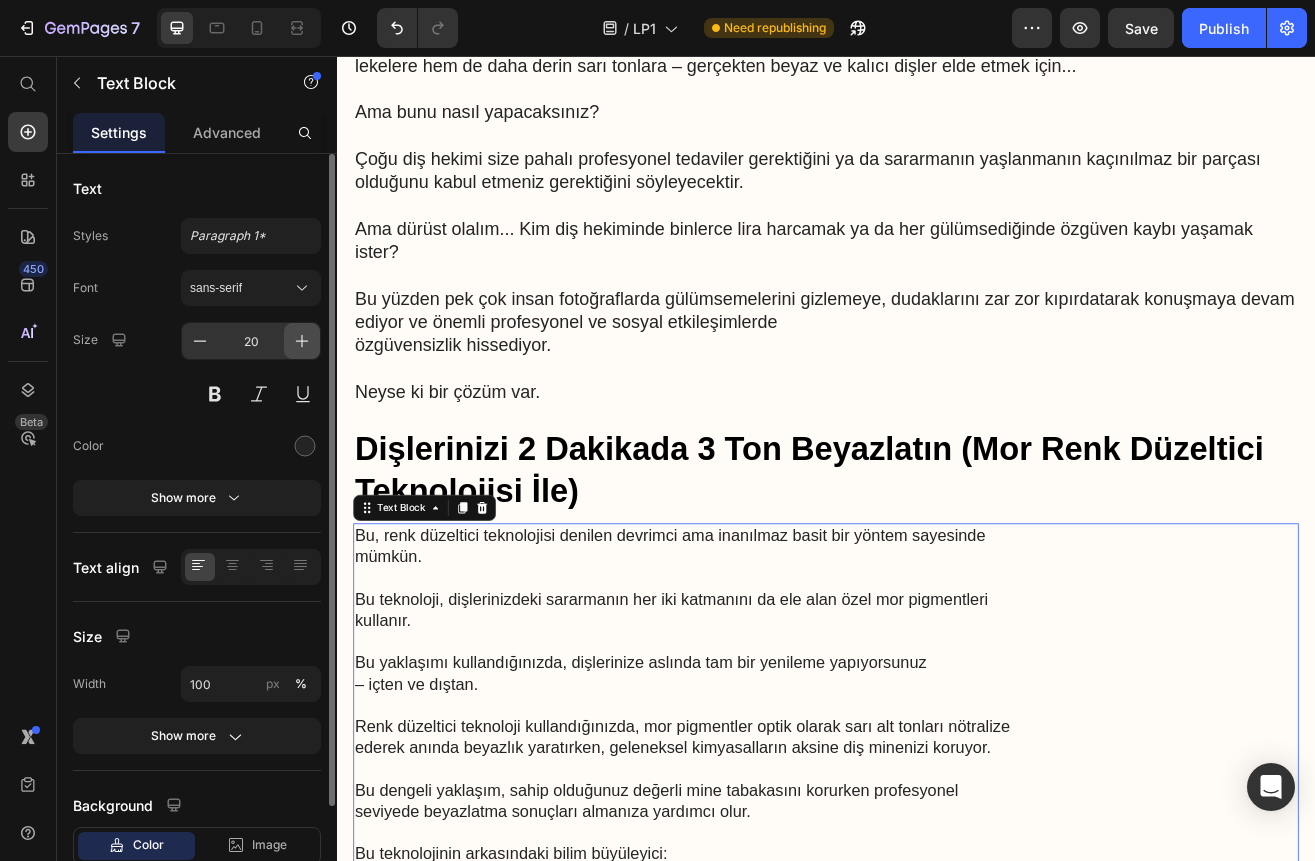 click 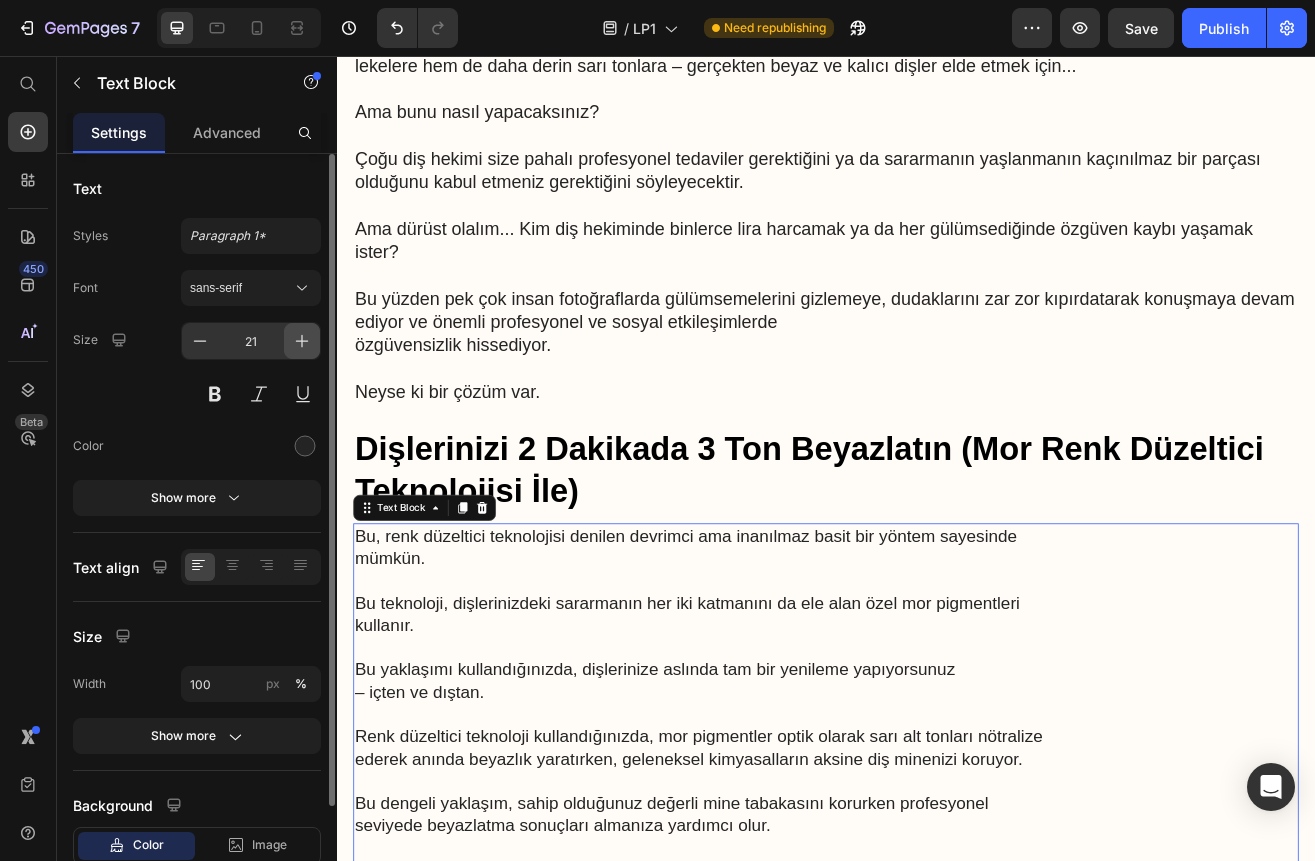 click 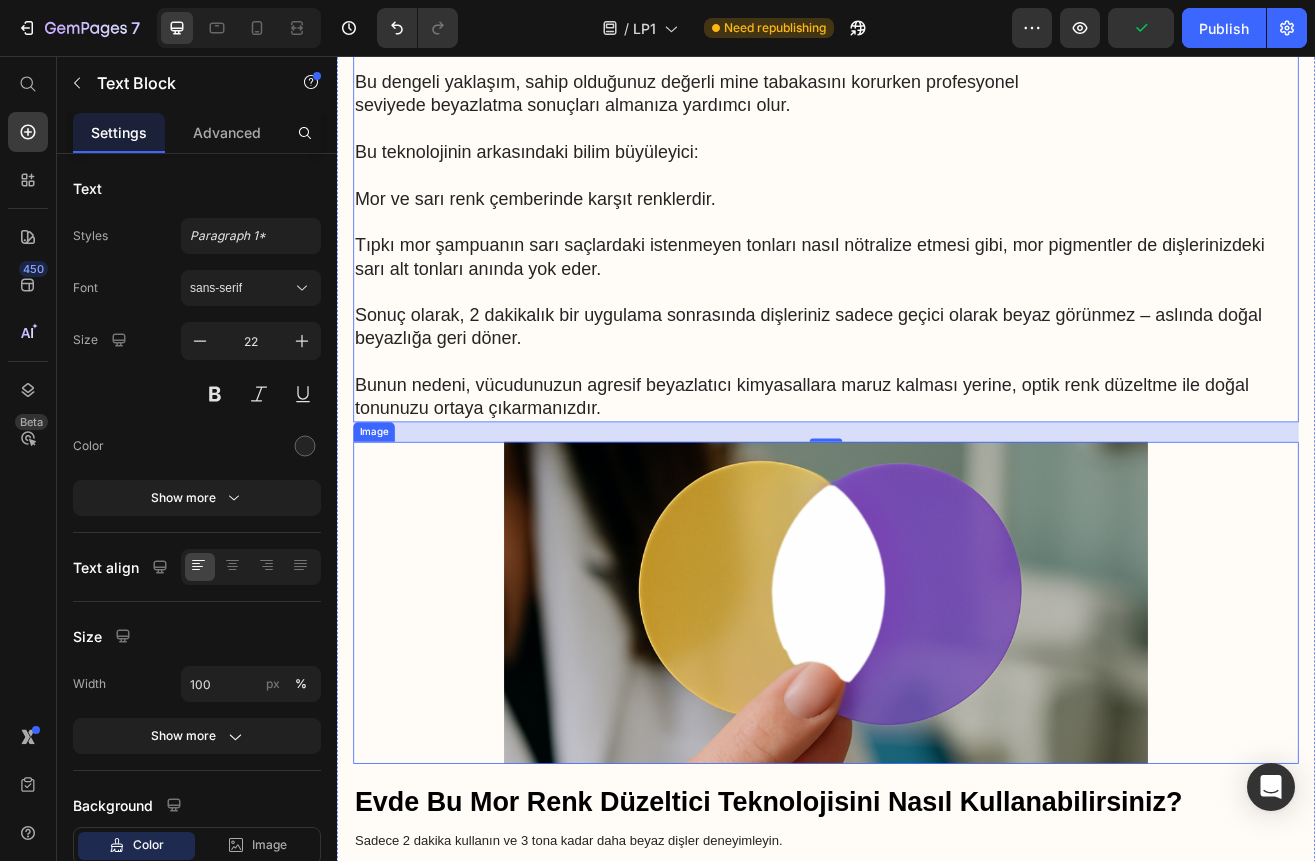 scroll, scrollTop: 4925, scrollLeft: 0, axis: vertical 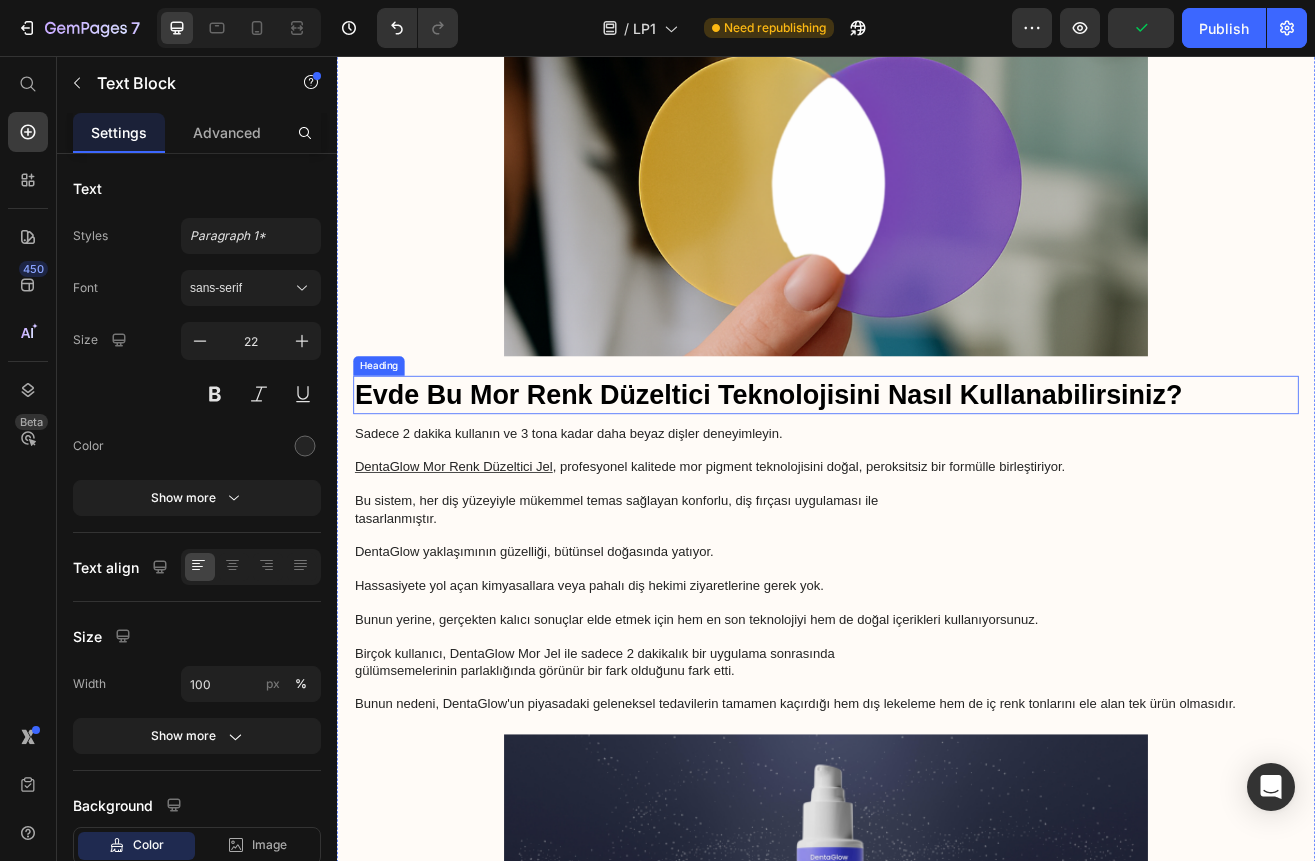 click on "Evde Bu Mor Renk Düzeltici Teknolojisini Nasıl Kullanabilirsiniz?" at bounding box center [937, 471] 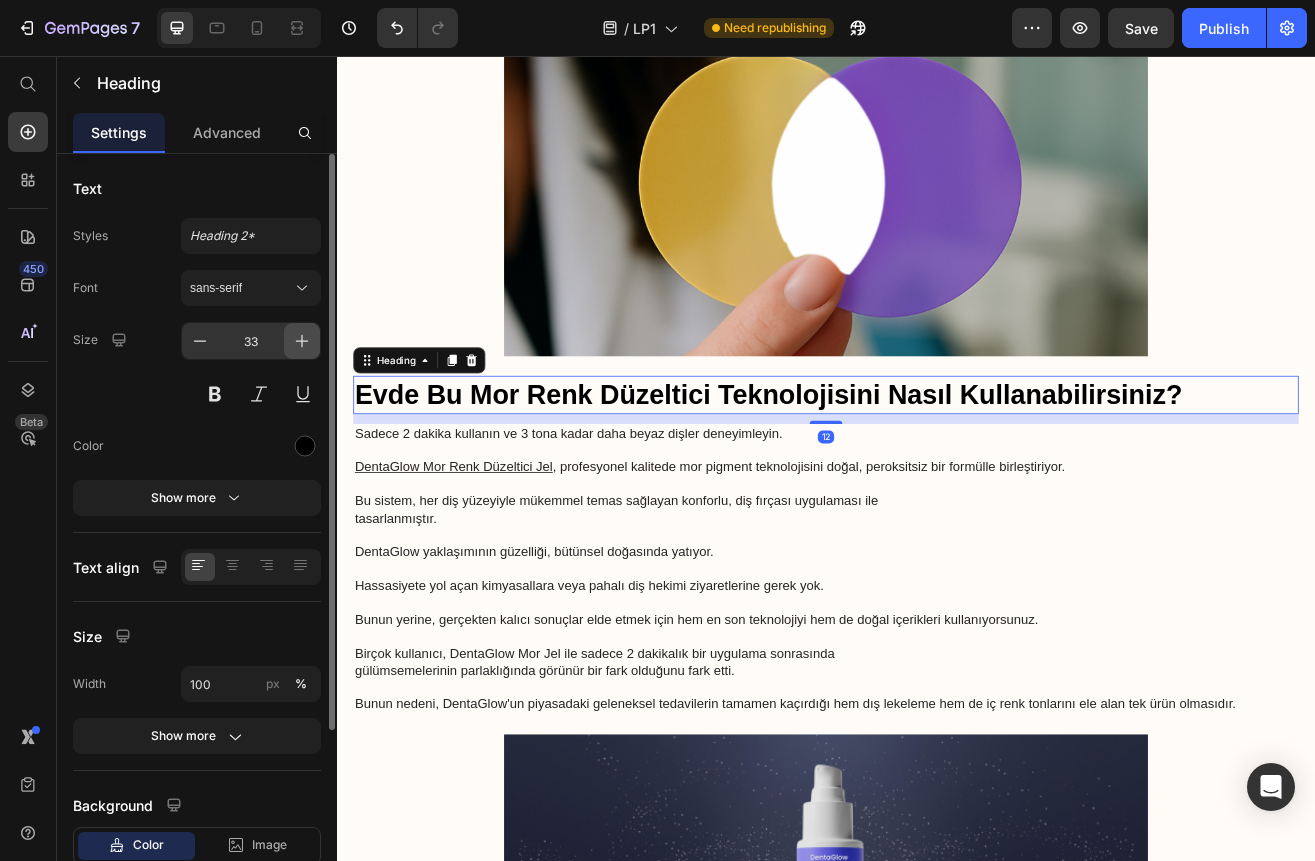 click 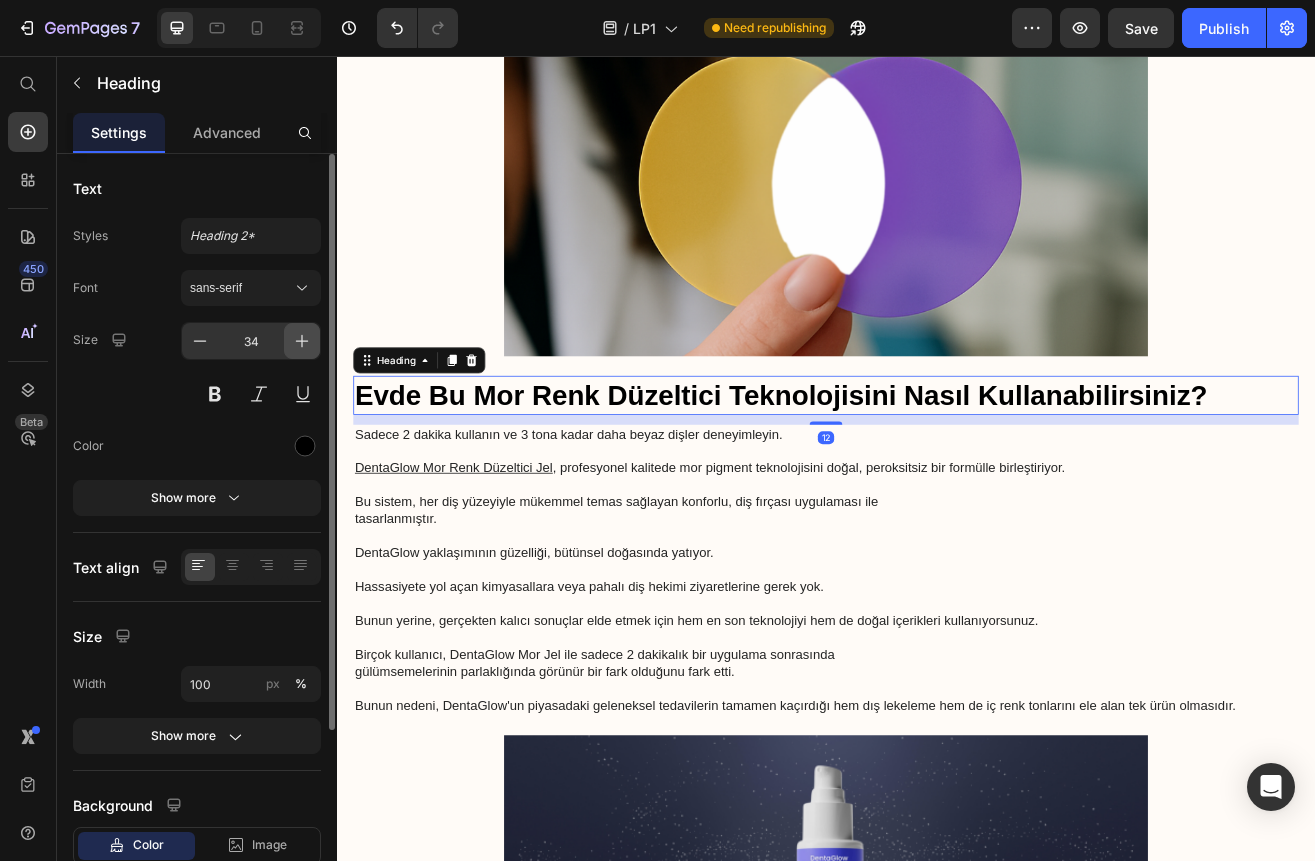 click 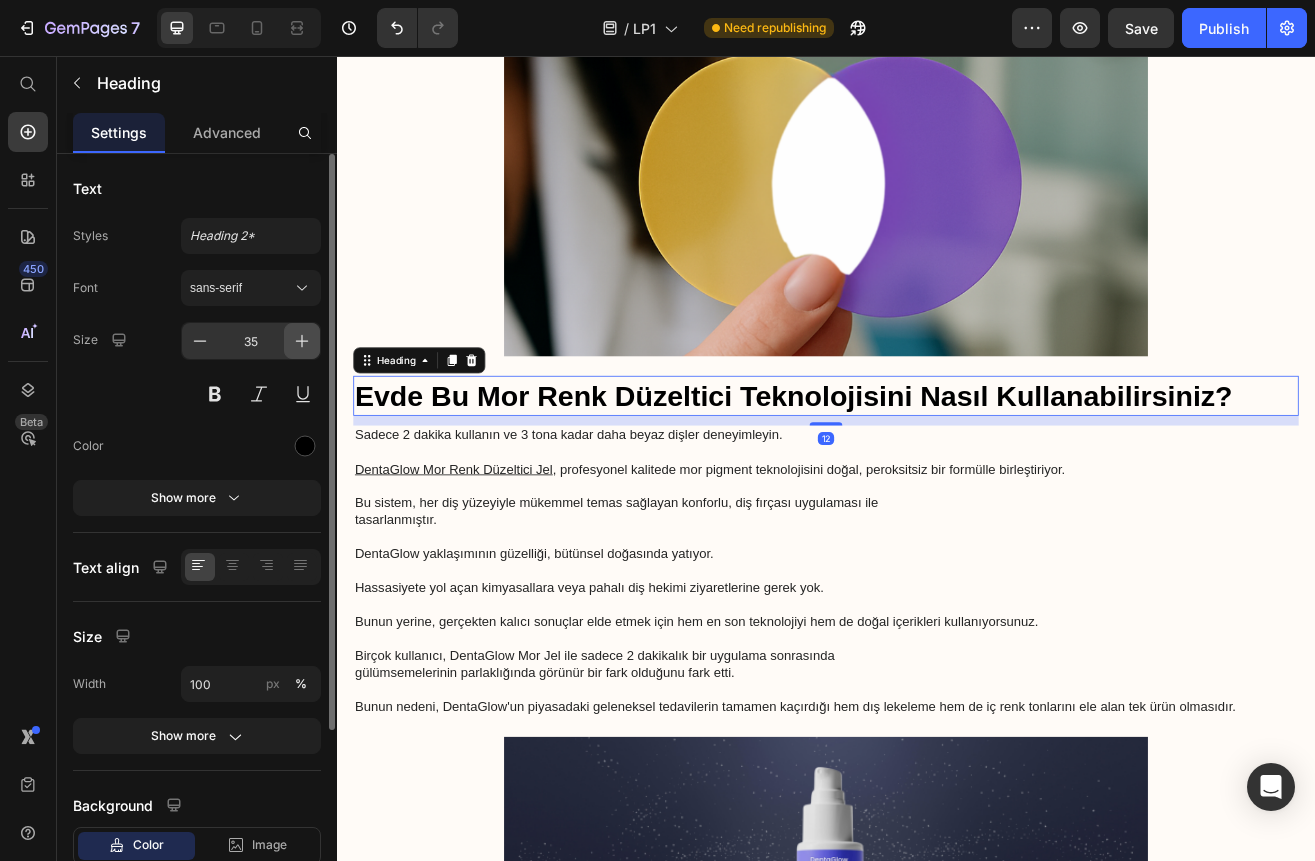 click 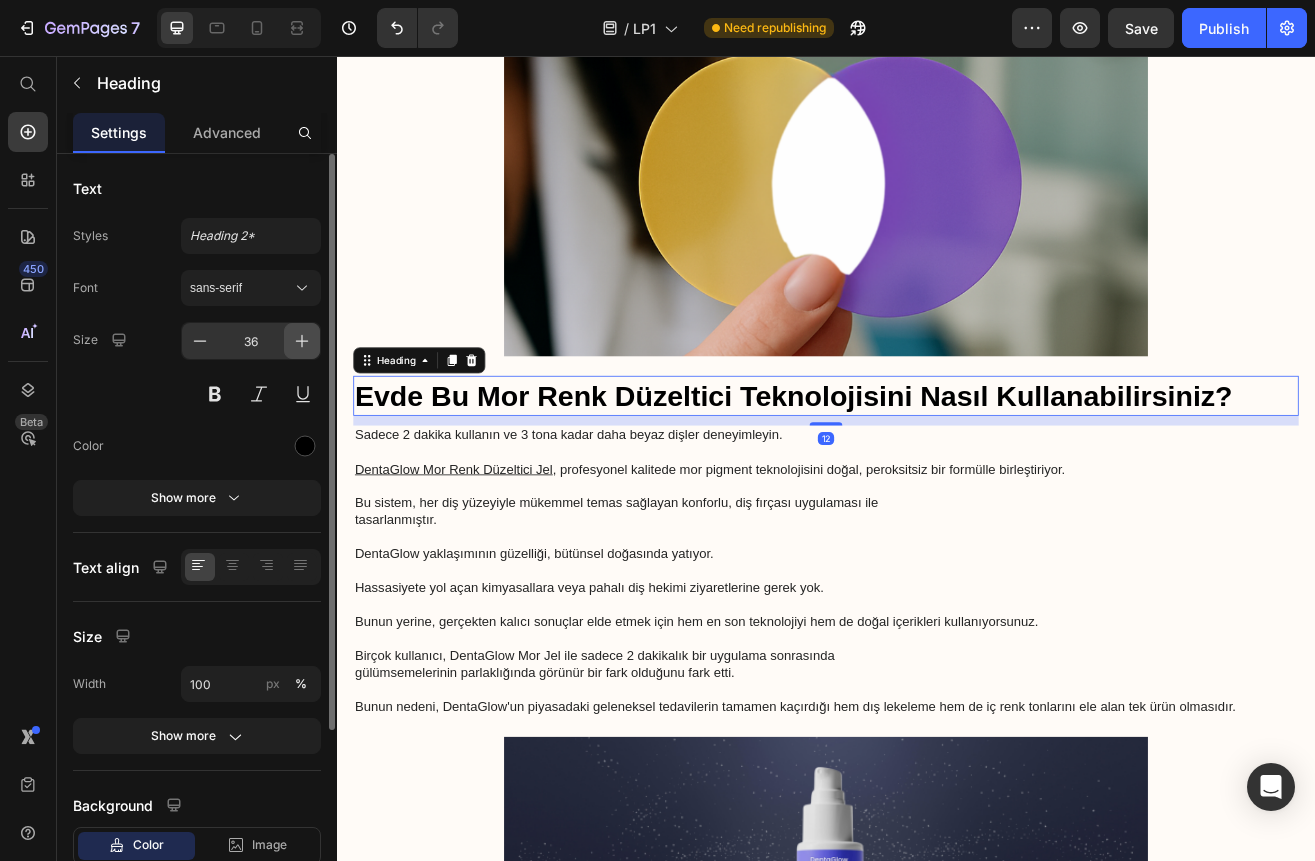click 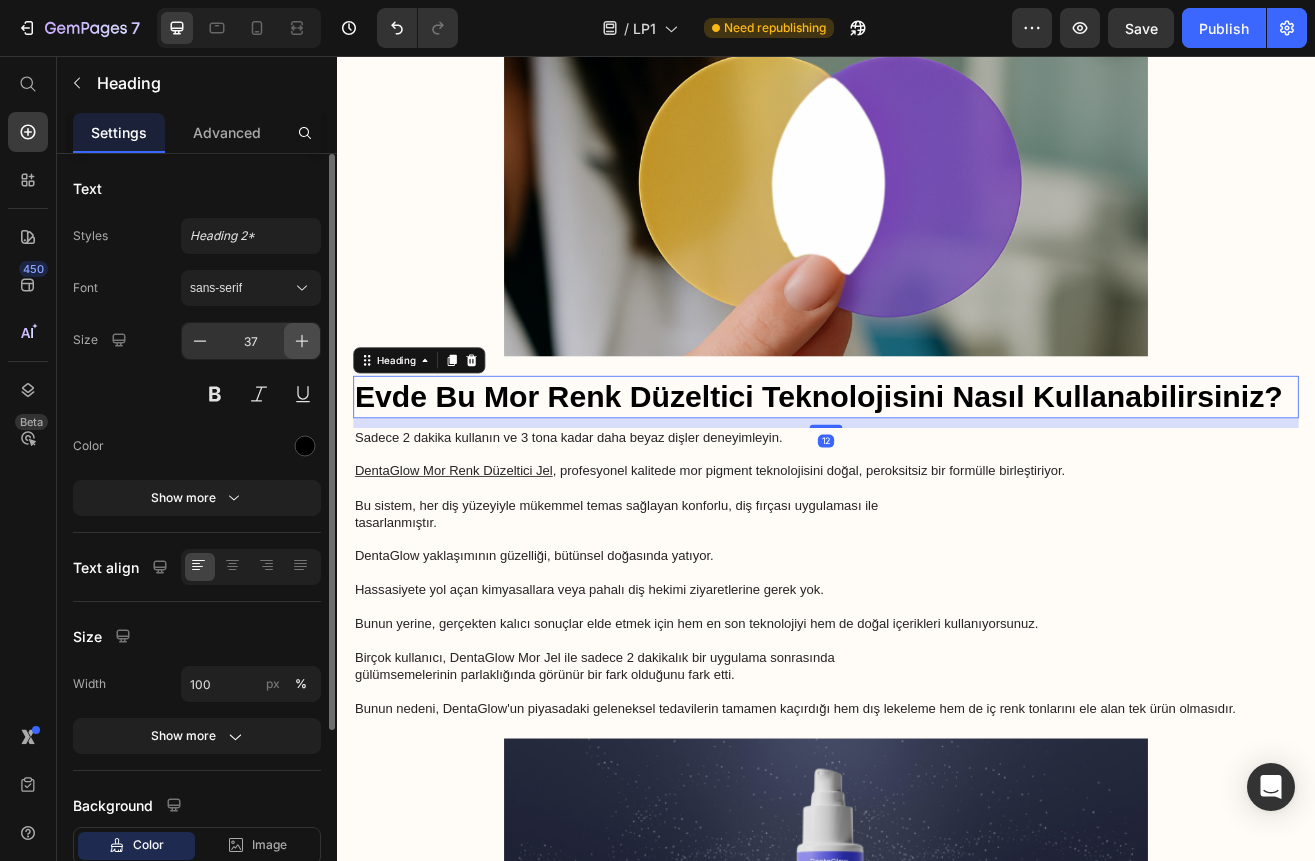 click 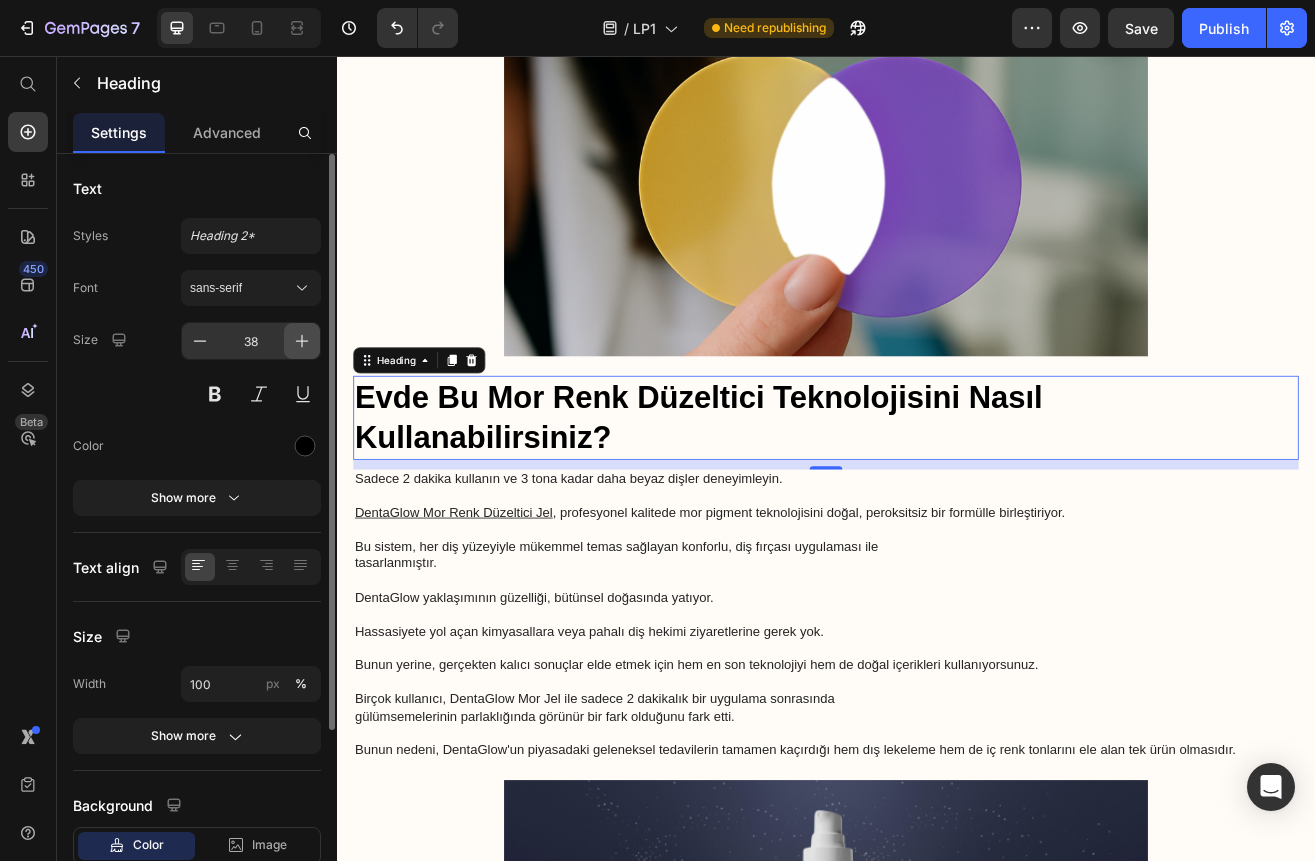 click 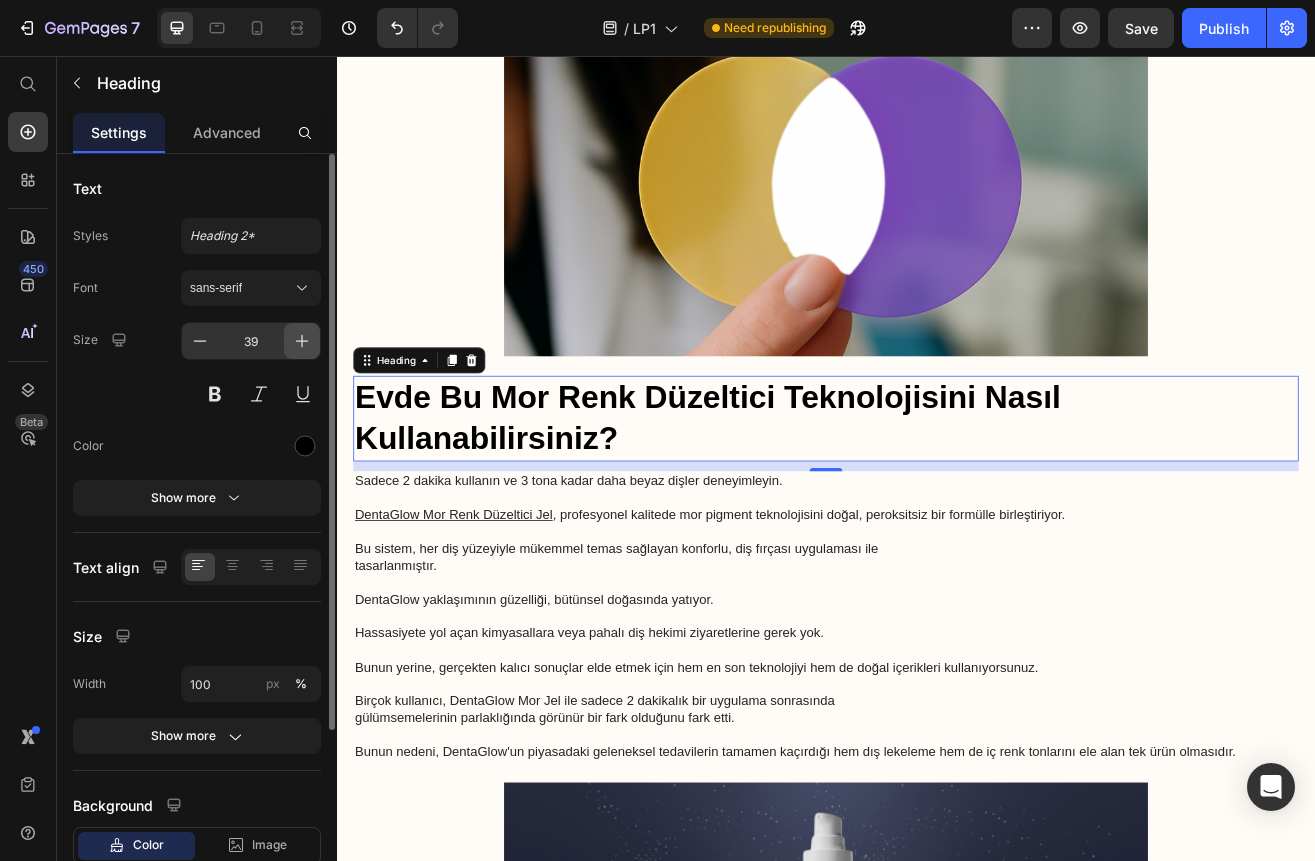 click 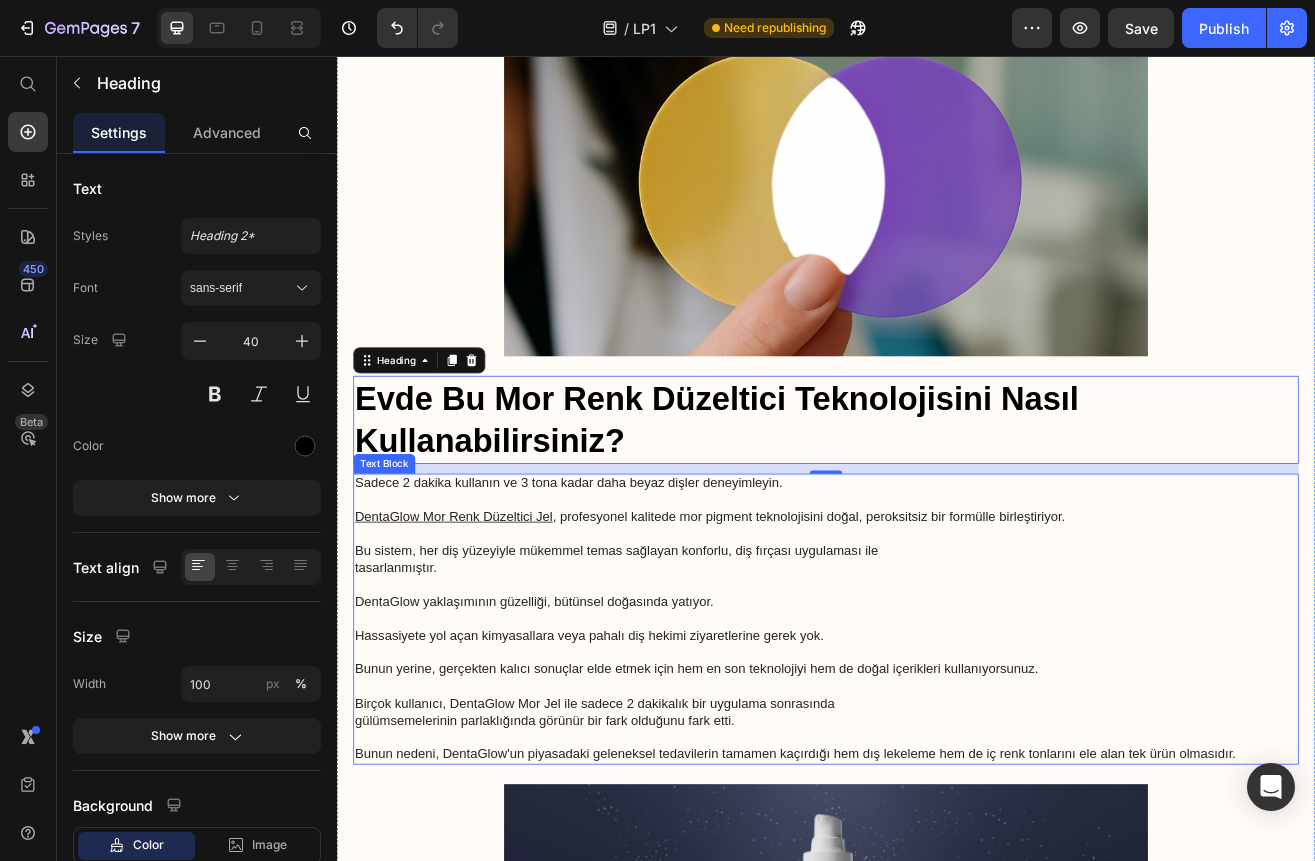 click on "DentaGlow yaklaşımının güzelliği, bütünsel doğasında yatıyor." at bounding box center [937, 736] 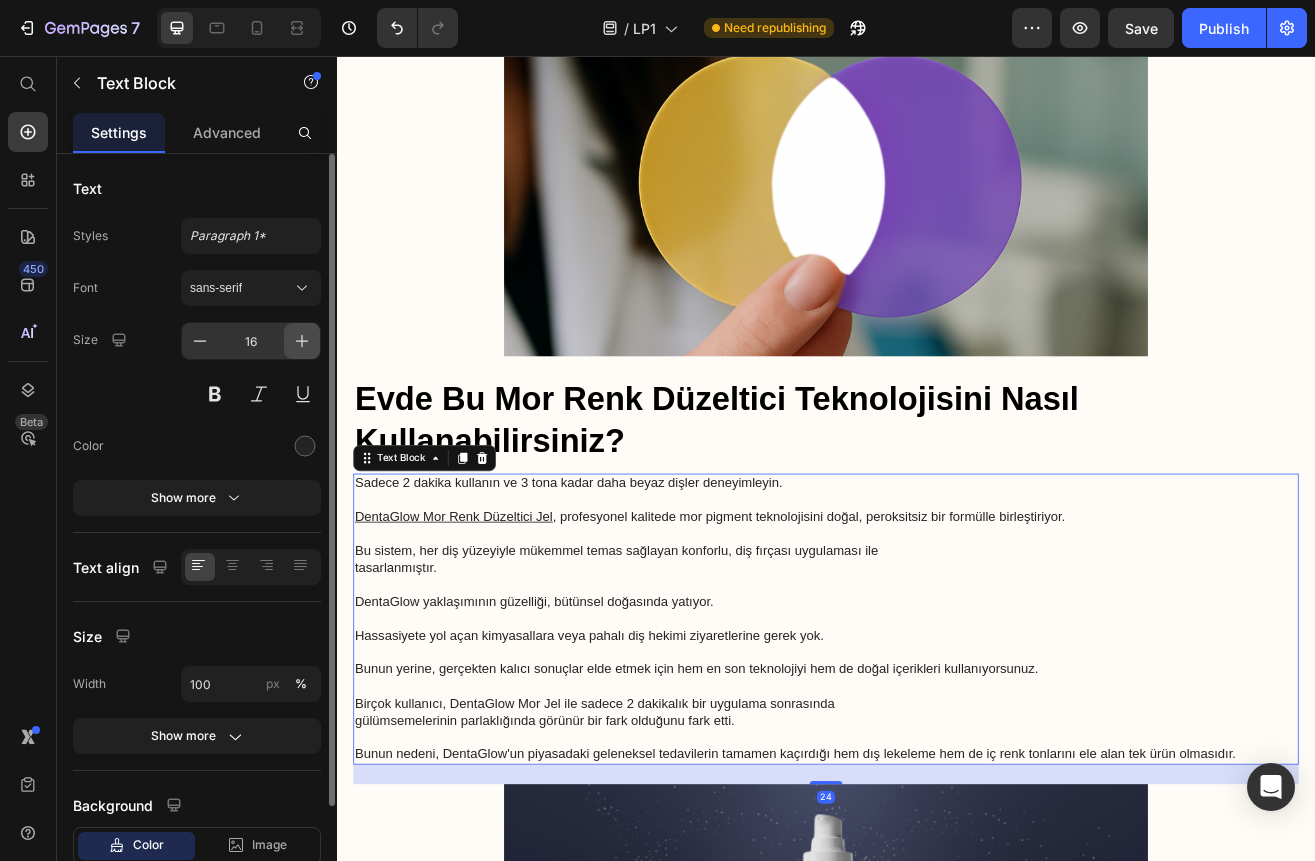 click 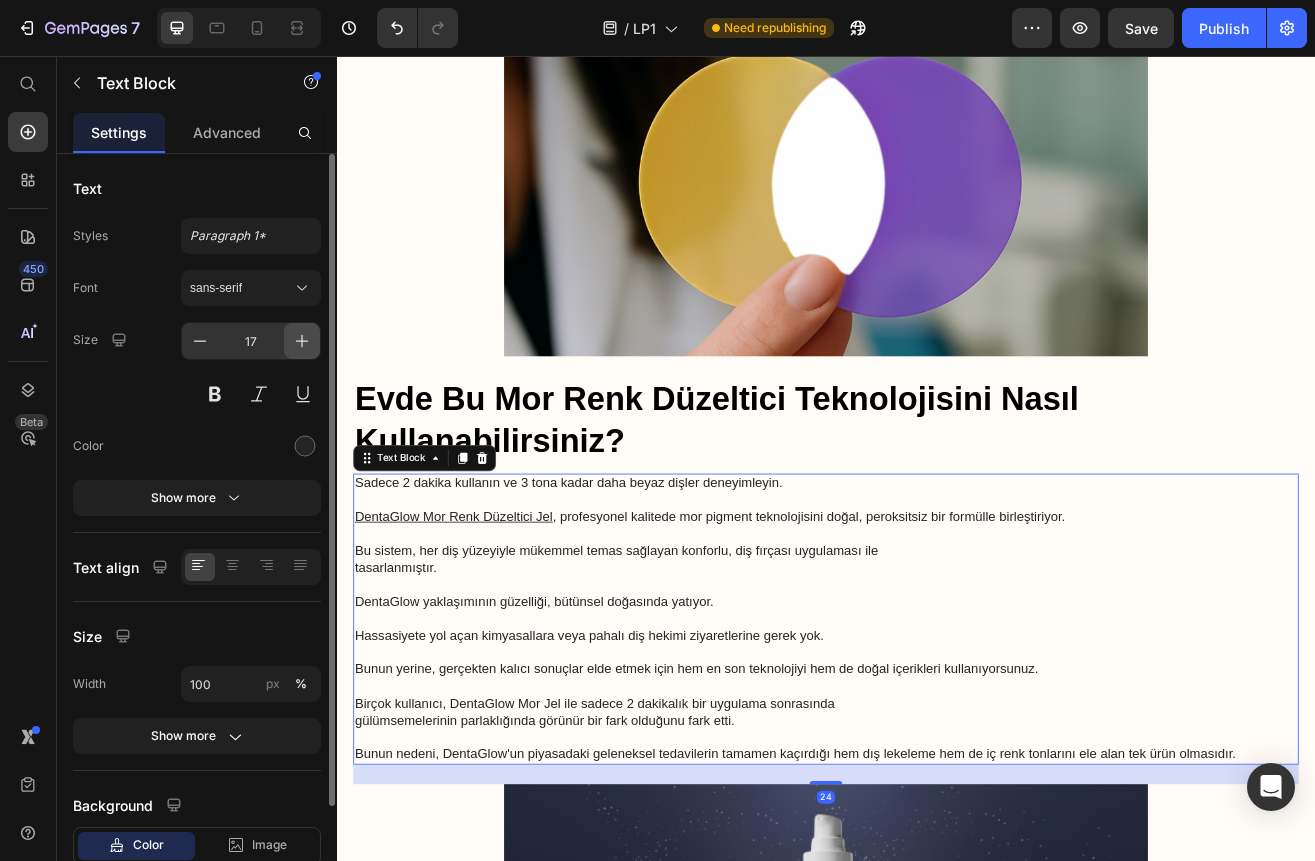 click 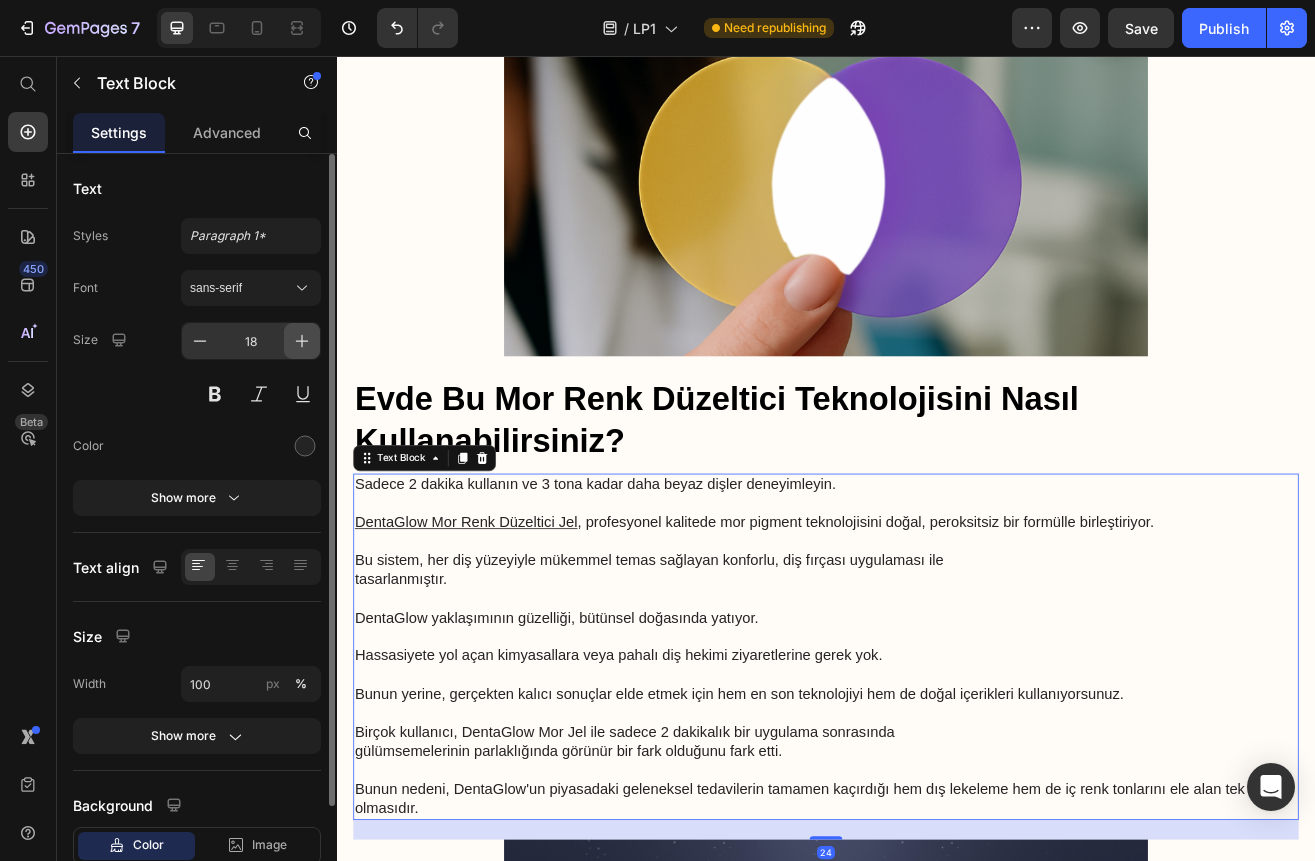 click 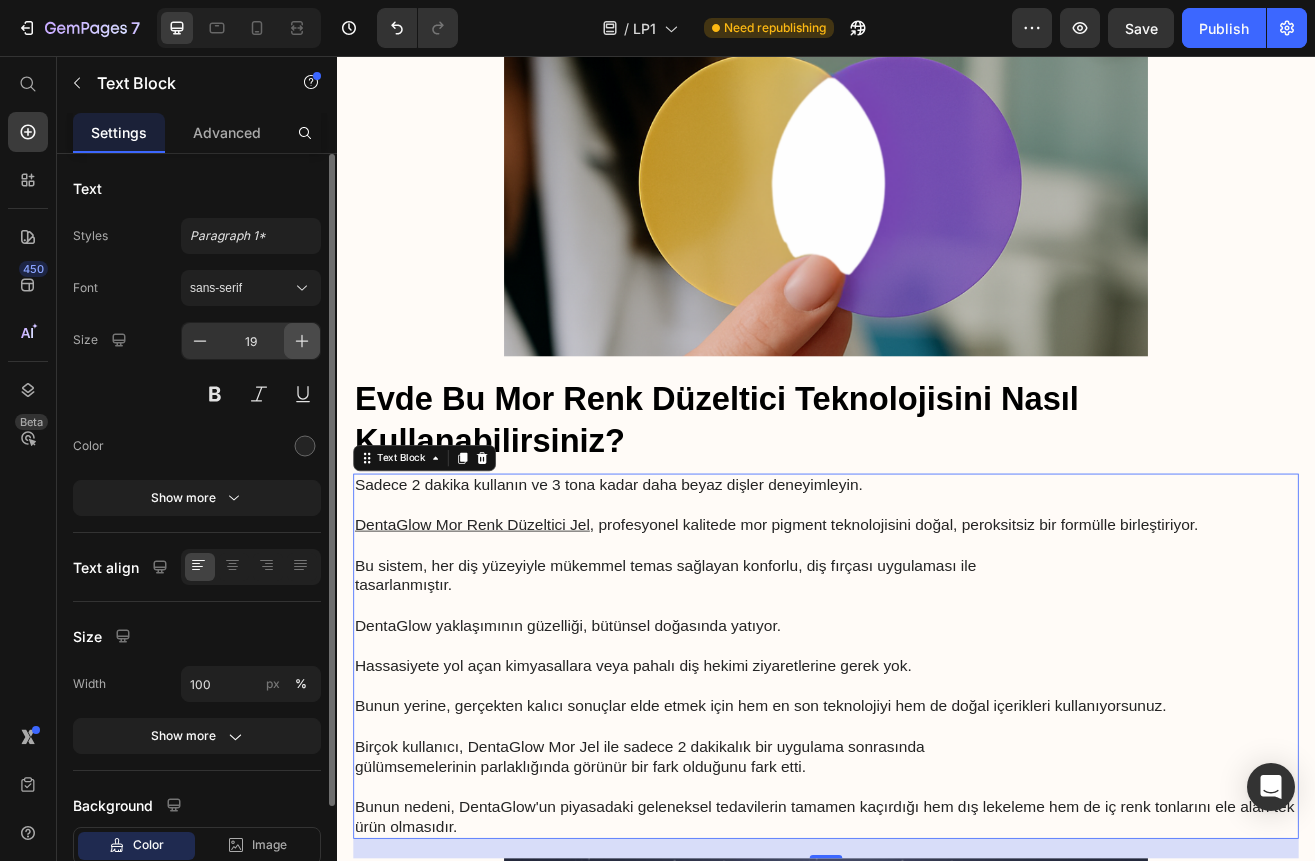 click 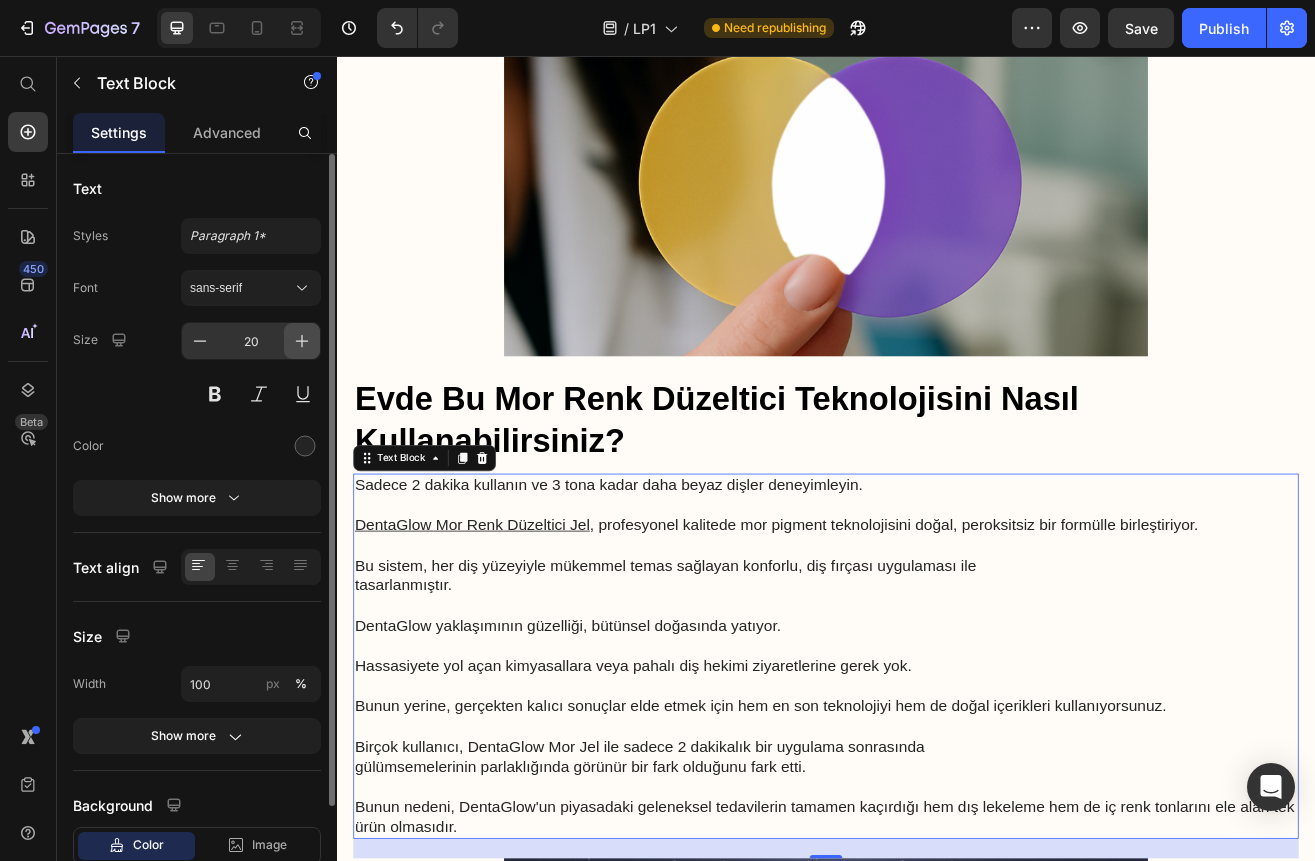 click 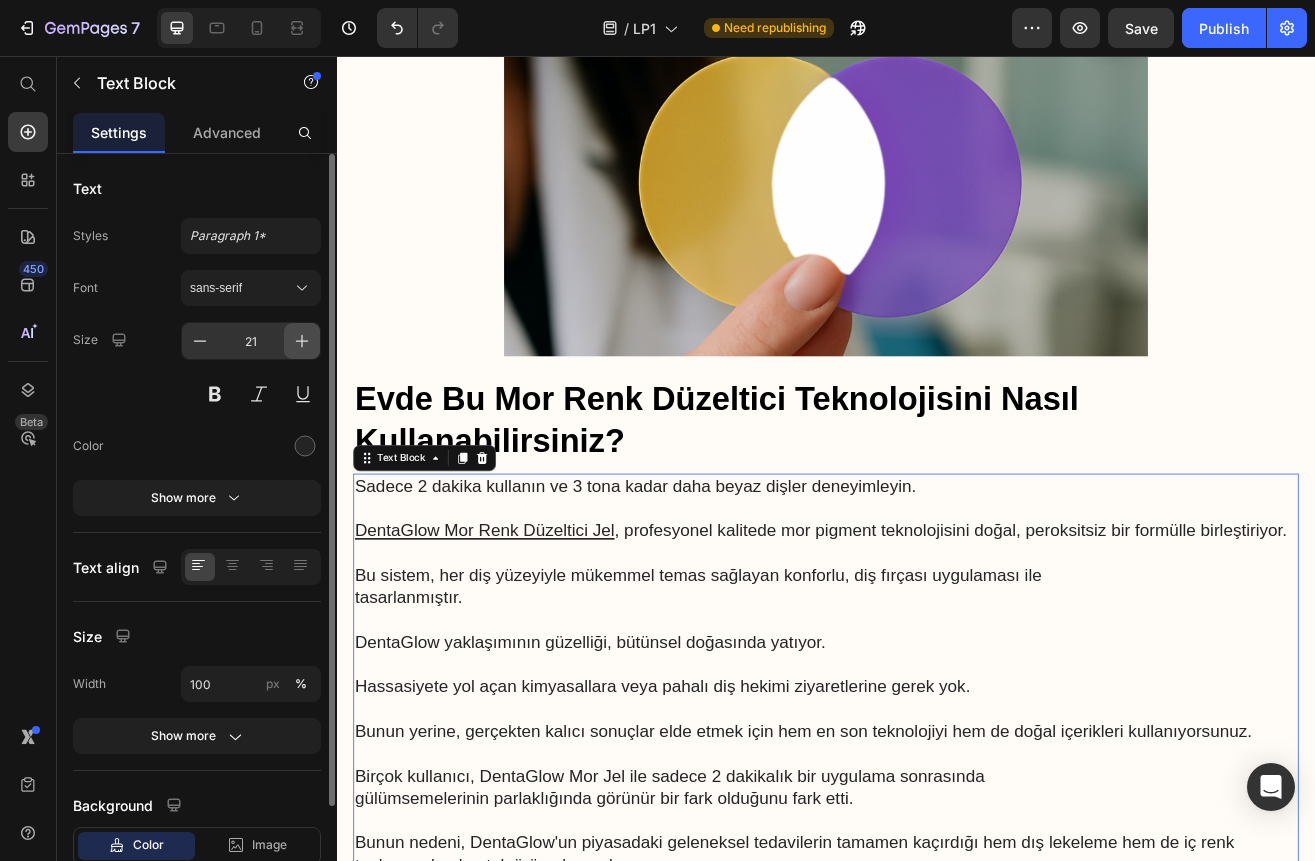 click 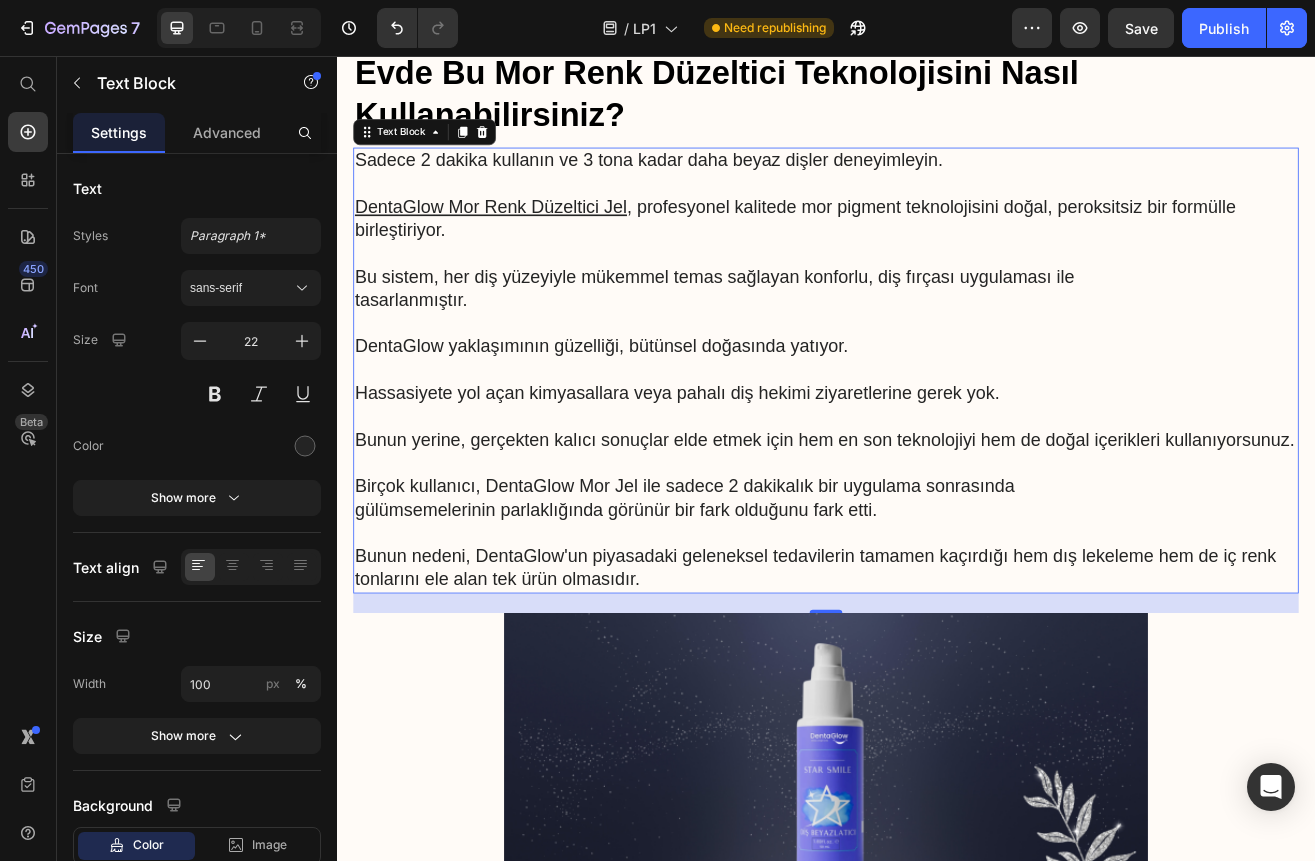 scroll, scrollTop: 5825, scrollLeft: 0, axis: vertical 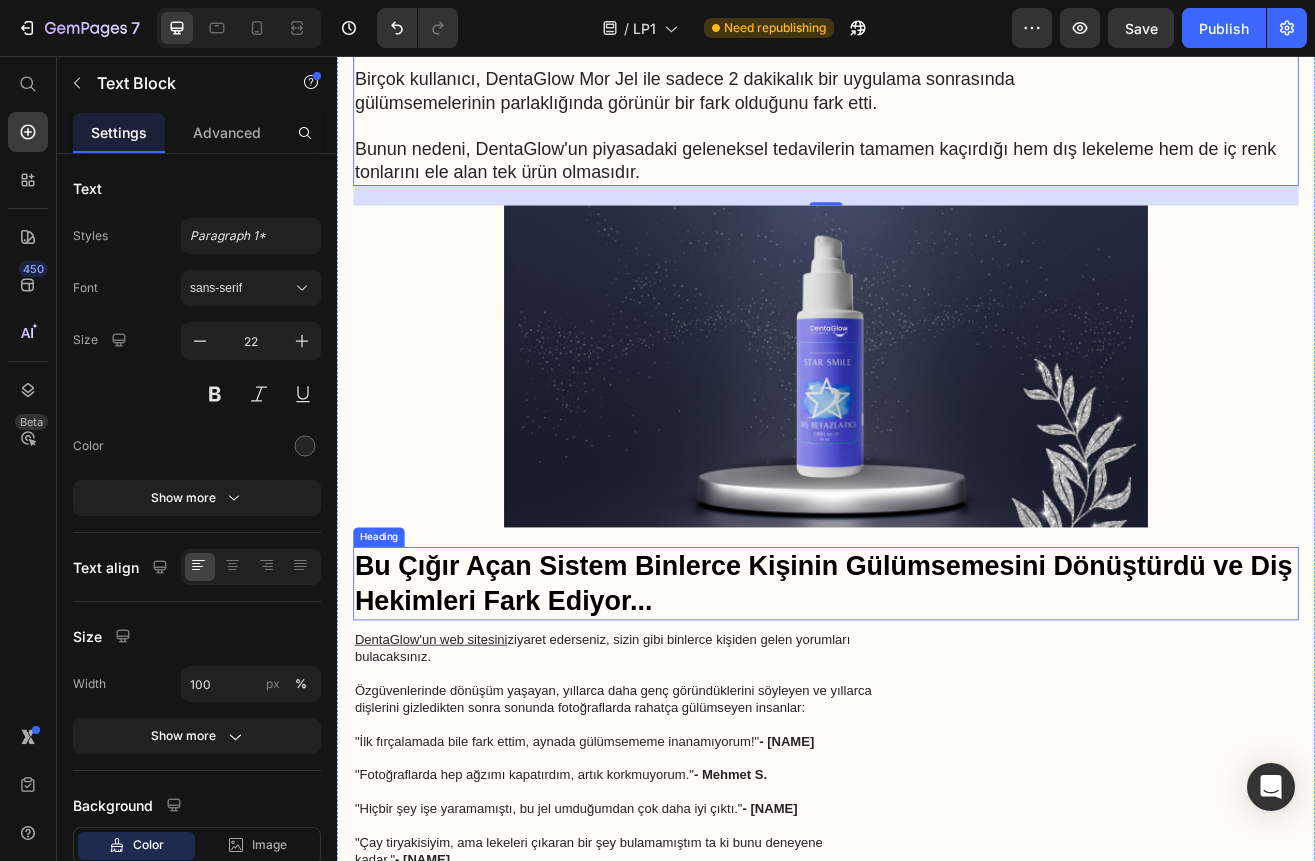 click on "Bu Çığır Açan Sistem Binlerce Kişinin Gülümsemesini Dönüştürdü ve Diş Hekimleri Fark Ediyor..." at bounding box center [937, 703] 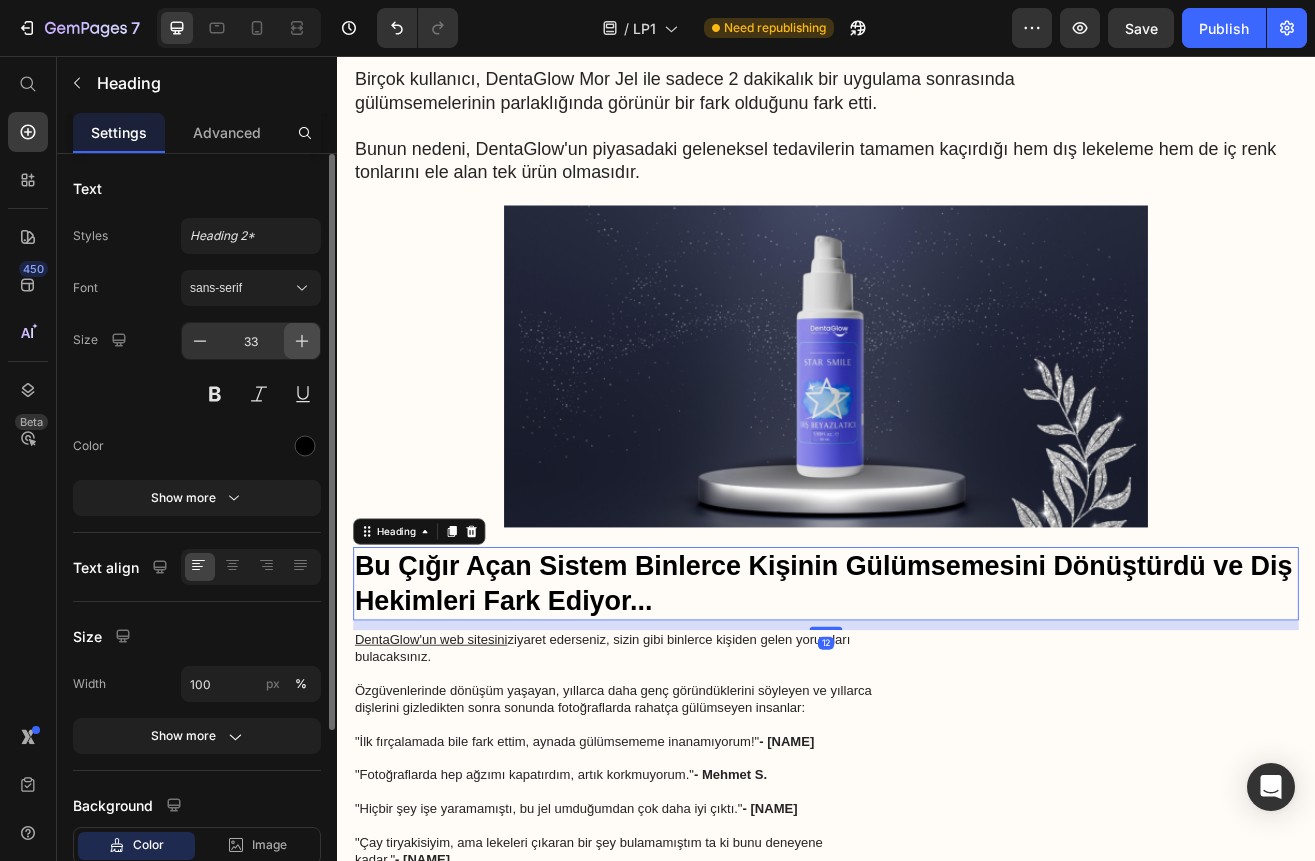 click 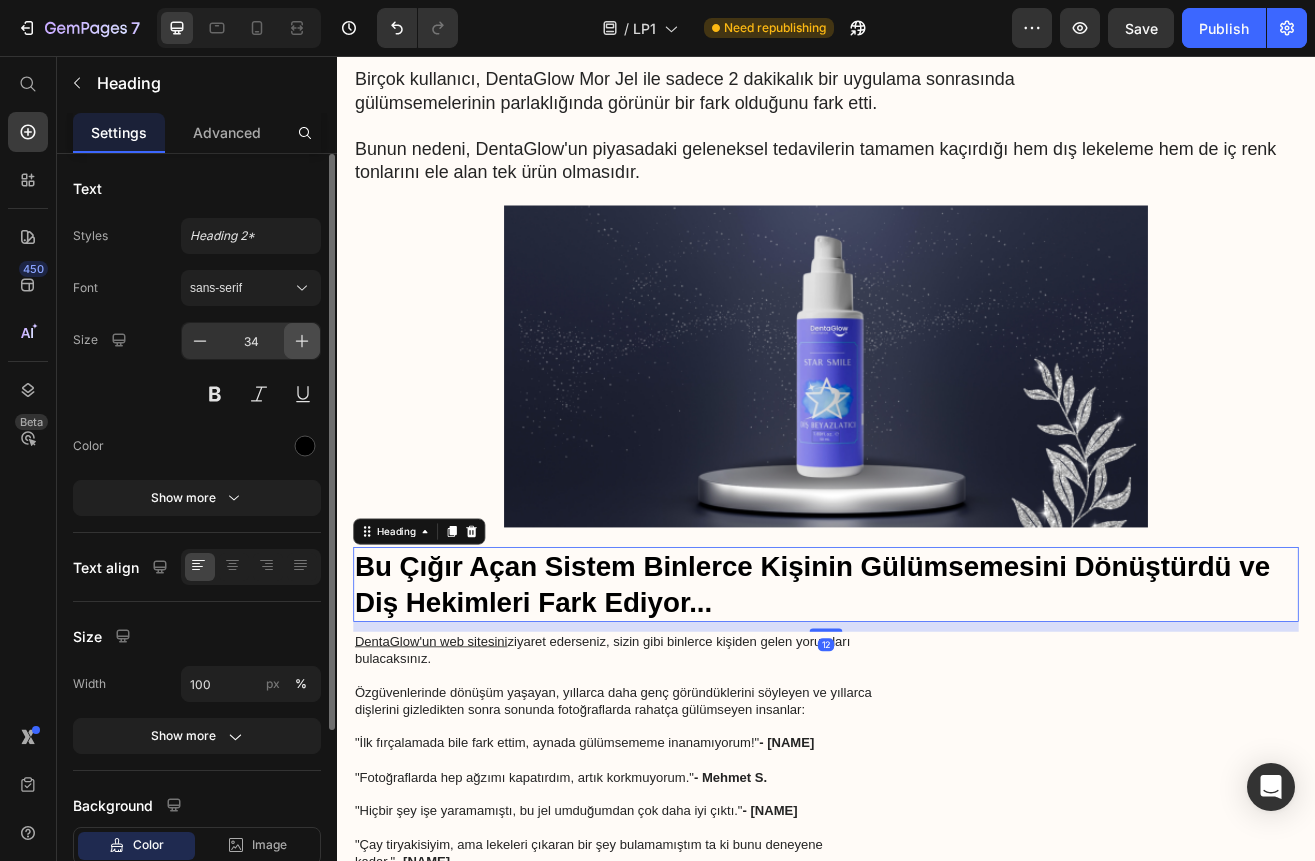 click 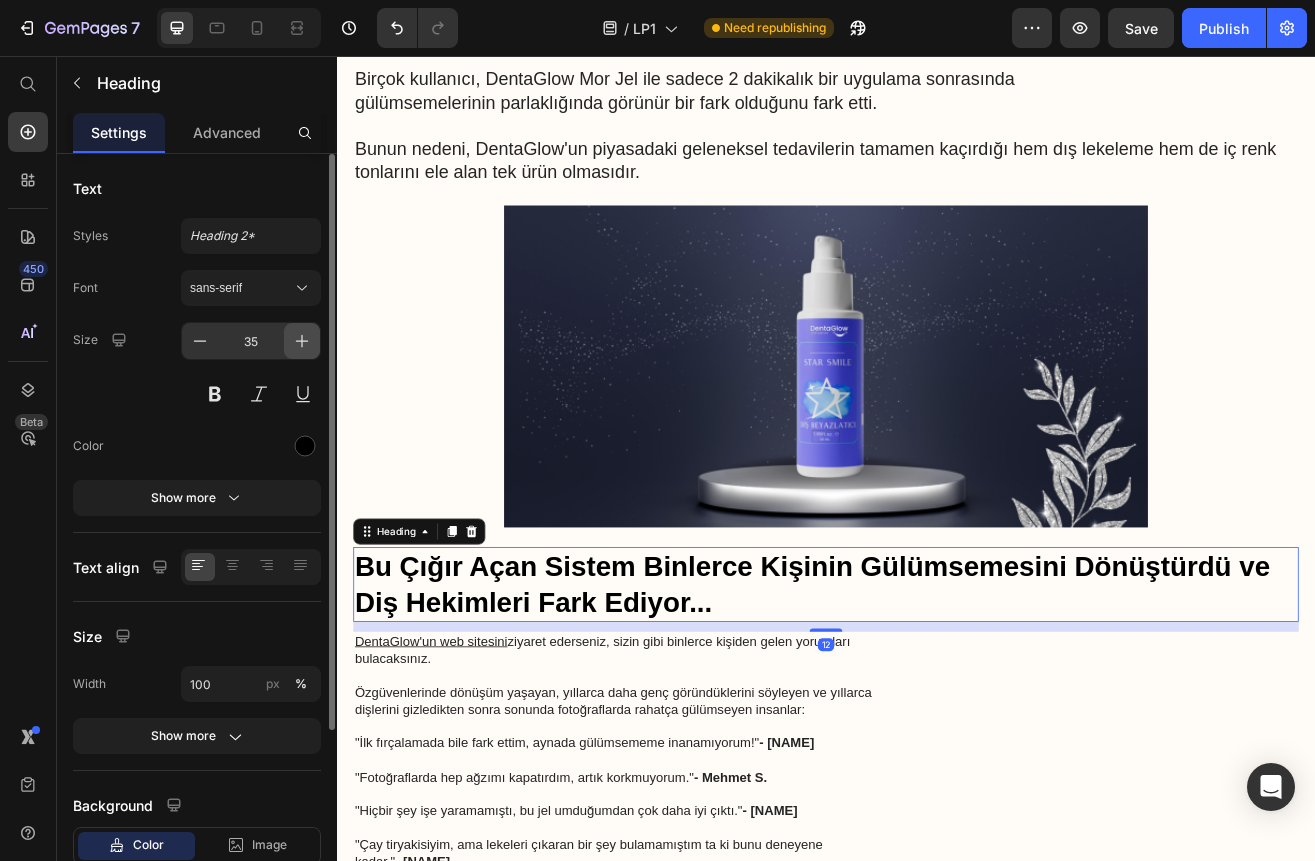 click 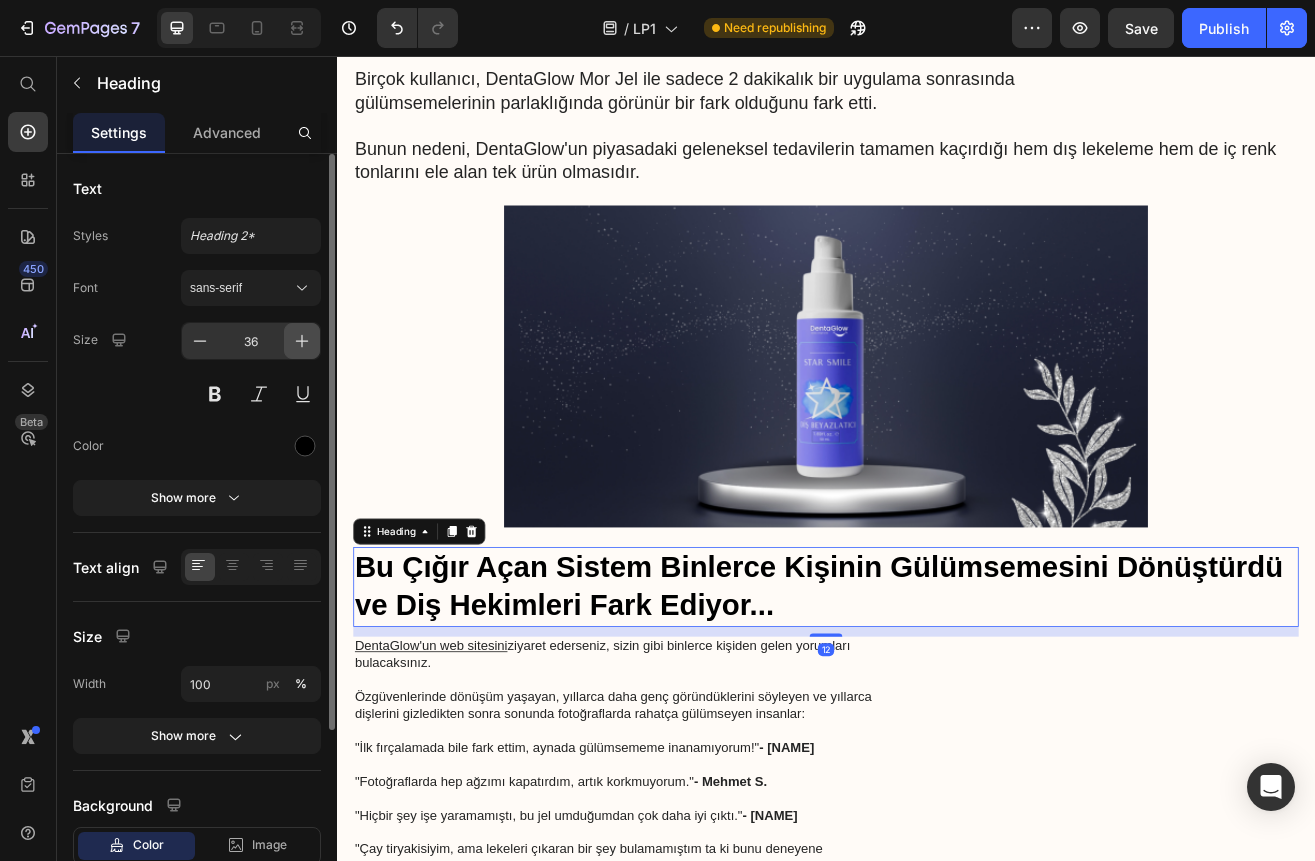 click 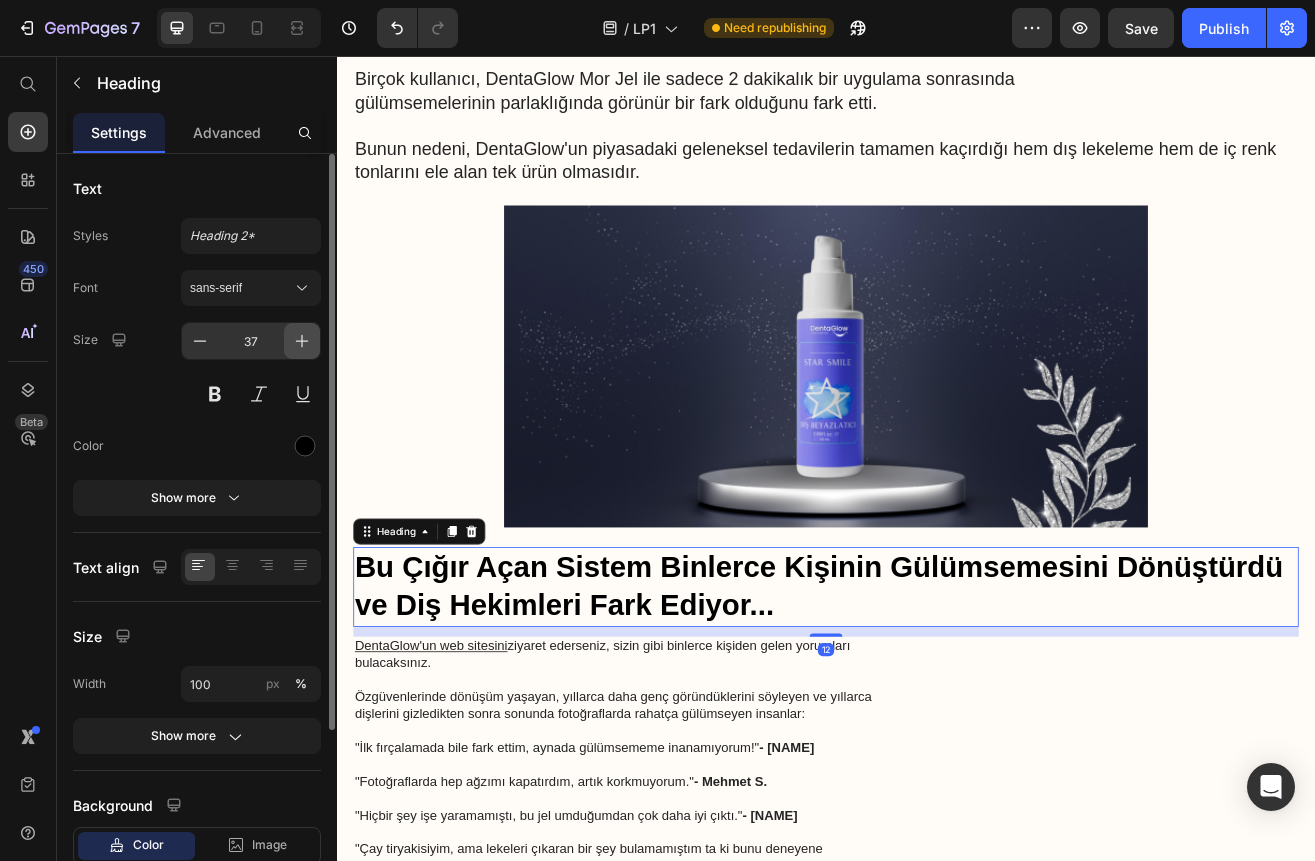 click 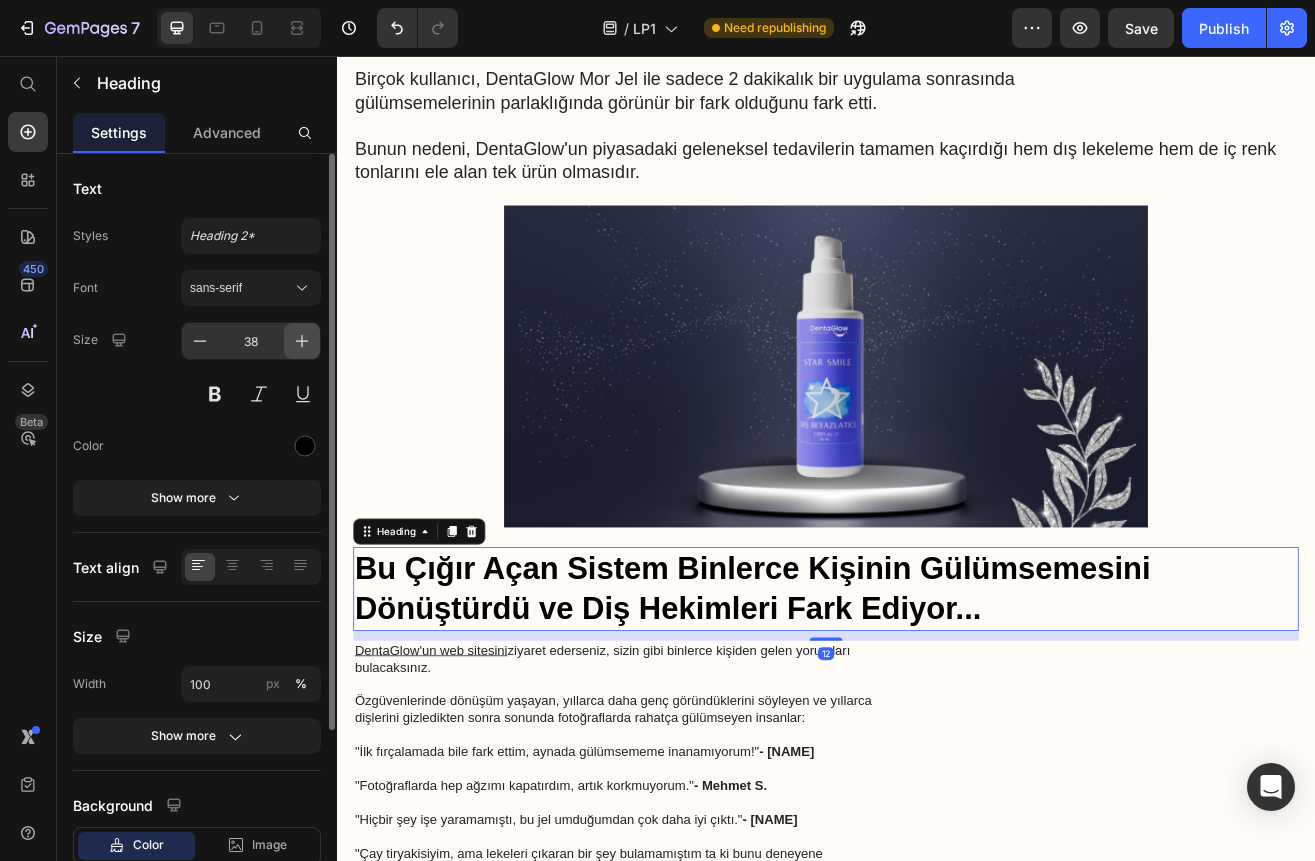 click 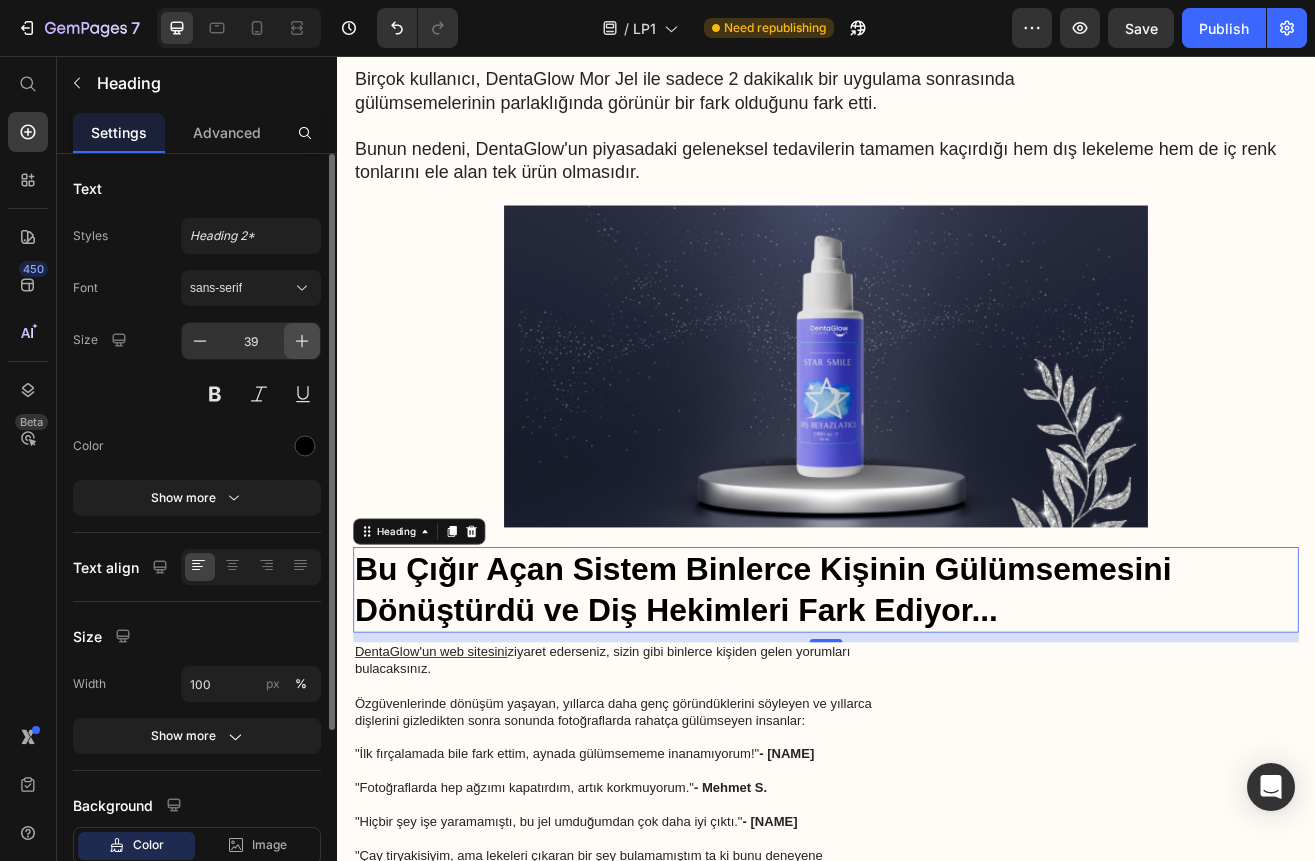 click 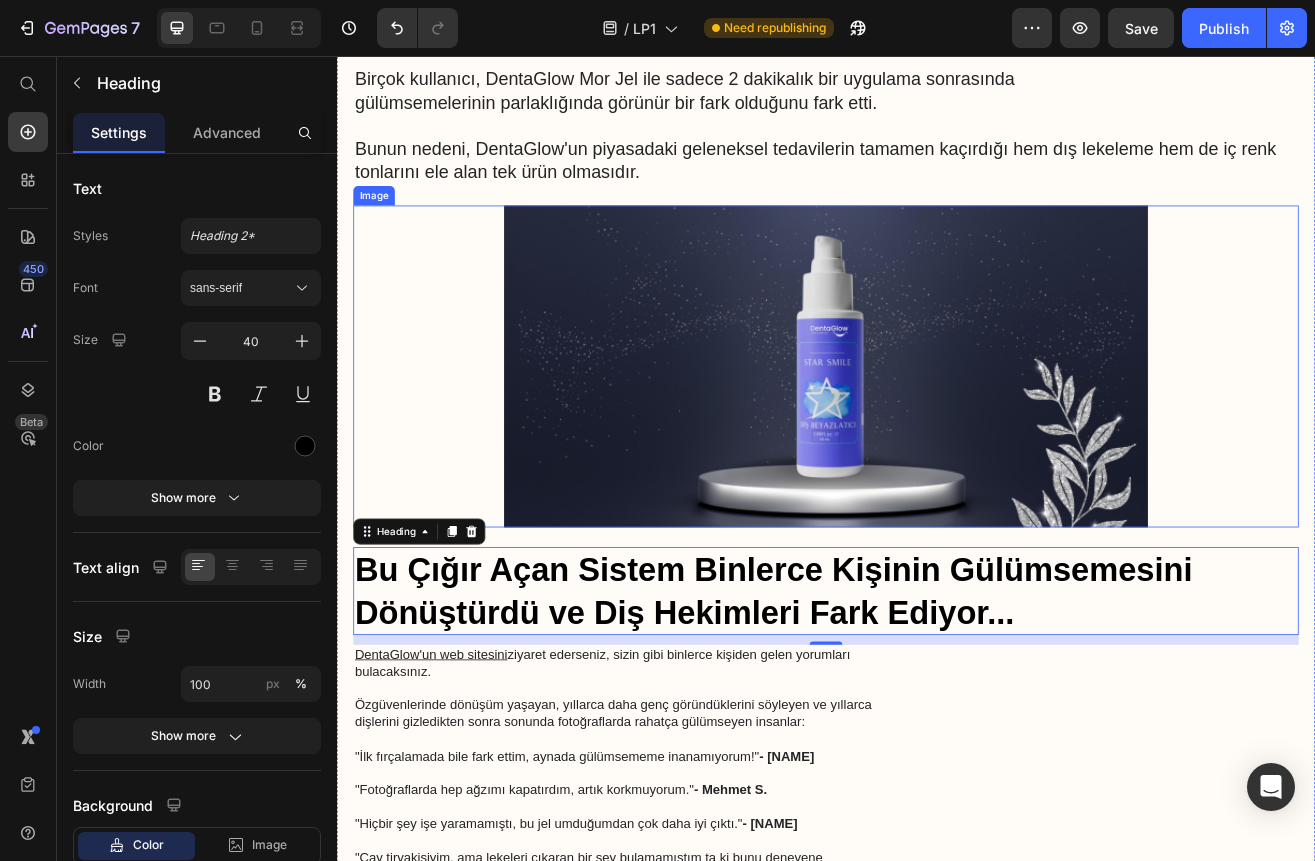 scroll, scrollTop: 6125, scrollLeft: 0, axis: vertical 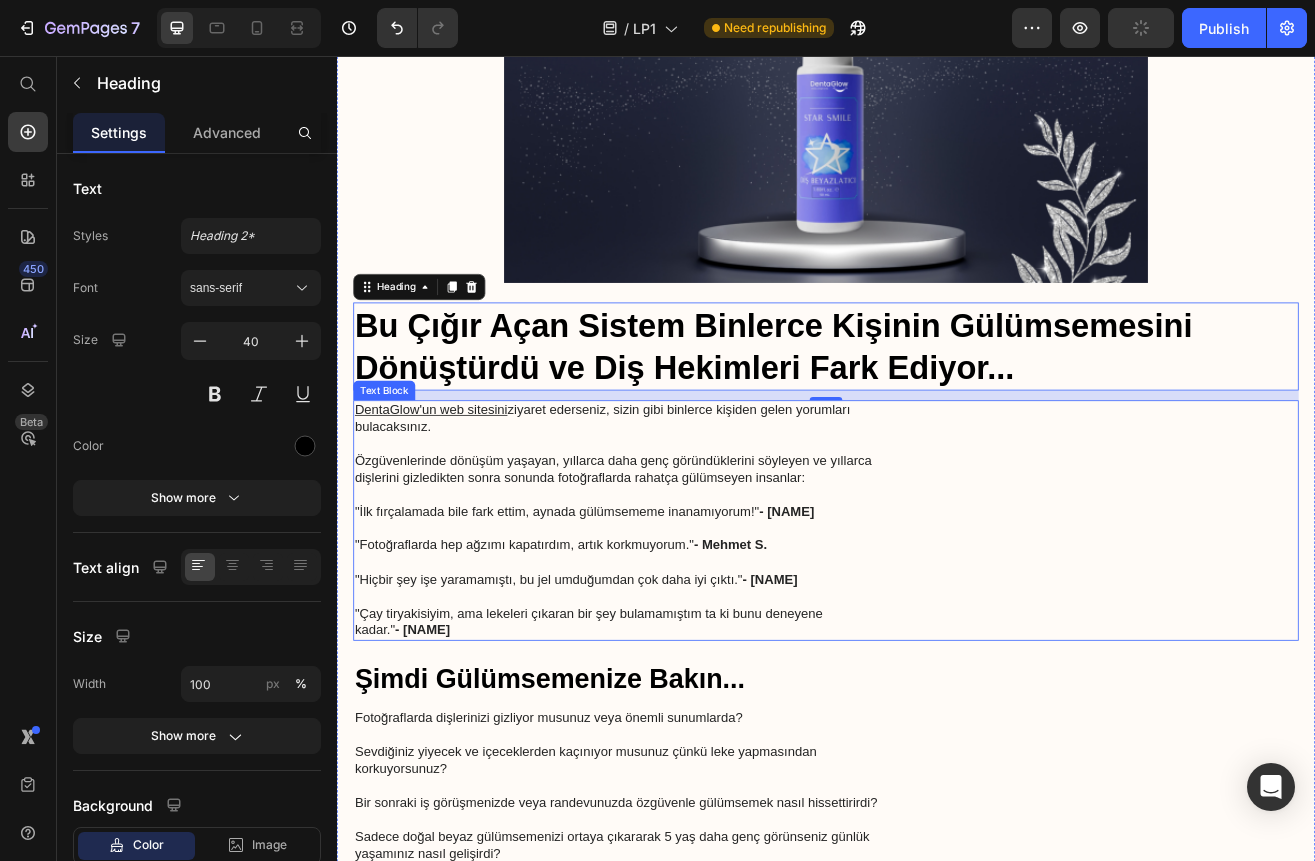 click on "--- "İlk fırçalamada bile fark ettim, aynada gülümsememe inanamıyorum!"  - [NAME] [LAST]" at bounding box center (937, 626) 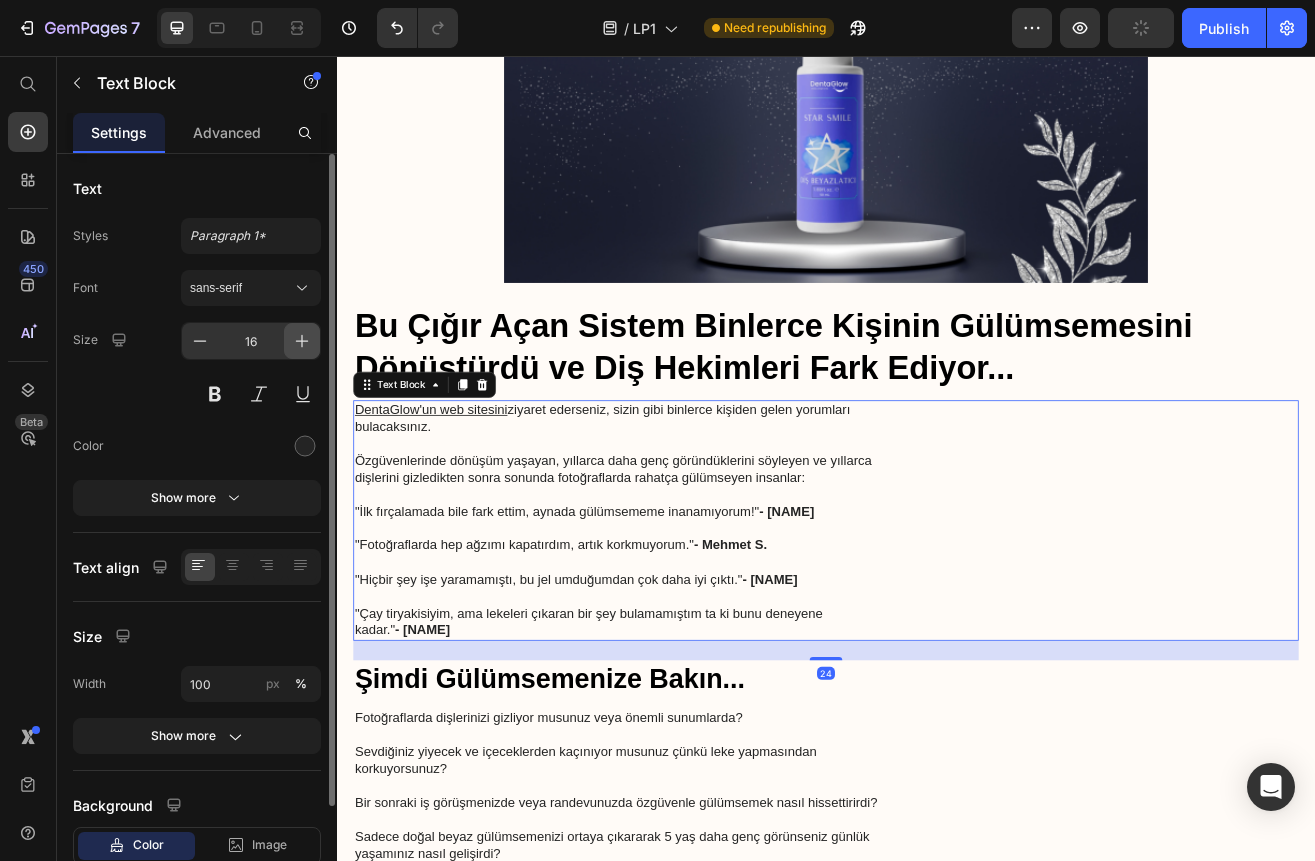 click 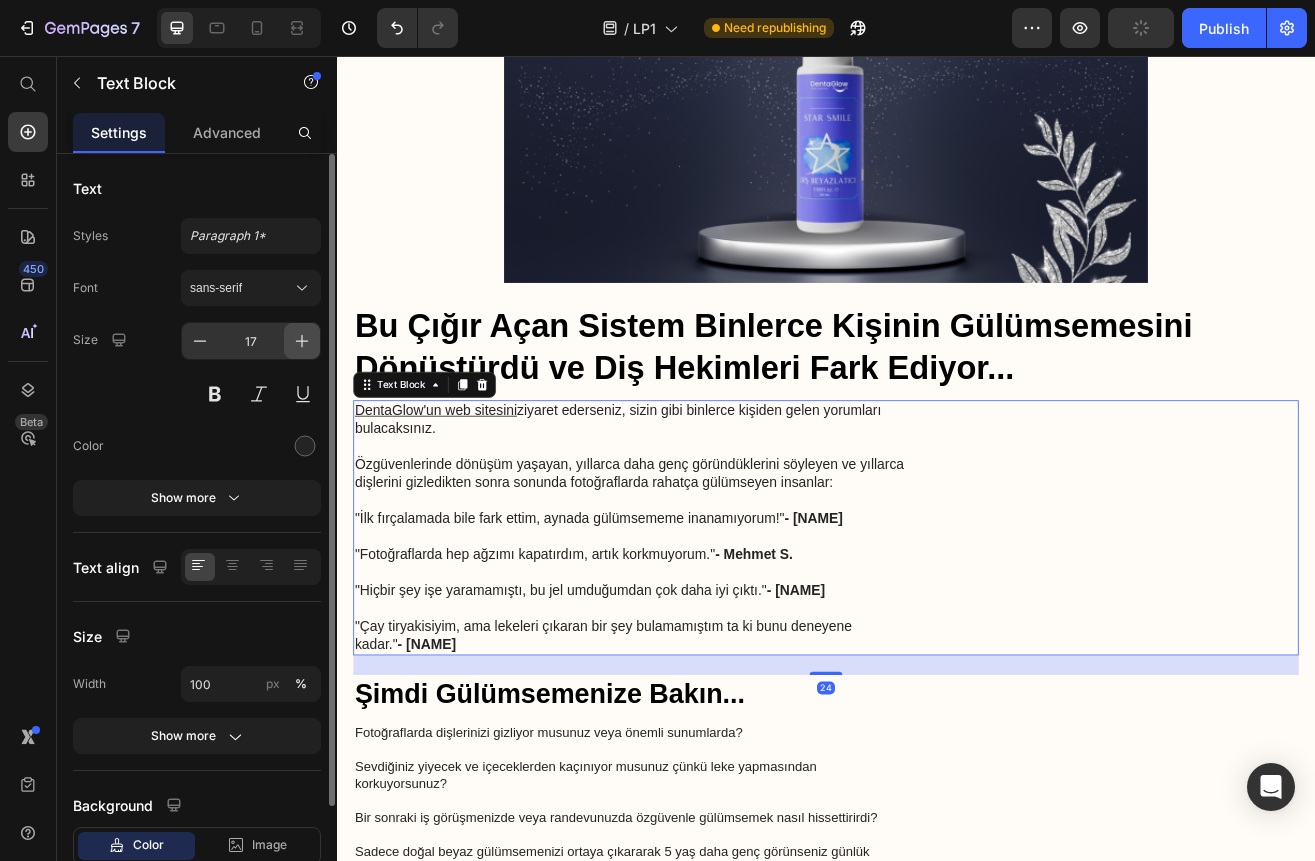 click 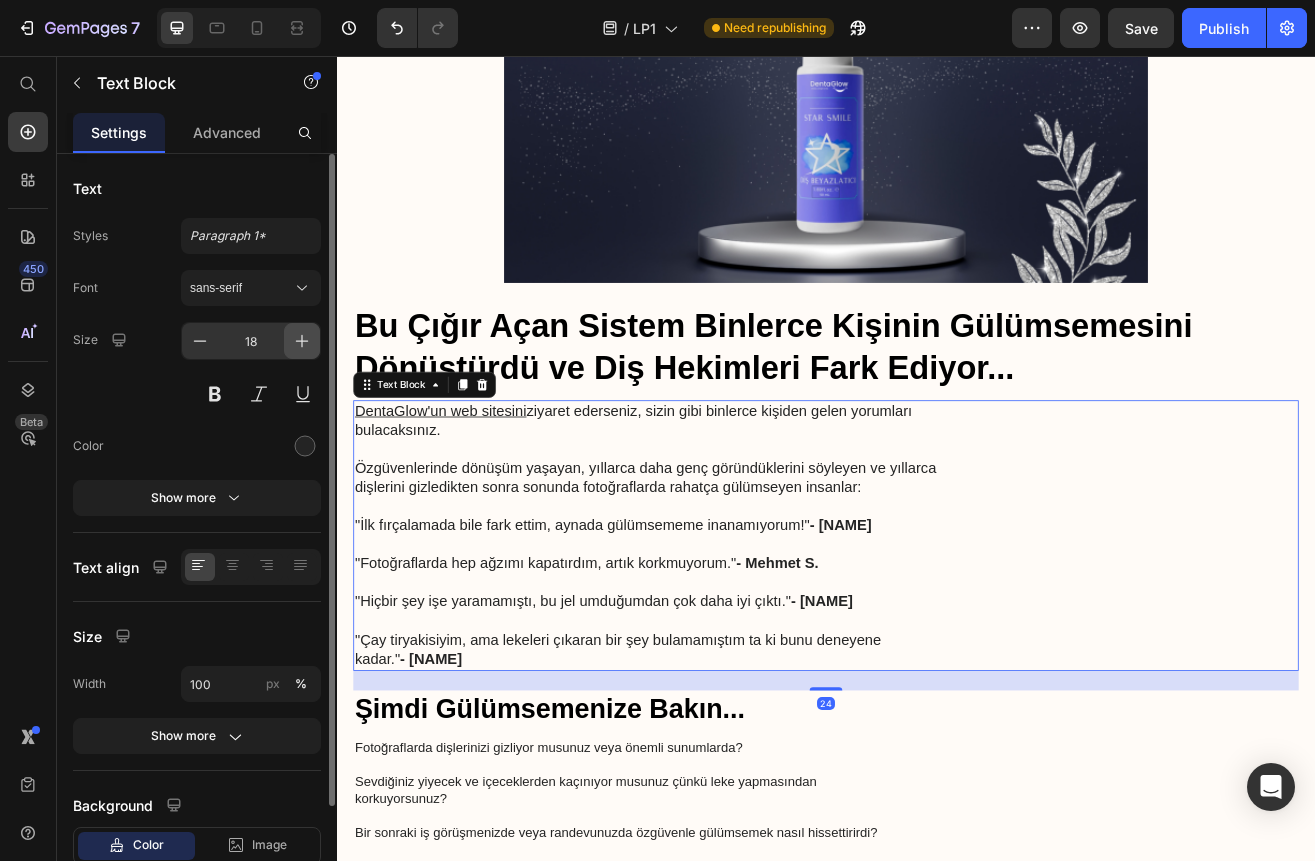 click 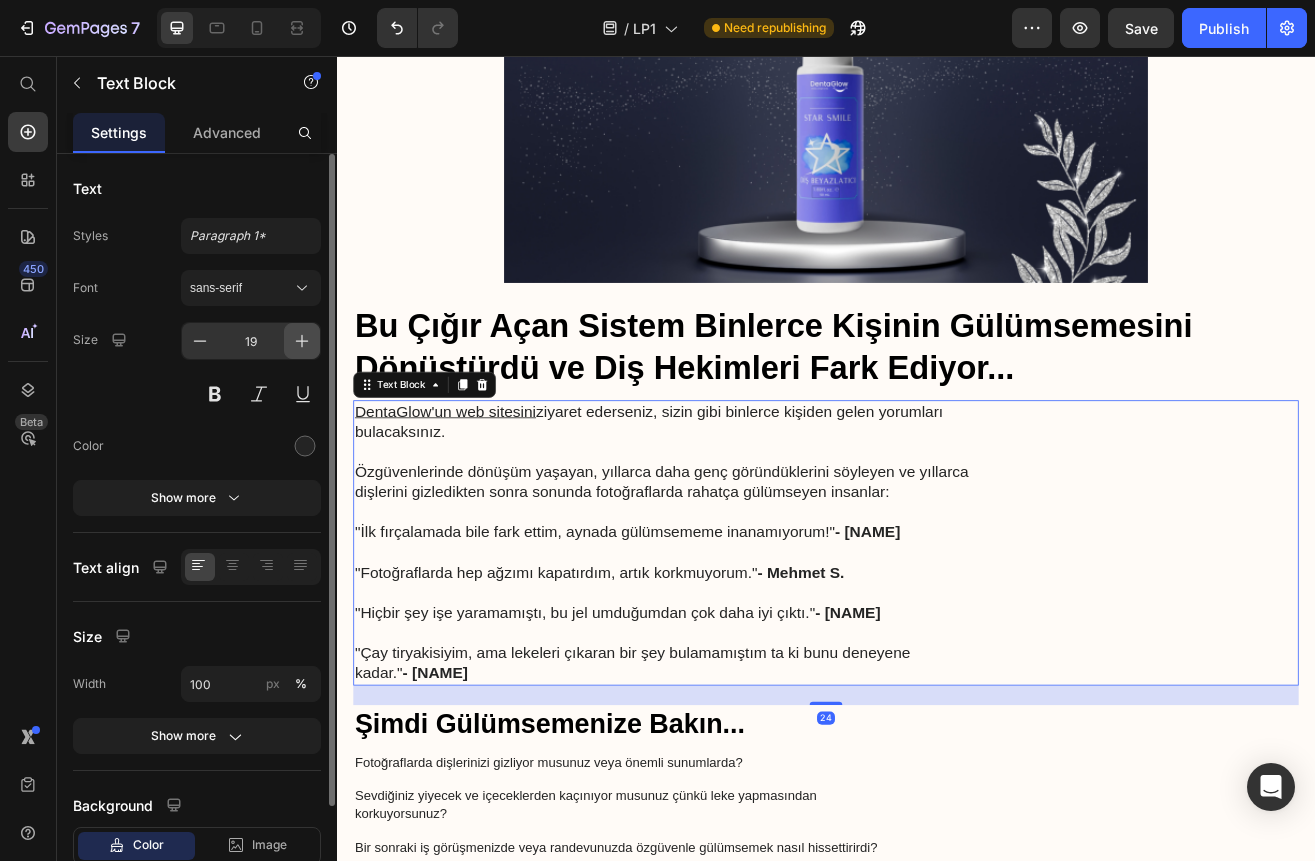 click 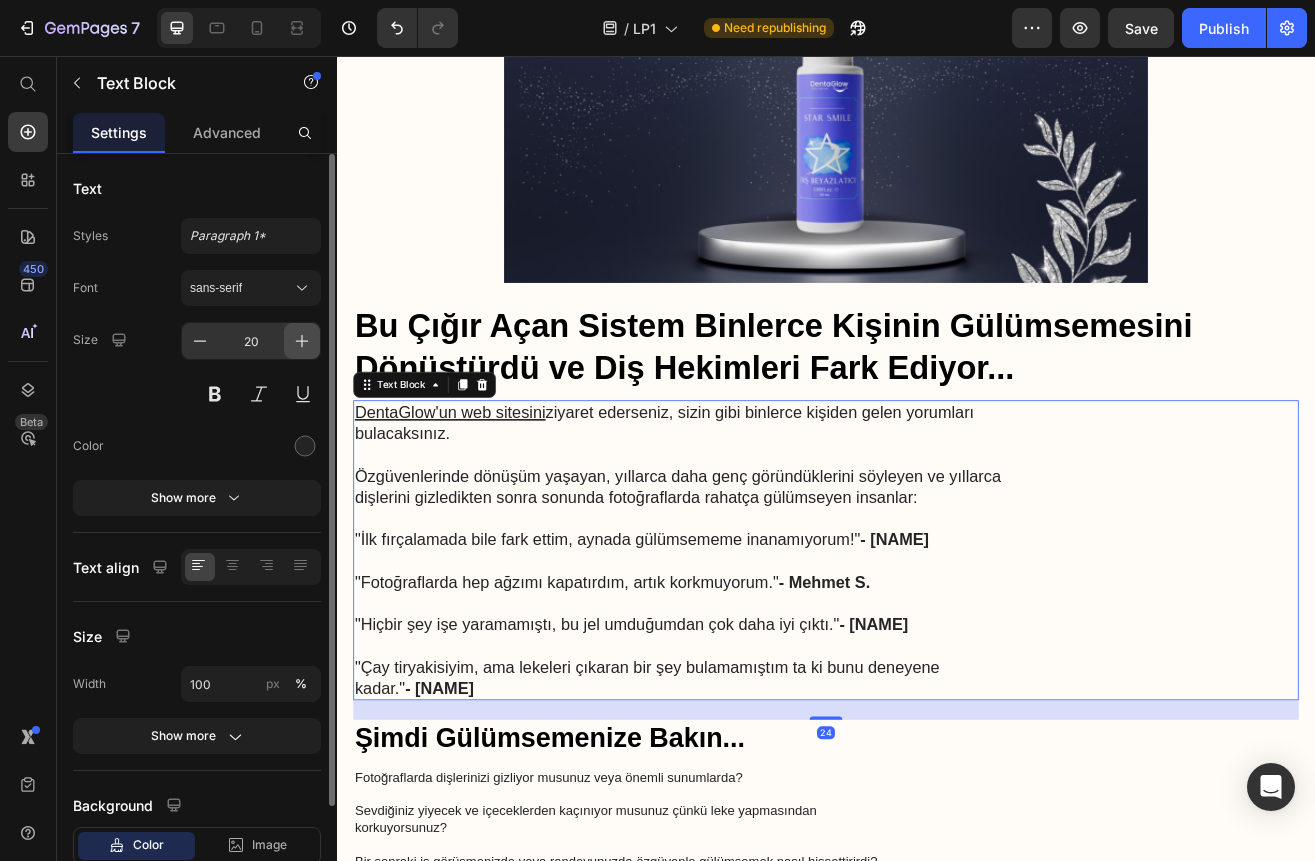 click 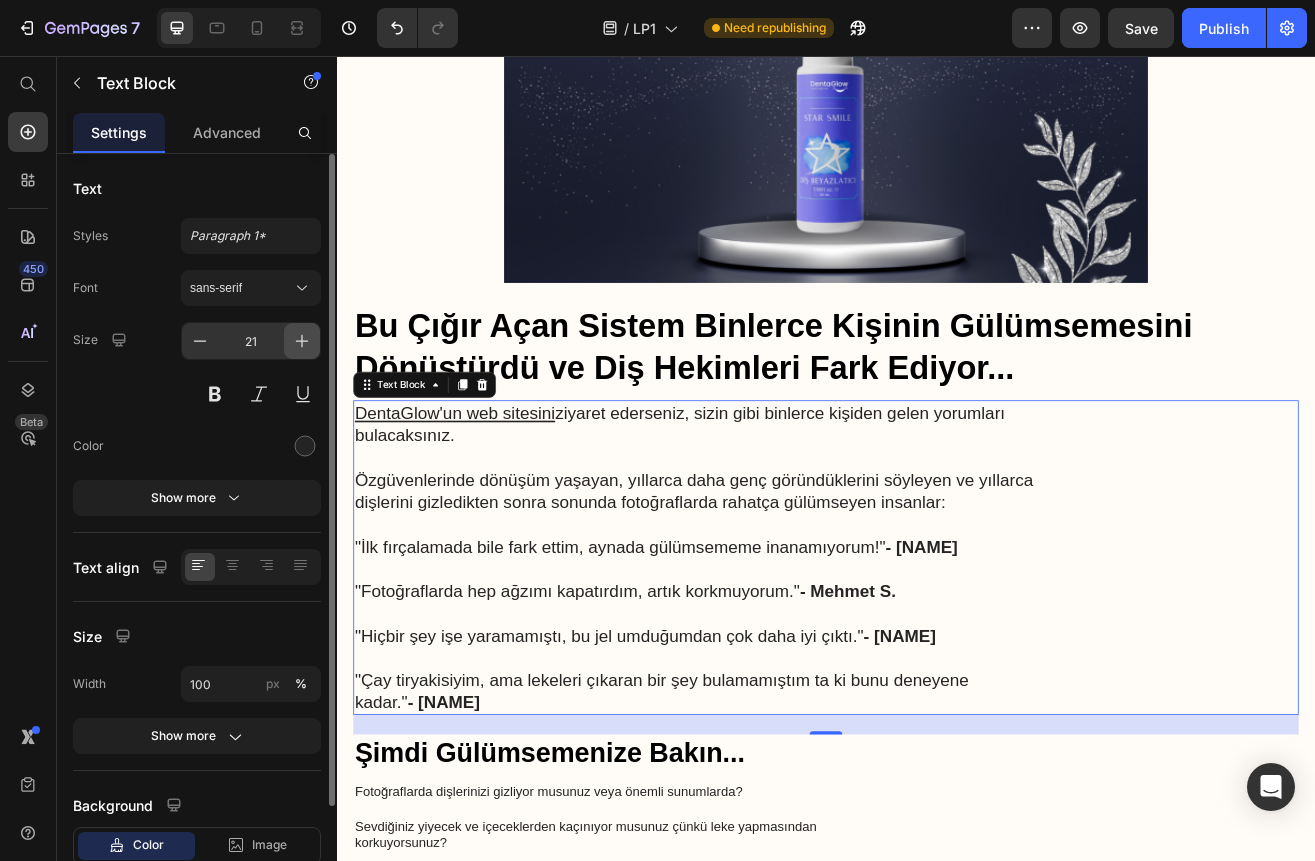 click 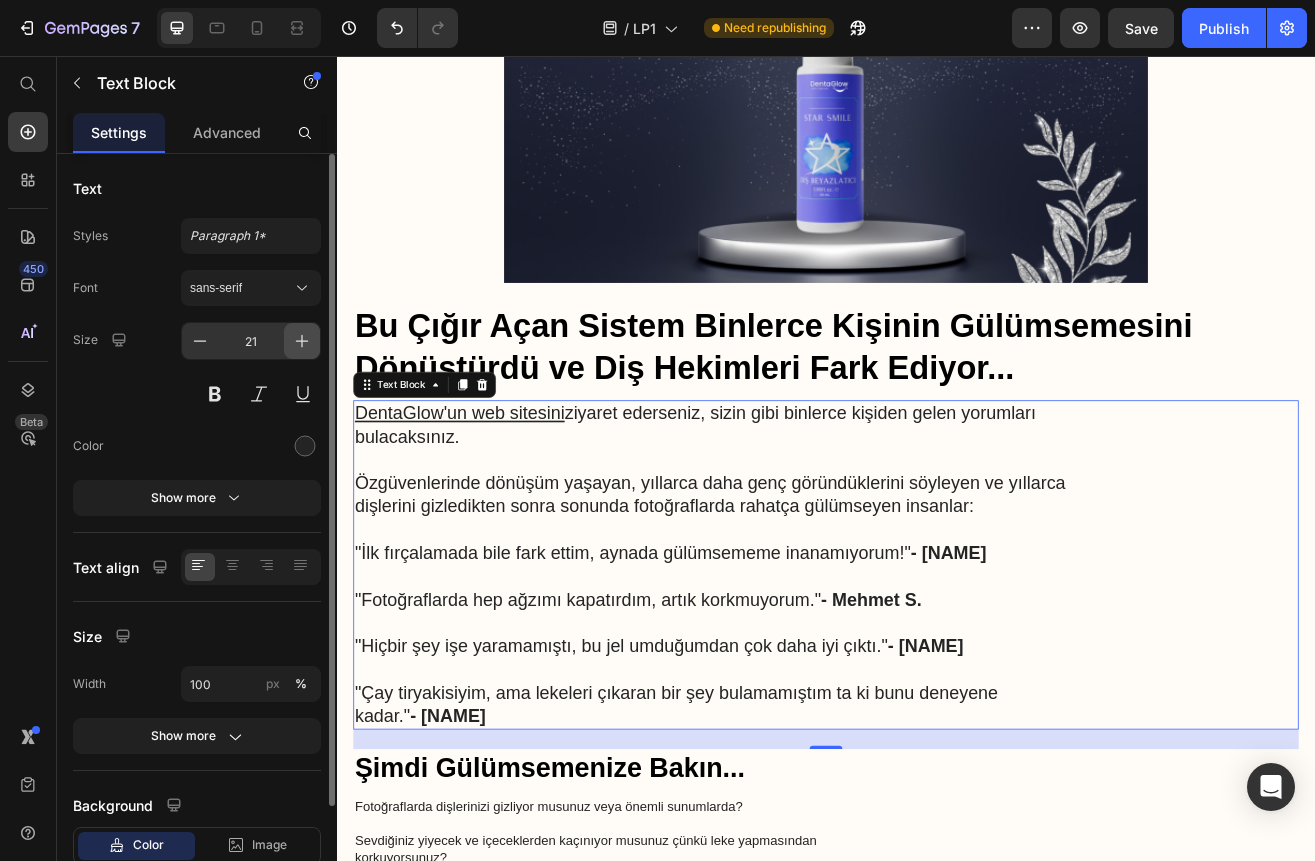 type on "22" 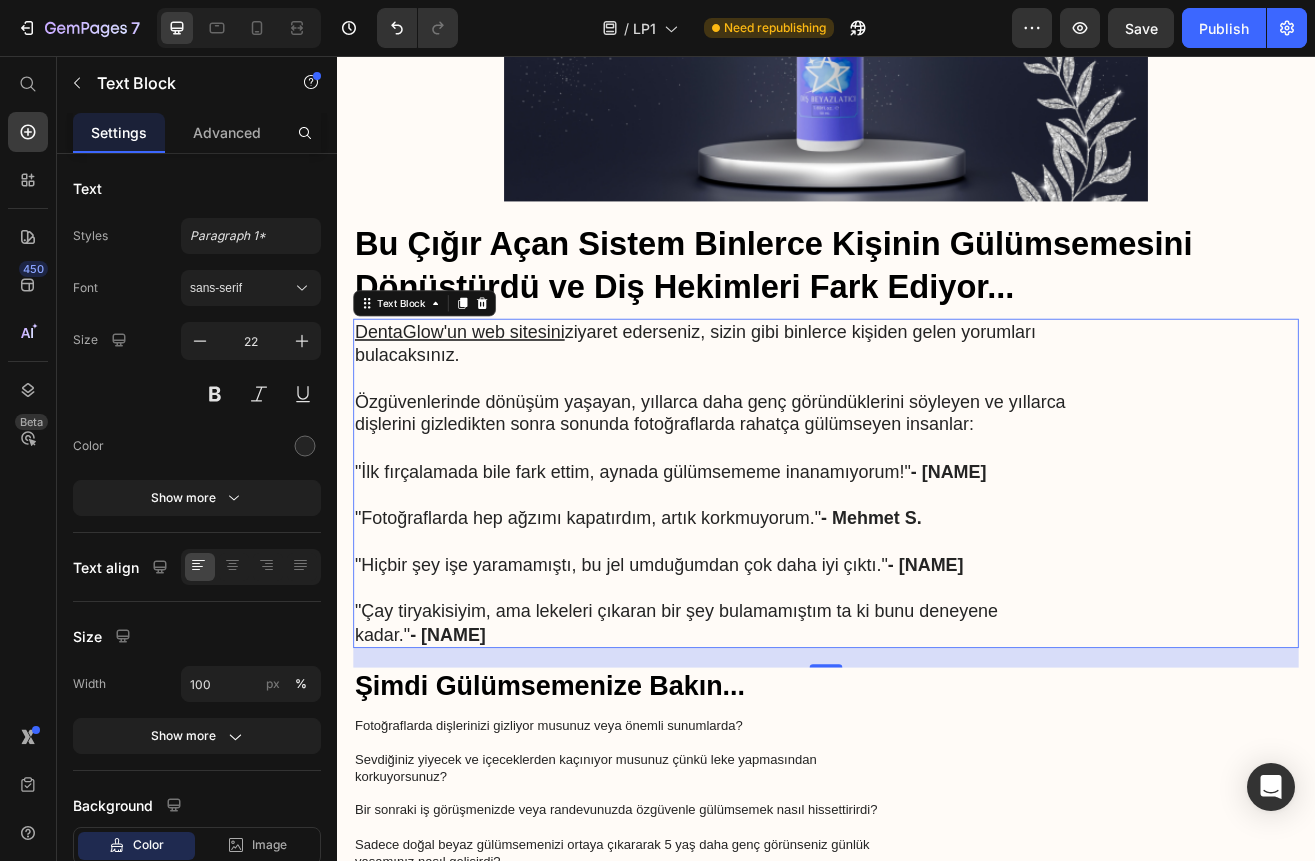 scroll, scrollTop: 6625, scrollLeft: 0, axis: vertical 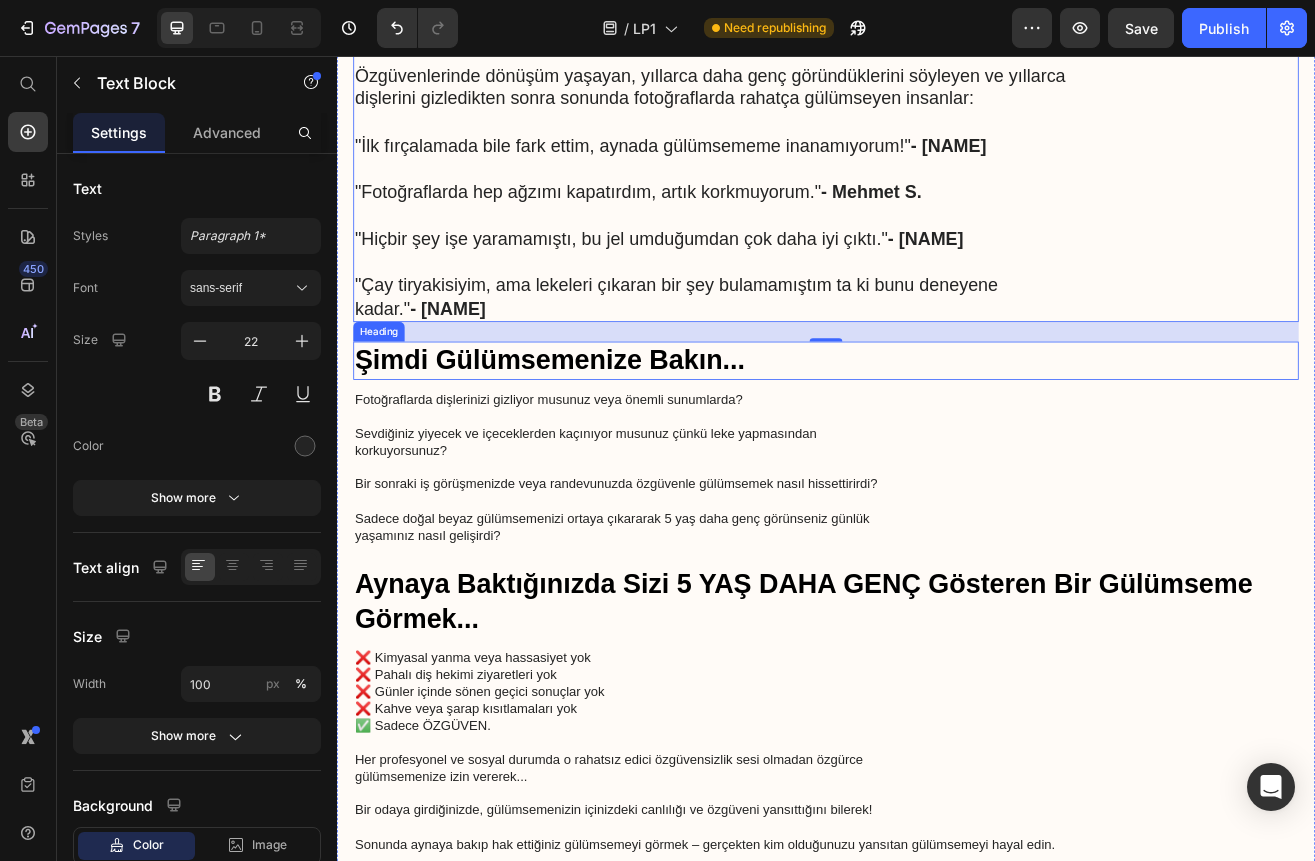 click on "Şimdi Gülümsemenize Bakın..." at bounding box center [937, 429] 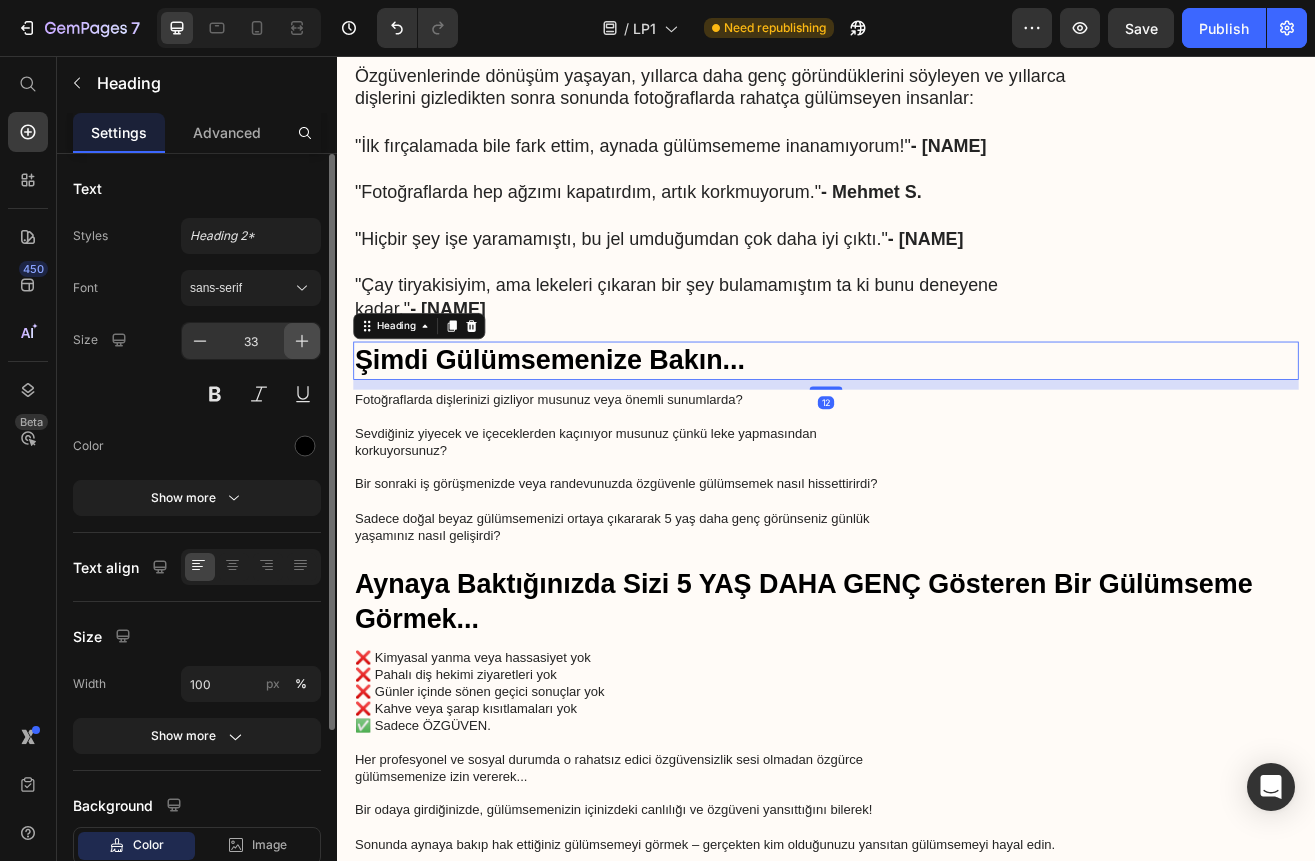 click 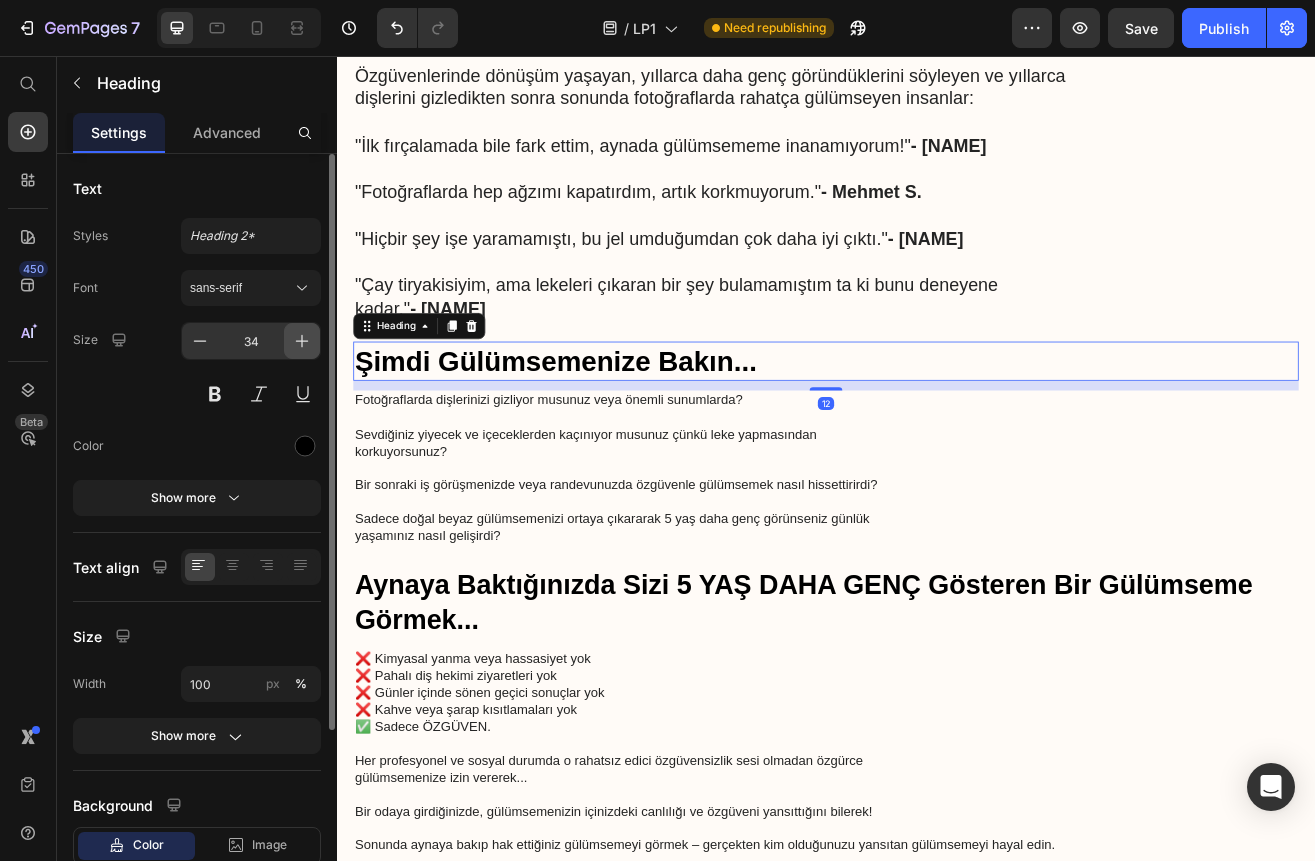 click 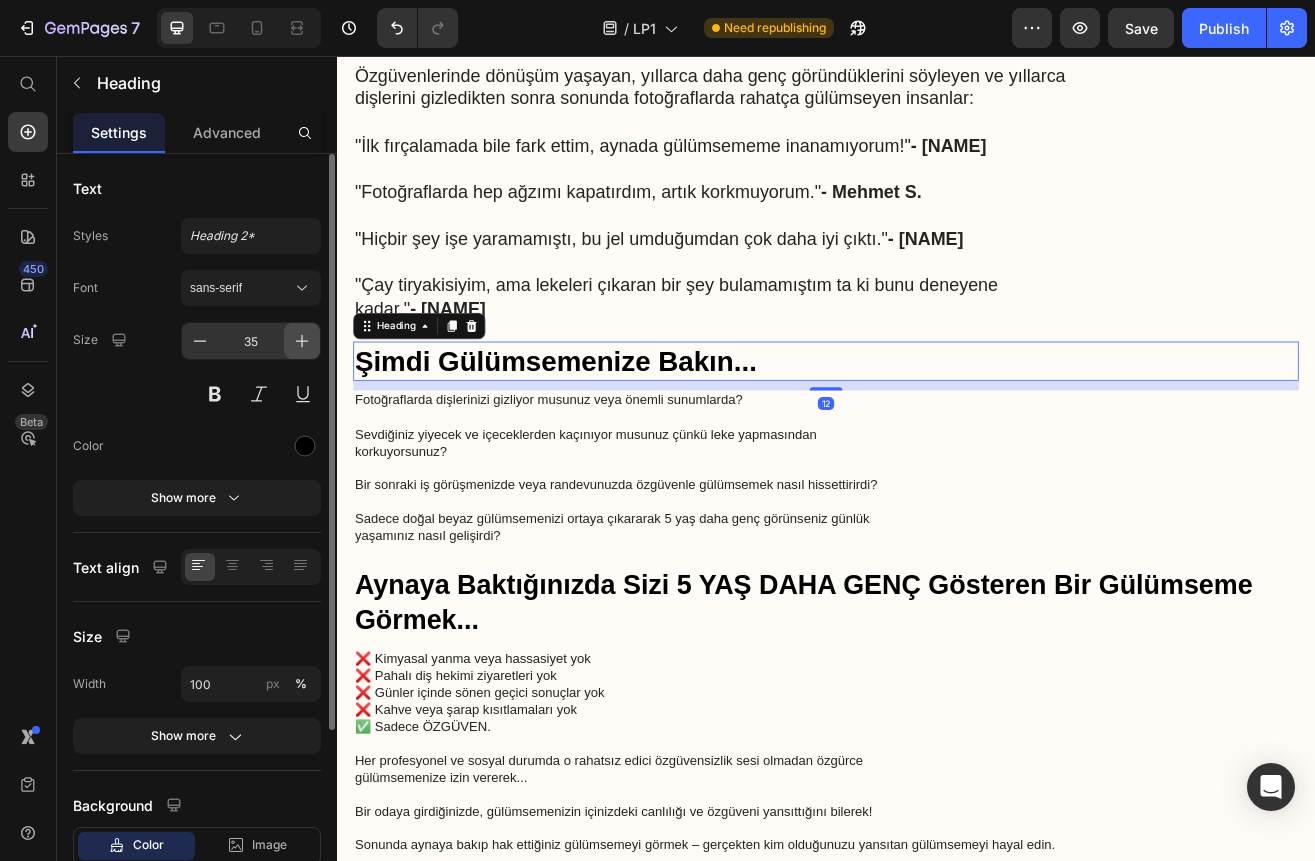 click 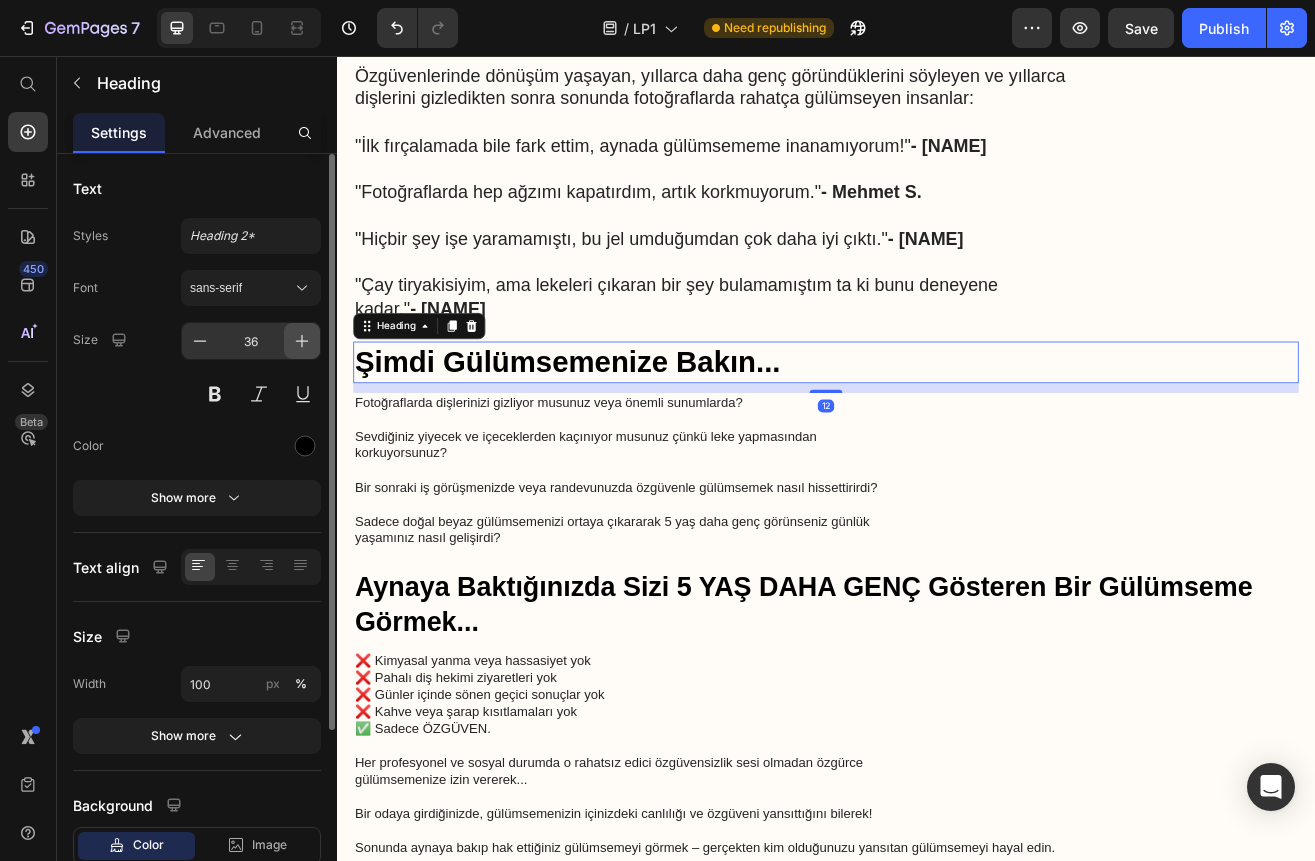 click 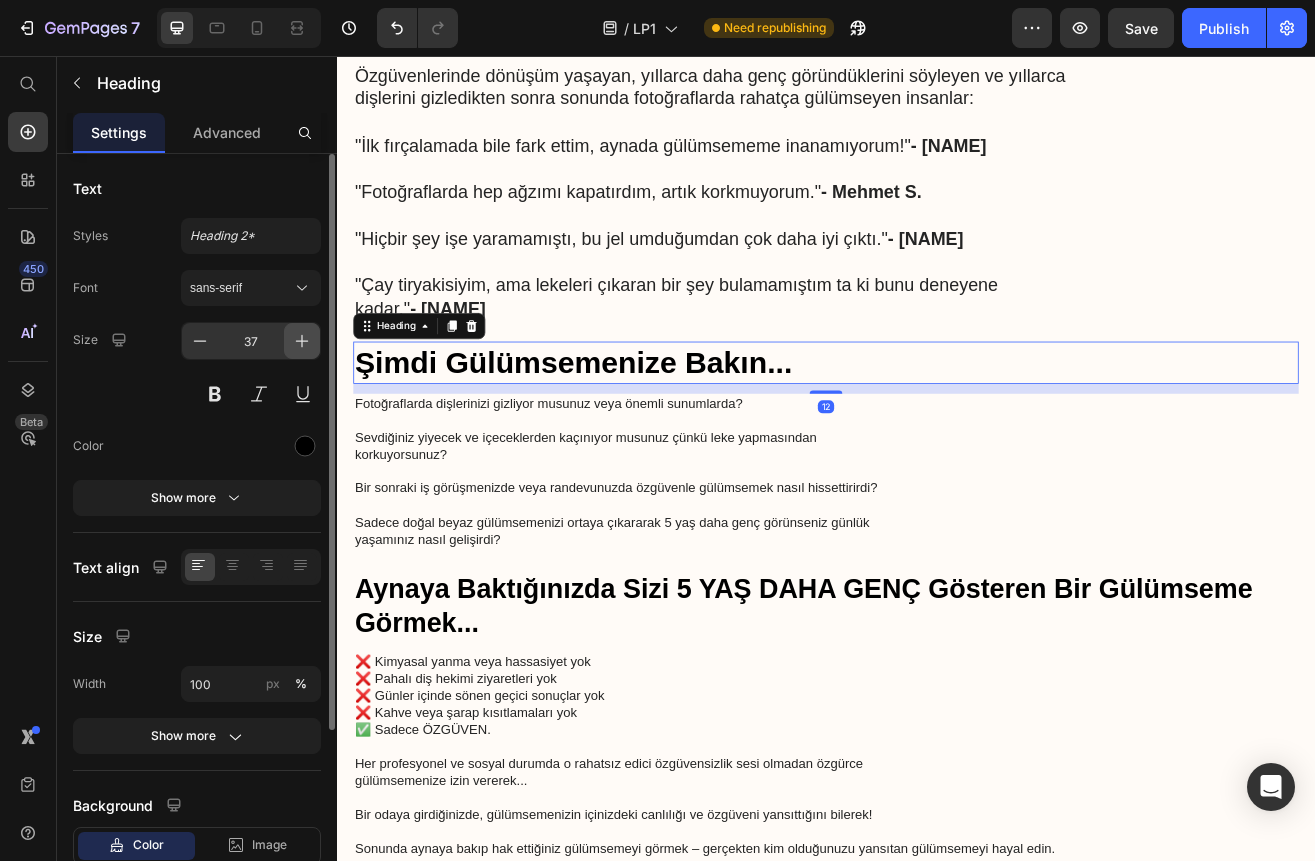 click 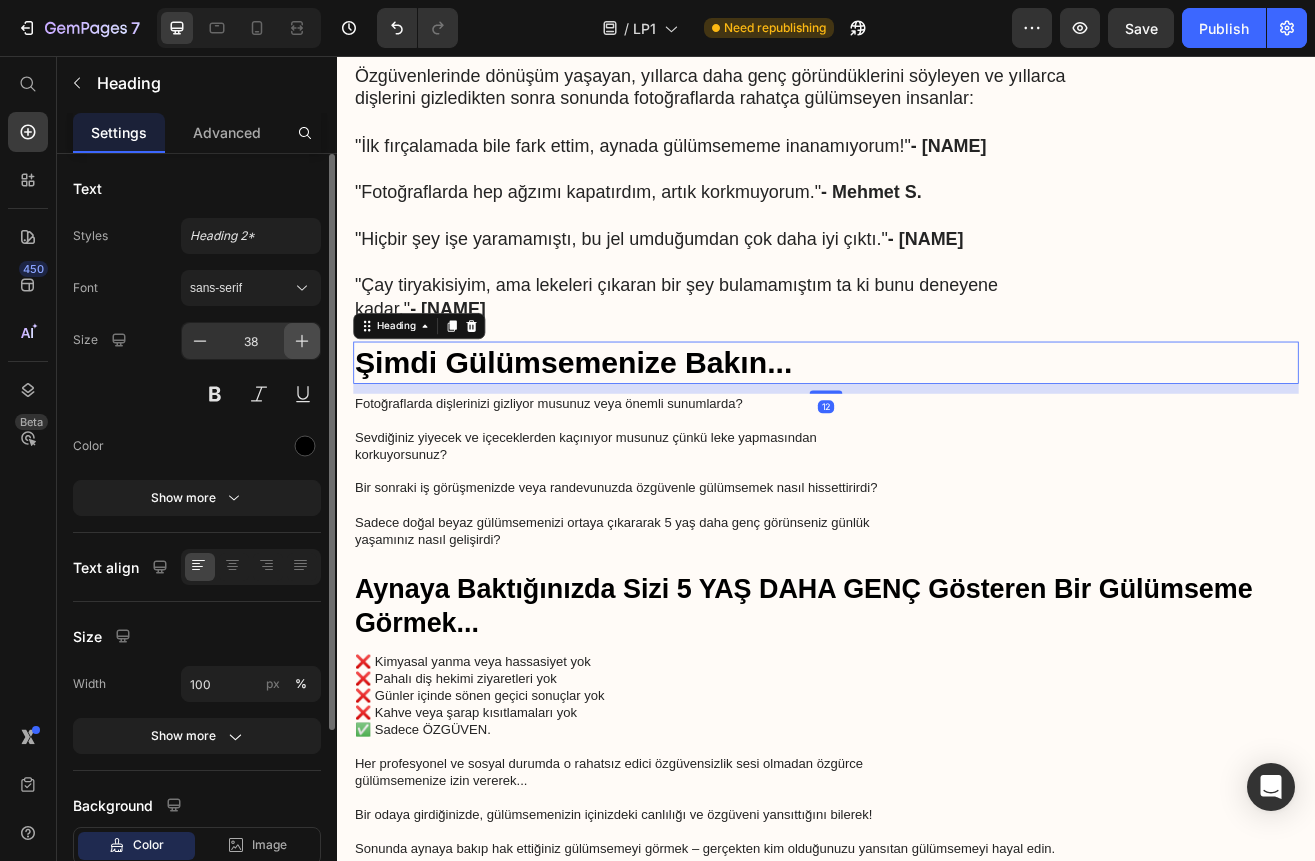 click 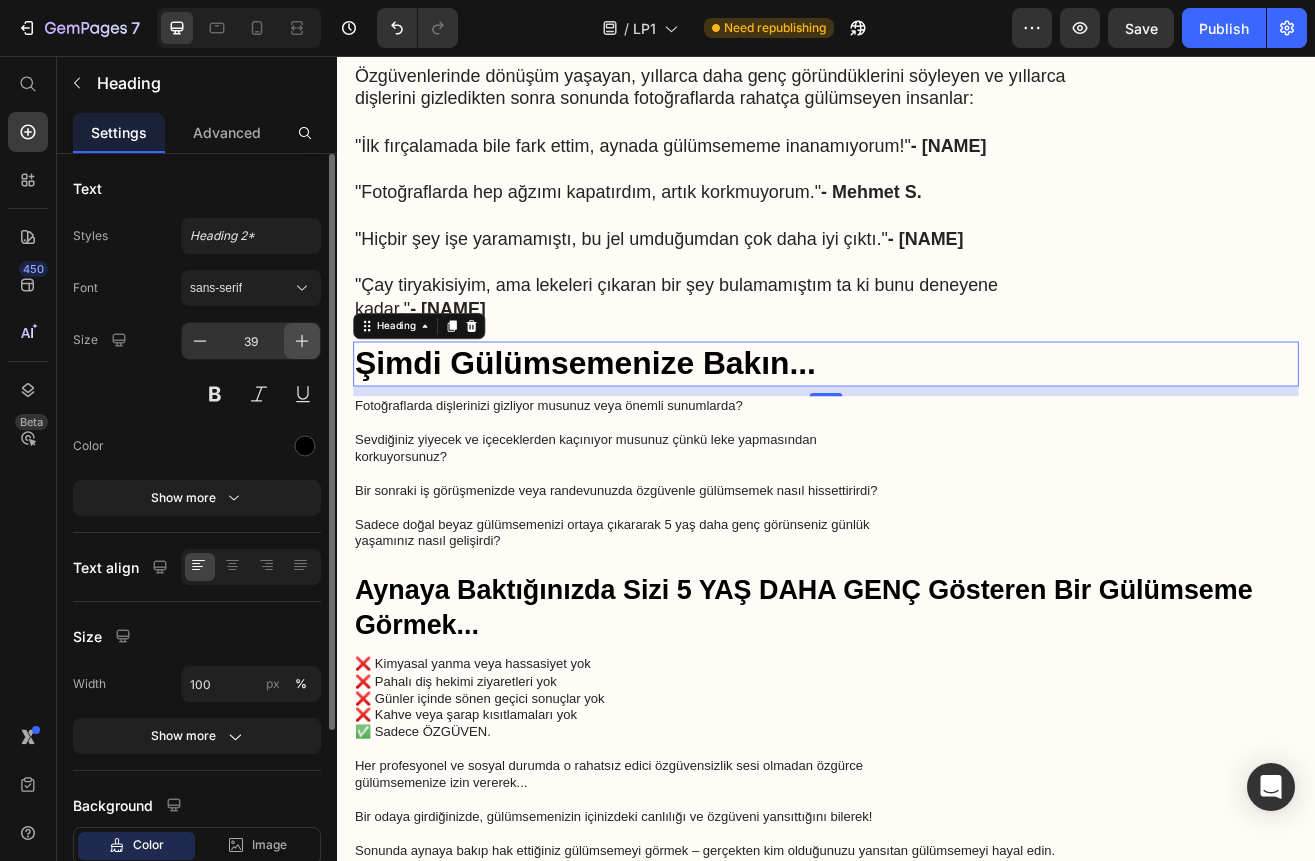click 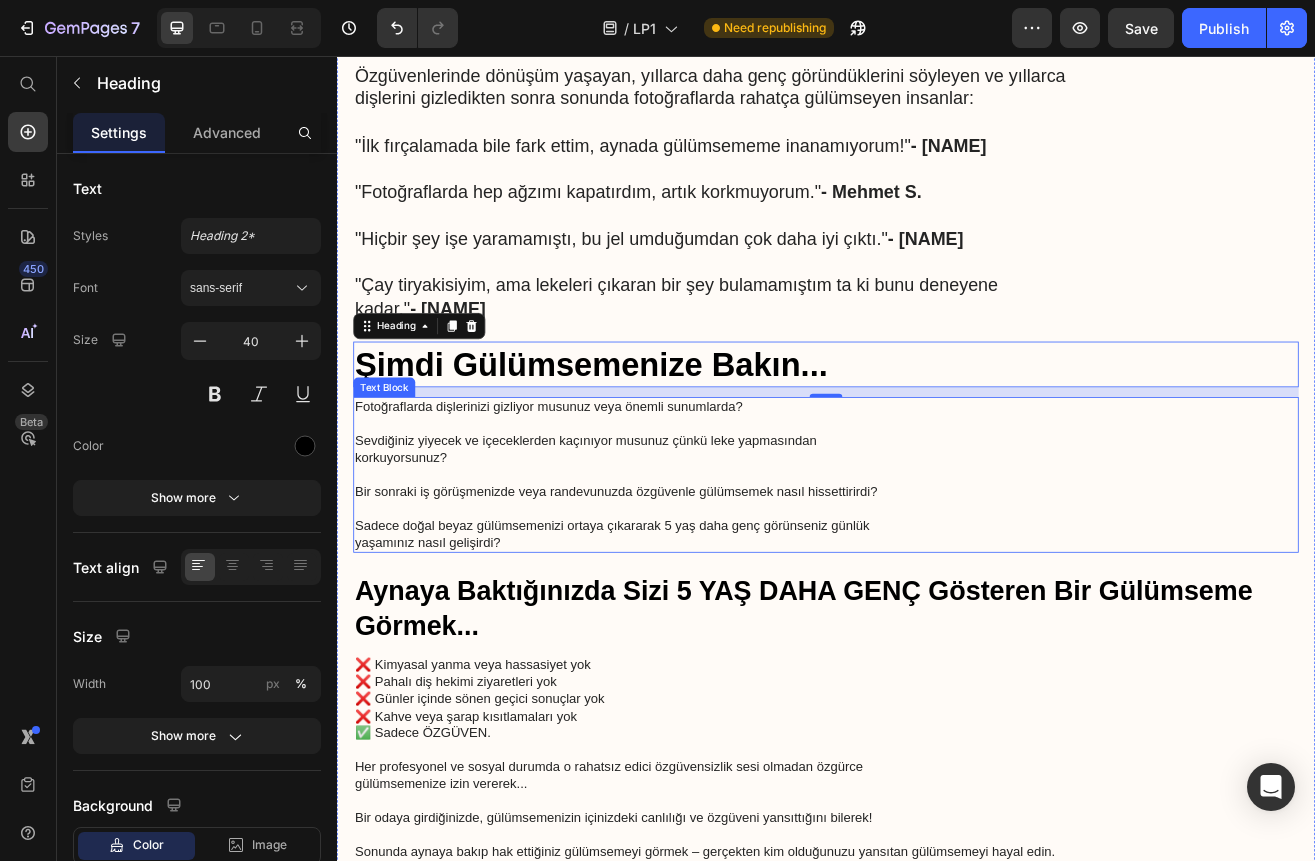 click on "Sevdiğiniz yiyecek ve içeceklerden kaçınıyor musunuz çünkü leke yapmasından korkuyorsunuz?" at bounding box center (937, 528) 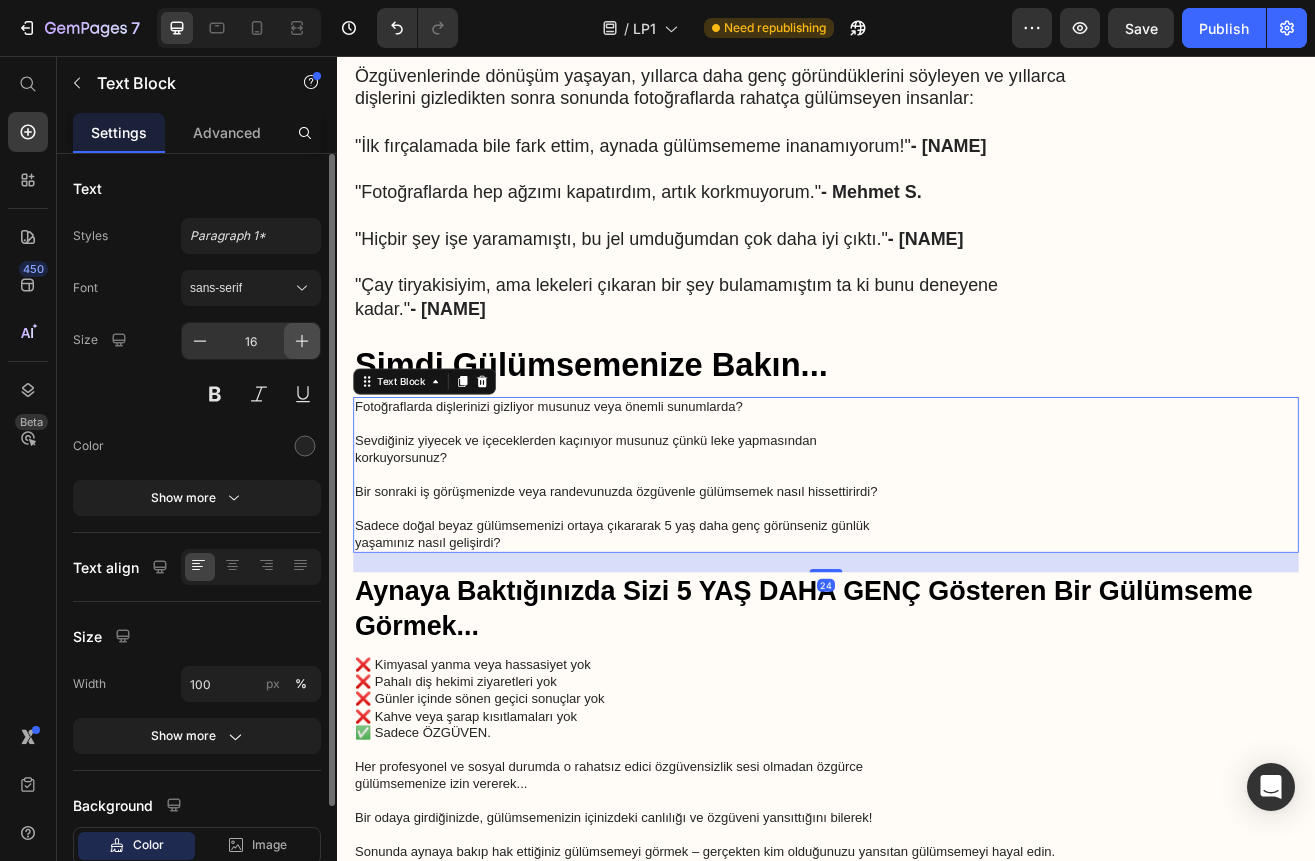 click 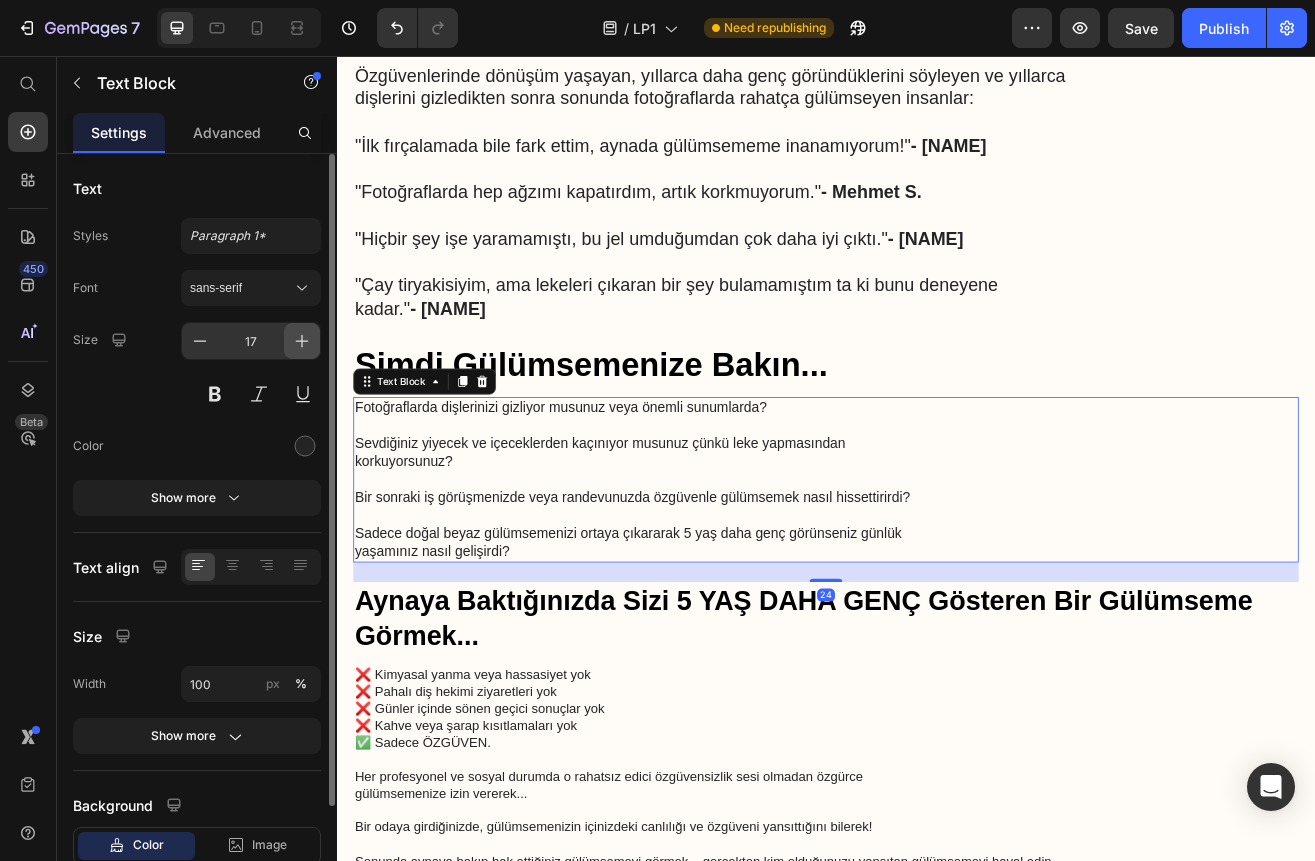 click 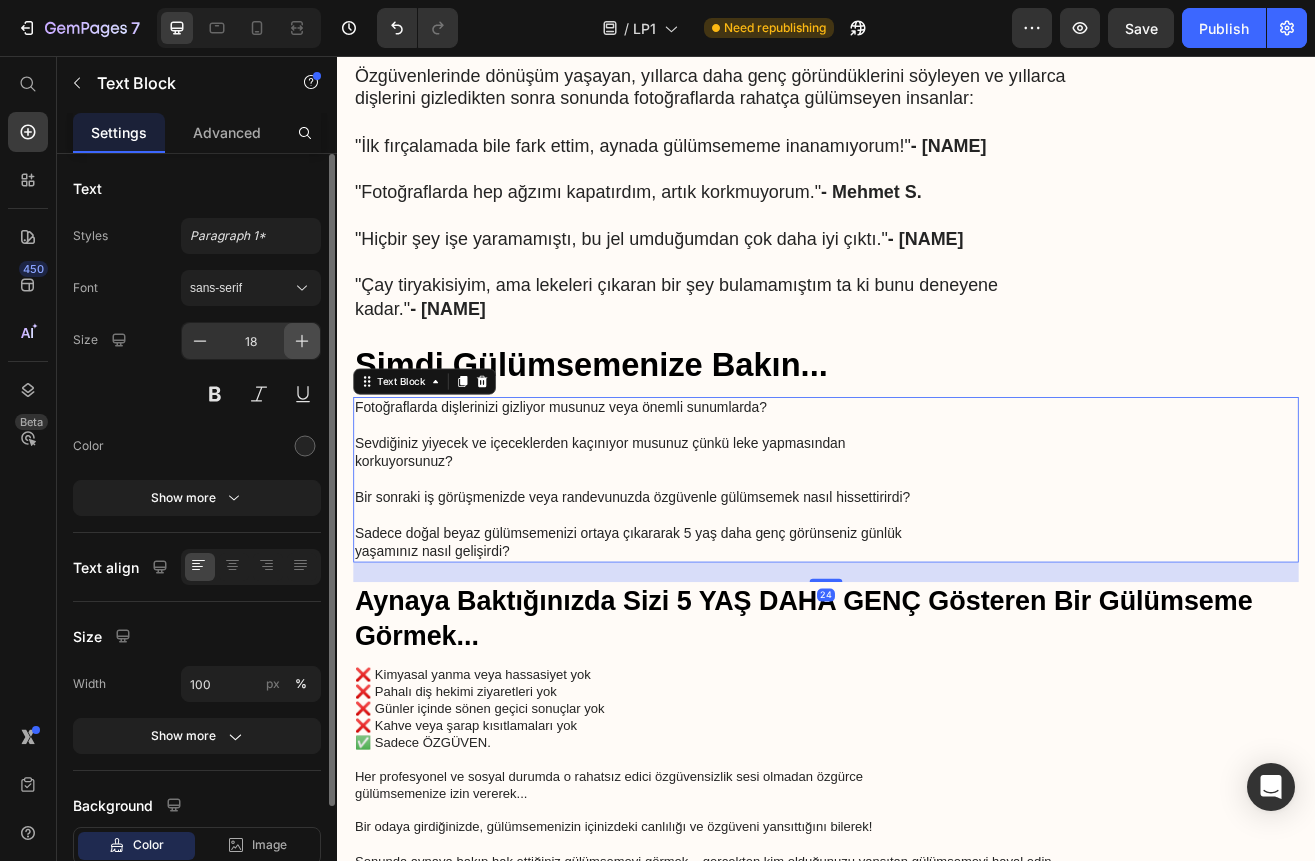 click 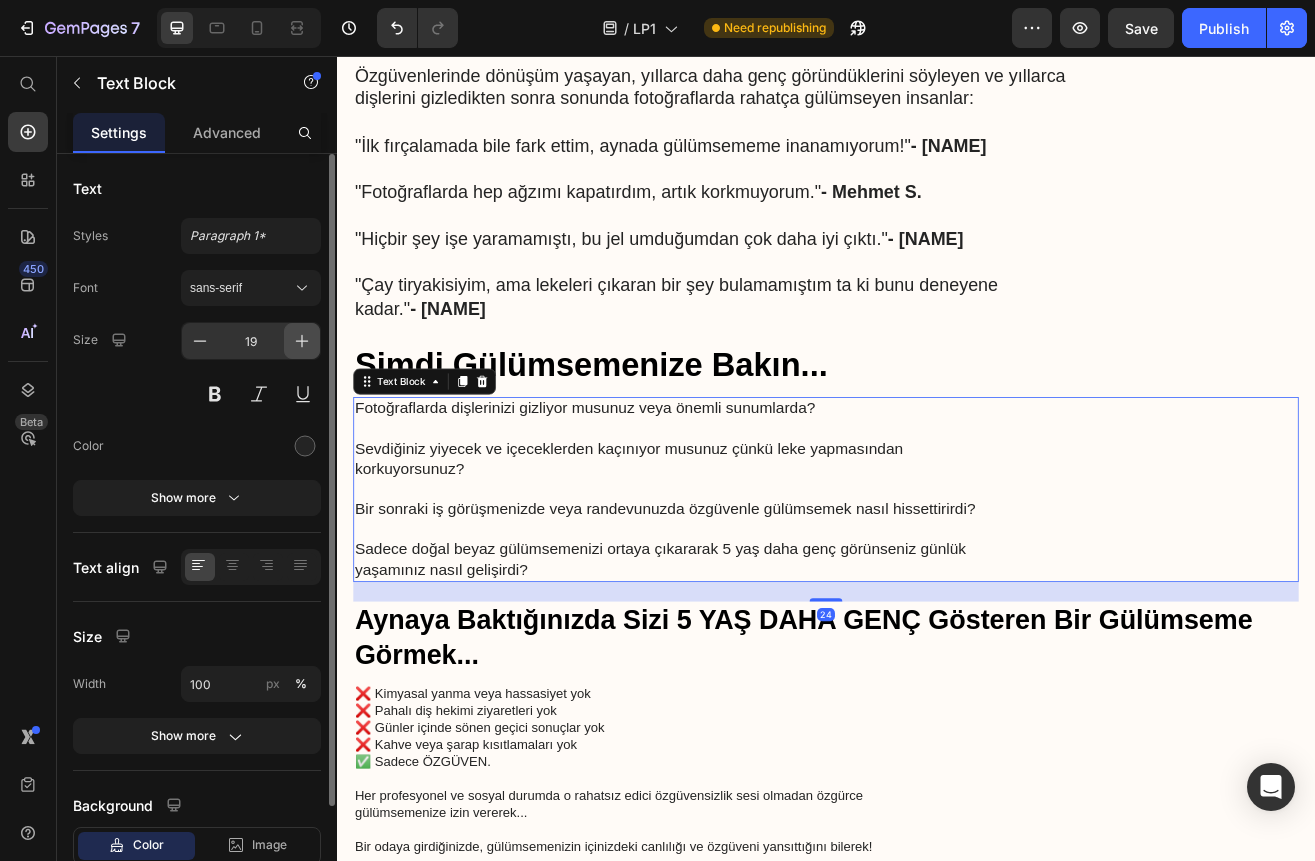 click 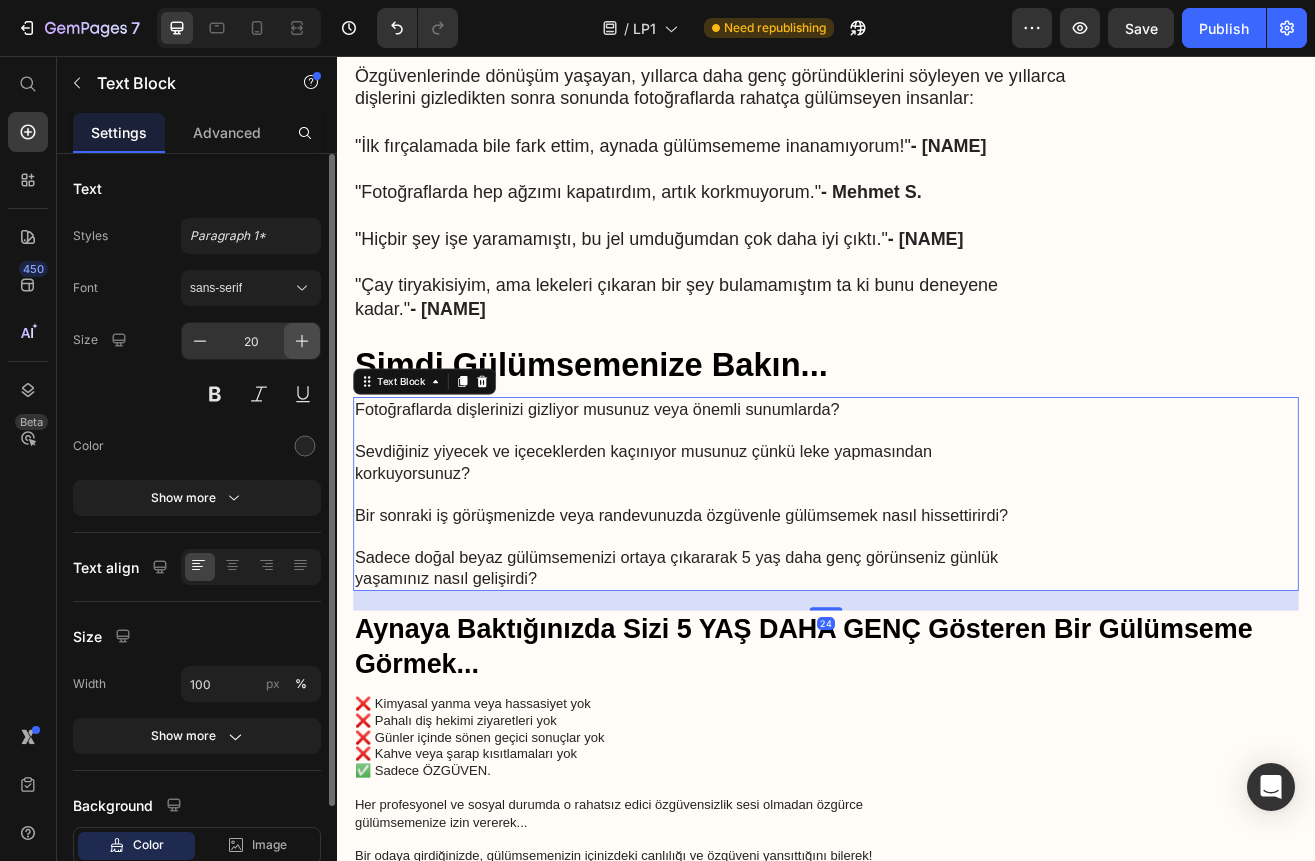 click 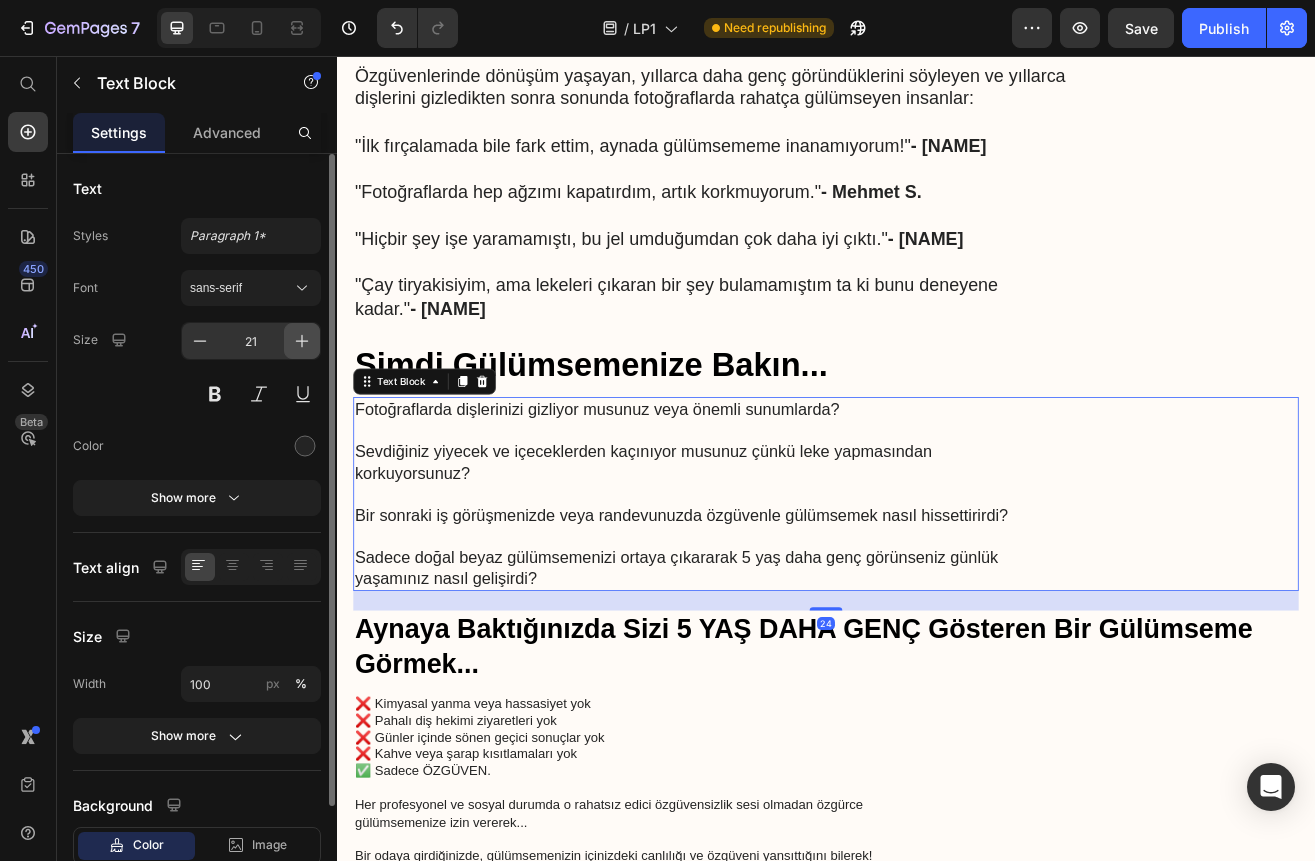 click 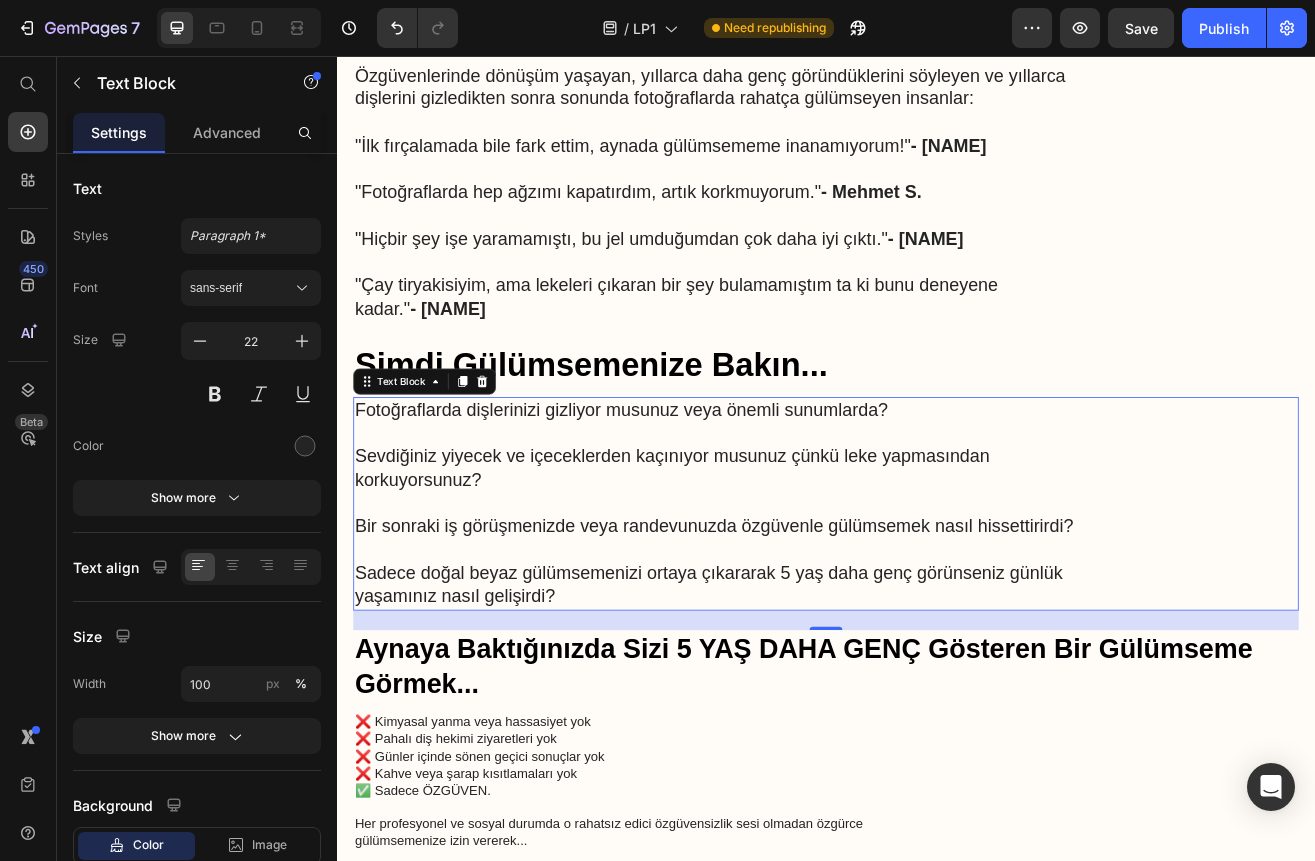 scroll, scrollTop: 6925, scrollLeft: 0, axis: vertical 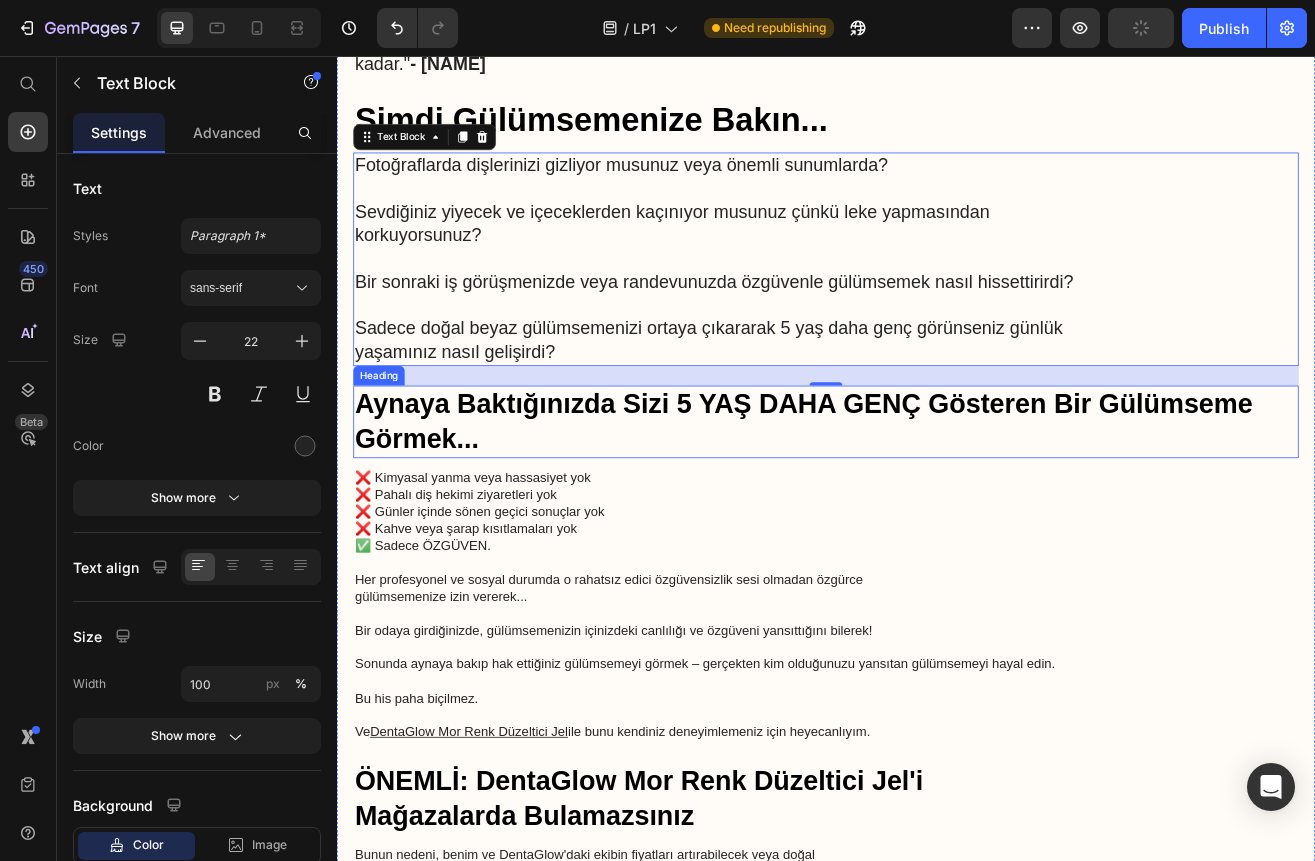 click on "Aynaya Baktığınızda Sizi 5 YAŞ DAHA GENÇ Gösteren Bir Gülümseme Görmek..." at bounding box center [937, 505] 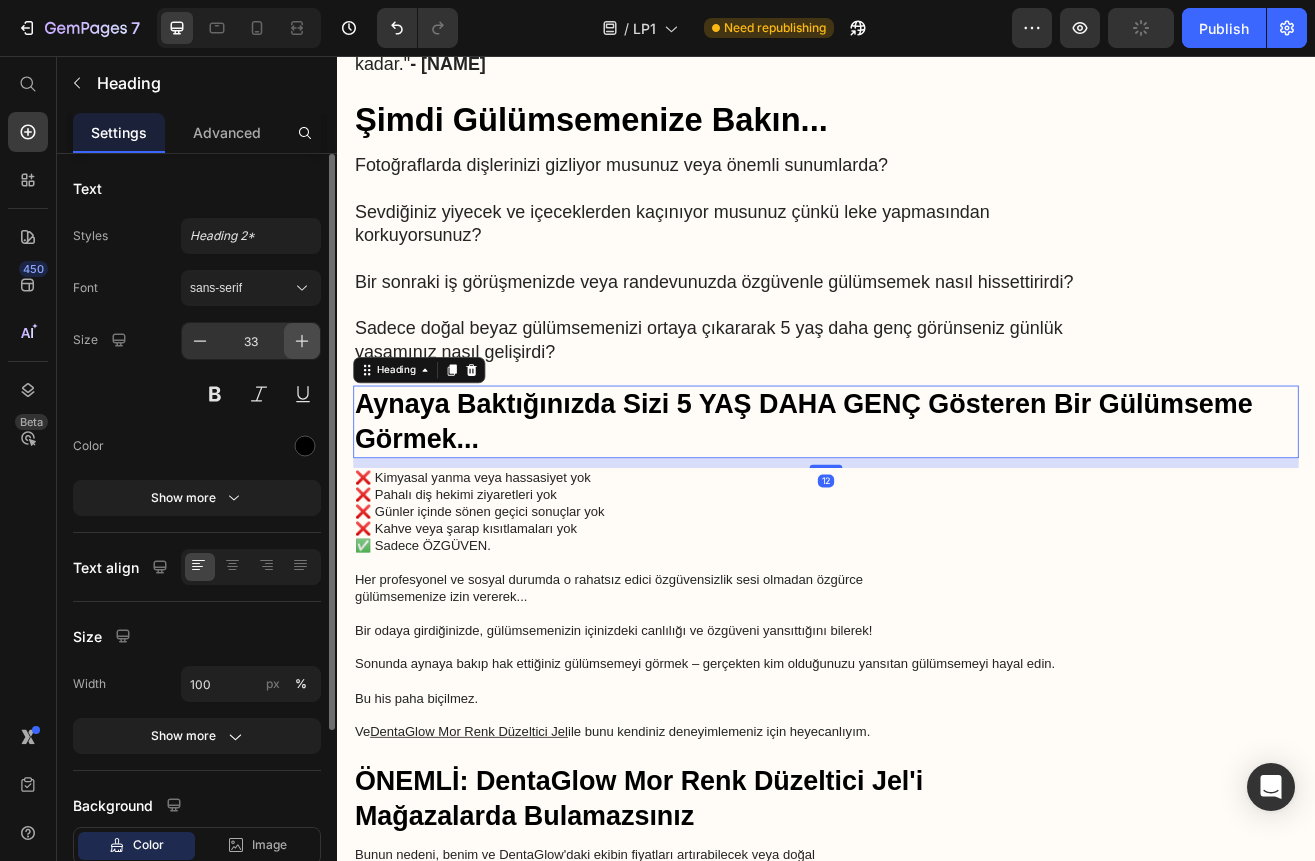 click 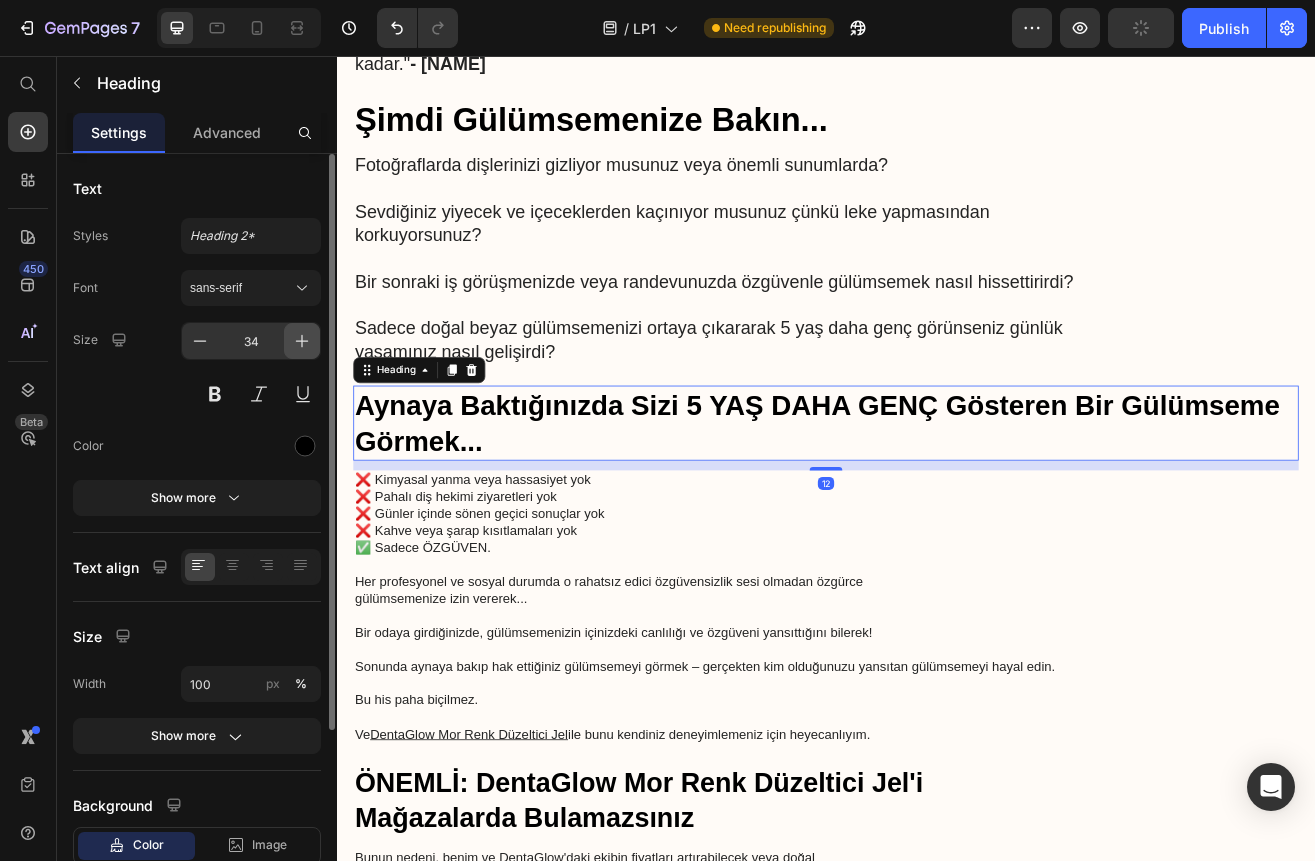 click 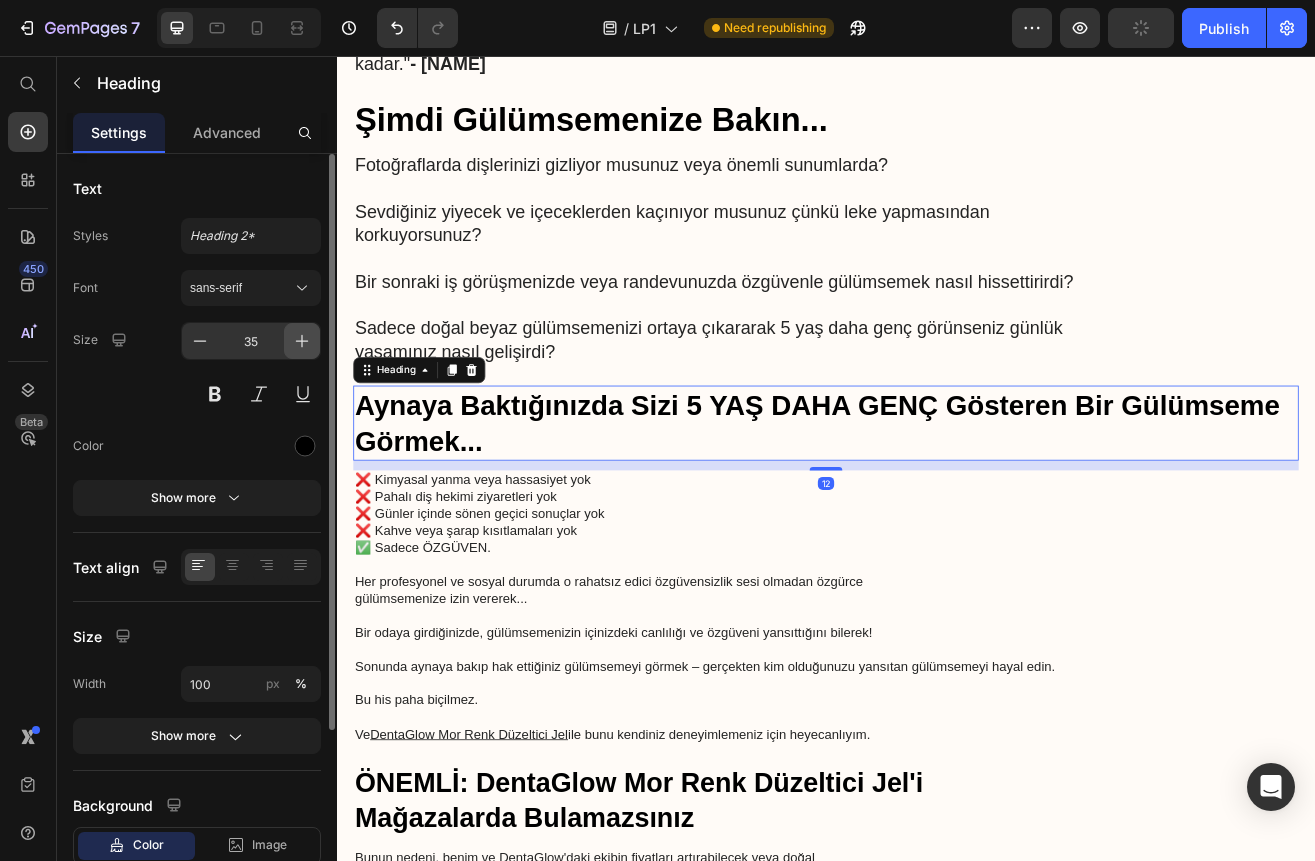 click 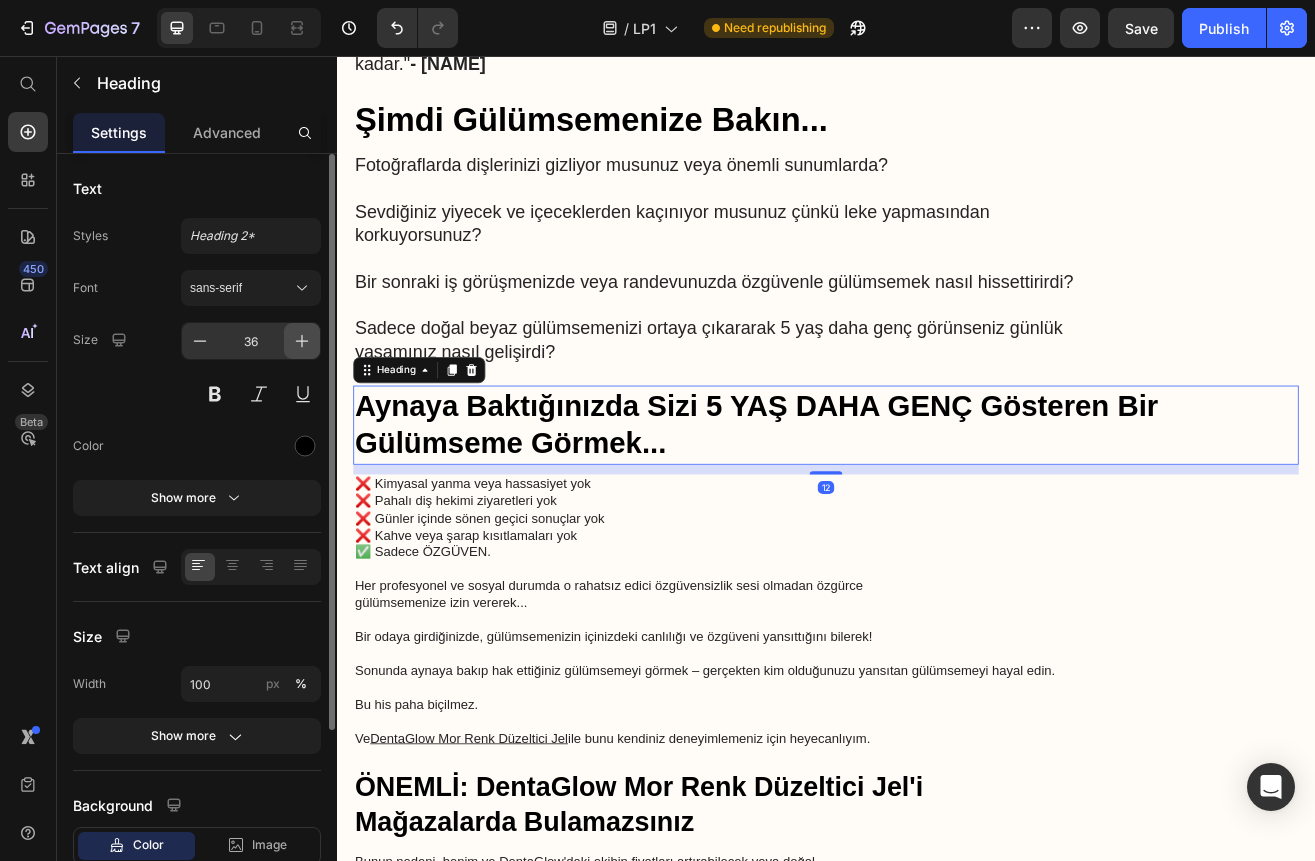 click 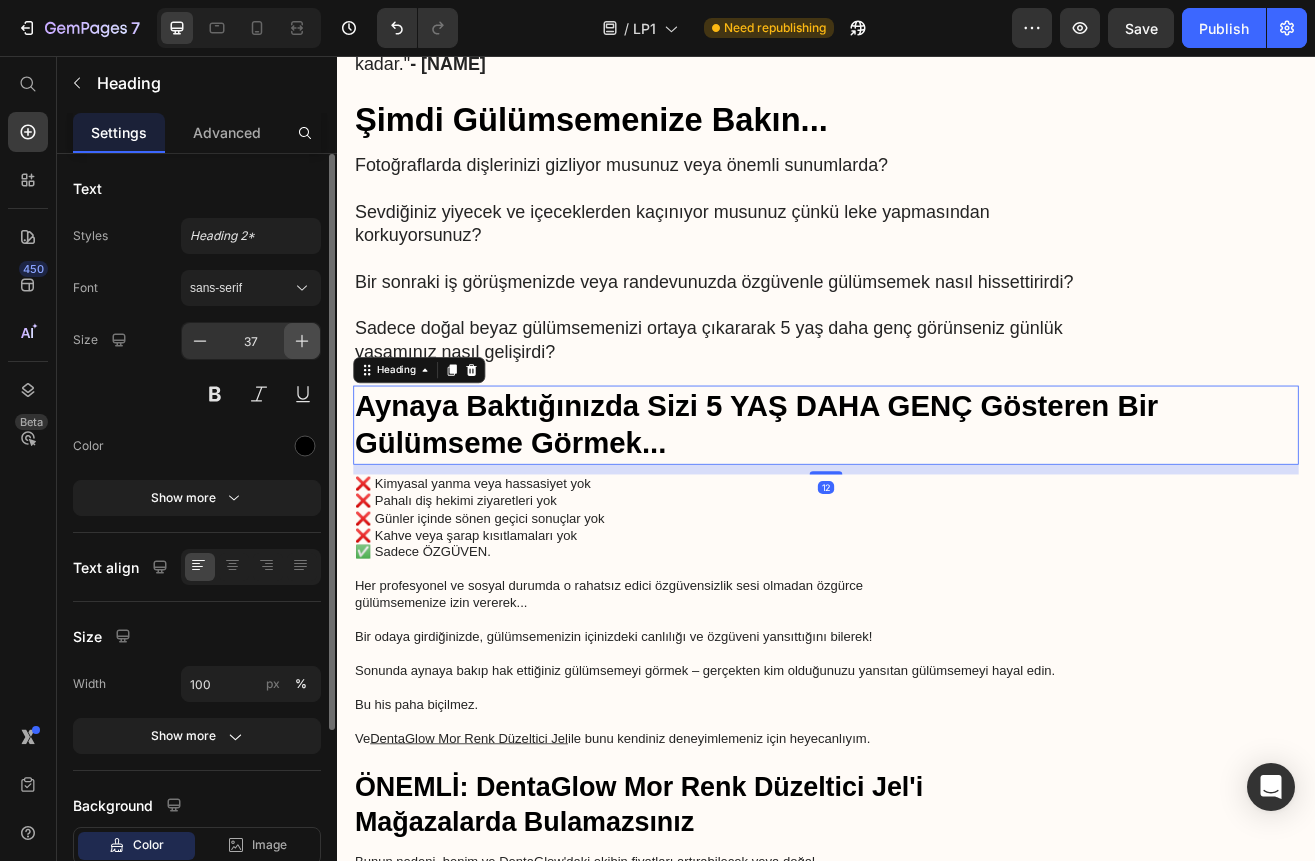 click 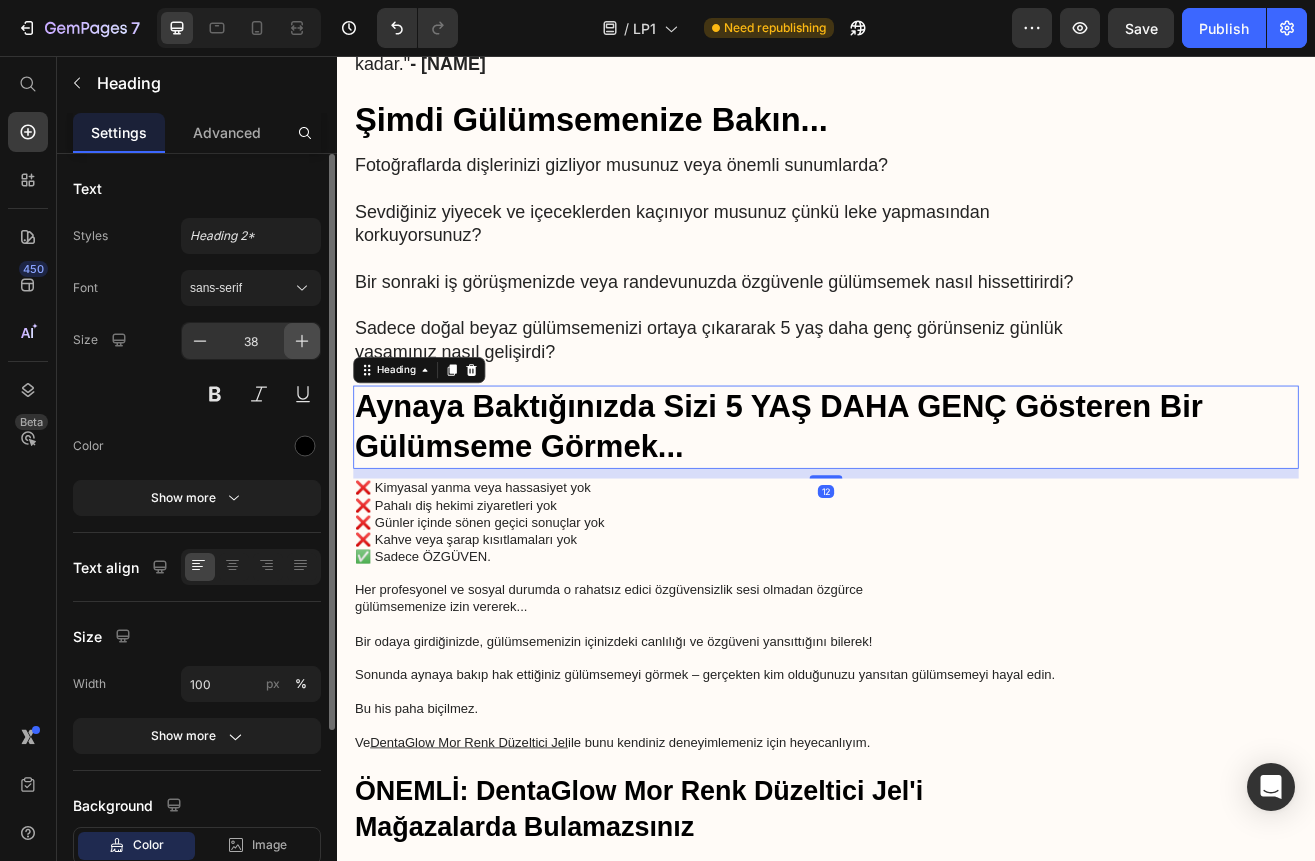 click 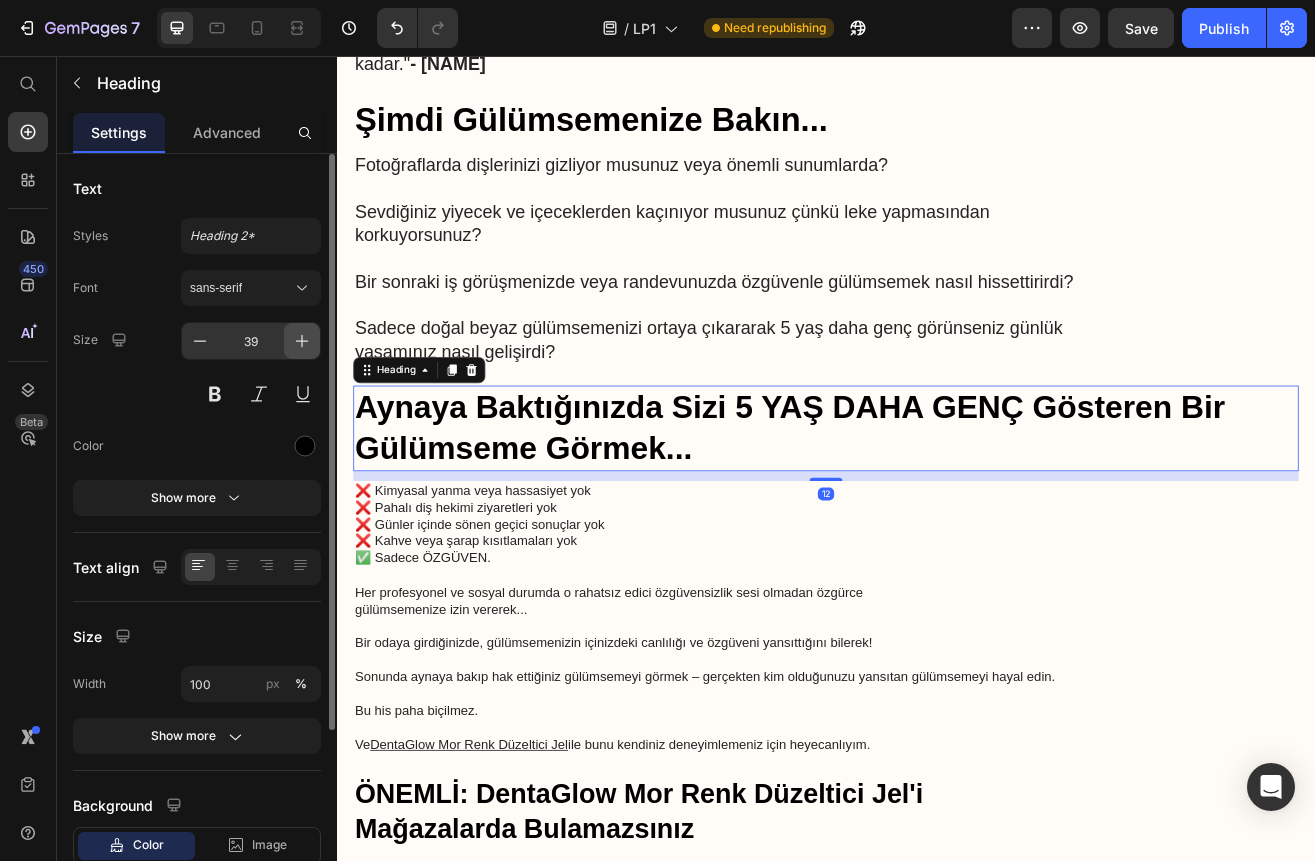 click 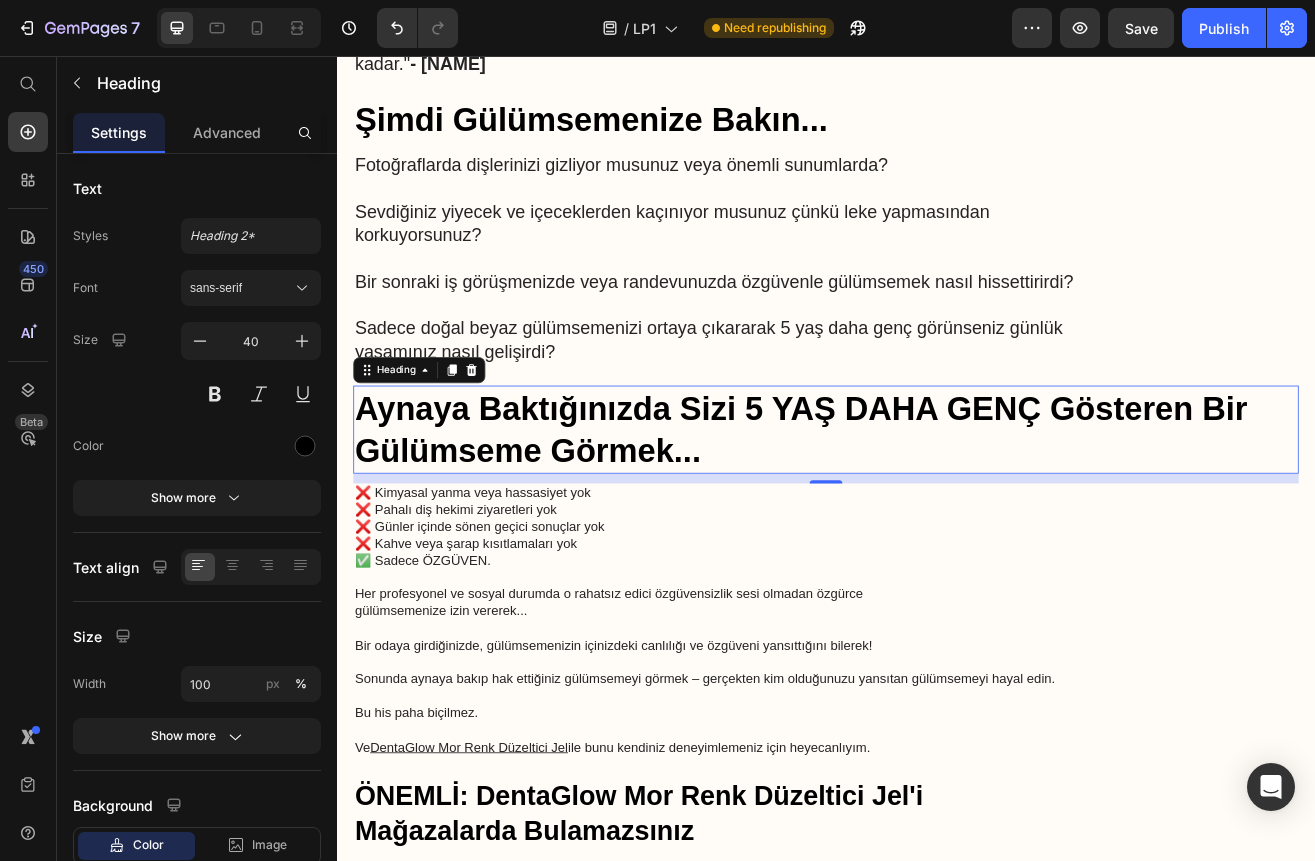click on "Her profesyonel ve sosyal durumda o rahatsız edici özgüvensizlik sesi olmadan özgürce gülümsemenize izin vererek..." at bounding box center [937, 737] 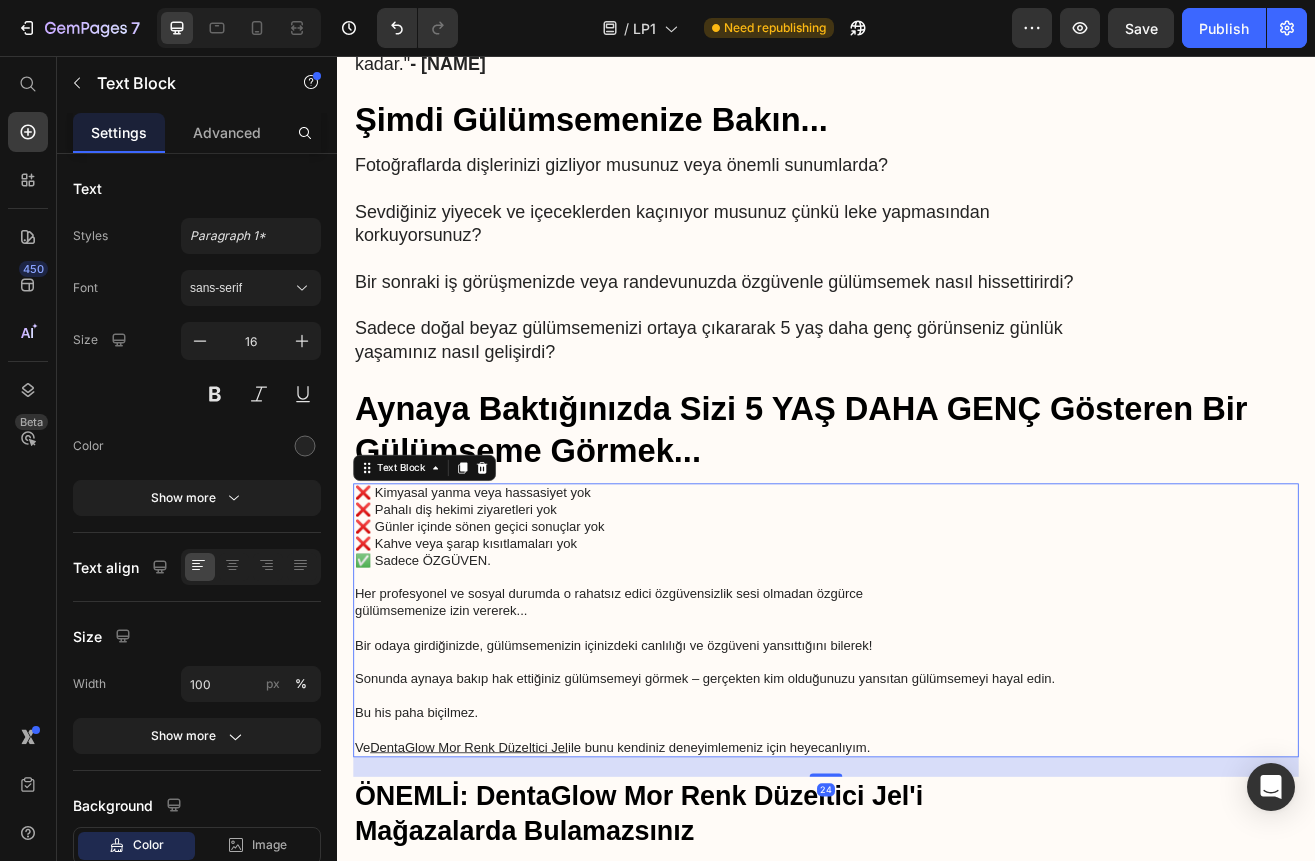 click on "❌ Pahalı diş hekimi ziyaretleri yok ❌ Günler içinde sönen geçici sonuçlar yok" at bounding box center [937, 623] 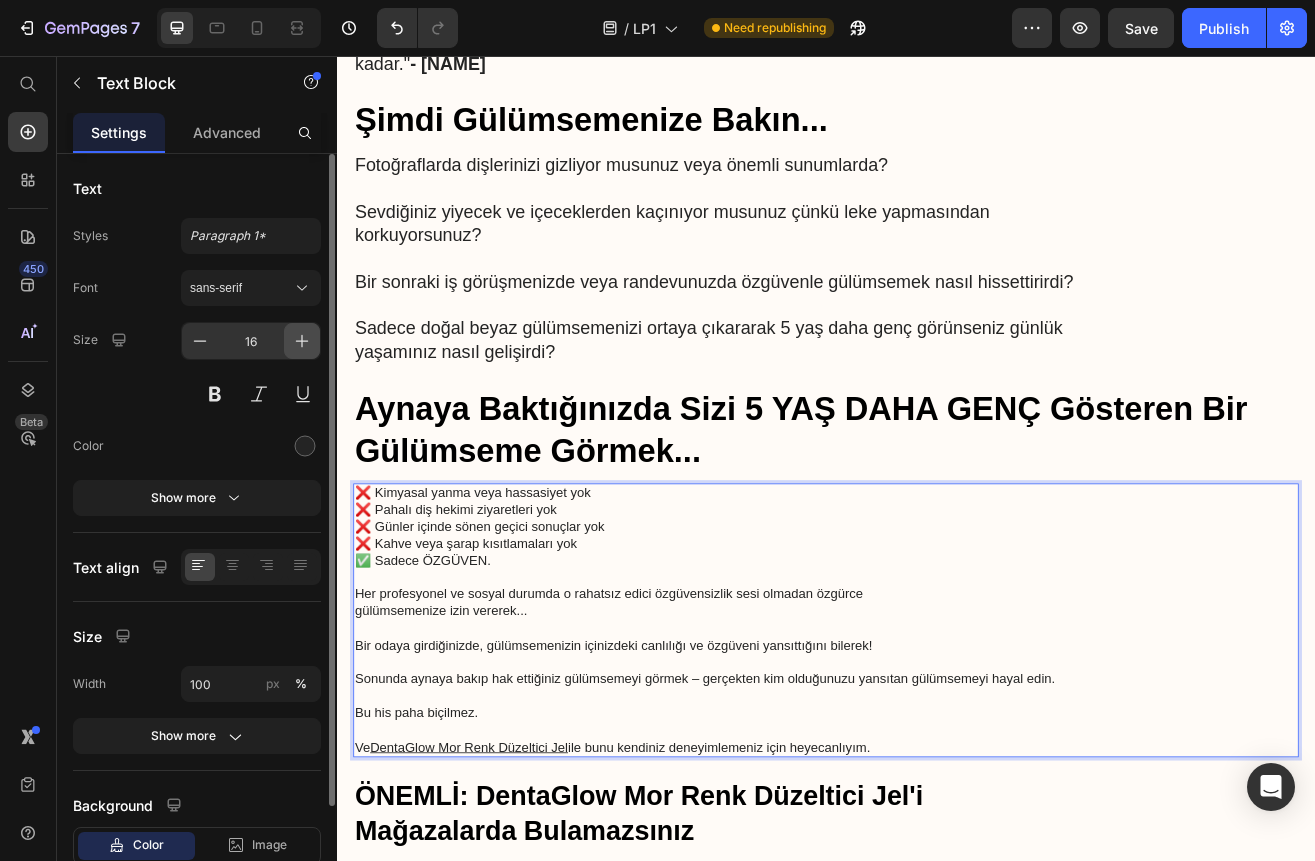 click 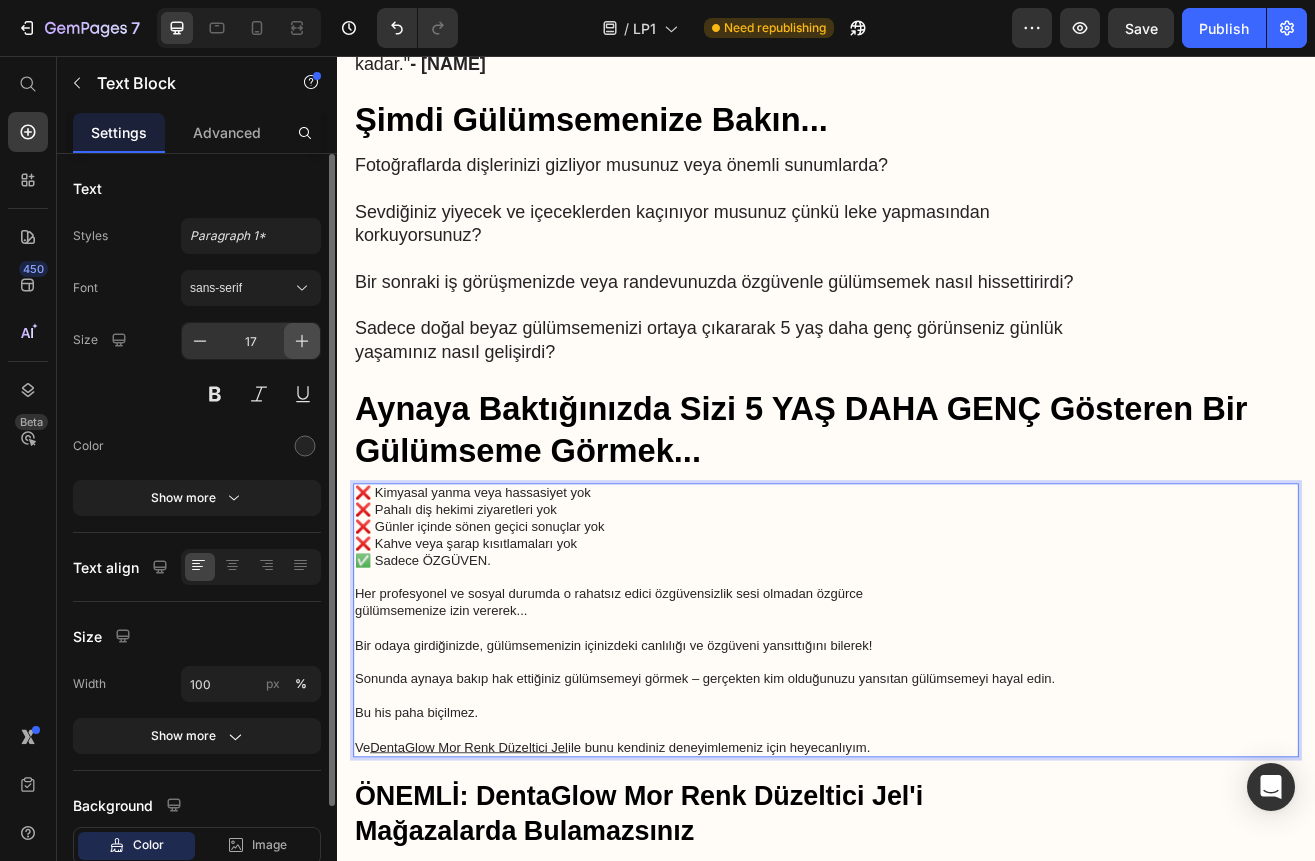click 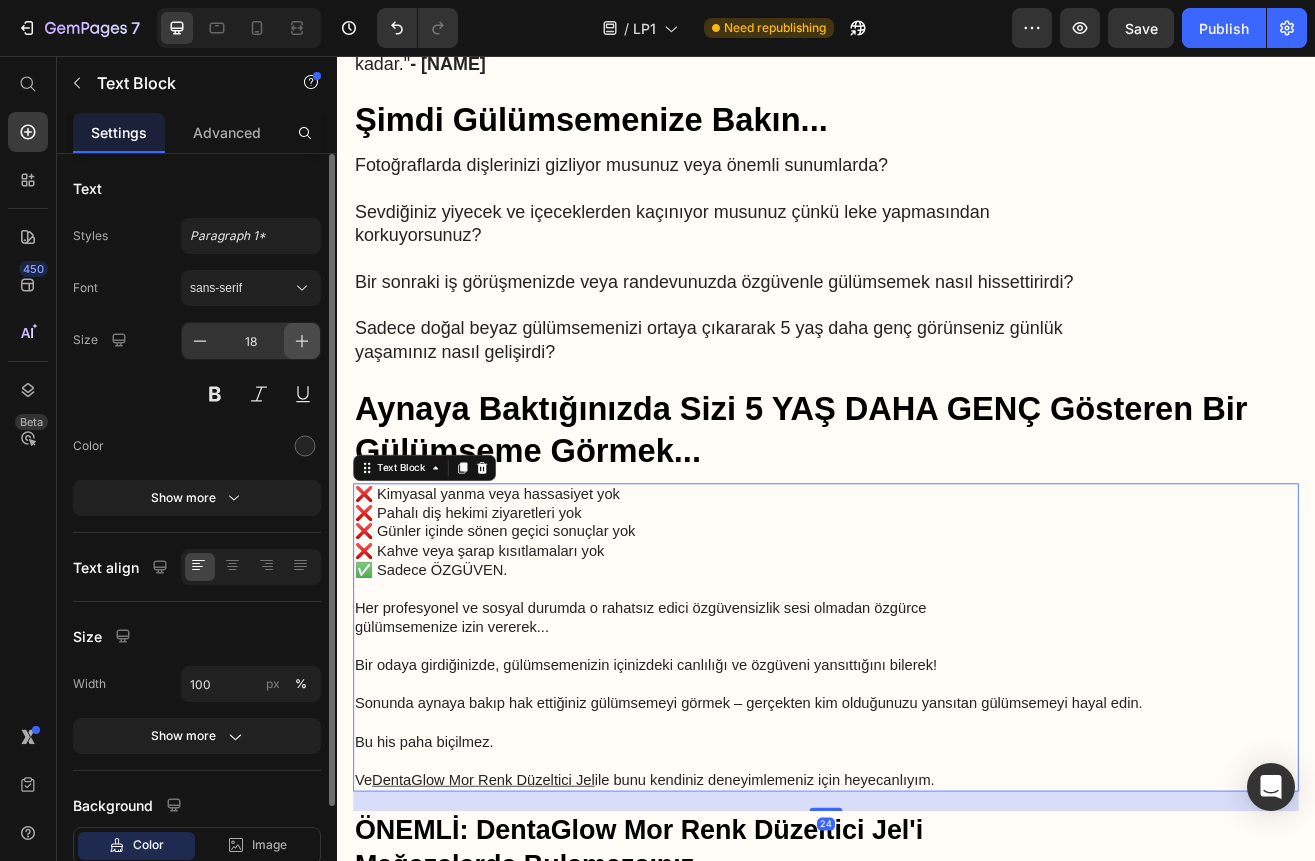 click 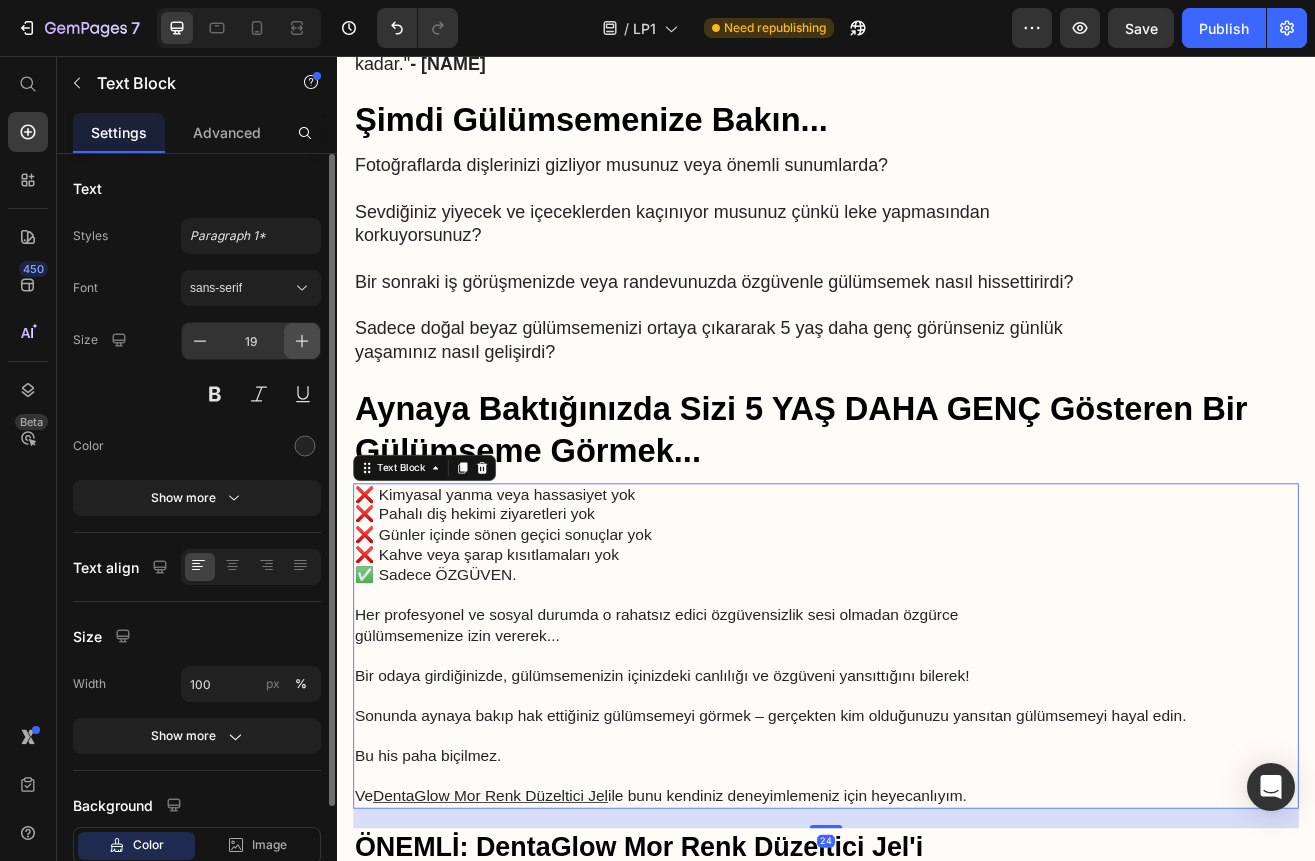 click 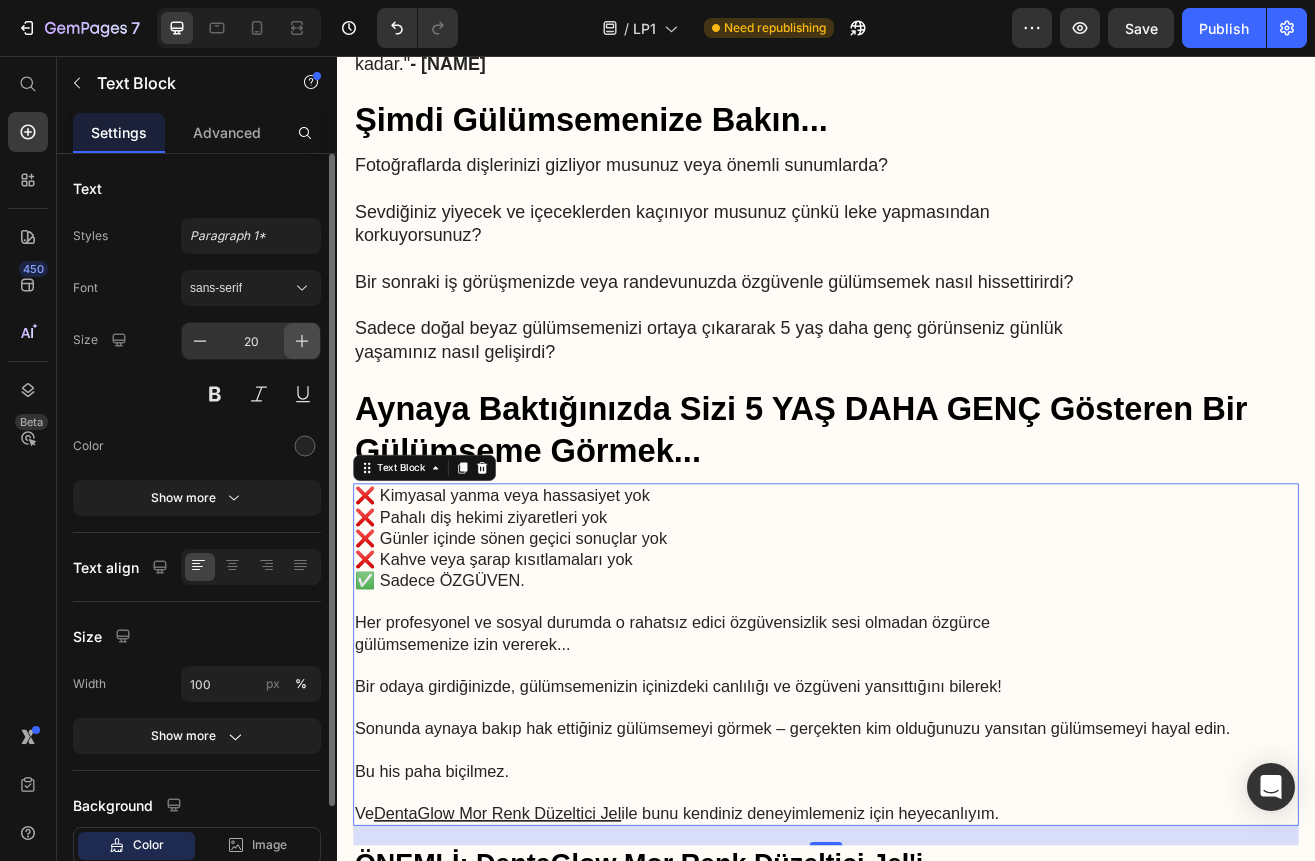 click 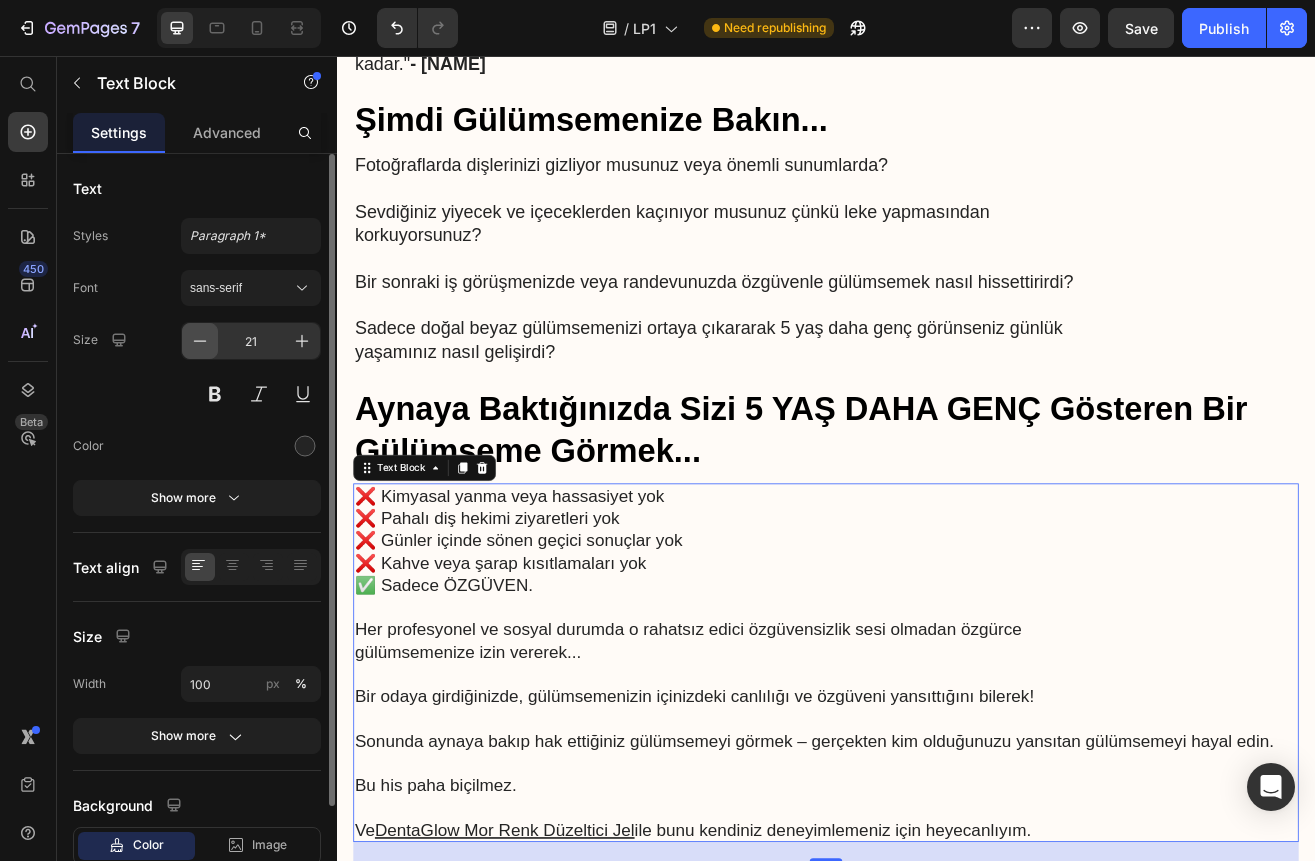 click 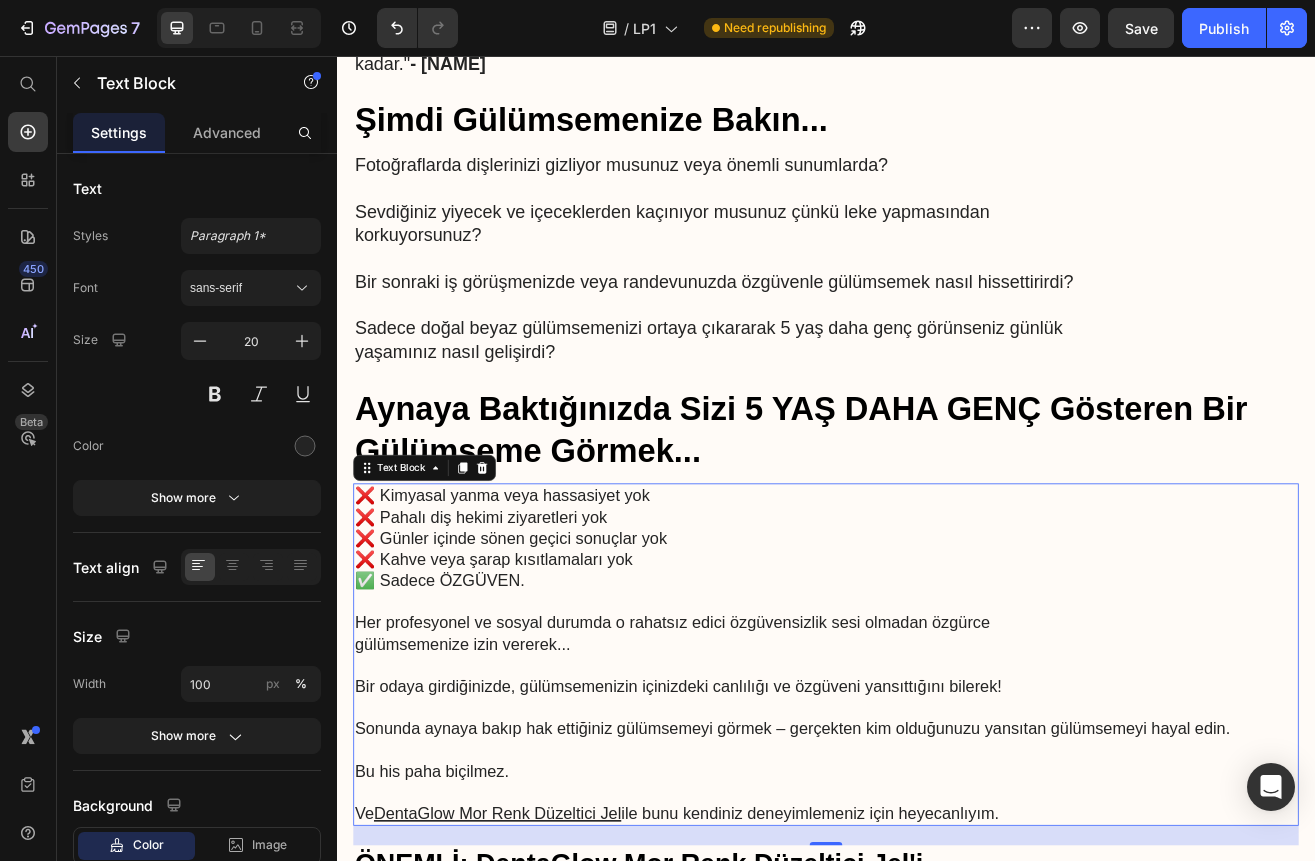 scroll, scrollTop: 7225, scrollLeft: 0, axis: vertical 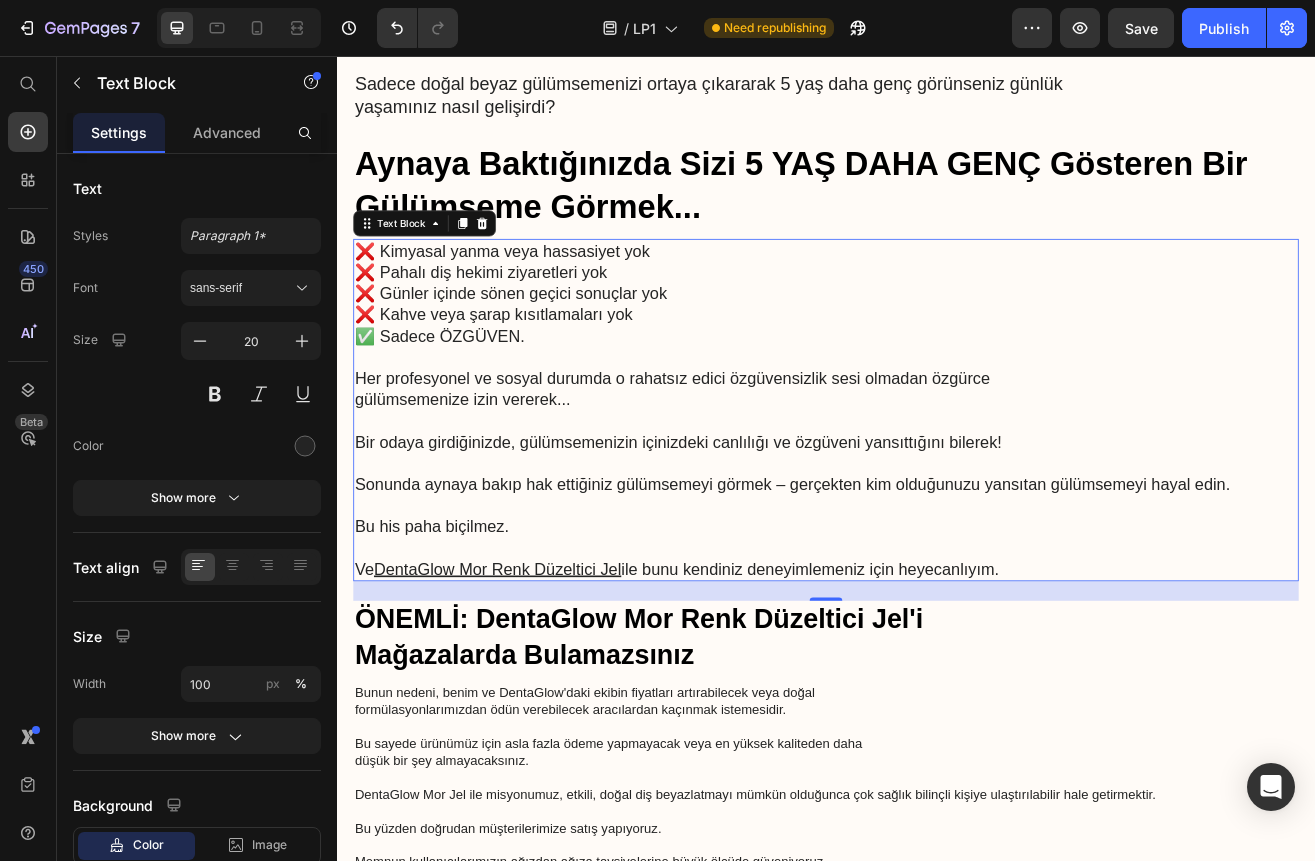 click on "ÖNEMLİ: DentaGlow Mor Renk Düzeltici Jel'i Mağazalarda Bulamazsınız" at bounding box center (937, 769) 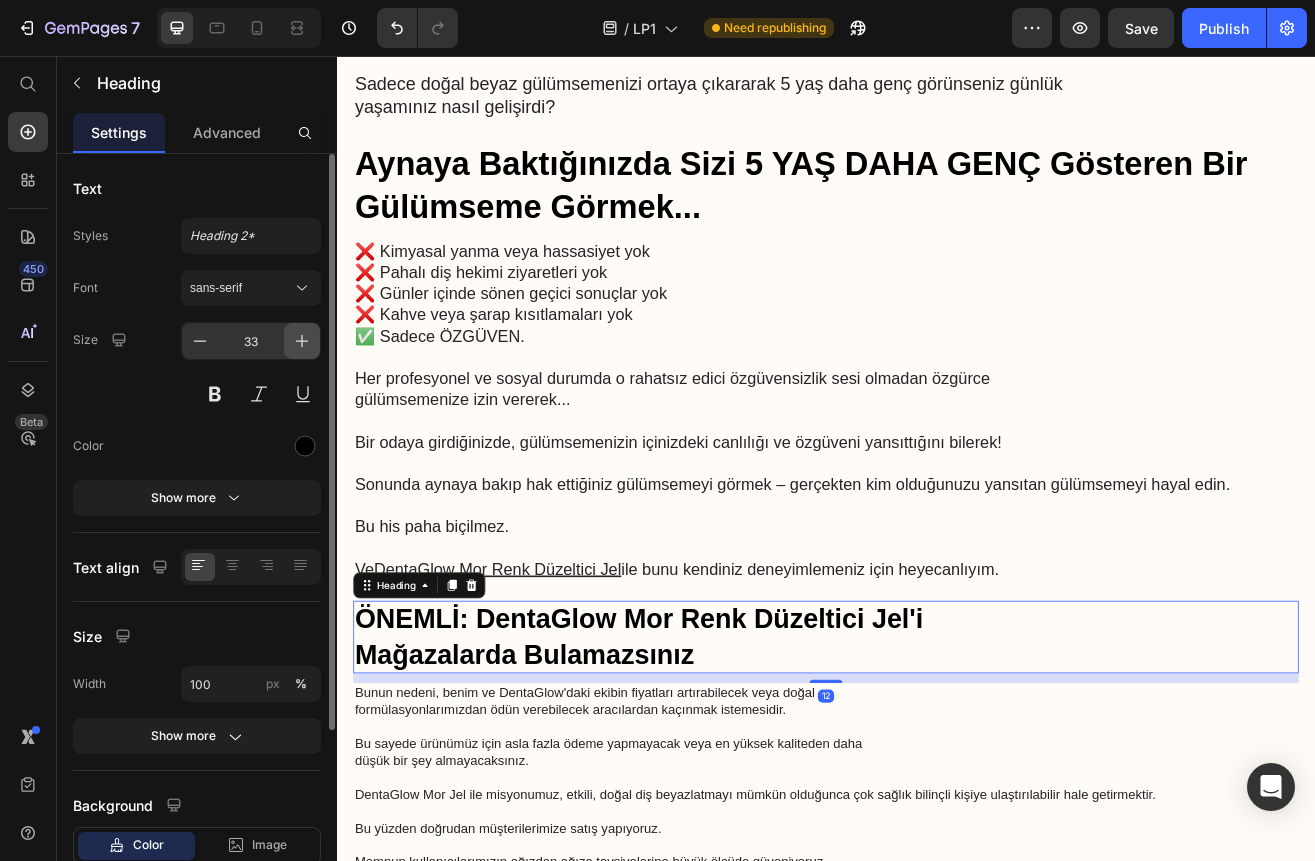 click 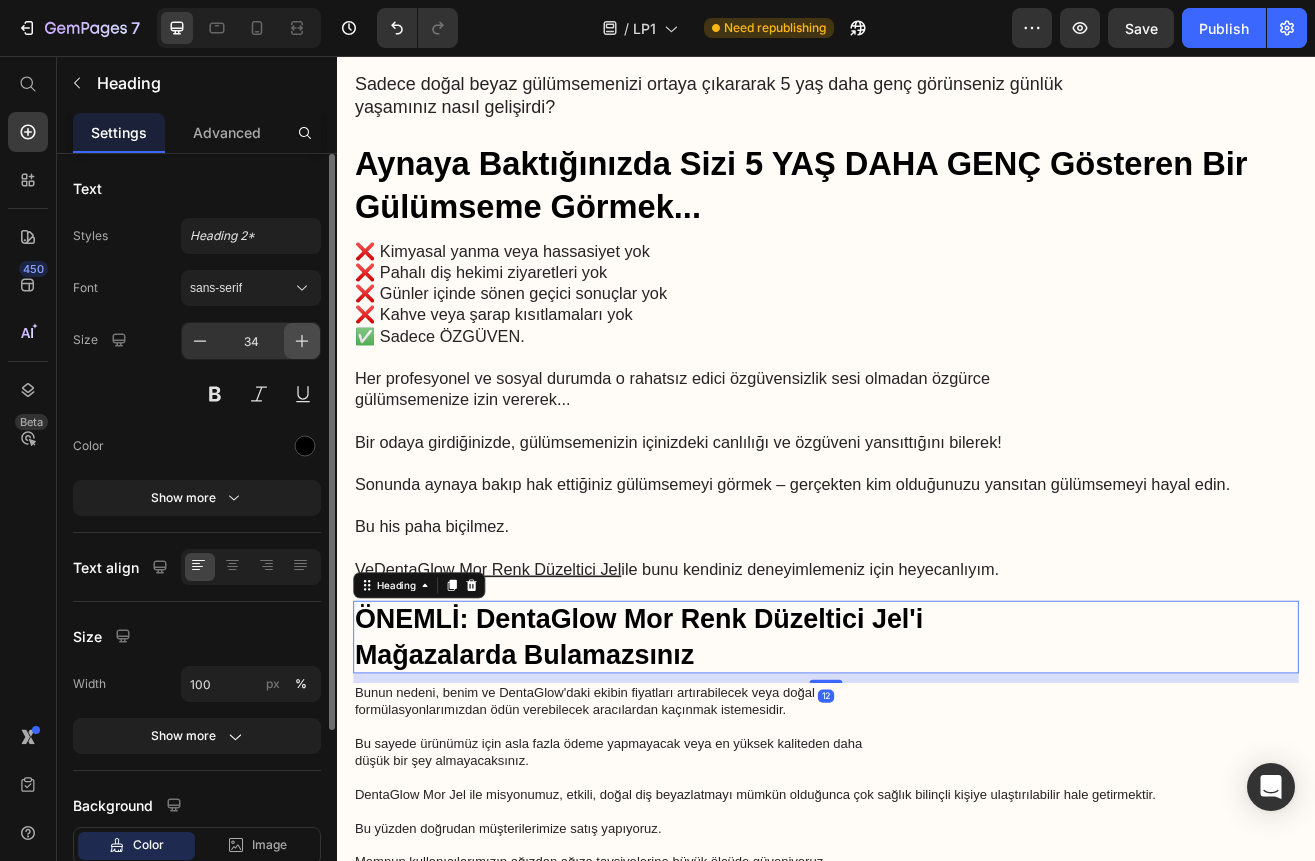 click 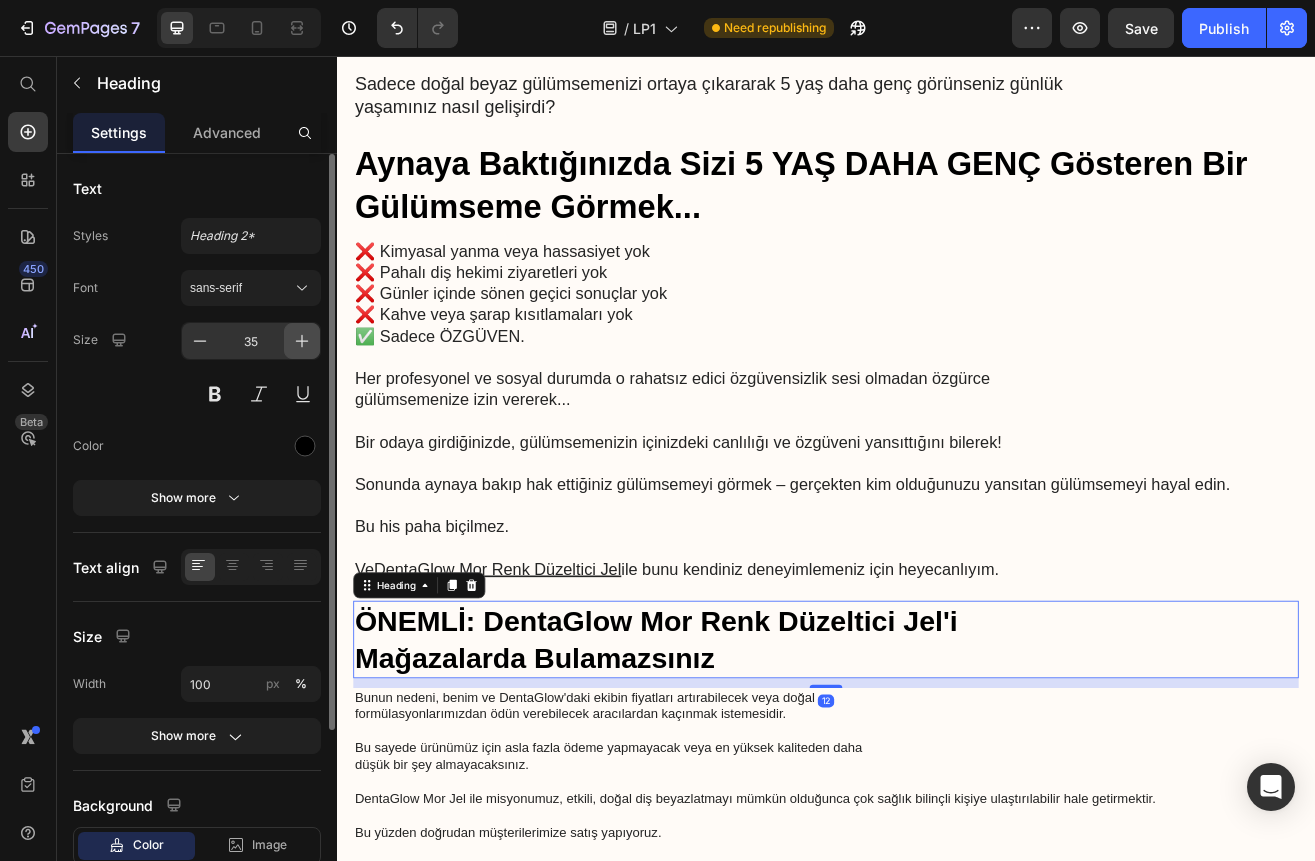 click 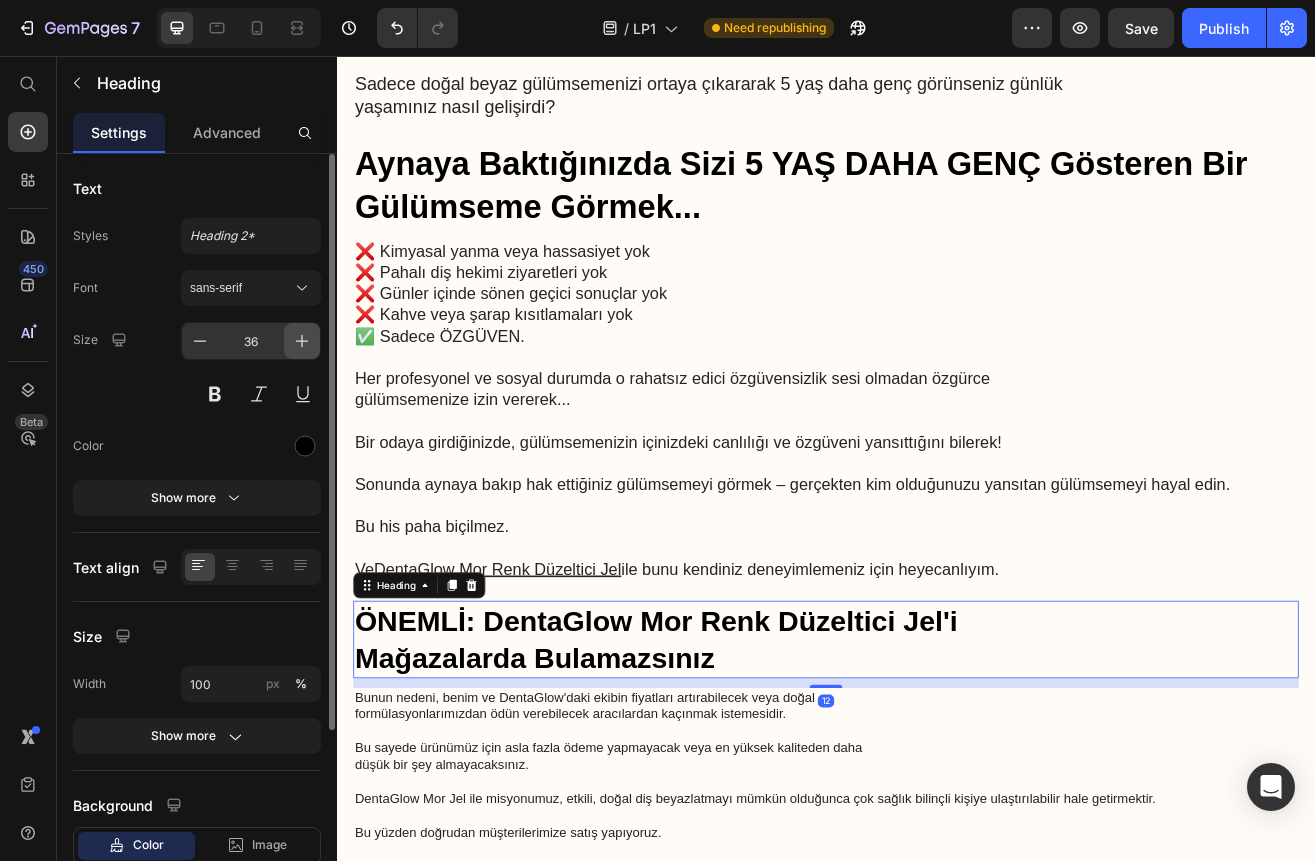 click 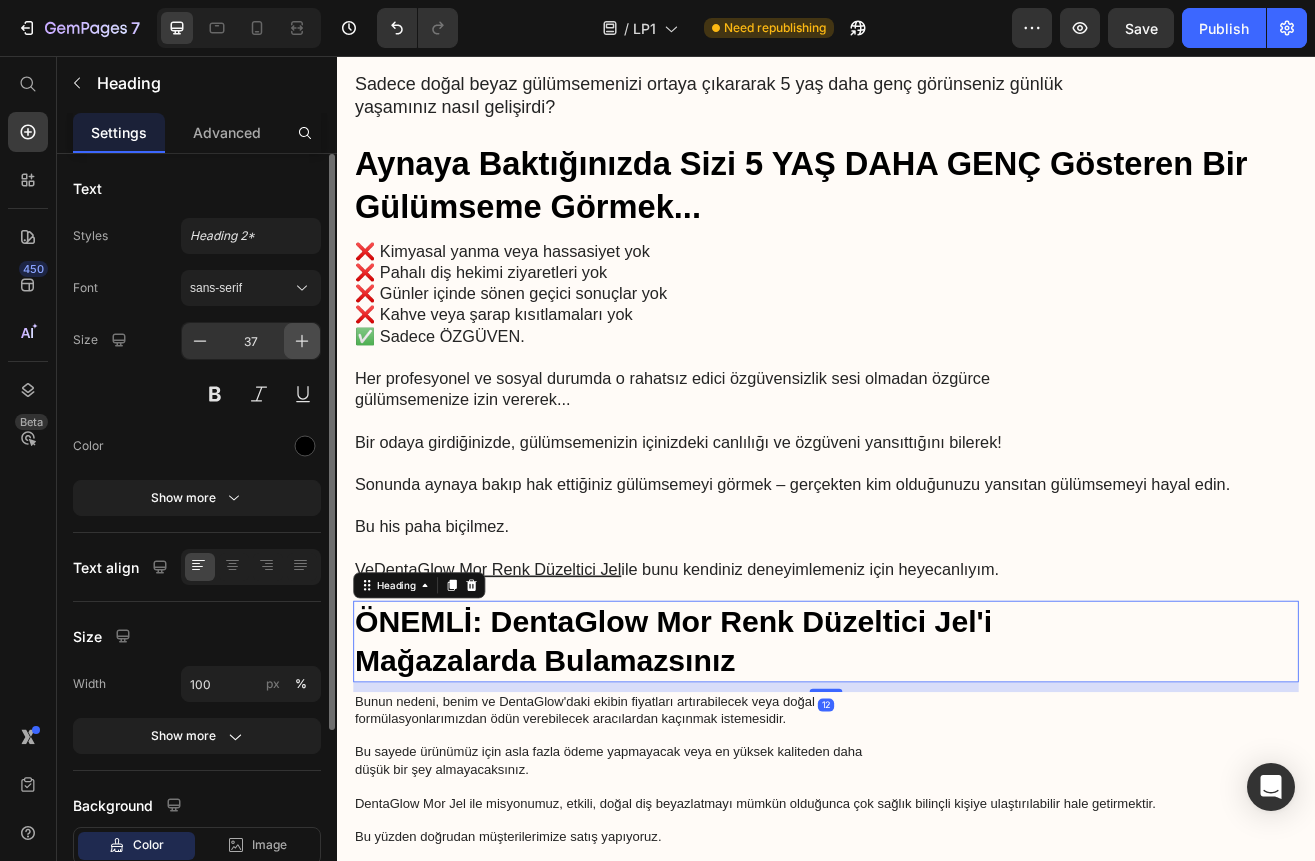 click 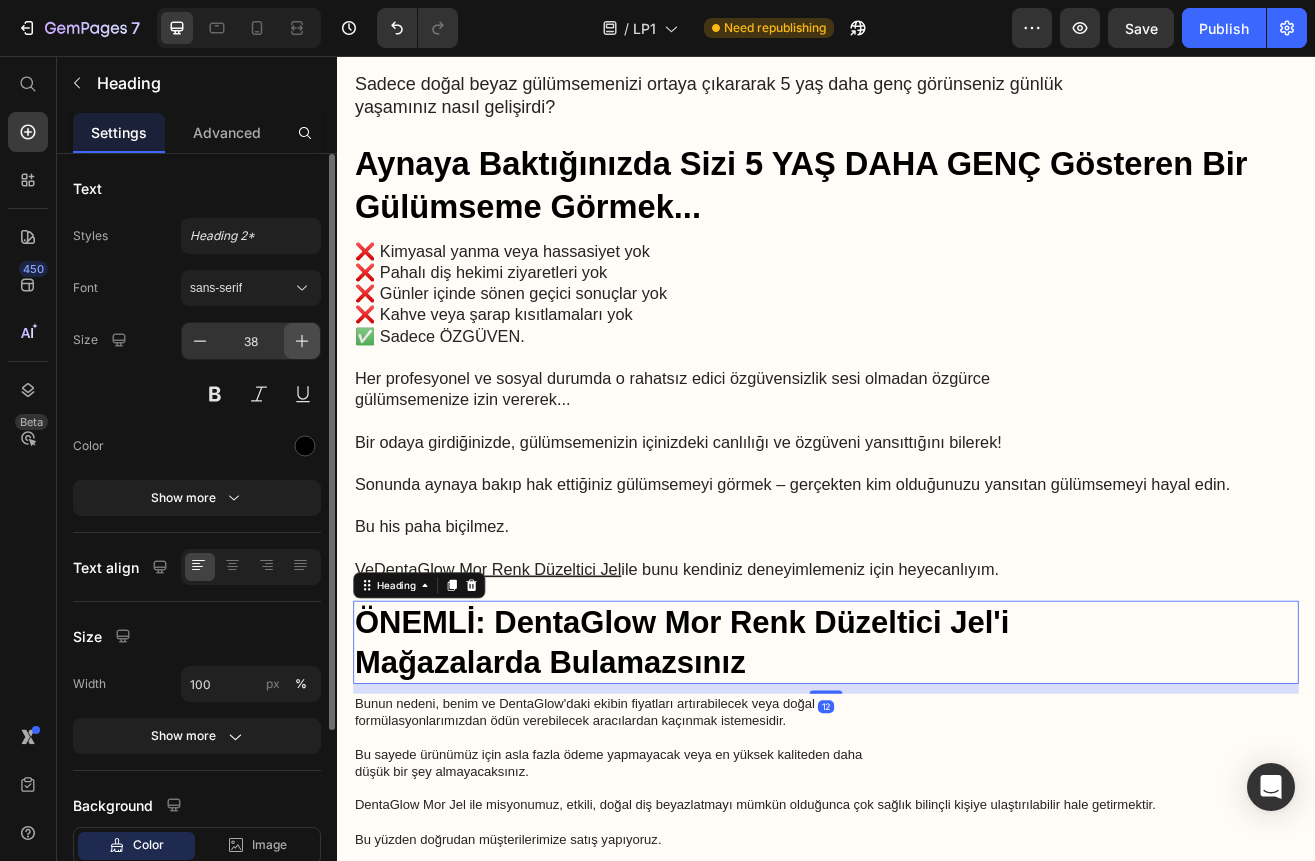 click 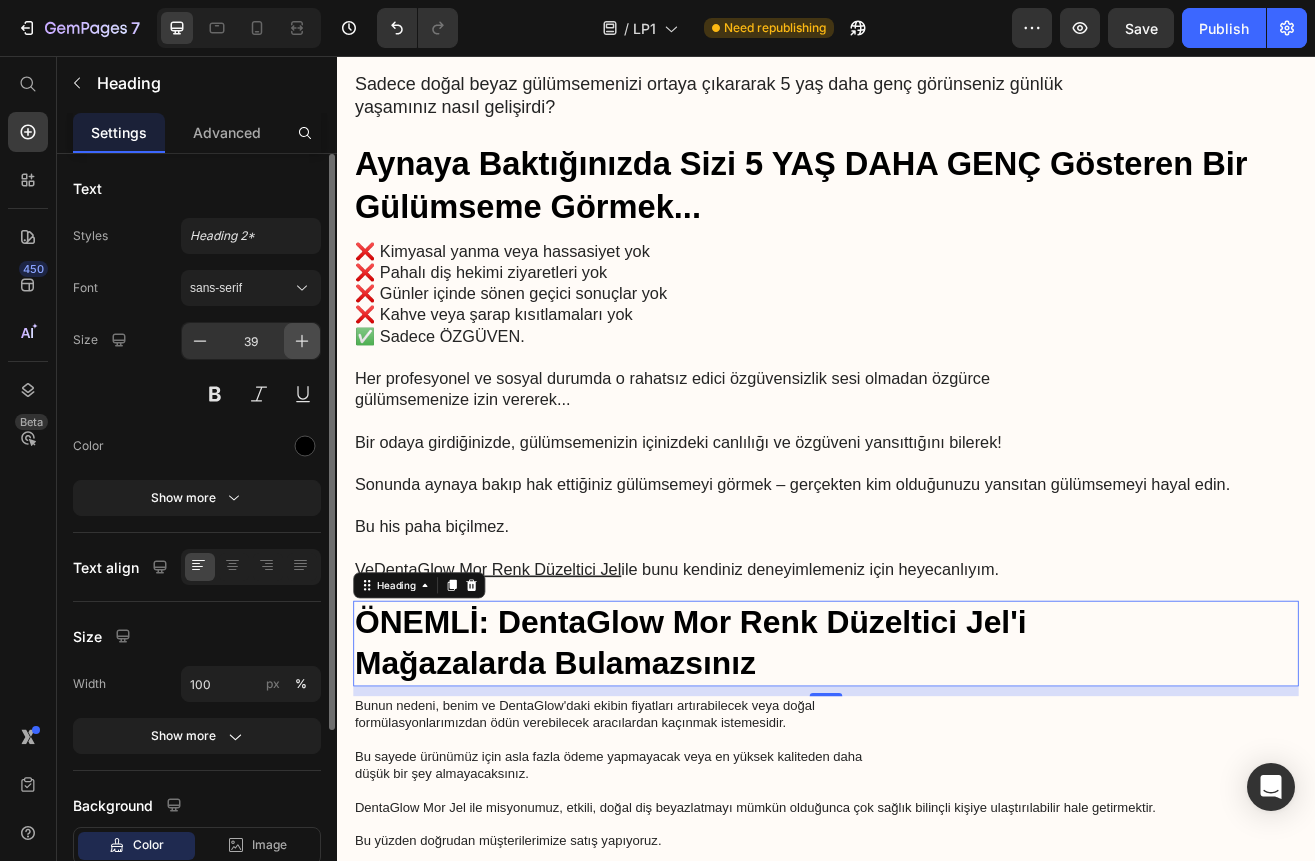 click 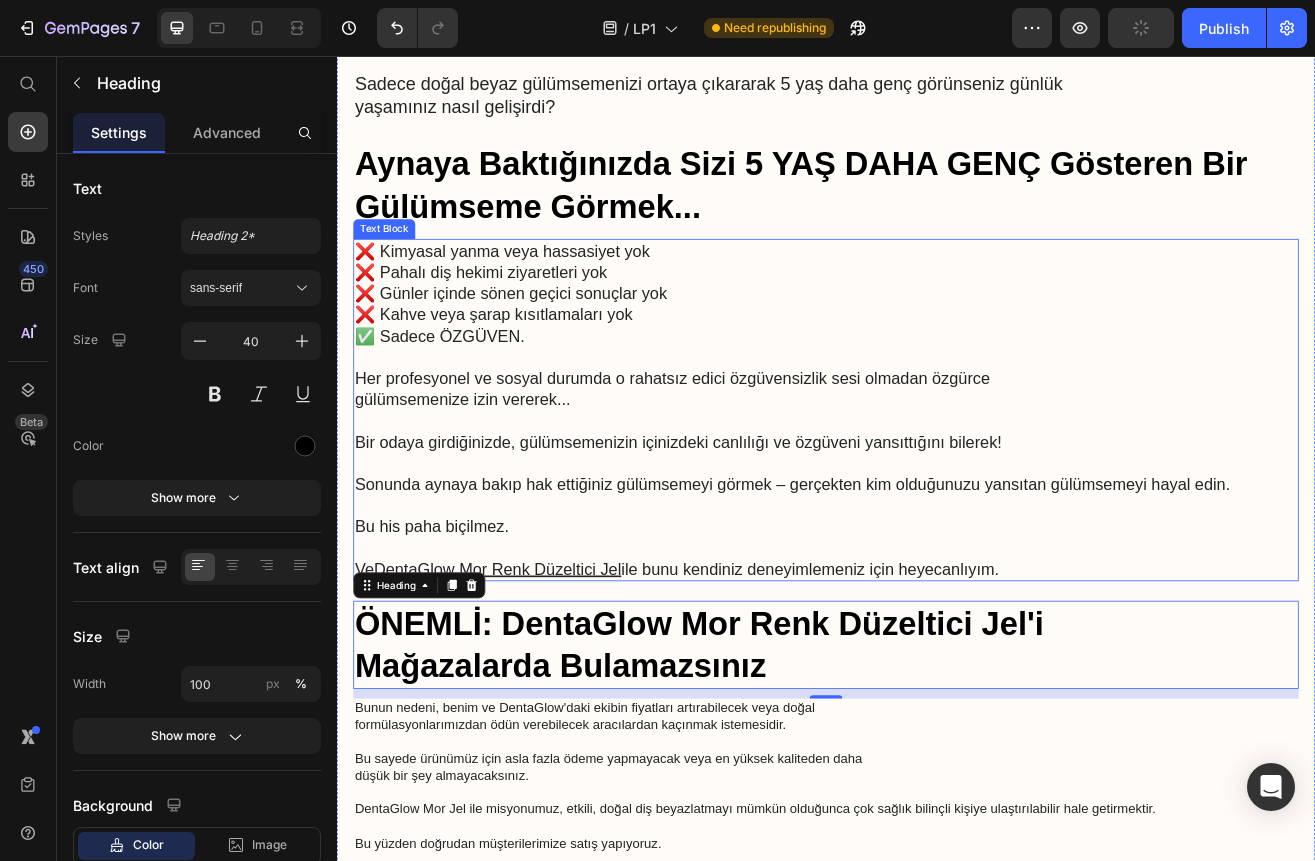 scroll, scrollTop: 7525, scrollLeft: 0, axis: vertical 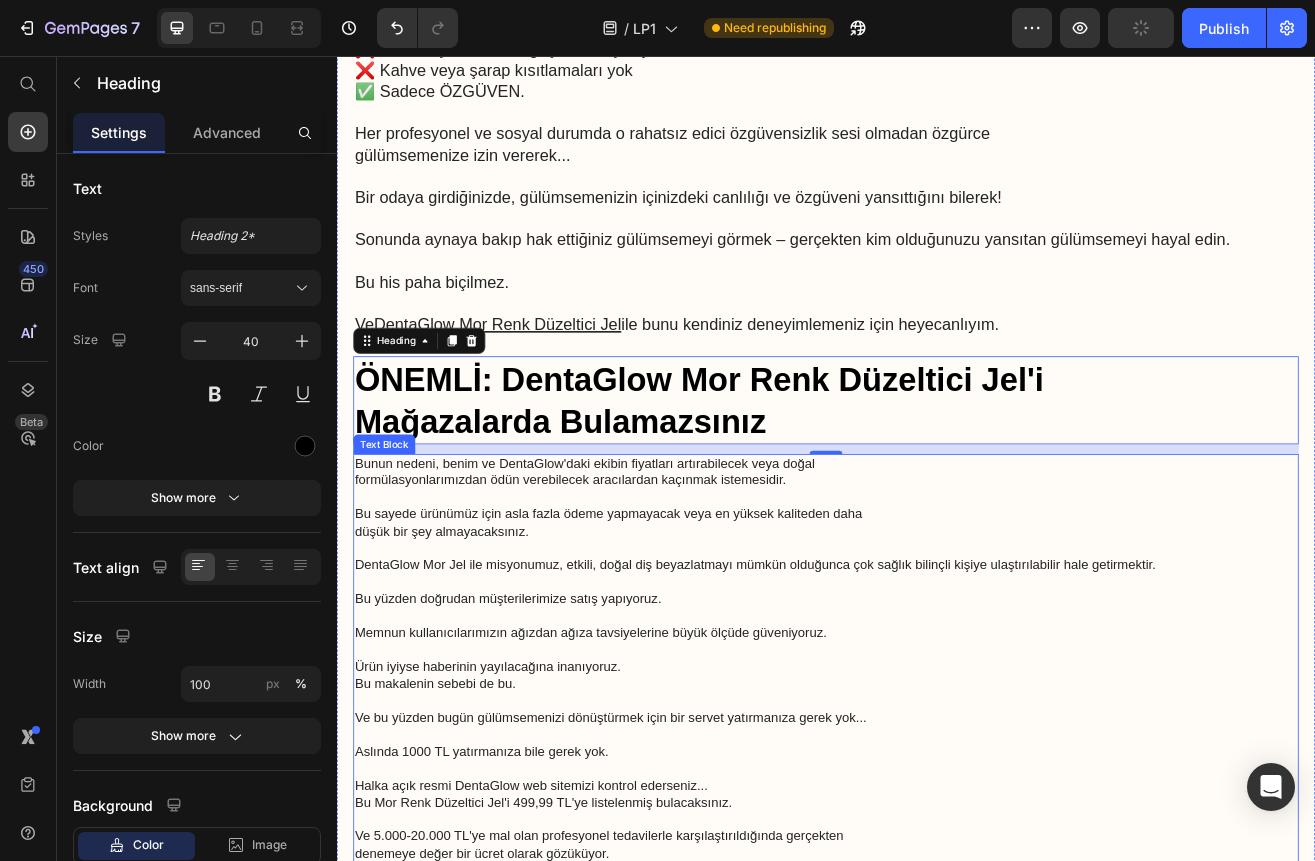 click on "Bu sayede ürünümüz için asla fazla ödeme yapmayacak veya en yüksek kaliteden daha düşük bir şey almayacaksınız." at bounding box center (937, 639) 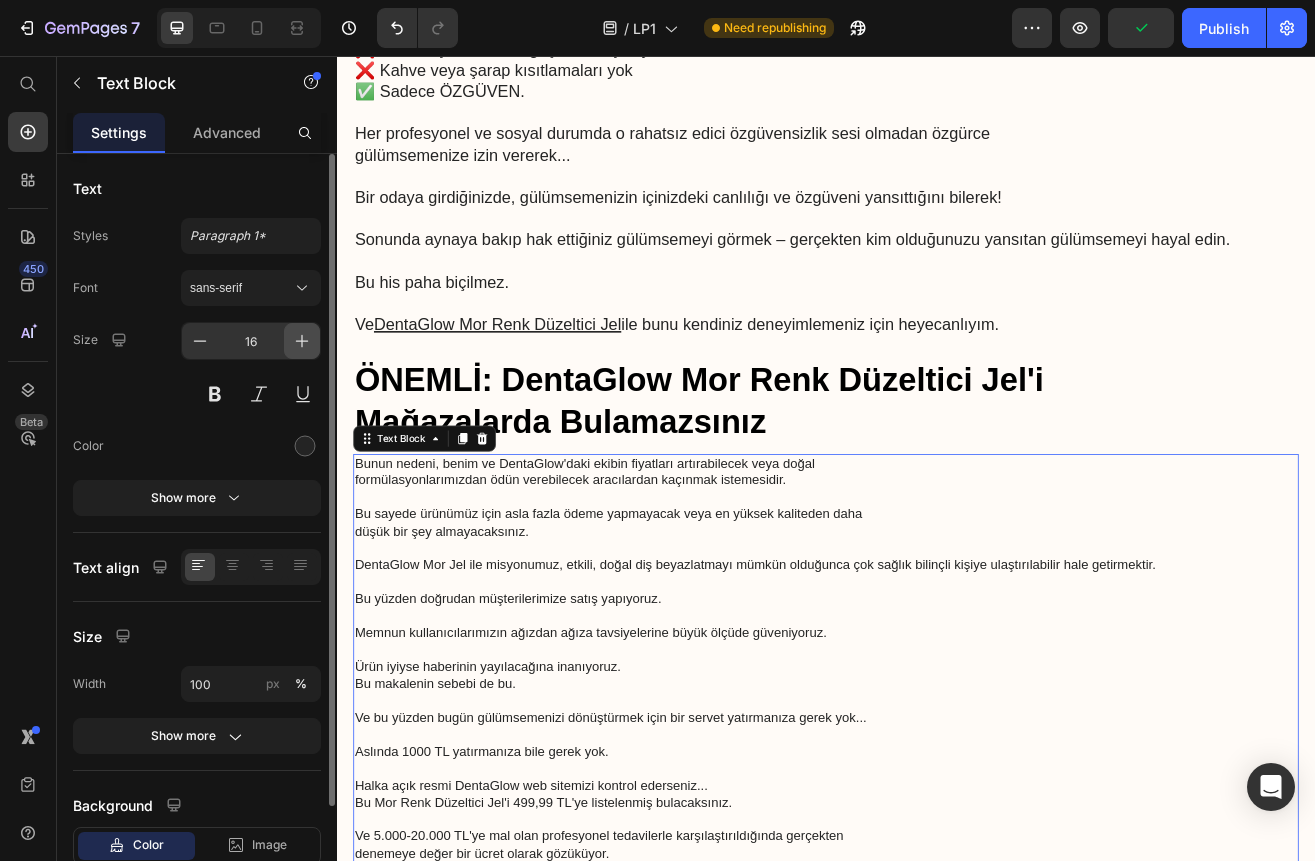 click at bounding box center (302, 341) 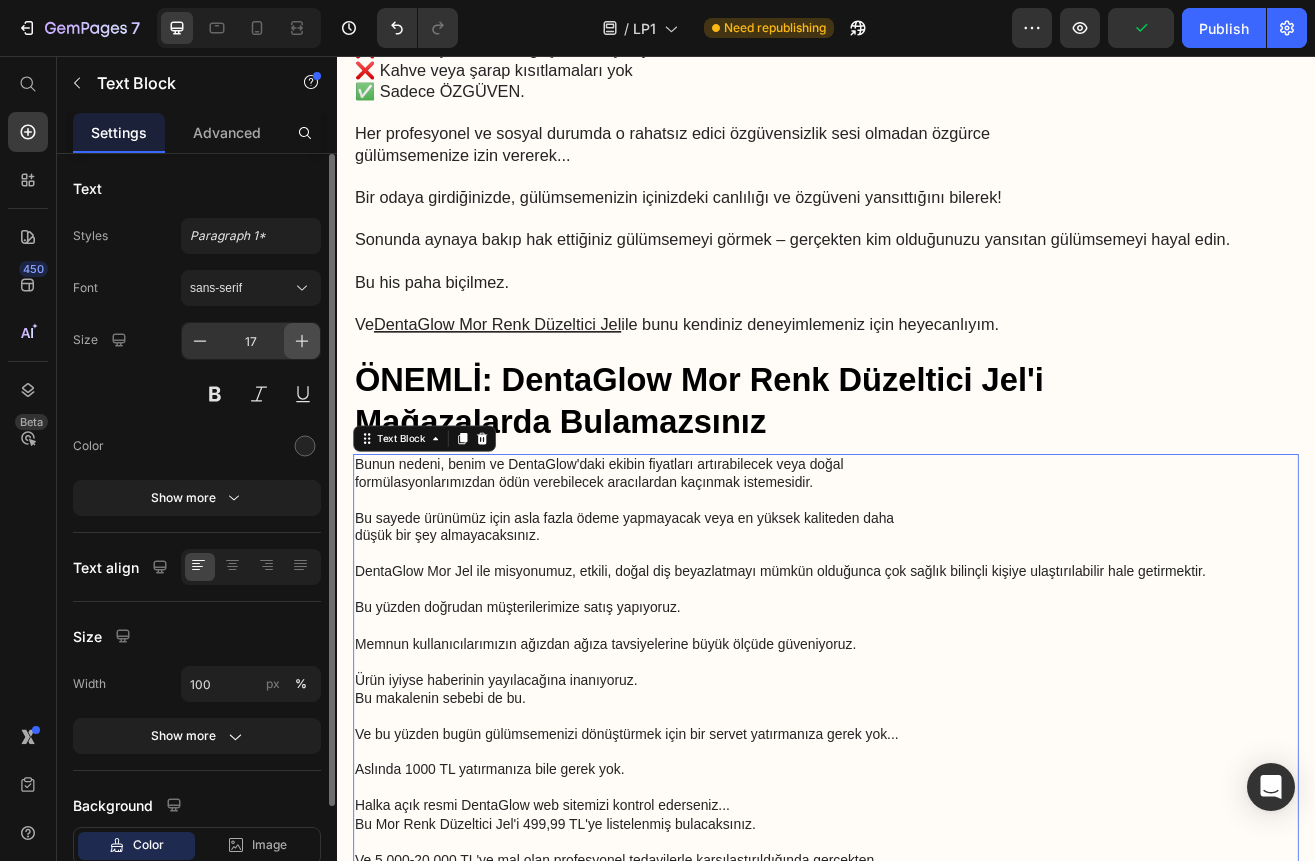 click 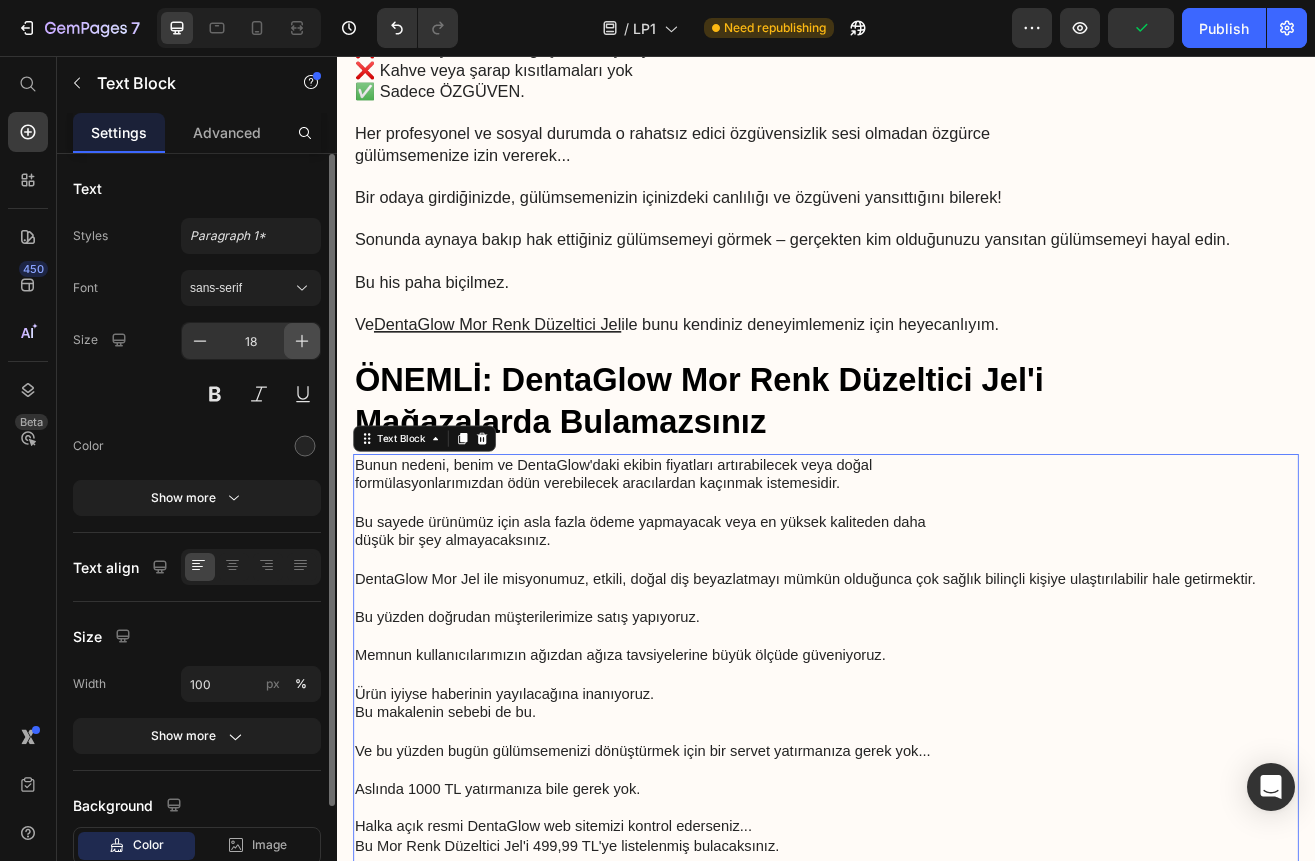 click 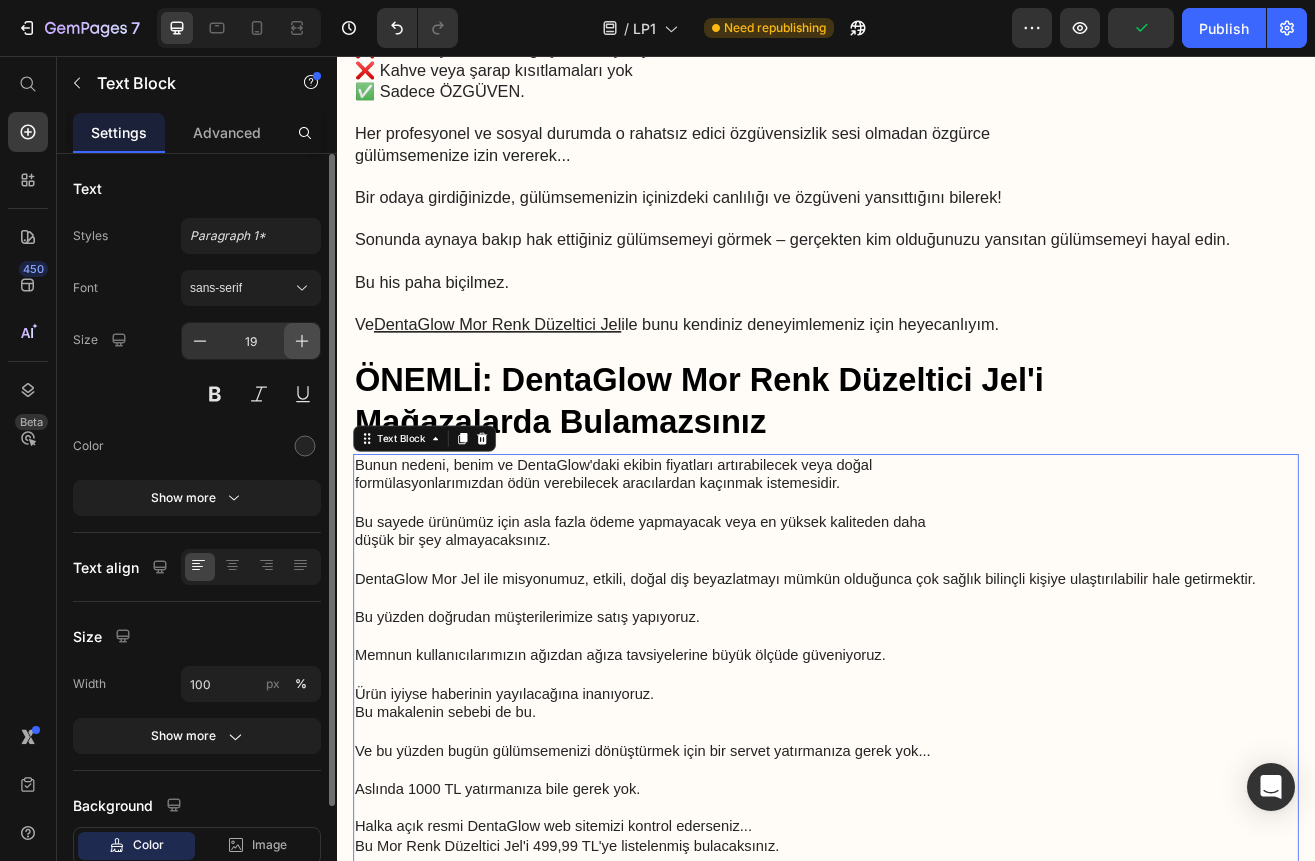 click 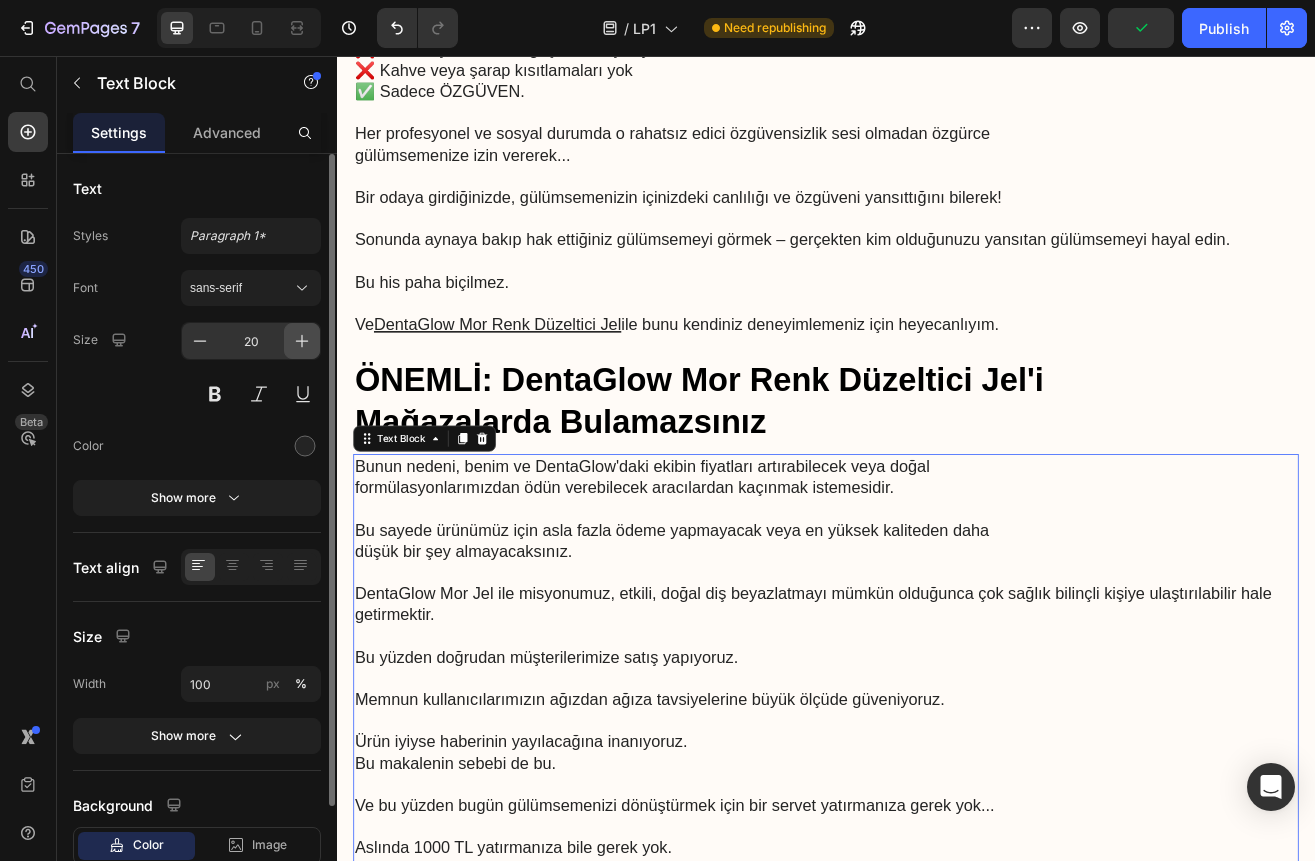click 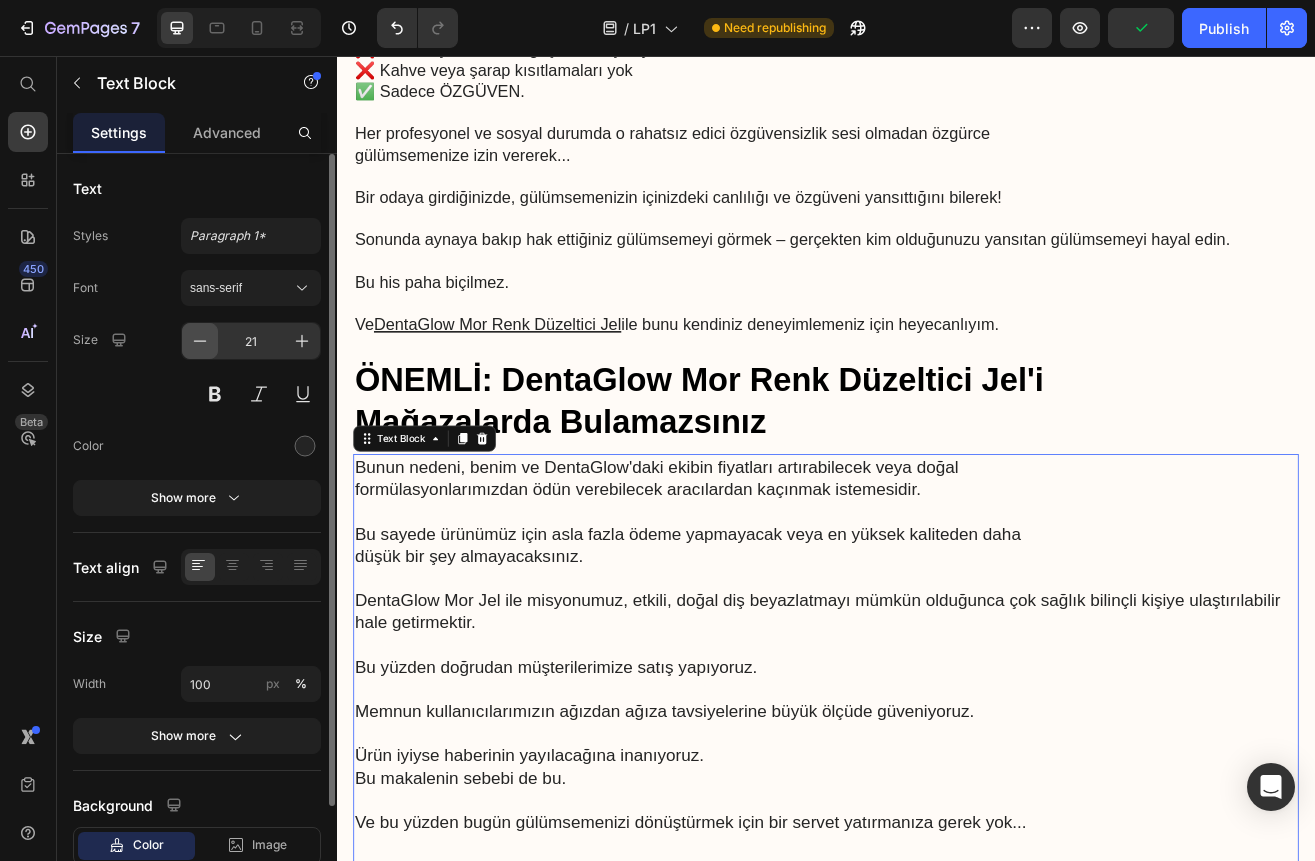 click 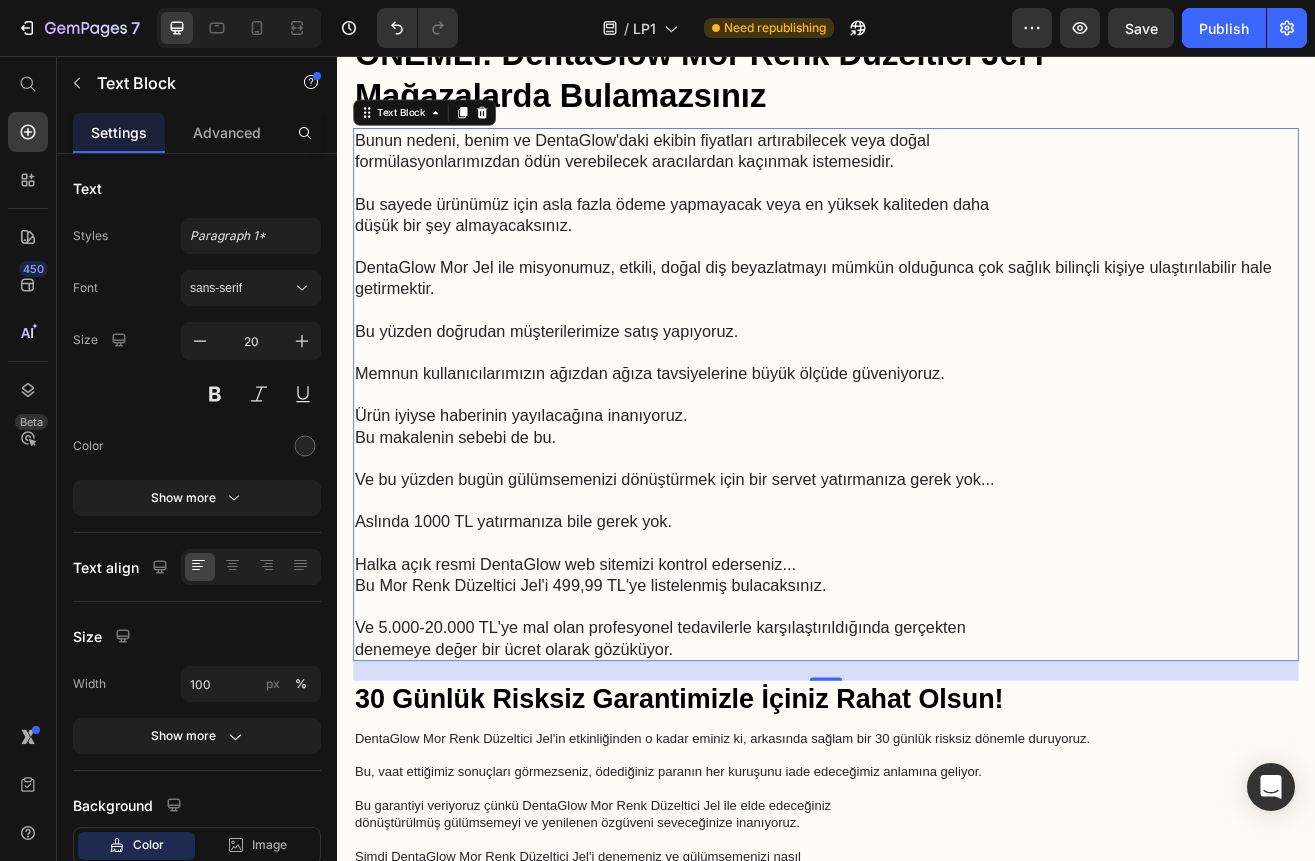 scroll, scrollTop: 8125, scrollLeft: 0, axis: vertical 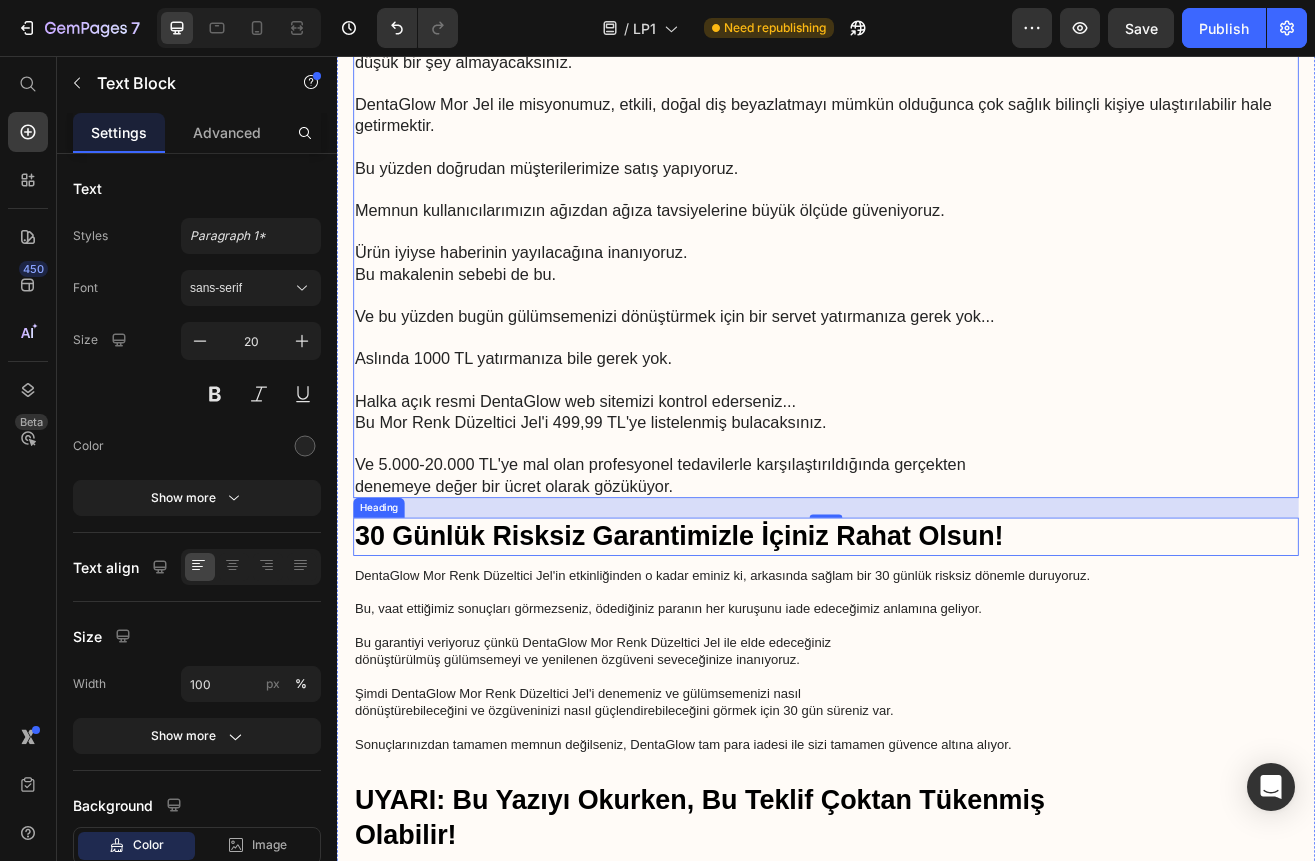 click on "30 Günlük Risksiz Garantimizle İçiniz Rahat Olsun!" at bounding box center (937, 645) 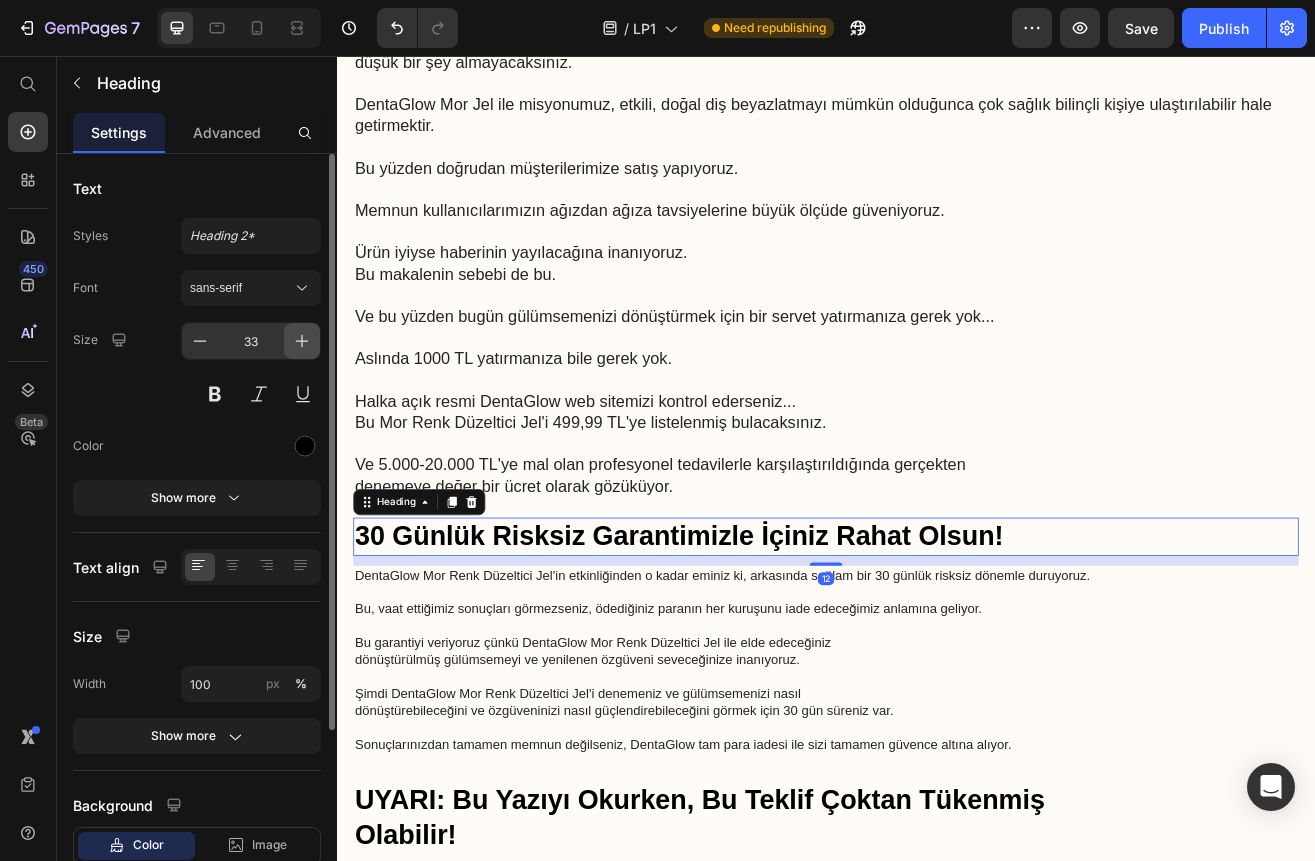 click 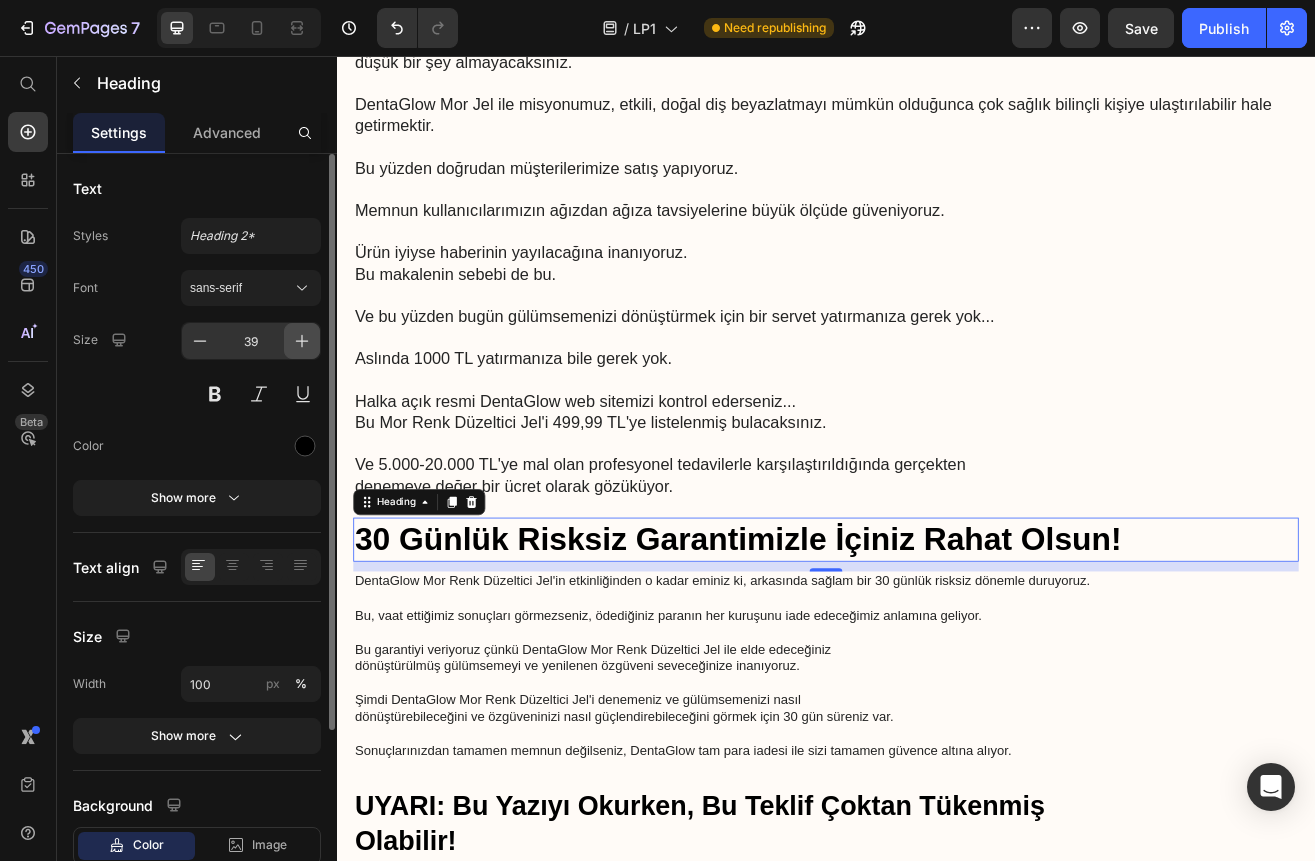 click 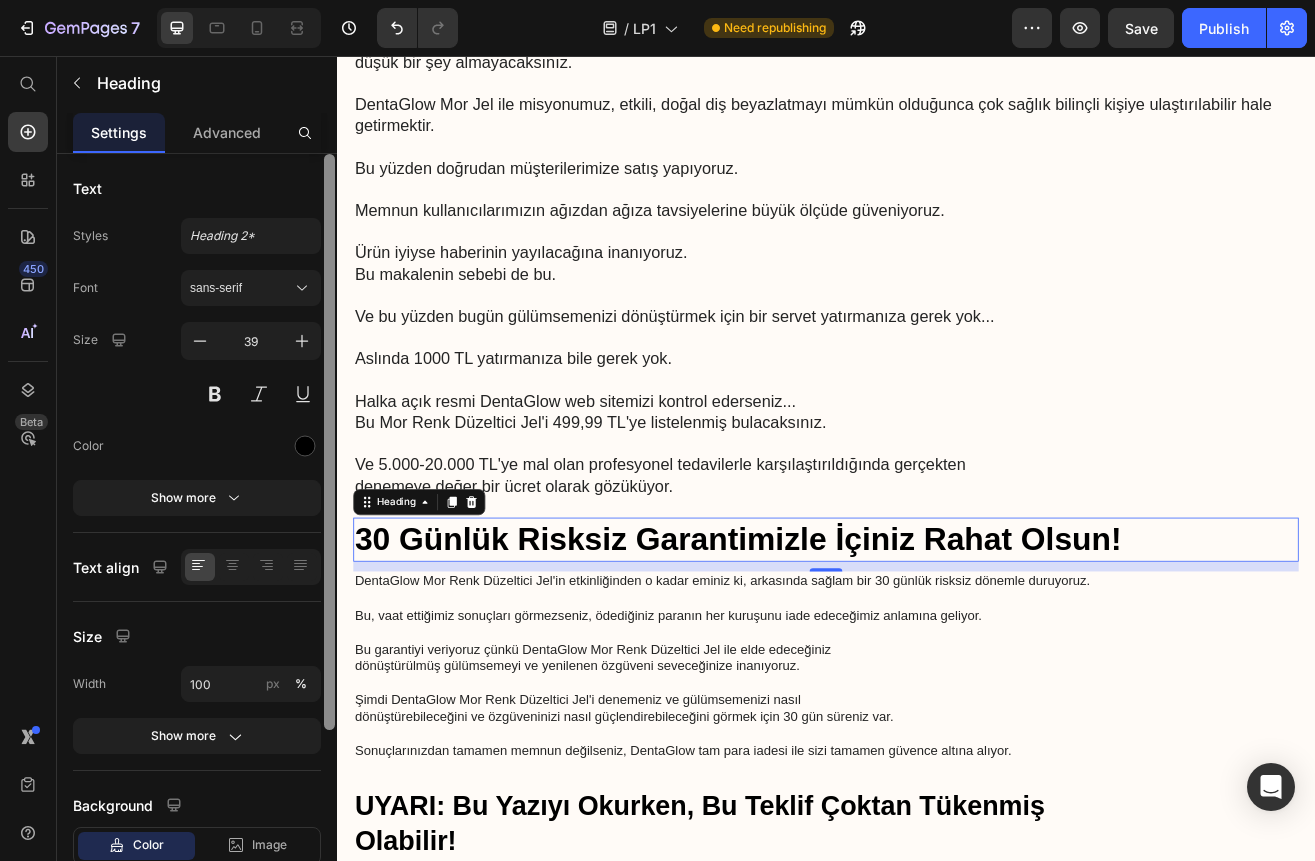 type on "40" 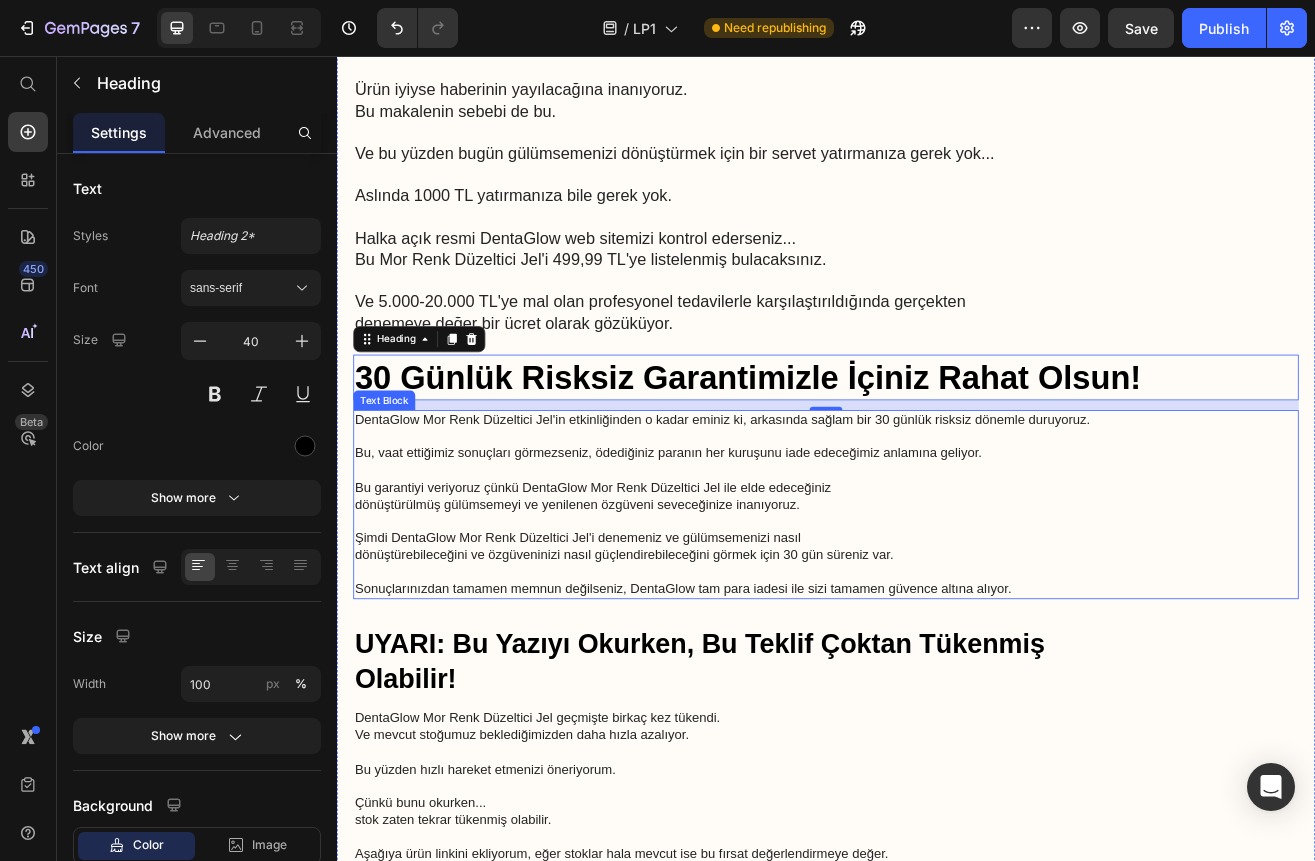 scroll, scrollTop: 8425, scrollLeft: 0, axis: vertical 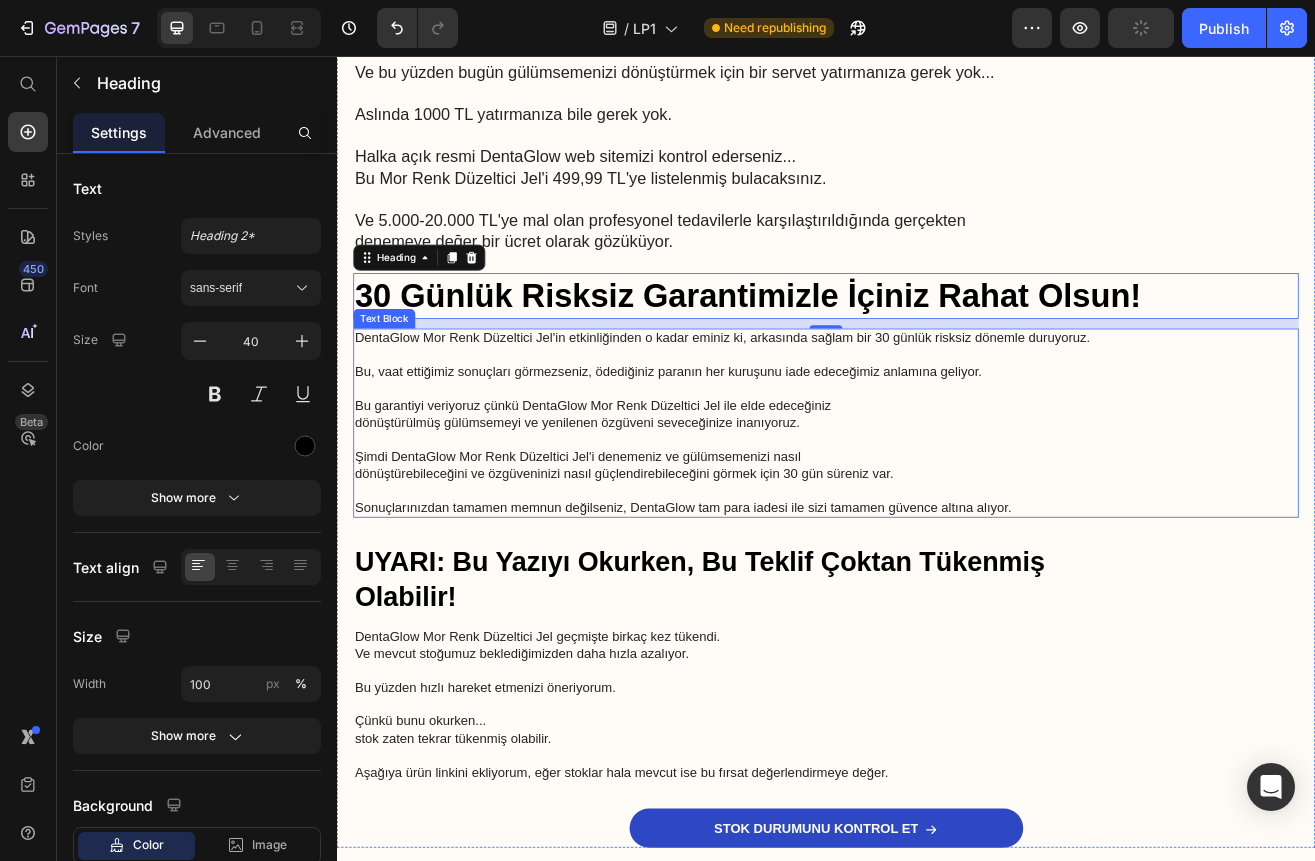click on "Şimdi DentaGlow Mor Renk Düzeltici Jel'i denemeniz ve gülümsemenizi nasıl dönüştürebileceğini ve özgüveninizi nasıl güçlendirebileceğini görmek için 30 gün süreniz var." at bounding box center (937, 568) 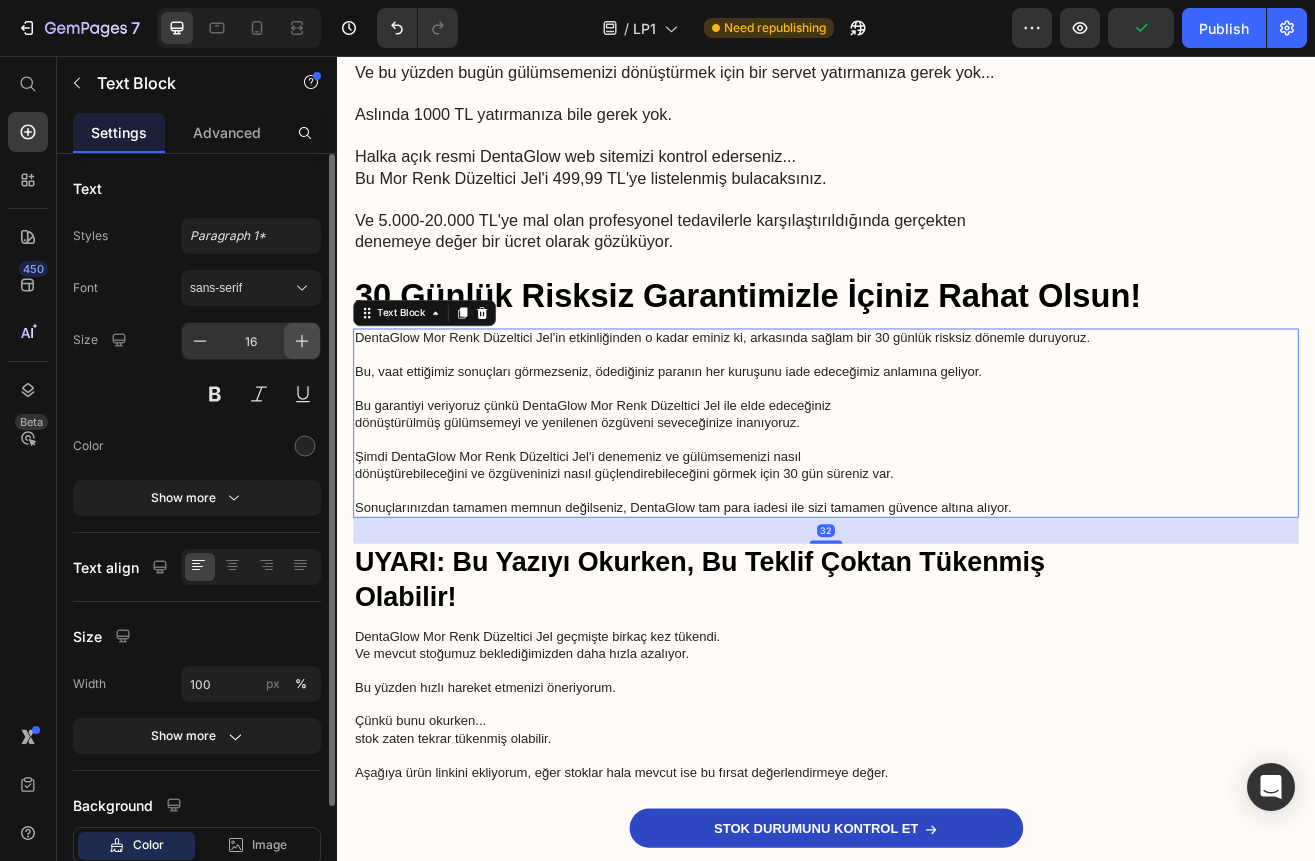 click 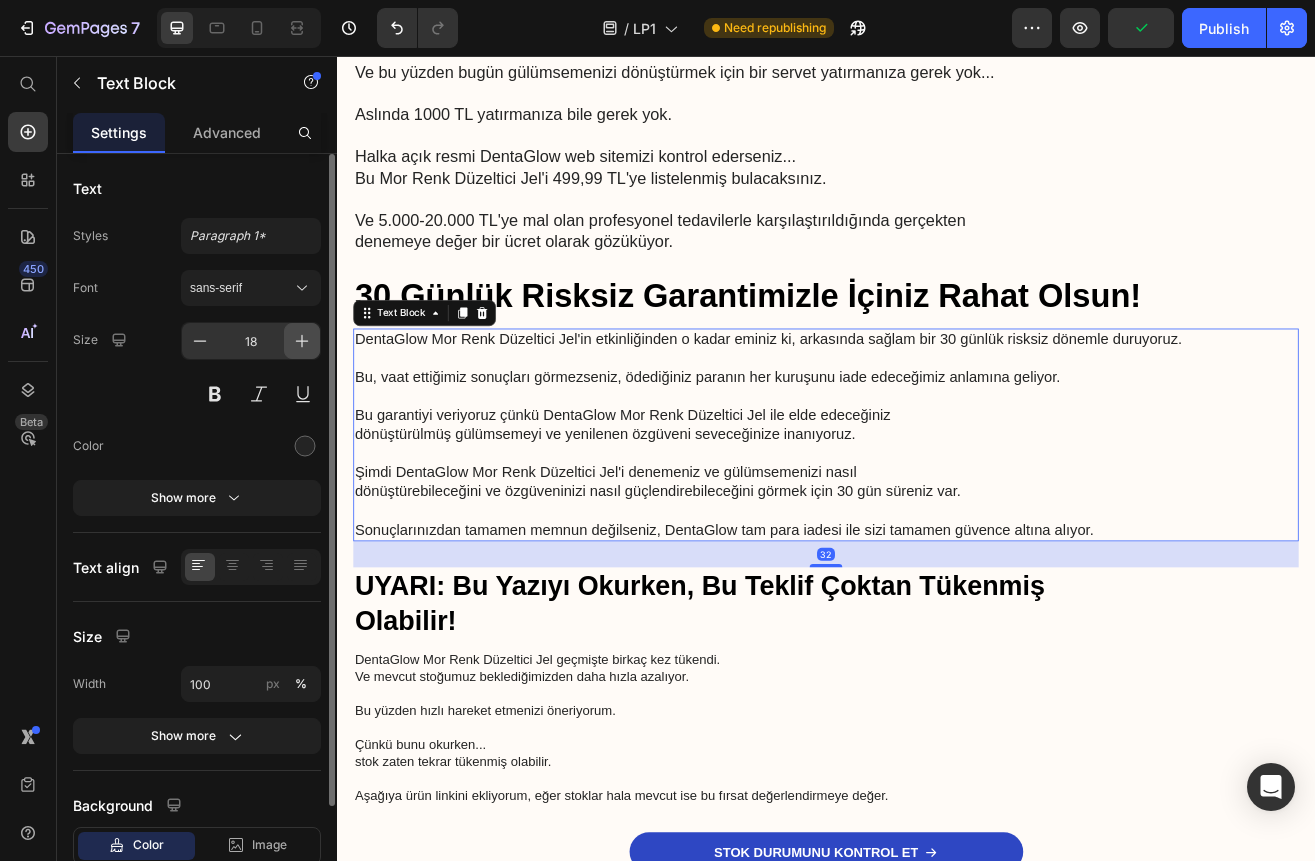 click 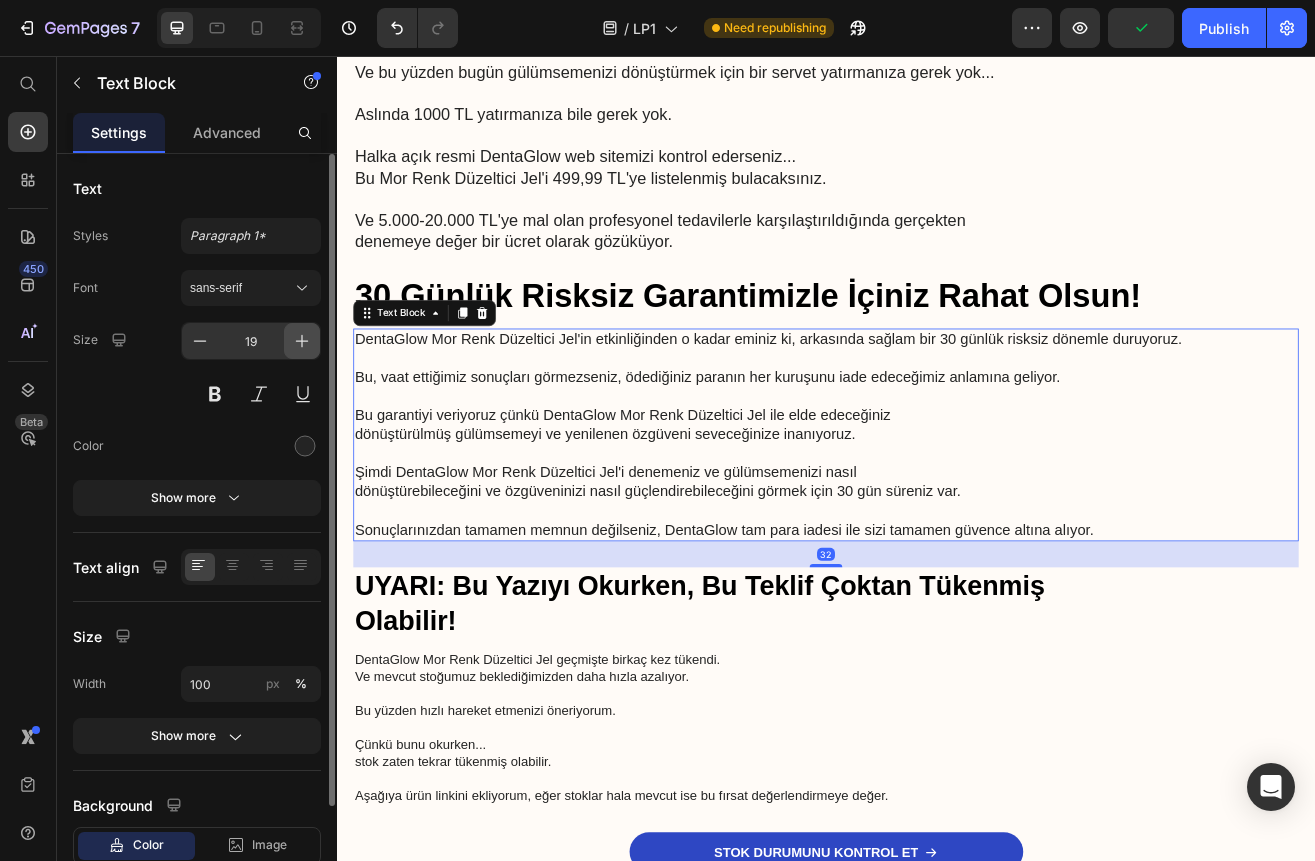 click 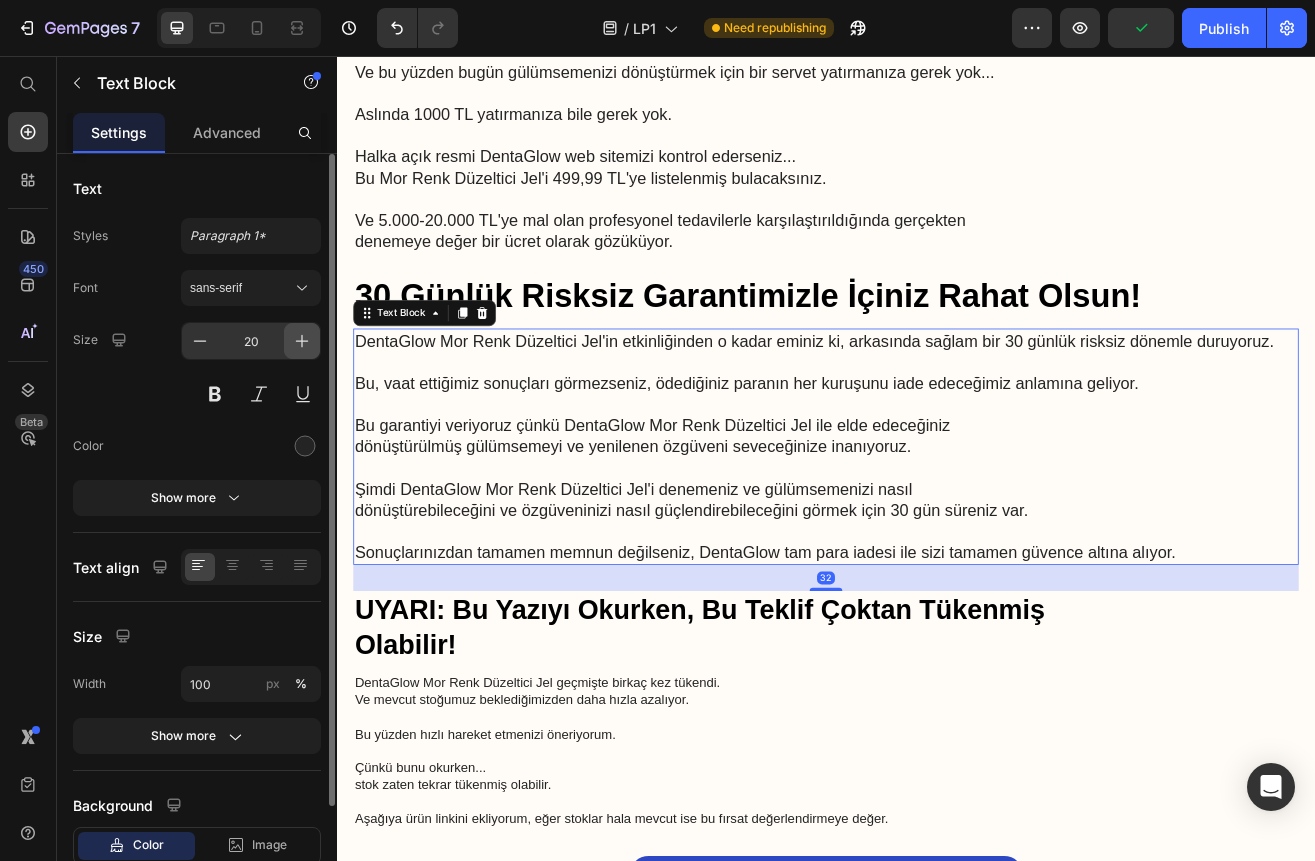 click 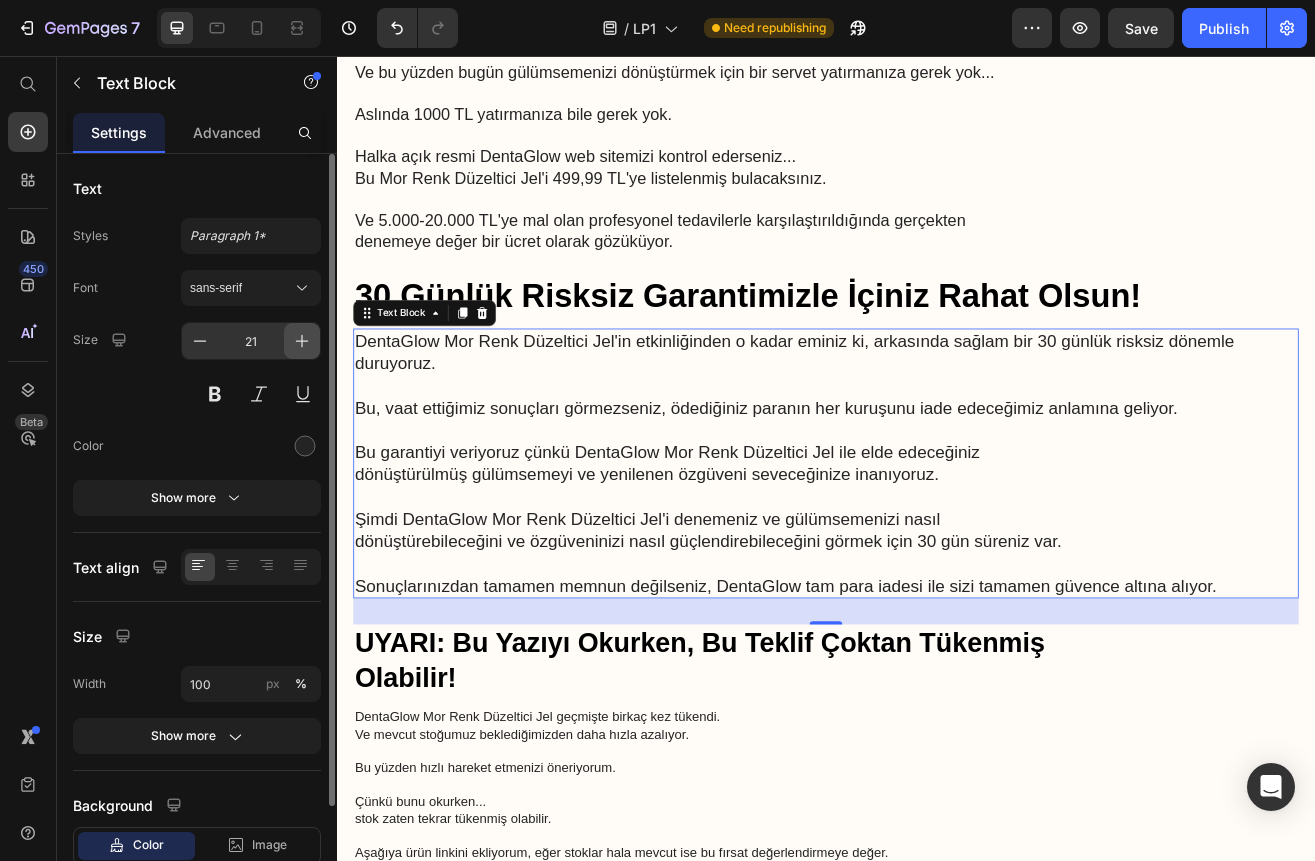 click 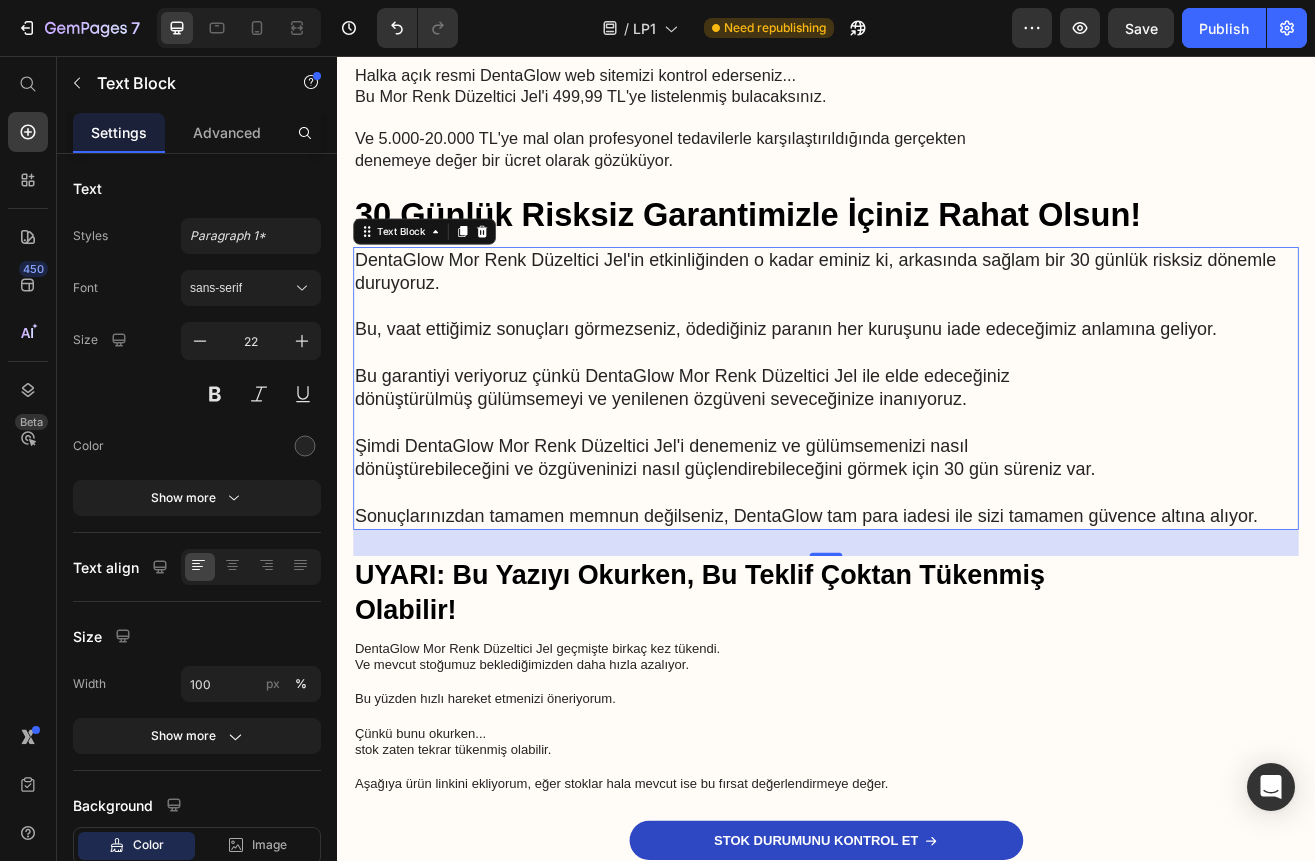 scroll, scrollTop: 8625, scrollLeft: 0, axis: vertical 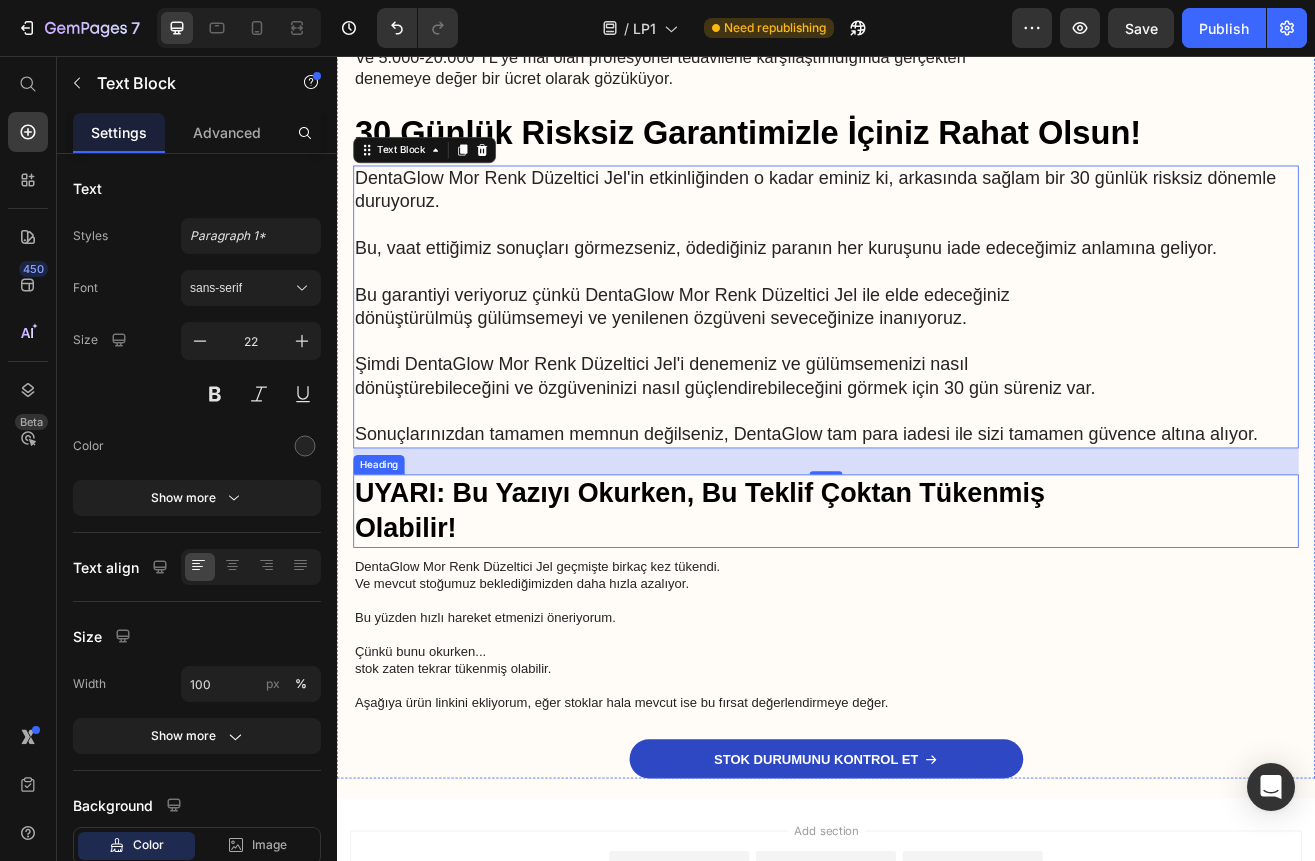 click on "UYARI: Bu Yazıyı Okurken, Bu Teklif Çoktan Tükenmiş Olabilir!" at bounding box center (937, 614) 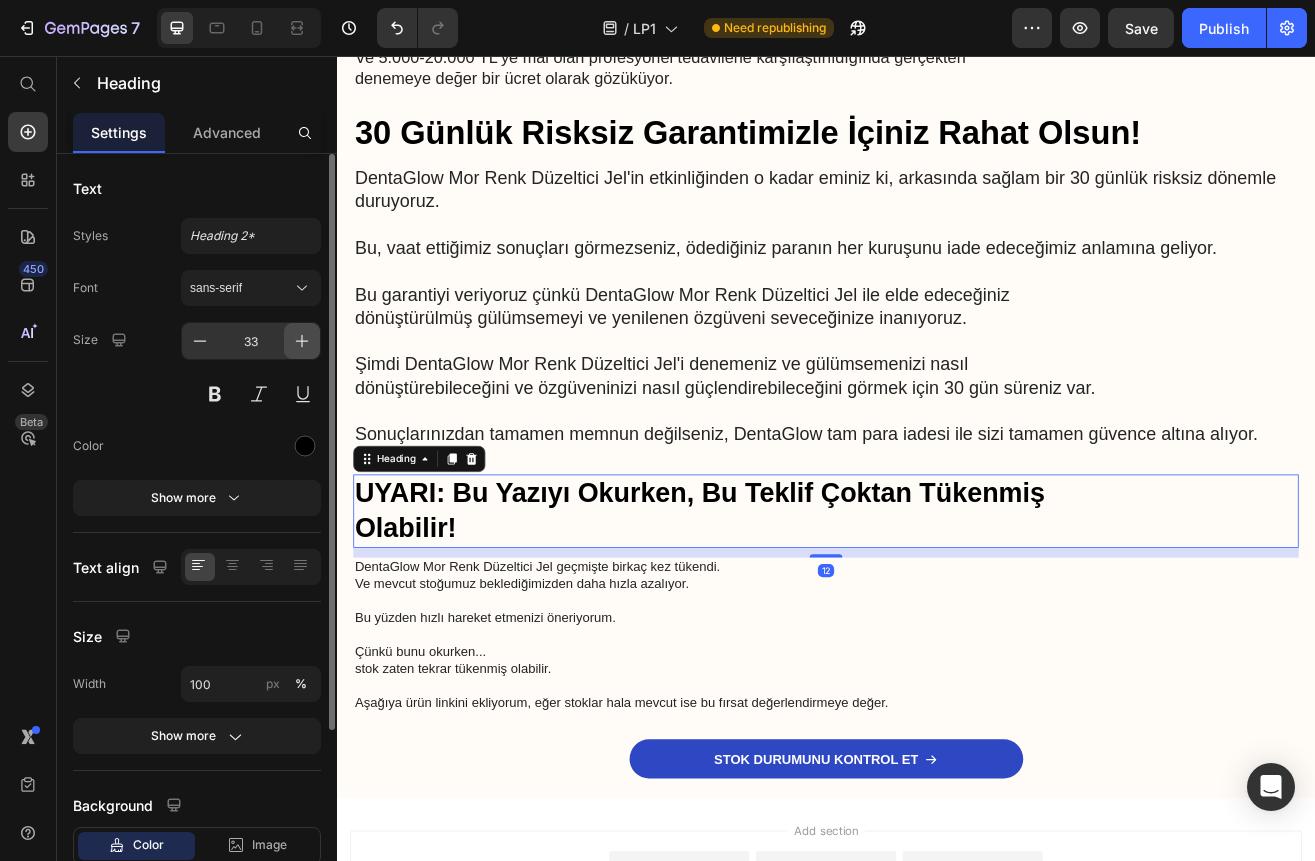 click at bounding box center (302, 341) 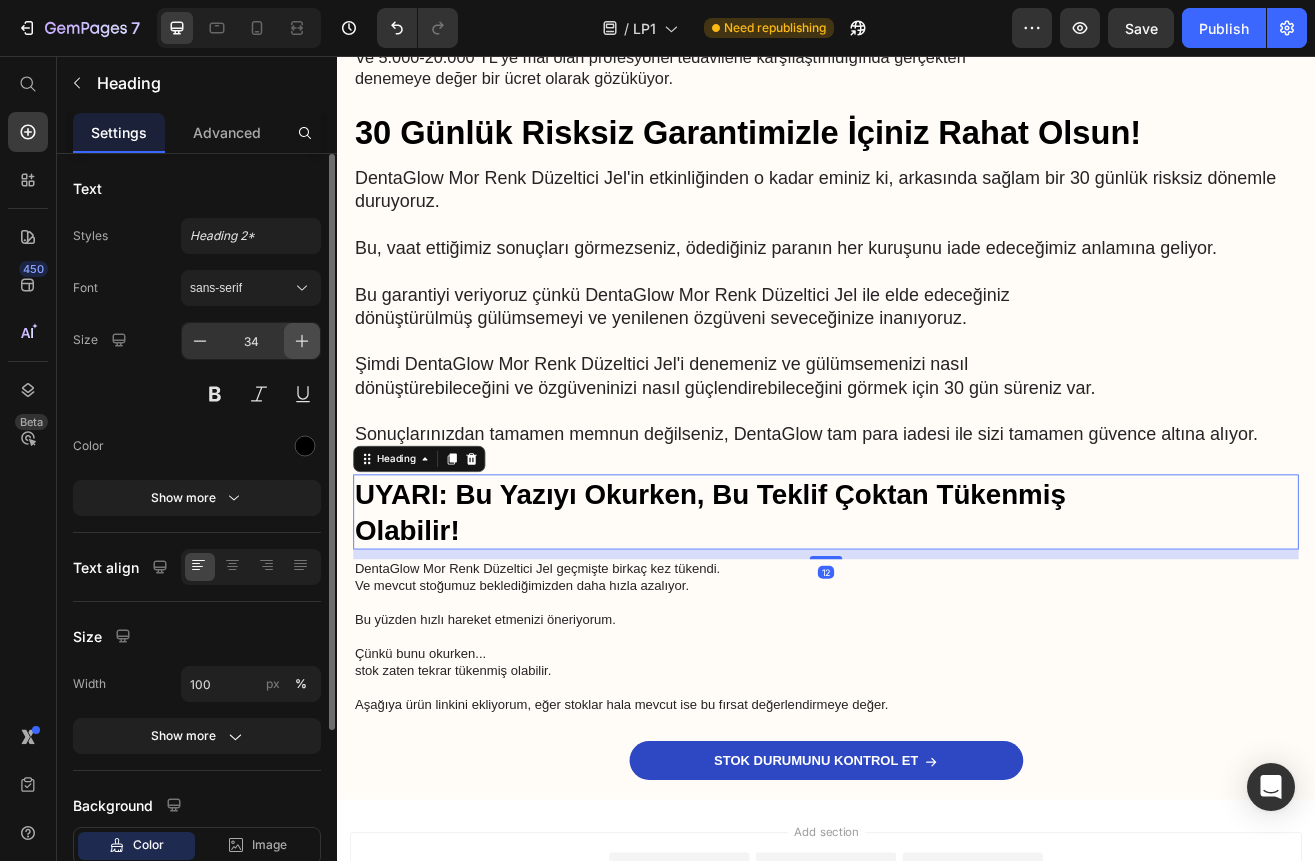 click 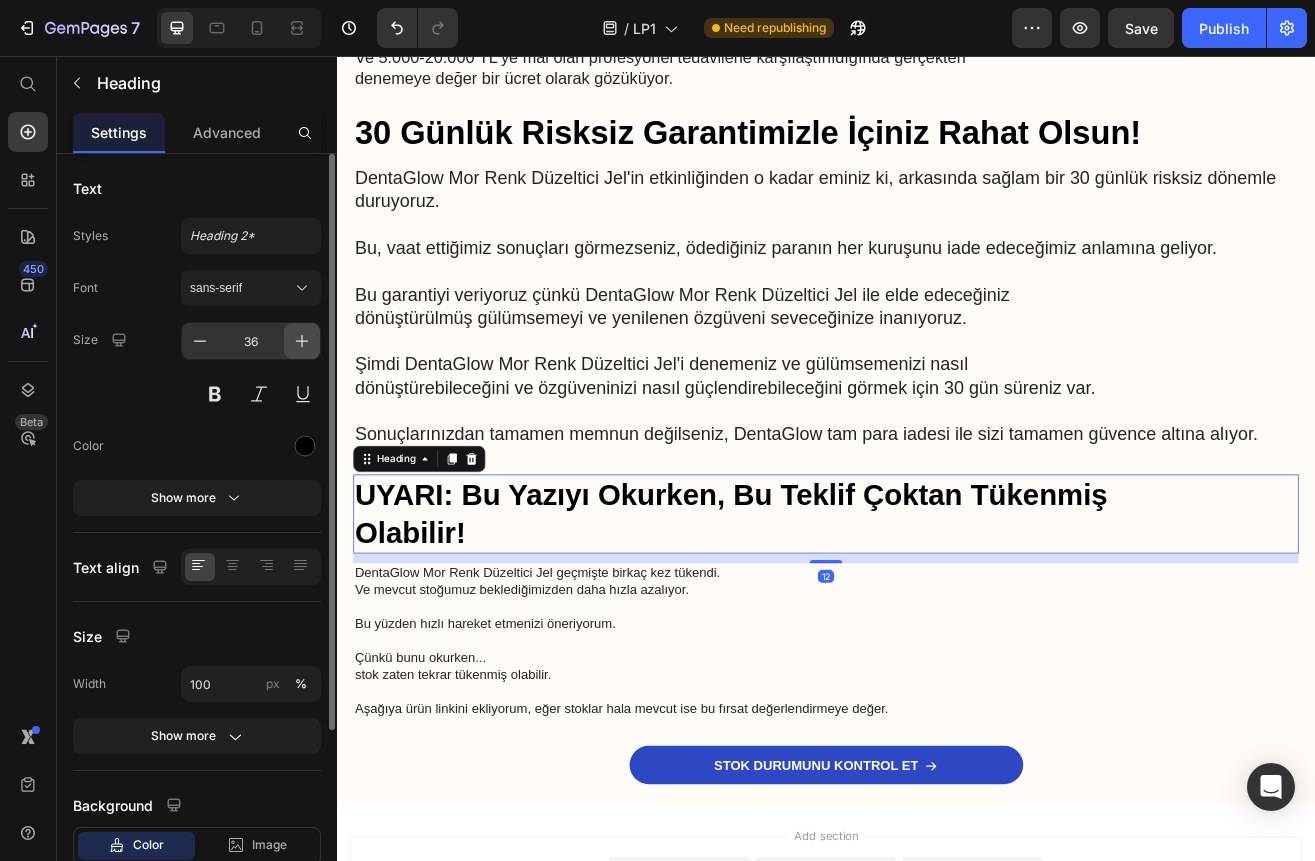 click 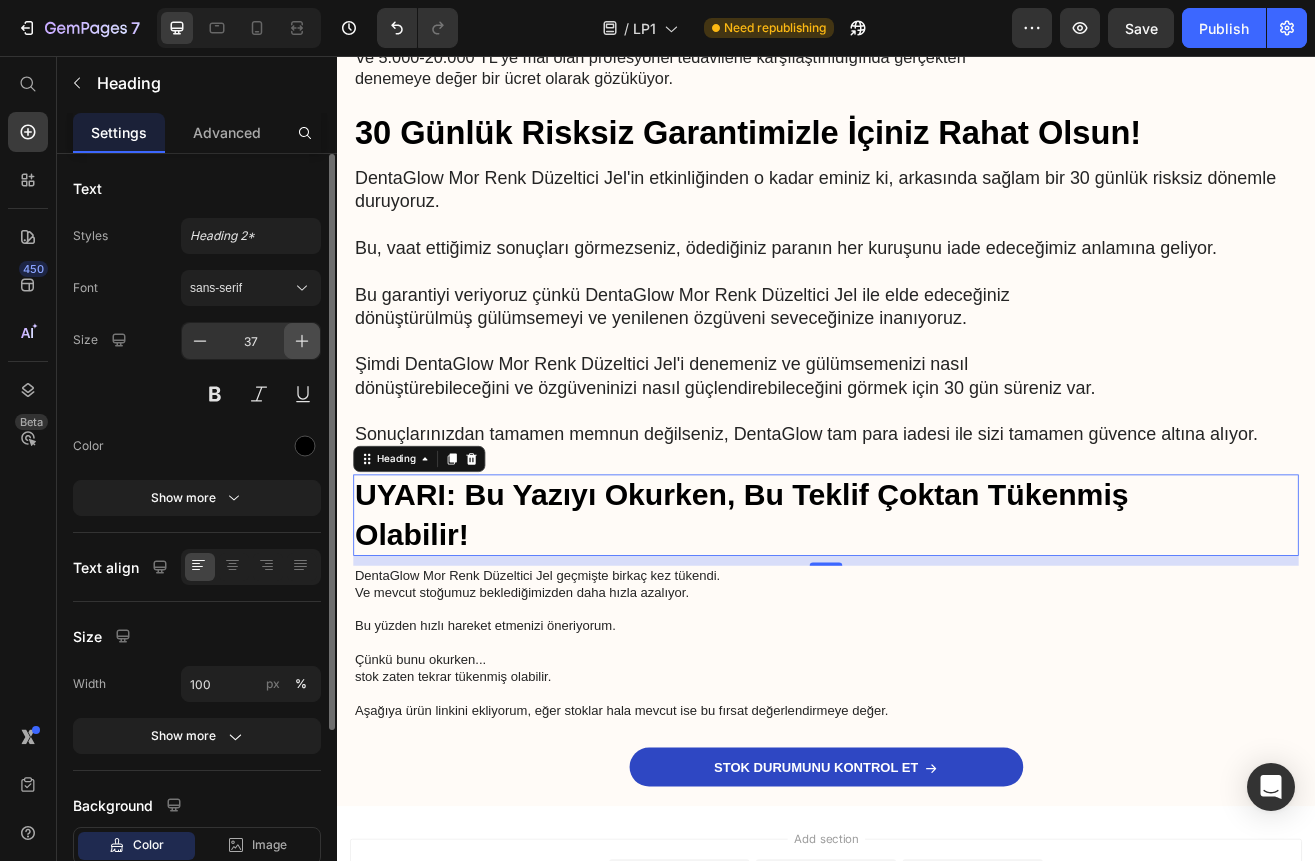 click 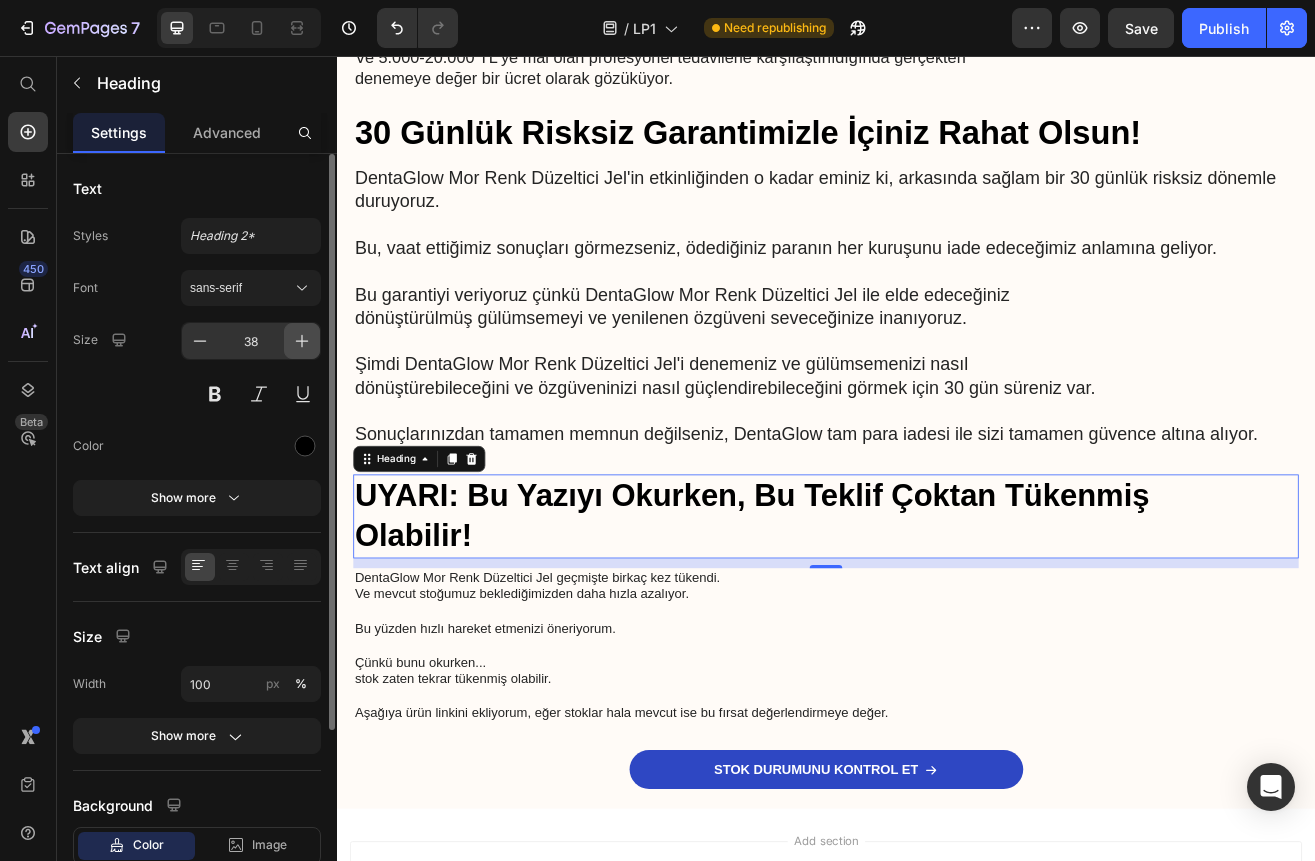 click 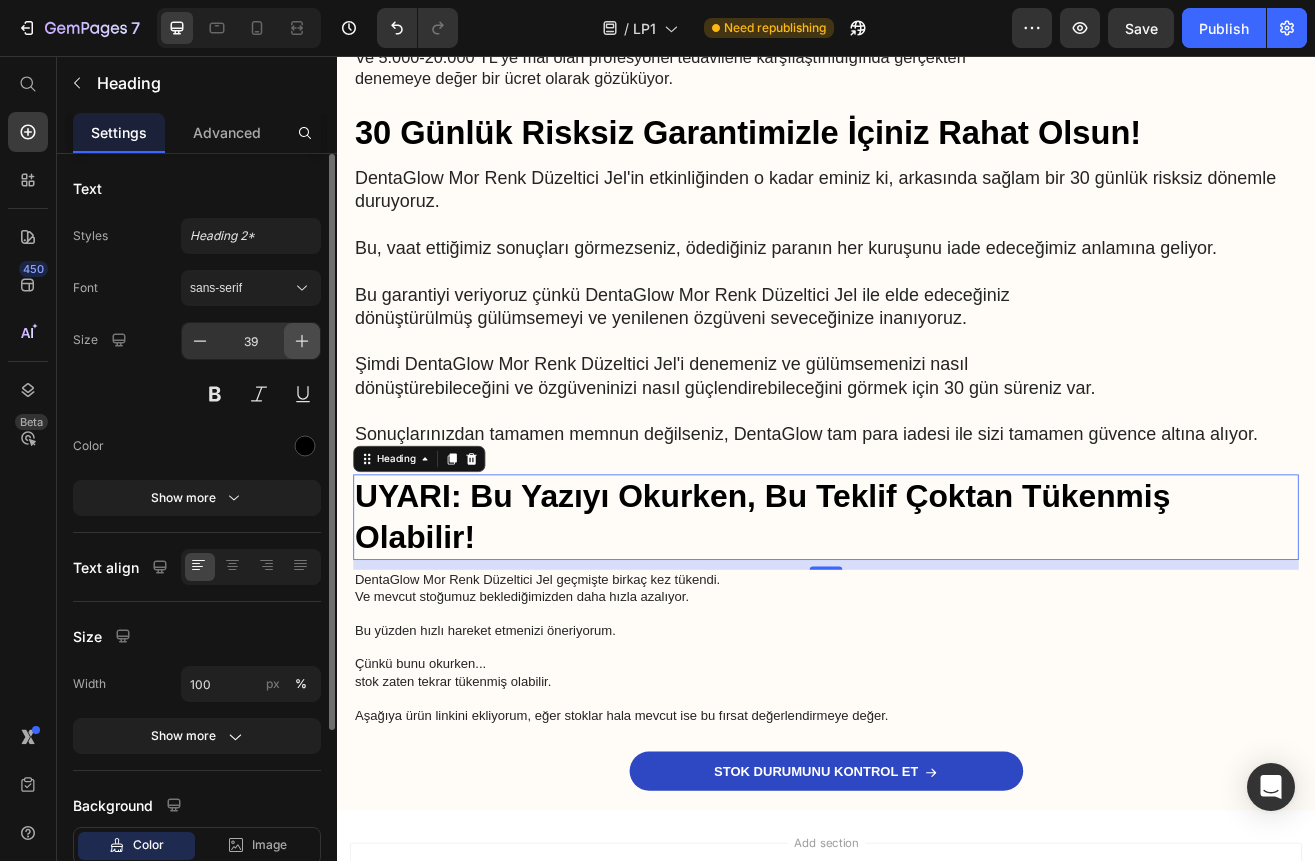 click 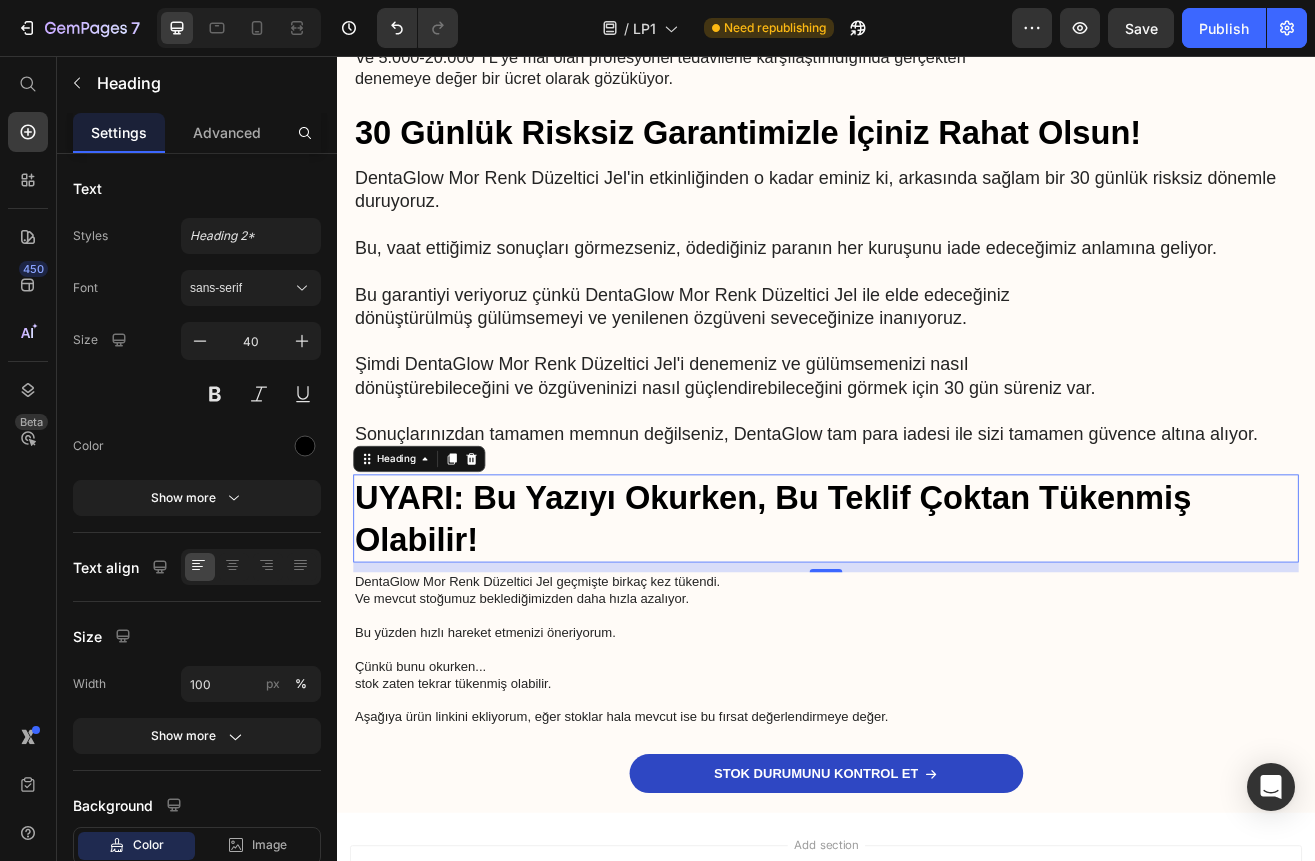 click on "Bu yüzden hızlı hareket etmenizi öneriyorum." at bounding box center [937, 774] 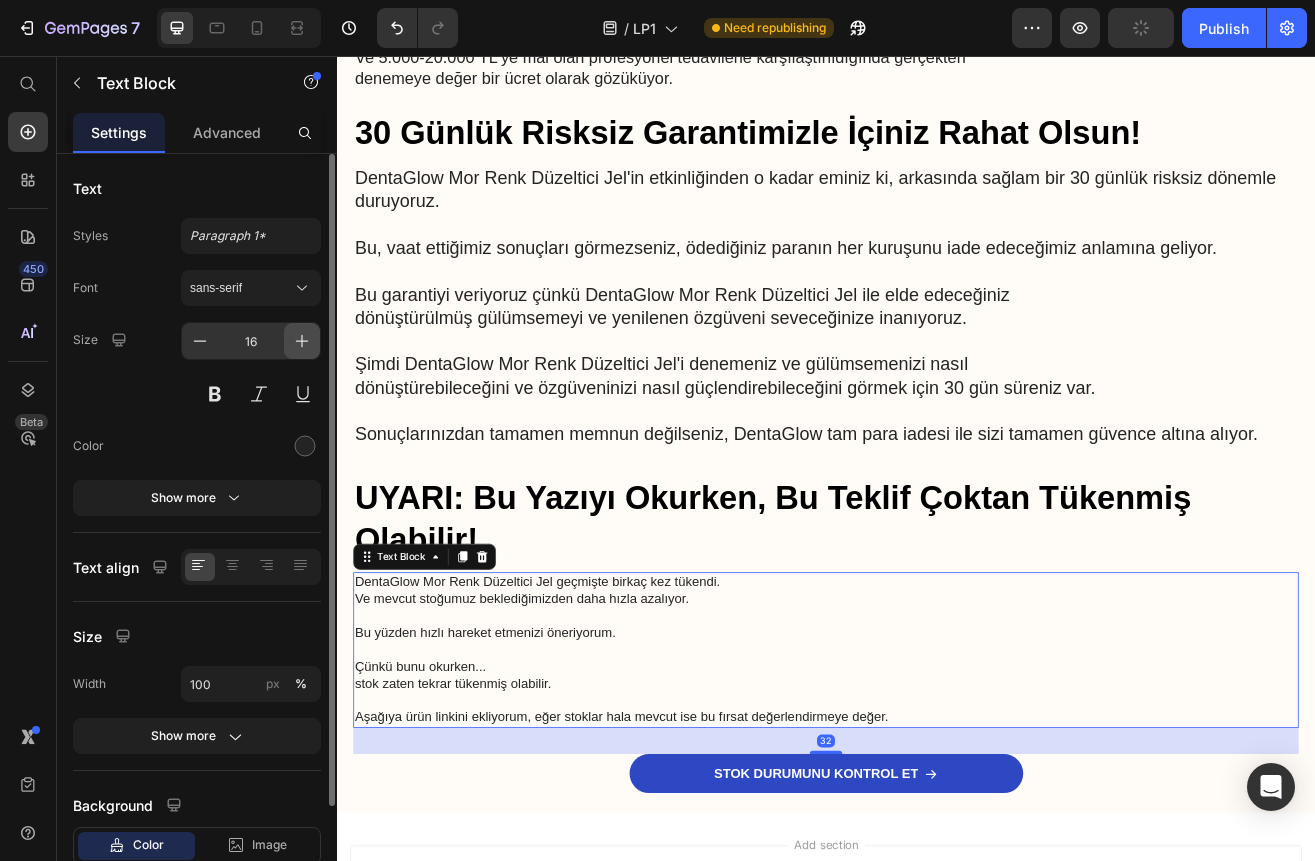 click 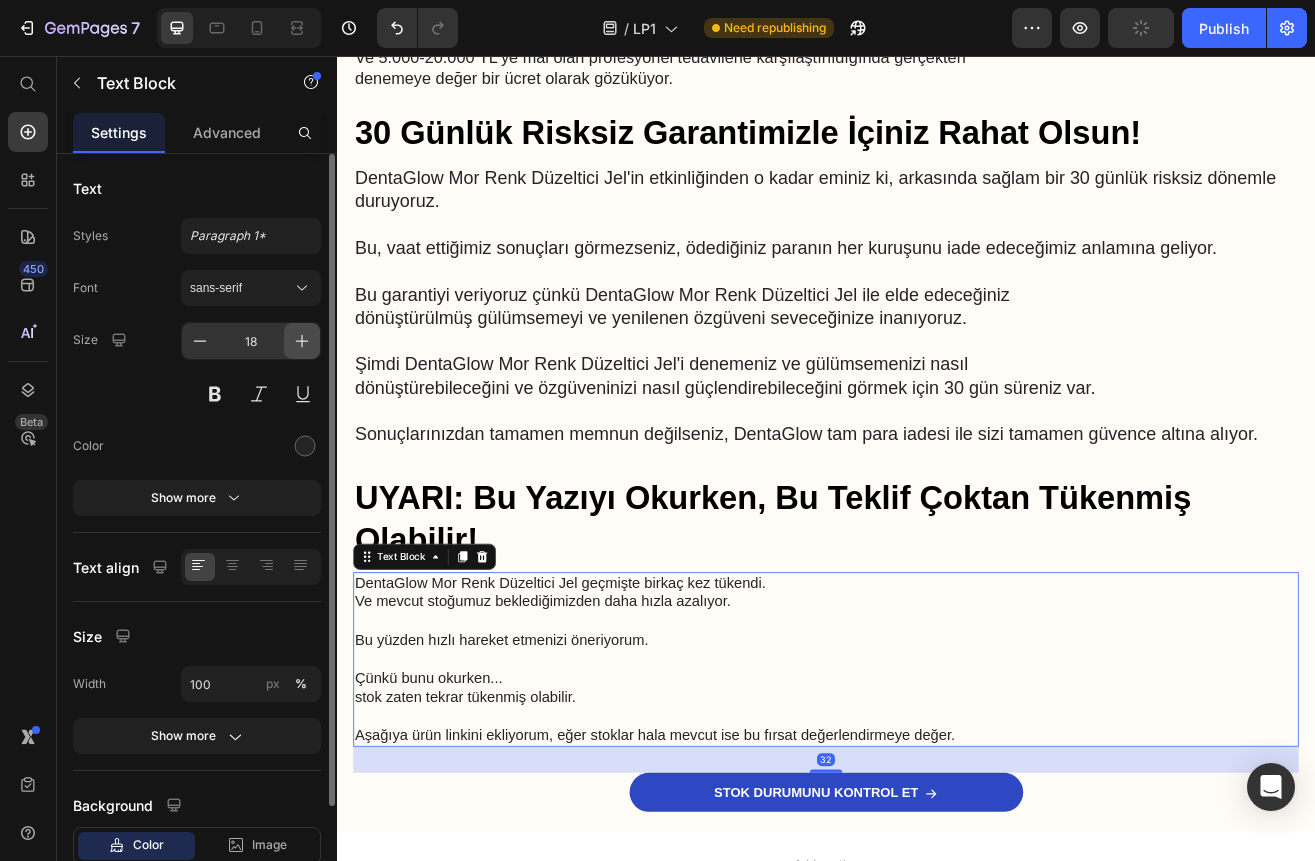 click 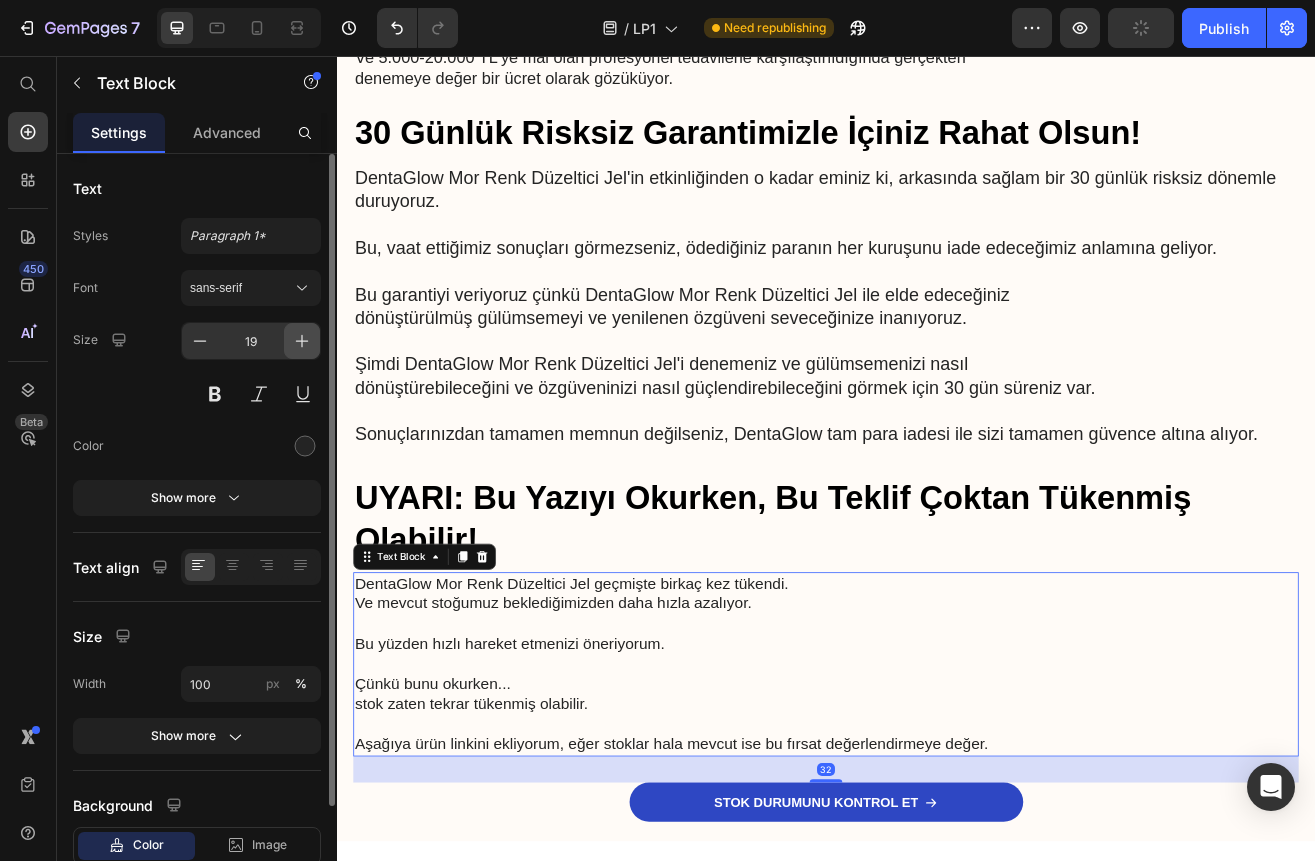 click 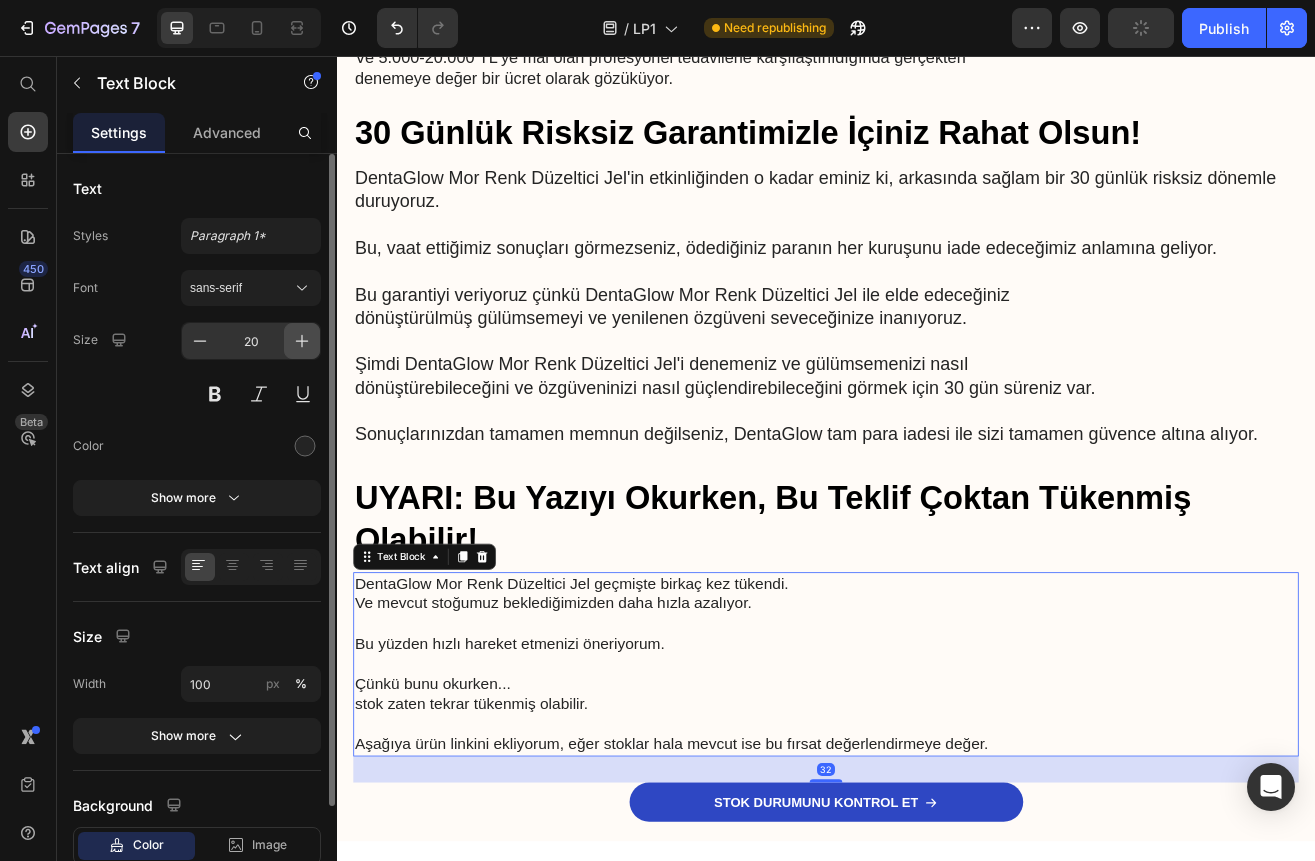 click 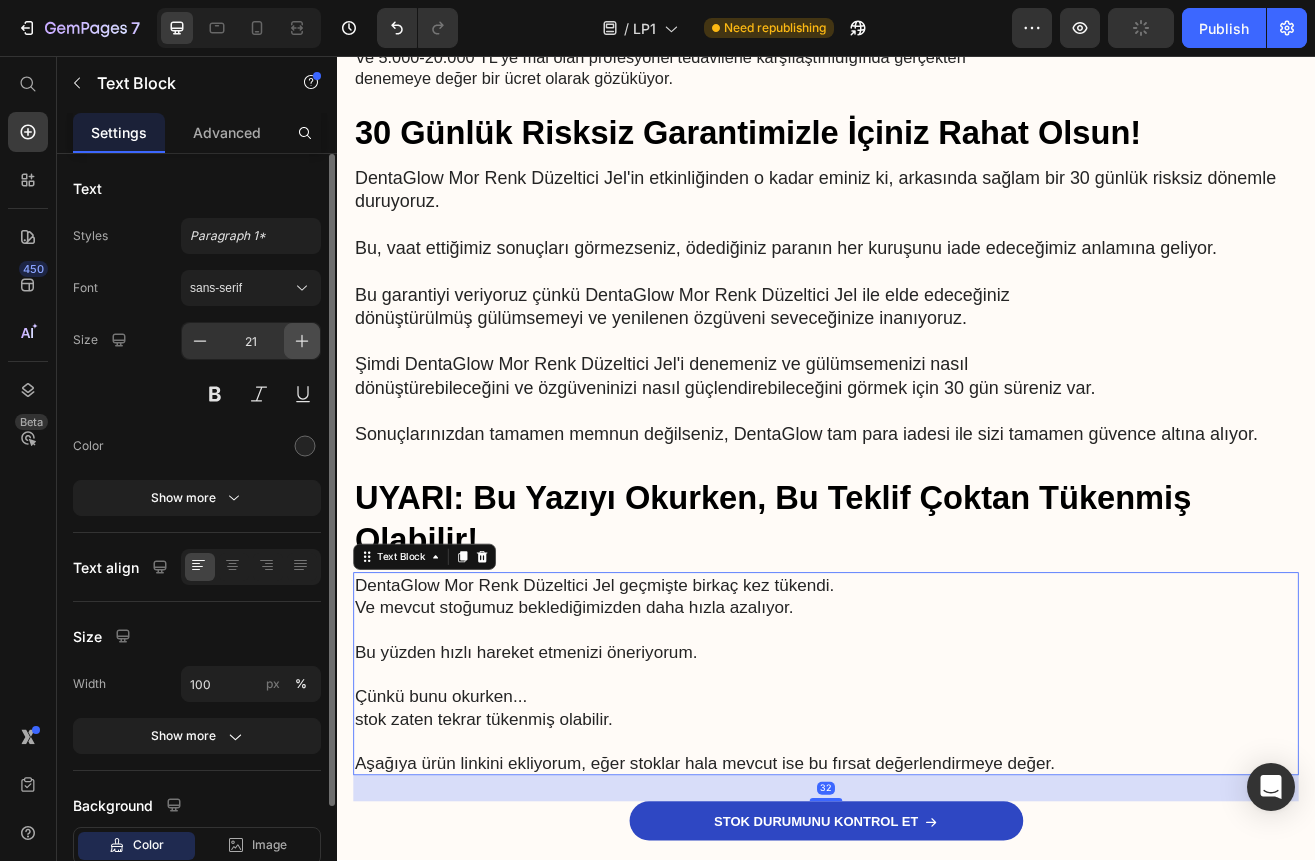 click 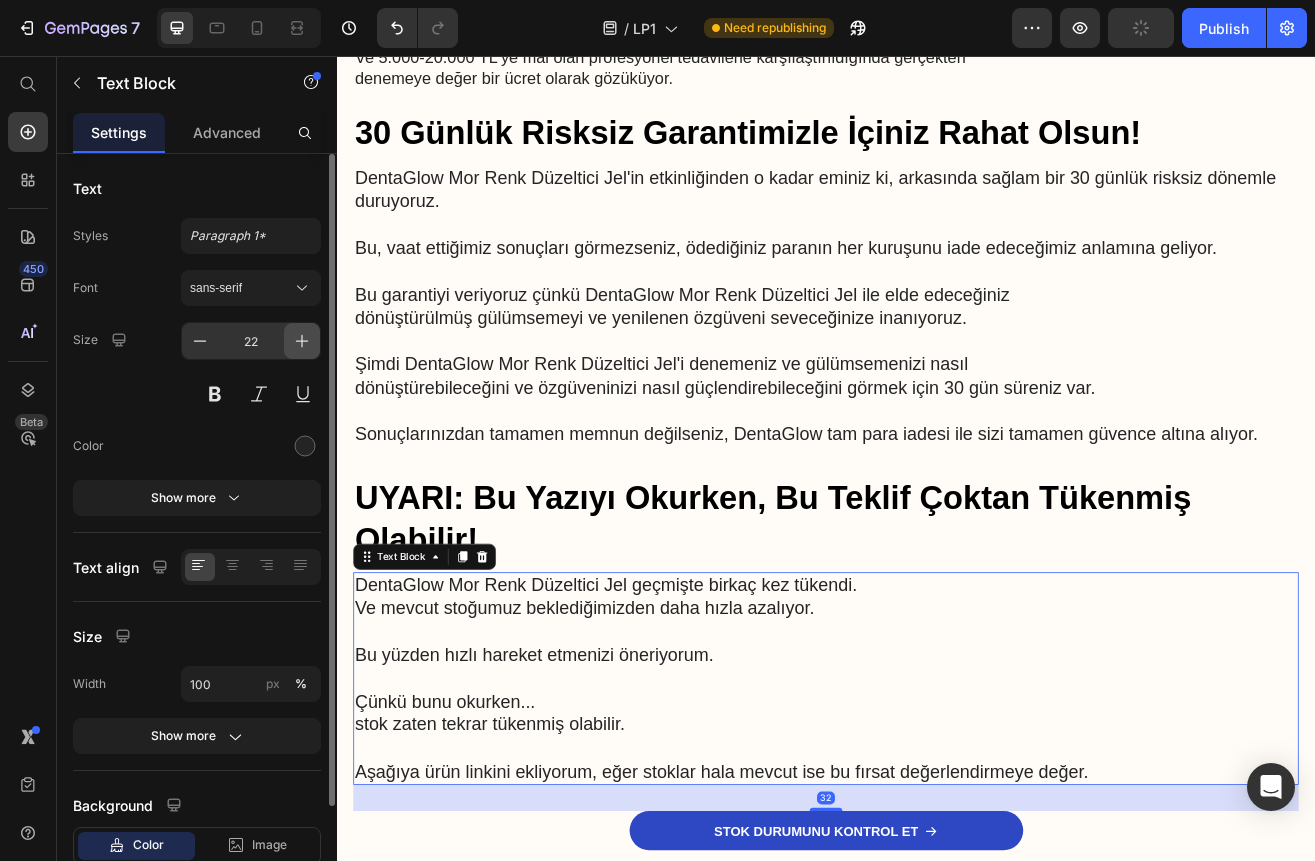 click 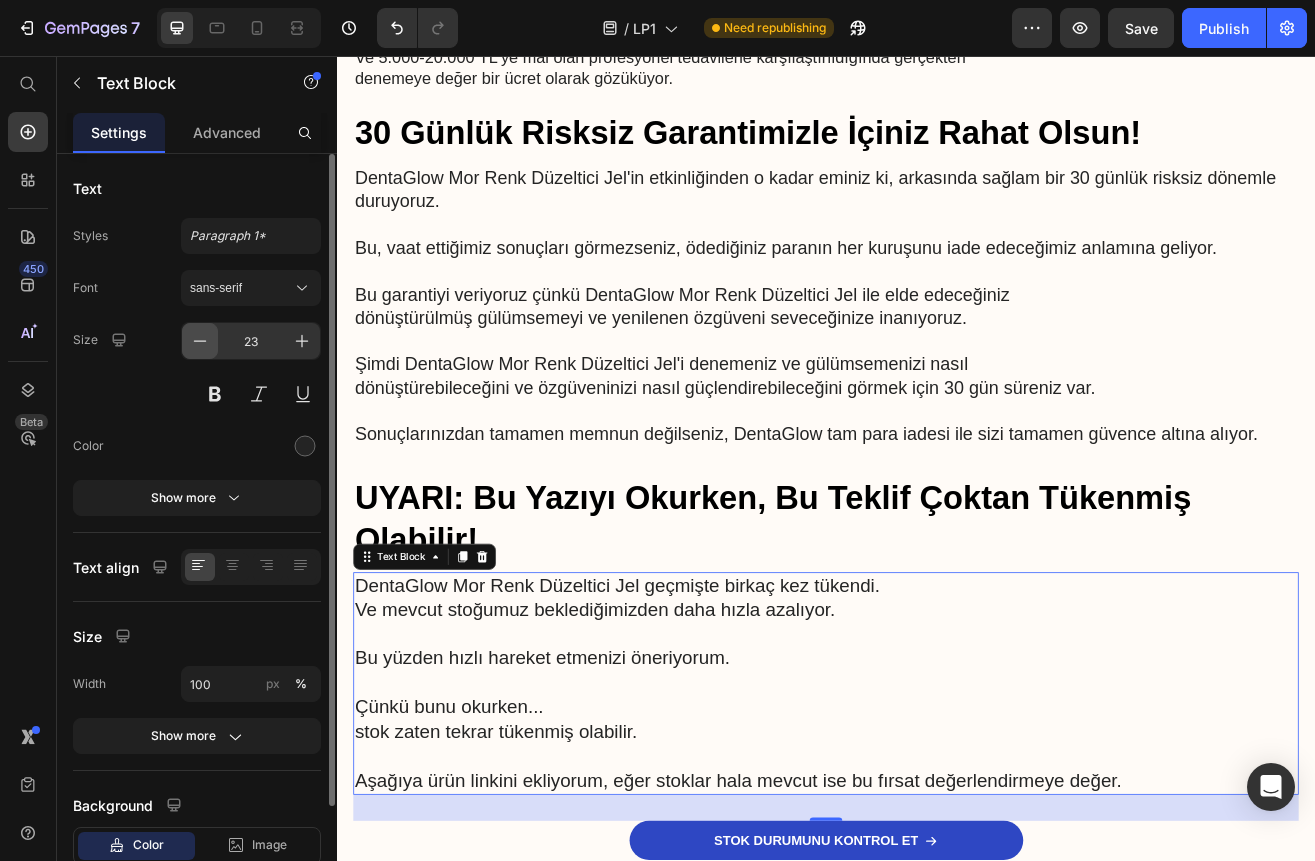 click 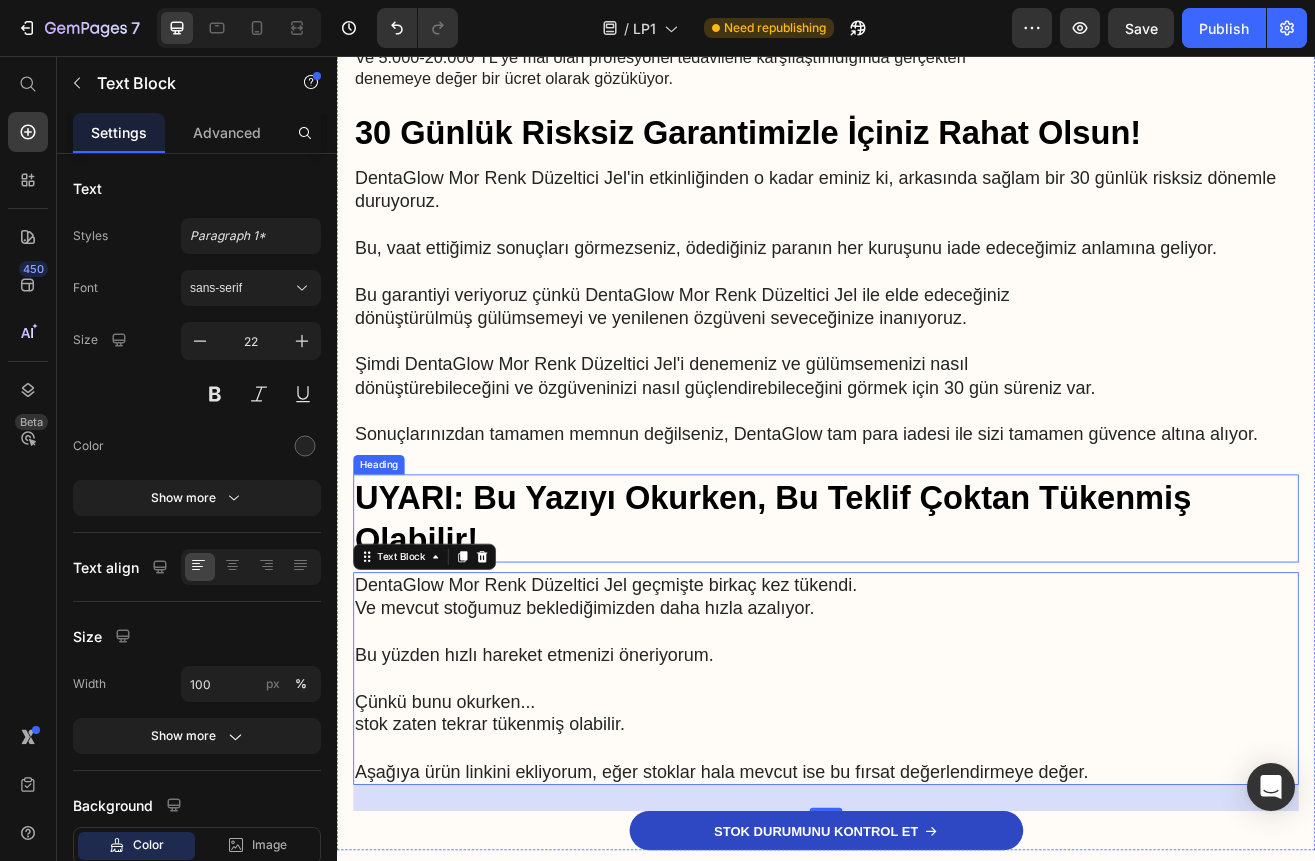 scroll, scrollTop: 8825, scrollLeft: 0, axis: vertical 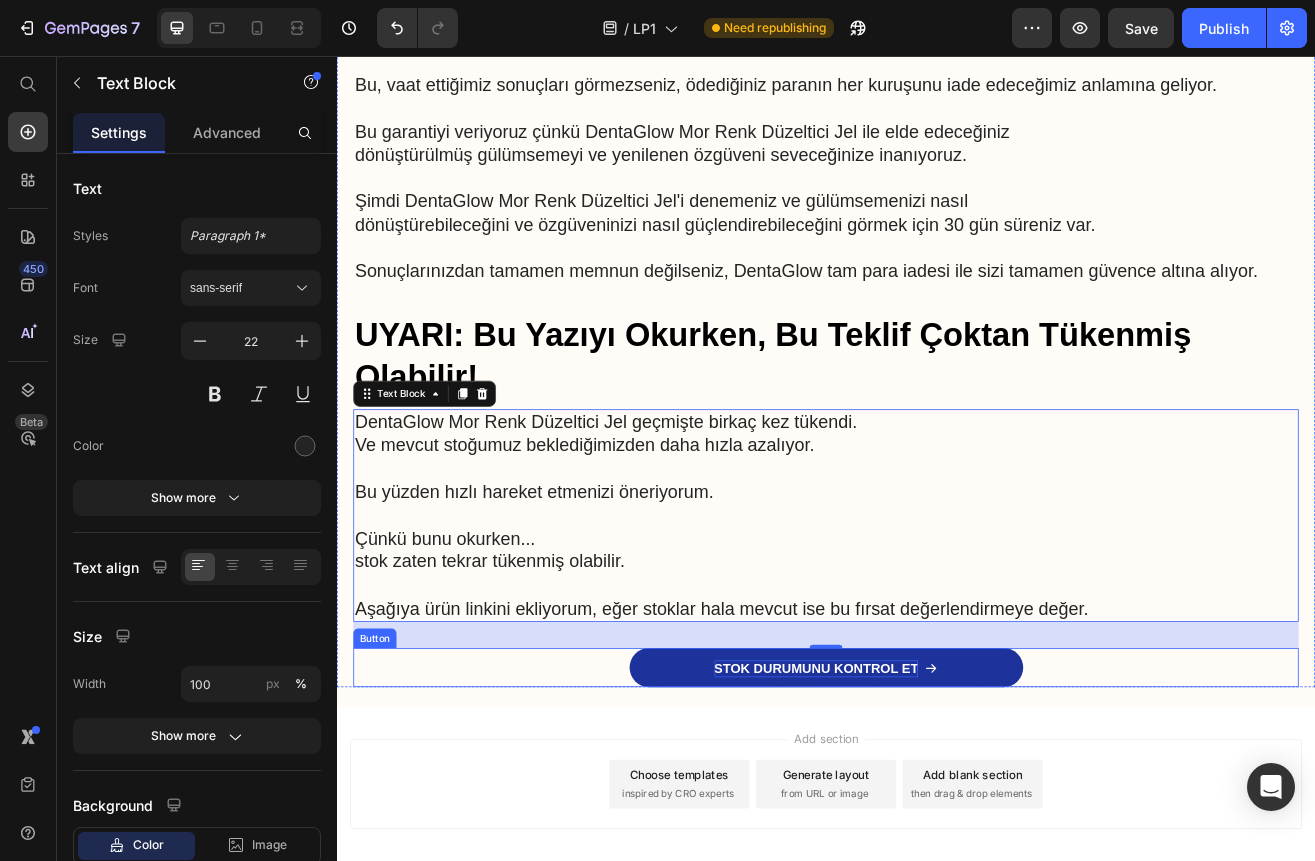click on "STOK DURUMUNU KONTROL ET" at bounding box center (925, 807) 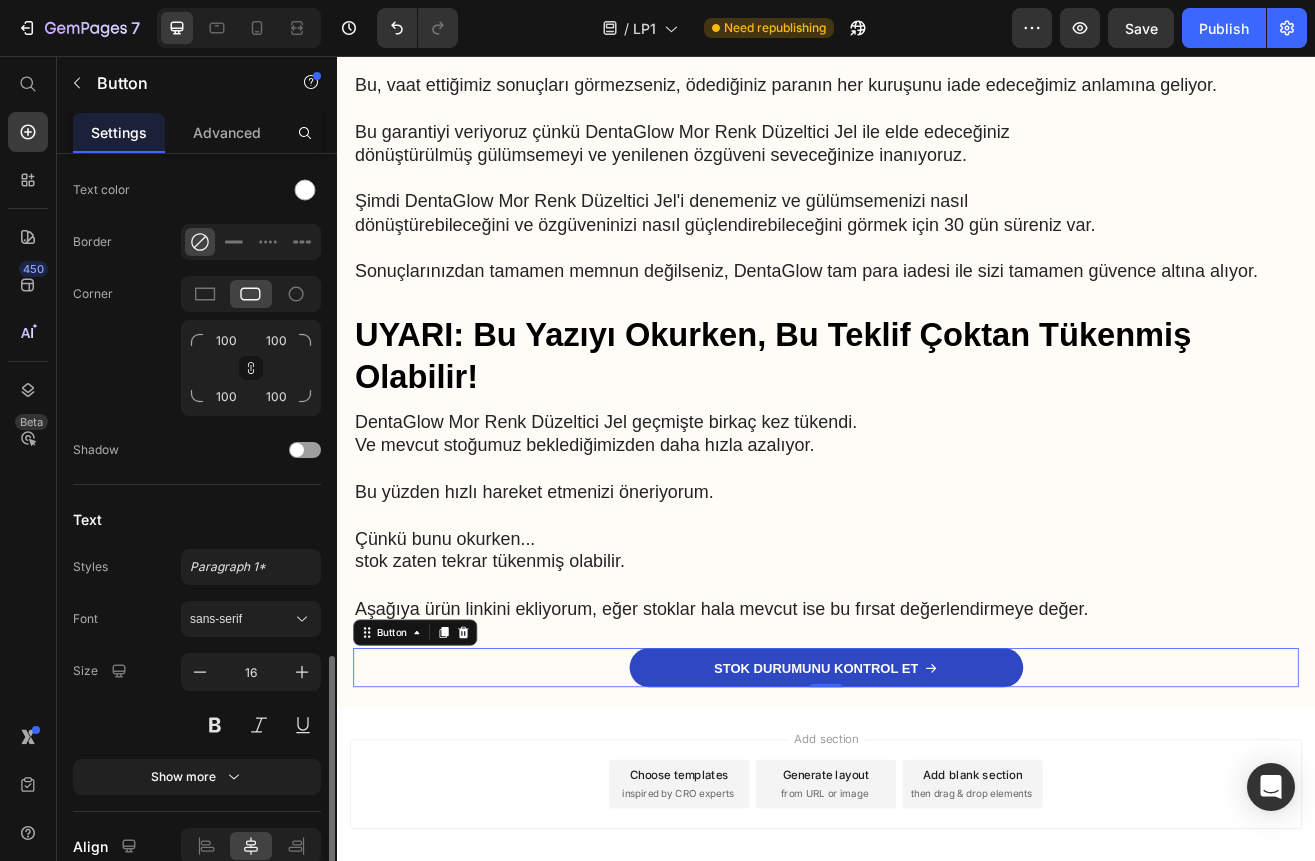 scroll, scrollTop: 890, scrollLeft: 0, axis: vertical 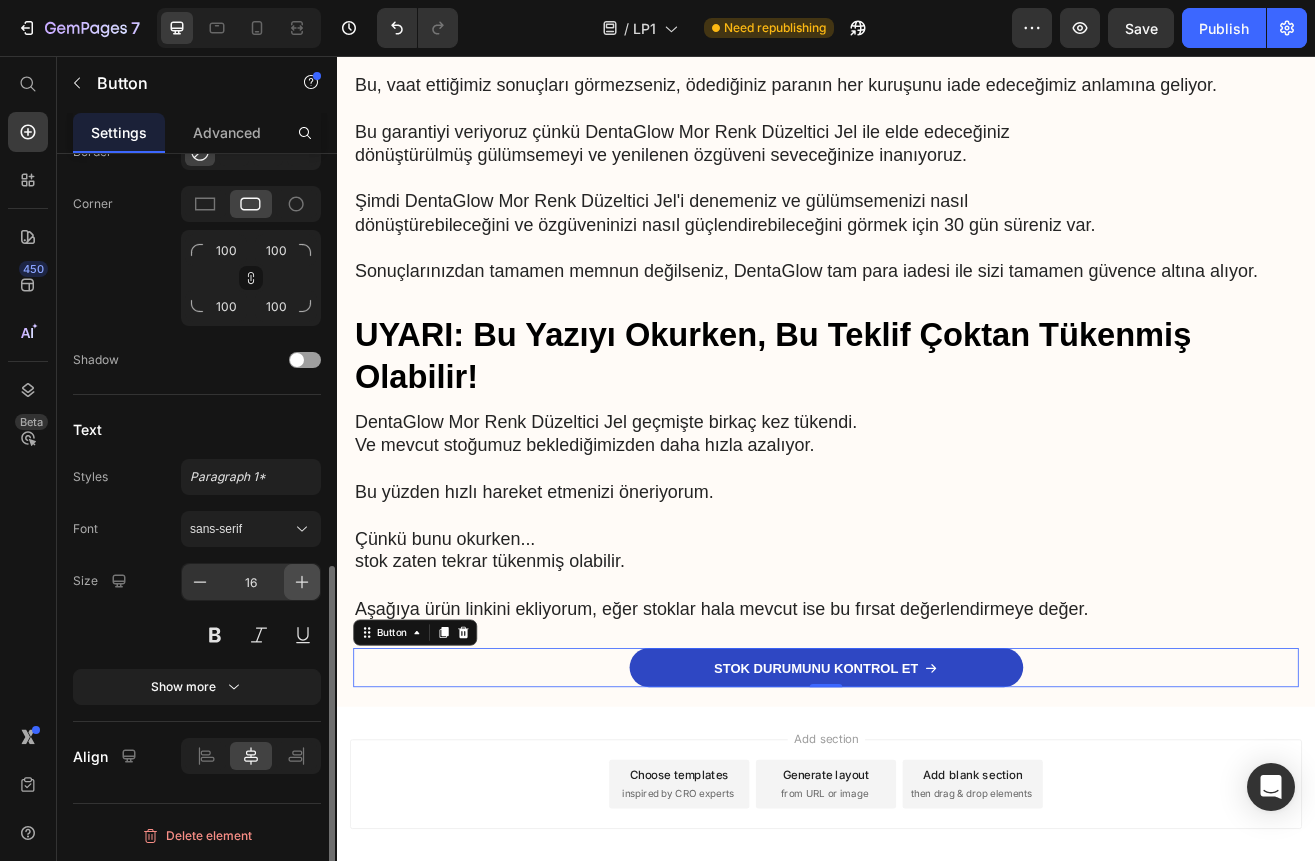 click 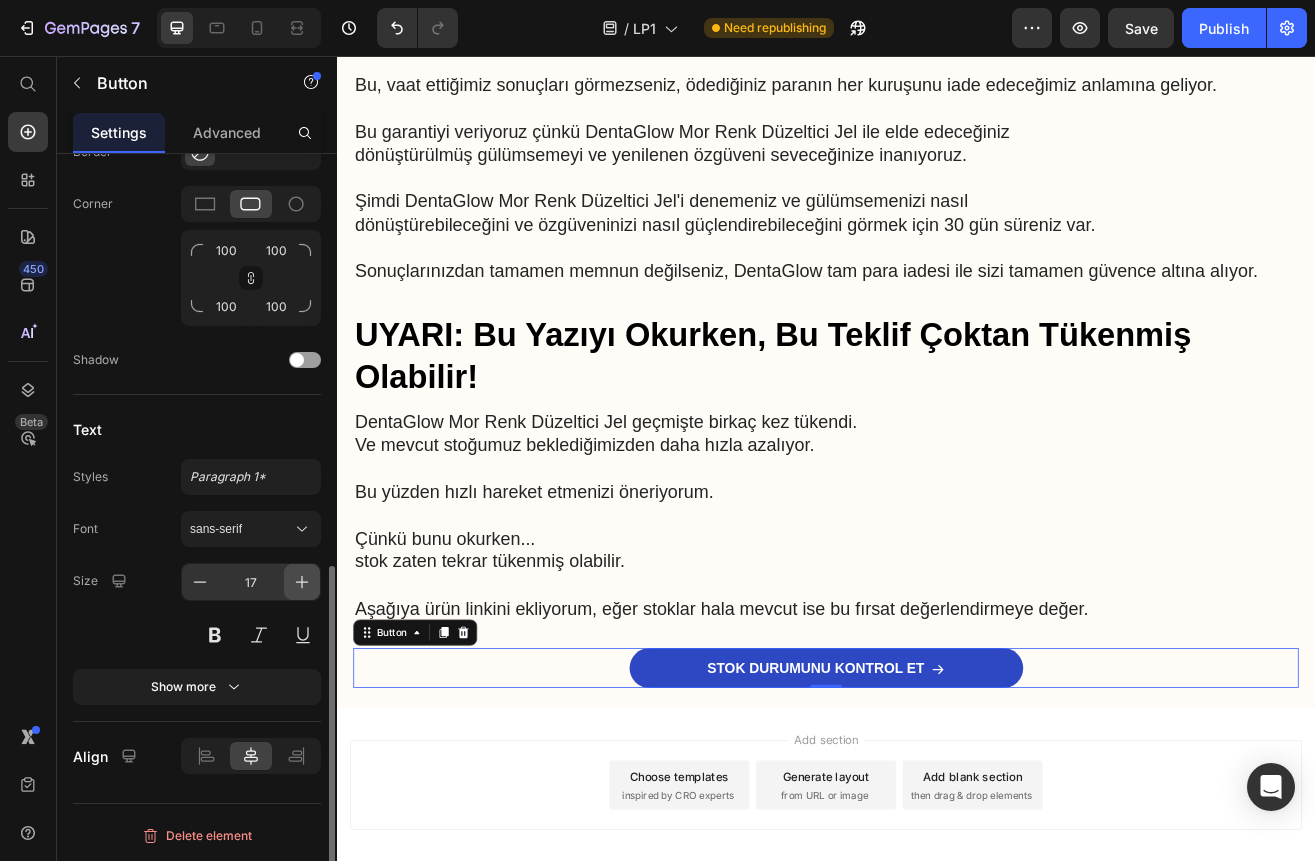 click 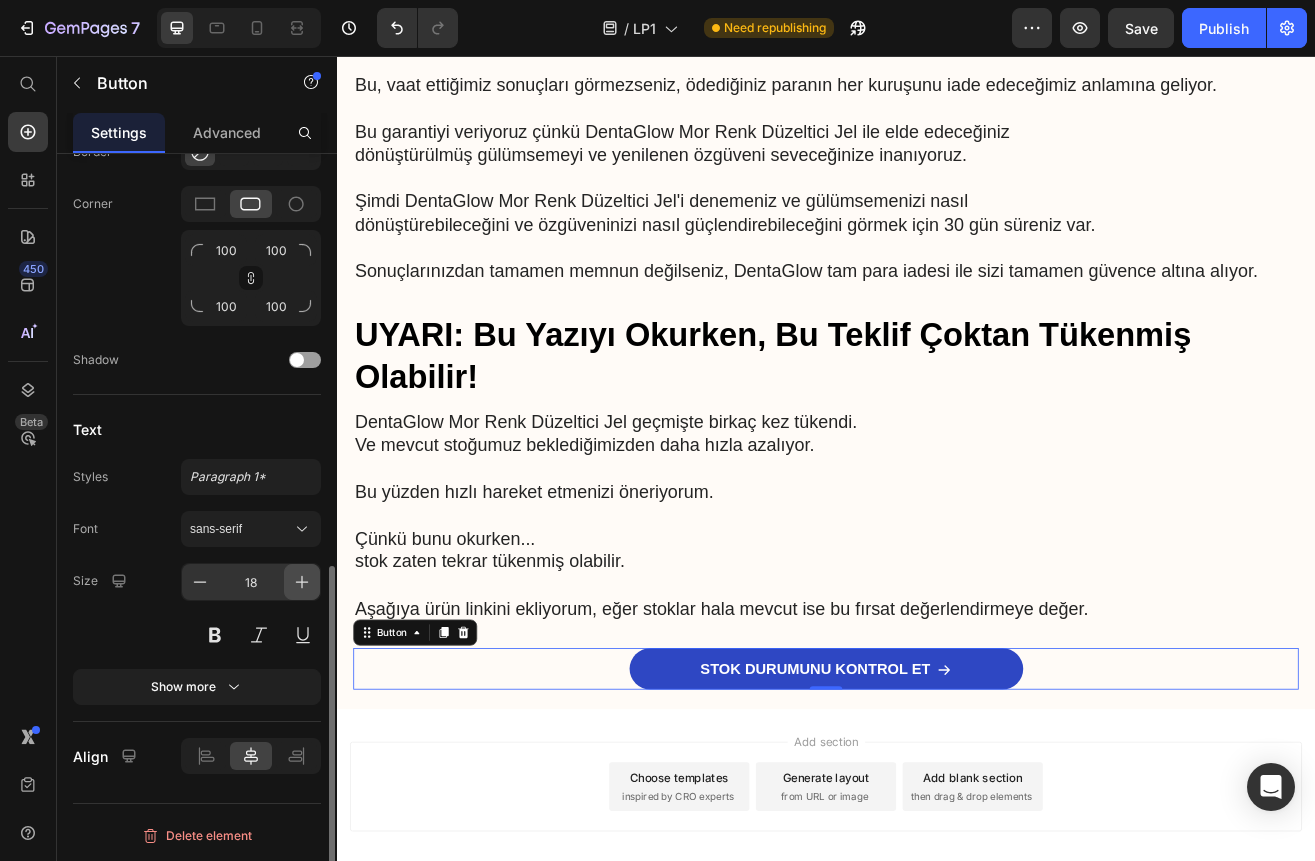 click 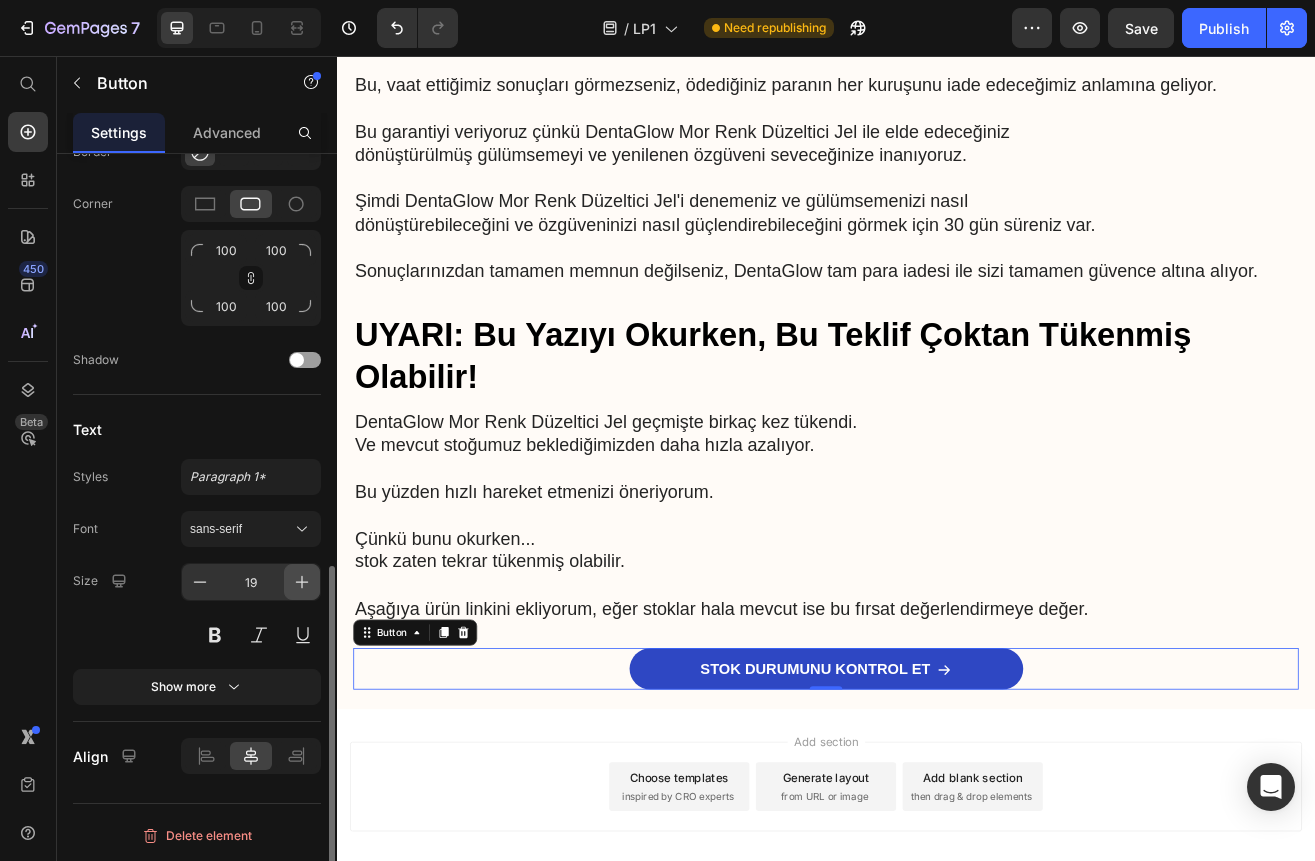 click 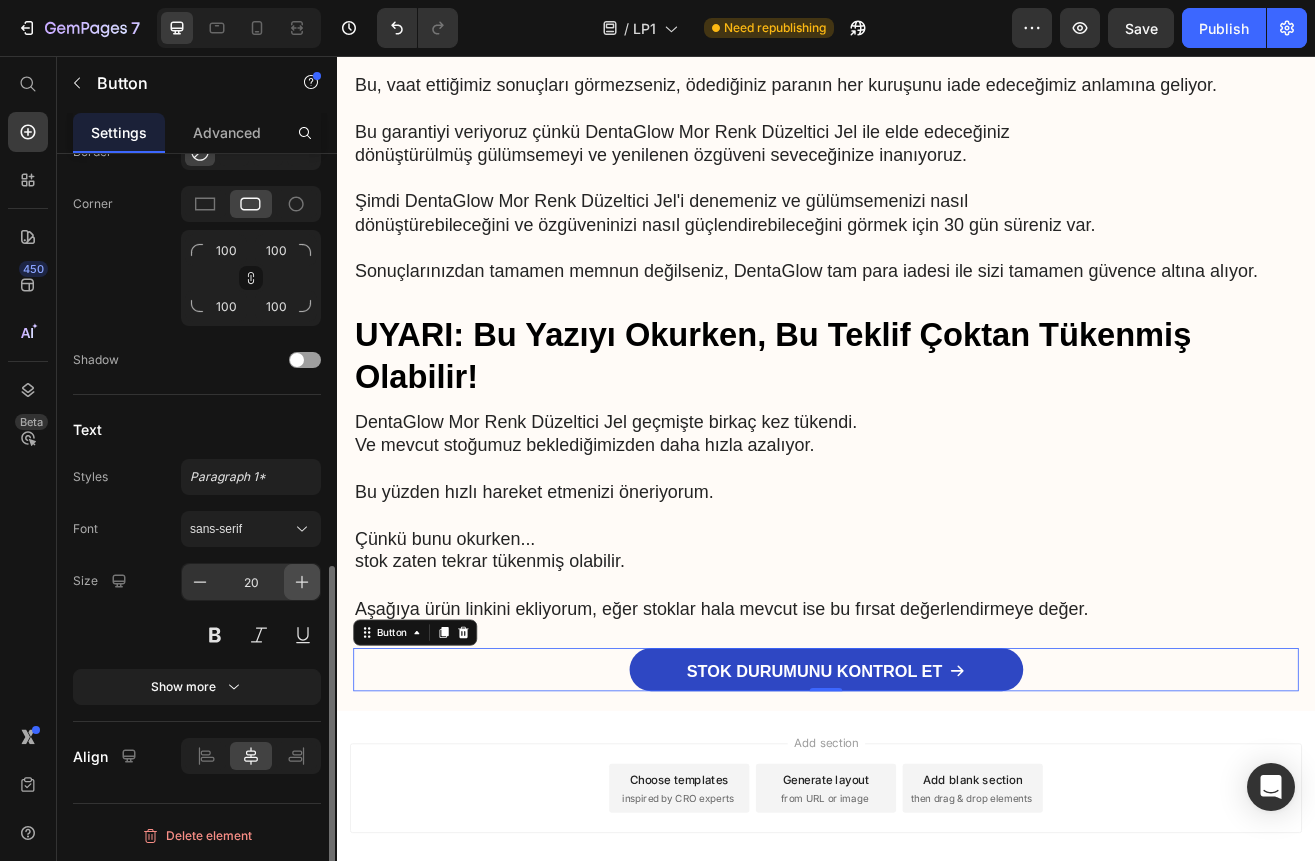 click 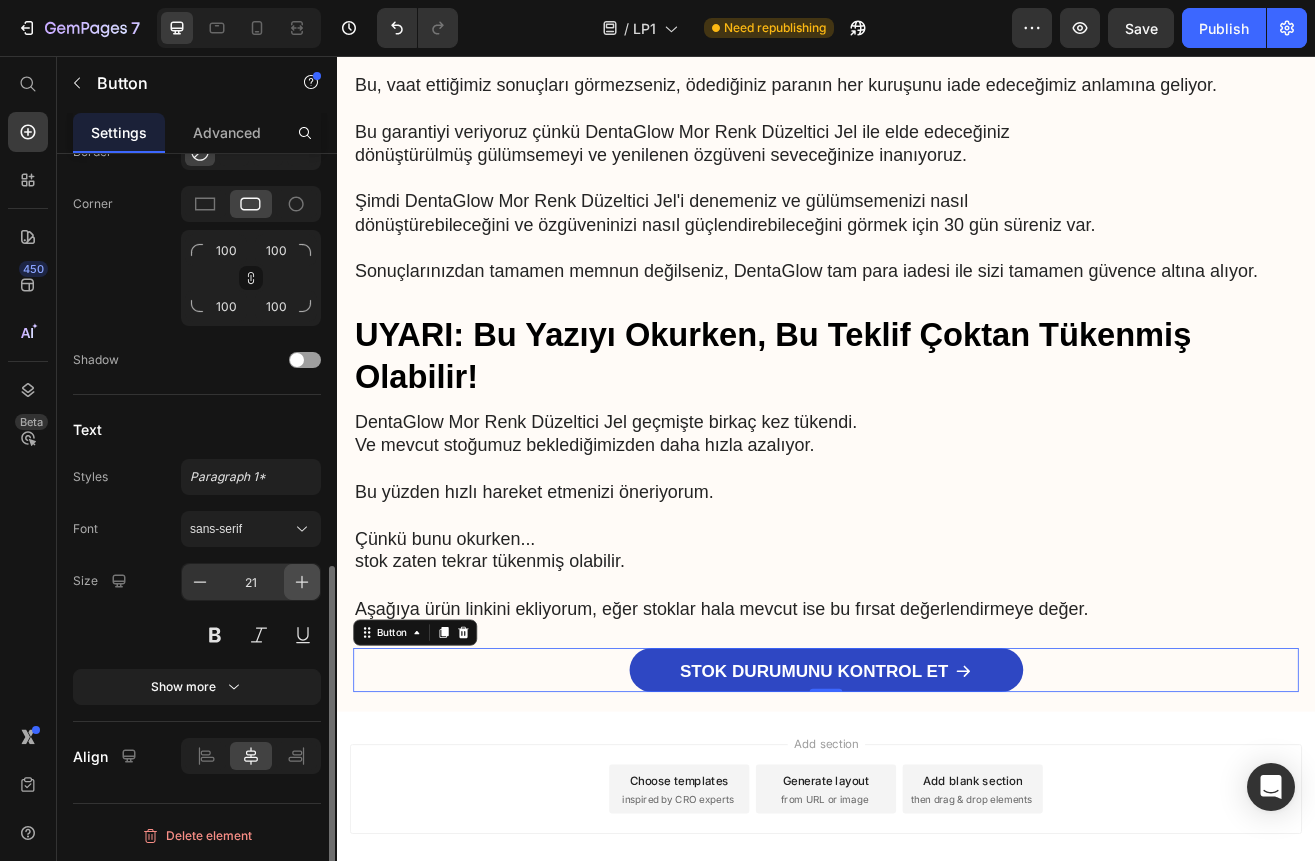 click 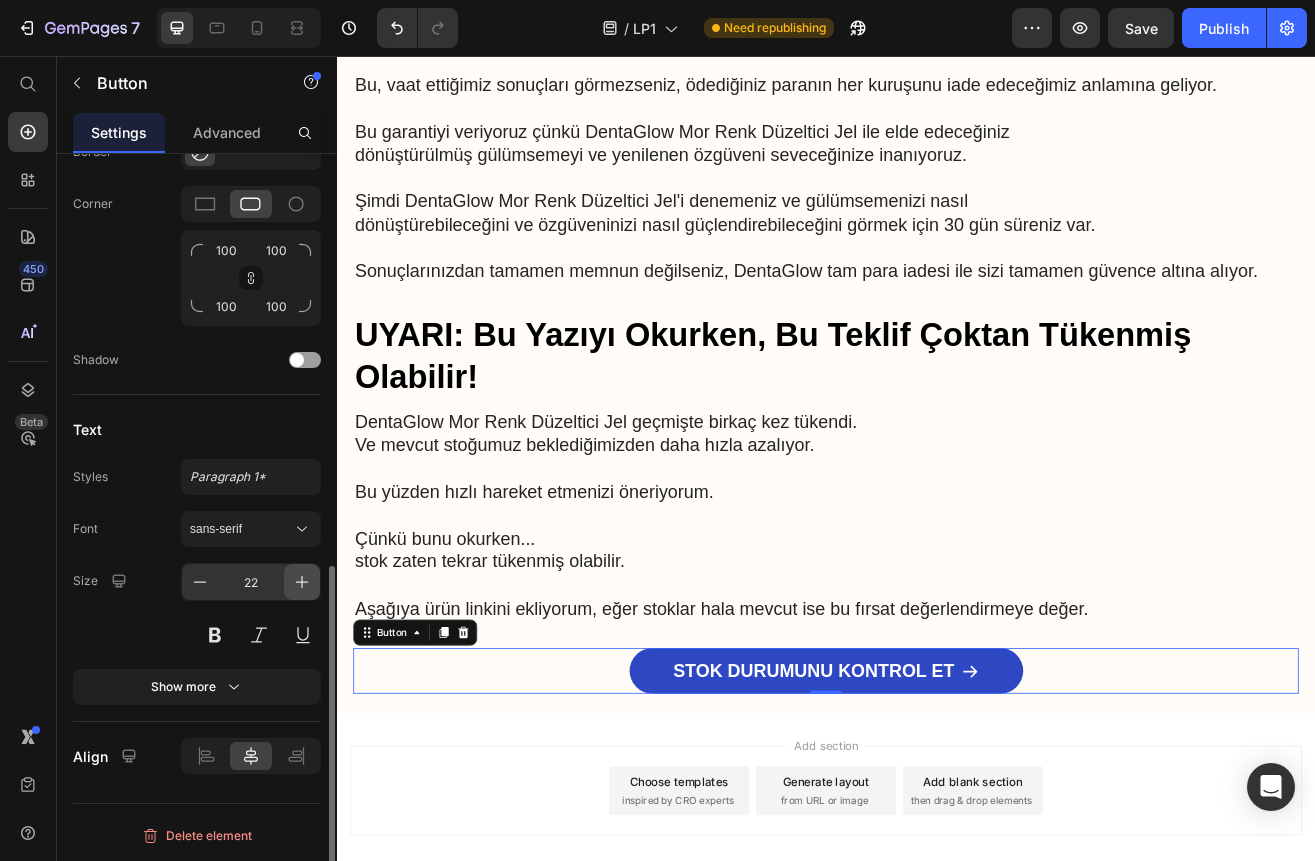 click 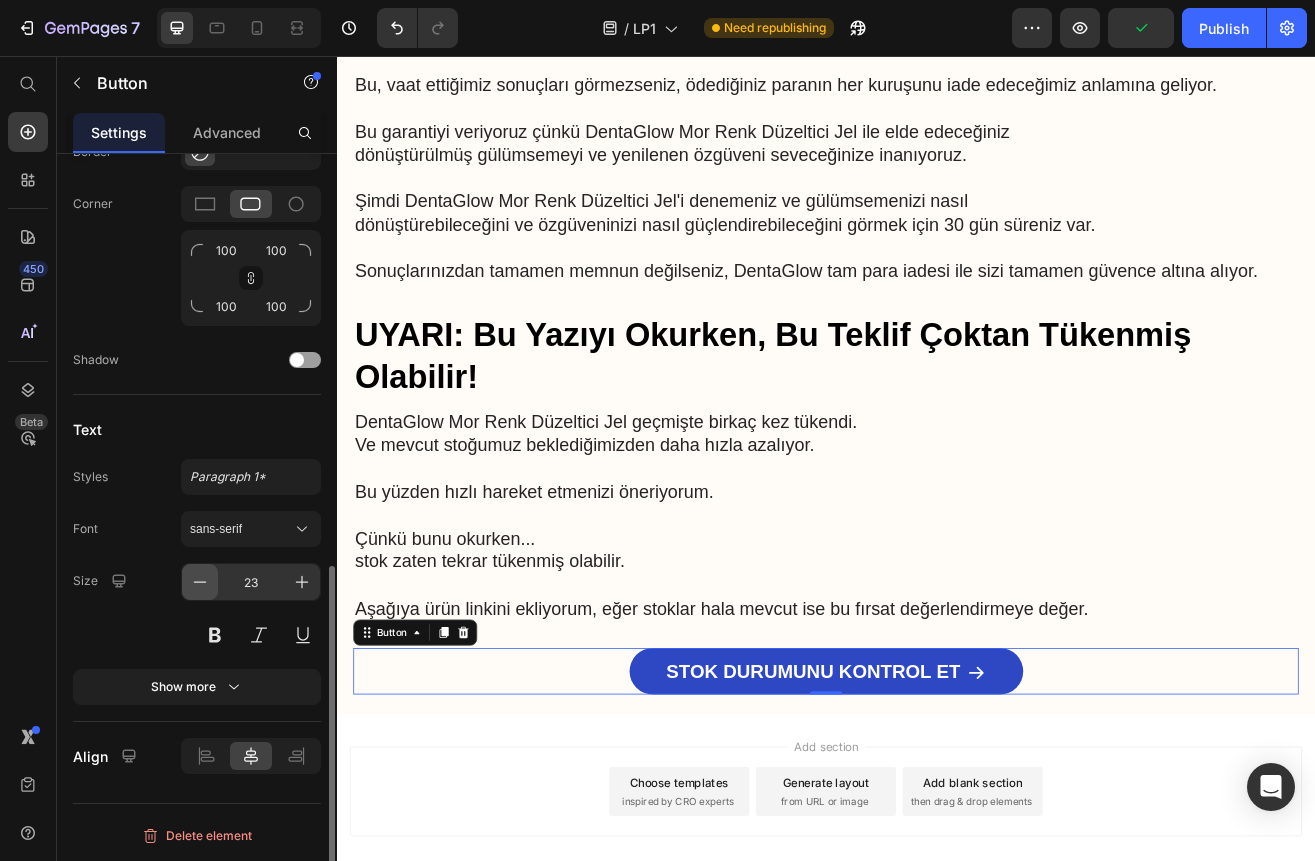 click 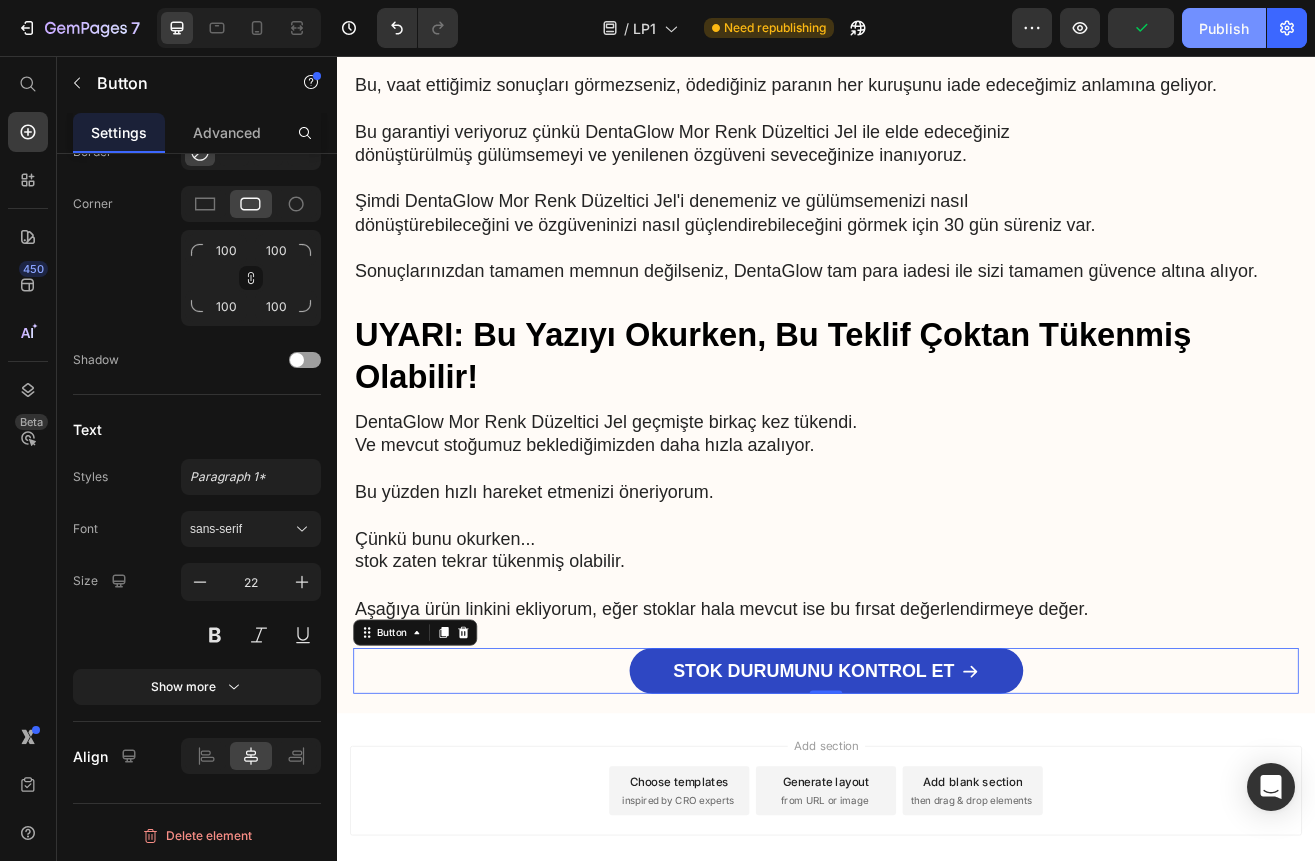 click on "Publish" at bounding box center [1224, 28] 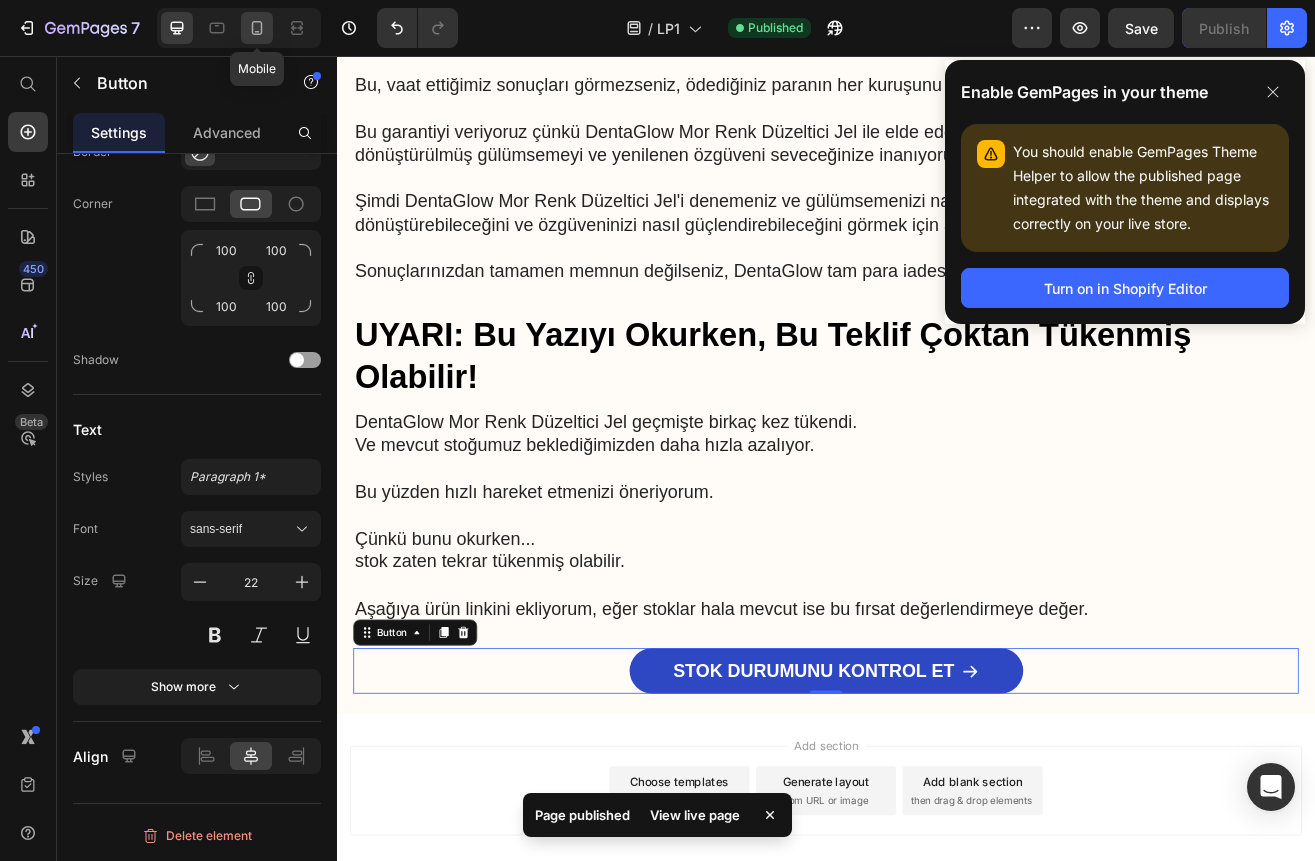 click 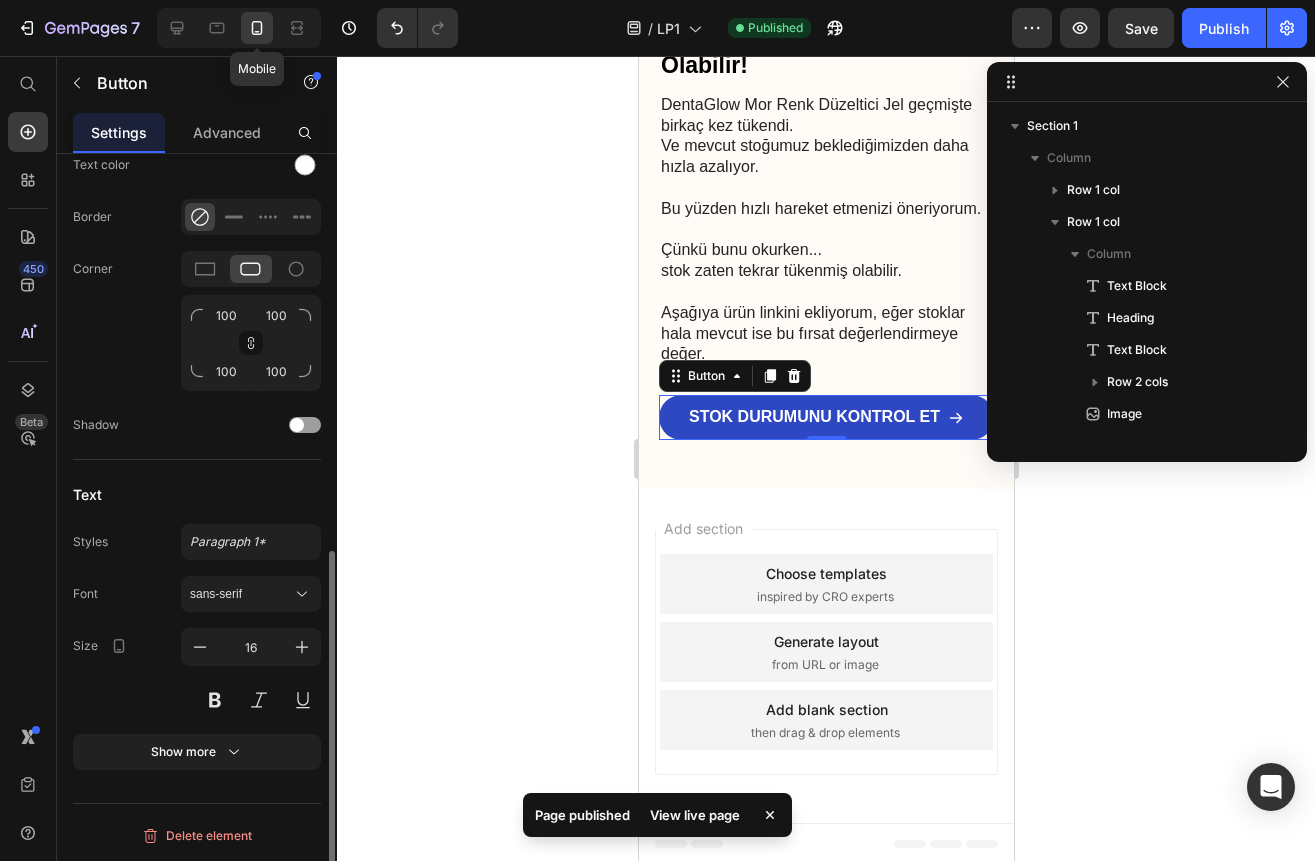 scroll, scrollTop: 825, scrollLeft: 0, axis: vertical 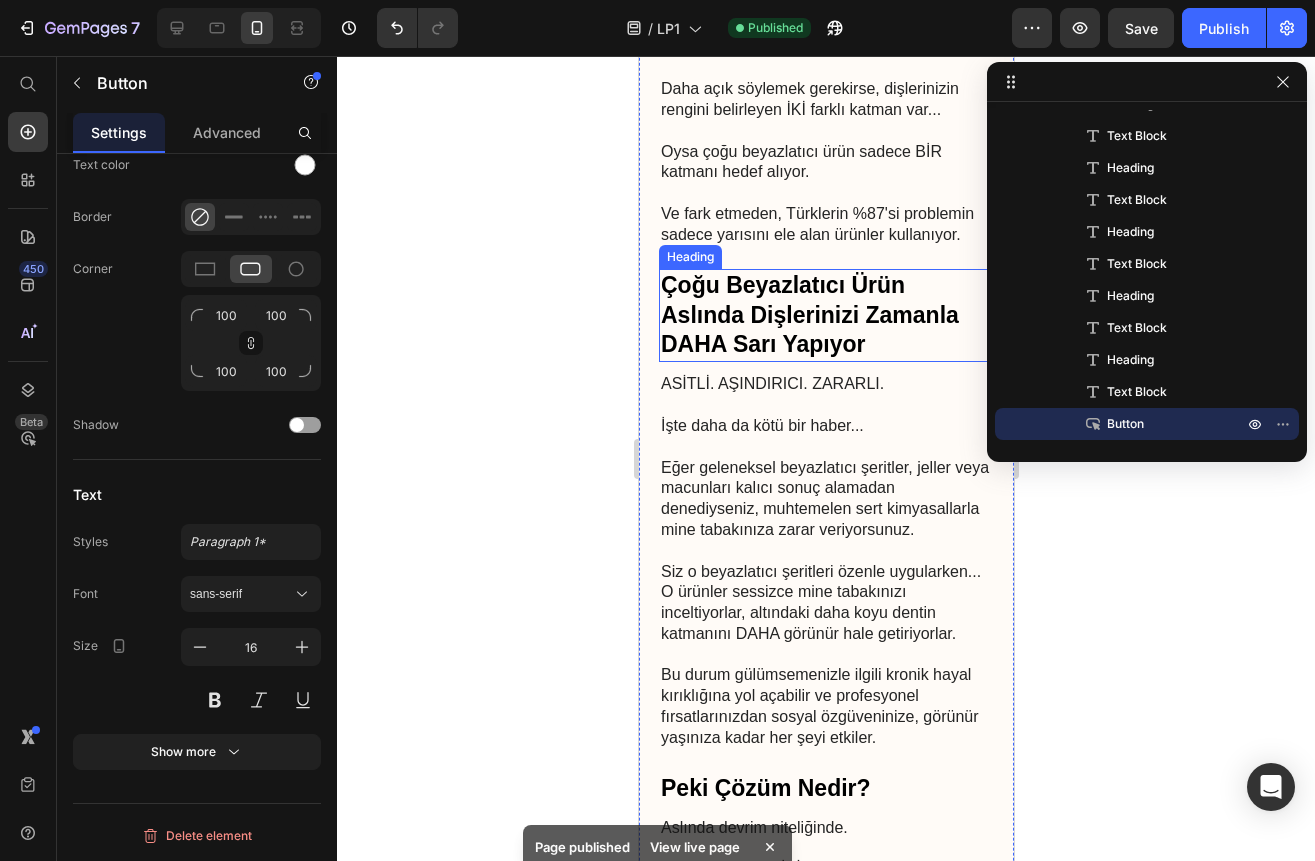 click on "Çoğu Beyazlatıcı Ürün Aslında Dişlerinizi Zamanla DAHA Sarı Yapıyor" at bounding box center [825, 316] 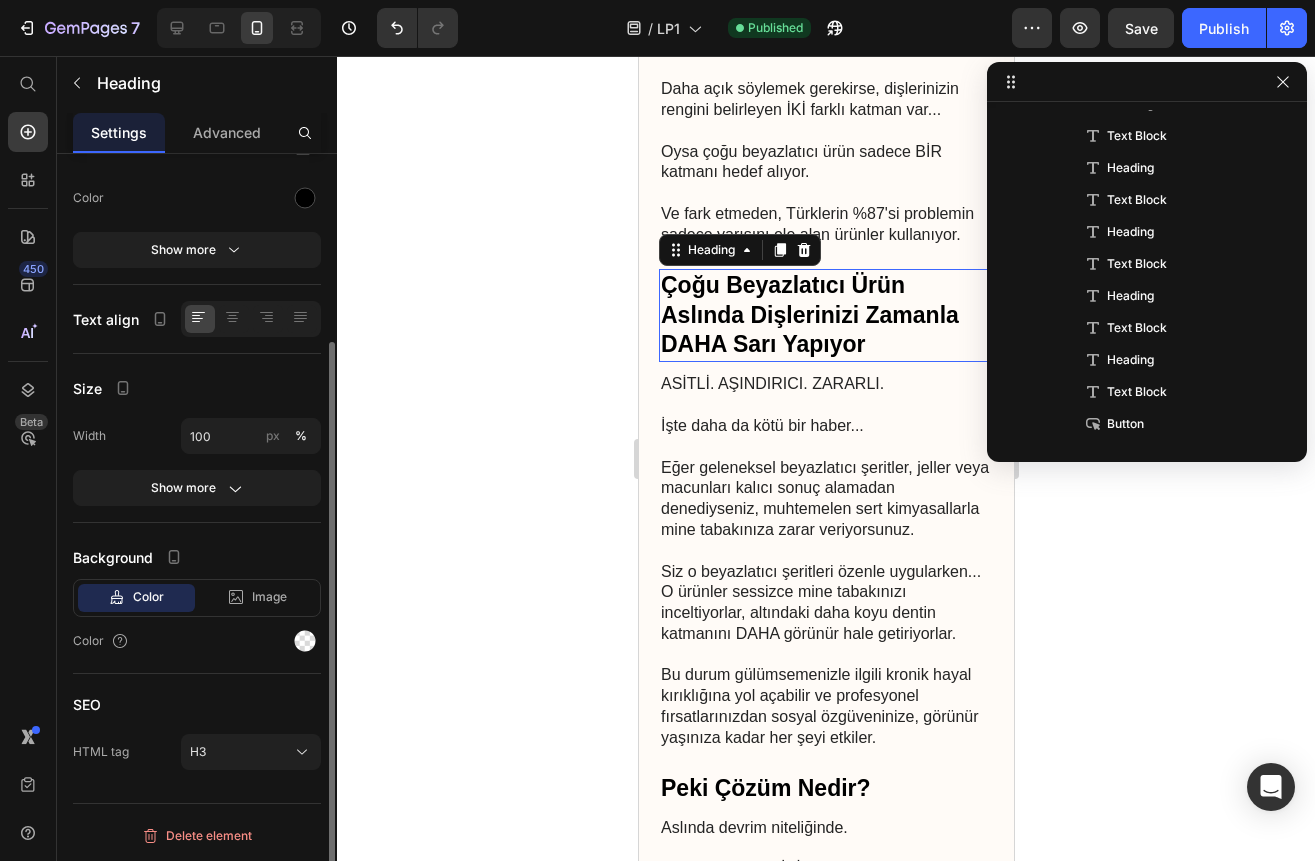 scroll, scrollTop: 378, scrollLeft: 0, axis: vertical 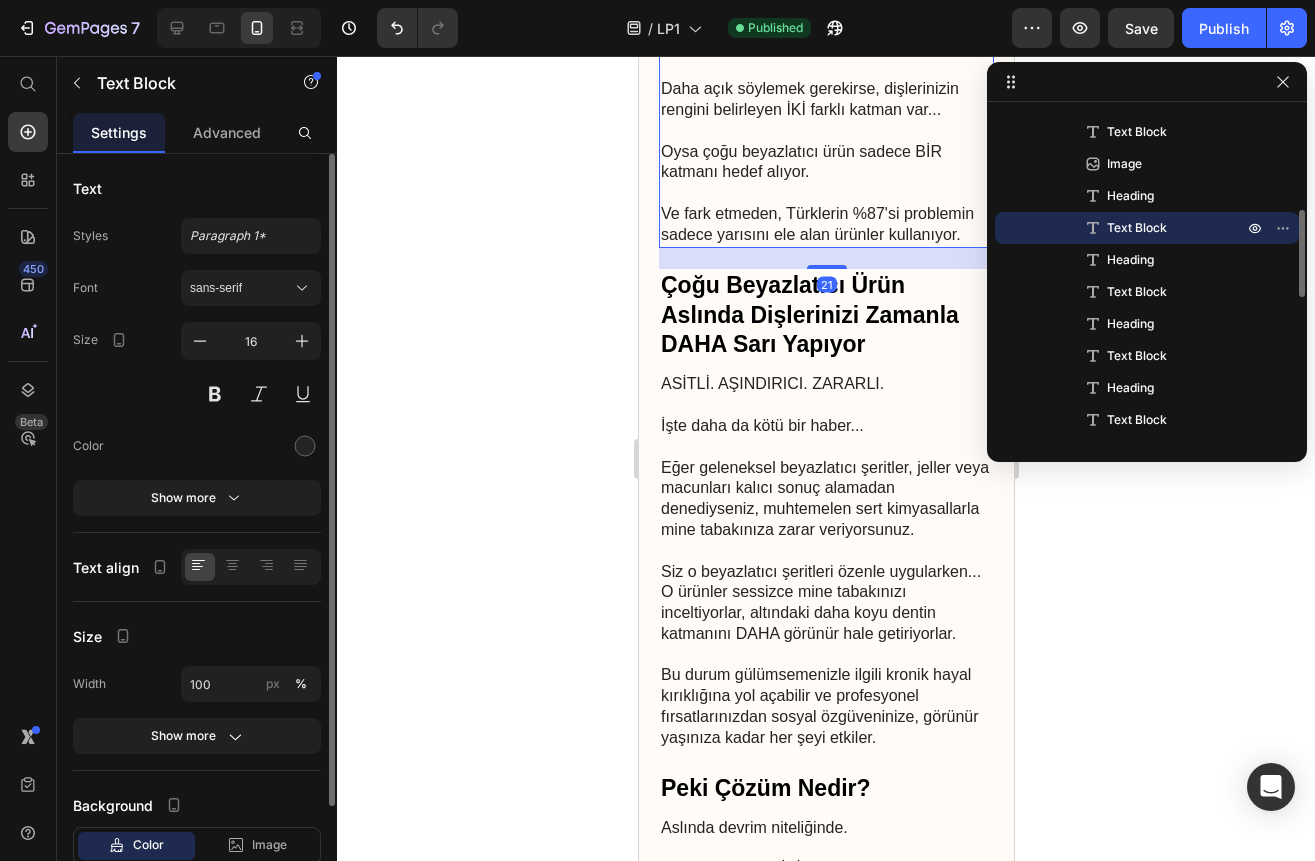 click on "Ve fark etmeden, Türklerin %87'si problemin sadece yarısını ele alan ürünler kullanıyor." at bounding box center [825, 225] 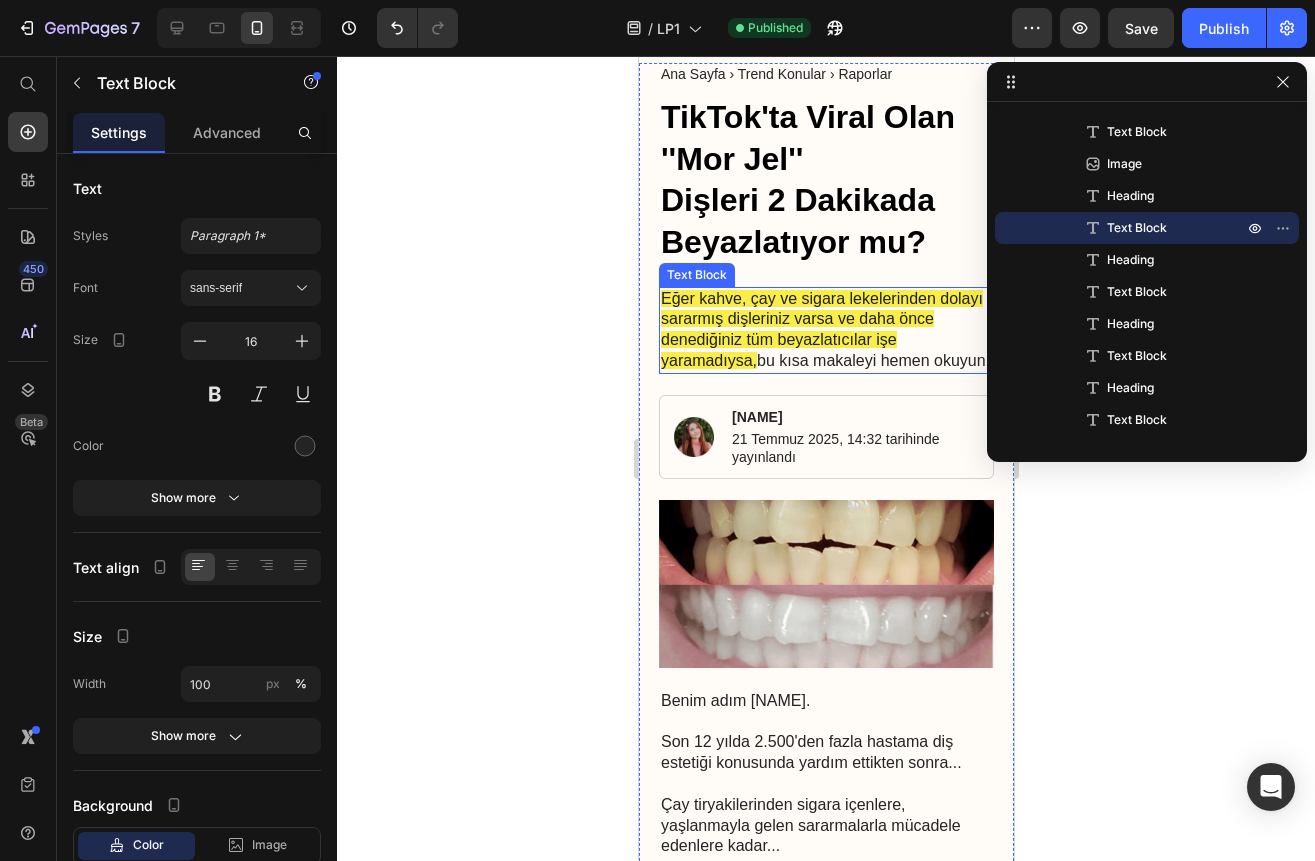 scroll, scrollTop: 0, scrollLeft: 0, axis: both 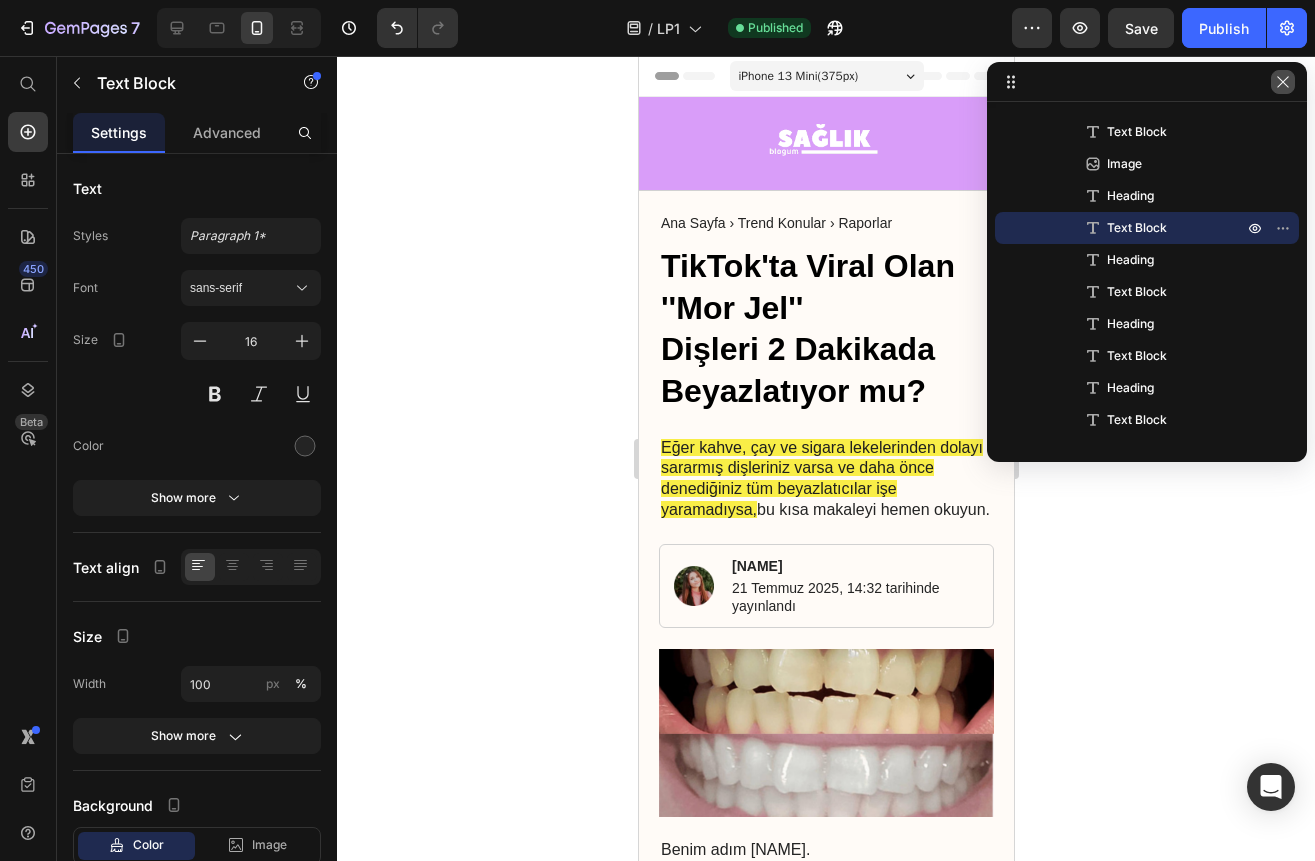 click 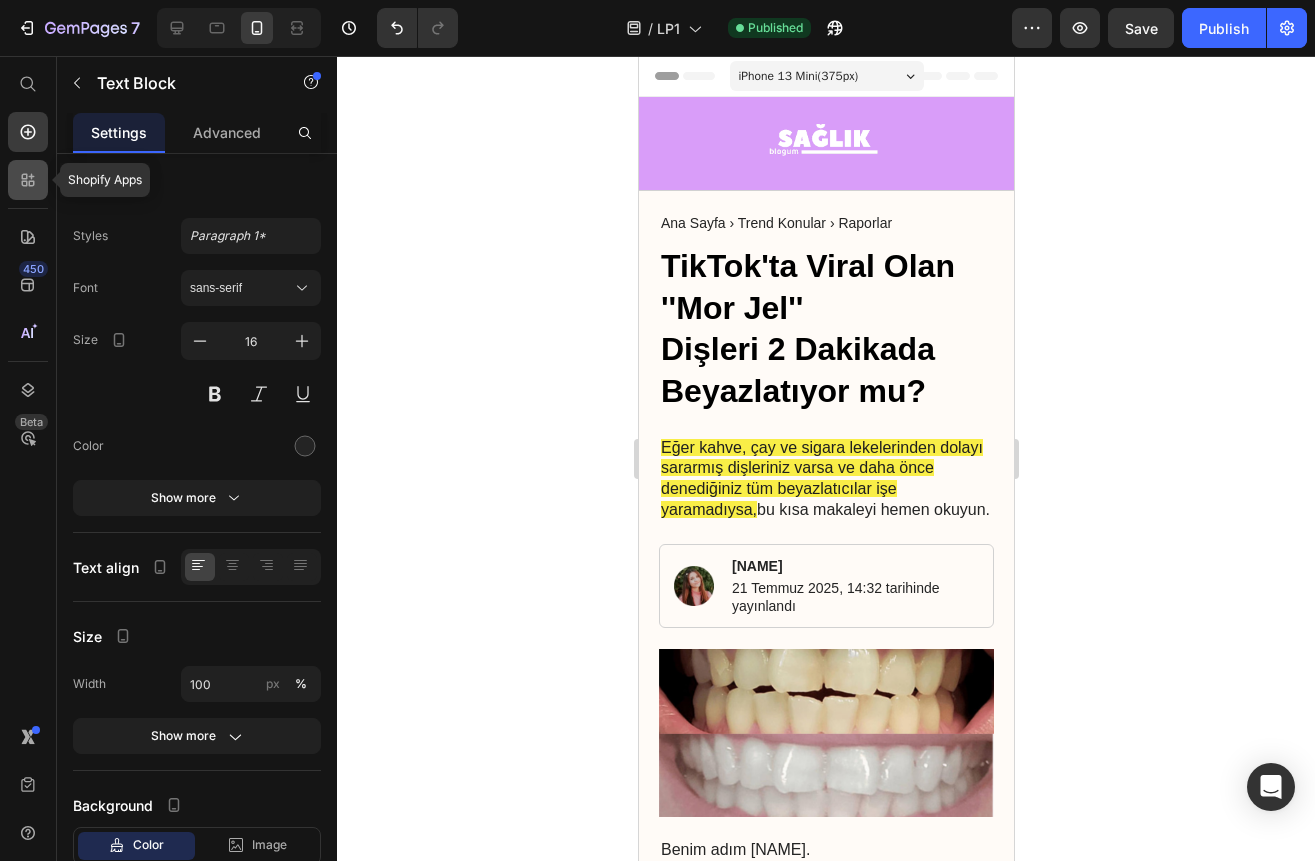 click 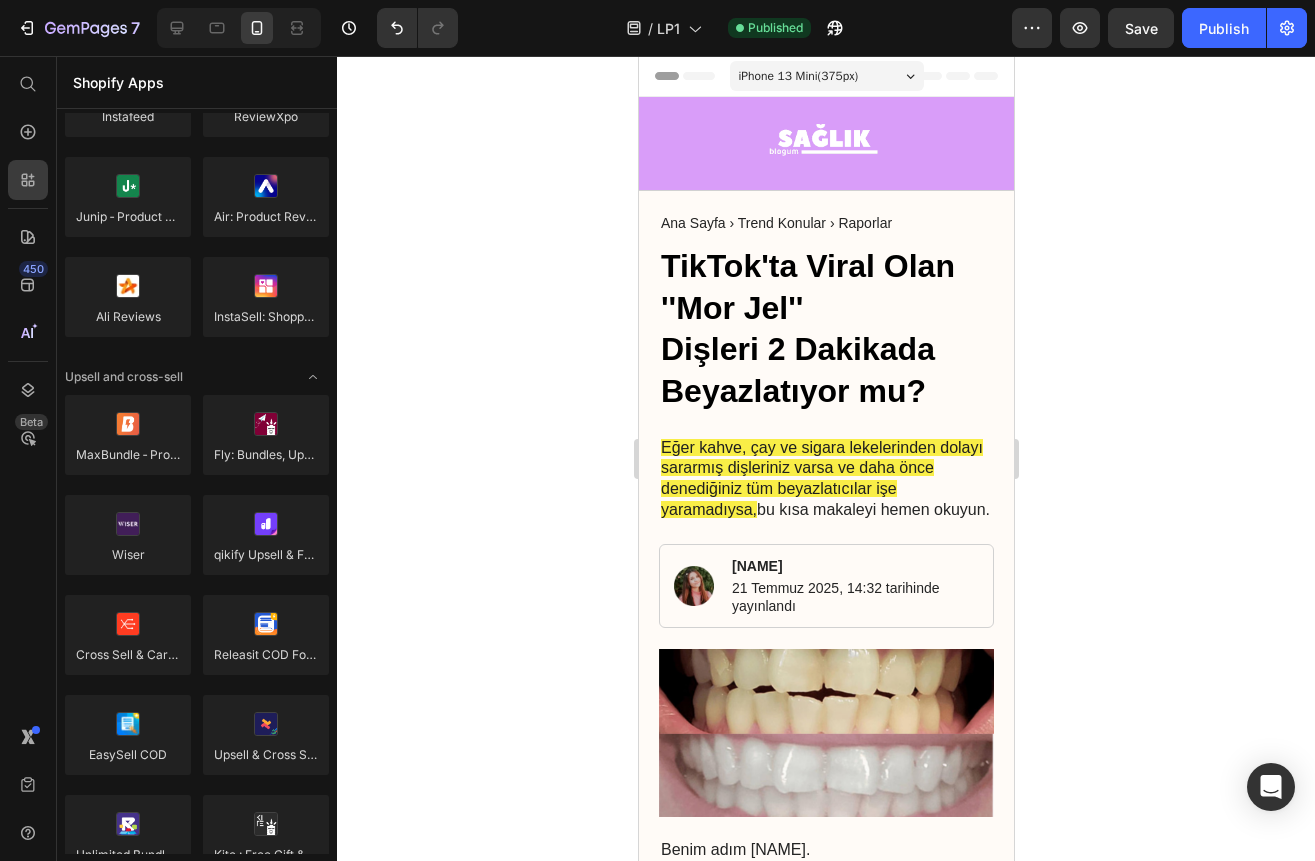 scroll, scrollTop: 0, scrollLeft: 0, axis: both 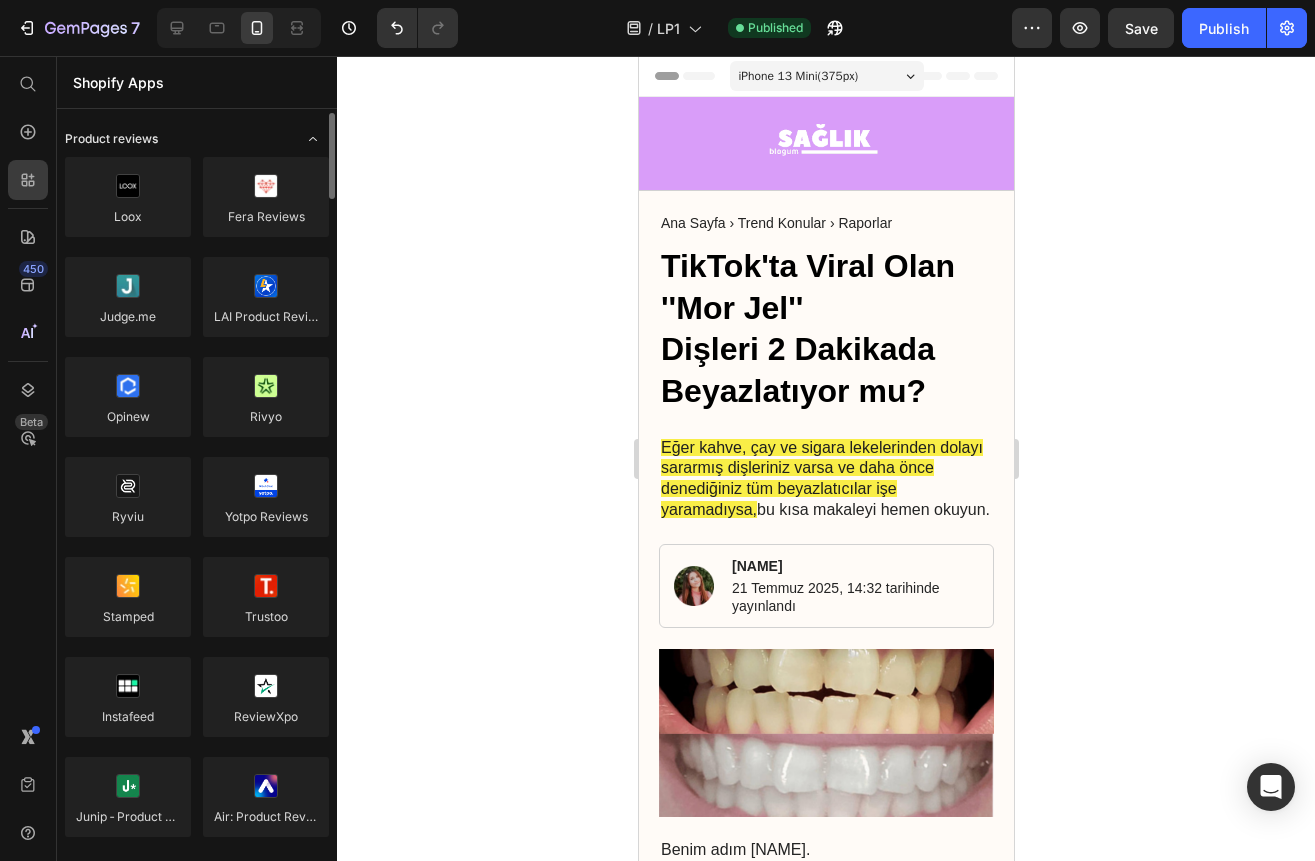 click at bounding box center (313, 139) 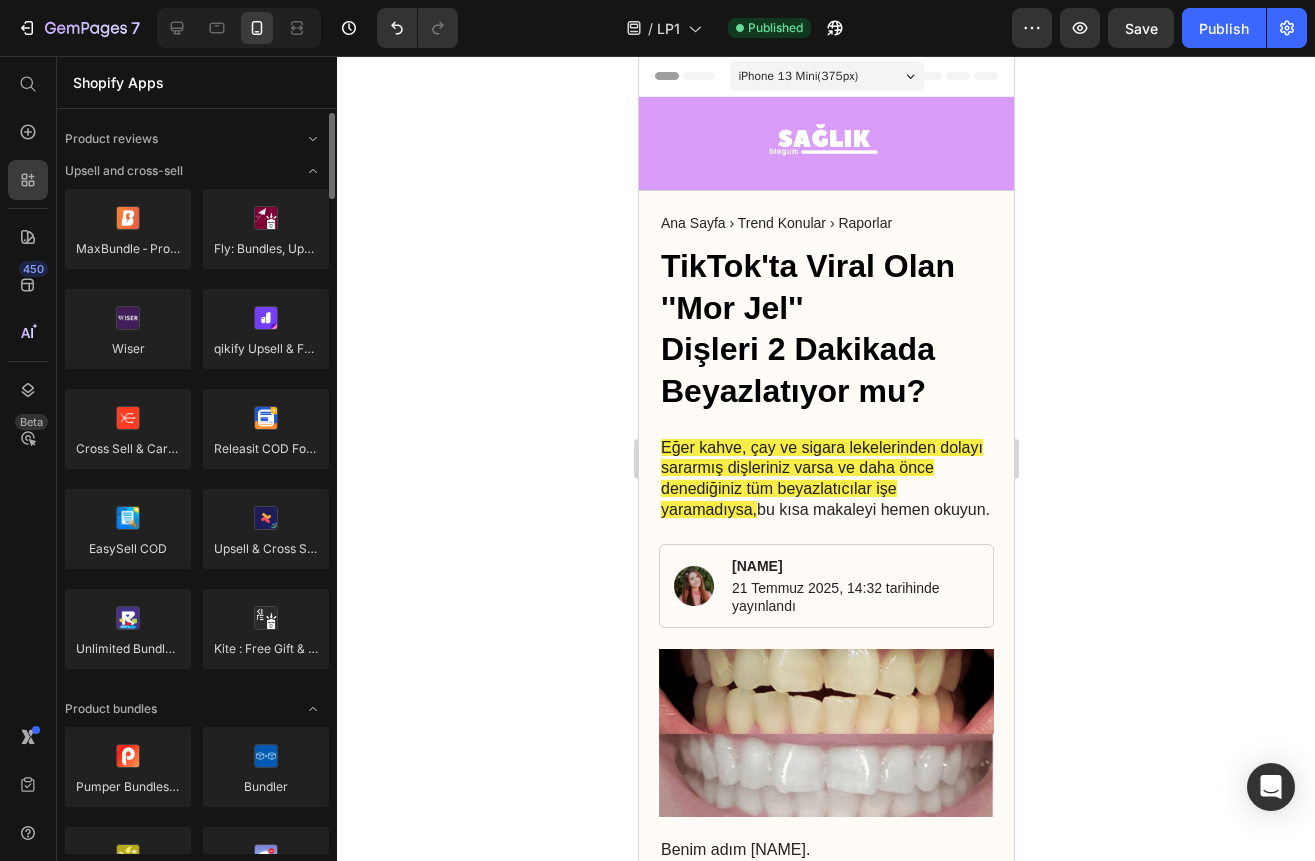 click on "Product reviews Upsell and cross-sell
MaxBundle ‑ Product Bundles
Fly: Bundles, Upsells & FBT
Wiser
qikify Upsell & Free Gift
Cross Sell & Cart Upsell
Releasit COD Form & Upsells
EasySell COD
Upsell & Cross Sell — Selleasy
Unlimited Bundles & Discounts
Kite : Free Gift & Discount
Product bundles
Pumper Bundles Volume Discount
Bundler
Frequently Bought Together
Kaching Bundles
Vitals
BOGOS" at bounding box center (197, 2871) 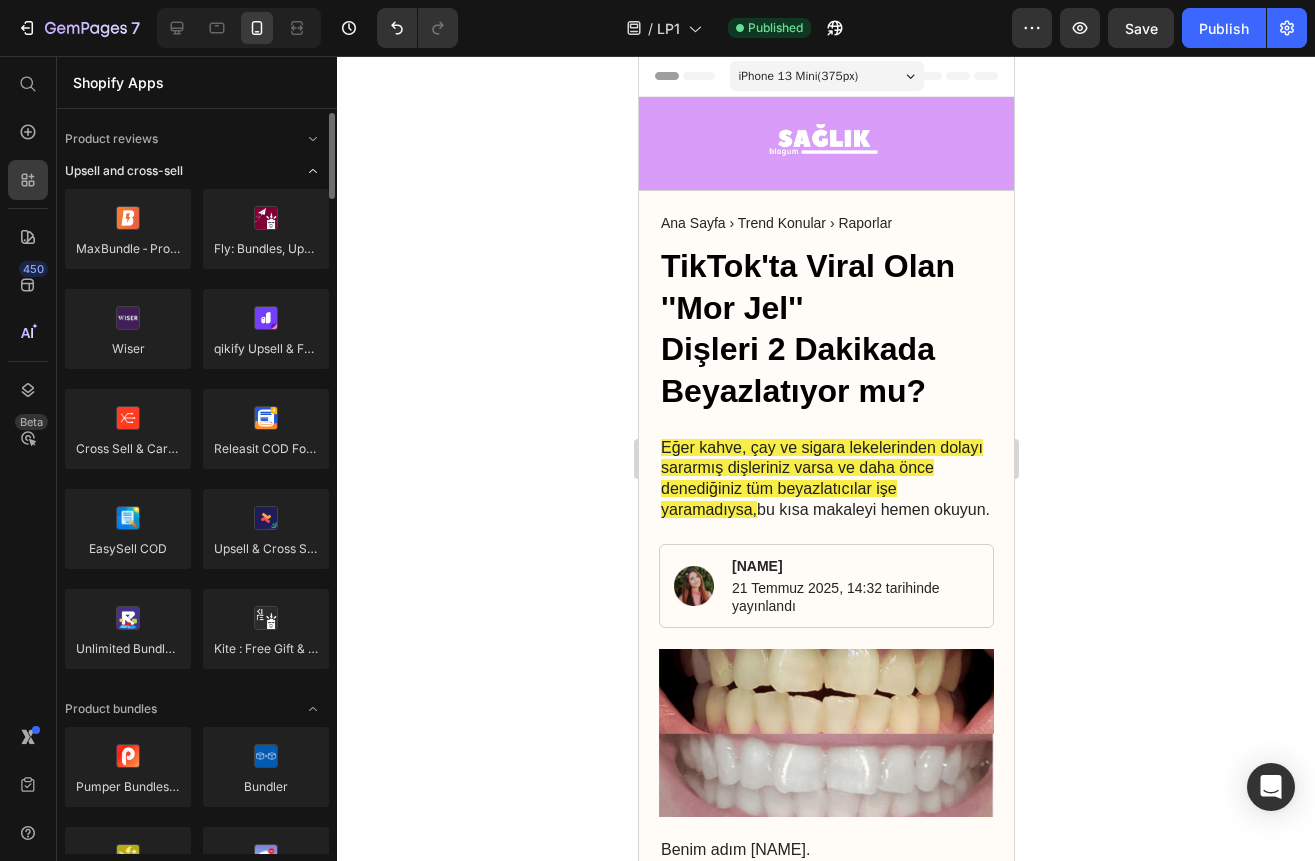 click 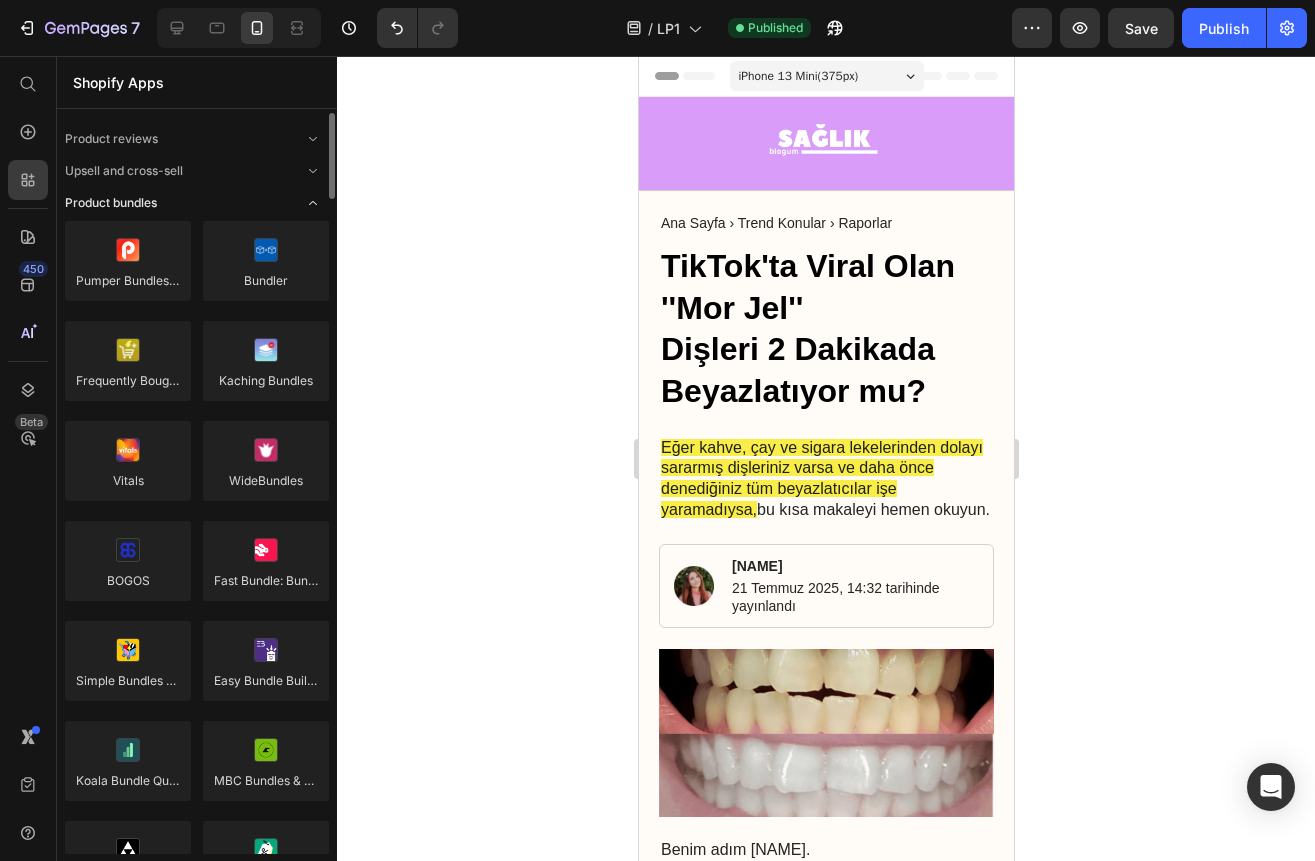 click 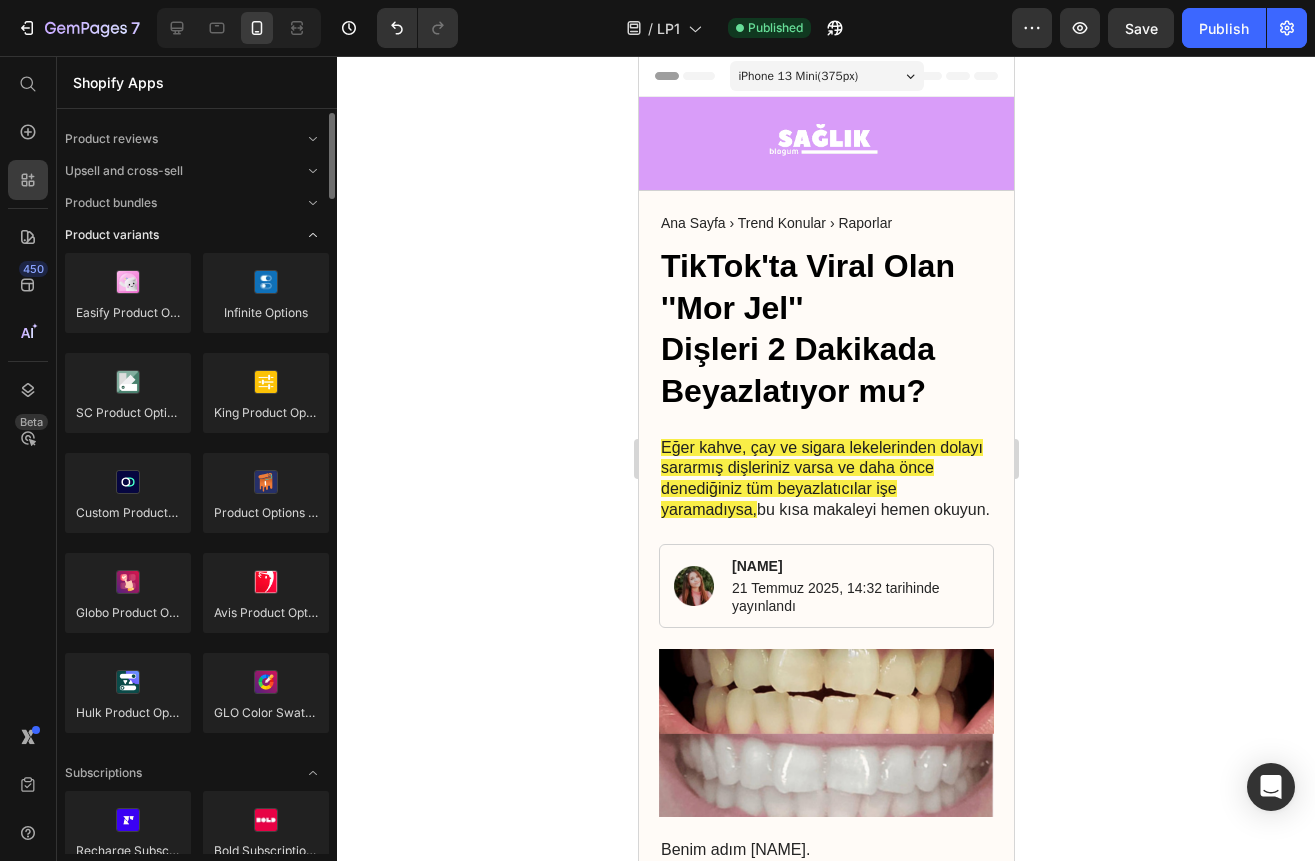 click 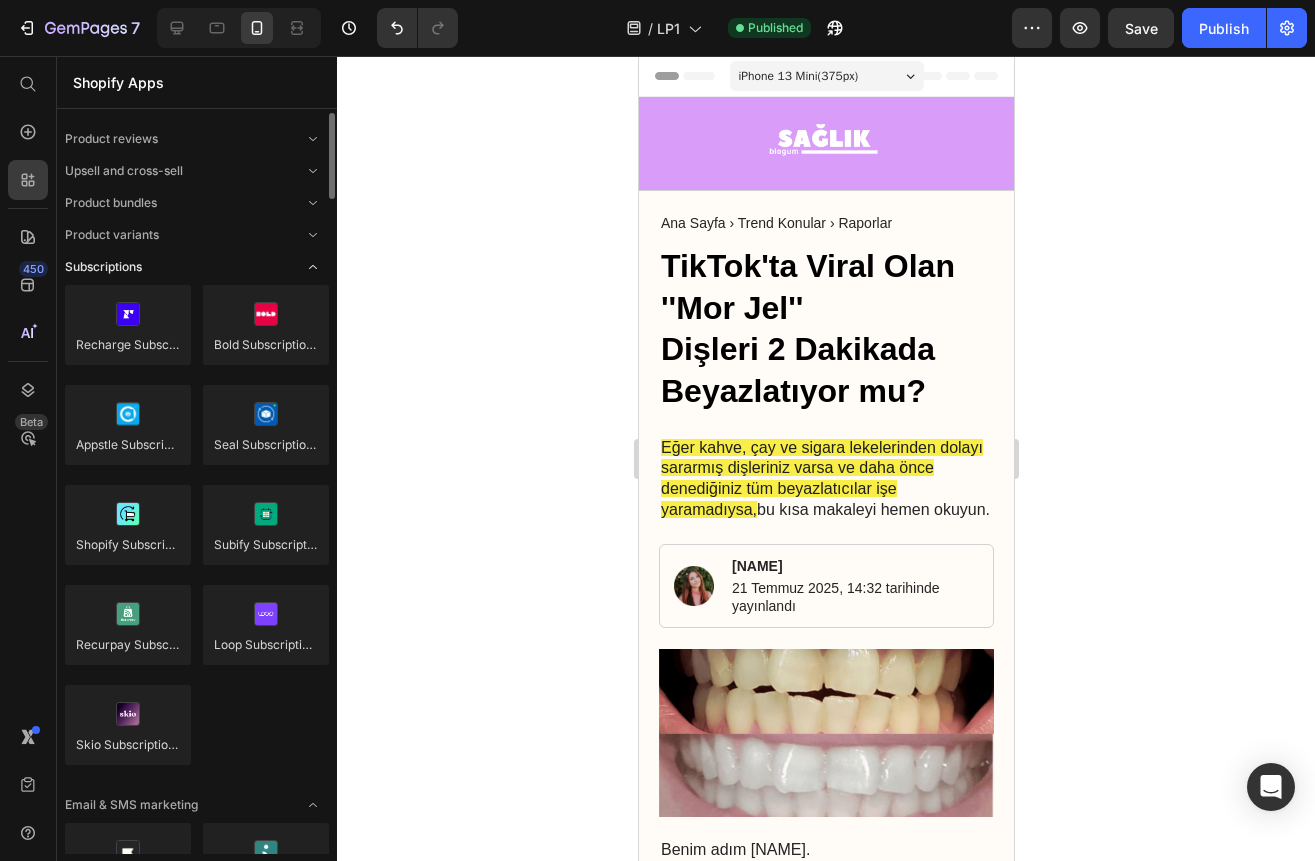 click 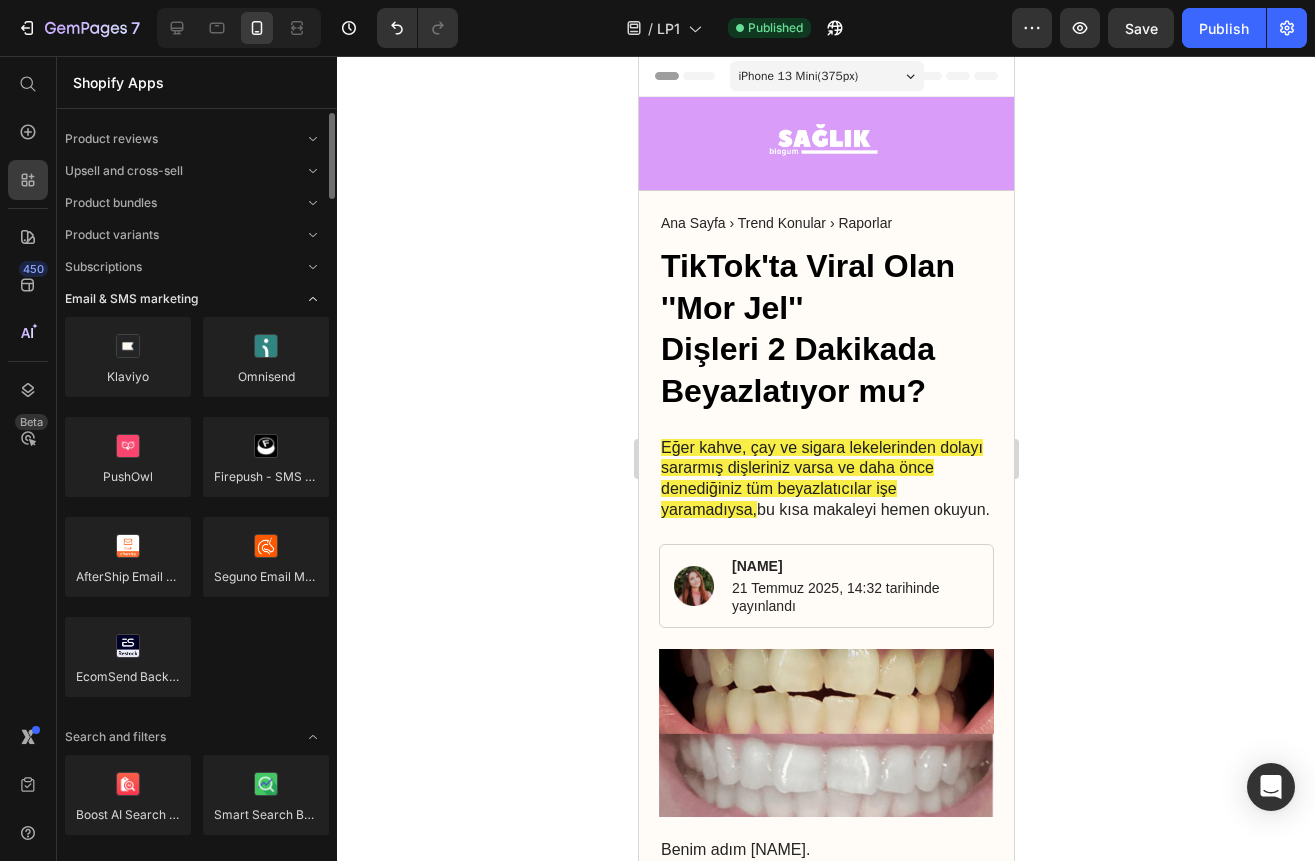 click 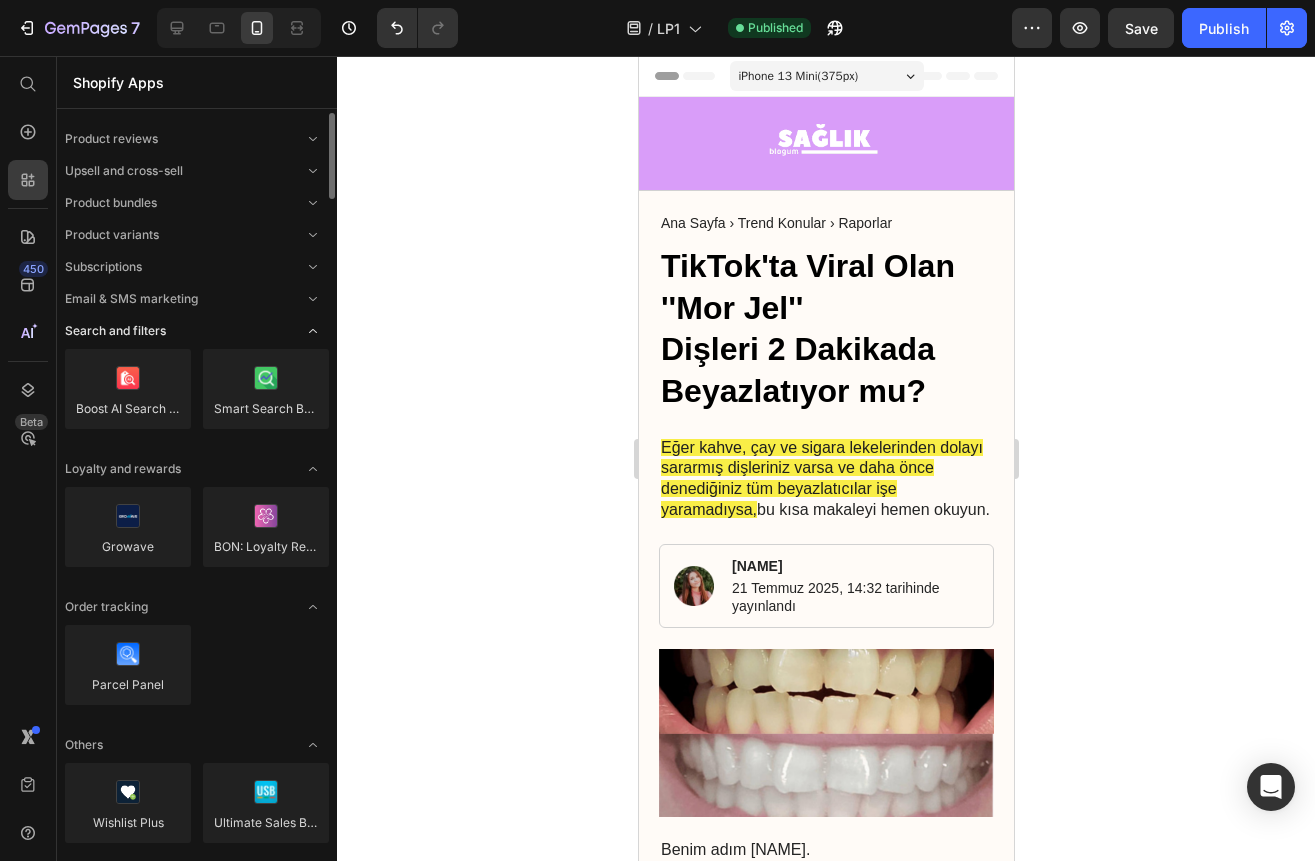 click 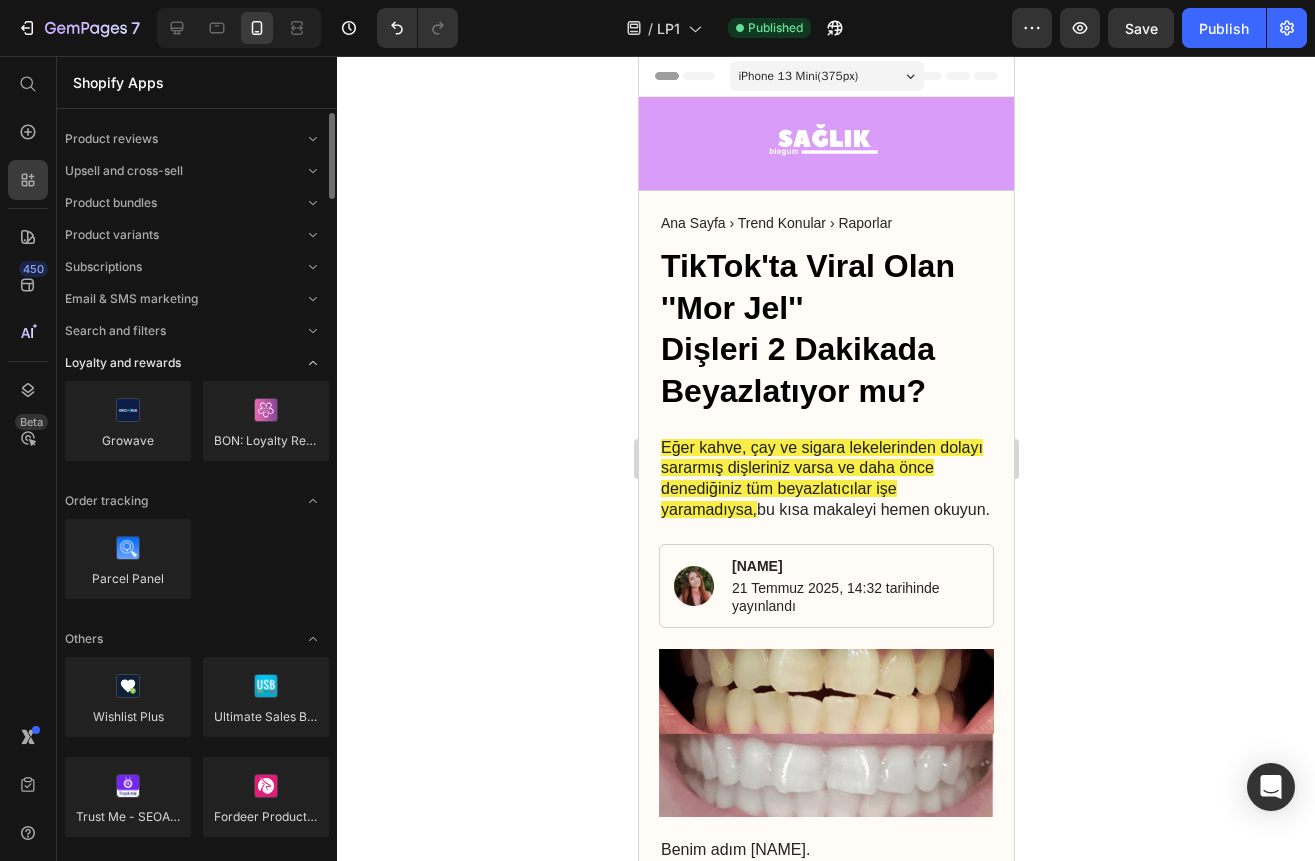 click 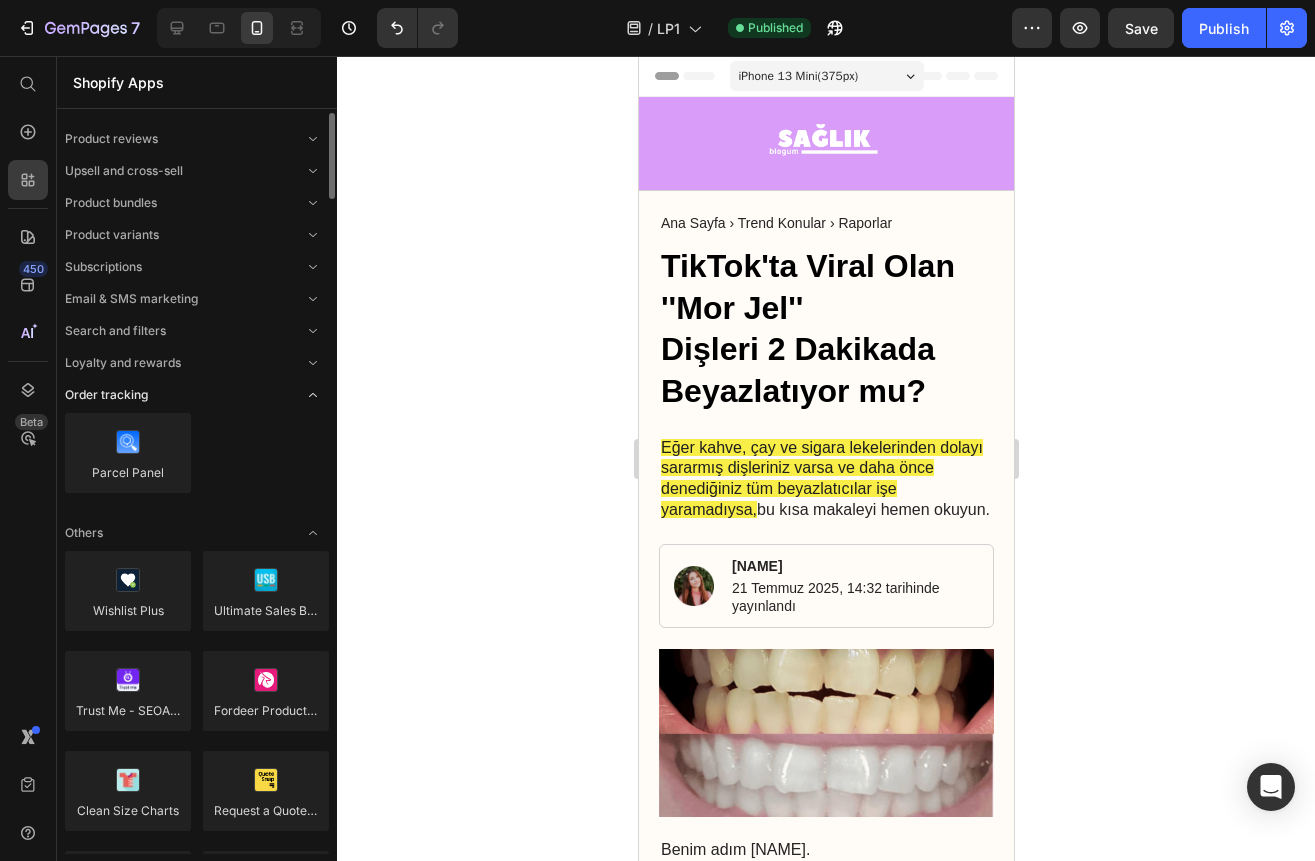 click 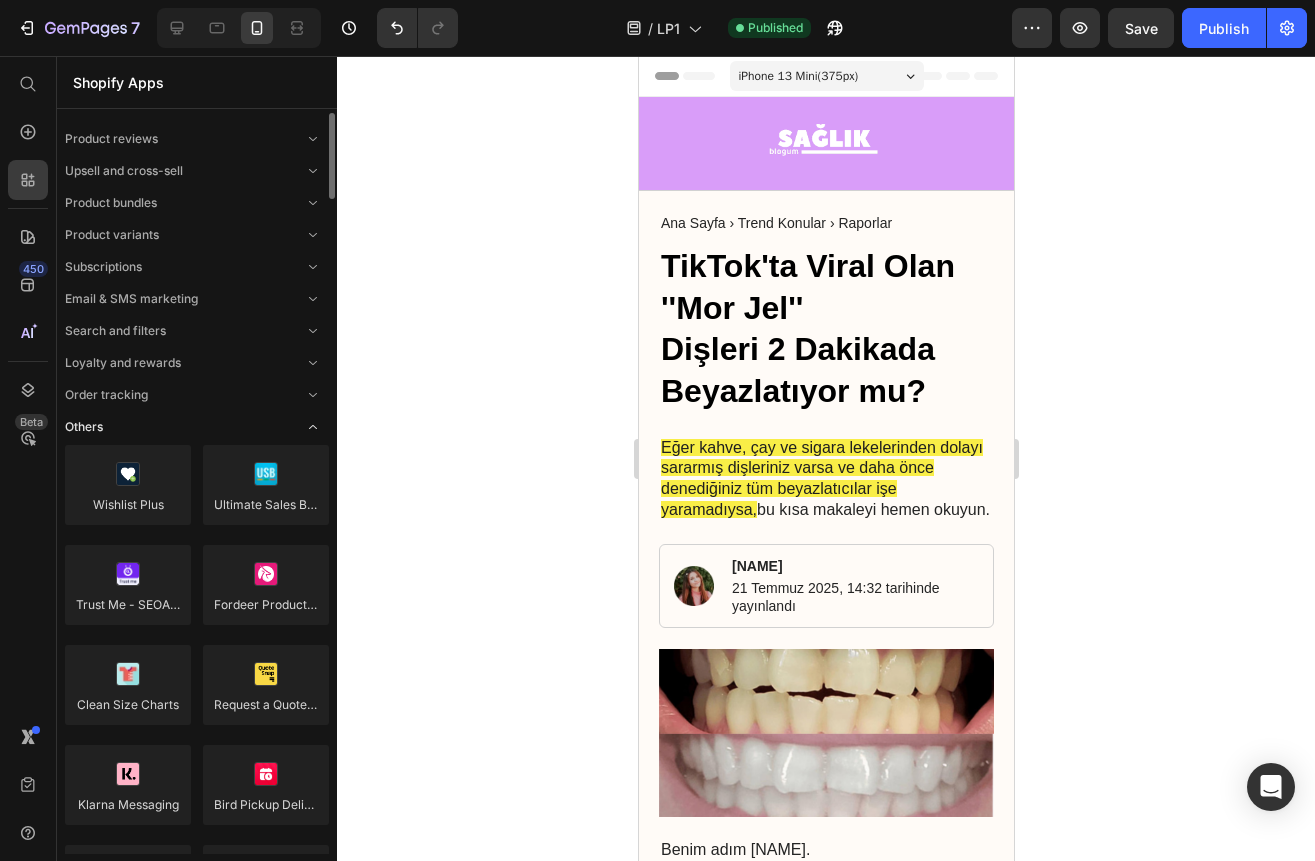 click 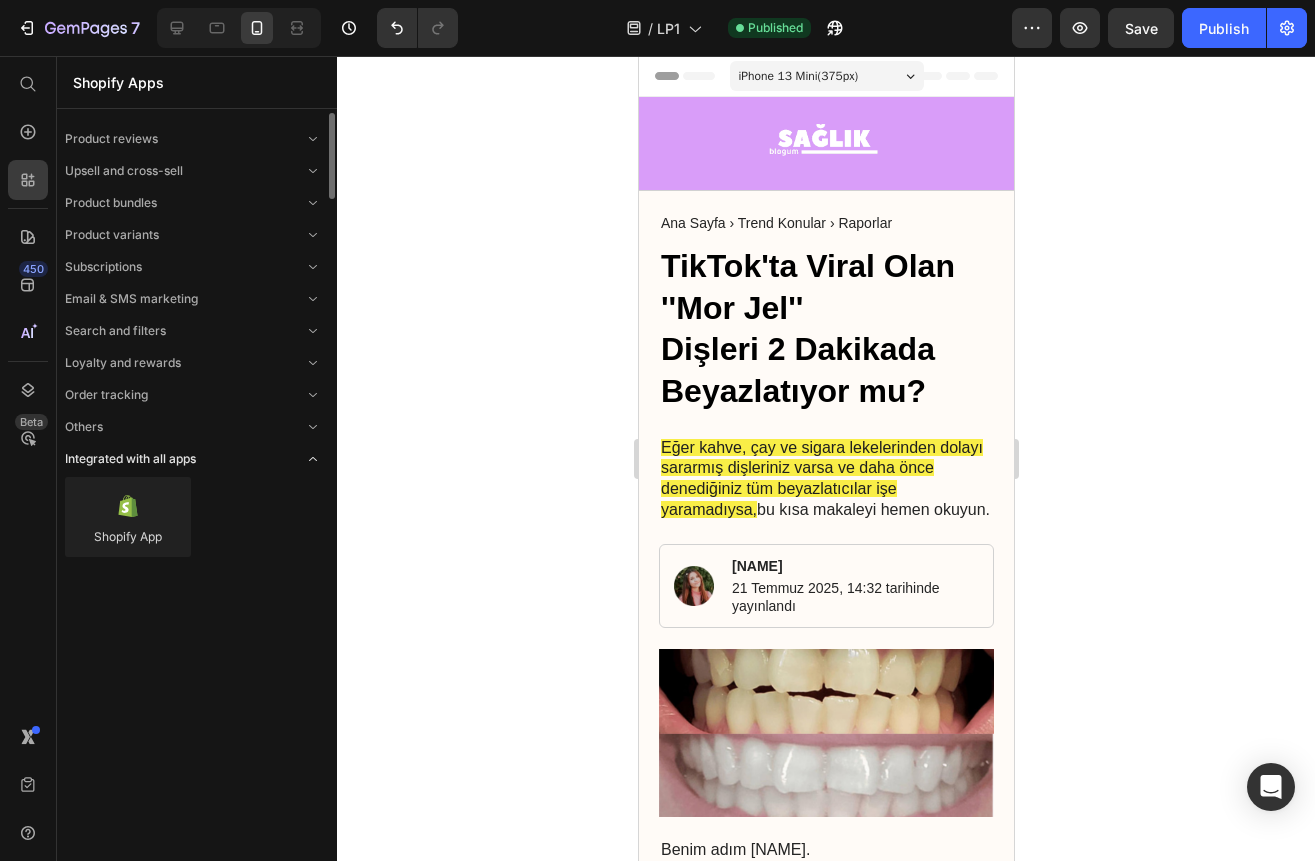 click 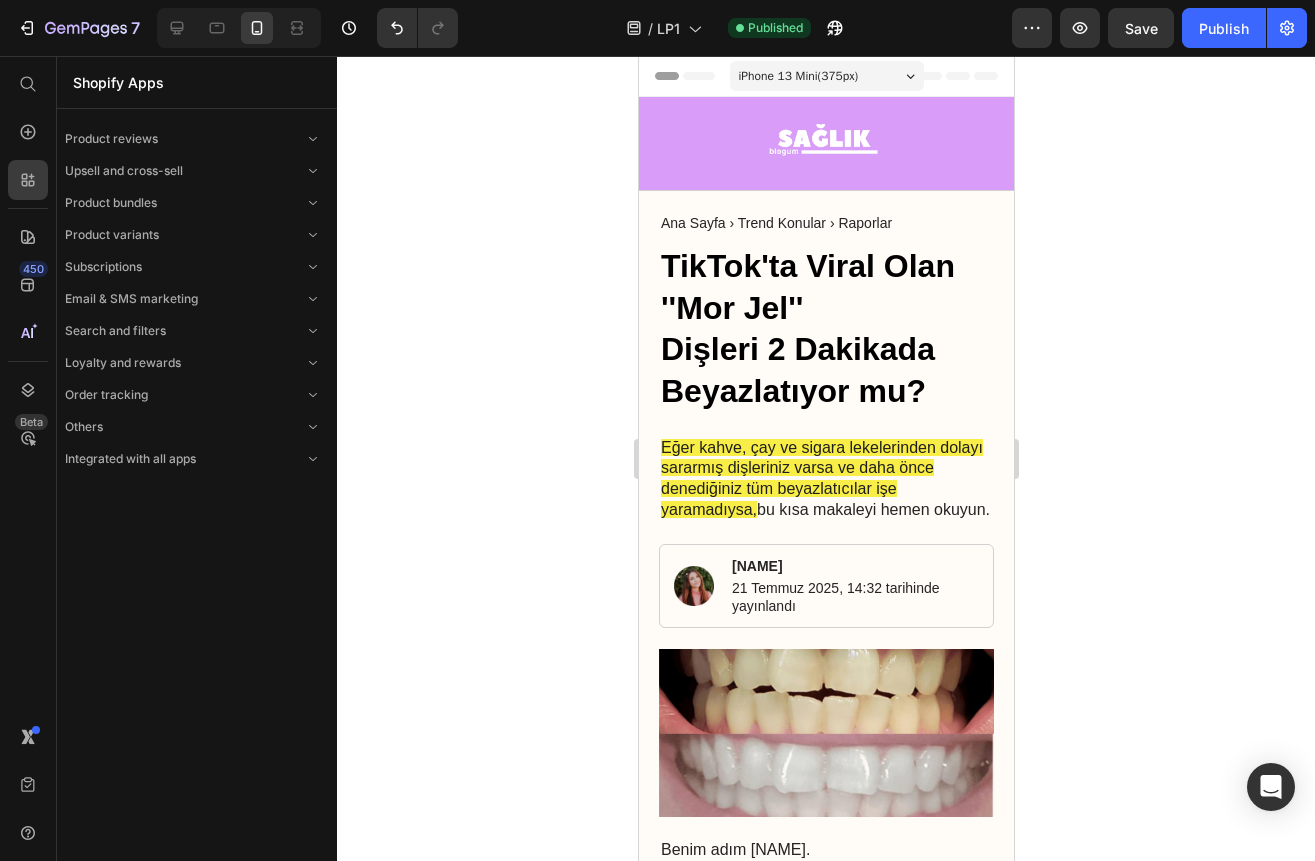 click on "Shopify Apps" at bounding box center [197, 82] 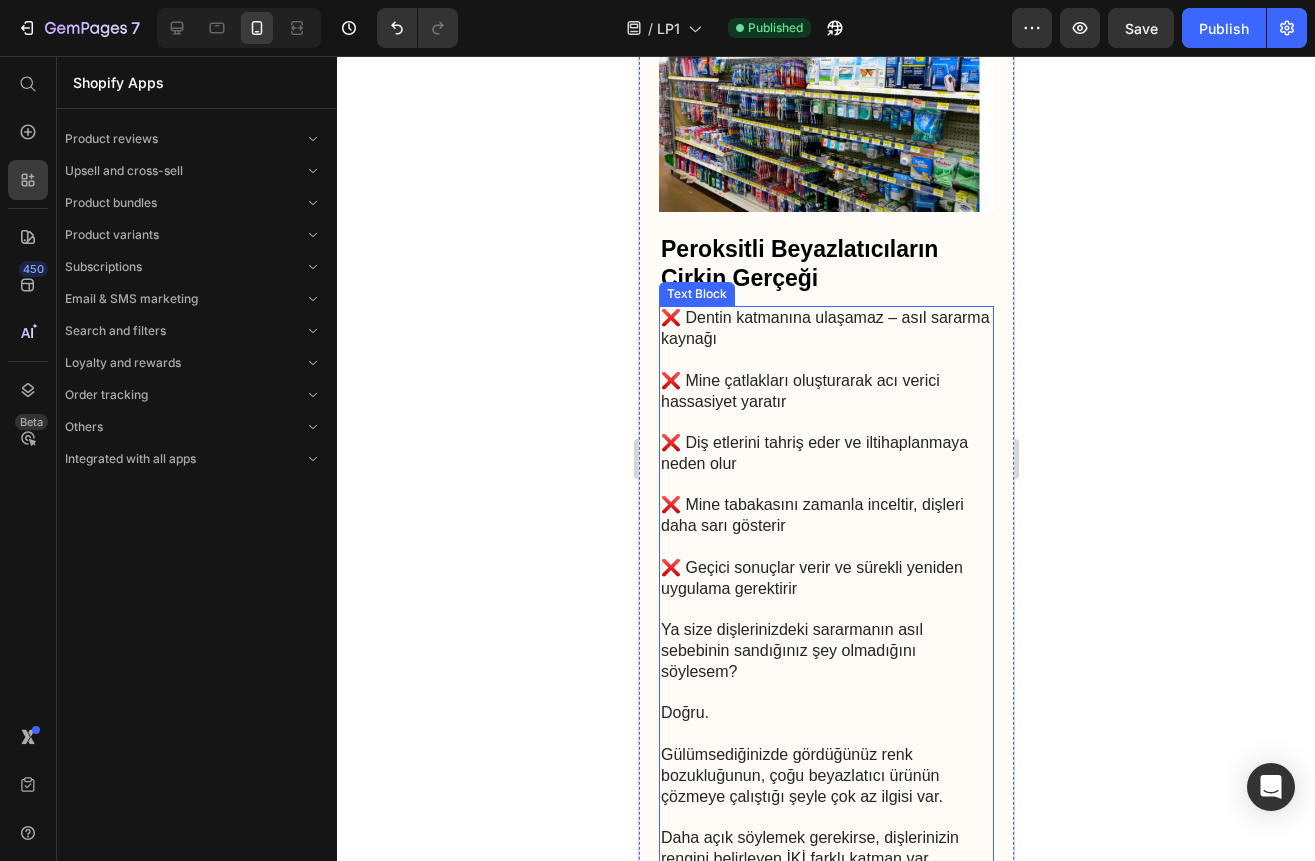 scroll, scrollTop: 2200, scrollLeft: 0, axis: vertical 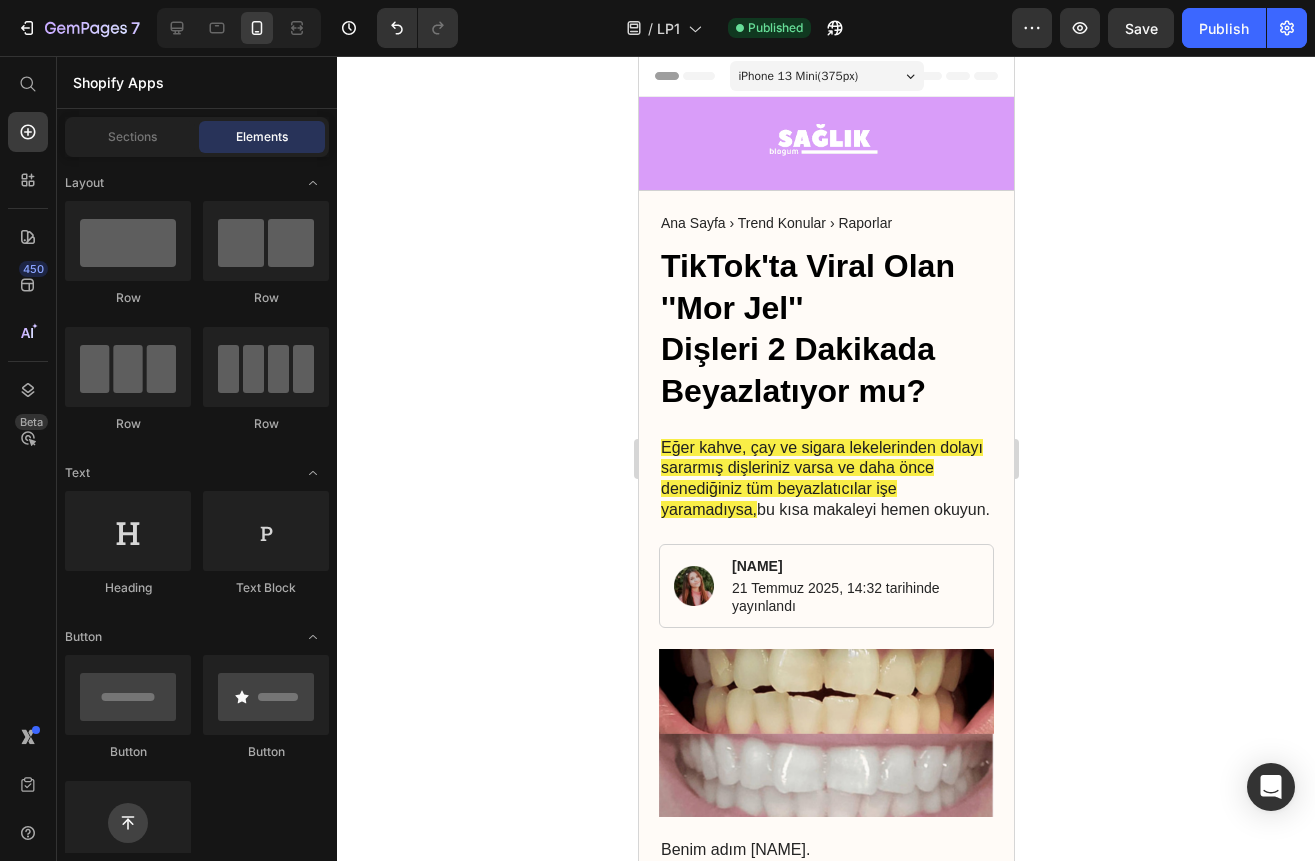 drag, startPoint x: 1004, startPoint y: 794, endPoint x: 1649, endPoint y: 109, distance: 940.87726 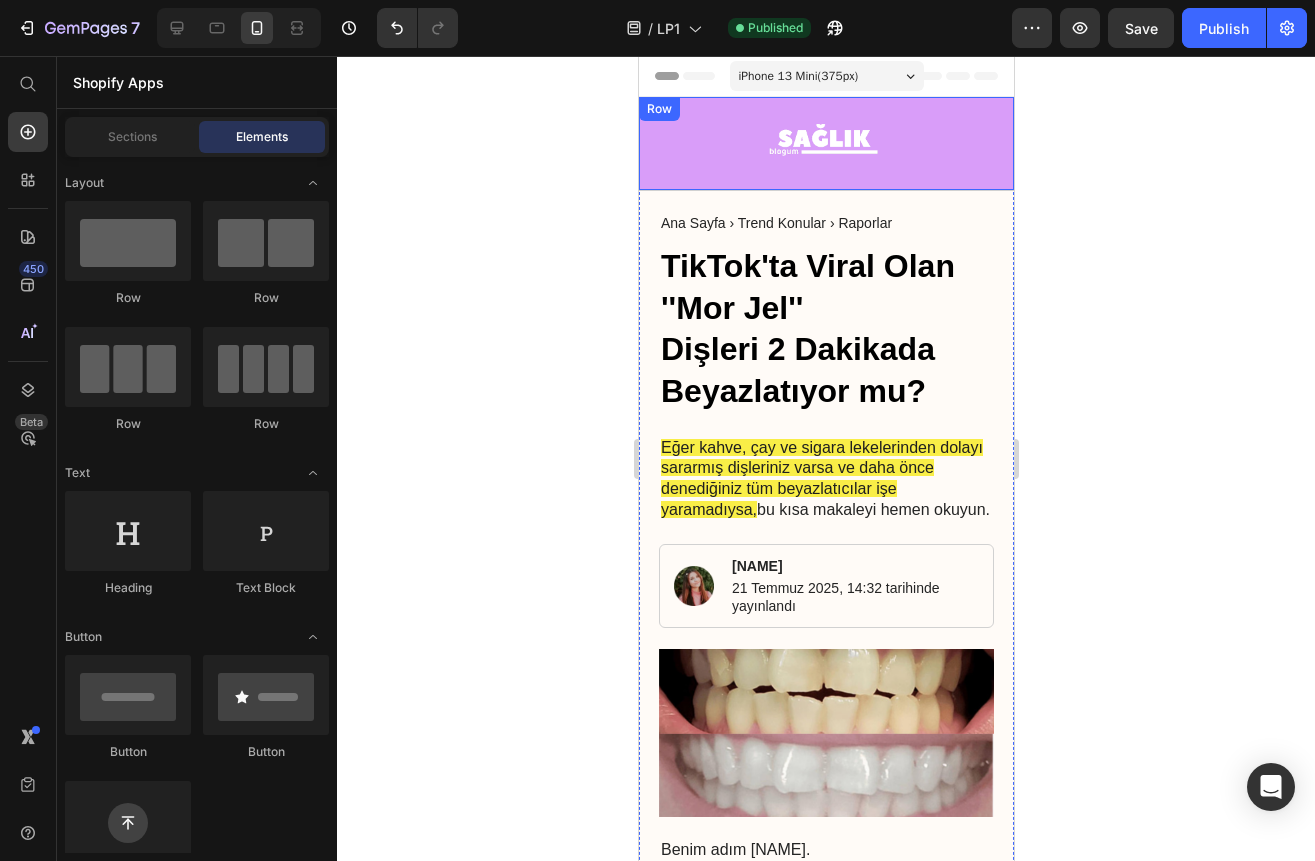 click on "Image Row Row" at bounding box center [825, 144] 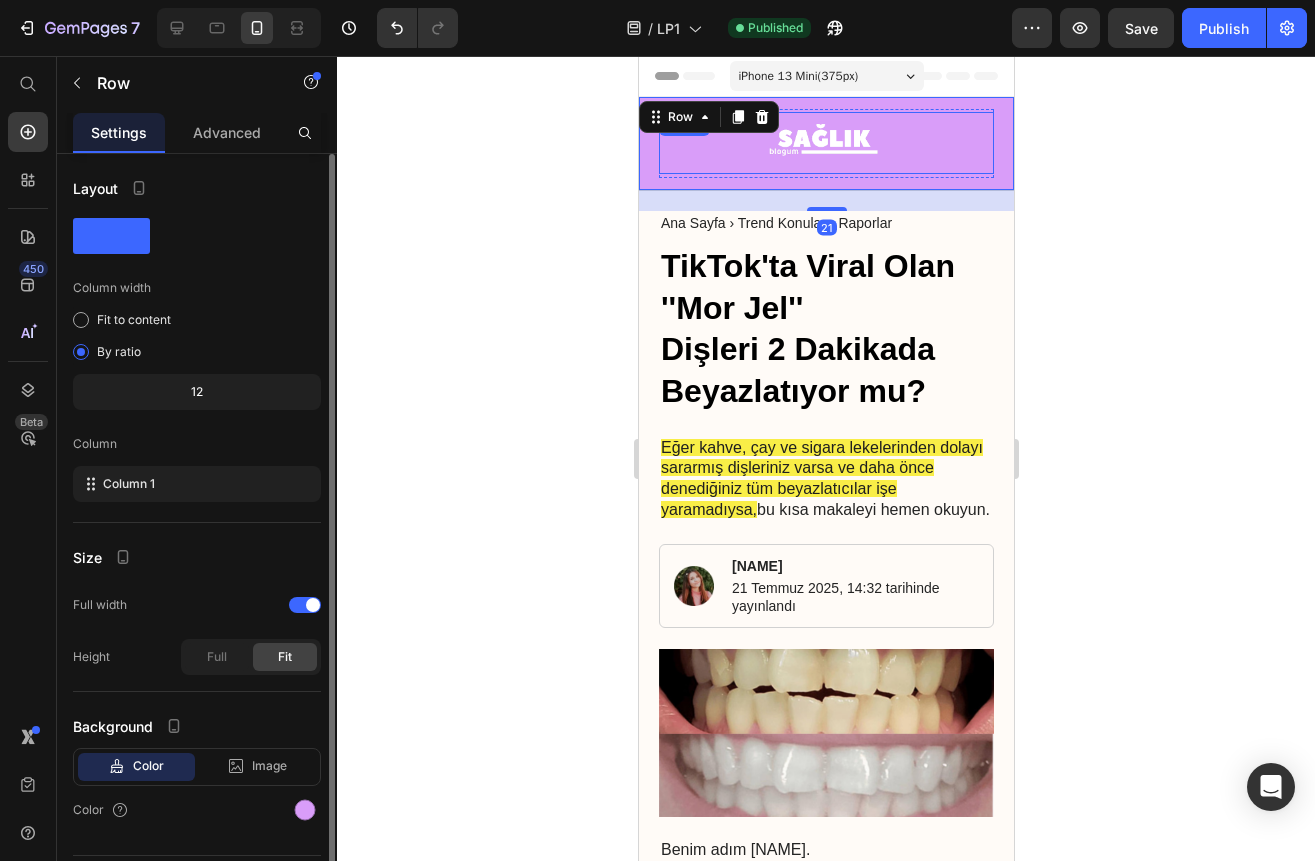 scroll, scrollTop: 52, scrollLeft: 0, axis: vertical 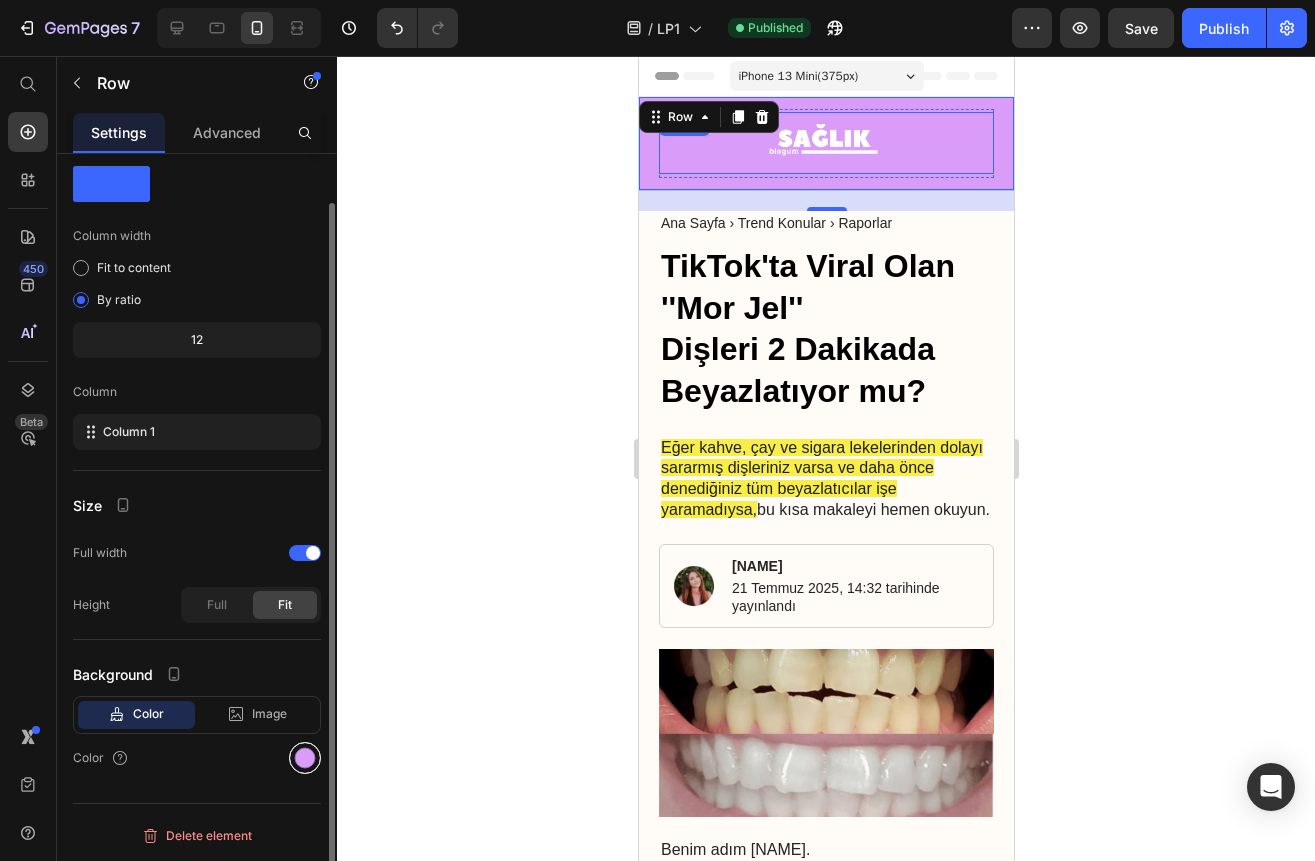 click at bounding box center [305, 758] 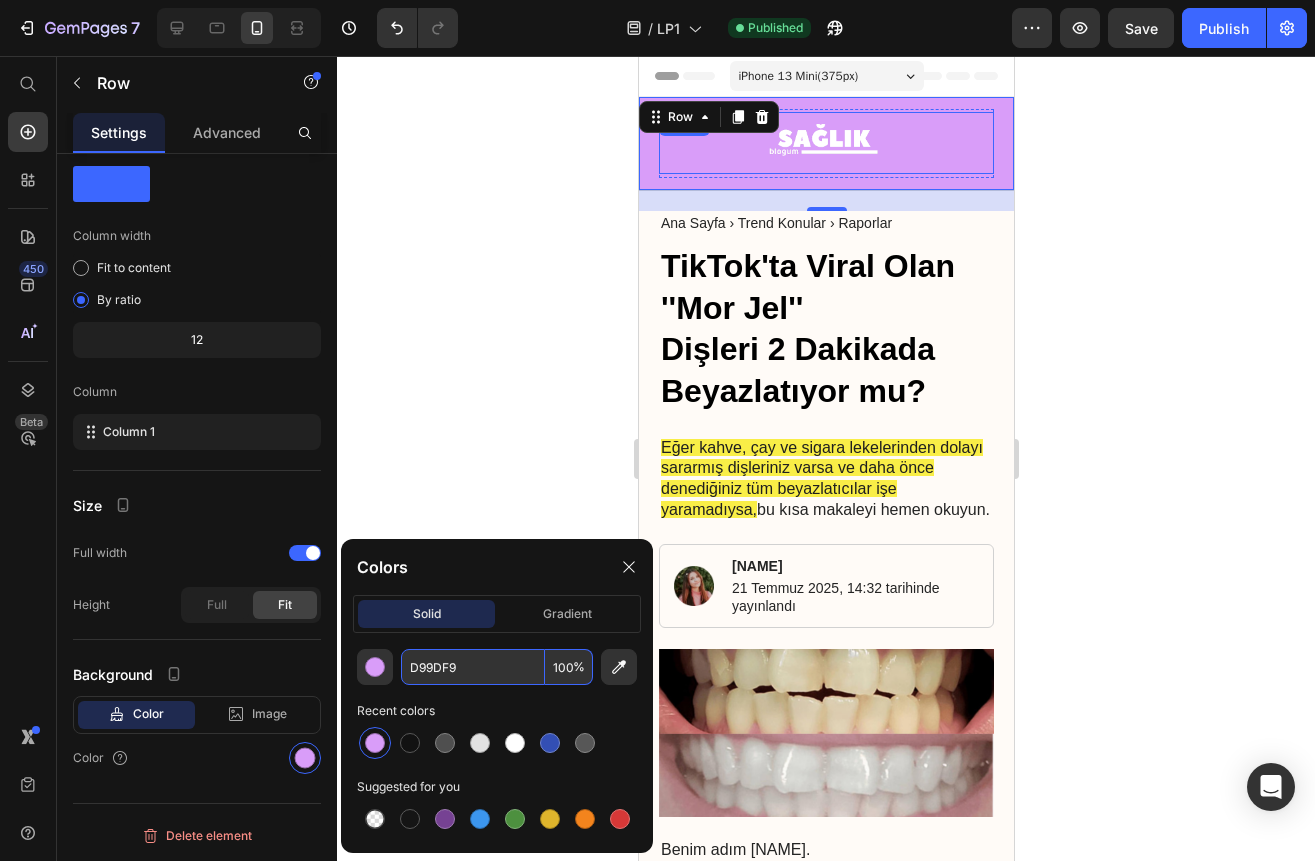 click on "D99DF9" at bounding box center (473, 667) 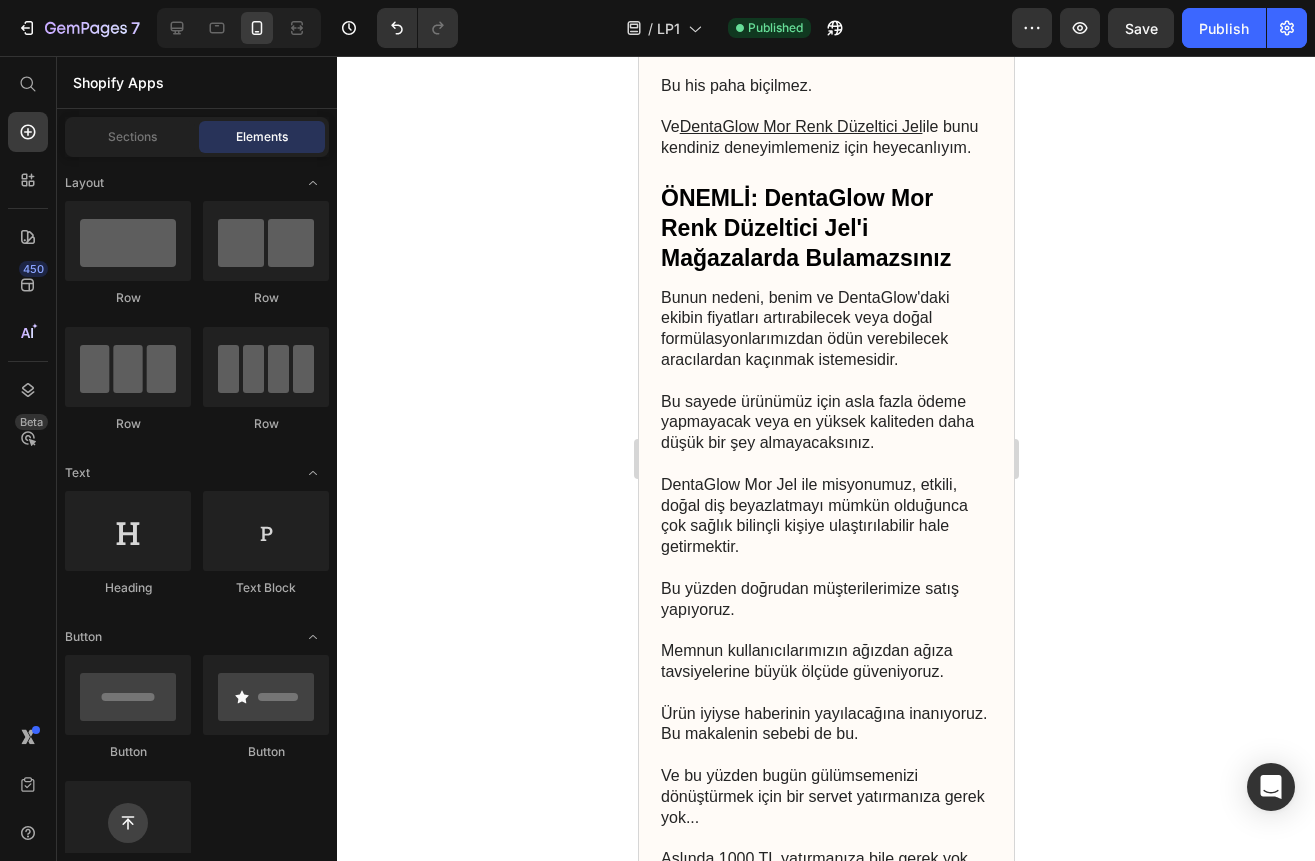 scroll, scrollTop: 8849, scrollLeft: 0, axis: vertical 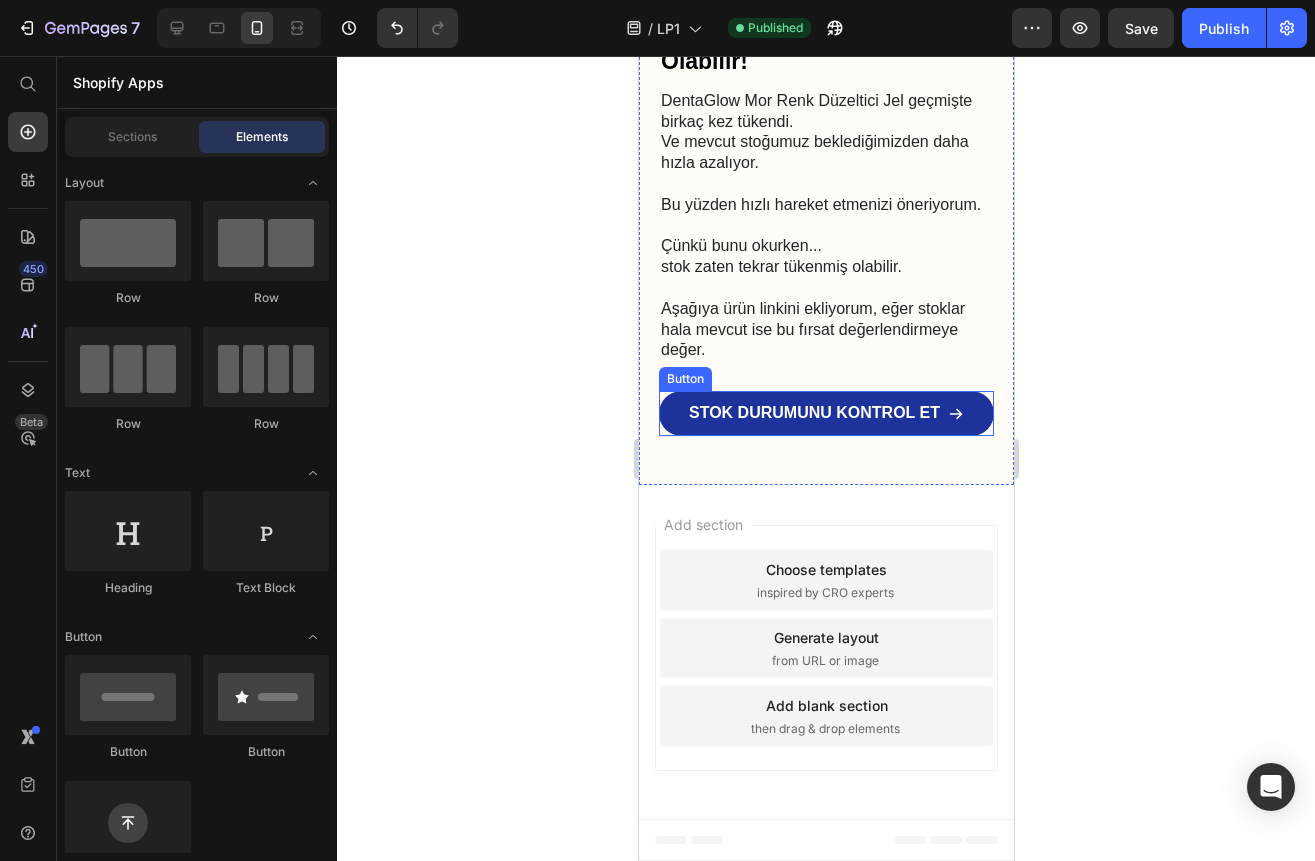 click on "STOK DURUMUNU KONTROL ET" at bounding box center (825, 413) 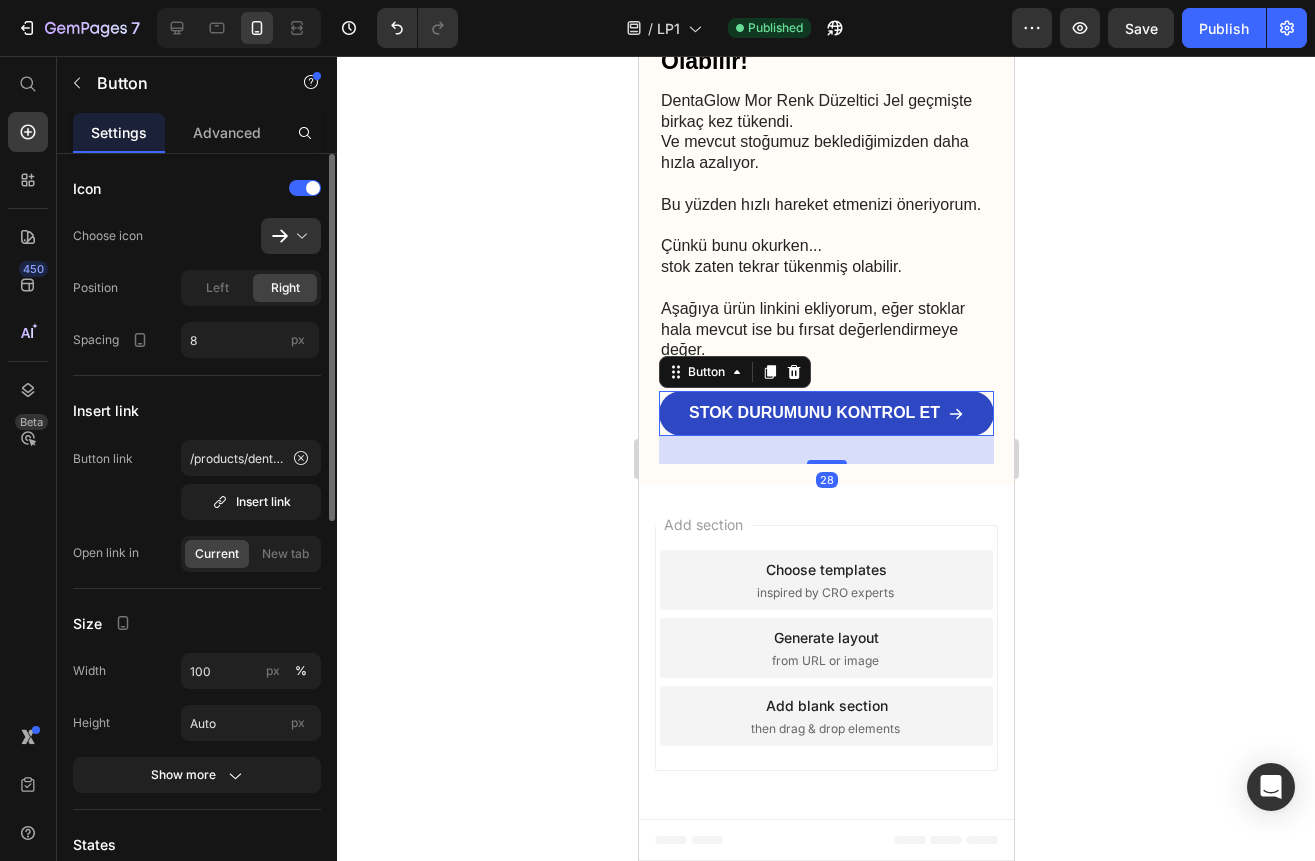 scroll, scrollTop: 200, scrollLeft: 0, axis: vertical 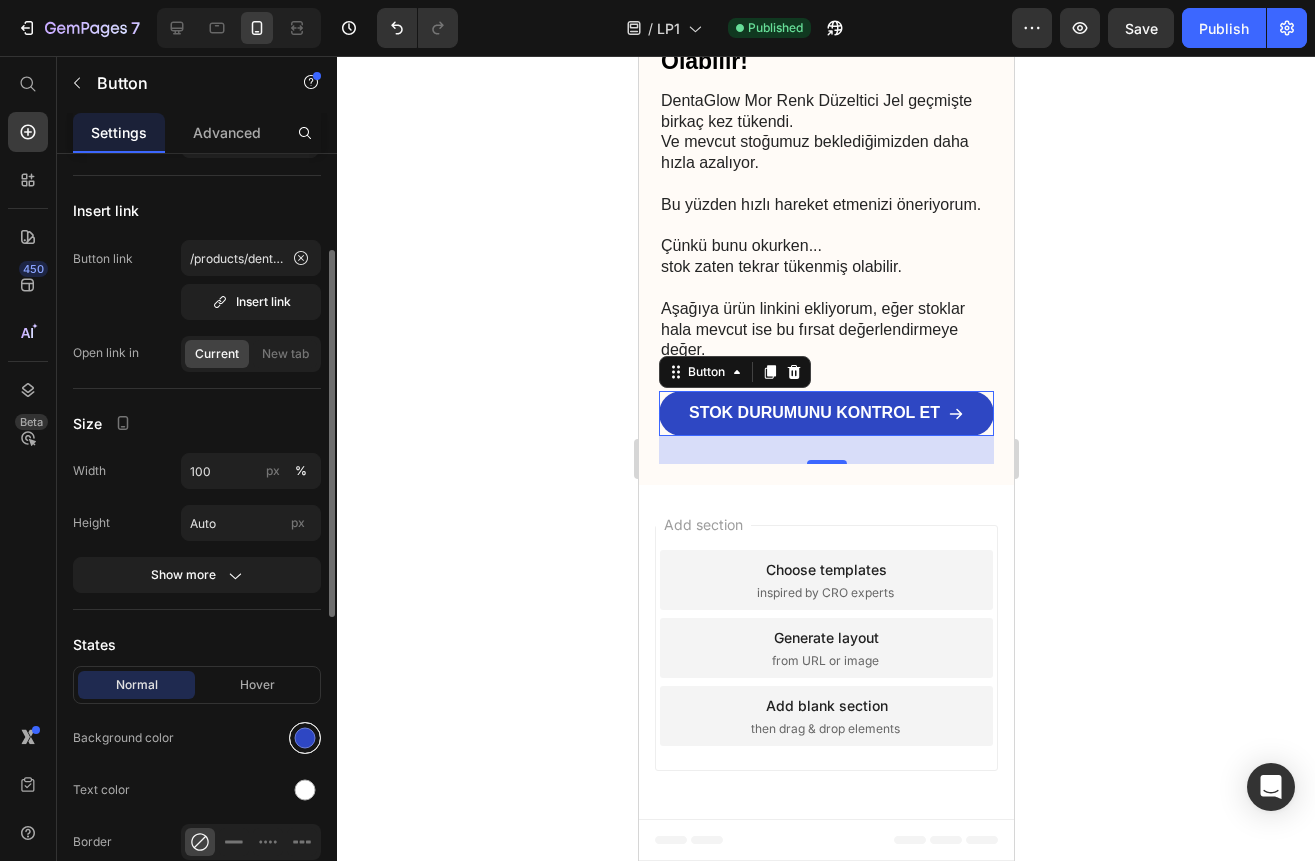 click at bounding box center [305, 738] 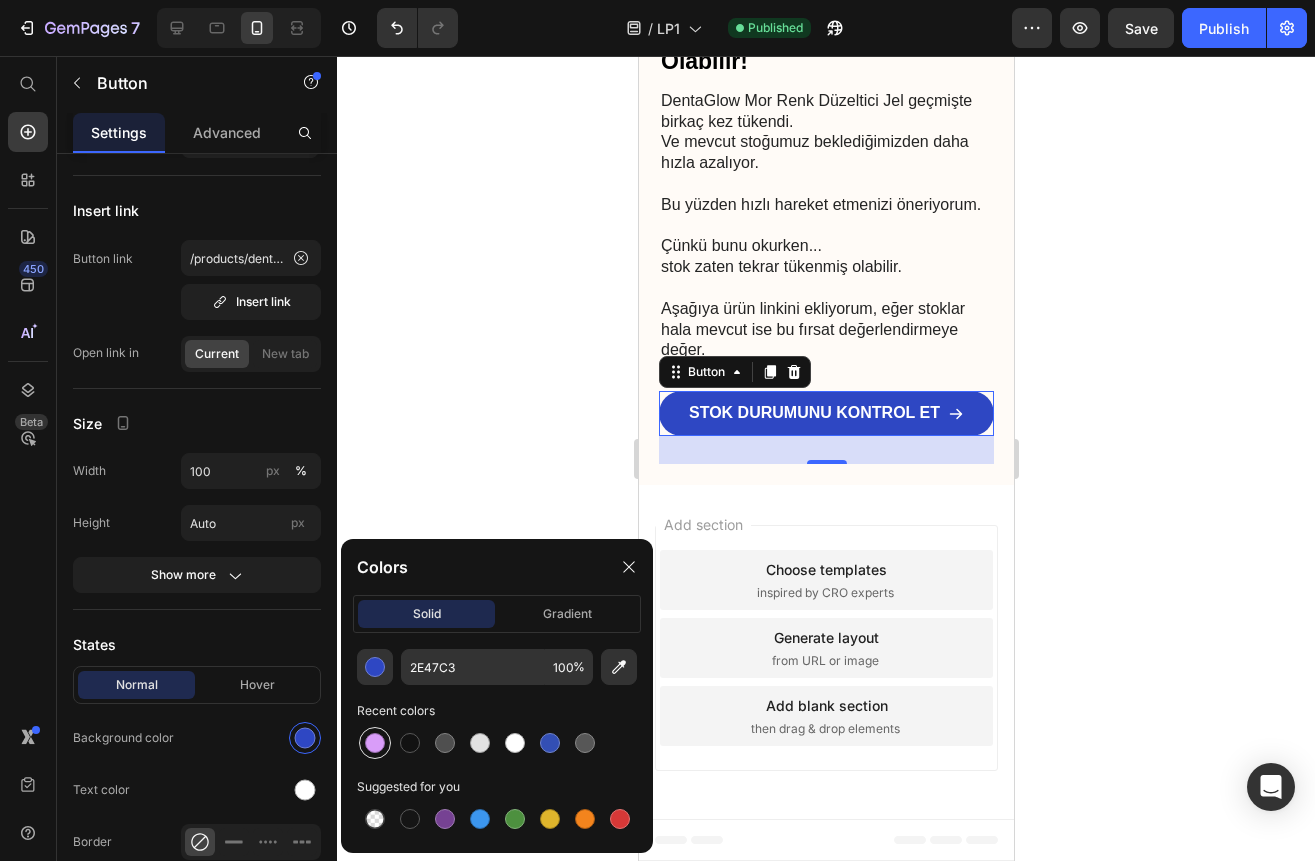click at bounding box center [375, 743] 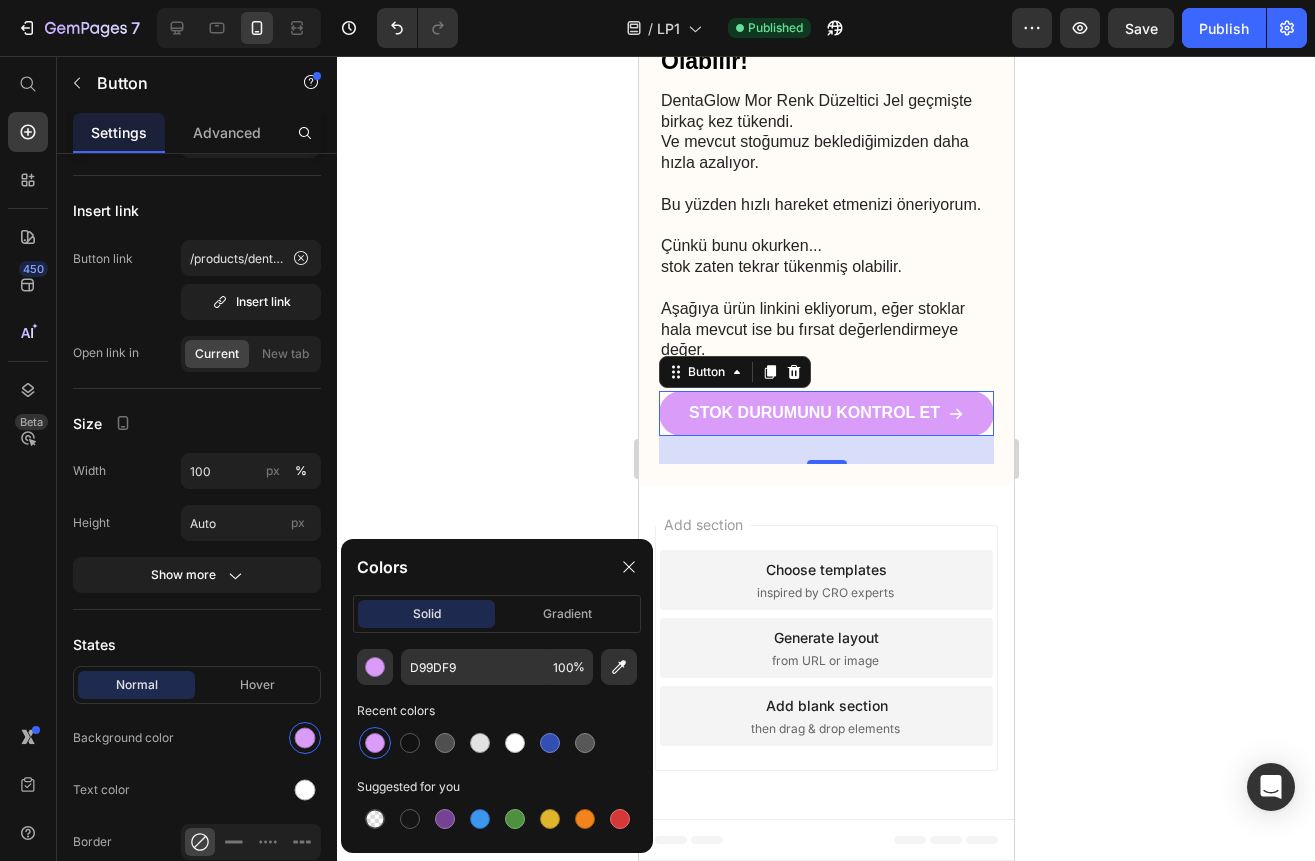 click 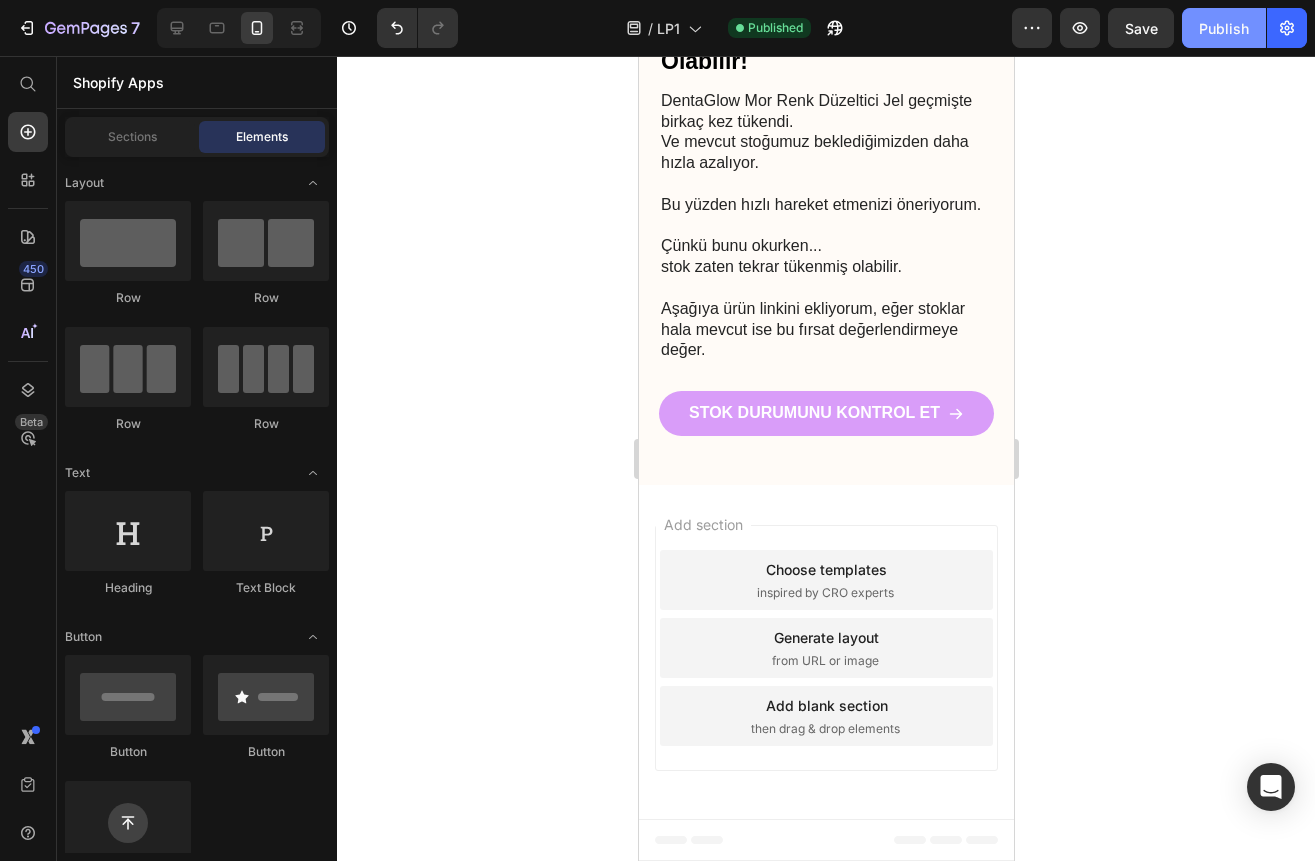 click on "Publish" at bounding box center [1224, 28] 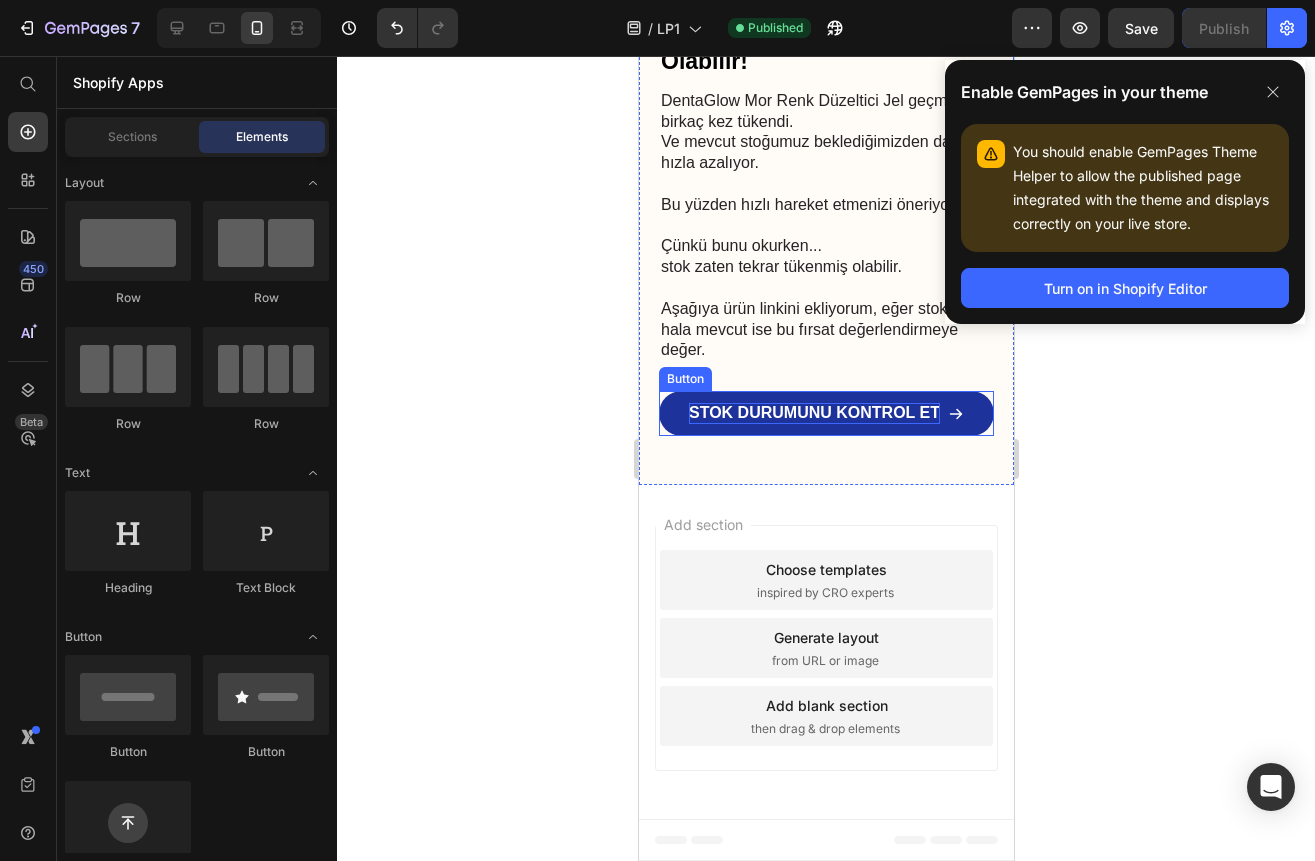 click on "STOK DURUMUNU KONTROL ET" at bounding box center [813, 413] 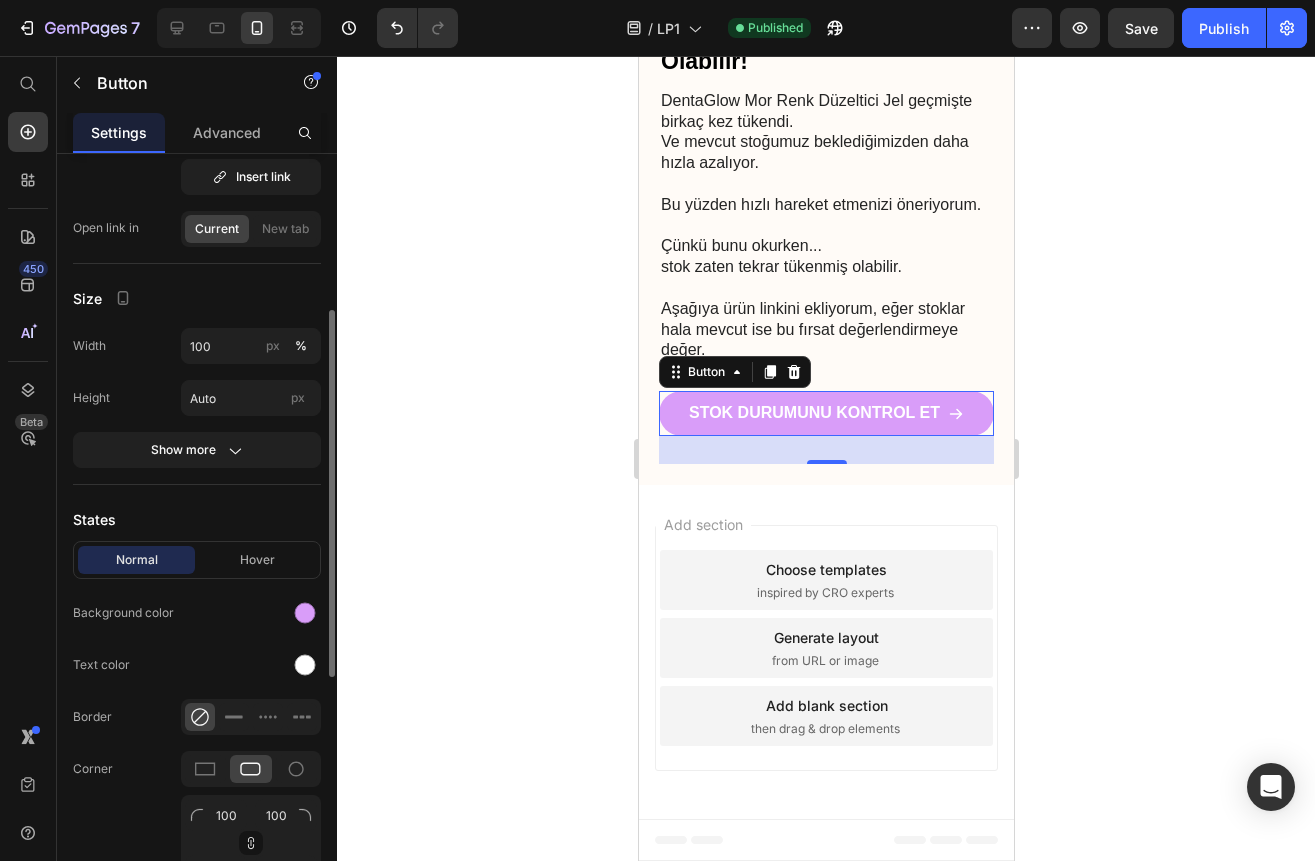 scroll, scrollTop: 0, scrollLeft: 0, axis: both 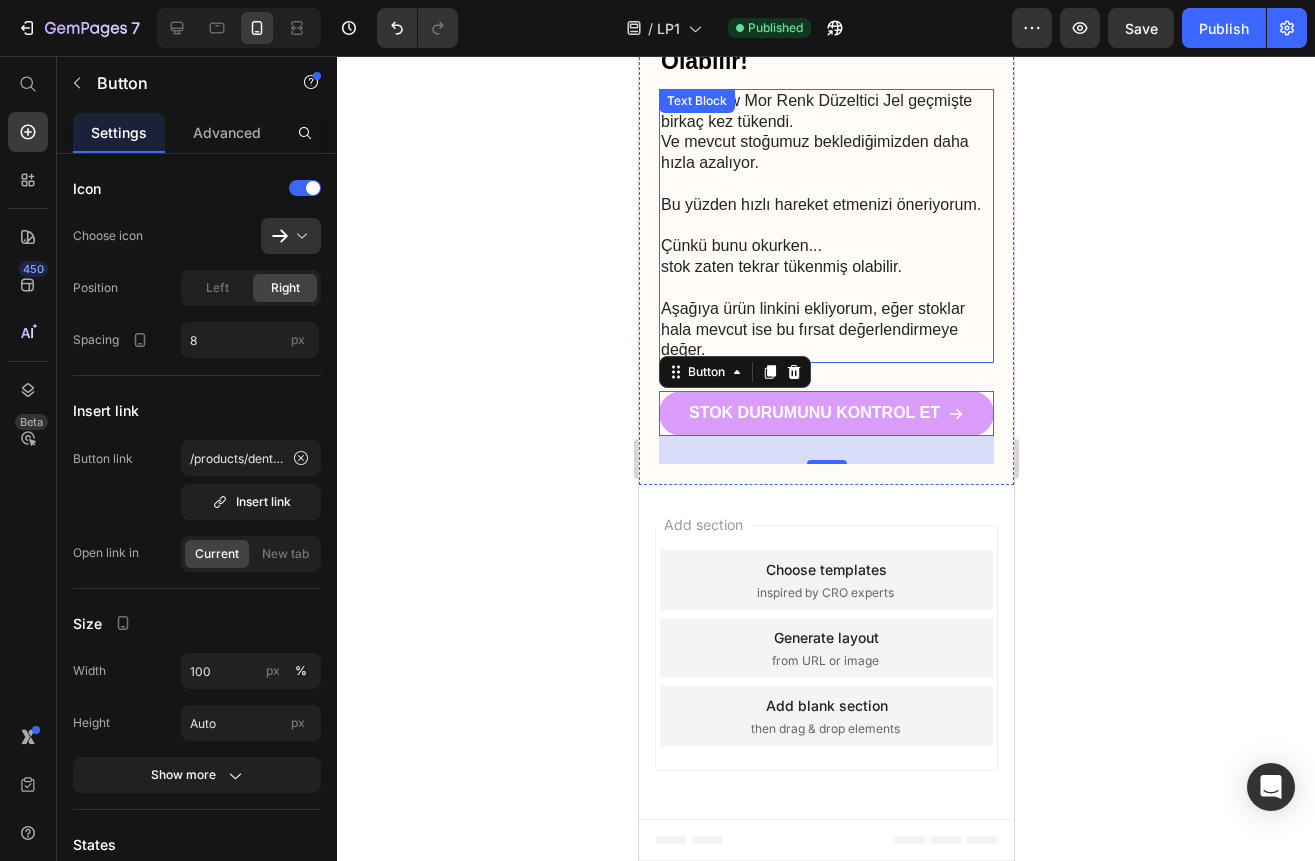 click on "stok zaten tekrar tükenmiş olabilir." at bounding box center [825, 278] 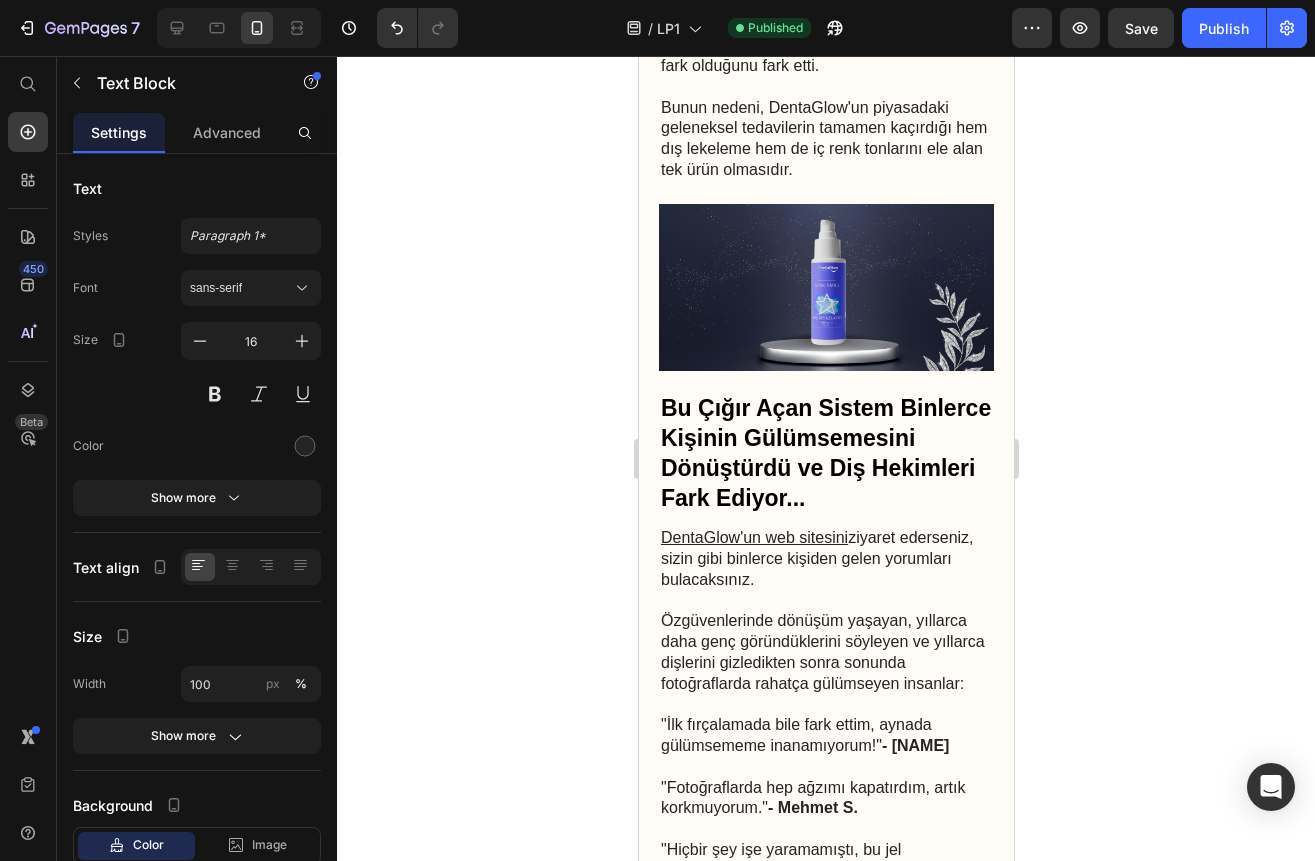 scroll, scrollTop: 5249, scrollLeft: 0, axis: vertical 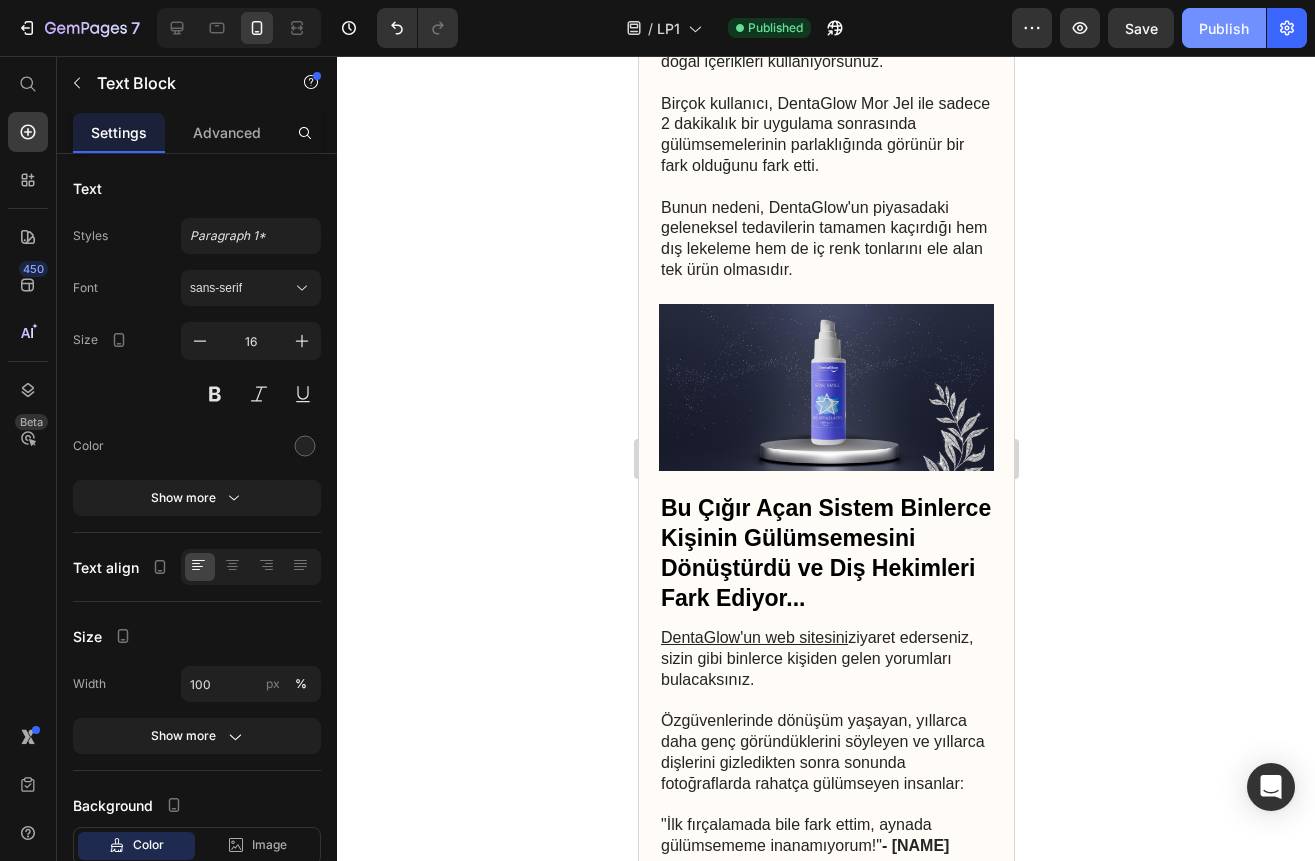click on "Publish" at bounding box center (1224, 28) 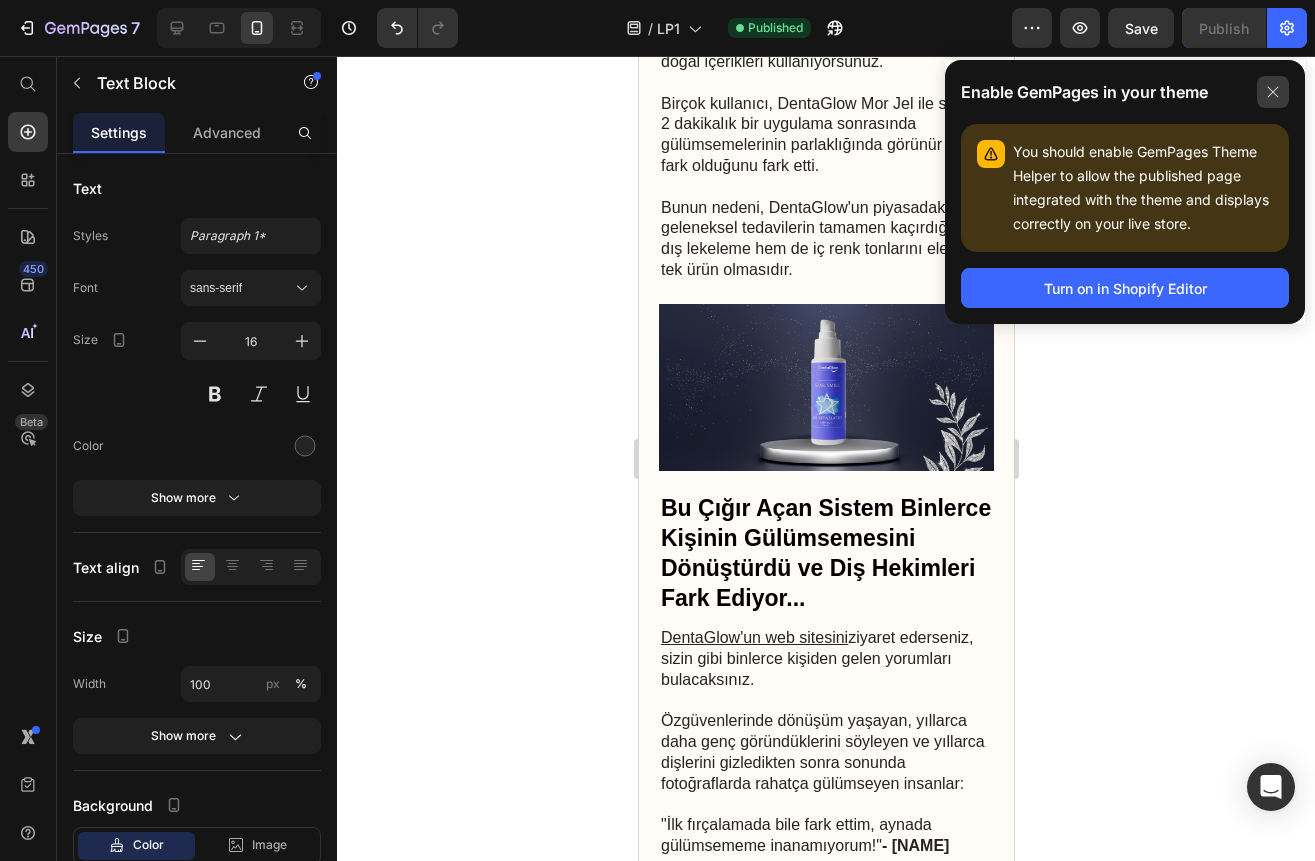 click 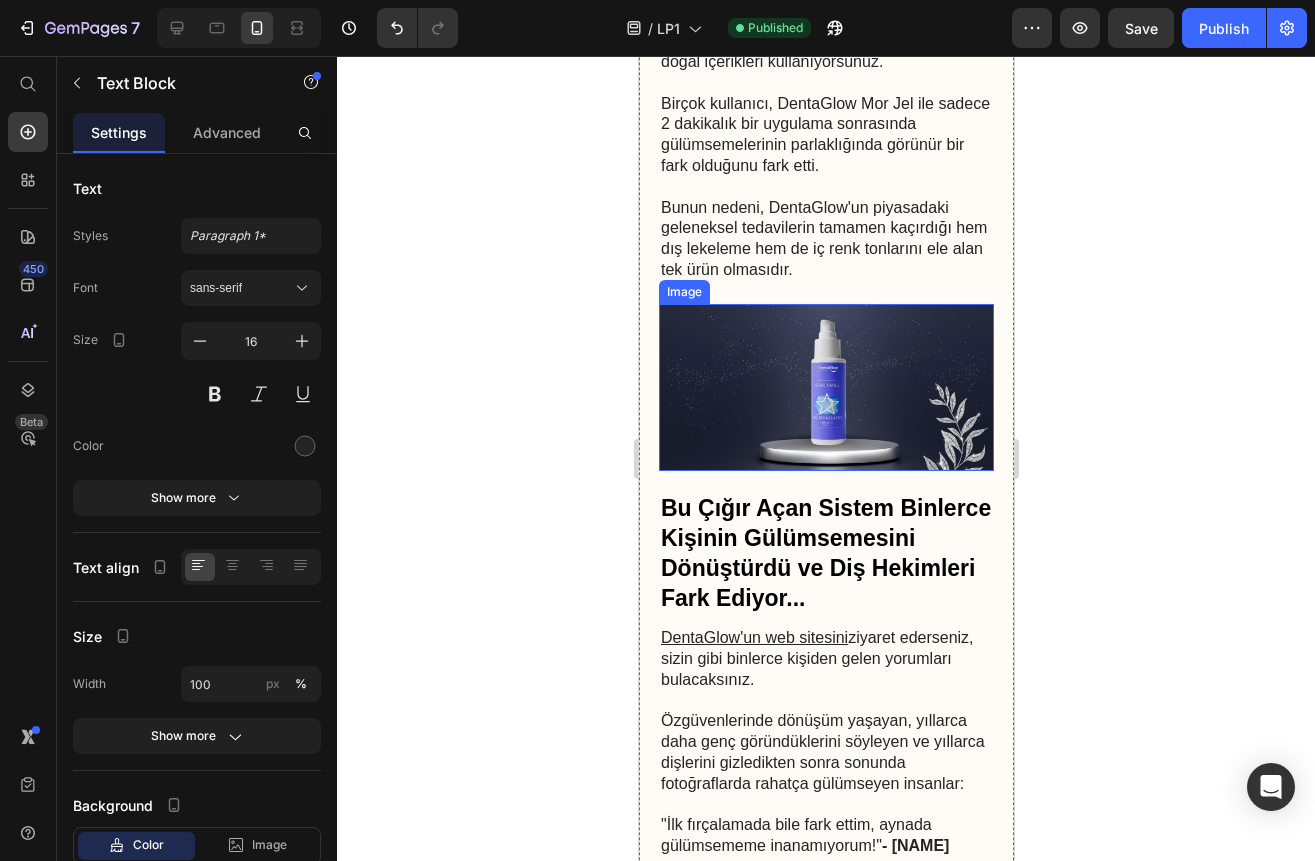 scroll, scrollTop: 5049, scrollLeft: 0, axis: vertical 